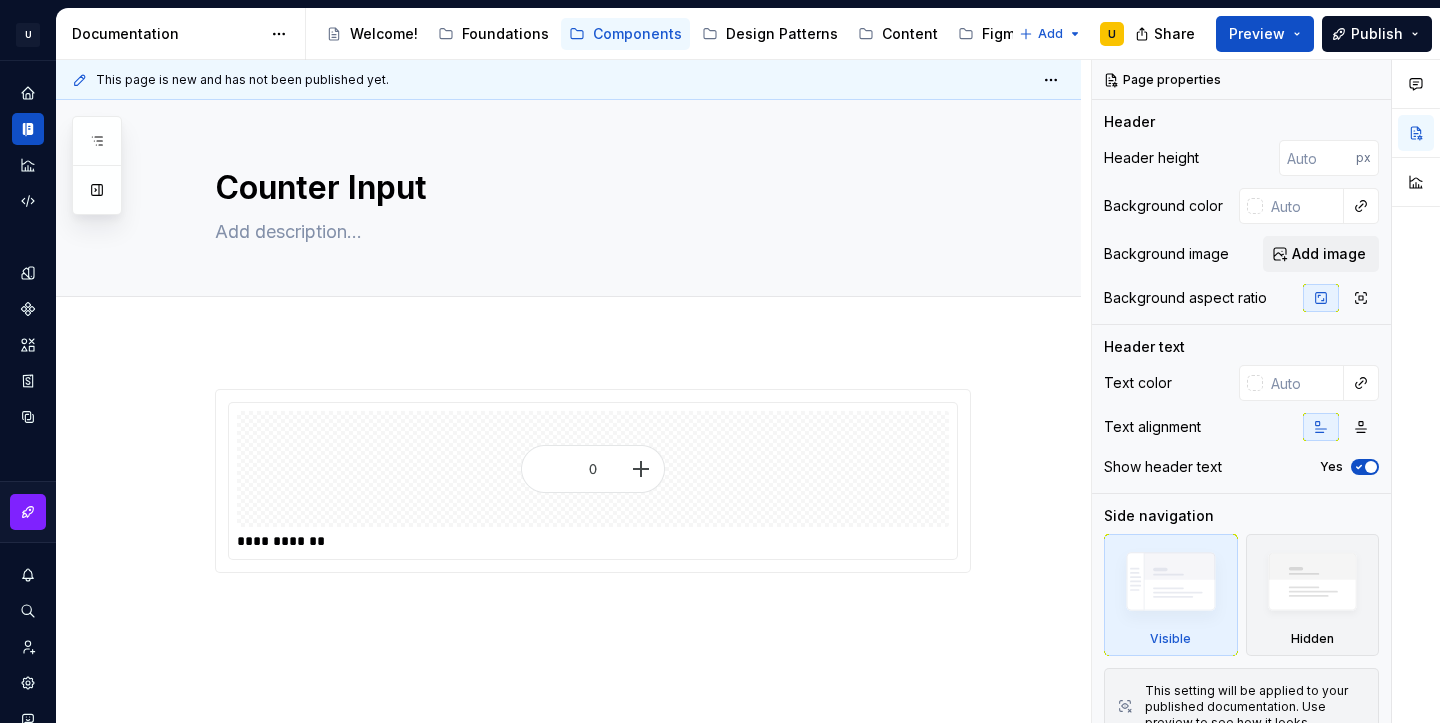 scroll, scrollTop: 0, scrollLeft: 0, axis: both 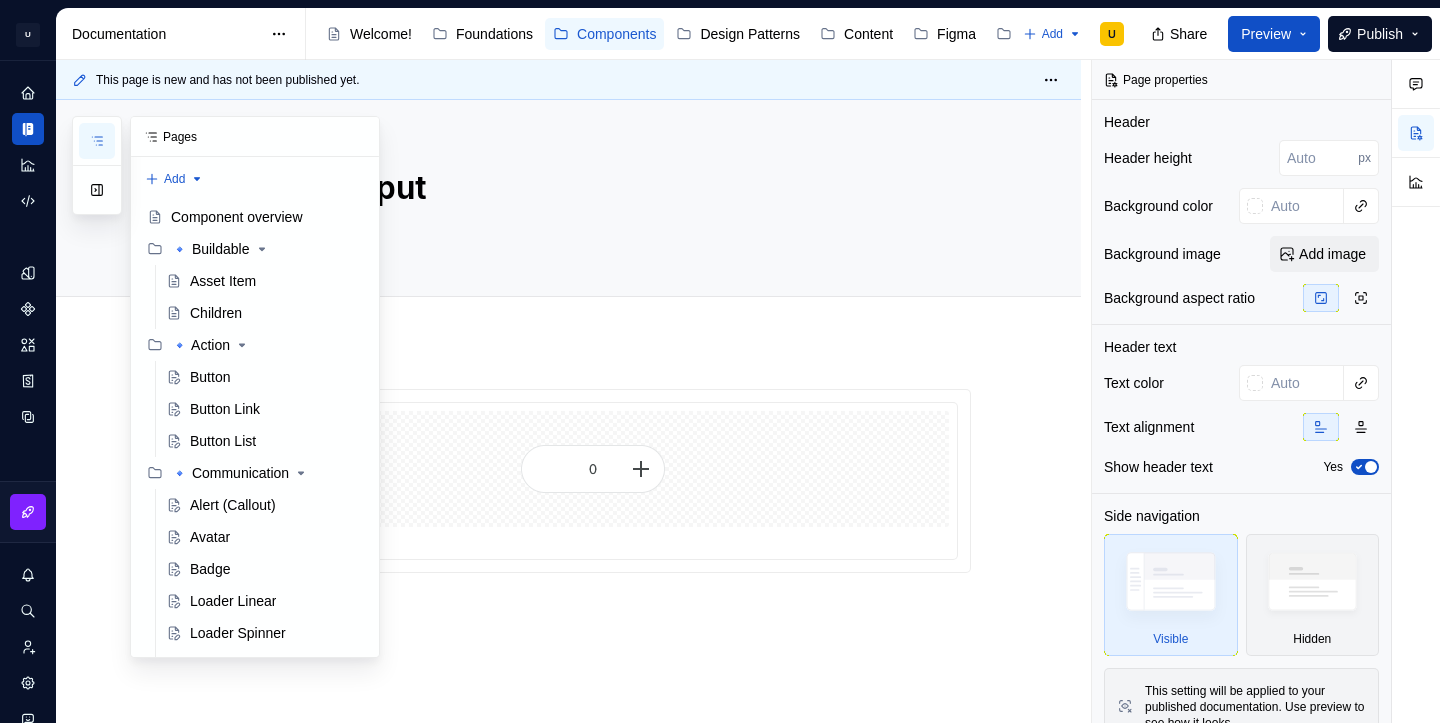 click 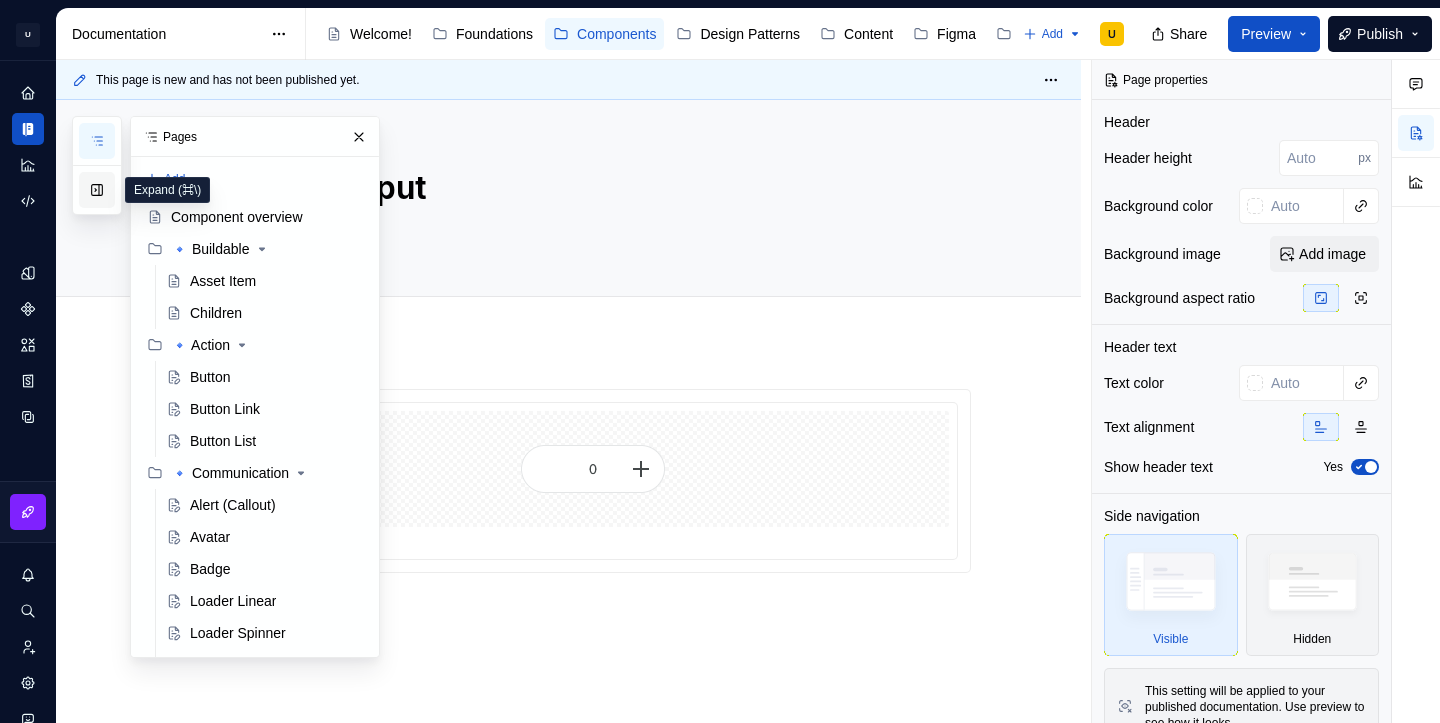 click at bounding box center (97, 190) 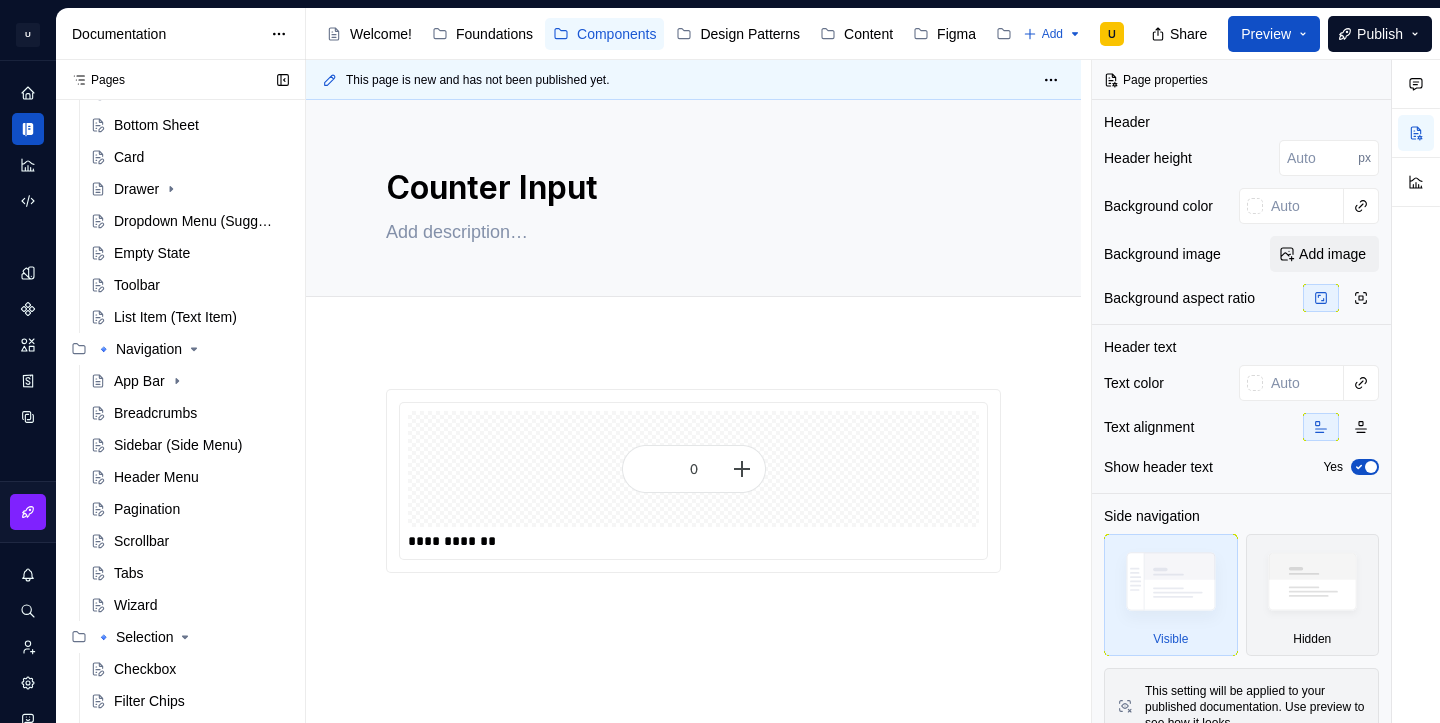 scroll, scrollTop: 1081, scrollLeft: 0, axis: vertical 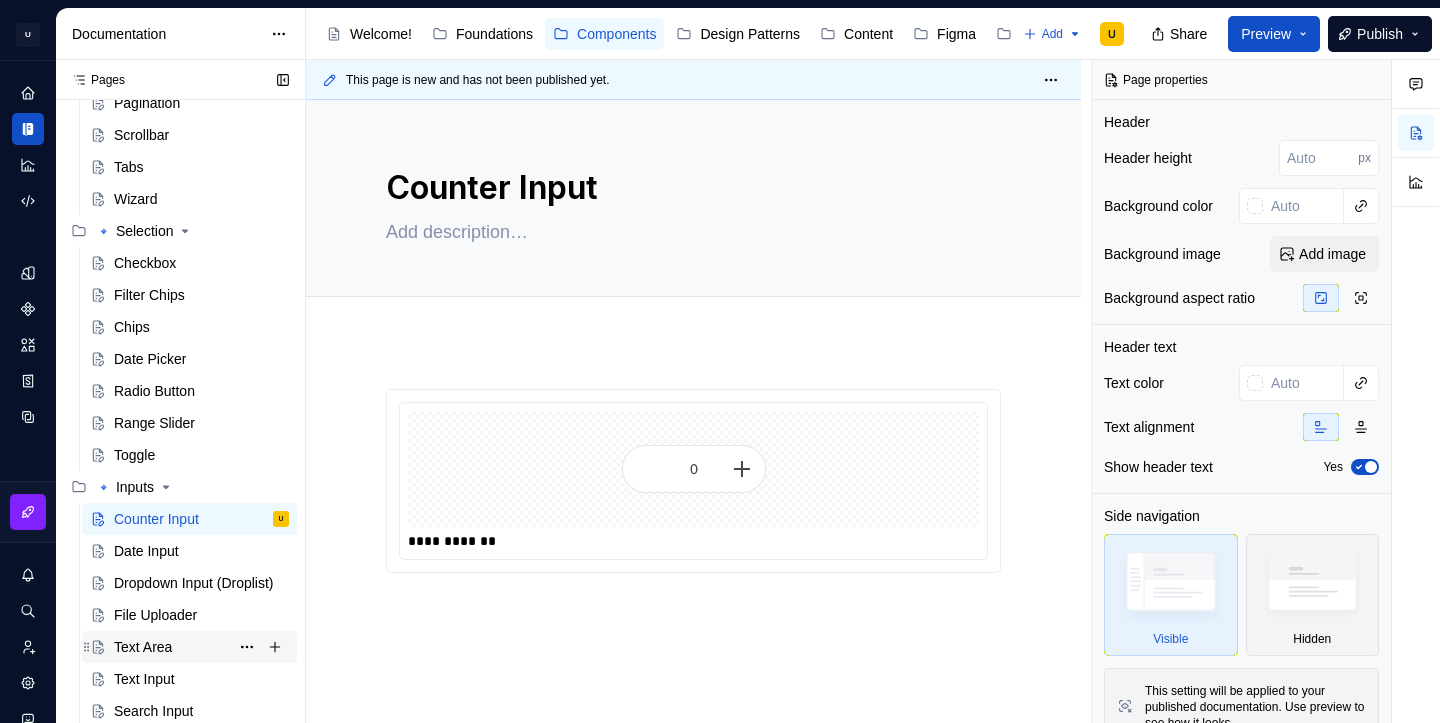 click on "Text Area" at bounding box center (143, 647) 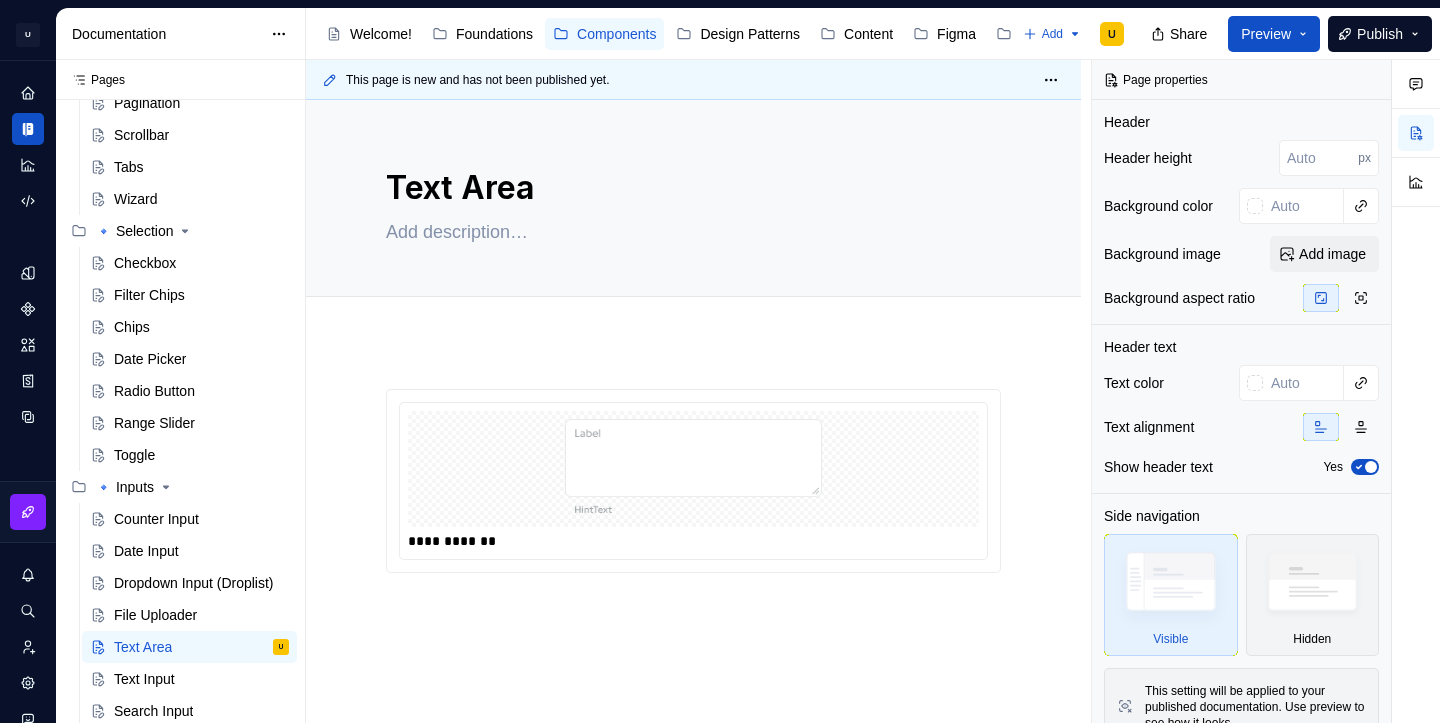 click on "**********" at bounding box center [693, 577] 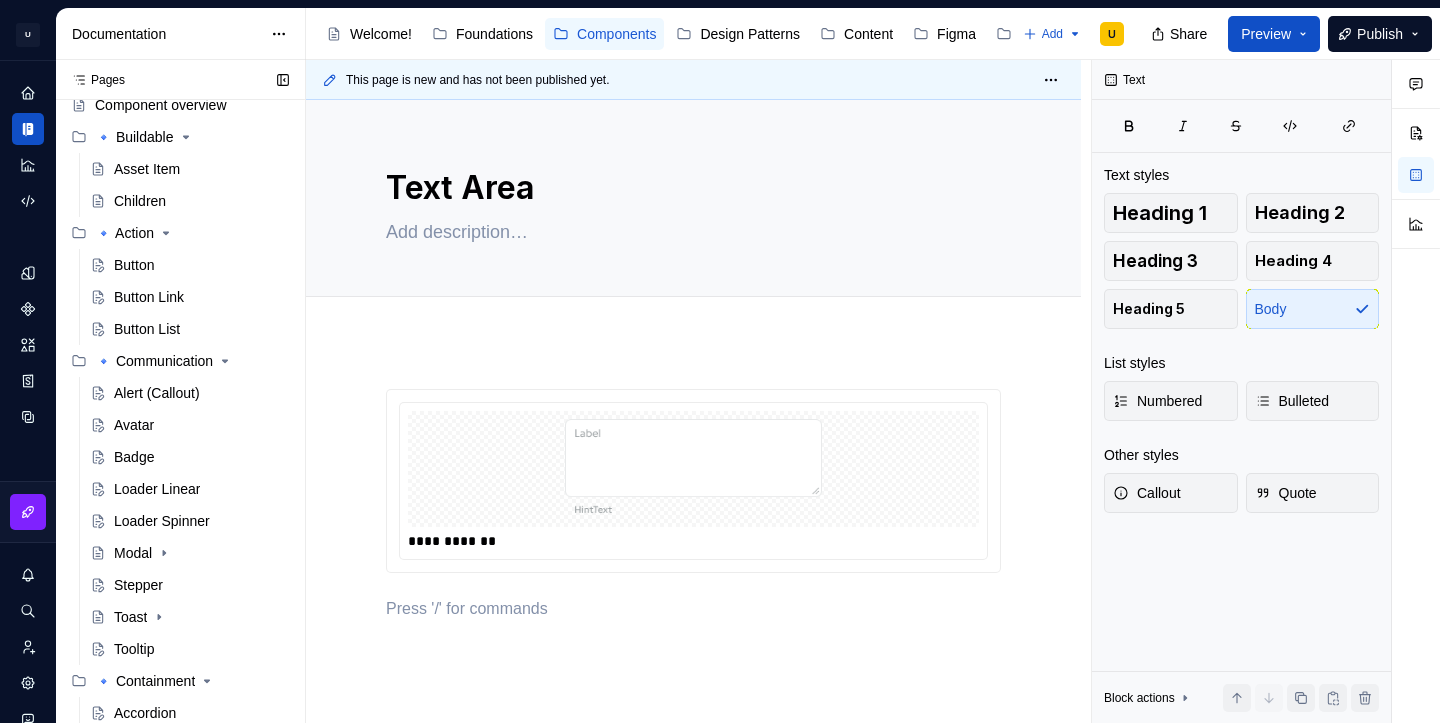 scroll, scrollTop: 0, scrollLeft: 0, axis: both 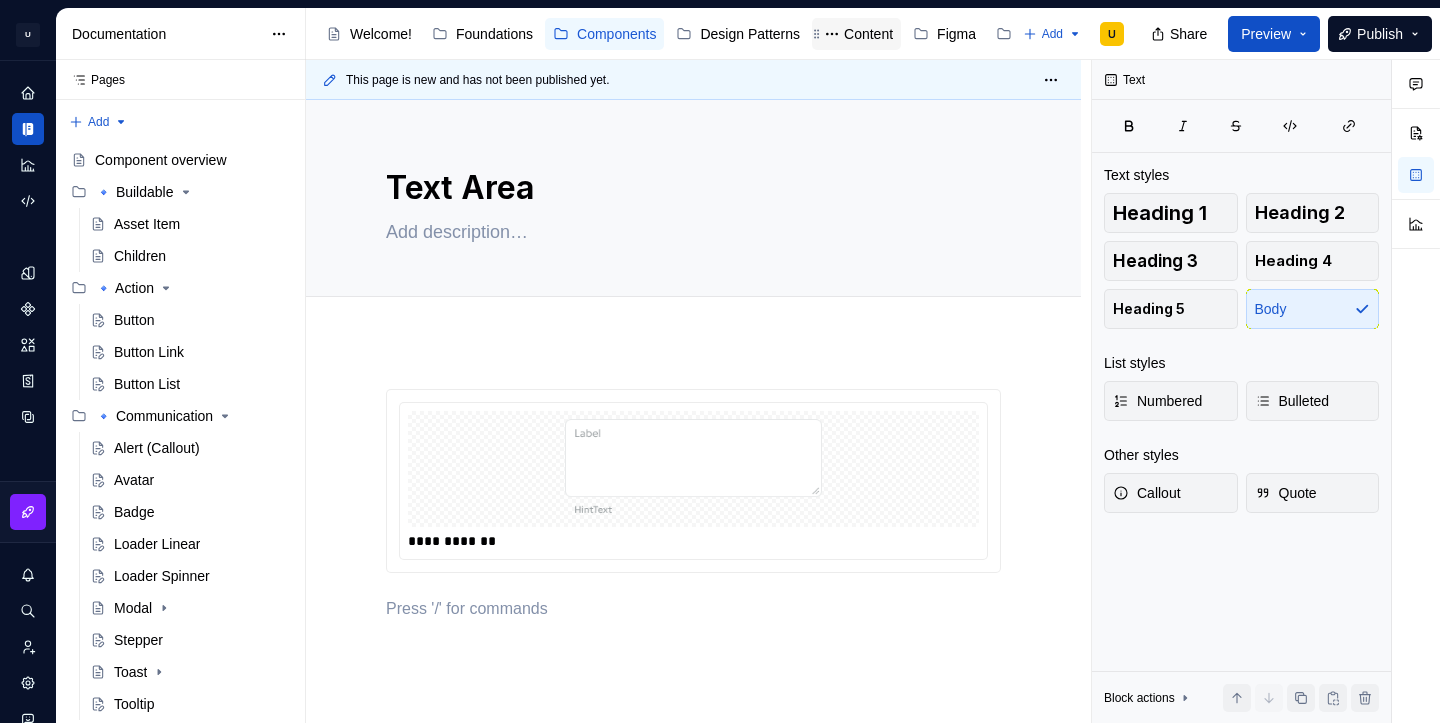 click on "Content" at bounding box center [856, 34] 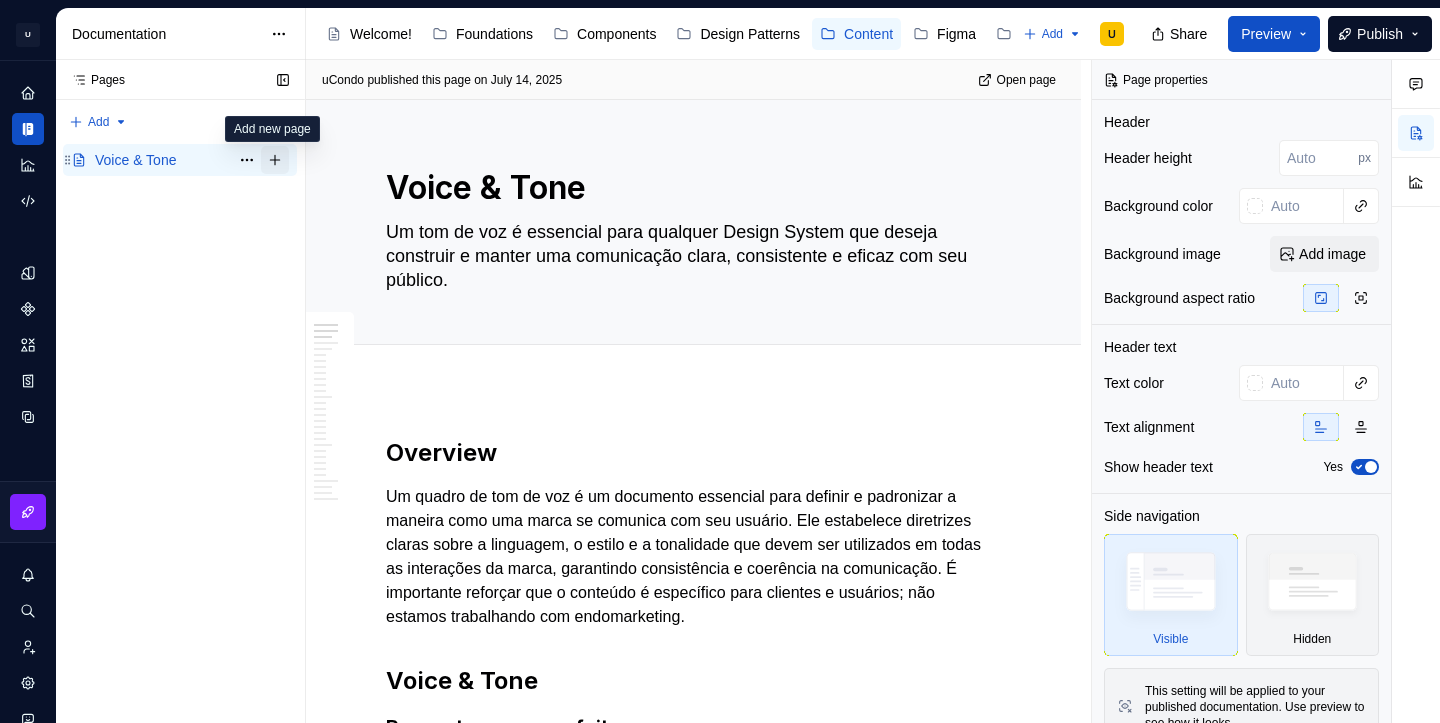click at bounding box center (275, 160) 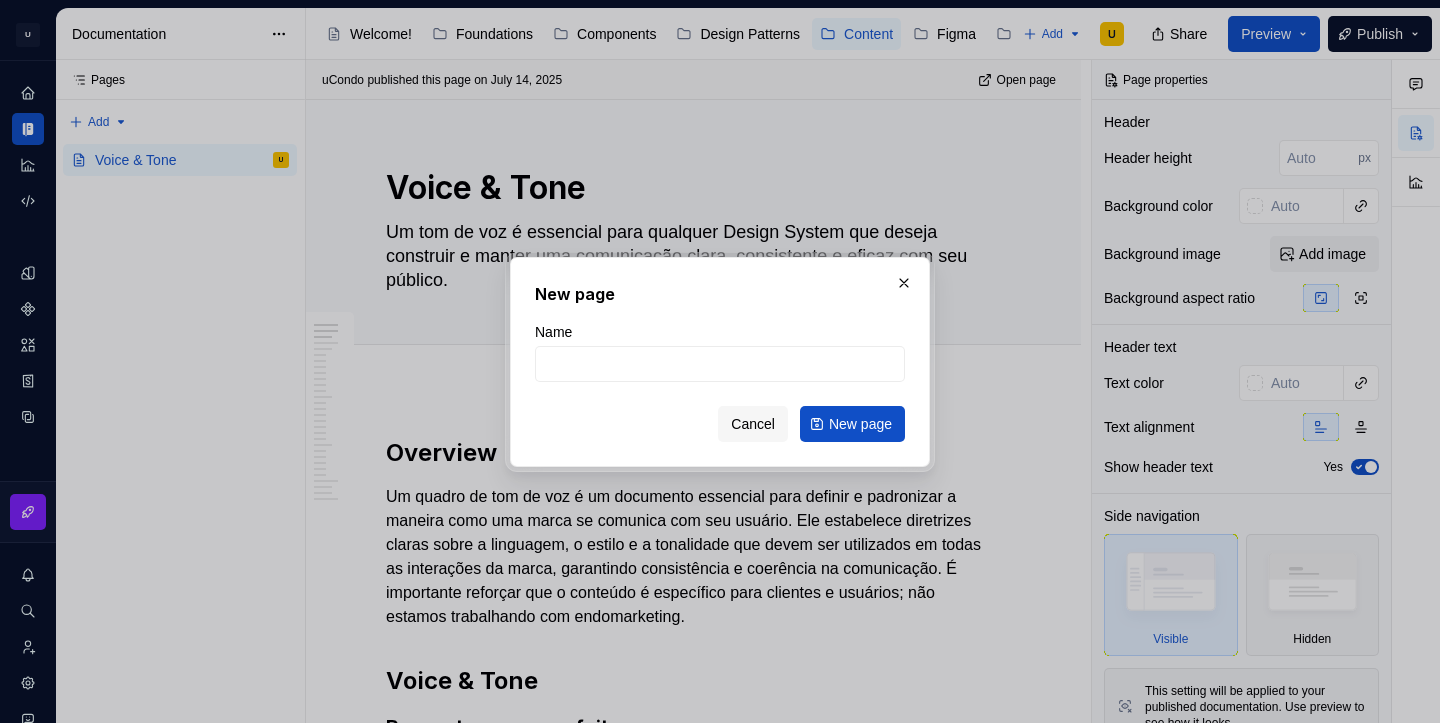 type on "S" 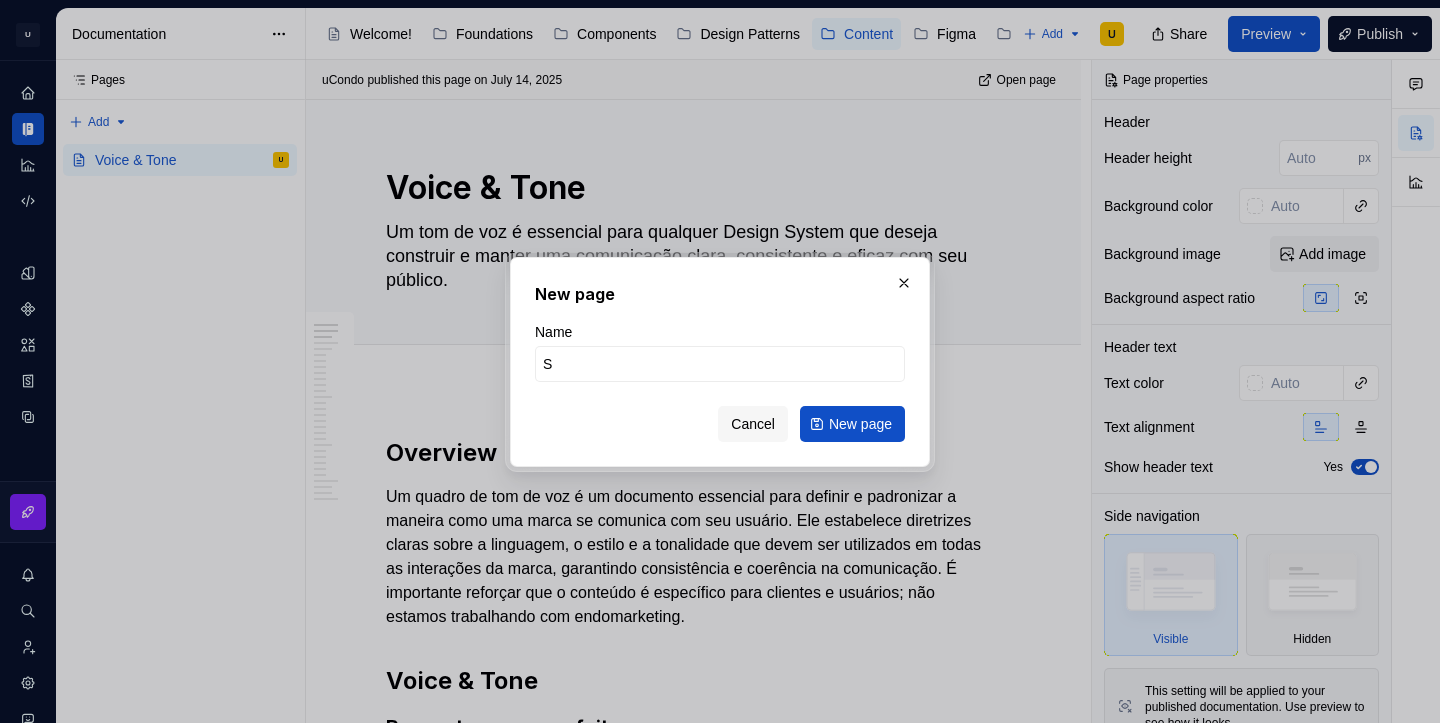type on "*" 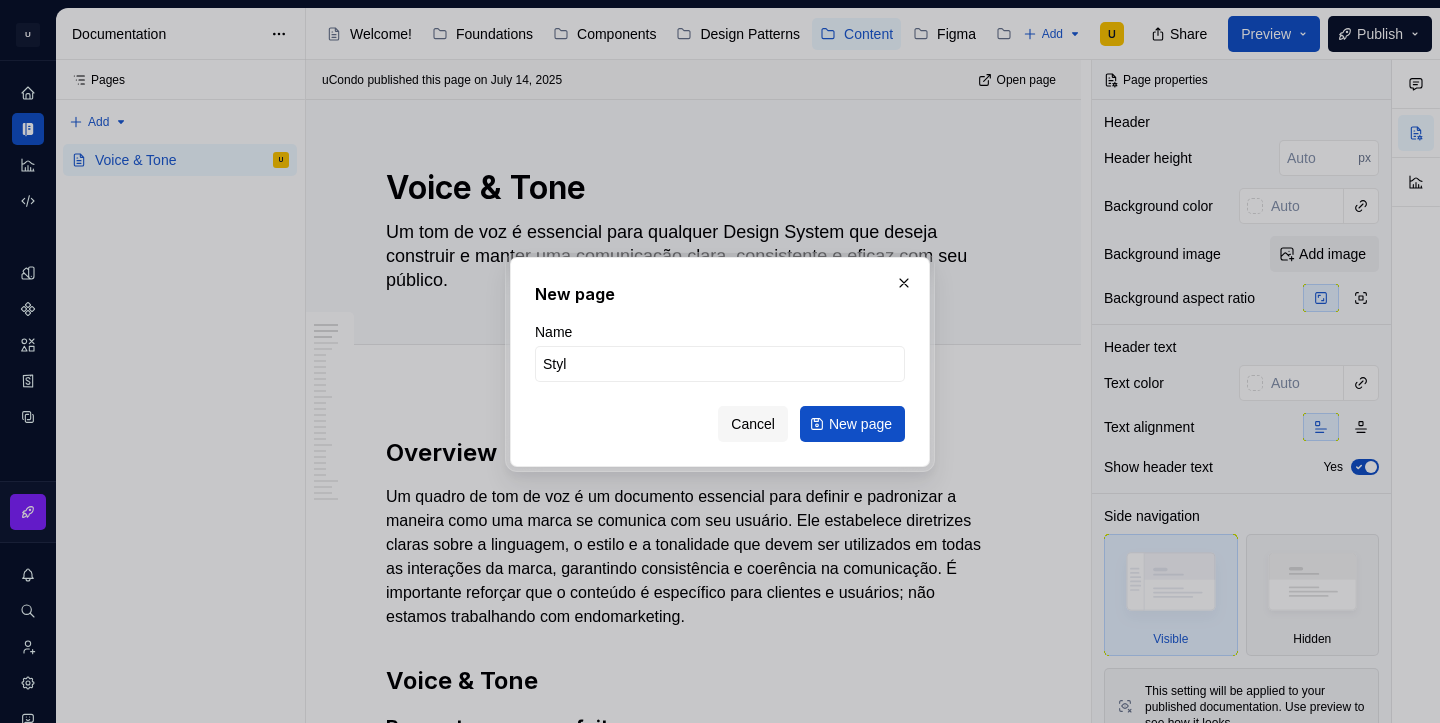 type on "Style" 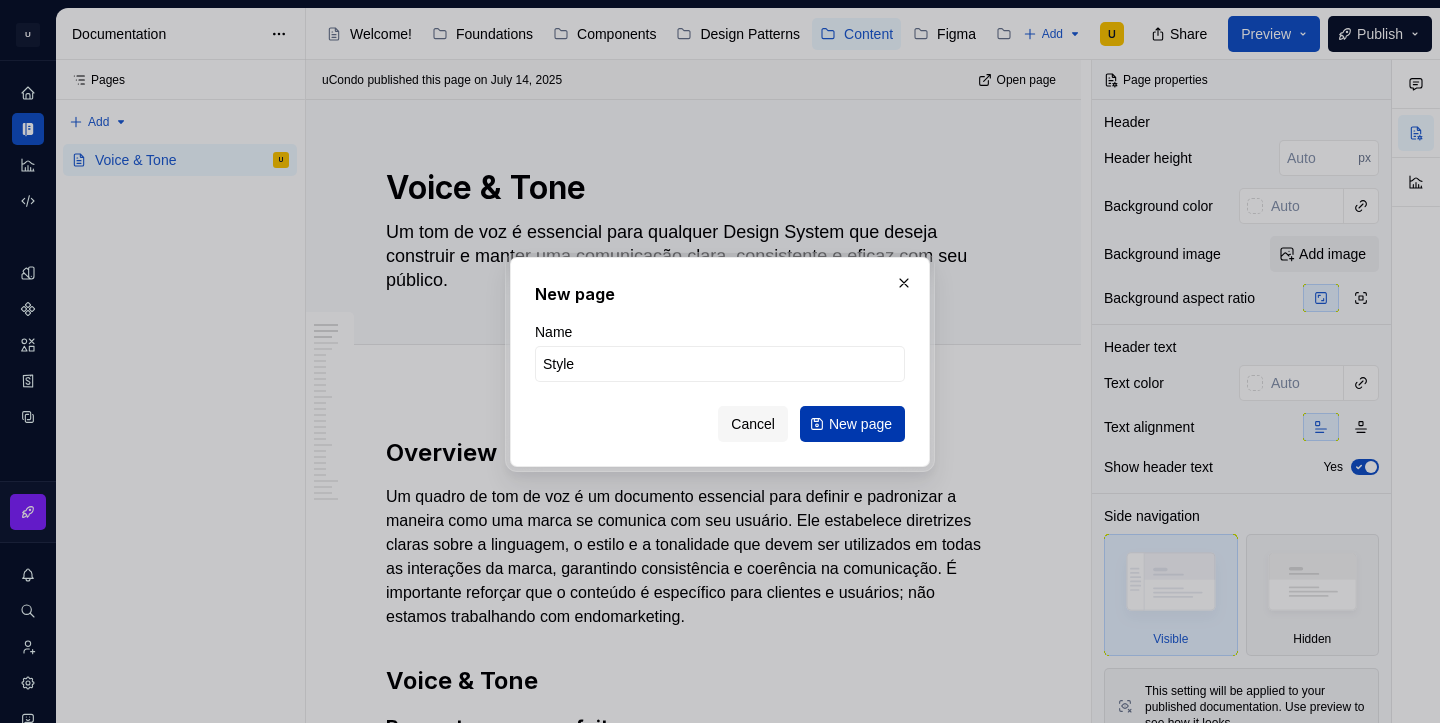 click on "New page" at bounding box center (860, 424) 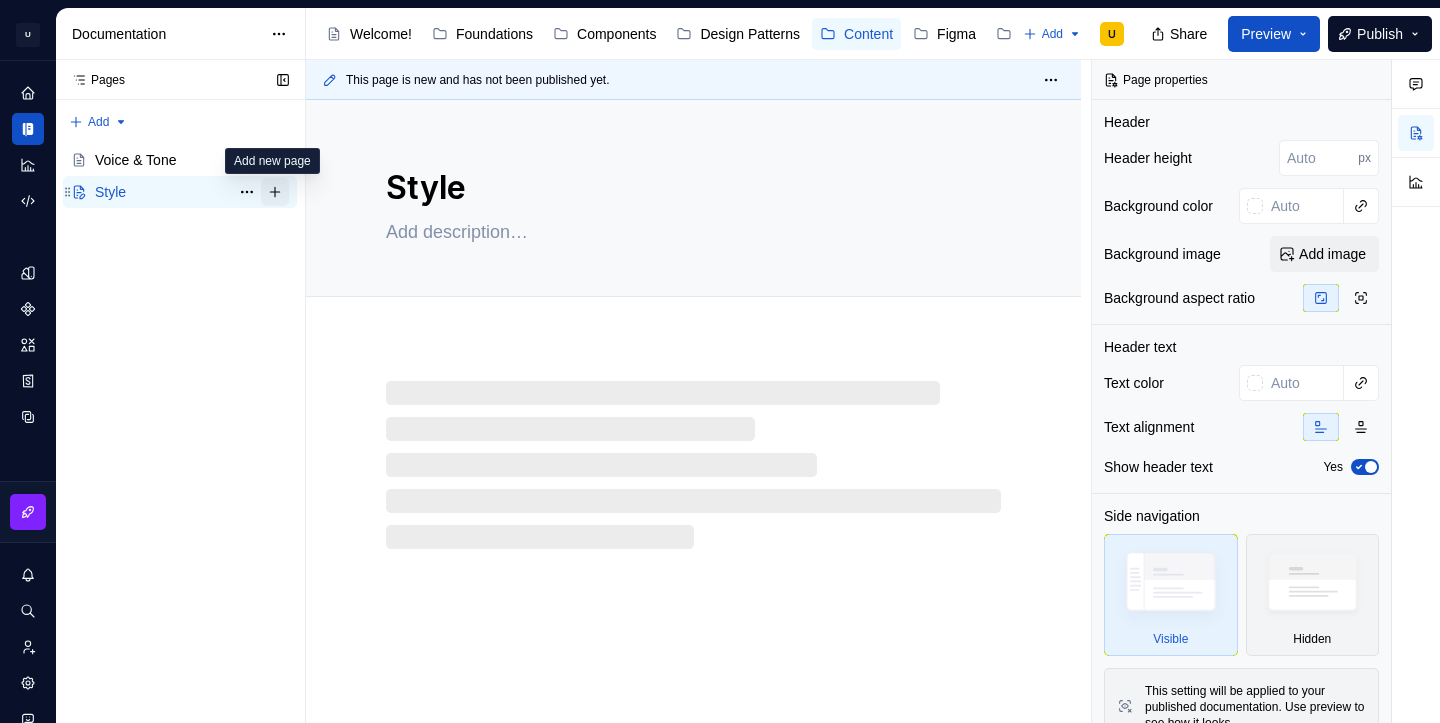 click at bounding box center [275, 192] 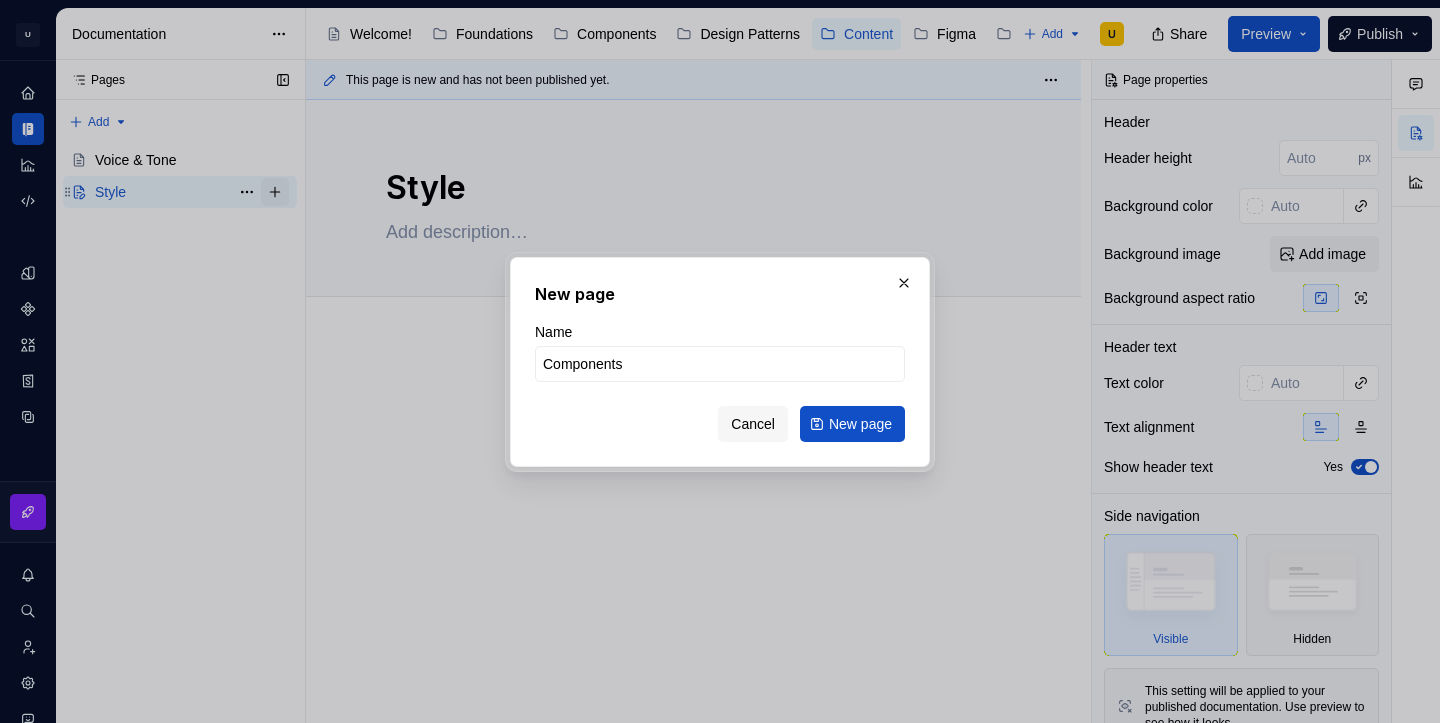 type on "Components" 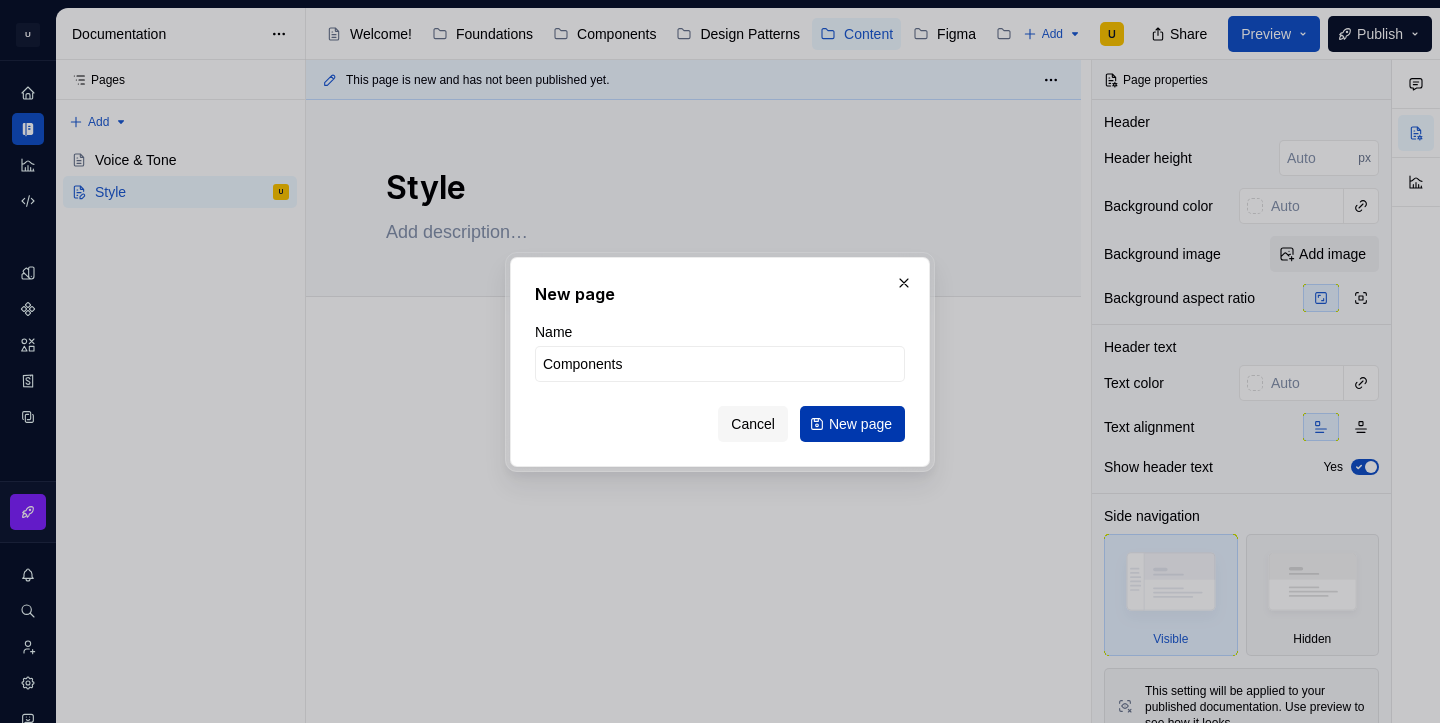 click on "New page" at bounding box center (860, 424) 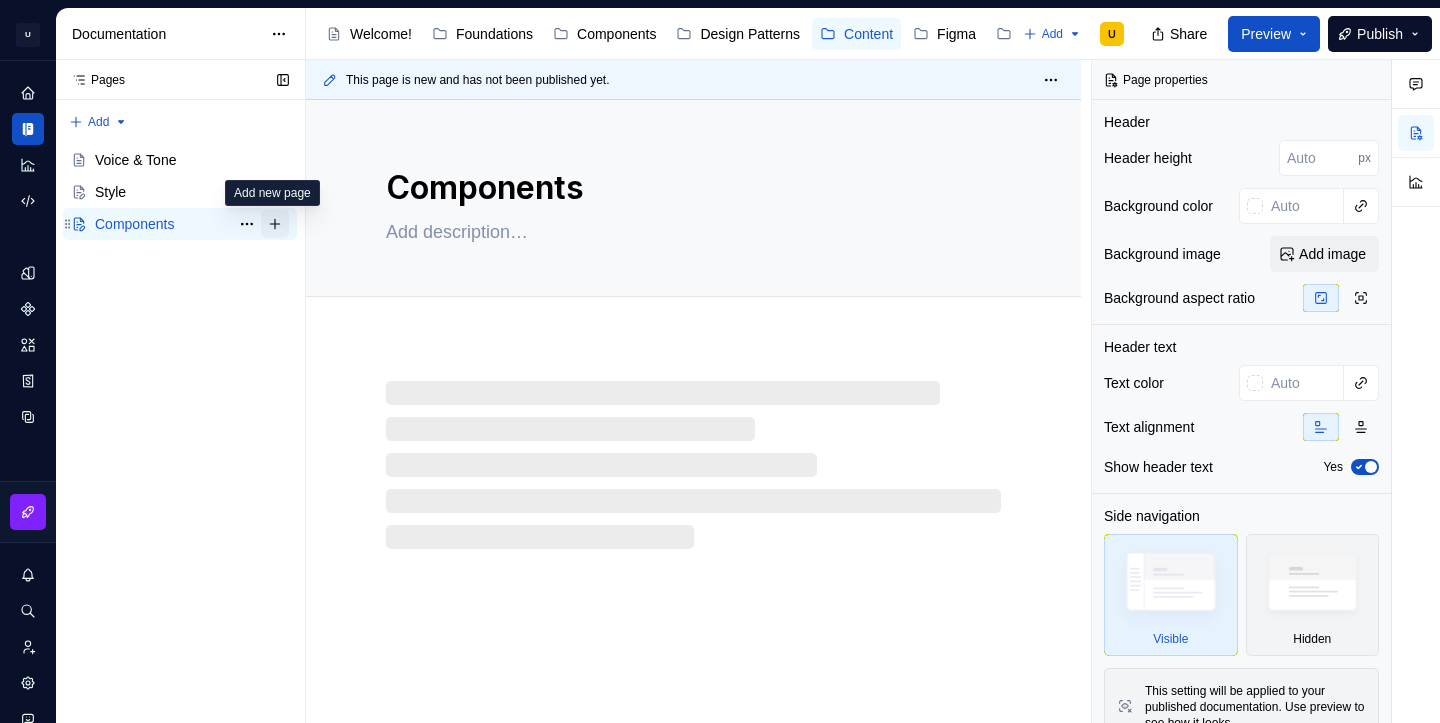 click at bounding box center (275, 224) 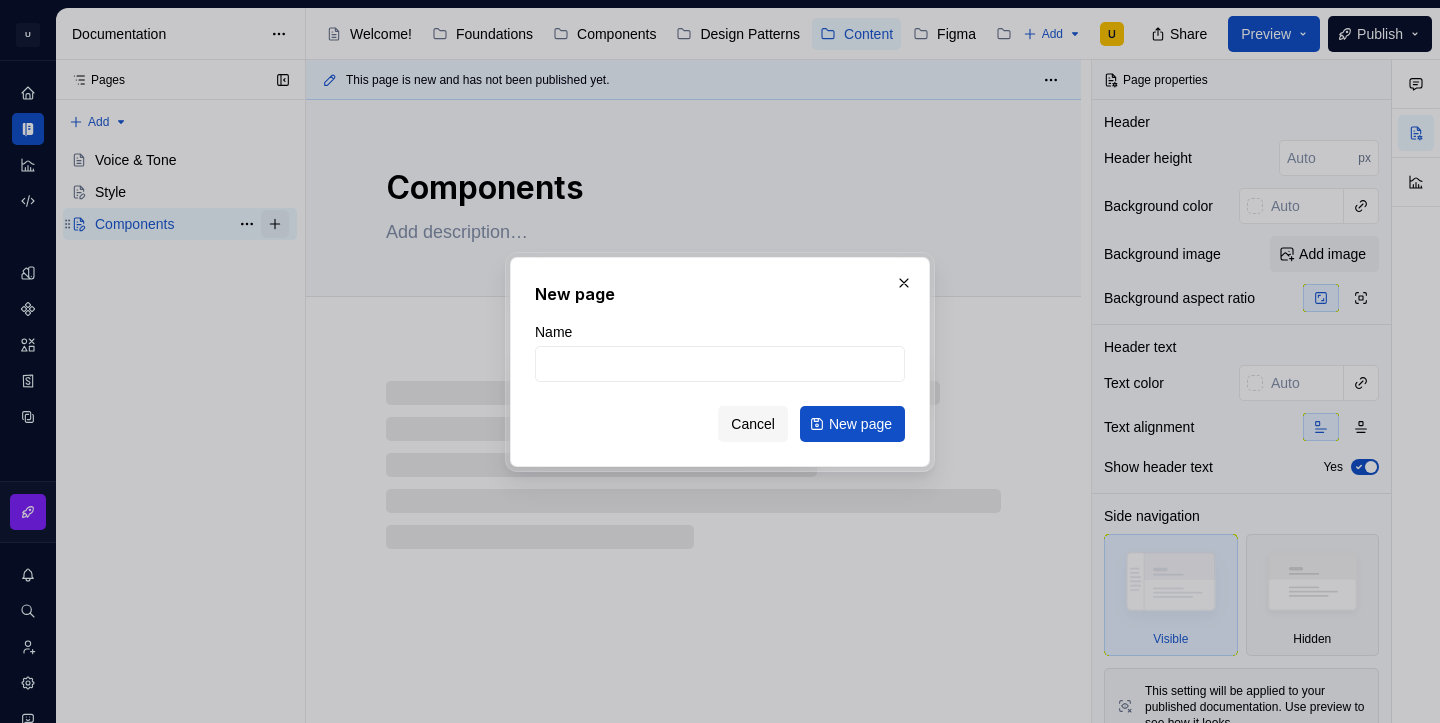 type on "*" 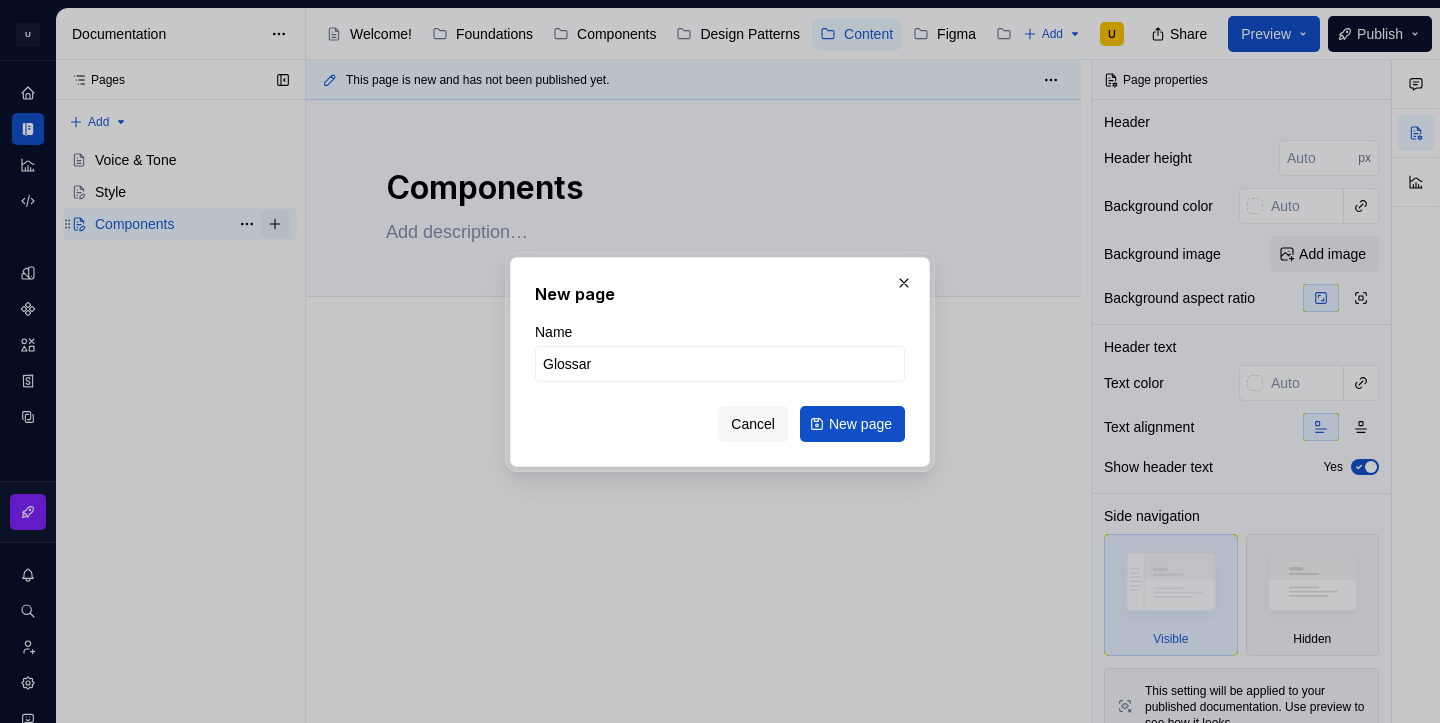 type on "Glossary" 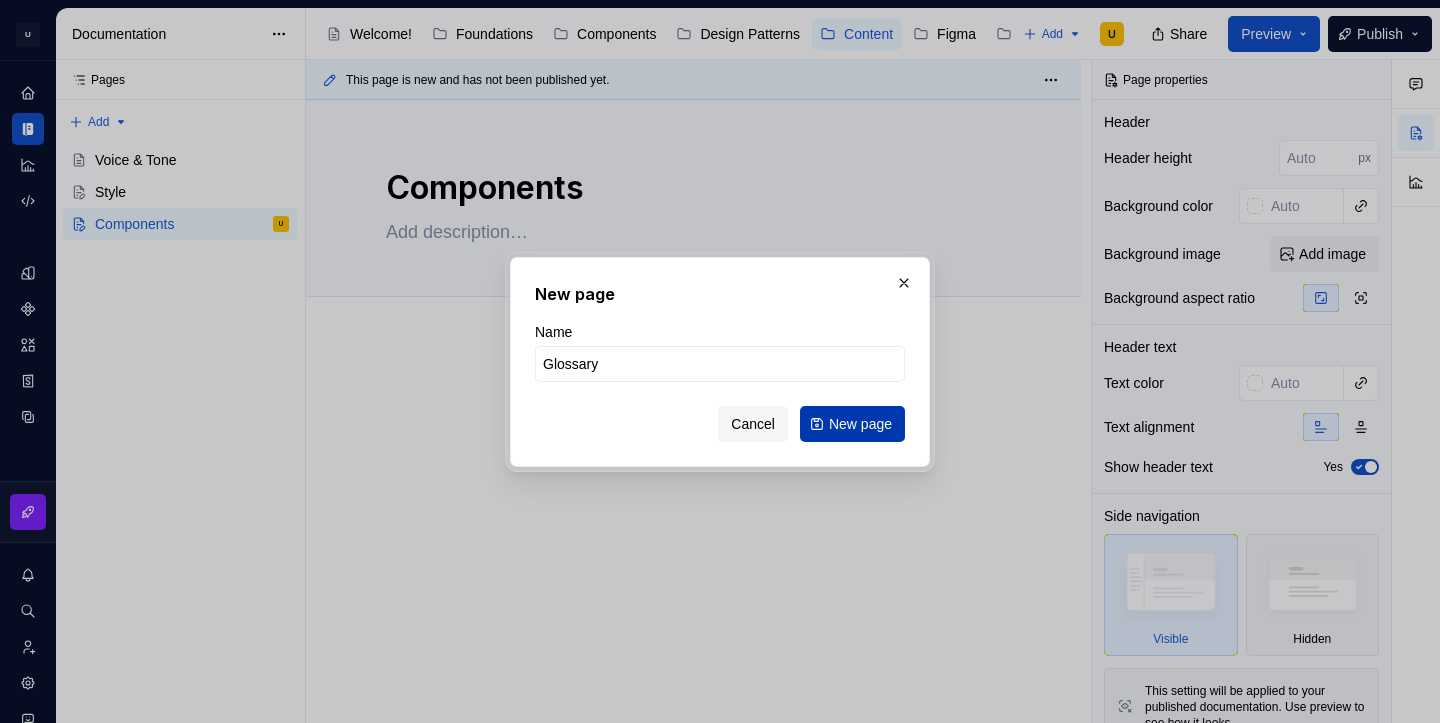 click on "New page" at bounding box center [860, 424] 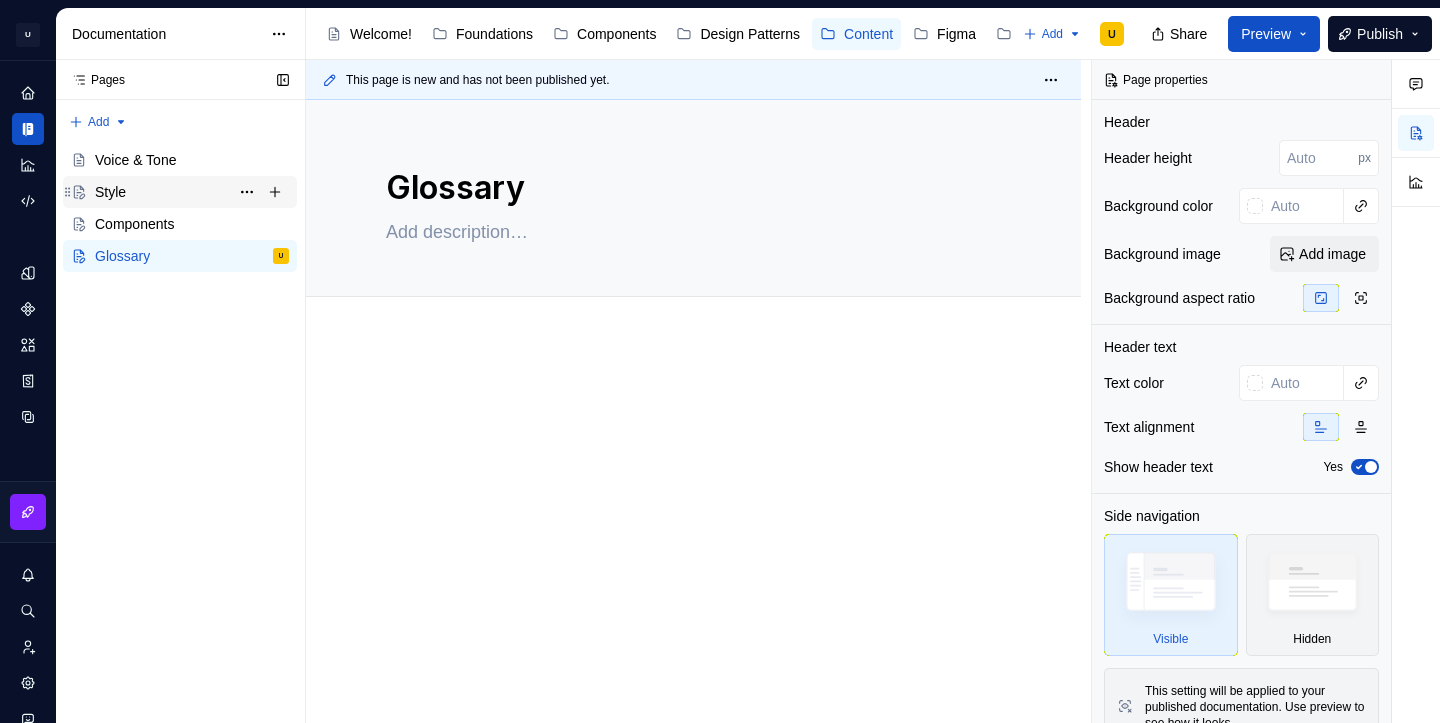 click on "Style" at bounding box center [192, 192] 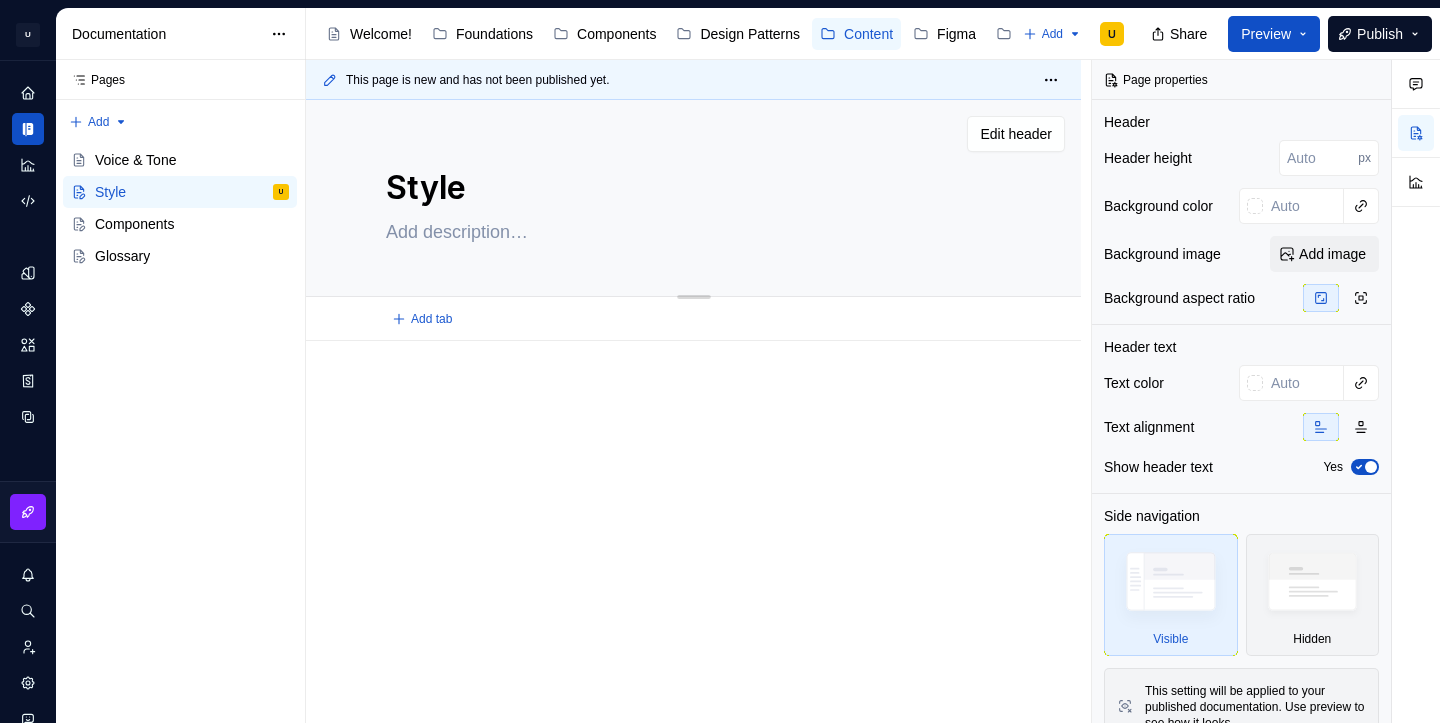 click at bounding box center (689, 232) 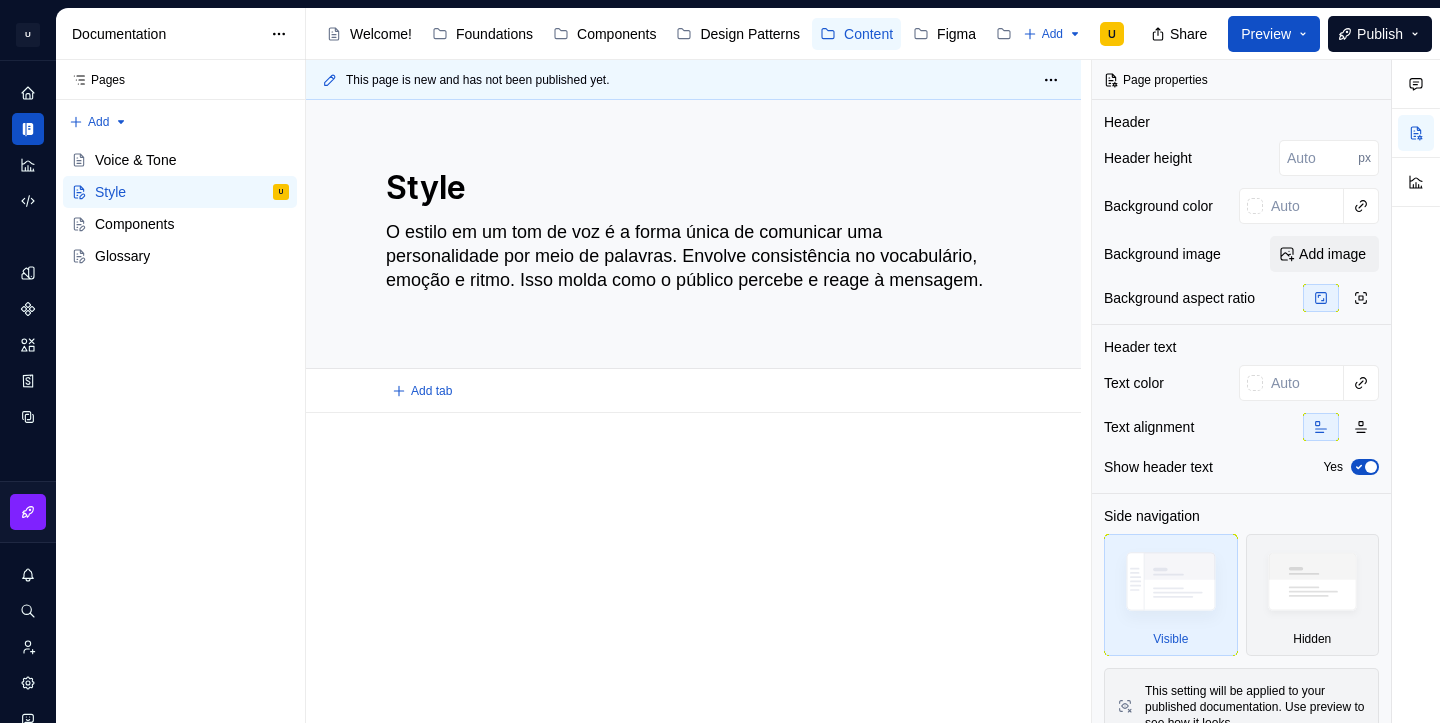 type on "*" 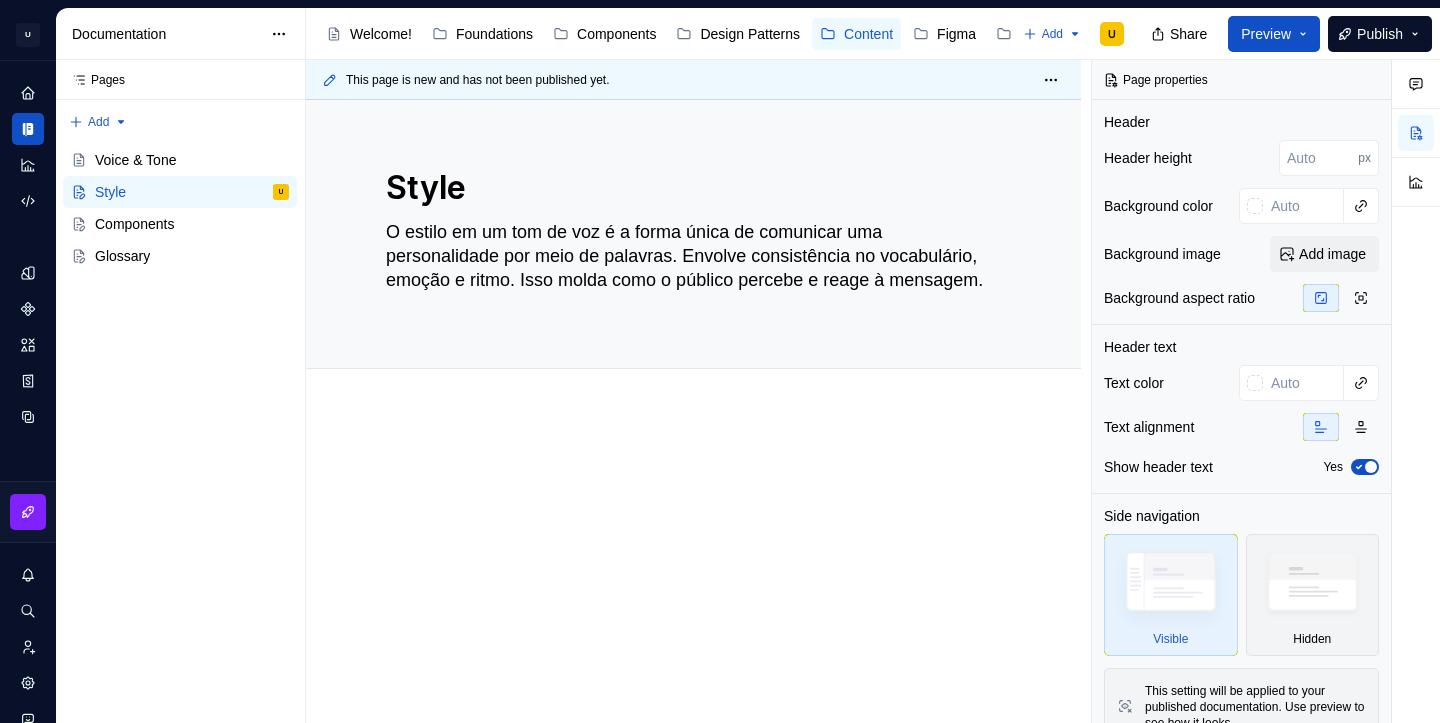 type on "O estilo em um tom de voz é a forma única de comunicar uma personalidade por meio de palavras. Envolve consistência no vocabulário, emoção e ritmo. Isso molda como o público percebe e reage à mensagem." 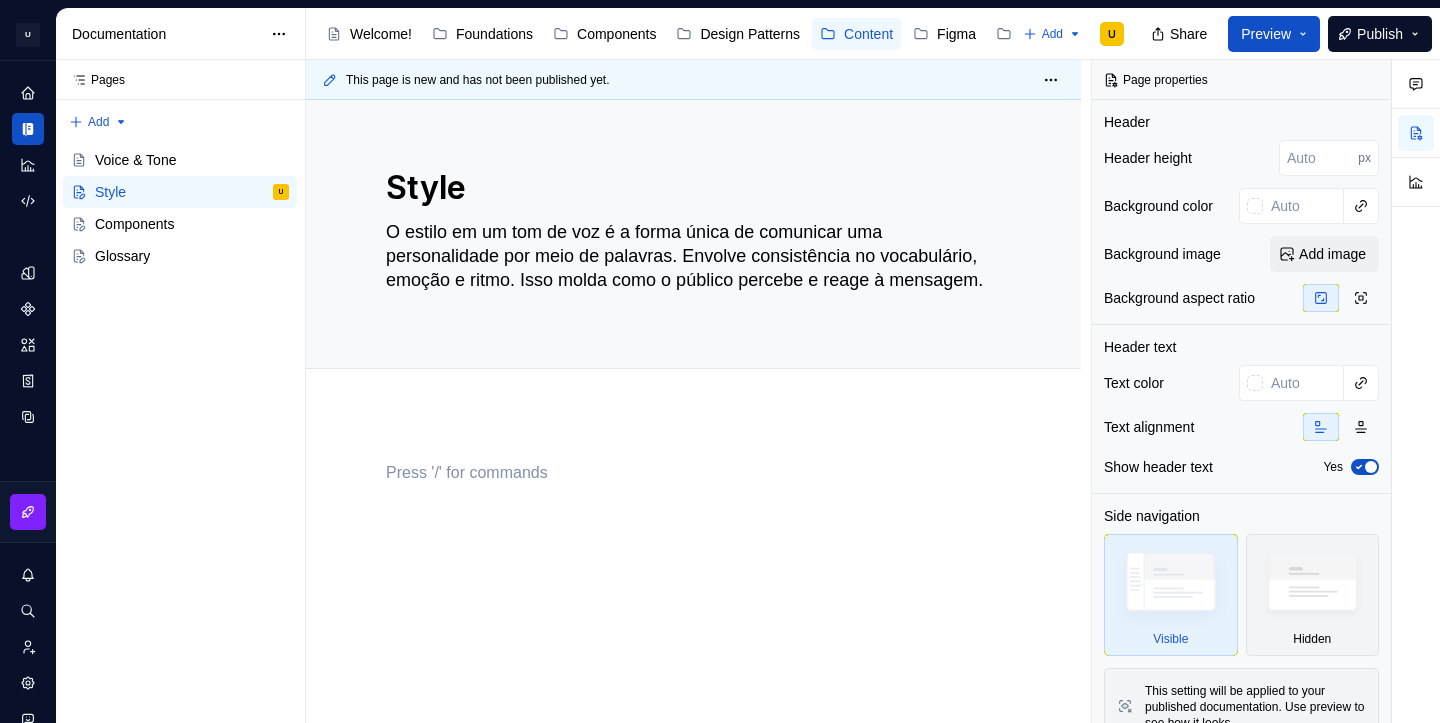 click at bounding box center [693, 473] 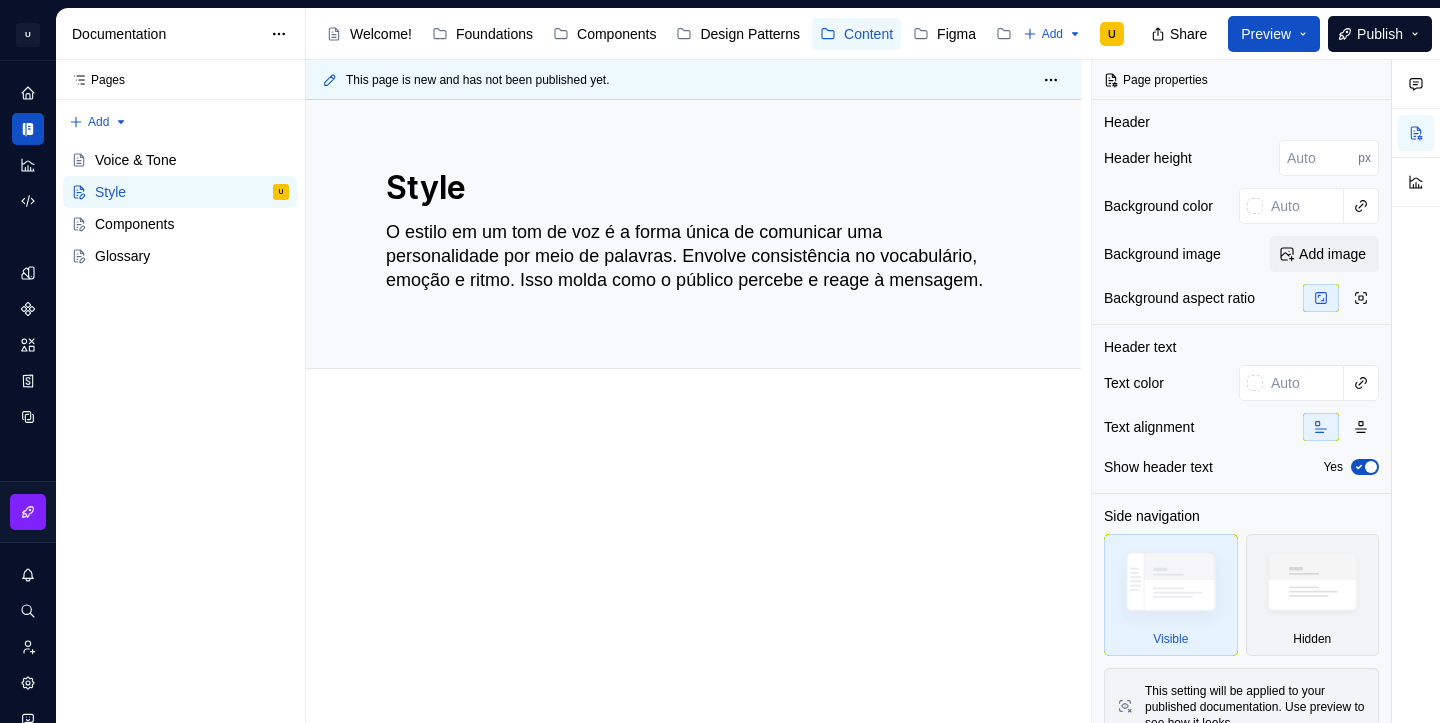 type on "*" 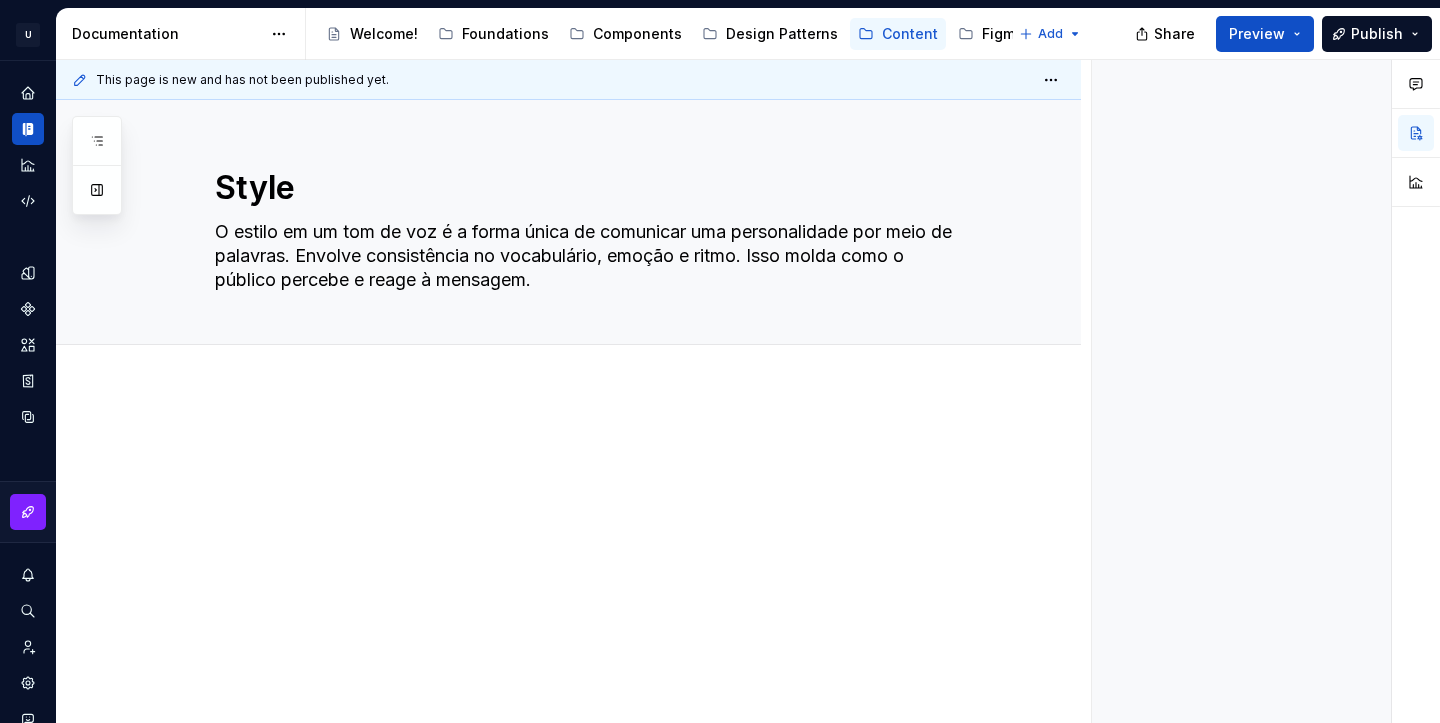 scroll, scrollTop: 0, scrollLeft: 0, axis: both 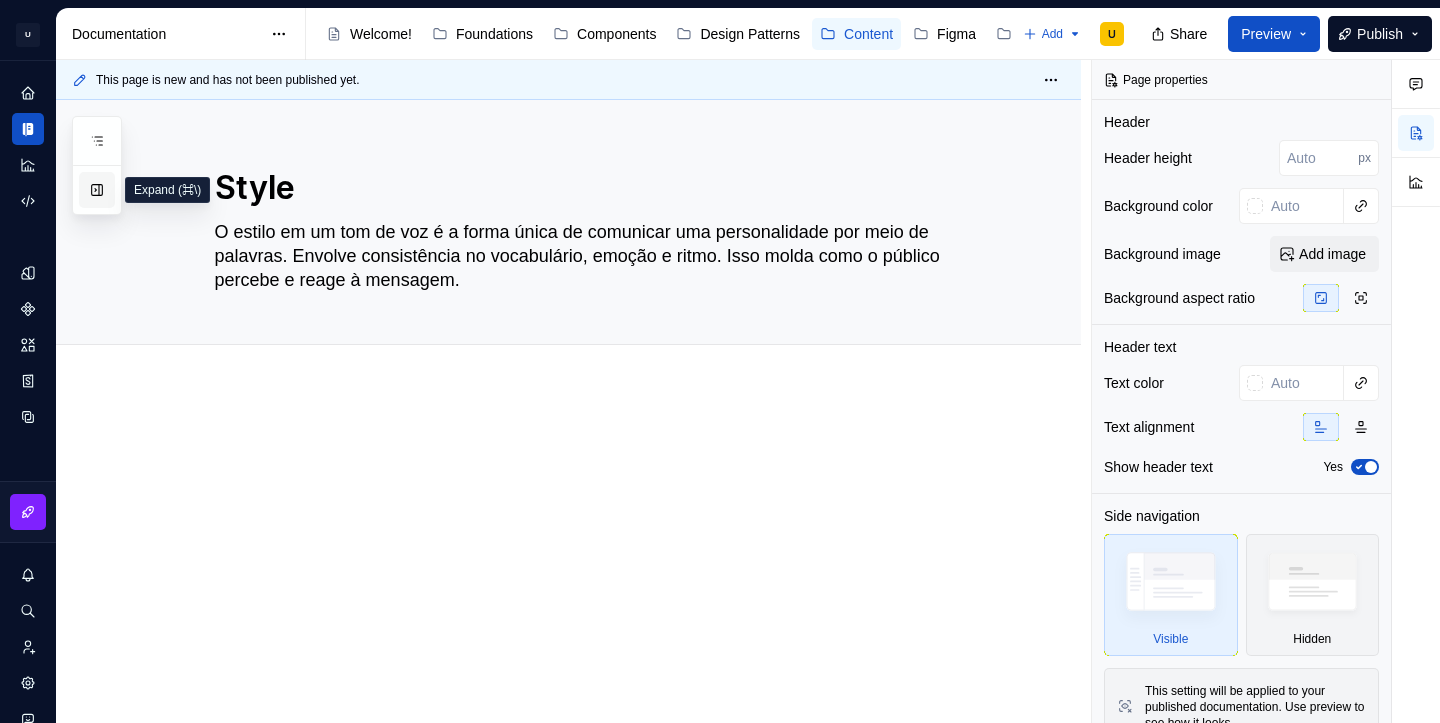click at bounding box center (97, 190) 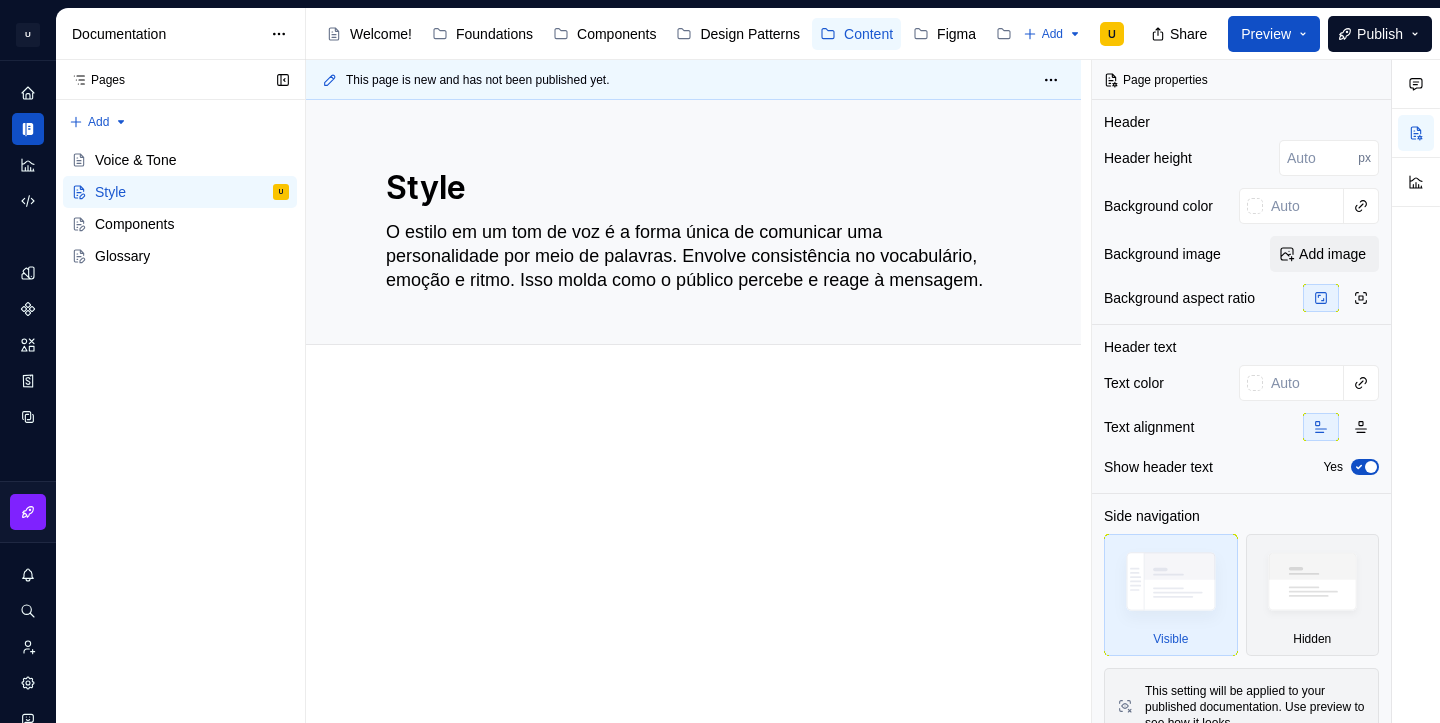 type on "*" 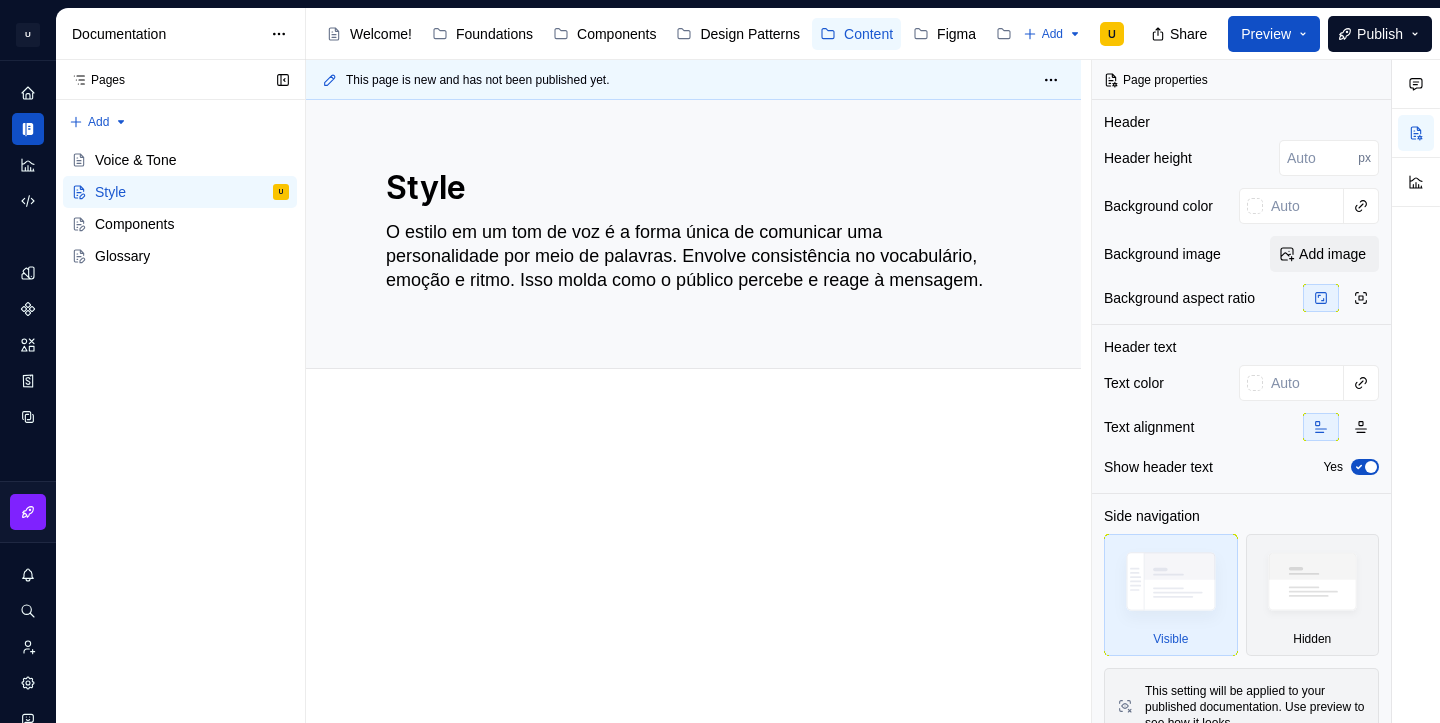type 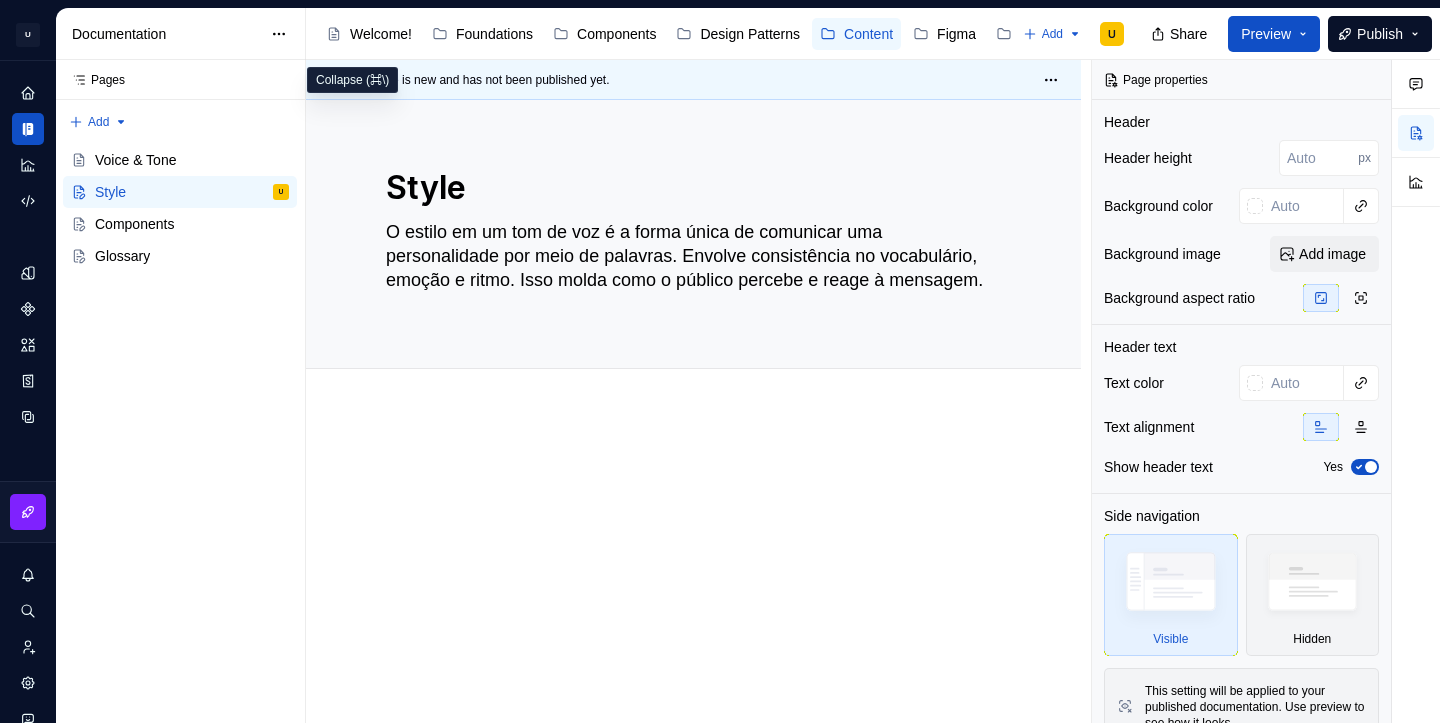 click at bounding box center [693, 595] 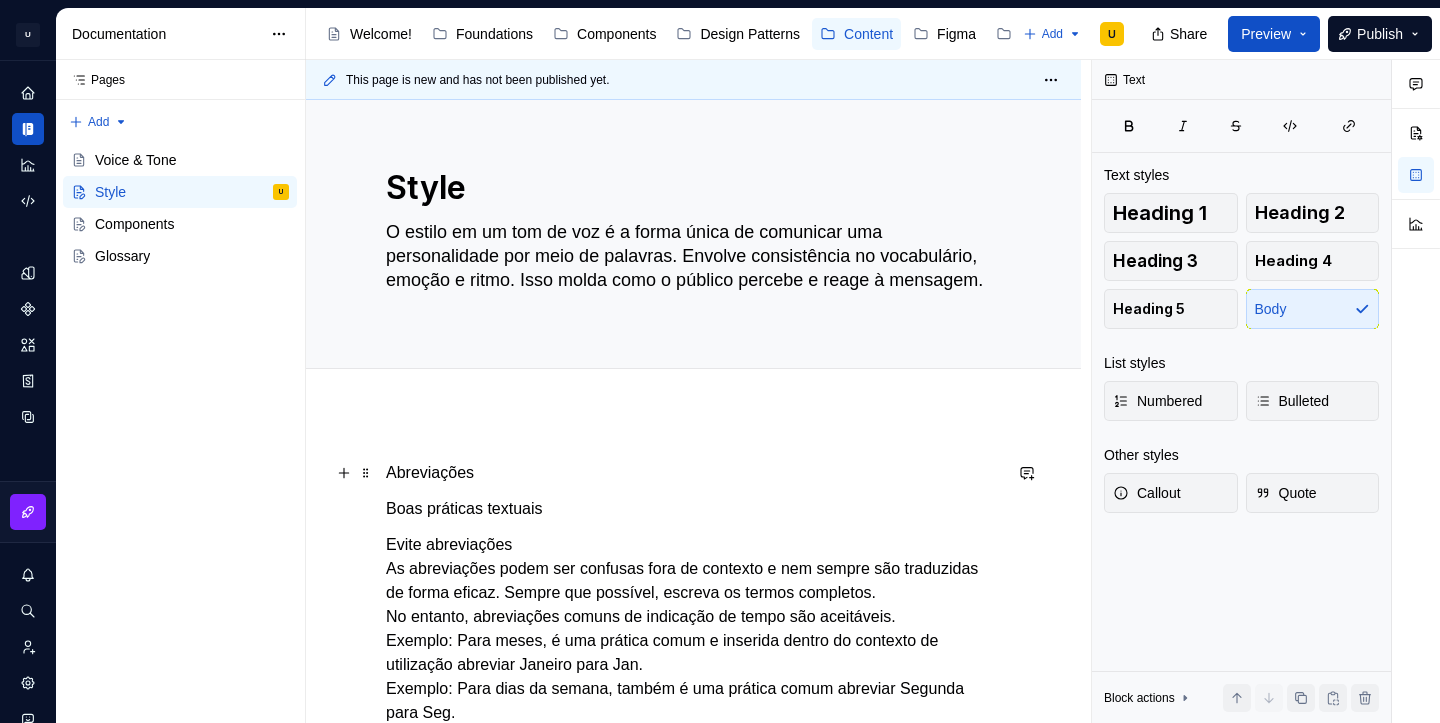 click on "Abreviações" at bounding box center [693, 473] 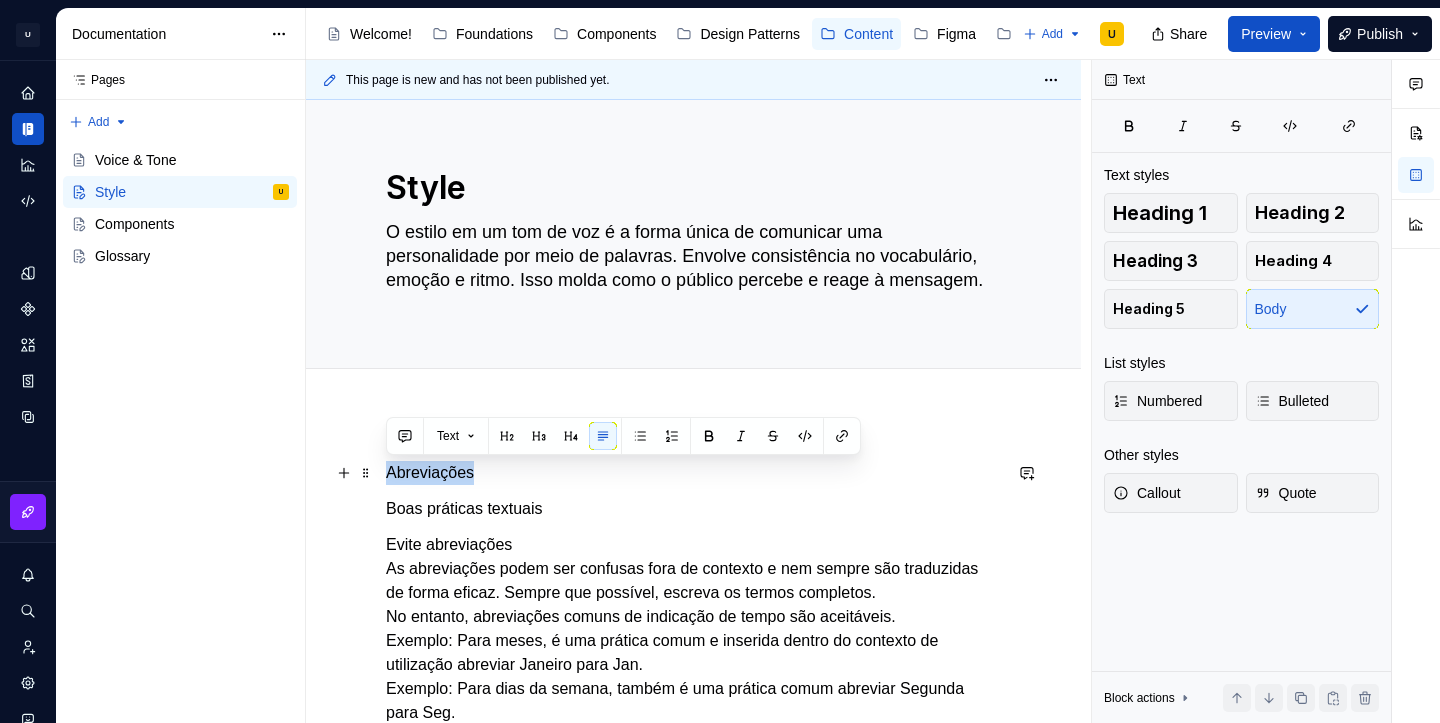 click on "Abreviações" at bounding box center (693, 473) 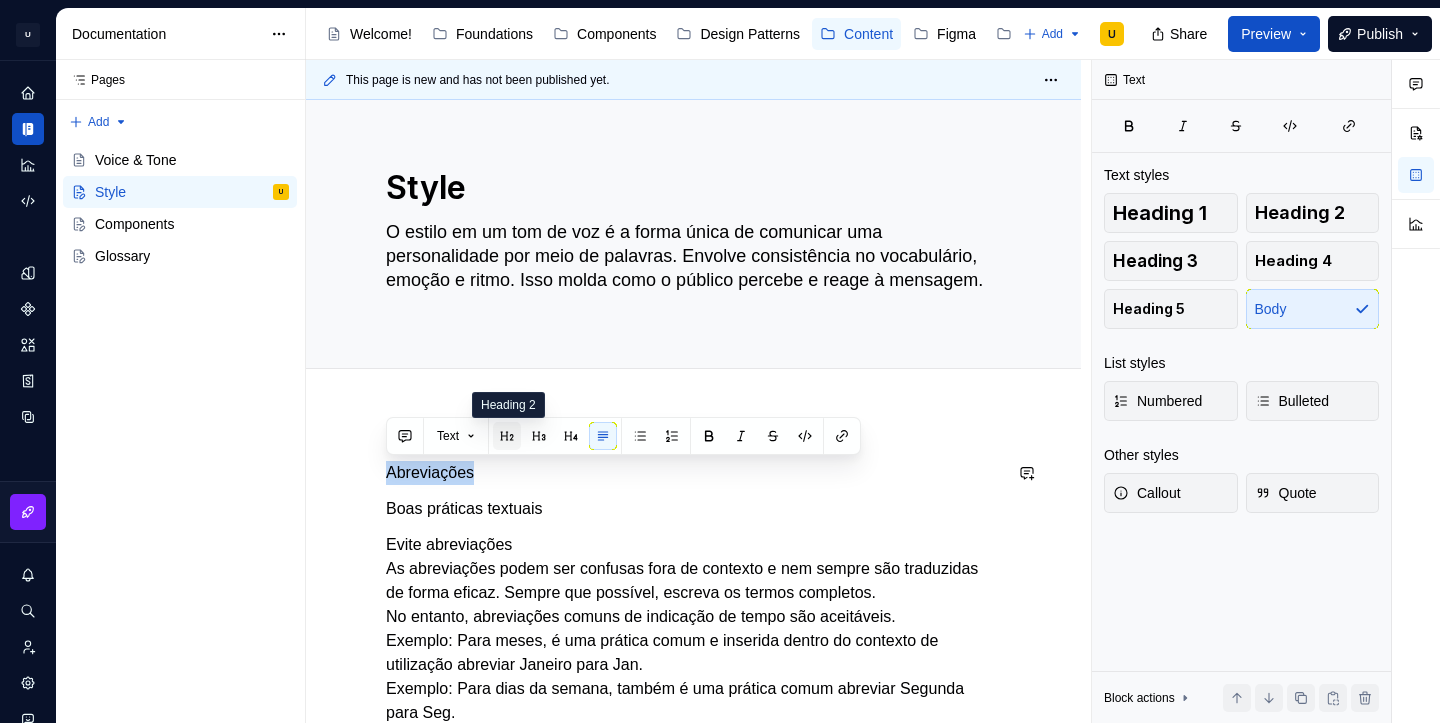 click at bounding box center [507, 436] 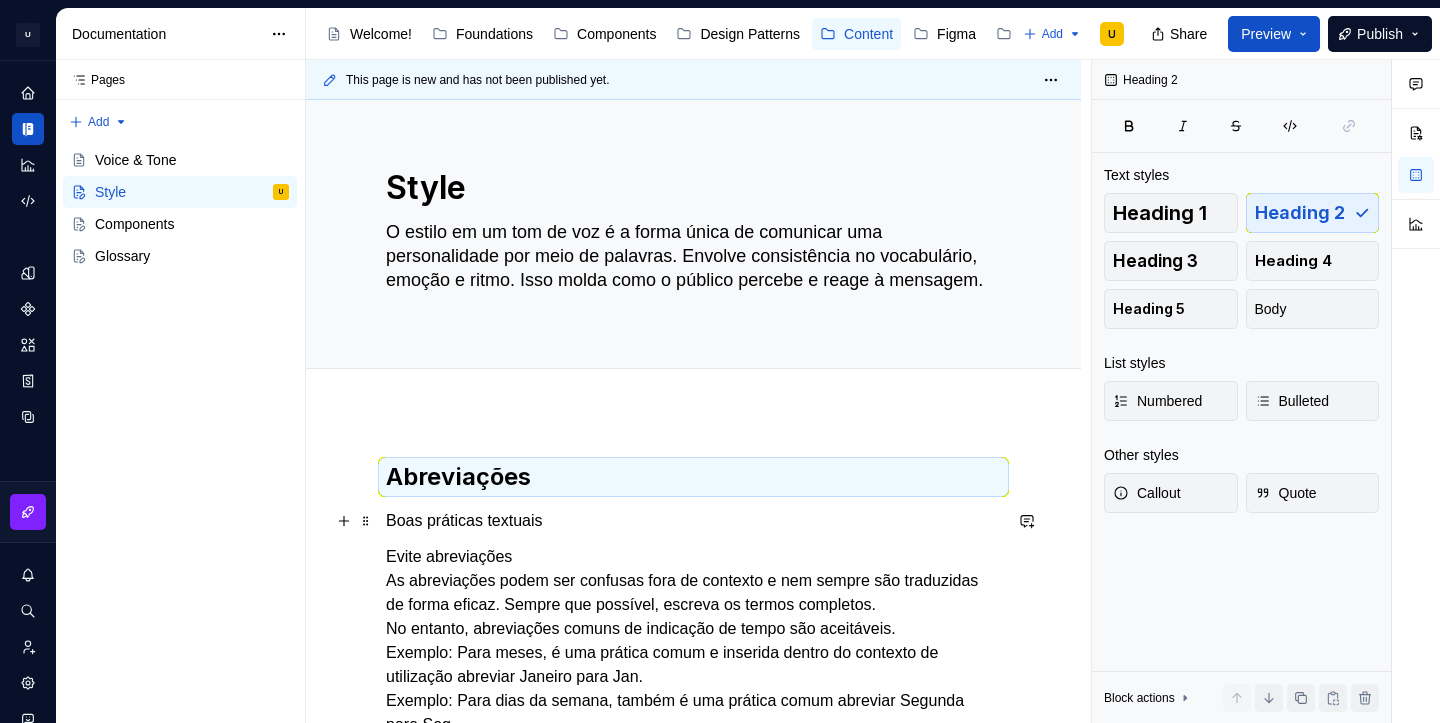 click on "Boas práticas textuais" at bounding box center [693, 521] 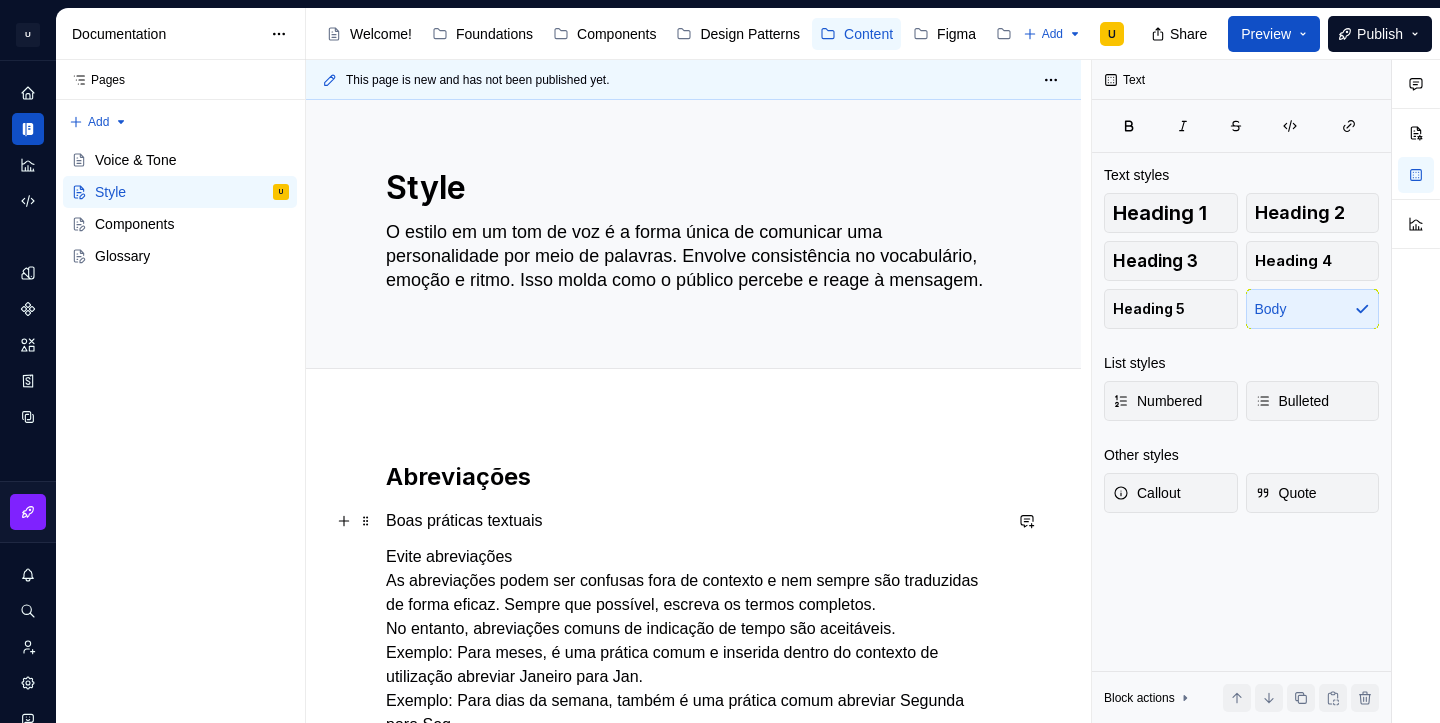 click on "Boas práticas textuais" at bounding box center (693, 521) 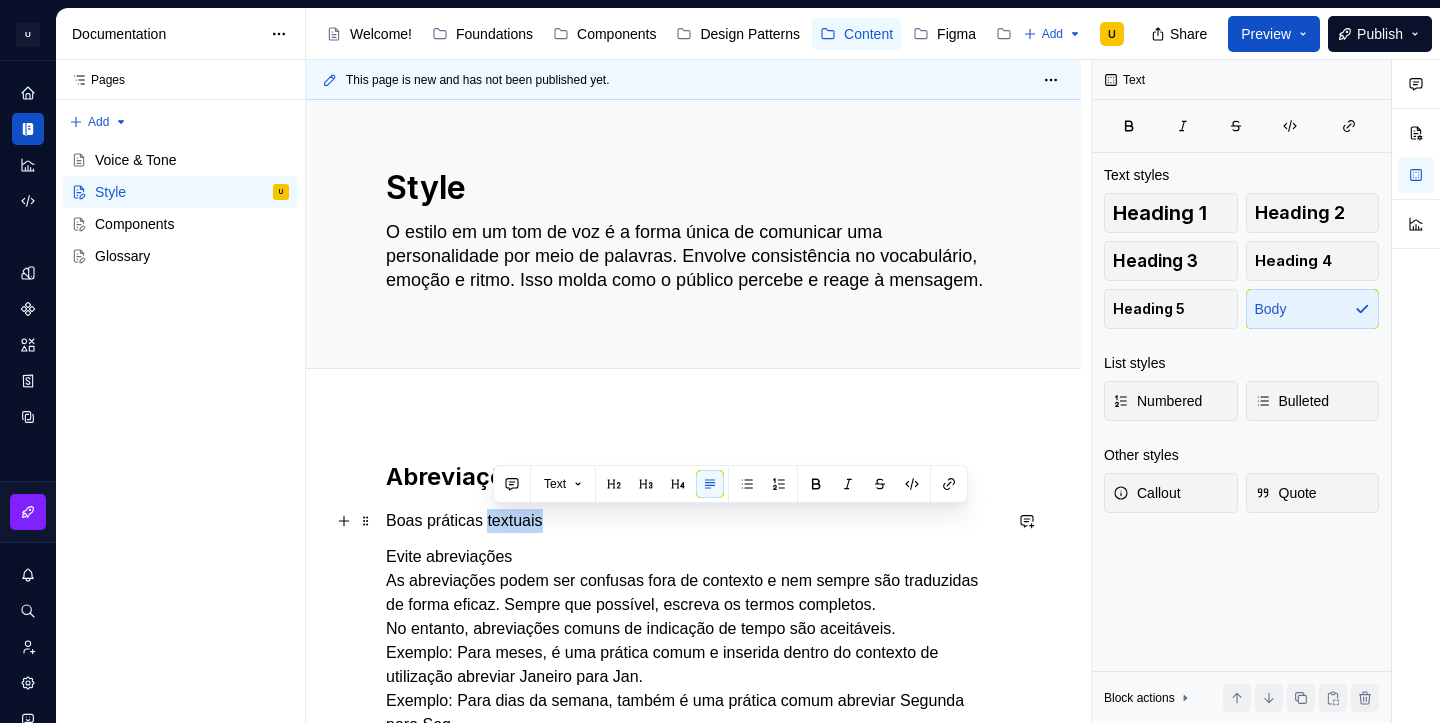 click on "Boas práticas textuais" at bounding box center (693, 521) 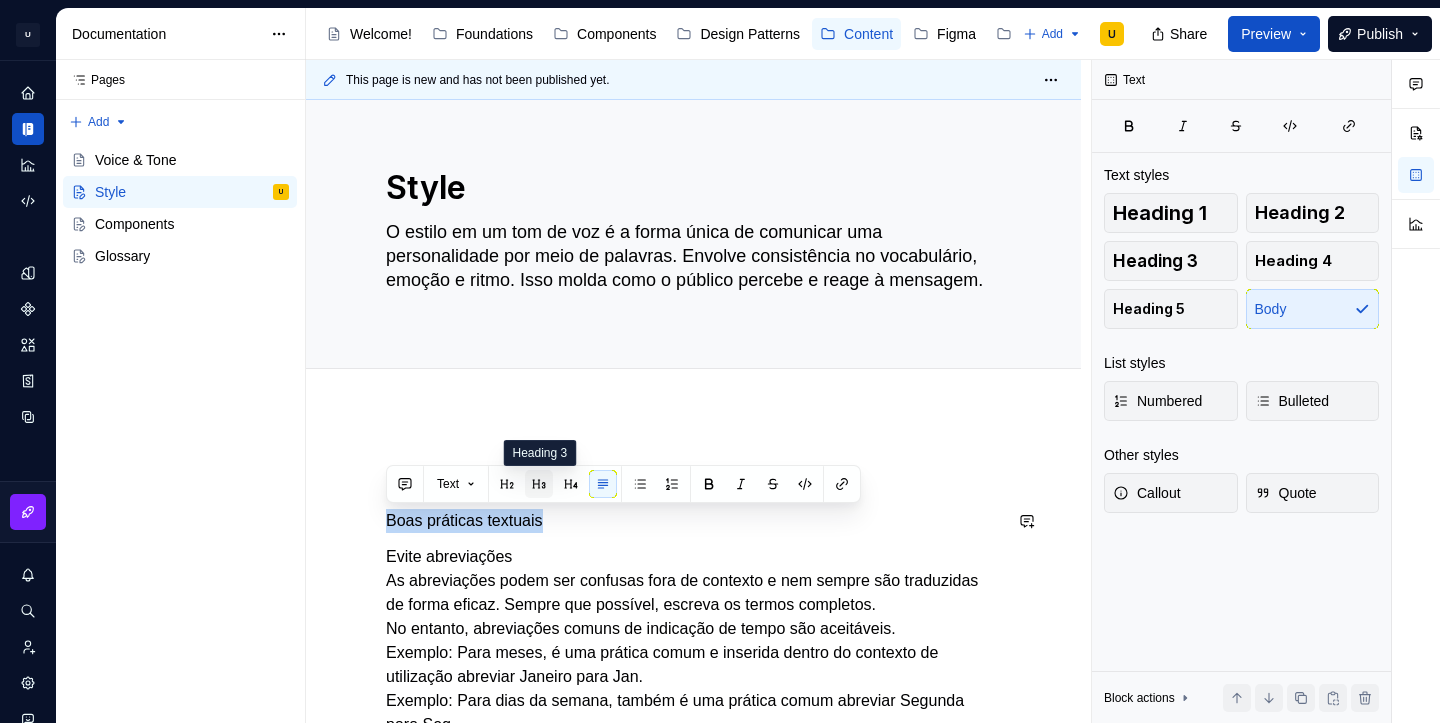 click at bounding box center [539, 484] 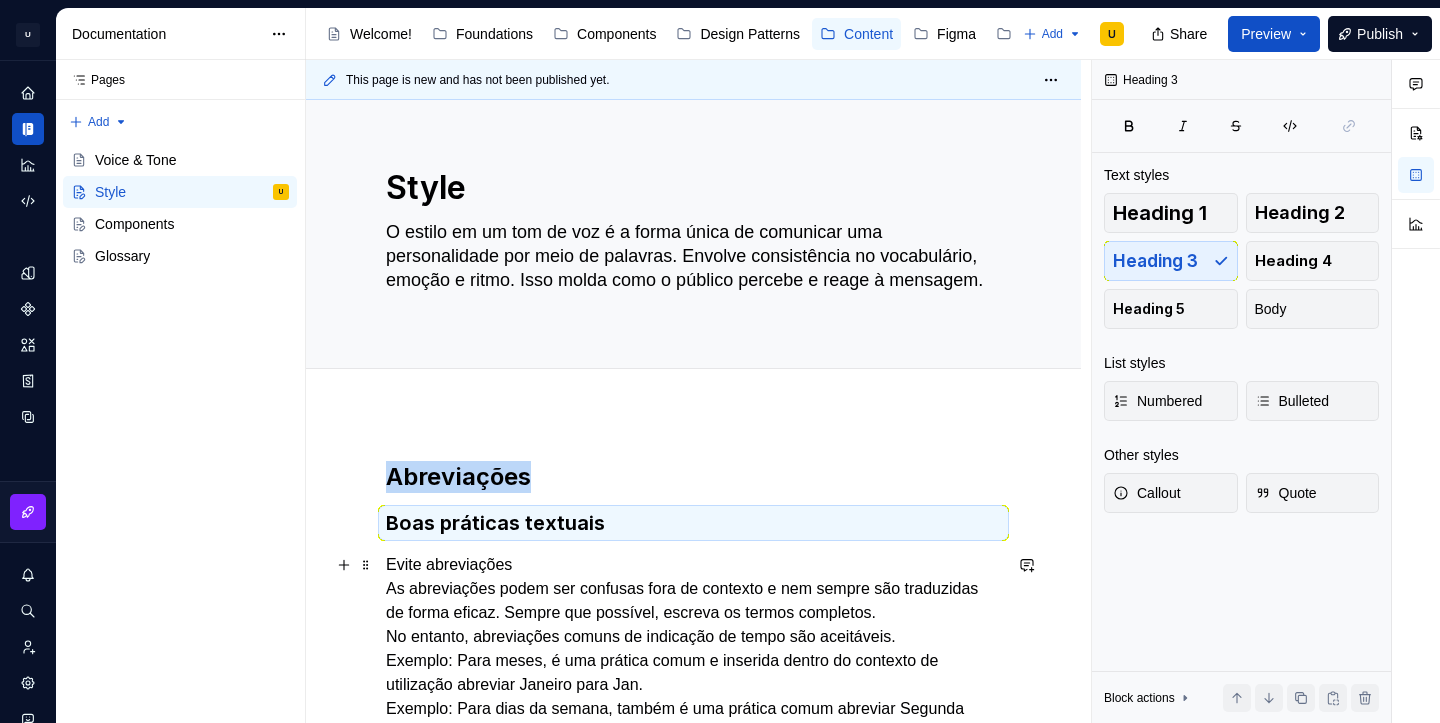 click on "Evite abreviações As abreviações podem ser confusas fora de contexto e nem sempre são traduzidas de forma eficaz. Sempre que possível, escreva os termos completos. No entanto, abreviações comuns de indicação de tempo são aceitáveis. Exemplo: Para meses, é uma prática comum e inserida dentro do contexto de utilização abreviar Janeiro para Jan. Exemplo: Para dias da semana, também é uma prática comum abreviar Segunda para Seg. Mantenha a terminologia consistente em toda a plataforma. Exemplo: Se usar "Retorno sobre o investimento" uma vez, continue usando esse termo em vez de alternar para "ROI". Exemplo: Atualizado há [MINUTES] min." at bounding box center [693, 709] 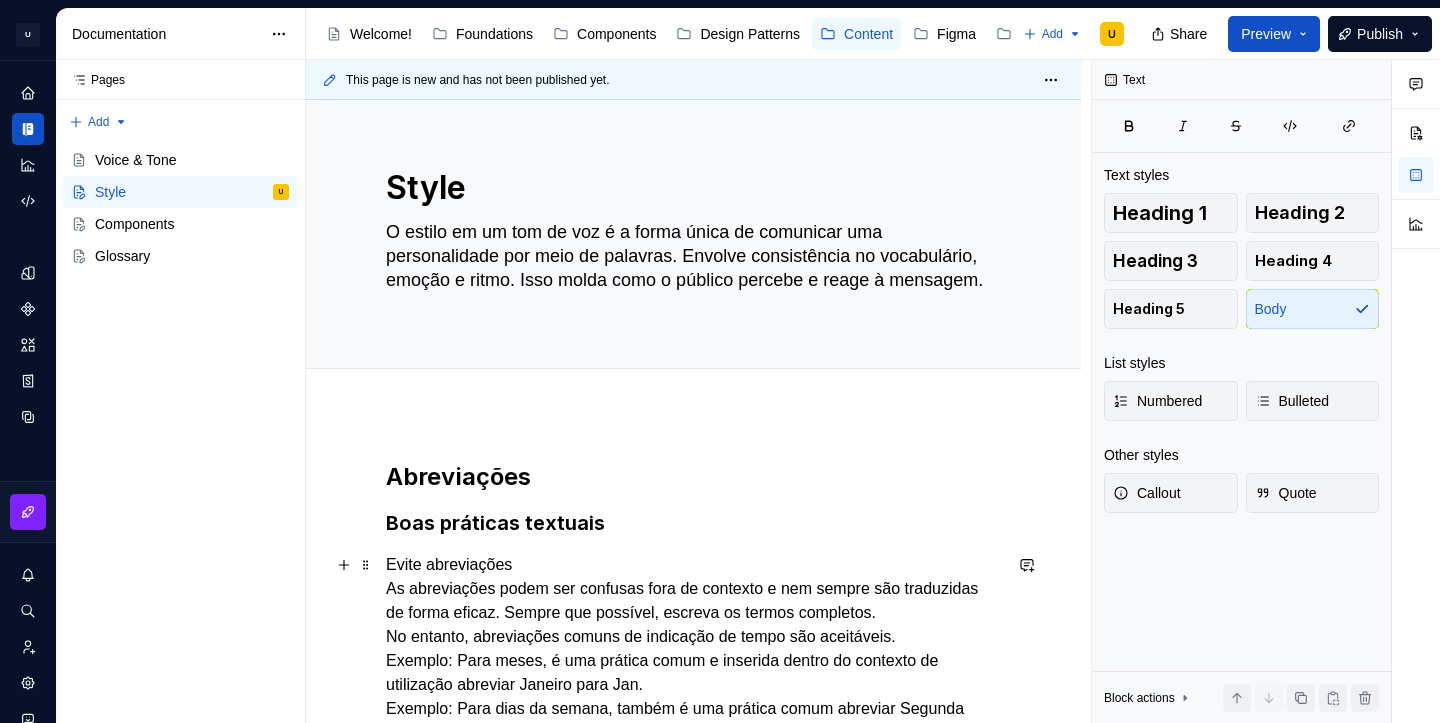 click on "Evite abreviações As abreviações podem ser confusas fora de contexto e nem sempre são traduzidas de forma eficaz. Sempre que possível, escreva os termos completos. No entanto, abreviações comuns de indicação de tempo são aceitáveis. Exemplo: Para meses, é uma prática comum e inserida dentro do contexto de utilização abreviar Janeiro para Jan. Exemplo: Para dias da semana, também é uma prática comum abreviar Segunda para Seg. Mantenha a terminologia consistente em toda a plataforma. Exemplo: Se usar "Retorno sobre o investimento" uma vez, continue usando esse termo em vez de alternar para "ROI". Exemplo: Atualizado há [MINUTES] min." at bounding box center (693, 709) 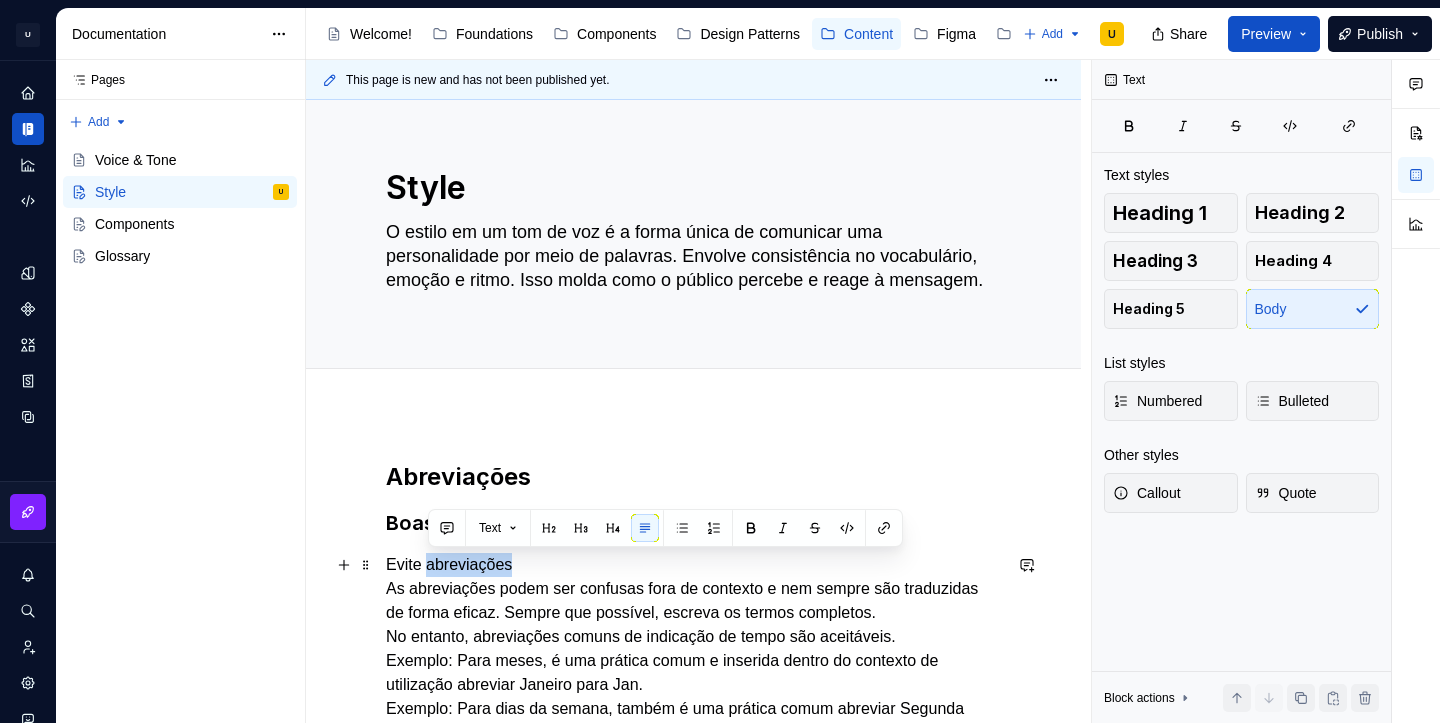 click on "Evite abreviações As abreviações podem ser confusas fora de contexto e nem sempre são traduzidas de forma eficaz. Sempre que possível, escreva os termos completos. No entanto, abreviações comuns de indicação de tempo são aceitáveis. Exemplo: Para meses, é uma prática comum e inserida dentro do contexto de utilização abreviar Janeiro para Jan. Exemplo: Para dias da semana, também é uma prática comum abreviar Segunda para Seg. Mantenha a terminologia consistente em toda a plataforma. Exemplo: Se usar "Retorno sobre o investimento" uma vez, continue usando esse termo em vez de alternar para "ROI". Exemplo: Atualizado há [MINUTES] min." at bounding box center (693, 709) 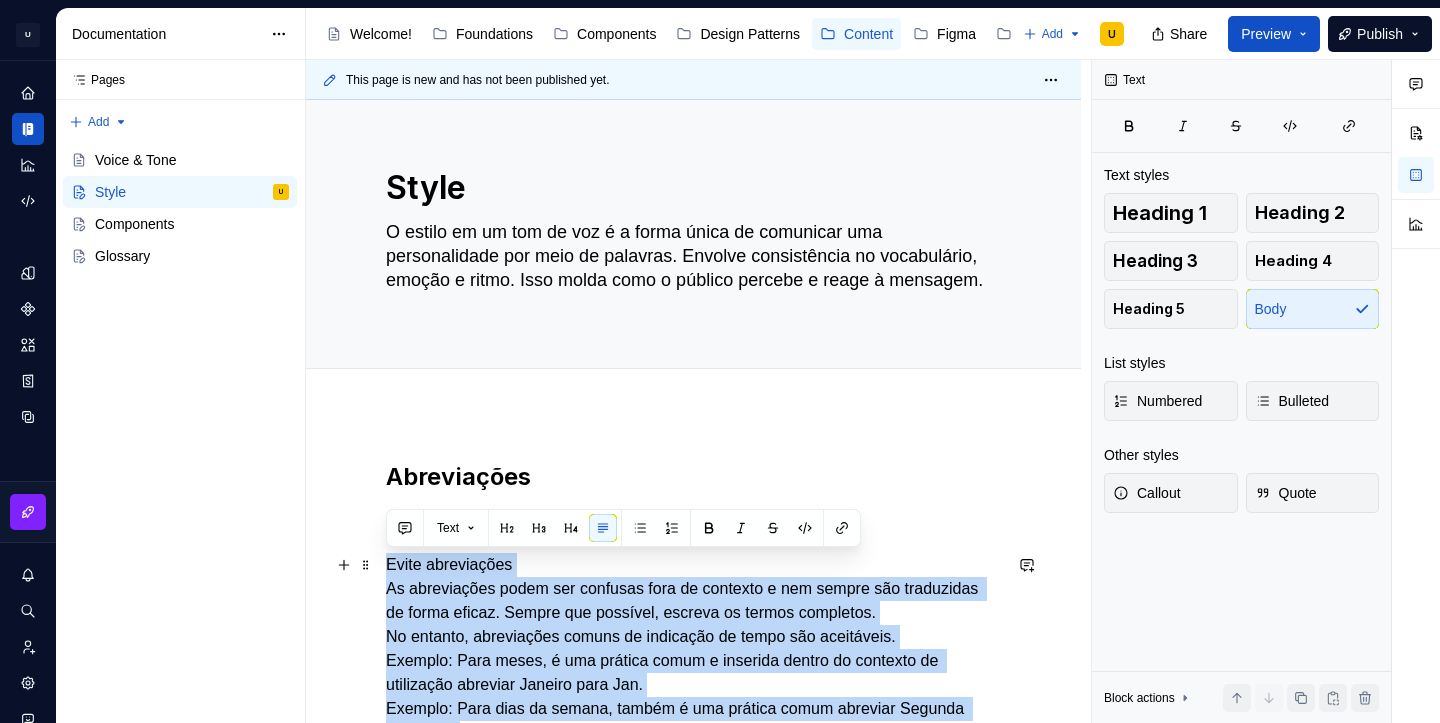 click on "Evite abreviações As abreviações podem ser confusas fora de contexto e nem sempre são traduzidas de forma eficaz. Sempre que possível, escreva os termos completos. No entanto, abreviações comuns de indicação de tempo são aceitáveis. Exemplo: Para meses, é uma prática comum e inserida dentro do contexto de utilização abreviar Janeiro para Jan. Exemplo: Para dias da semana, também é uma prática comum abreviar Segunda para Seg. Mantenha a terminologia consistente em toda a plataforma. Exemplo: Se usar "Retorno sobre o investimento" uma vez, continue usando esse termo em vez de alternar para "ROI". Exemplo: Atualizado há [MINUTES] min." at bounding box center [693, 709] 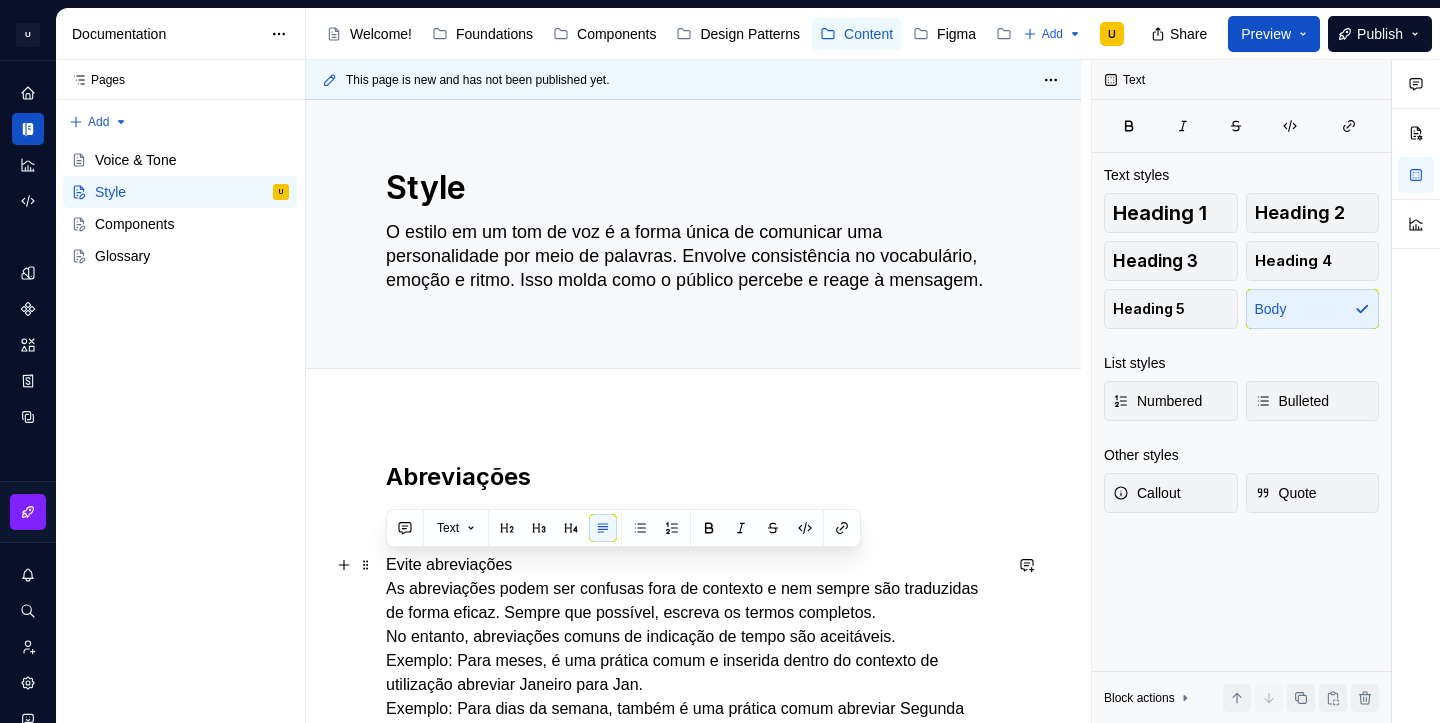 click on "Evite abreviações As abreviações podem ser confusas fora de contexto e nem sempre são traduzidas de forma eficaz. Sempre que possível, escreva os termos completos. No entanto, abreviações comuns de indicação de tempo são aceitáveis. Exemplo: Para meses, é uma prática comum e inserida dentro do contexto de utilização abreviar Janeiro para Jan. Exemplo: Para dias da semana, também é uma prática comum abreviar Segunda para Seg. Mantenha a terminologia consistente em toda a plataforma. Exemplo: Se usar "Retorno sobre o investimento" uma vez, continue usando esse termo em vez de alternar para "ROI". Exemplo: Atualizado há [MINUTES] min." at bounding box center (693, 709) 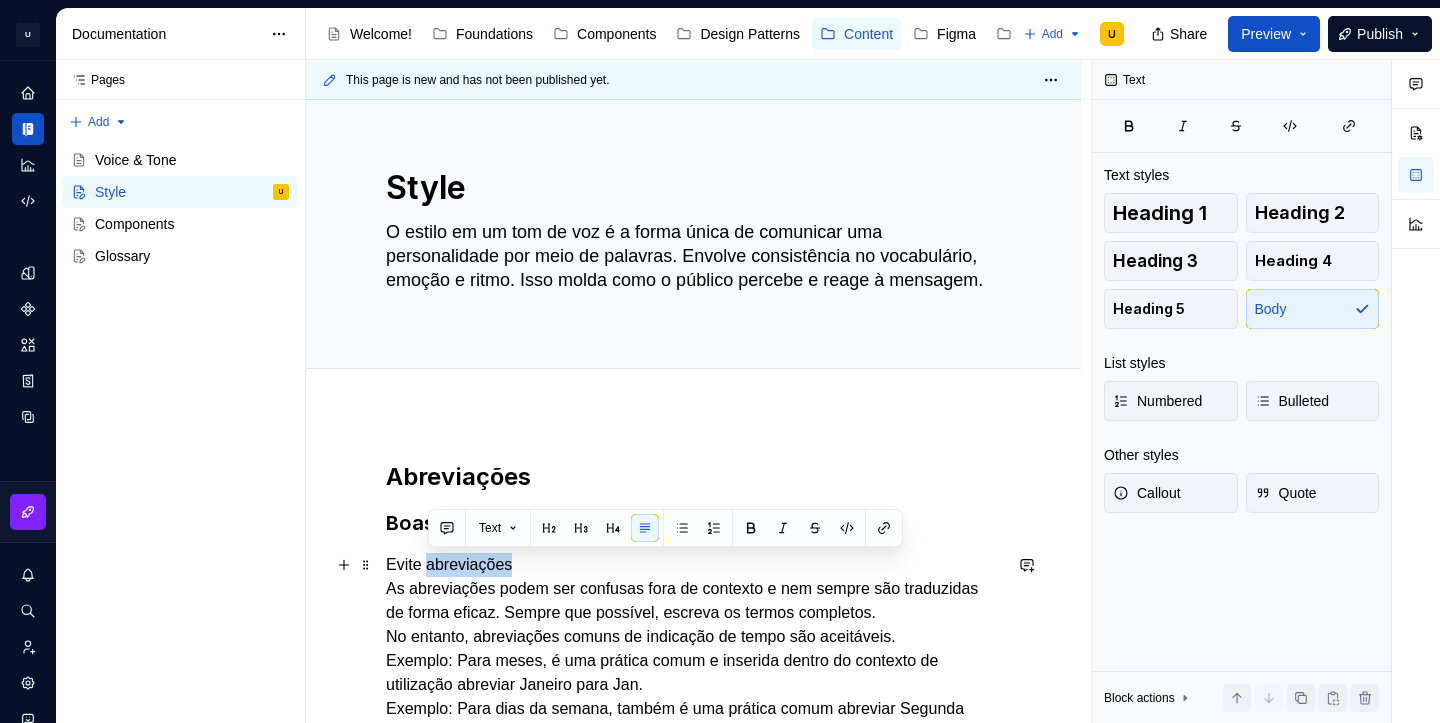 click on "Abreviações Boas práticas textuais Evite abreviações As abreviações podem ser confusas fora de contexto e nem sempre são traduzidas de forma eficaz. Sempre que possível, escreva os termos completos. No entanto, abreviações comuns de indicação de tempo são aceitáveis. Exemplo: Para meses, é uma prática comum e inserida dentro do contexto de utilização abreviar Janeiro para Jan. Exemplo: Para dias da semana, também é uma prática comum abreviar Segunda para Seg. Mantenha a terminologia consistente em toda a plataforma. Exemplo: Se usar "Retorno sobre o investimento" uma vez, continue usando esse termo em vez de alternar para "ROI". Exemplo: Atualizado há [MINUTES] min." at bounding box center (693, 759) 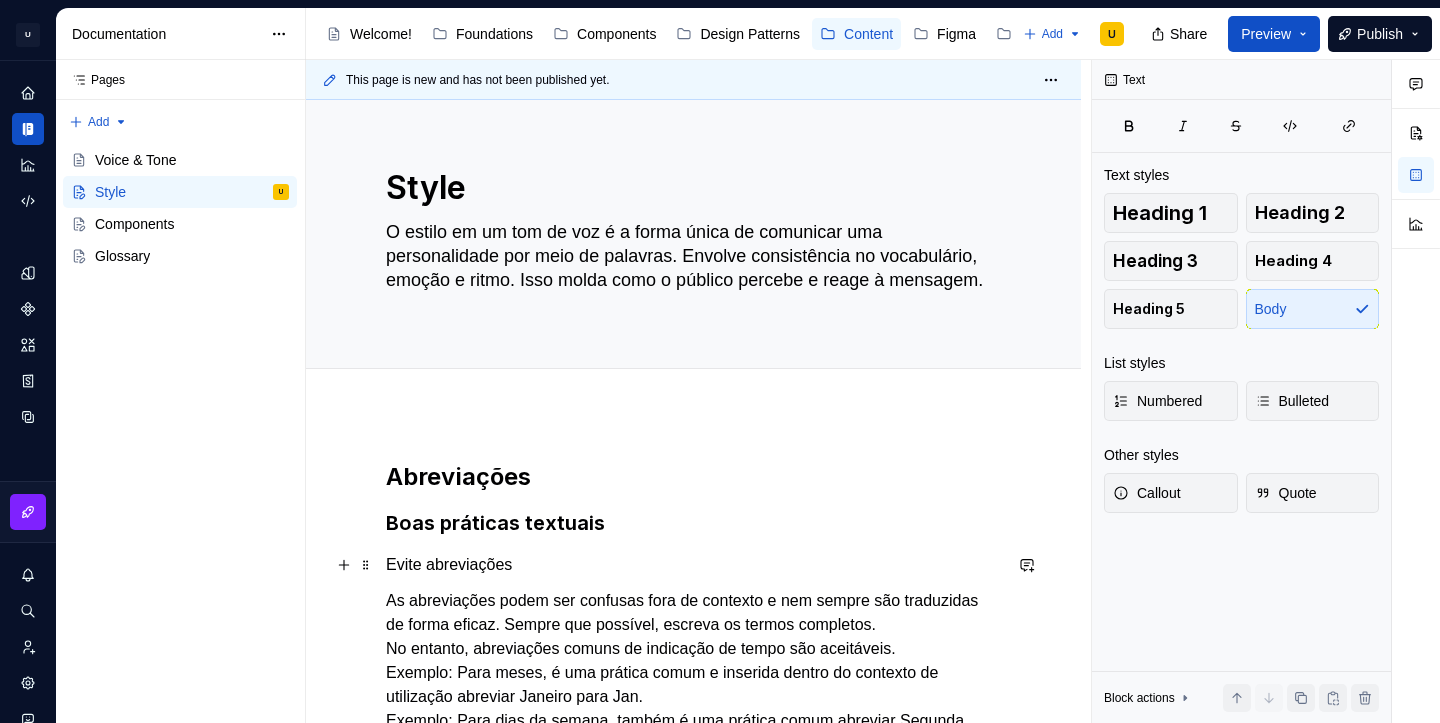 click on "Evite abreviações" at bounding box center (693, 565) 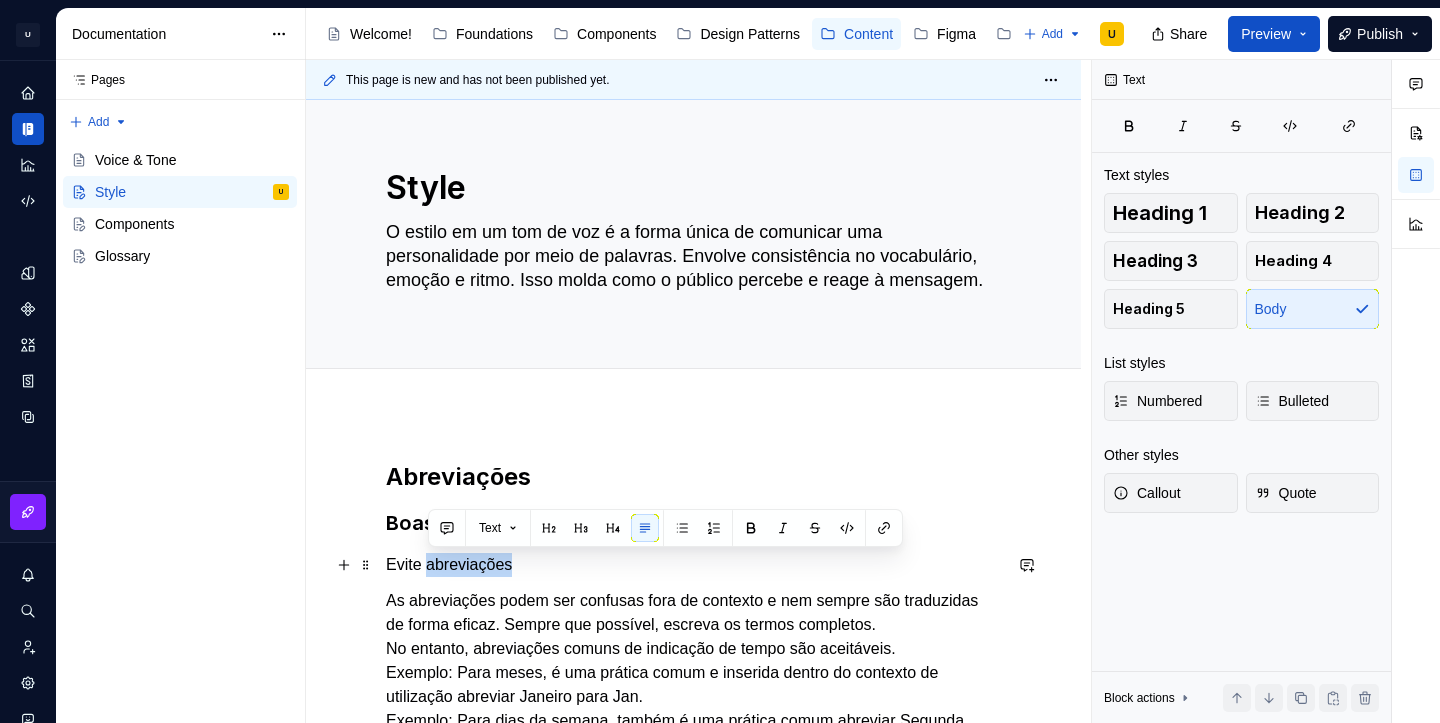 click on "Evite abreviações" at bounding box center (693, 565) 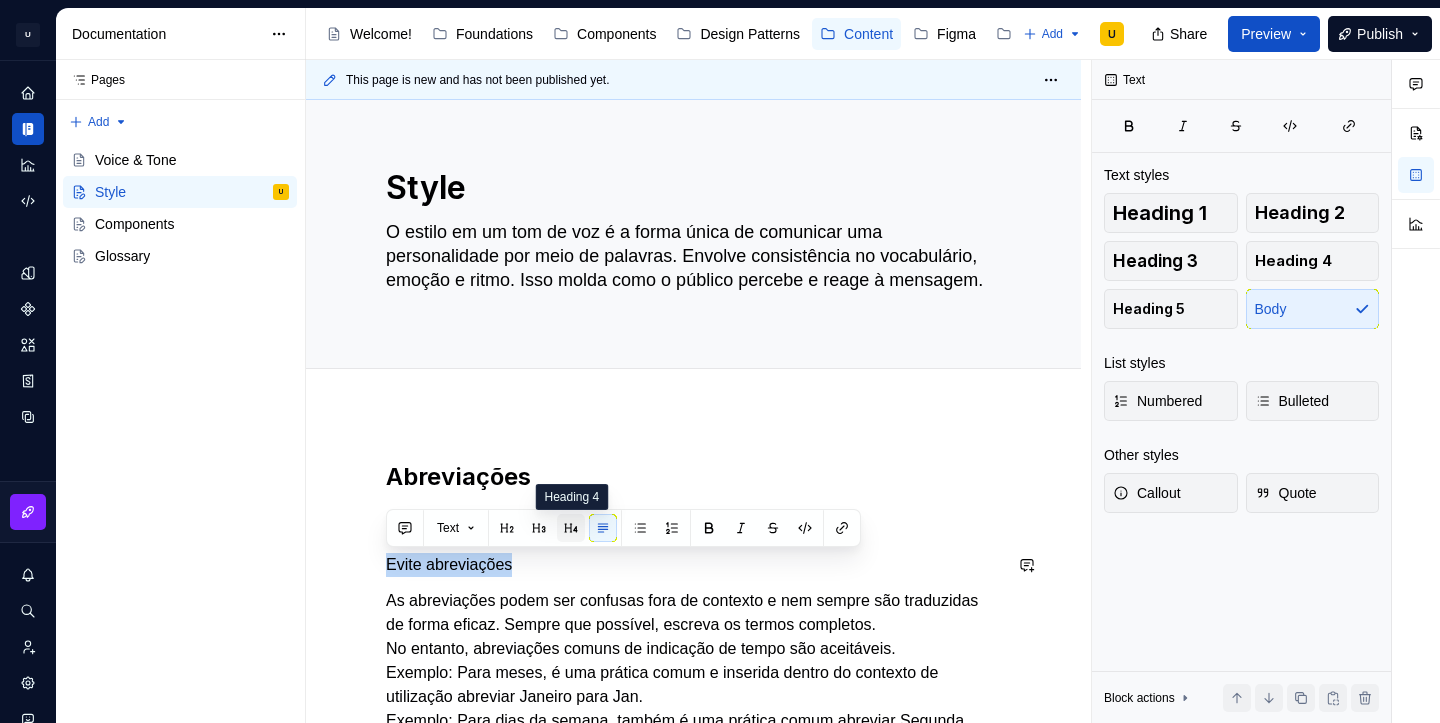 click at bounding box center [571, 528] 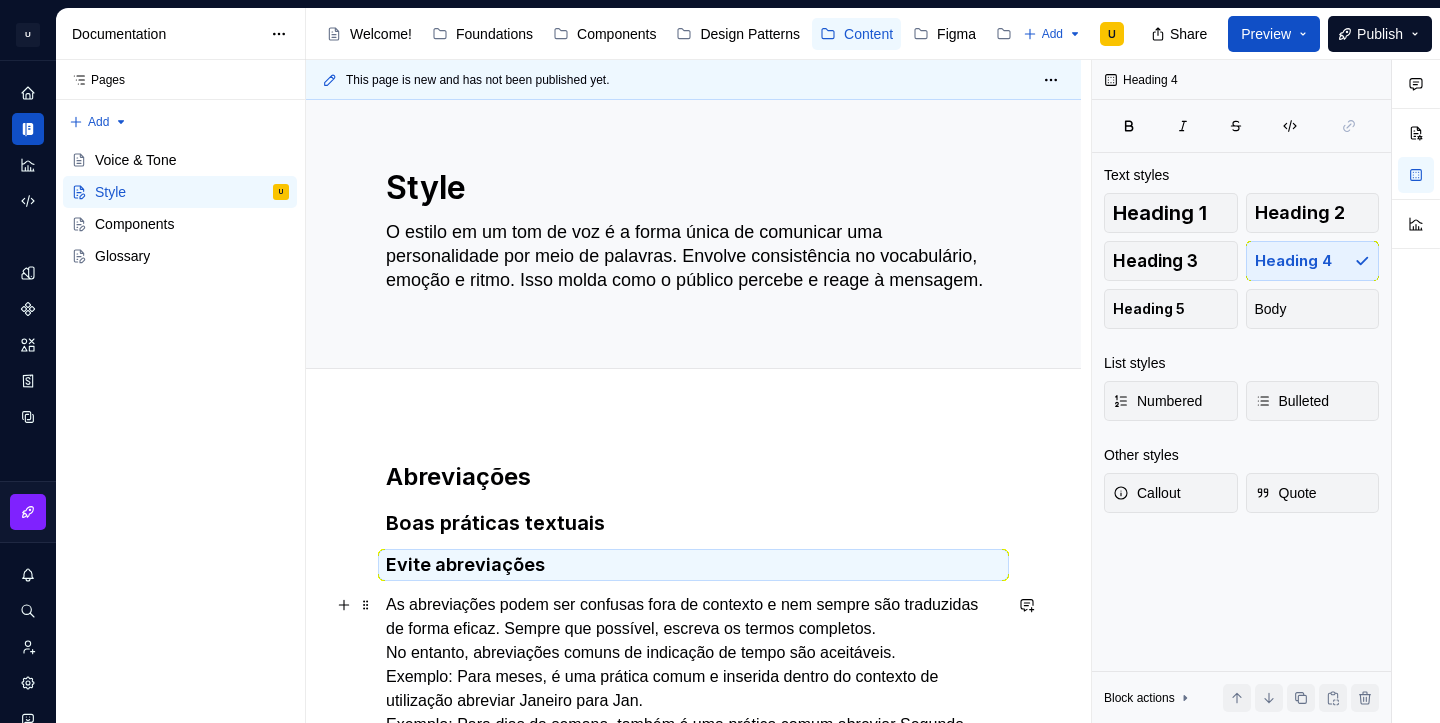 click on "As abreviações podem ser confusas fora de contexto e nem sempre são traduzidas de forma eficaz. Sempre que possível, escreva os termos completos. No entanto, abreviações comuns de indicação de tempo são aceitáveis. Exemplo: Para meses, é uma prática comum e inserida dentro do contexto de utilização abreviar Janeiro para Jan. Exemplo: Para dias da semana, também é uma prática comum abreviar Segunda para Seg. Mantenha a terminologia consistente em toda a plataforma. Exemplo: Se usar "Retorno sobre o investimento" uma vez, continue usando esse termo em vez de alternar para "ROI". Exemplo: Atualizado há 9 min." at bounding box center [693, 737] 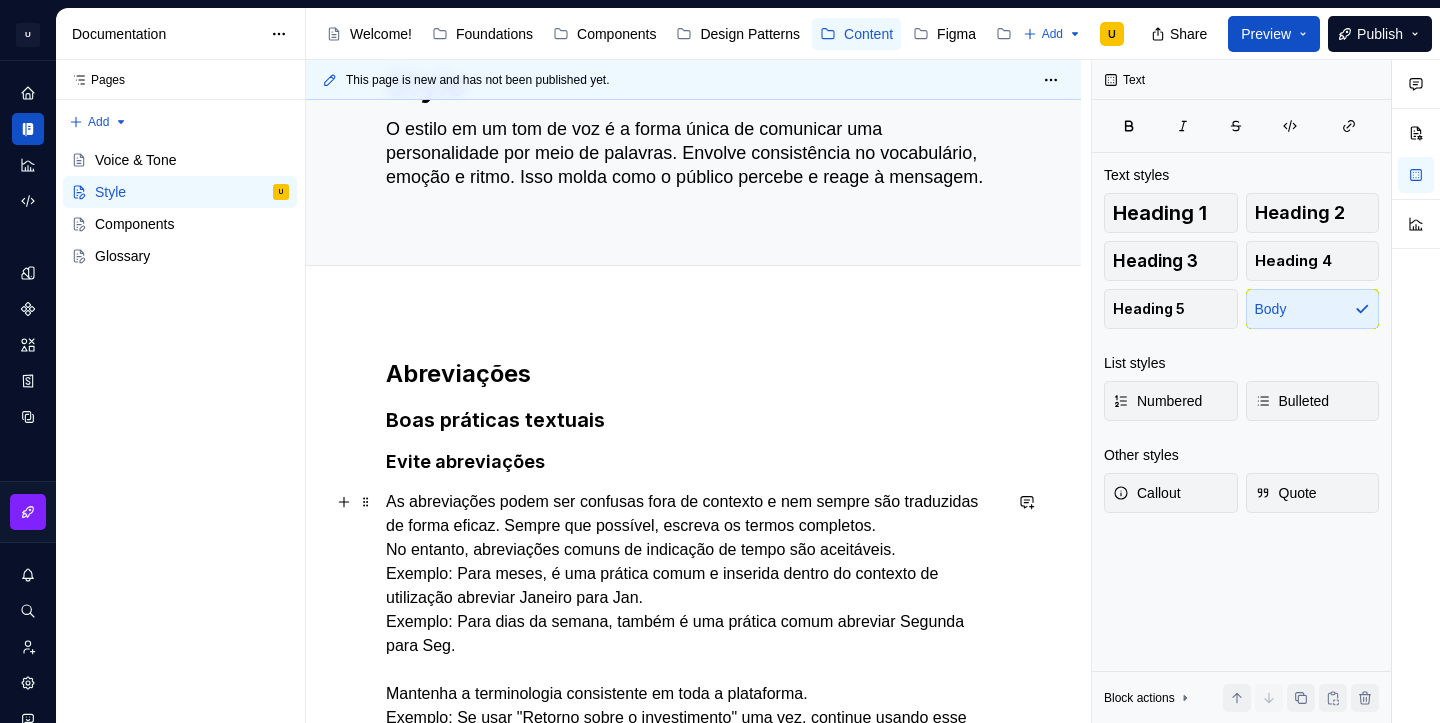 scroll, scrollTop: 107, scrollLeft: 0, axis: vertical 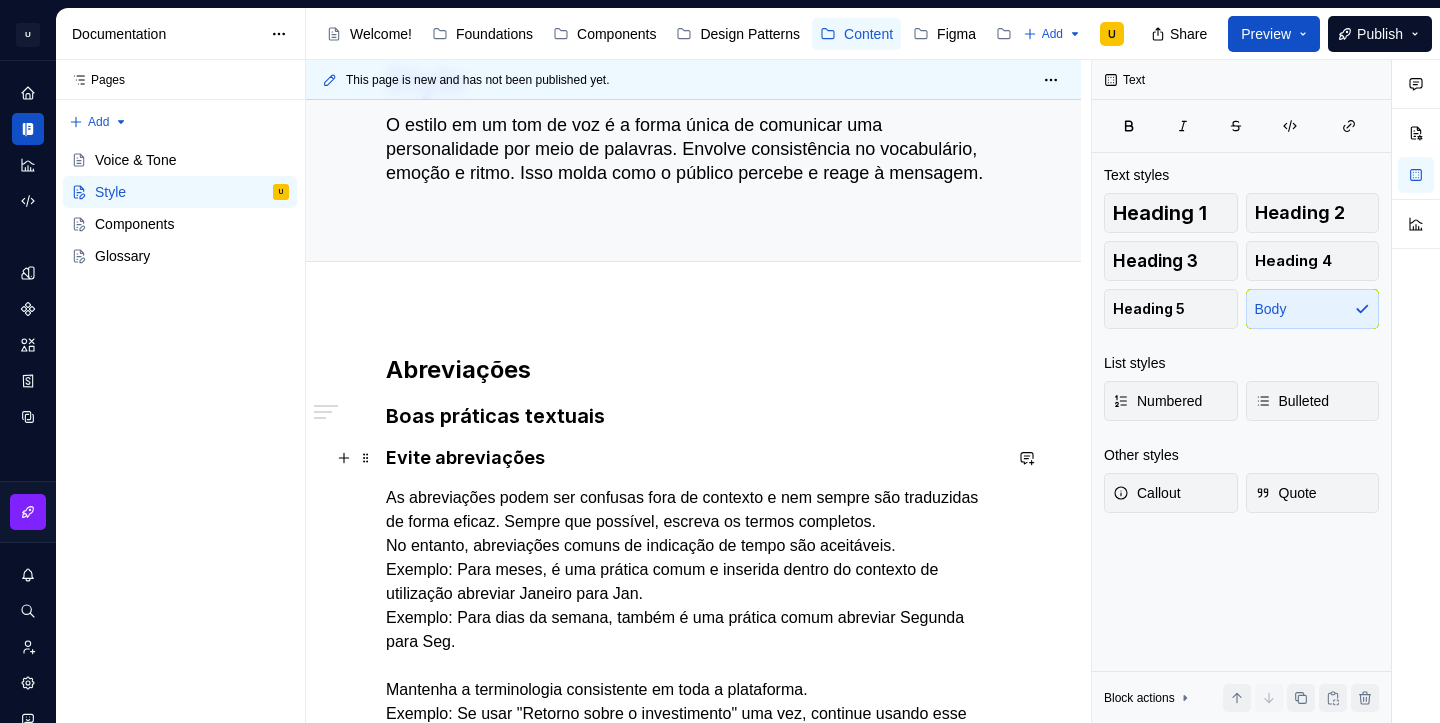 click on "Evite abreviações" at bounding box center (693, 458) 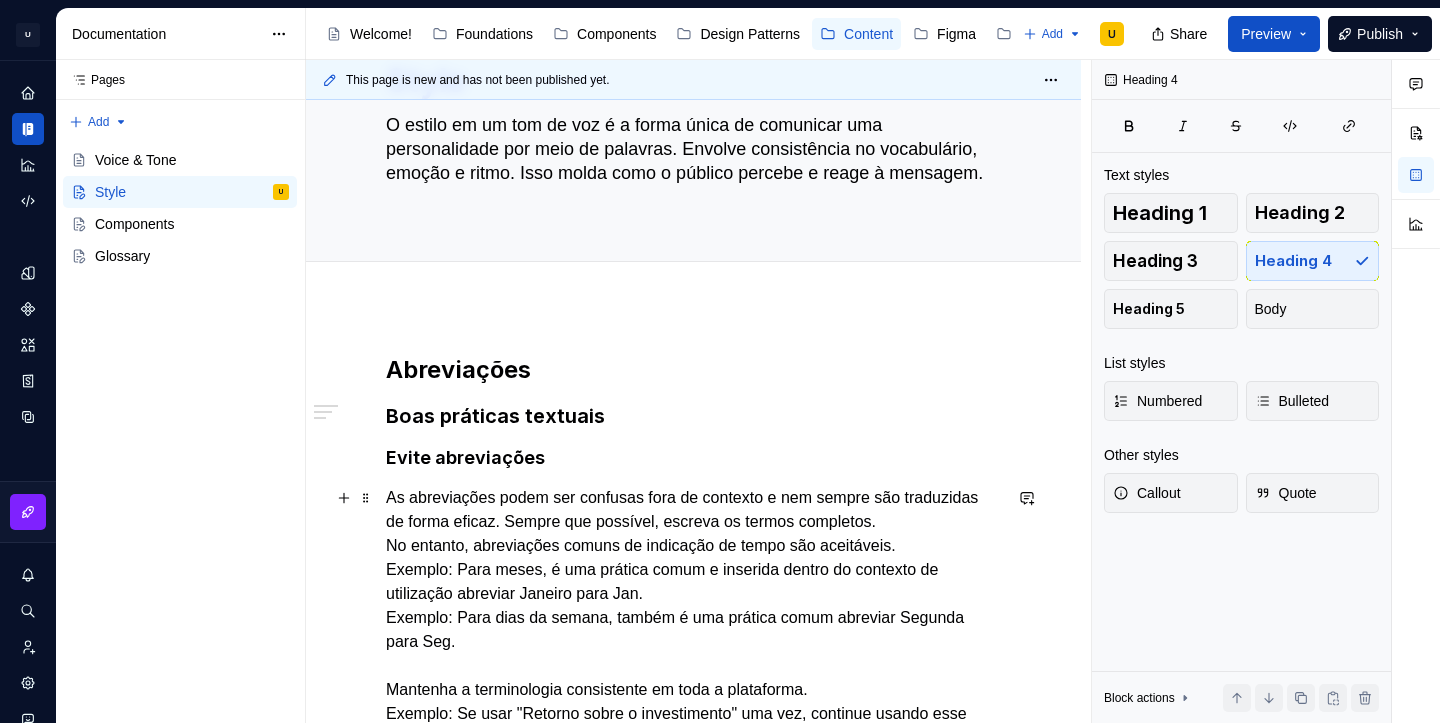 click on "As abreviações podem ser confusas fora de contexto e nem sempre são traduzidas de forma eficaz. Sempre que possível, escreva os termos completos. No entanto, abreviações comuns de indicação de tempo são aceitáveis. Exemplo: Para meses, é uma prática comum e inserida dentro do contexto de utilização abreviar Janeiro para Jan. Exemplo: Para dias da semana, também é uma prática comum abreviar Segunda para Seg. Mantenha a terminologia consistente em toda a plataforma. Exemplo: Se usar "Retorno sobre o investimento" uma vez, continue usando esse termo em vez de alternar para "ROI". Exemplo: Atualizado há 9 min." at bounding box center [693, 630] 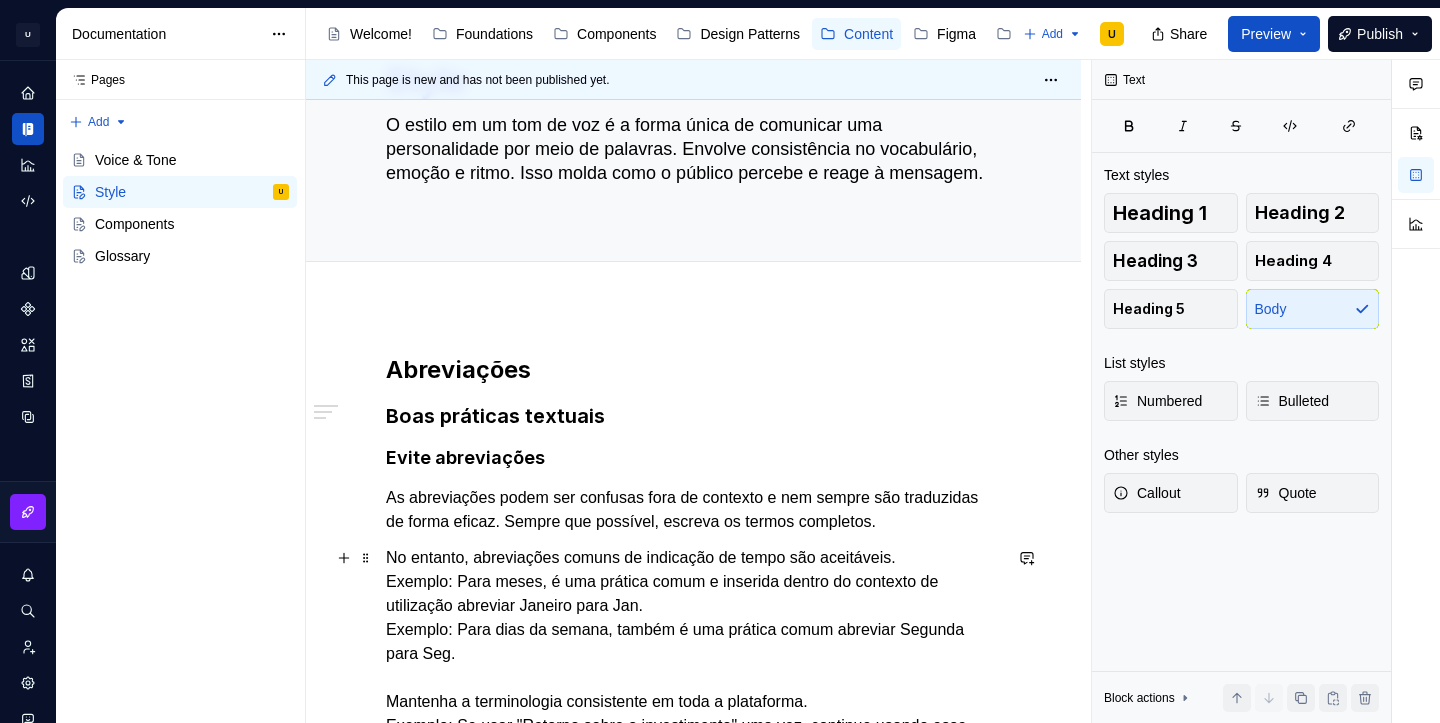 click on "No entanto, abreviações comuns de indicação de tempo são aceitáveis. Exemplo: Para meses, é uma prática comum e inserida dentro do contexto de utilização abreviar Janeiro para Jan. Exemplo: Para dias da semana, também é uma prática comum abreviar Segunda para Seg. Mantenha a terminologia consistente em toda a plataforma. Exemplo: Se usar "Retorno sobre o investimento" uma vez, continue usando esse termo em vez de alternar para "ROI". Exemplo: Atualizado há [MINUTES] min." at bounding box center [693, 666] 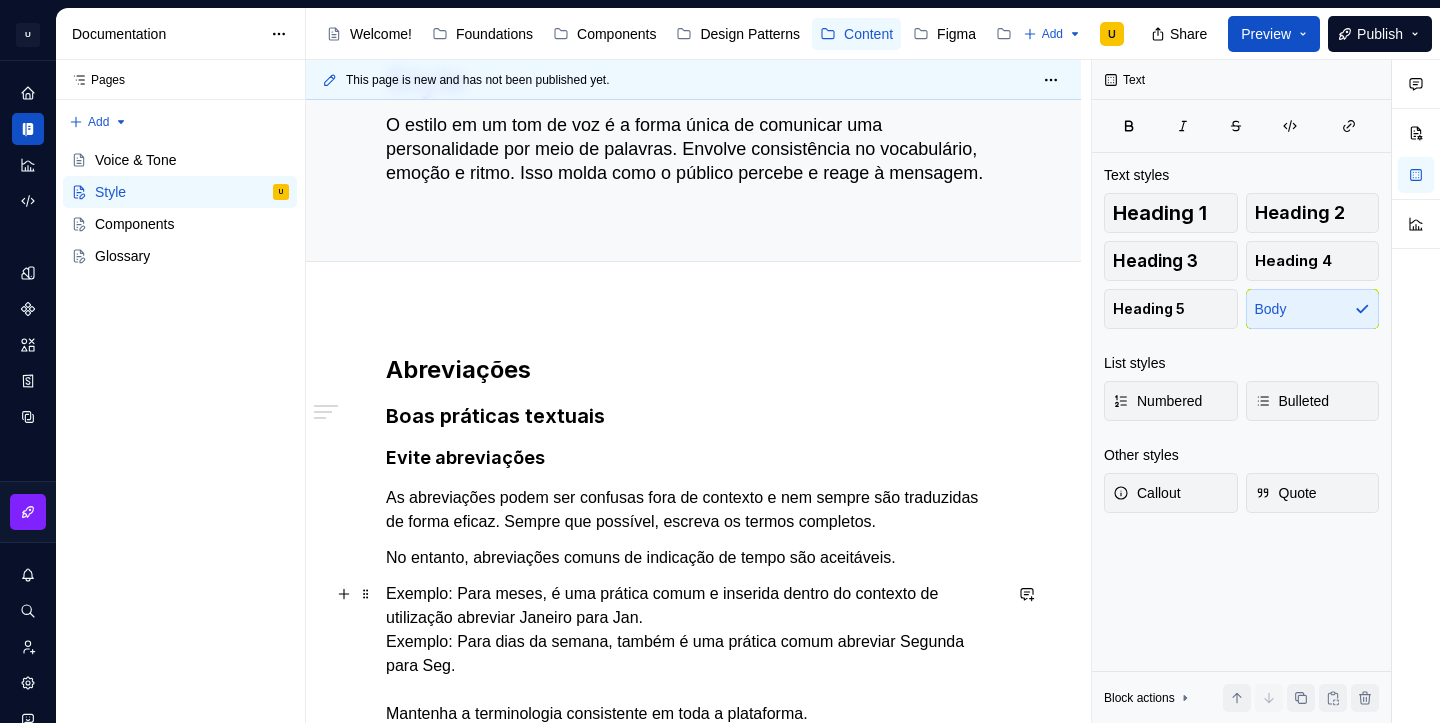 click on "Exemplo: Para meses, é uma prática comum e inserida dentro do contexto de utilização abreviar Janeiro para [MONTH_ABBR] Exemplo: Para dias da semana, também é uma prática comum abreviar Segunda para [DAY_ABBR]. Mantenha a terminologia consistente em toda a plataforma. Exemplo: Se usar "Retorno sobre o investimento" uma vez, continue usando esse termo em vez de alternar para "ROI". Exemplo: Atualizado há [TIME]." at bounding box center [693, 690] 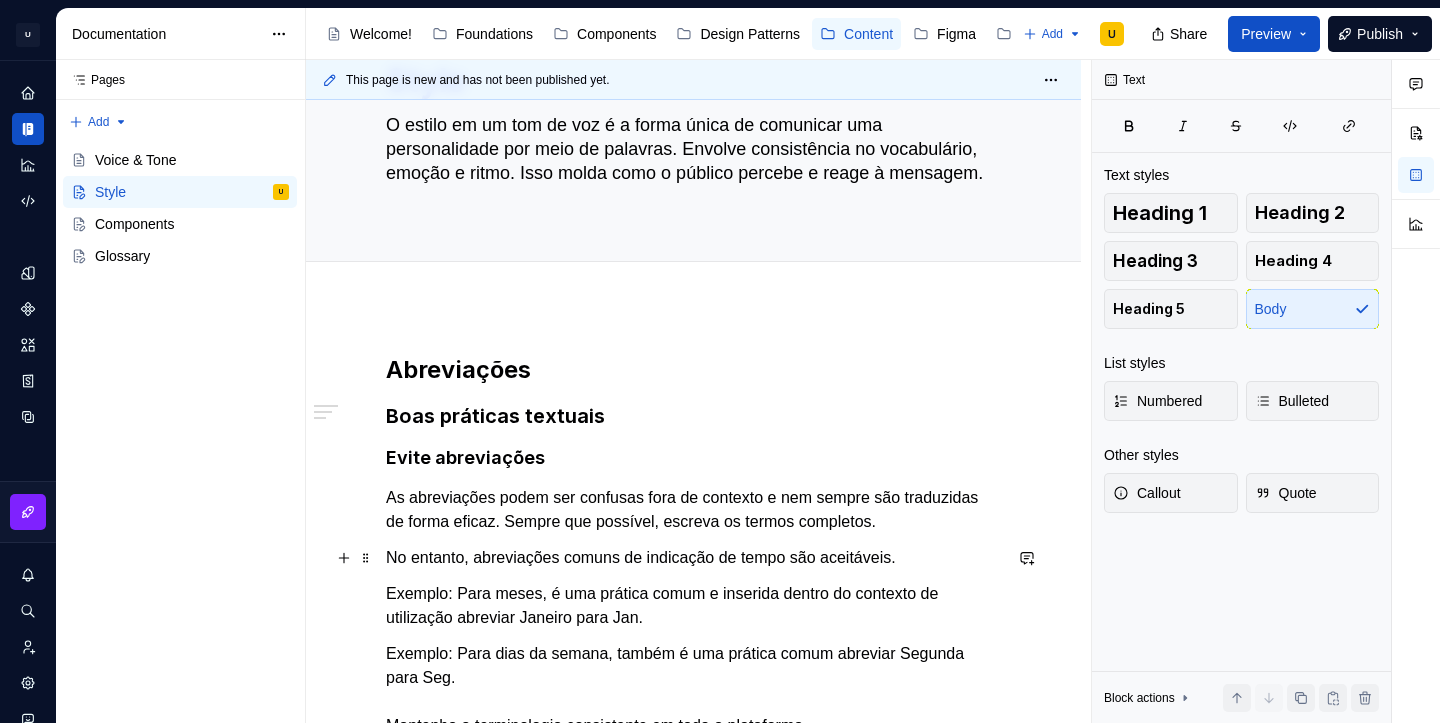 click on "No entanto, abreviações comuns de indicação de tempo são aceitáveis." at bounding box center [693, 558] 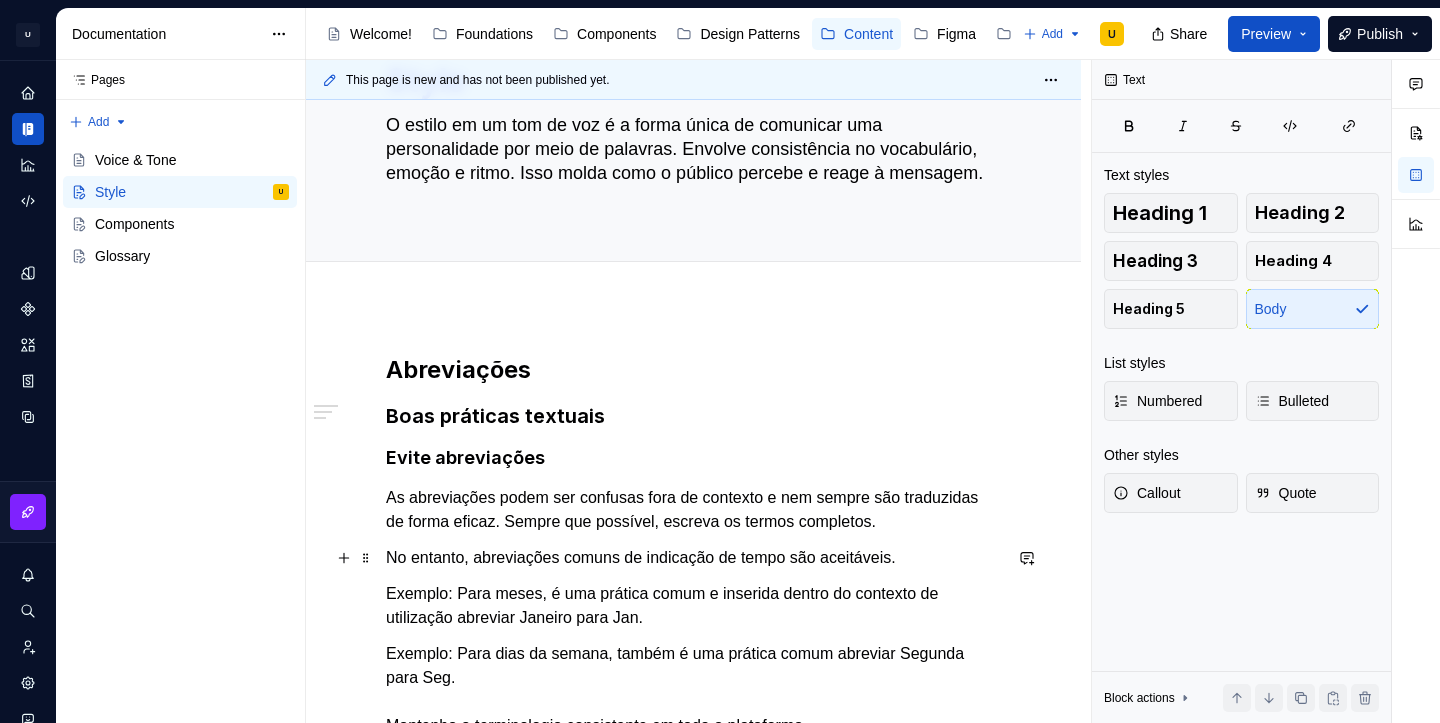click on "No entanto, abreviações comuns de indicação de tempo são aceitáveis." at bounding box center (693, 558) 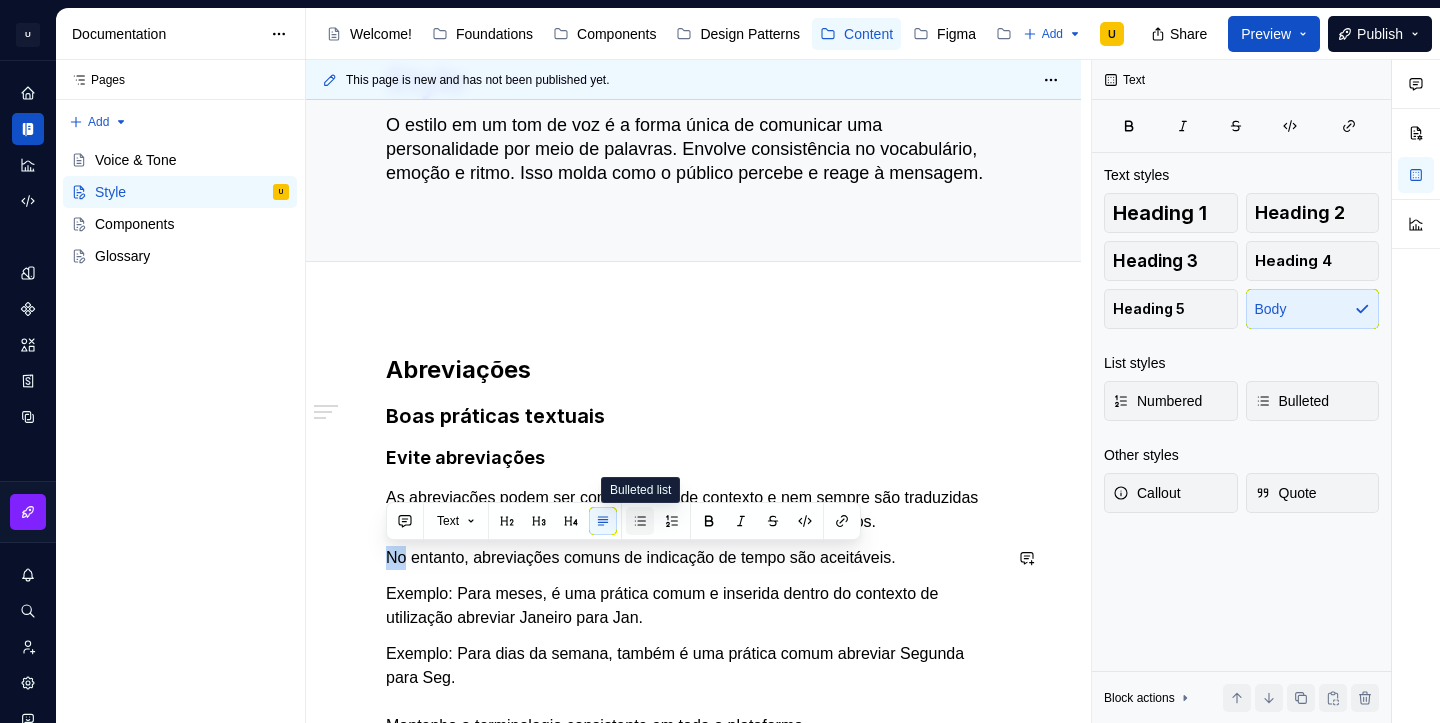 click at bounding box center (640, 521) 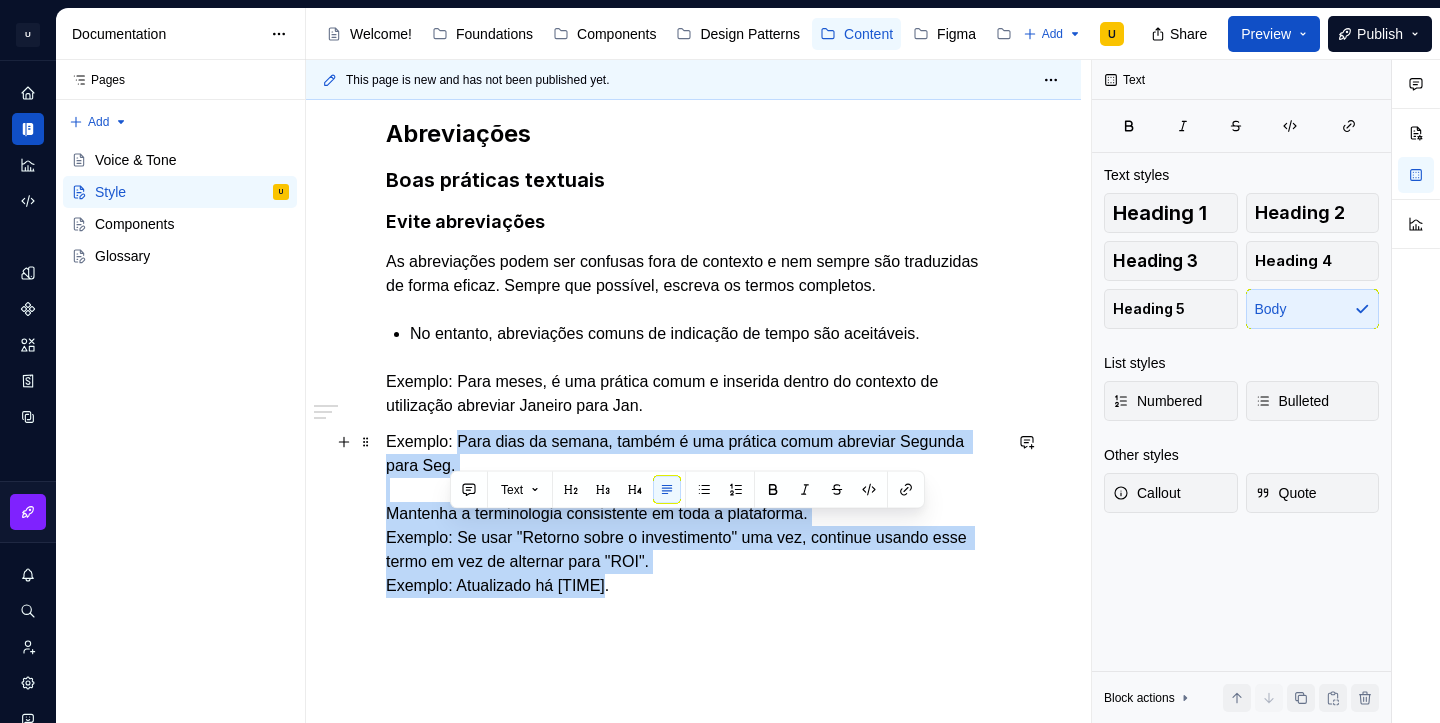 scroll, scrollTop: 459, scrollLeft: 0, axis: vertical 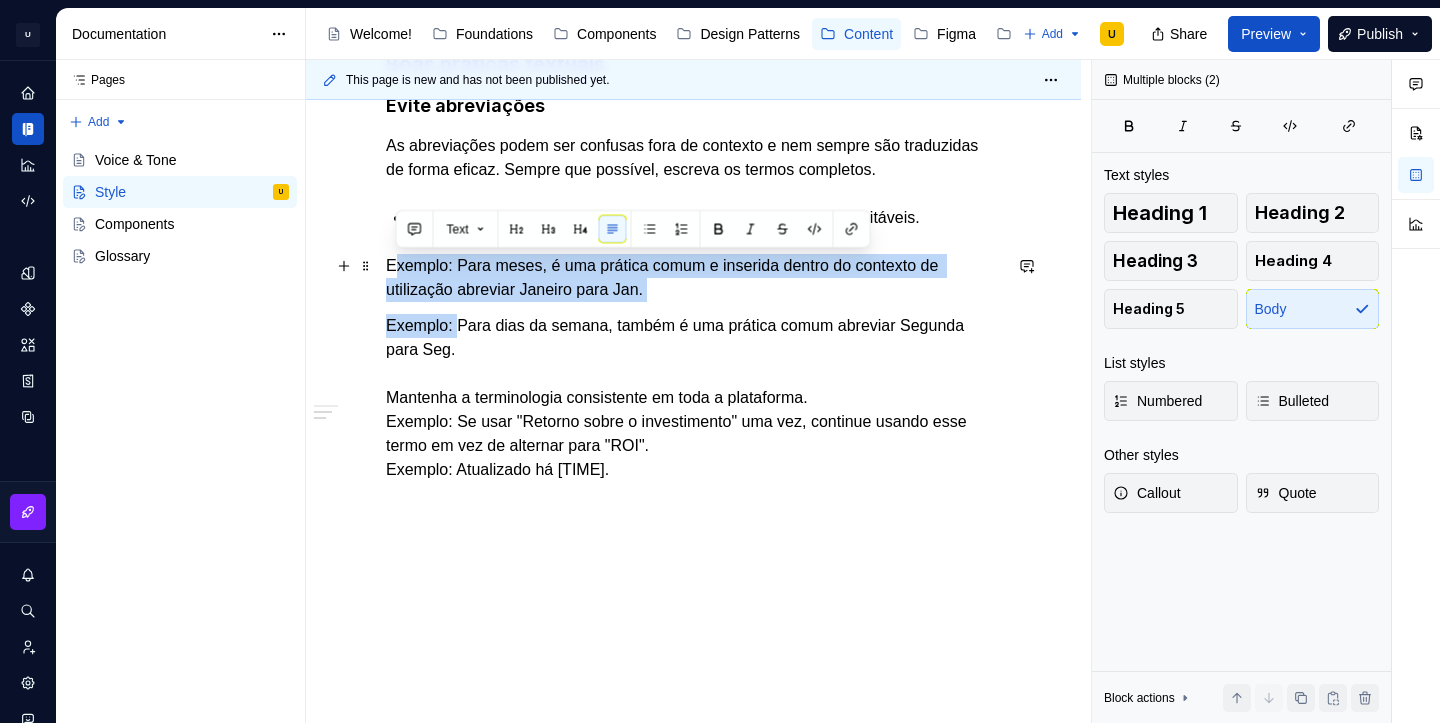 drag, startPoint x: 464, startPoint y: 681, endPoint x: 393, endPoint y: 268, distance: 419.05847 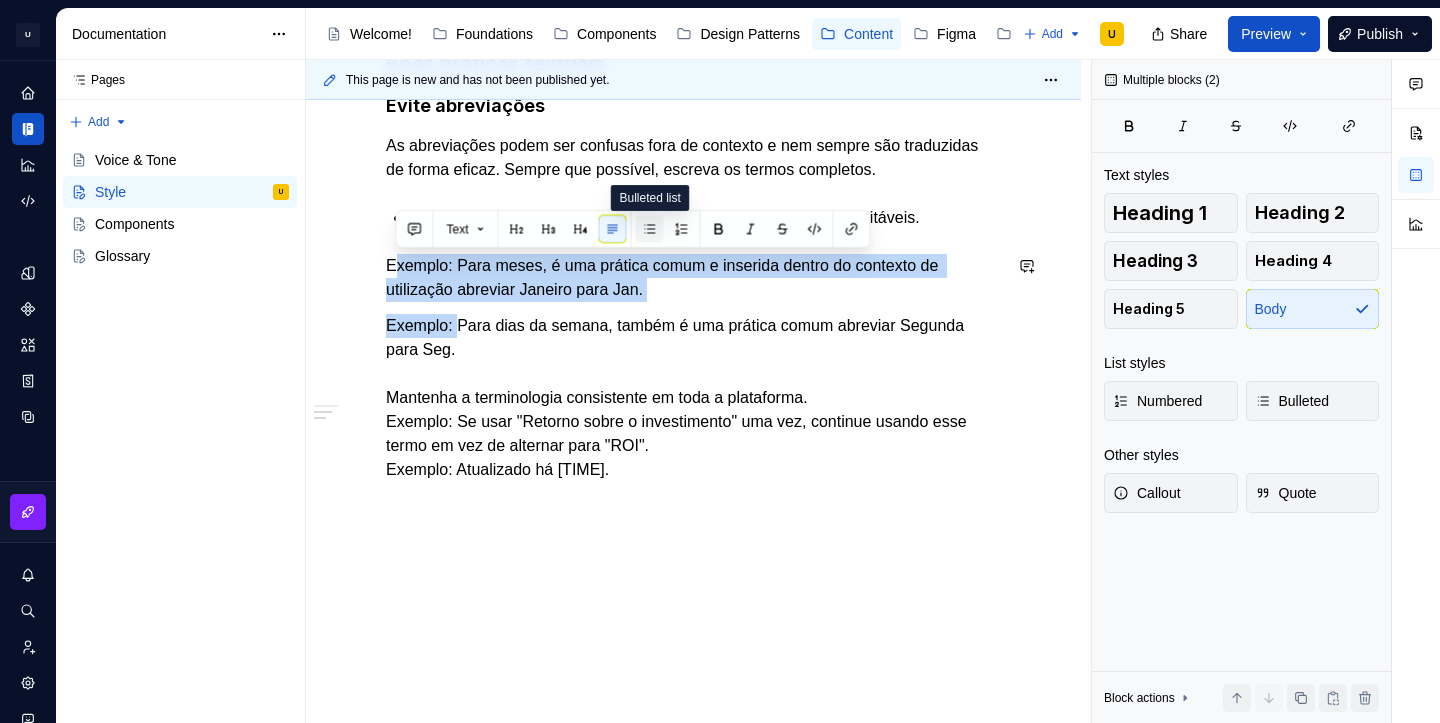 click at bounding box center (650, 229) 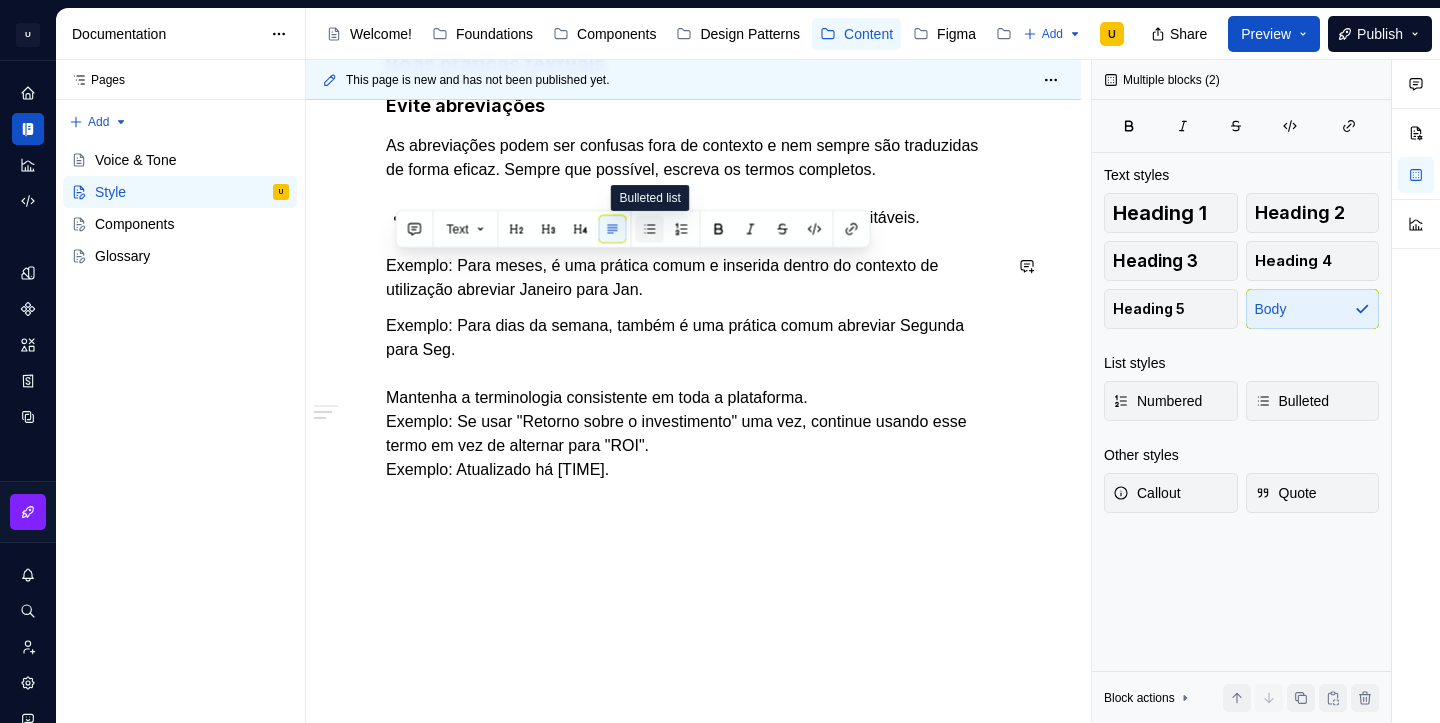 scroll, scrollTop: 455, scrollLeft: 0, axis: vertical 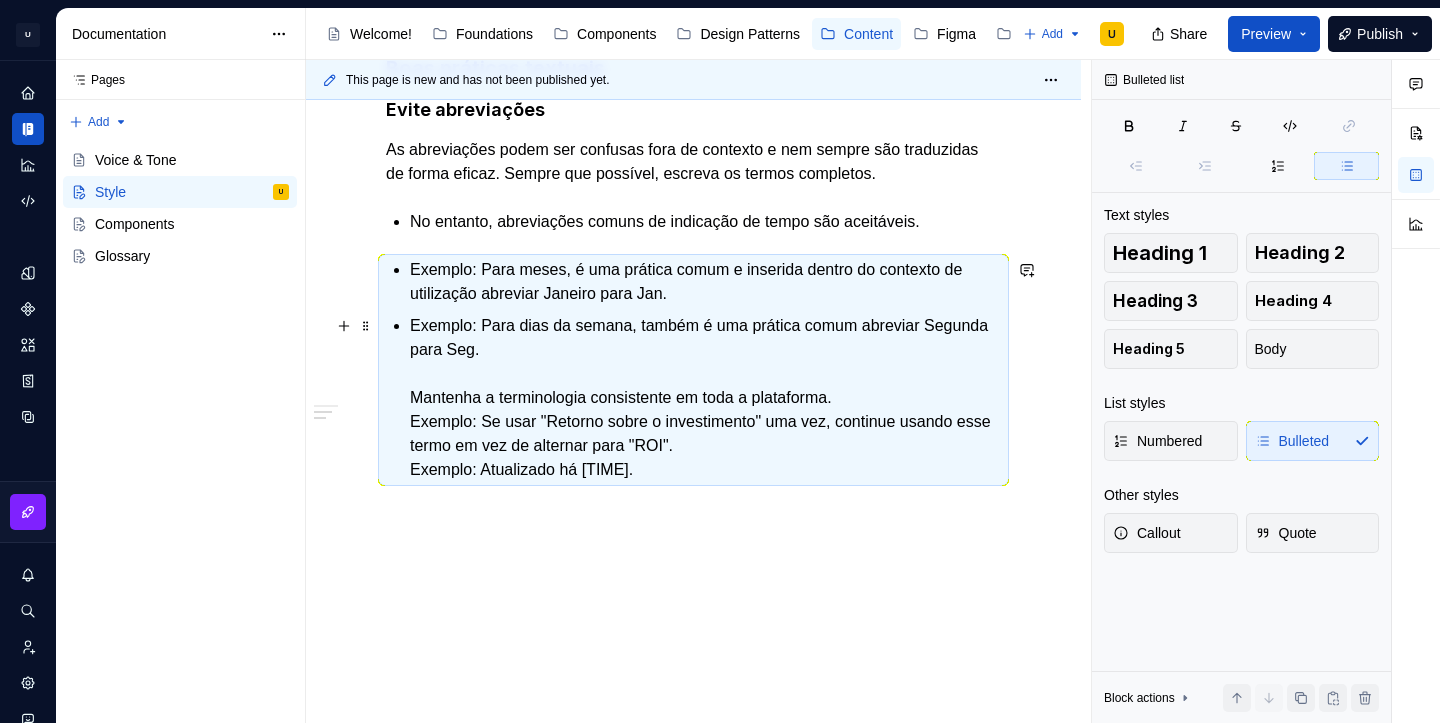 click on "Exemplo: Para dias da semana, também é uma prática comum abreviar Segunda para Seg. Mantenha a terminologia consistente em toda a plataforma. Exemplo: Se usar "Retorno sobre o investimento" uma vez, continue usando esse termo em vez de alternar para "ROI". Exemplo: Atualizado há 9 min." at bounding box center (705, 398) 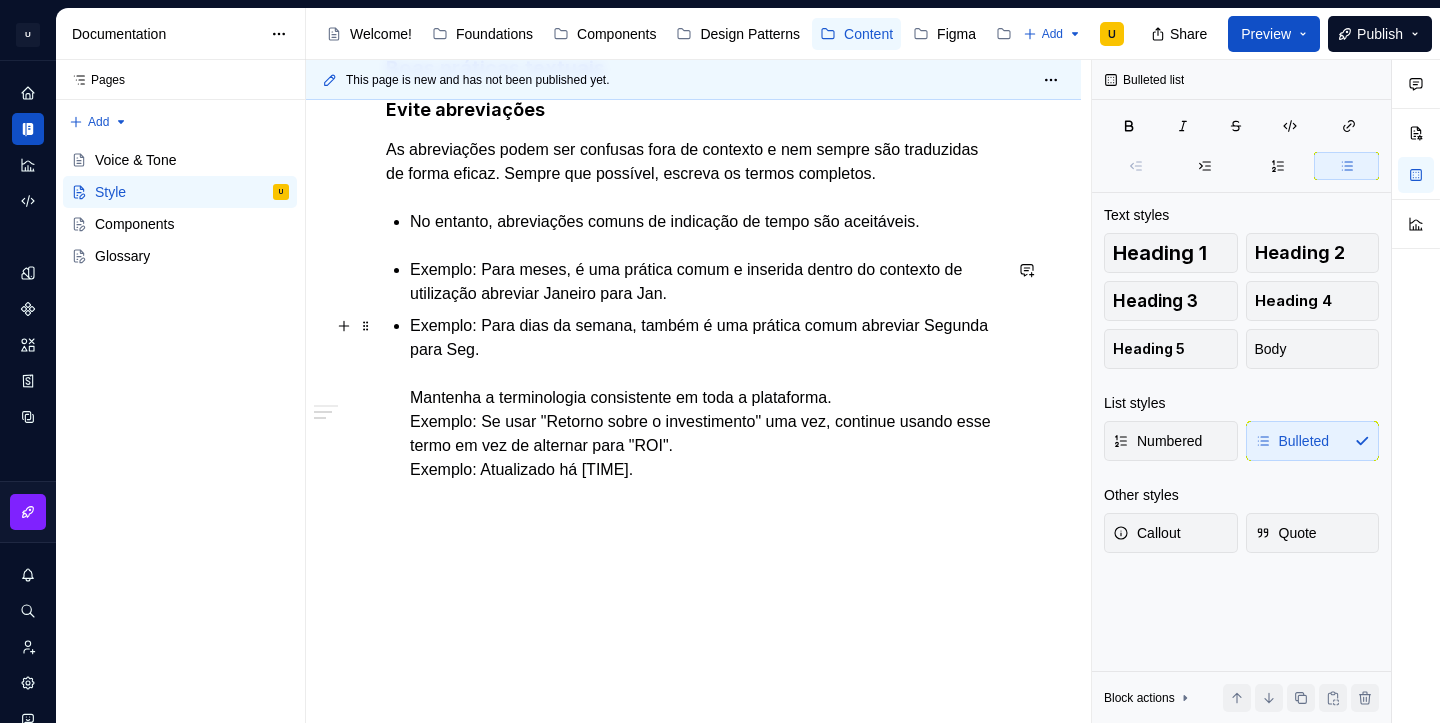 click on "Exemplo: Para dias da semana, também é uma prática comum abreviar Segunda para Seg. Mantenha a terminologia consistente em toda a plataforma. Exemplo: Se usar "Retorno sobre o investimento" uma vez, continue usando esse termo em vez de alternar para "ROI". Exemplo: Atualizado há 9 min." at bounding box center (705, 398) 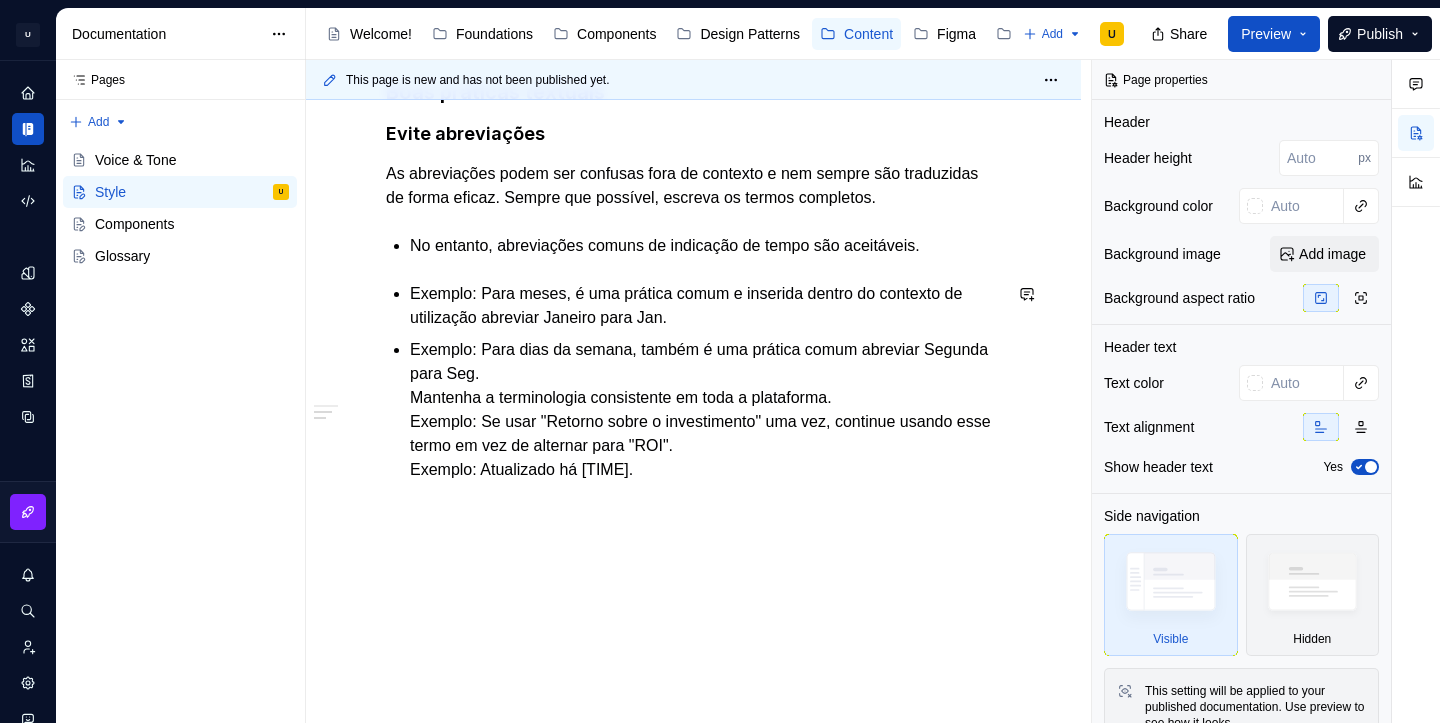scroll, scrollTop: 455, scrollLeft: 0, axis: vertical 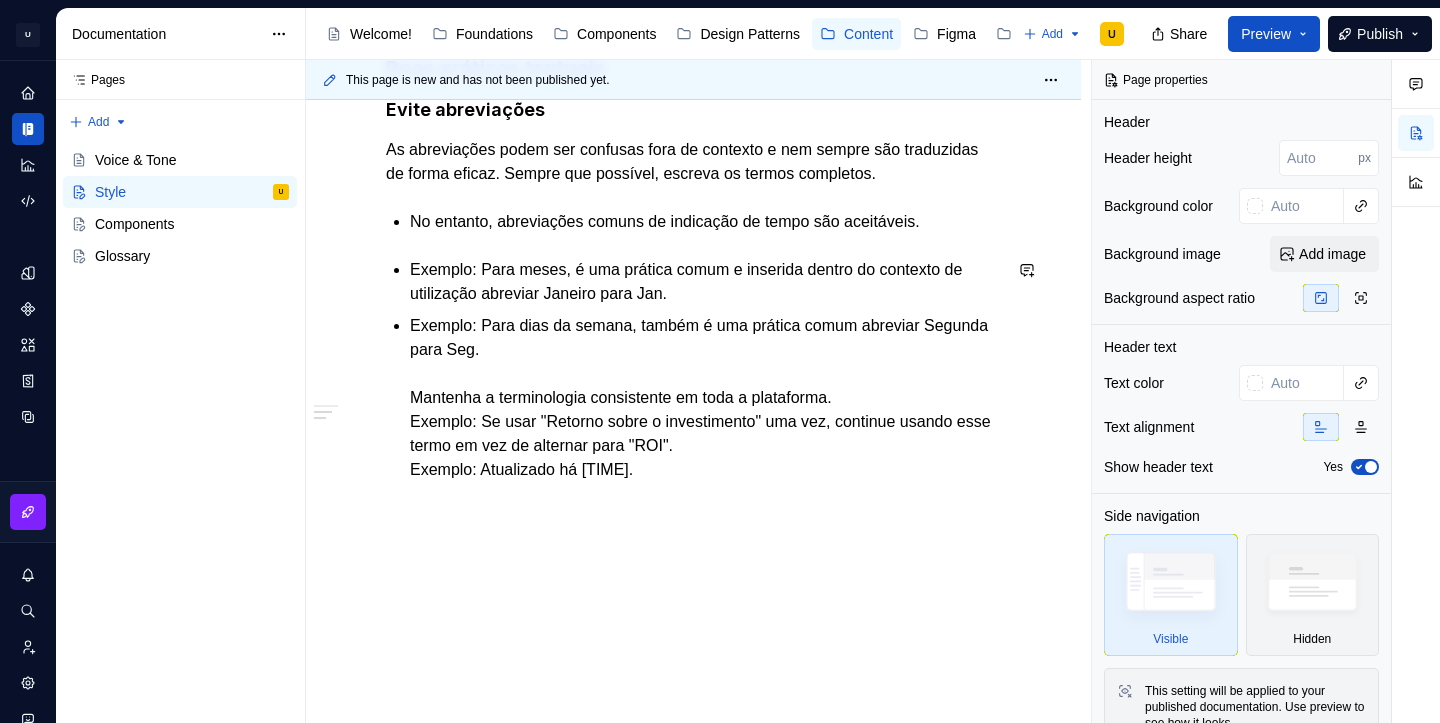 type on "*" 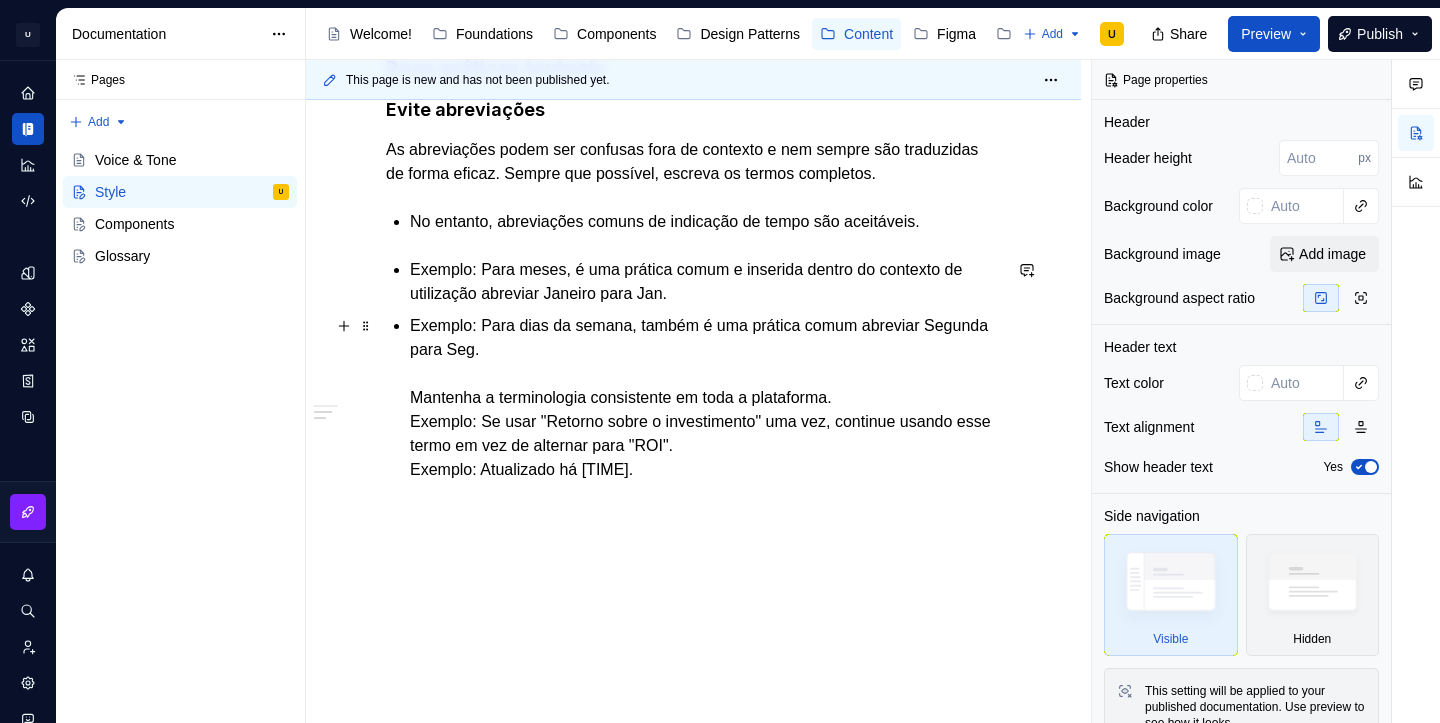 click on "Exemplo: Para dias da semana, também é uma prática comum abreviar Segunda para Seg. Mantenha a terminologia consistente em toda a plataforma. Exemplo: Se usar "Retorno sobre o investimento" uma vez, continue usando esse termo em vez de alternar para "ROI". Exemplo: Atualizado há 9 min." at bounding box center [705, 398] 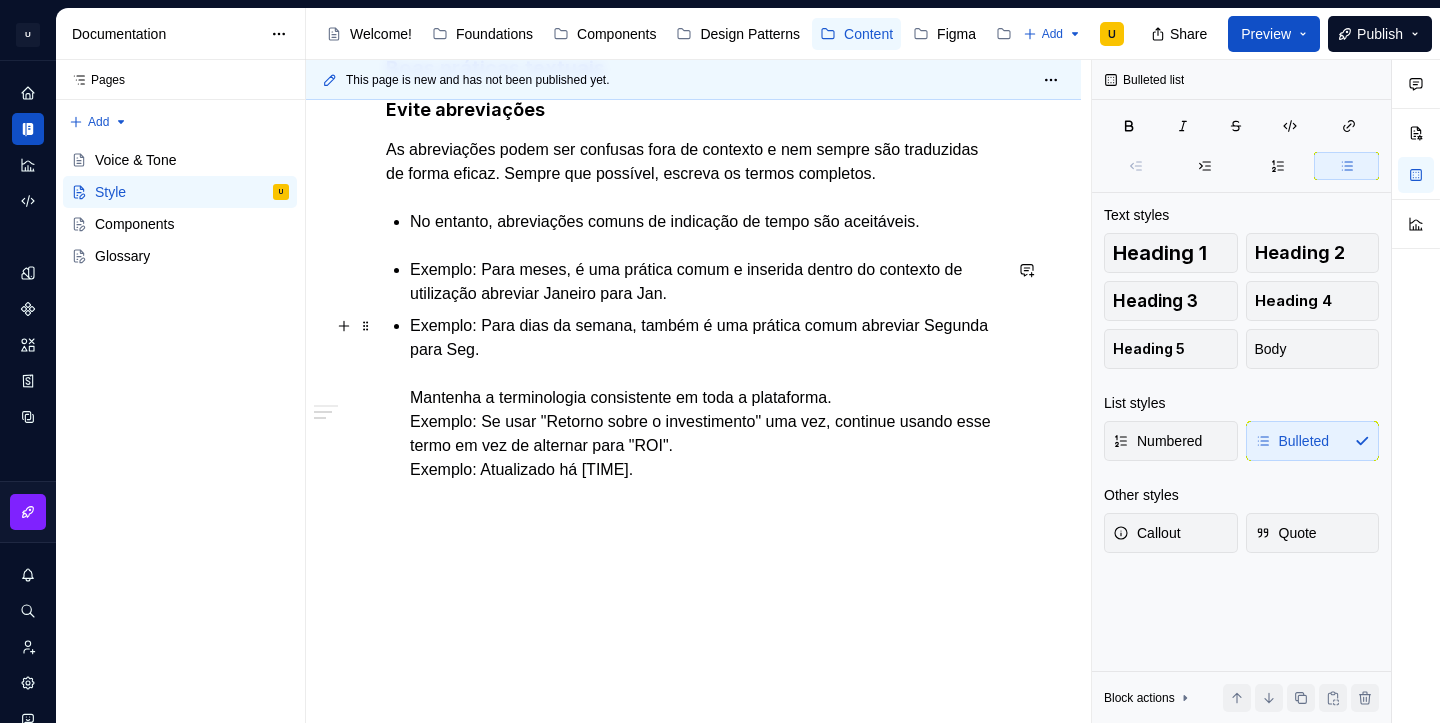 click on "Exemplo: Para dias da semana, também é uma prática comum abreviar Segunda para Seg. Mantenha a terminologia consistente em toda a plataforma. Exemplo: Se usar "Retorno sobre o investimento" uma vez, continue usando esse termo em vez de alternar para "ROI". Exemplo: Atualizado há 9 min." at bounding box center [705, 398] 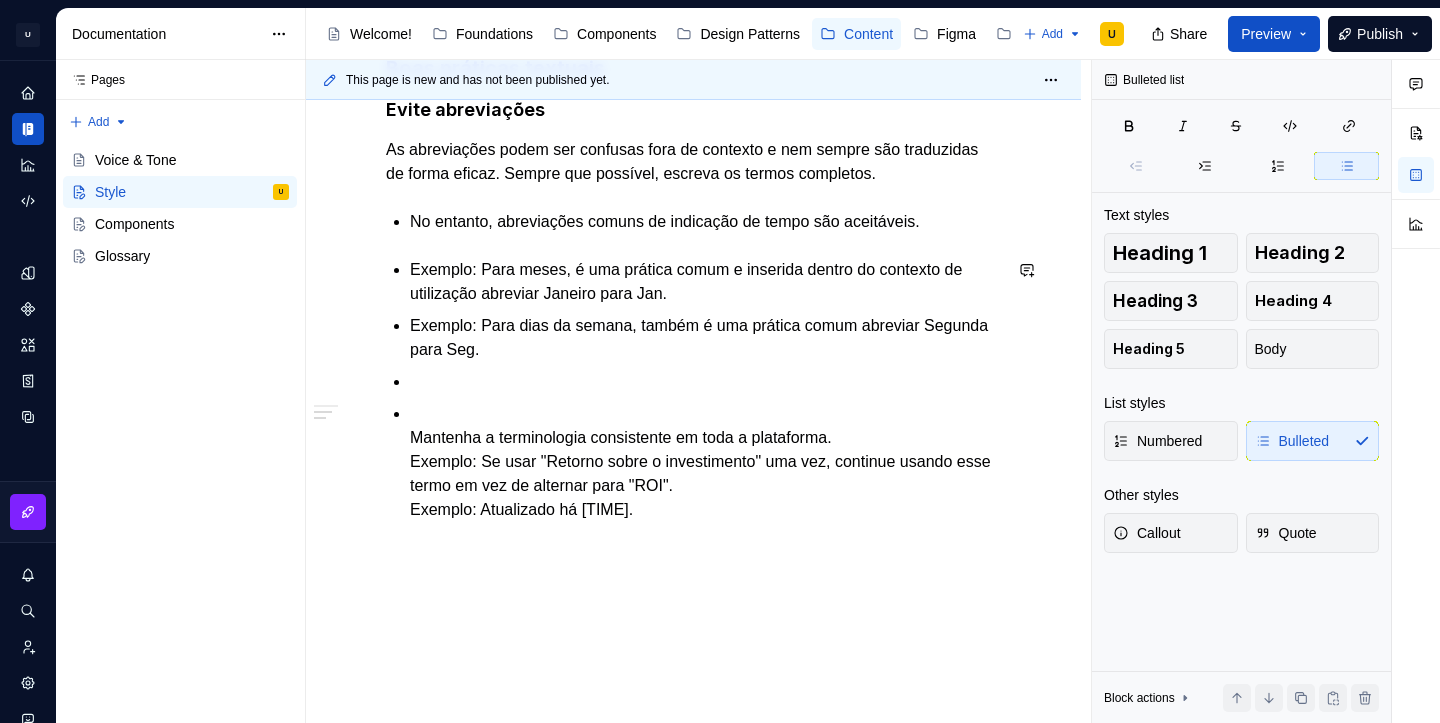 scroll, scrollTop: 431, scrollLeft: 0, axis: vertical 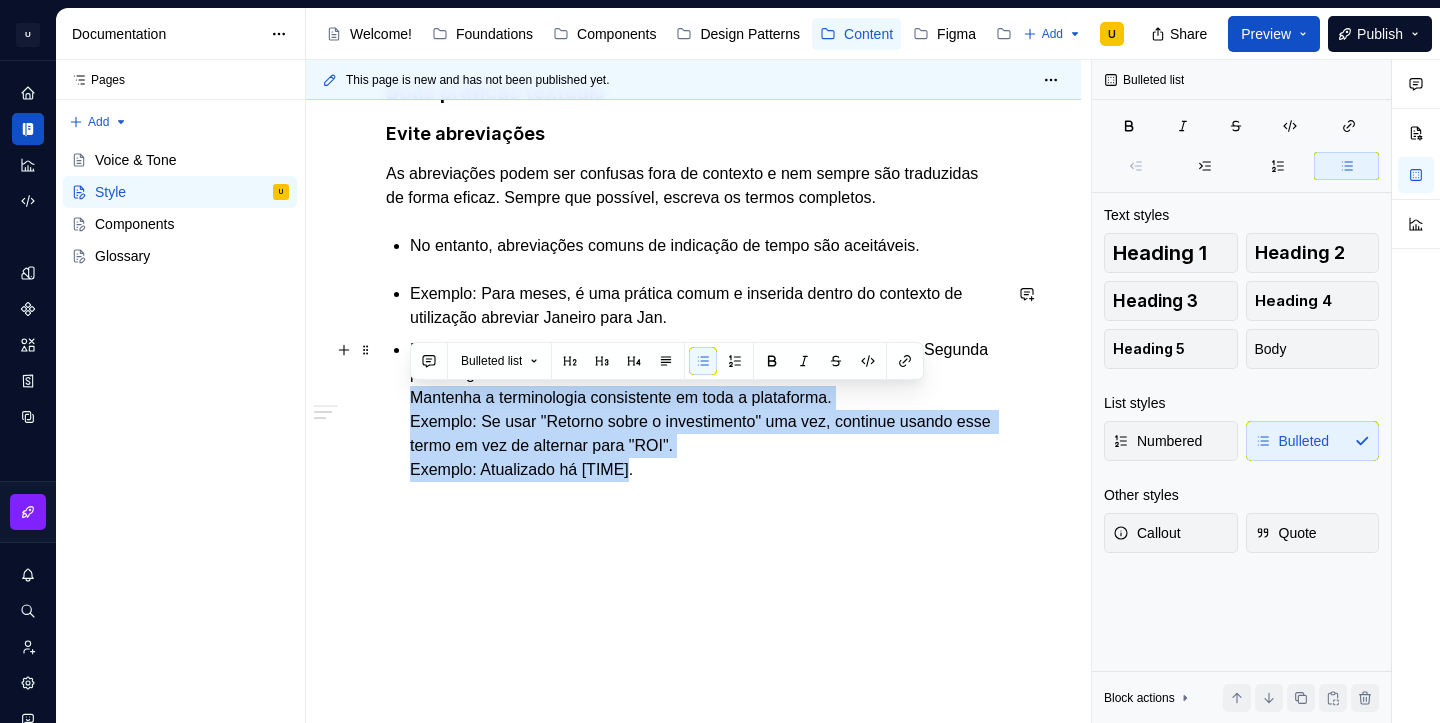 drag, startPoint x: 661, startPoint y: 469, endPoint x: 391, endPoint y: 405, distance: 277.48154 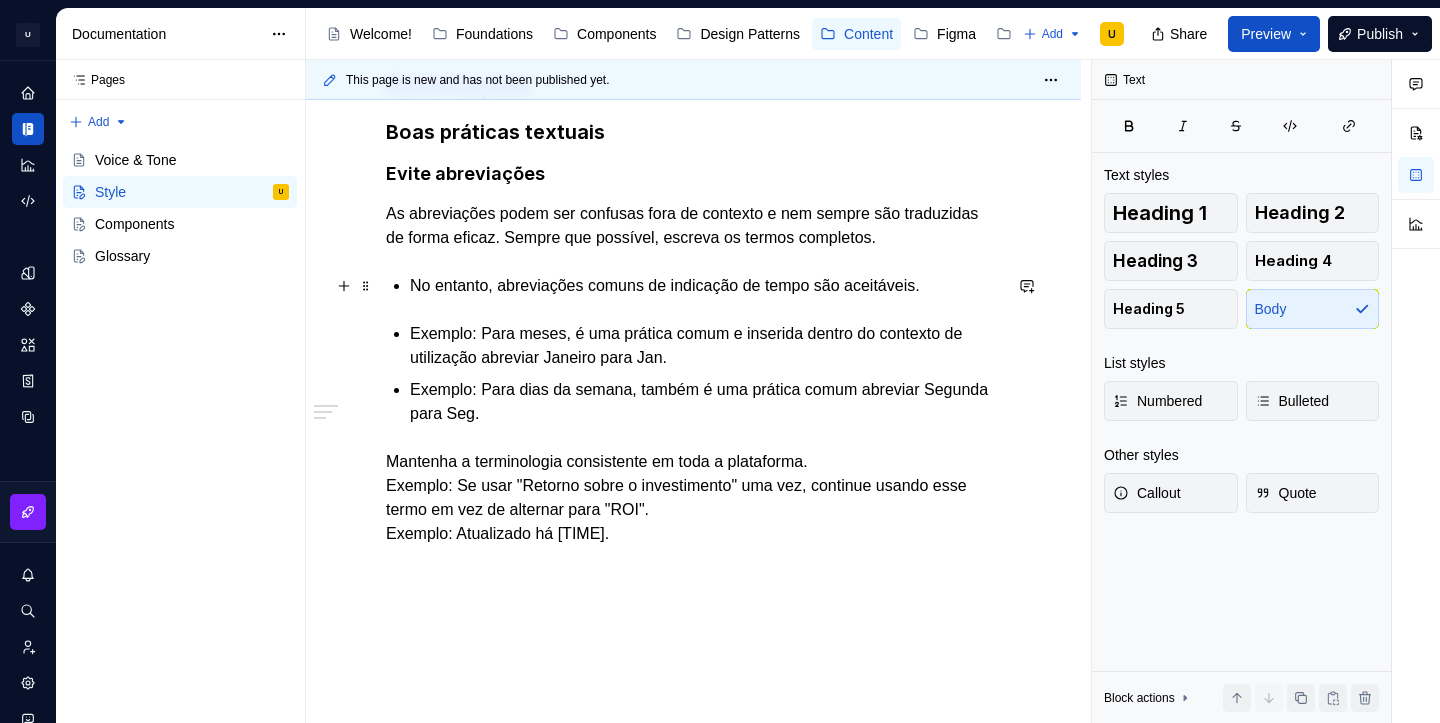 scroll, scrollTop: 377, scrollLeft: 0, axis: vertical 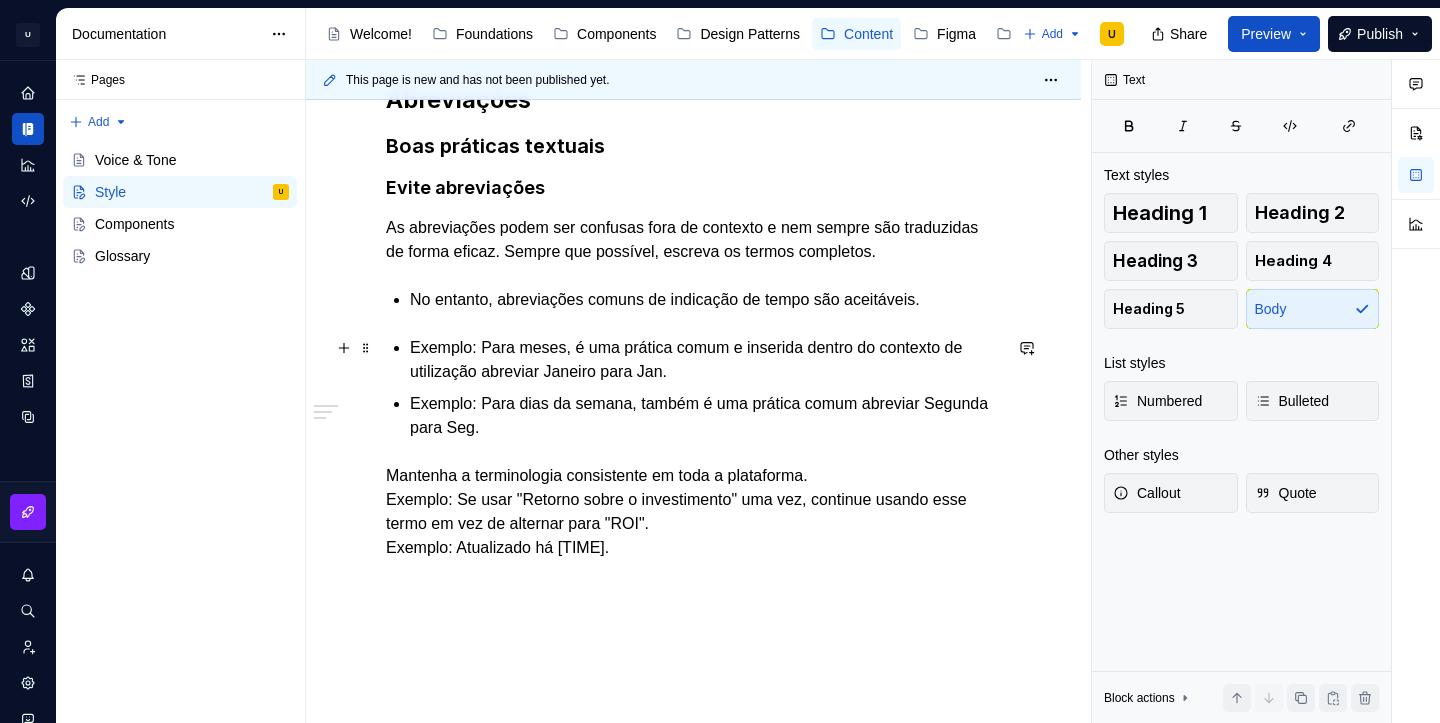 click on "Exemplo: Para meses, é uma prática comum e inserida dentro do contexto de utilização abreviar Janeiro para Jan." at bounding box center [705, 360] 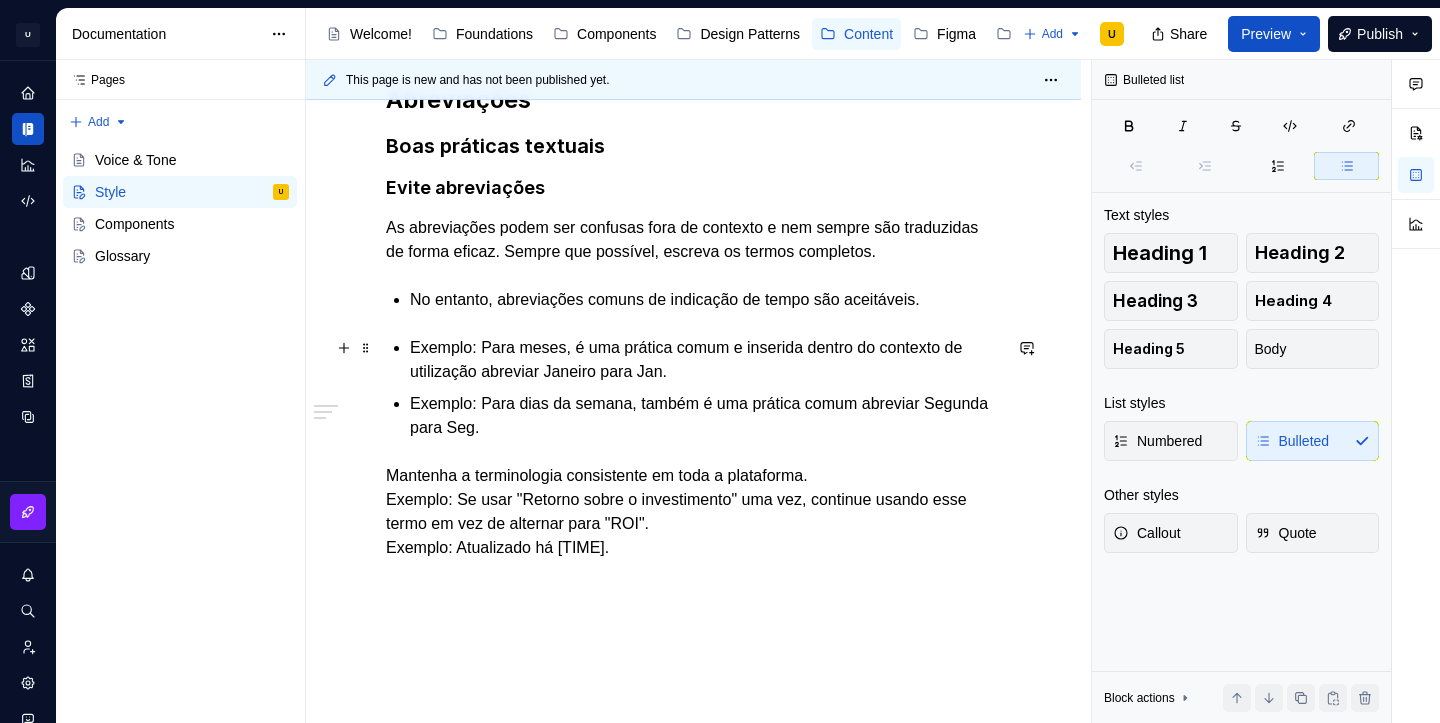 click on "Exemplo: Para meses, é uma prática comum e inserida dentro do contexto de utilização abreviar Janeiro para Jan." at bounding box center [705, 360] 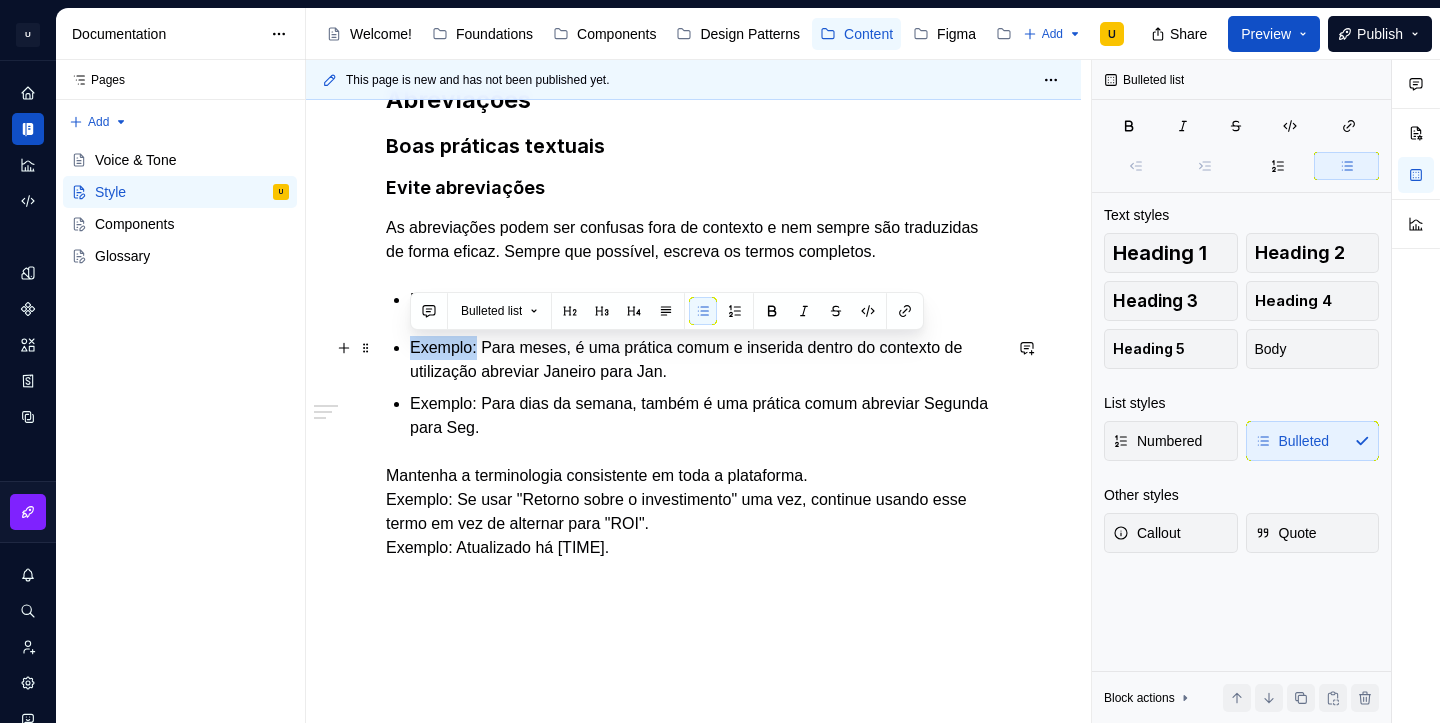 drag, startPoint x: 480, startPoint y: 343, endPoint x: 404, endPoint y: 343, distance: 76 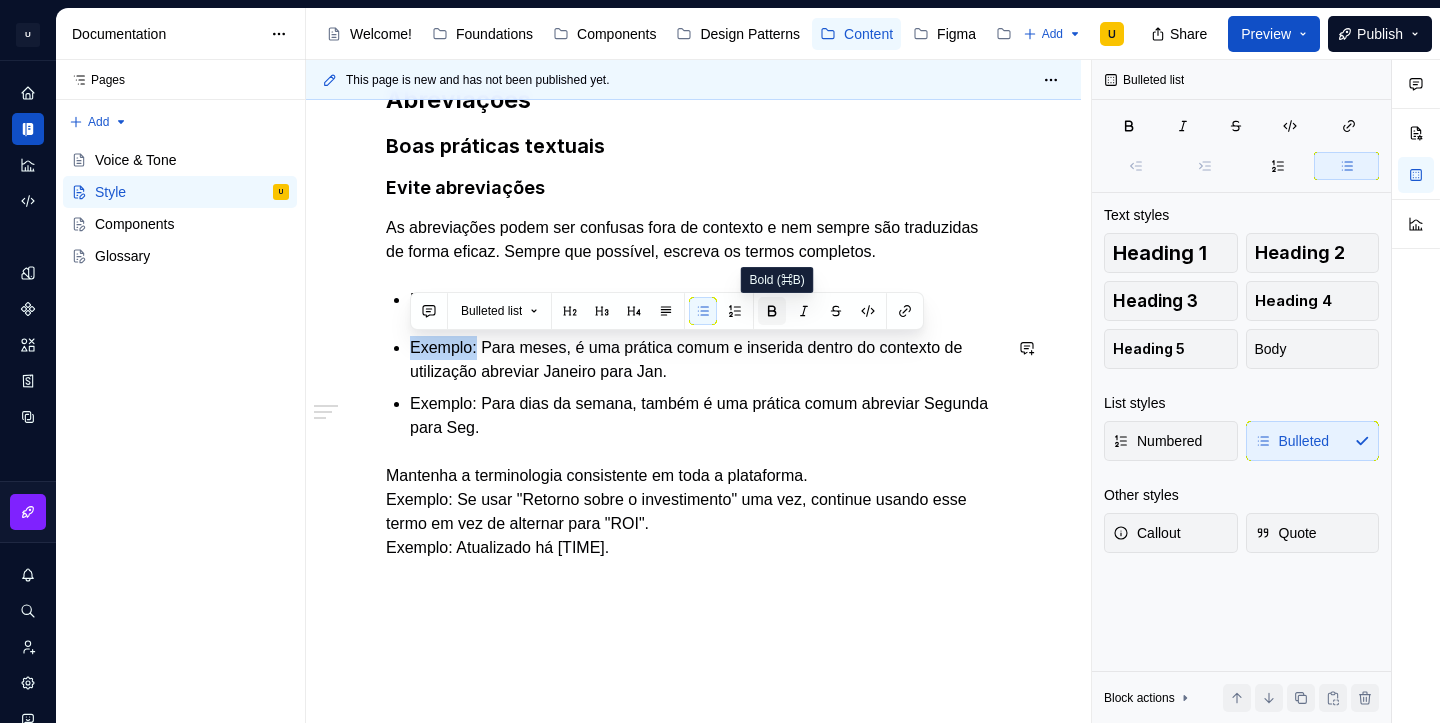 click at bounding box center (772, 311) 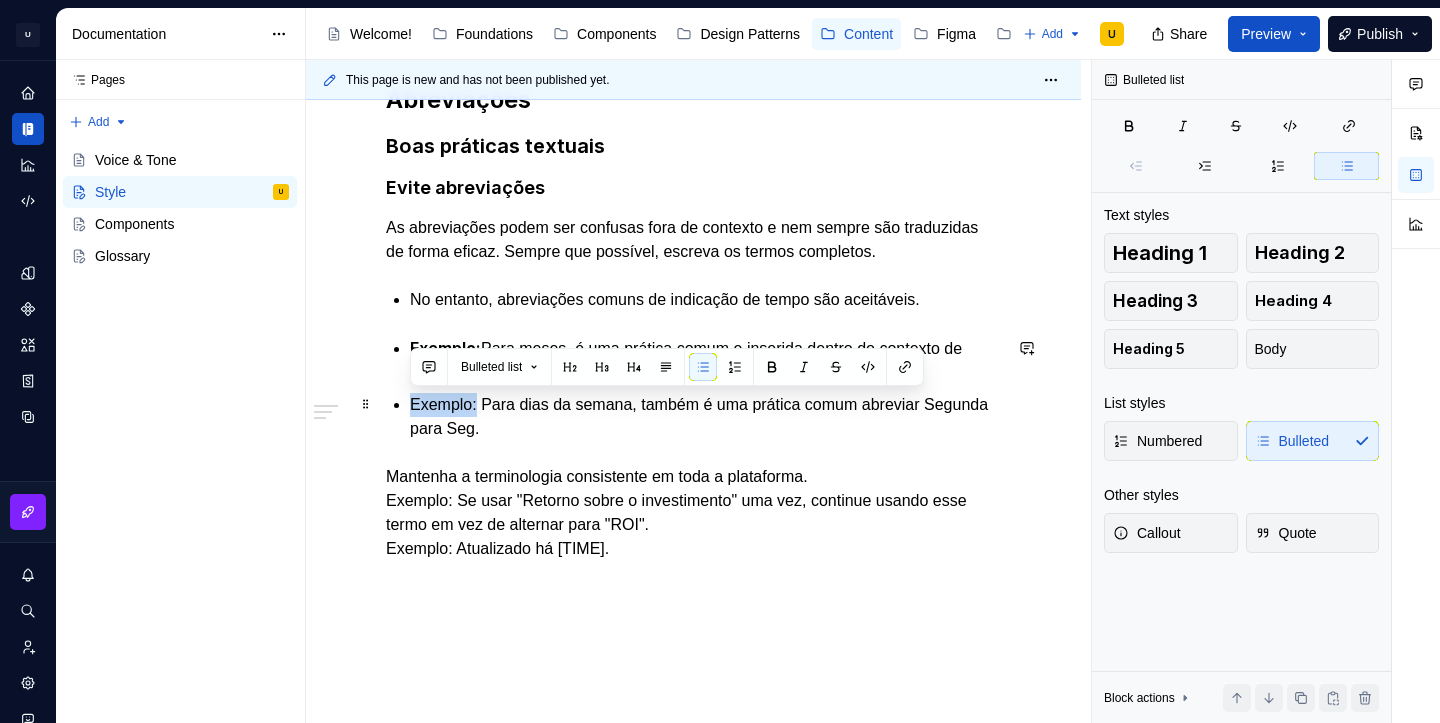 drag, startPoint x: 479, startPoint y: 404, endPoint x: 397, endPoint y: 410, distance: 82.219215 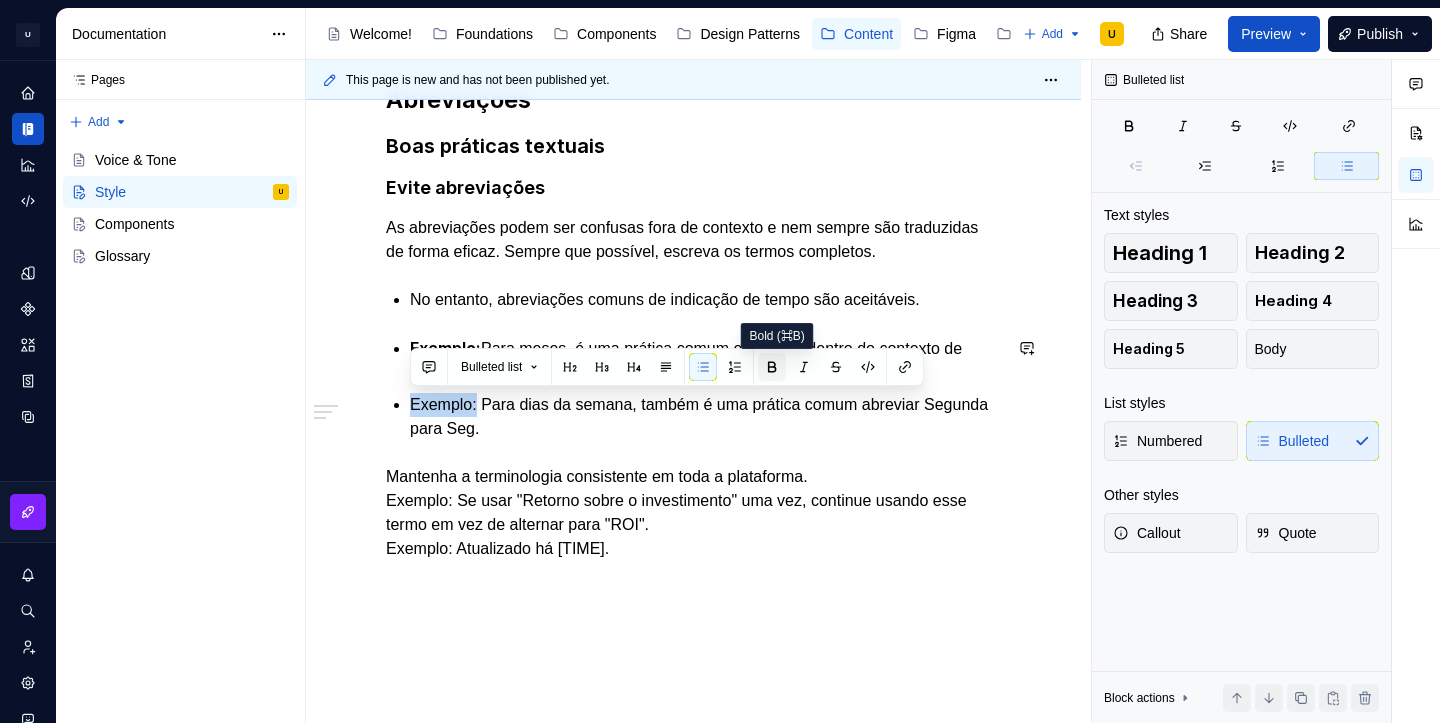 click at bounding box center [772, 367] 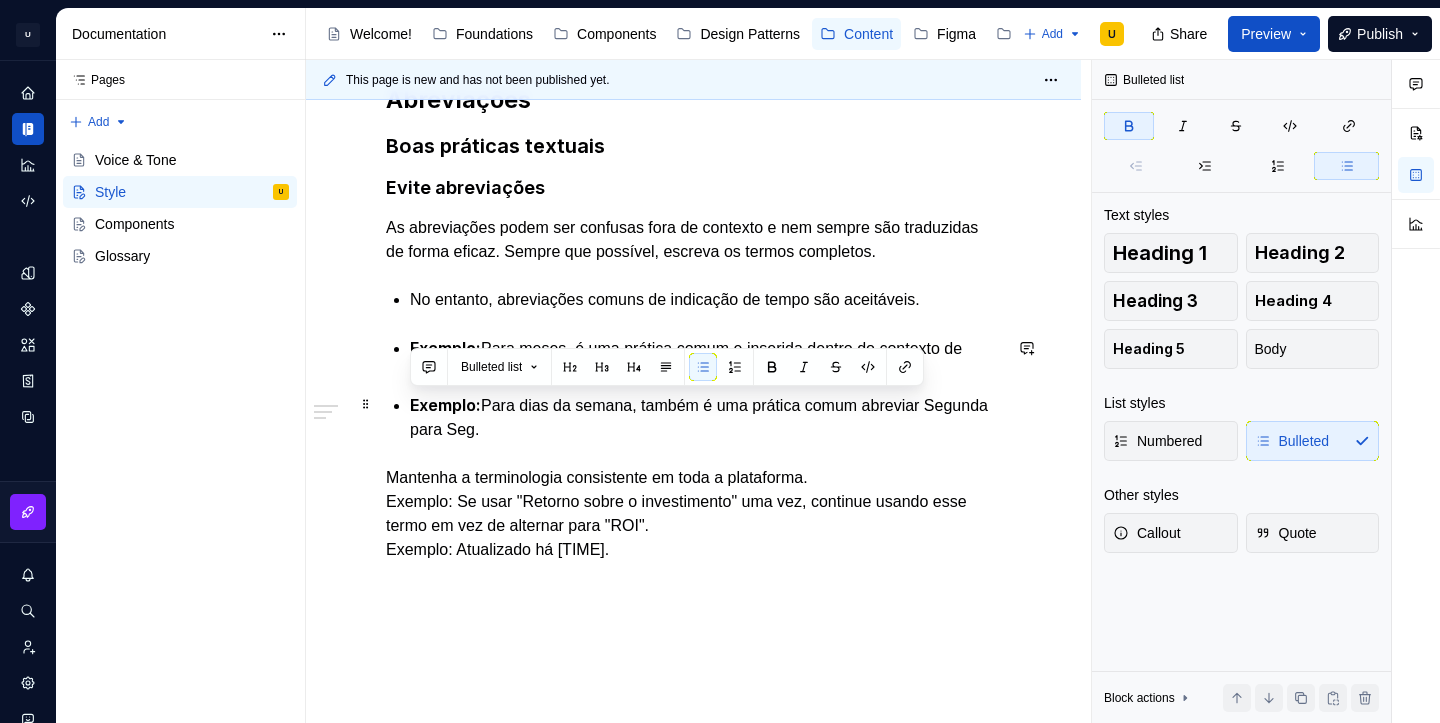click on "Exemplo:  Para dias da semana, também é uma prática comum abreviar Segunda para Seg." at bounding box center (705, 417) 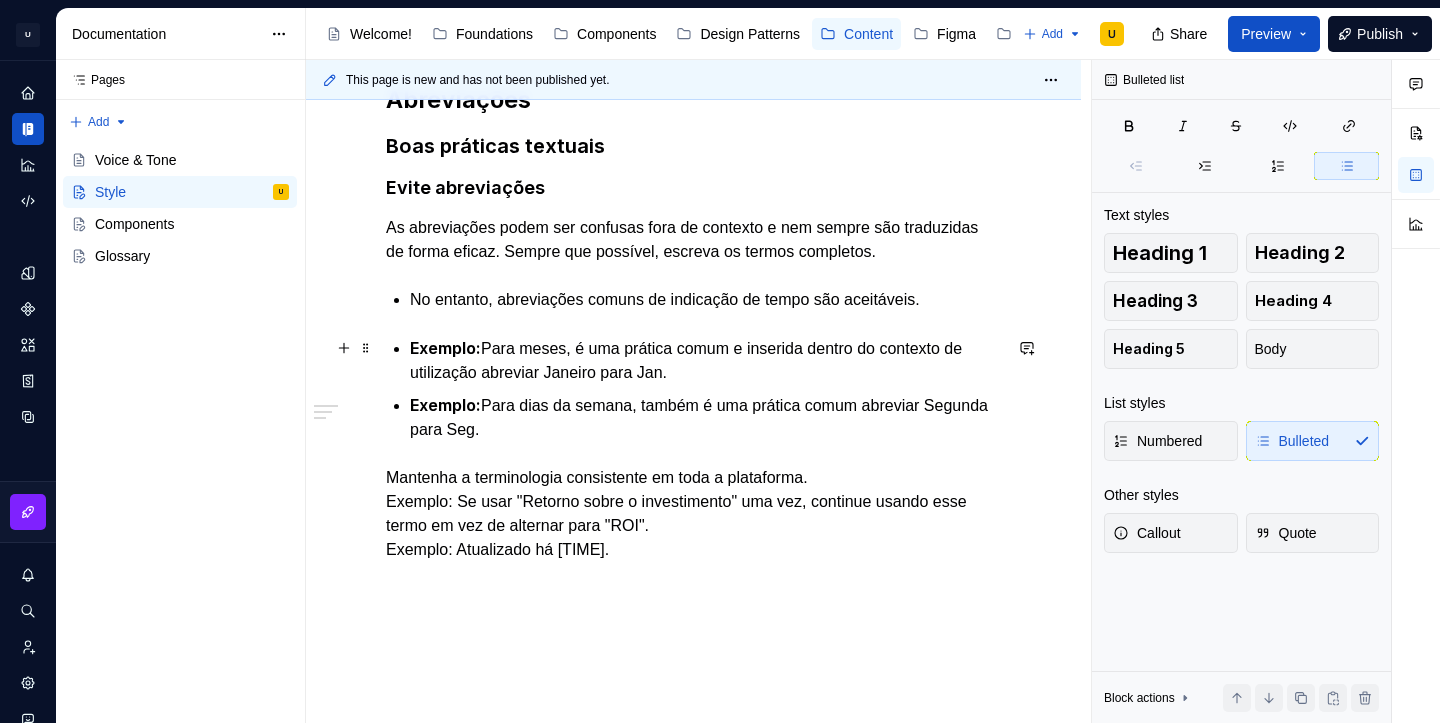 click on "Exemplo:" at bounding box center (445, 348) 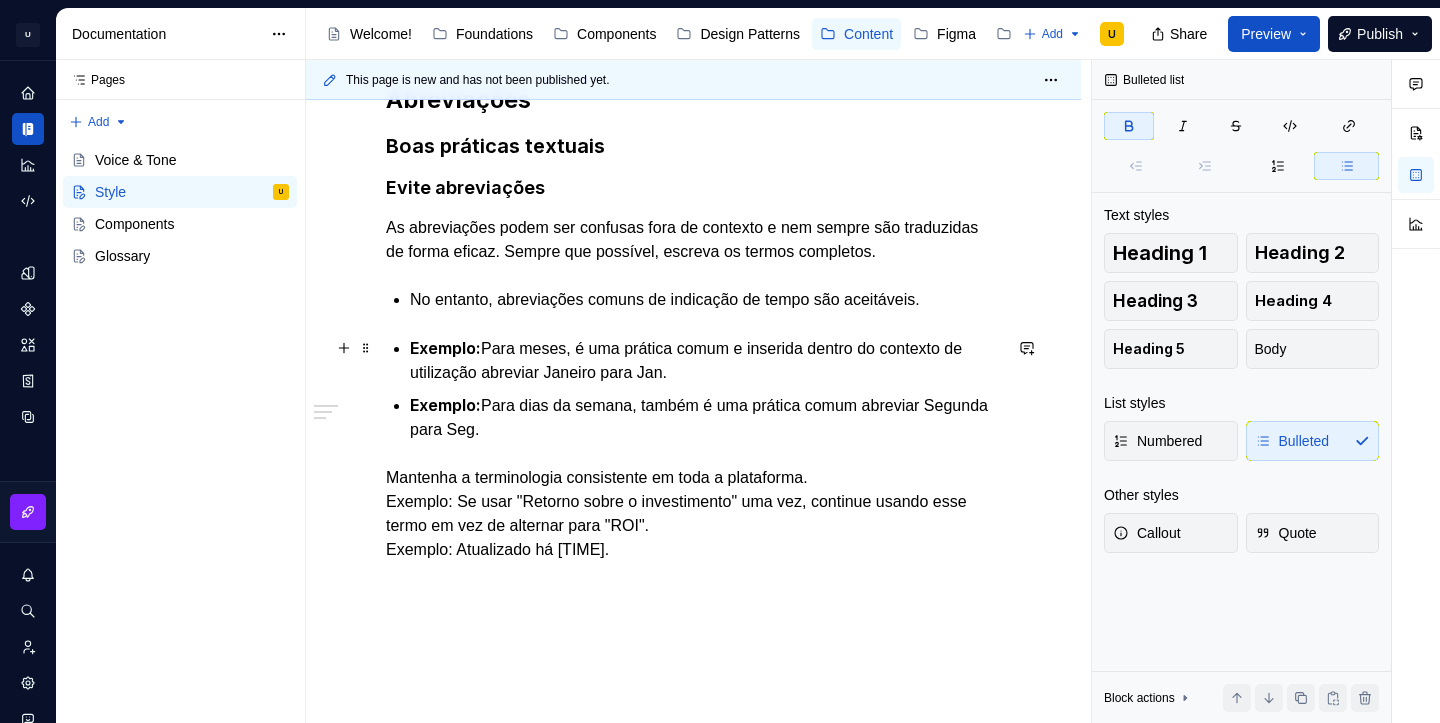 click on "Exemplo:" at bounding box center (445, 348) 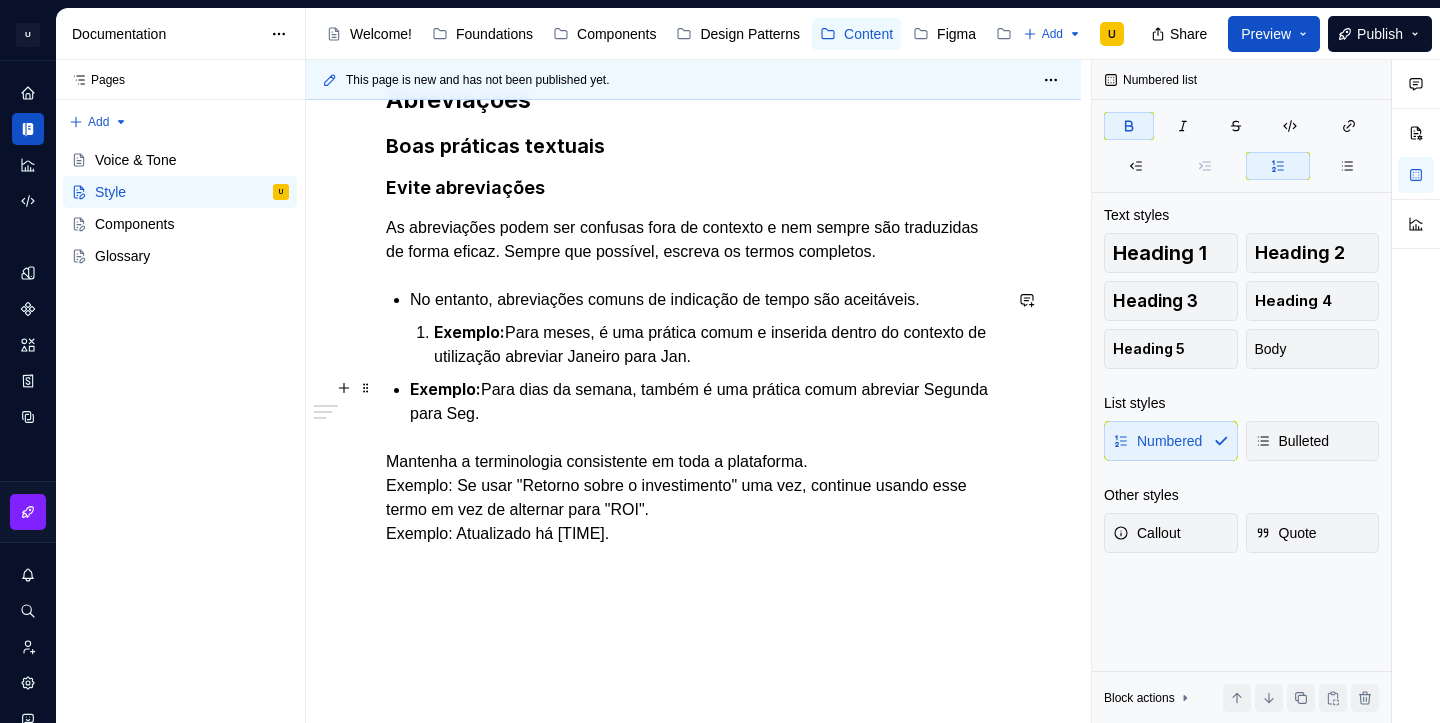 click on "Abreviações Boas práticas textuais Evite abreviações As abreviações podem ser confusas fora de contexto e nem sempre são traduzidas de forma eficaz. Sempre que possível, escreva os termos completos. No entanto, abreviações comuns de indicação de tempo são aceitáveis. Exemplo: Para meses, é uma prática comum e inserida dentro do contexto de utilização abreviar Janeiro para [MONTH_ABBR]. Exemplo: Para dias da semana, também é uma prática comum abreviar Segunda para [DAY_ABBR]. Mantenha a terminologia consistente em toda a plataforma. Exemplo: Se usar "Retorno sobre o investimento" uma vez, continue usando esse termo em vez de alternar para "ROI". Exemplo: Atualizado há [TIME]." at bounding box center [693, 315] 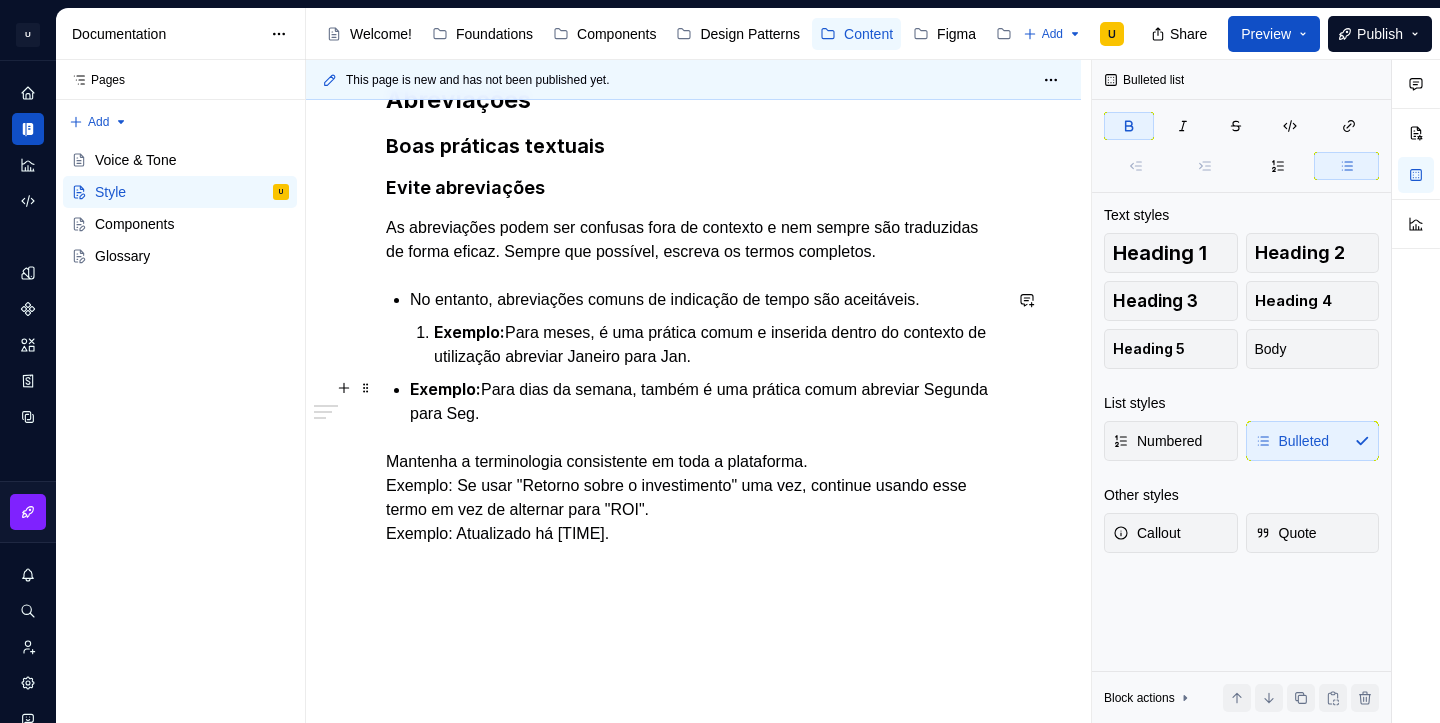 type 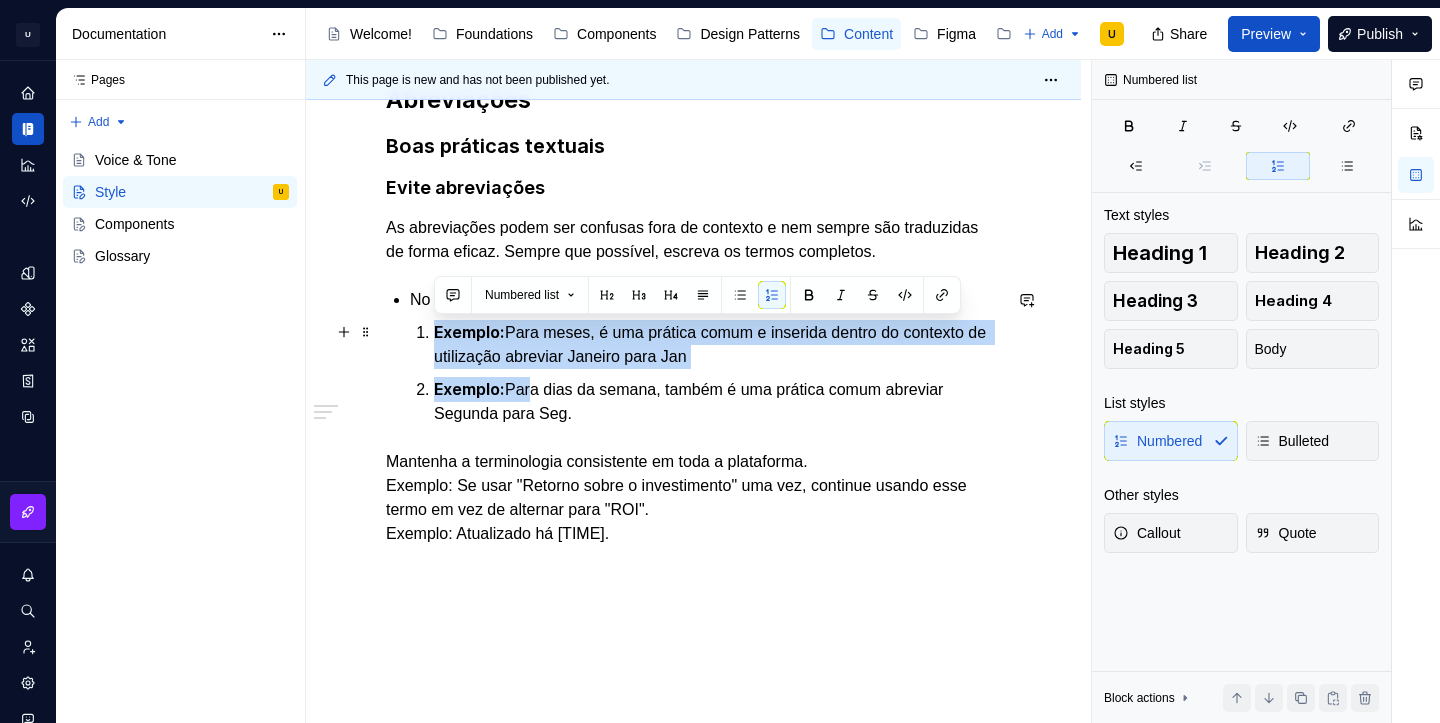 drag, startPoint x: 532, startPoint y: 391, endPoint x: 414, endPoint y: 330, distance: 132.83449 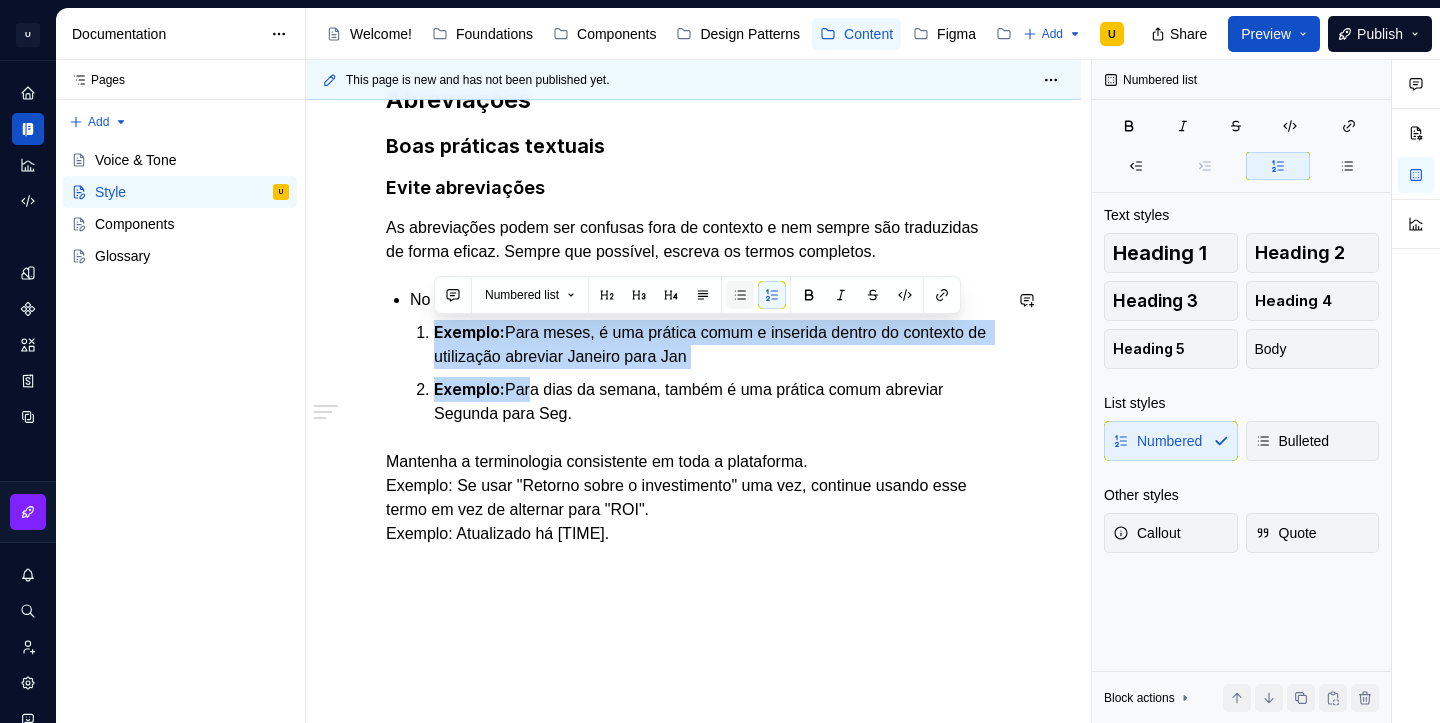 click at bounding box center (740, 295) 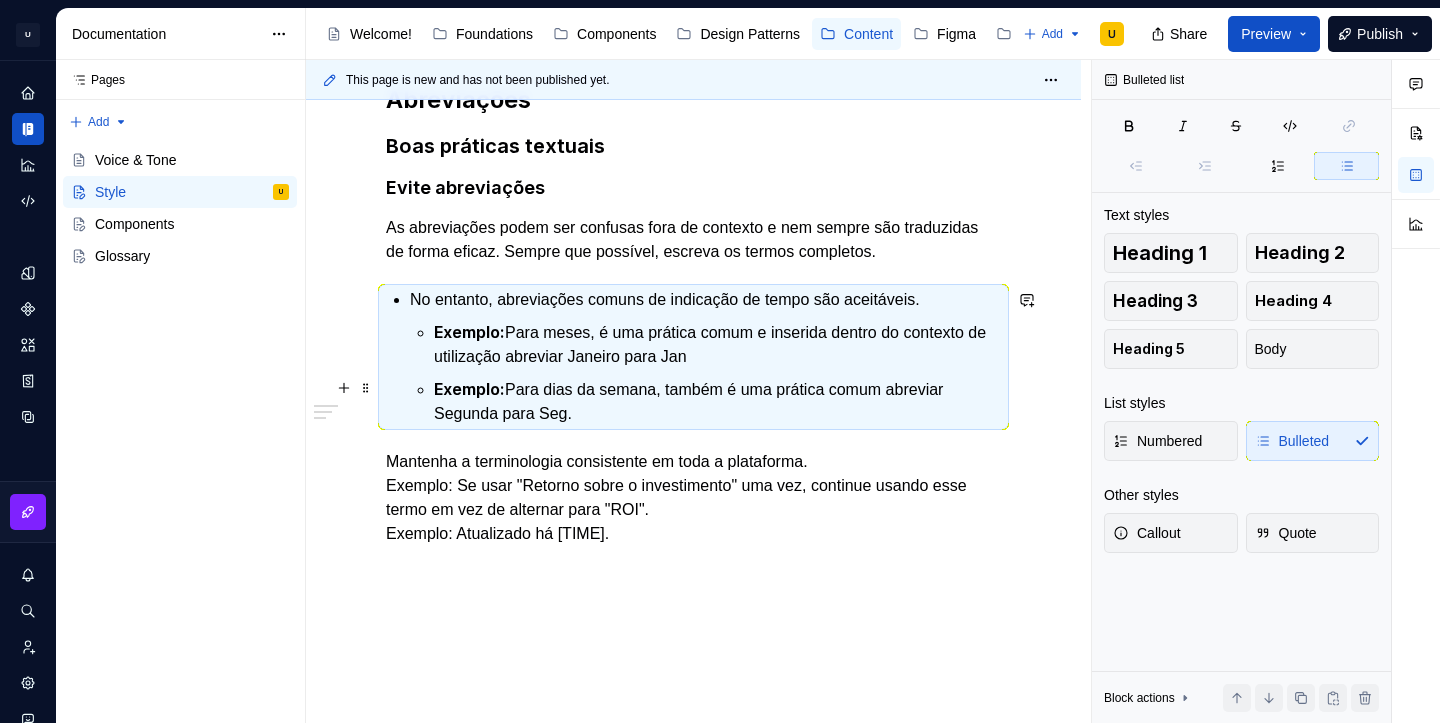 click on "Exemplo:  Para dias da semana, também é uma prática comum abreviar Segunda para Seg." at bounding box center [717, 401] 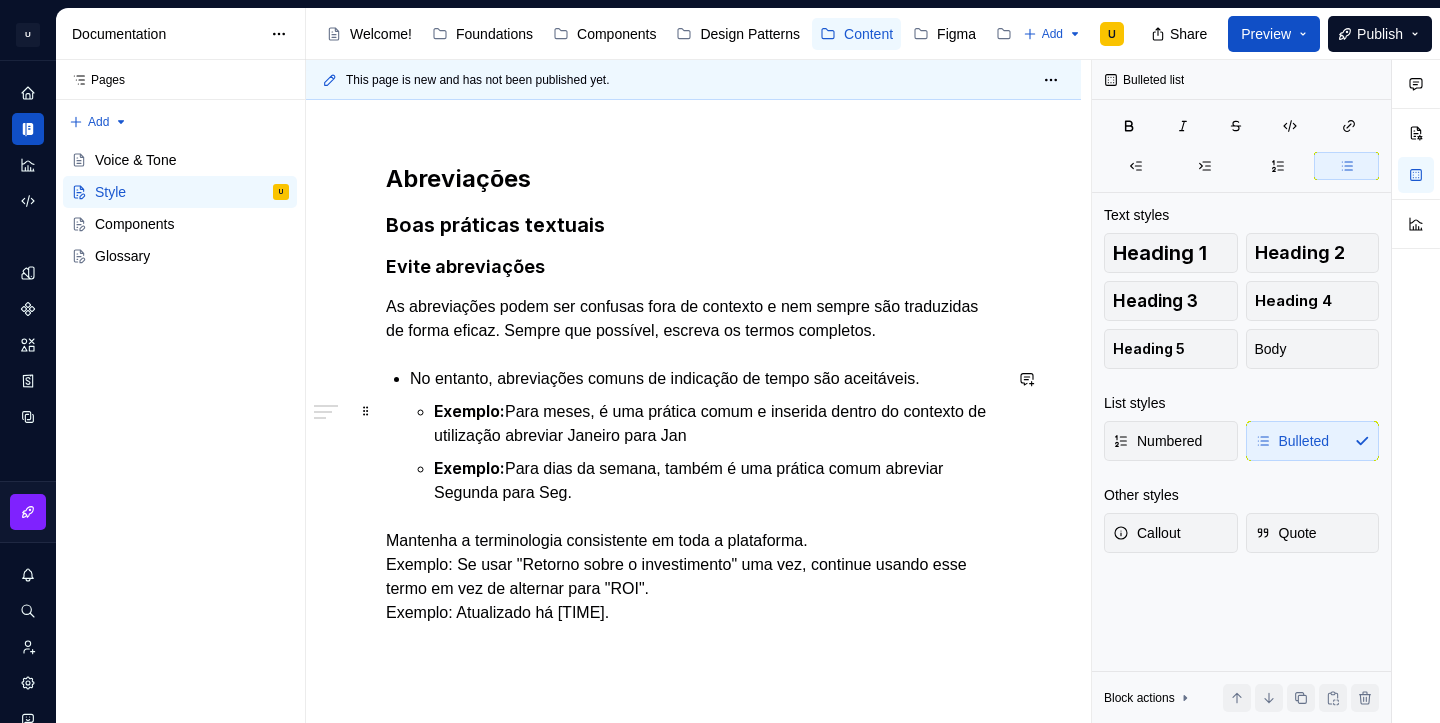 scroll, scrollTop: 296, scrollLeft: 0, axis: vertical 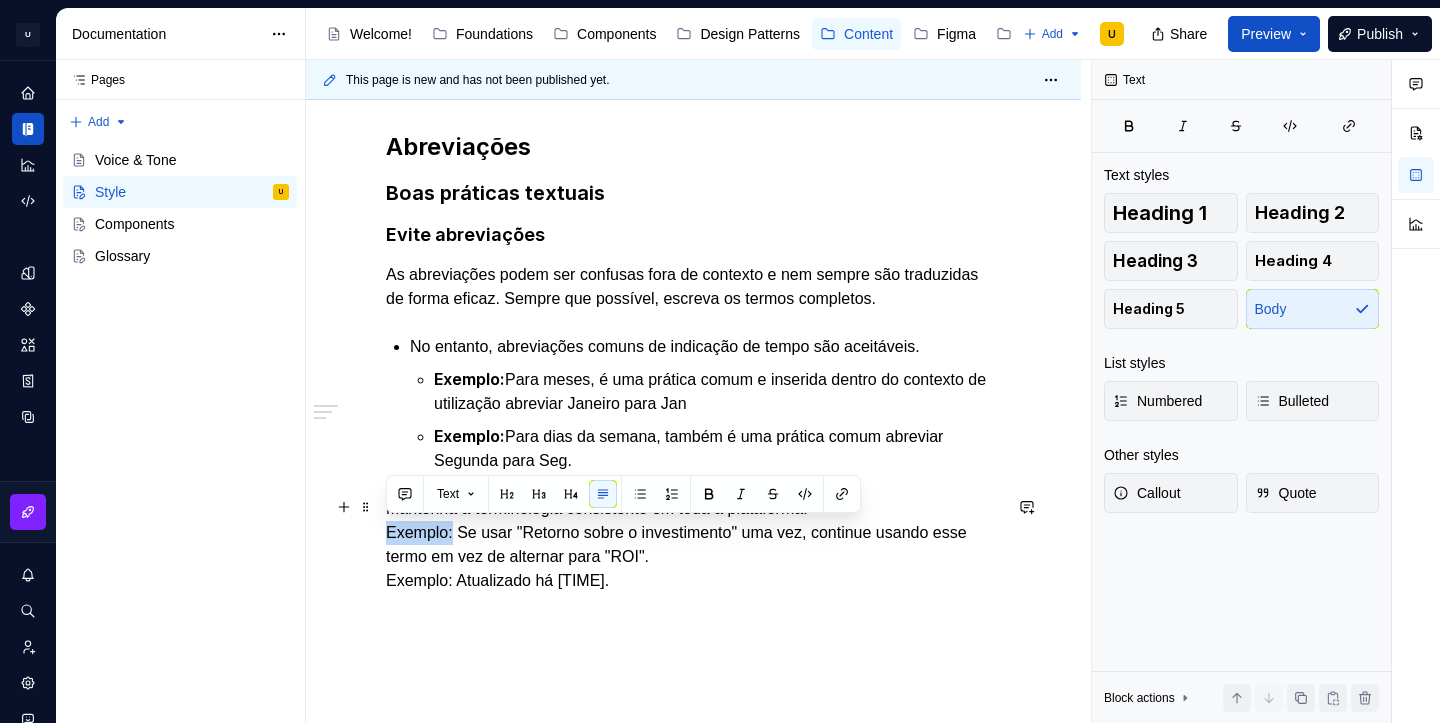 drag, startPoint x: 456, startPoint y: 533, endPoint x: 377, endPoint y: 534, distance: 79.00633 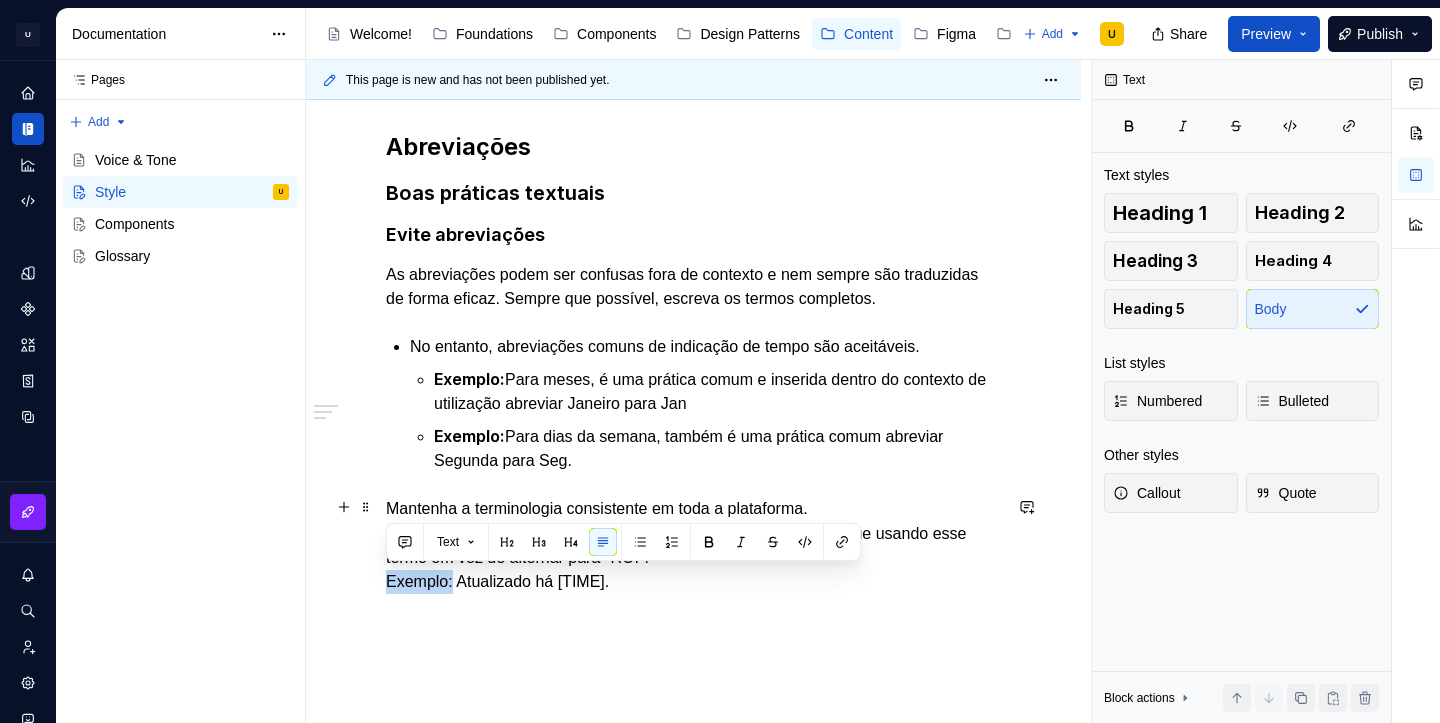 drag, startPoint x: 454, startPoint y: 580, endPoint x: 361, endPoint y: 584, distance: 93.08598 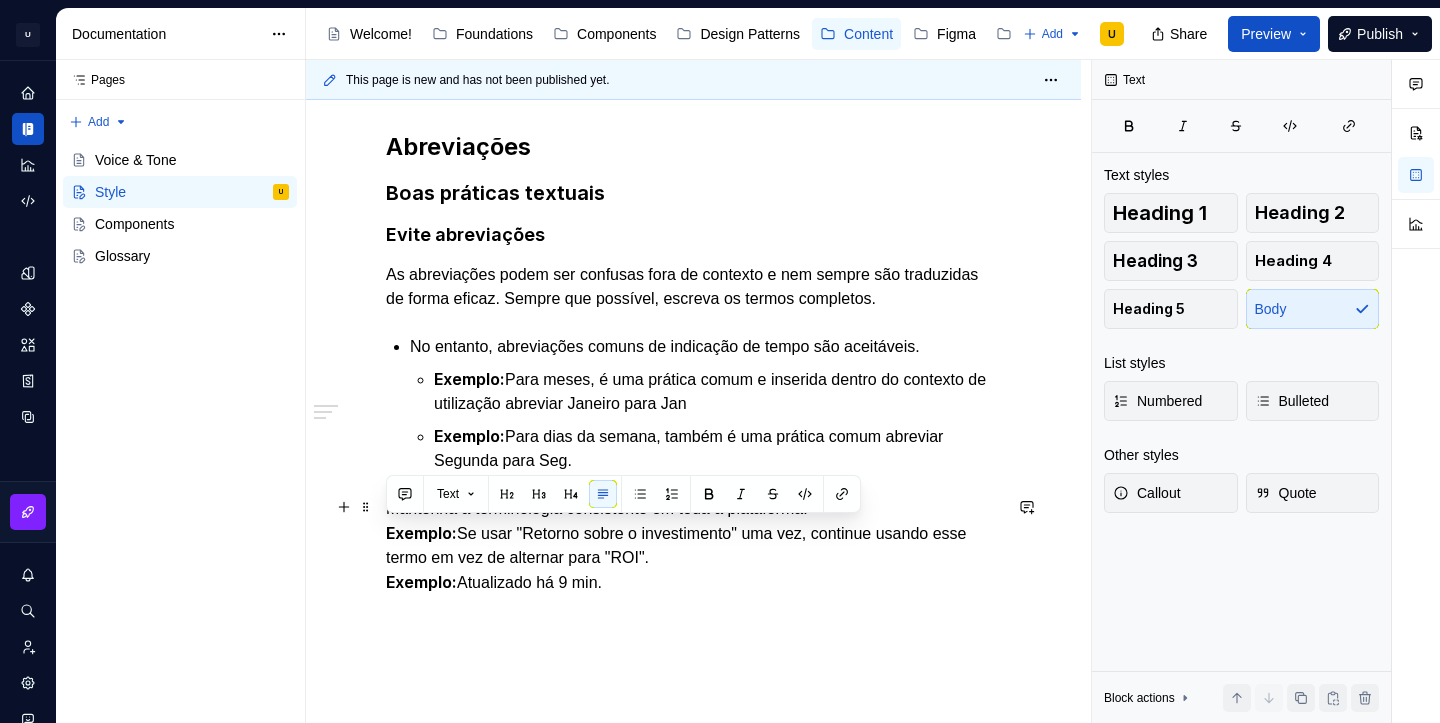 drag, startPoint x: 645, startPoint y: 585, endPoint x: 360, endPoint y: 539, distance: 288.68842 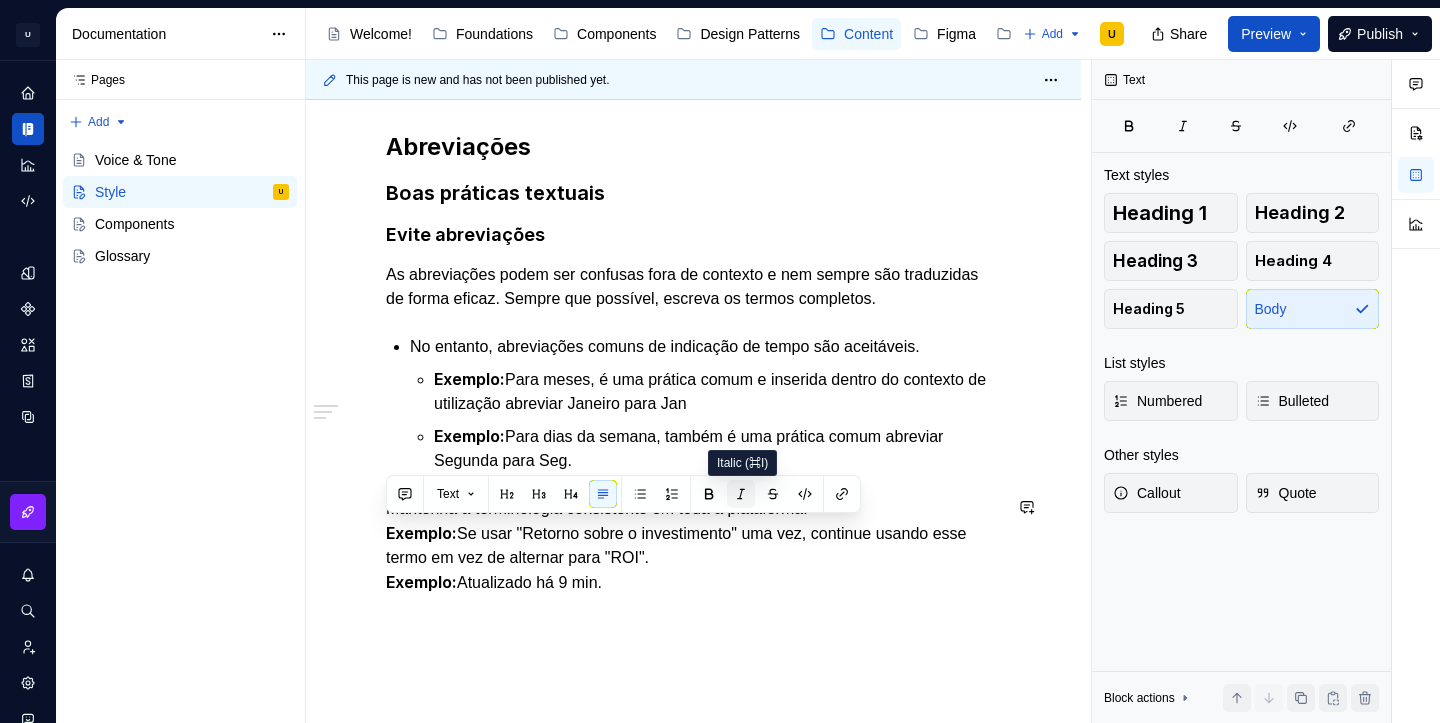 click at bounding box center (741, 494) 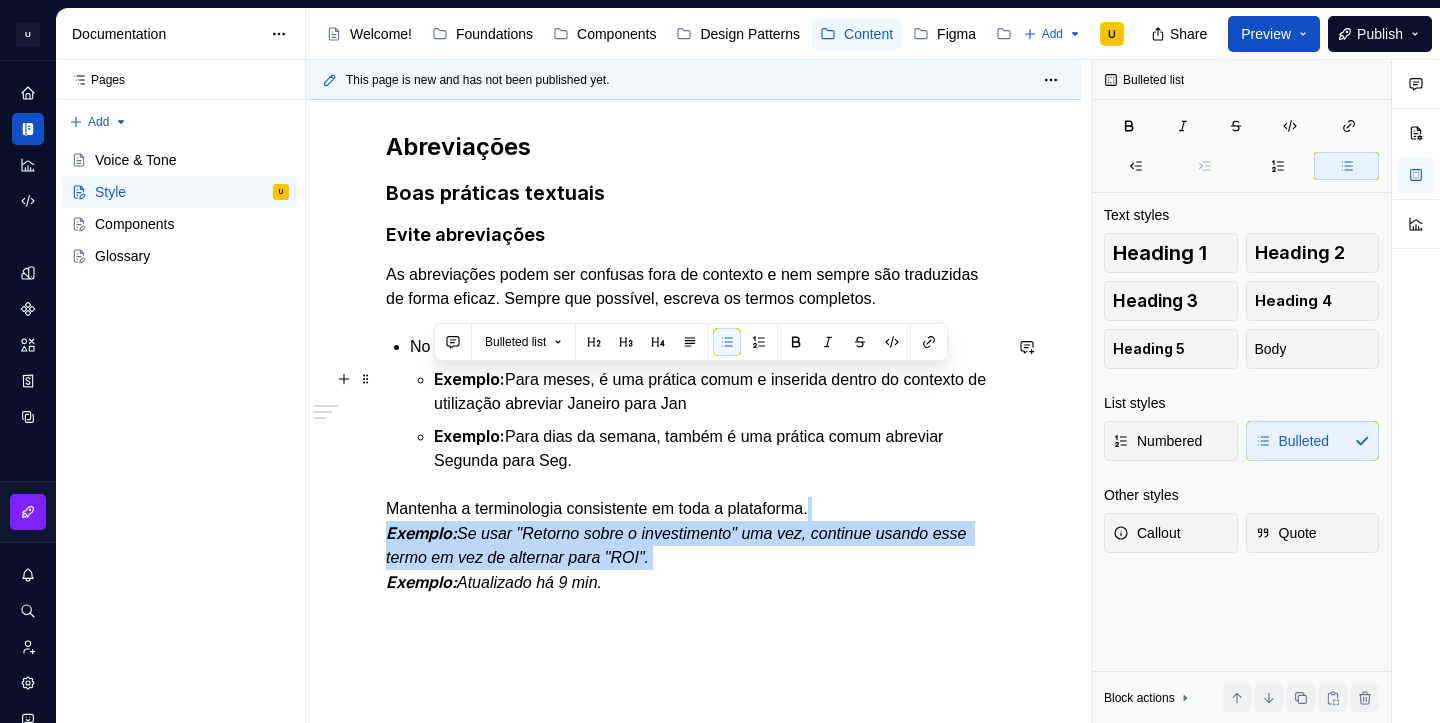 drag, startPoint x: 612, startPoint y: 451, endPoint x: 433, endPoint y: 381, distance: 192.20041 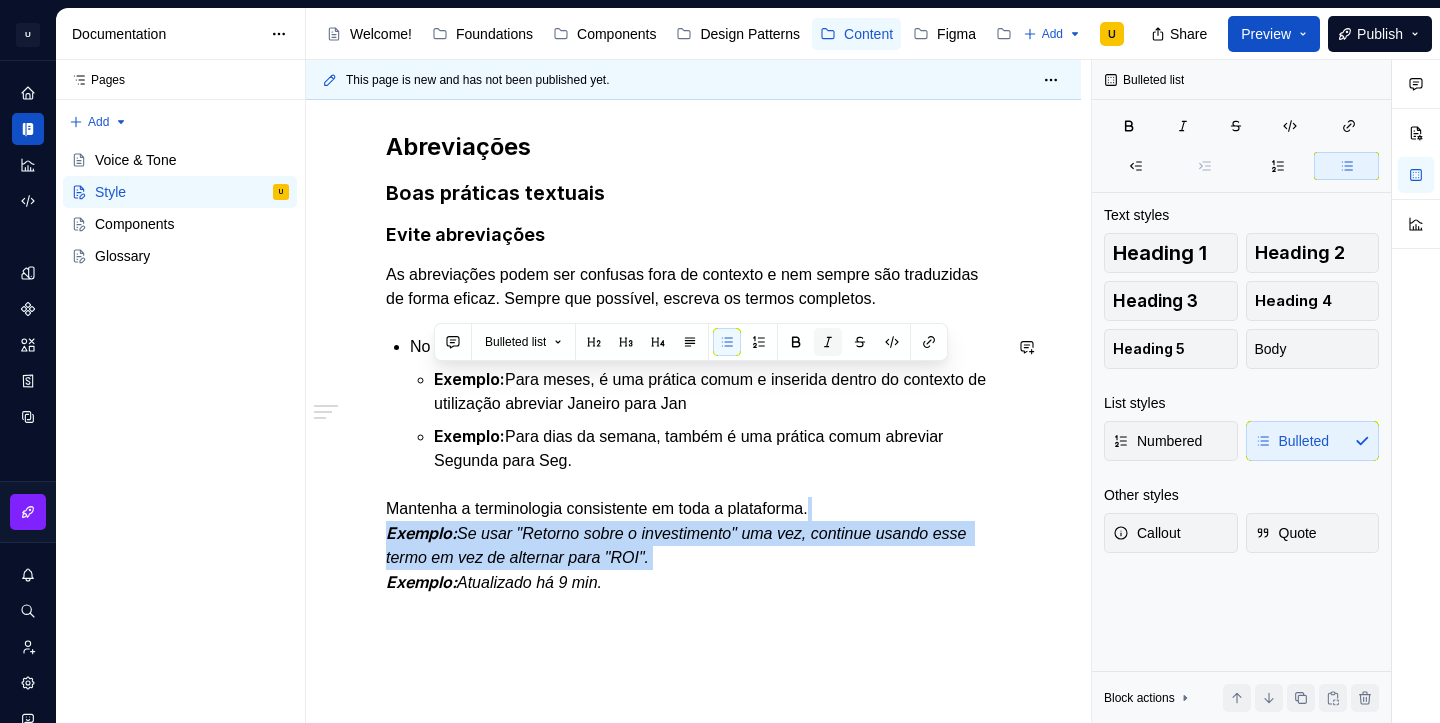 click at bounding box center (828, 342) 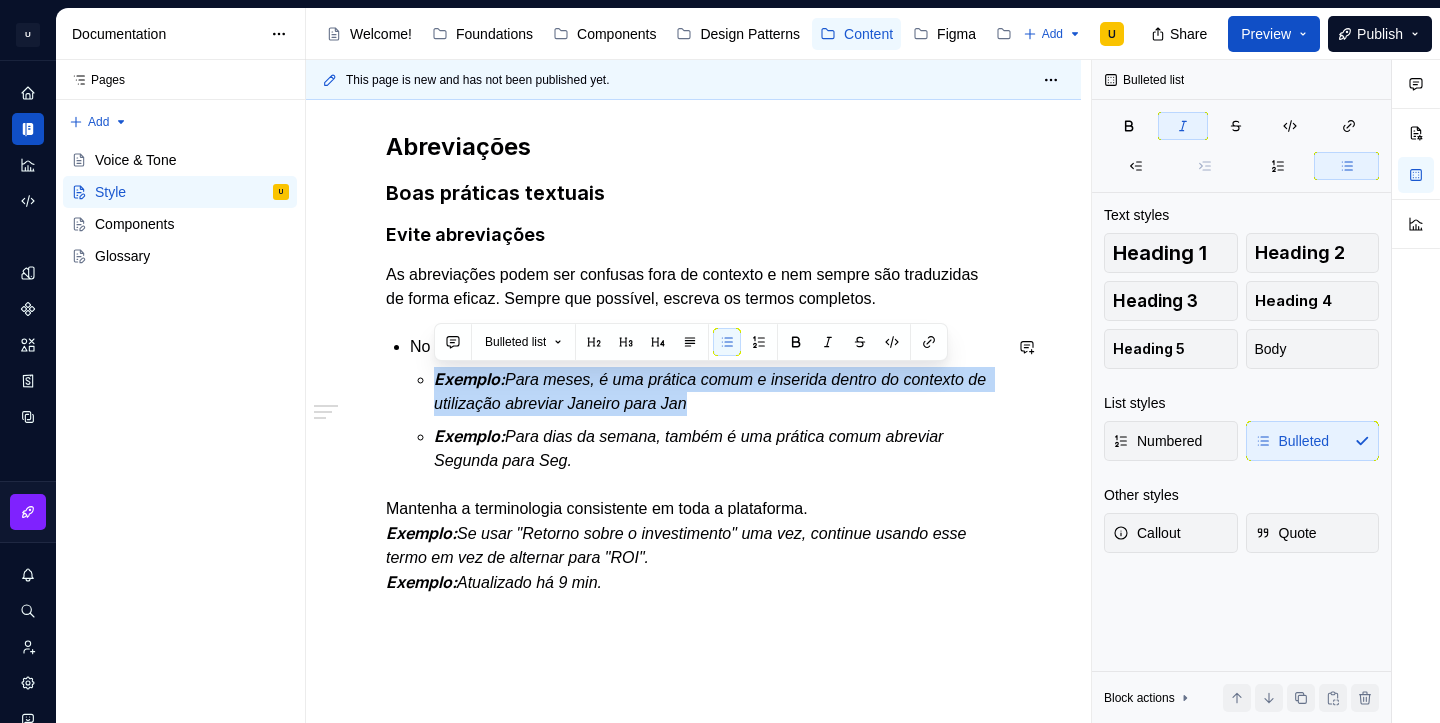 click on "Mantenha a terminologia consistente em toda a plataforma. Exemplo:  Se usar "Retorno sobre o investimento" uma vez, continue usando esse termo em vez de alternar para "ROI". Exemplo:  Atualizado há 9 min." at bounding box center [693, 546] 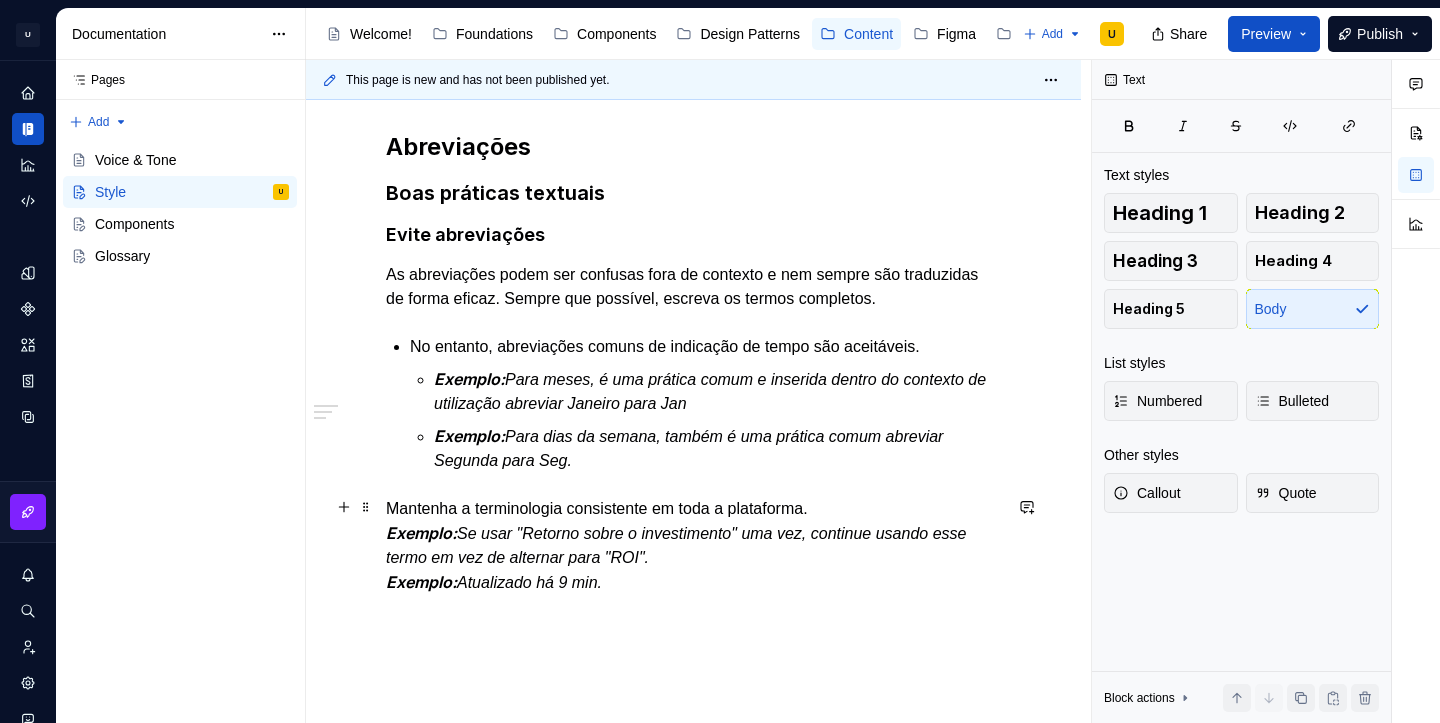 click on "Exemplo:" at bounding box center [421, 582] 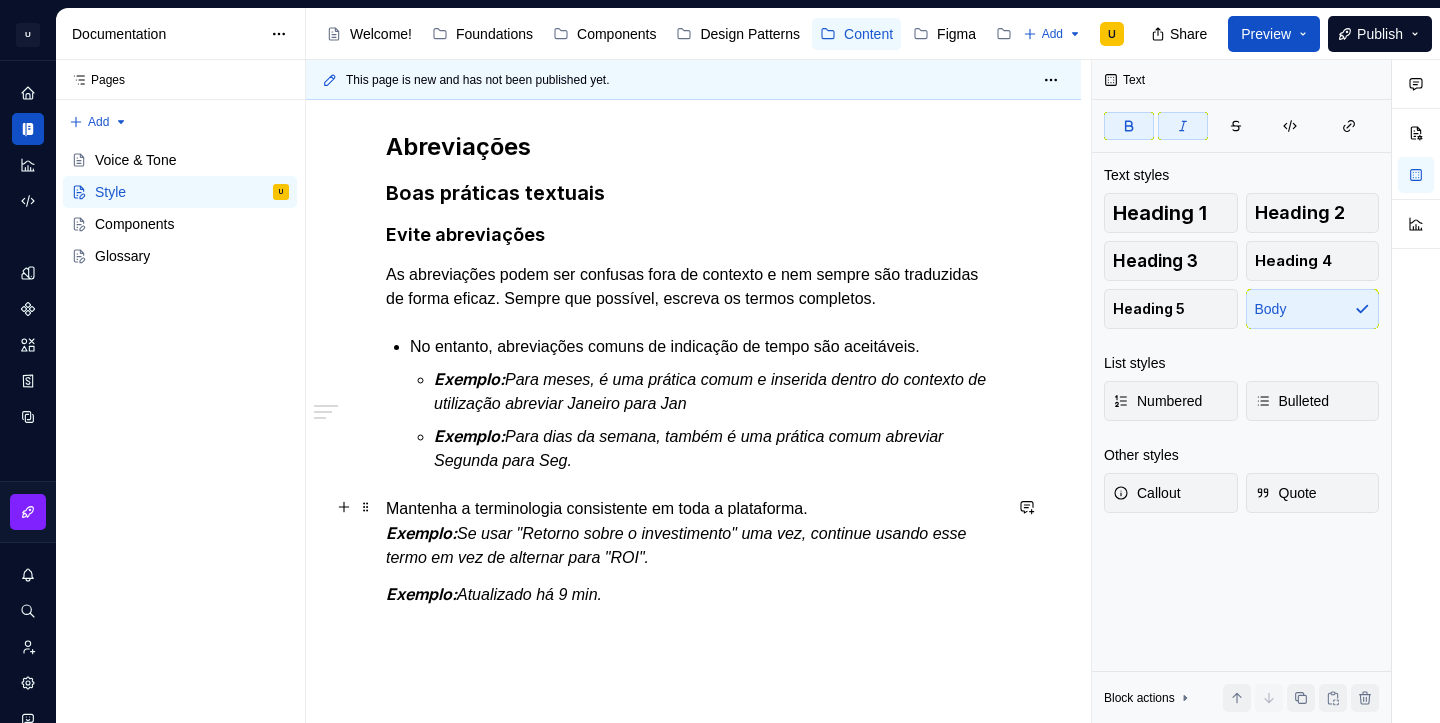 click on "Abreviações Boas práticas textuais Evite abreviações As abreviações podem ser confusas fora de contexto e nem sempre são traduzidas de forma eficaz. Sempre que possível, escreva os termos completos. No entanto, abreviações comuns de indicação de tempo são aceitáveis. Exemplo: Para meses, é uma prática comum e inserida dentro do contexto de utilização abreviar Janeiro para Jan Exemplo: Para dias da semana, também é uma prática comum abreviar Segunda para Seg. Mantenha a terminologia consistente em toda a plataforma. Exemplo: Se usar "Retorno sobre o investimento" uma vez, continue usando esse termo em vez de alternar para "ROI". Exemplo: Atualizado há [MINUTES] min." at bounding box center (693, 465) 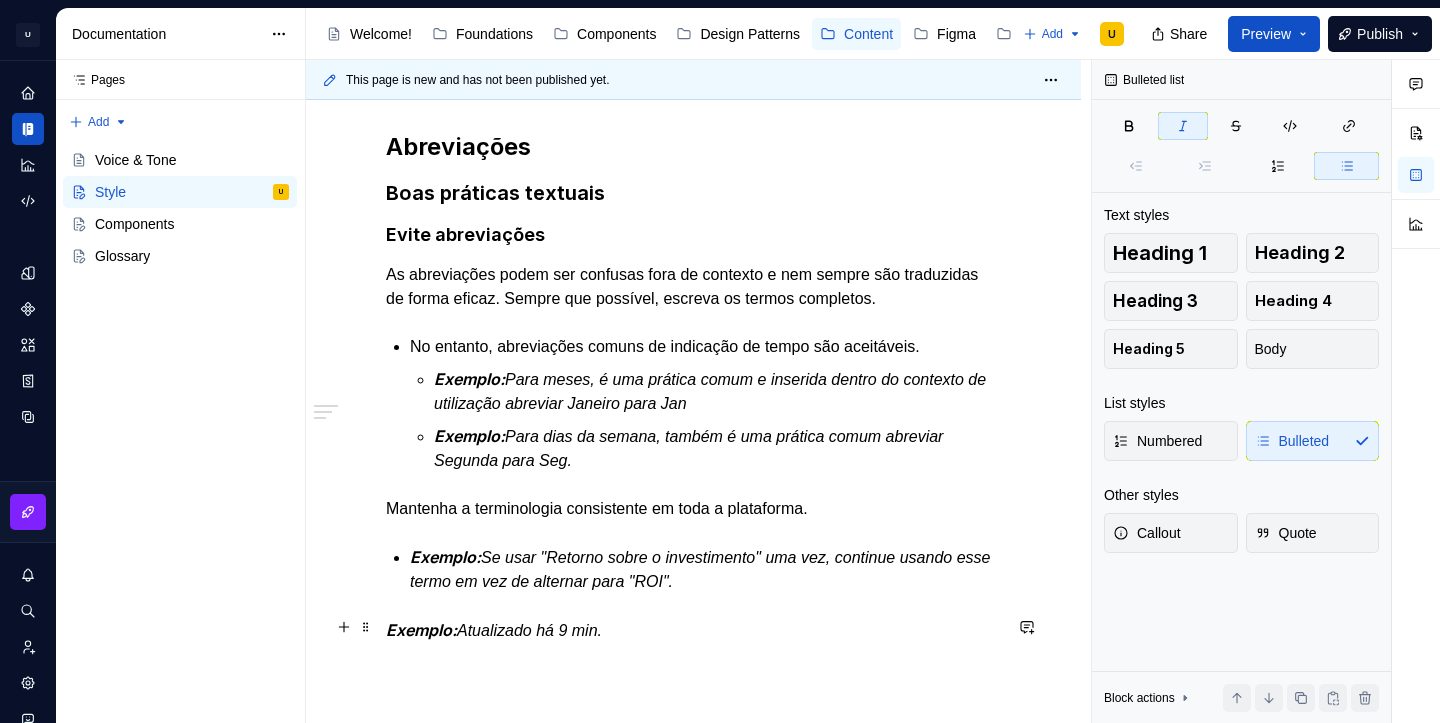 click on "Abreviações Boas práticas textuais Evite abreviações As abreviações podem ser confusas fora de contexto e nem sempre são traduzidas de forma eficaz. Sempre que possível, escreva os termos completos. No entanto, abreviações comuns de indicação de tempo são aceitáveis. Exemplo: Para meses, é uma prática comum e inserida dentro do contexto de utilização abreviar Janeiro para Jan Exemplo: Para dias da semana, também é uma prática comum abreviar Segunda para Seg. Mantenha a terminologia consistente em toda a plataforma. Exemplo: Se usar "Retorno sobre o investimento" uma vez, continue usando esse termo em vez de alternar para "ROI". Exemplo: Atualizado há [MINUTES] min." at bounding box center (693, 483) 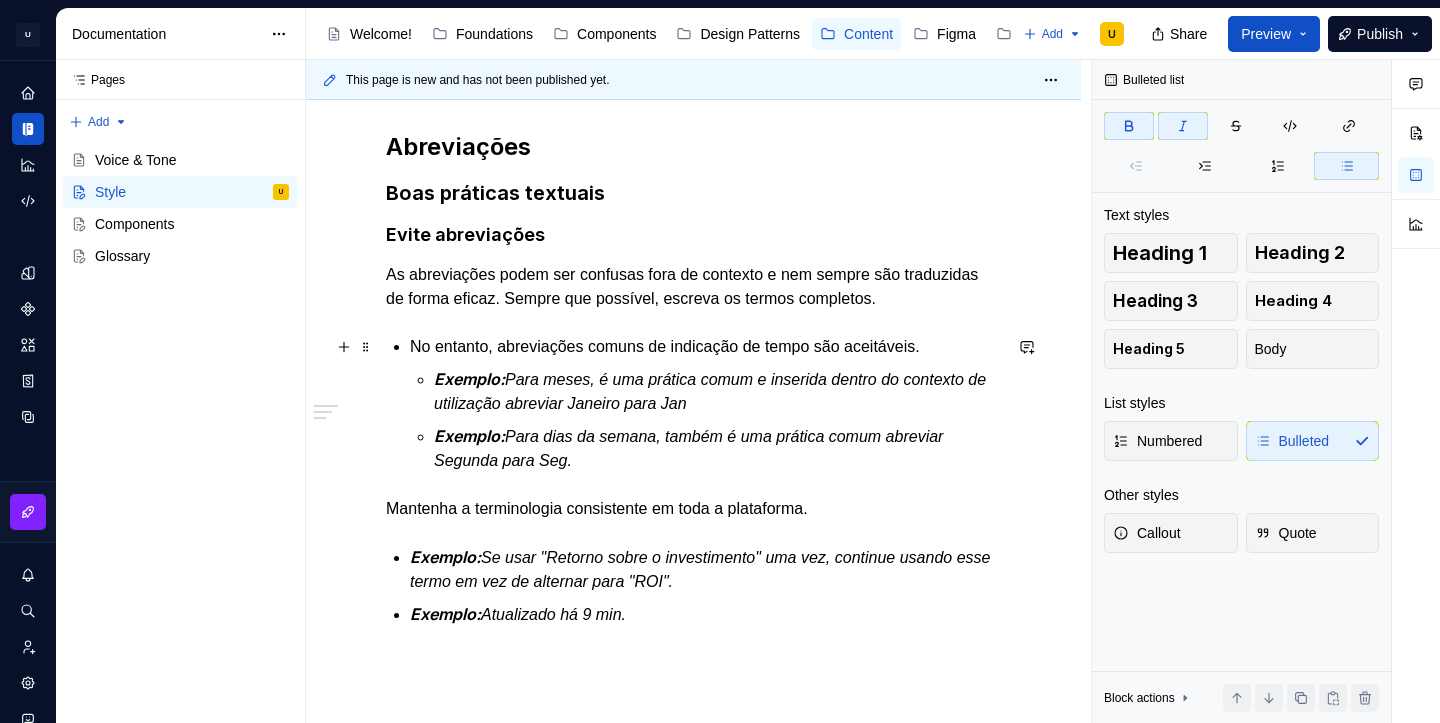 click on "Abreviações Boas práticas textuais Evite abreviações As abreviações podem ser confusas fora de contexto e nem sempre são traduzidas de forma eficaz. Sempre que possível, escreva os termos completos. No entanto, abreviações comuns de indicação de tempo são aceitáveis. Exemplo: Para meses, é uma prática comum e inserida dentro do contexto de utilização abreviar Janeiro para Jan Exemplo: Para dias da semana, também é uma prática comum abreviar Segunda para Seg. Mantenha a terminologia consistente em toda a plataforma. Exemplo: Se usar "Retorno sobre o investimento" uma vez, continue usando esse termo em vez de alternar para "ROI". Exemplo: Atualizado há [MINUTES] min." at bounding box center [693, 379] 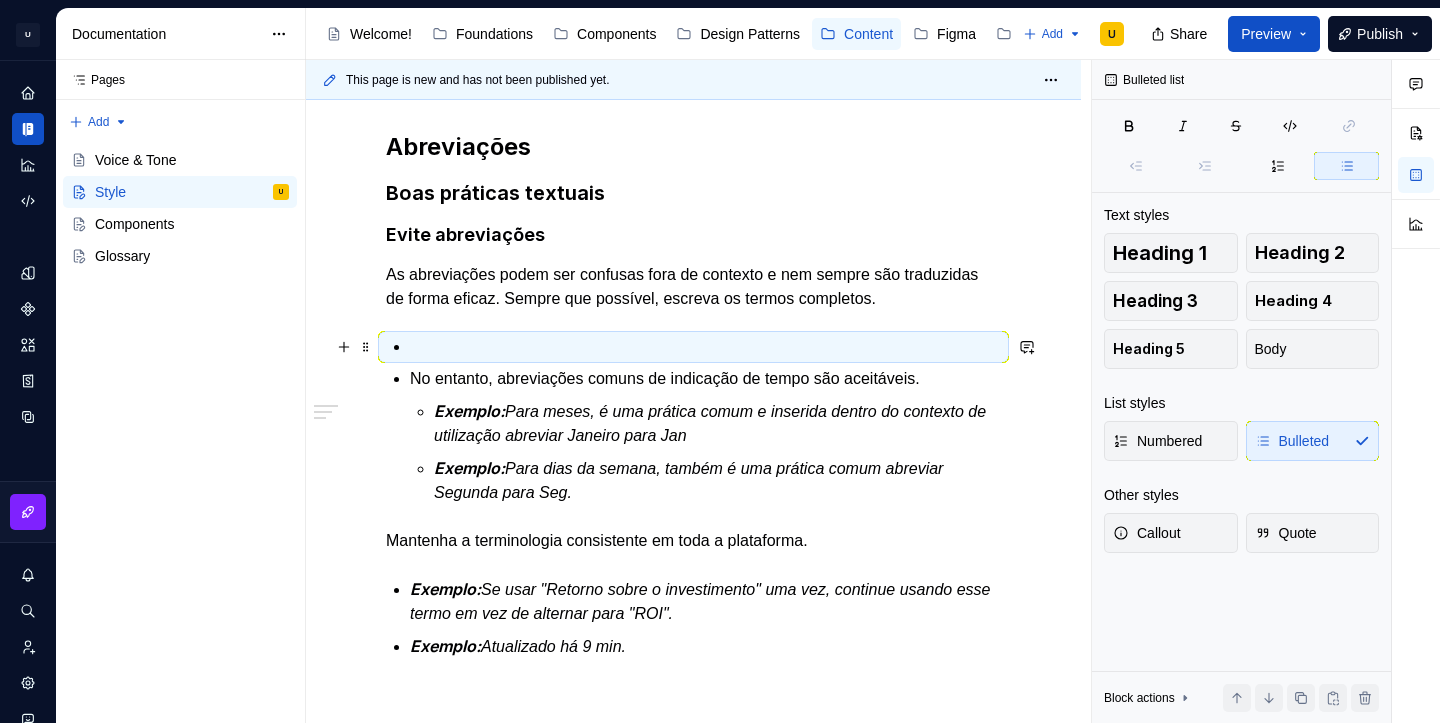 click at bounding box center [705, 347] 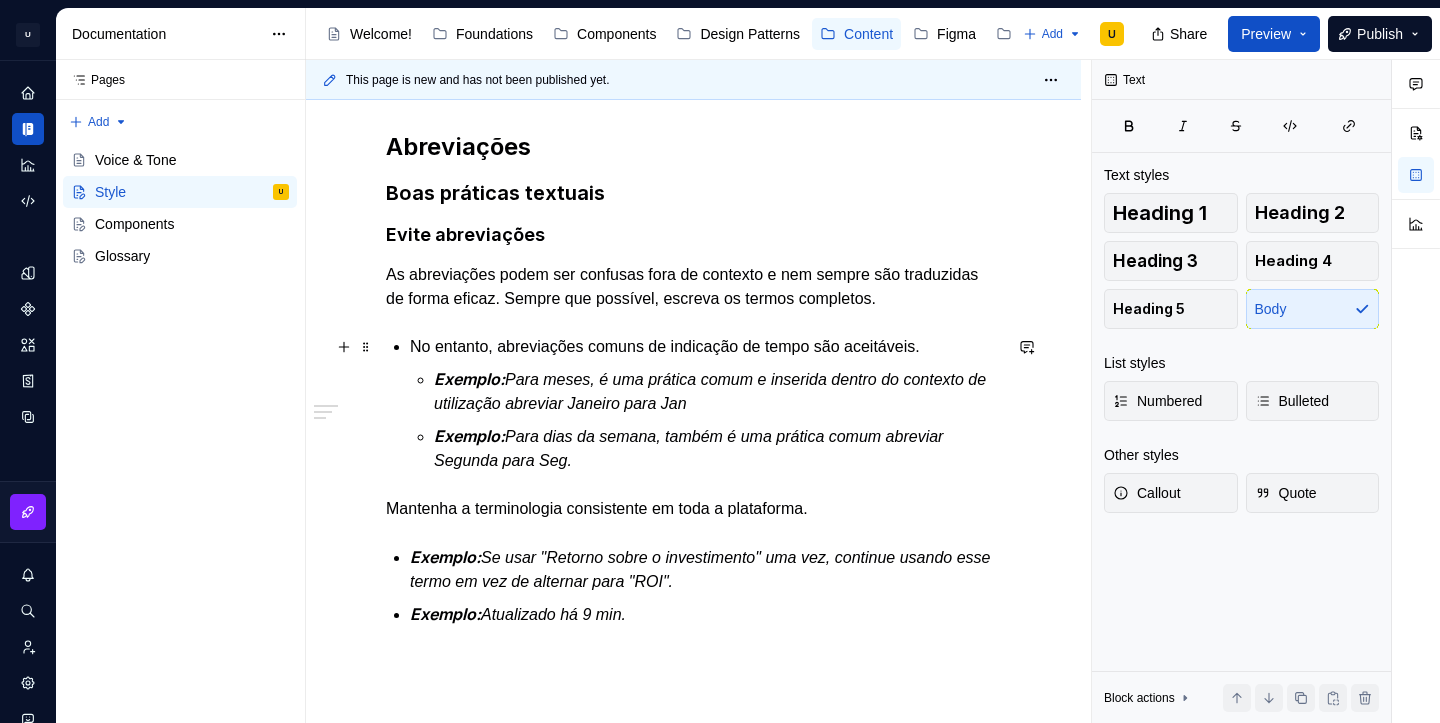 click on "Abreviações Boas práticas textuais Evite abreviações As abreviações podem ser confusas fora de contexto e nem sempre são traduzidas de forma eficaz. Sempre que possível, escreva os termos completos. No entanto, abreviações comuns de indicação de tempo são aceitáveis. Exemplo: Para meses, é uma prática comum e inserida dentro do contexto de utilização abreviar Janeiro para Jan Exemplo: Para dias da semana, também é uma prática comum abreviar Segunda para Seg. Mantenha a terminologia consistente em toda a plataforma. Exemplo: Se usar "Retorno sobre o investimento" uma vez, continue usando esse termo em vez de alternar para "ROI". Exemplo: Atualizado há [MINUTES] min." at bounding box center (693, 379) 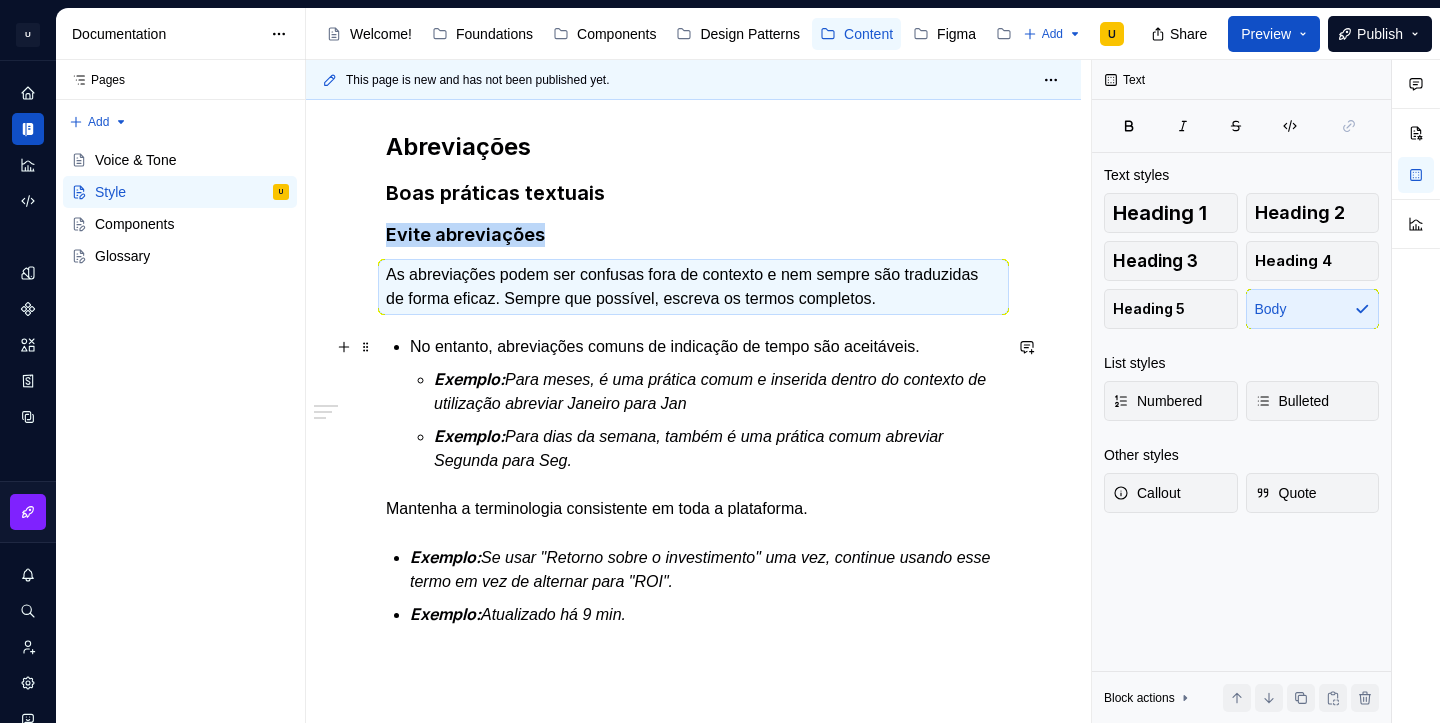 click on "Abreviações Boas práticas textuais Evite abreviações As abreviações podem ser confusas fora de contexto e nem sempre são traduzidas de forma eficaz. Sempre que possível, escreva os termos completos. No entanto, abreviações comuns de indicação de tempo são aceitáveis. Exemplo: Para meses, é uma prática comum e inserida dentro do contexto de utilização abreviar Janeiro para Jan Exemplo: Para dias da semana, também é uma prática comum abreviar Segunda para Seg. Mantenha a terminologia consistente em toda a plataforma. Exemplo: Se usar "Retorno sobre o investimento" uma vez, continue usando esse termo em vez de alternar para "ROI". Exemplo: Atualizado há [MINUTES] min." at bounding box center (693, 379) 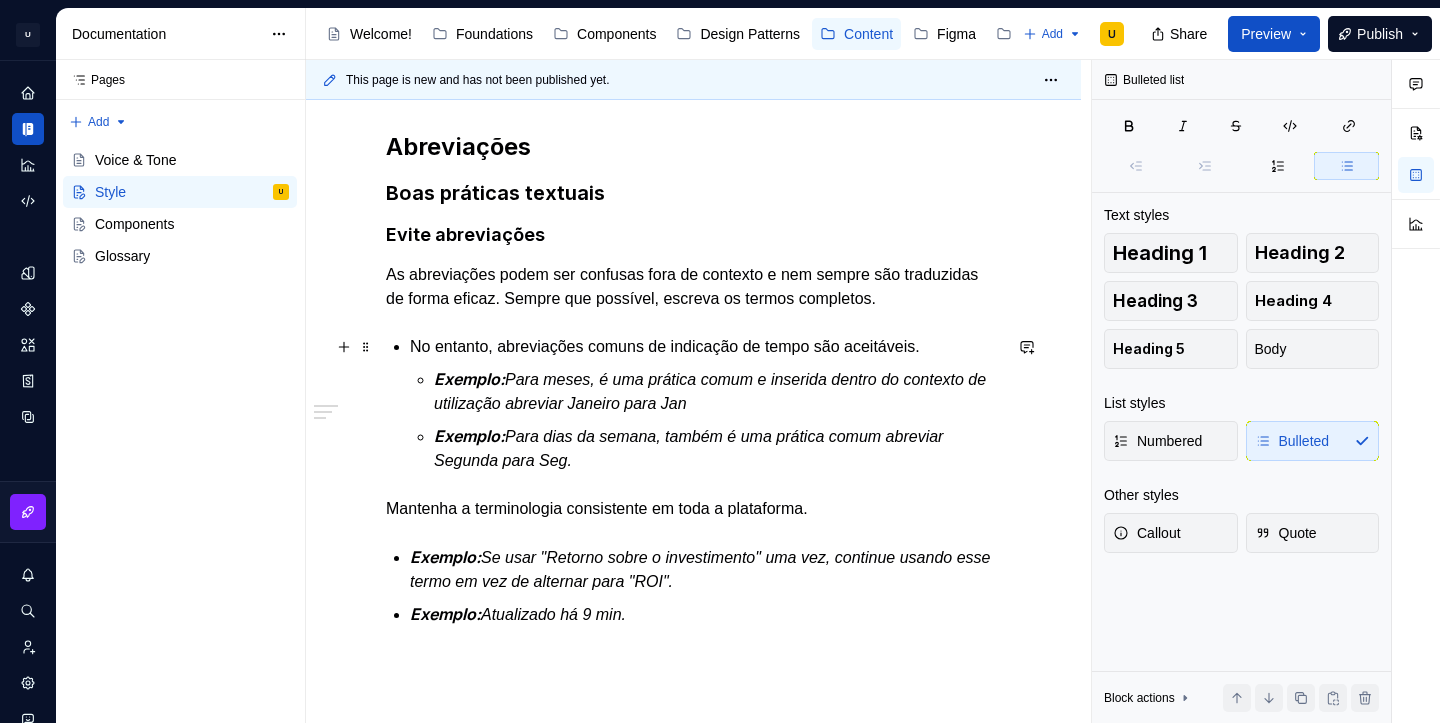 click on "Abreviações Boas práticas textuais Evite abreviações As abreviações podem ser confusas fora de contexto e nem sempre são traduzidas de forma eficaz. Sempre que possível, escreva os termos completos. No entanto, abreviações comuns de indicação de tempo são aceitáveis. Exemplo: Para meses, é uma prática comum e inserida dentro do contexto de utilização abreviar Janeiro para Jan Exemplo: Para dias da semana, também é uma prática comum abreviar Segunda para Seg. Mantenha a terminologia consistente em toda a plataforma. Exemplo: Se usar "Retorno sobre o investimento" uma vez, continue usando esse termo em vez de alternar para "ROI". Exemplo: Atualizado há [MINUTES] min." at bounding box center [693, 379] 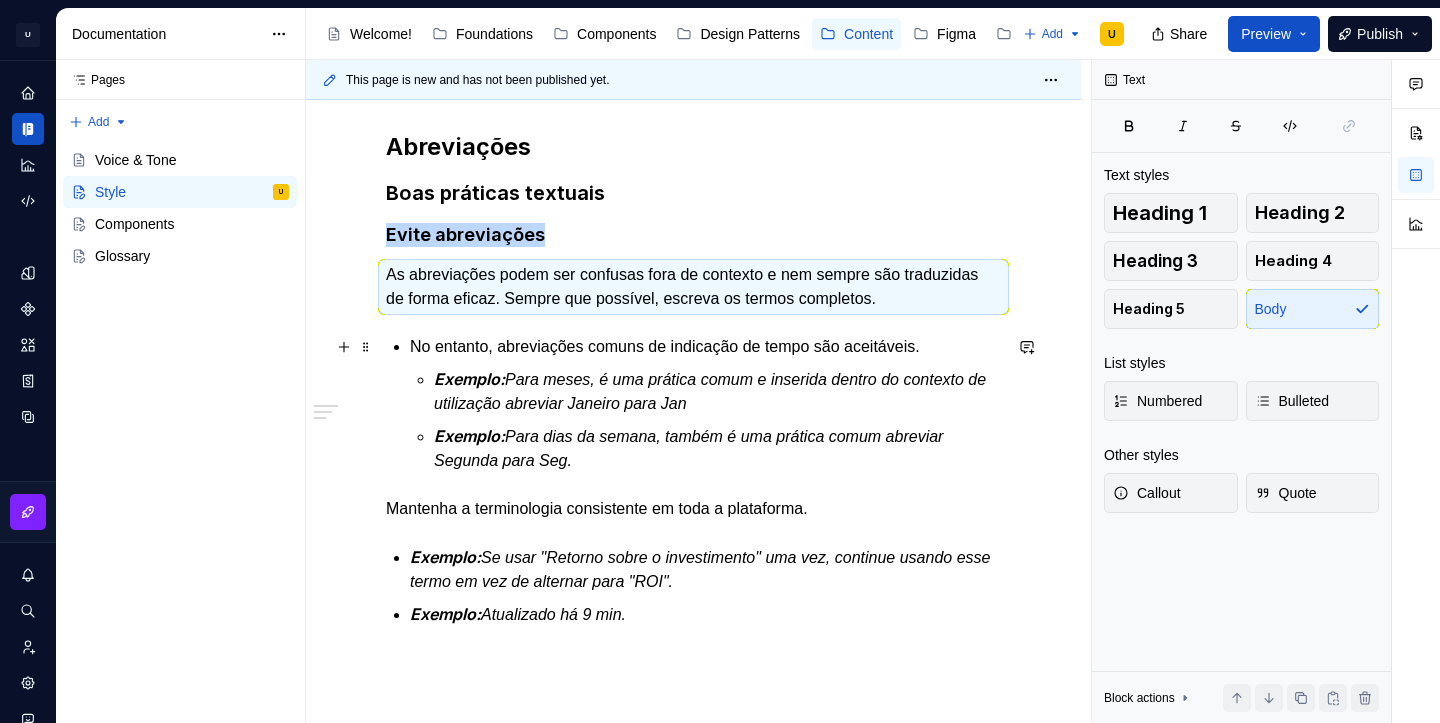click on "No entanto, abreviações comuns de indicação de tempo são aceitáveis." at bounding box center (705, 347) 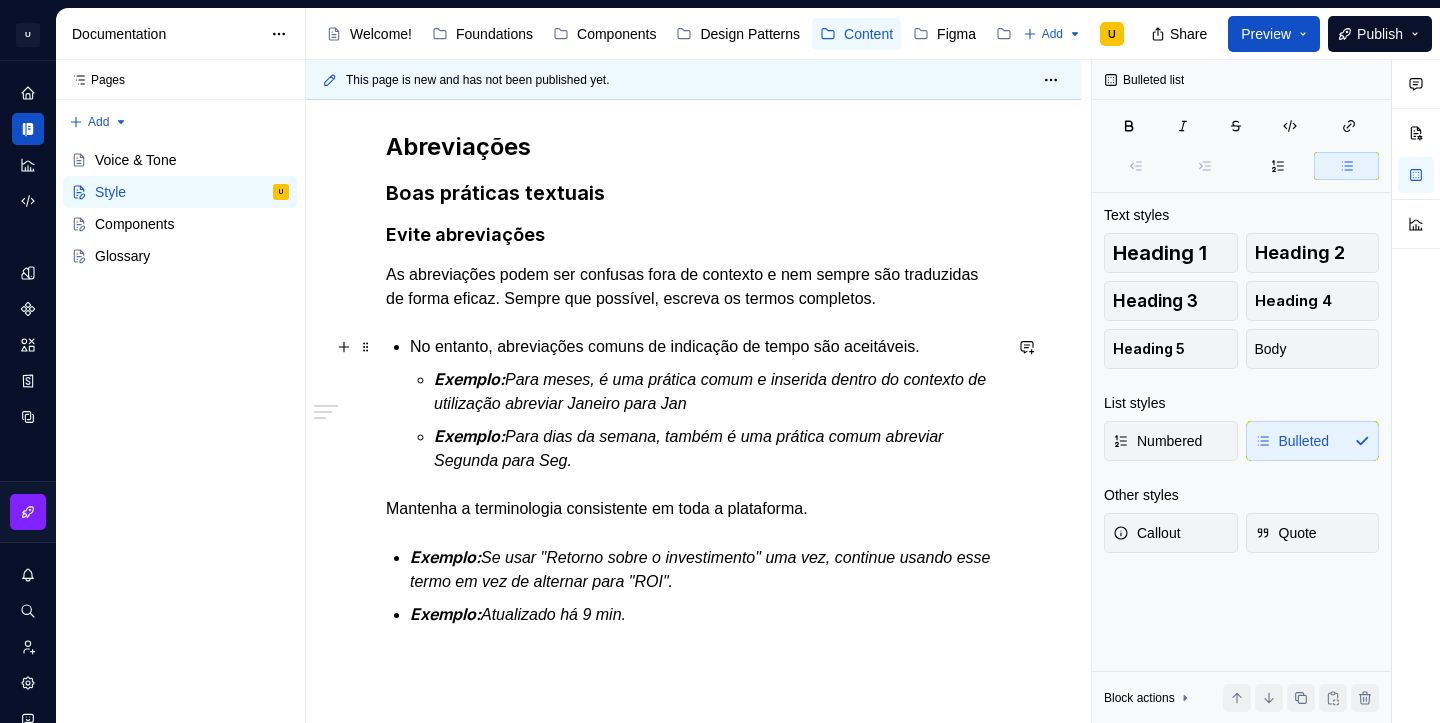 click on "No entanto, abreviações comuns de indicação de tempo são aceitáveis." at bounding box center (705, 347) 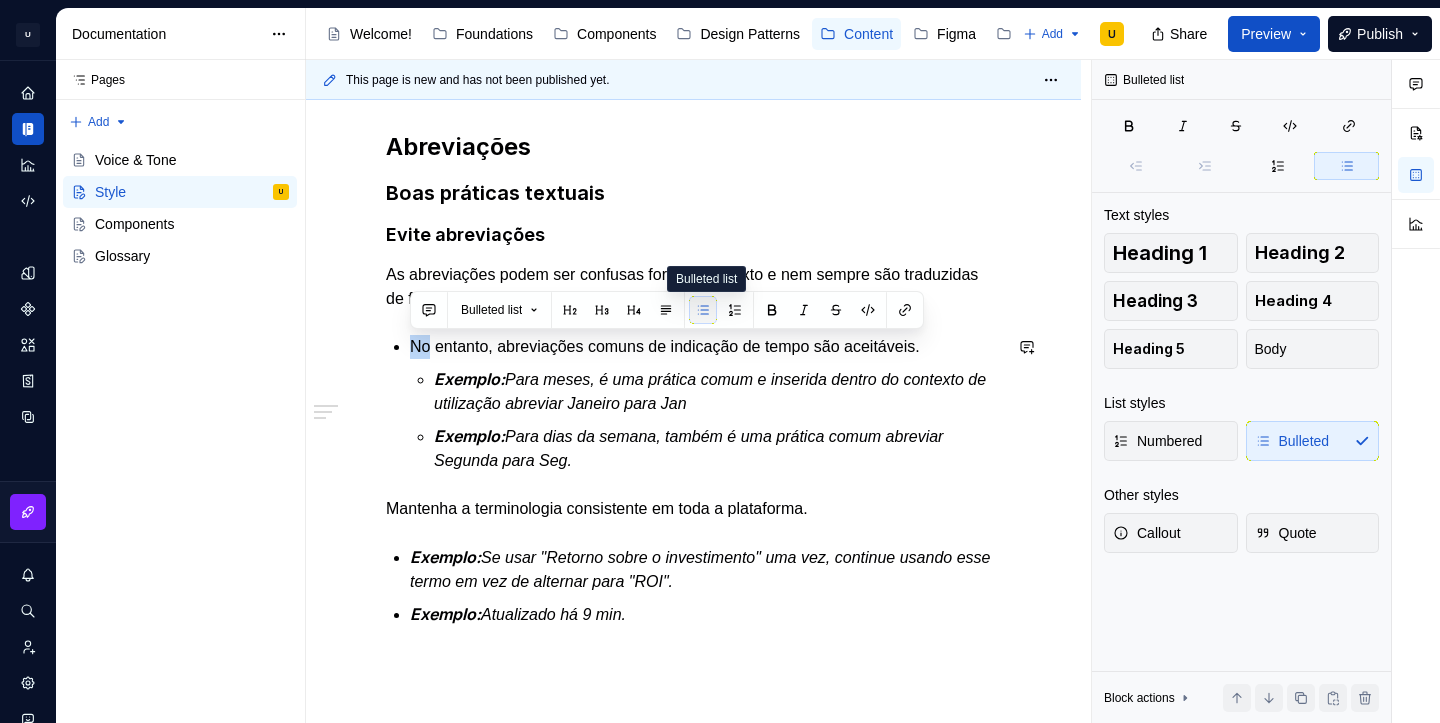 click at bounding box center [703, 310] 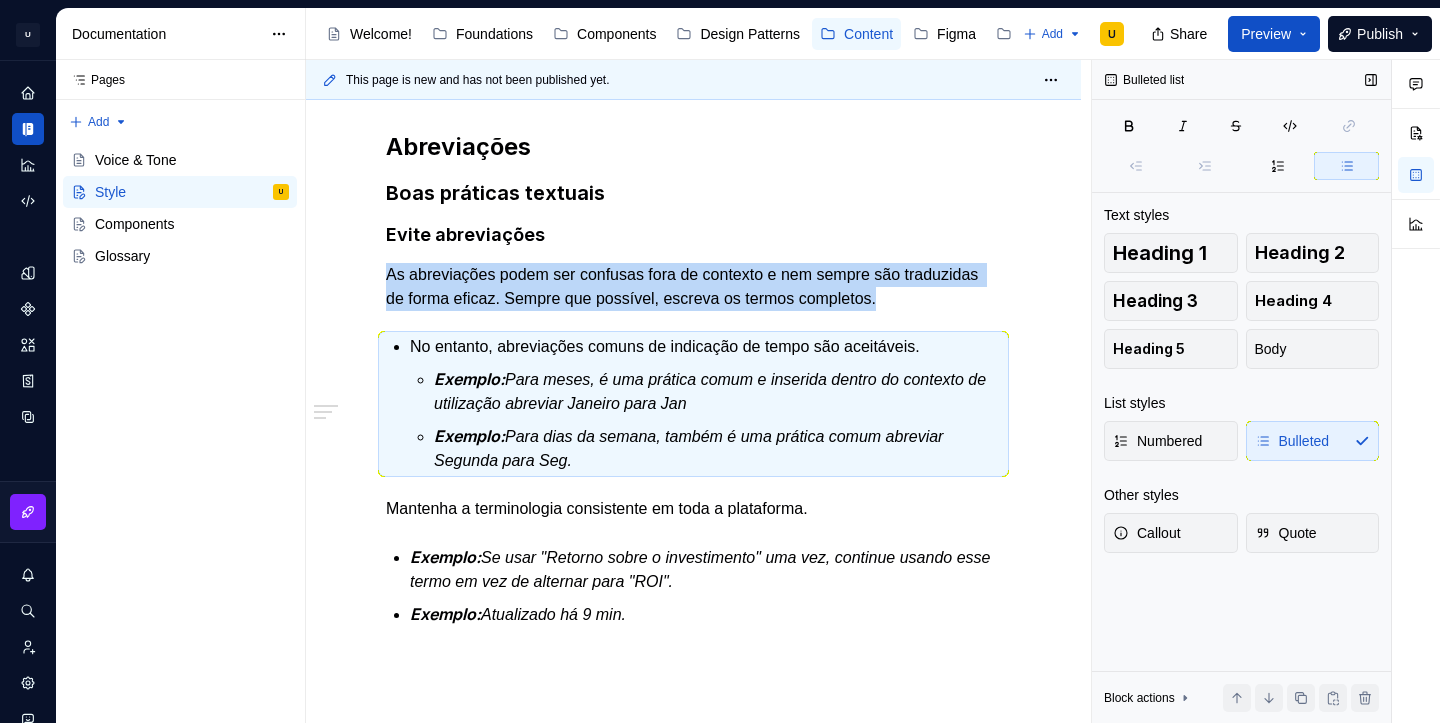 click on "Numbered Bulleted" at bounding box center [1241, 441] 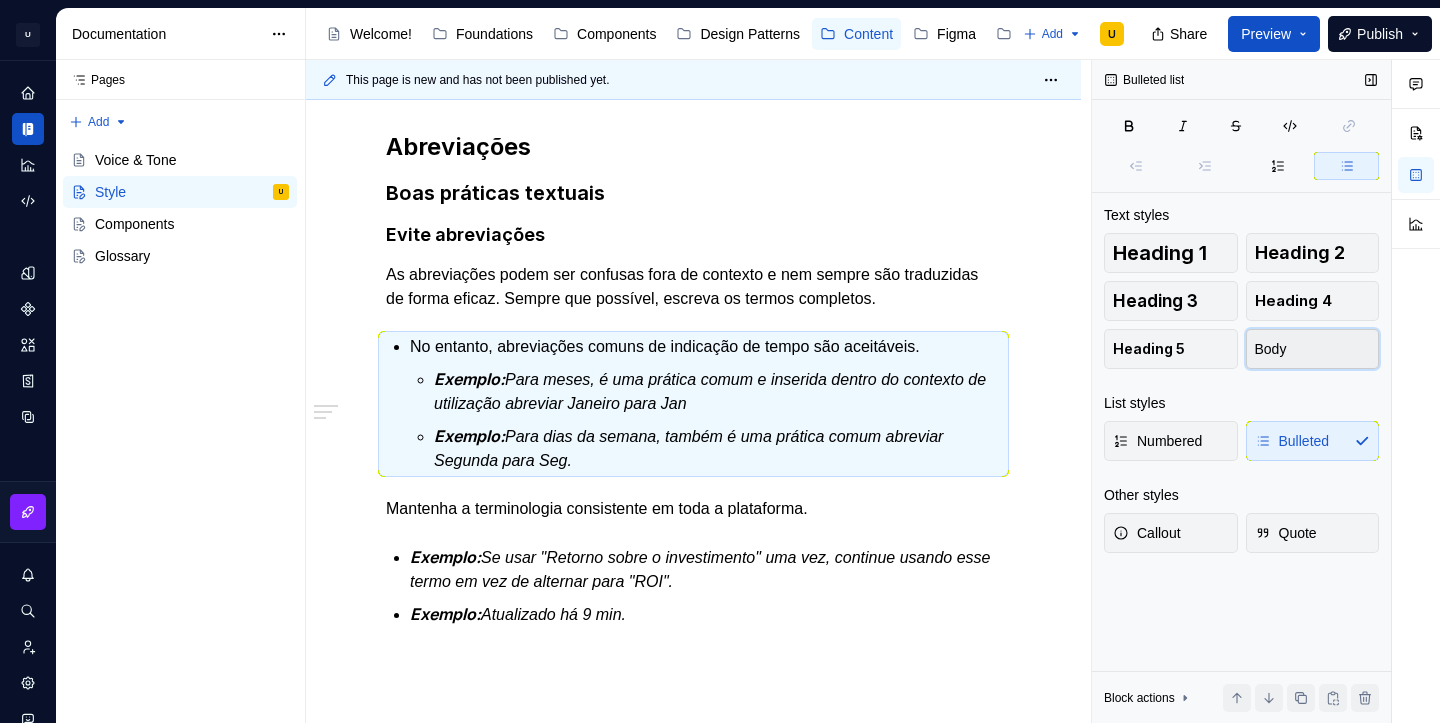 click on "Body" at bounding box center [1313, 349] 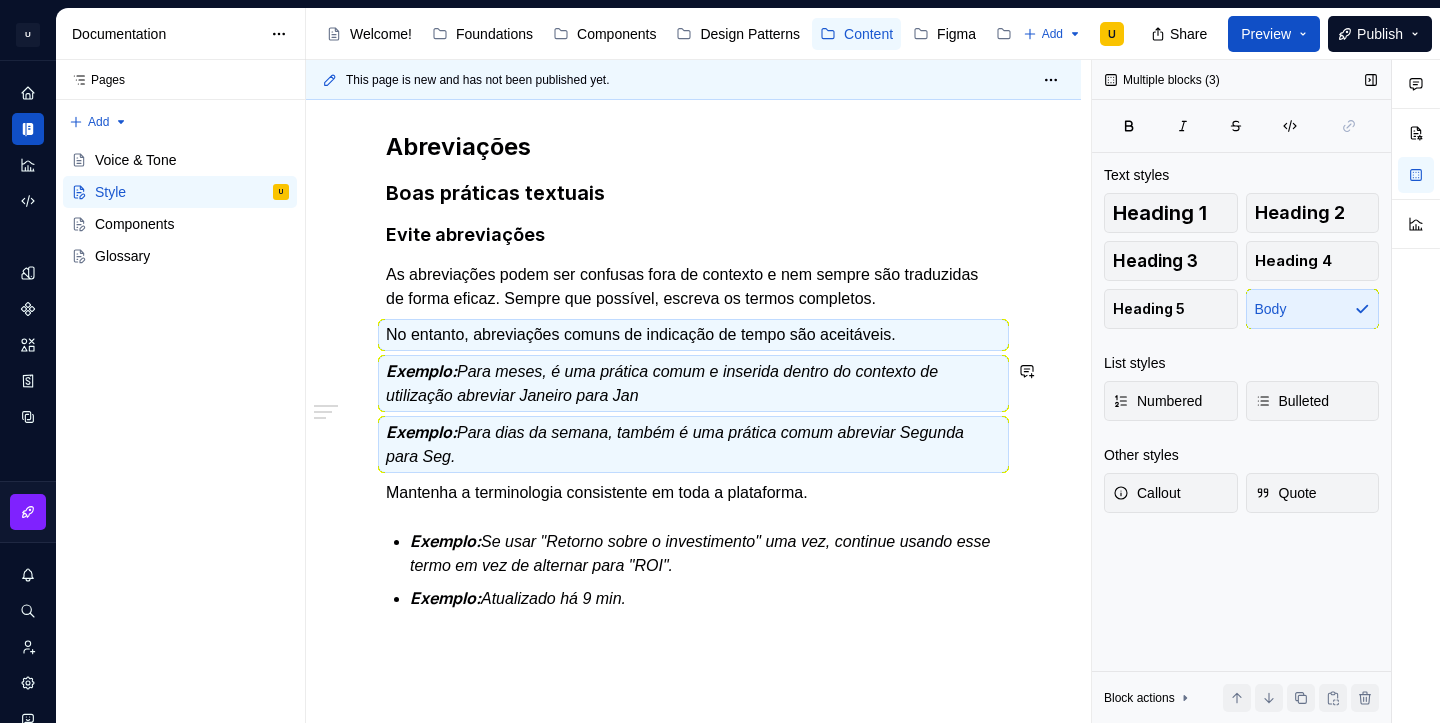 click on "Abreviações Boas práticas textuais Evite abreviações As abreviações podem ser confusas fora de contexto e nem sempre são traduzidas de forma eficaz. Sempre que possível, escreva os termos completos. No entanto, abreviações comuns de indicação de tempo são aceitáveis. Exemplo: Para meses, é uma prática comum e inserida dentro do contexto de utilização abreviar Janeiro para Jan Exemplo: Para dias da semana, também é uma prática comum abreviar Segunda para Seg. Mantenha a terminologia consistente em toda a plataforma. Exemplo: Se usar "Retorno sobre o investimento" uma vez, continue usando esse termo em vez de alternar para "ROI". Exemplo: Atualizado há [MINUTES] min." at bounding box center [693, 371] 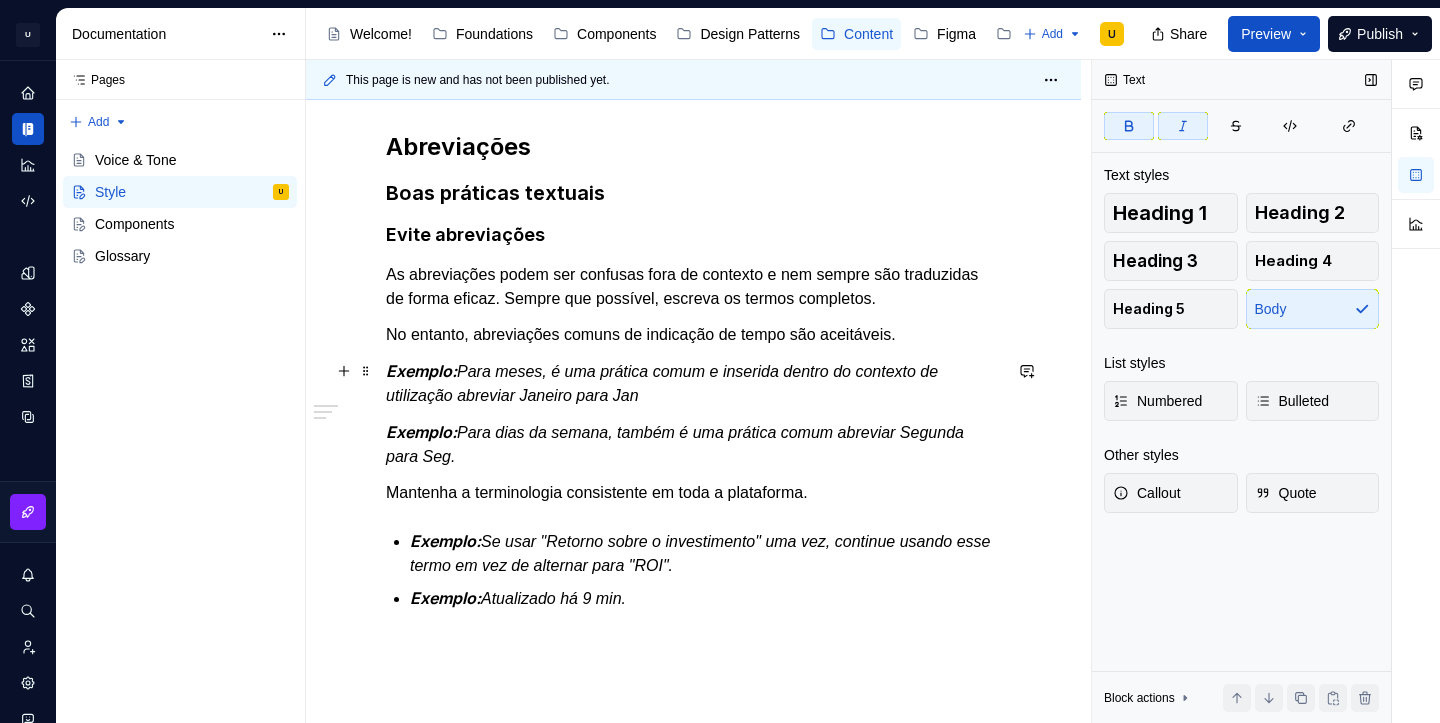 click on "Exemplo:" at bounding box center [421, 371] 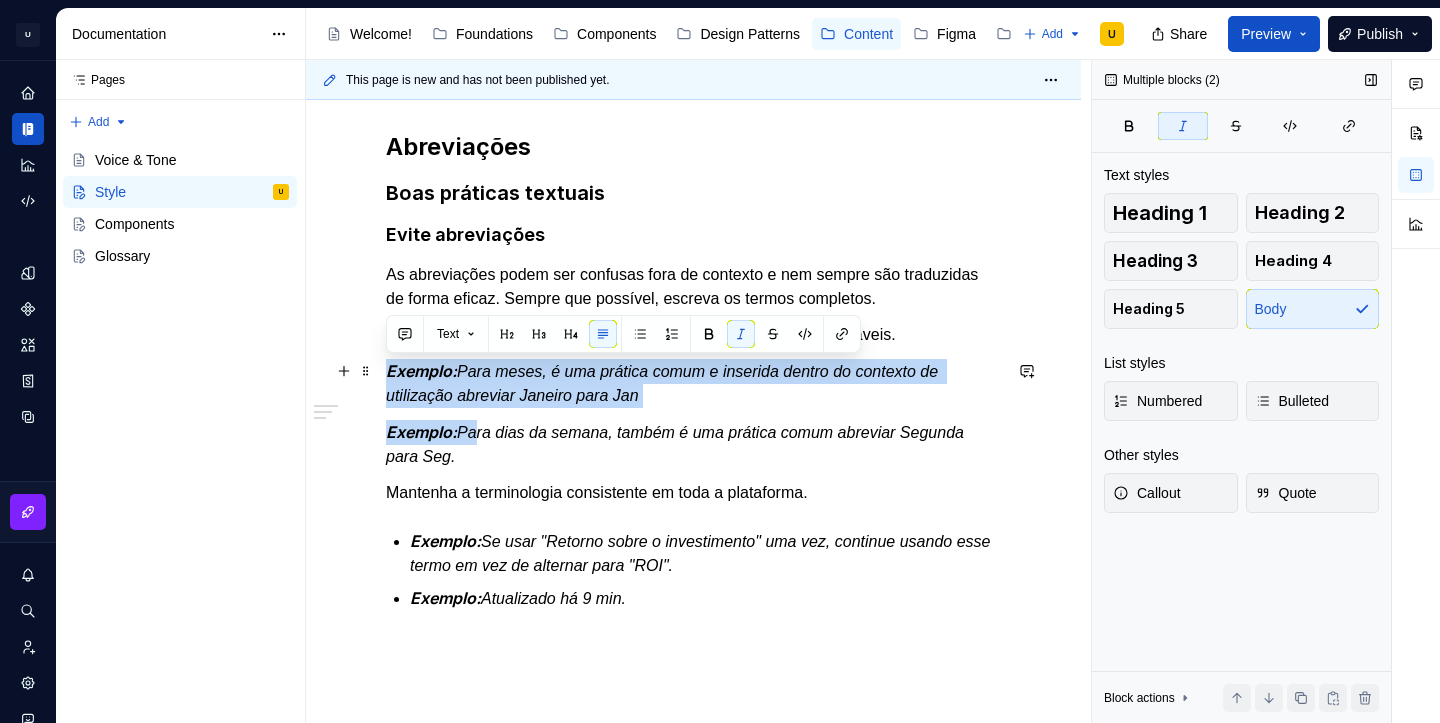 drag, startPoint x: 472, startPoint y: 423, endPoint x: 381, endPoint y: 365, distance: 107.912 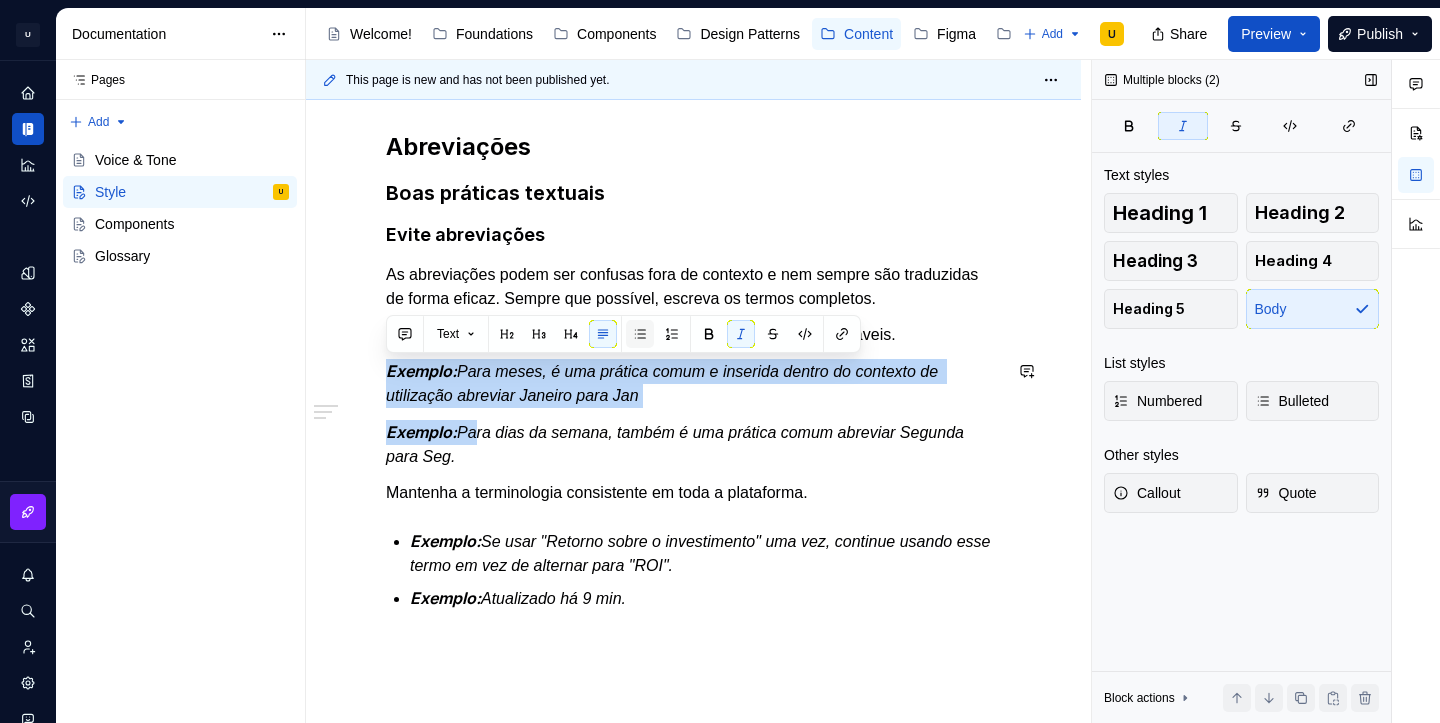 click at bounding box center (640, 334) 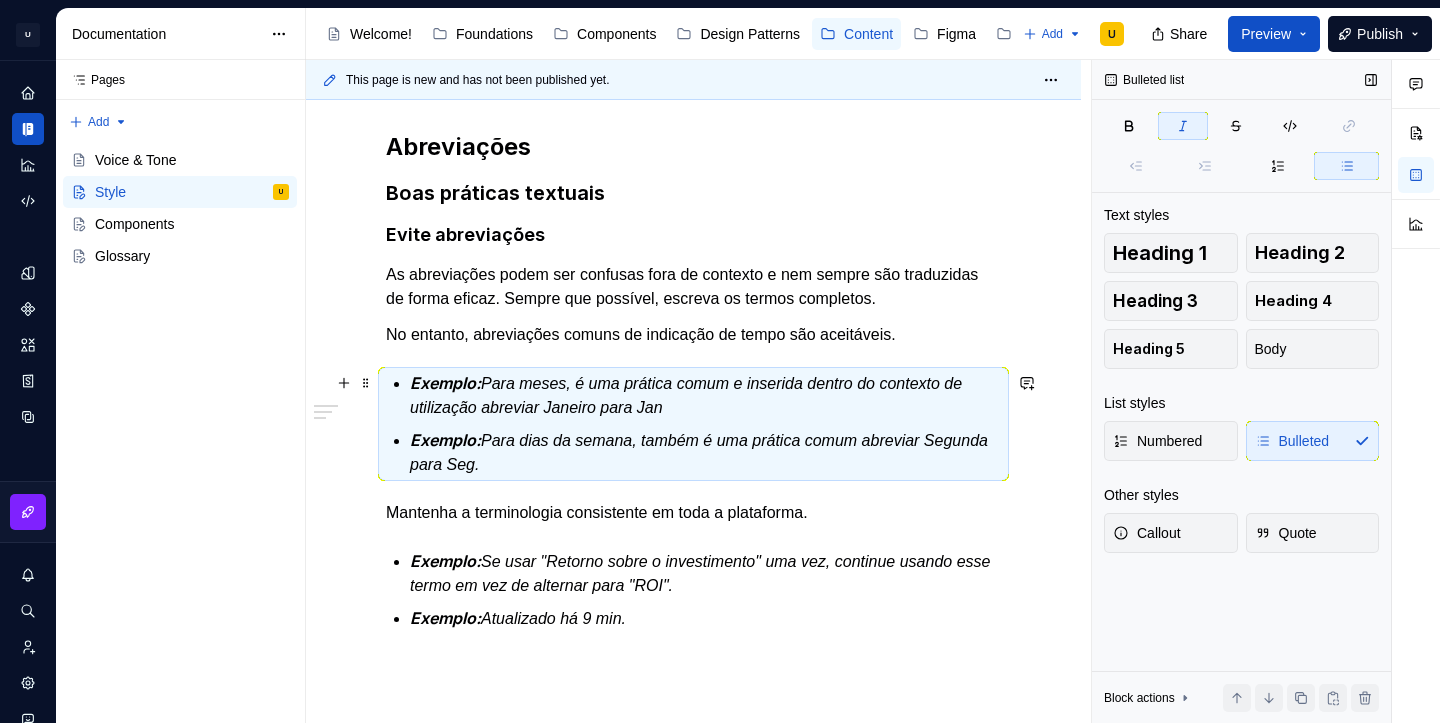 click on "Exemplo:  Para meses, é uma prática comum e inserida dentro do contexto de utilização abreviar Janeiro para Jan" at bounding box center (705, 395) 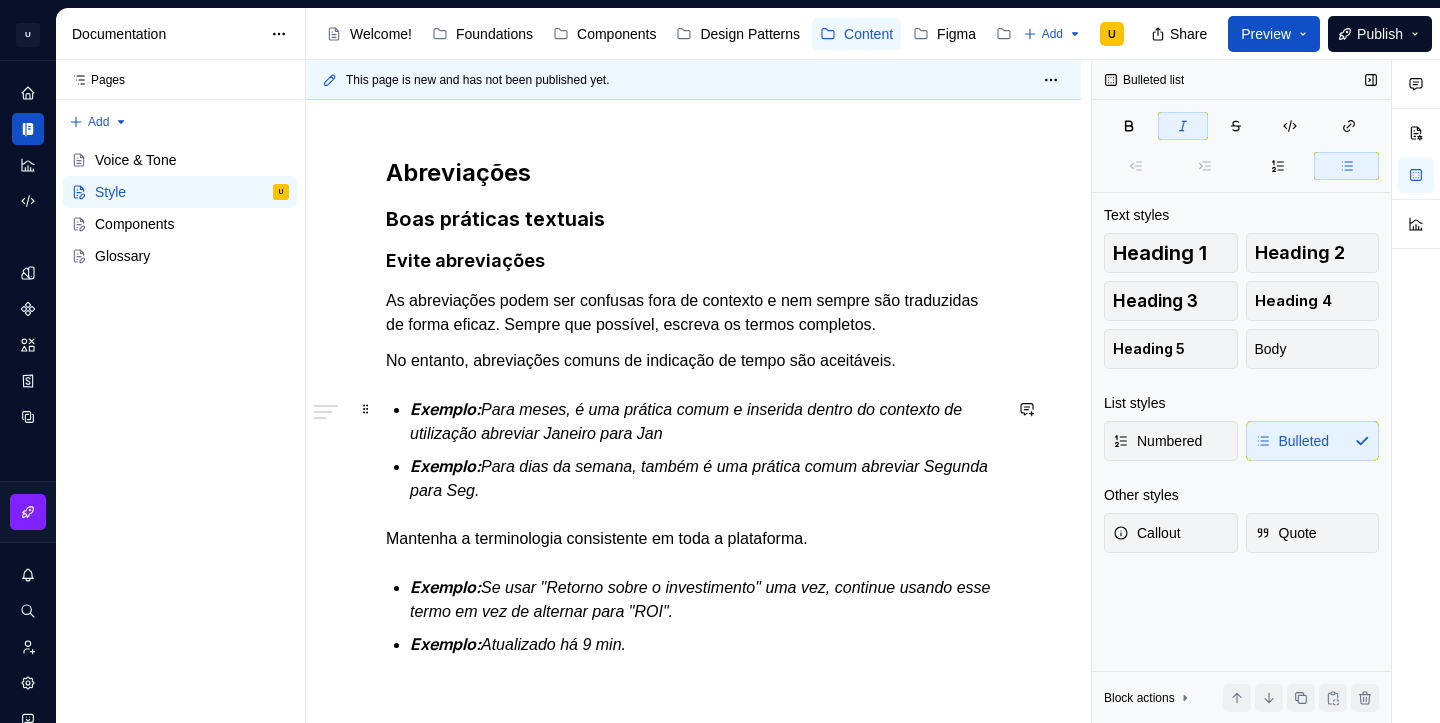 scroll, scrollTop: 292, scrollLeft: 0, axis: vertical 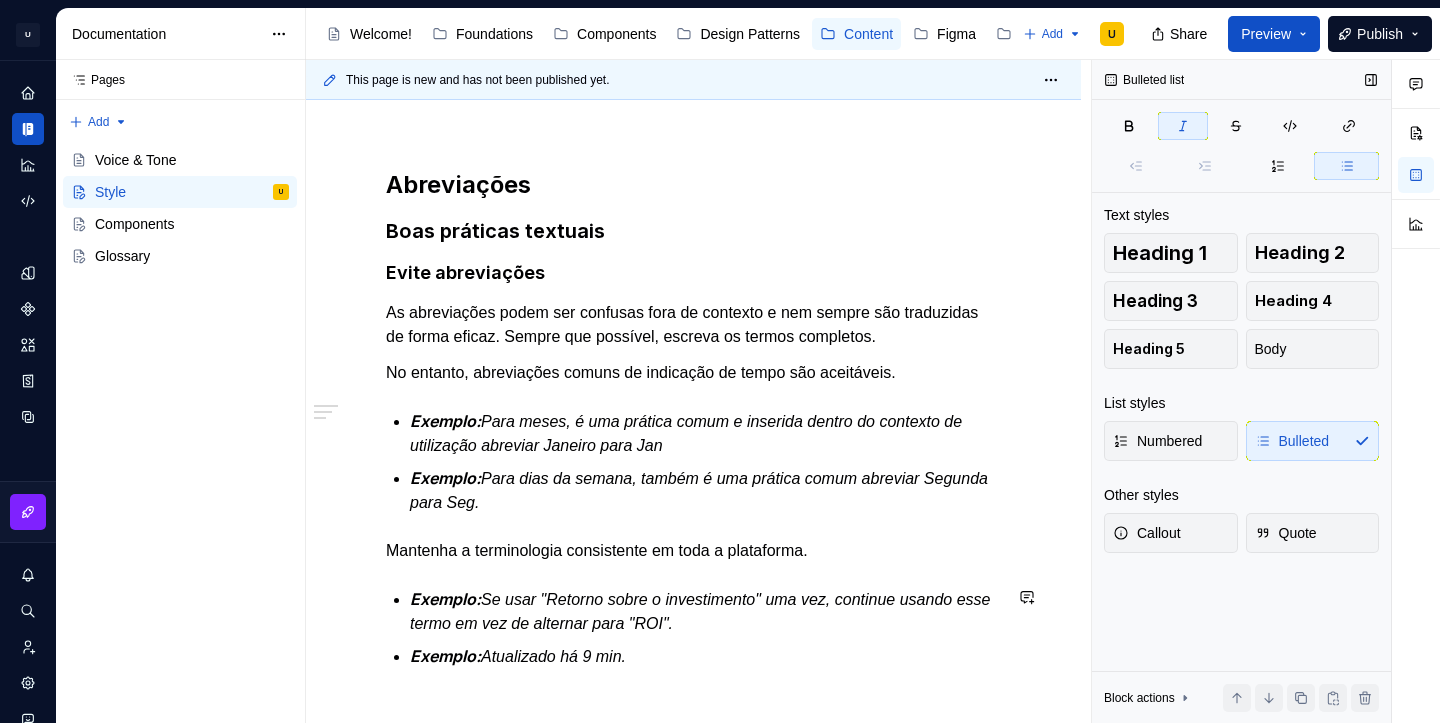 click on "Abreviações Boas práticas textuais Evite abreviações As abreviações podem ser confusas fora de contexto e nem sempre são traduzidas de forma eficaz. Sempre que possível, escreva os termos completos. No entanto, abreviações comuns de indicação de tempo são aceitáveis. Exemplo: Para meses, é uma prática comum e inserida dentro do contexto de utilização abreviar Janeiro para Jan Exemplo: Para dias da semana, também é uma prática comum abreviar Segunda para Seg. Mantenha a terminologia consistente em toda a plataforma. Exemplo: Se usar "Retorno sobre o investimento" uma vez, continue usando esse termo em vez de alternar para "ROI". Exemplo: Atualizado há [MINUTES] min." at bounding box center [693, 515] 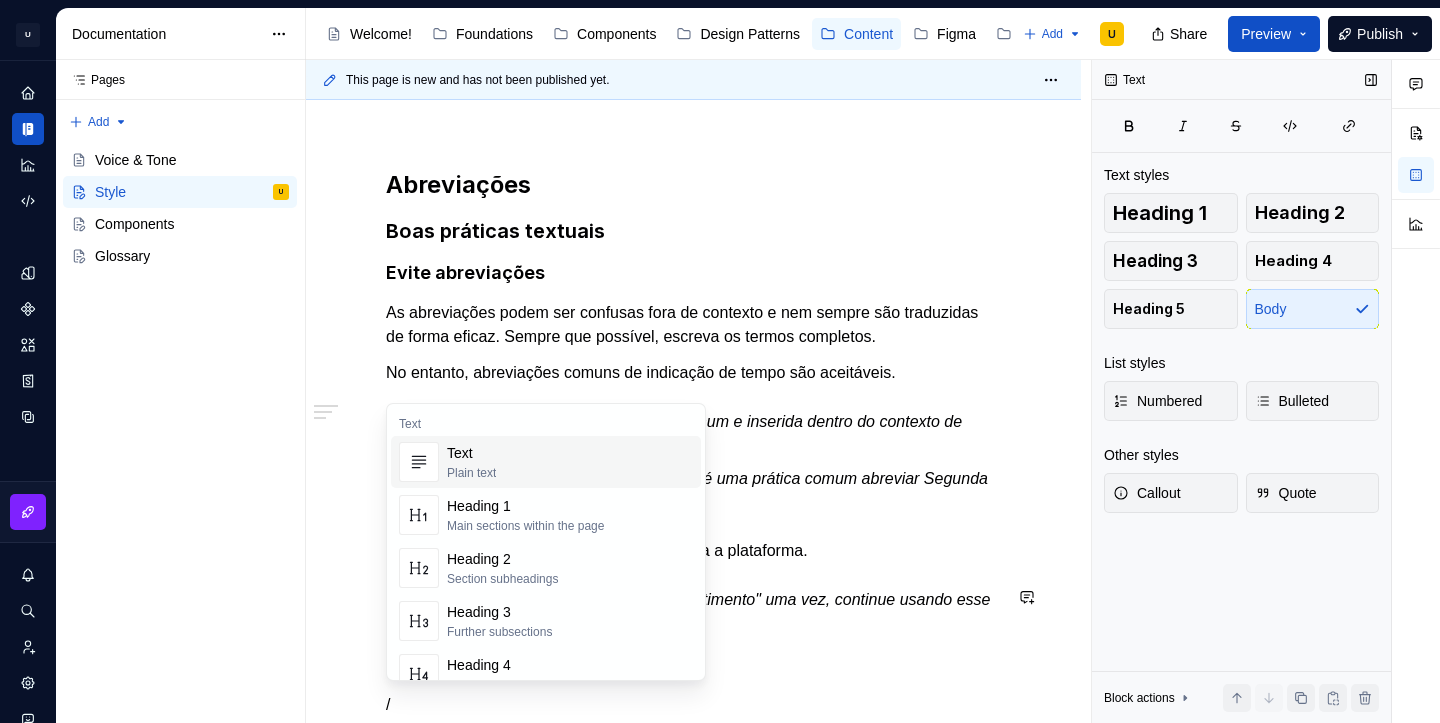 scroll, scrollTop: 379, scrollLeft: 0, axis: vertical 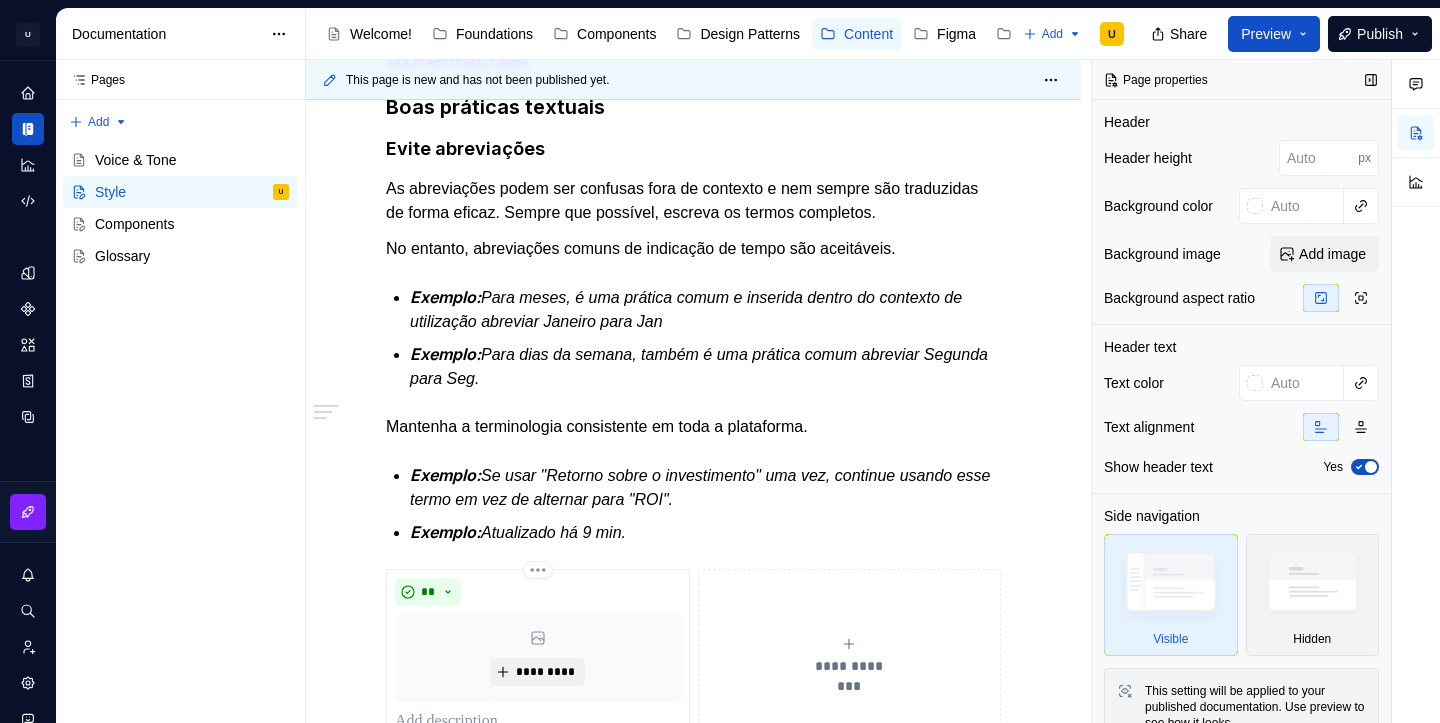 type on "*" 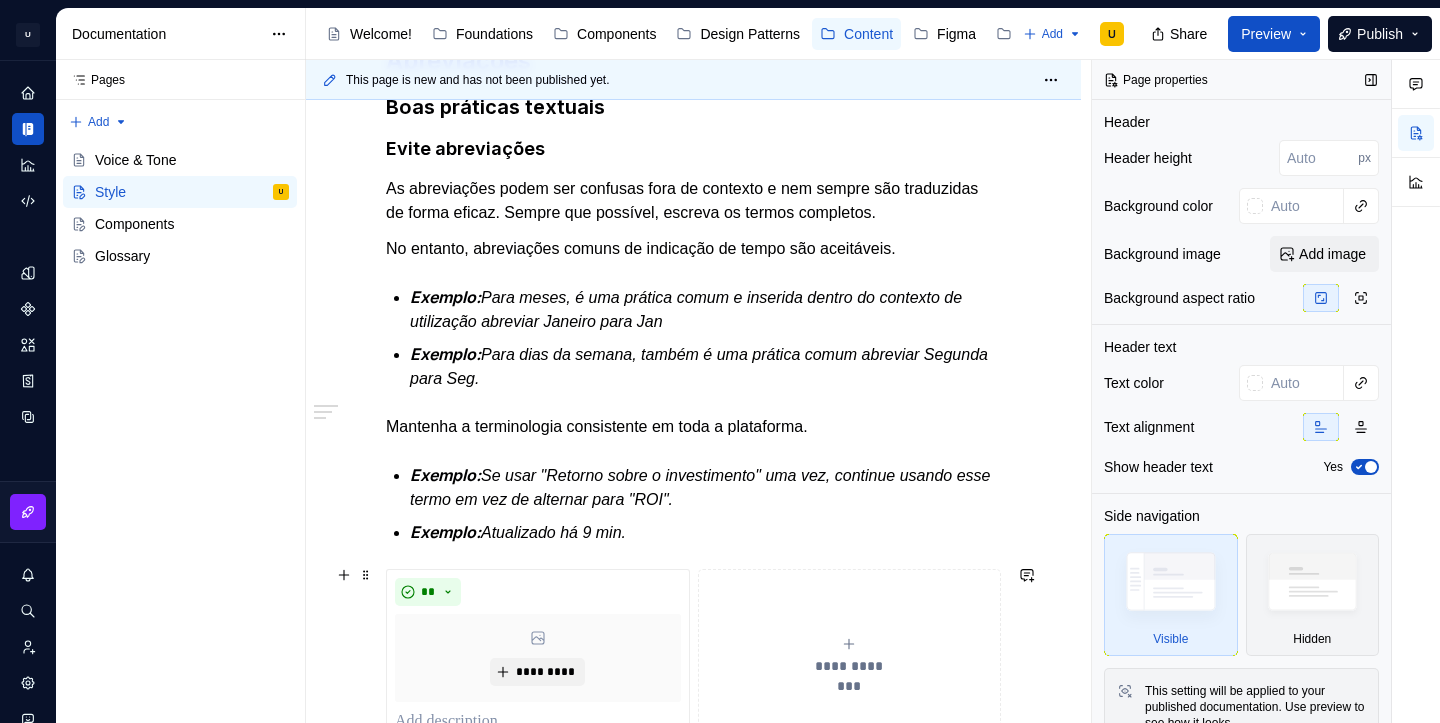 click on "**********" at bounding box center (850, 656) 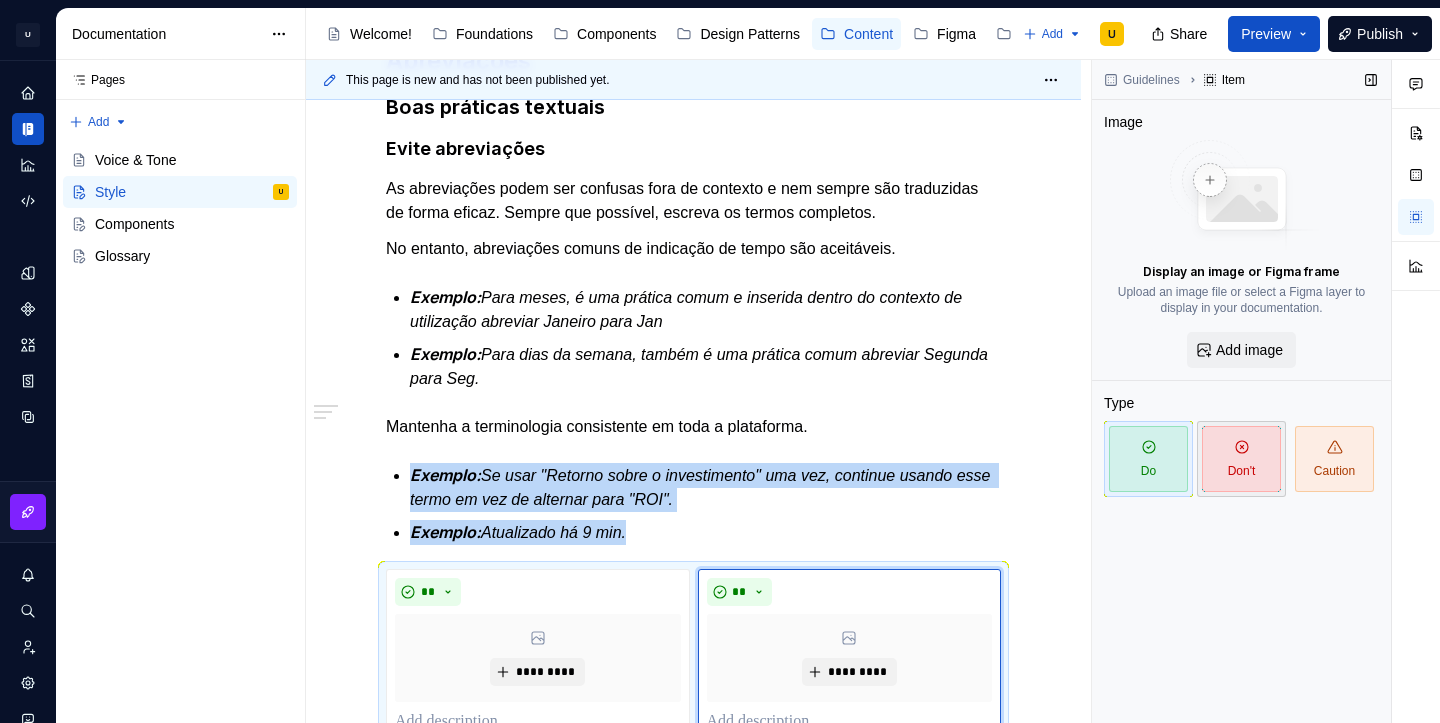 click on "Don't" at bounding box center [1241, 459] 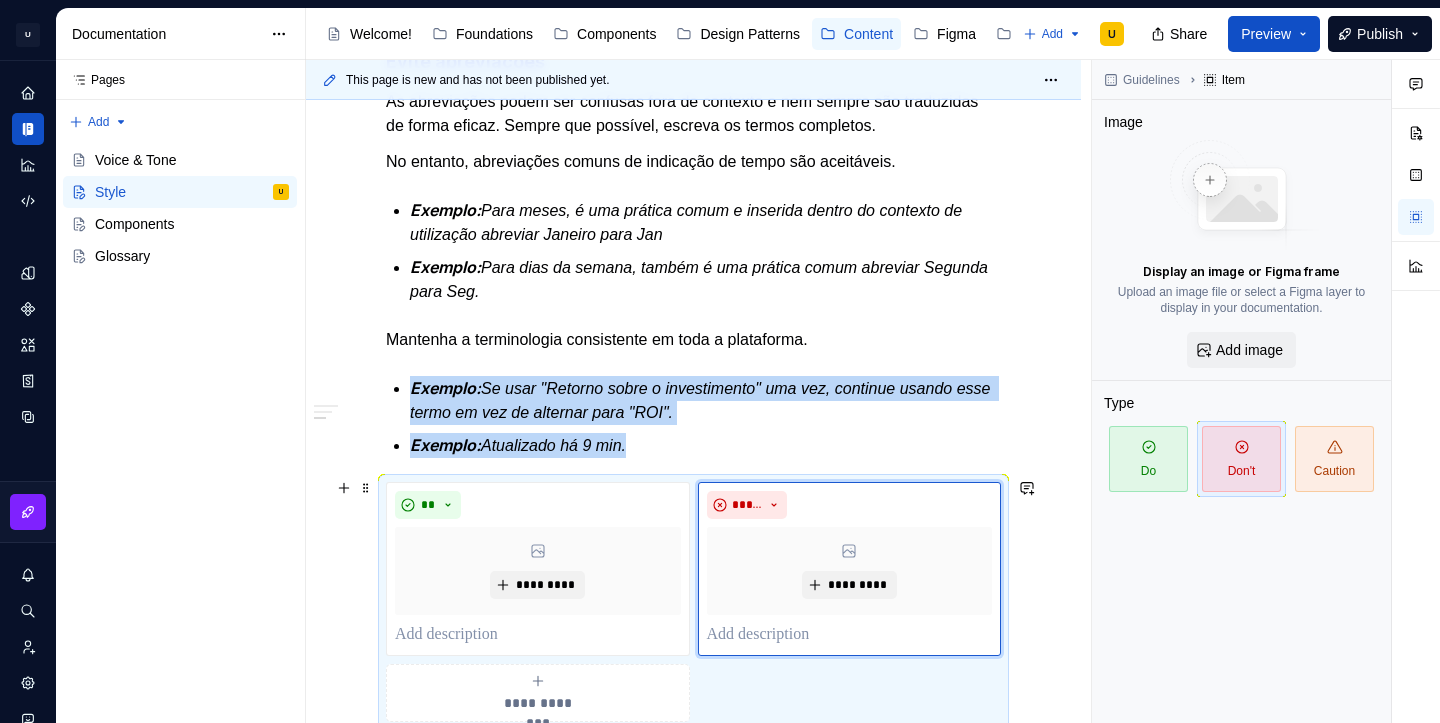 scroll, scrollTop: 532, scrollLeft: 0, axis: vertical 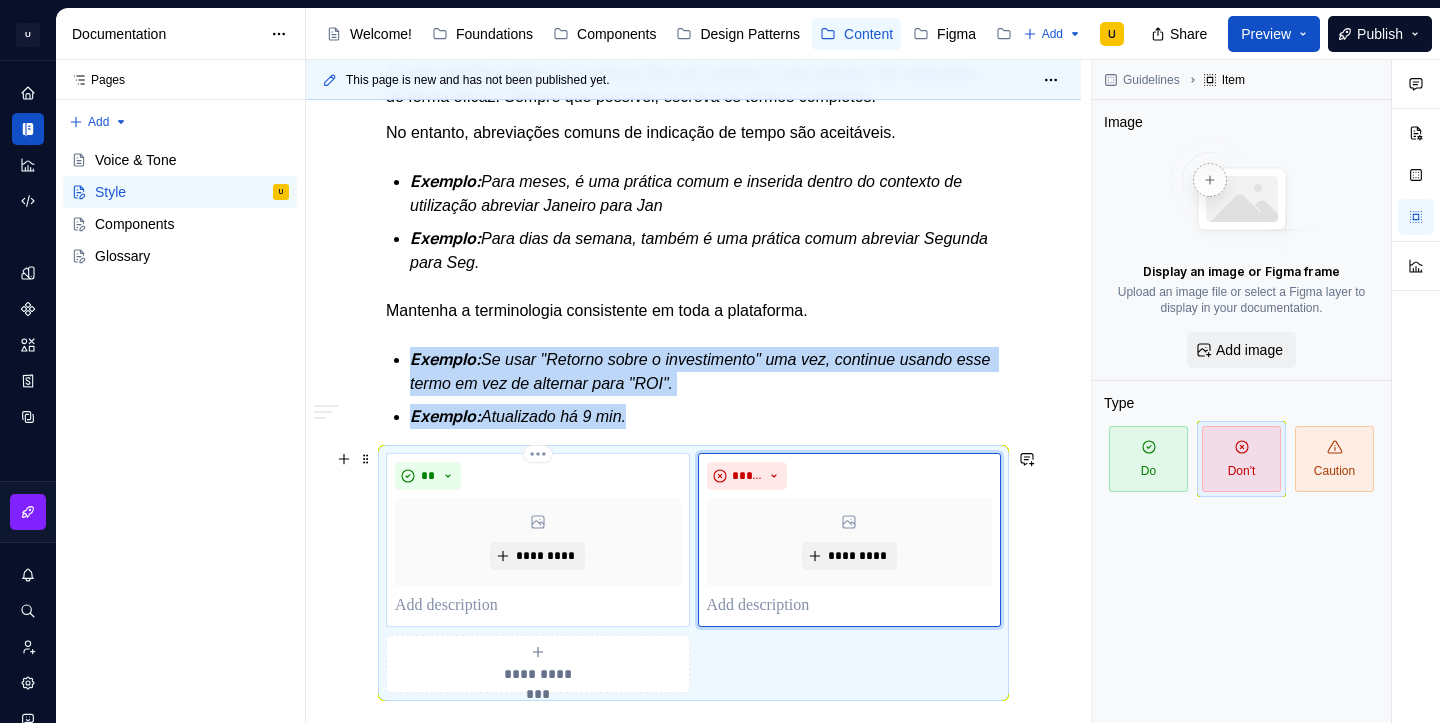 click at bounding box center (538, 606) 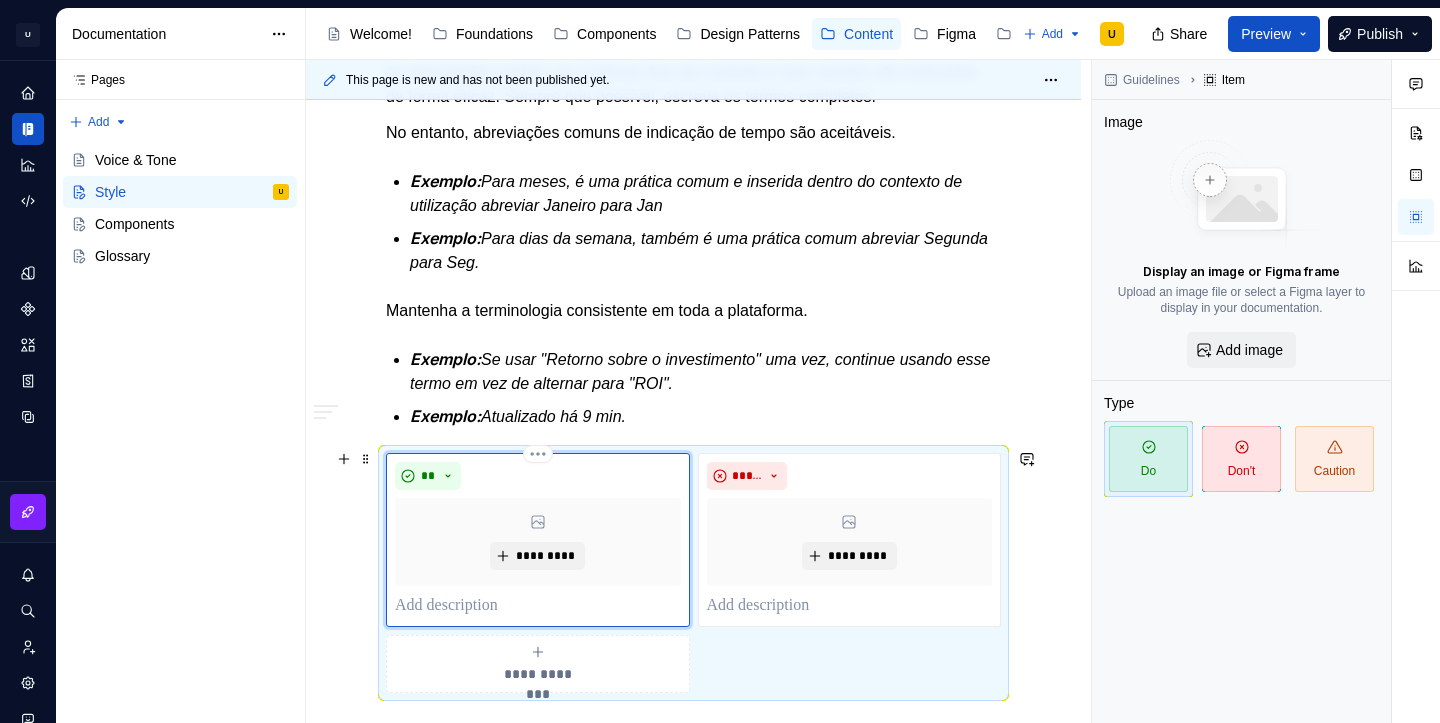 click at bounding box center [538, 606] 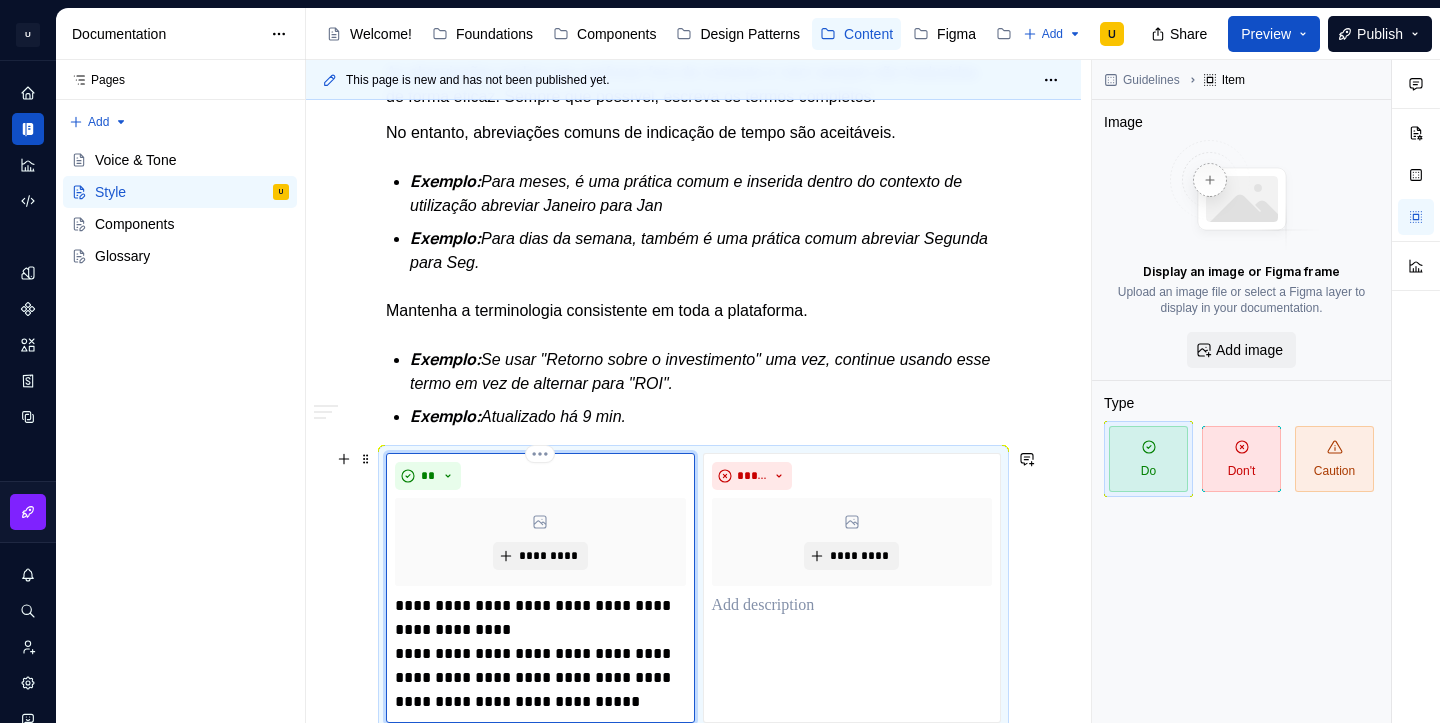click on "**********" at bounding box center [540, 654] 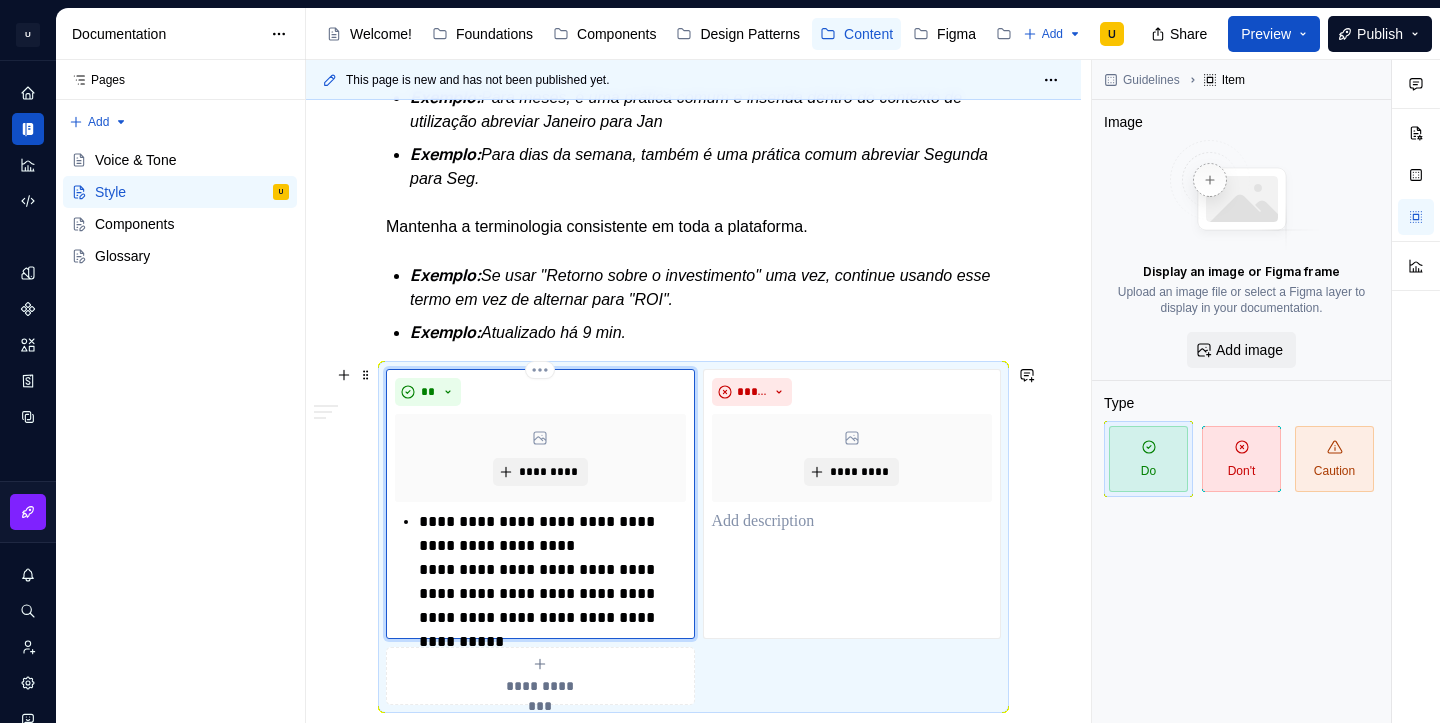 click on "**********" at bounding box center [540, 570] 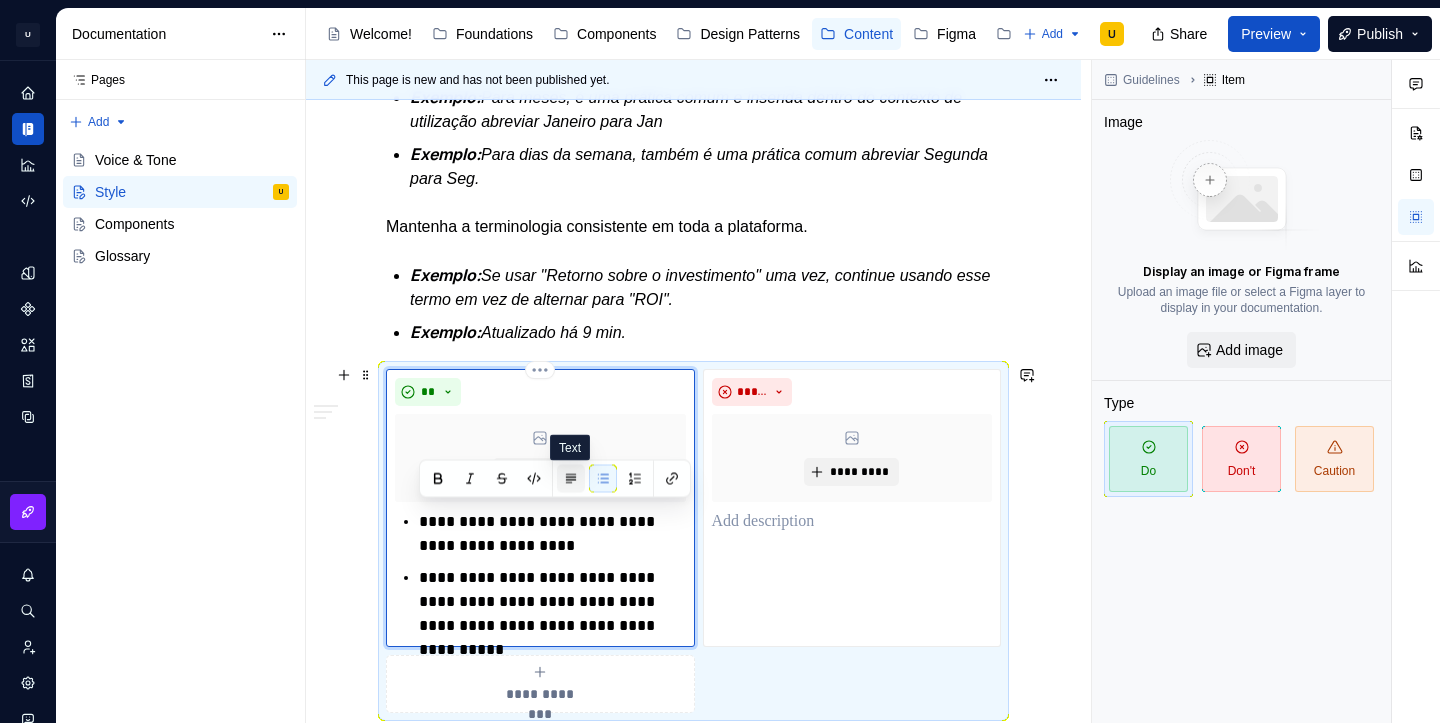 click at bounding box center [571, 479] 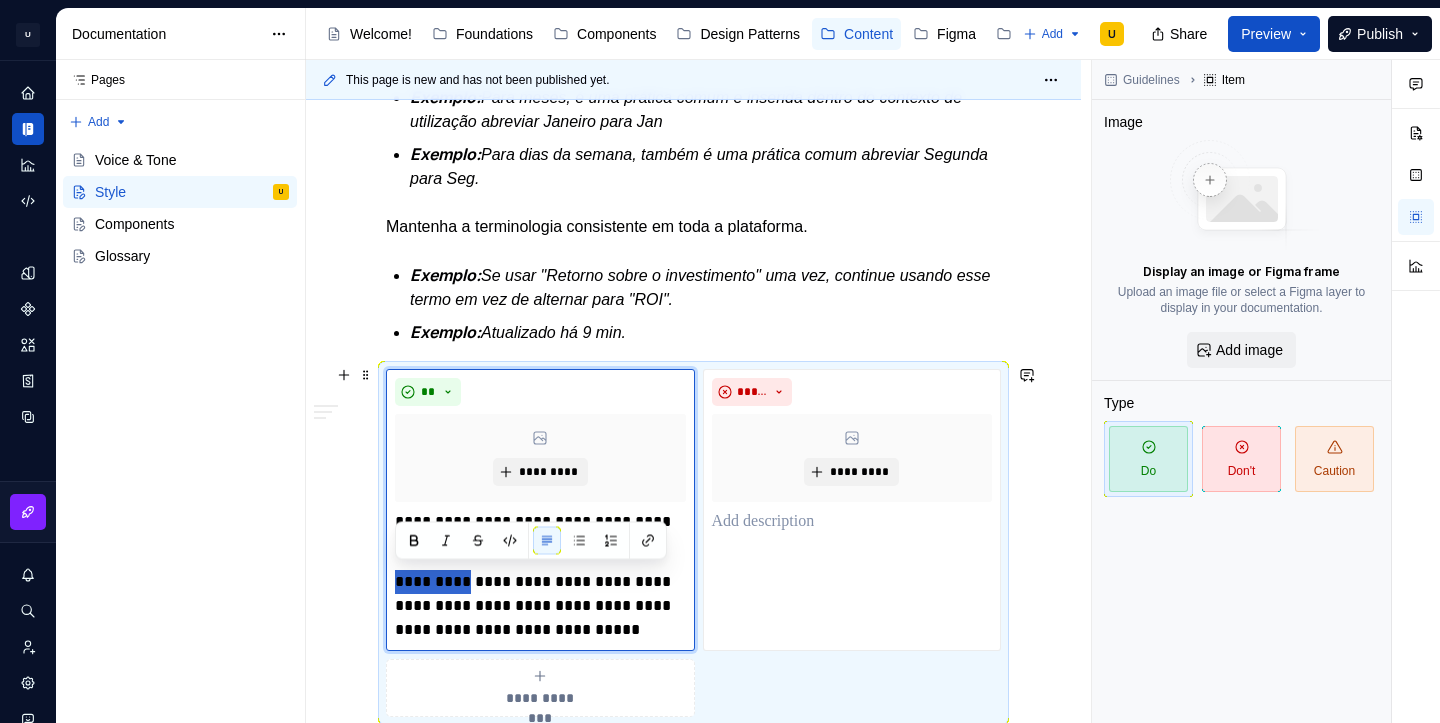 drag, startPoint x: 467, startPoint y: 578, endPoint x: 382, endPoint y: 583, distance: 85.146935 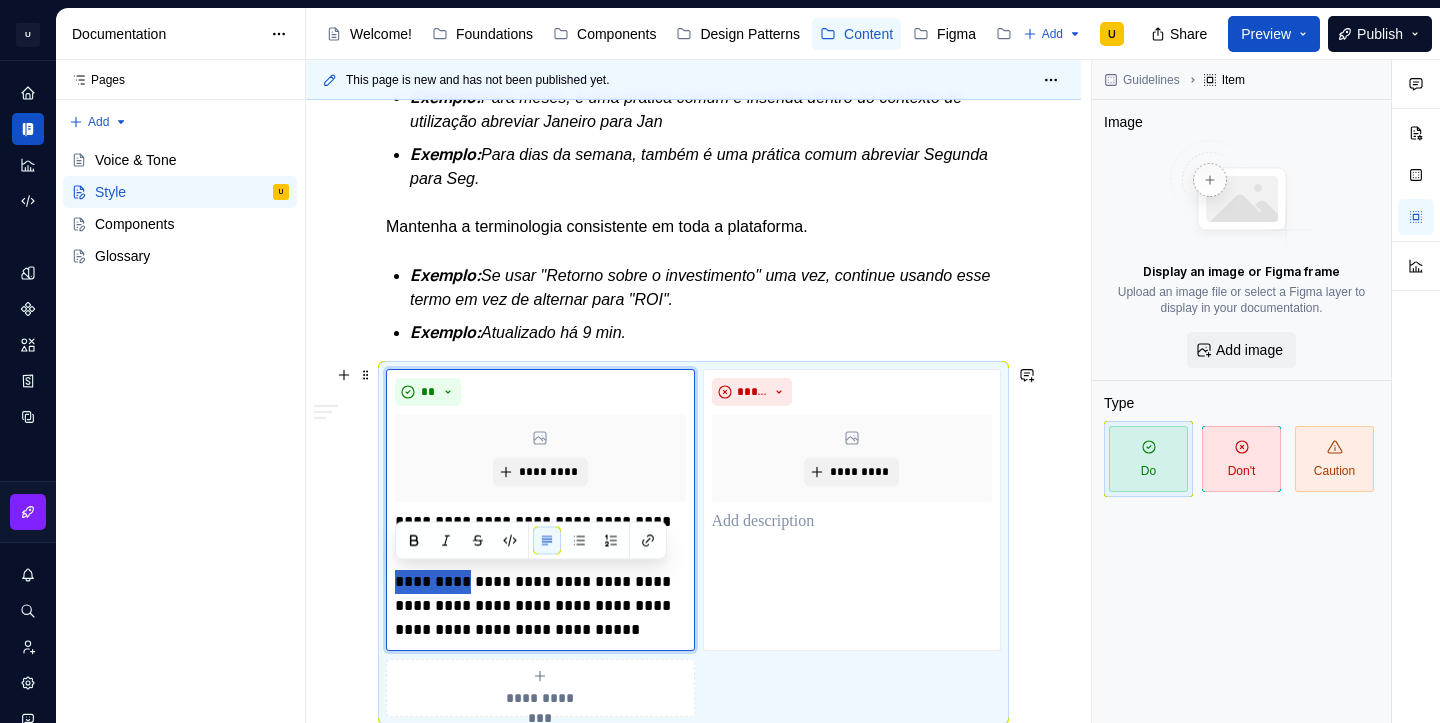 click on "**********" at bounding box center [693, 543] 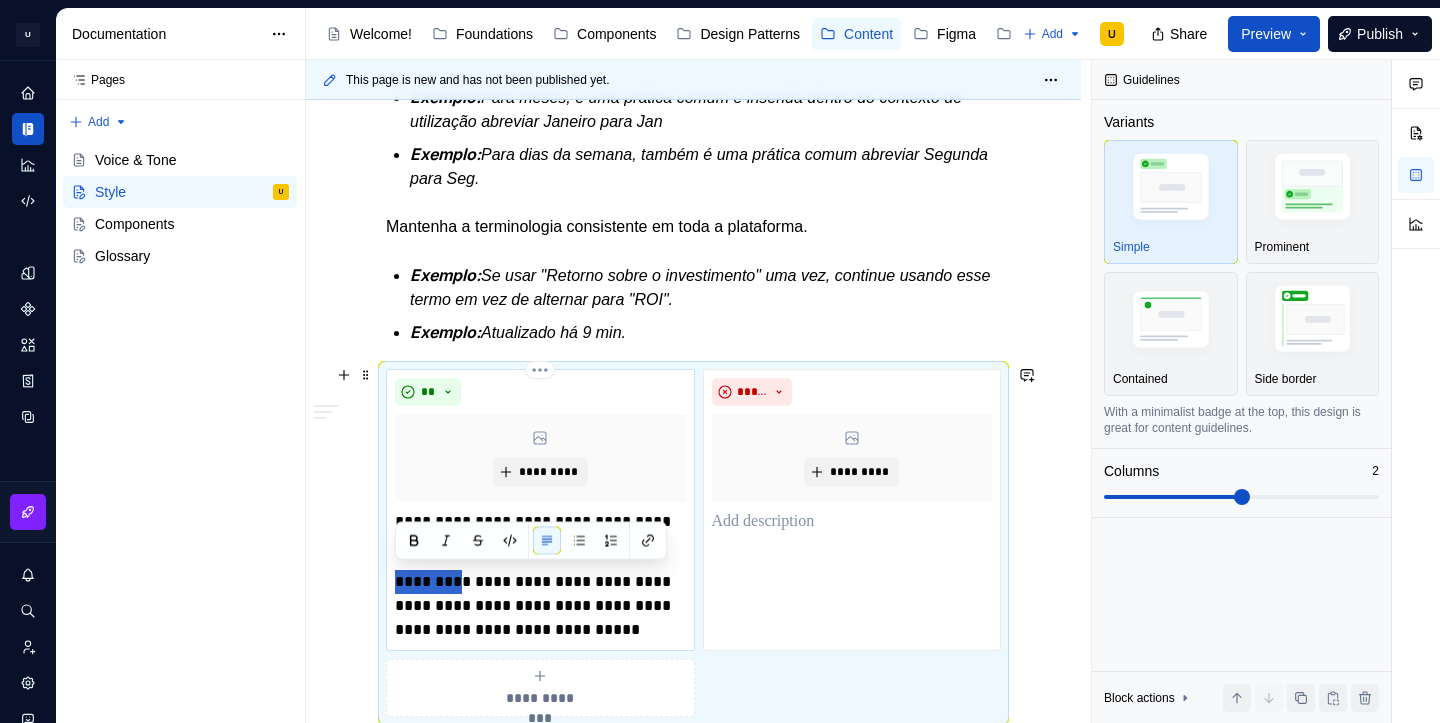 drag, startPoint x: 464, startPoint y: 577, endPoint x: 398, endPoint y: 582, distance: 66.189125 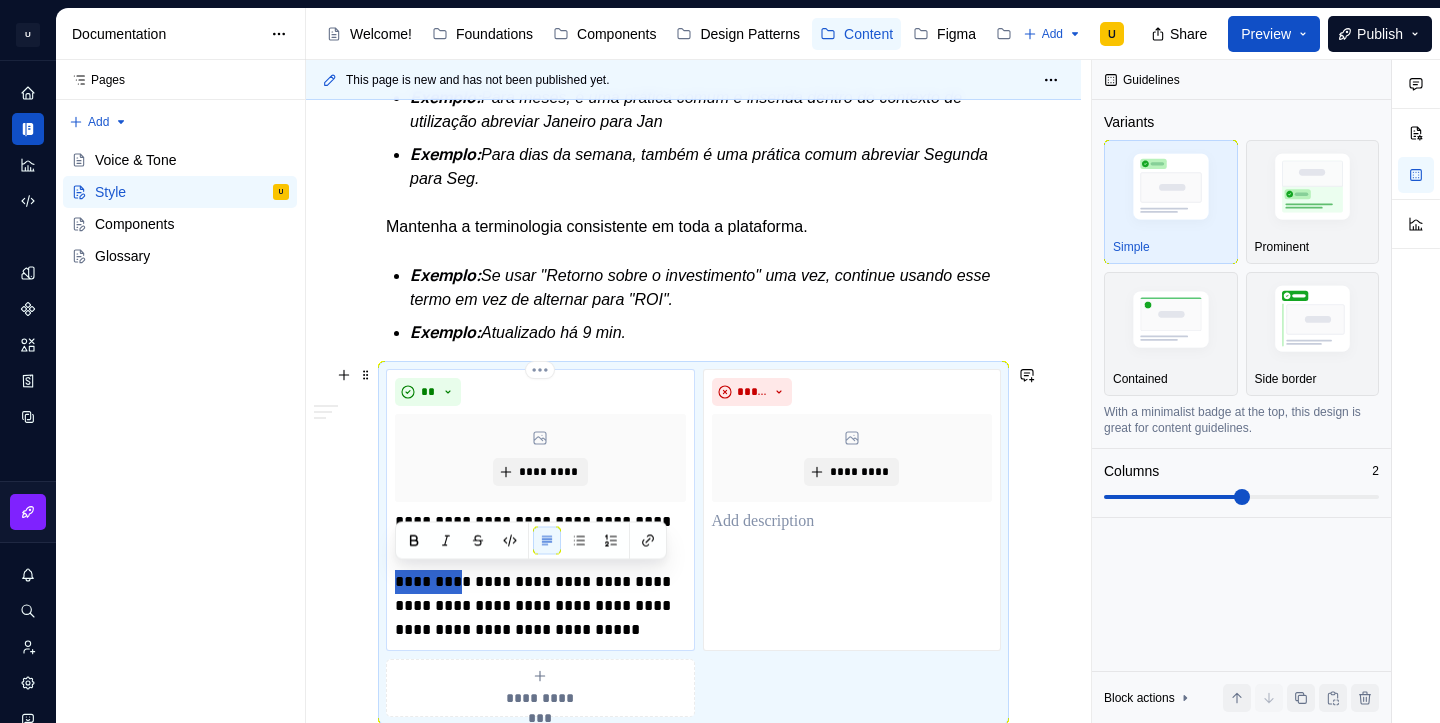 click on "**********" at bounding box center [540, 606] 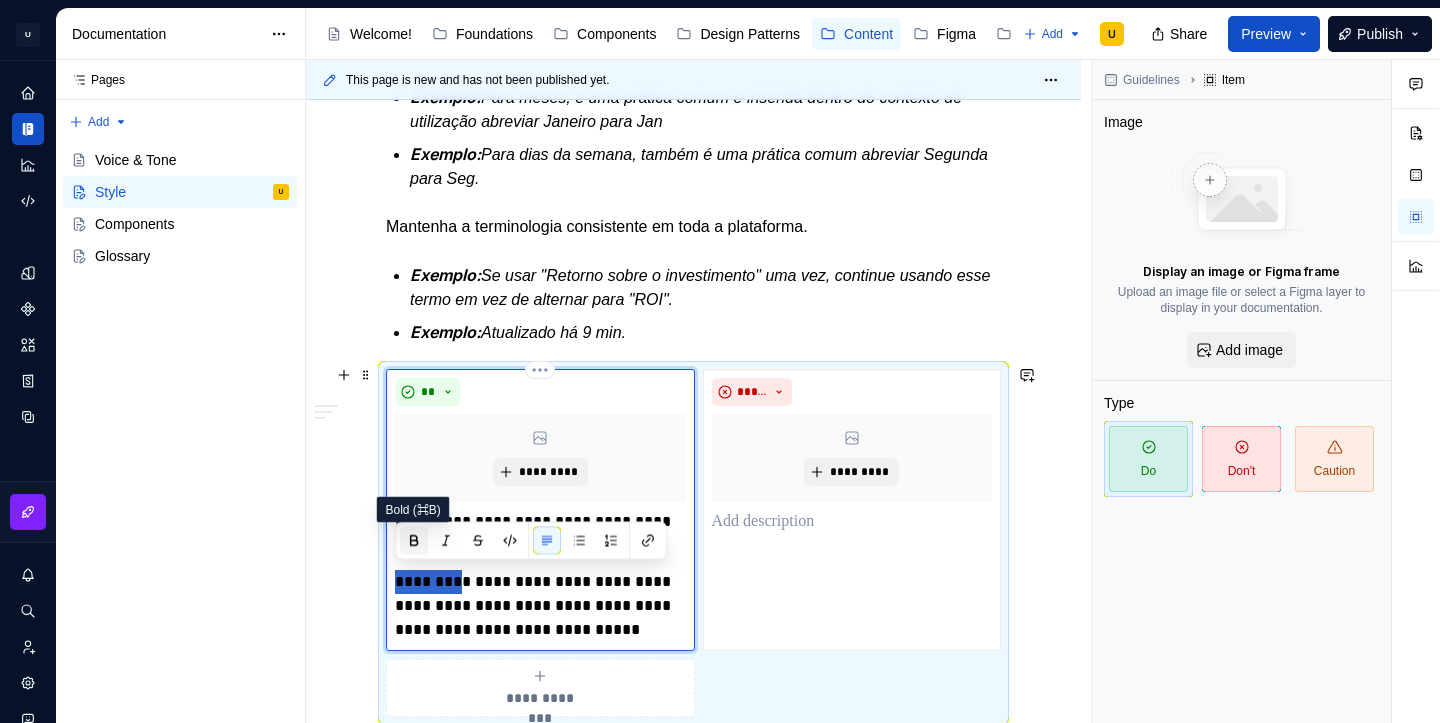 click at bounding box center (414, 541) 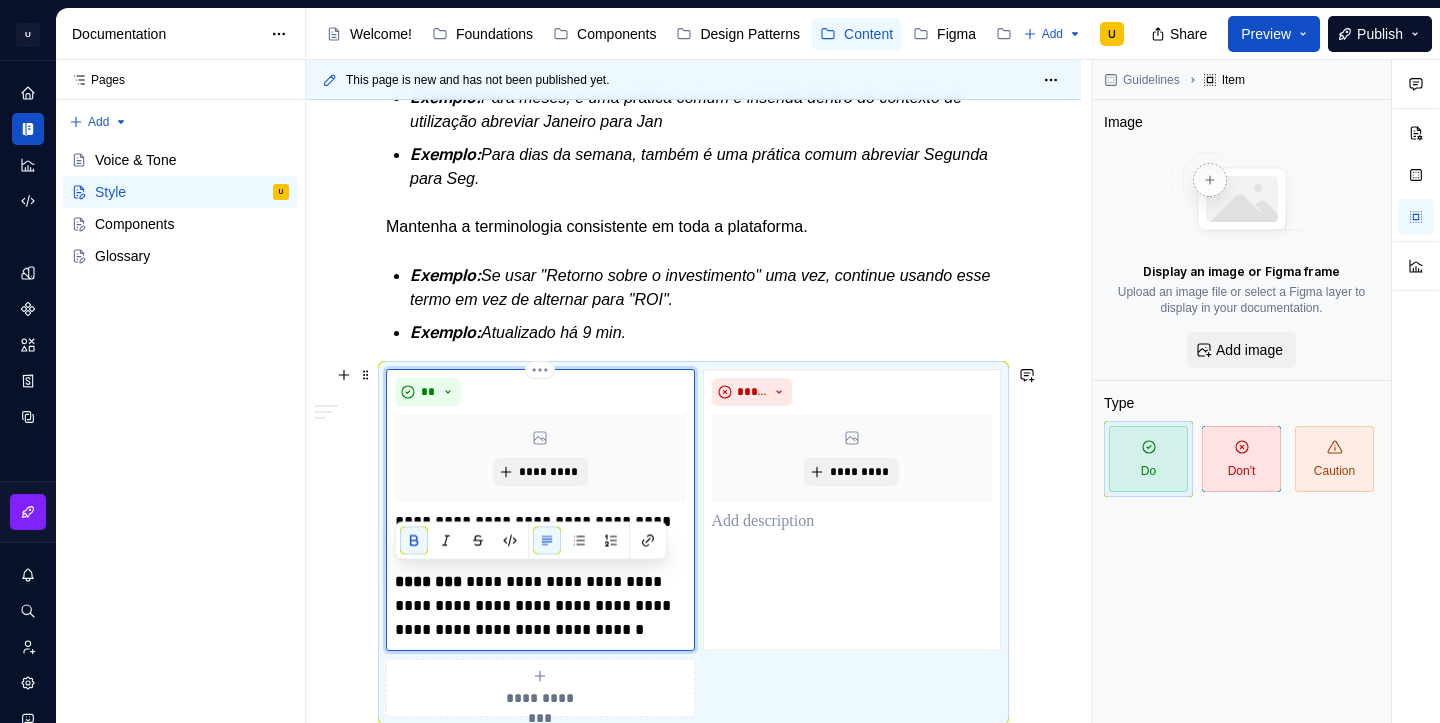 click on "**********" at bounding box center (540, 606) 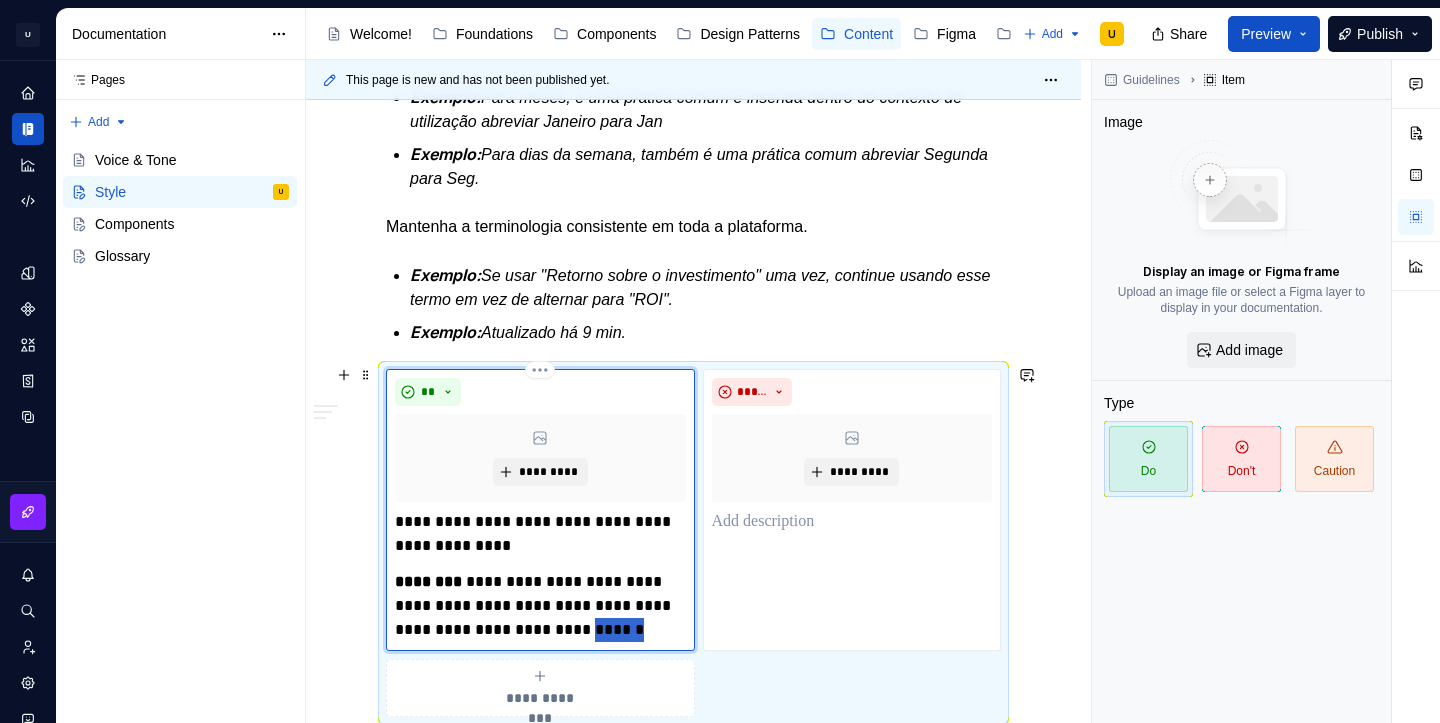 scroll, scrollTop: 618, scrollLeft: 0, axis: vertical 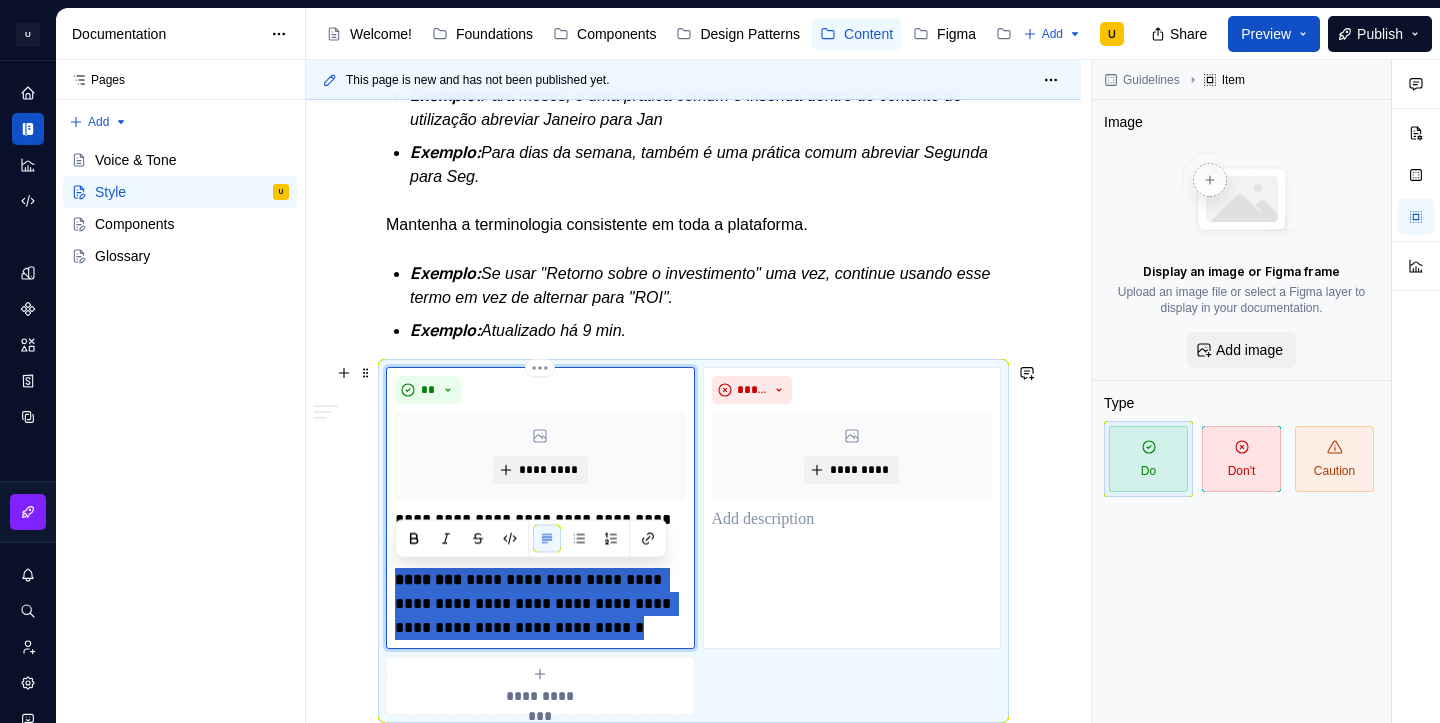 drag, startPoint x: 655, startPoint y: 626, endPoint x: 390, endPoint y: 572, distance: 270.44592 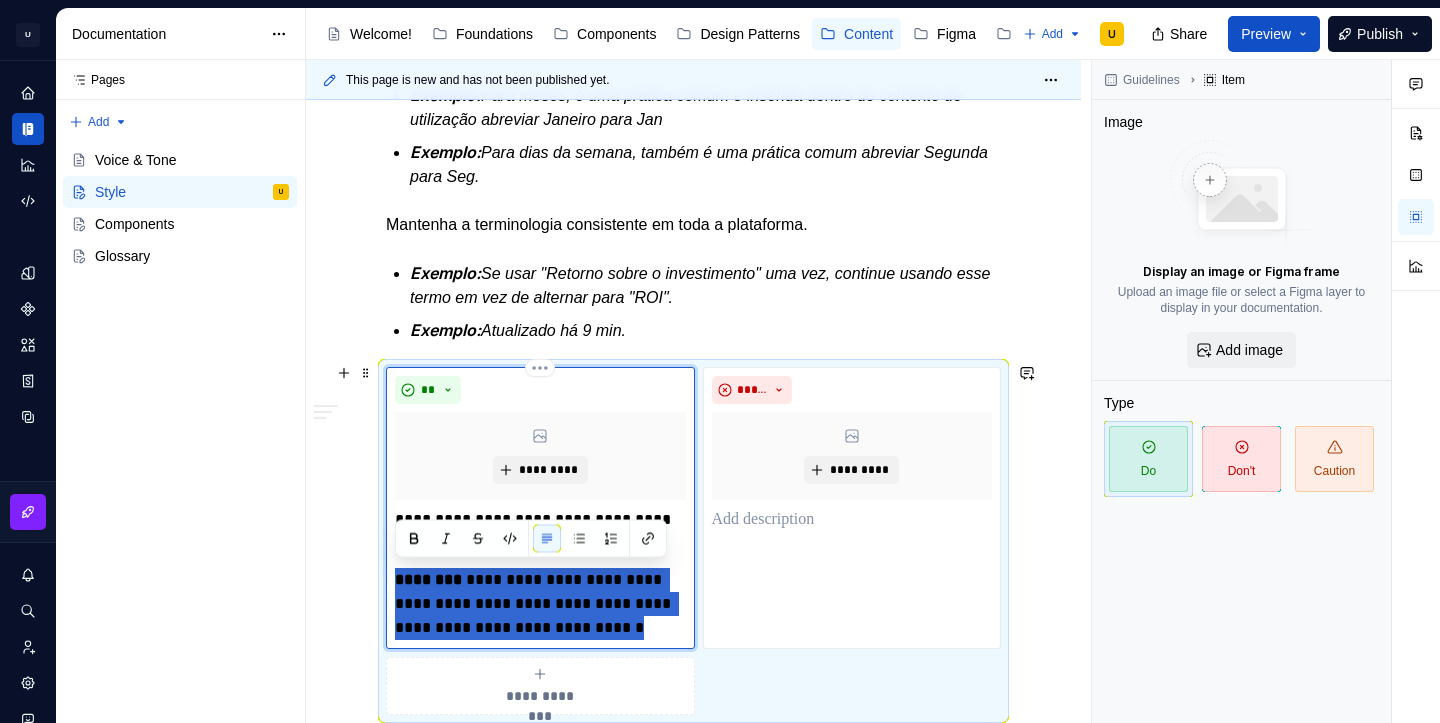 click on "**********" at bounding box center [540, 508] 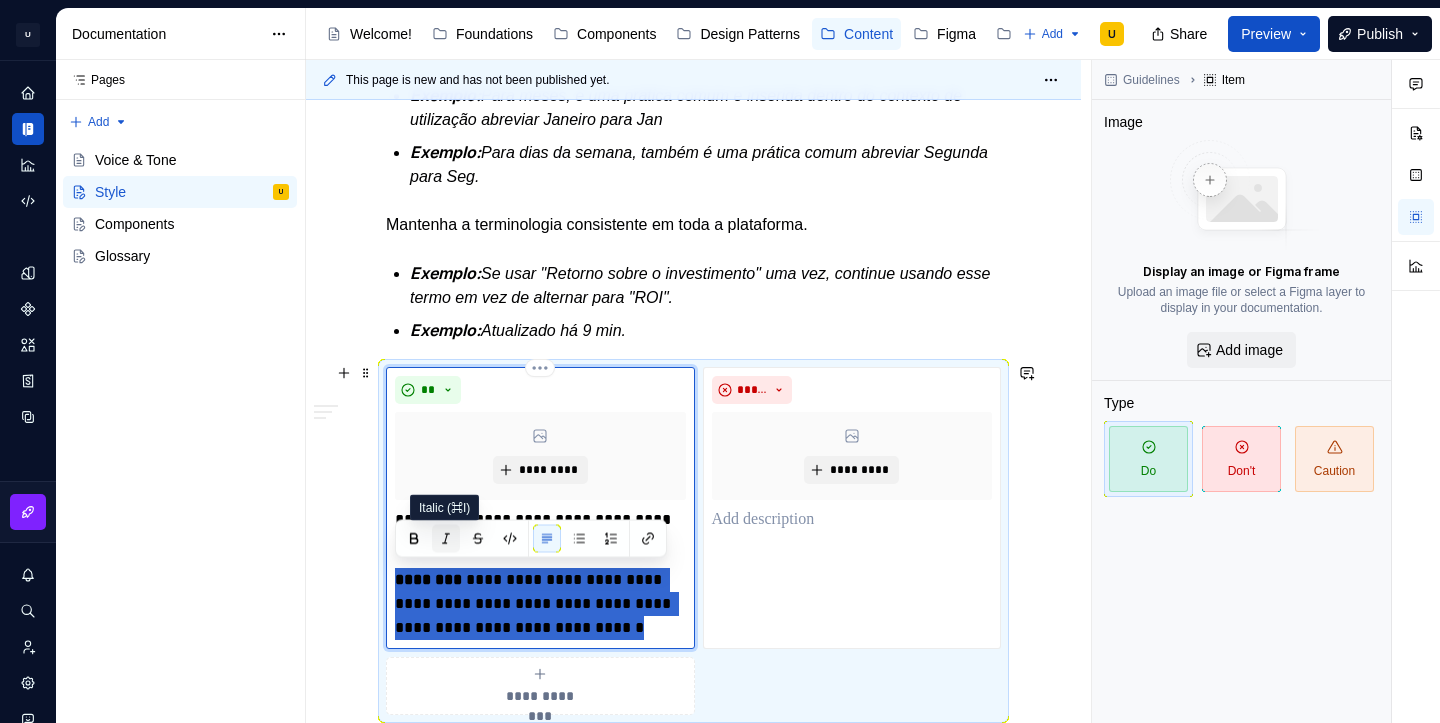 click at bounding box center (446, 539) 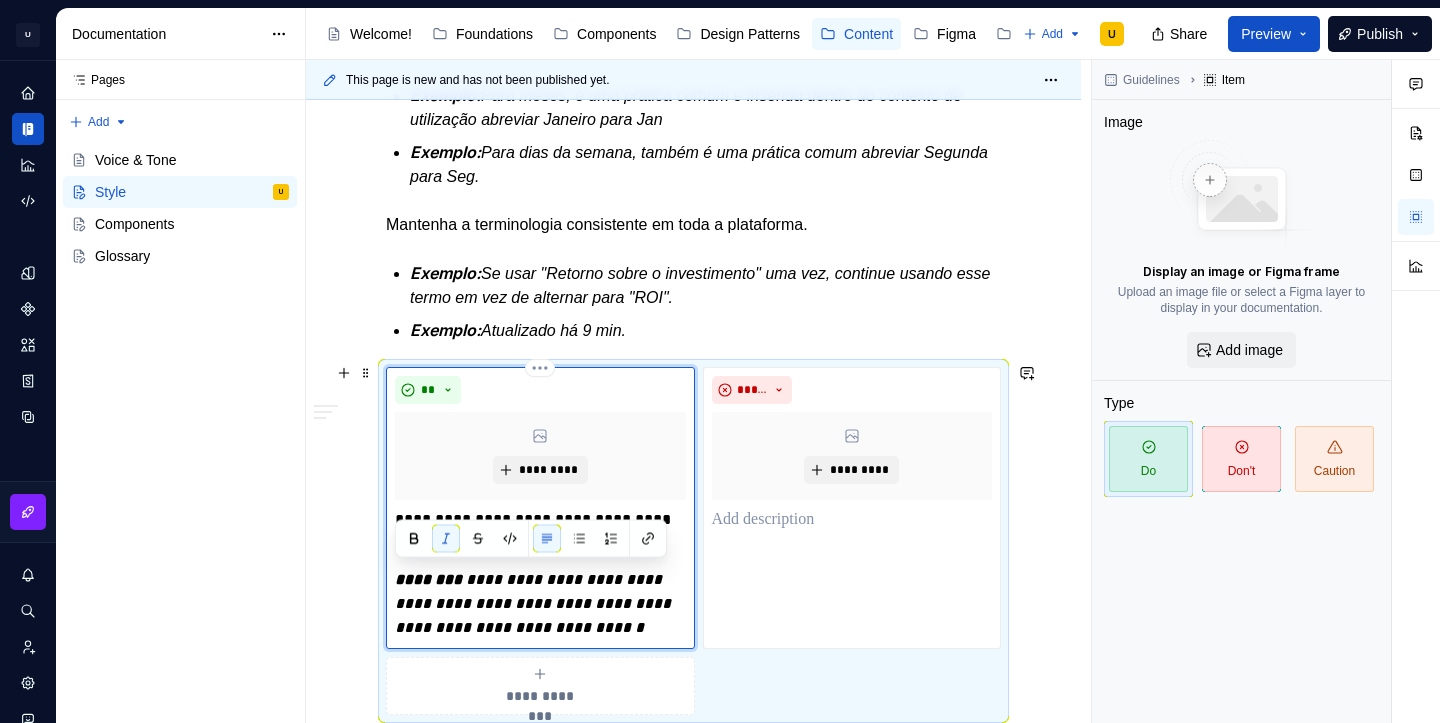 click on "**********" at bounding box center [540, 604] 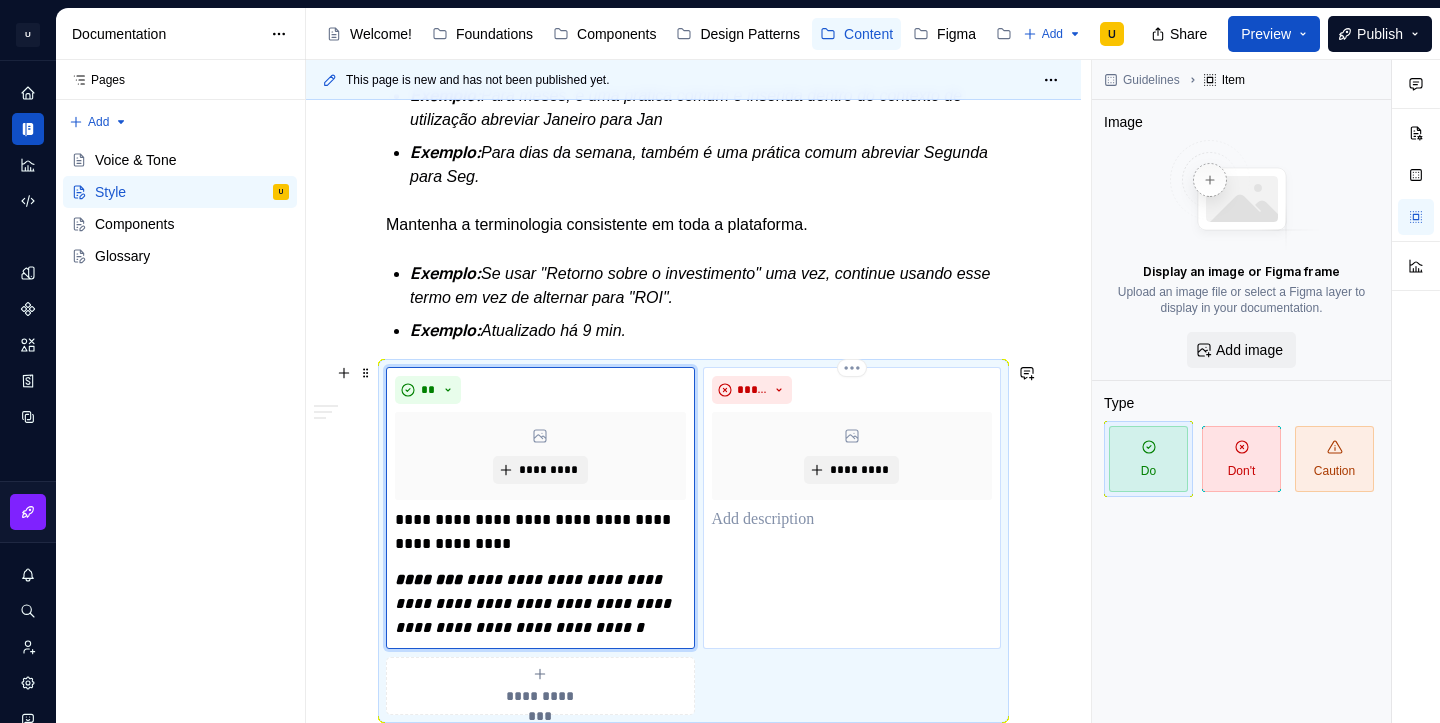 click on "***** *********" at bounding box center (852, 508) 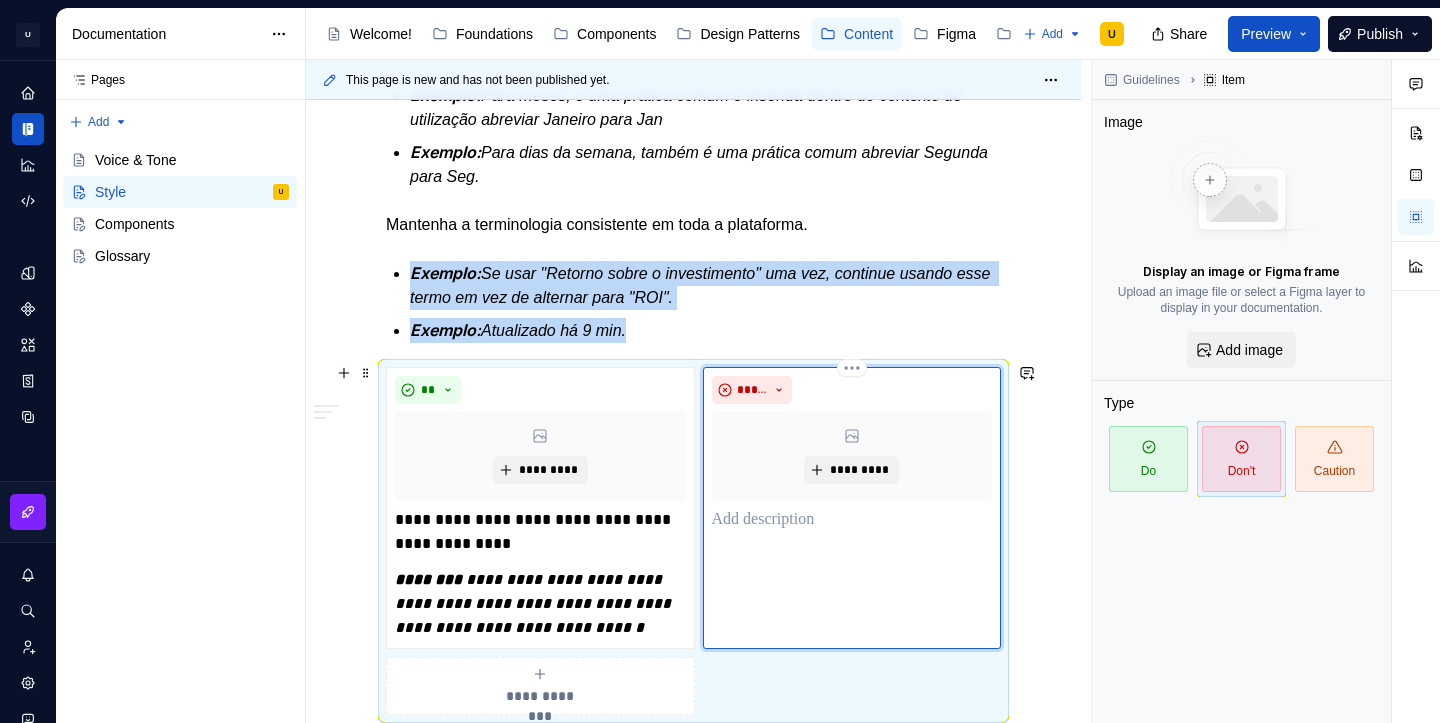 click at bounding box center [852, 520] 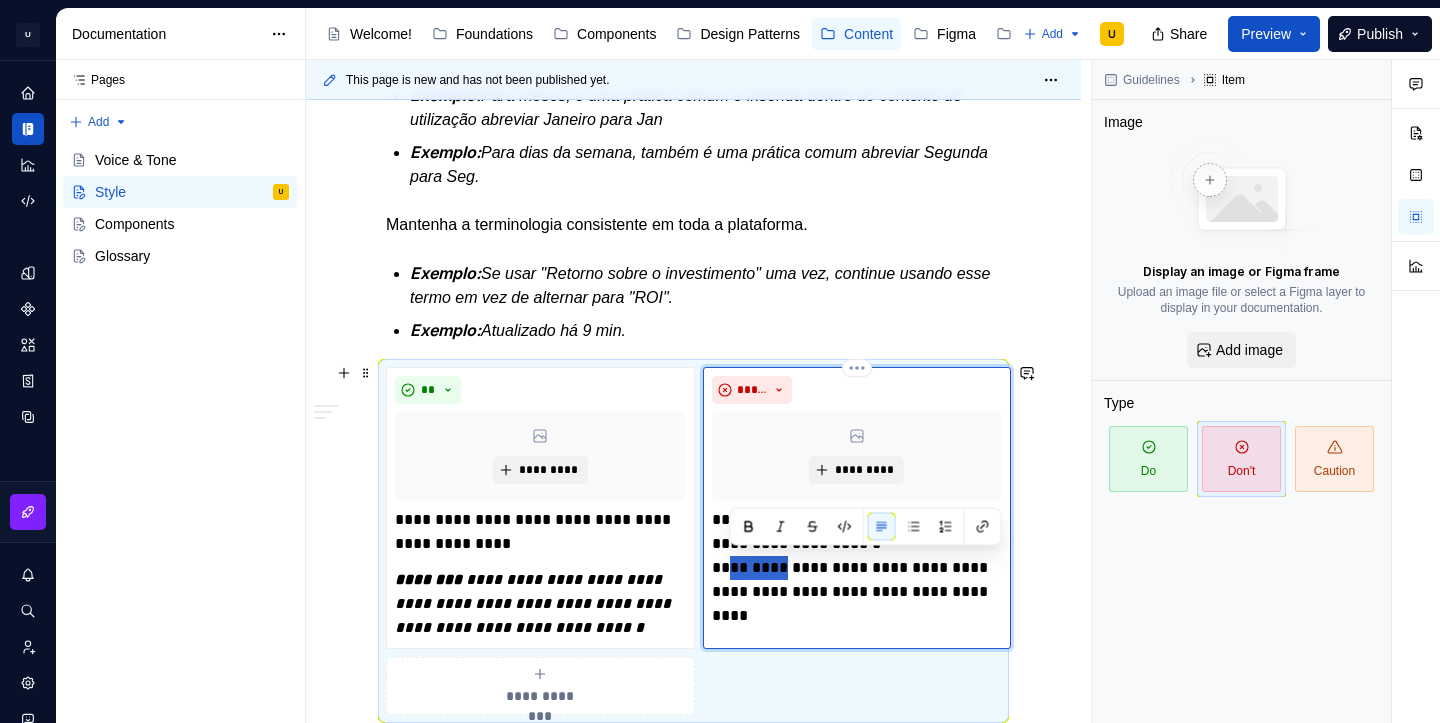 drag, startPoint x: 785, startPoint y: 558, endPoint x: 730, endPoint y: 560, distance: 55.03635 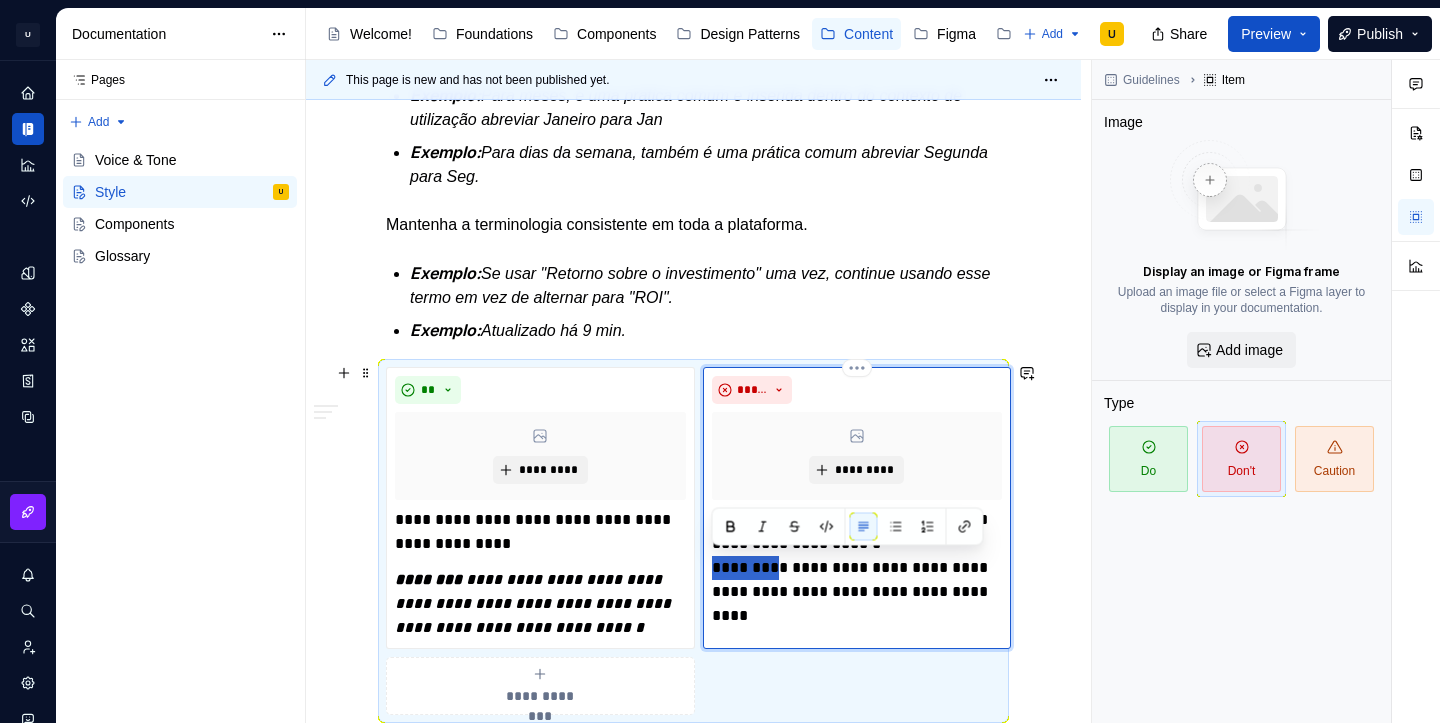 drag, startPoint x: 780, startPoint y: 563, endPoint x: 698, endPoint y: 563, distance: 82 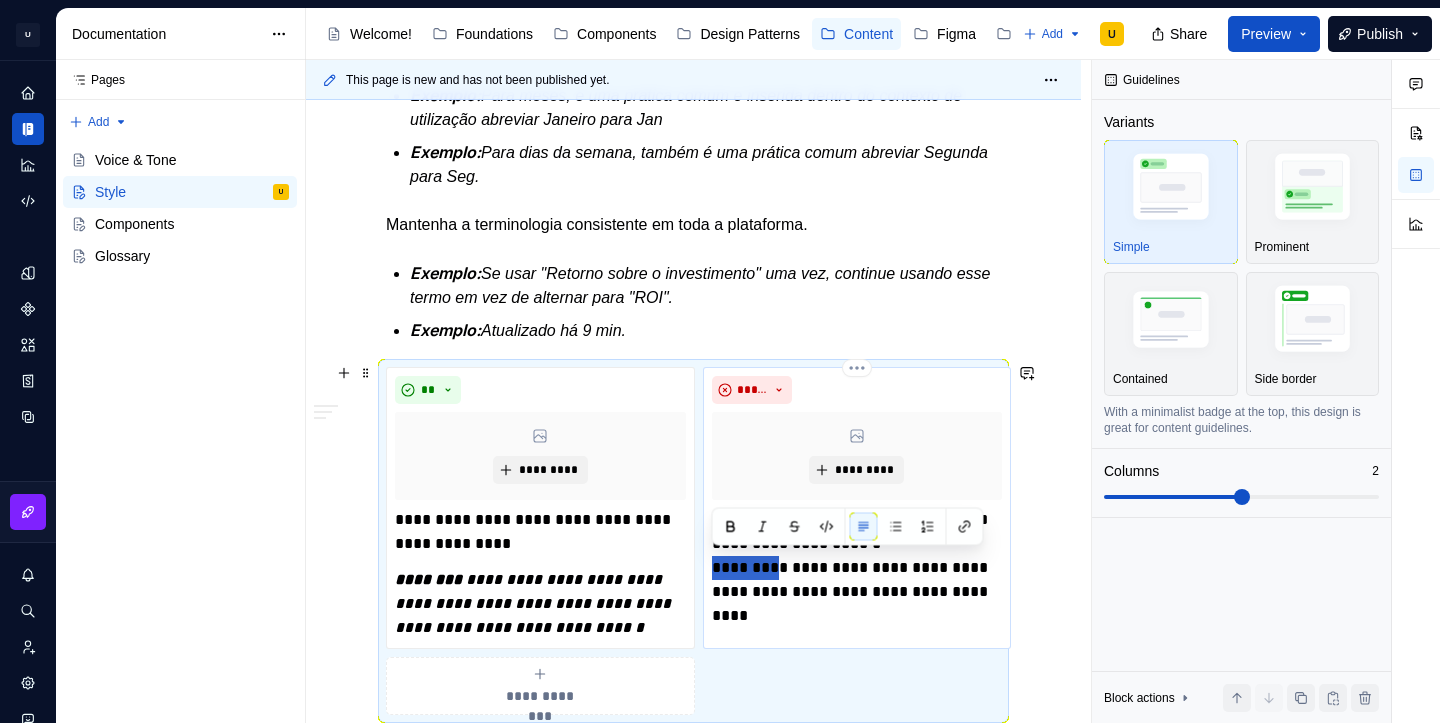 drag, startPoint x: 782, startPoint y: 565, endPoint x: 715, endPoint y: 572, distance: 67.36468 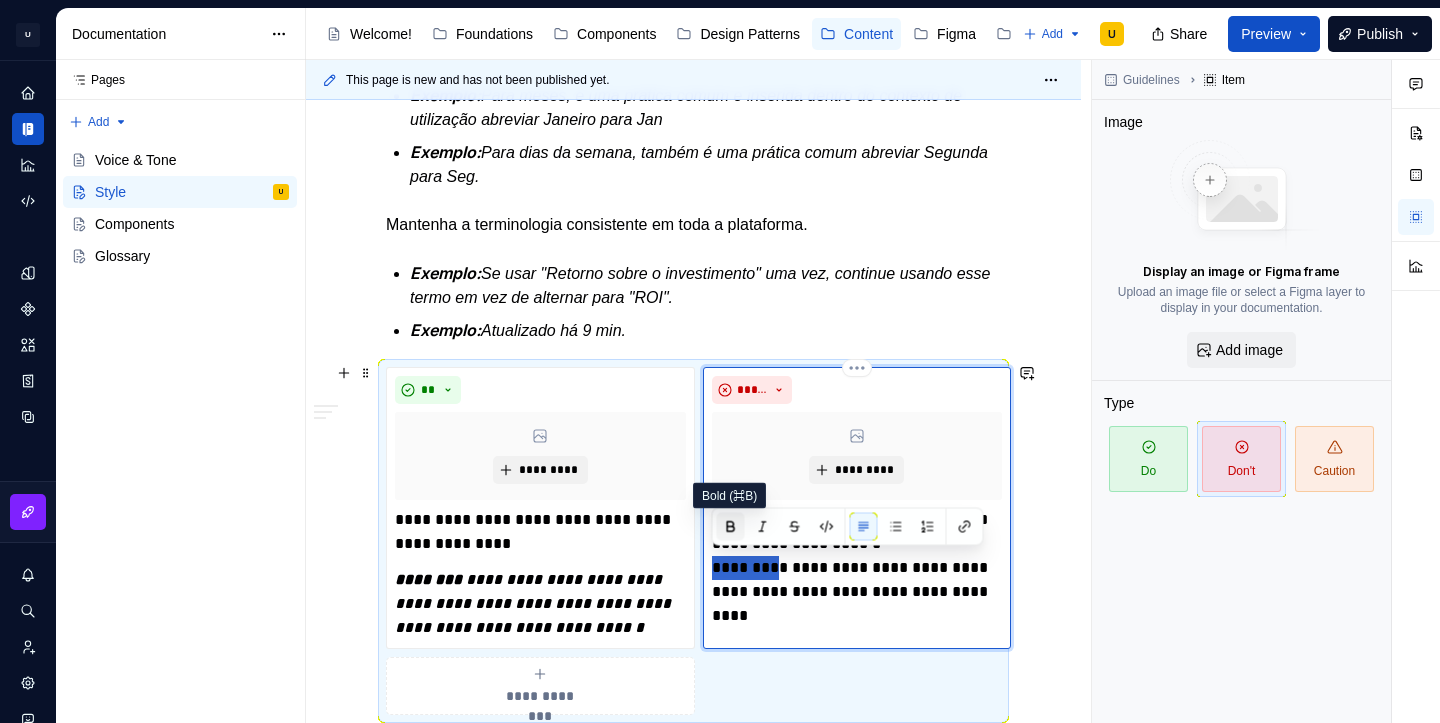 click at bounding box center [731, 527] 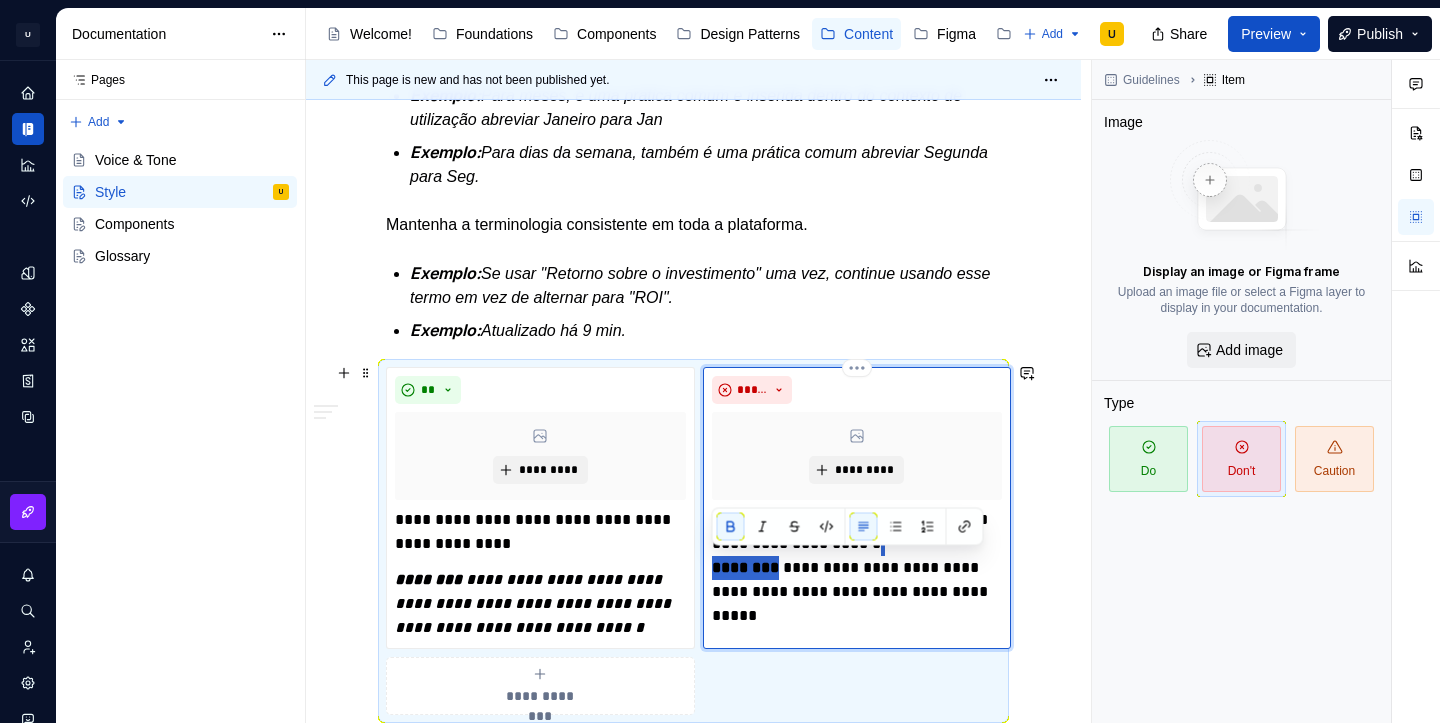 click on "**********" at bounding box center (857, 508) 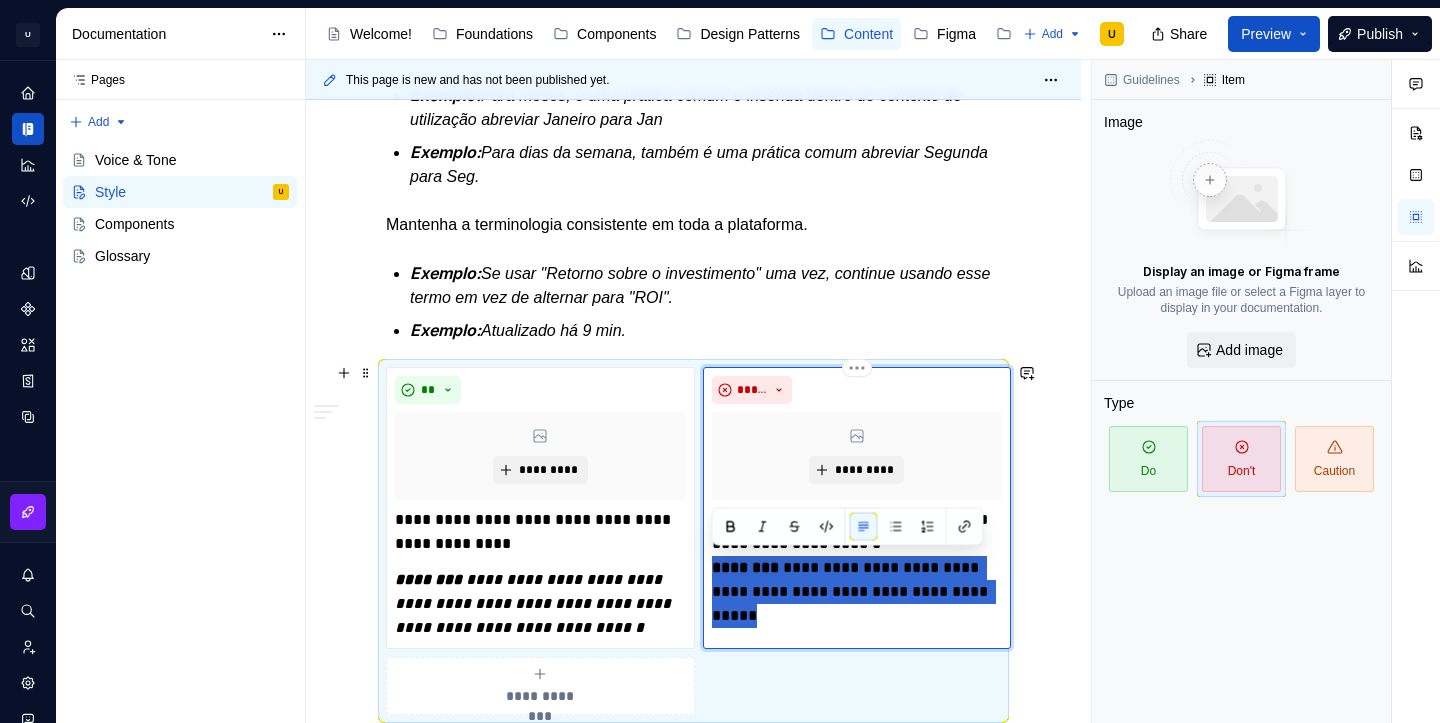drag, startPoint x: 949, startPoint y: 587, endPoint x: 712, endPoint y: 561, distance: 238.42189 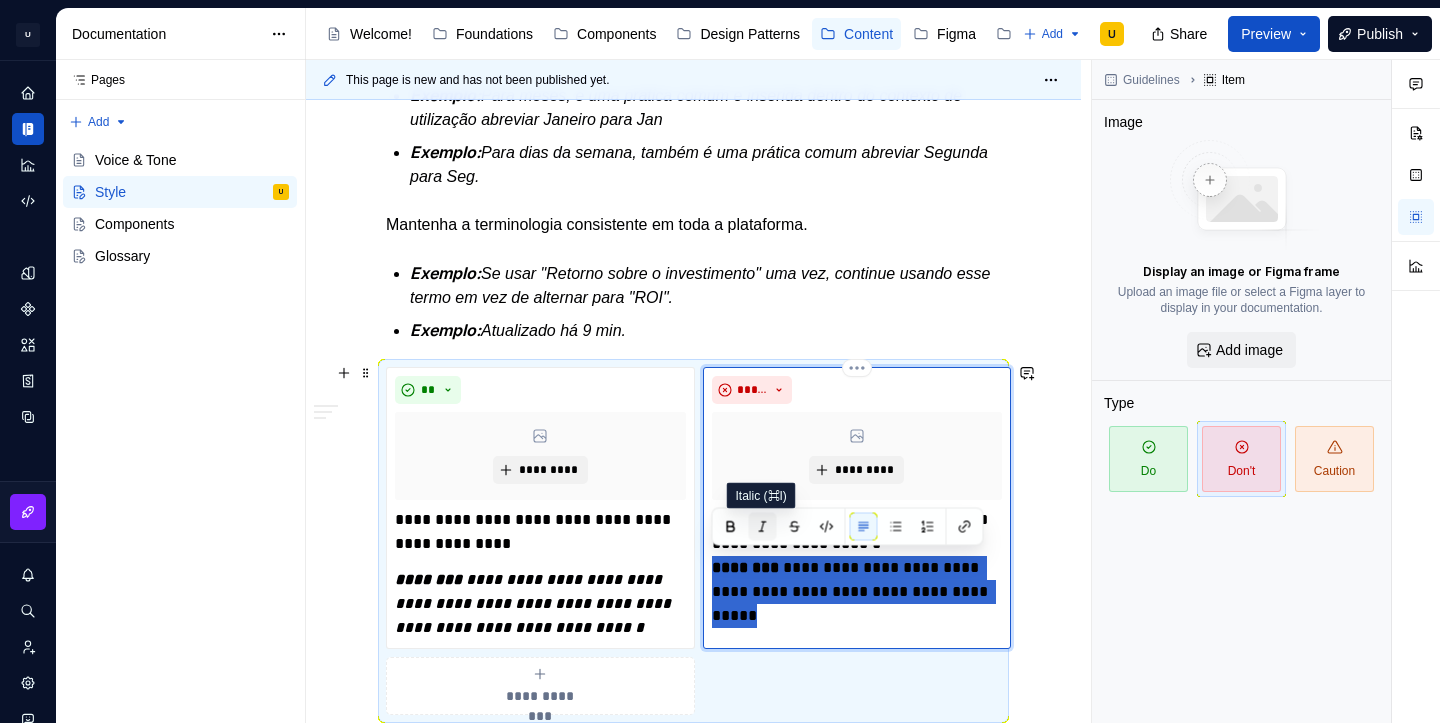 click at bounding box center (763, 527) 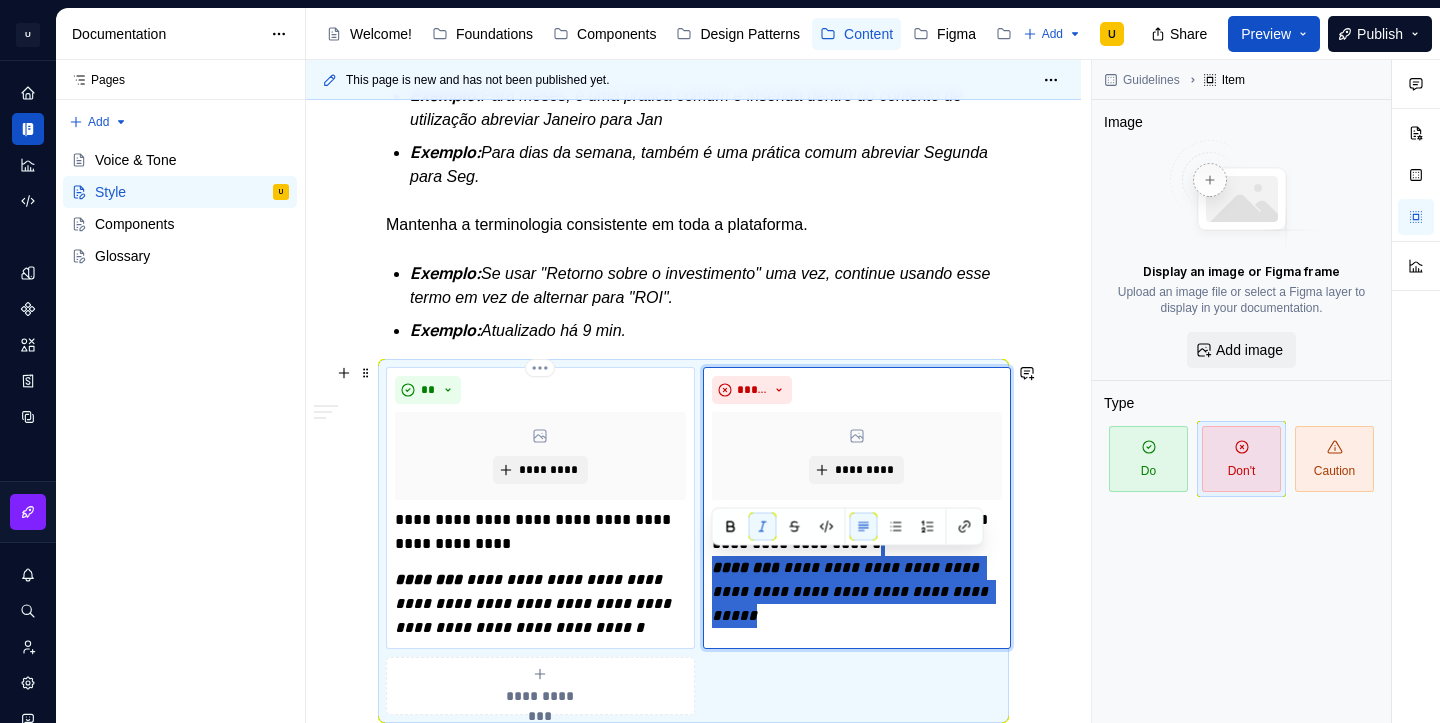 click on "**********" at bounding box center [535, 603] 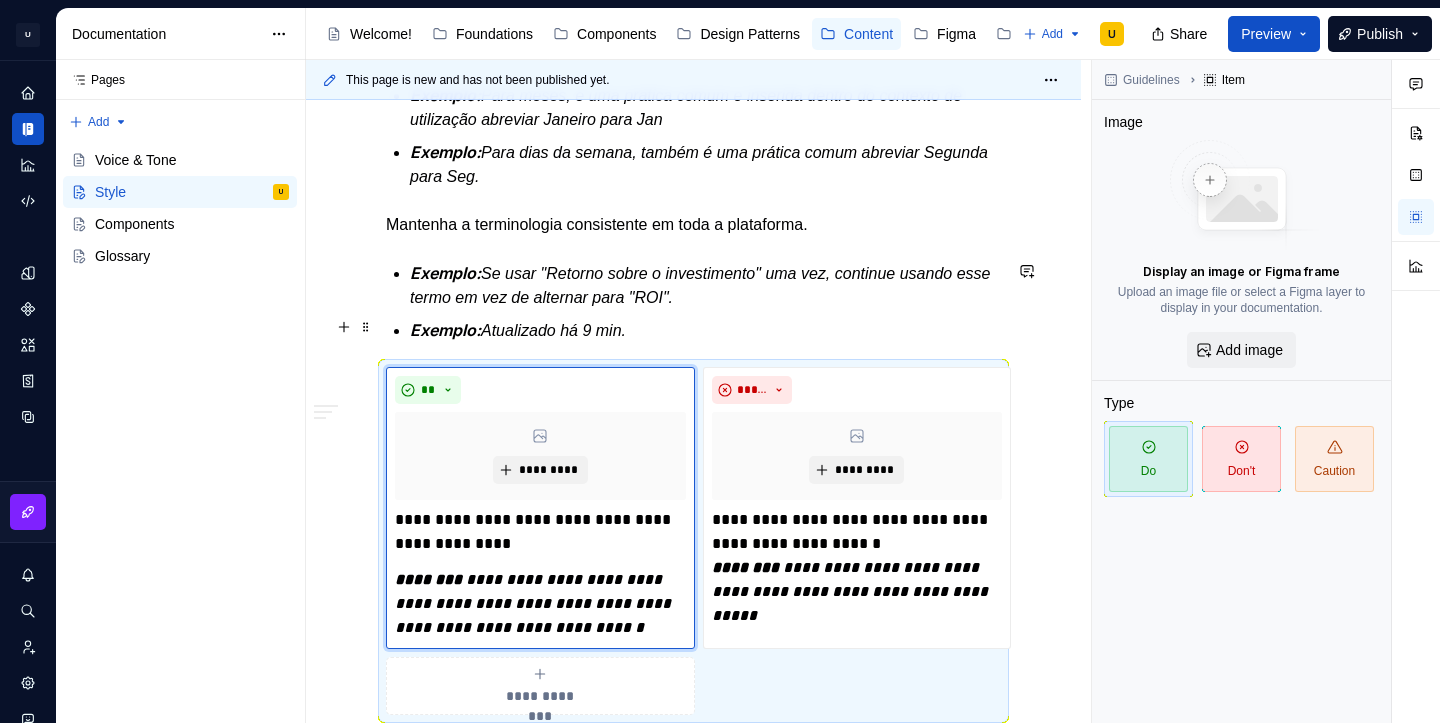 click on "Exemplo:  Atualizado há [MINUTES] min." at bounding box center [705, 330] 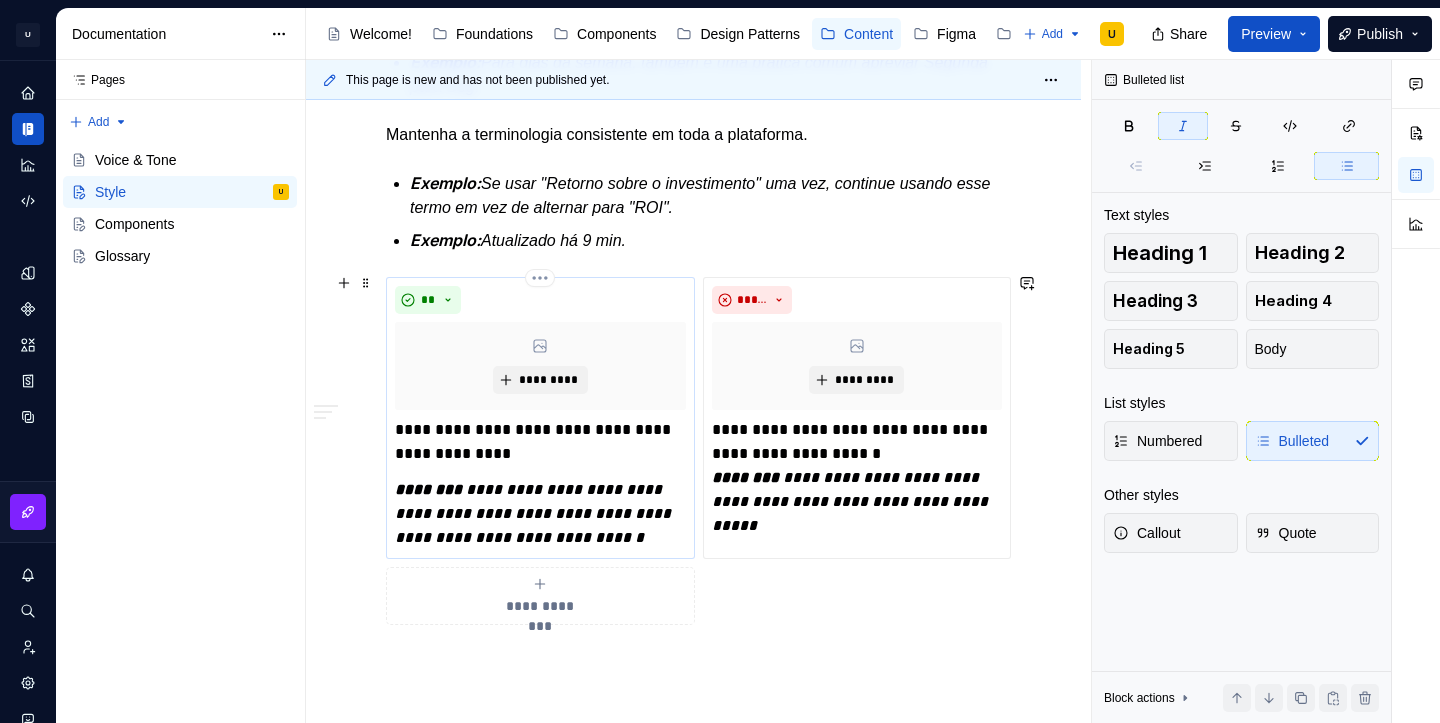 scroll, scrollTop: 739, scrollLeft: 0, axis: vertical 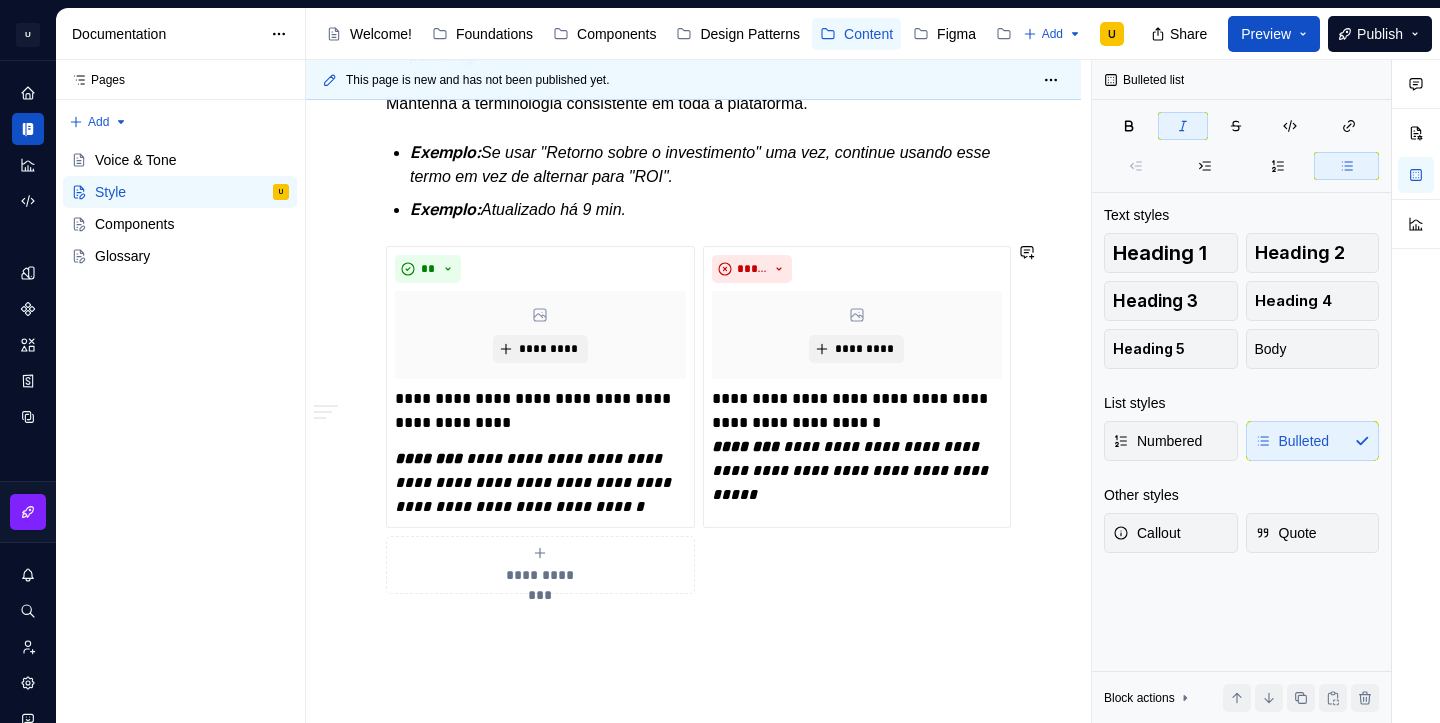 click on "**********" at bounding box center (693, 254) 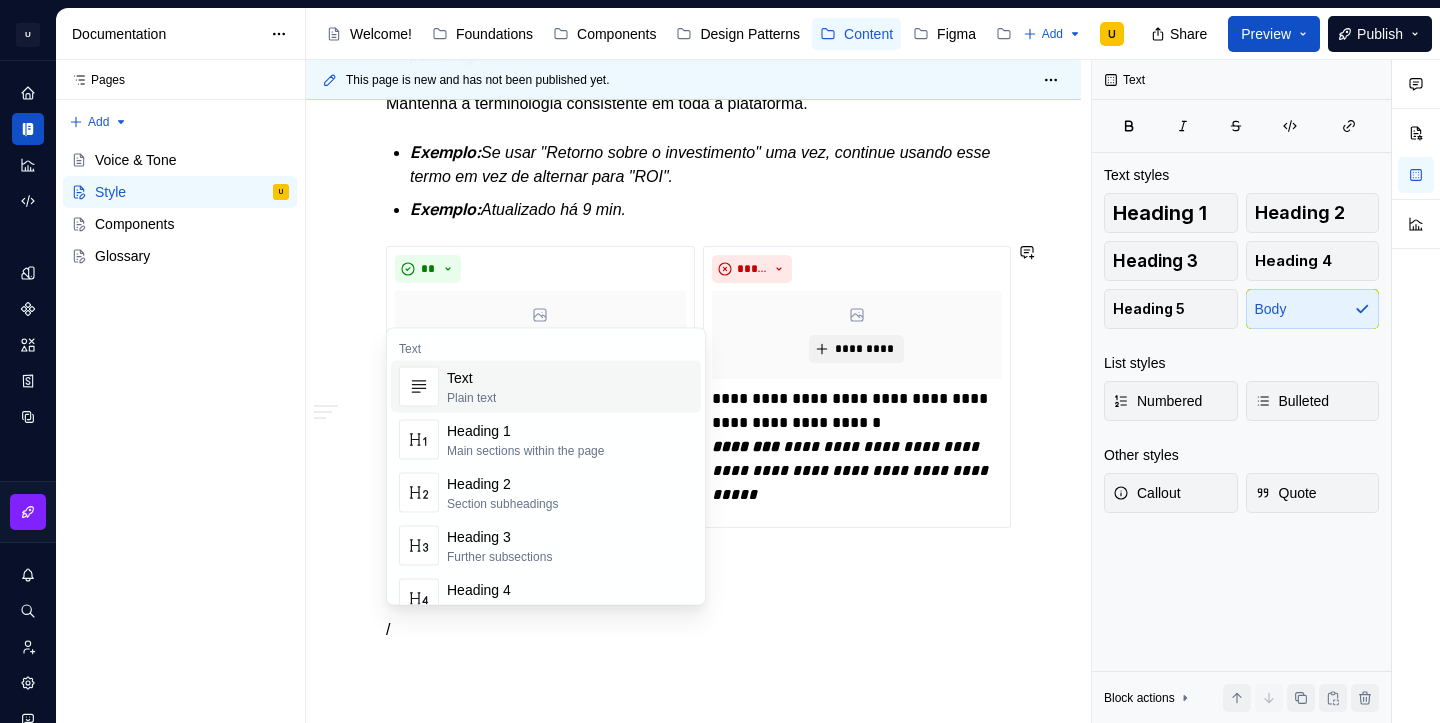 scroll, scrollTop: 751, scrollLeft: 0, axis: vertical 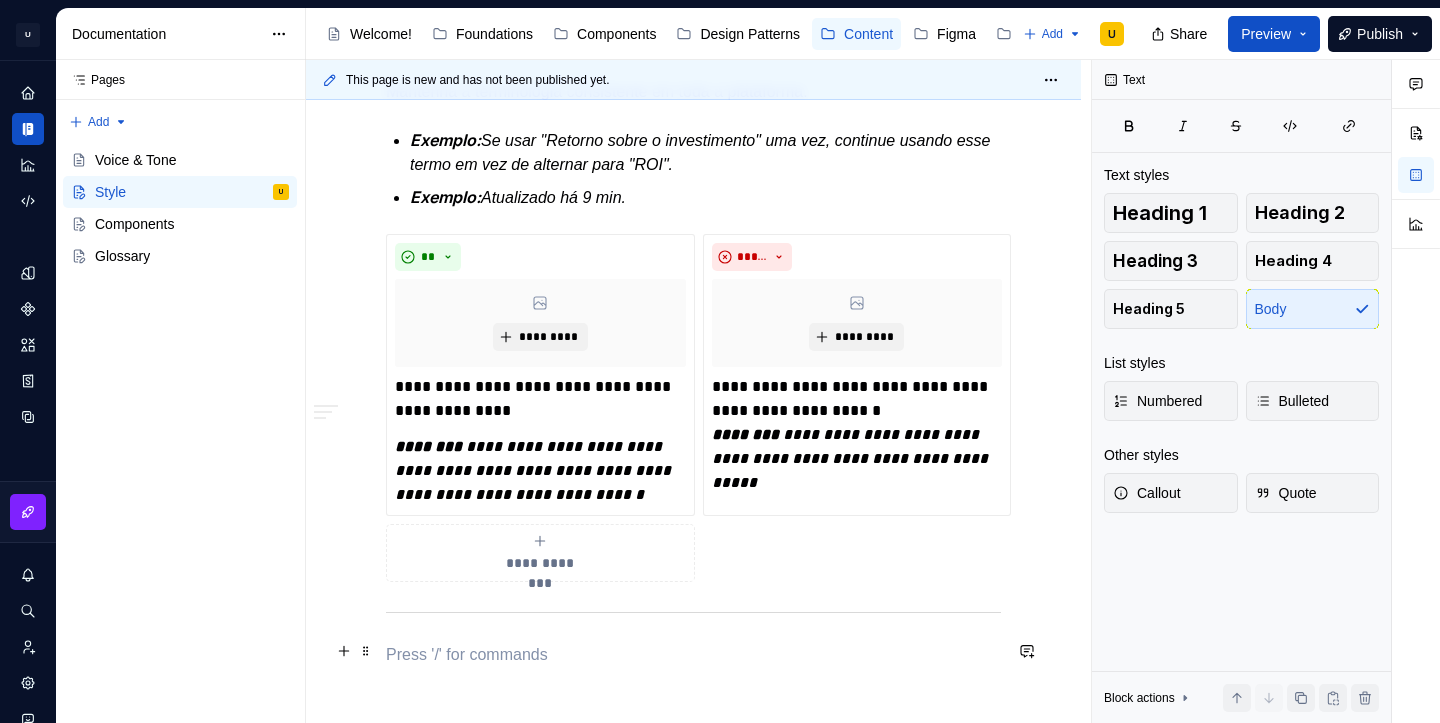 click at bounding box center (693, 655) 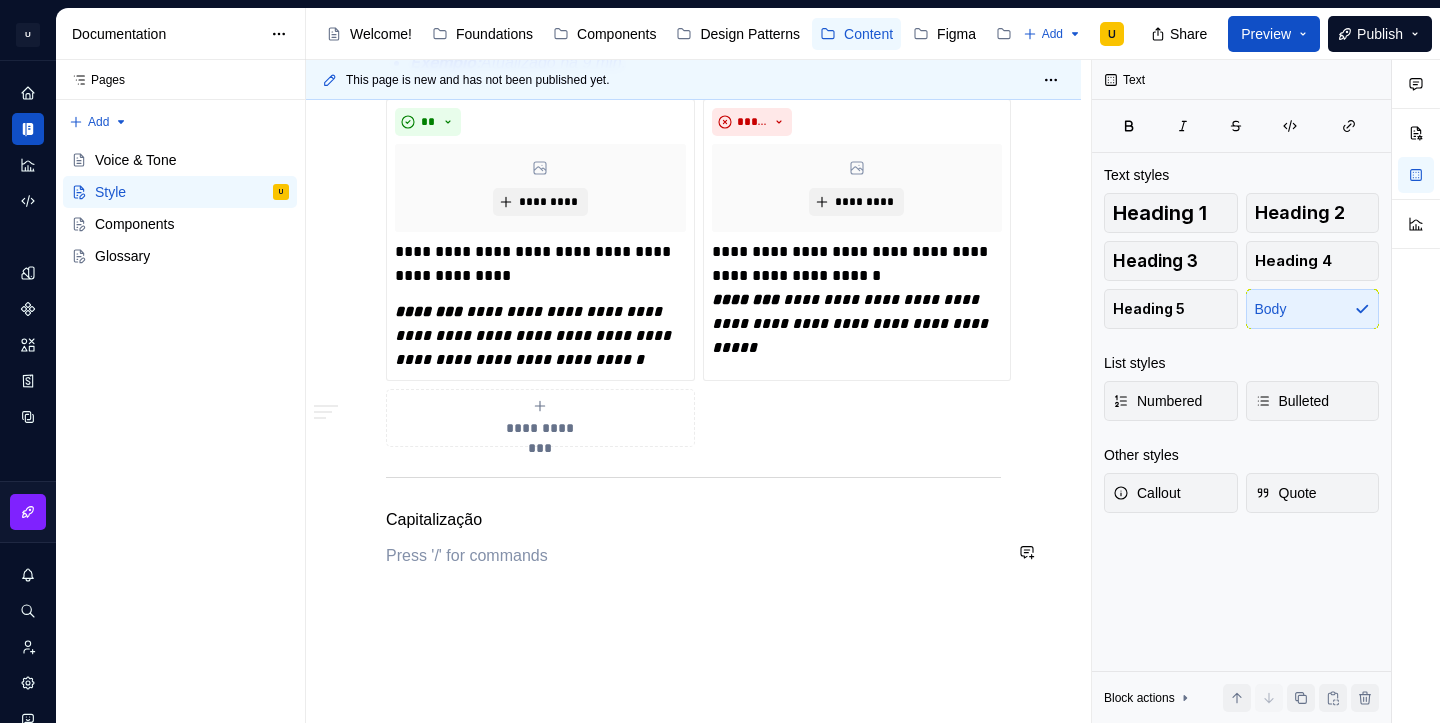 scroll, scrollTop: 894, scrollLeft: 0, axis: vertical 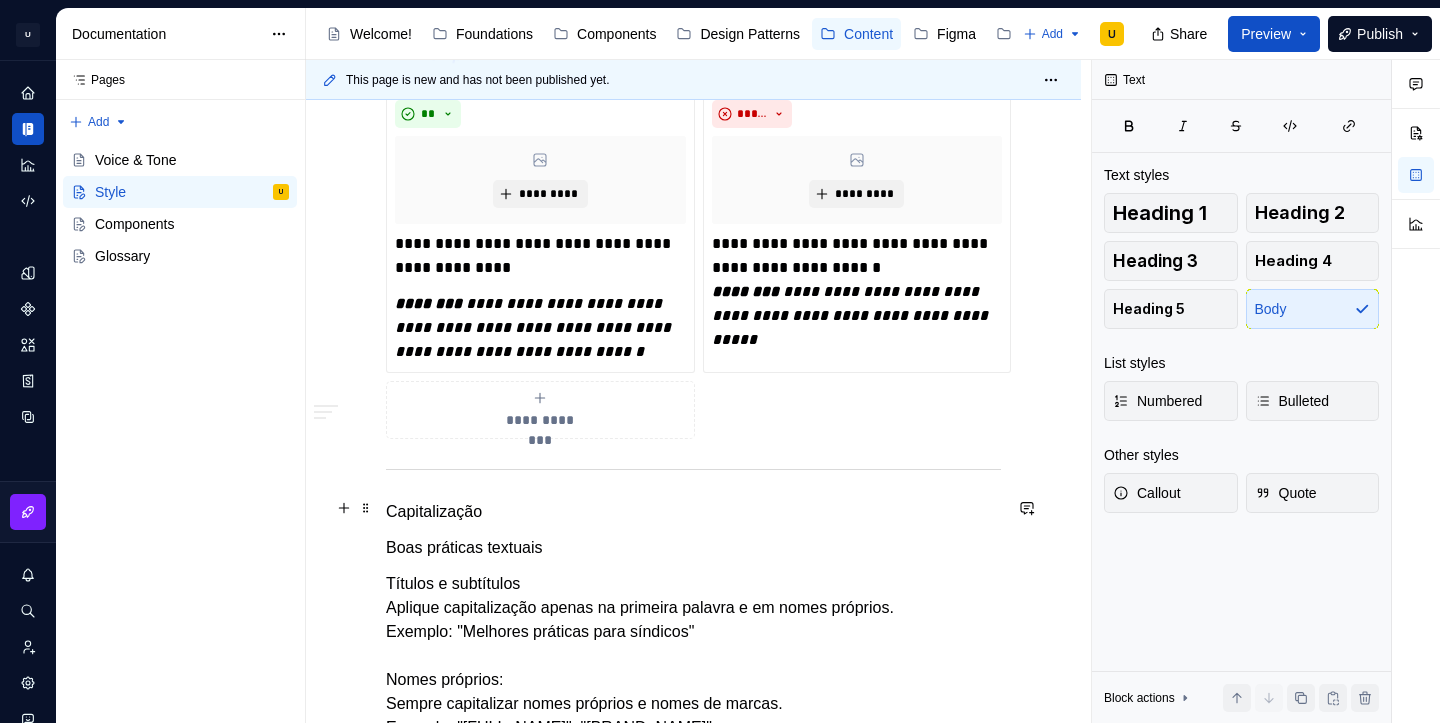 click on "Capitalização" at bounding box center (693, 512) 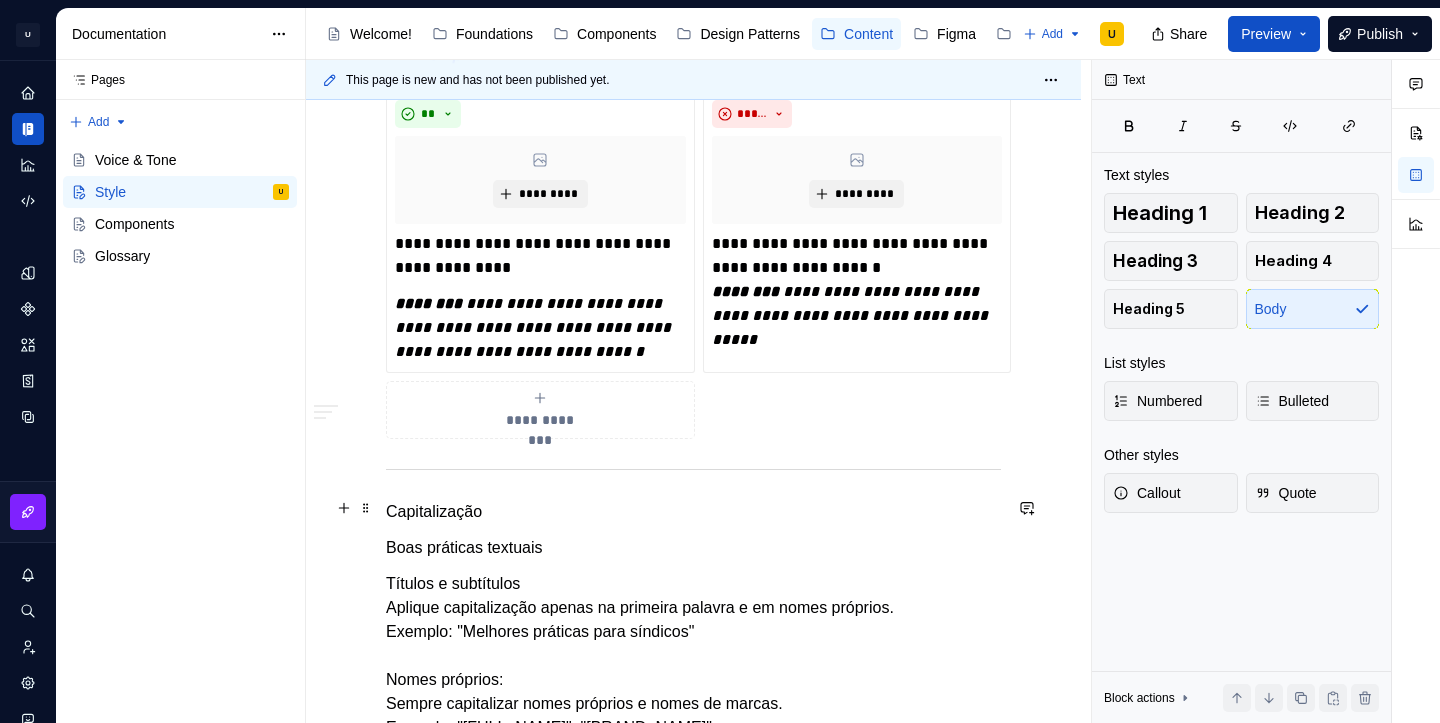 click on "Capitalização" at bounding box center [693, 512] 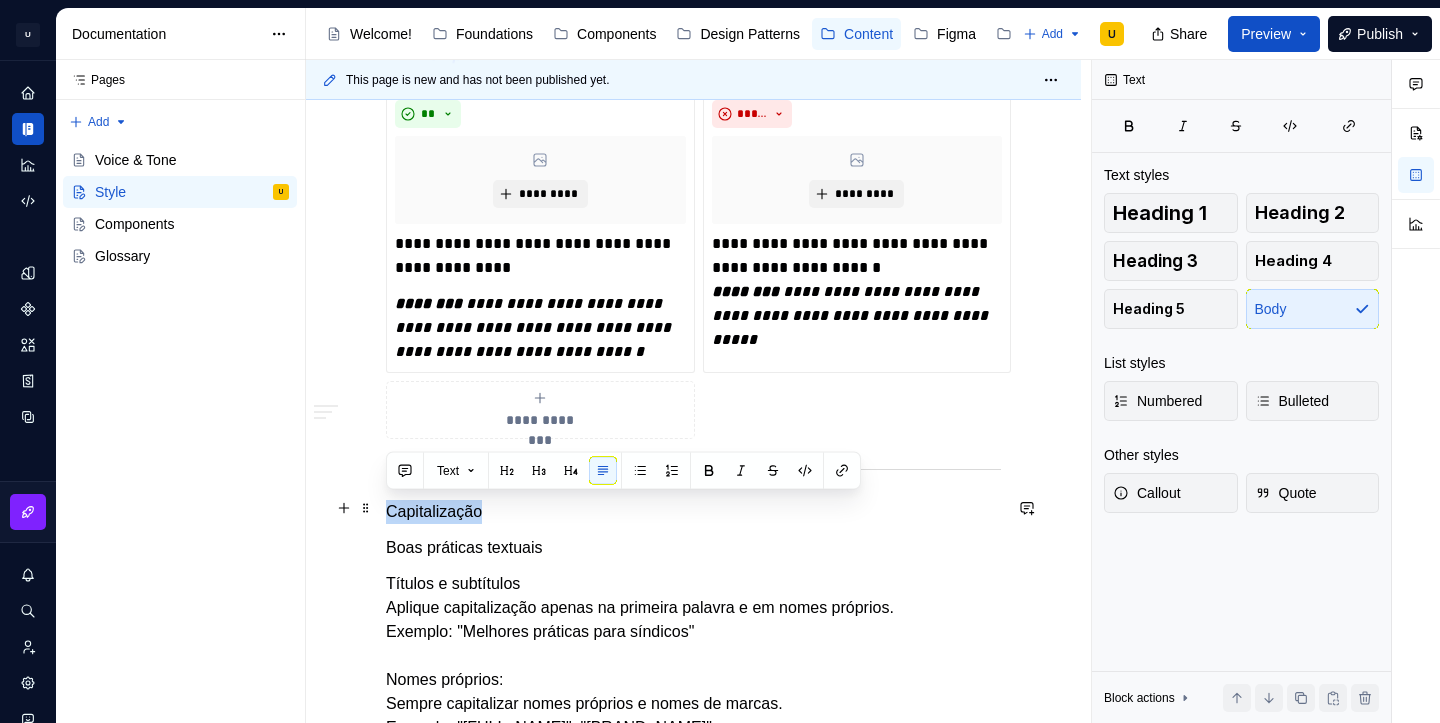 click on "Capitalização" at bounding box center [693, 512] 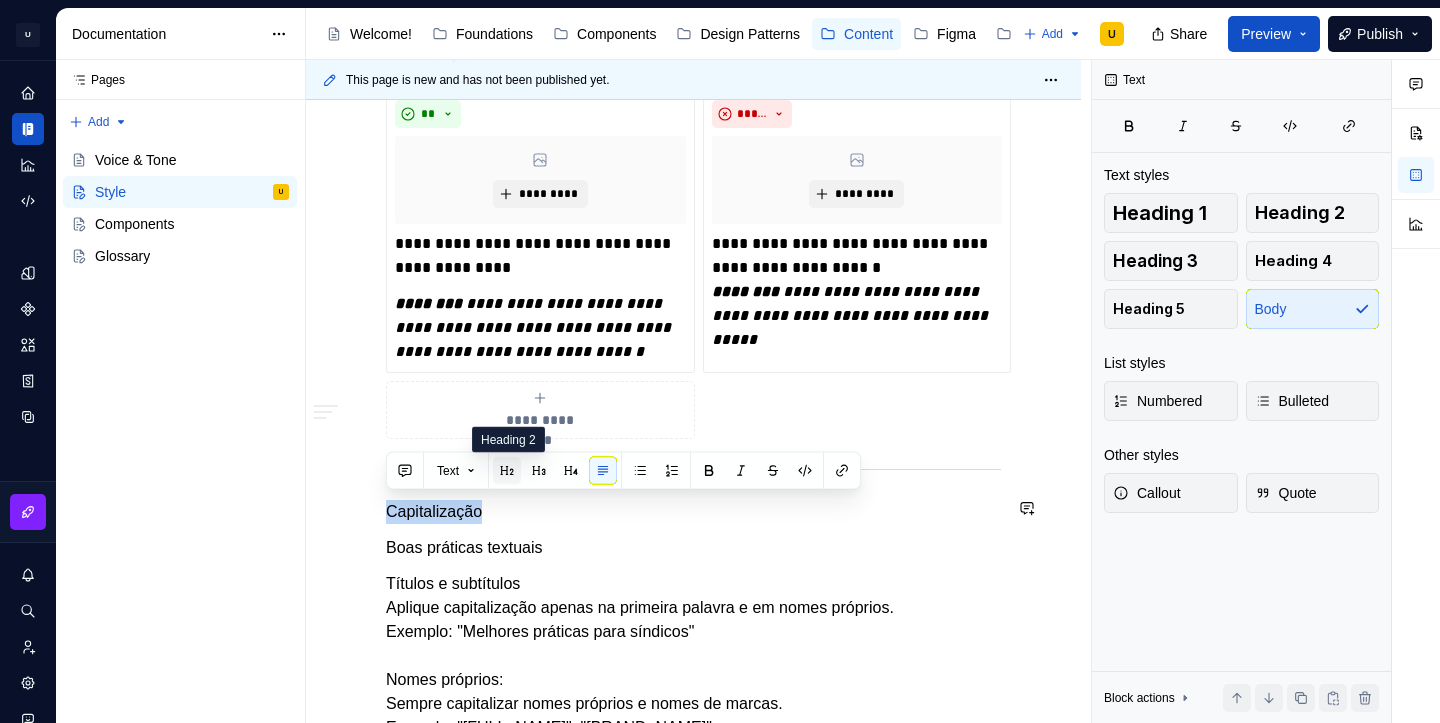 click at bounding box center (507, 471) 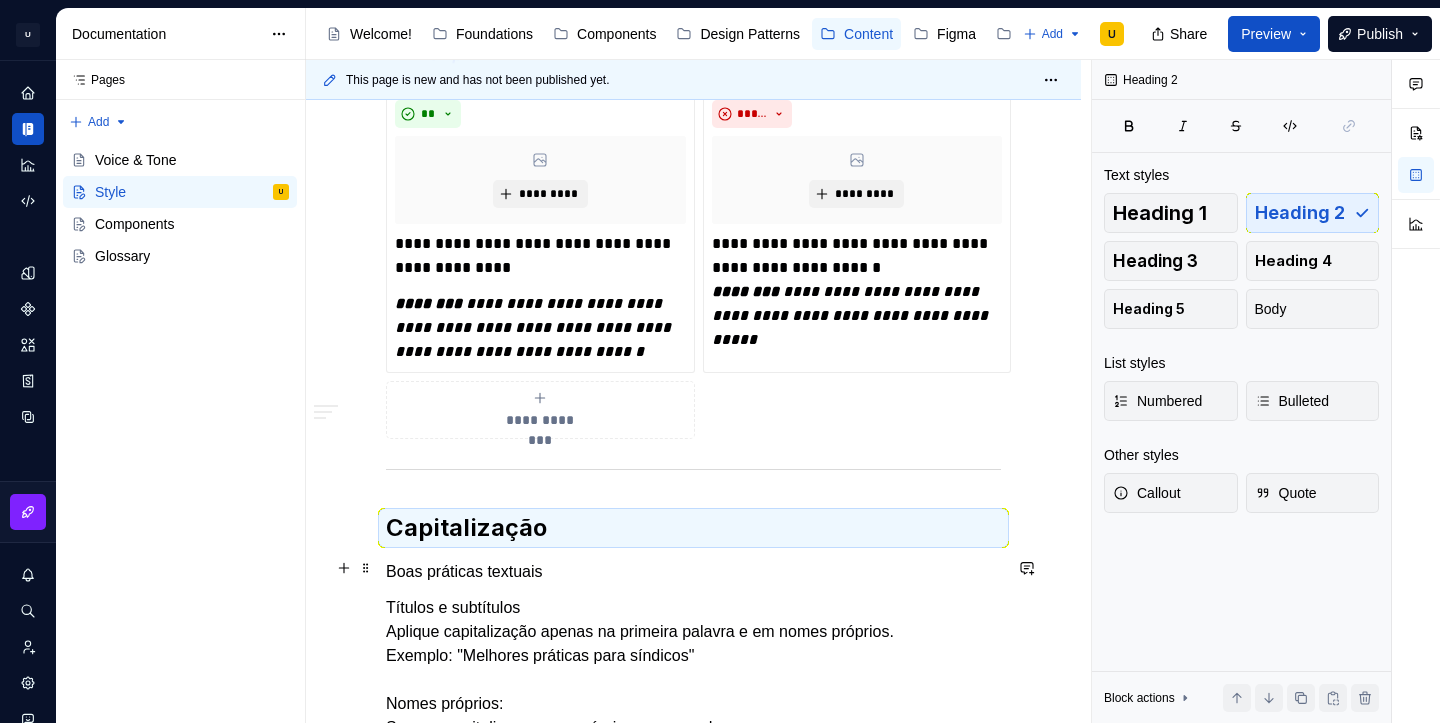 click on "Boas práticas textuais" at bounding box center [693, 572] 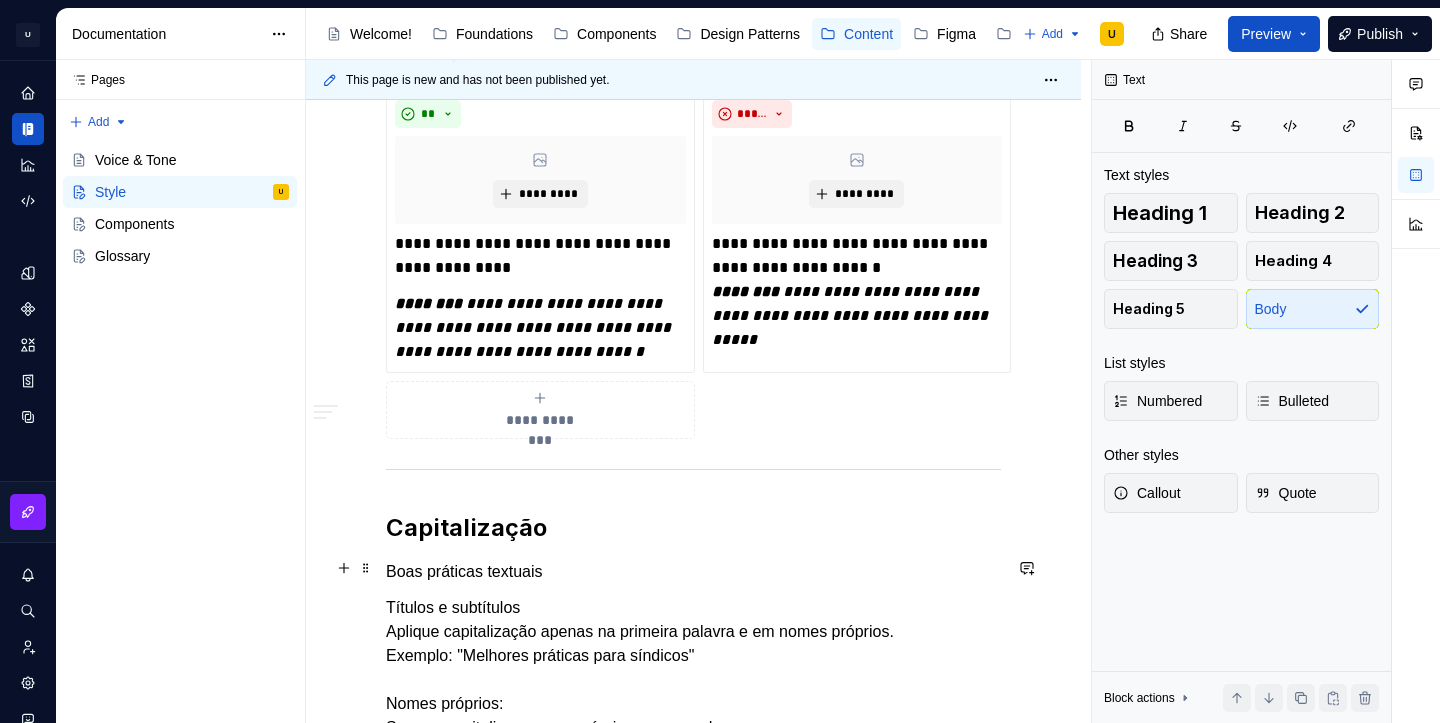click on "Boas práticas textuais" at bounding box center [693, 572] 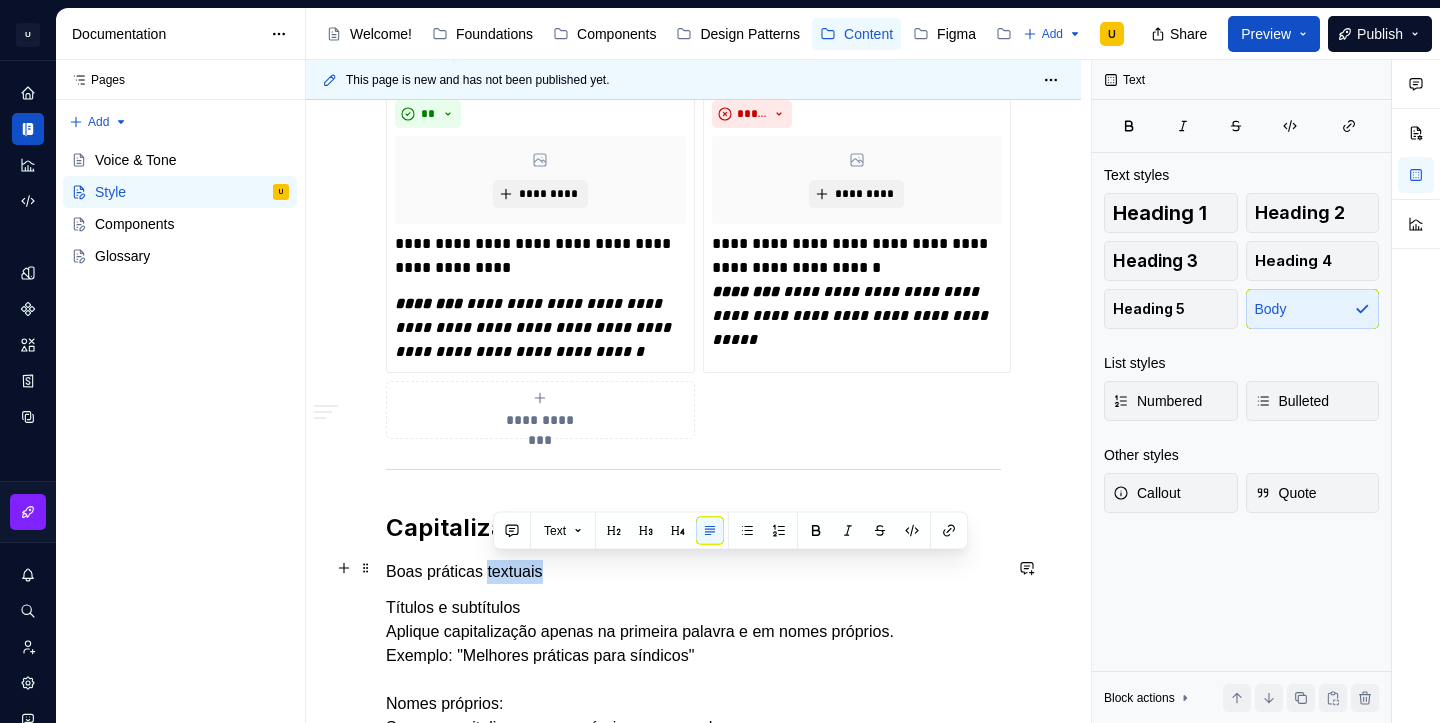 click on "Boas práticas textuais" at bounding box center (693, 572) 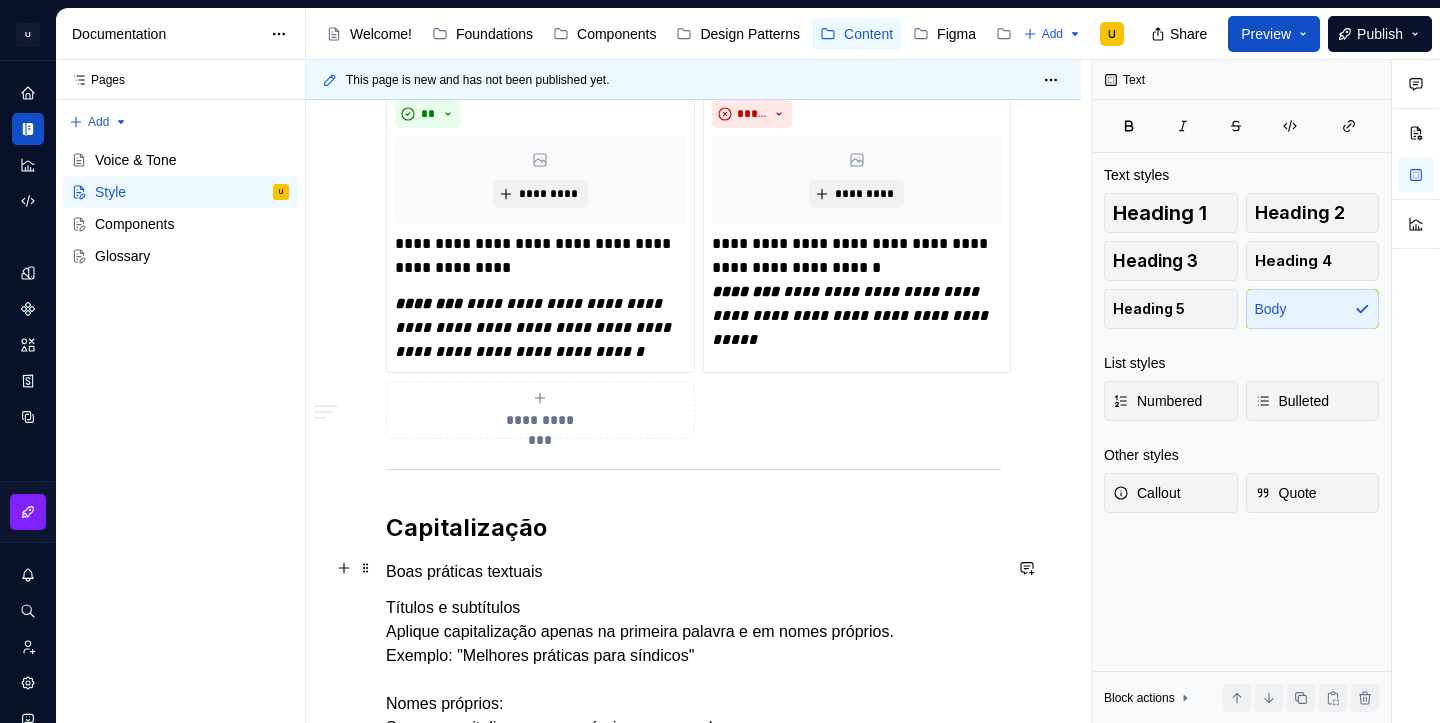 click on "Boas práticas textuais" at bounding box center (693, 572) 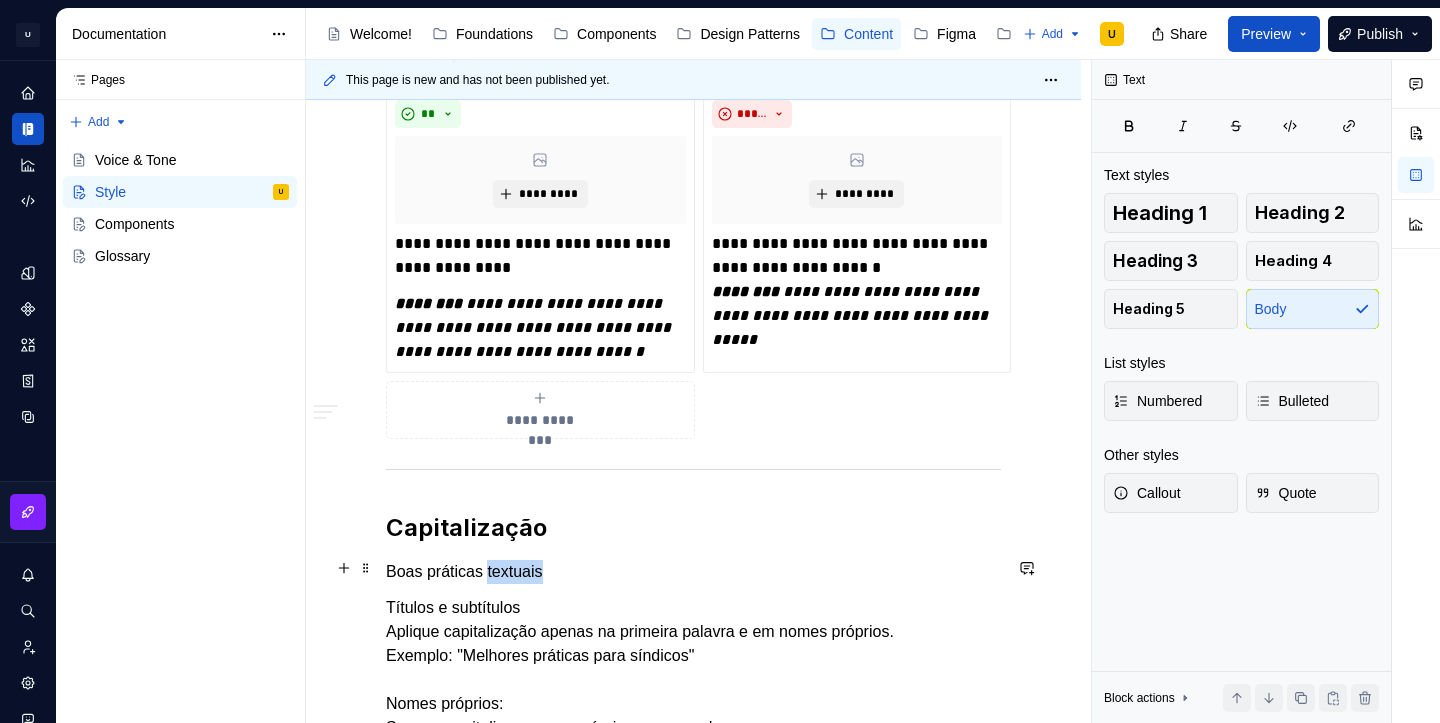 click on "Boas práticas textuais" at bounding box center [693, 572] 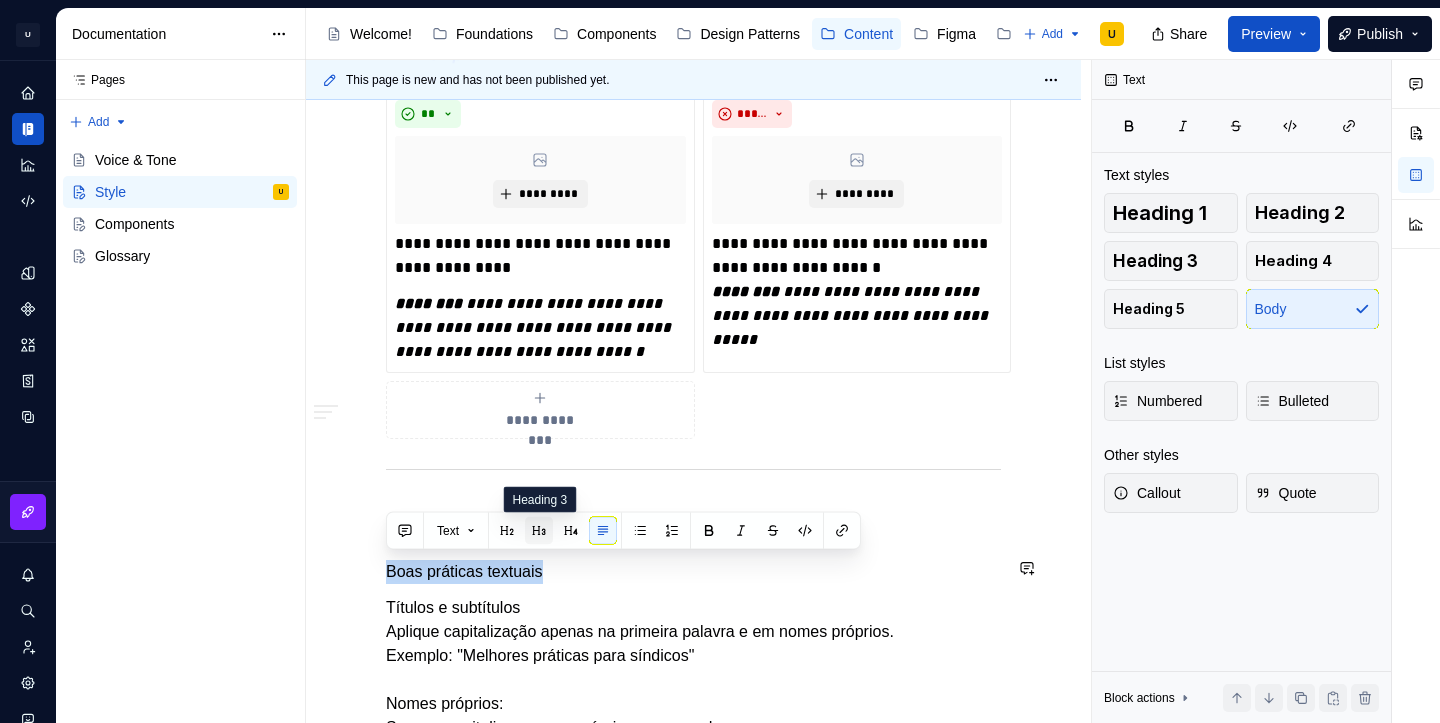 click at bounding box center (539, 531) 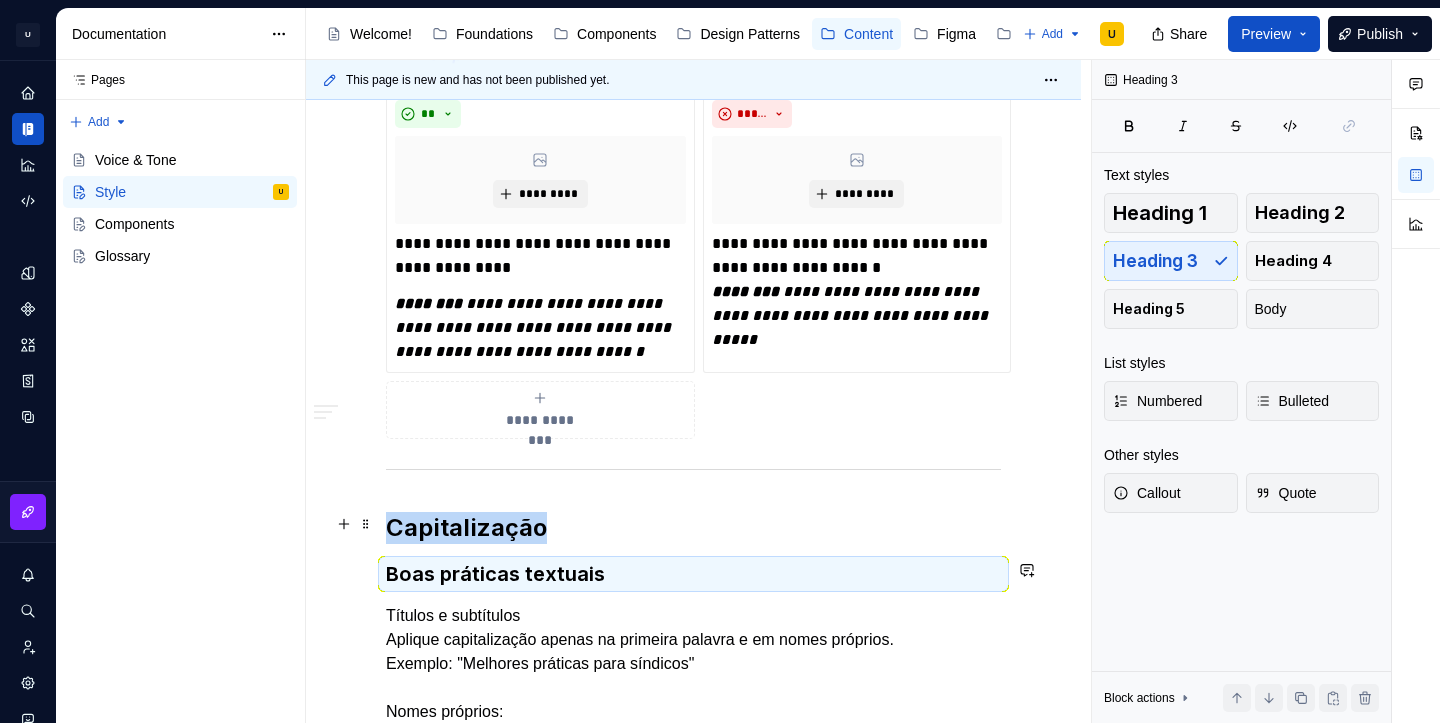 scroll, scrollTop: 967, scrollLeft: 0, axis: vertical 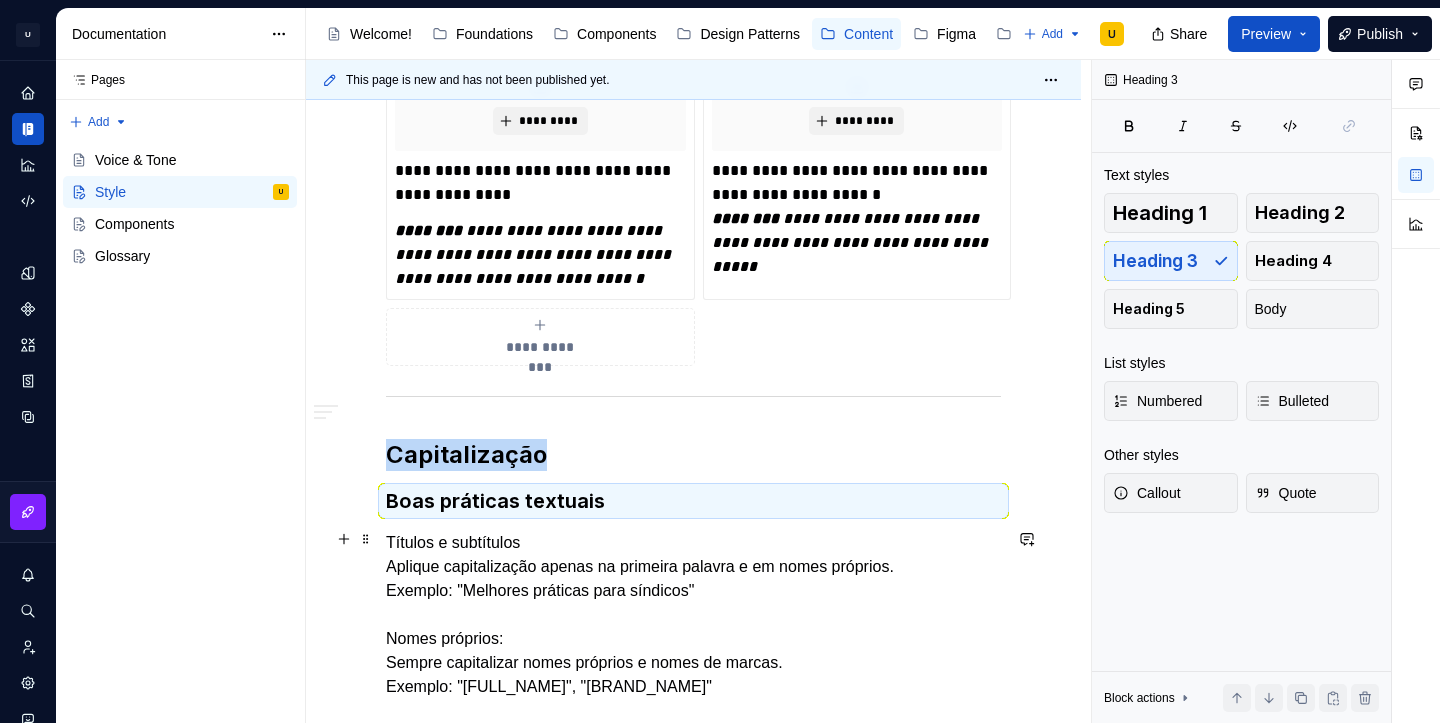 click on "Títulos e subtítulos Aplique capitalização apenas na primeira palavra e em nomes próprios. Exemplo: "Melhores práticas para síndicos" Nomes próprios: Sempre capitalizar nomes próprios e nomes de marcas. Exemplo: "[PERSON_NAME] da Silva", "Clarice design system" Marcas e produtos: Capitalize nomes de marcas e produtos específicos. Exemplo: "A uCondo facilita a vida no condomínio." Componentes de Interface Botões e Links: Capitalize apenas a primeira letra da primeira palavra de botões e links. Exemplo: "Enviar formulário" Campos de formulário Capitalize apenas a primeira palavra e nomes próprios em campos de formulário. Exemplo: "Nome completo", "Endereço de e-mail"" at bounding box center [693, 771] 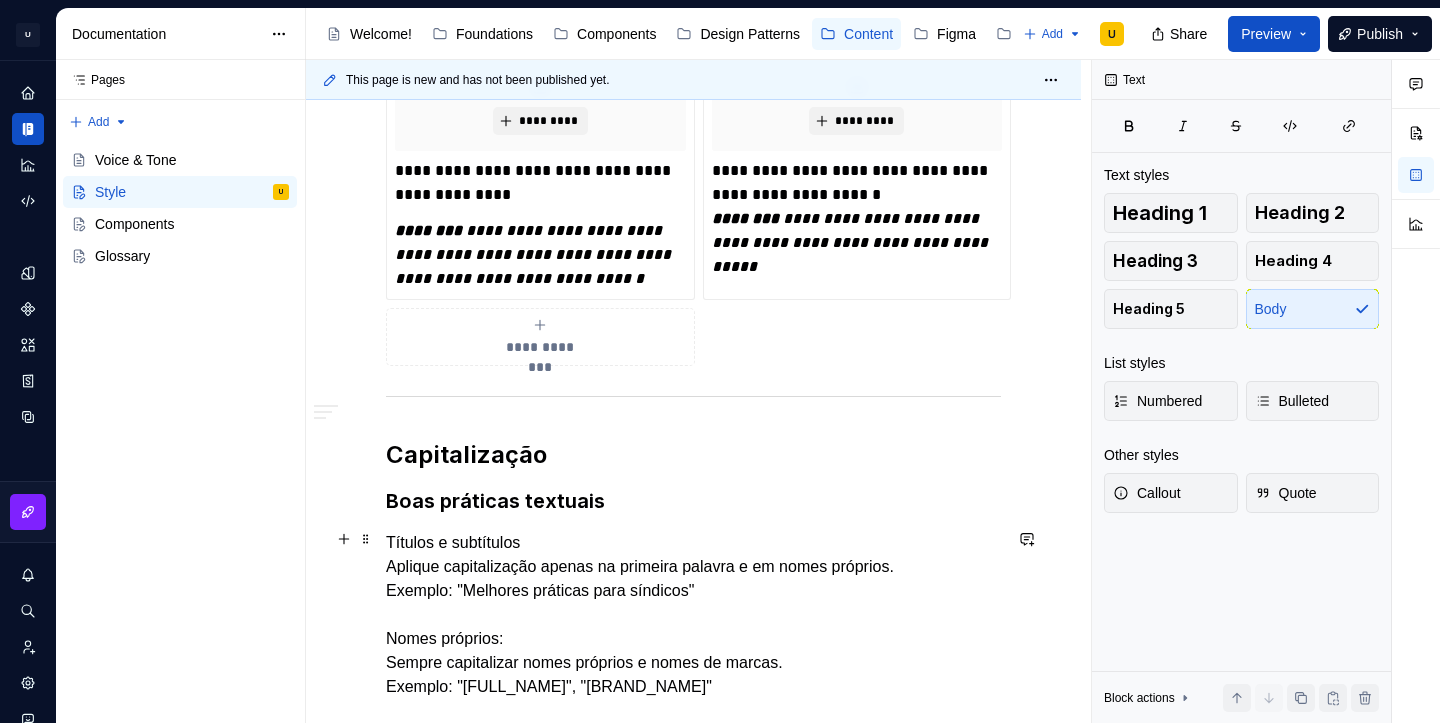 click on "Títulos e subtítulos Aplique capitalização apenas na primeira palavra e em nomes próprios. Exemplo: "Melhores práticas para síndicos" Nomes próprios: Sempre capitalizar nomes próprios e nomes de marcas. Exemplo: "[PERSON_NAME] da Silva", "Clarice design system" Marcas e produtos: Capitalize nomes de marcas e produtos específicos. Exemplo: "A uCondo facilita a vida no condomínio." Componentes de Interface Botões e Links: Capitalize apenas a primeira letra da primeira palavra de botões e links. Exemplo: "Enviar formulário" Campos de formulário Capitalize apenas a primeira palavra e nomes próprios em campos de formulário. Exemplo: "Nome completo", "Endereço de e-mail"" at bounding box center (693, 771) 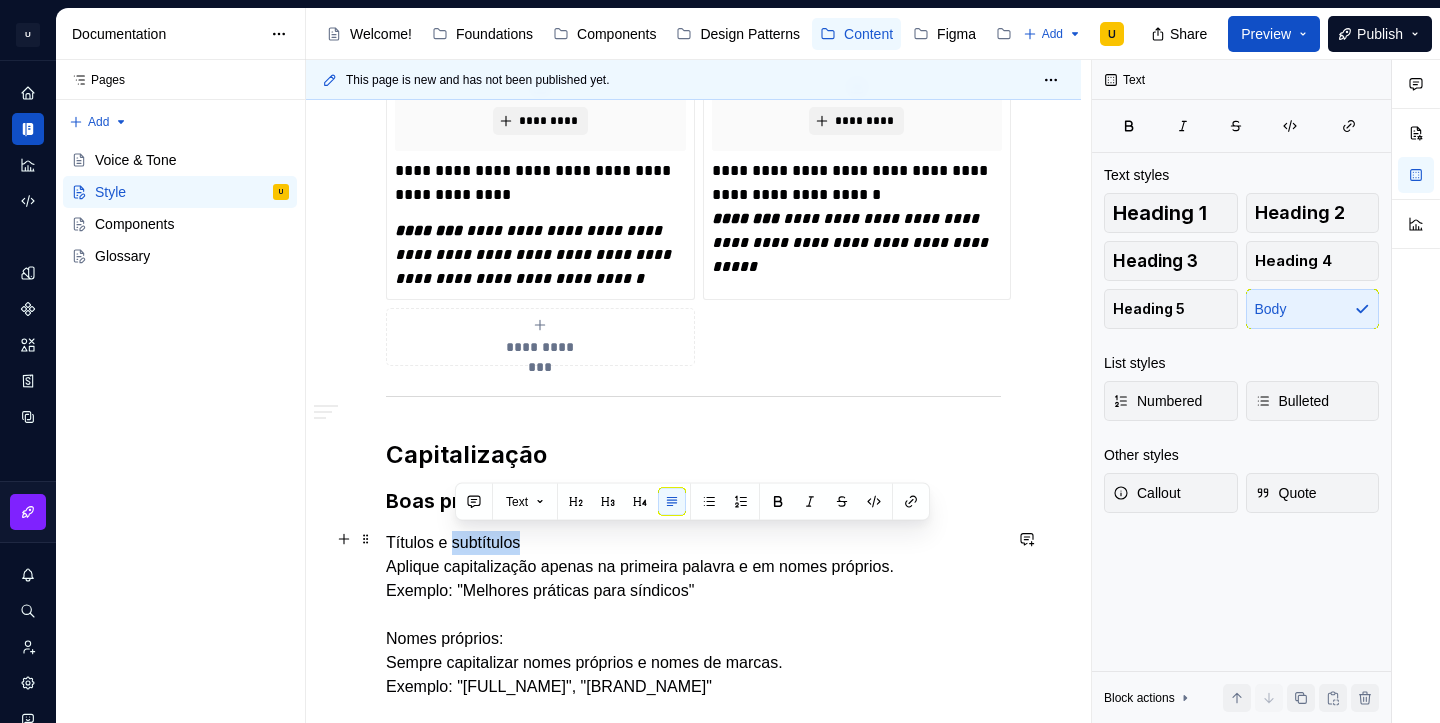 click on "Títulos e subtítulos Aplique capitalização apenas na primeira palavra e em nomes próprios. Exemplo: "Melhores práticas para síndicos" Nomes próprios: Sempre capitalizar nomes próprios e nomes de marcas. Exemplo: "[PERSON_NAME] da Silva", "Clarice design system" Marcas e produtos: Capitalize nomes de marcas e produtos específicos. Exemplo: "A uCondo facilita a vida no condomínio." Componentes de Interface Botões e Links: Capitalize apenas a primeira letra da primeira palavra de botões e links. Exemplo: "Enviar formulário" Campos de formulário Capitalize apenas a primeira palavra e nomes próprios em campos de formulário. Exemplo: "Nome completo", "Endereço de e-mail"" at bounding box center (693, 771) 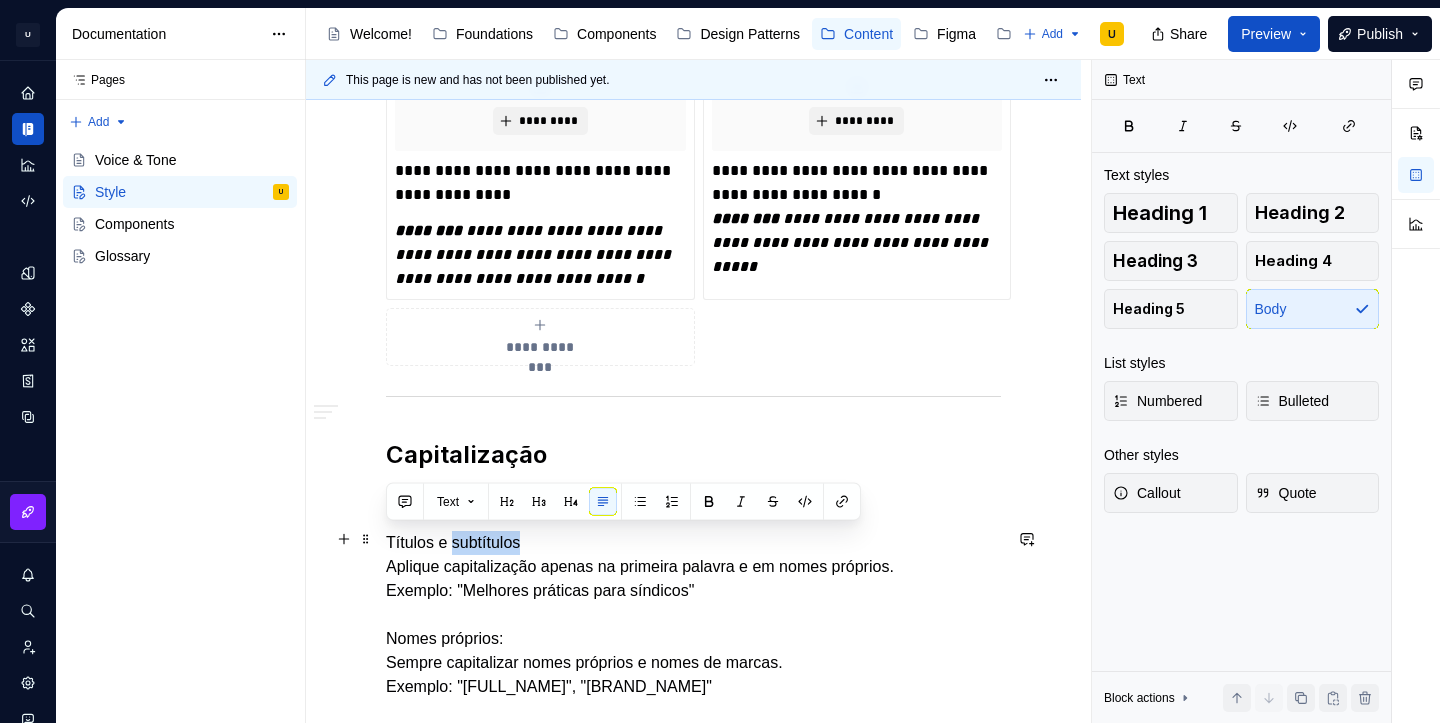 click on "Títulos e subtítulos Aplique capitalização apenas na primeira palavra e em nomes próprios. Exemplo: "Melhores práticas para síndicos" Nomes próprios: Sempre capitalizar nomes próprios e nomes de marcas. Exemplo: "[PERSON_NAME] da Silva", "Clarice design system" Marcas e produtos: Capitalize nomes de marcas e produtos específicos. Exemplo: "A uCondo facilita a vida no condomínio." Componentes de Interface Botões e Links: Capitalize apenas a primeira letra da primeira palavra de botões e links. Exemplo: "Enviar formulário" Campos de formulário Capitalize apenas a primeira palavra e nomes próprios em campos de formulário. Exemplo: "Nome completo", "Endereço de e-mail"" at bounding box center (693, 771) 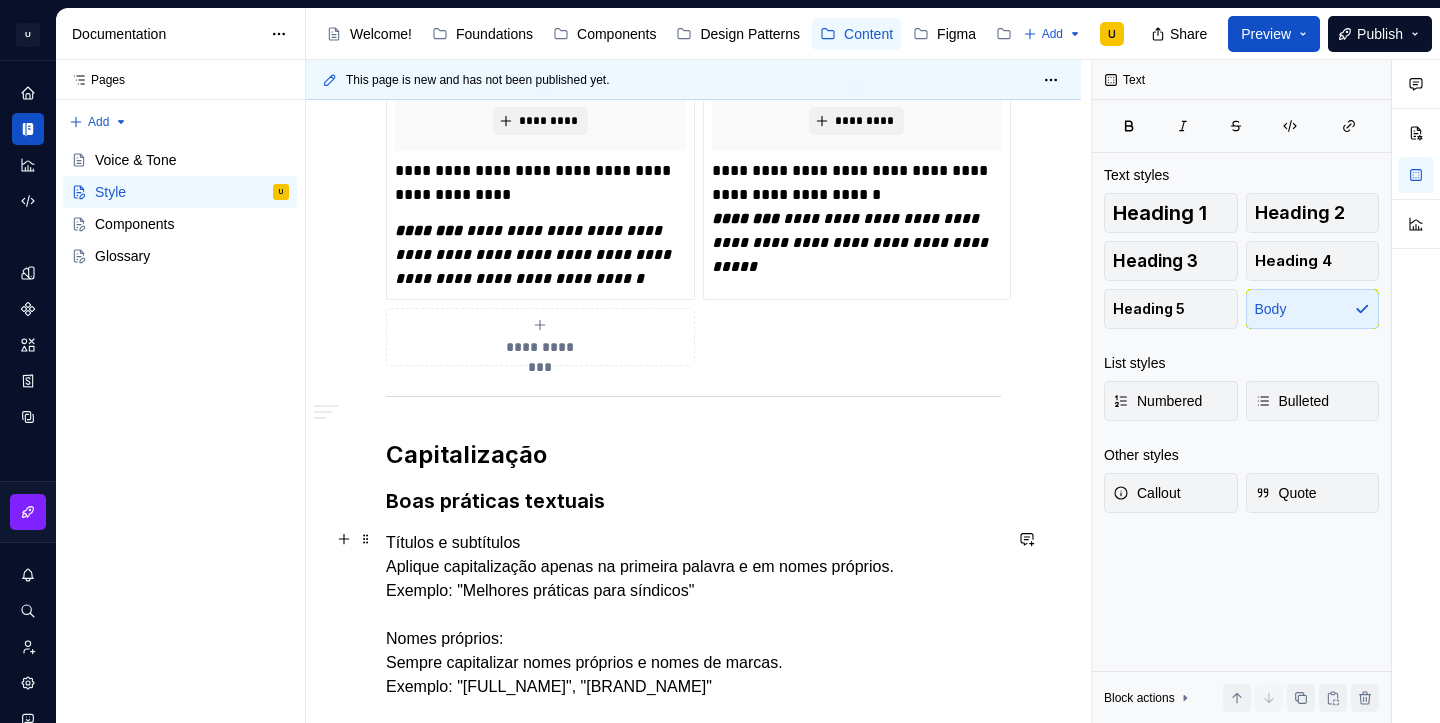 click on "Títulos e subtítulos Aplique capitalização apenas na primeira palavra e em nomes próprios. Exemplo: "Melhores práticas para síndicos" Nomes próprios: Sempre capitalizar nomes próprios e nomes de marcas. Exemplo: "[PERSON_NAME] da Silva", "Clarice design system" Marcas e produtos: Capitalize nomes de marcas e produtos específicos. Exemplo: "A uCondo facilita a vida no condomínio." Componentes de Interface Botões e Links: Capitalize apenas a primeira letra da primeira palavra de botões e links. Exemplo: "Enviar formulário" Campos de formulário Capitalize apenas a primeira palavra e nomes próprios em campos de formulário. Exemplo: "Nome completo", "Endereço de e-mail"" at bounding box center (693, 771) 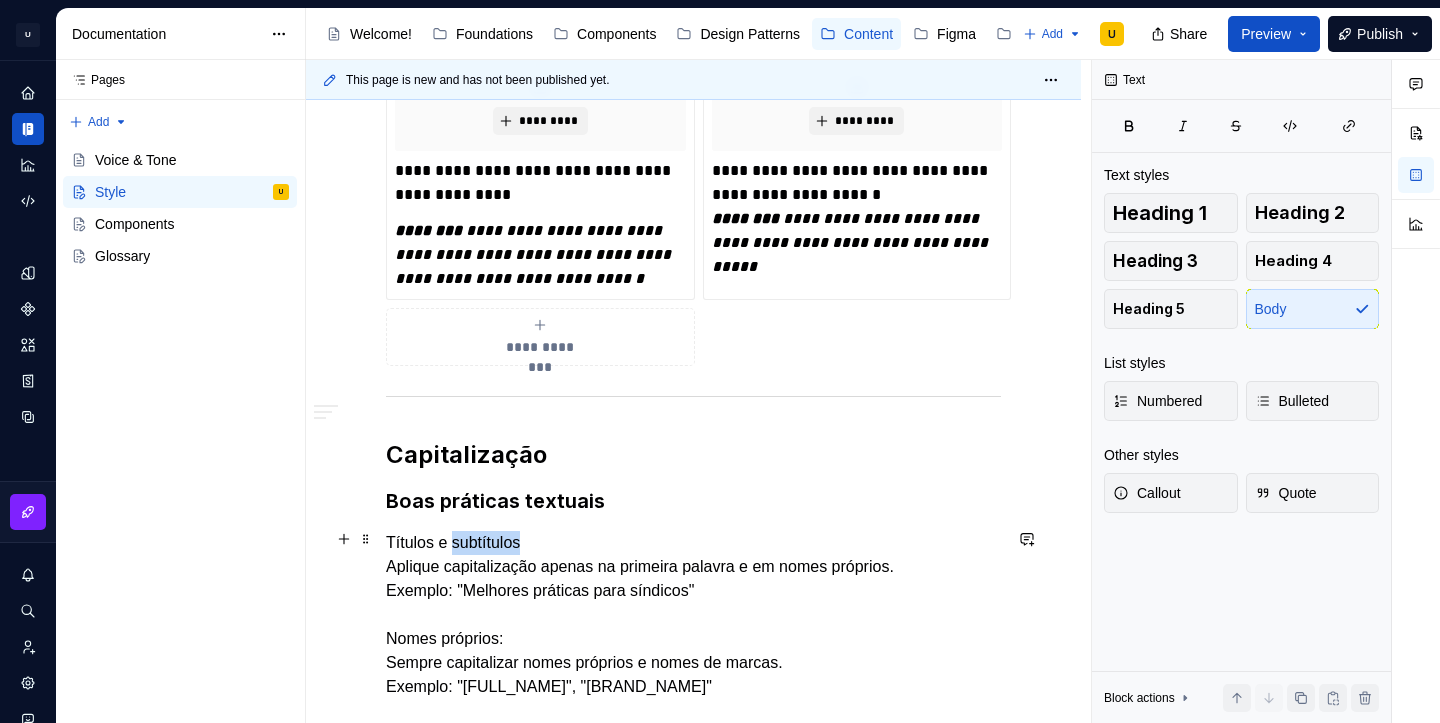 click on "Títulos e subtítulos Aplique capitalização apenas na primeira palavra e em nomes próprios. Exemplo: "Melhores práticas para síndicos" Nomes próprios: Sempre capitalizar nomes próprios e nomes de marcas. Exemplo: "[PERSON_NAME] da Silva", "Clarice design system" Marcas e produtos: Capitalize nomes de marcas e produtos específicos. Exemplo: "A uCondo facilita a vida no condomínio." Componentes de Interface Botões e Links: Capitalize apenas a primeira letra da primeira palavra de botões e links. Exemplo: "Enviar formulário" Campos de formulário Capitalize apenas a primeira palavra e nomes próprios em campos de formulário. Exemplo: "Nome completo", "Endereço de e-mail"" at bounding box center [693, 771] 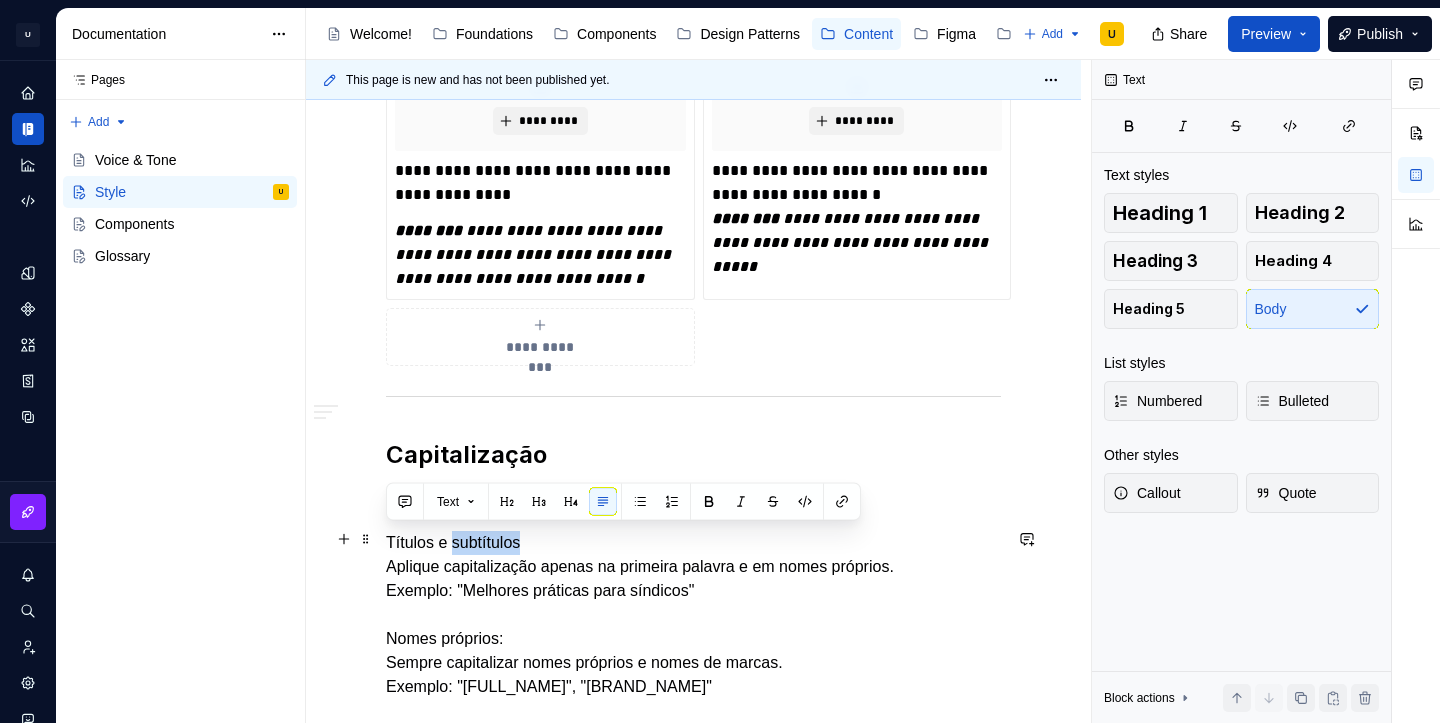 click on "Títulos e subtítulos Aplique capitalização apenas na primeira palavra e em nomes próprios. Exemplo: "Melhores práticas para síndicos" Nomes próprios: Sempre capitalizar nomes próprios e nomes de marcas. Exemplo: "[PERSON_NAME] da Silva", "Clarice design system" Marcas e produtos: Capitalize nomes de marcas e produtos específicos. Exemplo: "A uCondo facilita a vida no condomínio." Componentes de Interface Botões e Links: Capitalize apenas a primeira letra da primeira palavra de botões e links. Exemplo: "Enviar formulário" Campos de formulário Capitalize apenas a primeira palavra e nomes próprios em campos de formulário. Exemplo: "Nome completo", "Endereço de e-mail"" at bounding box center [693, 771] 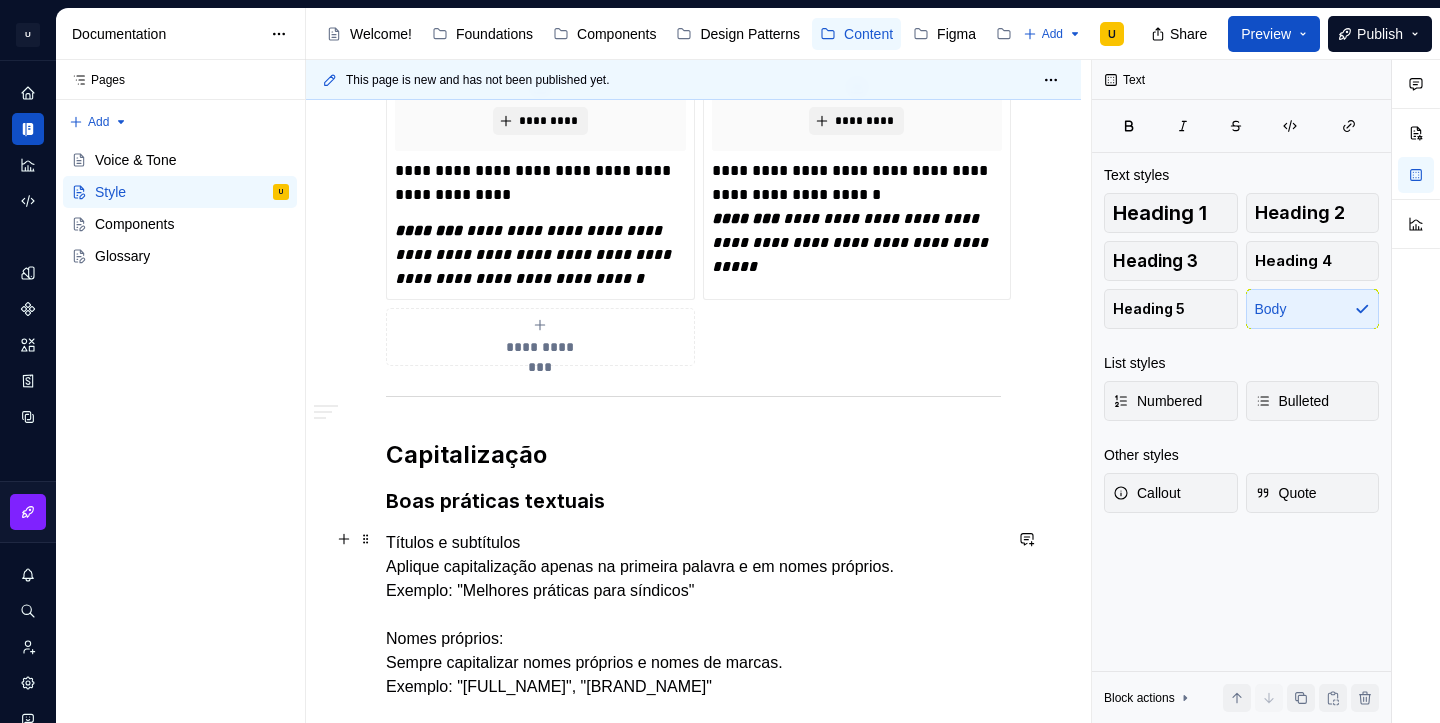 click on "Títulos e subtítulos Aplique capitalização apenas na primeira palavra e em nomes próprios. Exemplo: "Melhores práticas para síndicos" Nomes próprios: Sempre capitalizar nomes próprios e nomes de marcas. Exemplo: "[PERSON_NAME] da Silva", "Clarice design system" Marcas e produtos: Capitalize nomes de marcas e produtos específicos. Exemplo: "A uCondo facilita a vida no condomínio." Componentes de Interface Botões e Links: Capitalize apenas a primeira letra da primeira palavra de botões e links. Exemplo: "Enviar formulário" Campos de formulário Capitalize apenas a primeira palavra e nomes próprios em campos de formulário. Exemplo: "Nome completo", "Endereço de e-mail"" at bounding box center [693, 771] 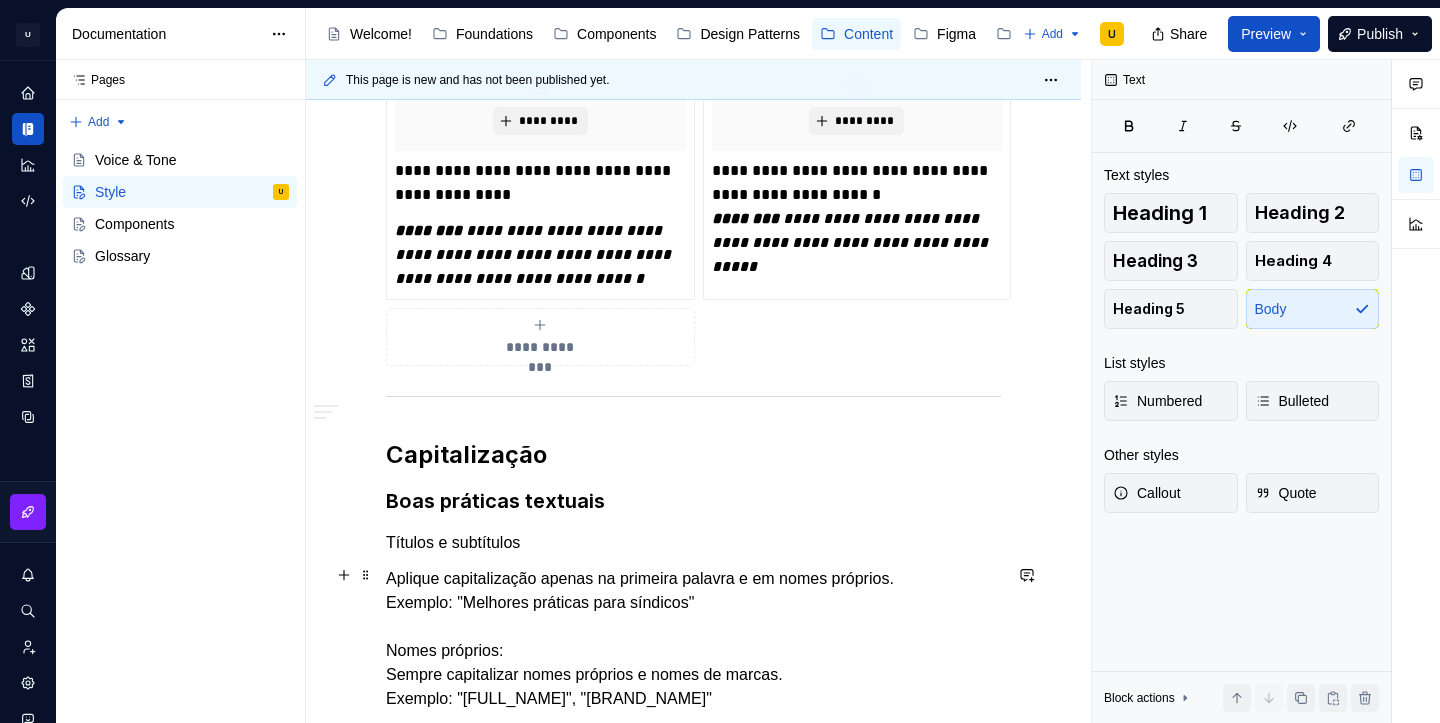 click on "Aplique capitalização apenas na primeira palavra e em nomes próprios. Exemplo: "Melhores práticas para síndicos" Nomes próprios: Sempre capitalizar nomes próprios e nomes de marcas. Exemplo: "[PERSON_NAME] da Silva", "Clarice design system" Marcas e produtos: Capitalize nomes de marcas e produtos específicos. Exemplo: "A uCondo facilita a vida no condomínio." Componentes de Interface Botões e Links: Capitalize apenas a primeira letra da primeira palavra de botões e links. Exemplo: "Enviar formulário" Campos de formulário Capitalize apenas a primeira palavra e nomes próprios em campos de formulário. Exemplo: "Nome completo", "Endereço de e-mail"" at bounding box center [693, 795] 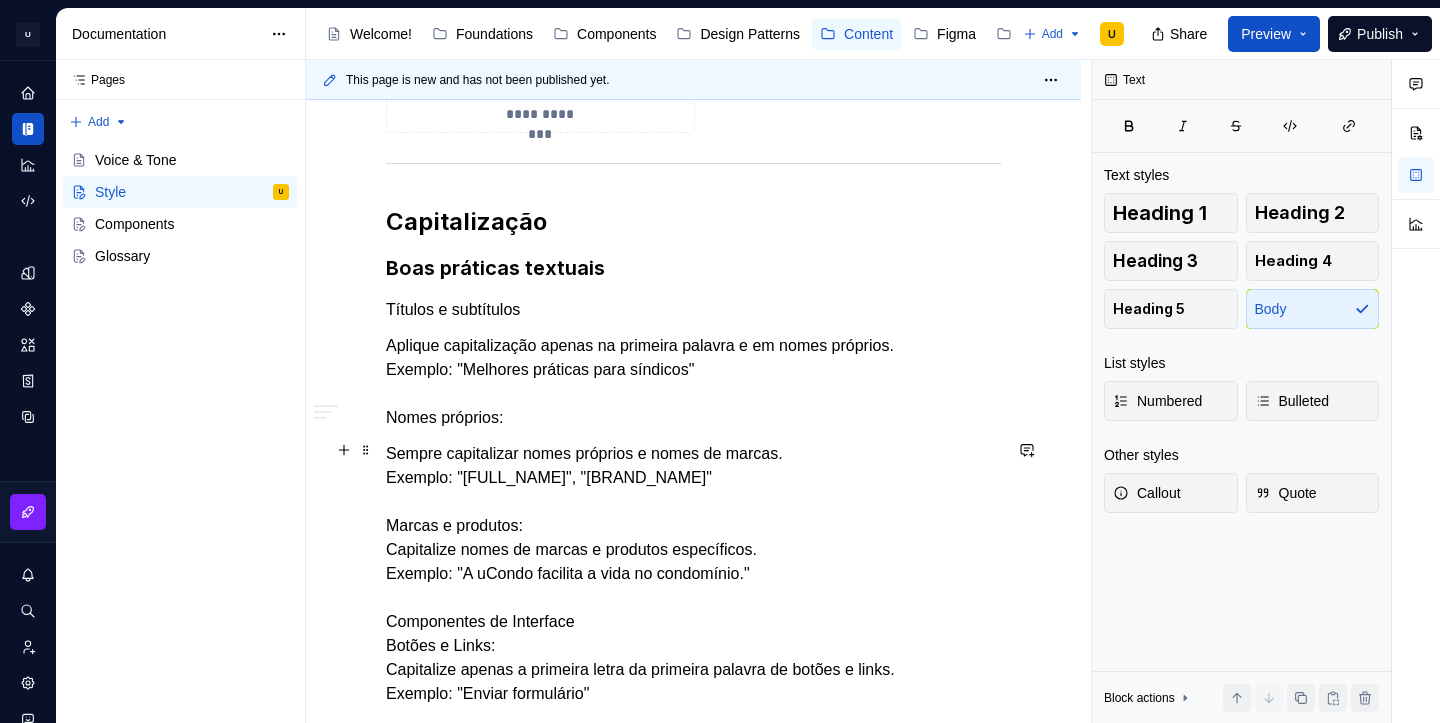 scroll, scrollTop: 1218, scrollLeft: 0, axis: vertical 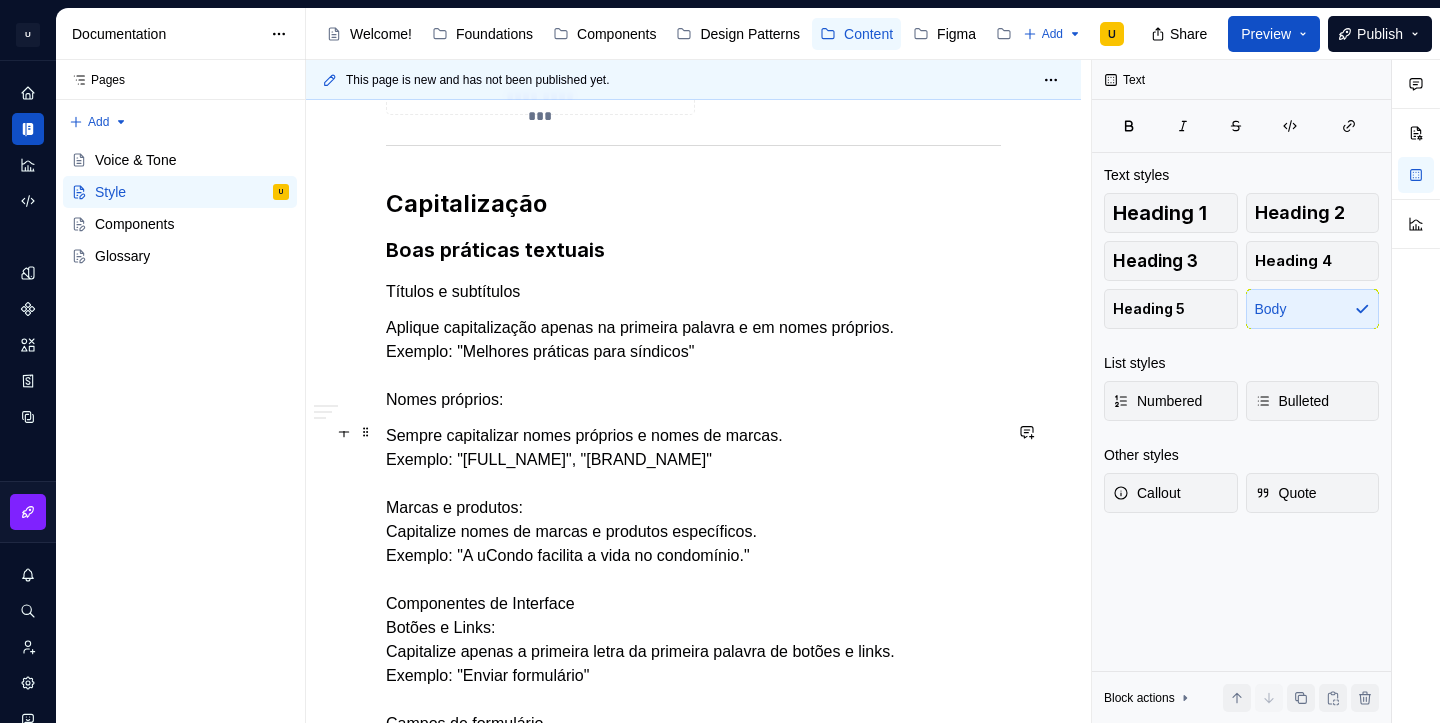 click on "**********" at bounding box center (693, 110) 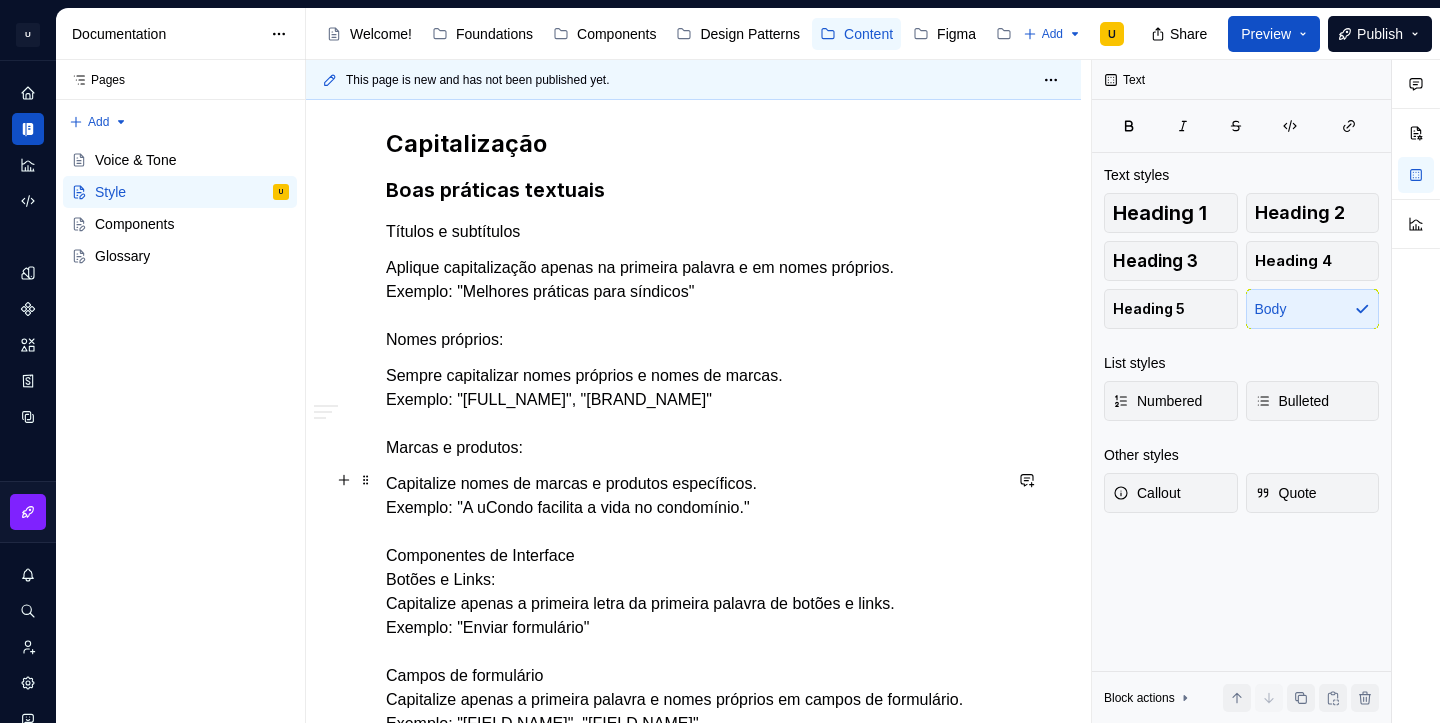 scroll, scrollTop: 1307, scrollLeft: 0, axis: vertical 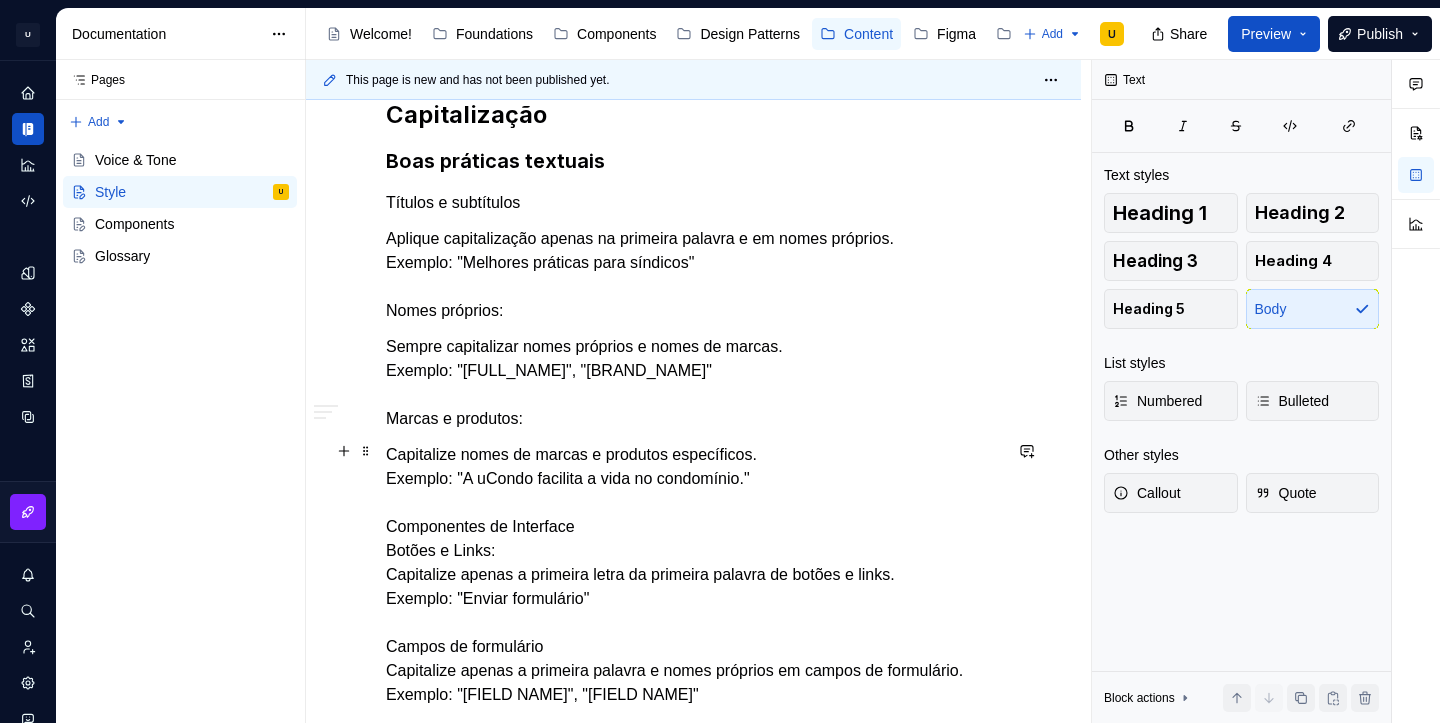 click on "Capitalize nomes de marcas e produtos específicos. Exemplo: "A uCondo facilita a vida no condomínio."  Componentes de Interface Botões e Links: Capitalize apenas a primeira letra da primeira palavra de botões e links. Exemplo: "Enviar formulário" Campos de formulário Capitalize apenas a primeira palavra e nomes próprios em campos de formulário. Exemplo: "[FULL NAME]", "[EMAIL ADDRESS]"" at bounding box center (693, 575) 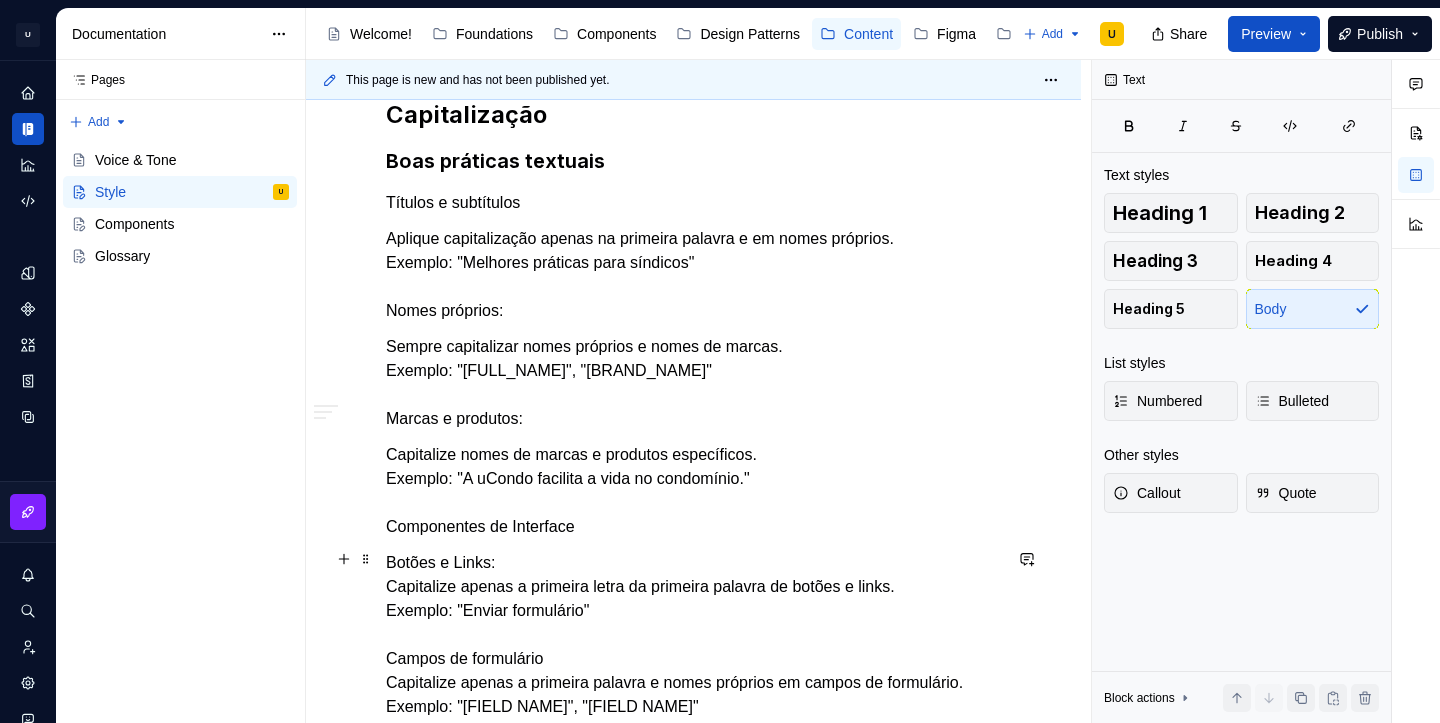 click on "**********" at bounding box center [693, 33] 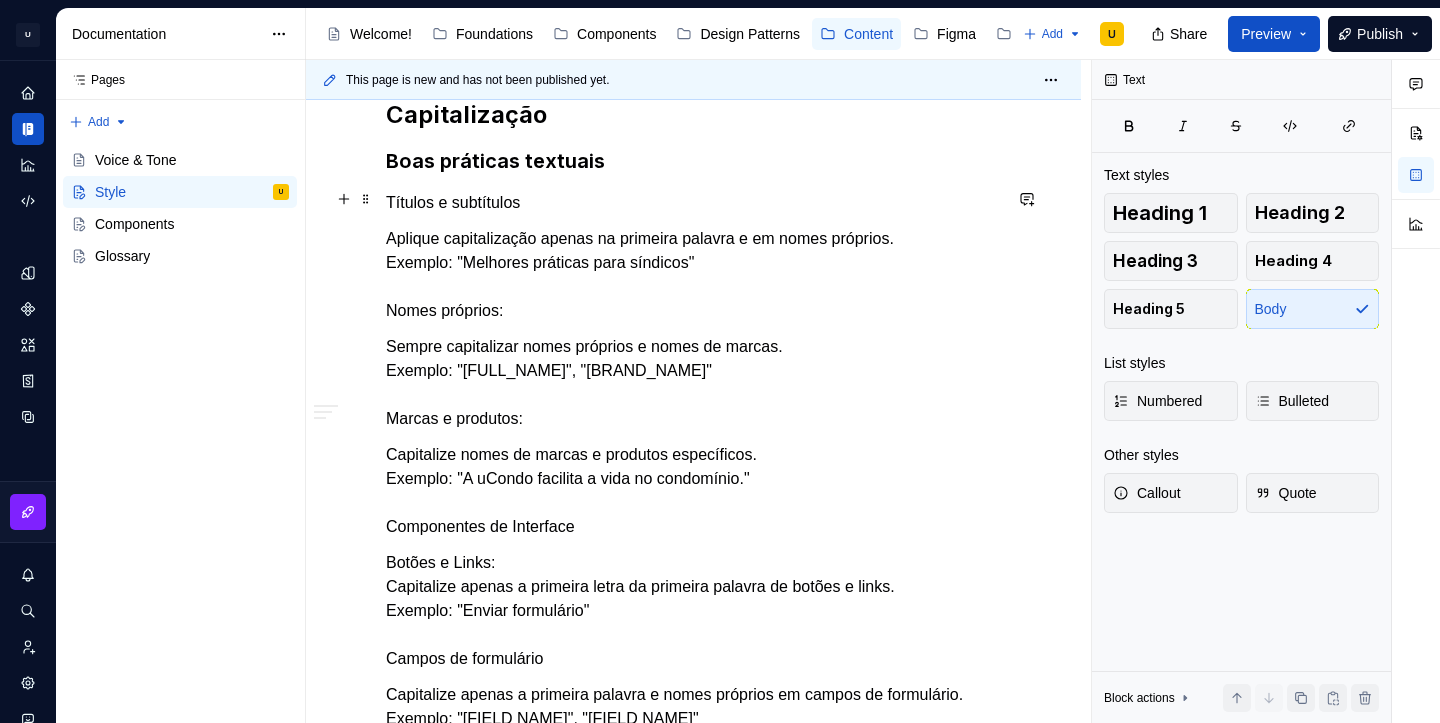 click on "Títulos e subtítulos" at bounding box center (693, 203) 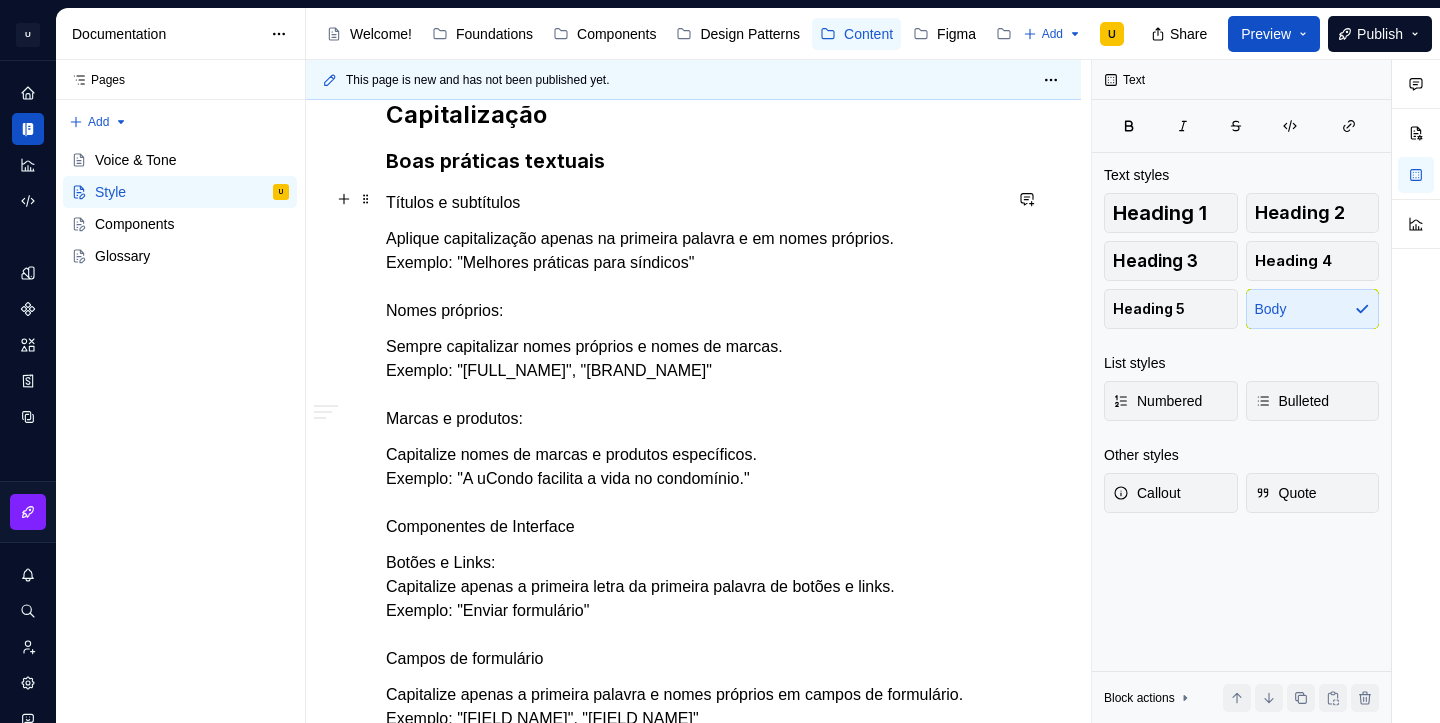 click on "Títulos e subtítulos" at bounding box center [693, 203] 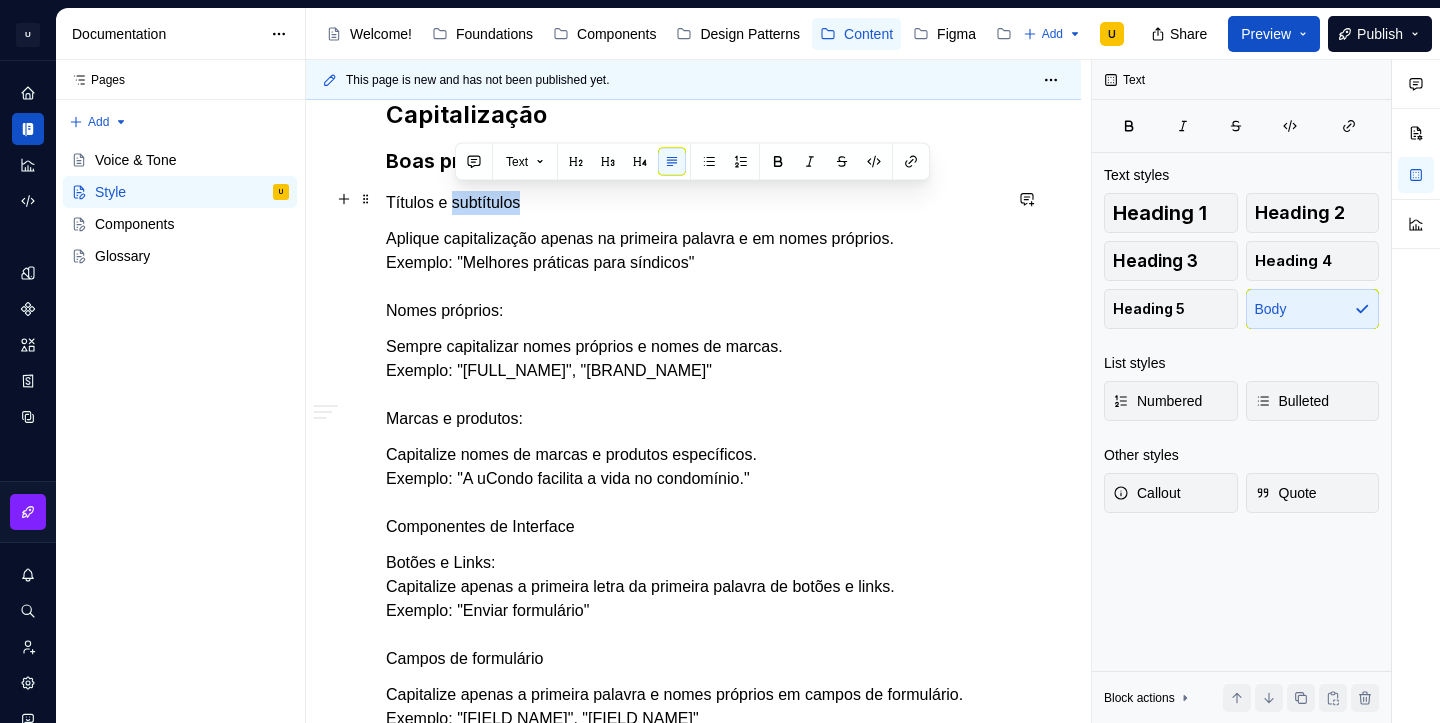click on "Títulos e subtítulos" at bounding box center [693, 203] 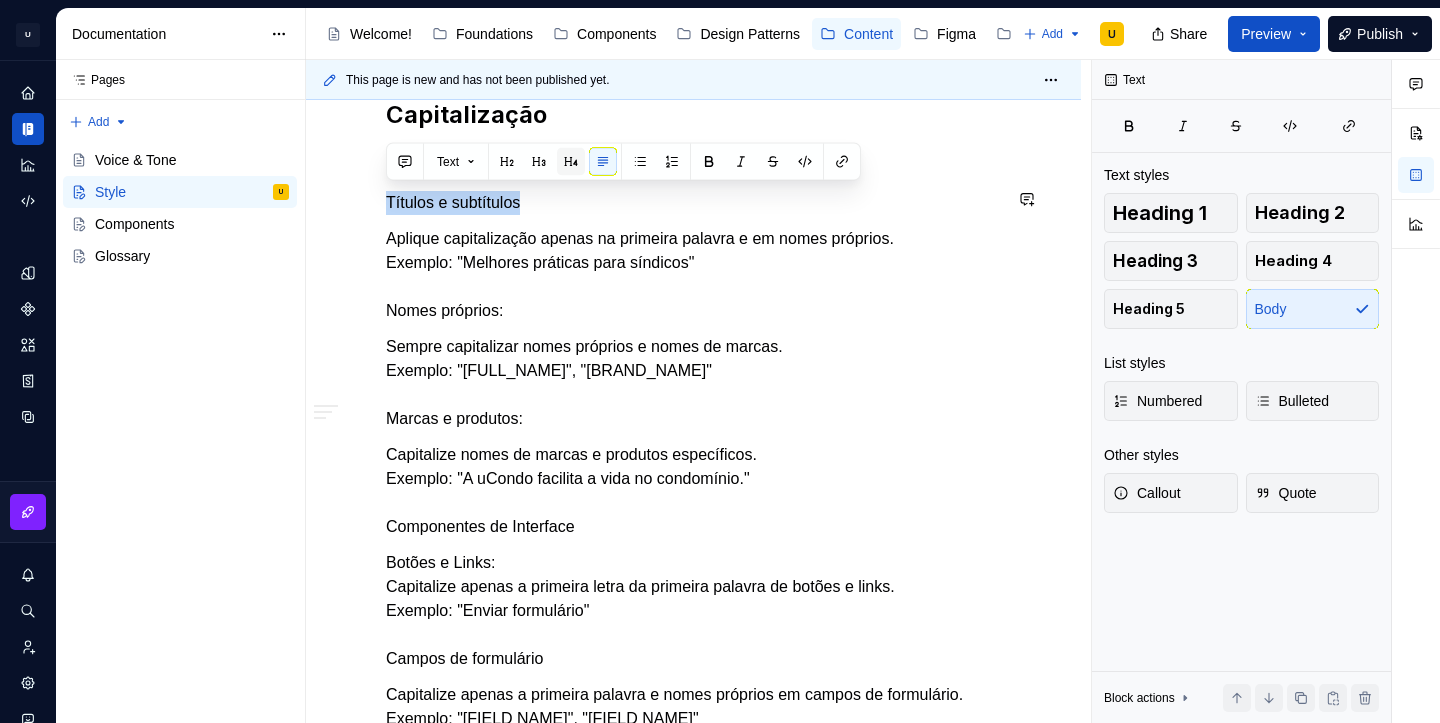 click at bounding box center [571, 162] 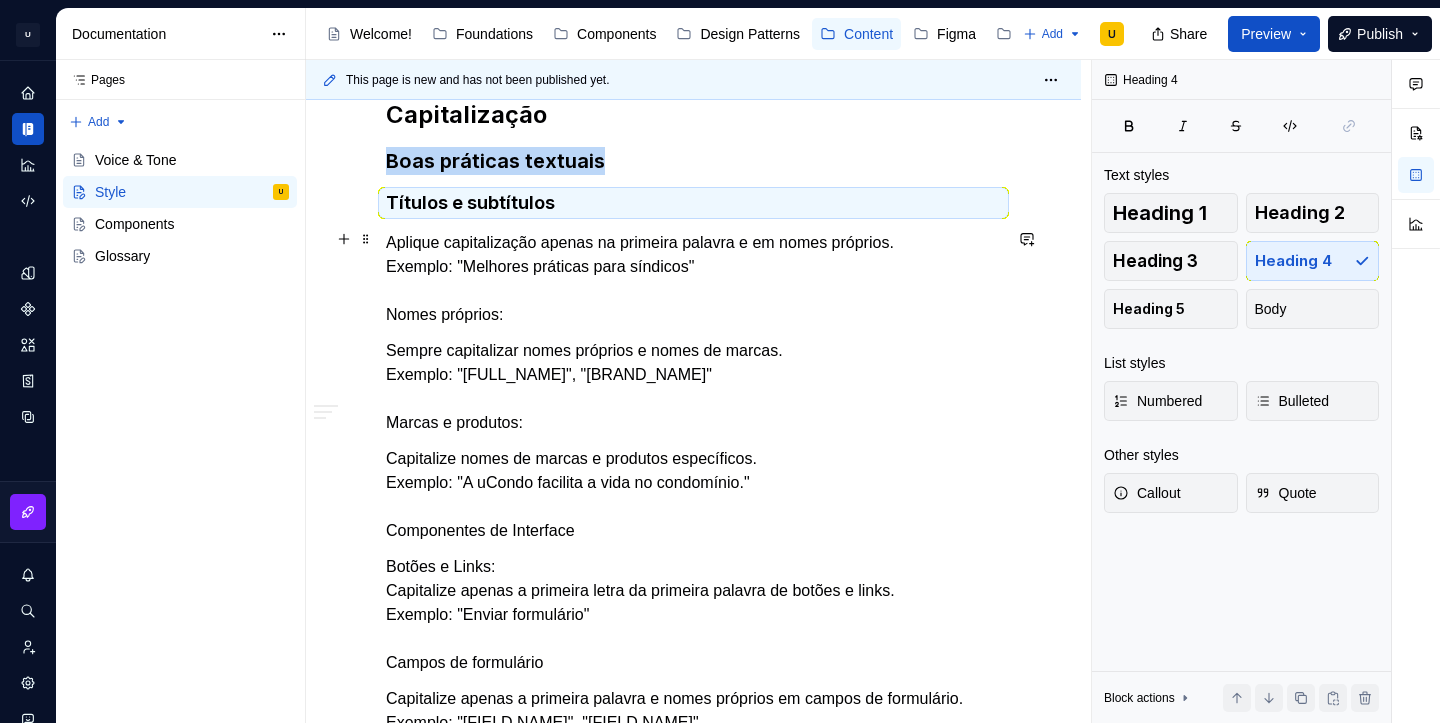 click on "Aplique capitalização apenas na primeira palavra e em nomes próprios. Exemplo: "Melhores práticas para síndicos" Nomes próprios:" at bounding box center [693, 279] 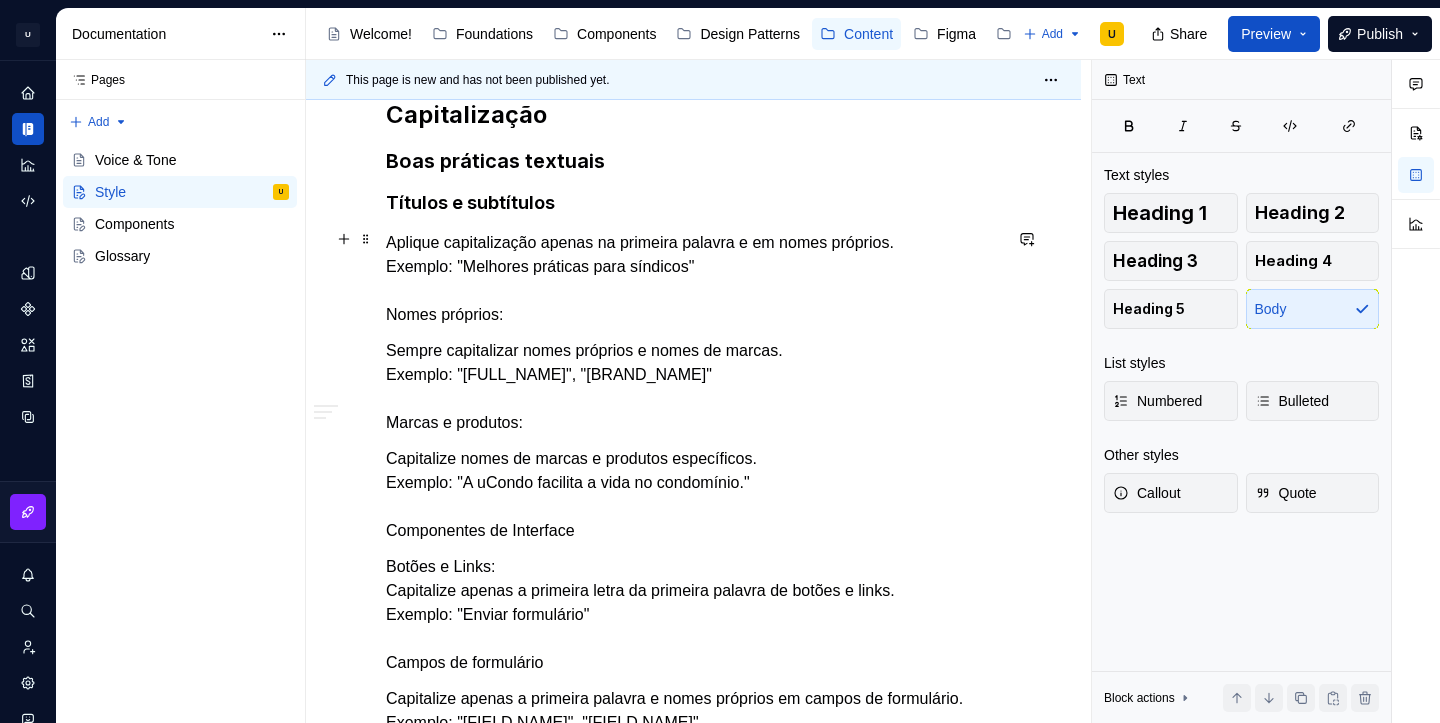 click on "Aplique capitalização apenas na primeira palavra e em nomes próprios. Exemplo: "Melhores práticas para síndicos" Nomes próprios:" at bounding box center (693, 279) 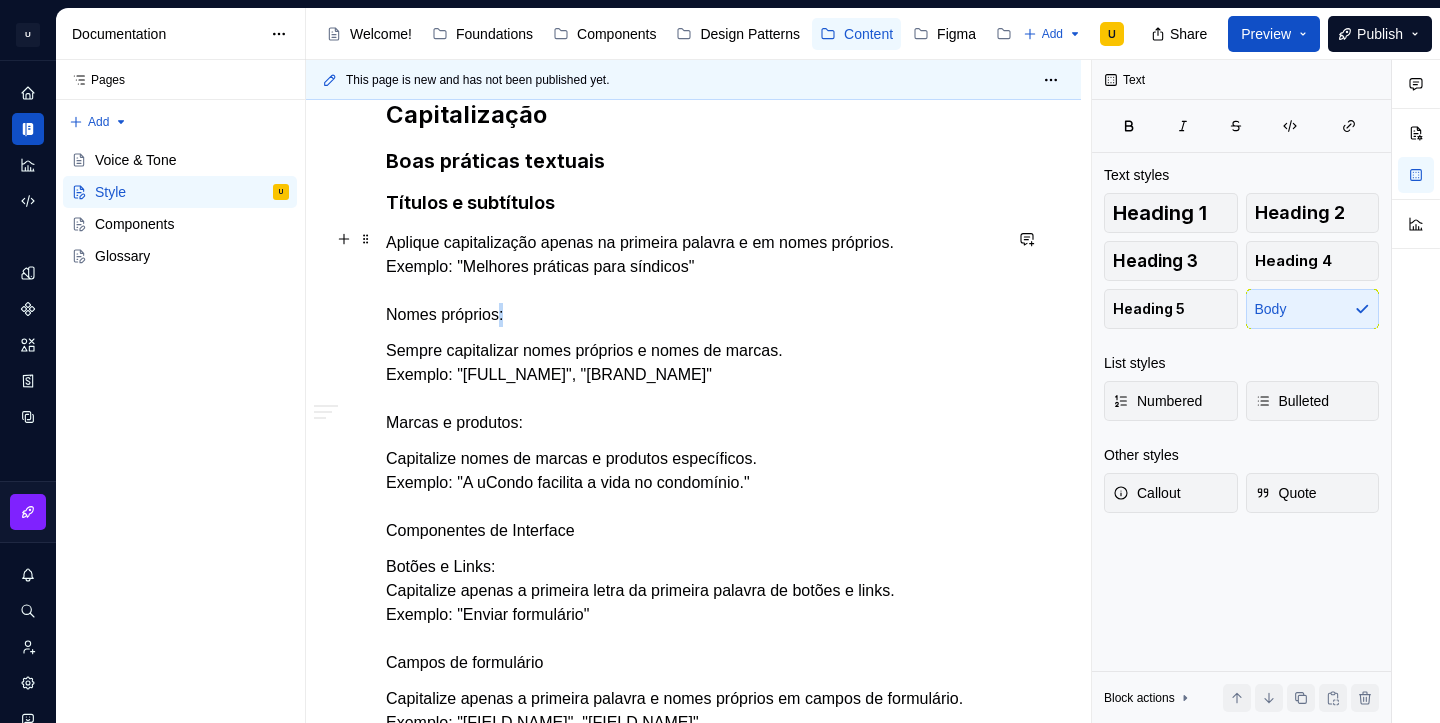 click on "Aplique capitalização apenas na primeira palavra e em nomes próprios. Exemplo: "Melhores práticas para síndicos" Nomes próprios:" at bounding box center [693, 279] 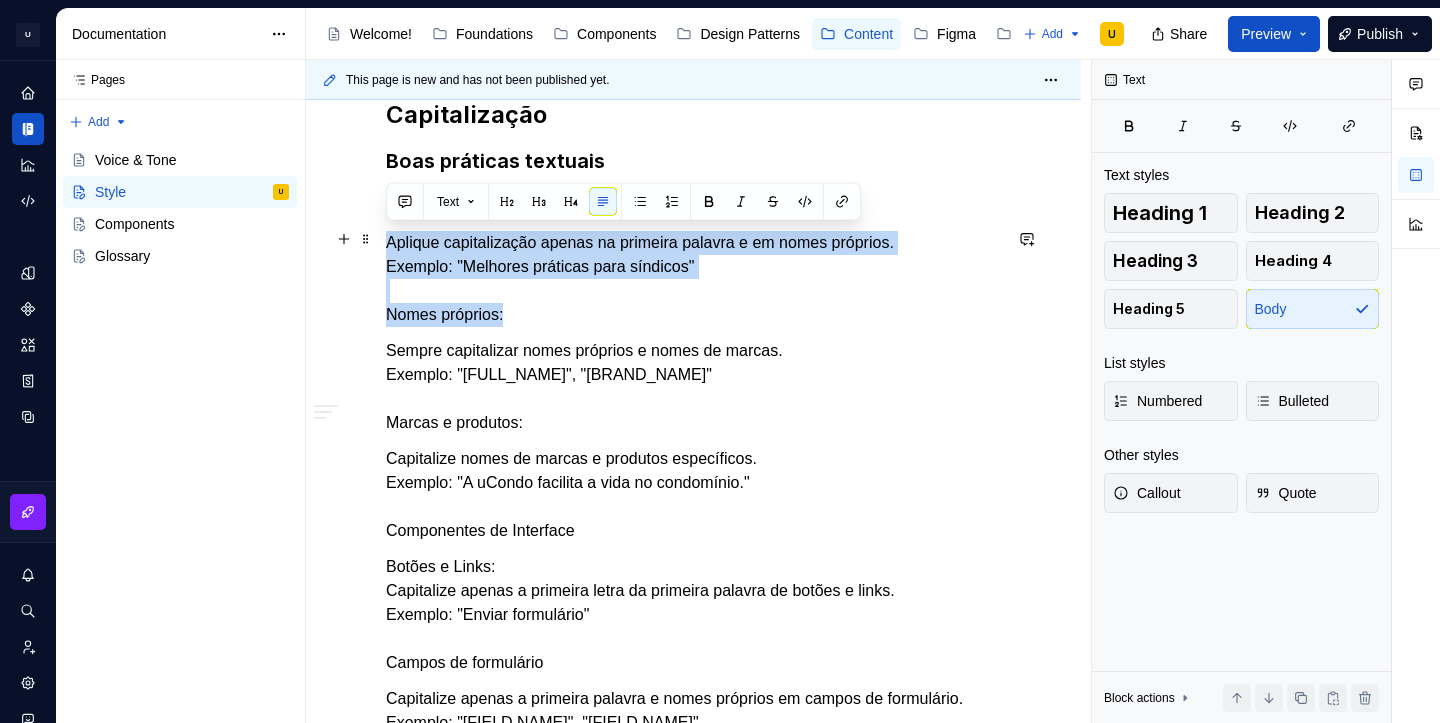 click on "Aplique capitalização apenas na primeira palavra e em nomes próprios. Exemplo: "Melhores práticas para síndicos" Nomes próprios:" at bounding box center [693, 279] 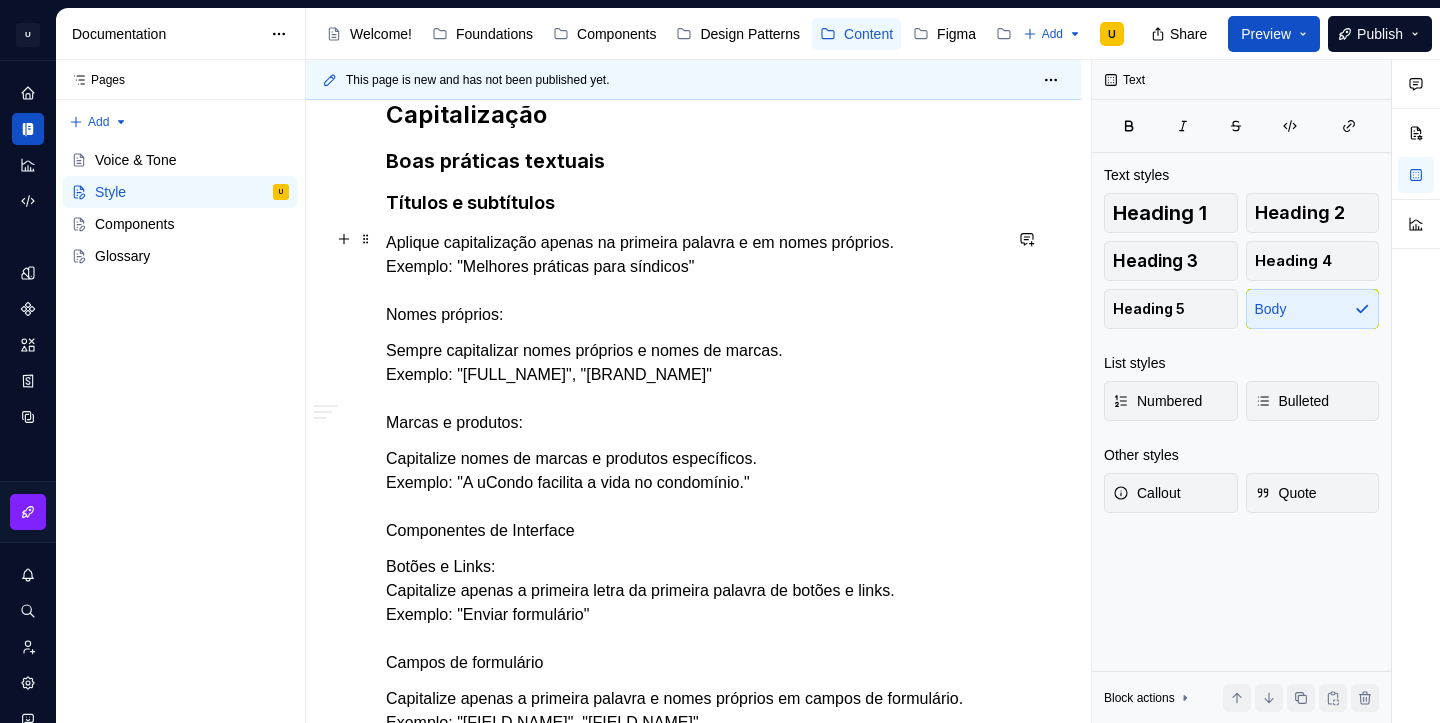 click on "Aplique capitalização apenas na primeira palavra e em nomes próprios. Exemplo: "Melhores práticas para síndicos" Nomes próprios:" at bounding box center (693, 279) 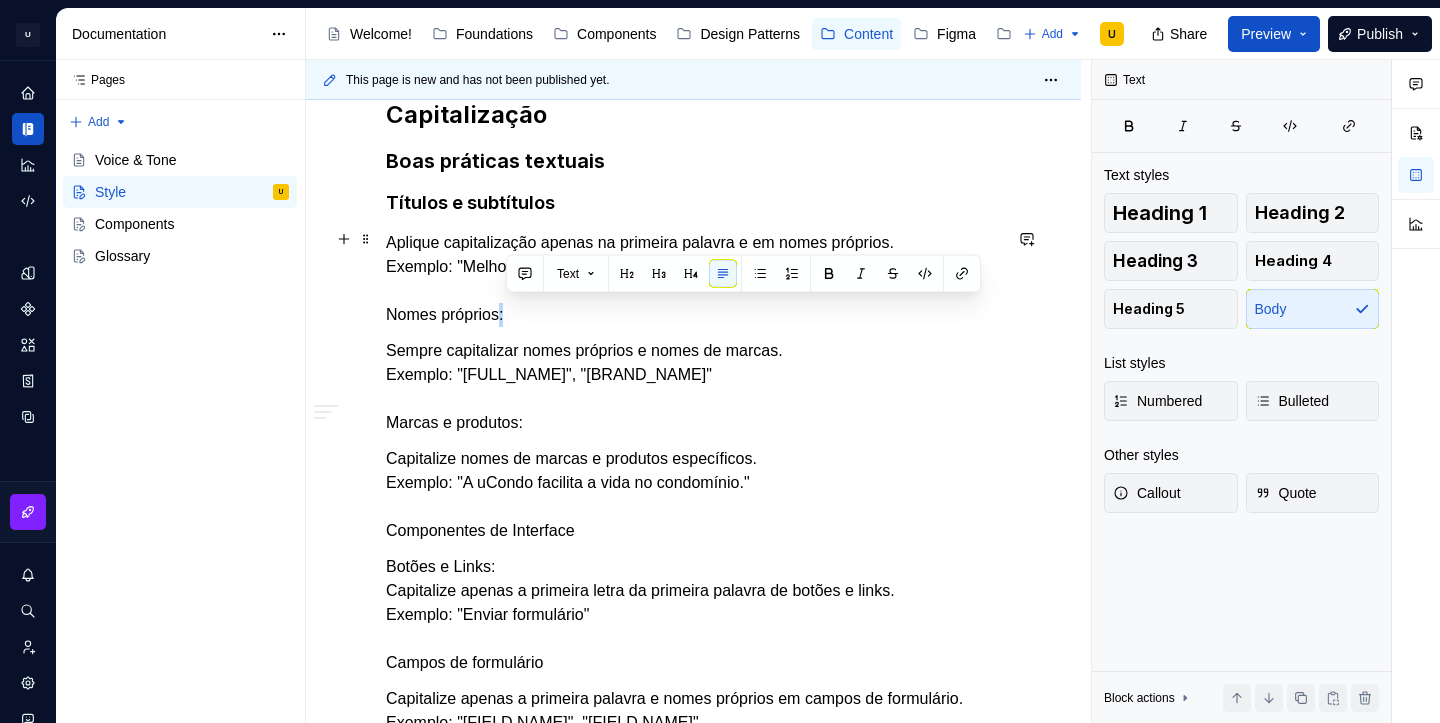 click on "**********" at bounding box center [693, 41] 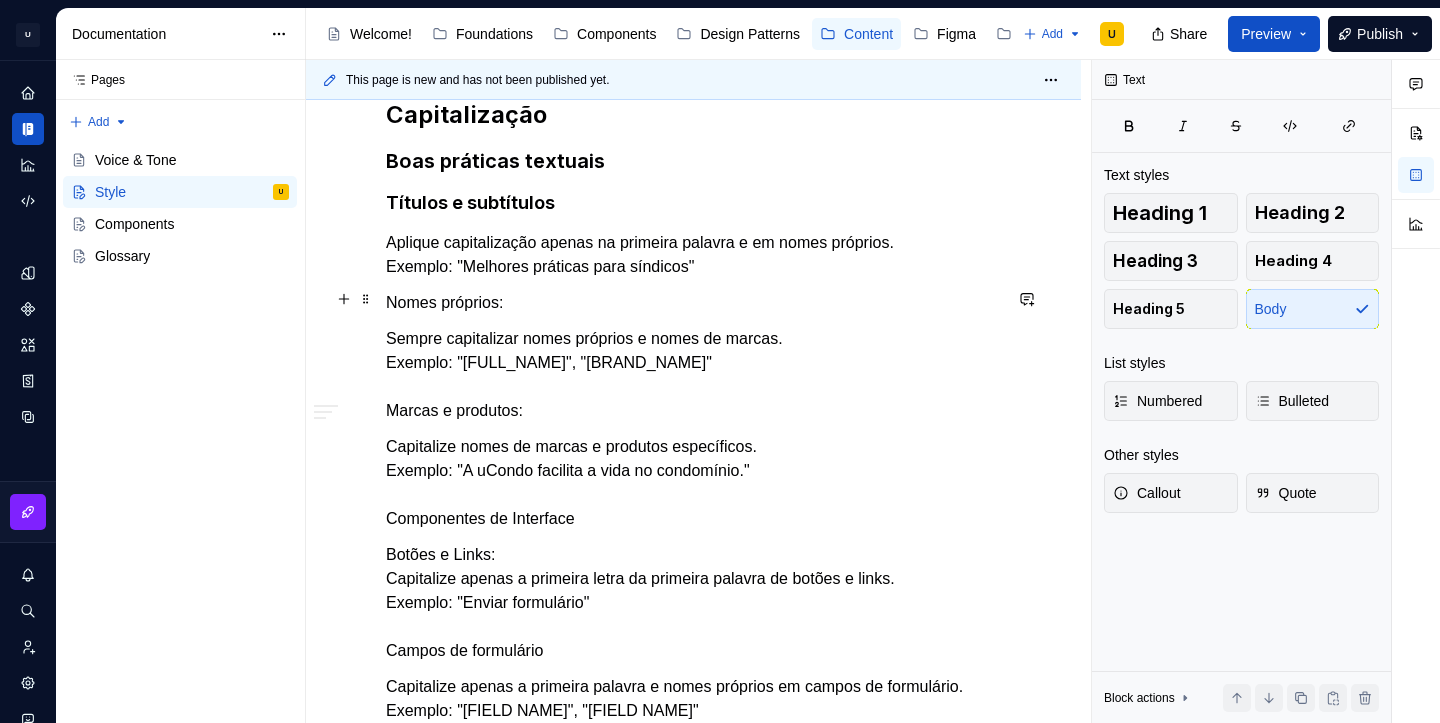 click on "Nomes próprios:" at bounding box center [693, 303] 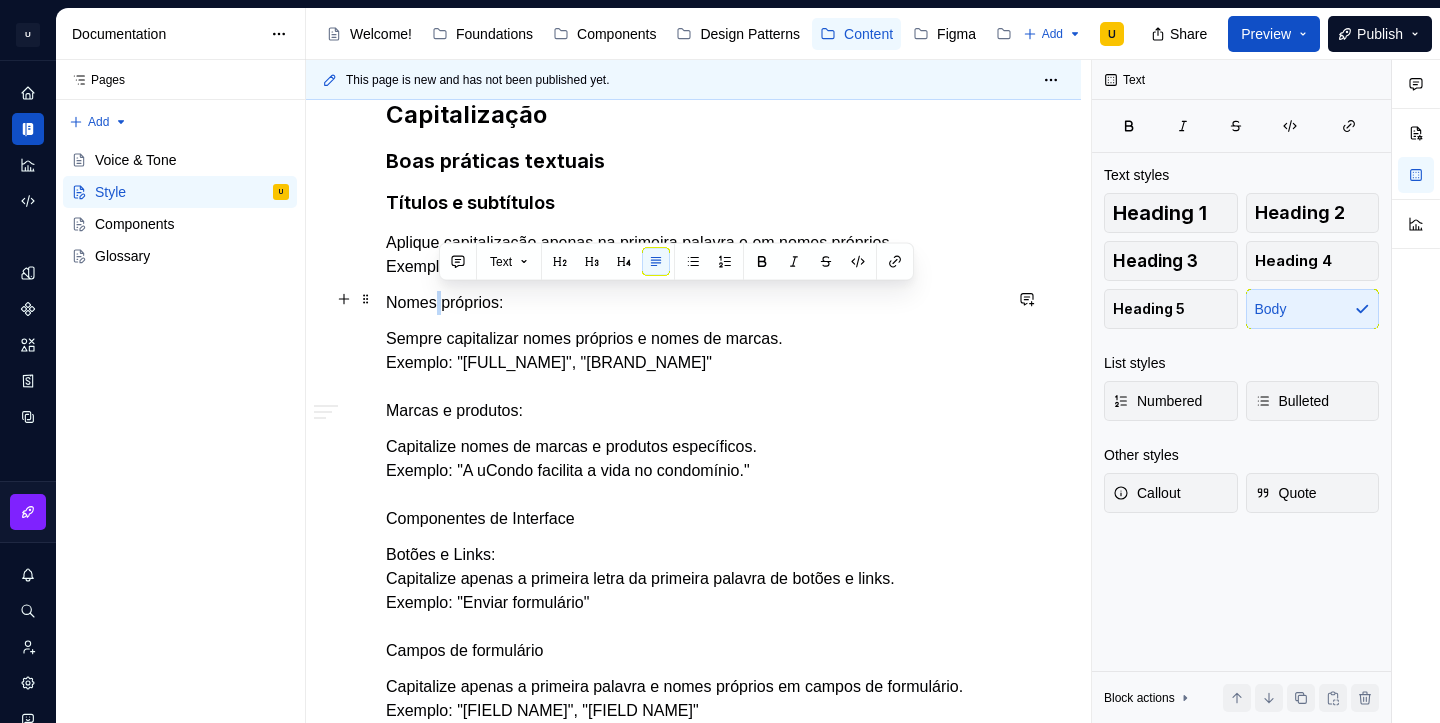 click on "Nomes próprios:" at bounding box center [693, 303] 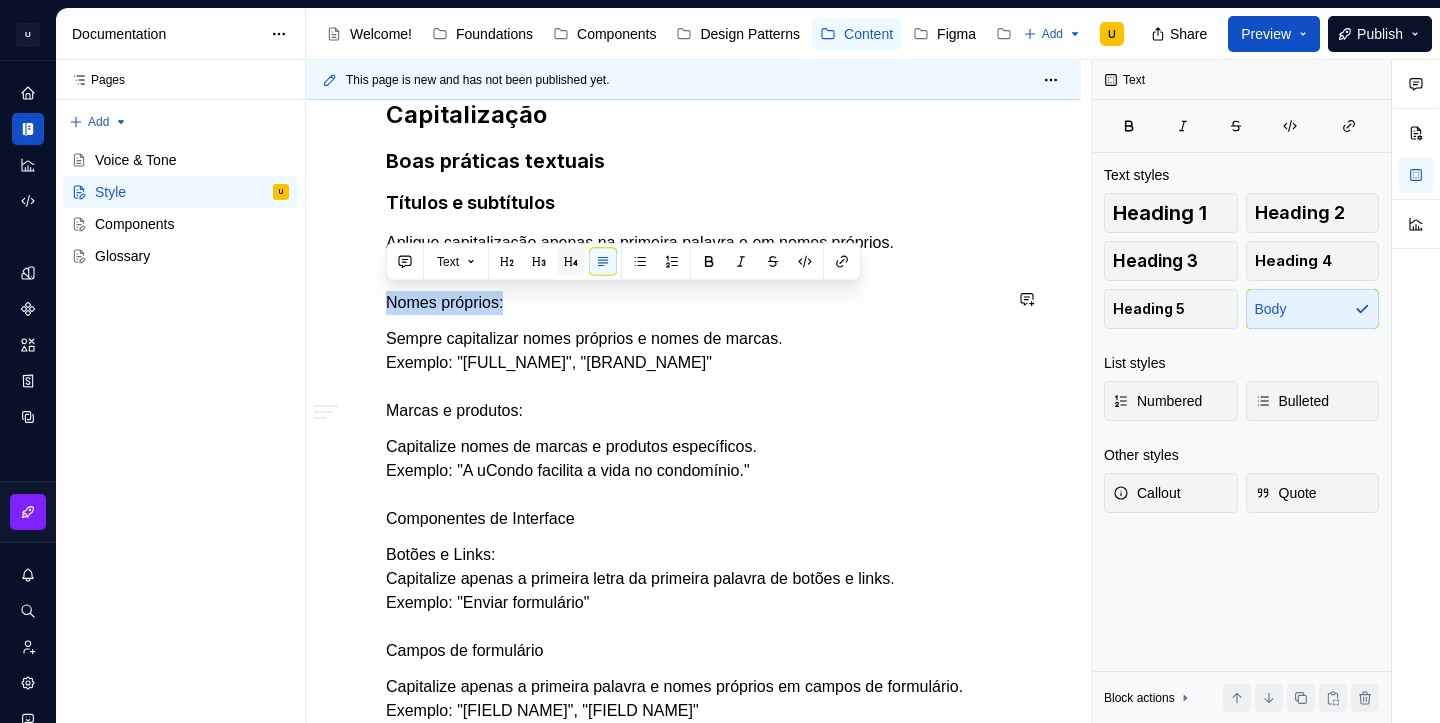 click at bounding box center [571, 262] 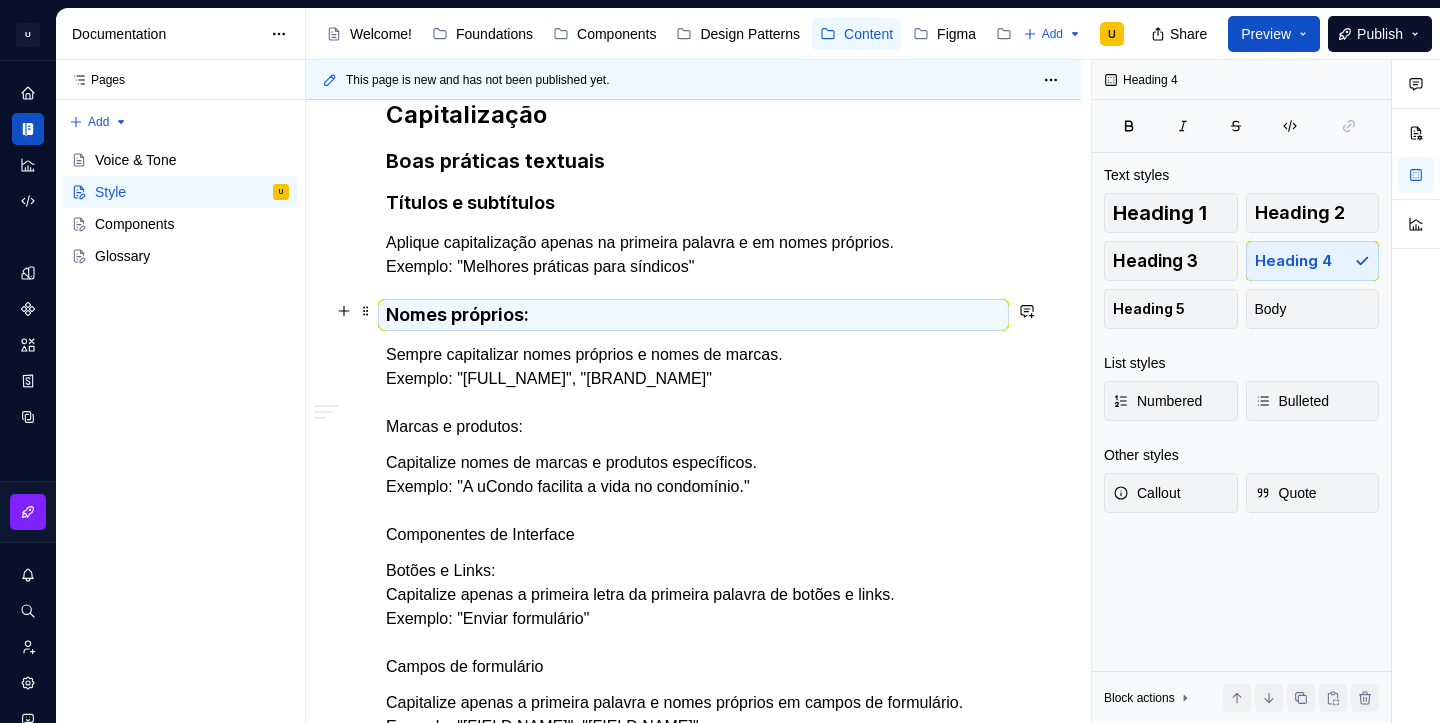 click on "Nomes próprios:" at bounding box center [693, 315] 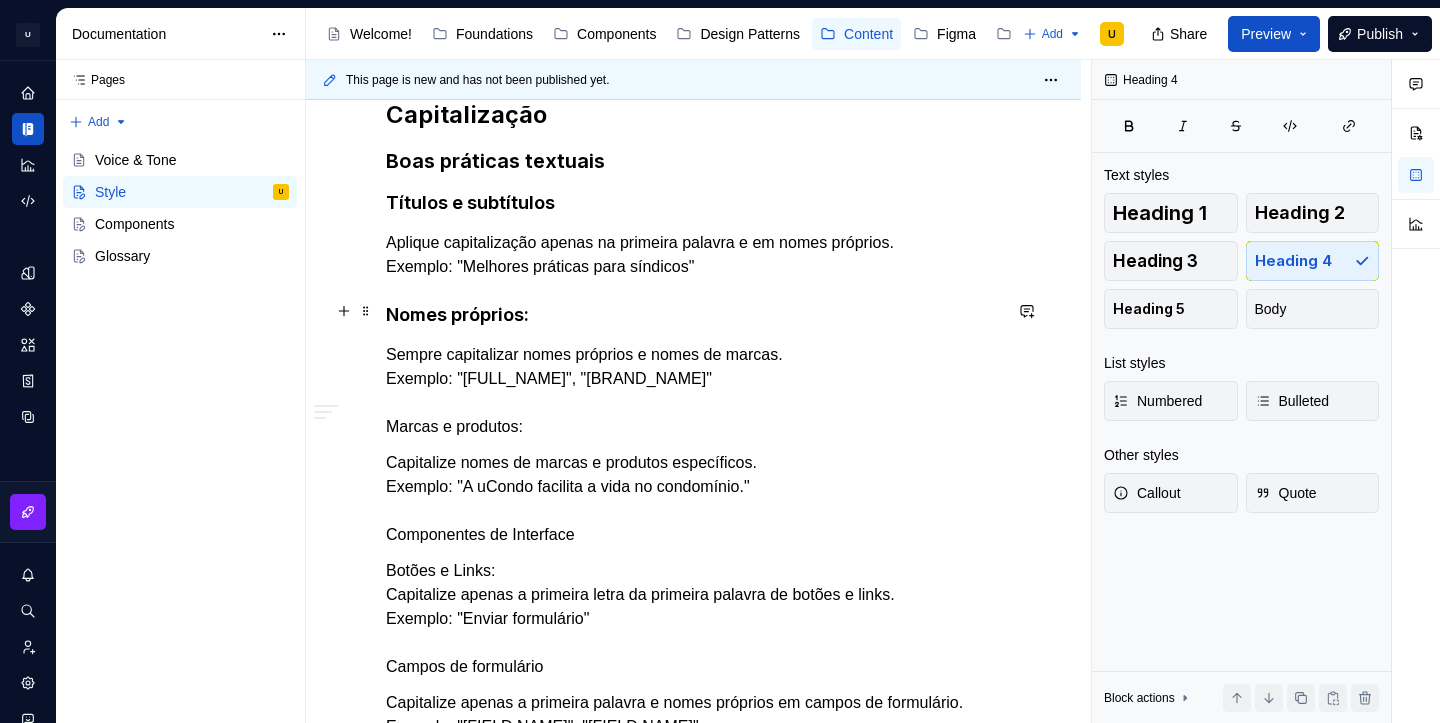 click on "Nomes próprios:" at bounding box center [693, 315] 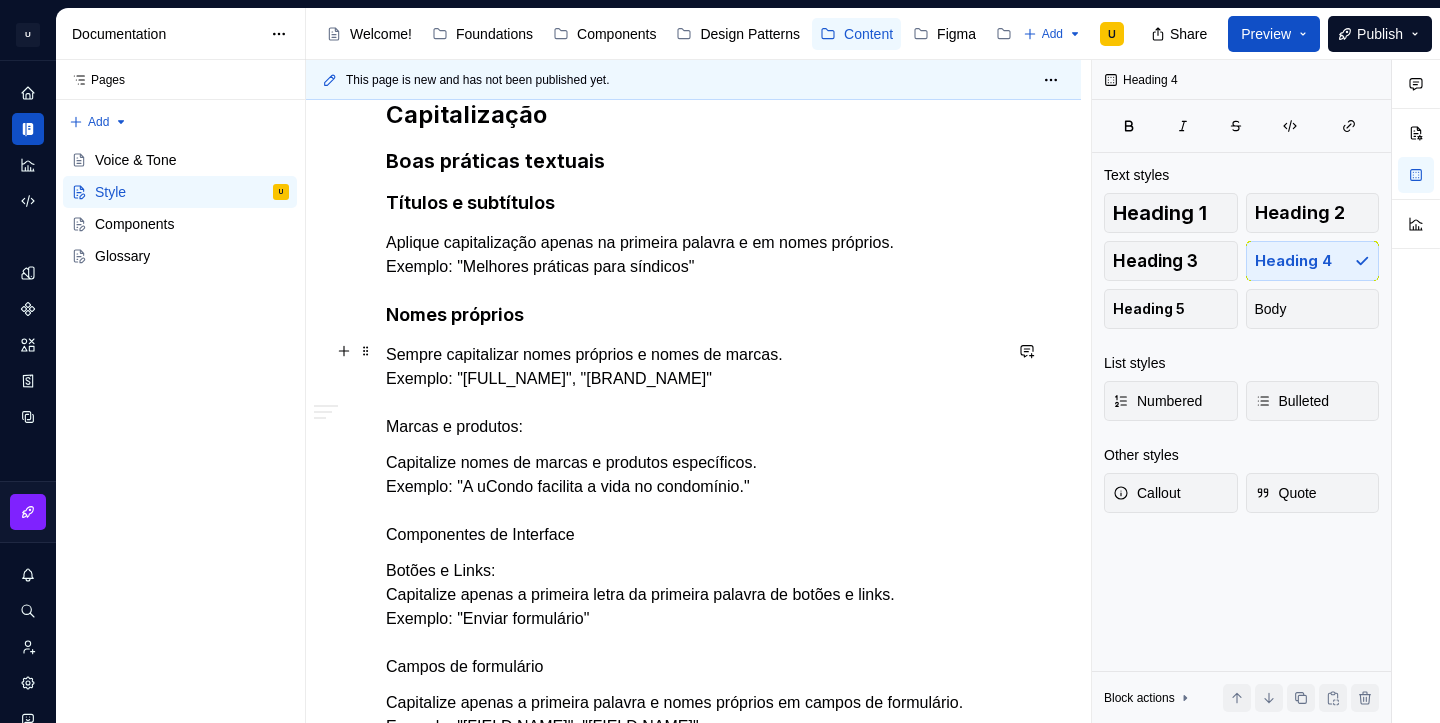 click on "**********" at bounding box center (693, 43) 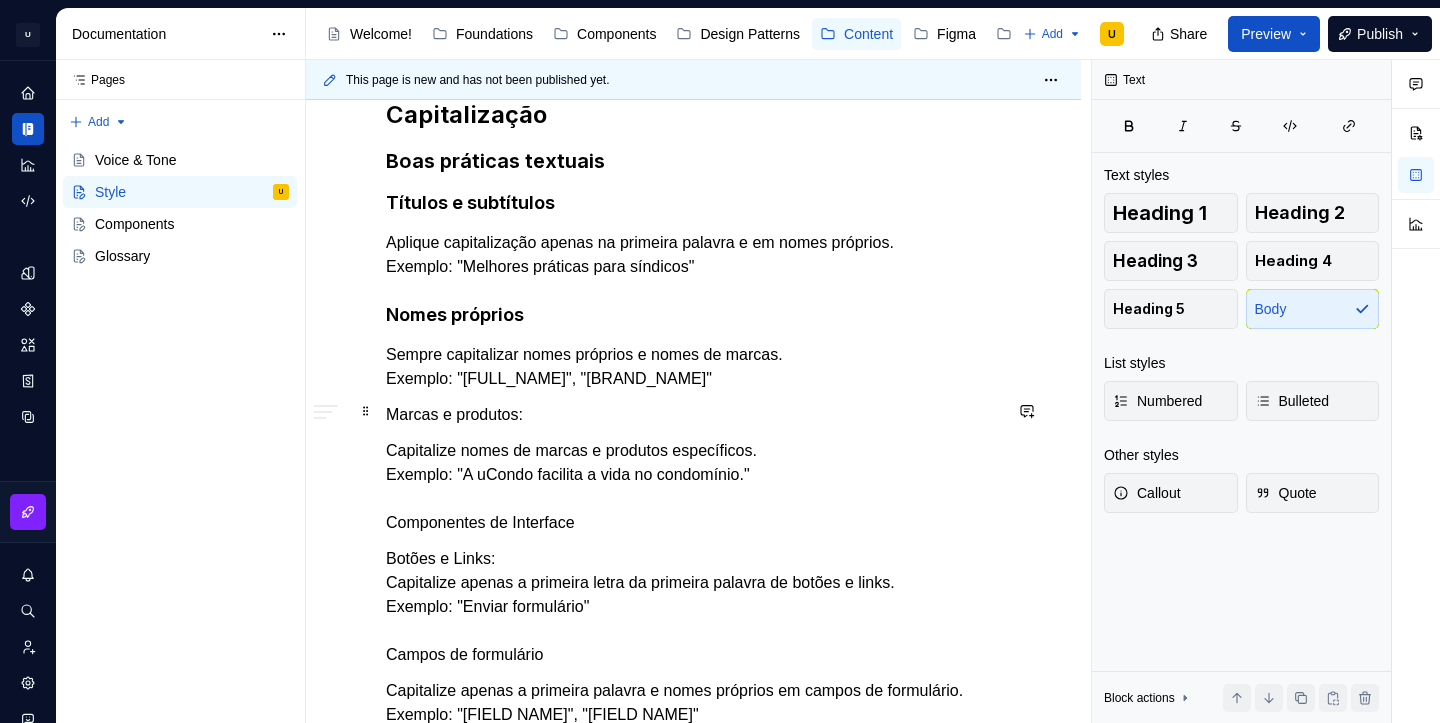click on "Marcas e produtos:" at bounding box center [693, 415] 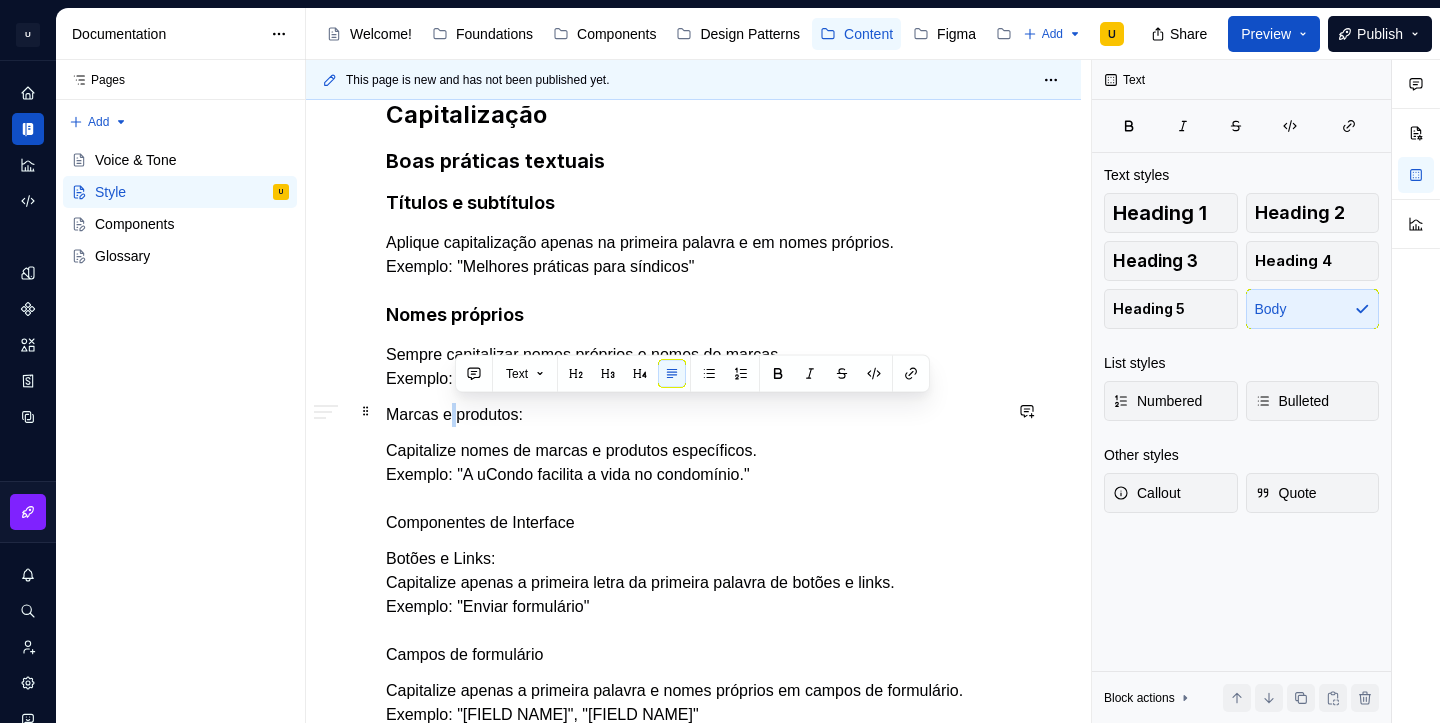 click on "Marcas e produtos:" at bounding box center [693, 415] 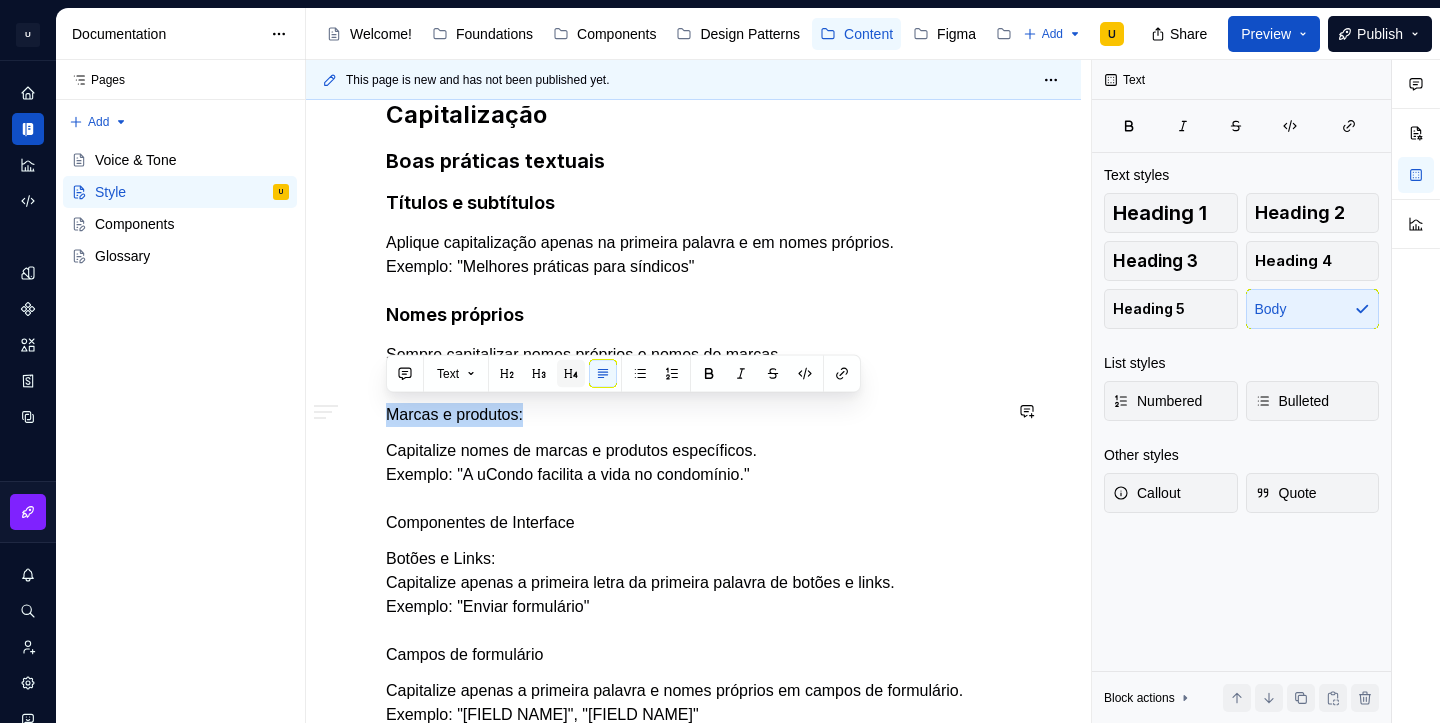 click at bounding box center [571, 374] 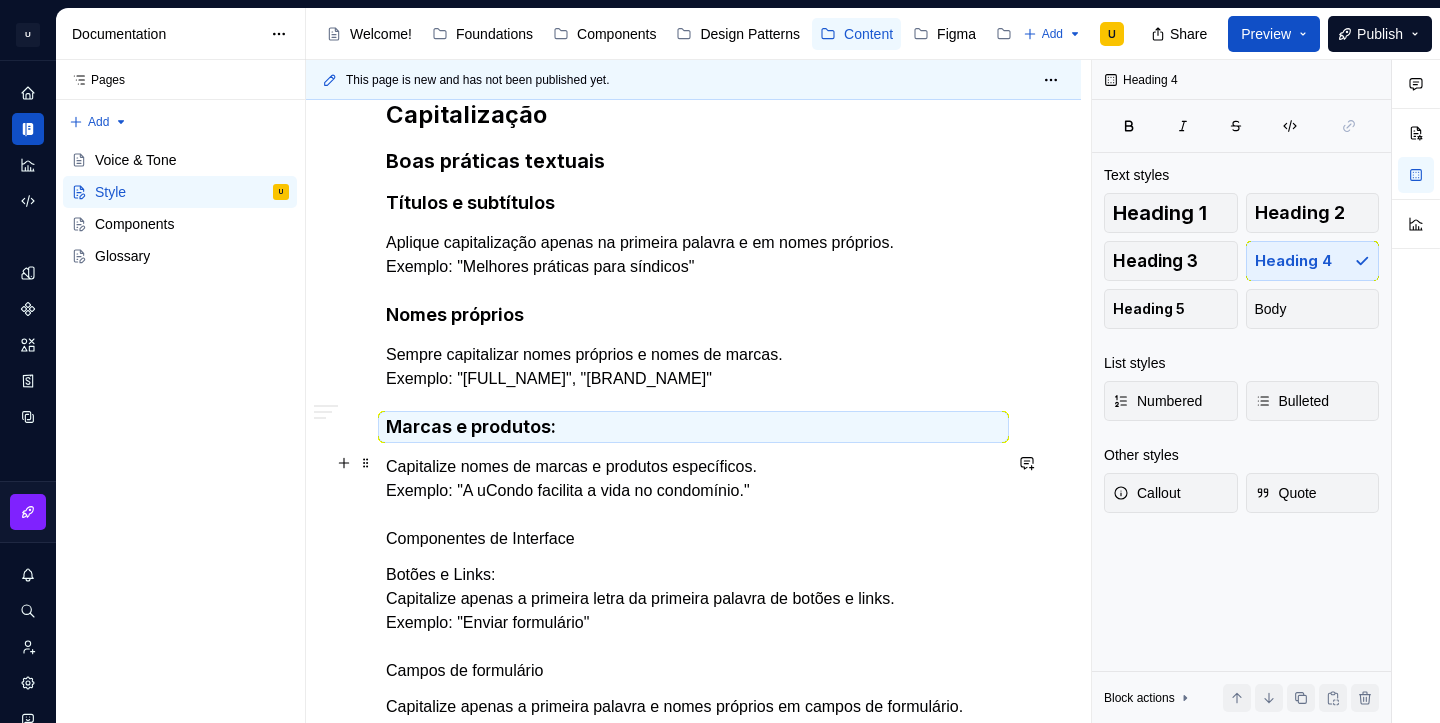 click on "Capitalize nomes de marcas e produtos específicos. Exemplo: "A uCondo facilita a vida no condomínio." Componentes de Interface" at bounding box center [693, 503] 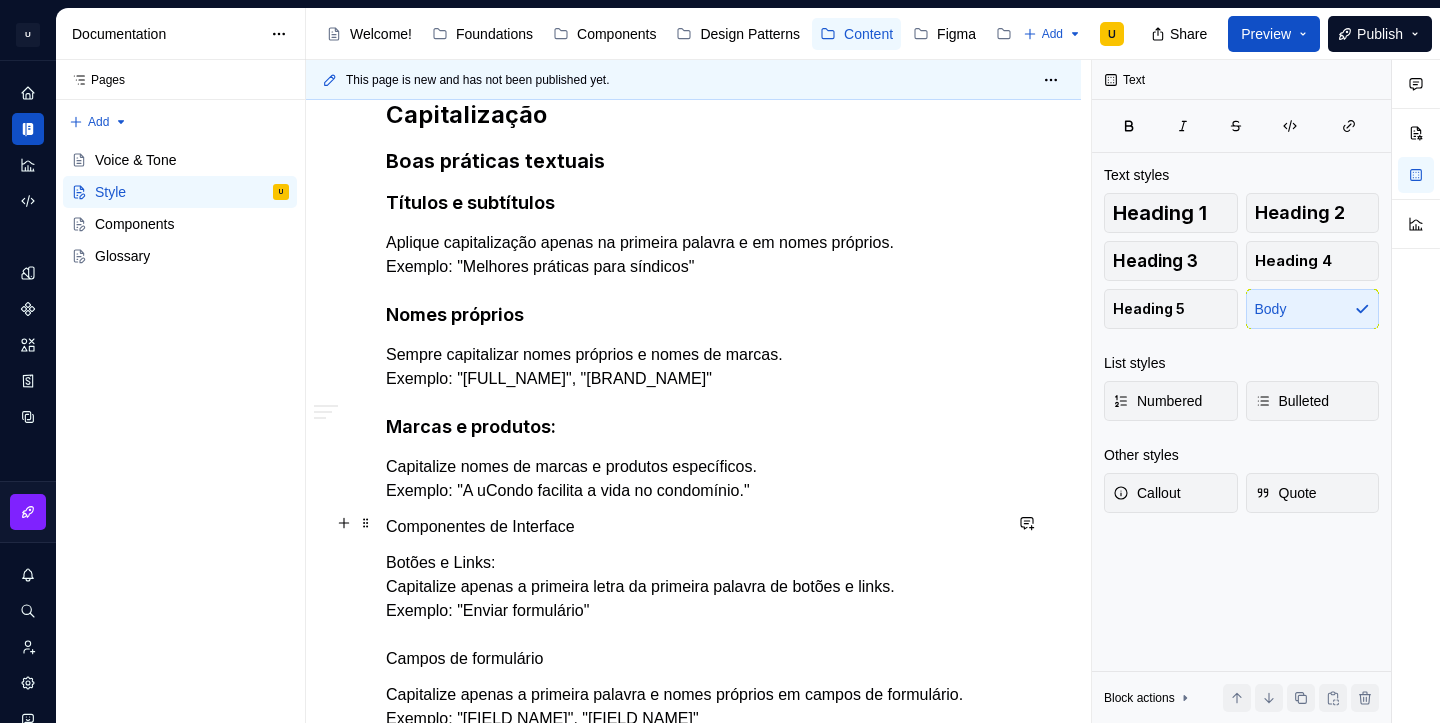 click on "Componentes de Interface" at bounding box center [693, 527] 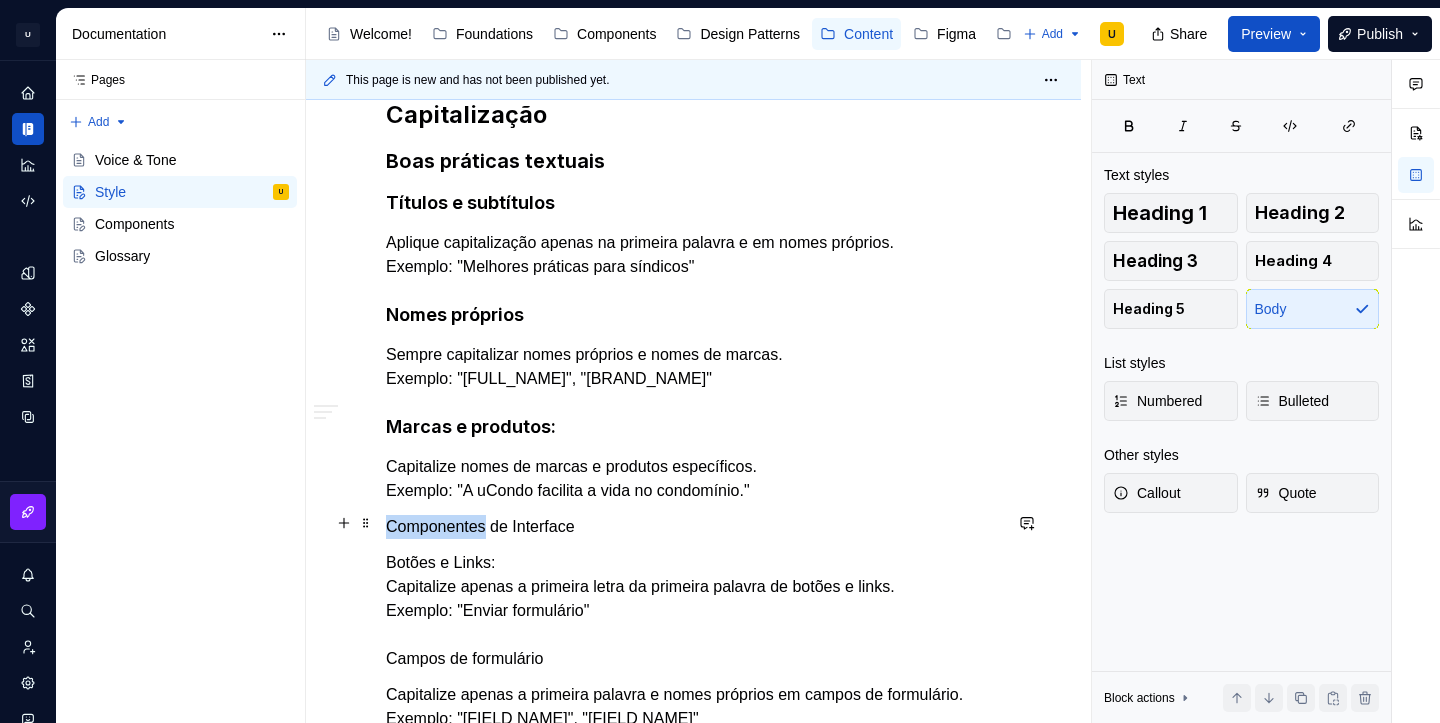 click on "Componentes de Interface" at bounding box center (693, 527) 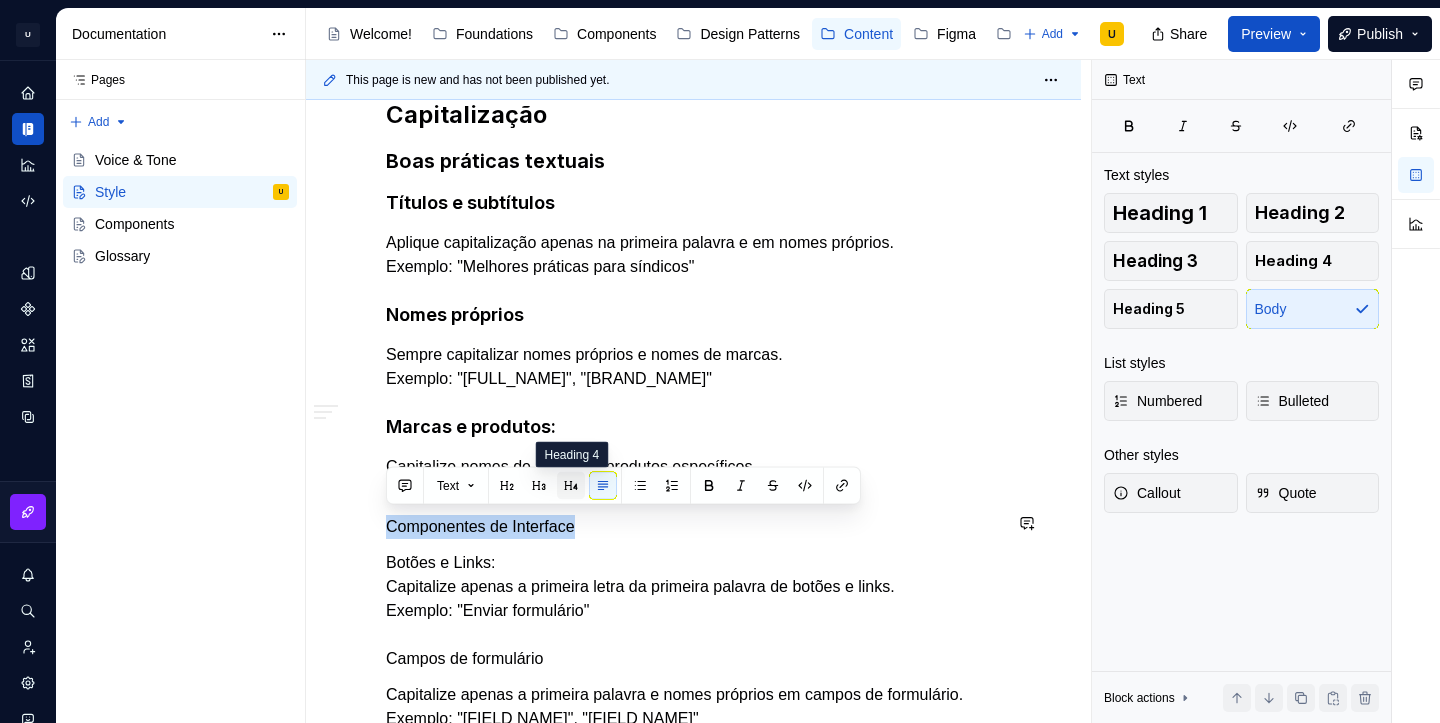 click at bounding box center (571, 486) 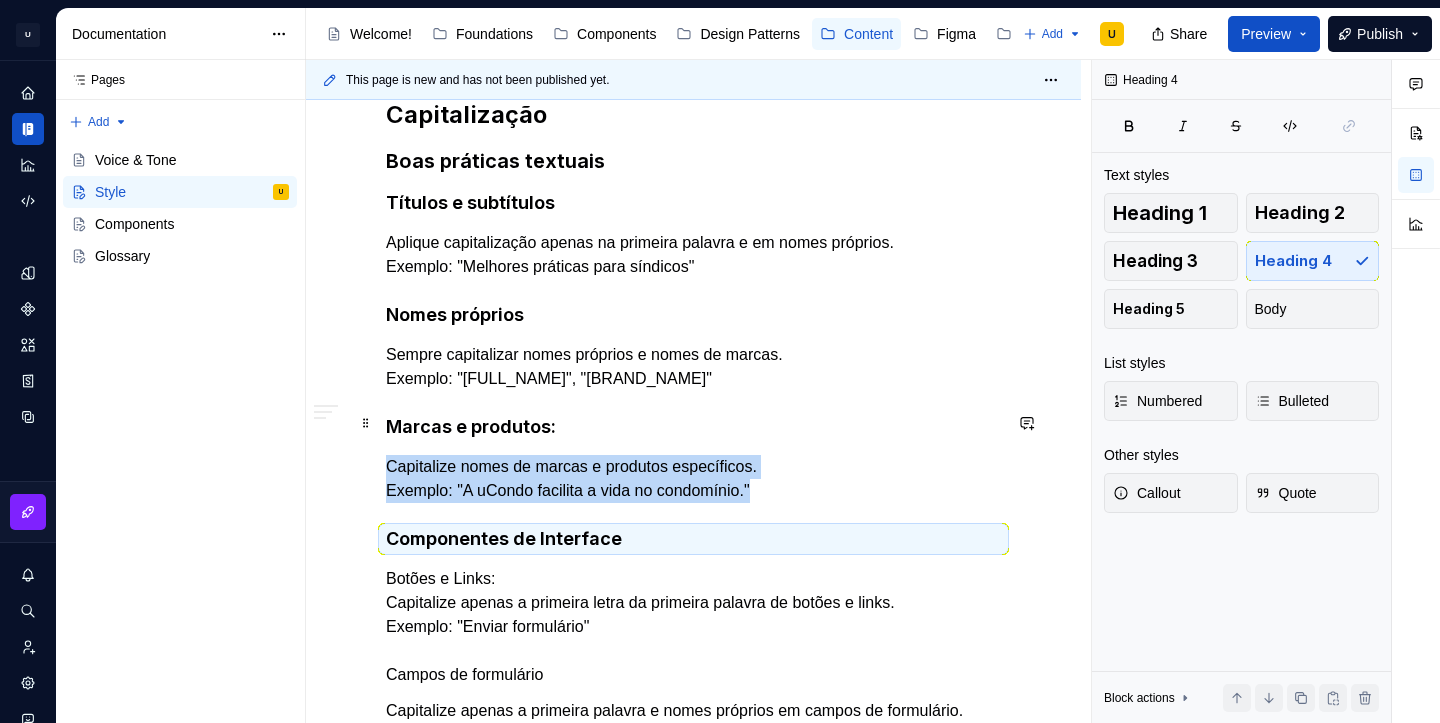 click on "Marcas e produtos:" at bounding box center (693, 427) 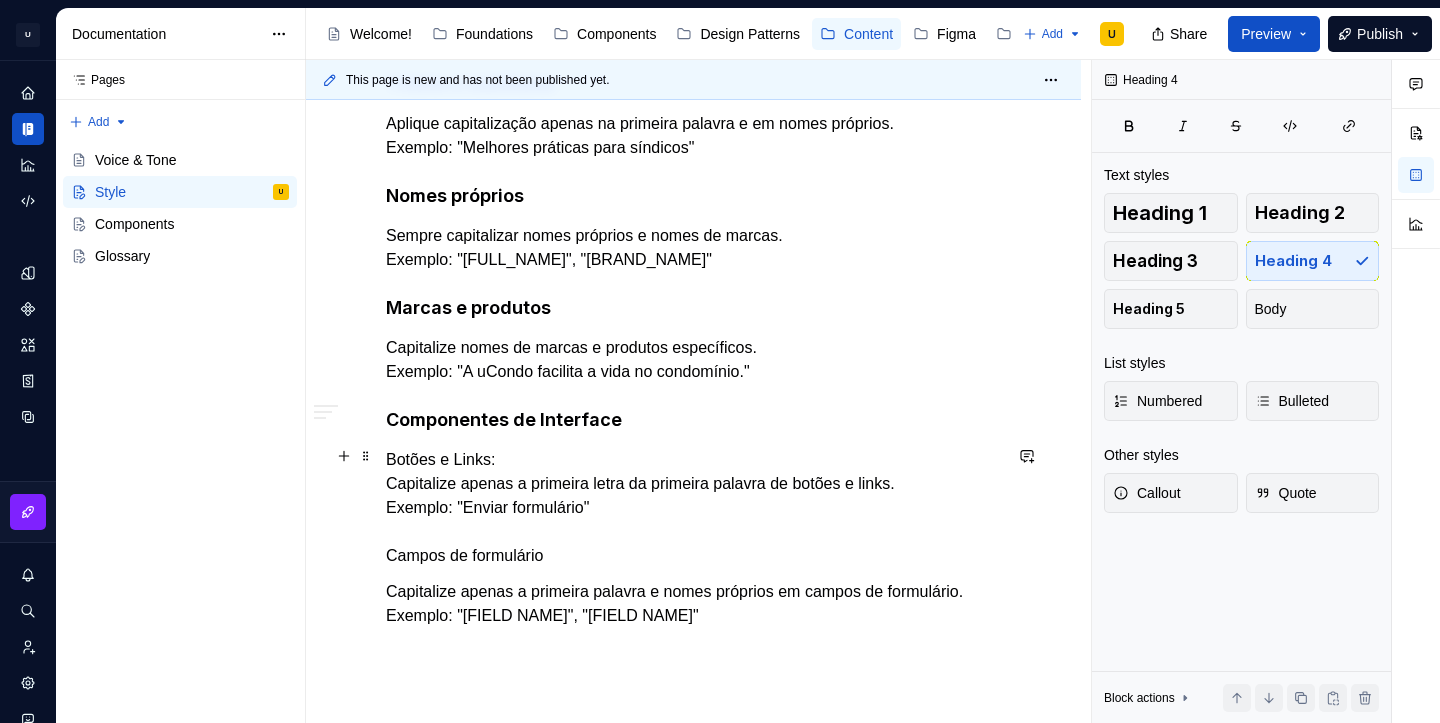 scroll, scrollTop: 1427, scrollLeft: 0, axis: vertical 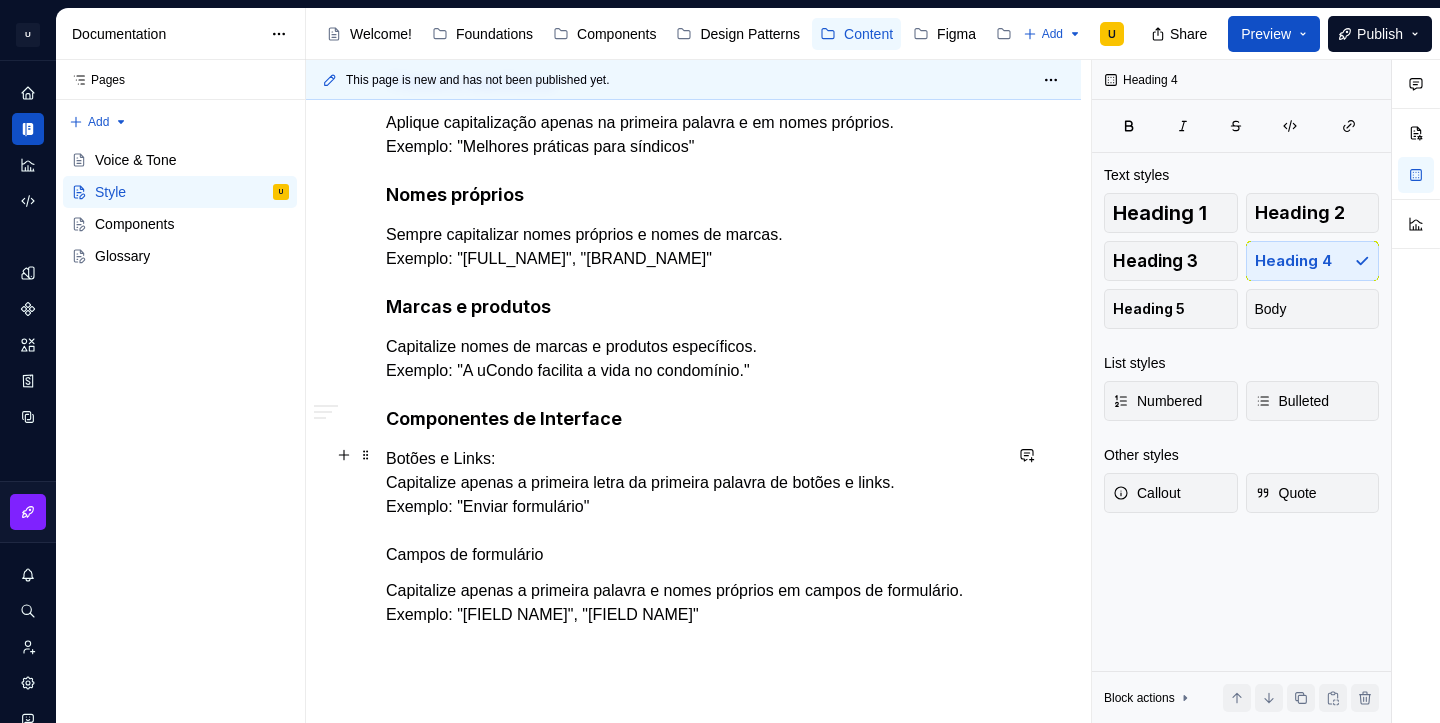 click on "**********" at bounding box center (693, -73) 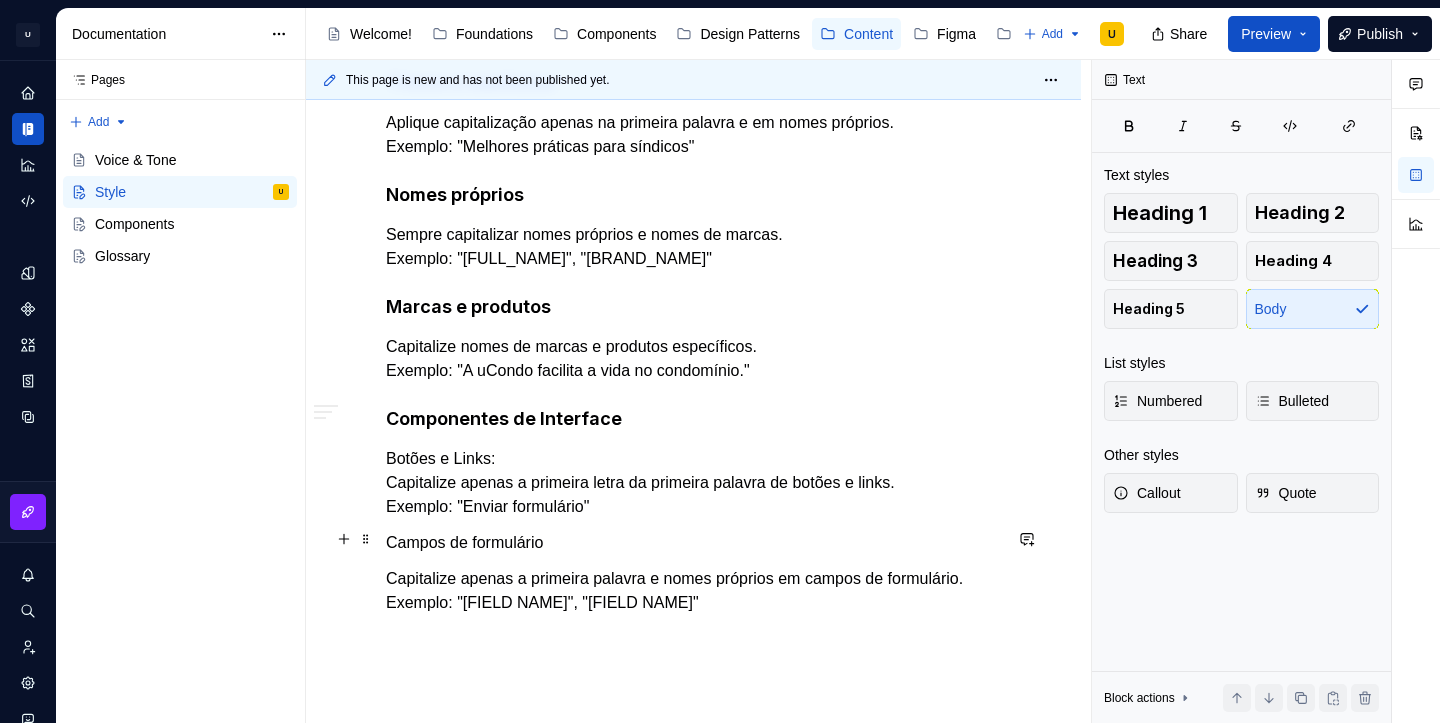 click on "Campos de formulário" at bounding box center [693, 543] 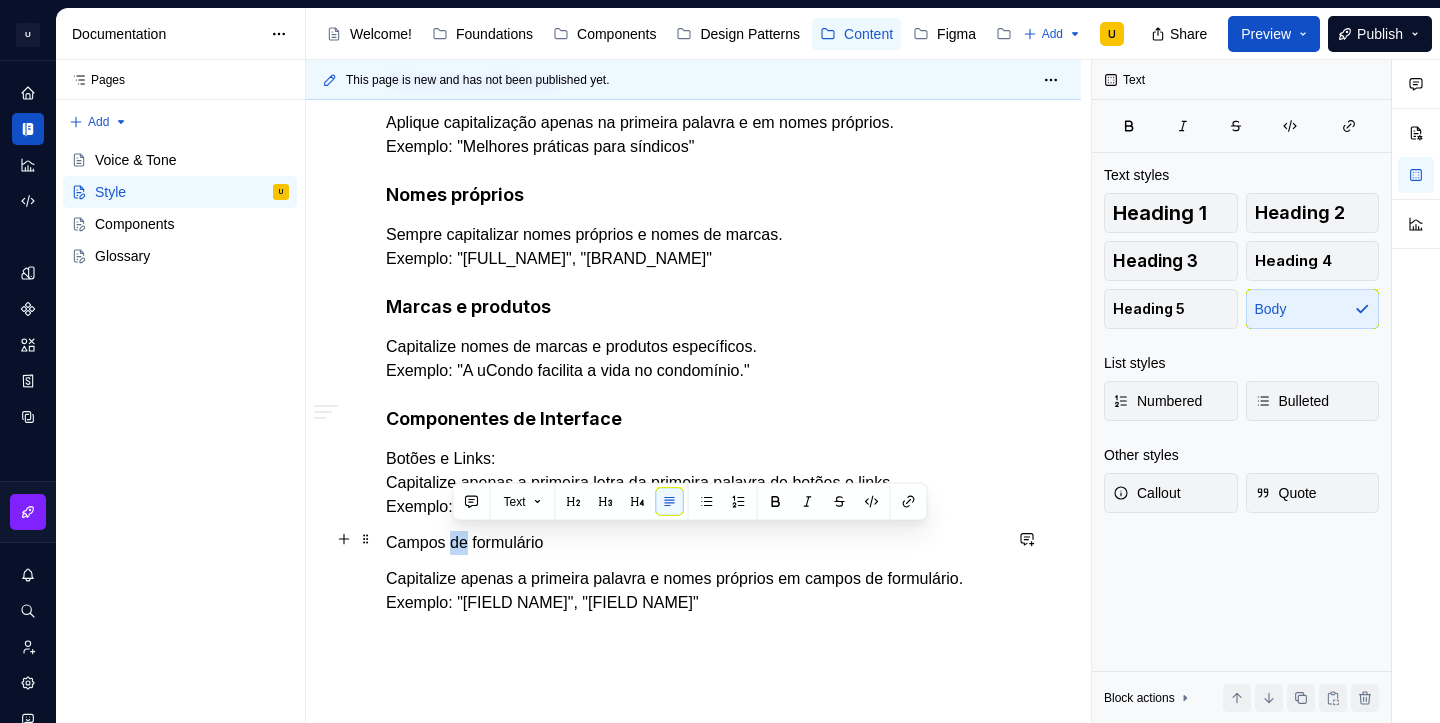click on "Campos de formulário" at bounding box center (693, 543) 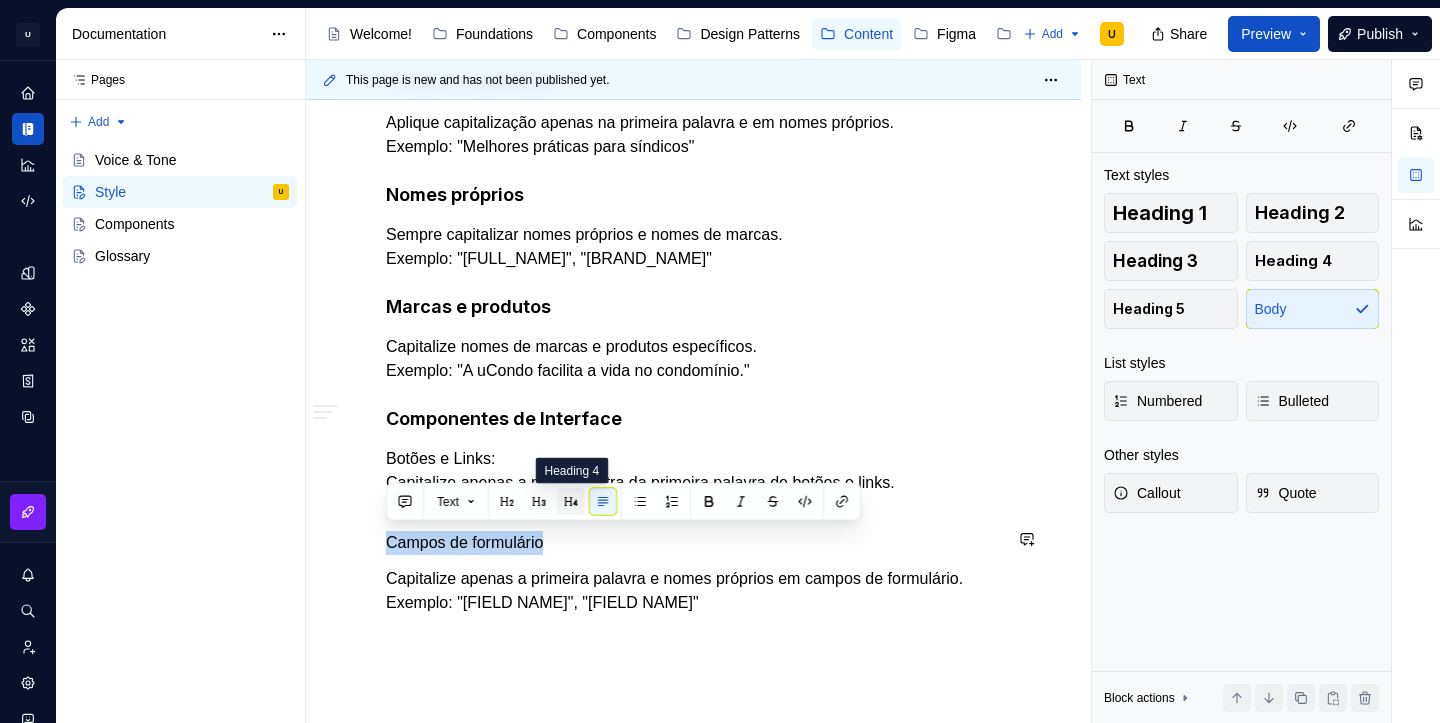 click at bounding box center (571, 502) 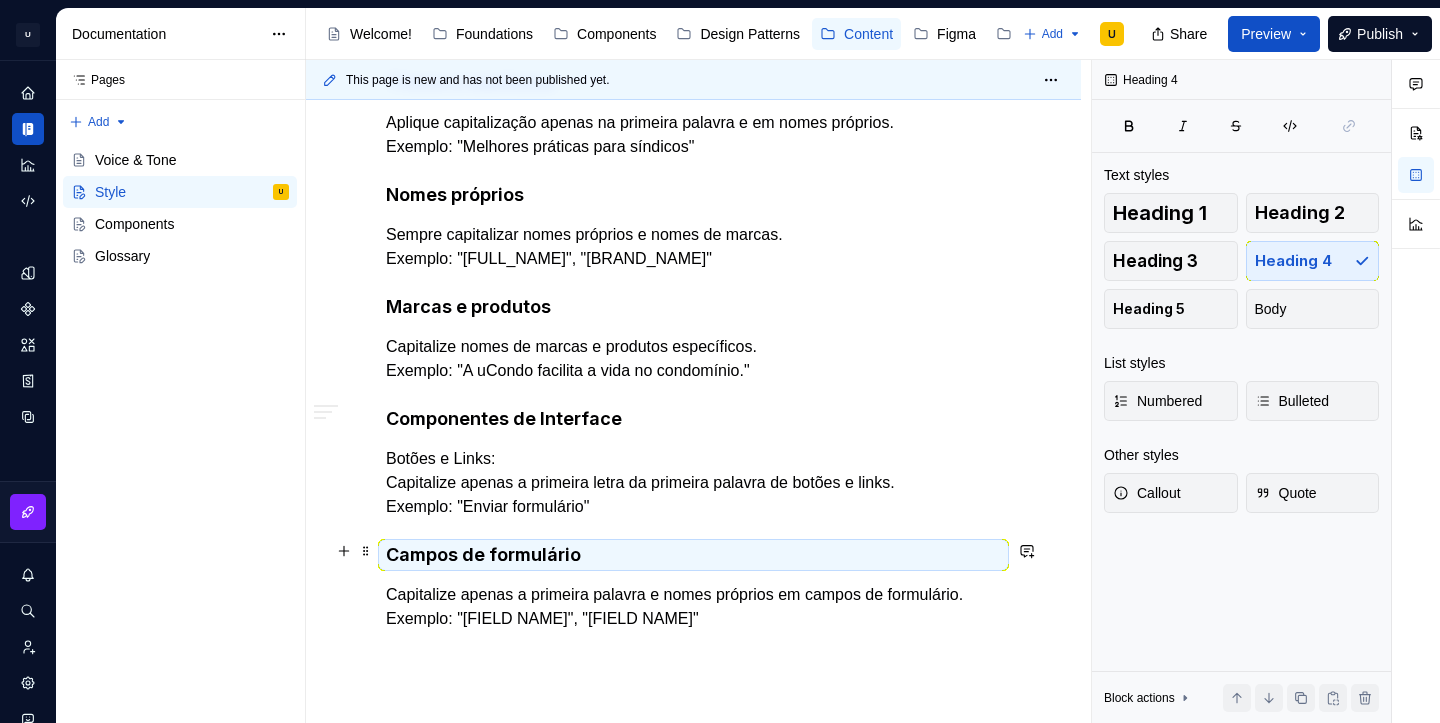 click on "Campos de formulário" at bounding box center (693, 555) 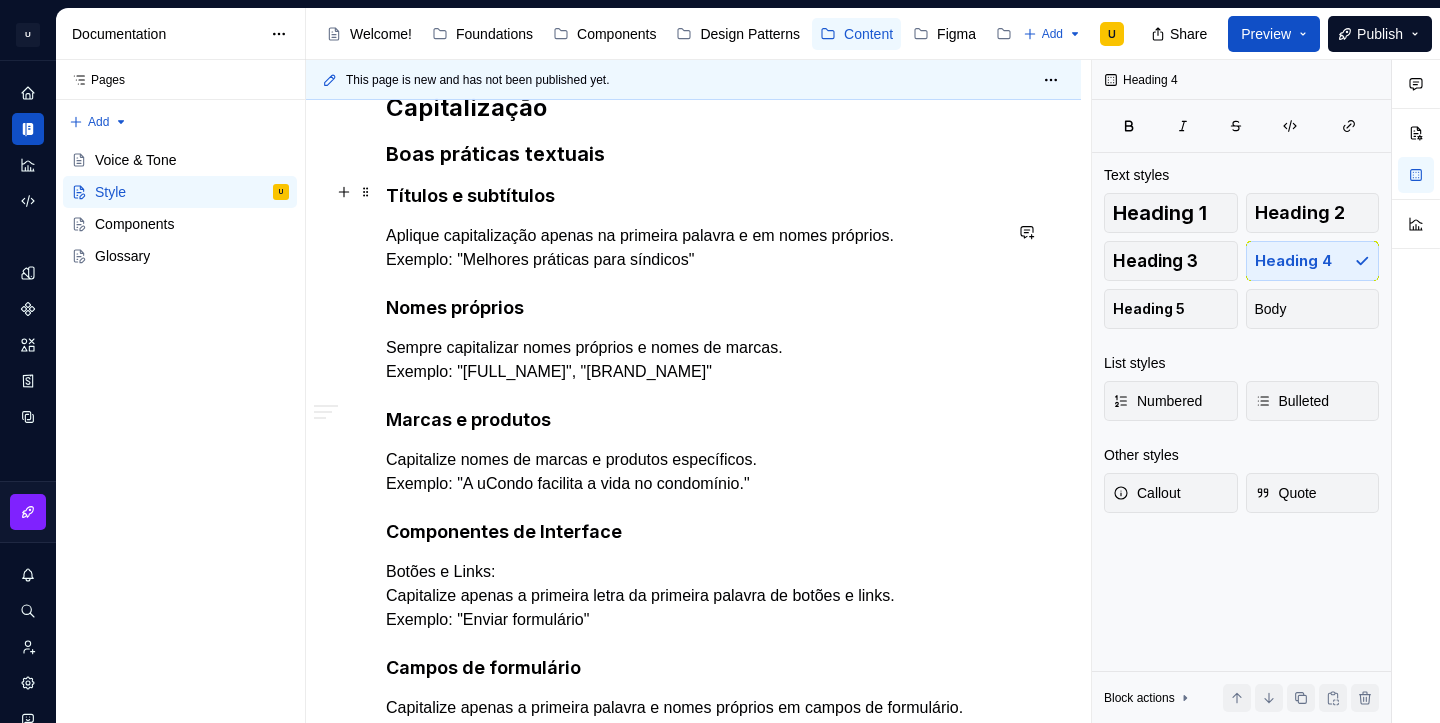 scroll, scrollTop: 1292, scrollLeft: 0, axis: vertical 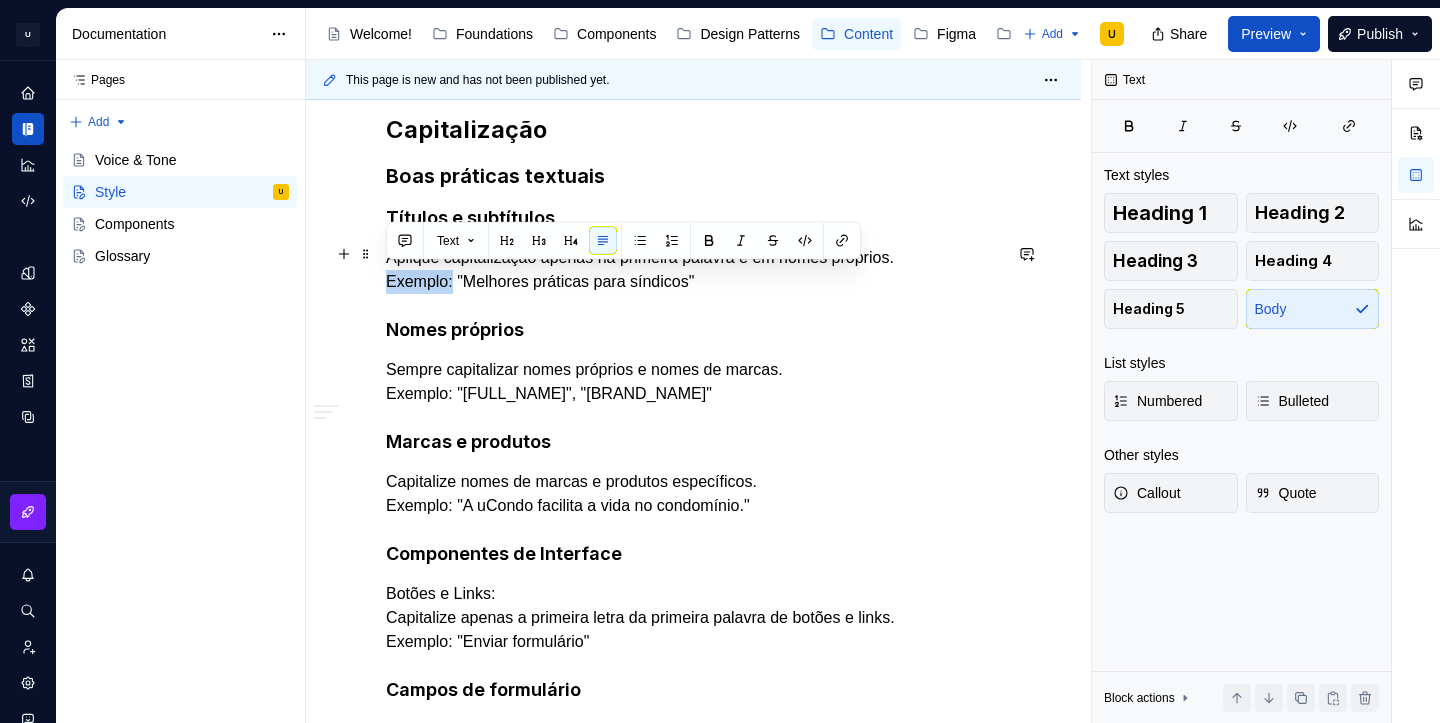 drag, startPoint x: 456, startPoint y: 276, endPoint x: 380, endPoint y: 276, distance: 76 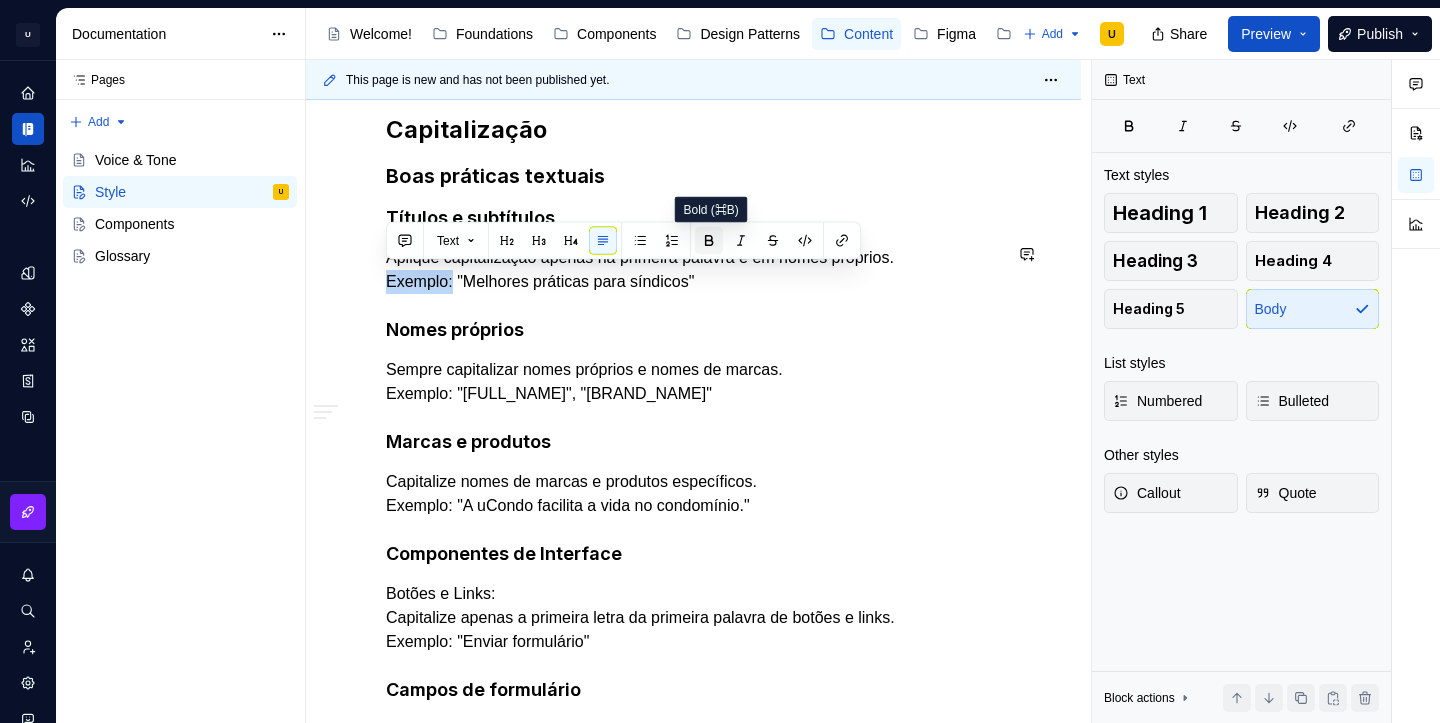 click at bounding box center [709, 241] 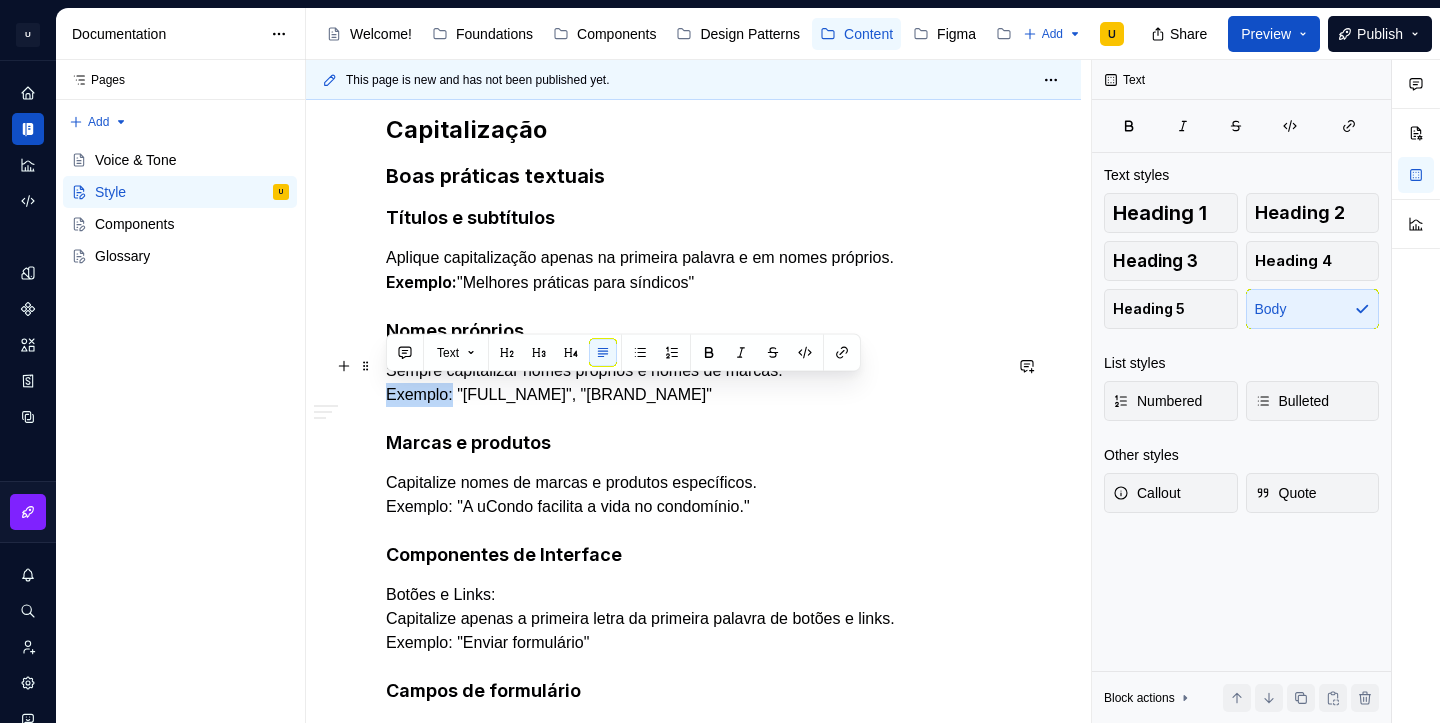 drag, startPoint x: 456, startPoint y: 391, endPoint x: 373, endPoint y: 392, distance: 83.00603 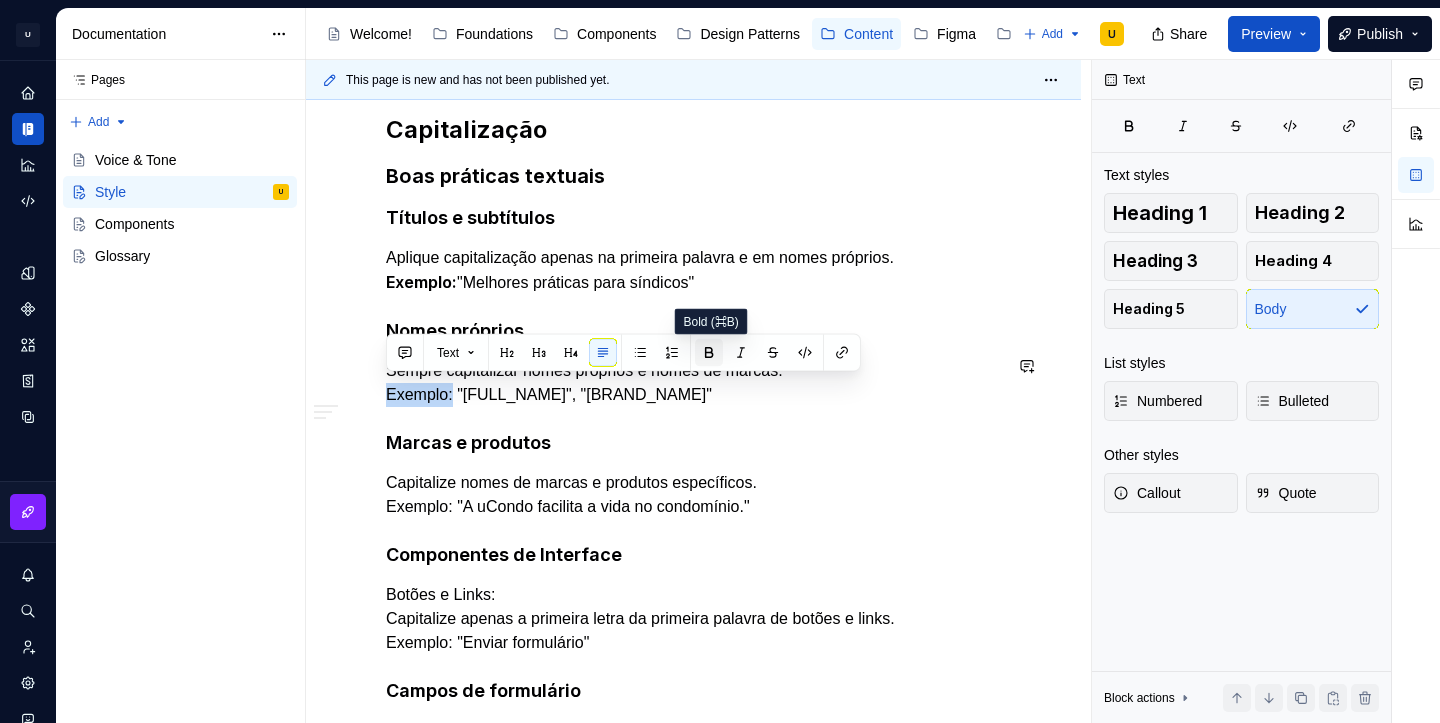 click at bounding box center [709, 353] 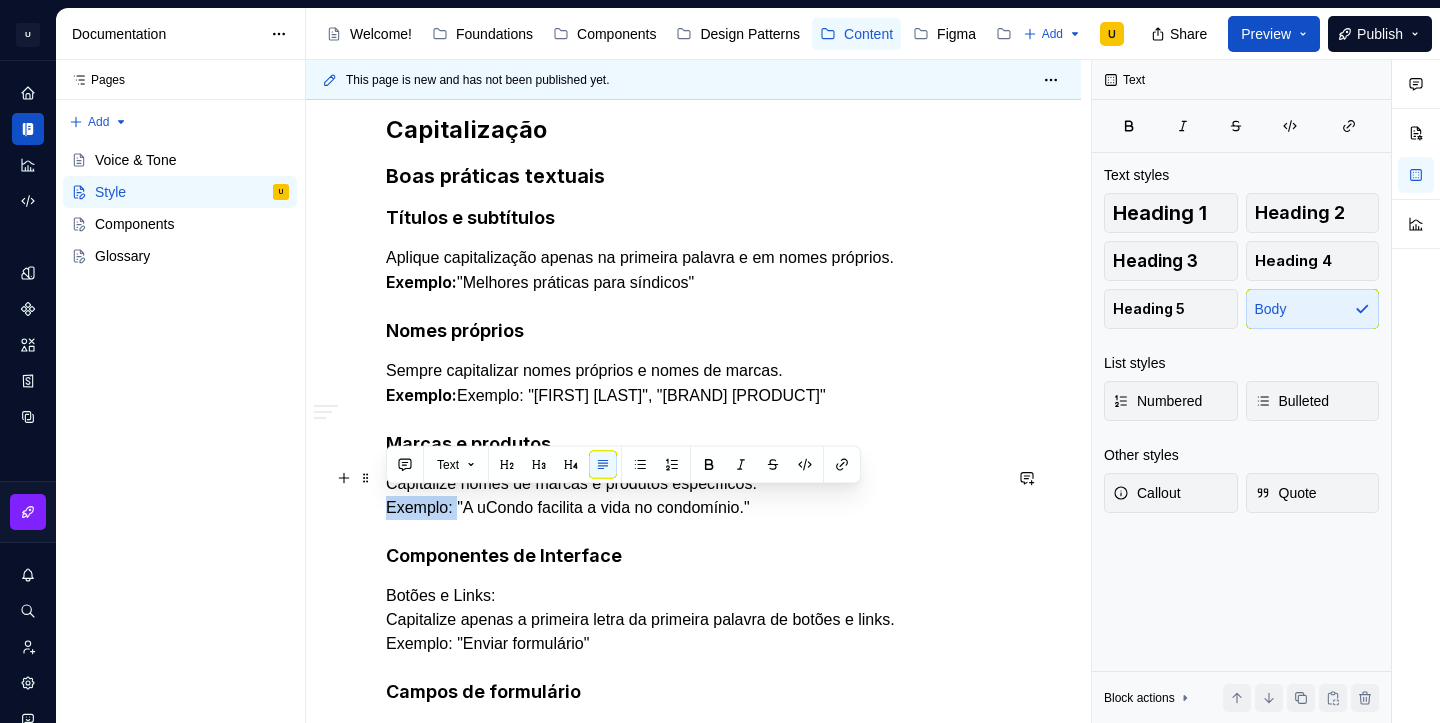 drag, startPoint x: 461, startPoint y: 498, endPoint x: 386, endPoint y: 500, distance: 75.026665 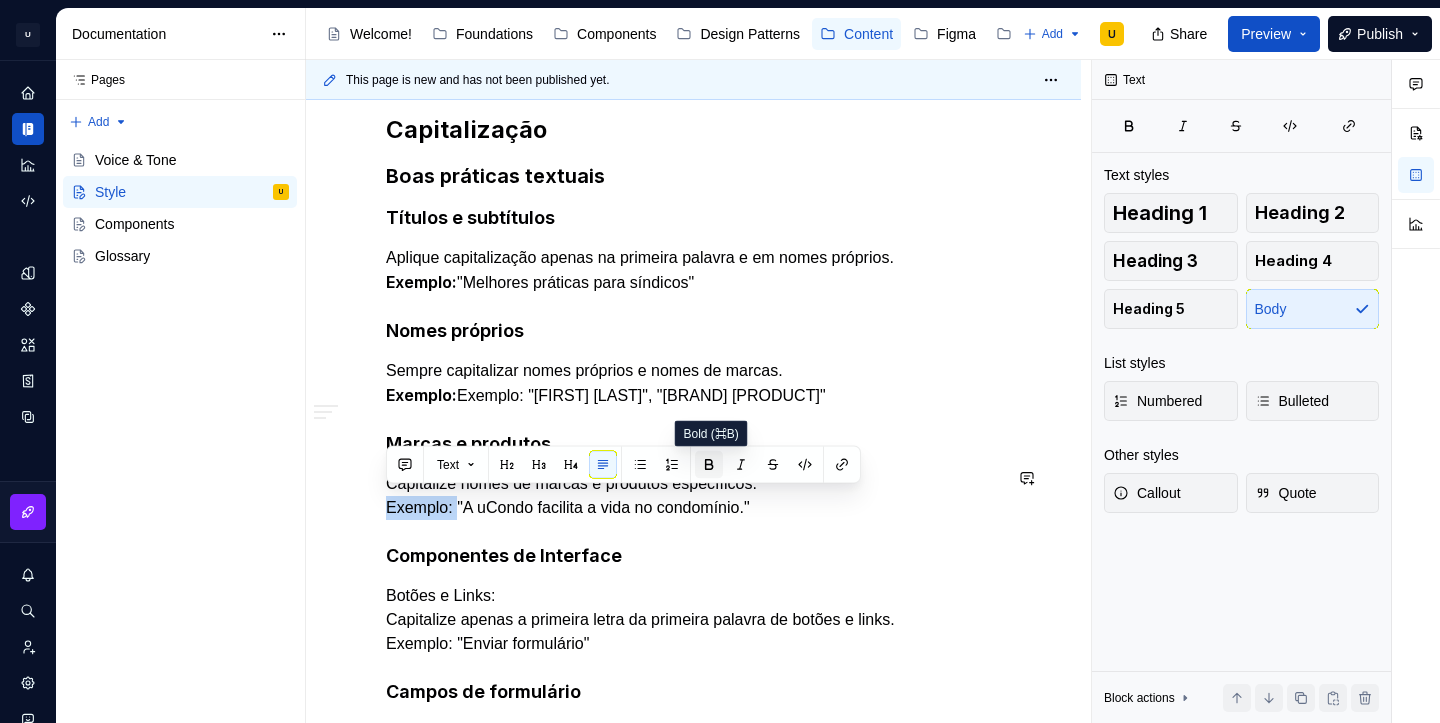 click at bounding box center (709, 465) 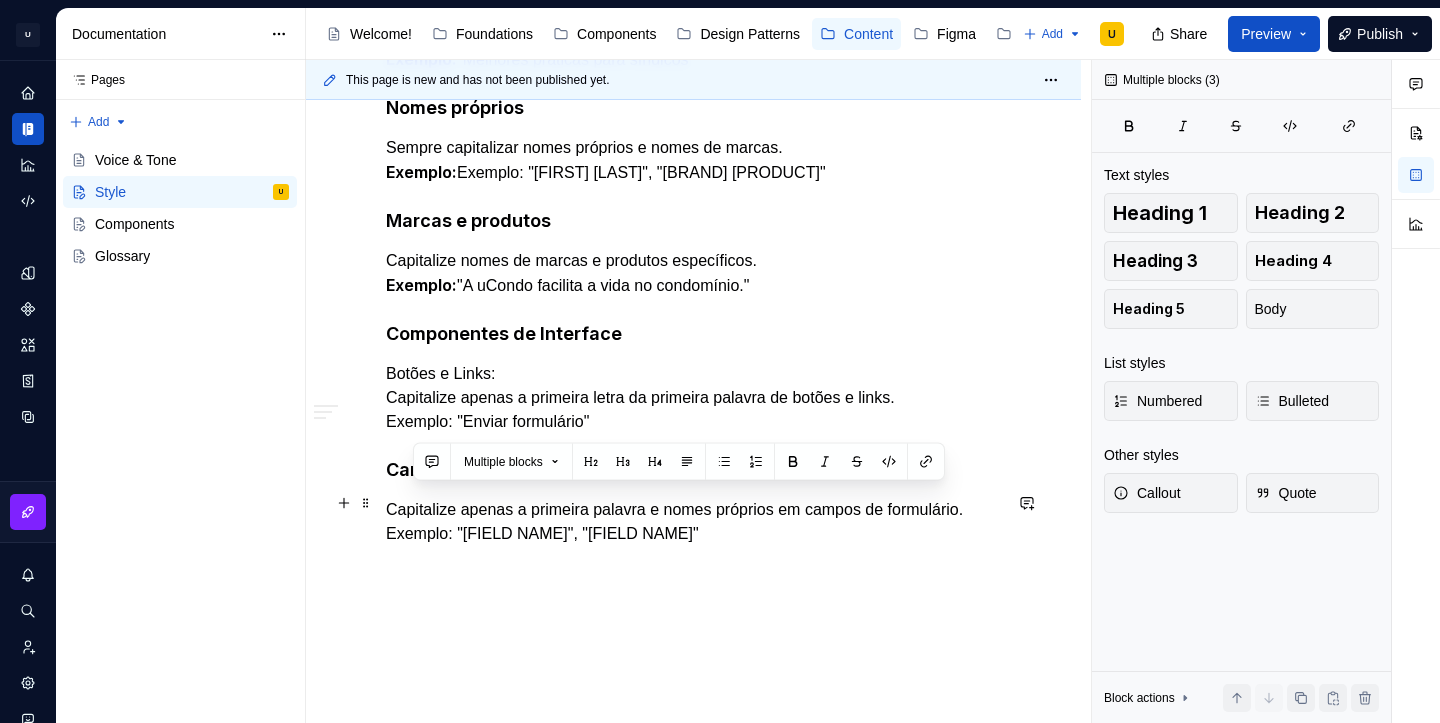 scroll, scrollTop: 1572, scrollLeft: 0, axis: vertical 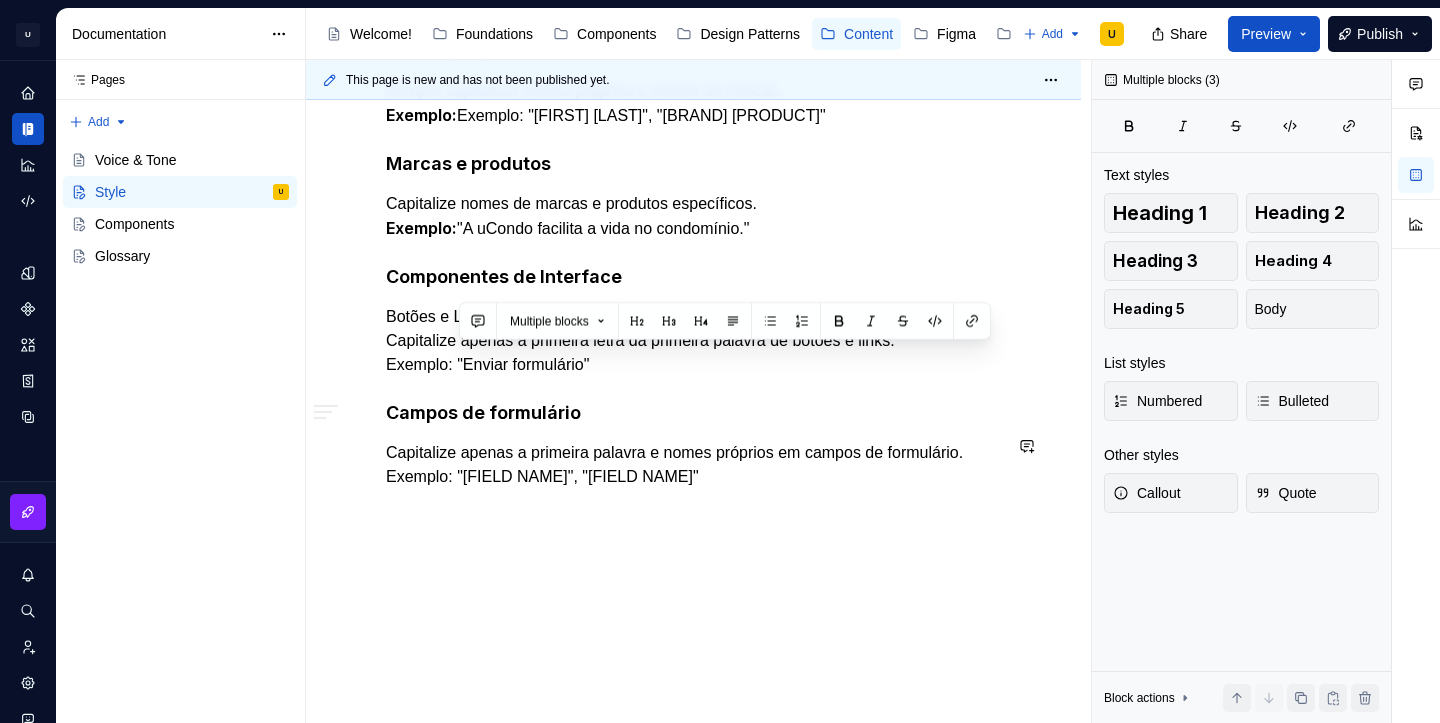 drag, startPoint x: 457, startPoint y: 634, endPoint x: 382, endPoint y: 636, distance: 75.026665 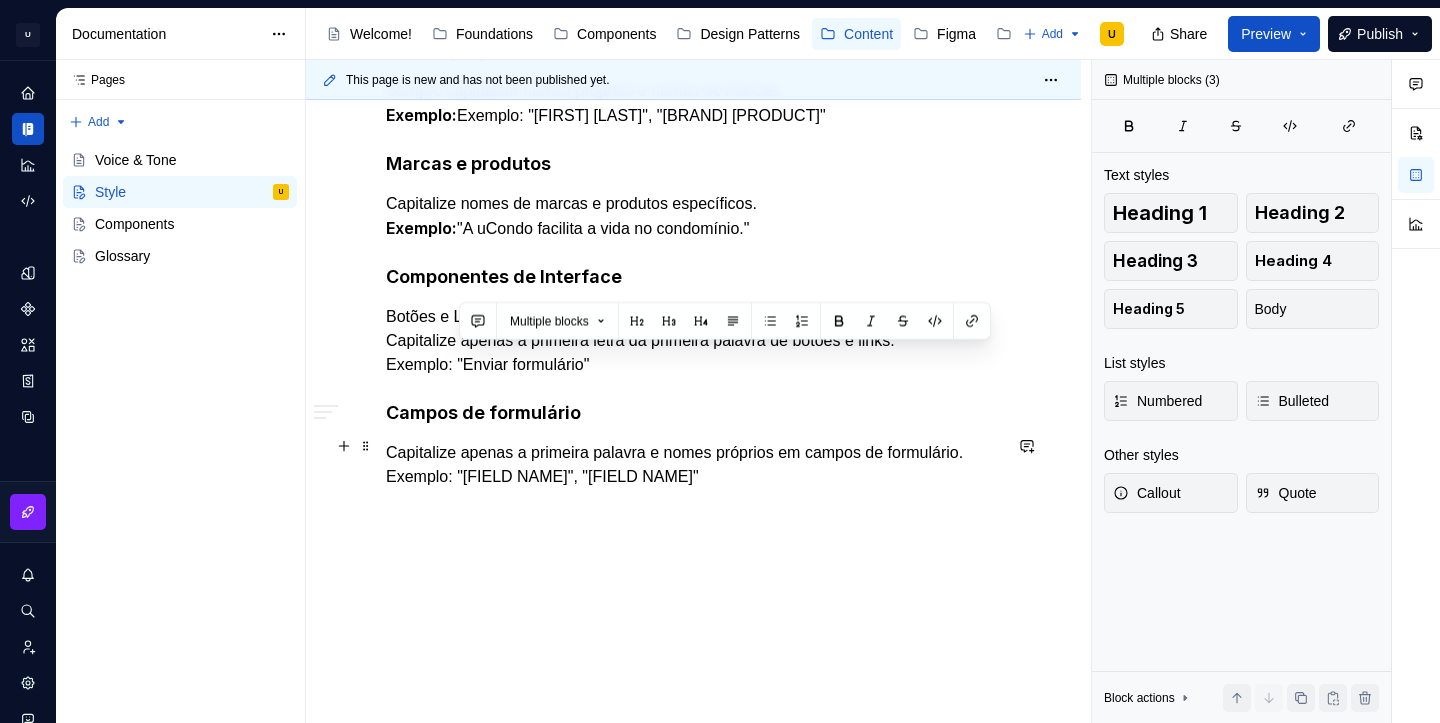 click on "Capitalize apenas a primeira palavra e nomes próprios em campos de formulário. Exemplo: "[FULL_NAME]", "[EMAIL_ADDRESS]"" at bounding box center (693, 465) 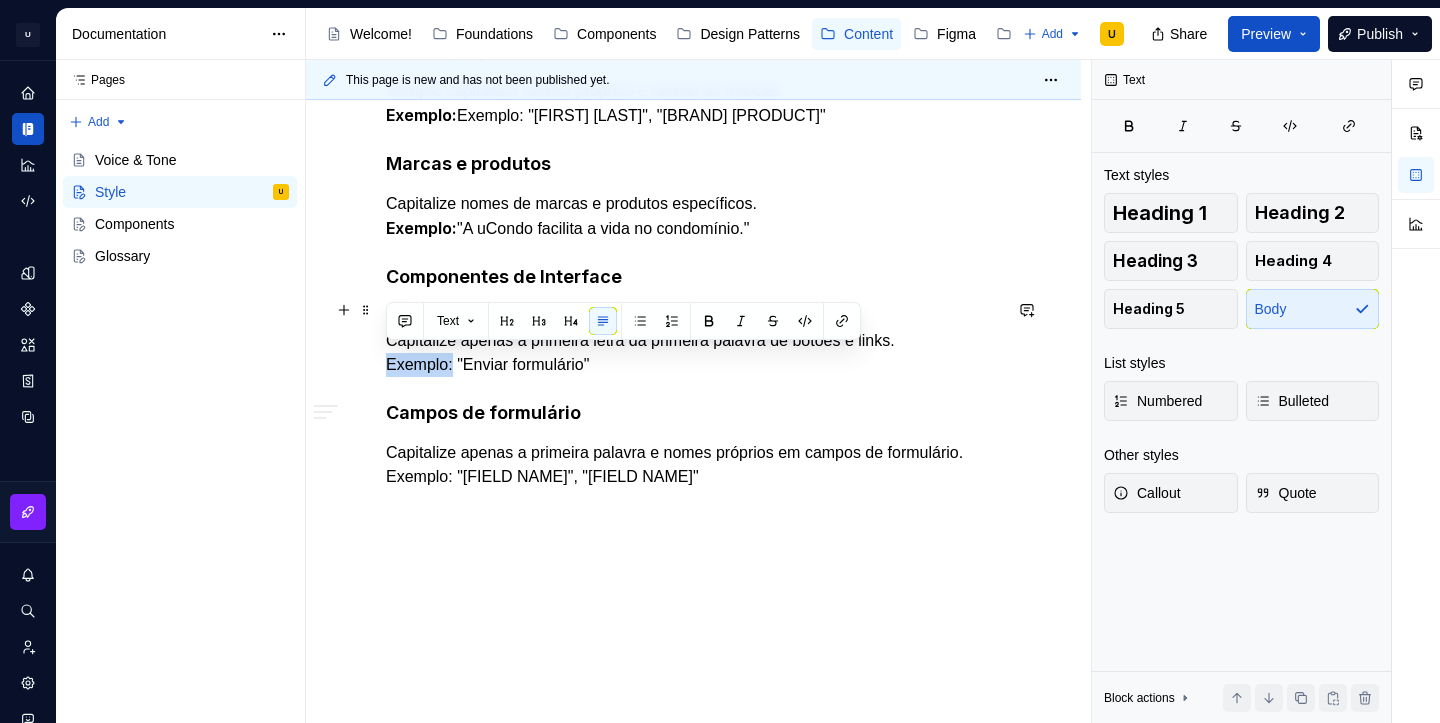 drag, startPoint x: 455, startPoint y: 355, endPoint x: 371, endPoint y: 365, distance: 84.59315 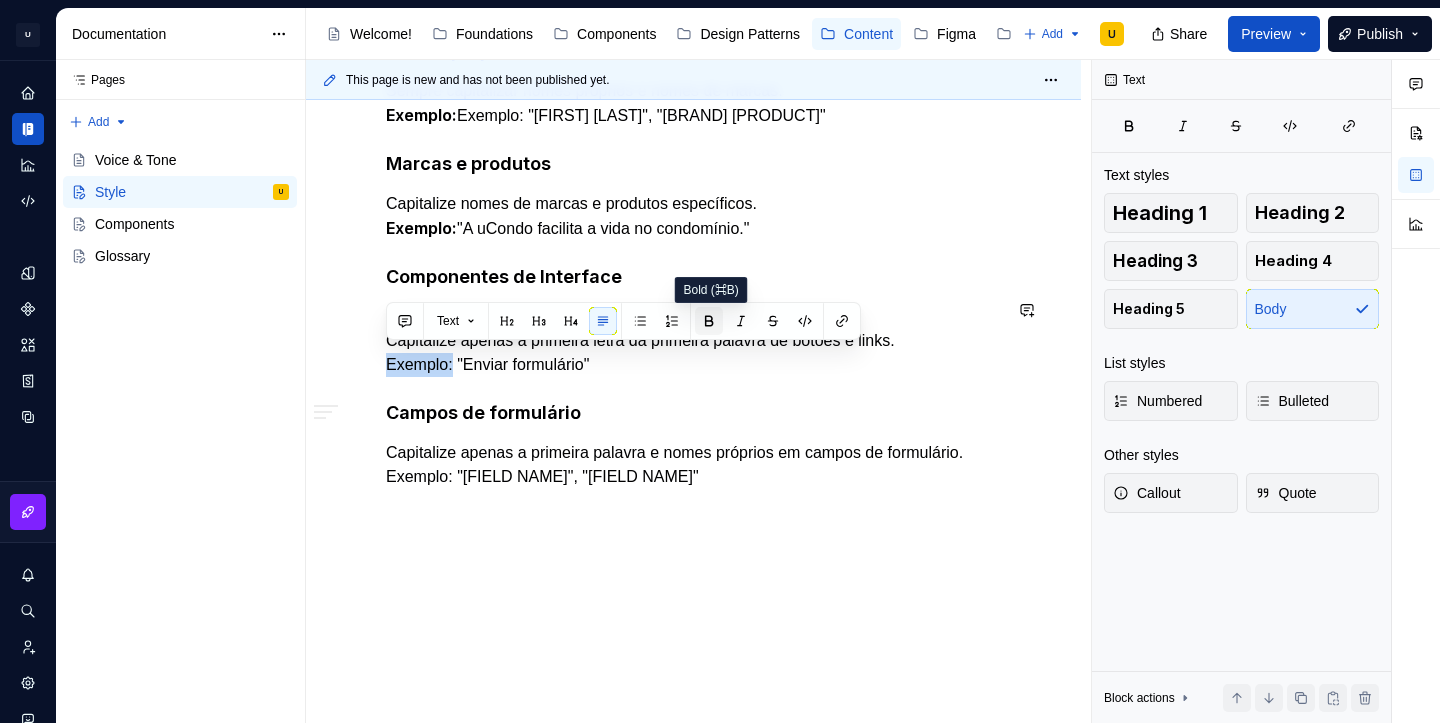 click at bounding box center (709, 321) 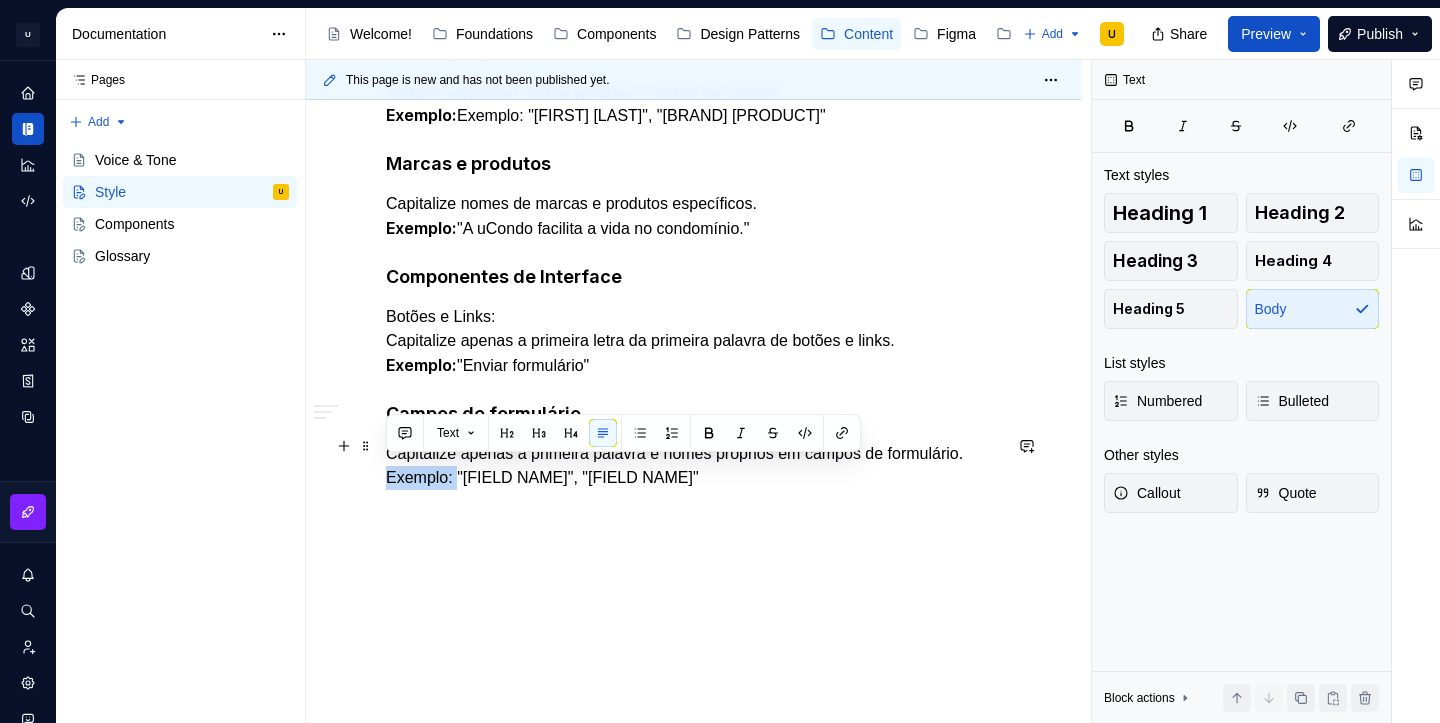 drag, startPoint x: 458, startPoint y: 469, endPoint x: 378, endPoint y: 476, distance: 80.305664 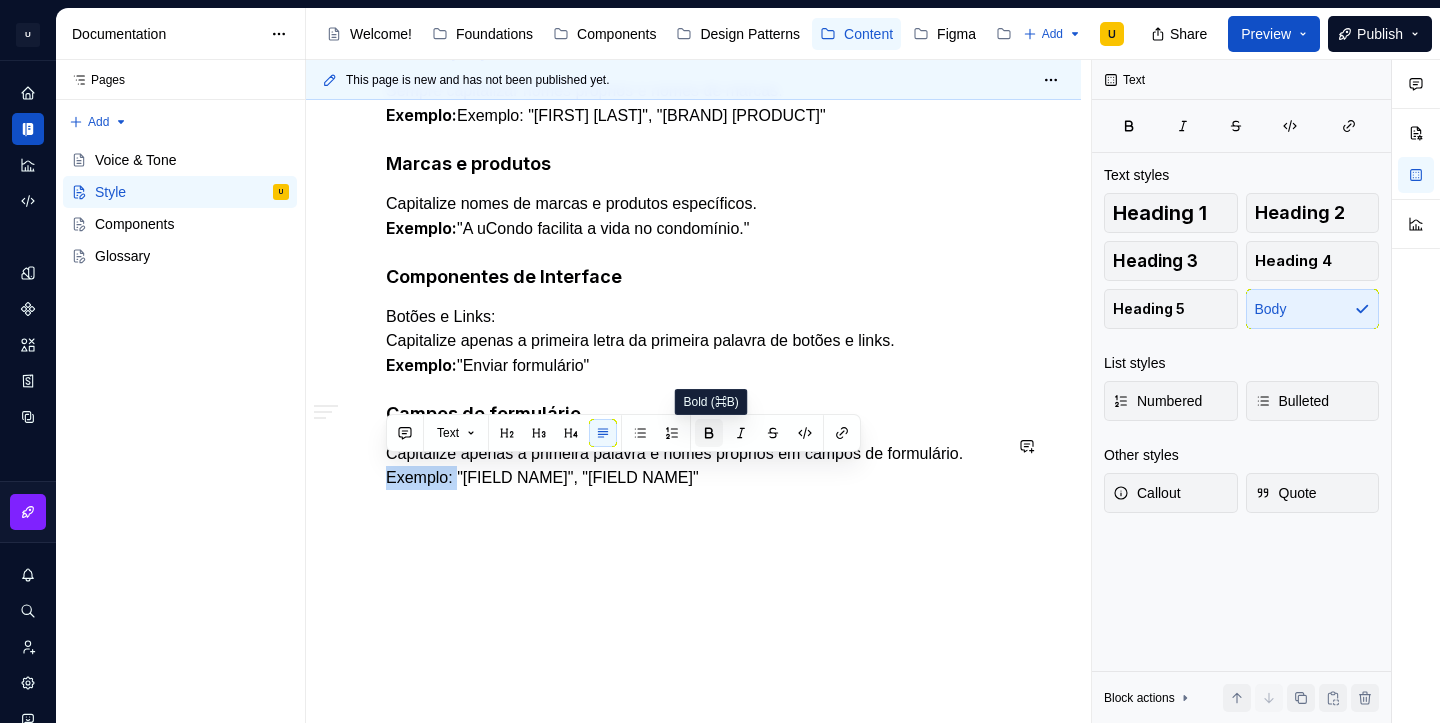 click at bounding box center (709, 433) 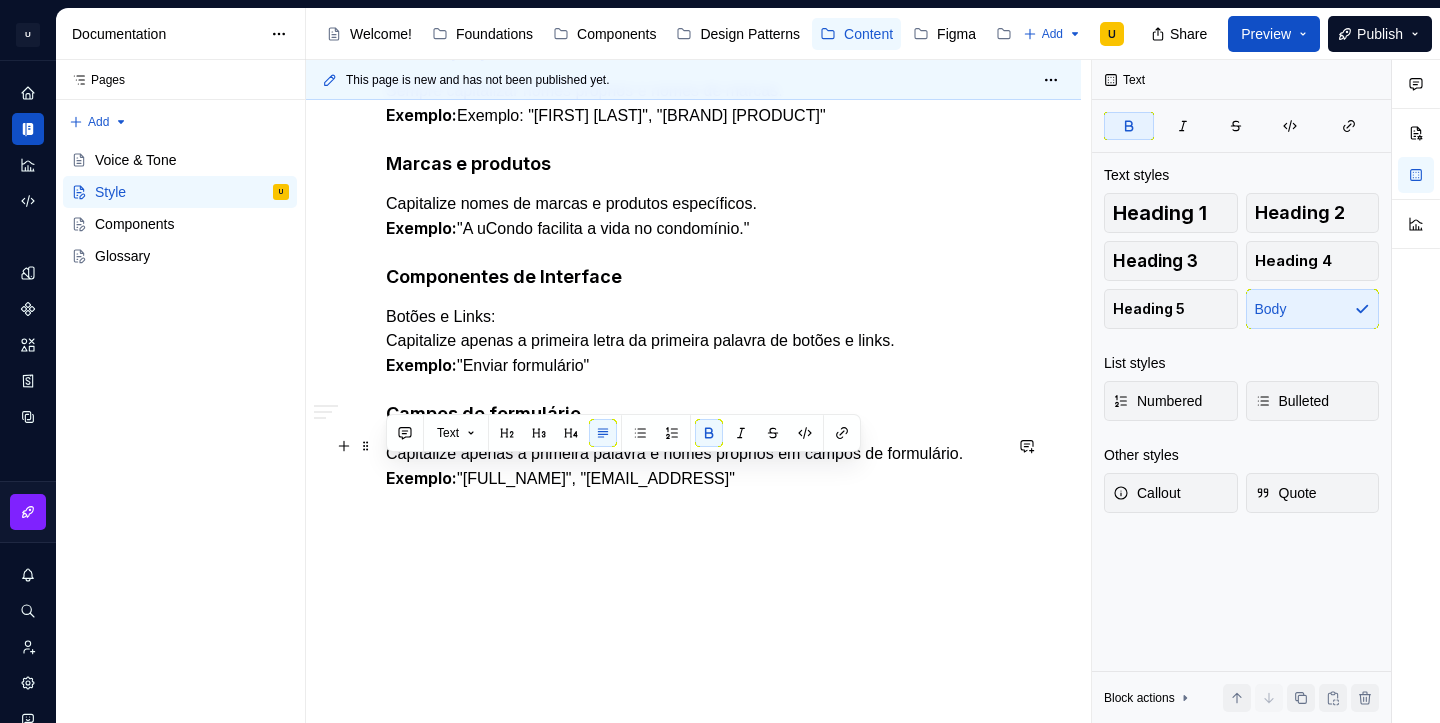 click on "Exemplo:" at bounding box center [421, 478] 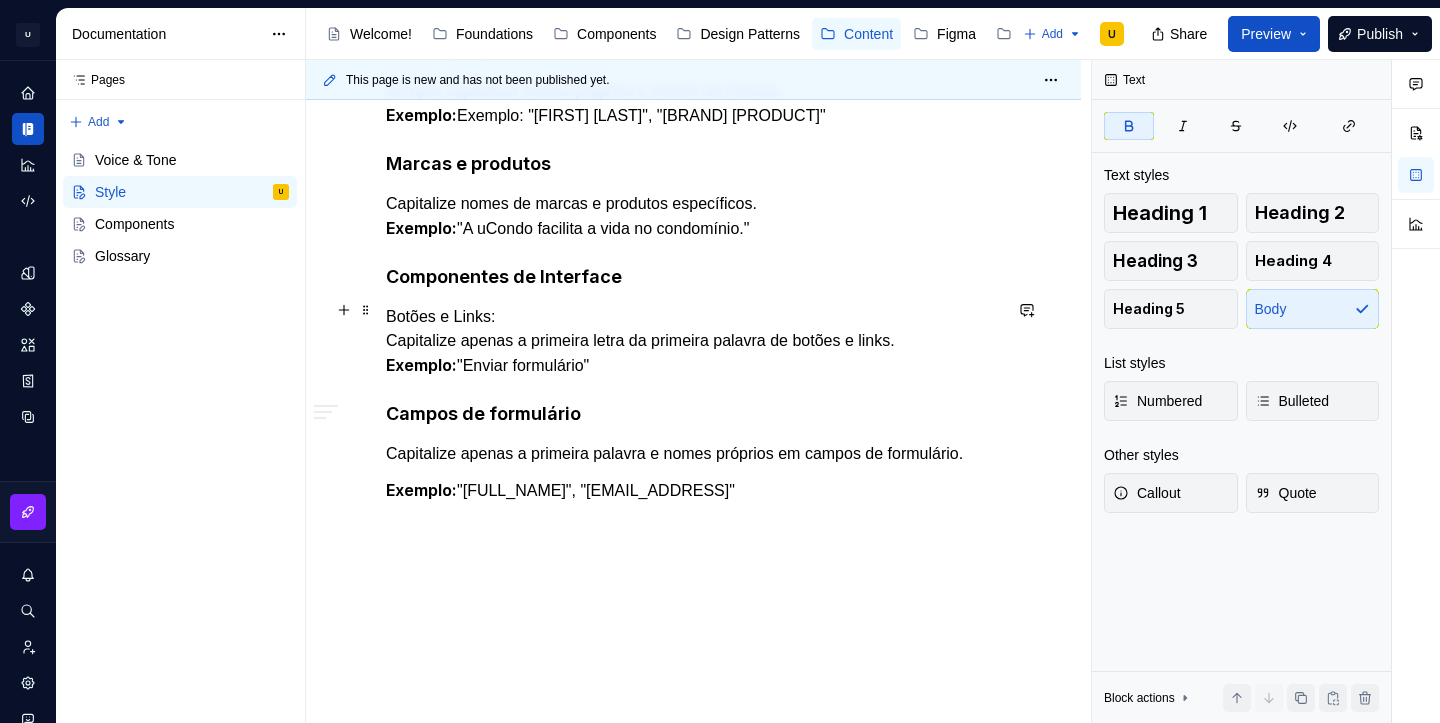 click on "**********" at bounding box center (693, -208) 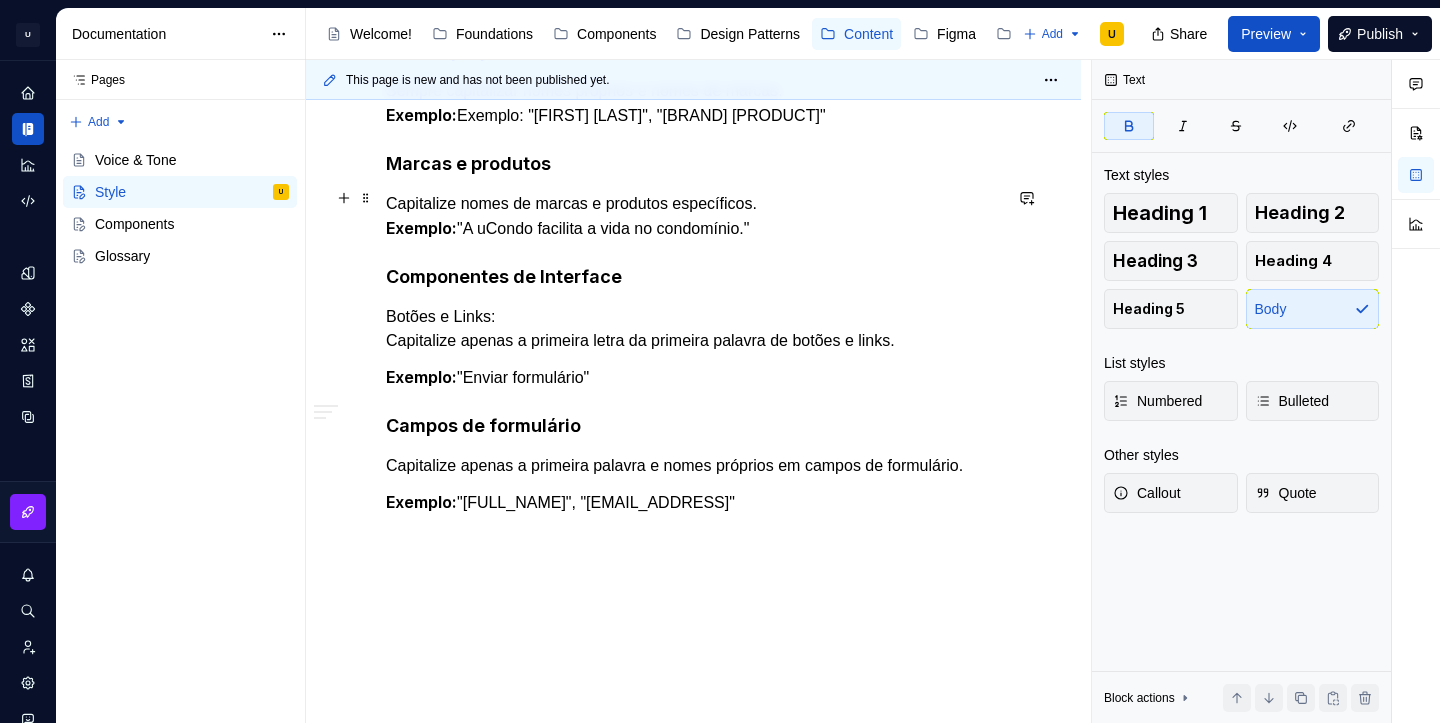 click on "**********" at bounding box center (693, -202) 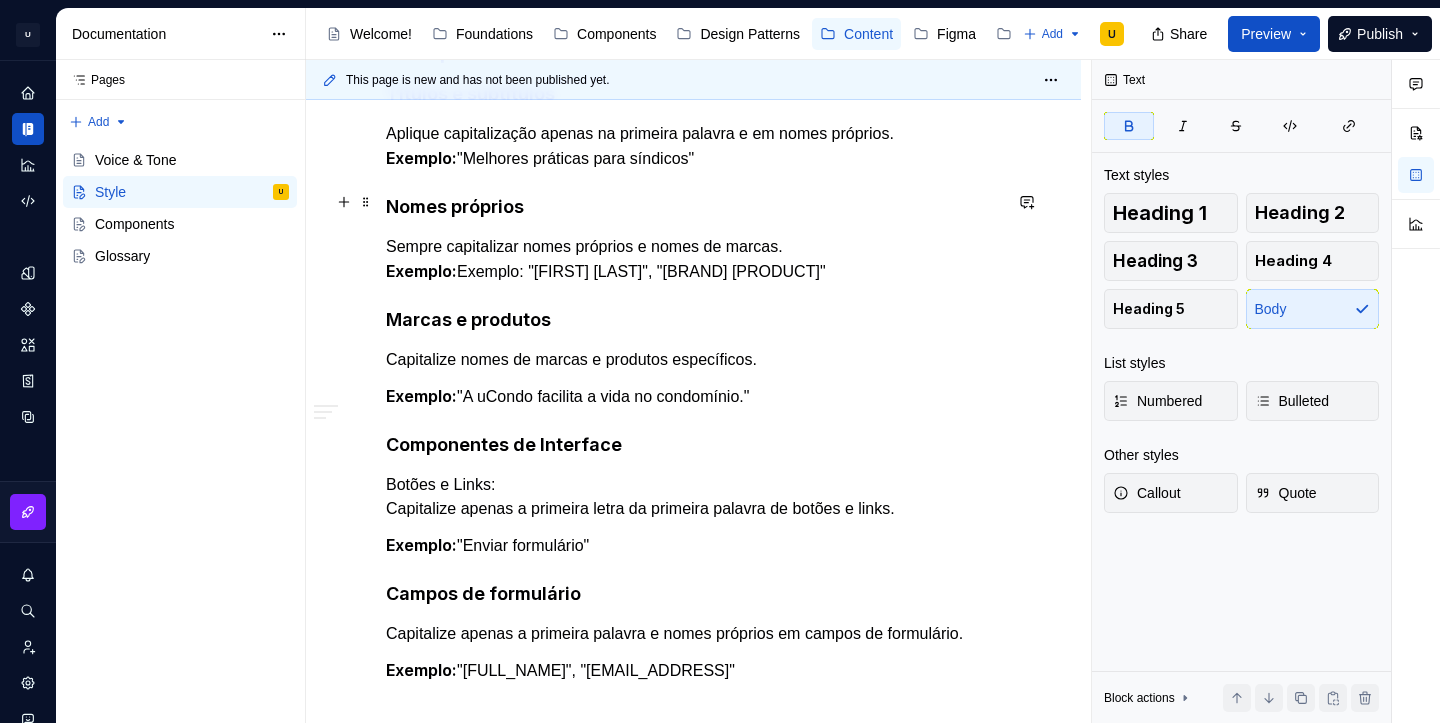 scroll, scrollTop: 1382, scrollLeft: 0, axis: vertical 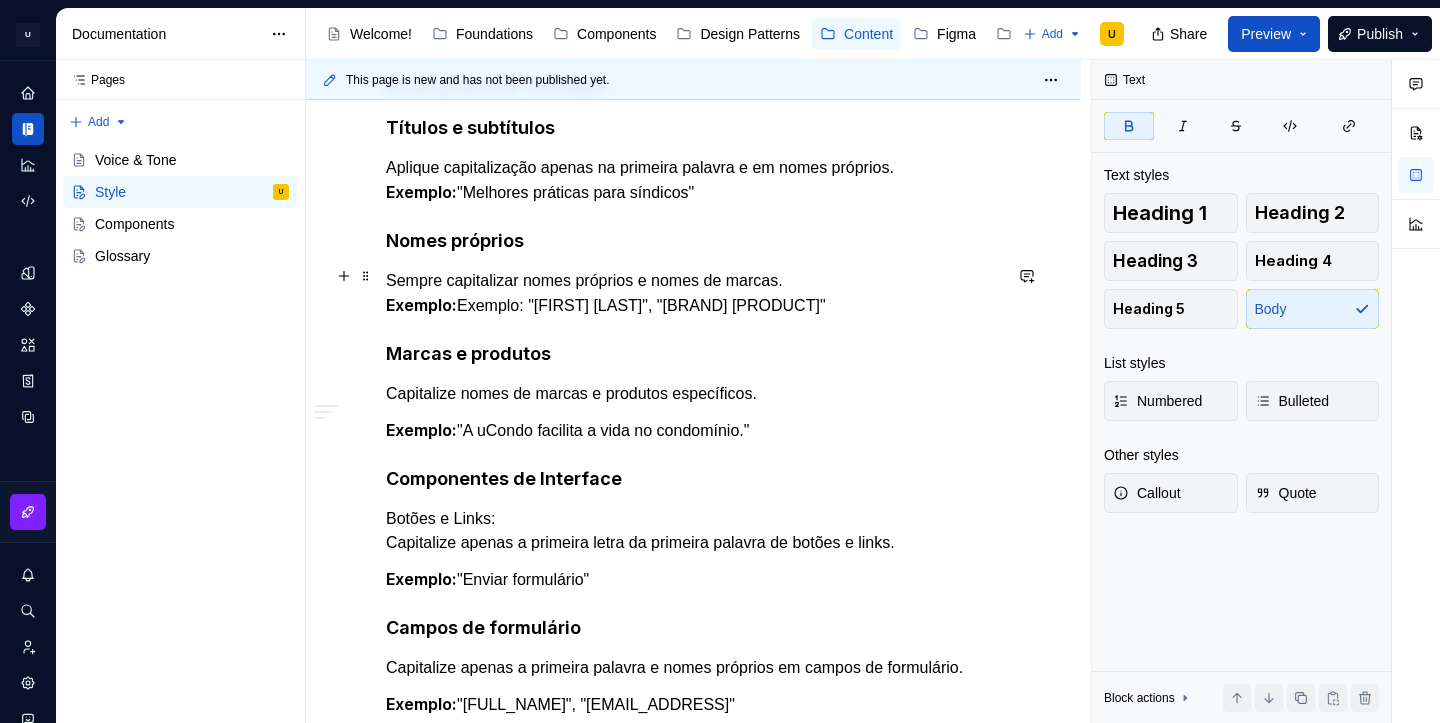 click on "Exemplo:" at bounding box center (421, 305) 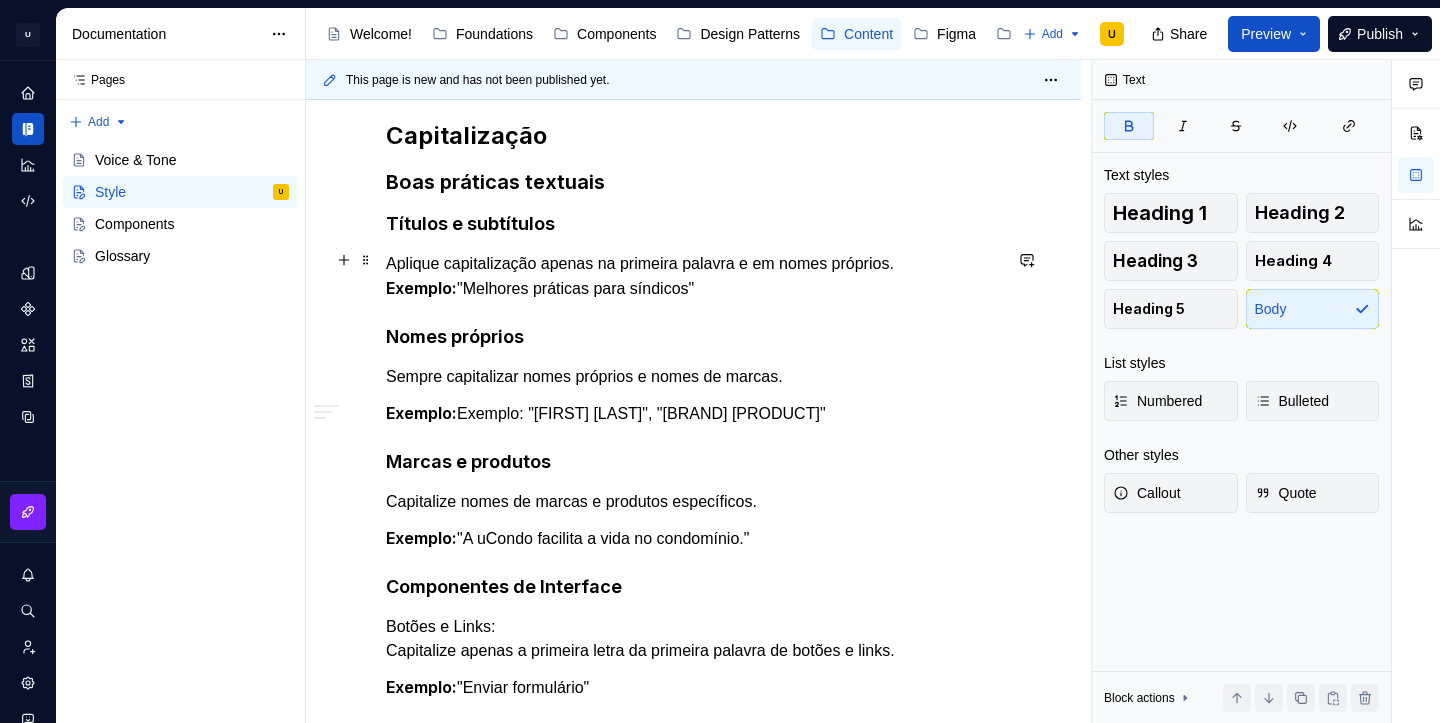 scroll, scrollTop: 1271, scrollLeft: 0, axis: vertical 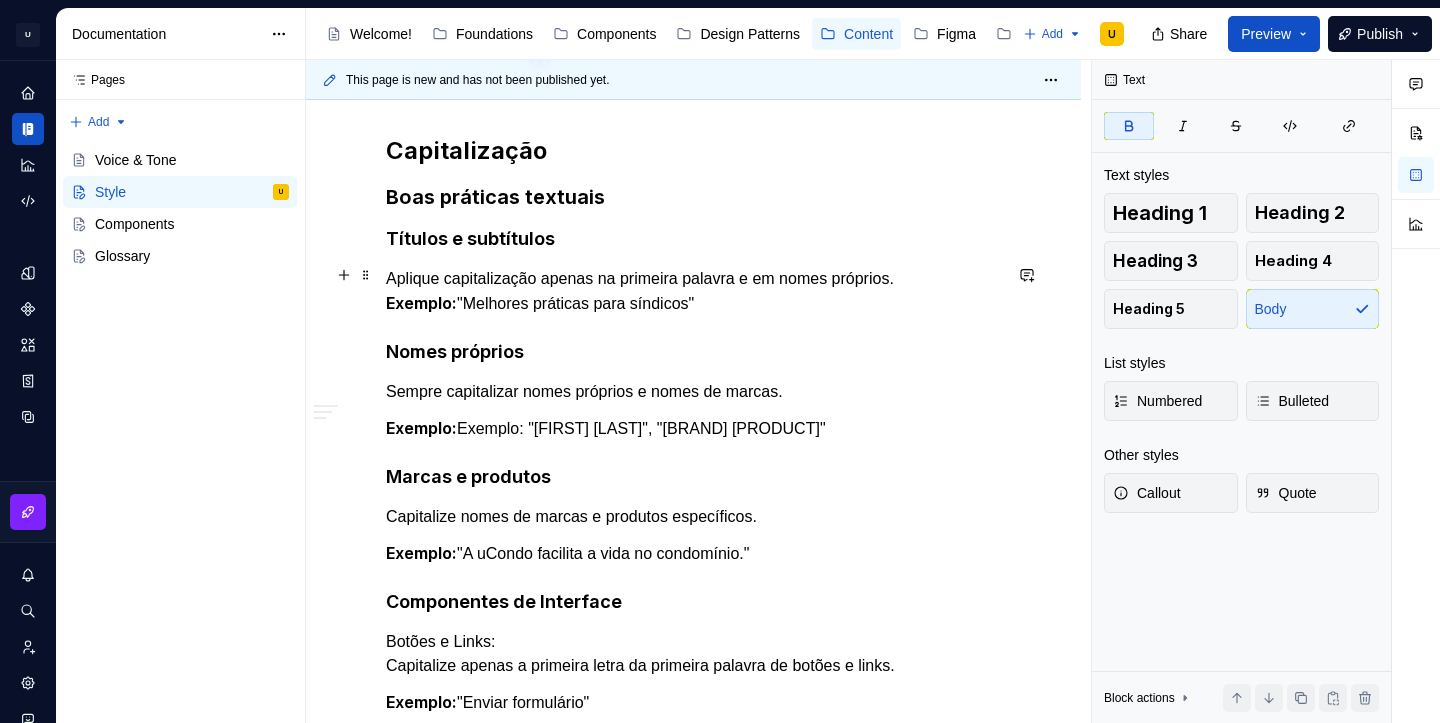 click on "**********" at bounding box center (693, 111) 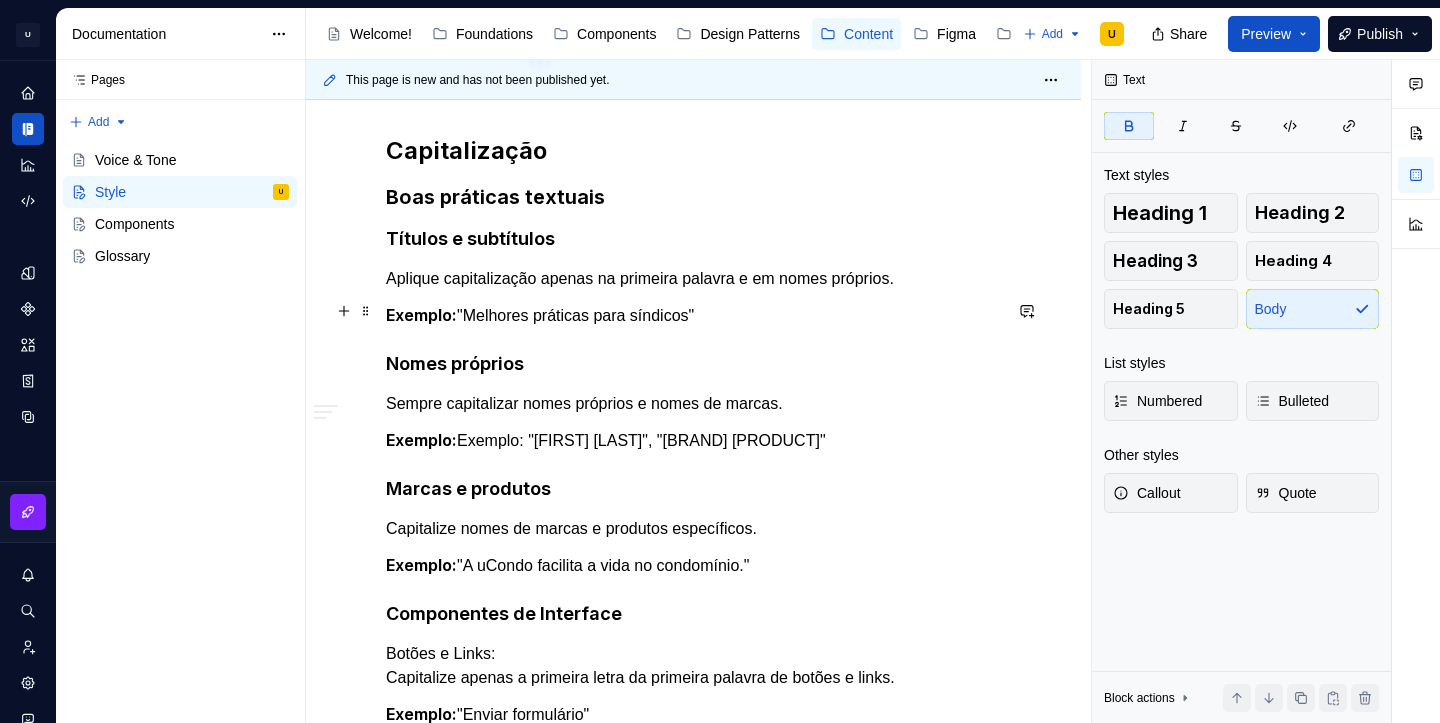 click on "Exemplo:" at bounding box center [421, 315] 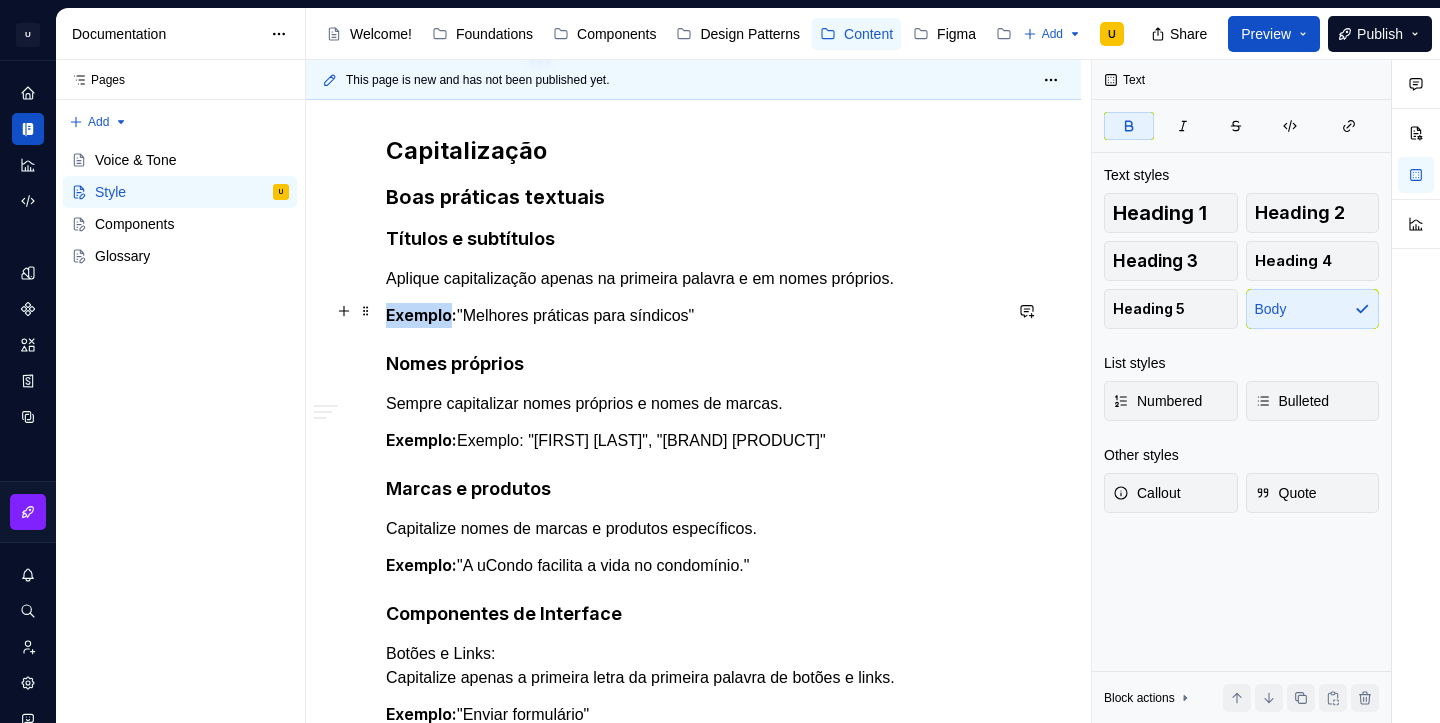 click on "Exemplo:" at bounding box center (421, 315) 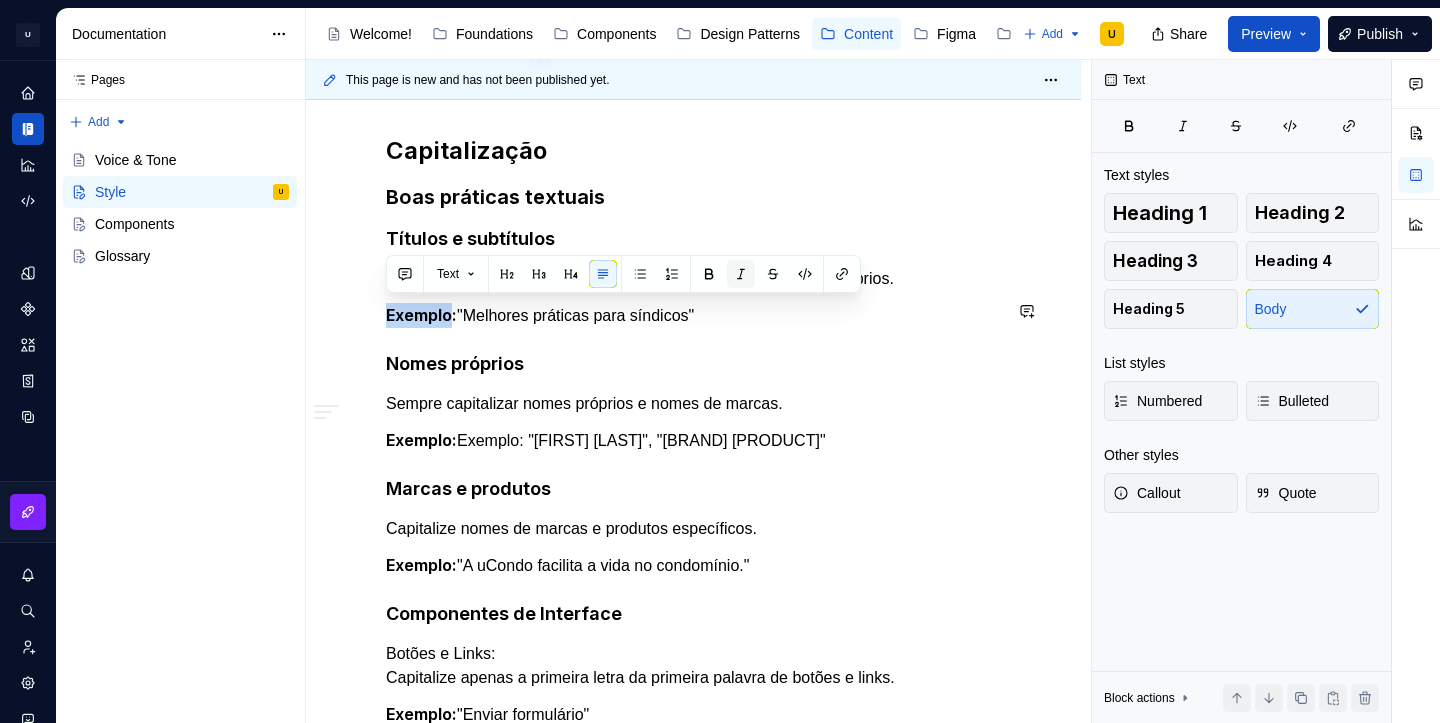 click at bounding box center [741, 274] 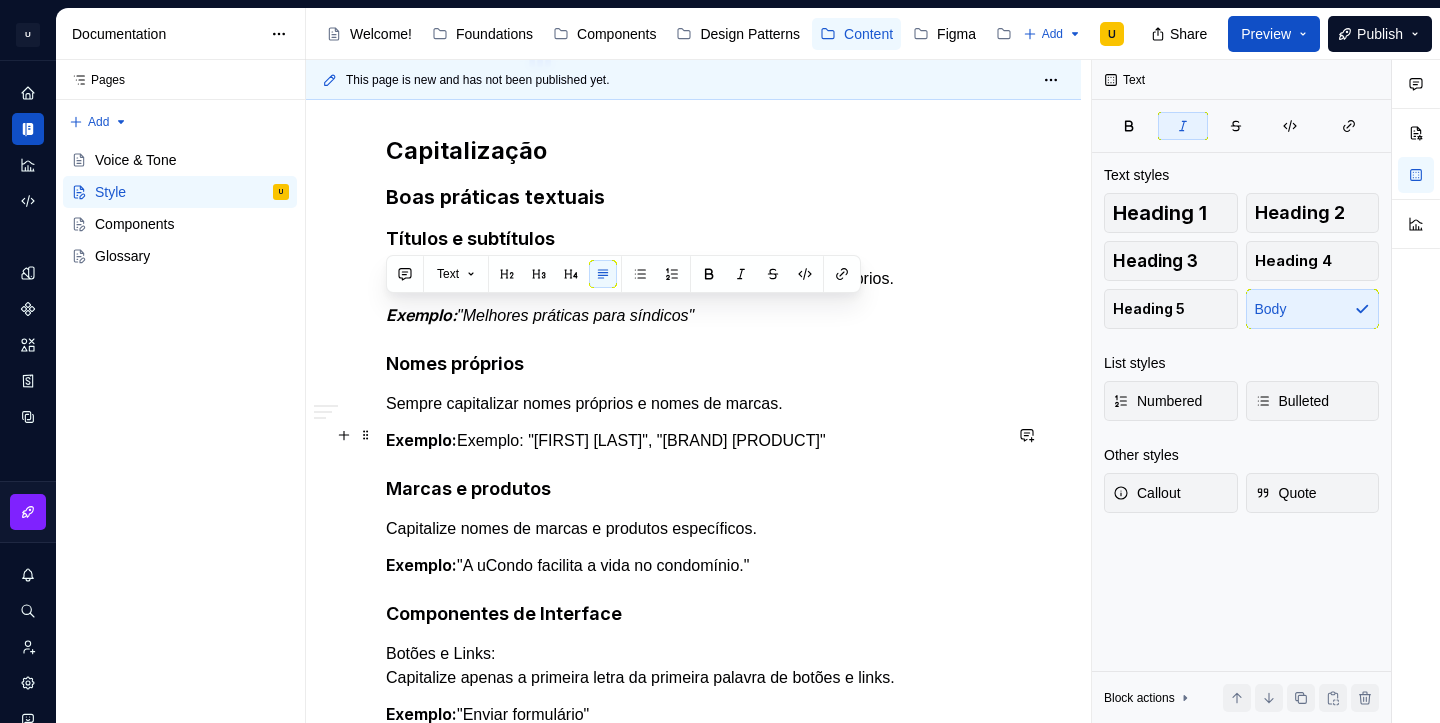 click on "Exemplo: "[FULL_NAME]", "[FULL_NAME]"" at bounding box center [693, 440] 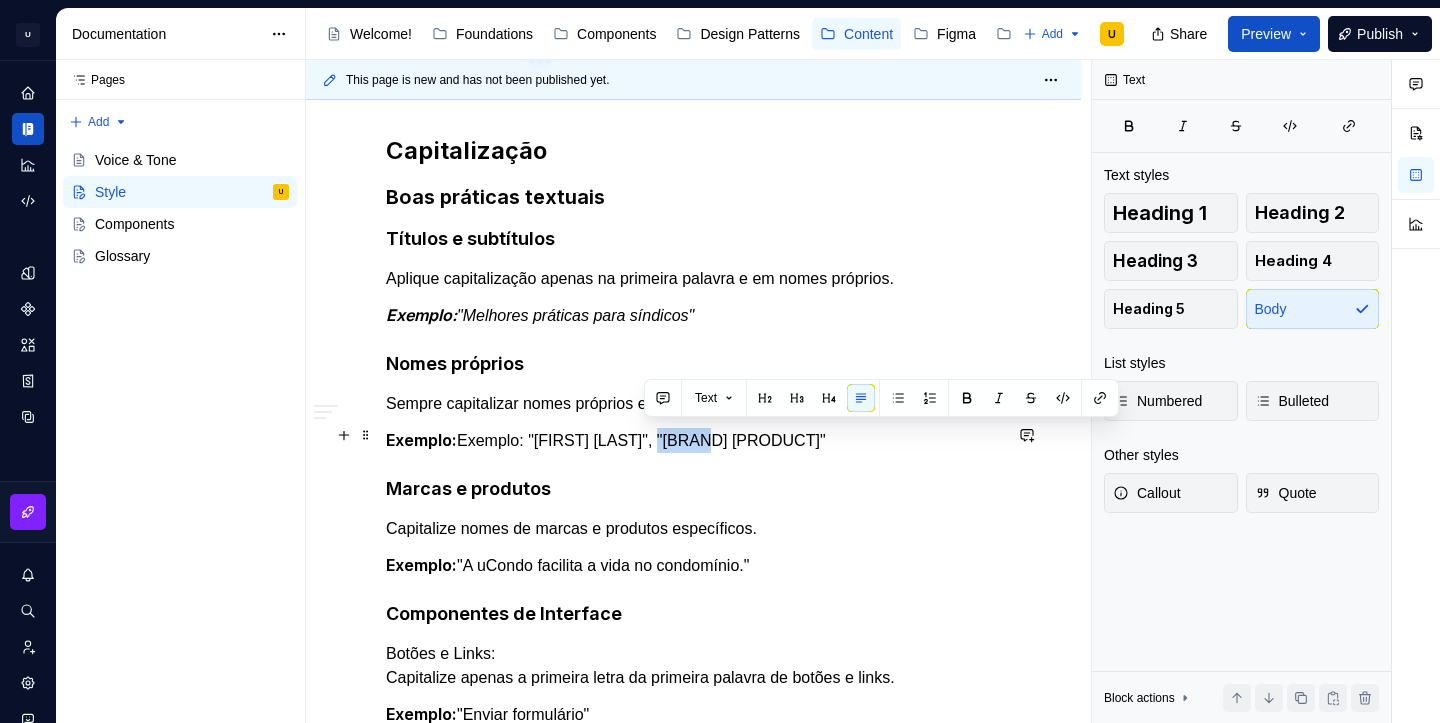 click on "Exemplo: "[FULL_NAME]", "[FULL_NAME]"" at bounding box center [693, 440] 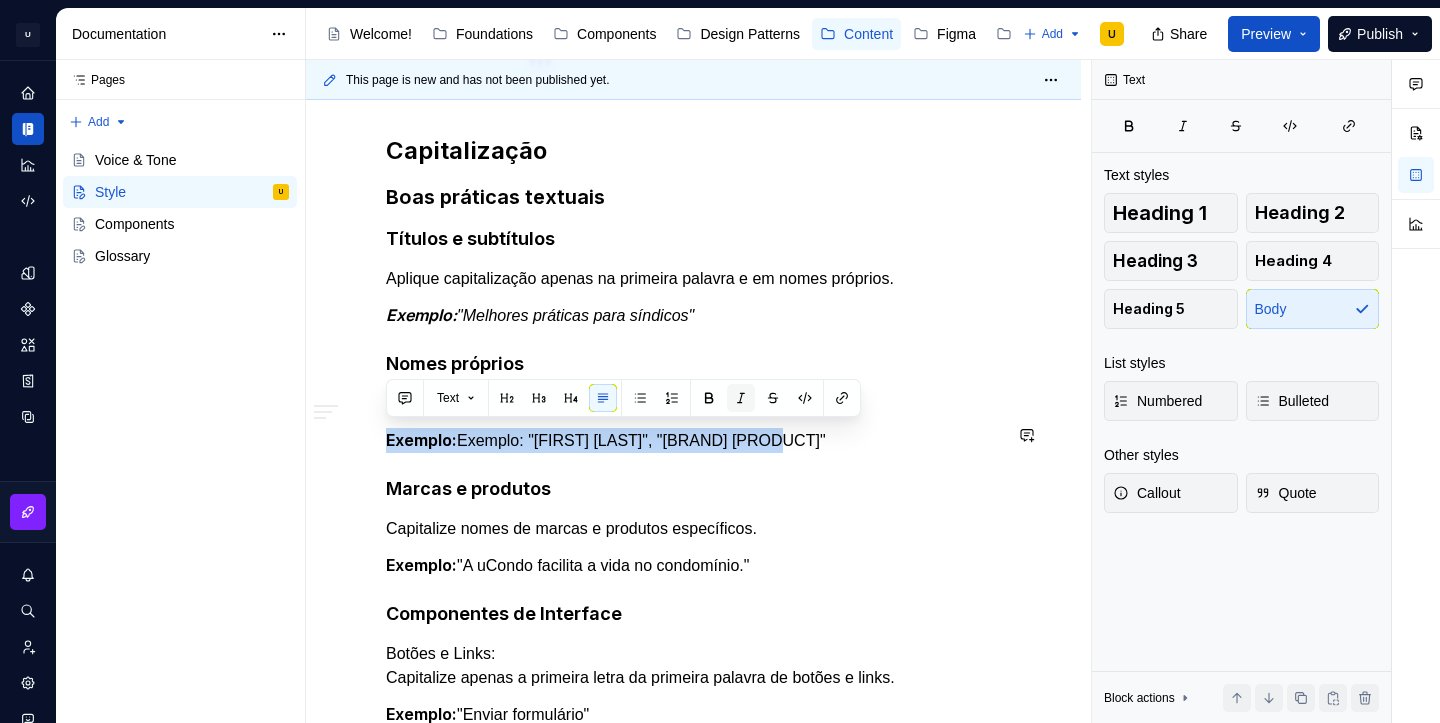 click at bounding box center (741, 398) 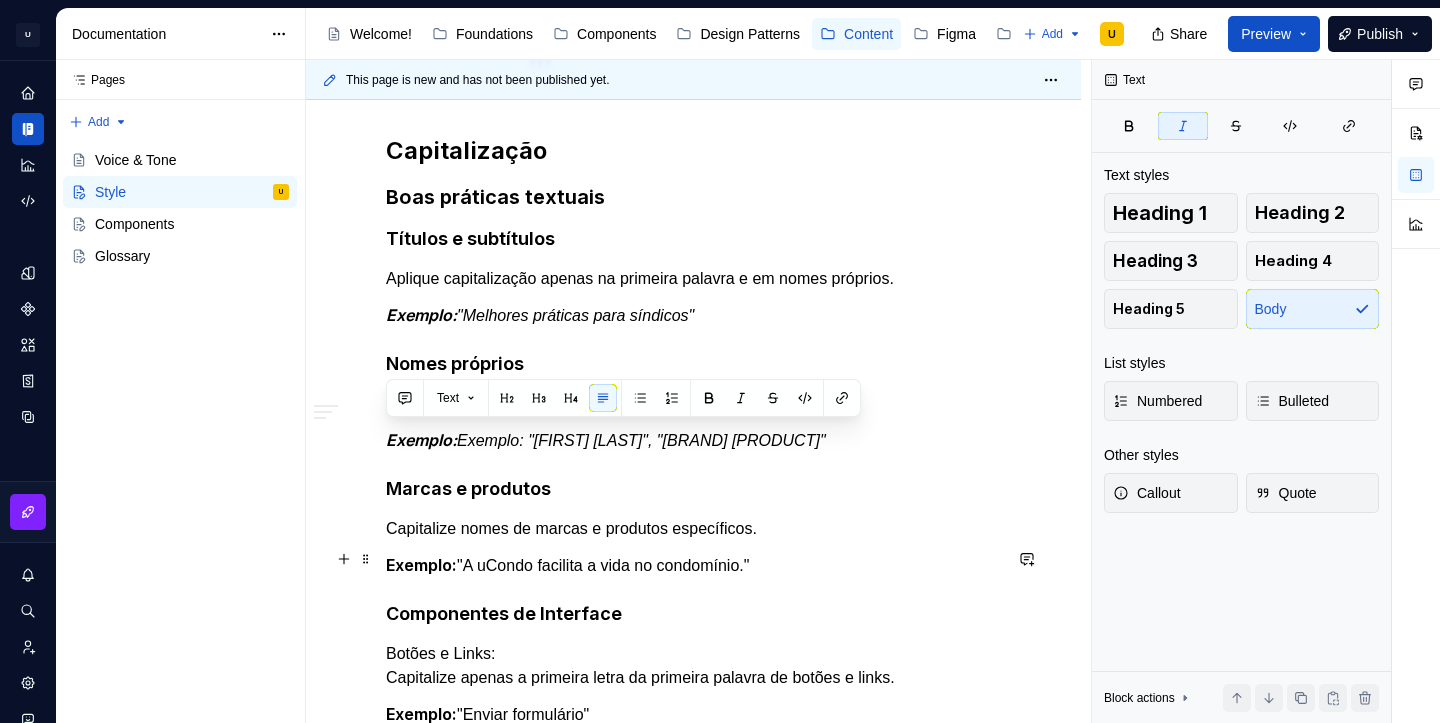 click on "Exemplo: "A uCondo facilita a vida no condomínio."" at bounding box center [693, 565] 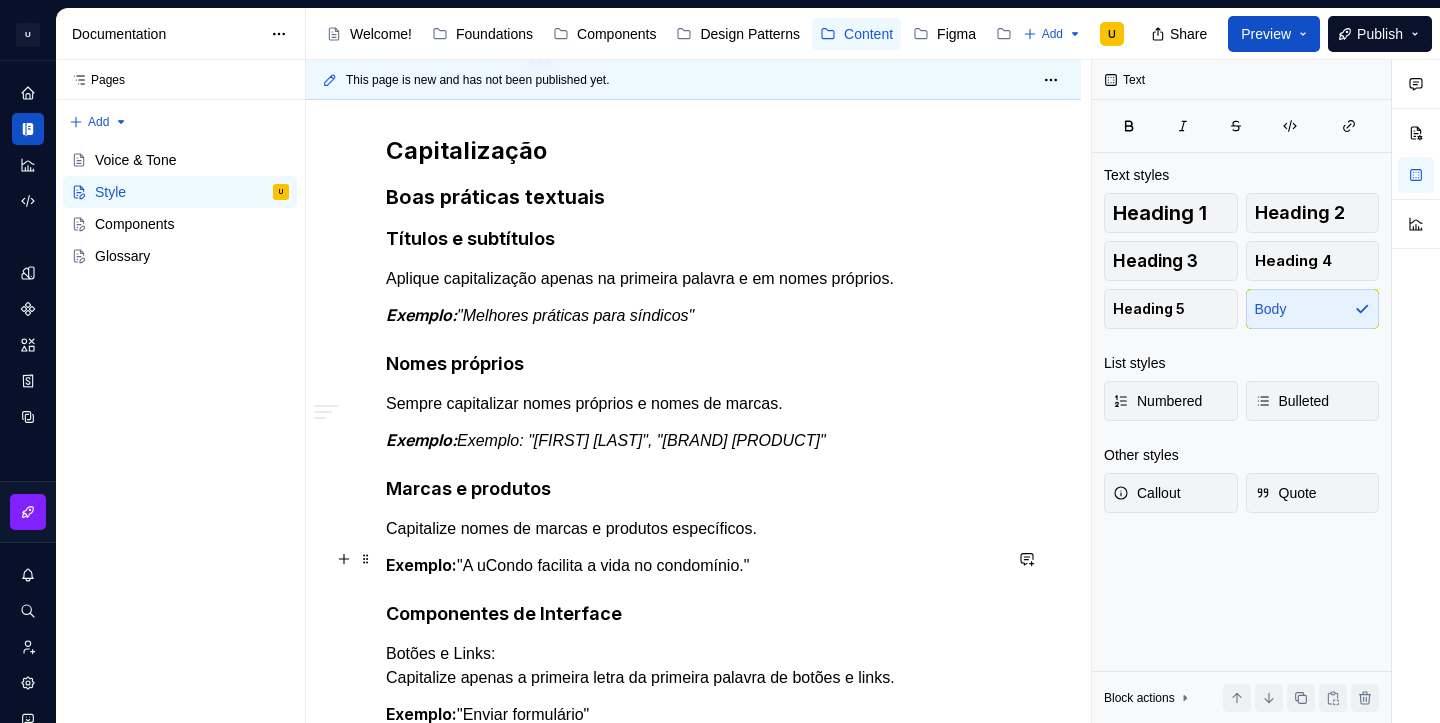 click on "Exemplo: "A uCondo facilita a vida no condomínio."" at bounding box center (693, 565) 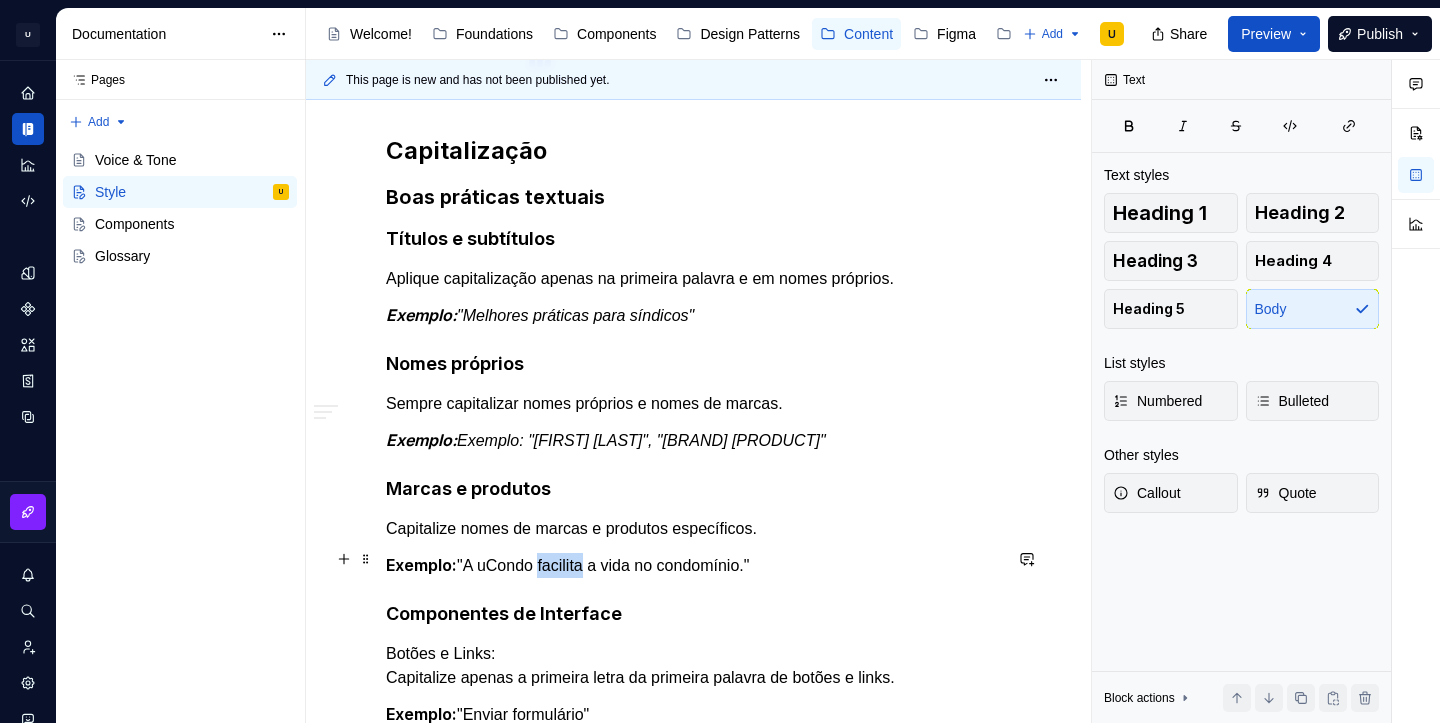 click on "Exemplo: "A uCondo facilita a vida no condomínio."" at bounding box center [693, 565] 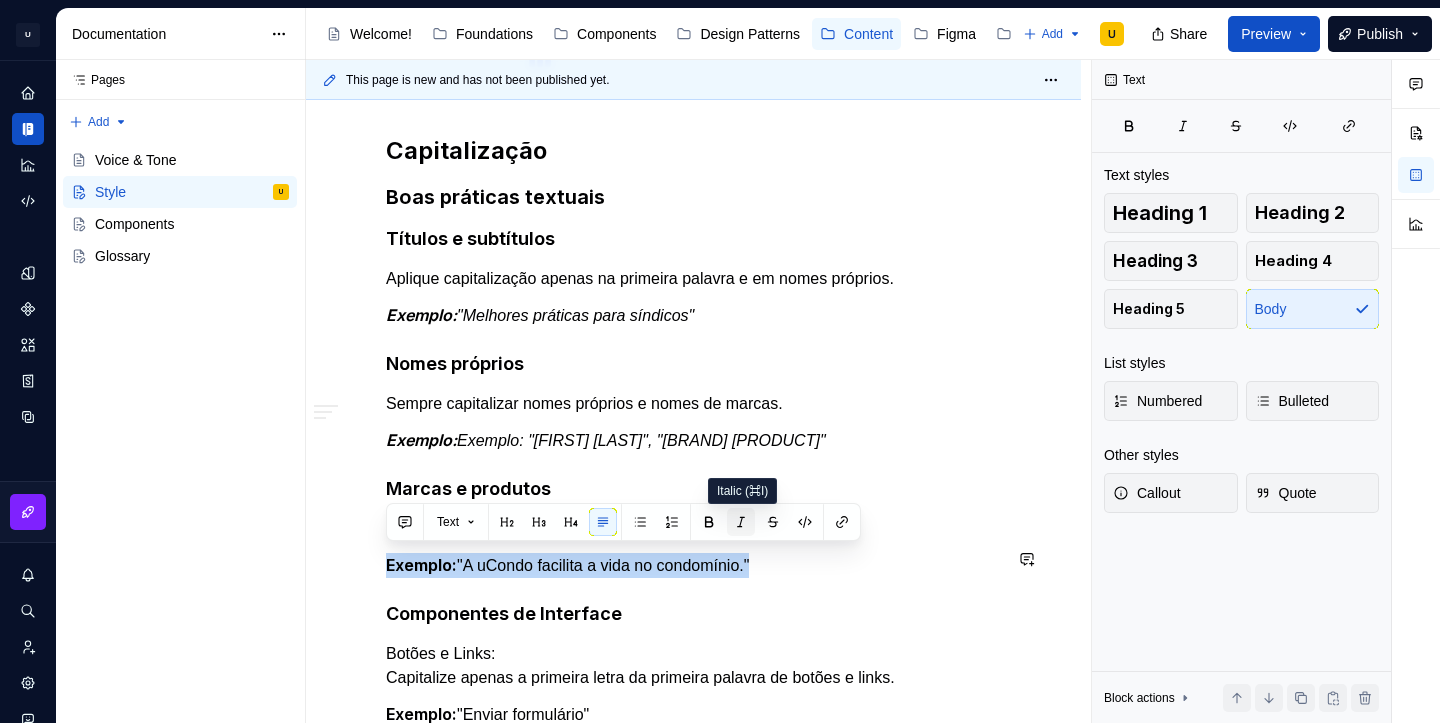 click at bounding box center (741, 522) 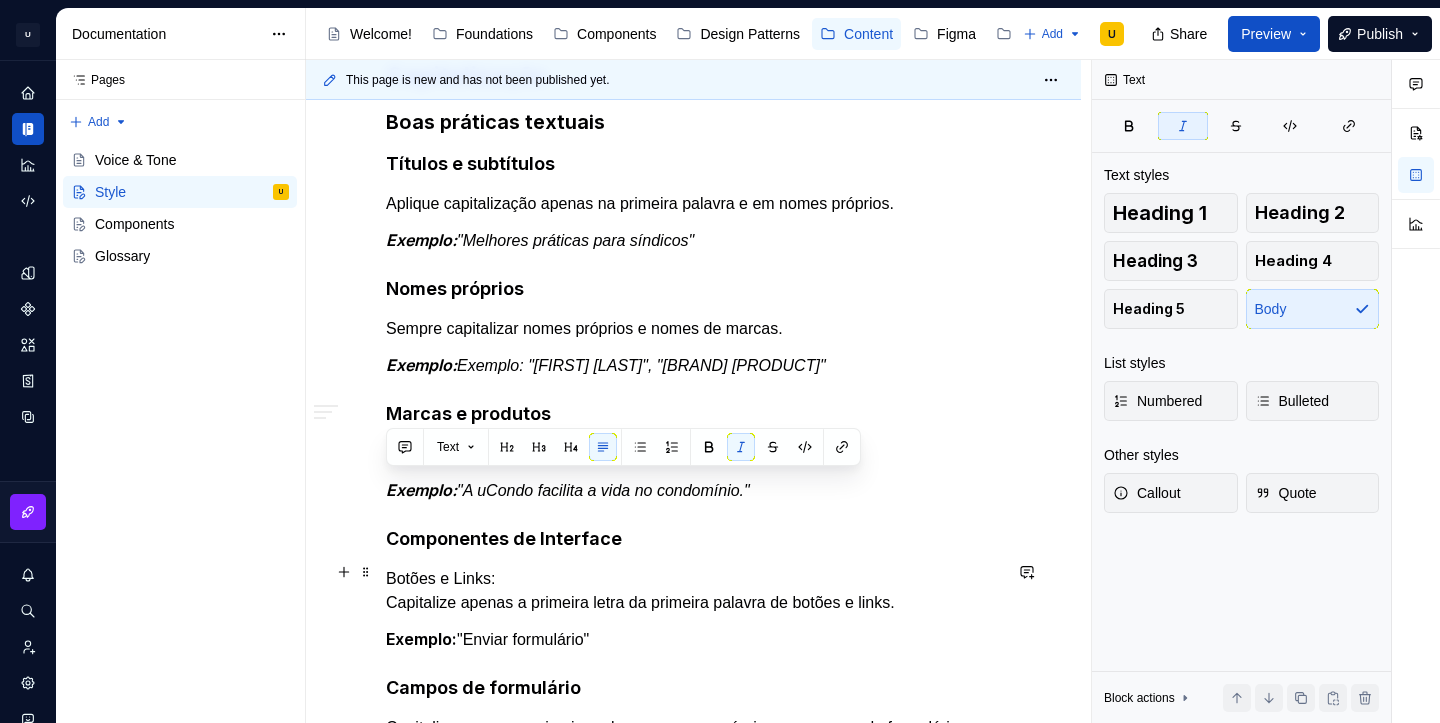 scroll, scrollTop: 1353, scrollLeft: 0, axis: vertical 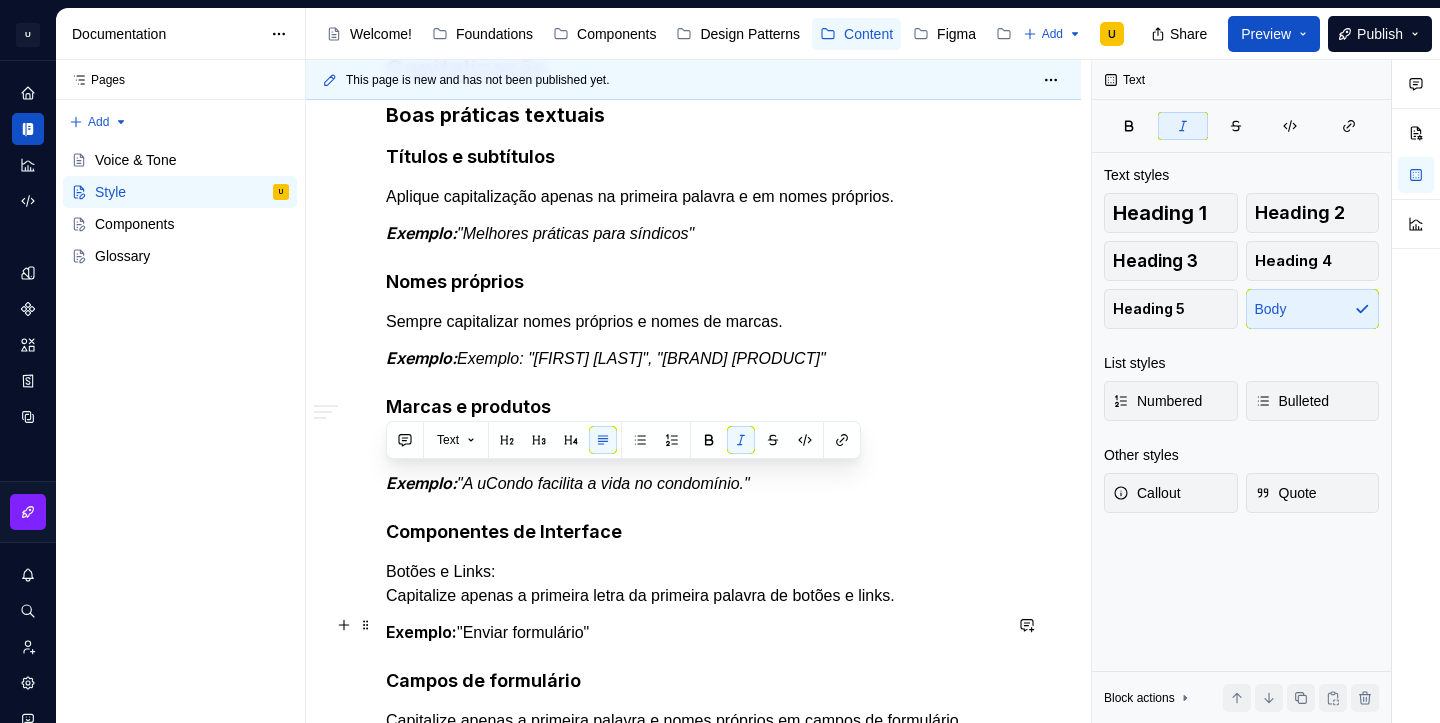 click on "Exemplo: "Enviar formulário"" at bounding box center [693, 632] 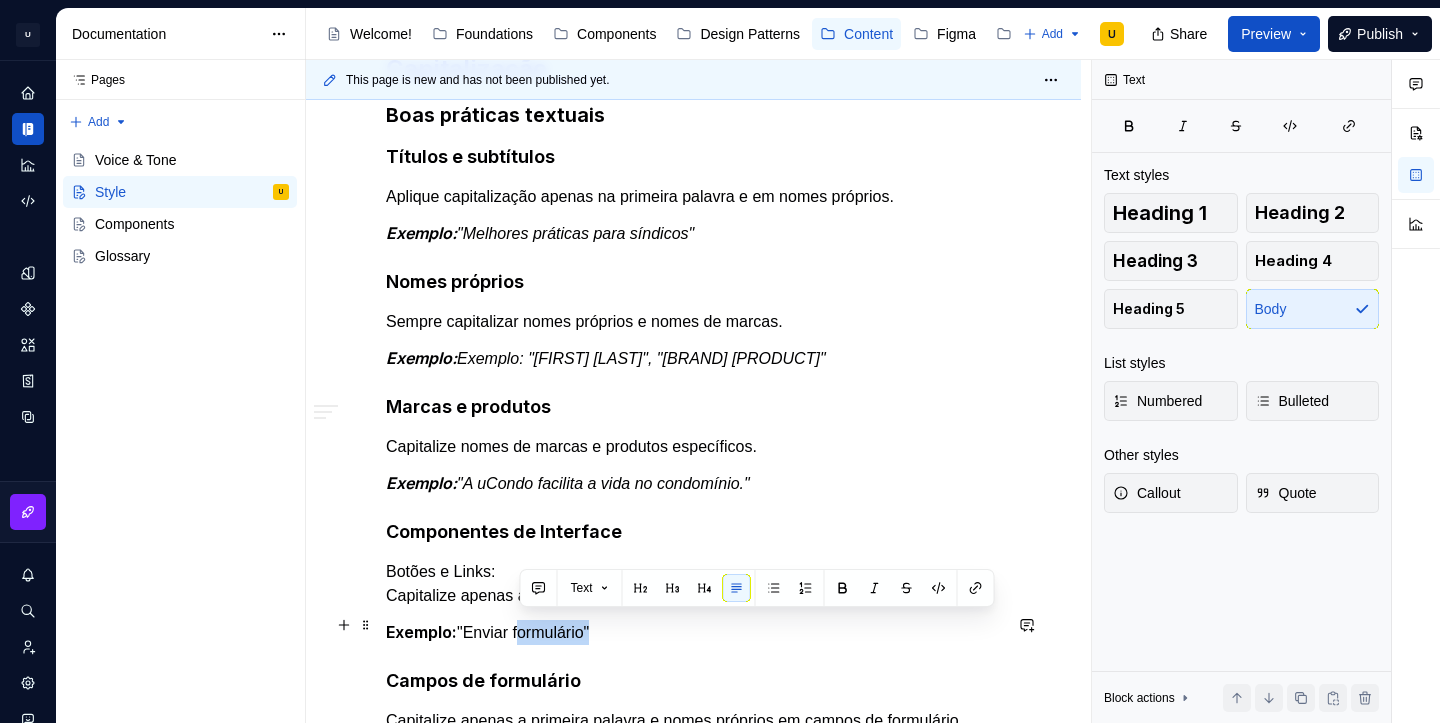 click on "Exemplo: "Enviar formulário"" at bounding box center [693, 632] 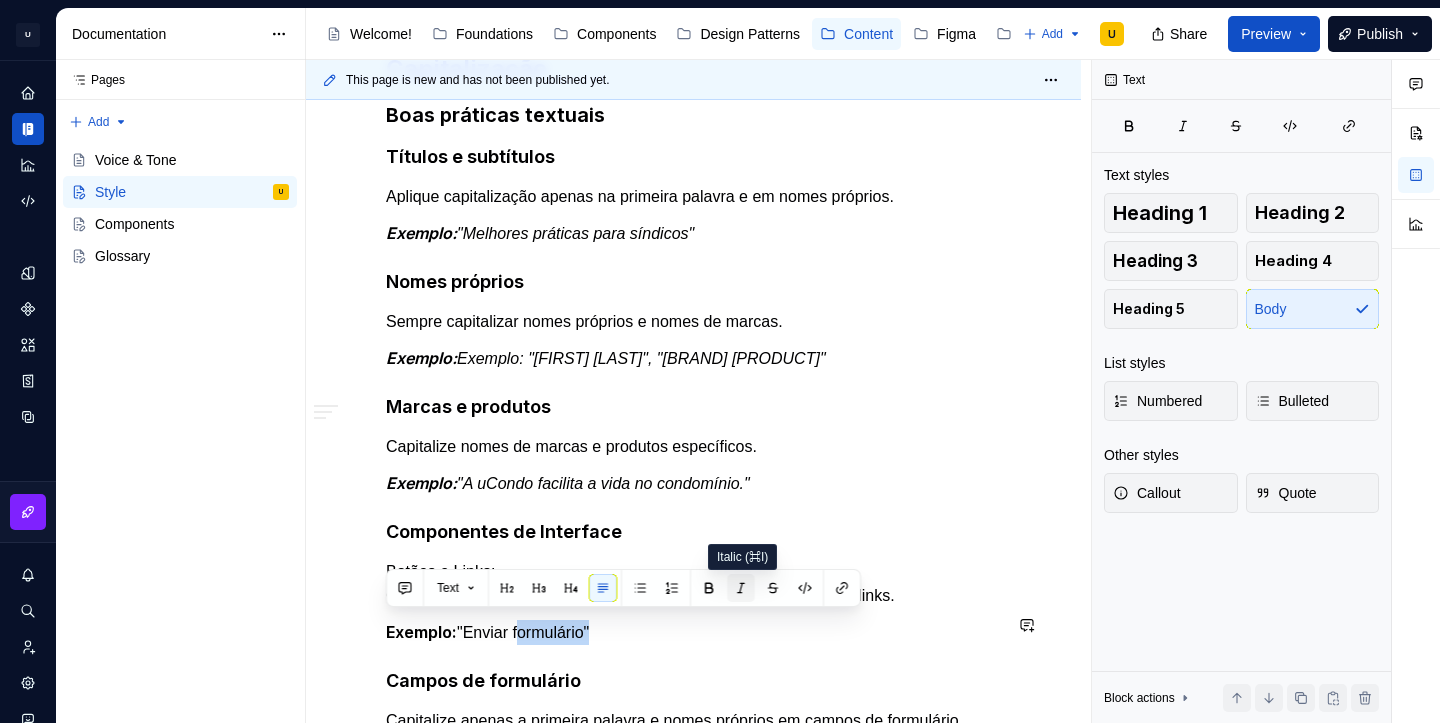 click at bounding box center (741, 588) 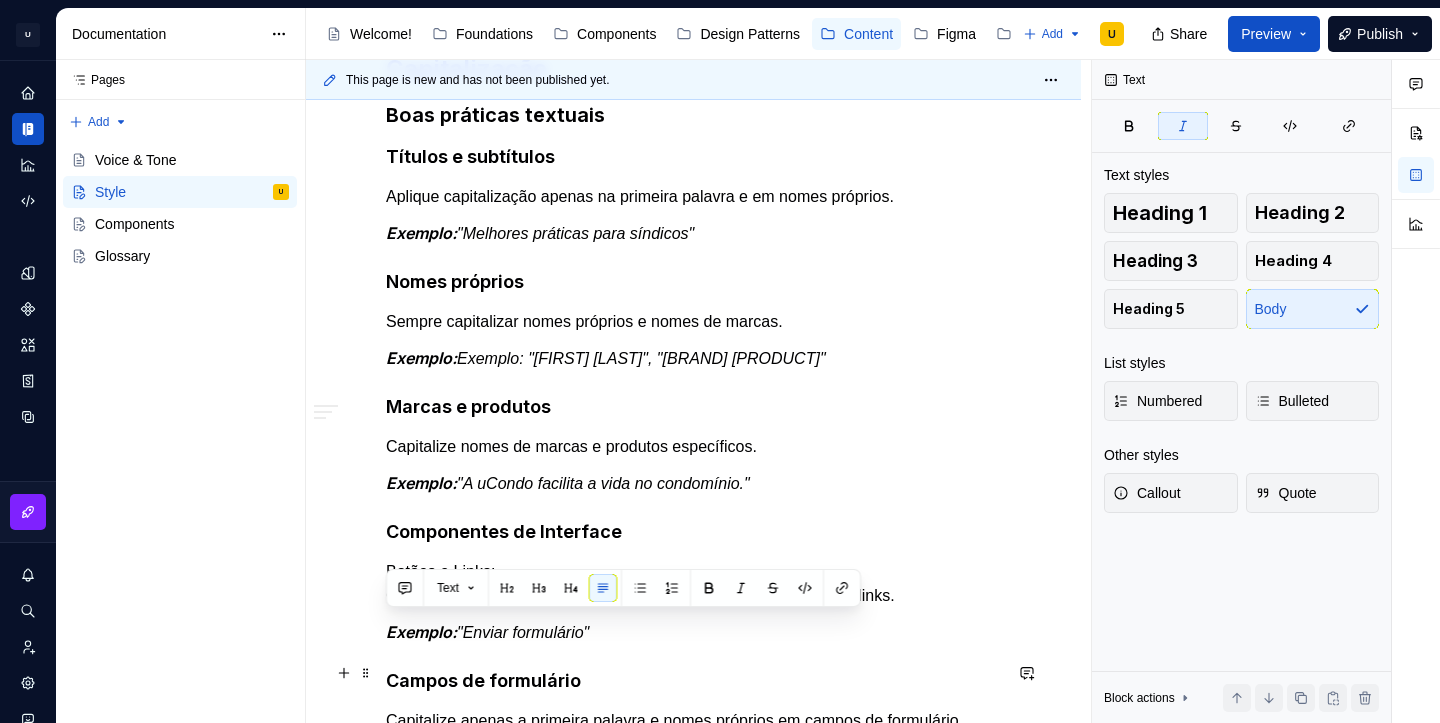 click on "Campos de formulário" at bounding box center (693, 681) 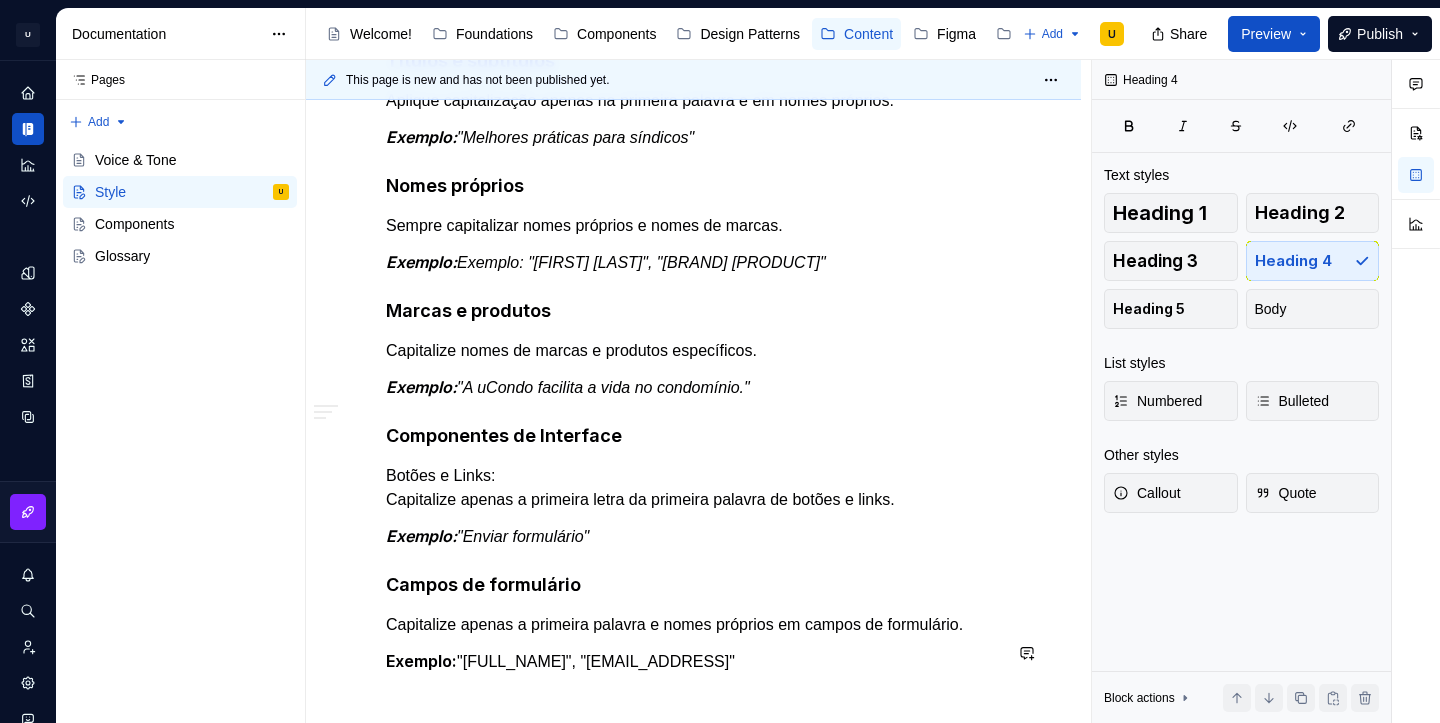 scroll, scrollTop: 1474, scrollLeft: 0, axis: vertical 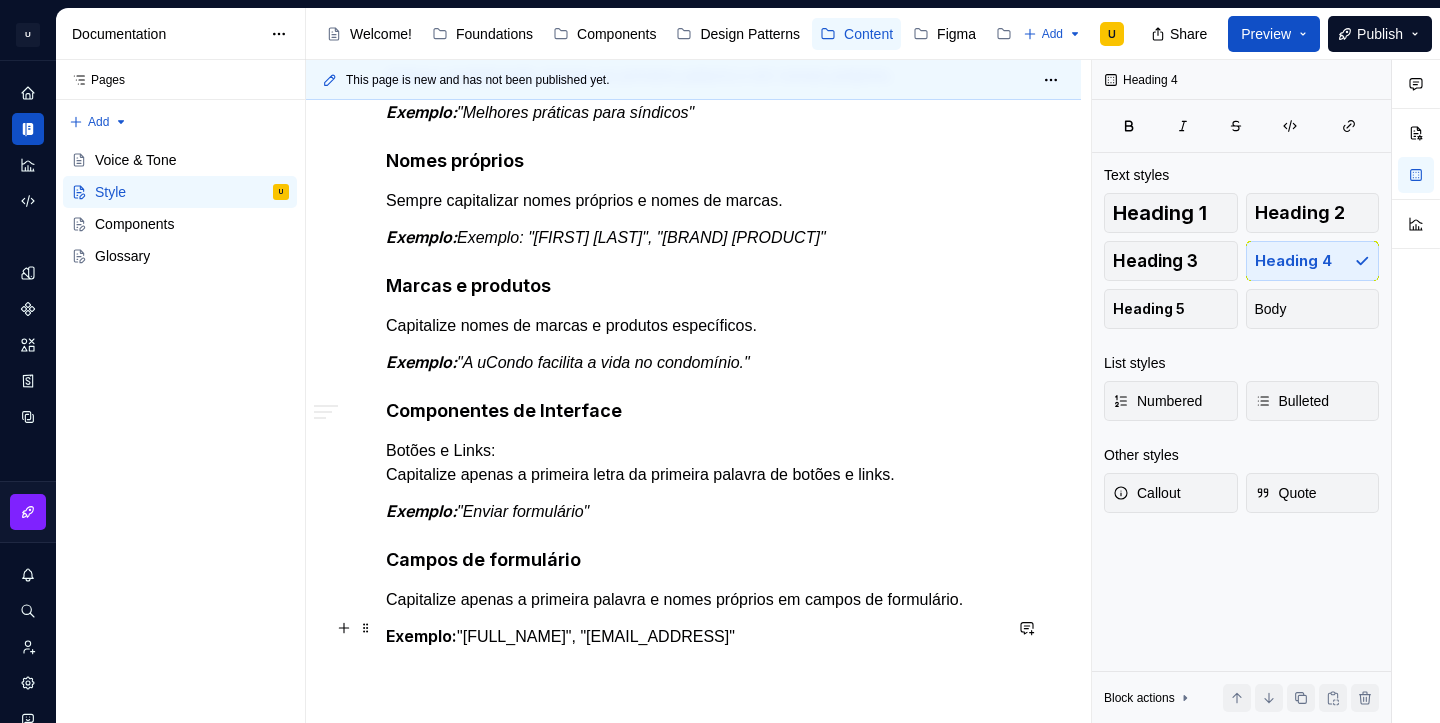 click on "Exemplo: "Nome completo", "Endereço de e-mail"" at bounding box center (693, 636) 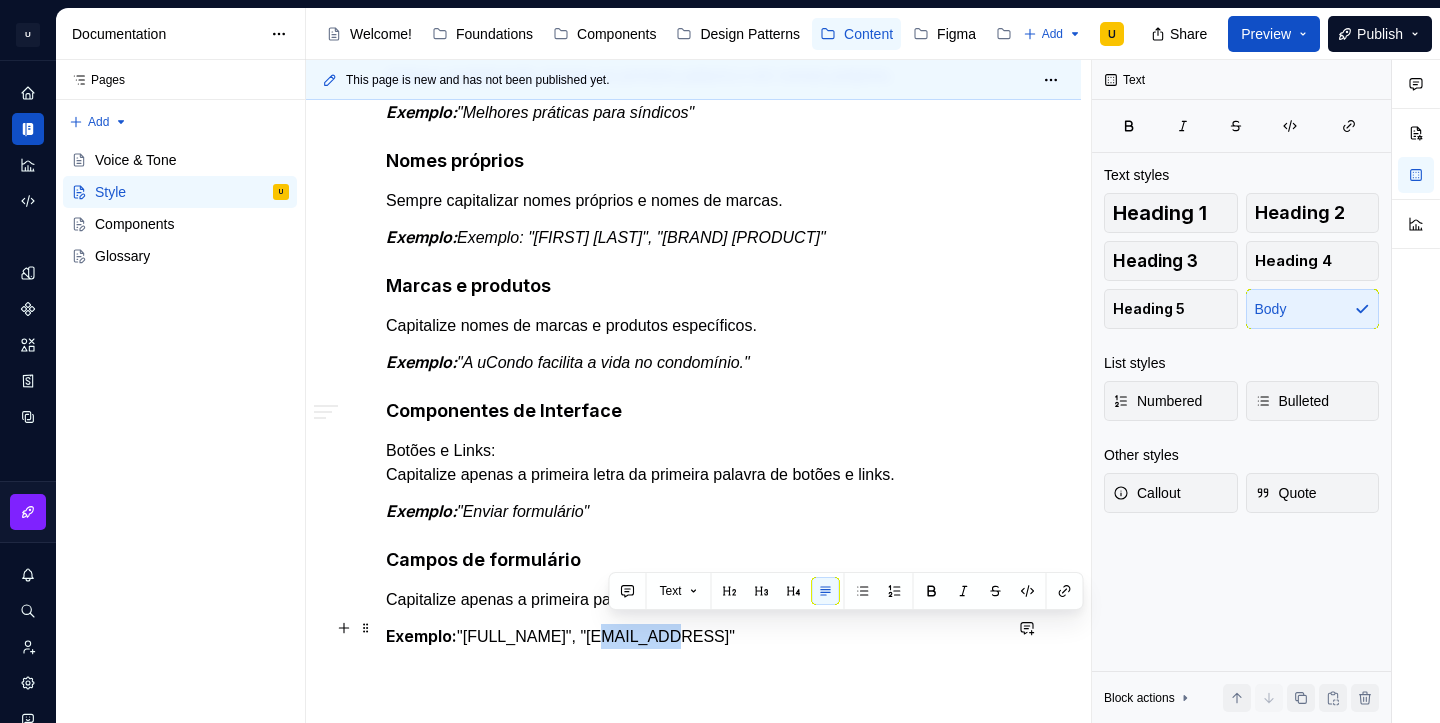 click on "Exemplo: "Nome completo", "Endereço de e-mail"" at bounding box center [693, 636] 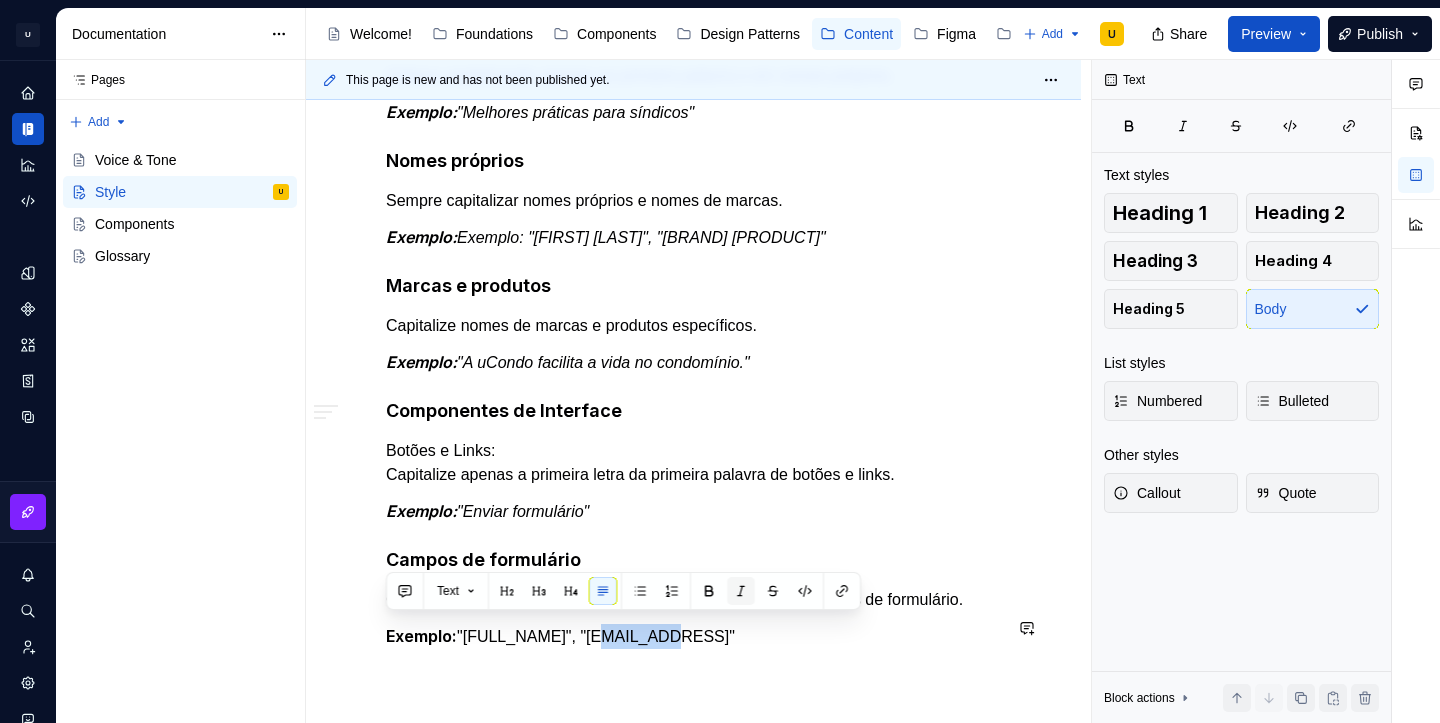 click at bounding box center [741, 591] 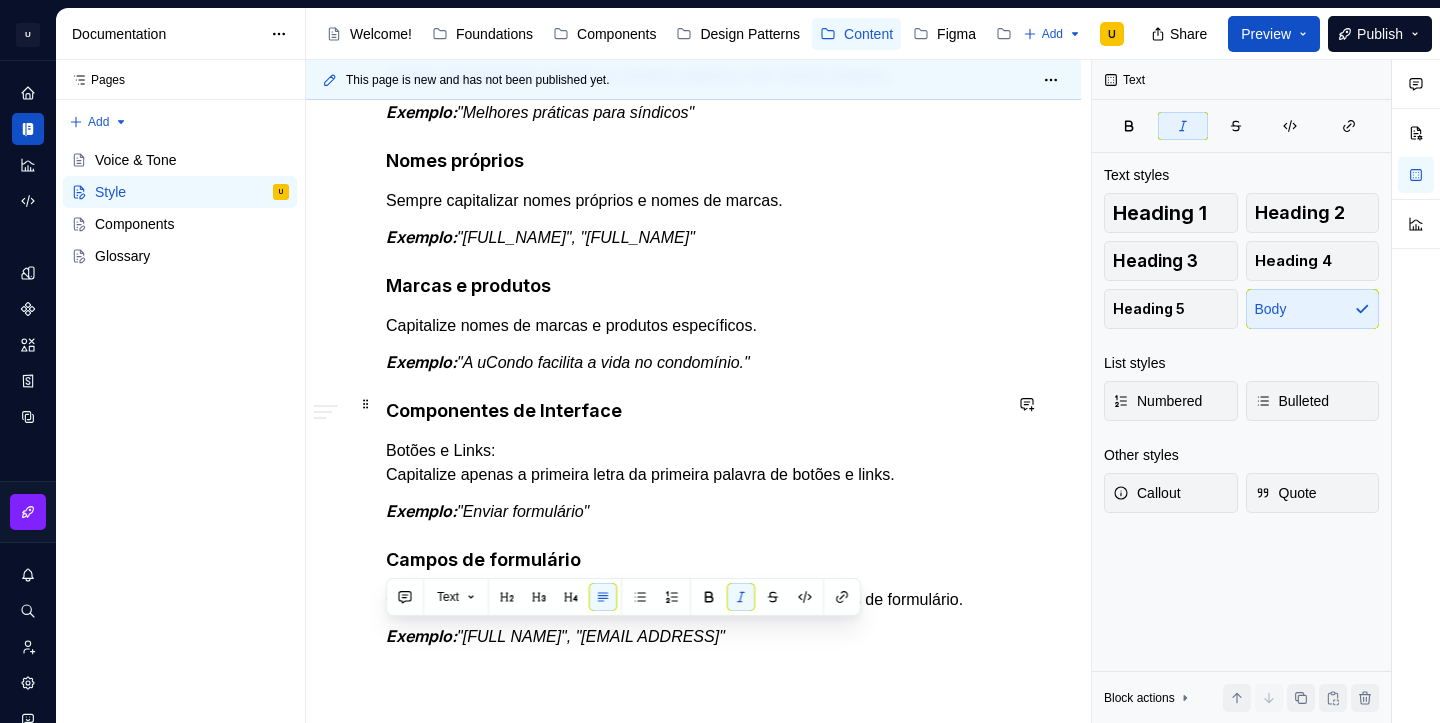 scroll, scrollTop: 1468, scrollLeft: 0, axis: vertical 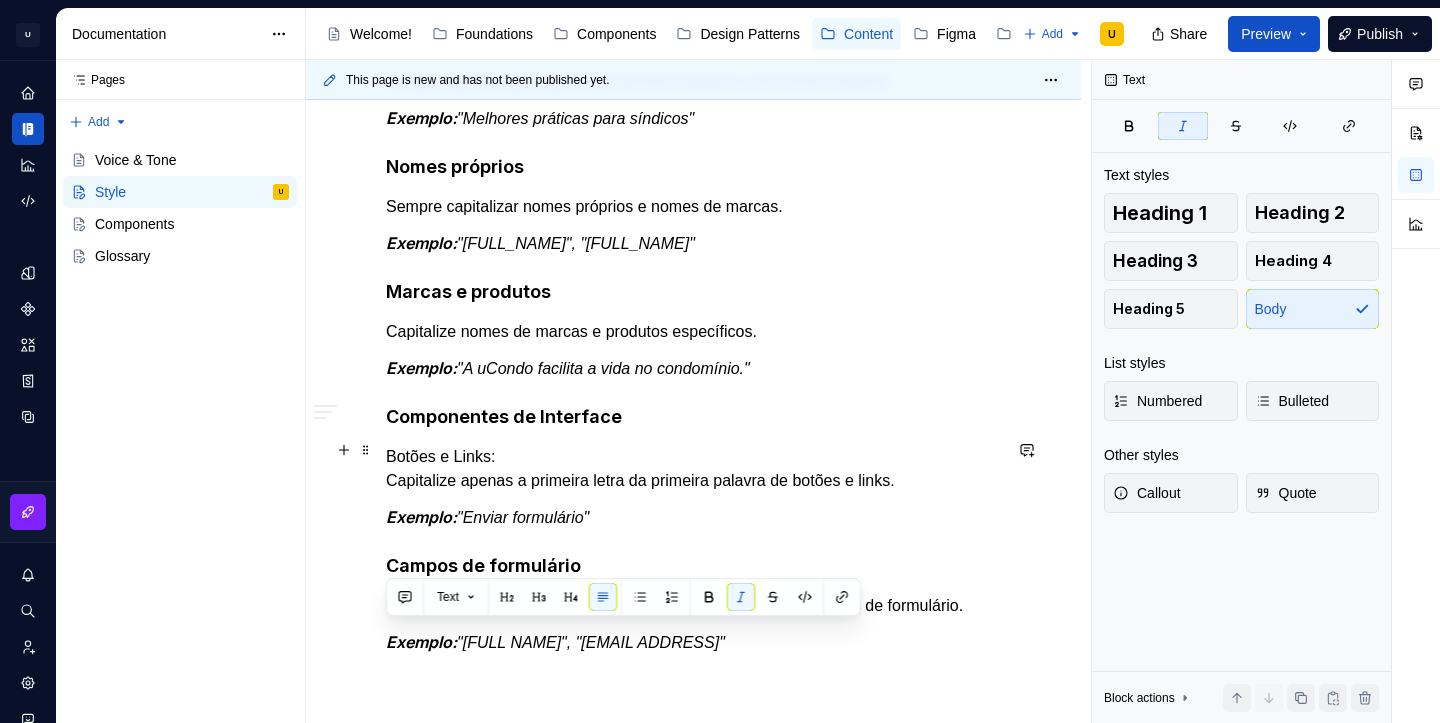 click on "Botões e Links: Capitalize apenas a primeira letra da primeira palavra de botões e links." at bounding box center [693, 469] 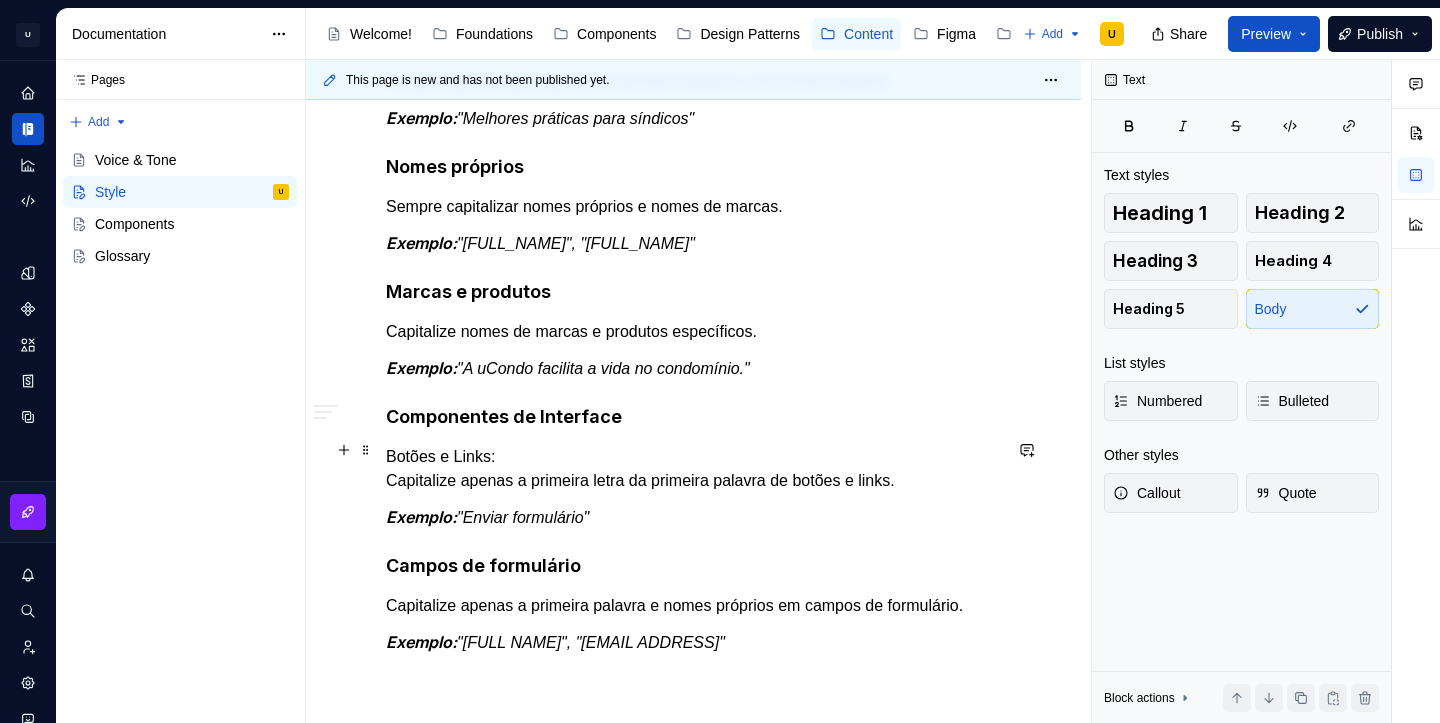 click on "Botões e Links: Capitalize apenas a primeira letra da primeira palavra de botões e links." at bounding box center (693, 469) 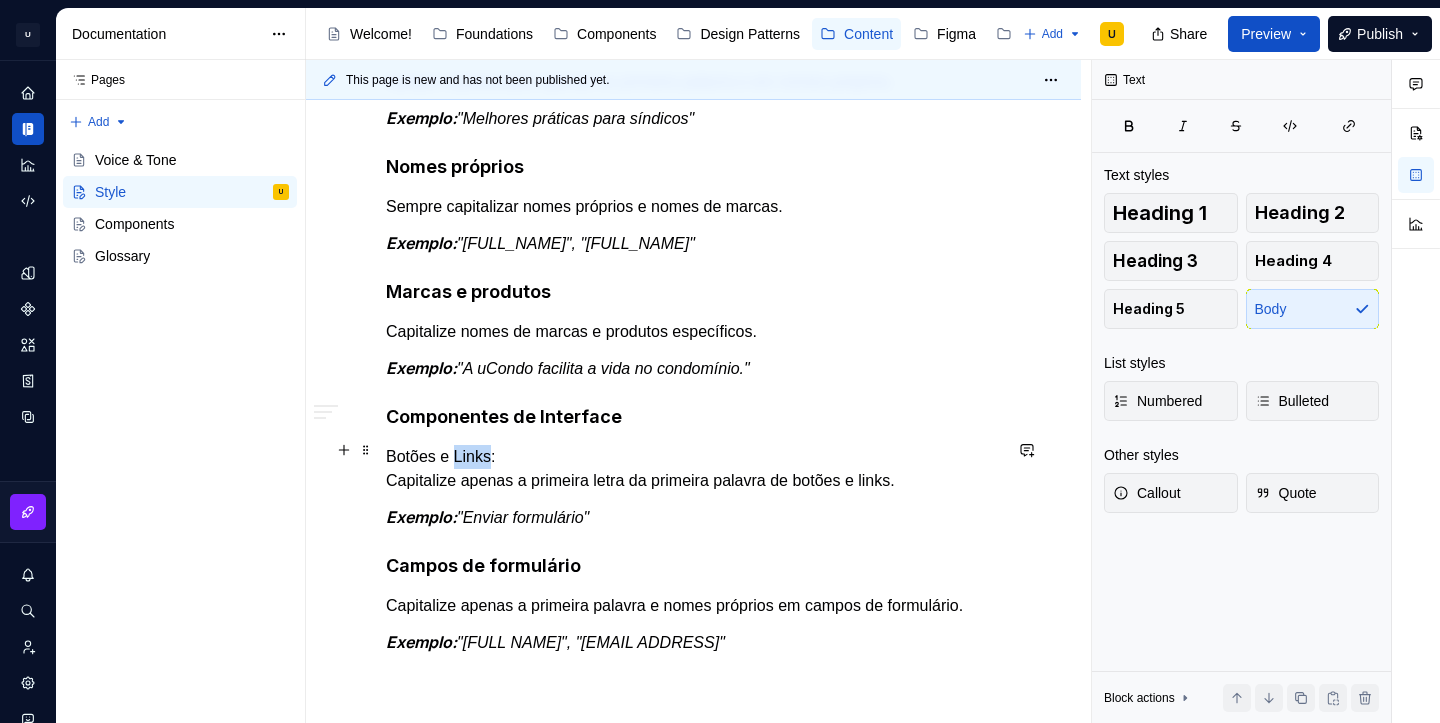 click on "Botões e Links: Capitalize apenas a primeira letra da primeira palavra de botões e links." at bounding box center (693, 469) 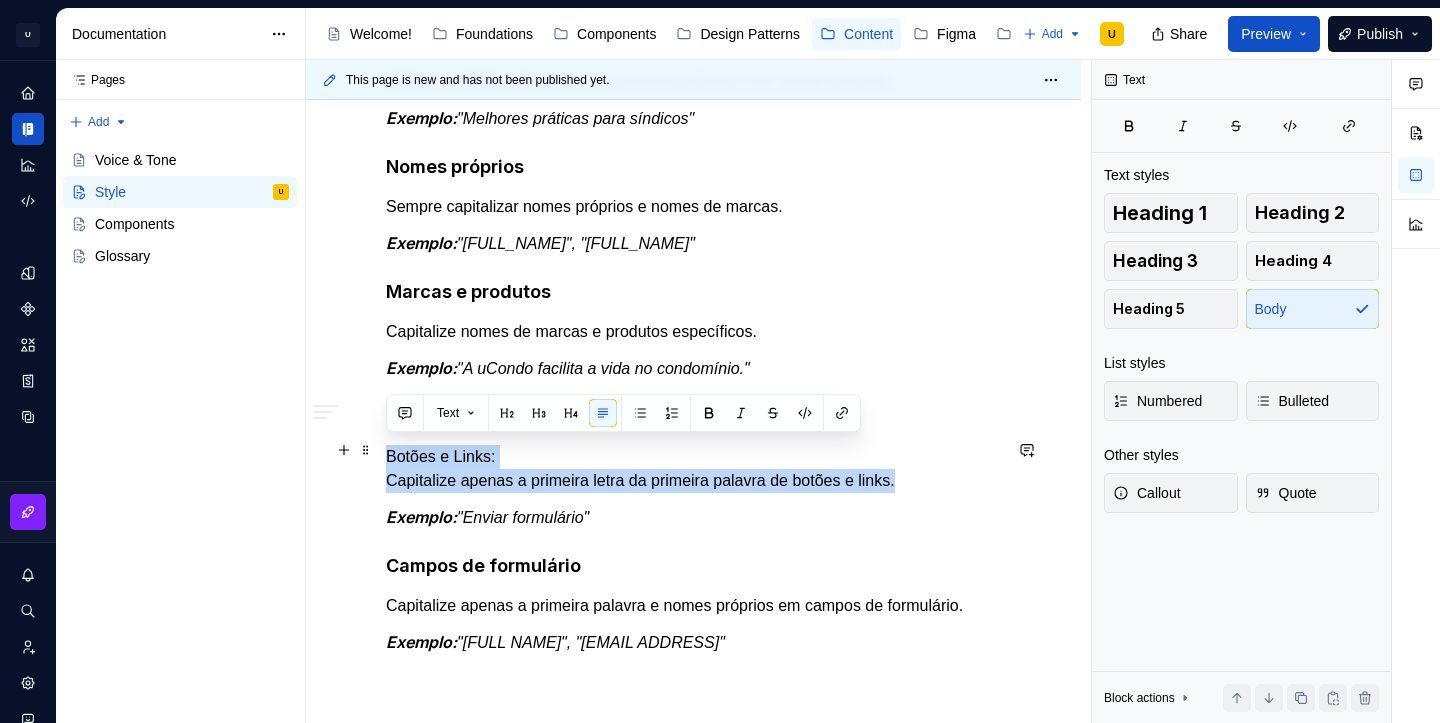 click on "Botões e Links: Capitalize apenas a primeira letra da primeira palavra de botões e links." at bounding box center [693, 469] 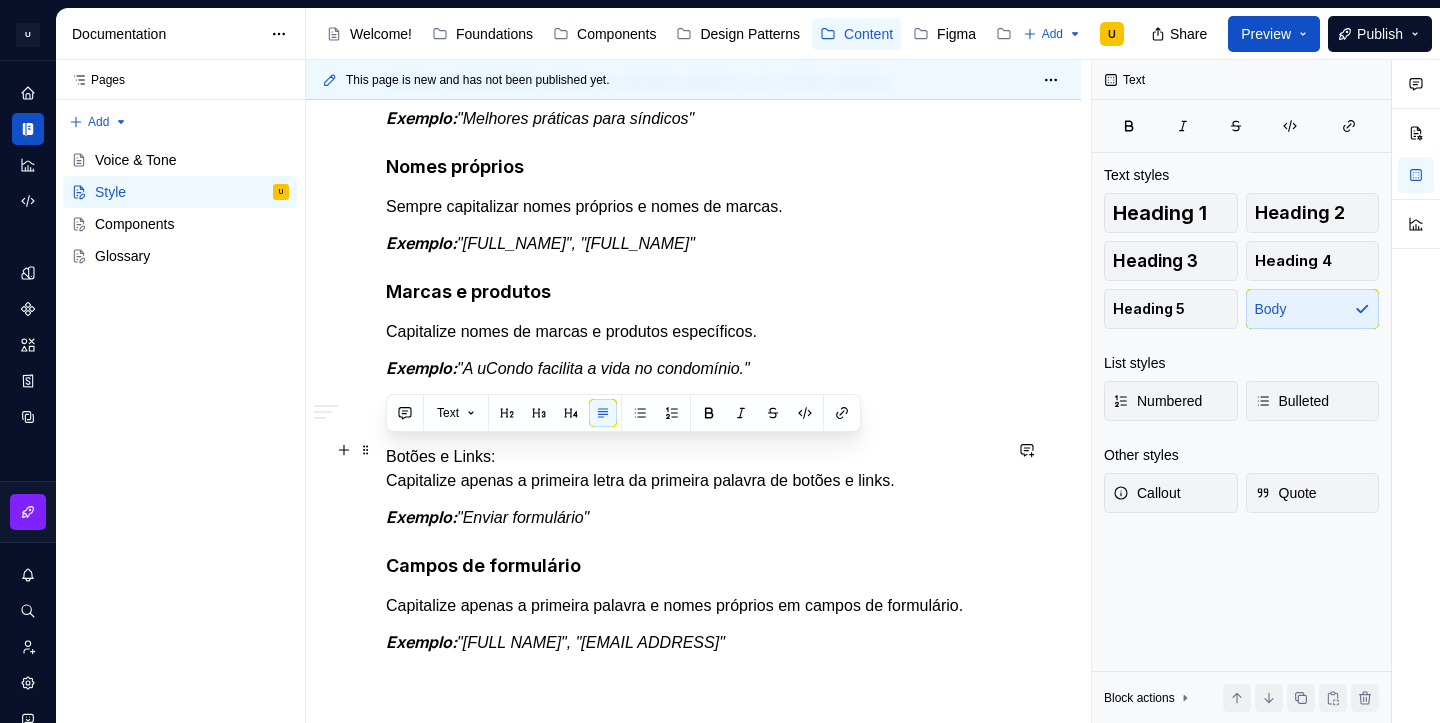 click on "Botões e Links: Capitalize apenas a primeira letra da primeira palavra de botões e links." at bounding box center (693, 469) 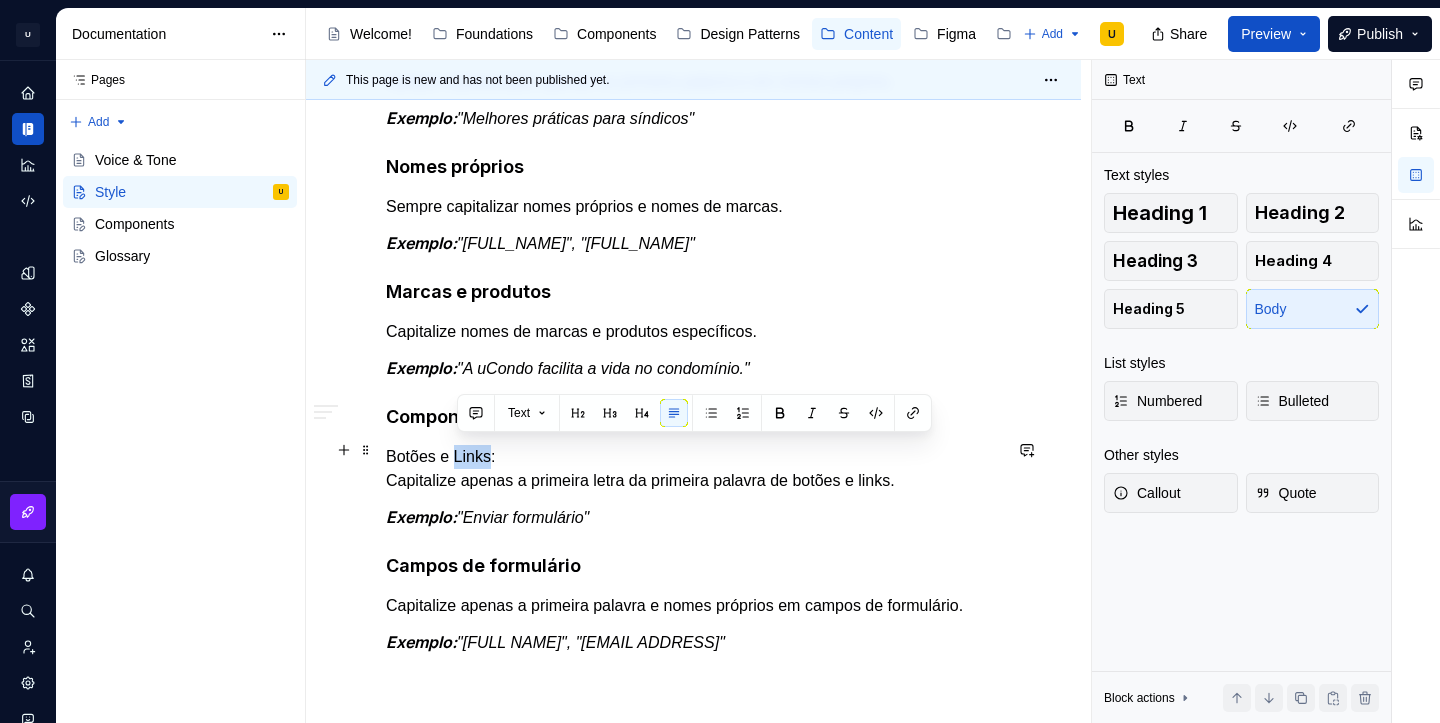 click on "**********" at bounding box center (693, -80) 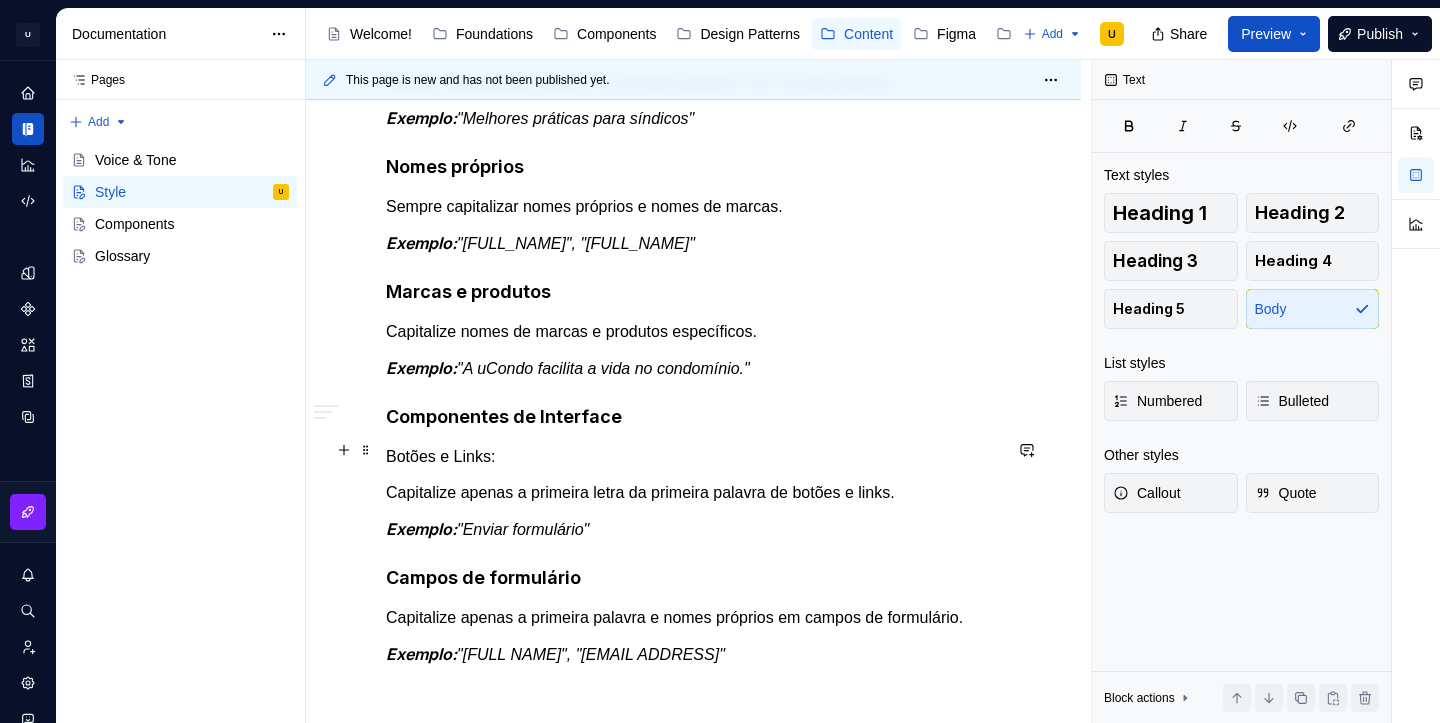 click on "Botões e Links:" at bounding box center [693, 457] 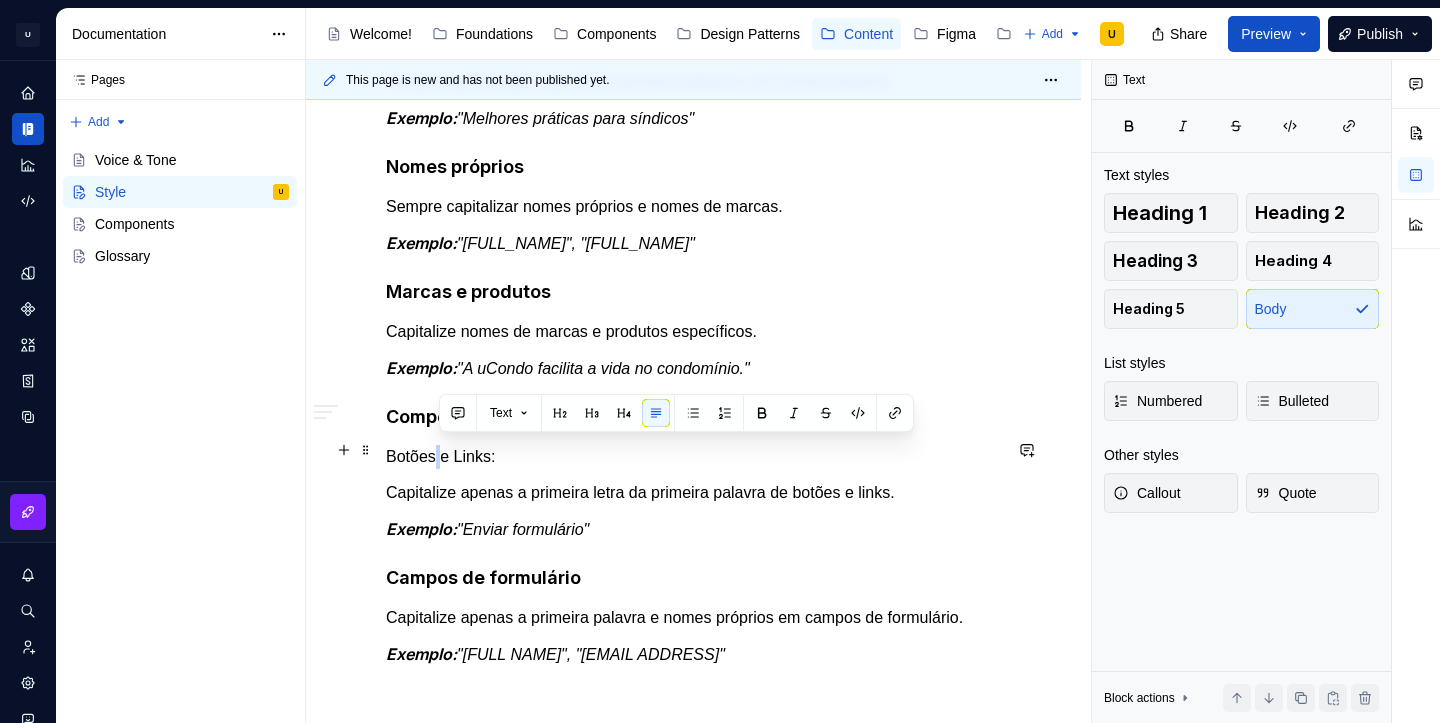 click on "Botões e Links:" at bounding box center [693, 457] 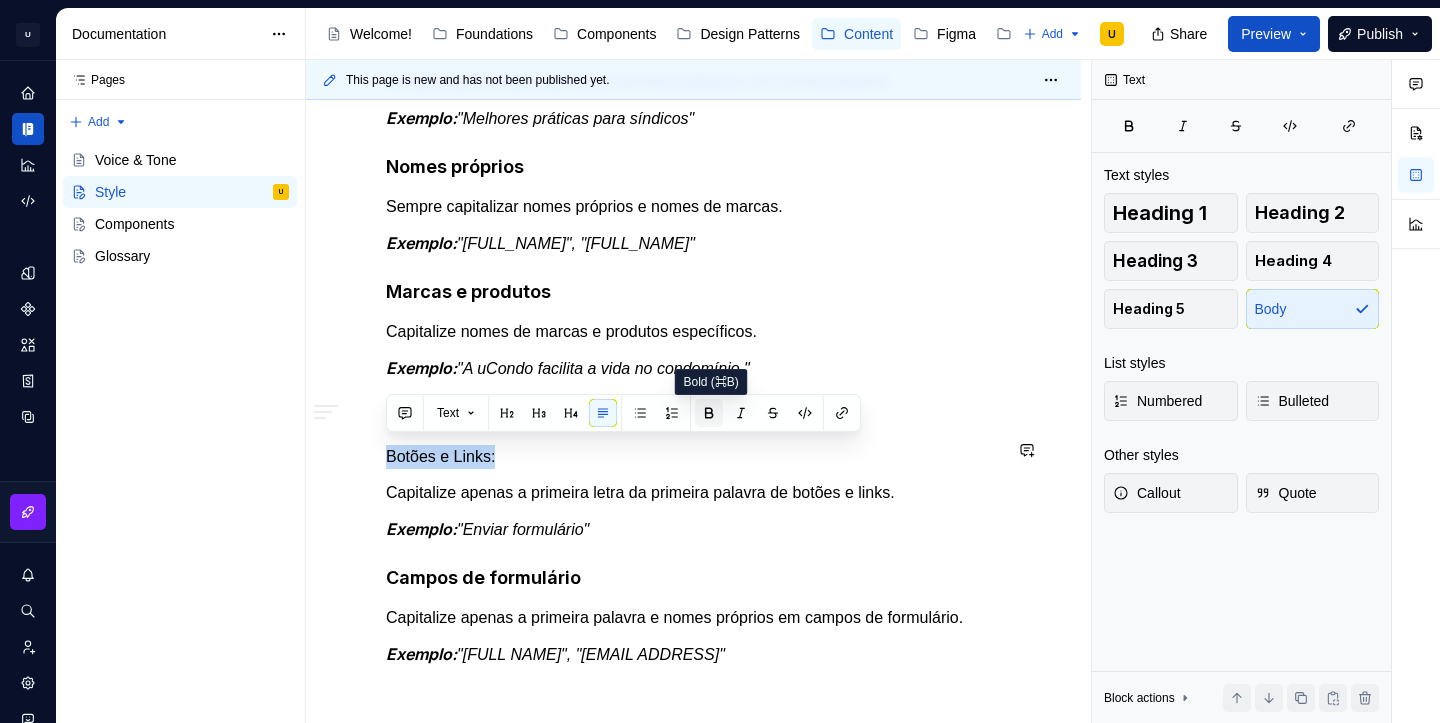 click at bounding box center (709, 413) 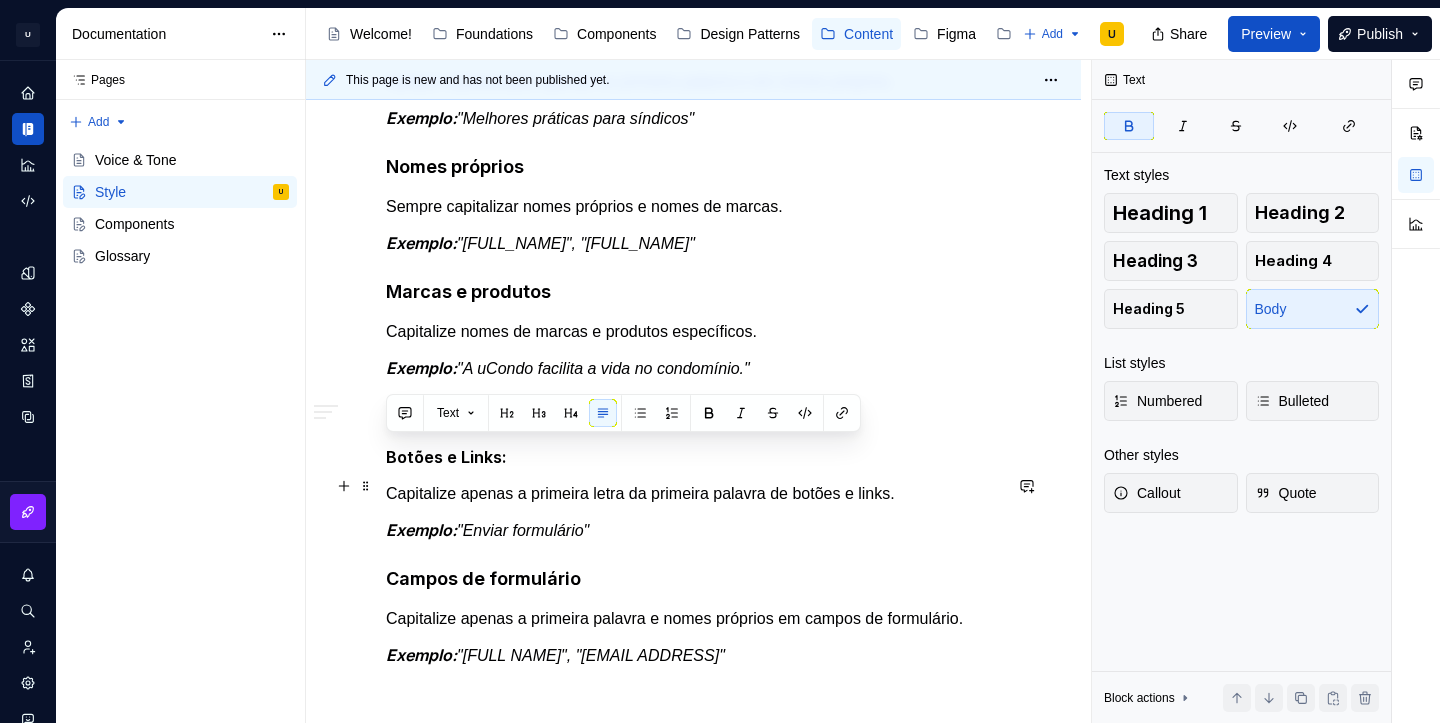 click on "Capitalize apenas a primeira letra da primeira palavra de botões e links." at bounding box center [693, 494] 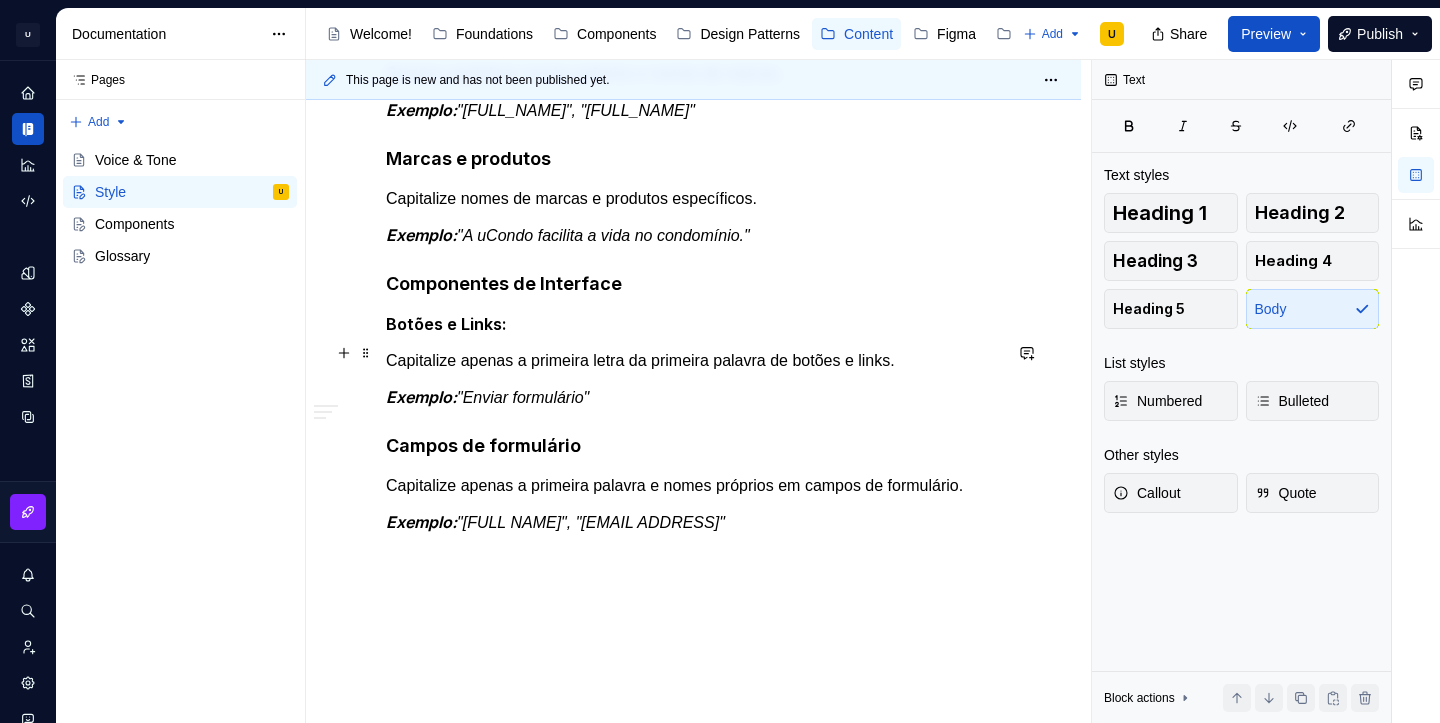 scroll, scrollTop: 1607, scrollLeft: 0, axis: vertical 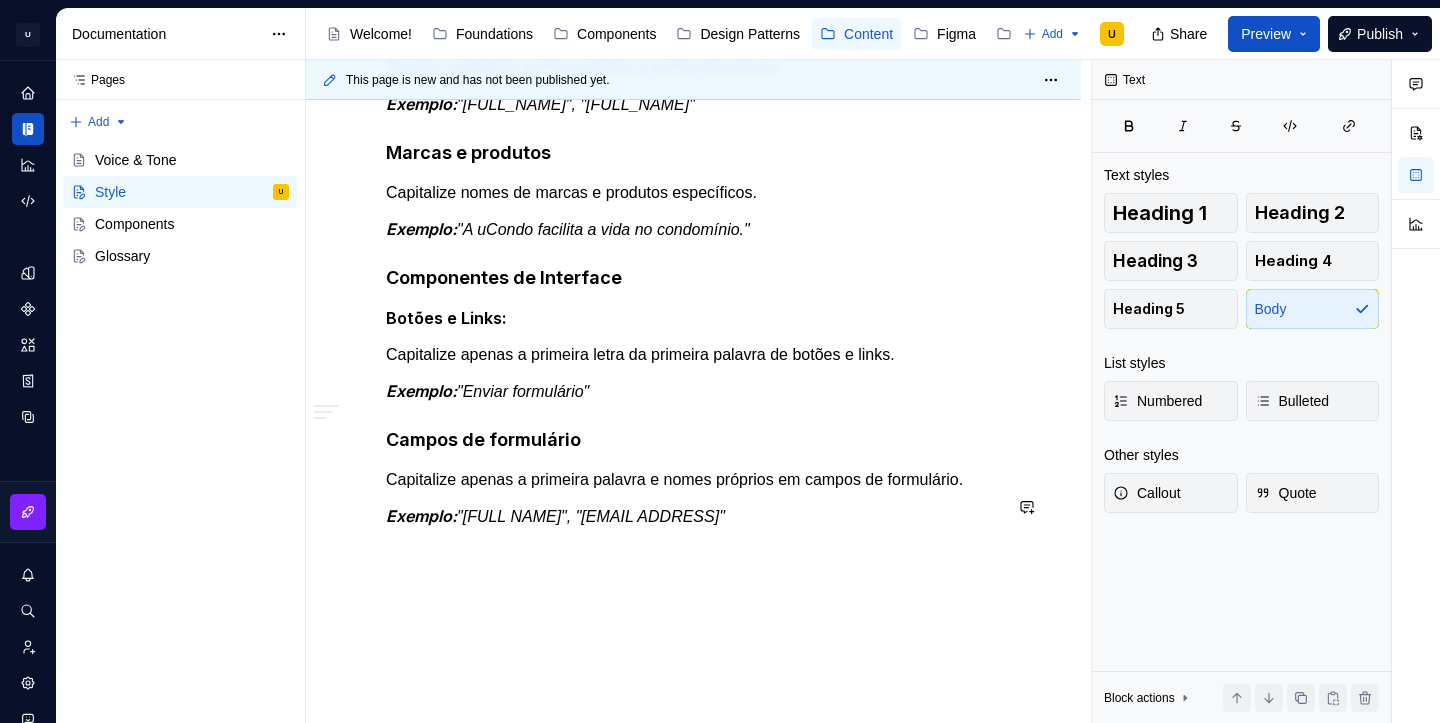 click on "**********" at bounding box center [693, -212] 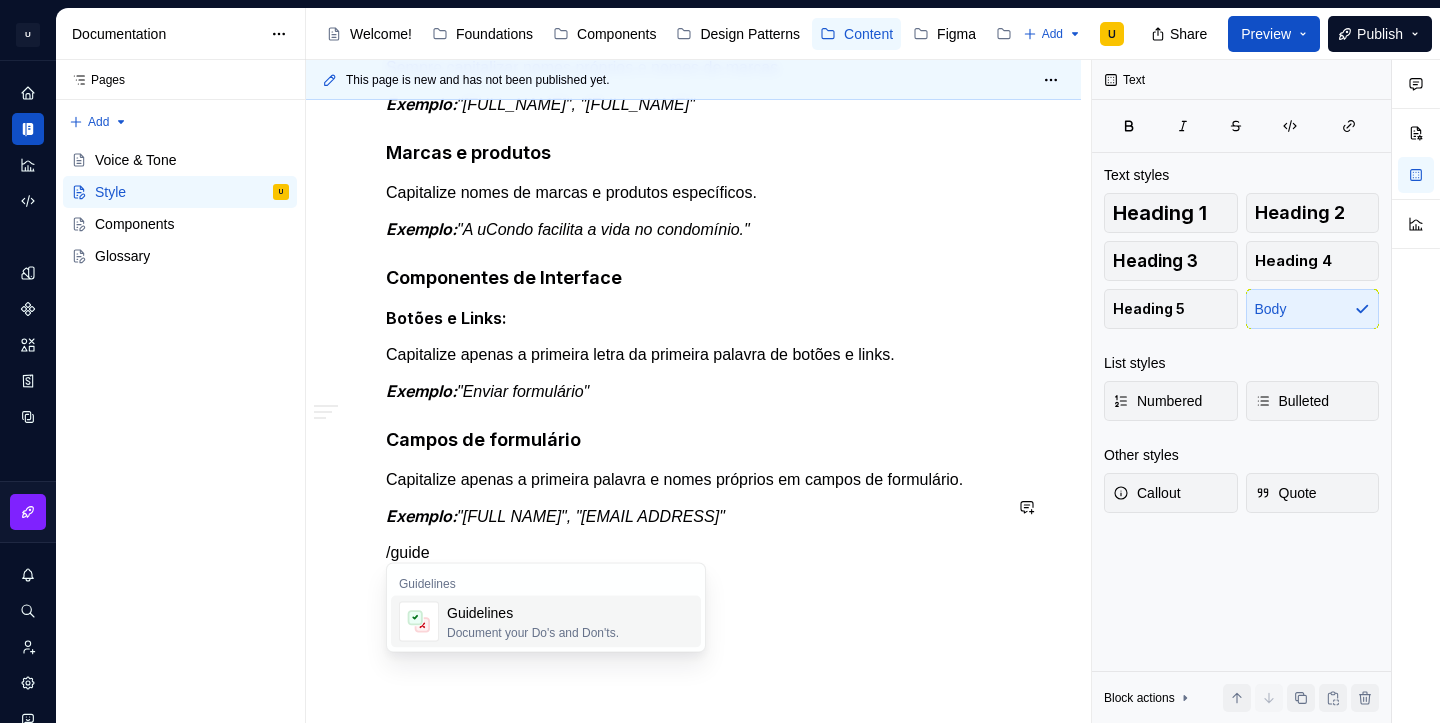 click on "Document your Do's and Don'ts." at bounding box center [533, 633] 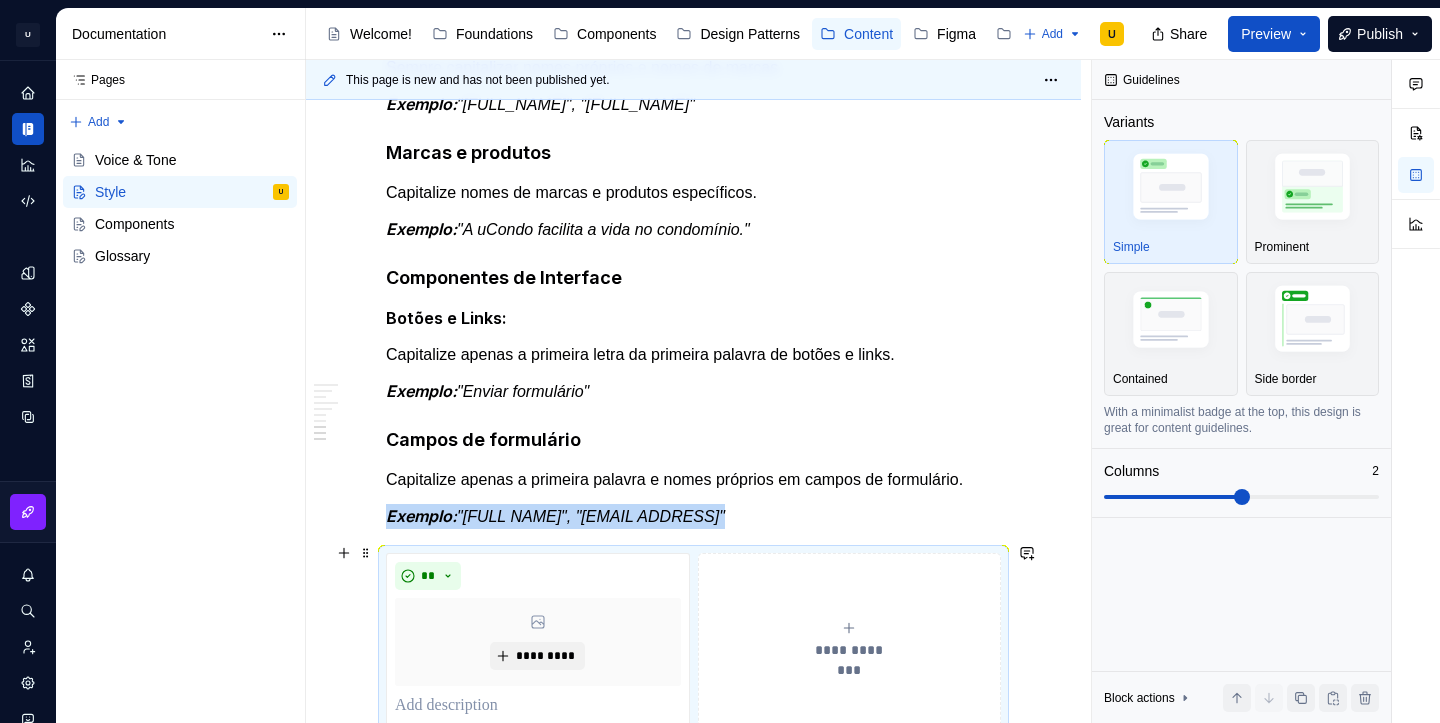 click on "**********" at bounding box center [850, 640] 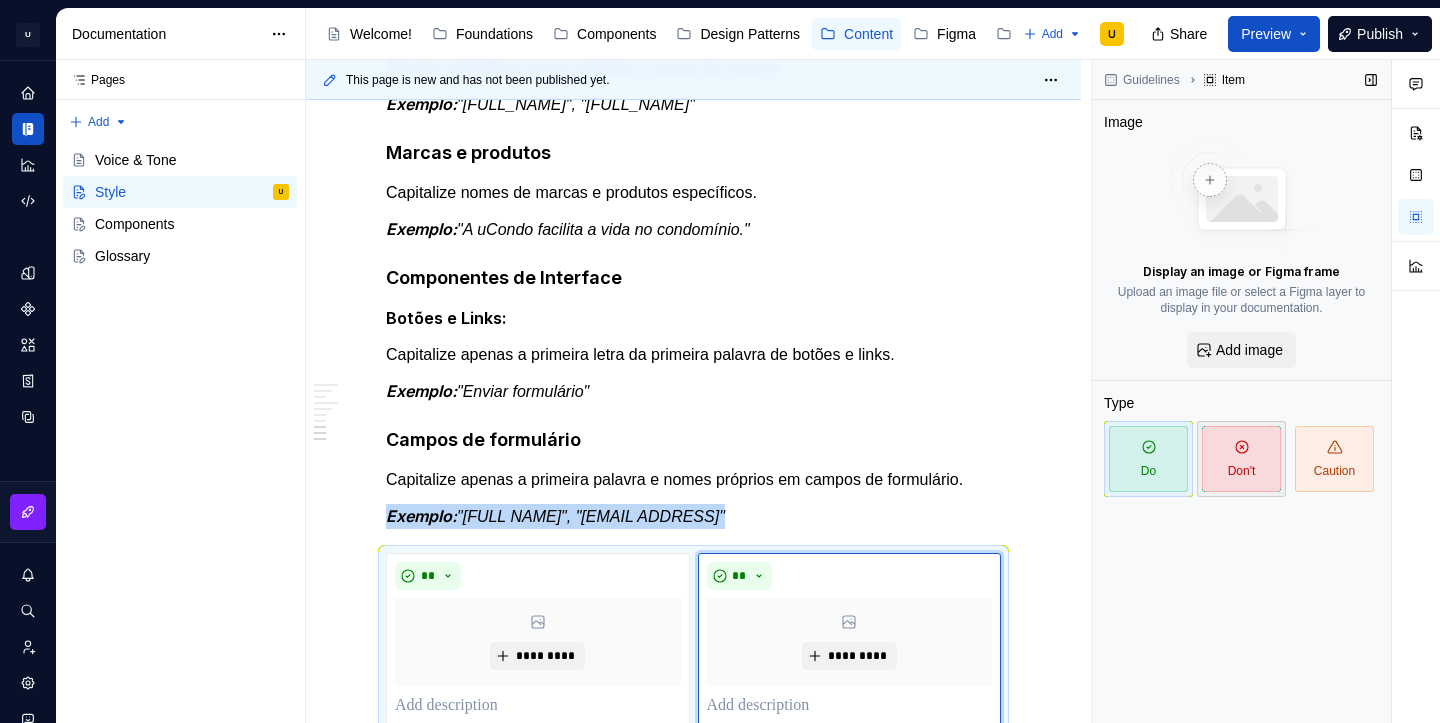 click on "Don't" at bounding box center (1241, 459) 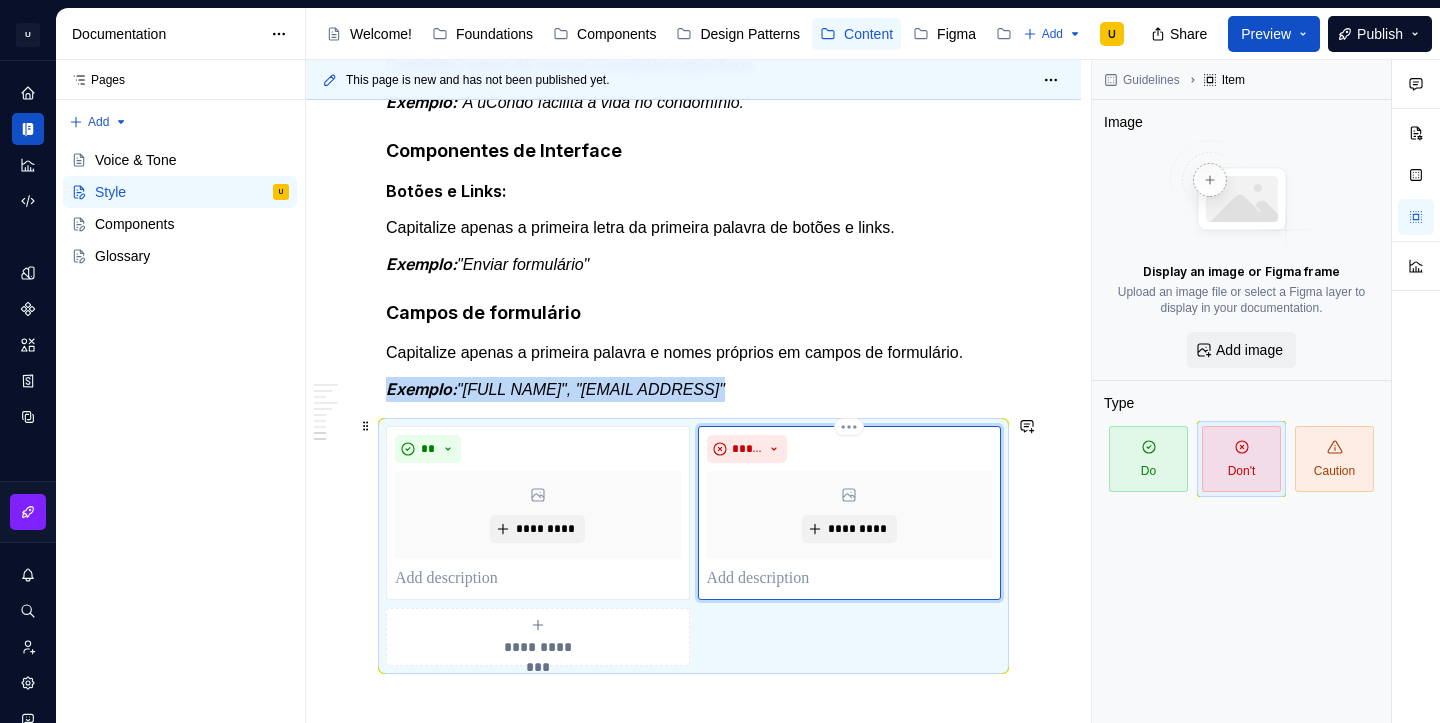 scroll, scrollTop: 1739, scrollLeft: 0, axis: vertical 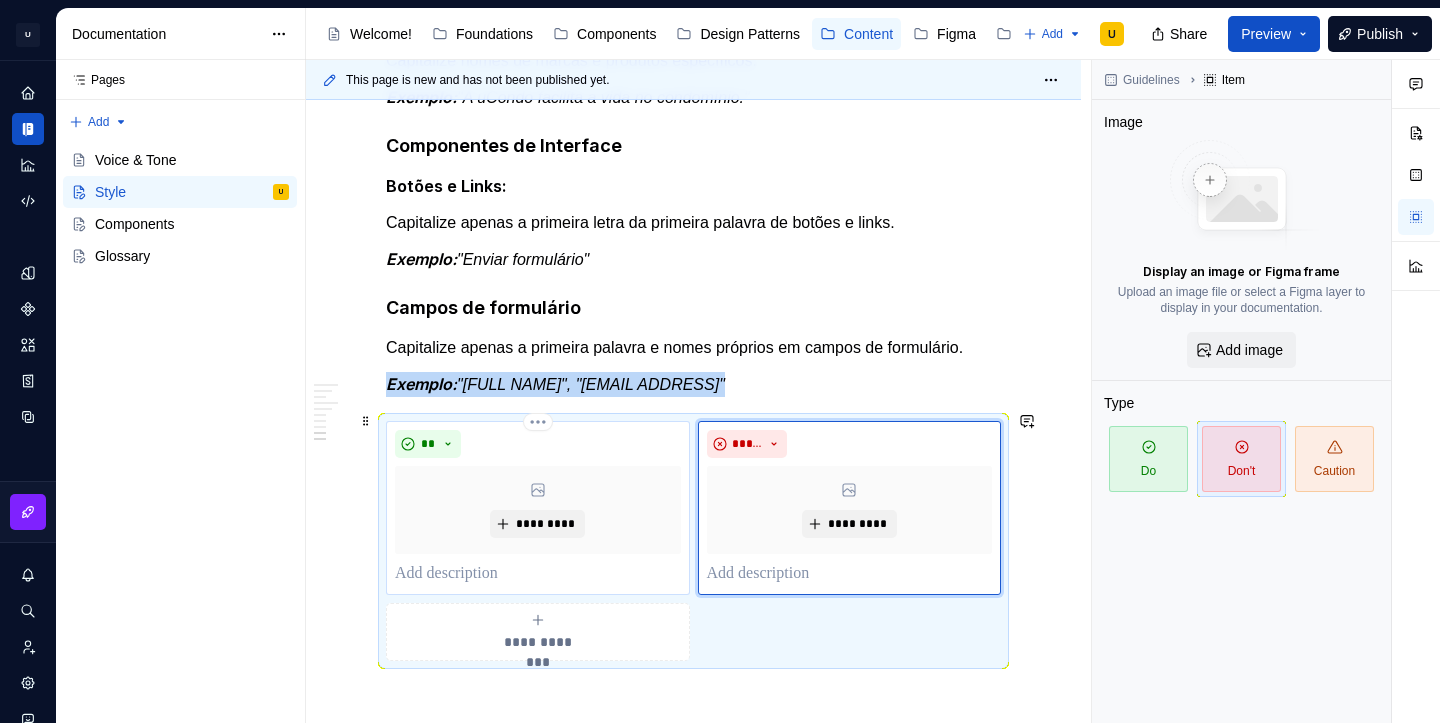 click at bounding box center (538, 574) 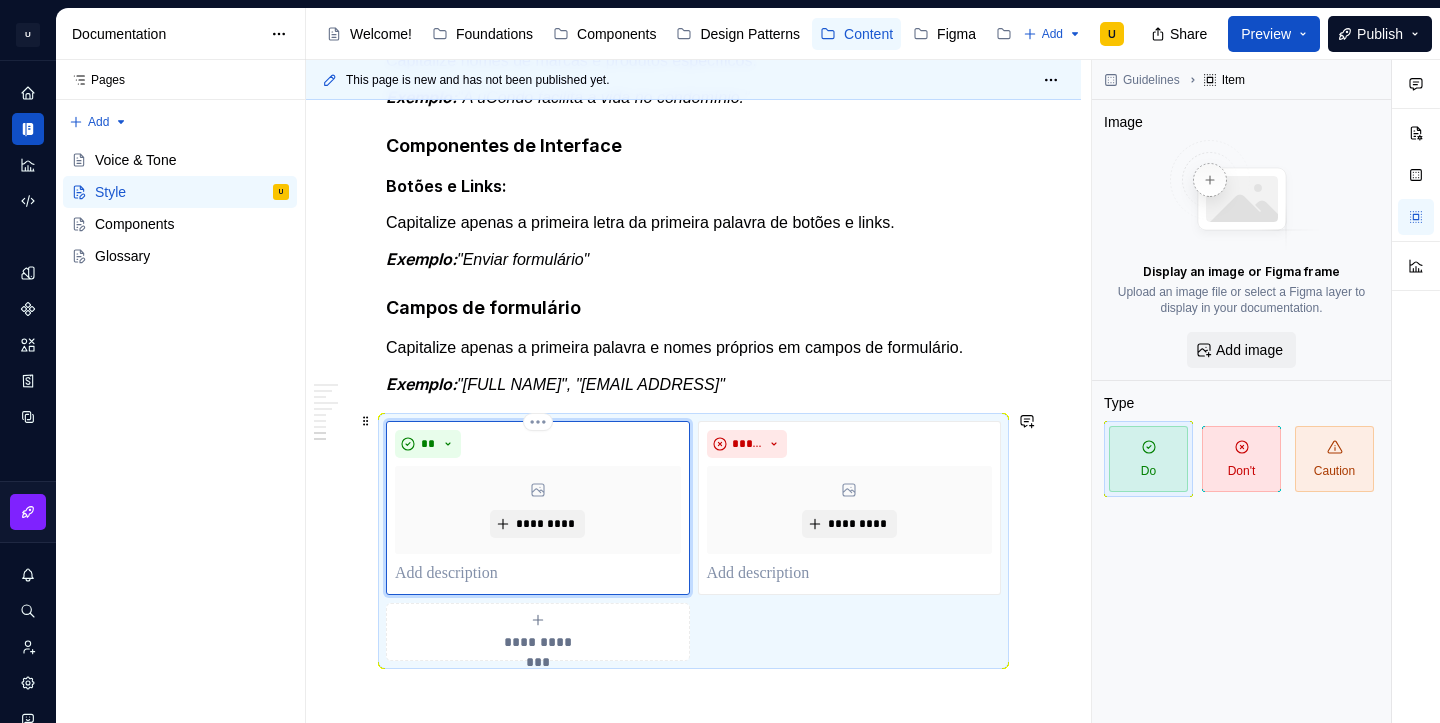 click at bounding box center [538, 574] 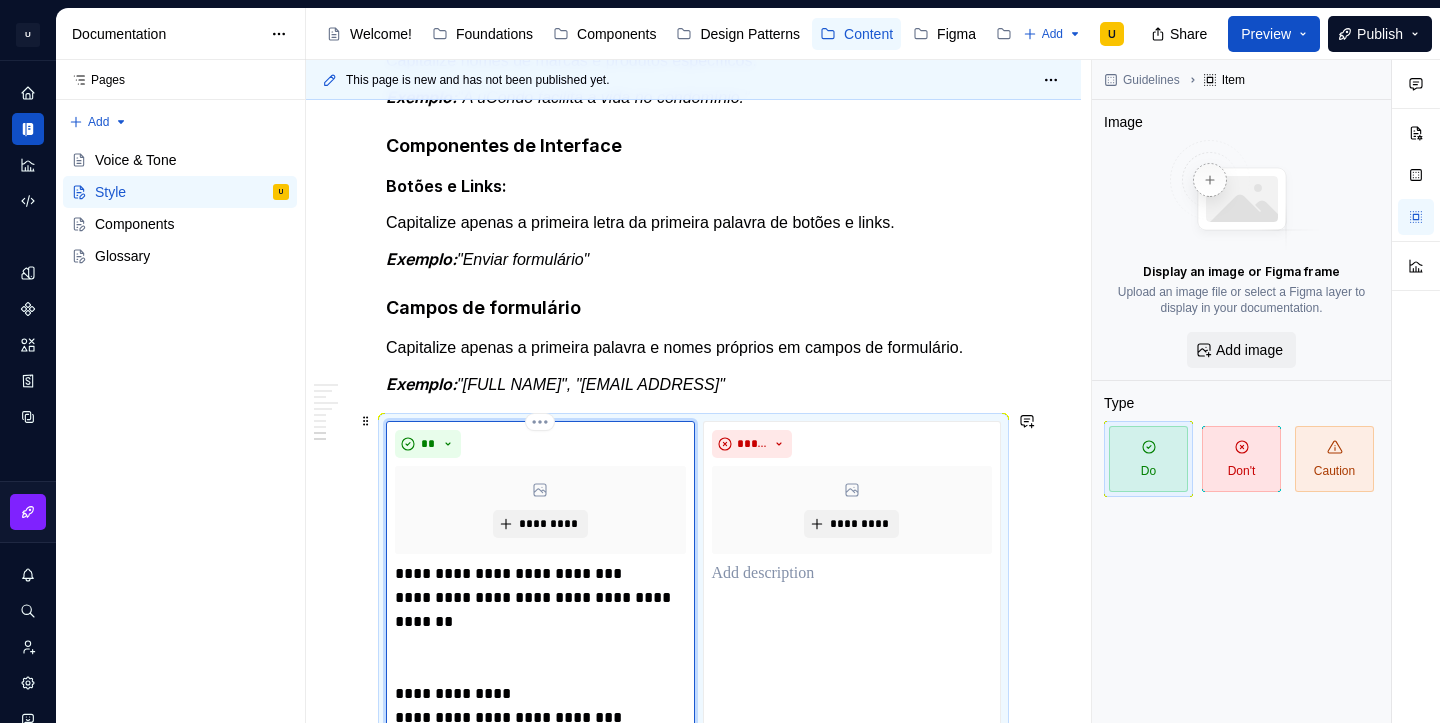 type on "*" 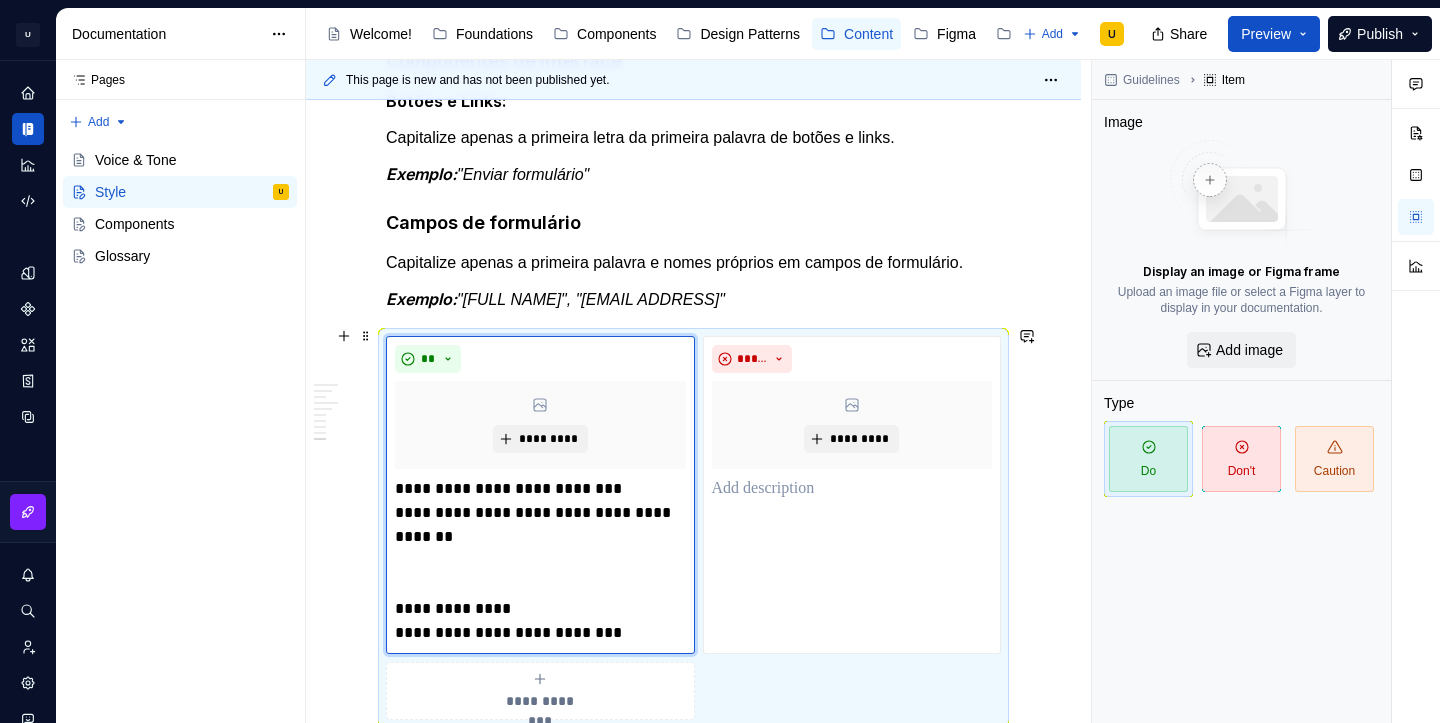 scroll, scrollTop: 1838, scrollLeft: 0, axis: vertical 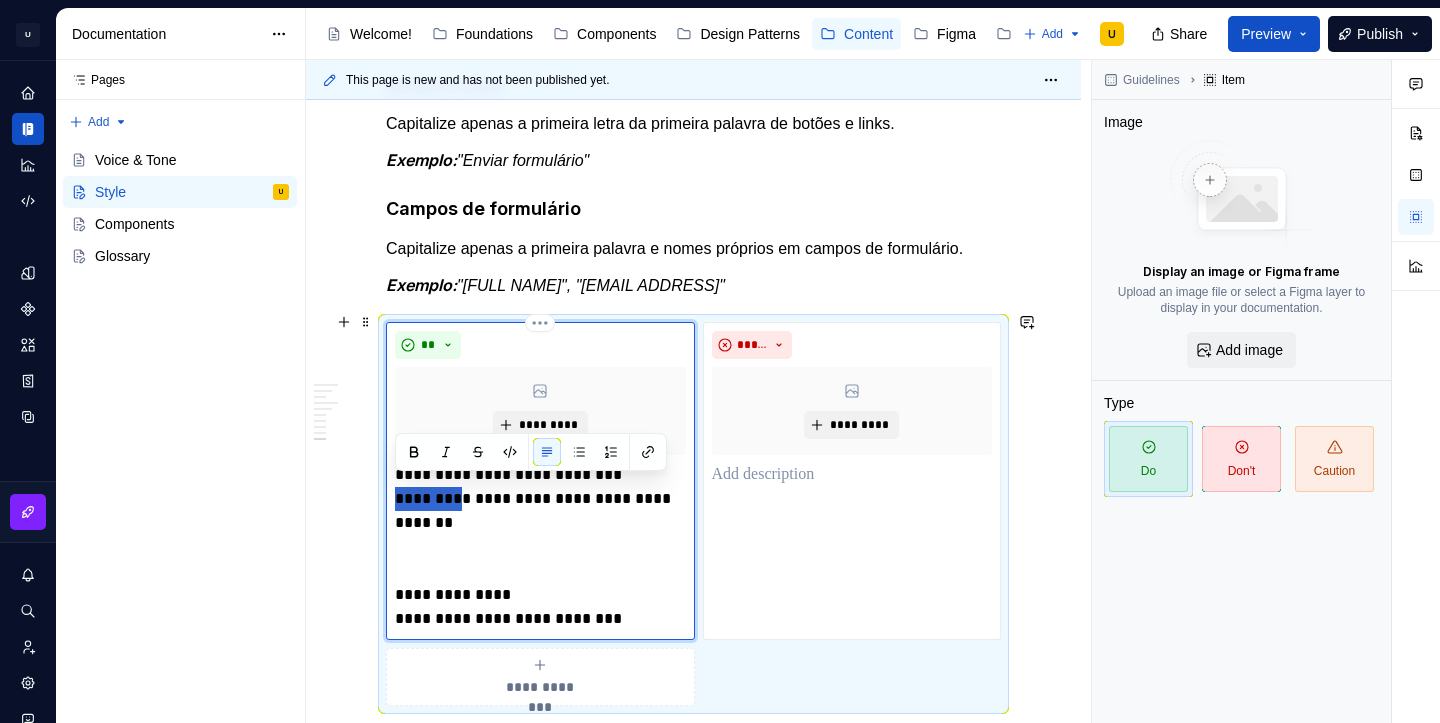drag, startPoint x: 464, startPoint y: 490, endPoint x: 395, endPoint y: 493, distance: 69.065186 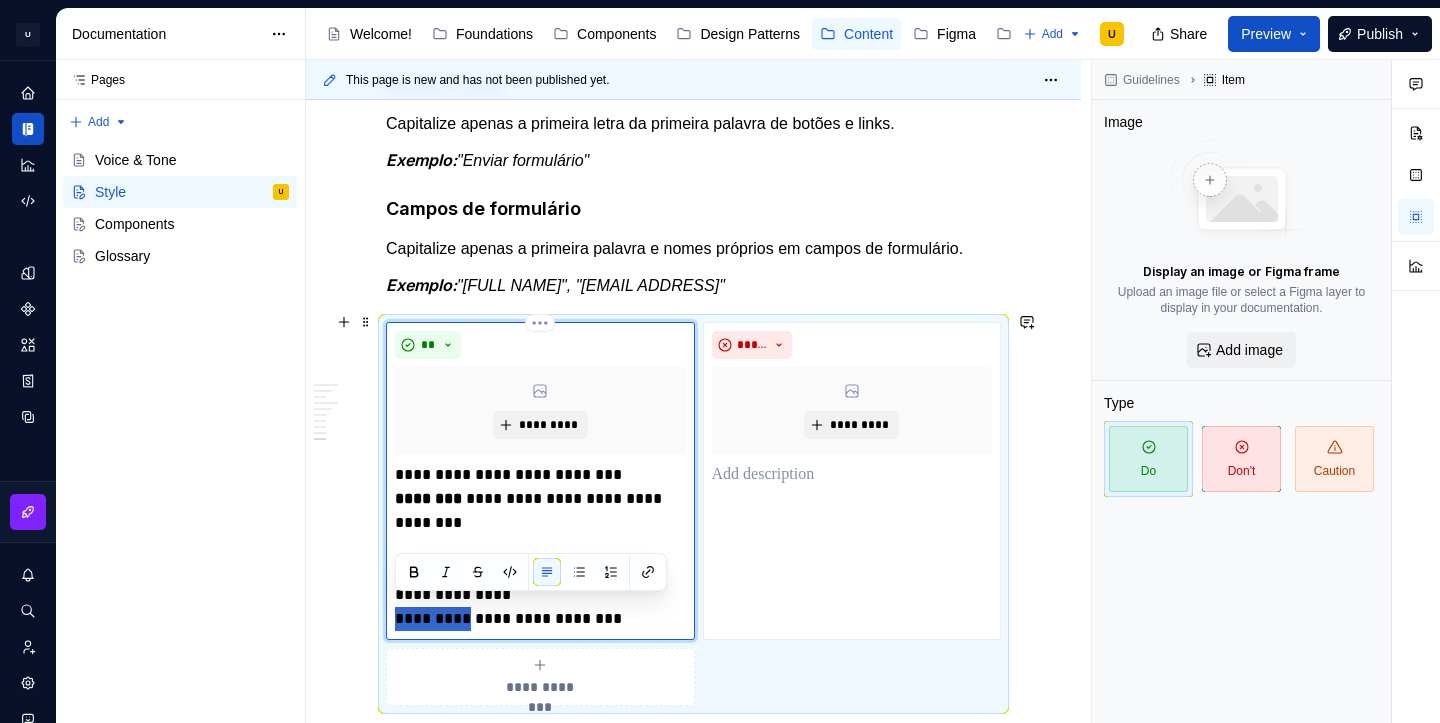 drag, startPoint x: 466, startPoint y: 611, endPoint x: 394, endPoint y: 606, distance: 72.1734 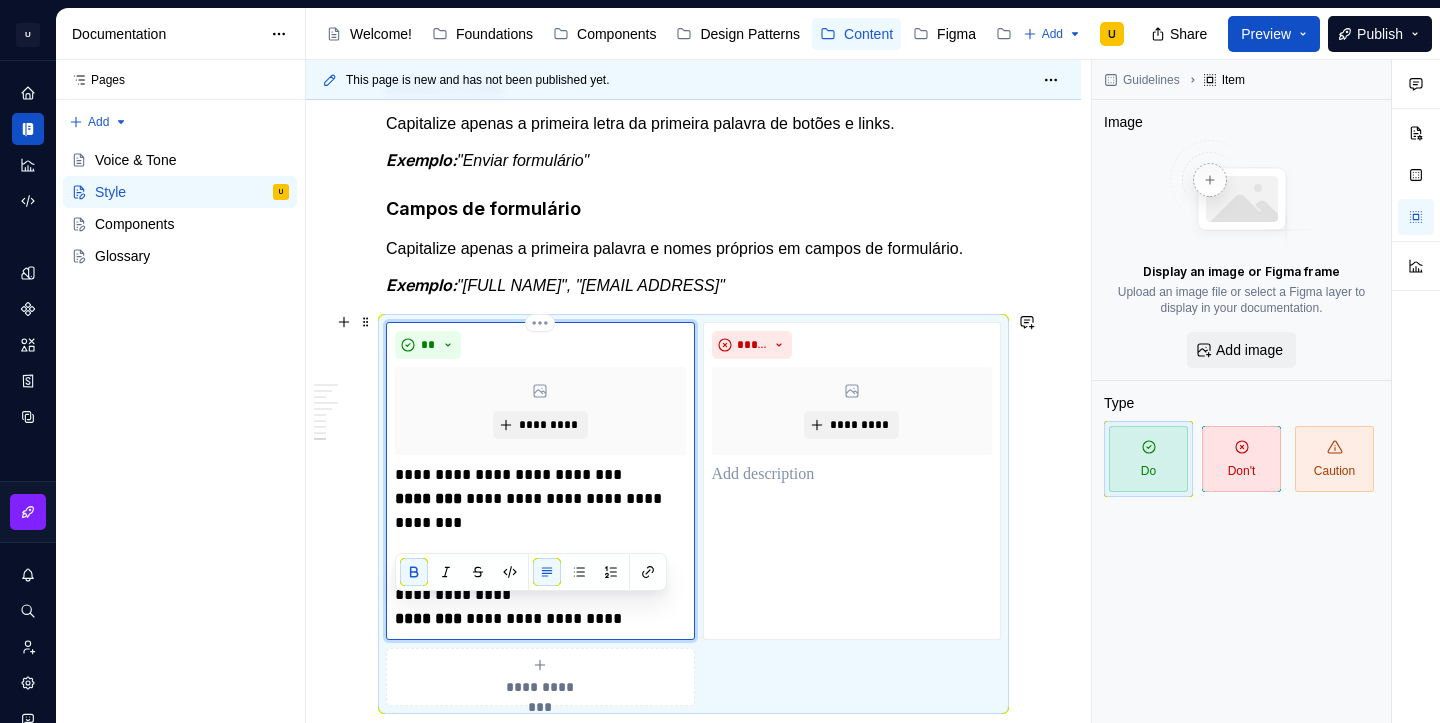 click on "********" at bounding box center [430, 618] 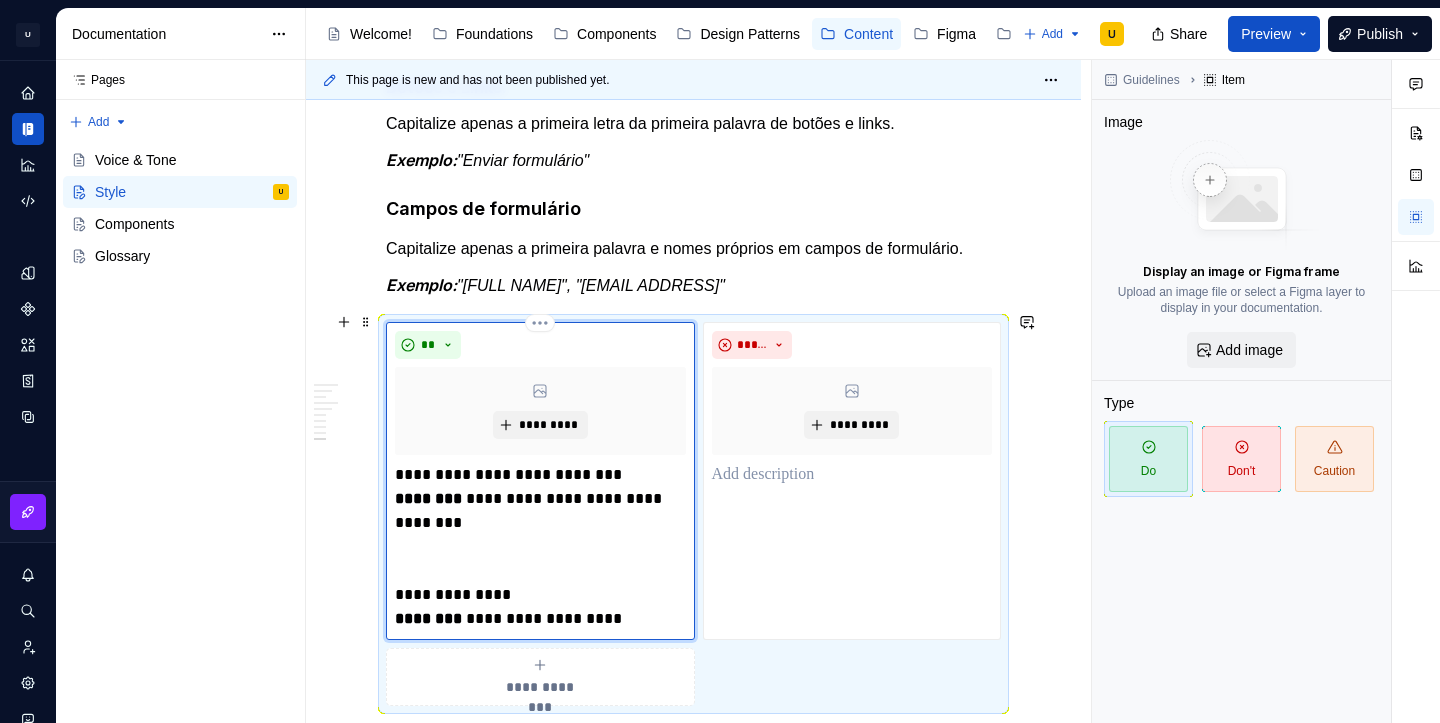 click on "********" at bounding box center (430, 618) 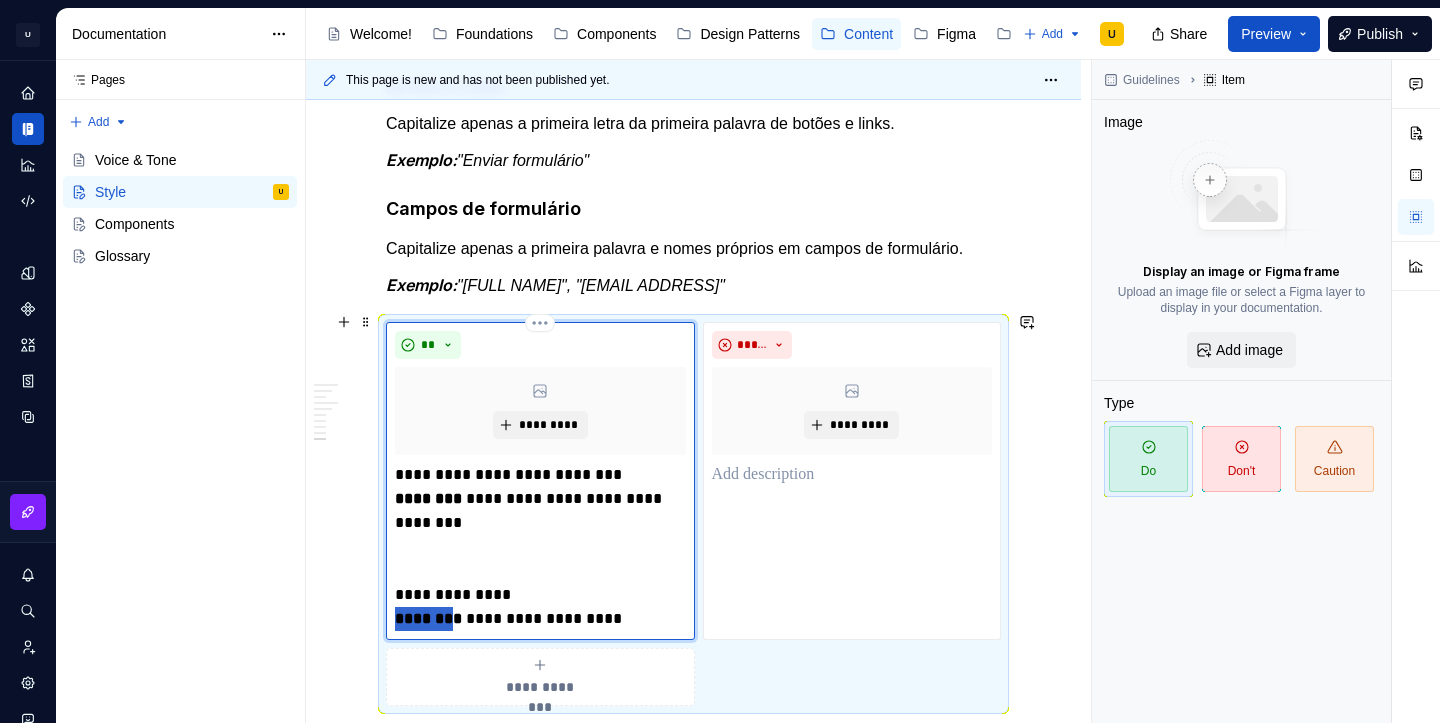 click on "********" at bounding box center (430, 618) 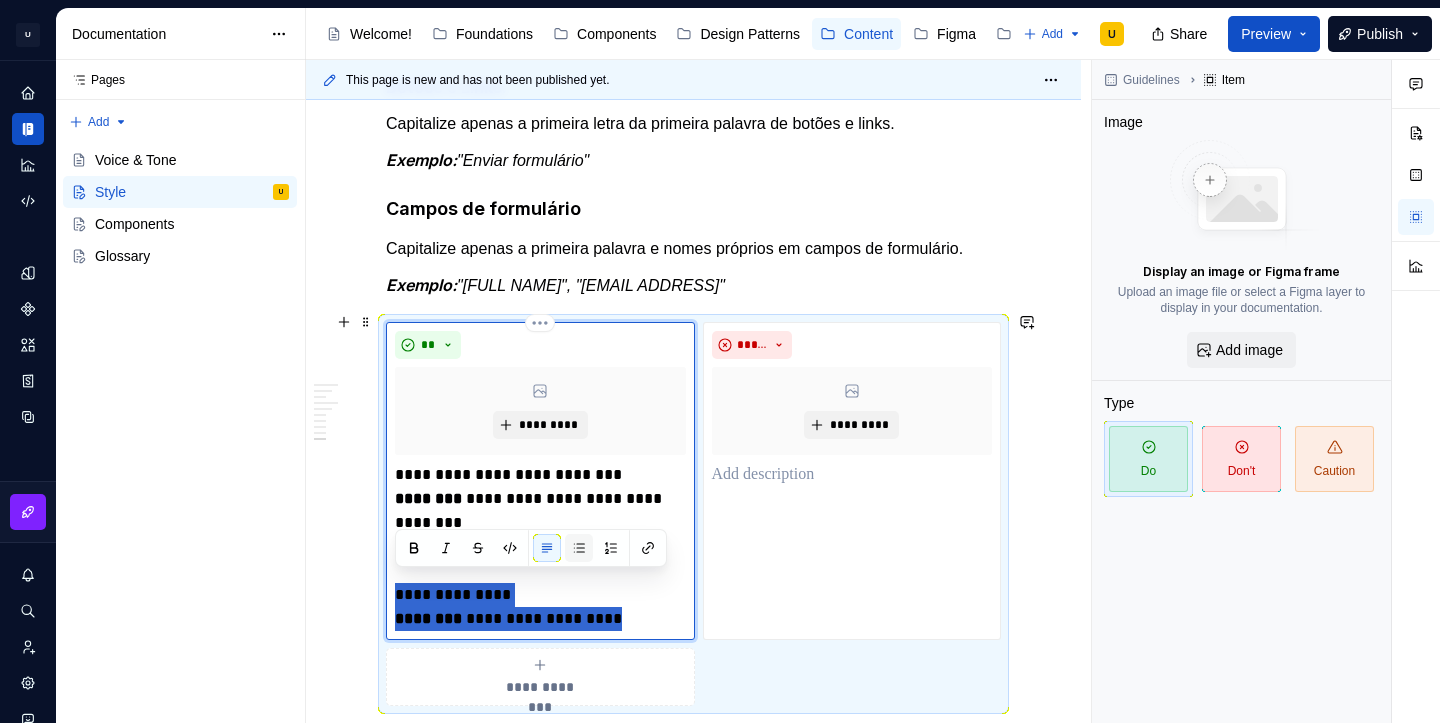 click at bounding box center (579, 548) 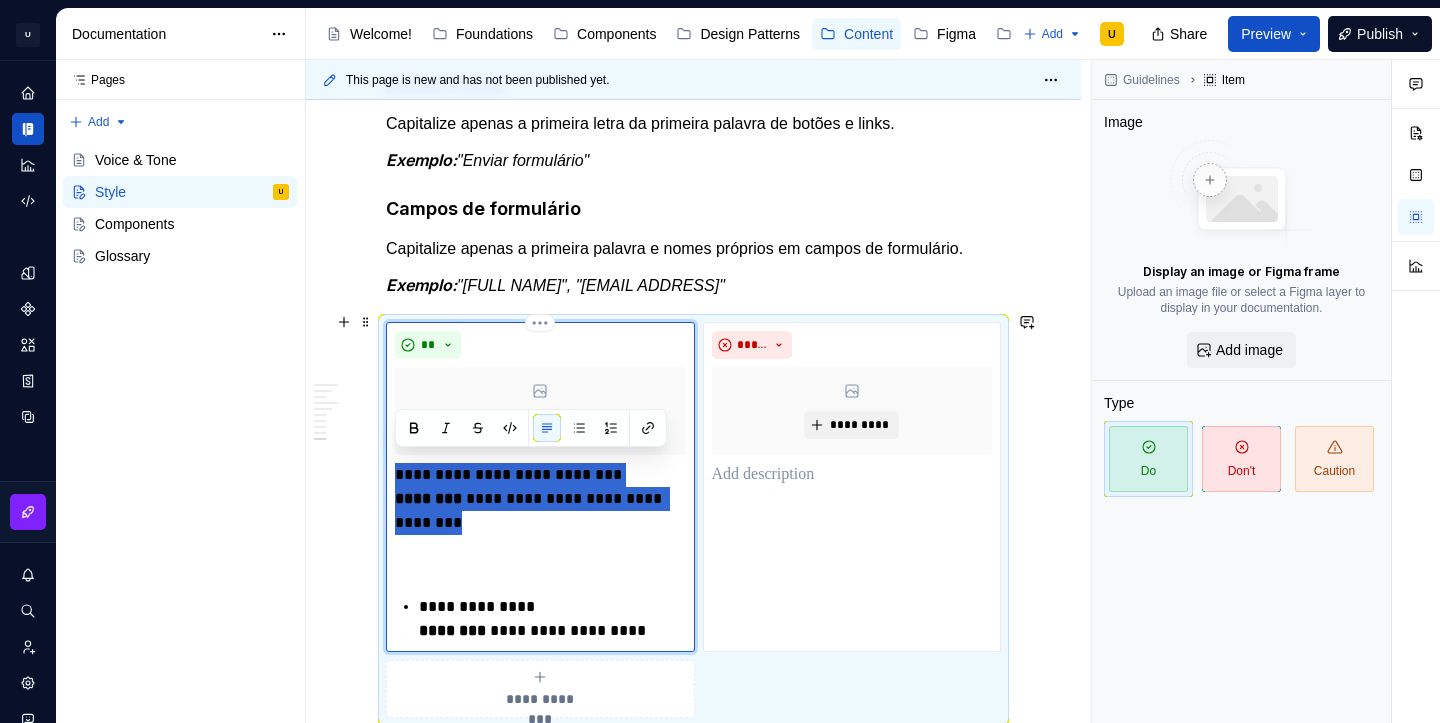 drag, startPoint x: 485, startPoint y: 510, endPoint x: 393, endPoint y: 461, distance: 104.23531 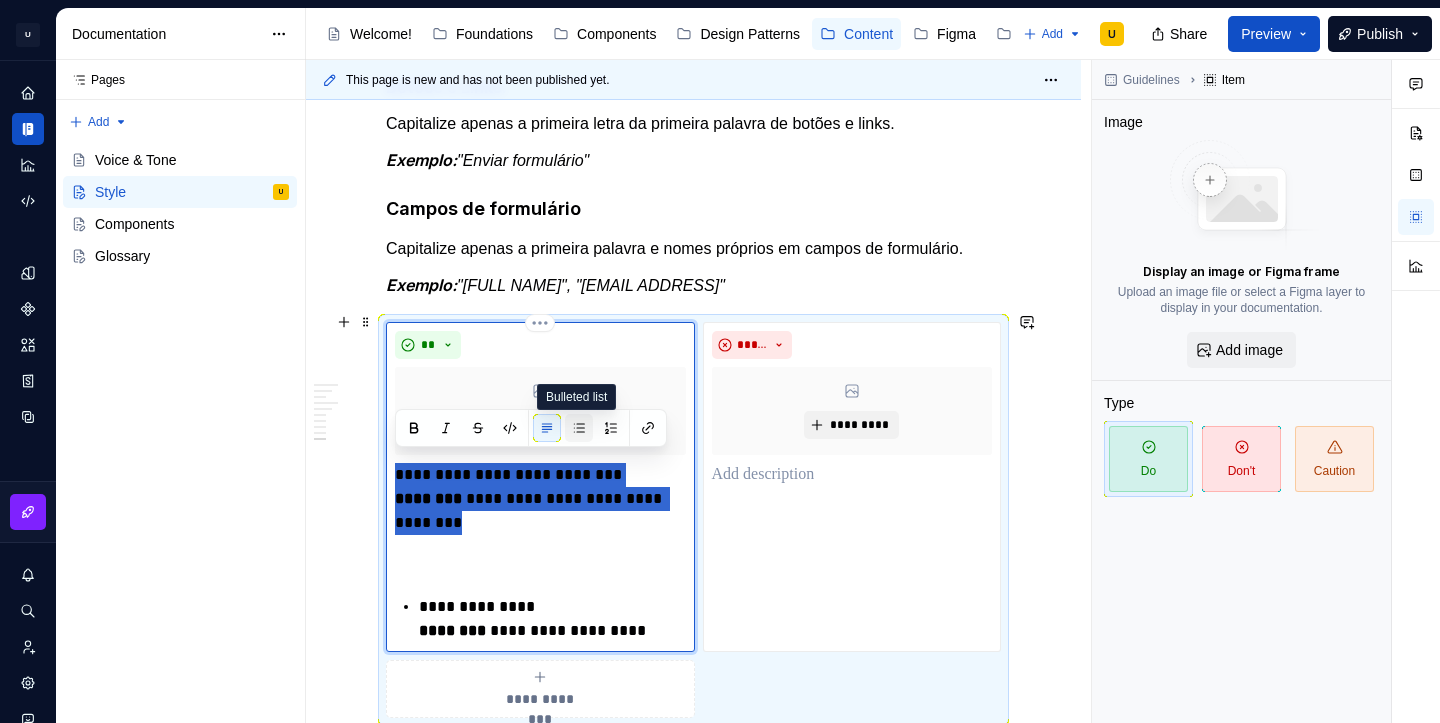 click at bounding box center (579, 428) 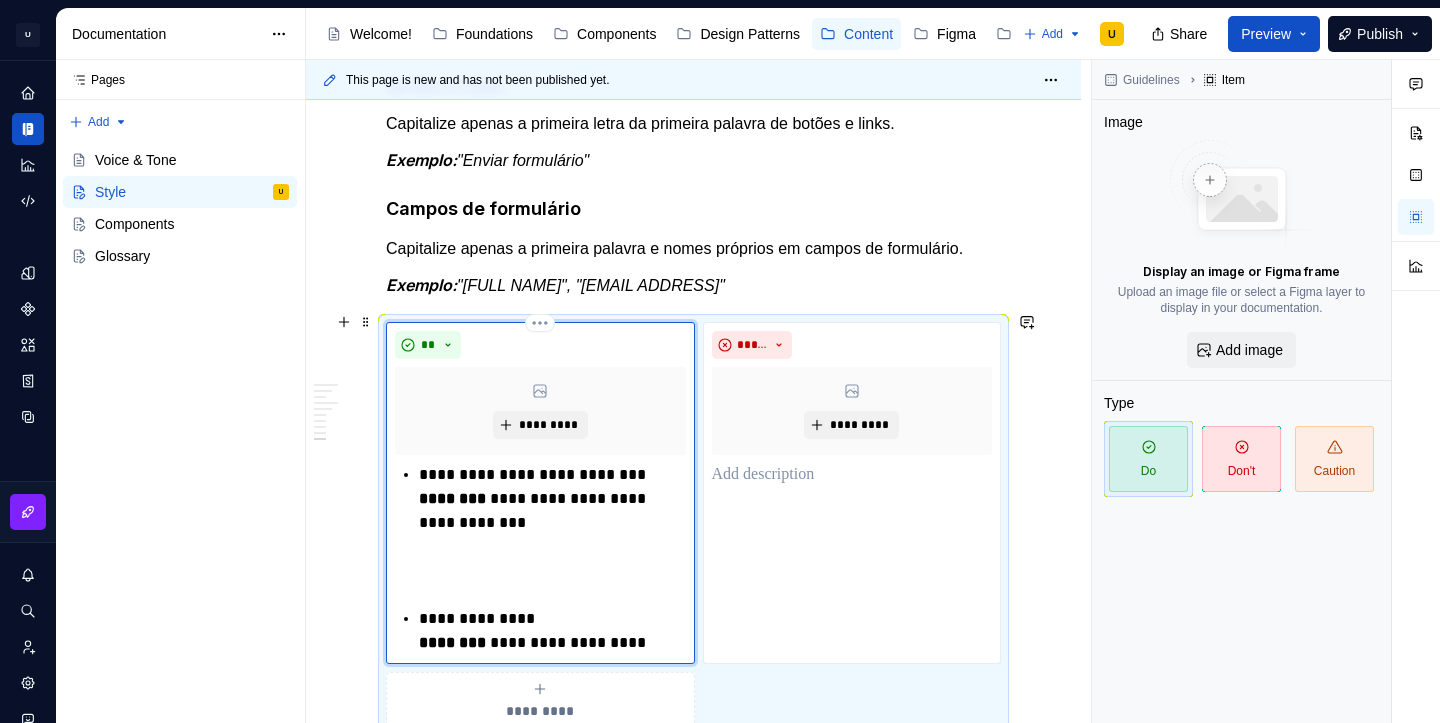 click on "**********" at bounding box center [540, 559] 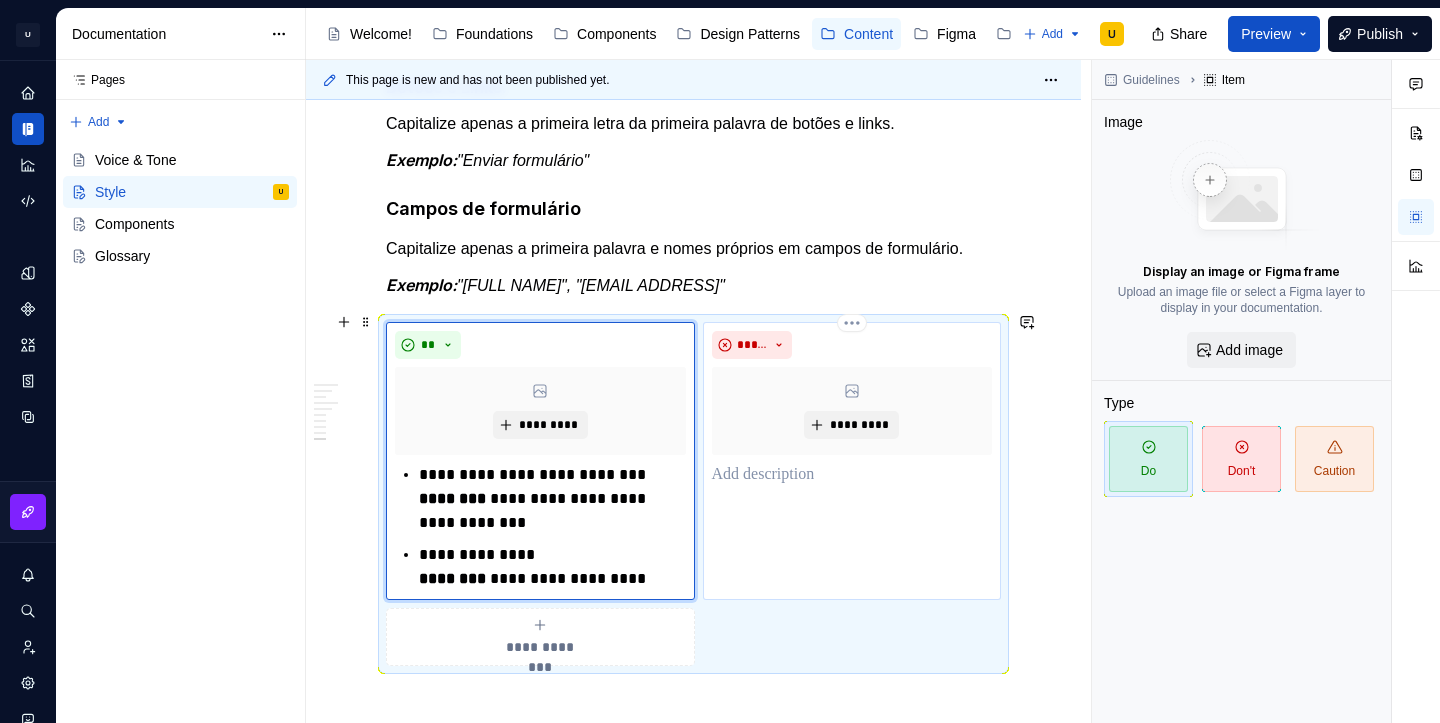 click on "***** *********" at bounding box center [852, 461] 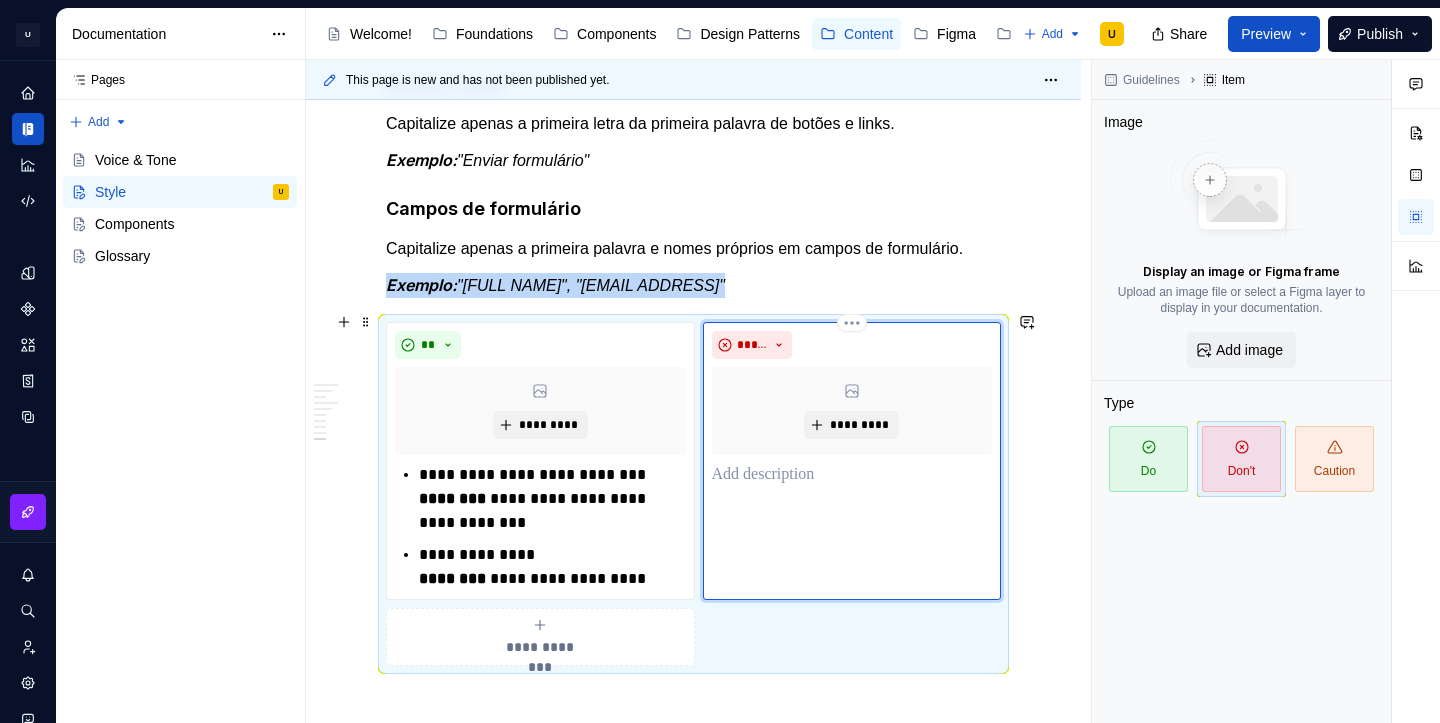 click at bounding box center [852, 475] 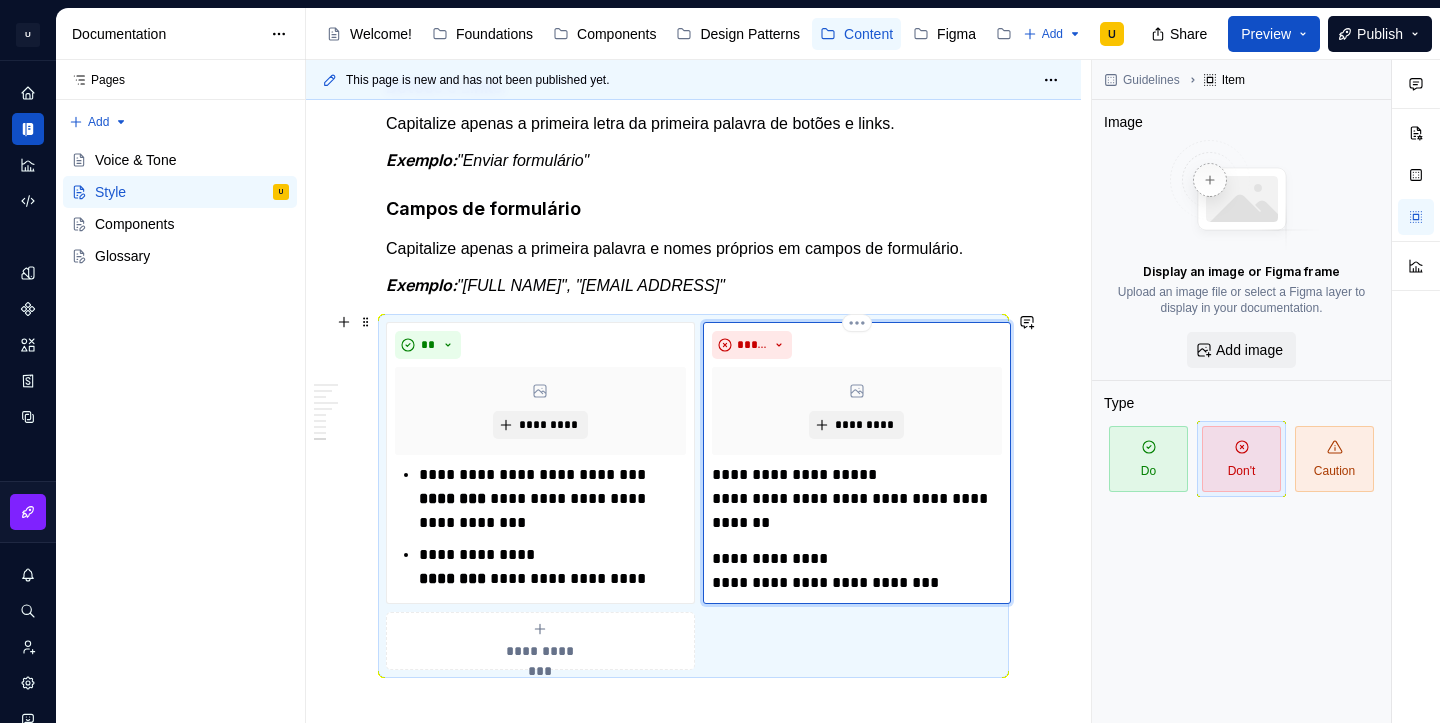 click on "**********" at bounding box center (857, 499) 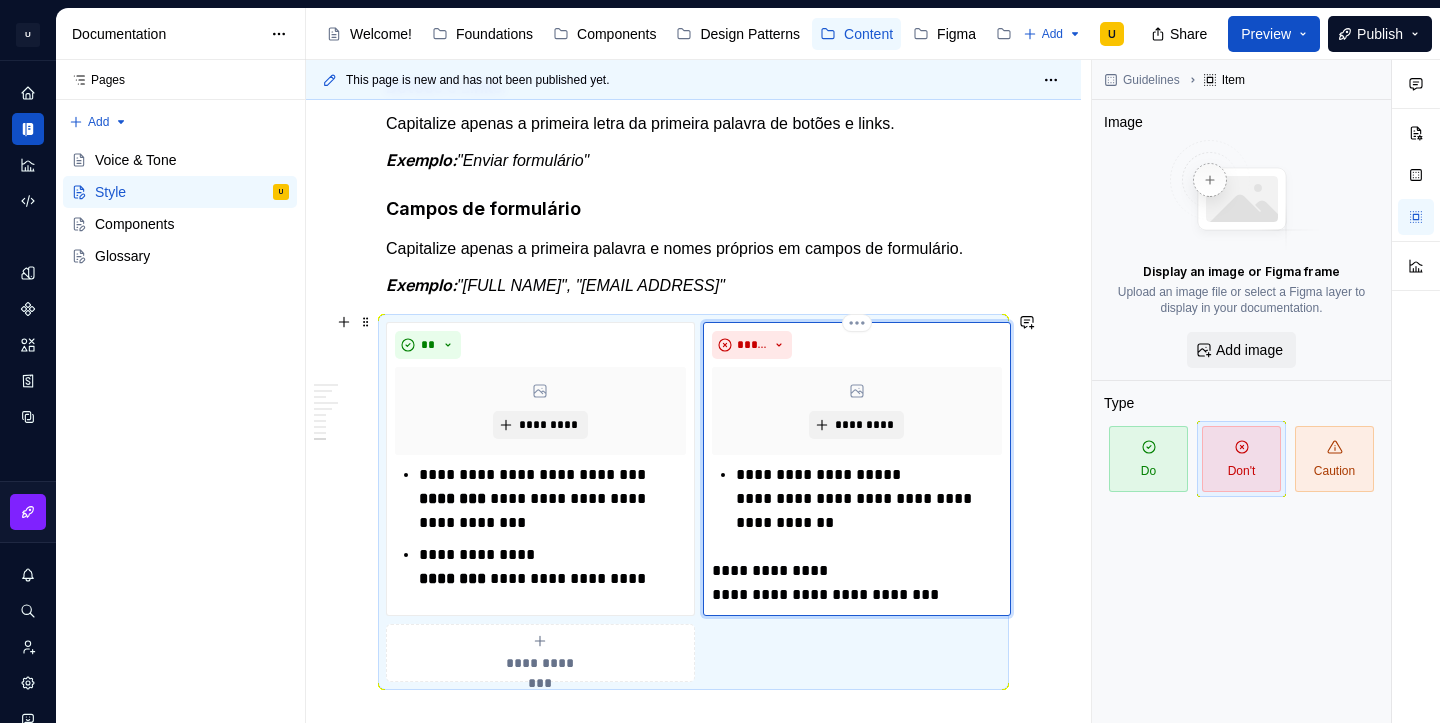 click on "**********" at bounding box center (857, 583) 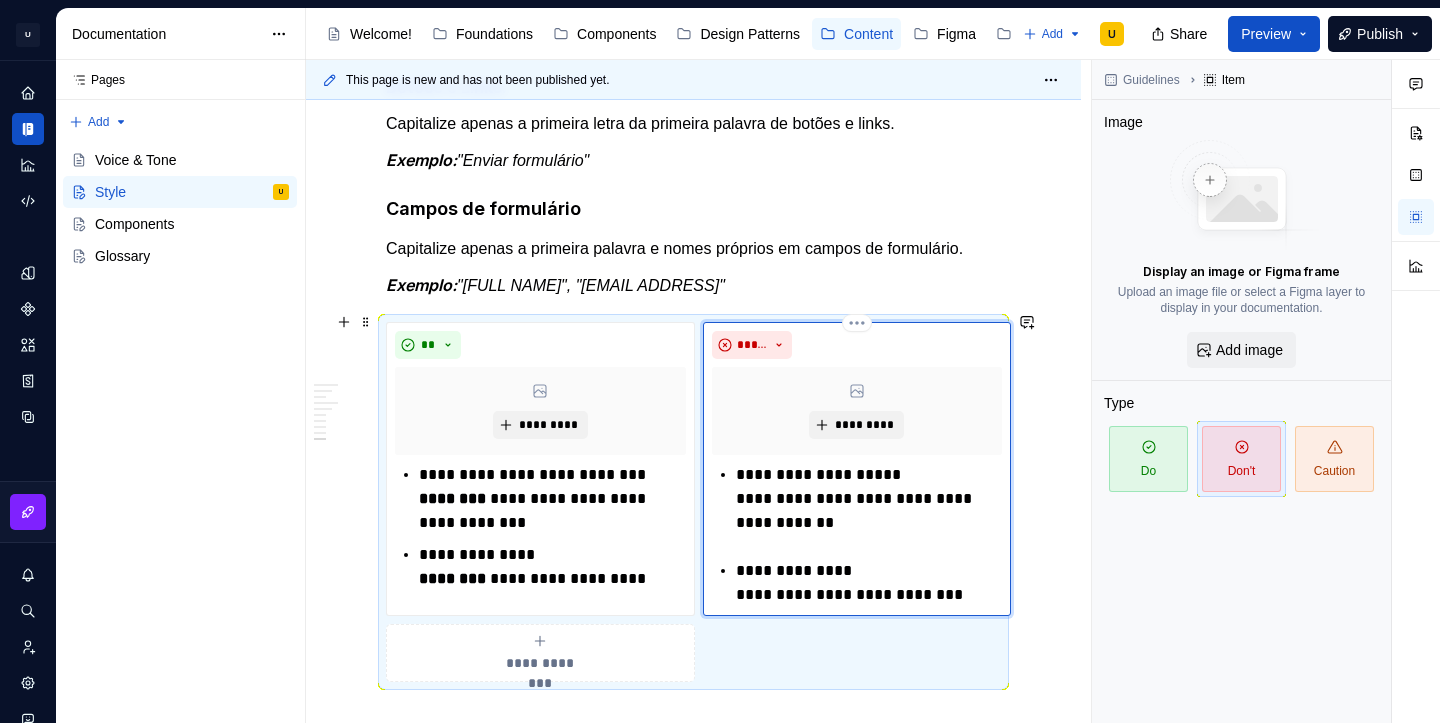 click on "**********" at bounding box center [857, 535] 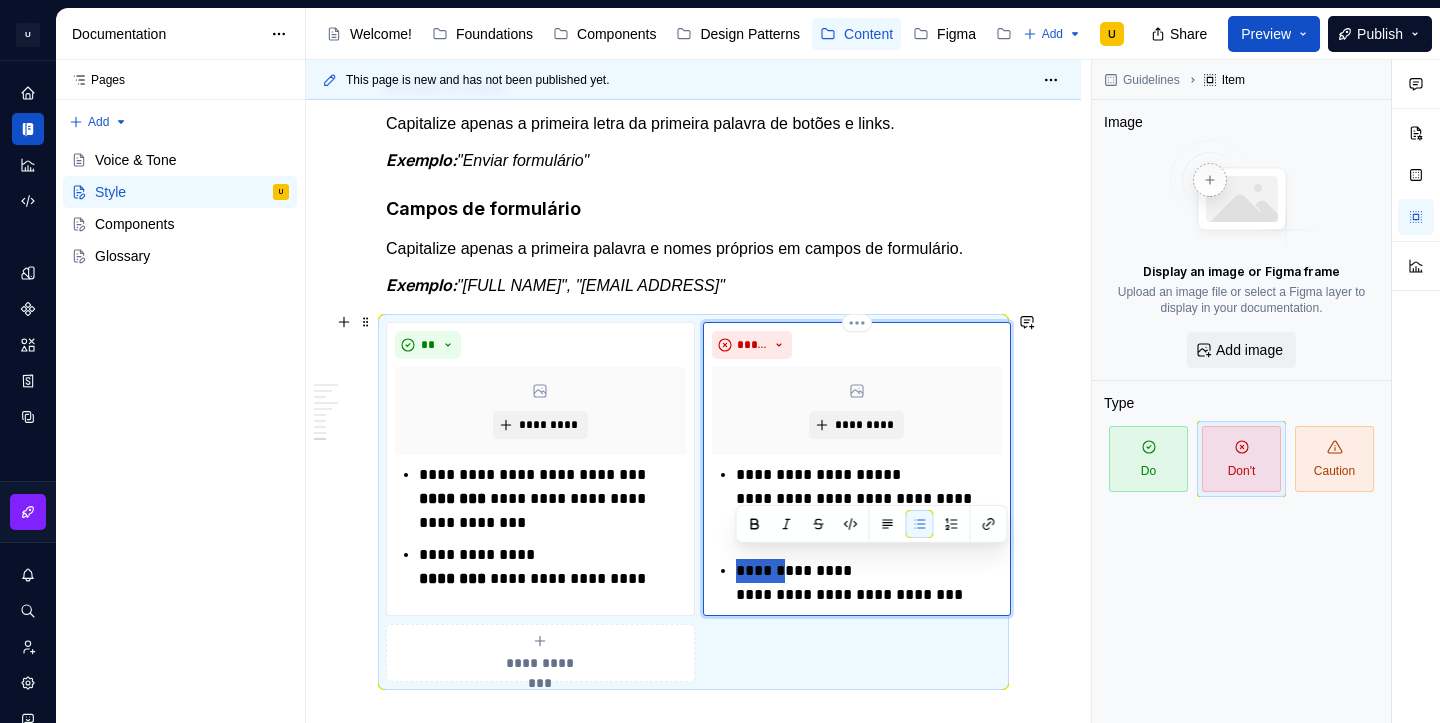 click on "**********" at bounding box center (869, 583) 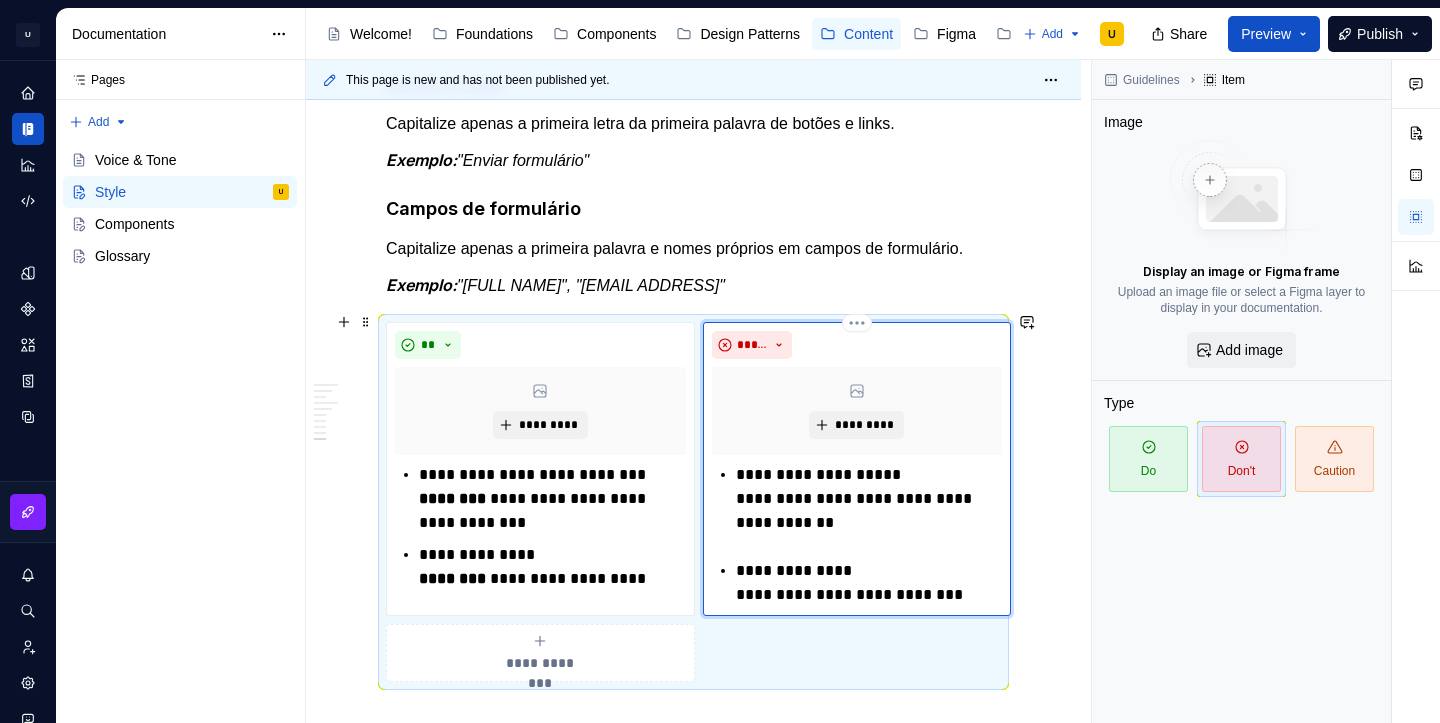 click on "**********" at bounding box center (857, 535) 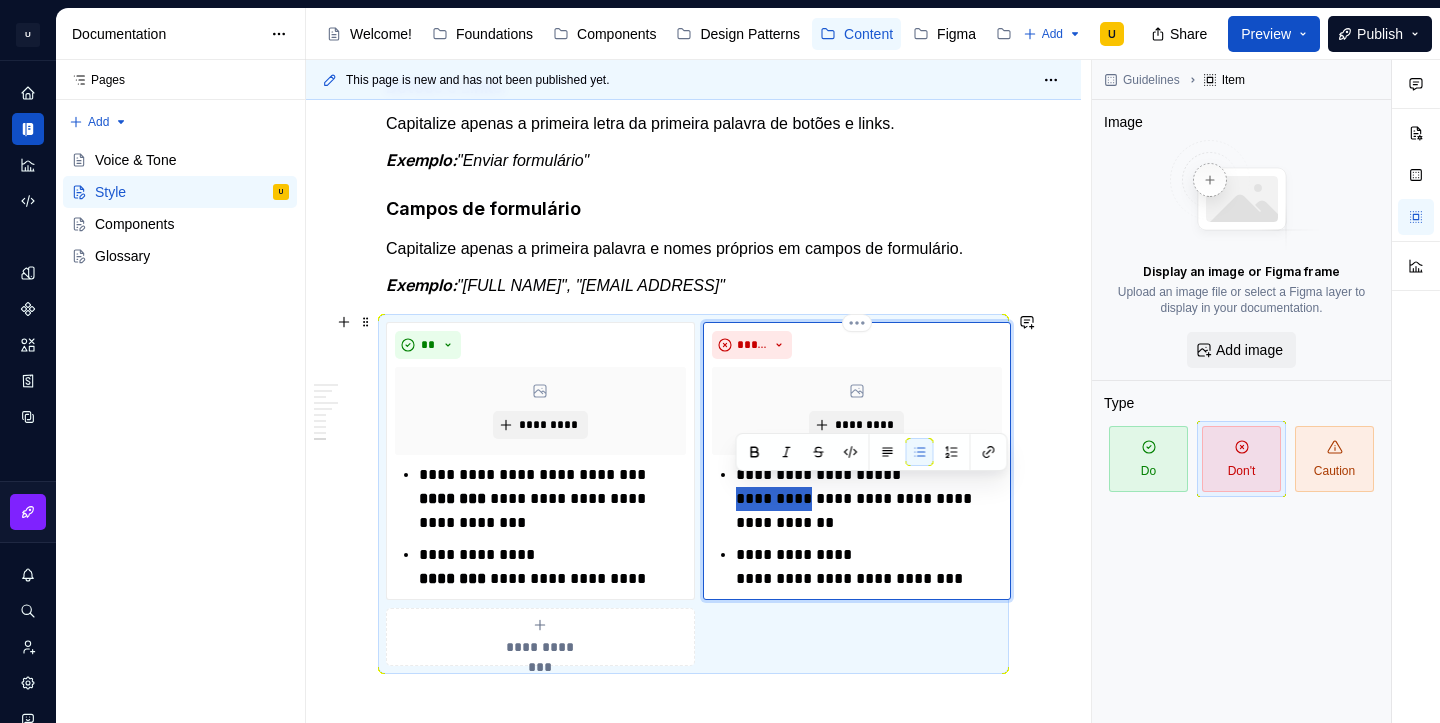 drag, startPoint x: 806, startPoint y: 487, endPoint x: 738, endPoint y: 489, distance: 68.0294 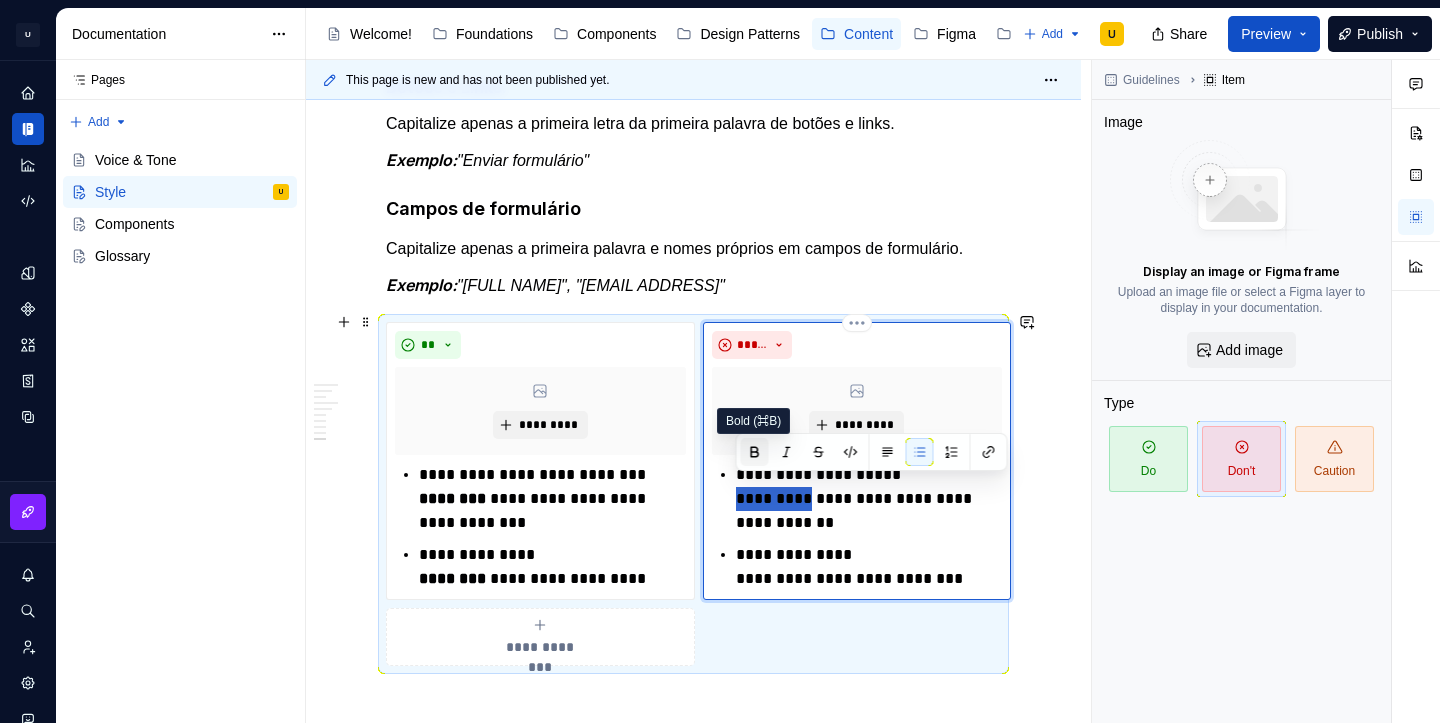 click at bounding box center (755, 452) 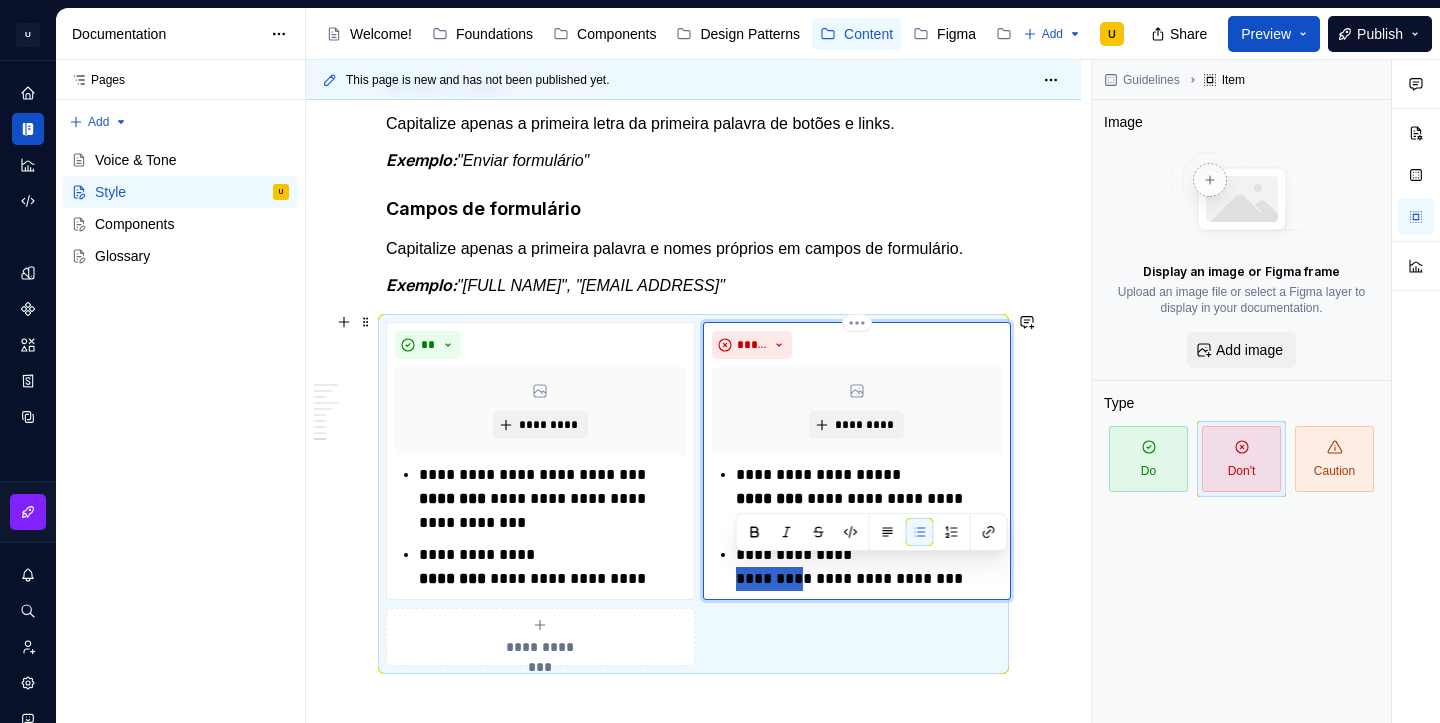 drag, startPoint x: 804, startPoint y: 569, endPoint x: 733, endPoint y: 563, distance: 71.25307 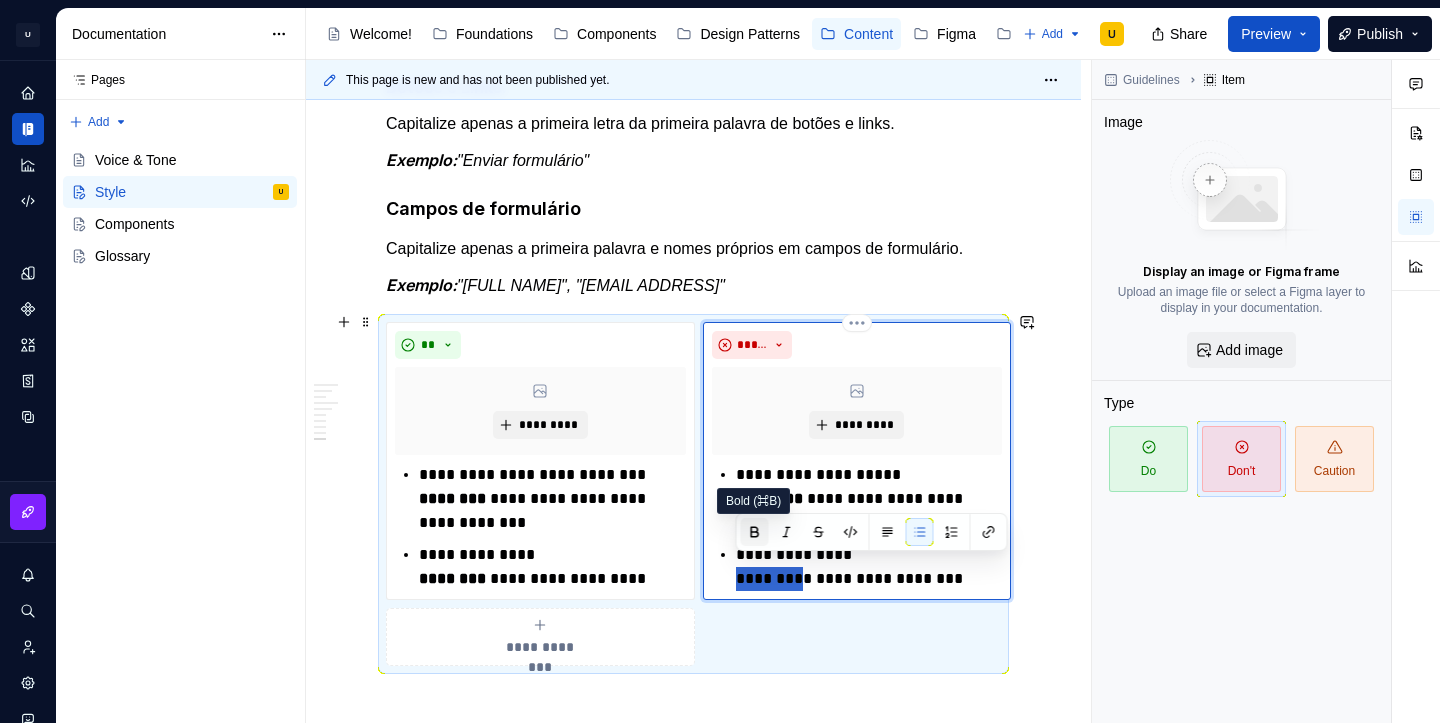click at bounding box center [755, 532] 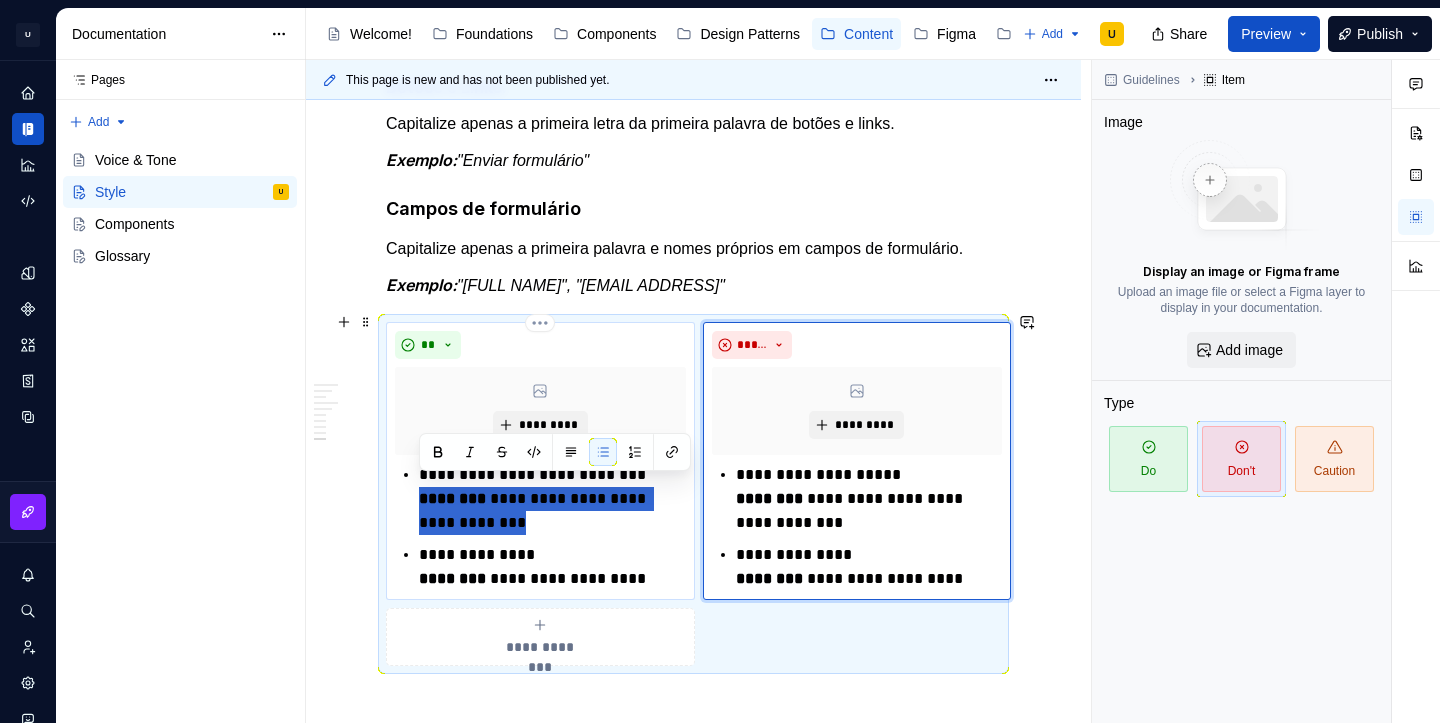 drag, startPoint x: 496, startPoint y: 507, endPoint x: 415, endPoint y: 489, distance: 82.9759 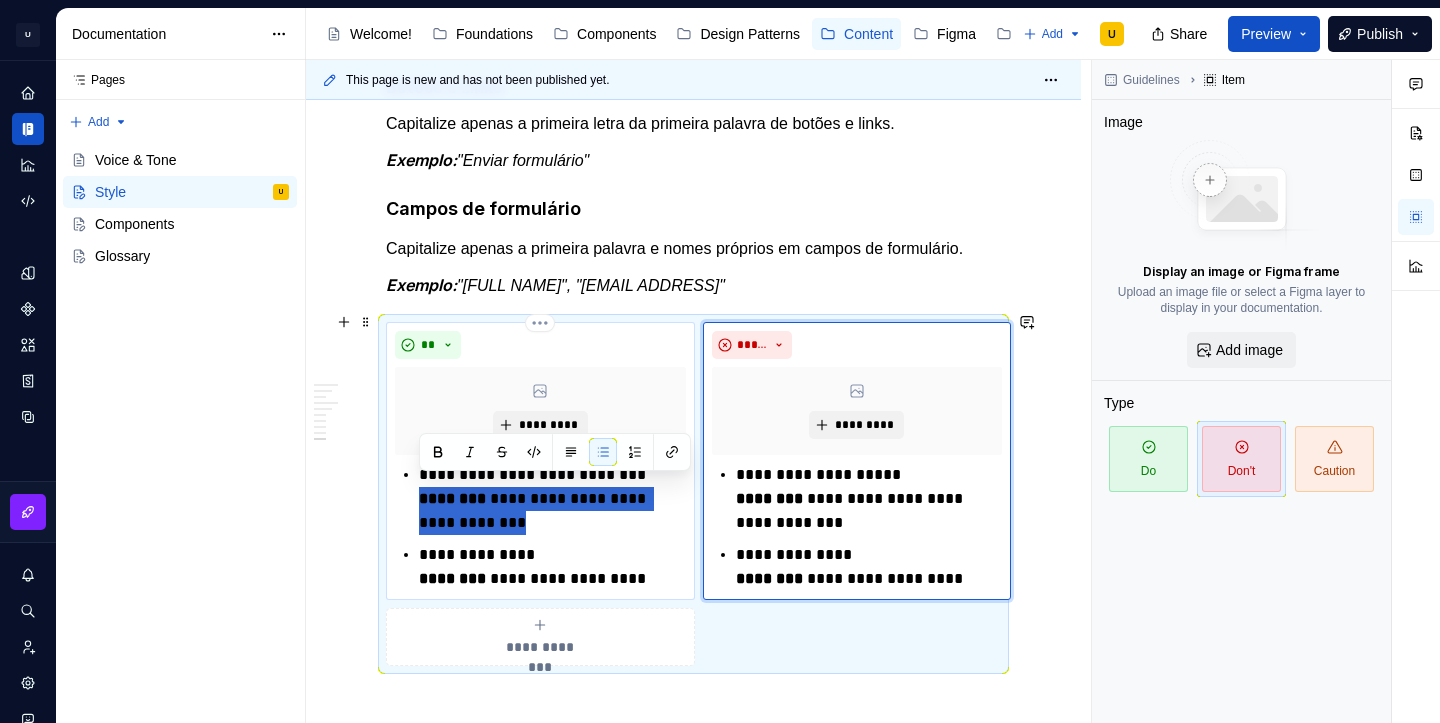 click on "**********" at bounding box center (540, 527) 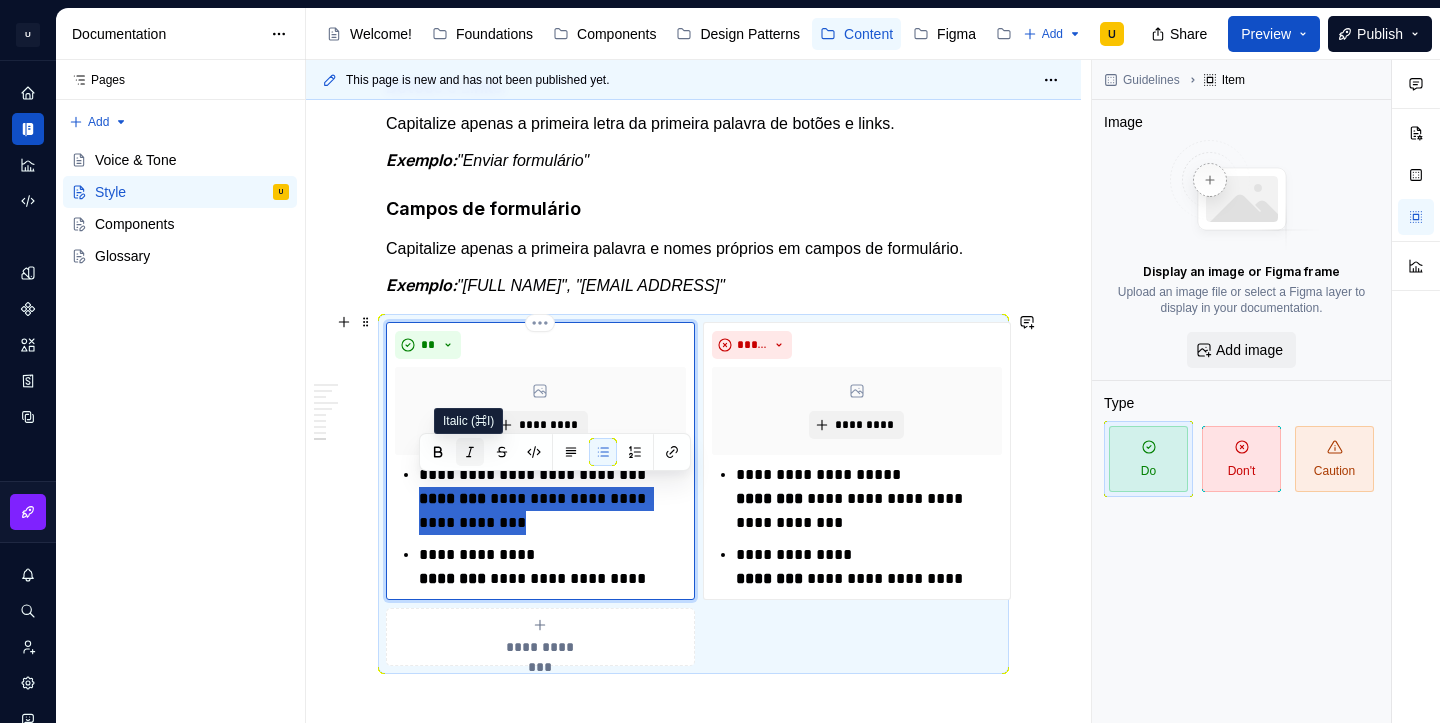 click at bounding box center [470, 452] 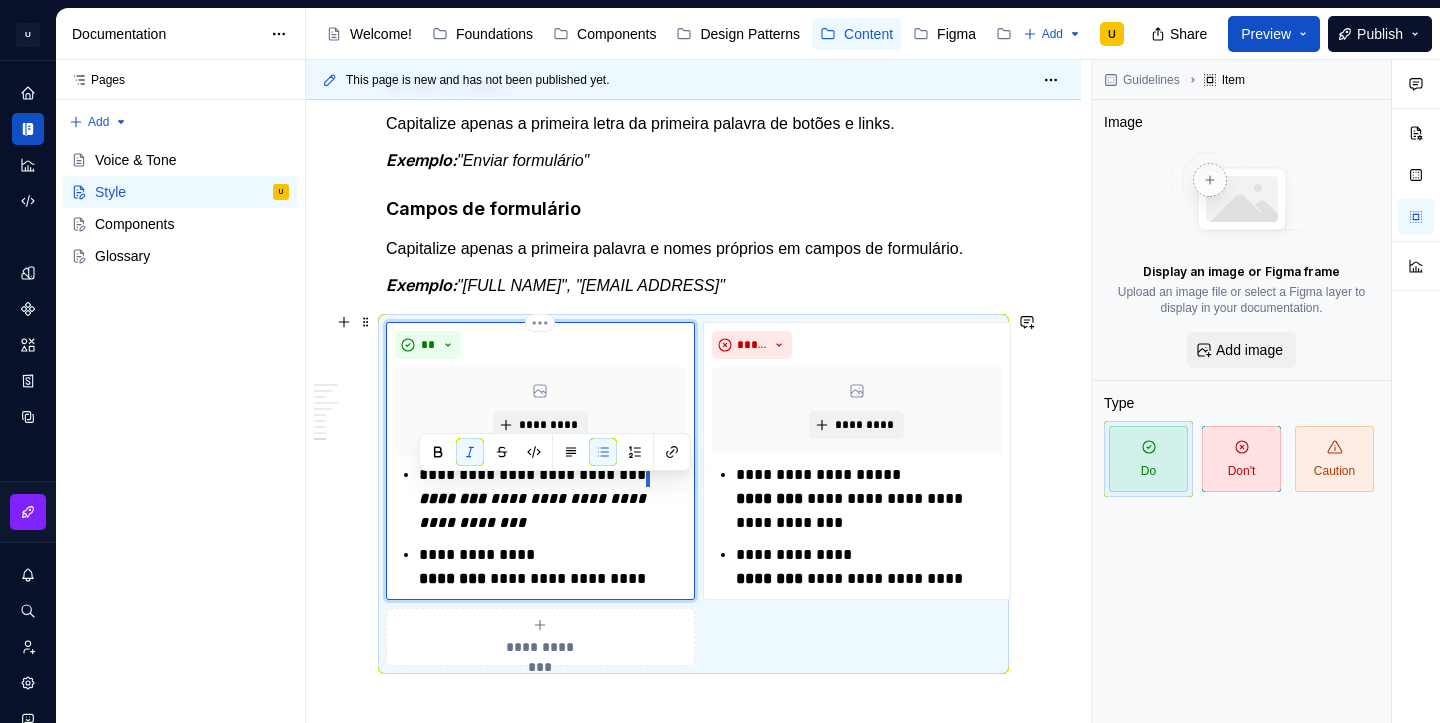click on "**********" at bounding box center (552, 567) 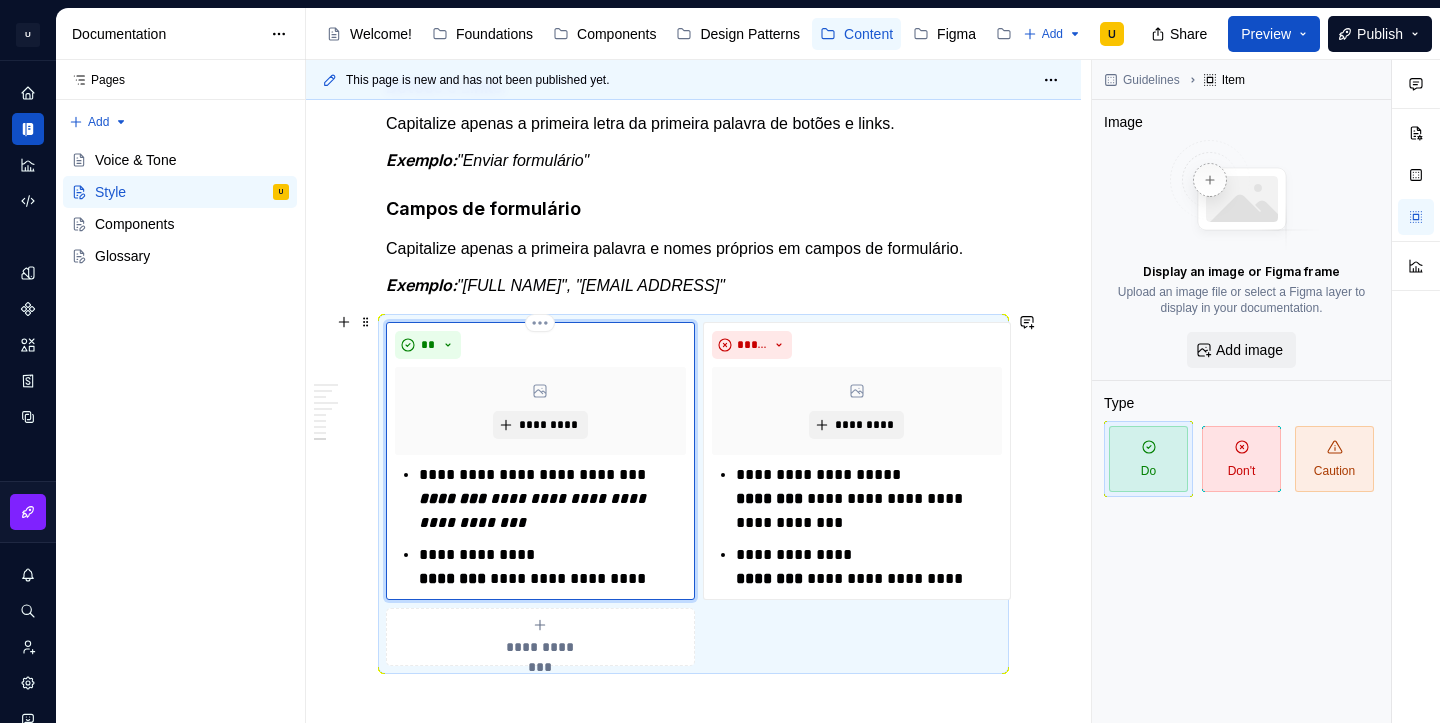 click on "**********" at bounding box center [552, 567] 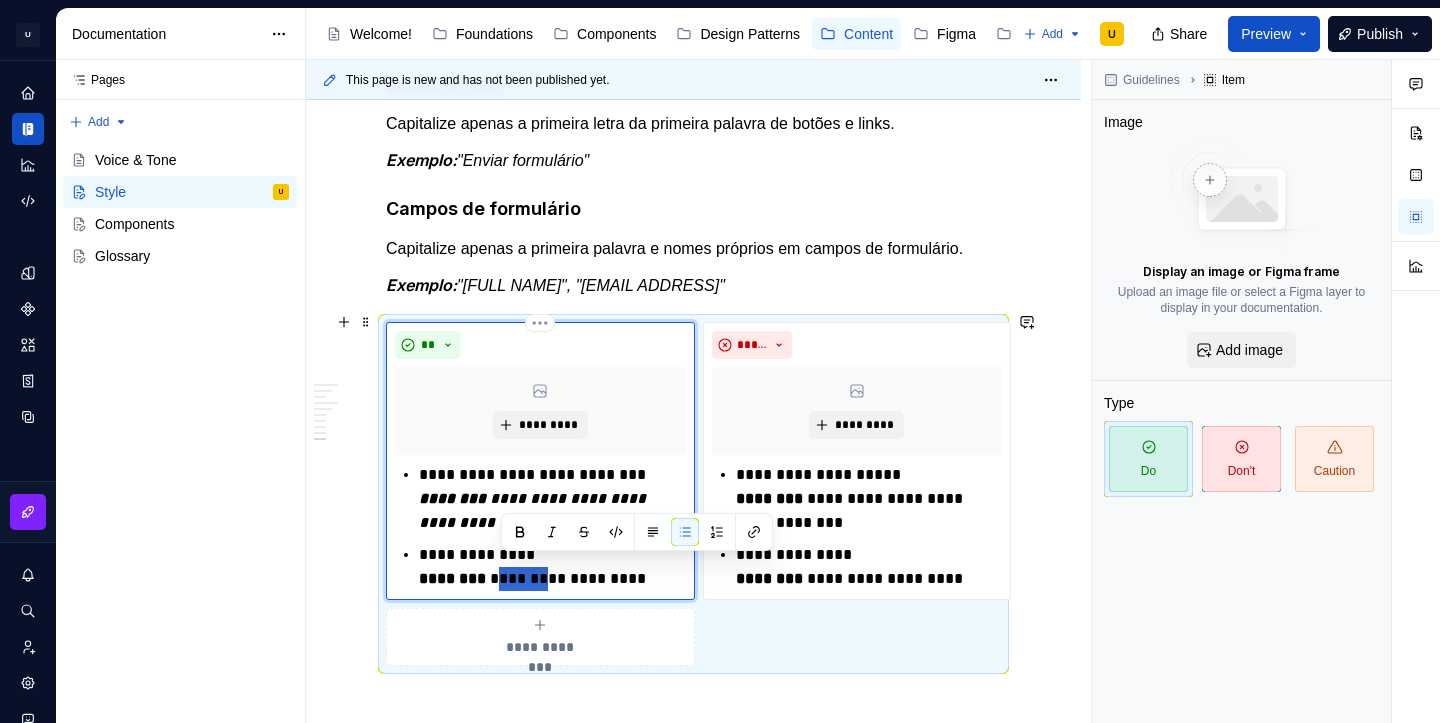 click on "**********" at bounding box center (552, 567) 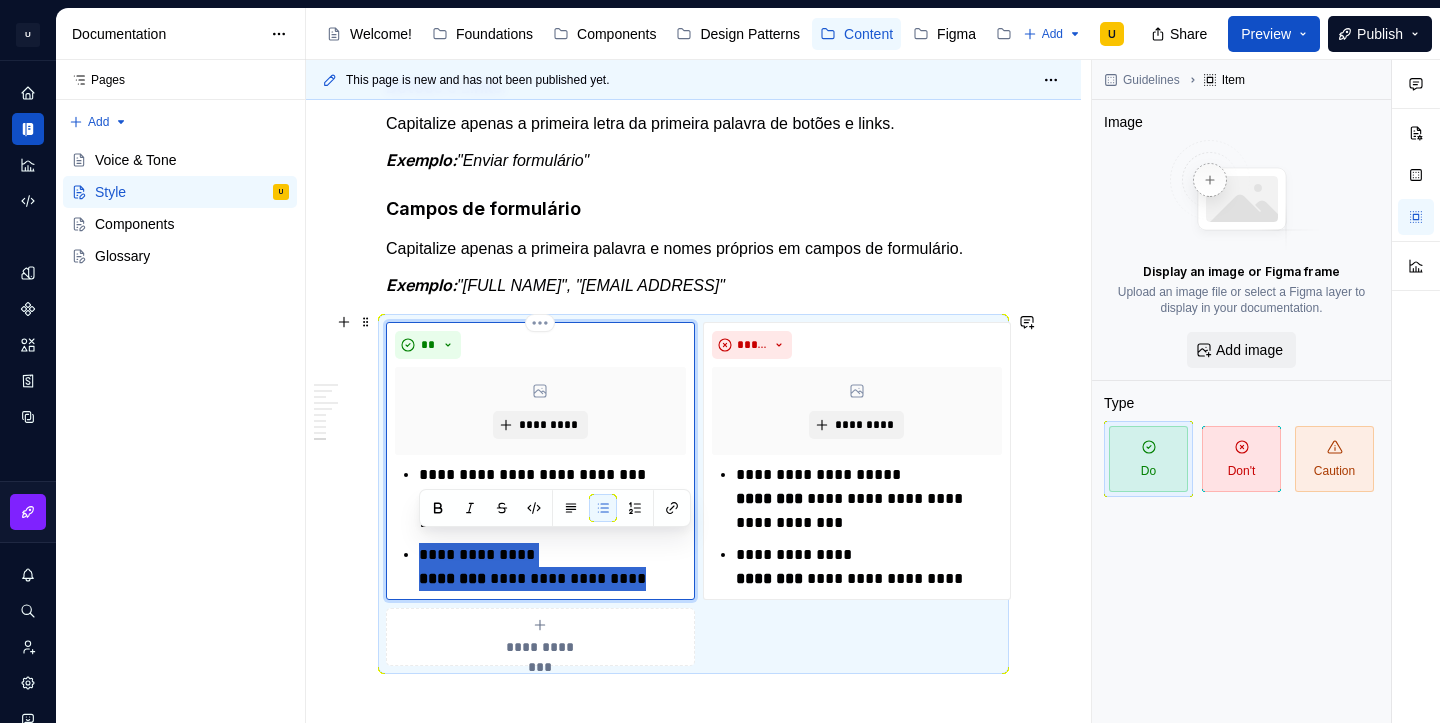 click on "**********" at bounding box center [552, 567] 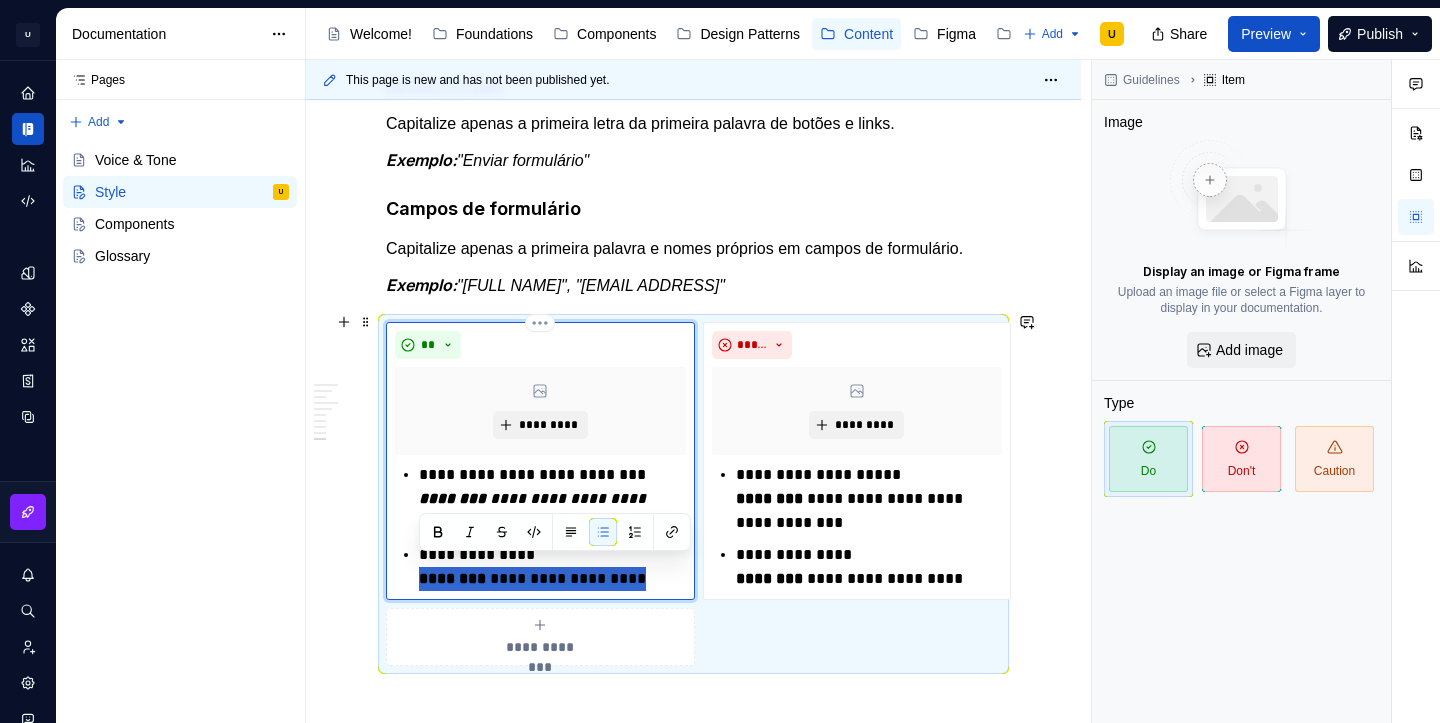 drag, startPoint x: 639, startPoint y: 575, endPoint x: 412, endPoint y: 569, distance: 227.07928 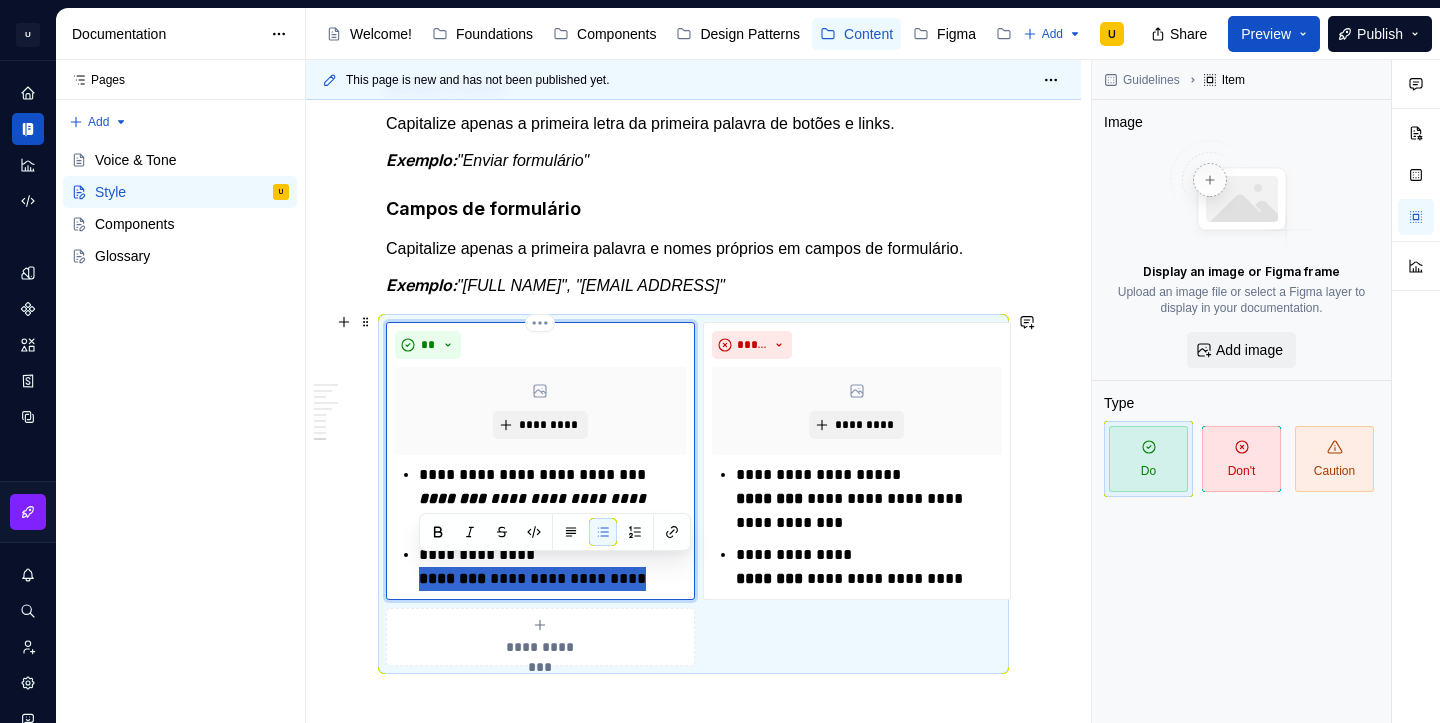 click on "**********" at bounding box center (540, 527) 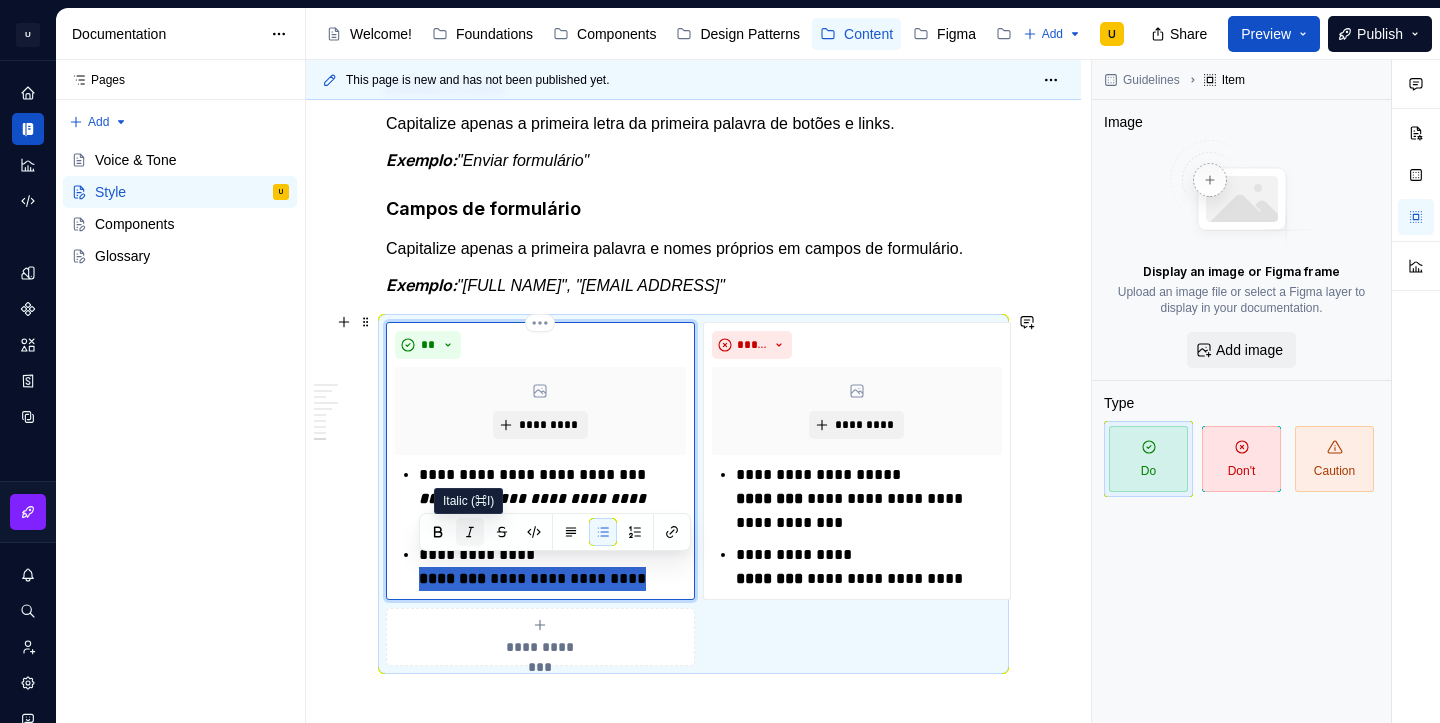 click at bounding box center [470, 532] 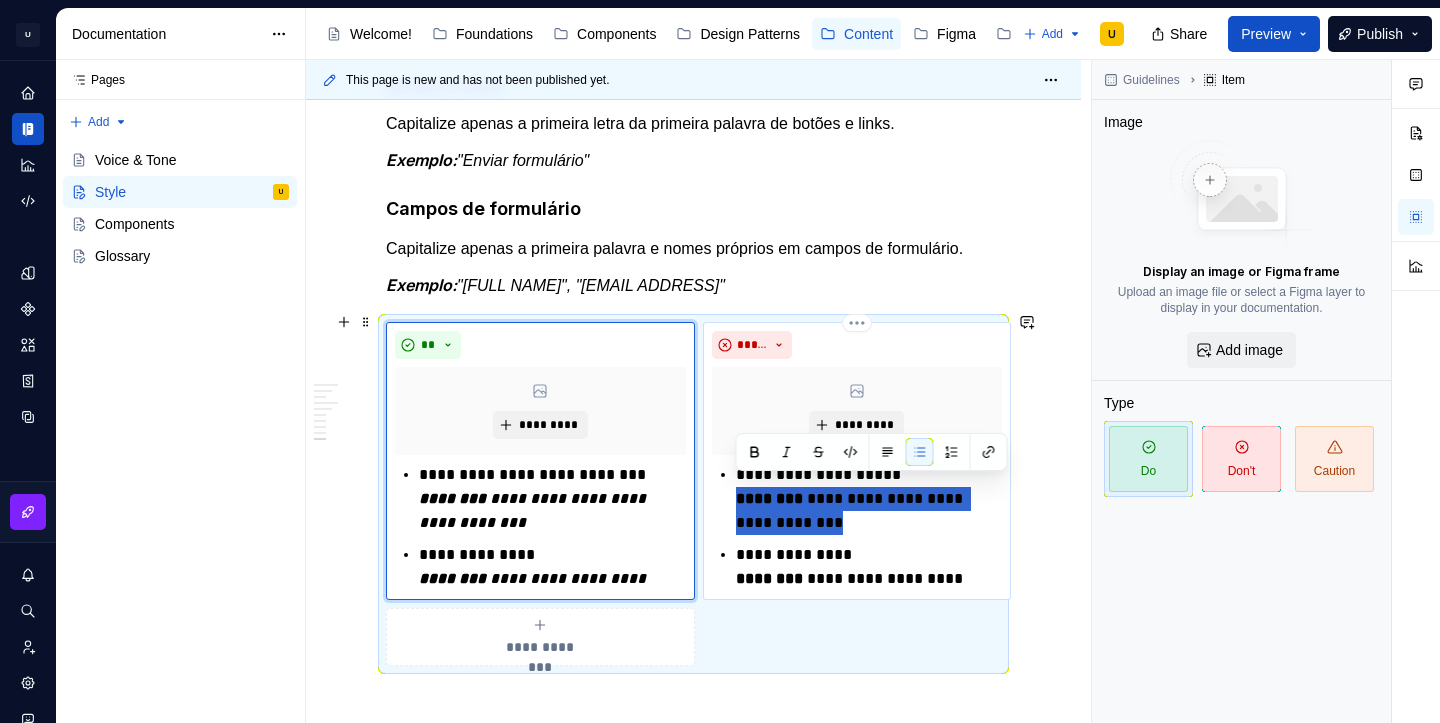 drag, startPoint x: 807, startPoint y: 513, endPoint x: 735, endPoint y: 487, distance: 76.55064 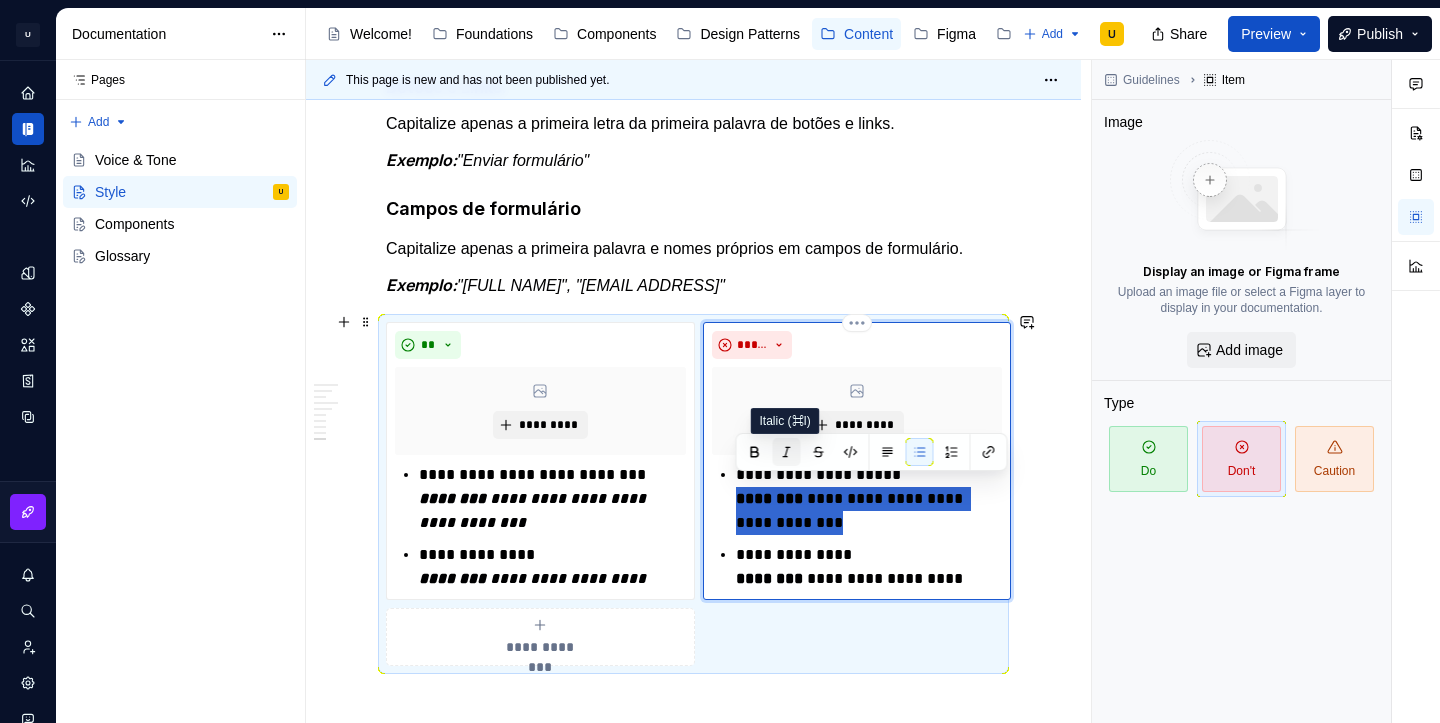click at bounding box center [787, 452] 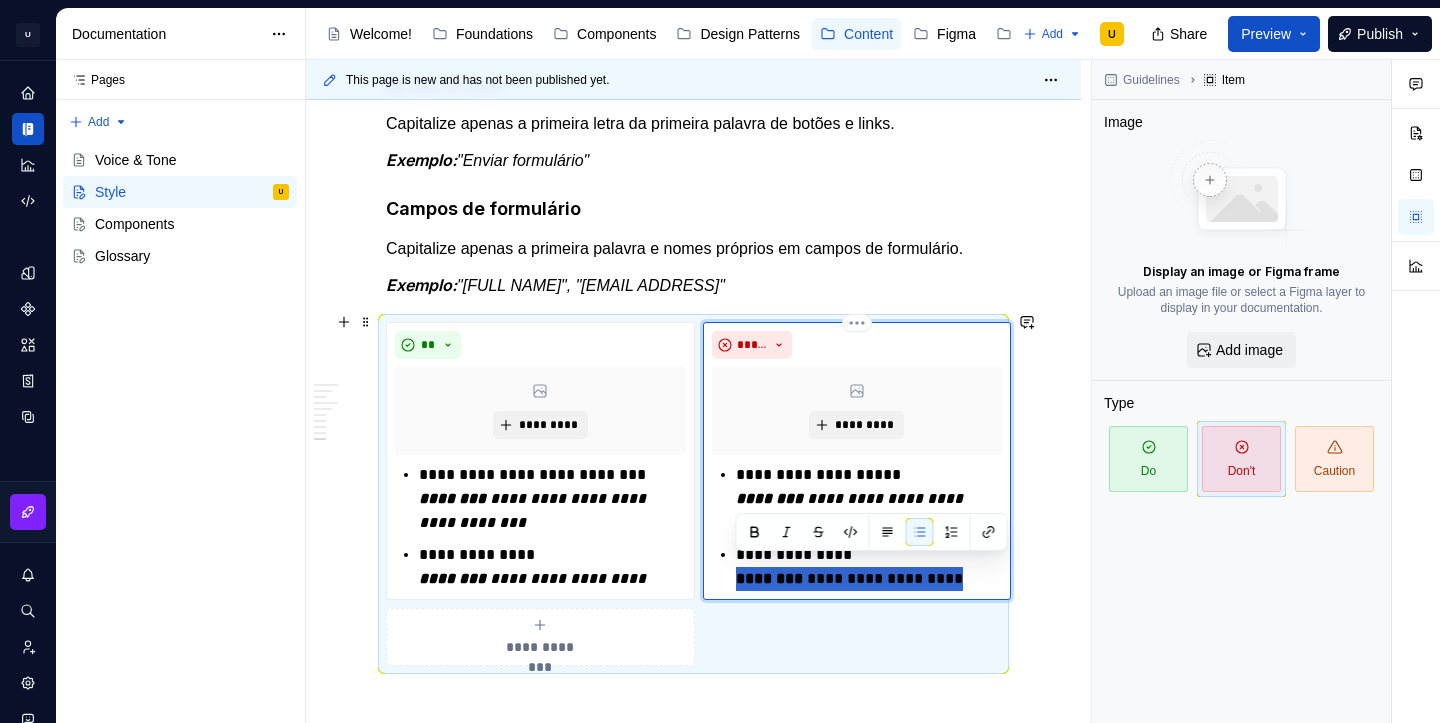 drag, startPoint x: 958, startPoint y: 574, endPoint x: 728, endPoint y: 574, distance: 230 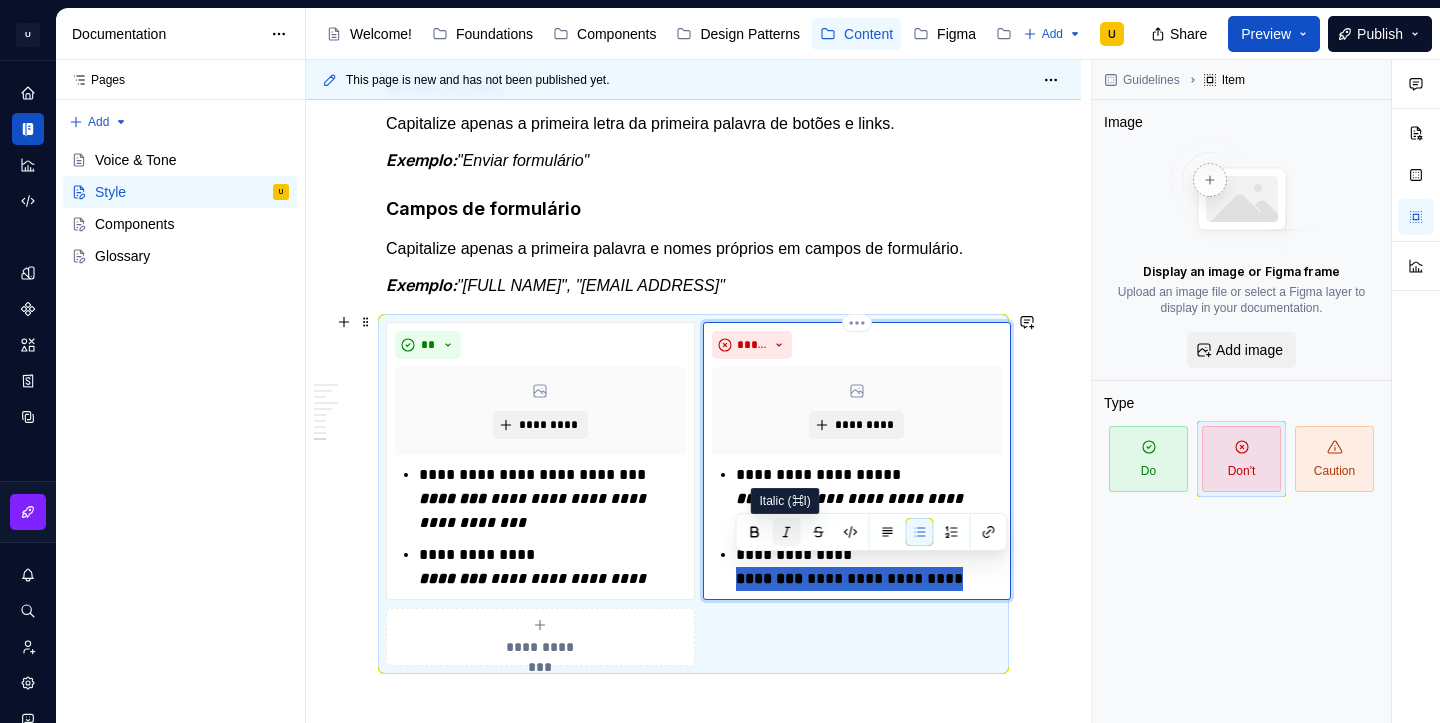 click at bounding box center (787, 532) 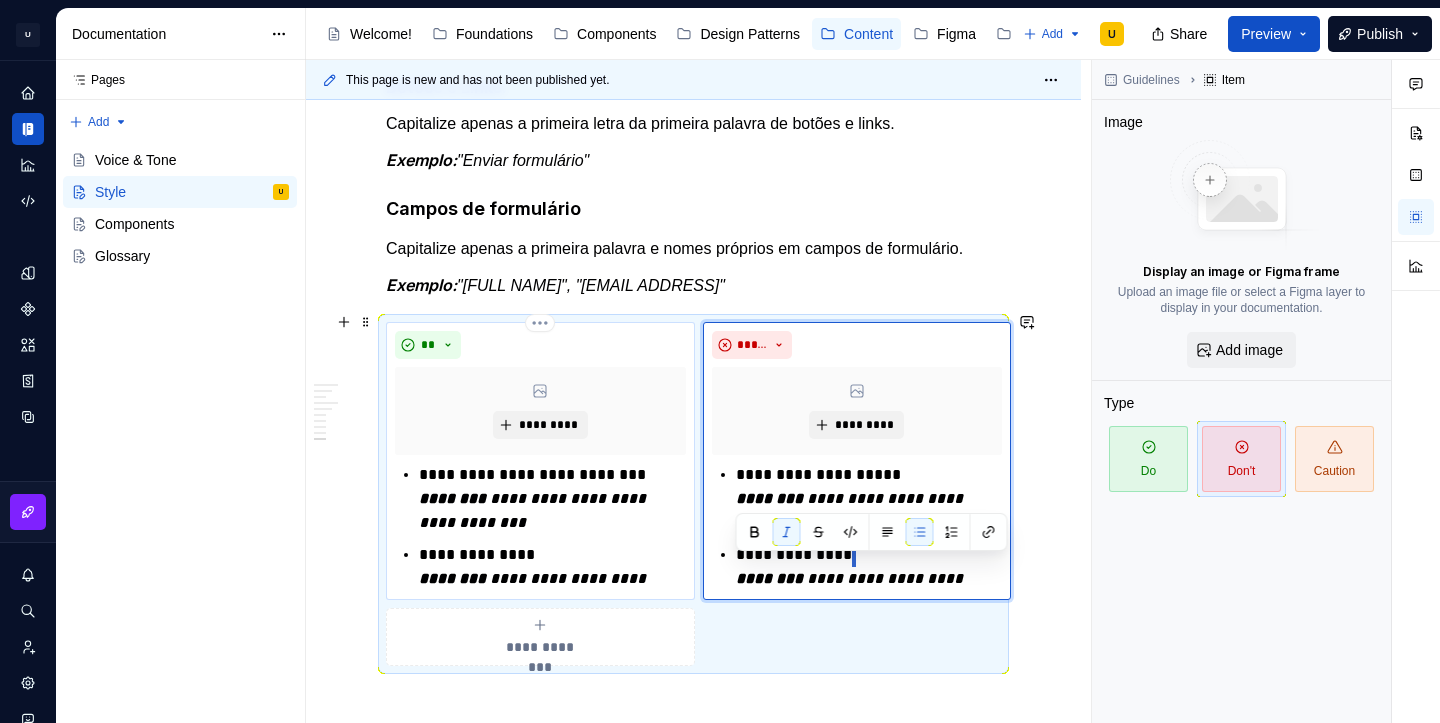 click on "**********" at bounding box center (552, 499) 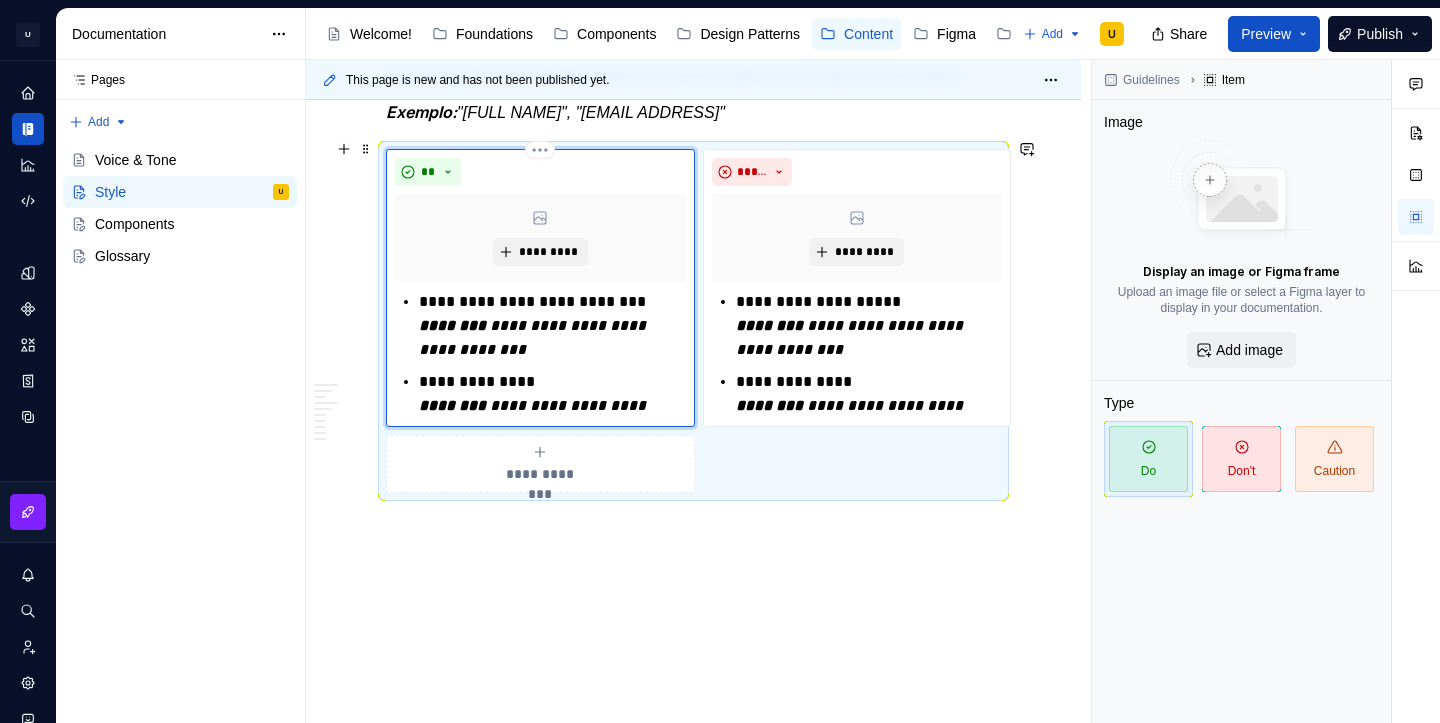 scroll, scrollTop: 2012, scrollLeft: 0, axis: vertical 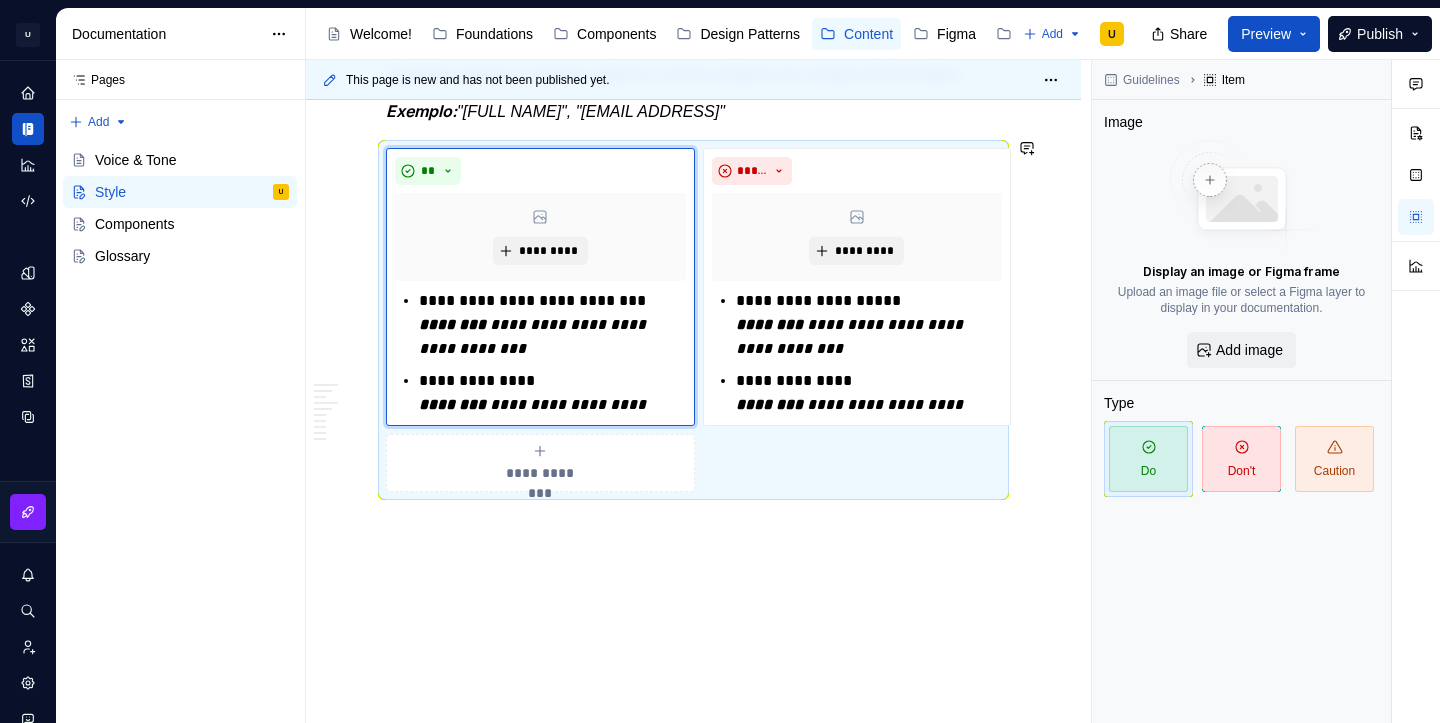 click on "**********" at bounding box center [693, -518] 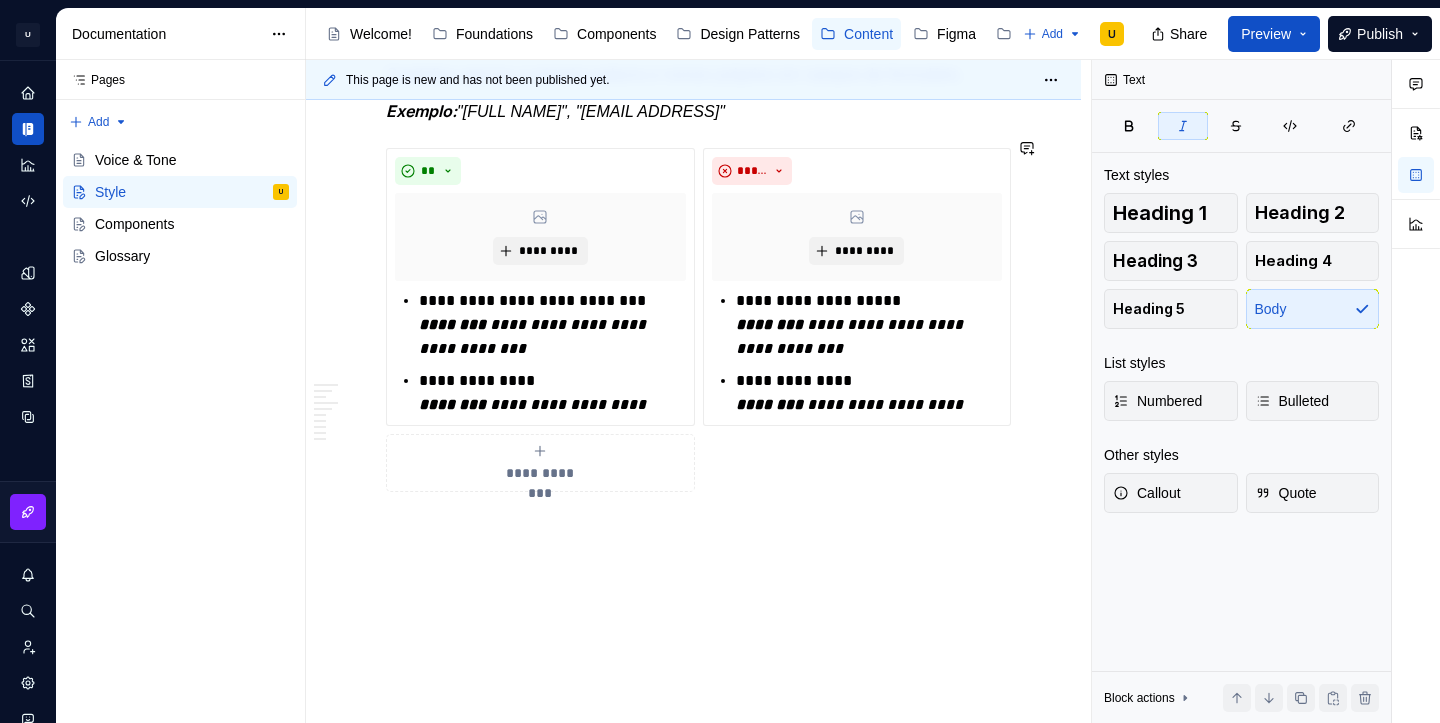 click on "**********" at bounding box center [693, -433] 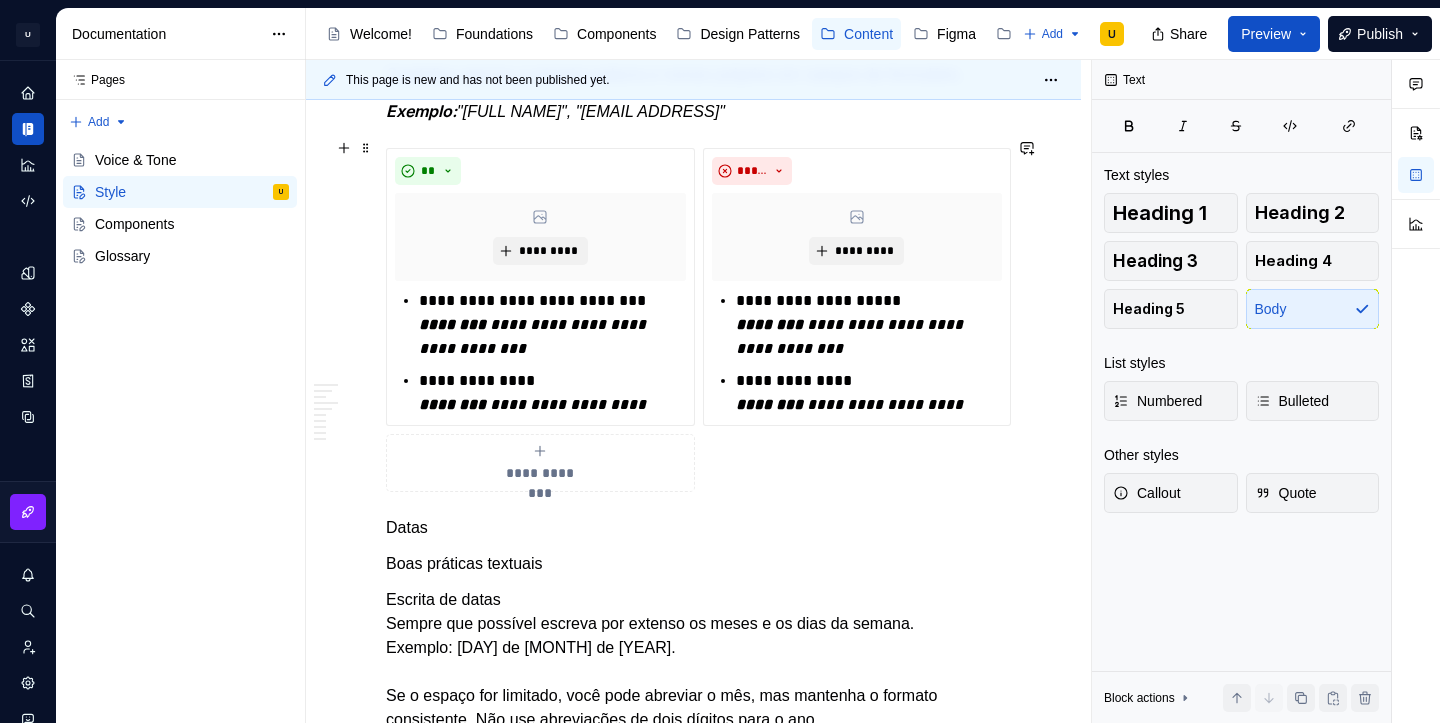 click on "**********" at bounding box center [693, -109] 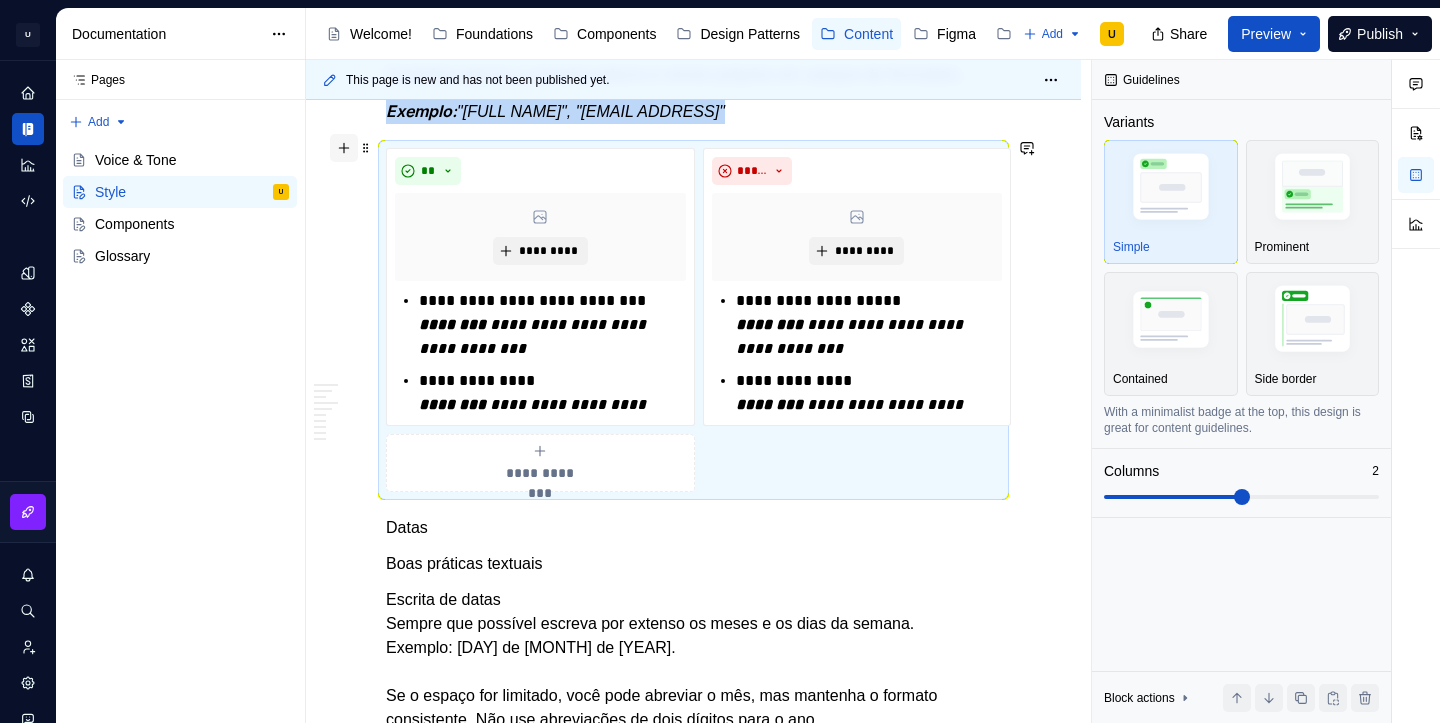 click at bounding box center [344, 148] 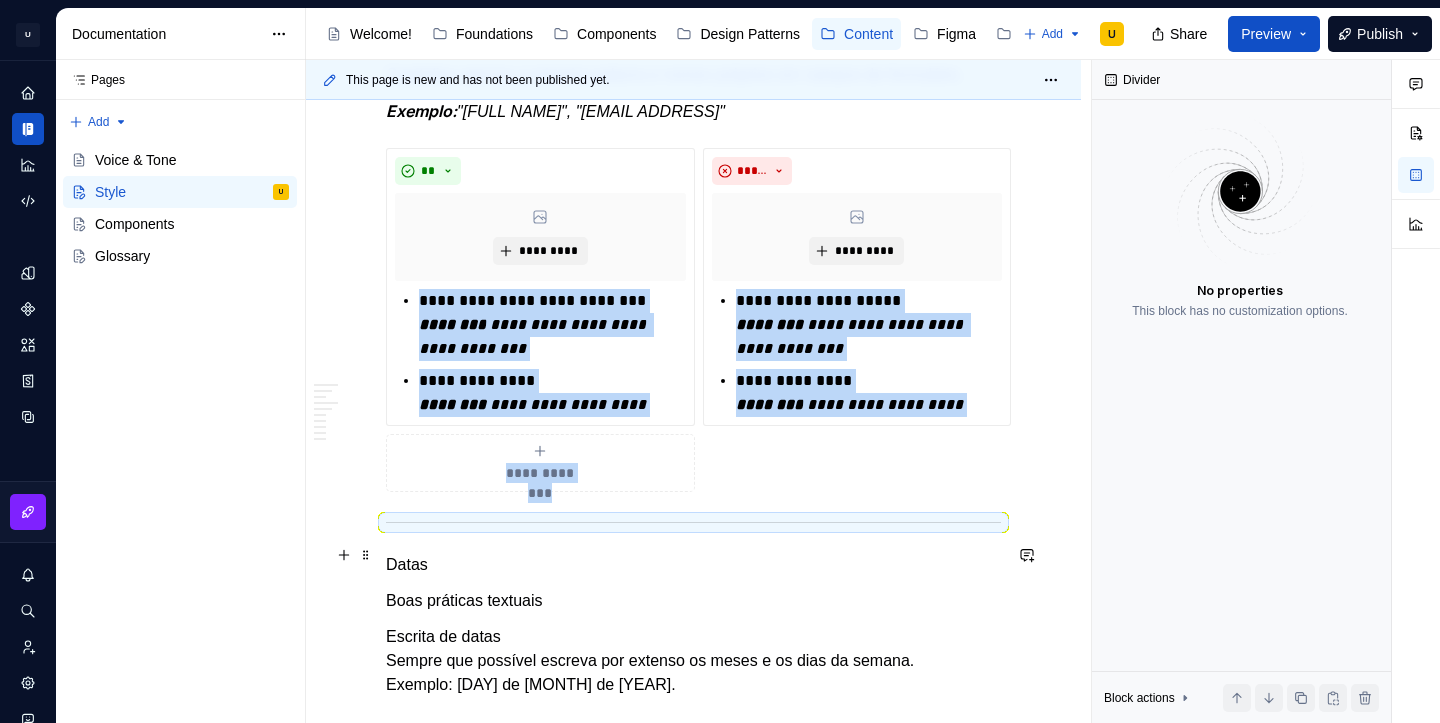 click on "Datas" at bounding box center (693, 565) 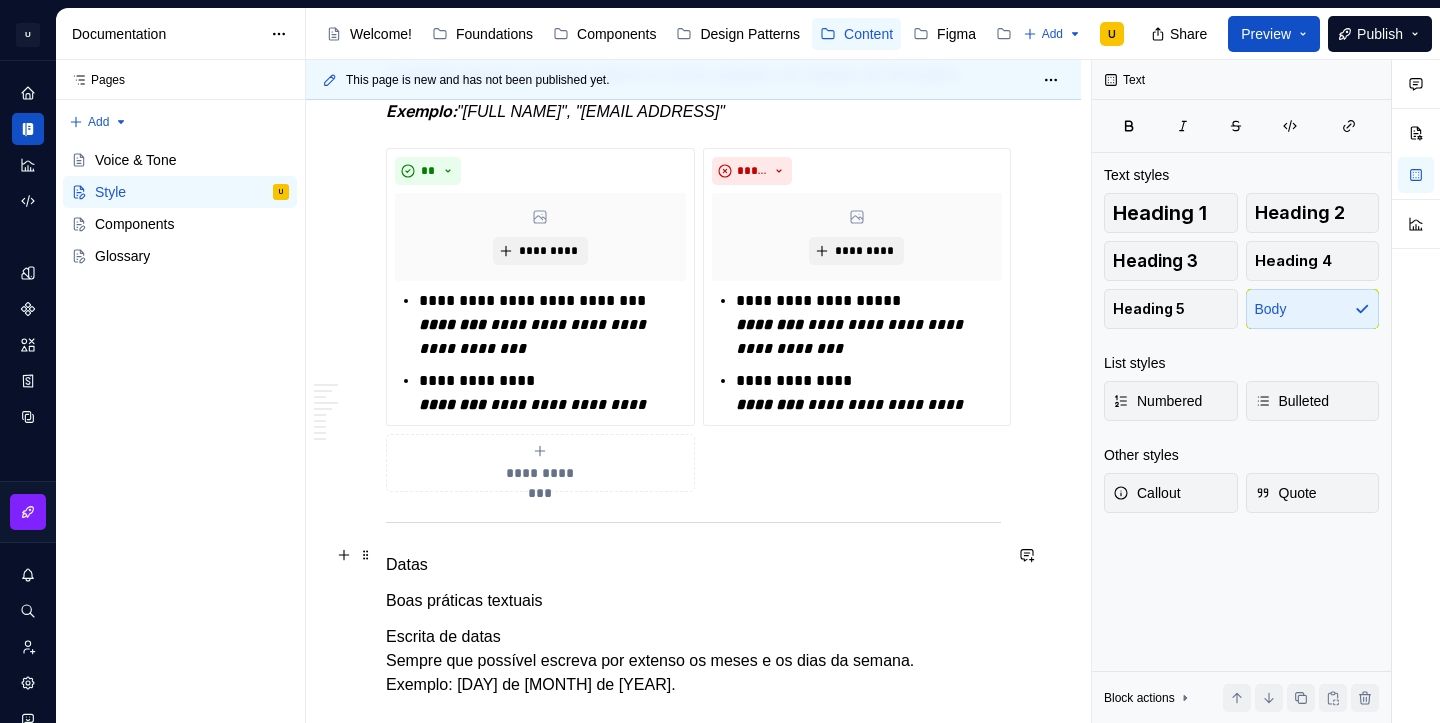 click on "Datas" at bounding box center [693, 565] 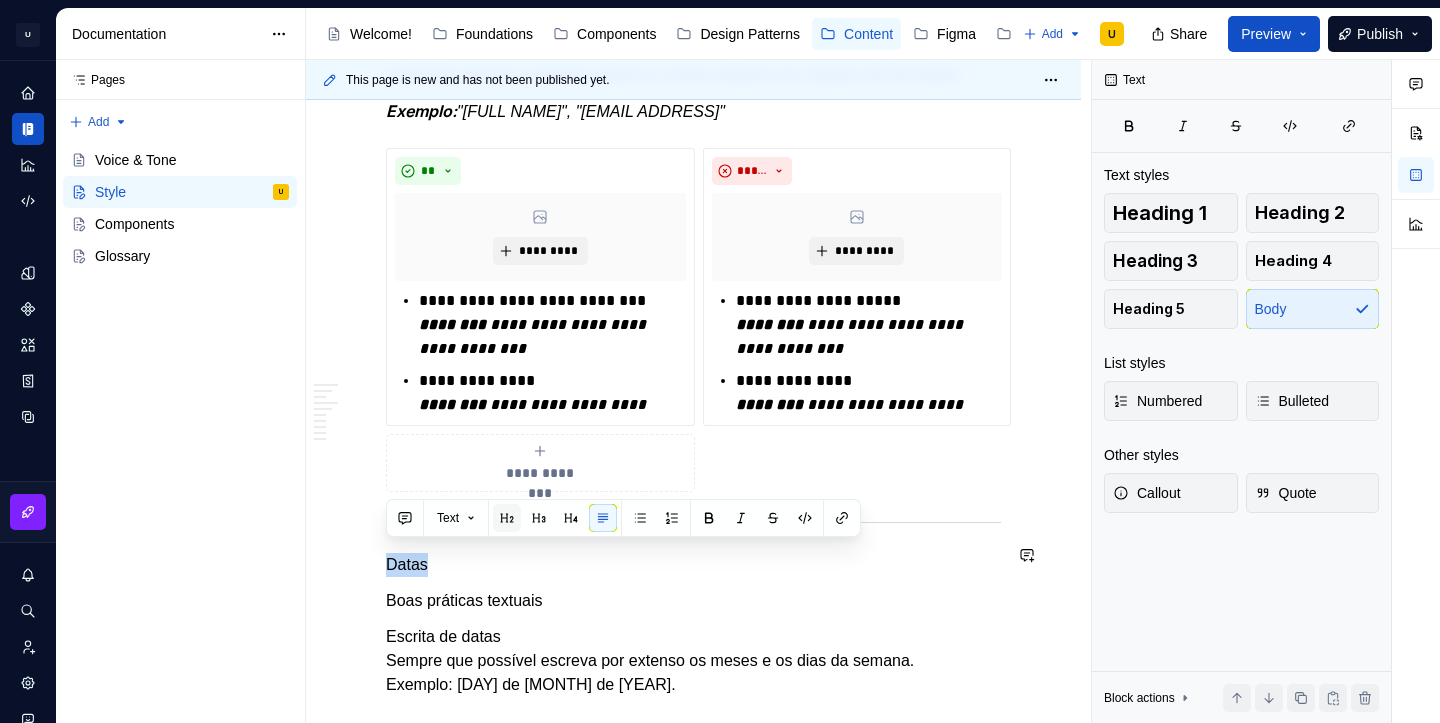 click at bounding box center [507, 518] 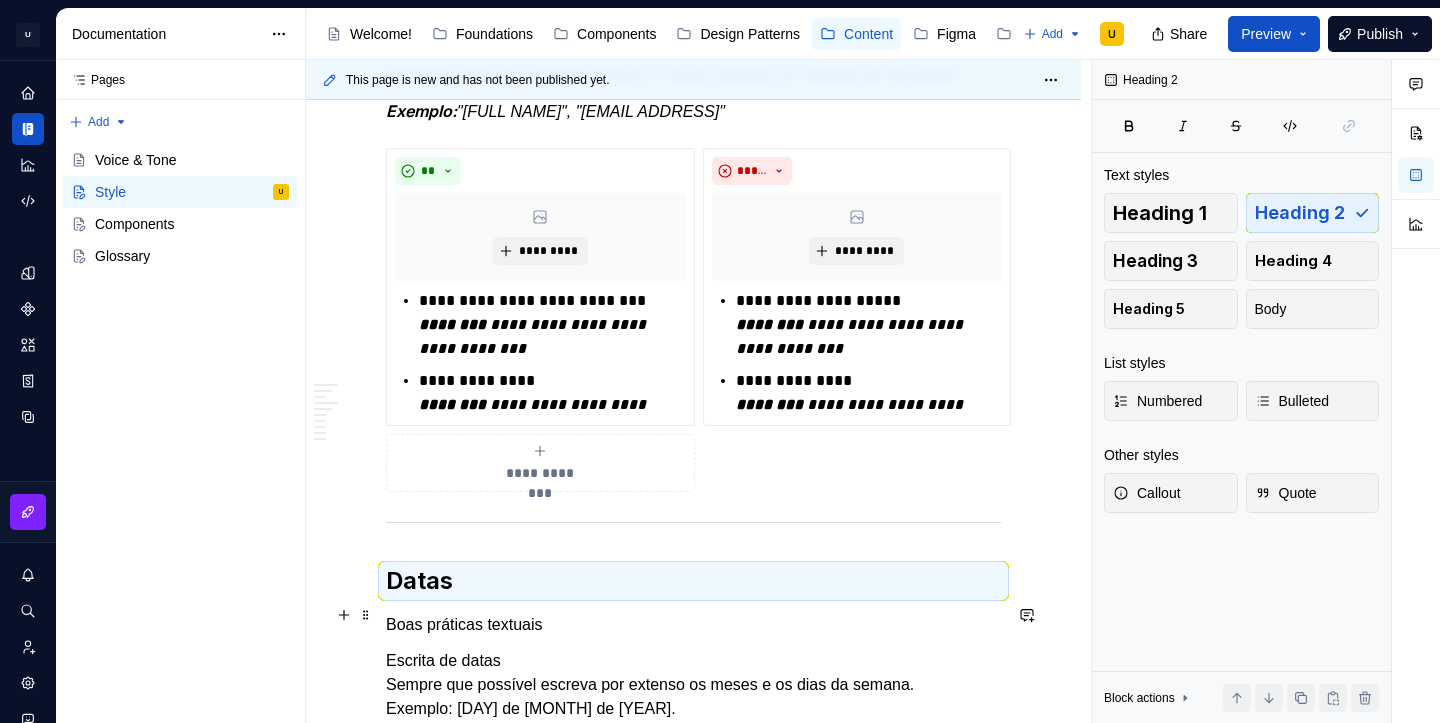 click on "Boas práticas textuais" at bounding box center [693, 625] 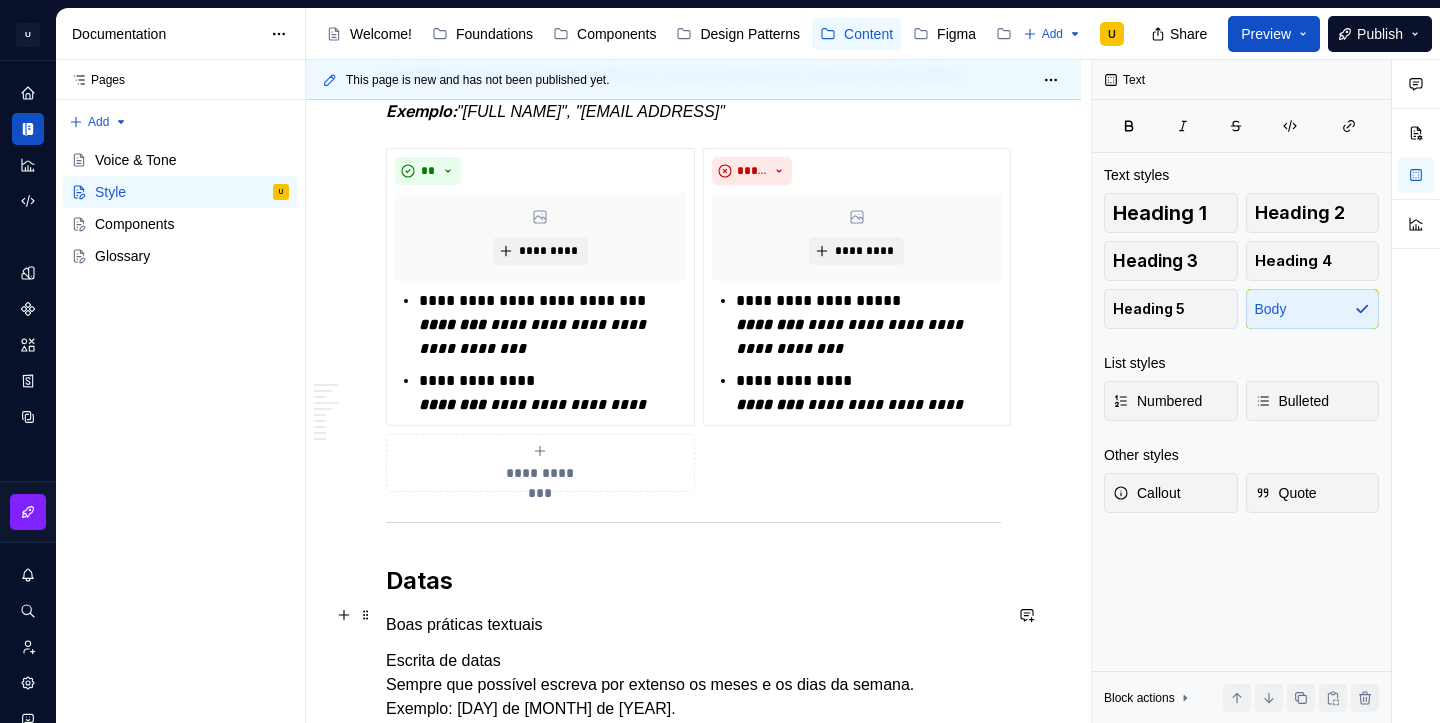click on "Boas práticas textuais" at bounding box center (693, 625) 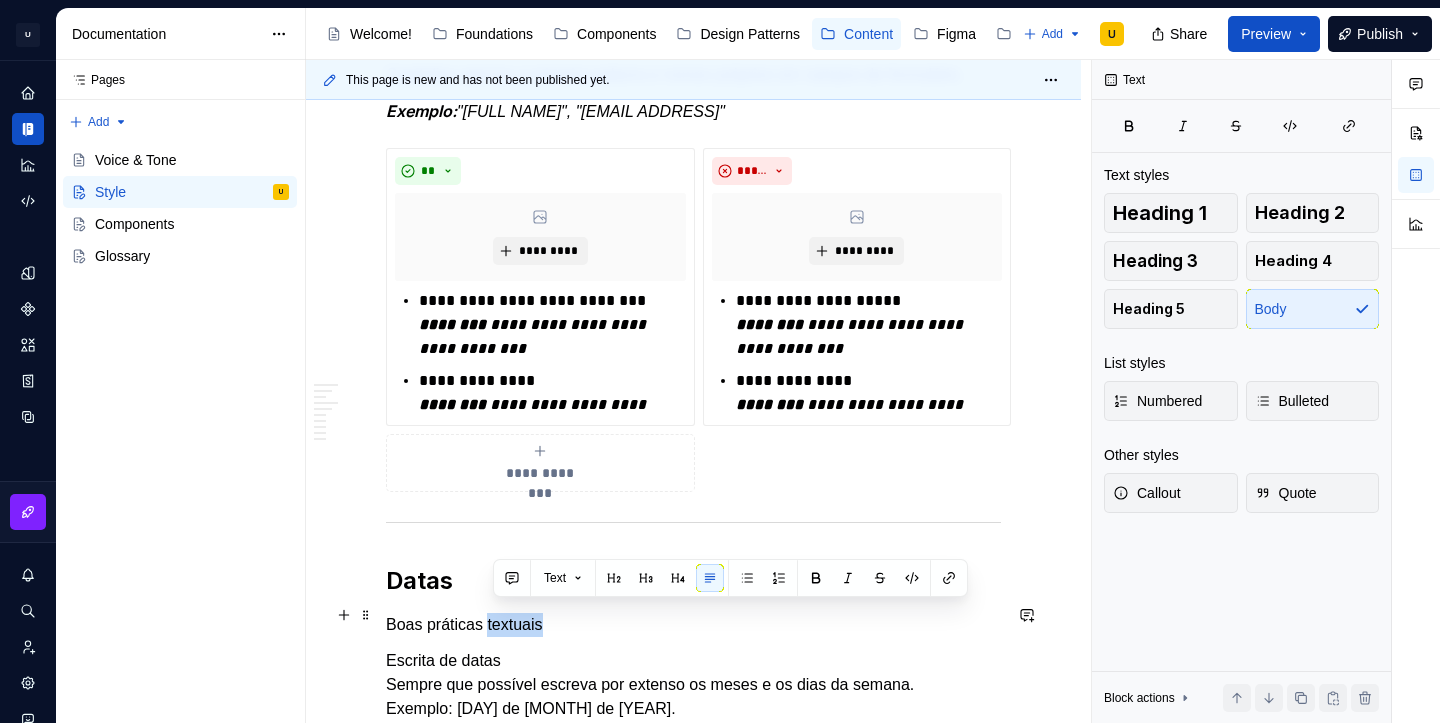 click on "Boas práticas textuais" at bounding box center [693, 625] 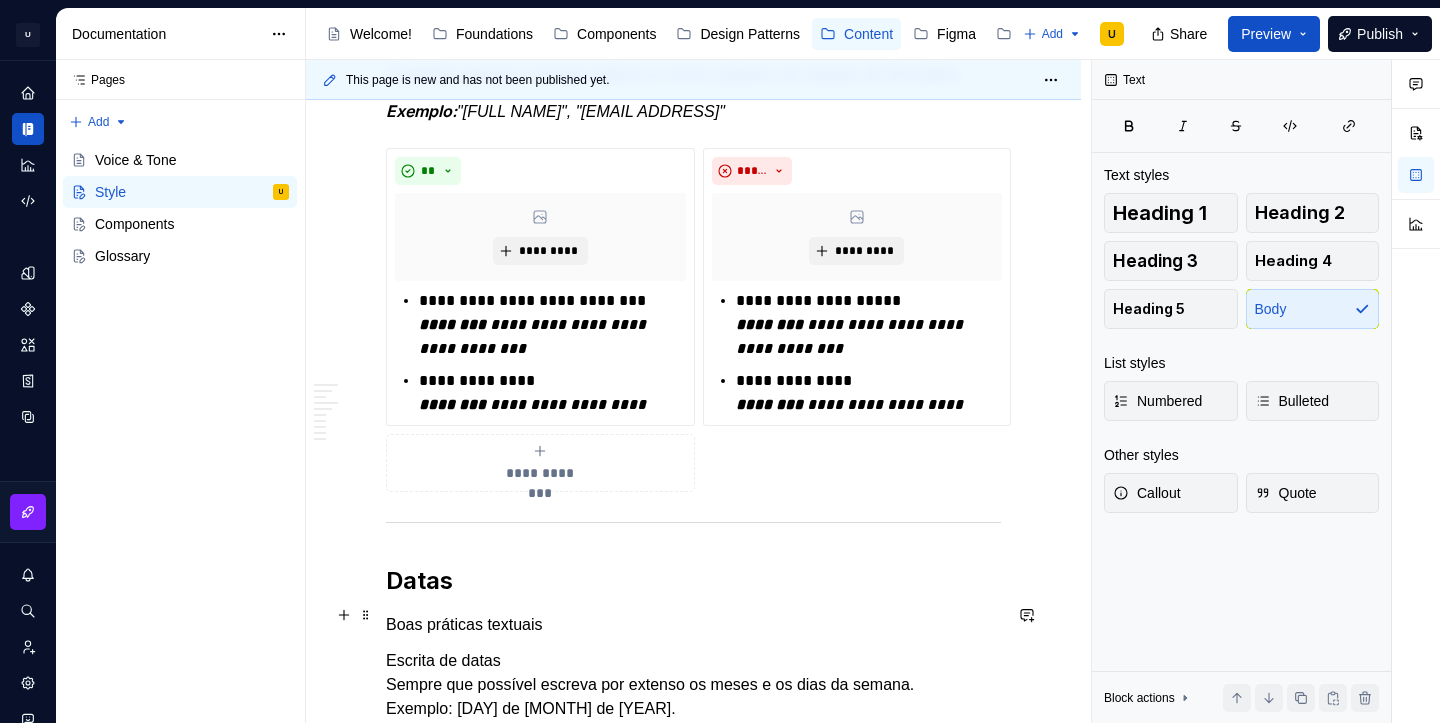 click on "Boas práticas textuais" at bounding box center [693, 625] 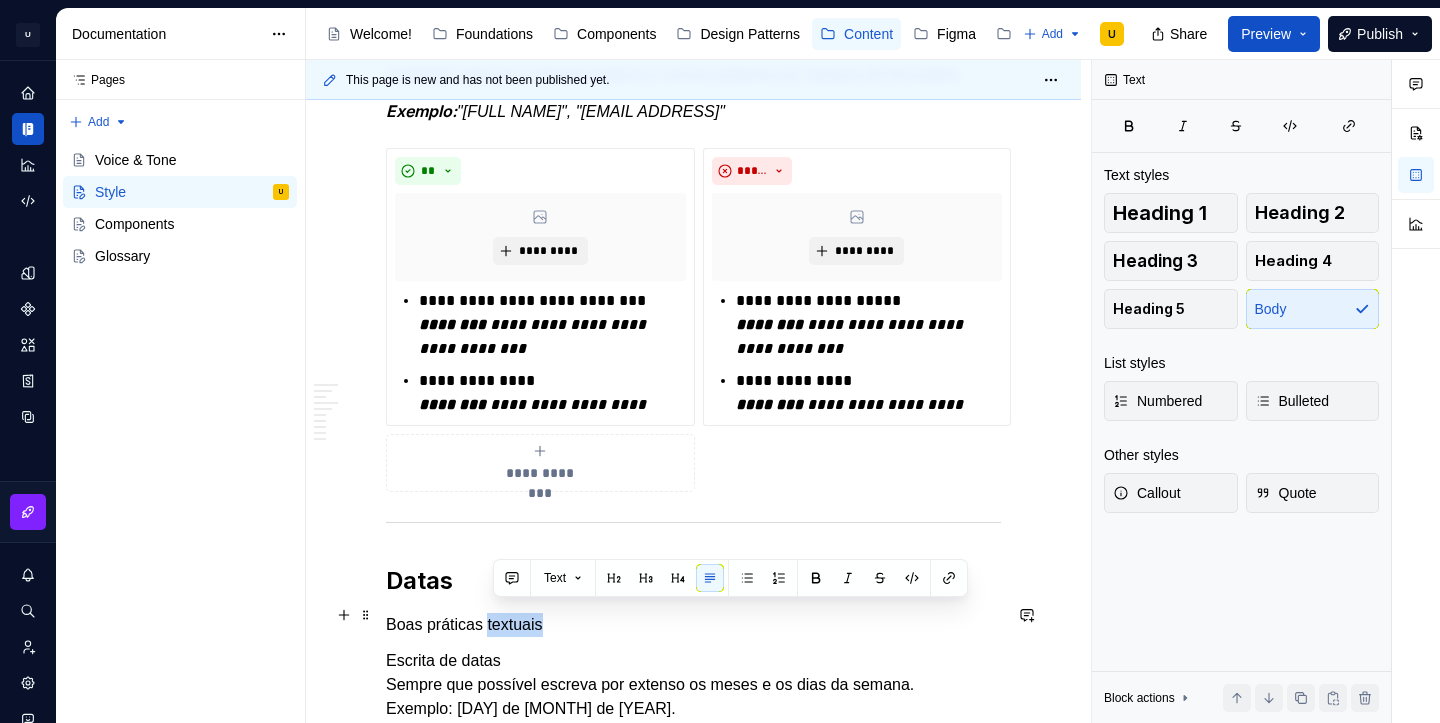 click on "Boas práticas textuais" at bounding box center (693, 625) 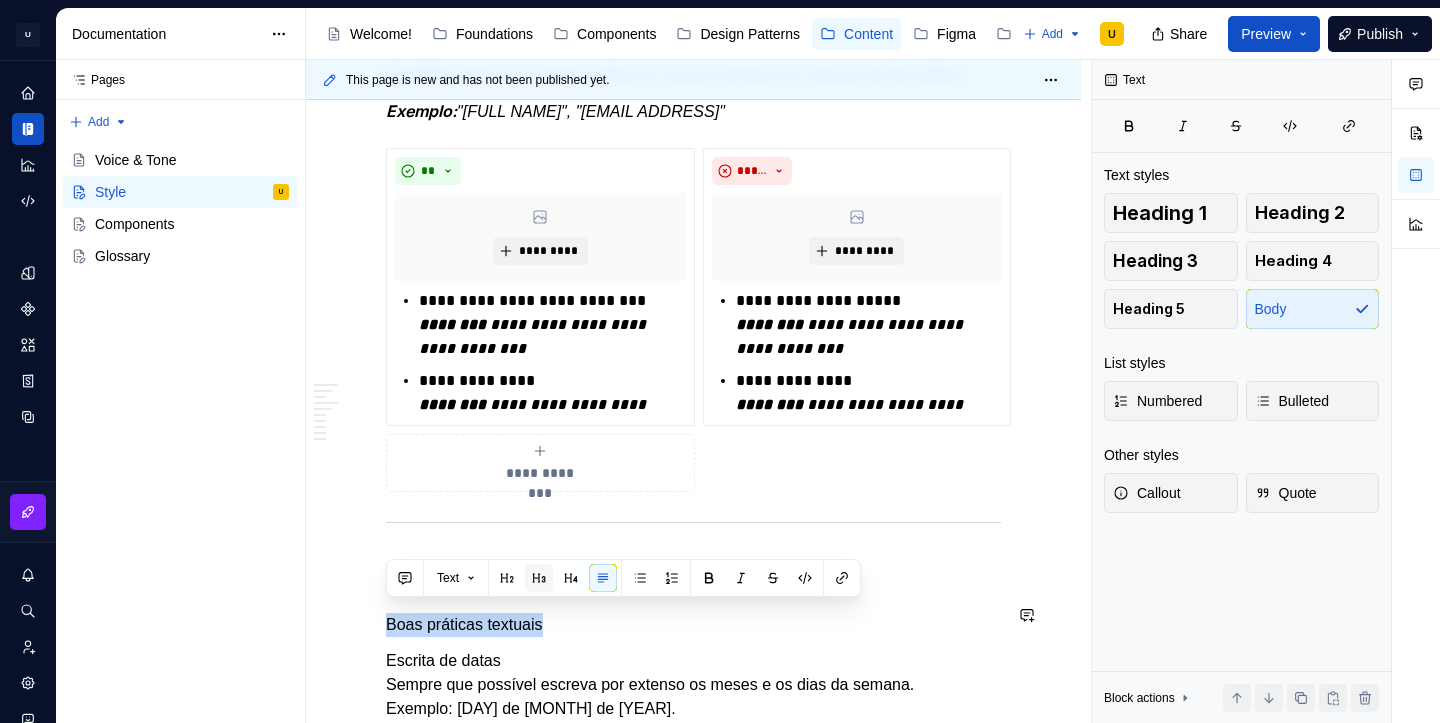 click at bounding box center (539, 578) 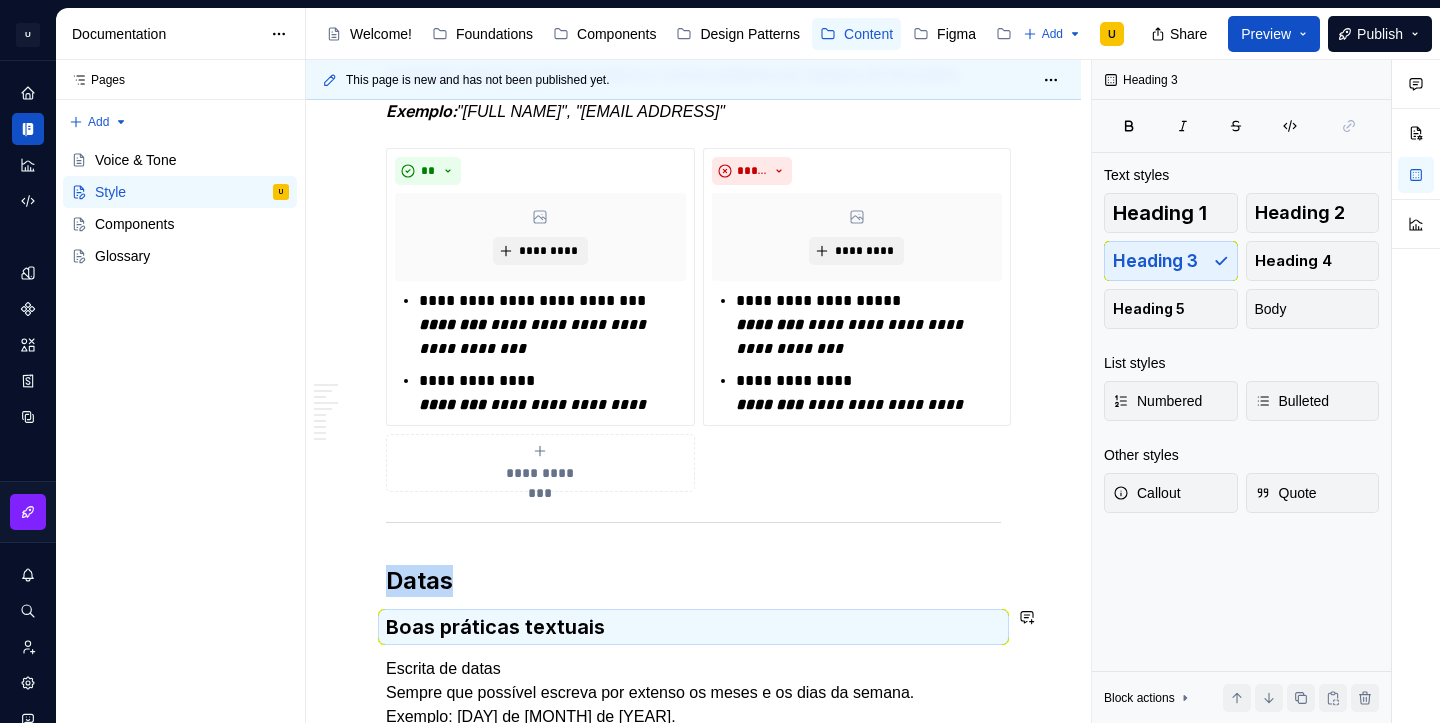 scroll, scrollTop: 2088, scrollLeft: 0, axis: vertical 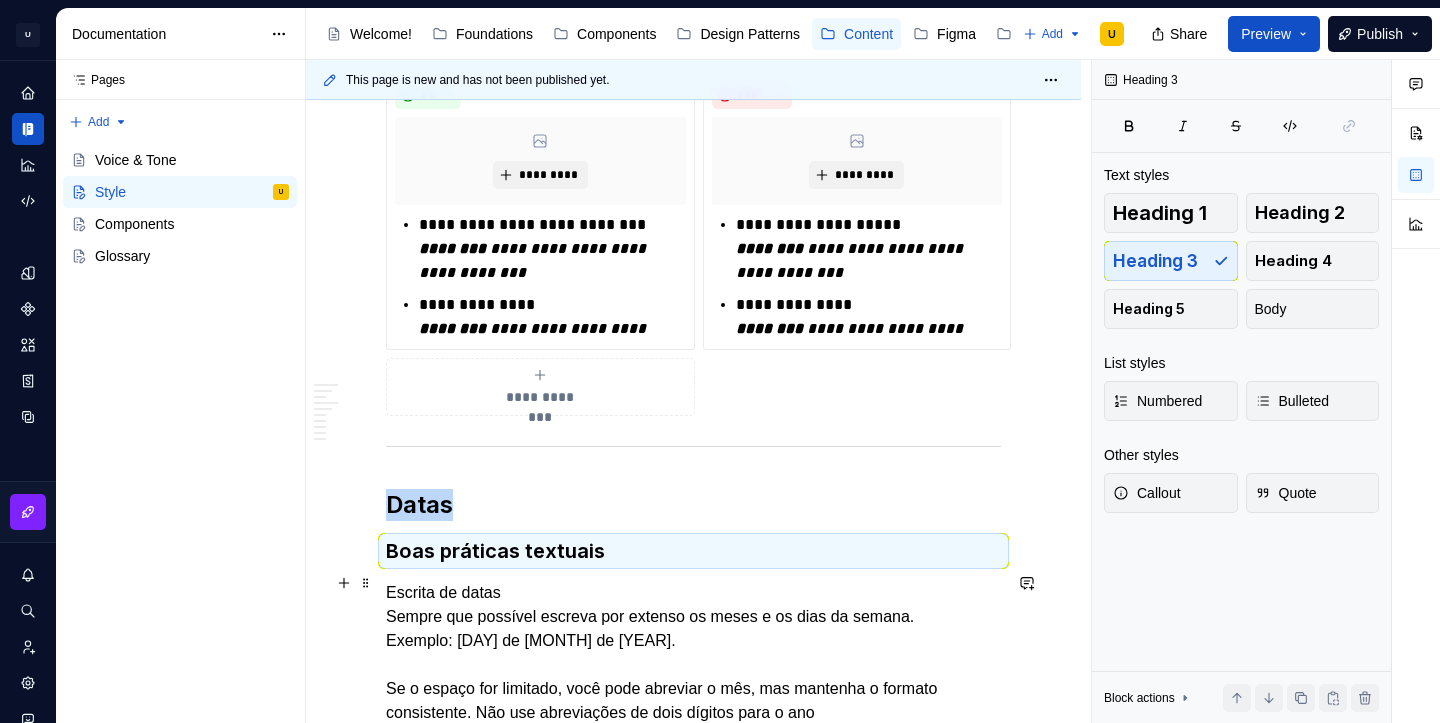click on "Escrita de datas Sempre que possível escreva por extenso os meses e os dias da semana. Exemplo: [DAY] de [MONTH] de [YEAR]. Se o espaço for limitado, você pode abreviar o mês, mas mantenha o formato consistente. Não use abreviações de dois dígitos para o ano Exemplo: [DAY]/[MONTH]/[YEAR] Abreviações Prefira escrever por extenso, mas você pode abreviar os meses e os dias da semana quando o espaço for limitado e isso não causar confusão. Ver mais em "Quadro de abreviações” Meses: jan, fev, mar, abr, mai, jun, jul, ago, set, out, nov, dez Dias: dom, seg, ter, qua, qui, sex, sáb Intervalos de Datas Utilize datas absolutas e, quando necessário, horas absolutas. Veja quadro abaixo" at bounding box center (693, 857) 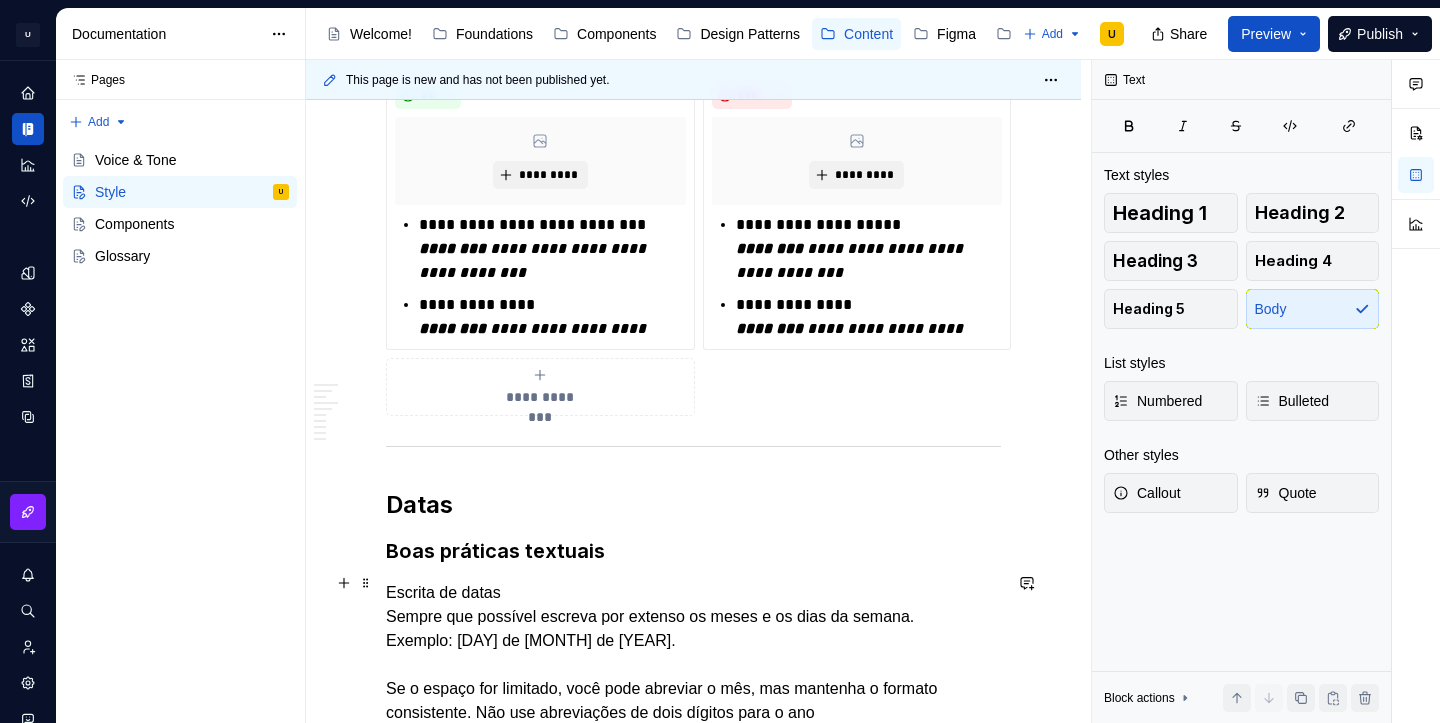 click on "Escrita de datas Sempre que possível escreva por extenso os meses e os dias da semana. Exemplo: [DAY] de [MONTH] de [YEAR]. Se o espaço for limitado, você pode abreviar o mês, mas mantenha o formato consistente. Não use abreviações de dois dígitos para o ano Exemplo: [DAY]/[MONTH]/[YEAR] Abreviações Prefira escrever por extenso, mas você pode abreviar os meses e os dias da semana quando o espaço for limitado e isso não causar confusão. Ver mais em "Quadro de abreviações” Meses: jan, fev, mar, abr, mai, jun, jul, ago, set, out, nov, dez Dias: dom, seg, ter, qua, qui, sex, sáb Intervalos de Datas Utilize datas absolutas e, quando necessário, horas absolutas. Veja quadro abaixo" at bounding box center [693, 857] 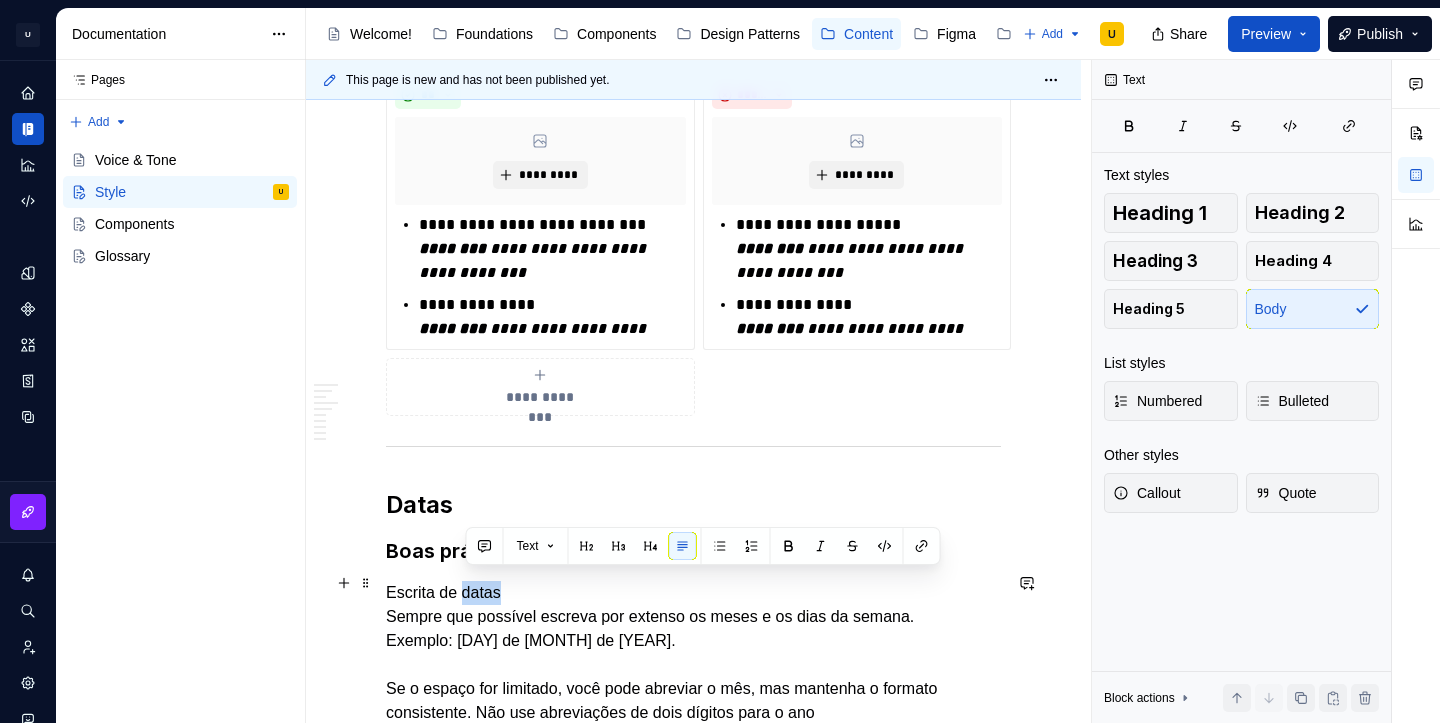 click on "Escrita de datas Sempre que possível escreva por extenso os meses e os dias da semana. Exemplo: [DAY] de [MONTH] de [YEAR]. Se o espaço for limitado, você pode abreviar o mês, mas mantenha o formato consistente. Não use abreviações de dois dígitos para o ano Exemplo: [DAY]/[MONTH]/[YEAR] Abreviações Prefira escrever por extenso, mas você pode abreviar os meses e os dias da semana quando o espaço for limitado e isso não causar confusão. Ver mais em "Quadro de abreviações” Meses: jan, fev, mar, abr, mai, jun, jul, ago, set, out, nov, dez Dias: dom, seg, ter, qua, qui, sex, sáb Intervalos de Datas Utilize datas absolutas e, quando necessário, horas absolutas. Veja quadro abaixo" at bounding box center (693, 857) 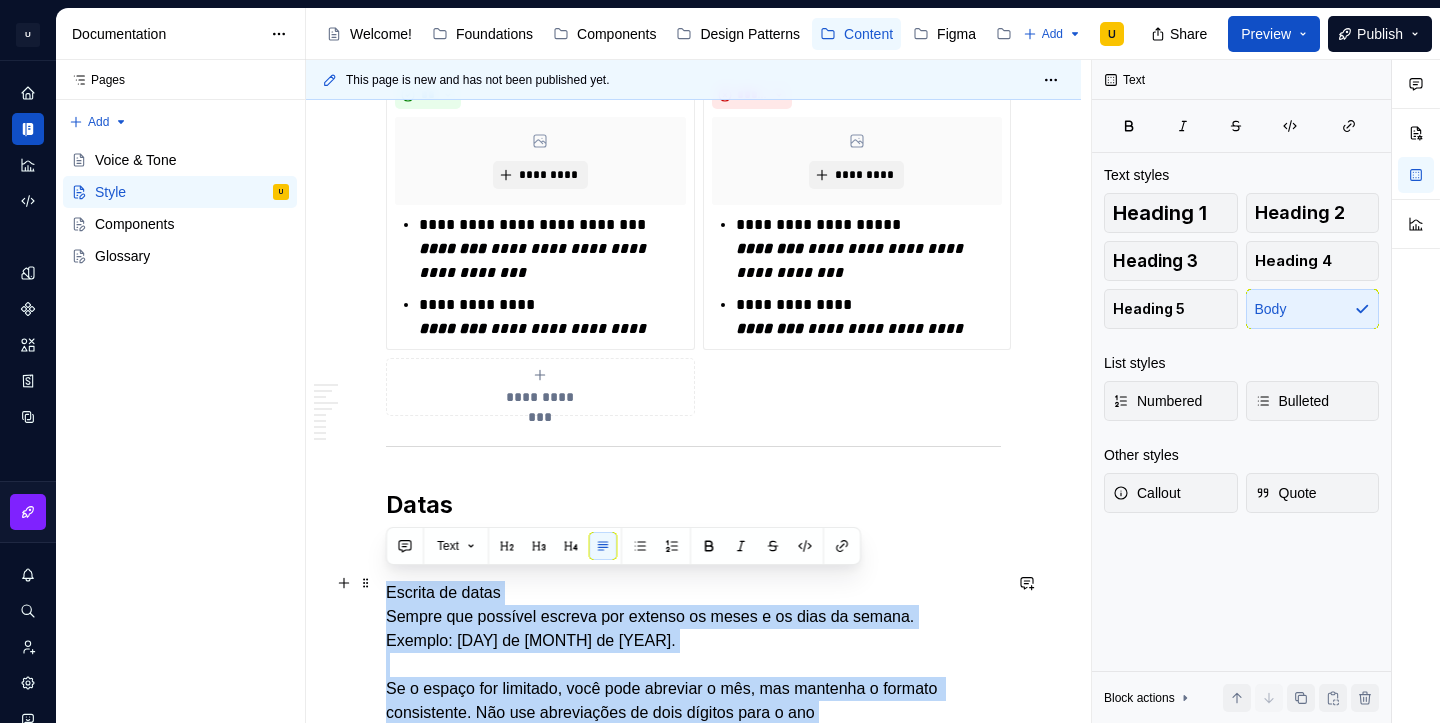 click on "Escrita de datas Sempre que possível escreva por extenso os meses e os dias da semana. Exemplo: [DAY] de [MONTH] de [YEAR]. Se o espaço for limitado, você pode abreviar o mês, mas mantenha o formato consistente. Não use abreviações de dois dígitos para o ano Exemplo: [DAY]/[MONTH]/[YEAR] Abreviações Prefira escrever por extenso, mas você pode abreviar os meses e os dias da semana quando o espaço for limitado e isso não causar confusão. Ver mais em "Quadro de abreviações” Meses: jan, fev, mar, abr, mai, jun, jul, ago, set, out, nov, dez Dias: dom, seg, ter, qua, qui, sex, sáb Intervalos de Datas Utilize datas absolutas e, quando necessário, horas absolutas. Veja quadro abaixo" at bounding box center [693, 857] 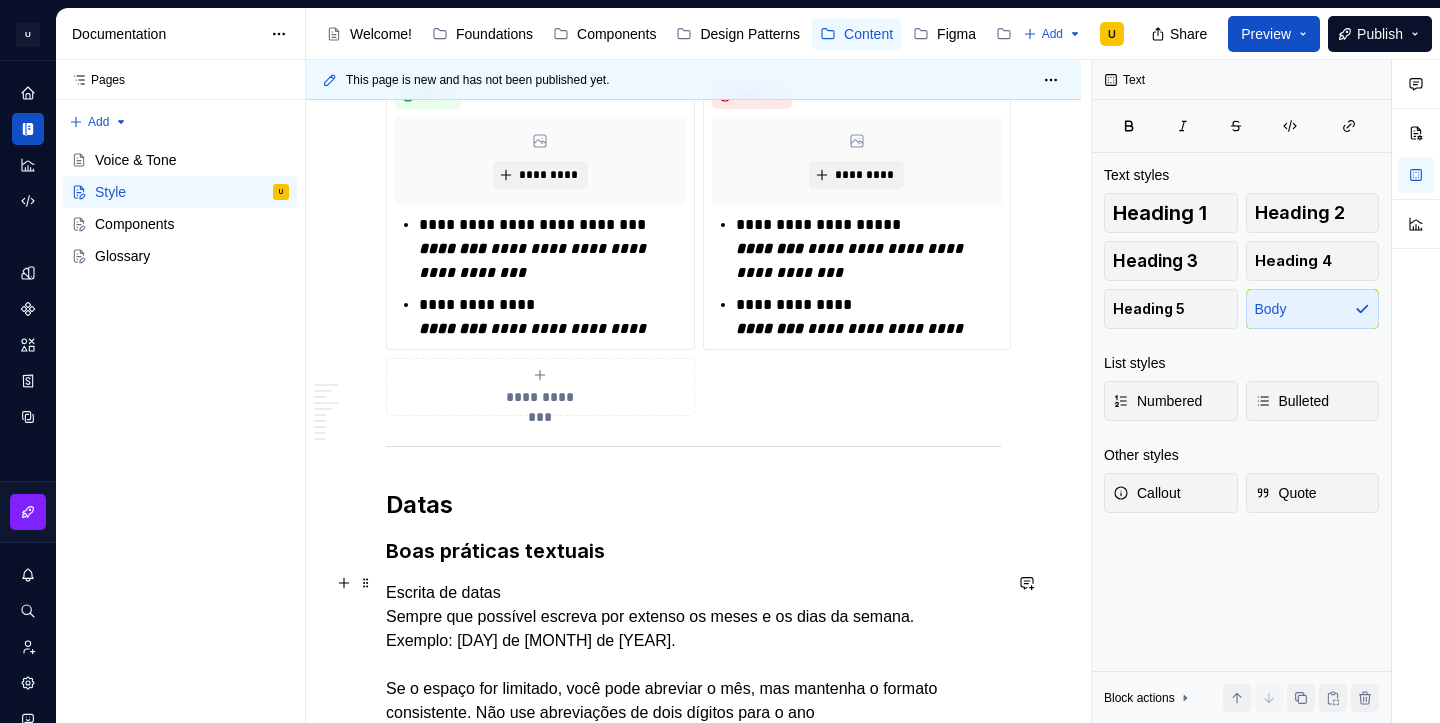click on "Escrita de datas Sempre que possível escreva por extenso os meses e os dias da semana. Exemplo: [DAY] de [MONTH] de [YEAR]. Se o espaço for limitado, você pode abreviar o mês, mas mantenha o formato consistente. Não use abreviações de dois dígitos para o ano Exemplo: [DAY]/[MONTH]/[YEAR] Abreviações Prefira escrever por extenso, mas você pode abreviar os meses e os dias da semana quando o espaço for limitado e isso não causar confusão. Ver mais em "Quadro de abreviações” Meses: jan, fev, mar, abr, mai, jun, jul, ago, set, out, nov, dez Dias: dom, seg, ter, qua, qui, sex, sáb Intervalos de Datas Utilize datas absolutas e, quando necessário, horas absolutas. Veja quadro abaixo" at bounding box center (693, 857) 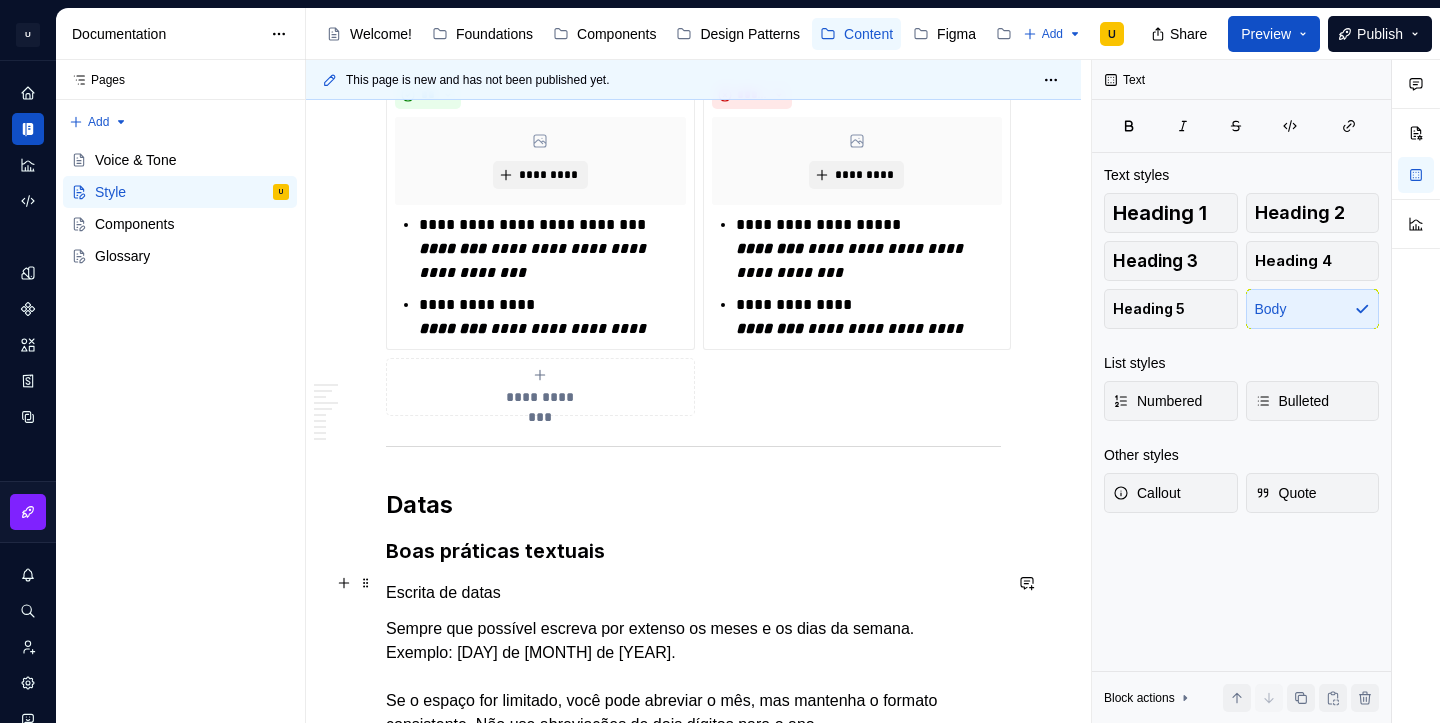 click on "Escrita de datas" at bounding box center (693, 593) 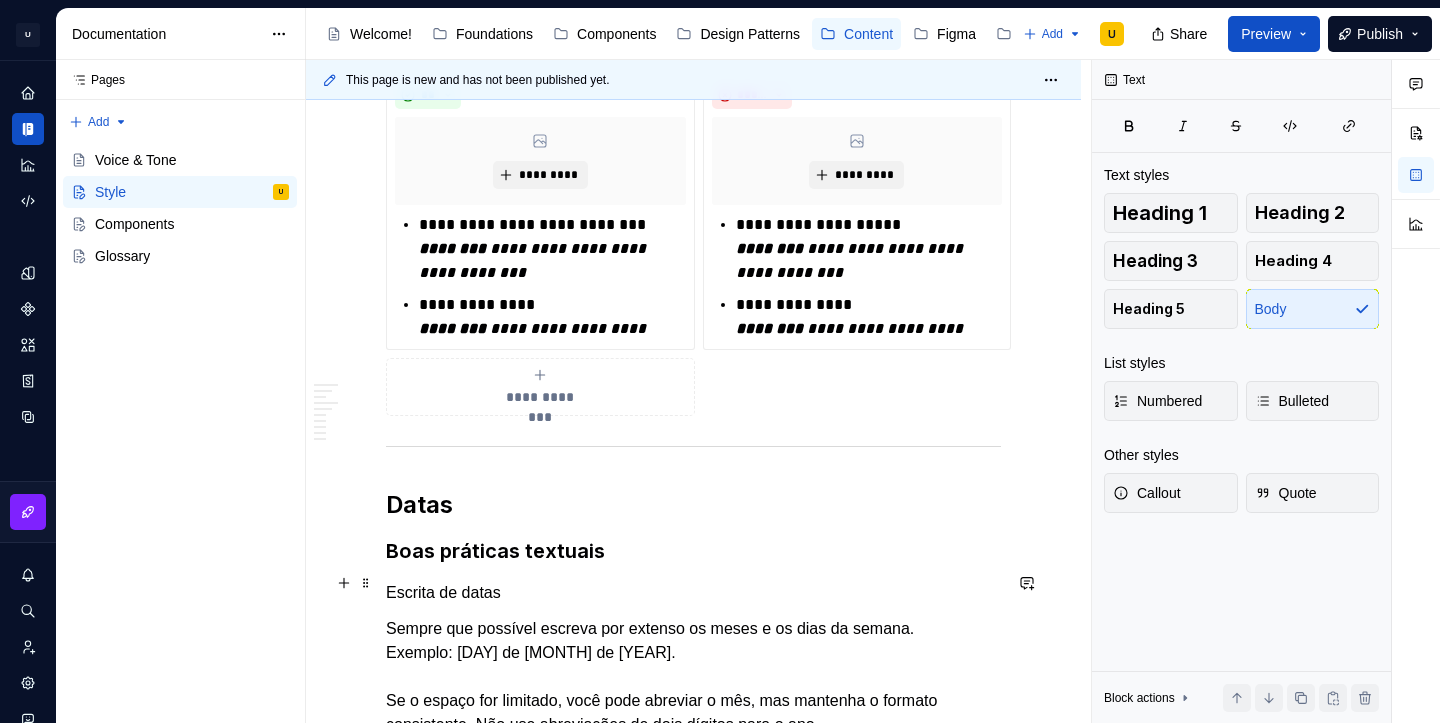 click on "Escrita de datas" at bounding box center (693, 593) 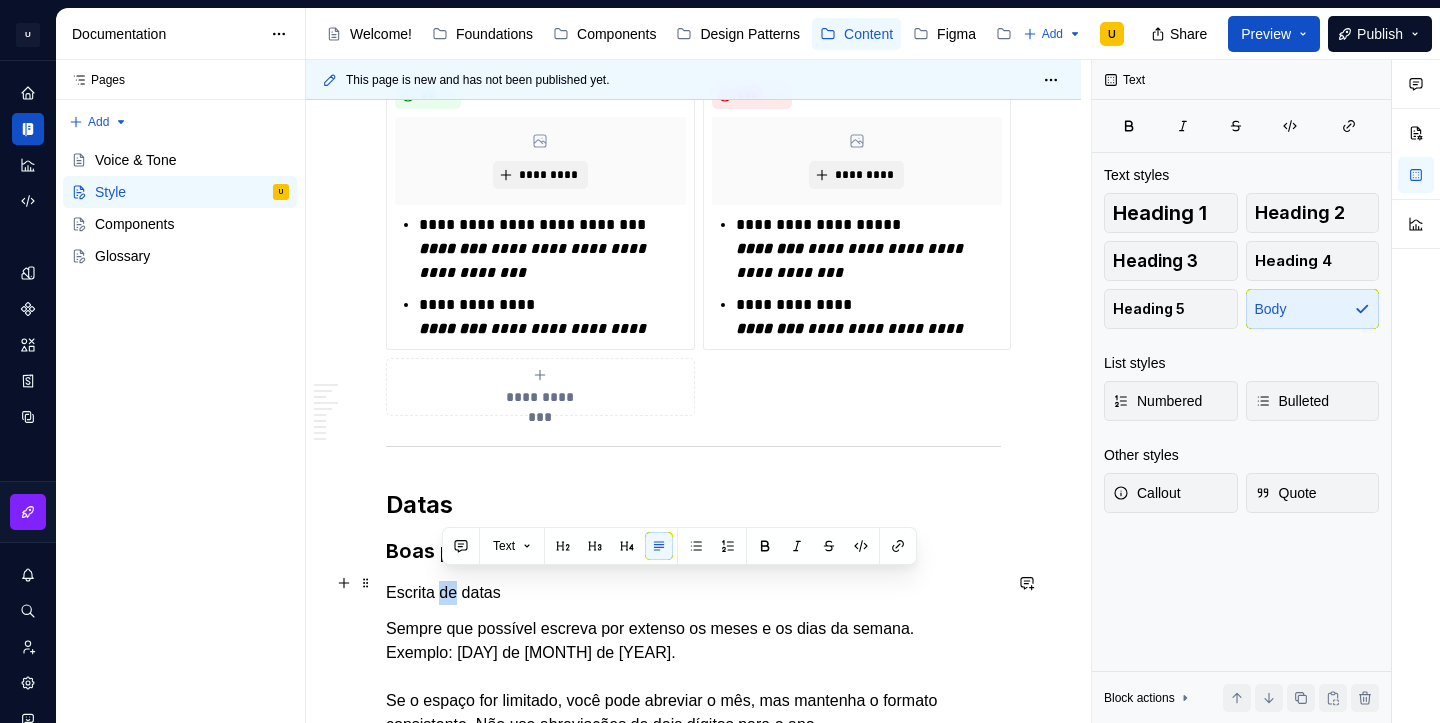 click on "Escrita de datas" at bounding box center (693, 593) 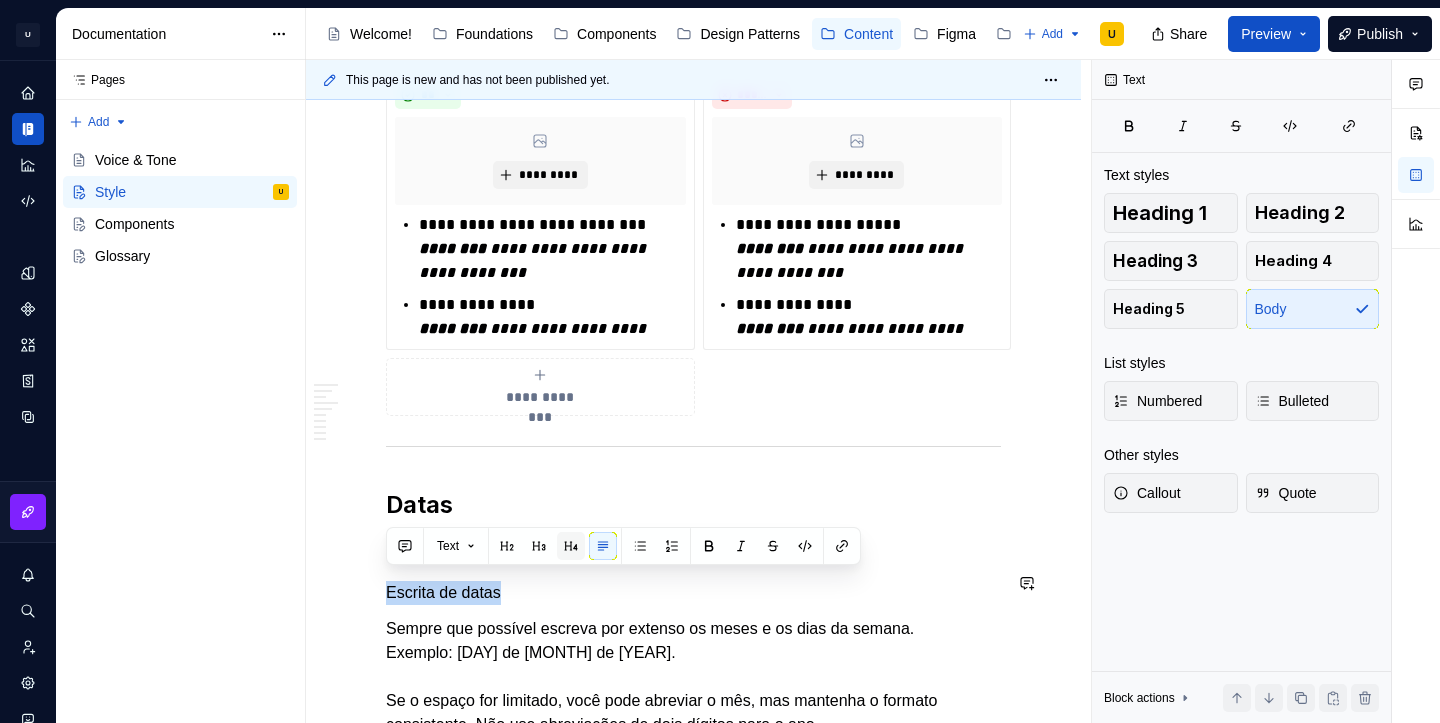 click at bounding box center (571, 546) 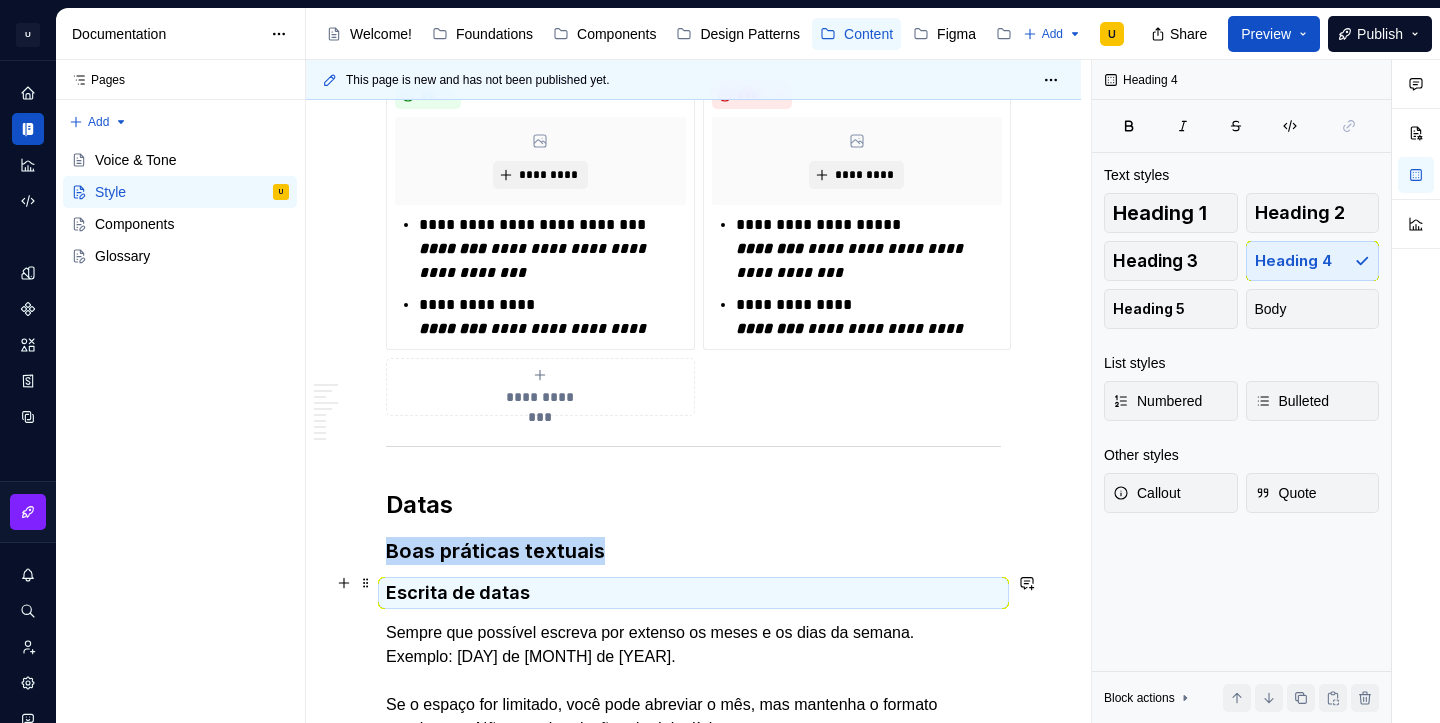 click on "Escrita de datas" at bounding box center (693, 593) 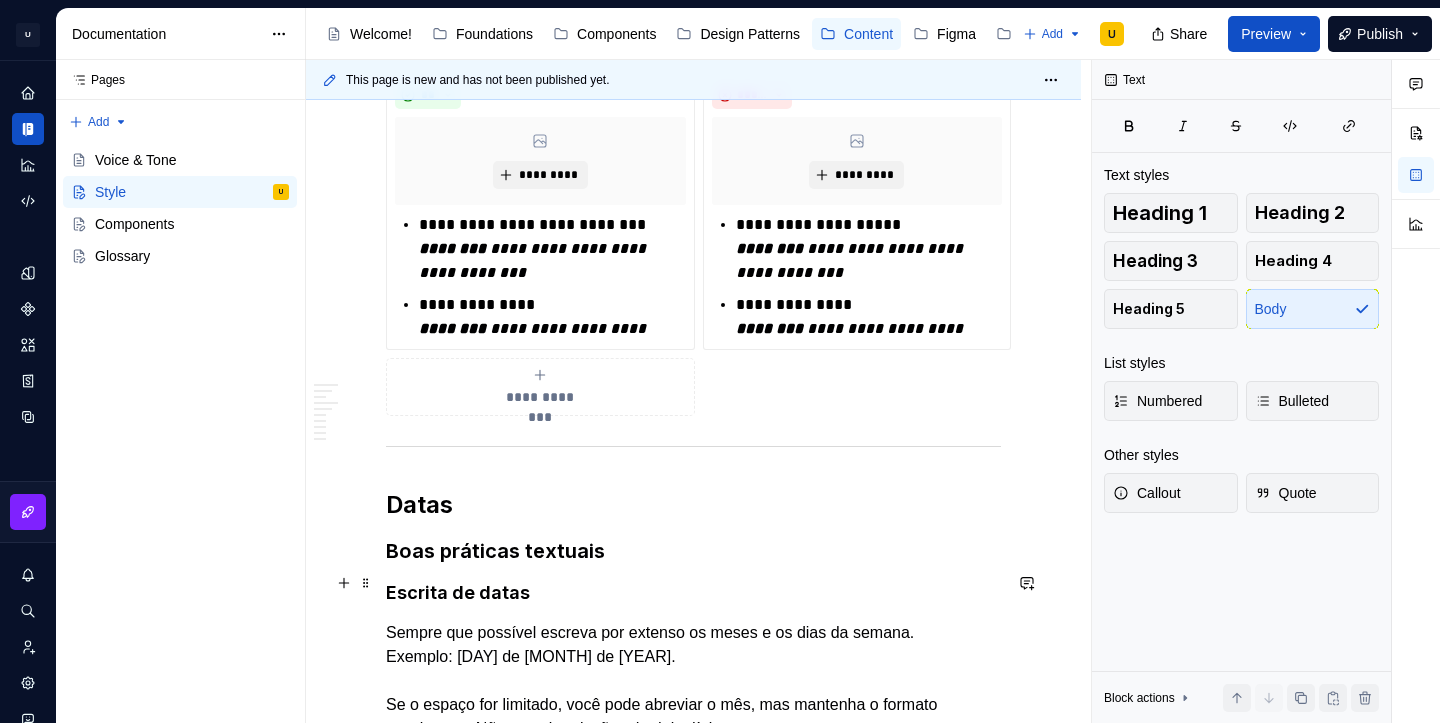 scroll, scrollTop: 2225, scrollLeft: 0, axis: vertical 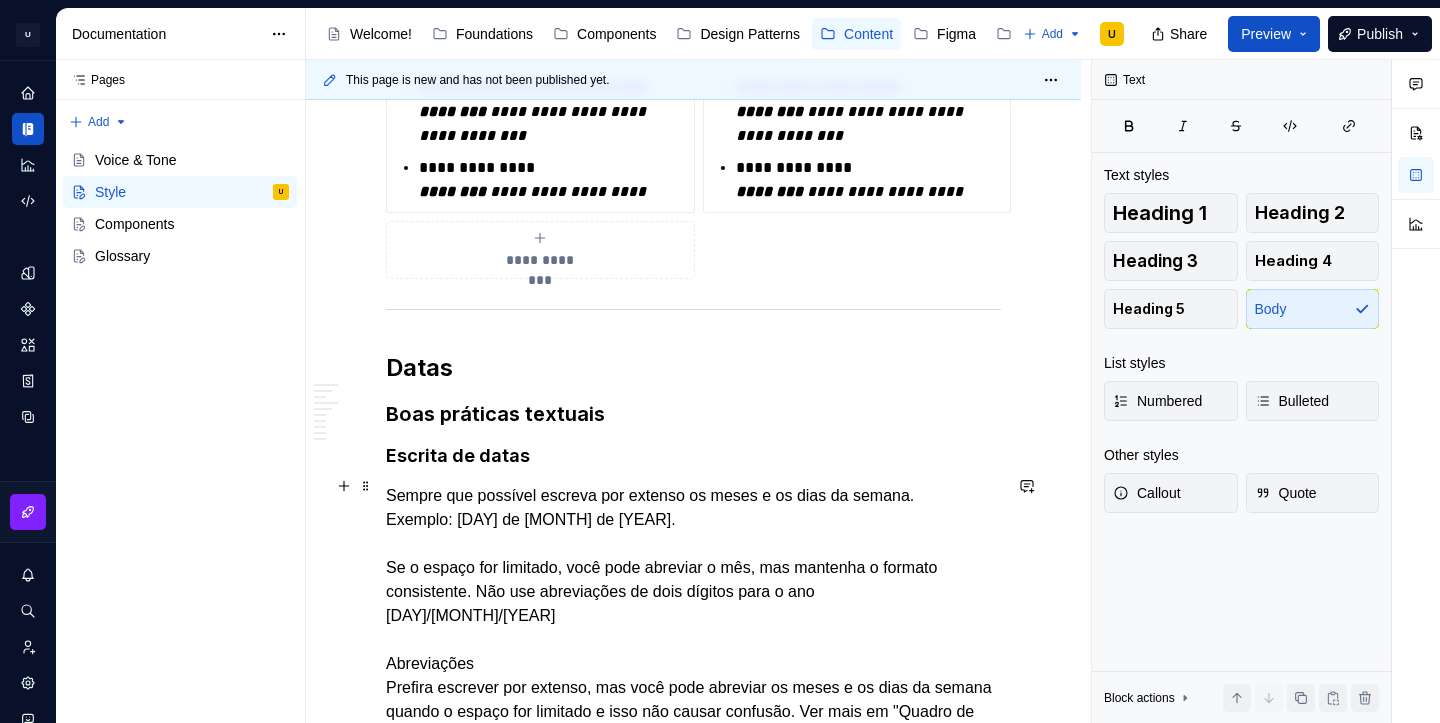 click on "Sempre que possível escreva por extenso os meses e os dias da semana. Exemplo: [DAY] de [MONTH] de [YEAR]. Se o espaço for limitado, você pode abreviar o mês, mas mantenha o formato consistente. Não use abreviações de dois dígitos para o ano Exemplo: [DAY]/[MONTH]/[YEAR] Abreviações Prefira escrever por extenso, mas você pode abreviar os meses e os dias da semana quando o espaço for limitado e isso não causar confusão. Ver mais em "Quadro de abreviações” Meses: [MONTH_ABBR], [MONTH_ABBR], [MONTH_ABBR], [MONTH_ABBR], [MONTH_ABBR], [MONTH_ABBR], [MONTH_ABBR], [MONTH_ABBR], [MONTH_ABBR], [MONTH_ABBR], [MONTH_ABBR], [MONTH_ABBR] Dias: [DAY_ABBR], [DAY_ABBR], [DAY_ABBR], [DAY_ABBR], [DAY_ABBR], [DAY_ABBR], [DAY_ABBR] Intervalos de Datas Utilize datas absolutas e, quando necessário, horas absolutas. Veja quadro abaixo Obs: Segundo o novo acordo ortográfico, os nomes dos meses e das estações do ano devem ser escritos com inicial minúscula. Por exemplo, "janeiro" e "outubro". No entanto, quando o mês faz parte de uma data comemorativa, torna-se um substantivo próprio e deve ser escrito com letra maiúscula. Por exemplo, "1º de Maio" ou "7 de Setembro"." at bounding box center (693, 748) 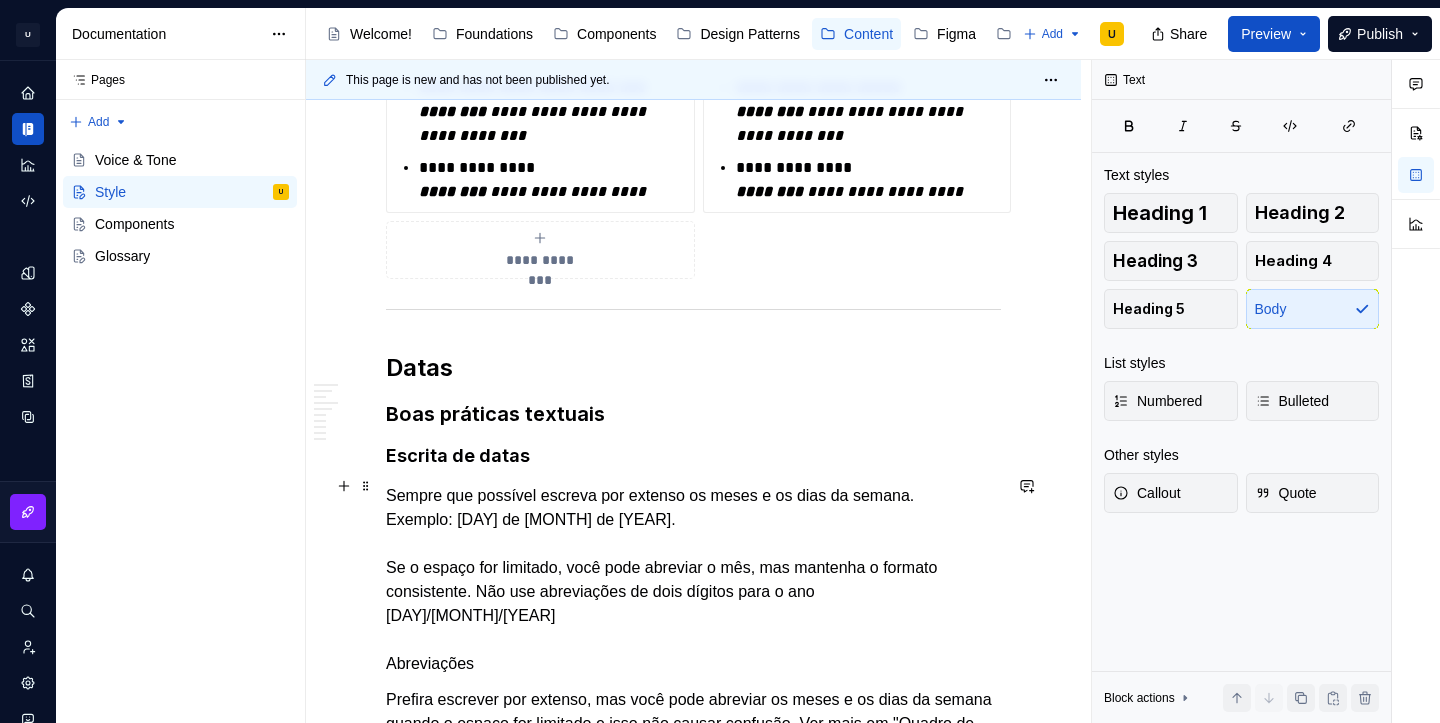 click on "Sempre que possível escreva por extenso os meses e os dias da semana. Exemplo: [DAY] de [MONTH] de [YEAR]. Se o espaço for limitado, você pode abreviar o mês, mas mantenha o formato consistente. Não use abreviações de dois dígitos para o ano Exemplo: [DAY]/[MONTH]/[YEAR] Abreviações" at bounding box center (693, 580) 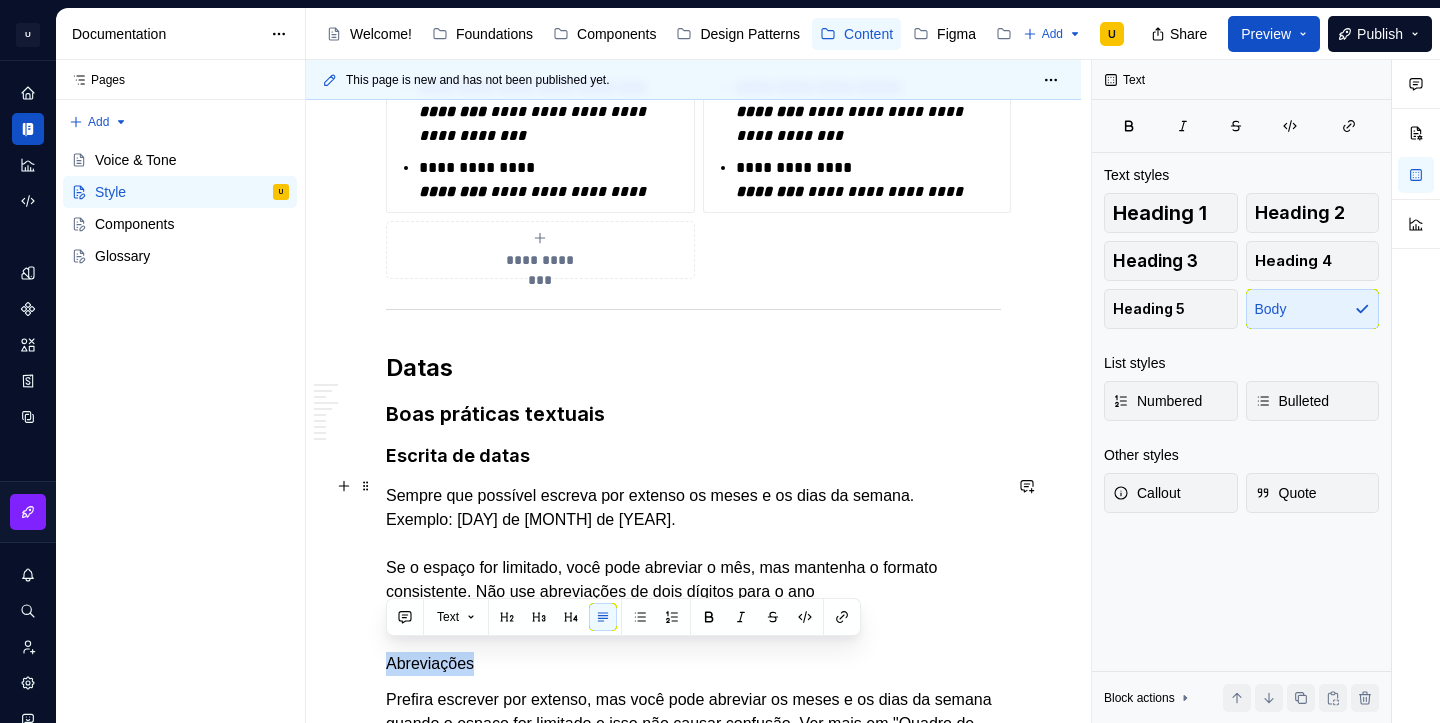 click on "Sempre que possível escreva por extenso os meses e os dias da semana. Exemplo: [DAY] de [MONTH] de [YEAR]. Se o espaço for limitado, você pode abreviar o mês, mas mantenha o formato consistente. Não use abreviações de dois dígitos para o ano Exemplo: [DAY]/[MONTH]/[YEAR] Abreviações" at bounding box center [693, 580] 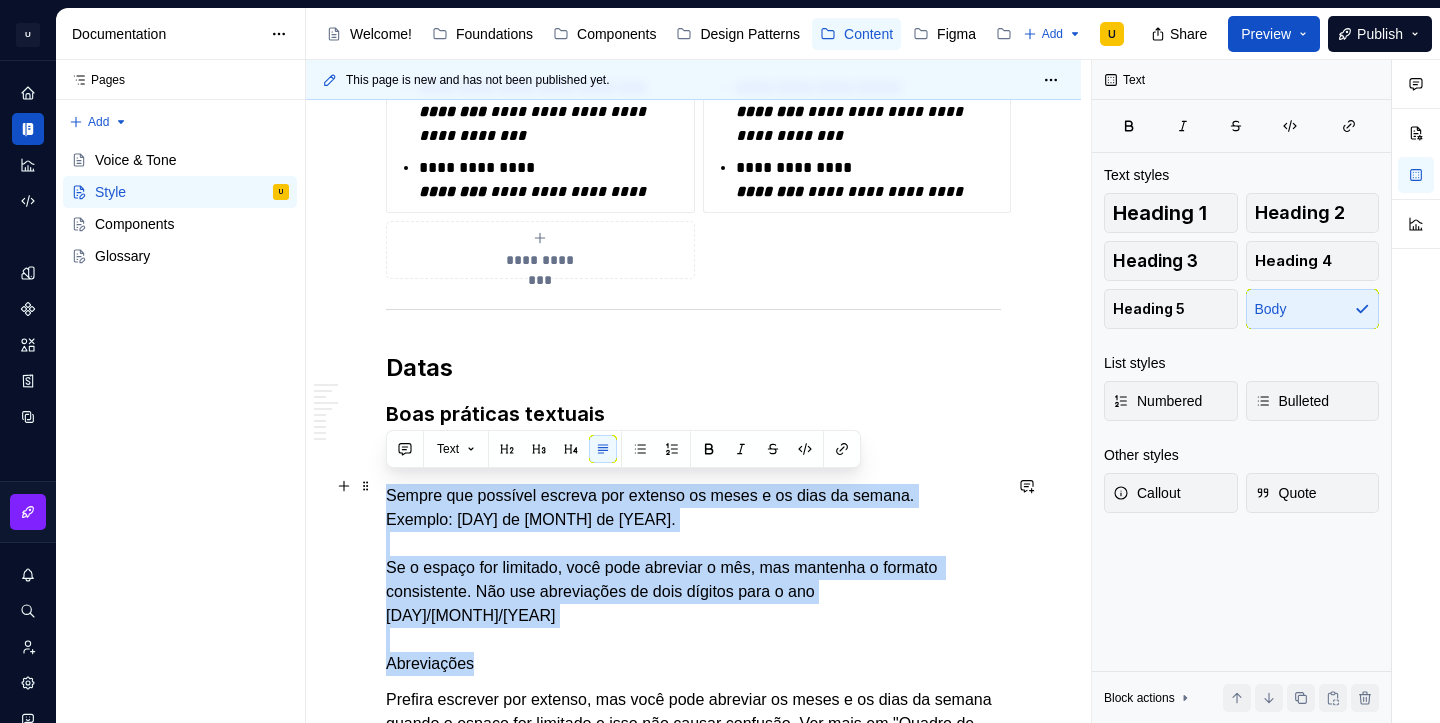click on "Sempre que possível escreva por extenso os meses e os dias da semana. Exemplo: [DAY] de [MONTH] de [YEAR]. Se o espaço for limitado, você pode abreviar o mês, mas mantenha o formato consistente. Não use abreviações de dois dígitos para o ano Exemplo: [DAY]/[MONTH]/[YEAR] Abreviações" at bounding box center [693, 580] 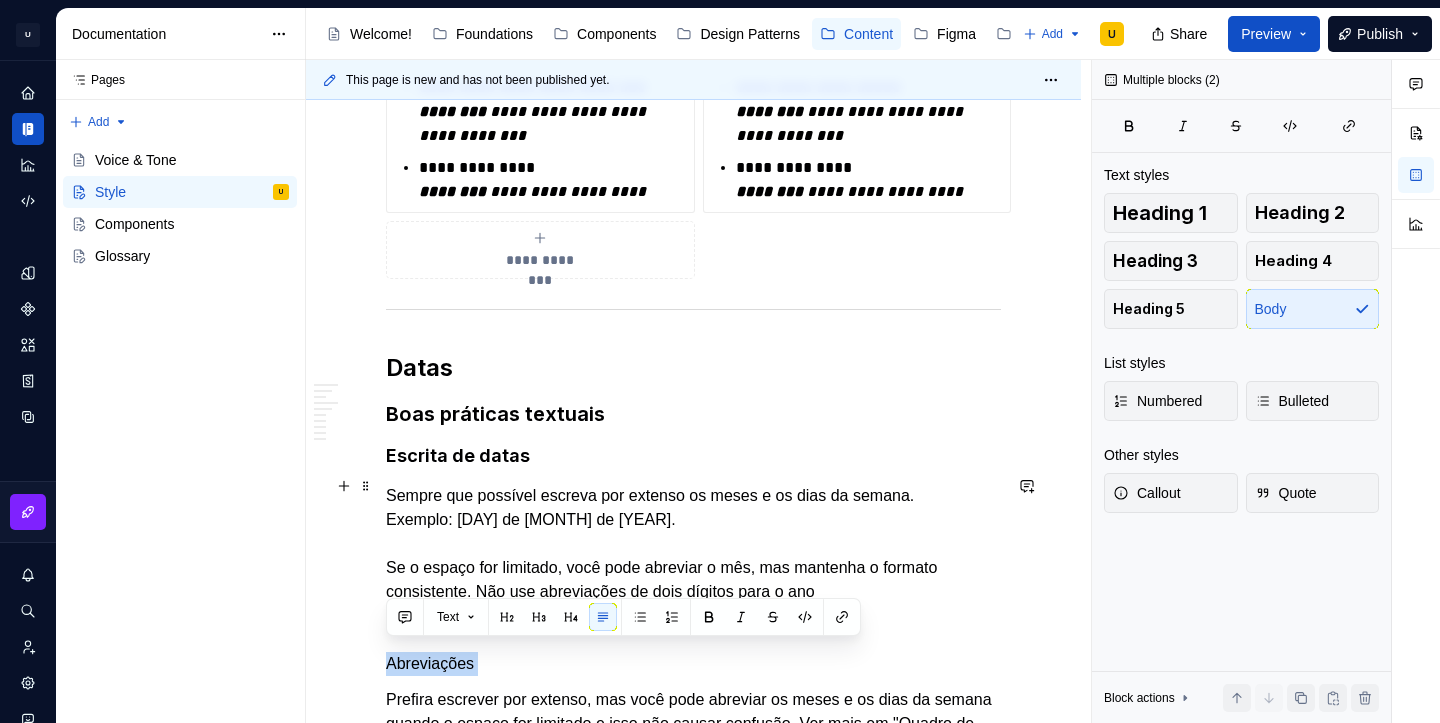 click on "Sempre que possível escreva por extenso os meses e os dias da semana. Exemplo: [DAY] de [MONTH] de [YEAR]. Se o espaço for limitado, você pode abreviar o mês, mas mantenha o formato consistente. Não use abreviações de dois dígitos para o ano Exemplo: [DAY]/[MONTH]/[YEAR] Abreviações" at bounding box center [693, 580] 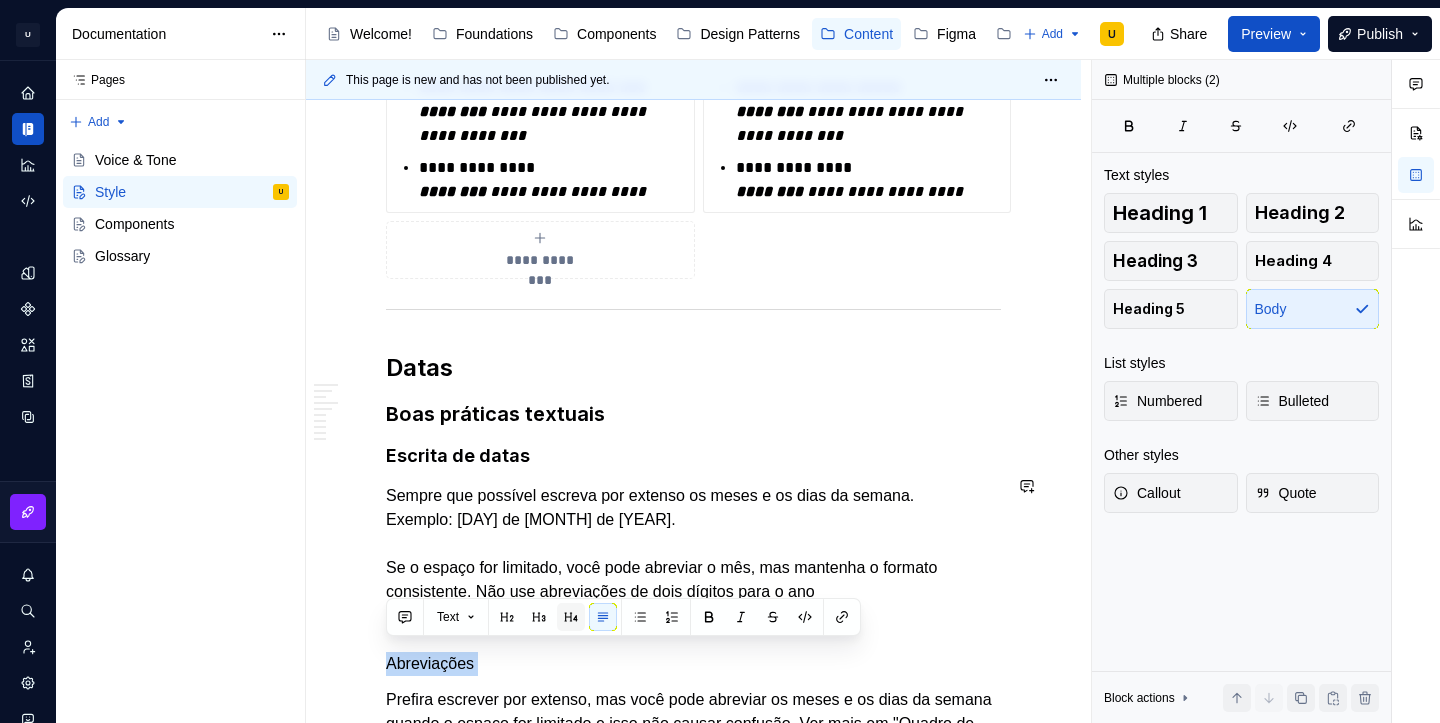 click at bounding box center (571, 617) 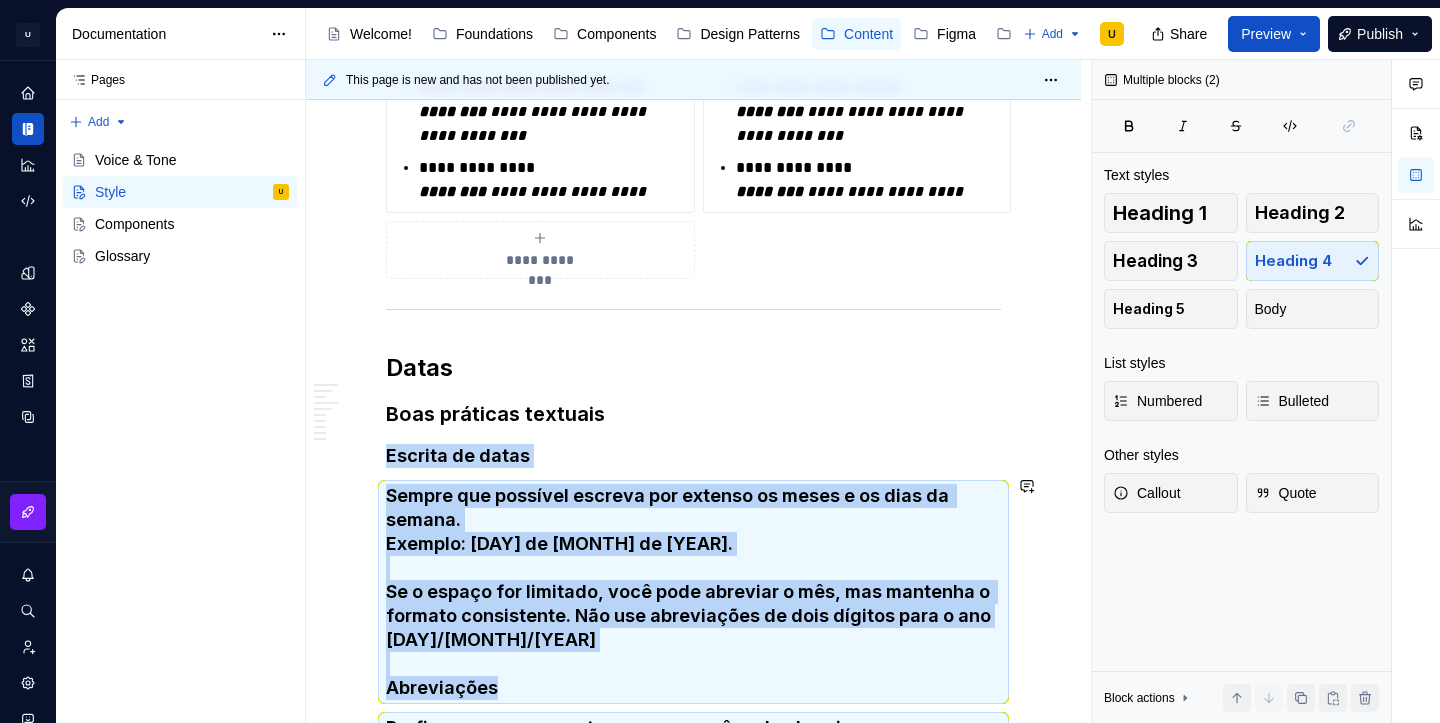 scroll, scrollTop: 2592, scrollLeft: 0, axis: vertical 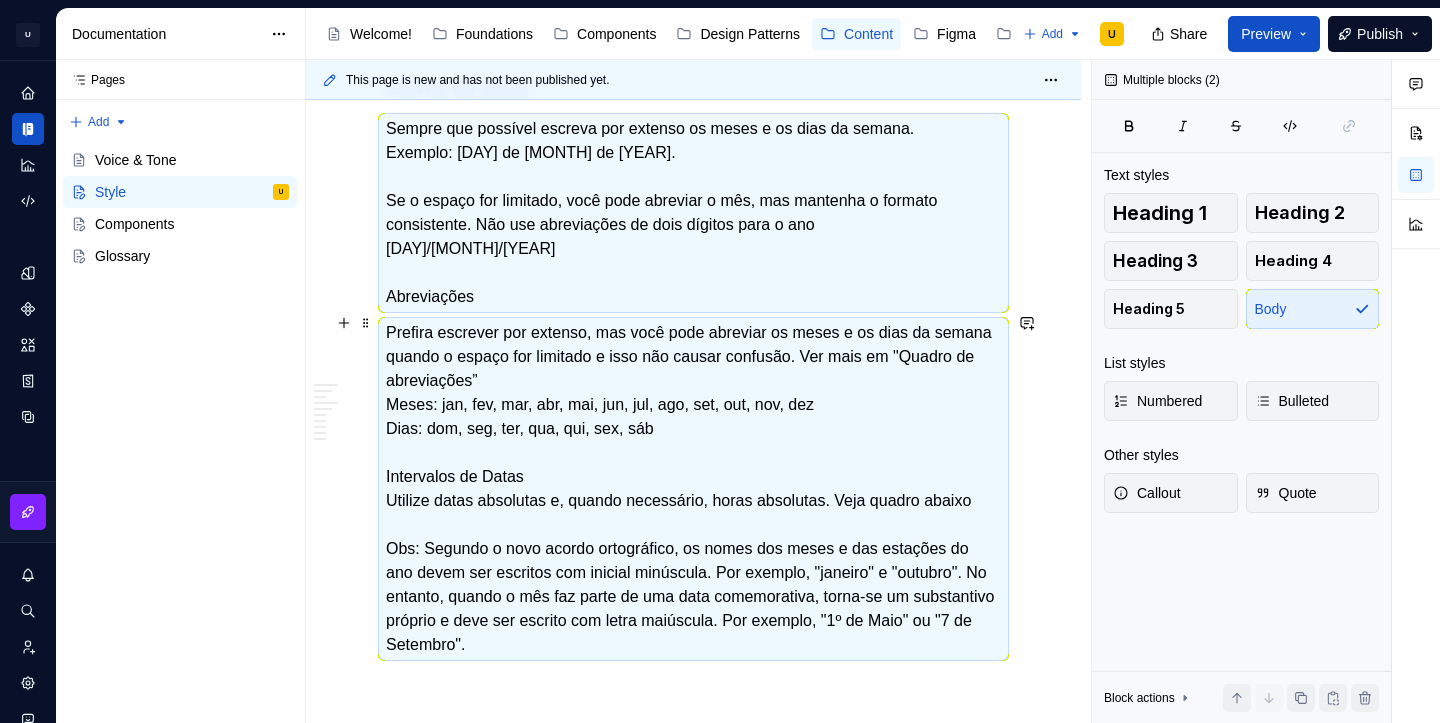 click on "Prefira escrever por extenso, mas você pode abreviar os meses e os dias da semana quando o espaço for limitado e isso não causar confusão. Ver mais em "Quadro de abreviações” Meses: jan, fev, mar, abr, mai, jun, jul, ago, set, out, nov, dez Dias: dom, seg, ter, qua, qui, sex, sáb Intervalos de Datas Utilize datas absolutas e, quando necessário, horas absolutas. Veja quadro abaixo Obs: Segundo o novo acordo ortográfico, os nomes dos meses e das estações do ano devem ser escritos com inicial minúscula. Por exemplo, "janeiro" e "outubro". No entanto, quando o mês faz parte de uma data comemorativa, torna-se um substantivo próprio e deve ser escrito com letra maiúscula. Por exemplo, "1º de Maio" ou "7 de Setembro"." at bounding box center [693, 489] 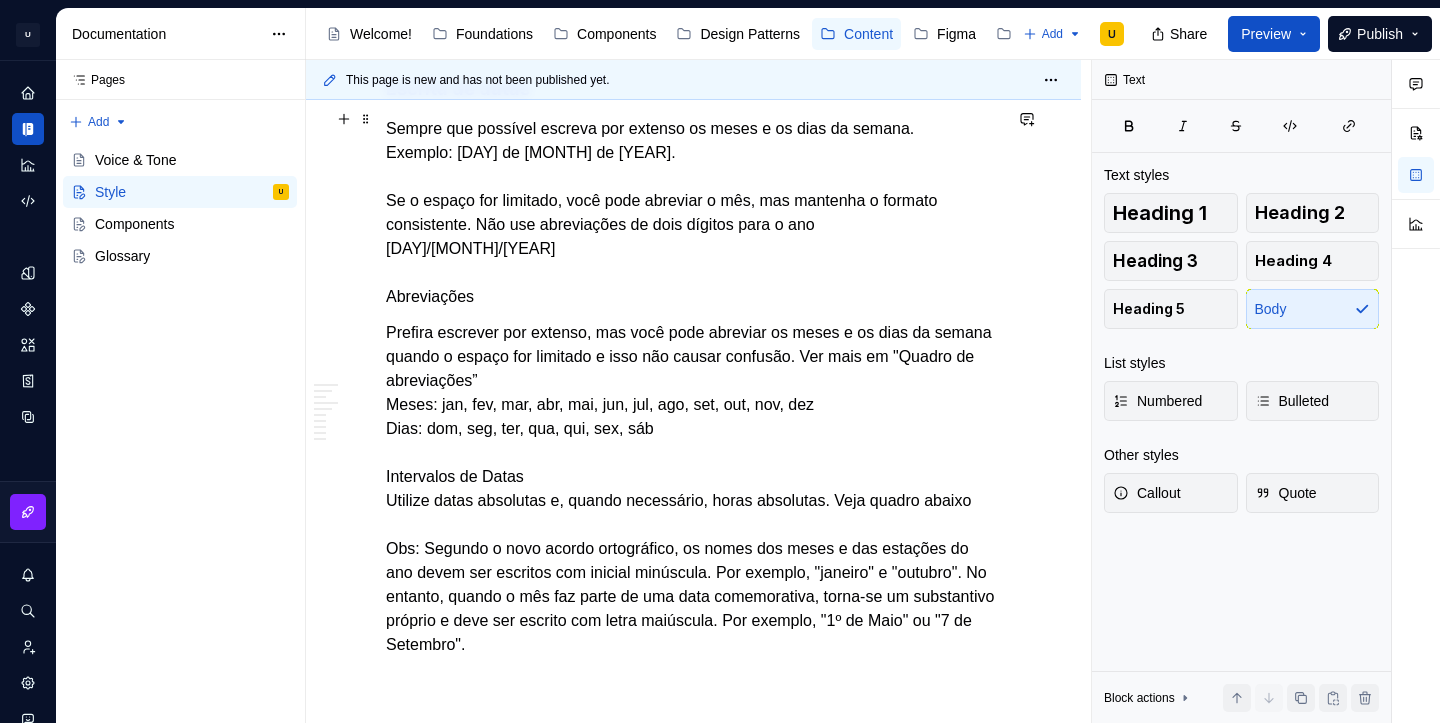 click on "Sempre que possível escreva por extenso os meses e os dias da semana. Exemplo: [DAY] de [MONTH] de [YEAR]. Se o espaço for limitado, você pode abreviar o mês, mas mantenha o formato consistente. Não use abreviações de dois dígitos para o ano Exemplo: [DAY]/[MONTH]/[YEAR] Abreviações" at bounding box center [693, 213] 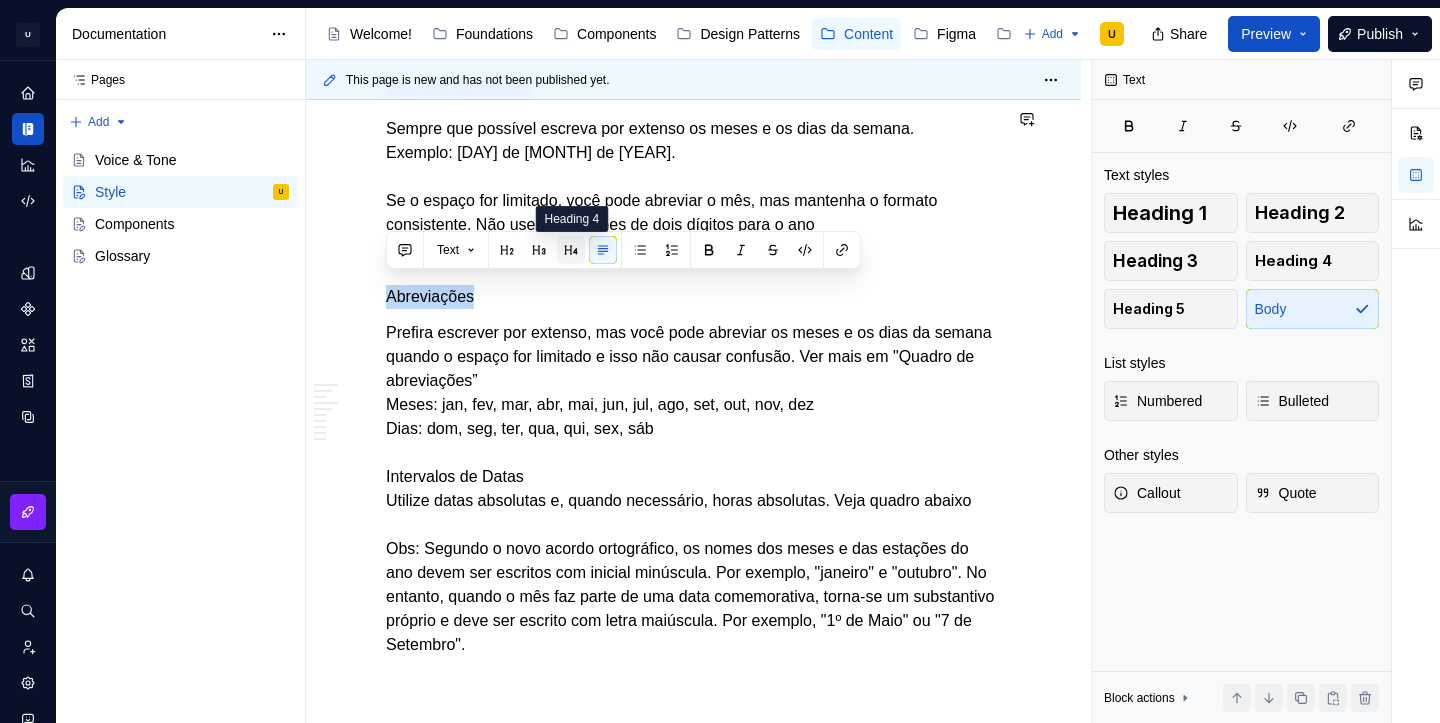 click at bounding box center (571, 250) 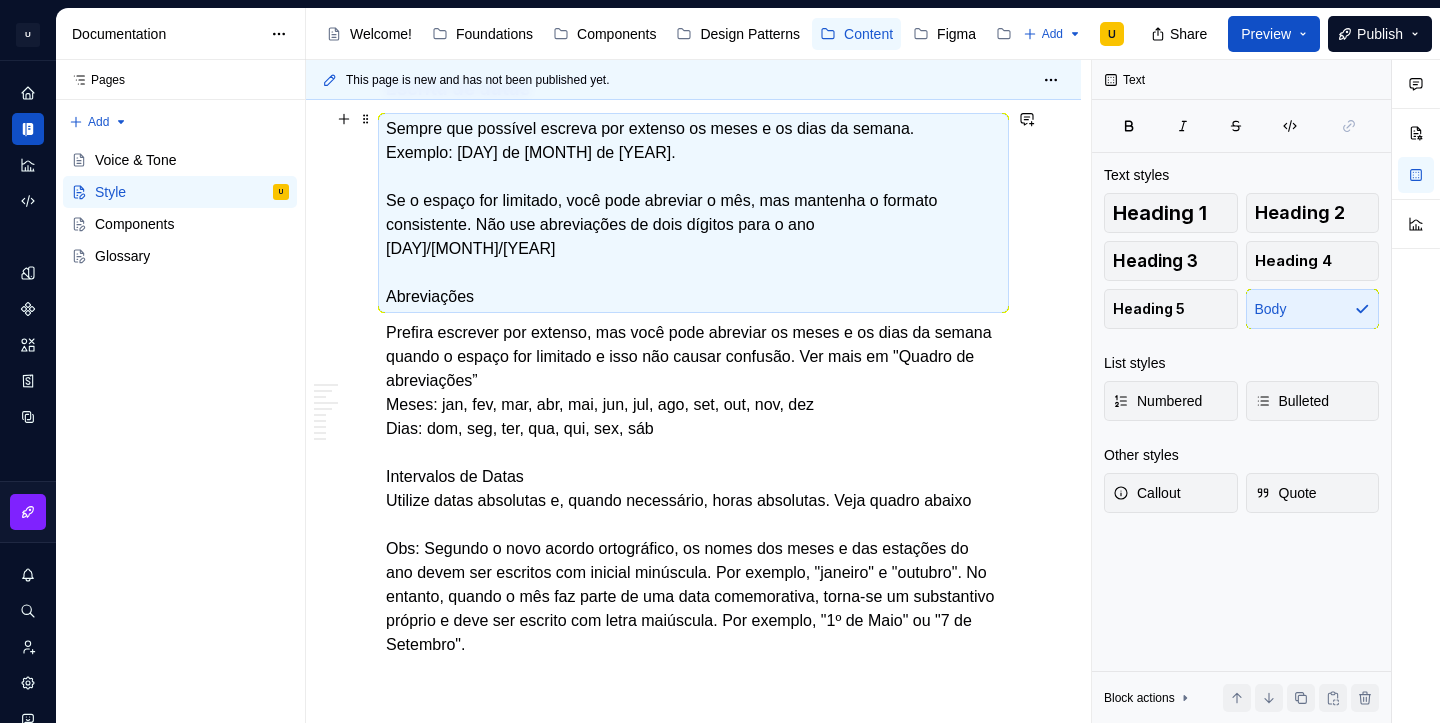 click on "Sempre que possível escreva por extenso os meses e os dias da semana. Exemplo: [DAY] de [MONTH] de [YEAR]. Se o espaço for limitado, você pode abreviar o mês, mas mantenha o formato consistente. Não use abreviações de dois dígitos para o ano Exemplo: [DAY]/[MONTH]/[YEAR] Abreviações" at bounding box center [693, 213] 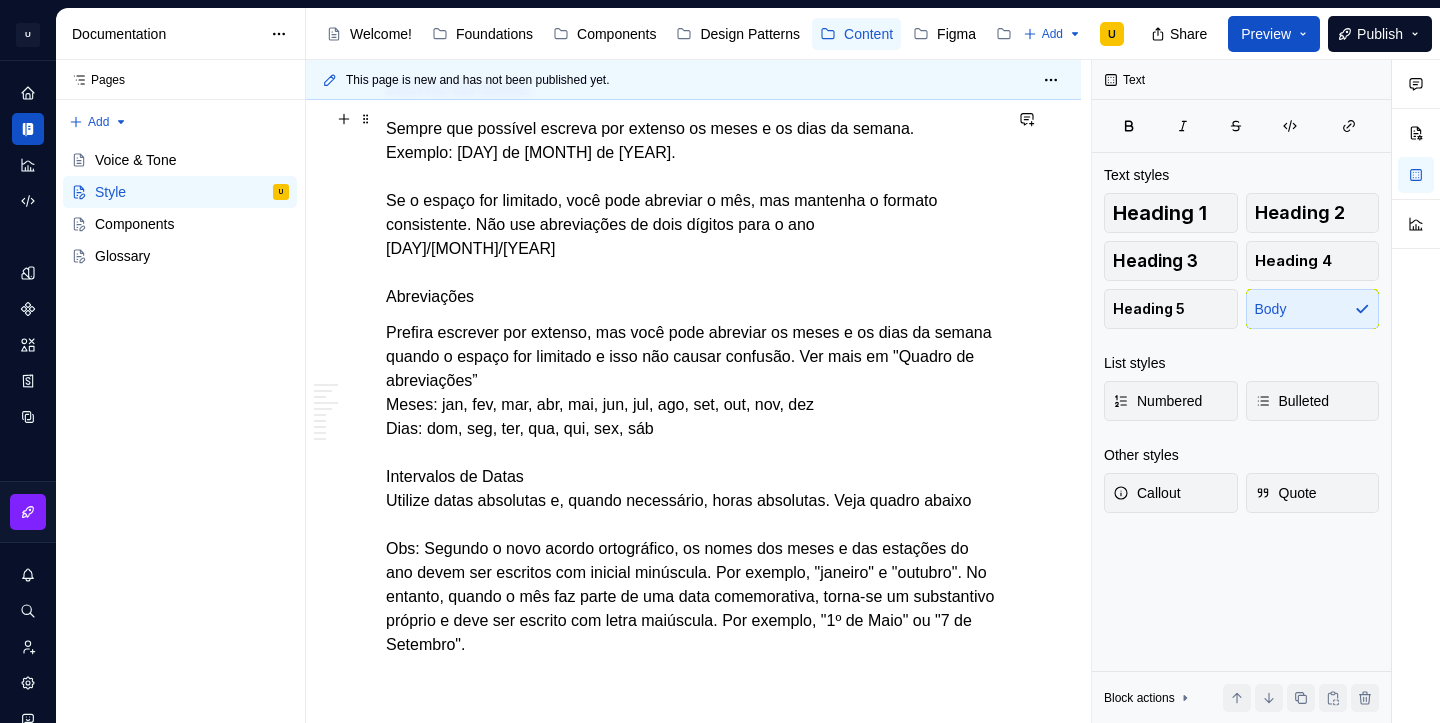 click on "Sempre que possível escreva por extenso os meses e os dias da semana. Exemplo: [DAY] de [MONTH] de [YEAR]. Se o espaço for limitado, você pode abreviar o mês, mas mantenha o formato consistente. Não use abreviações de dois dígitos para o ano Exemplo: [DAY]/[MONTH]/[YEAR] Abreviações" at bounding box center (693, 213) 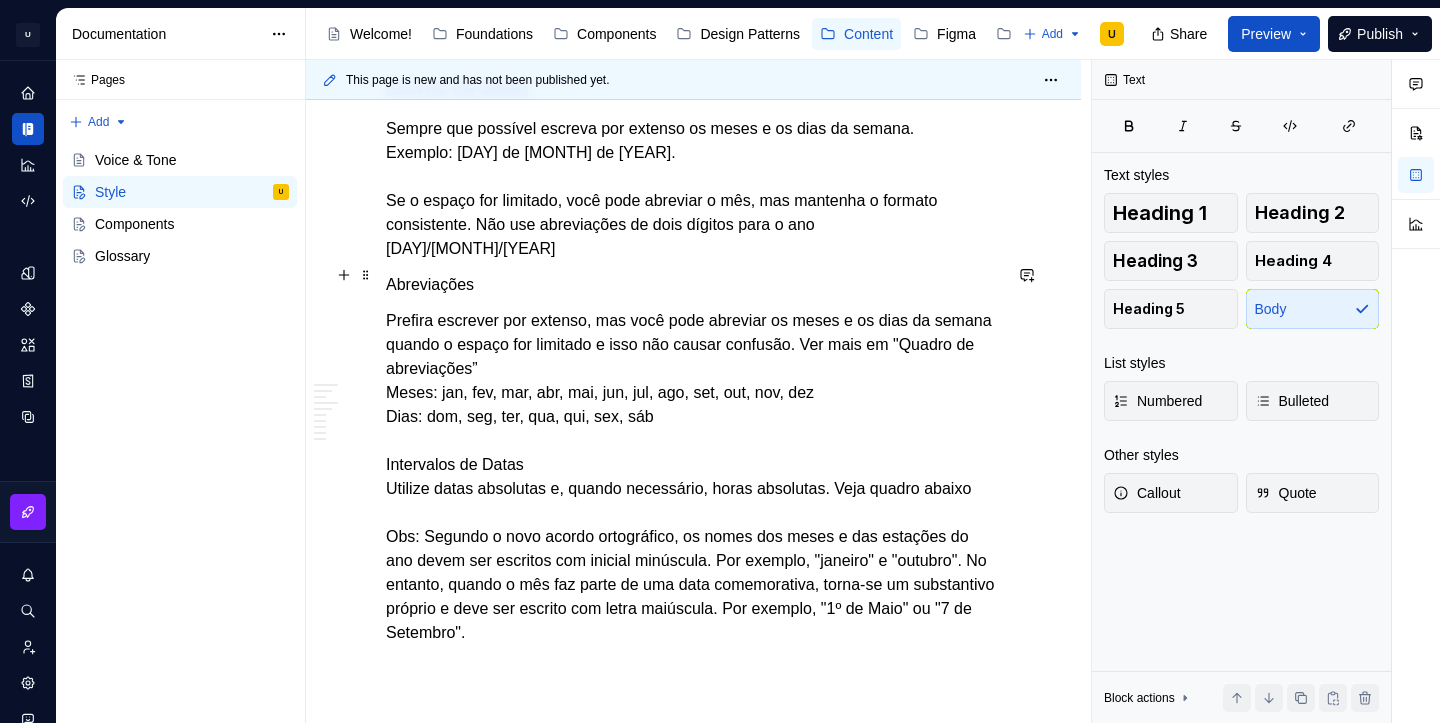 click on "Abreviações" at bounding box center (693, 285) 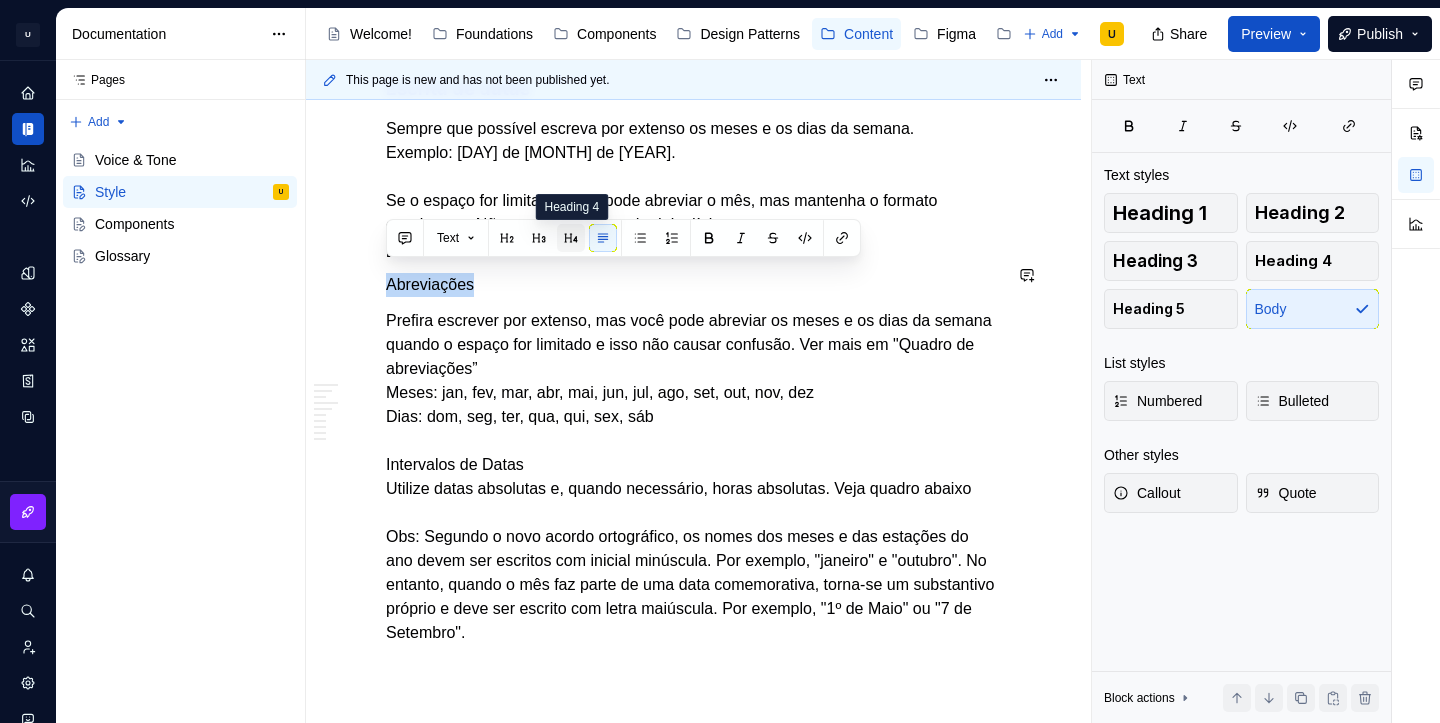 click at bounding box center [571, 238] 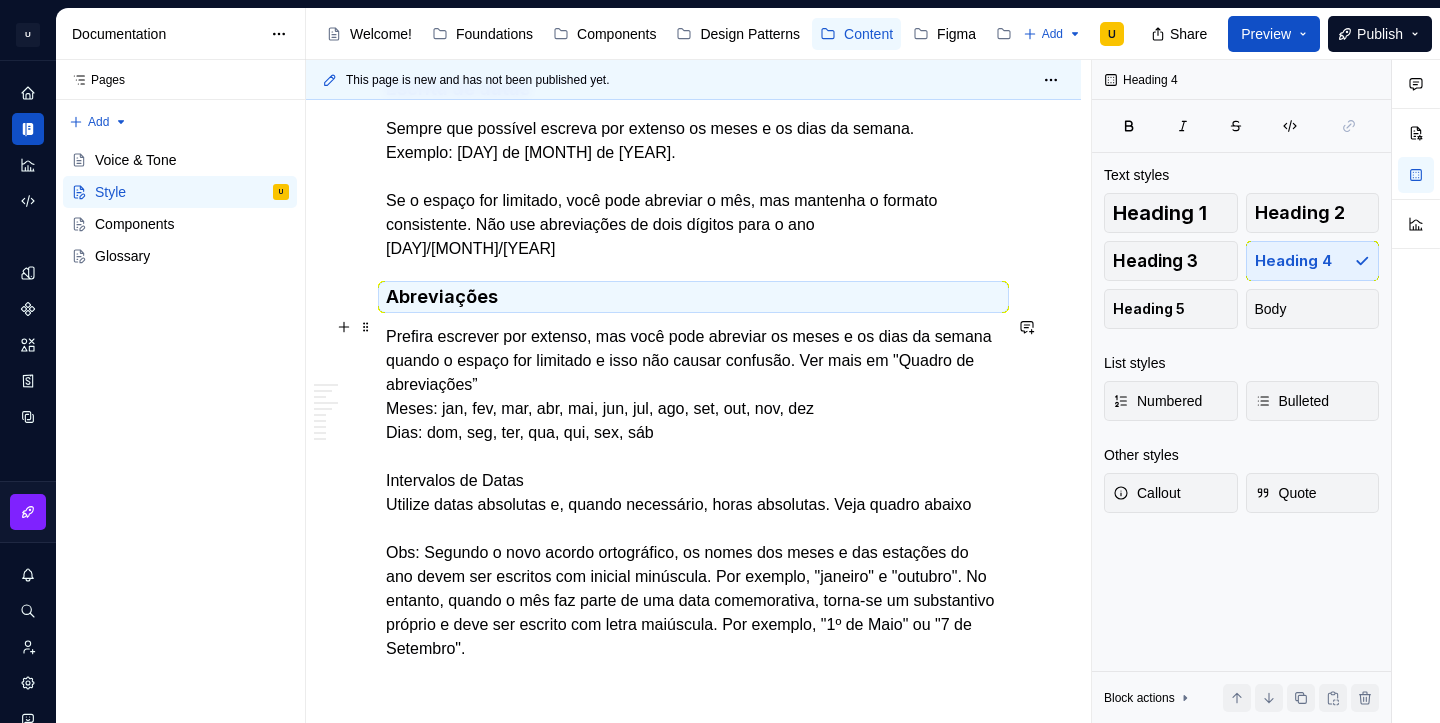 click on "Prefira escrever por extenso, mas você pode abreviar os meses e os dias da semana quando o espaço for limitado e isso não causar confusão. Ver mais em "Quadro de abreviações” Meses: jan, fev, mar, abr, mai, jun, jul, ago, set, out, nov, dez Dias: dom, seg, ter, qua, qui, sex, sáb Intervalos de Datas Utilize datas absolutas e, quando necessário, horas absolutas. Veja quadro abaixo Obs: Segundo o novo acordo ortográfico, os nomes dos meses e das estações do ano devem ser escritos com inicial minúscula. Por exemplo, "janeiro" e "outubro". No entanto, quando o mês faz parte de uma data comemorativa, torna-se um substantivo próprio e deve ser escrito com letra maiúscula. Por exemplo, "1º de Maio" ou "7 de Setembro"." at bounding box center [693, 493] 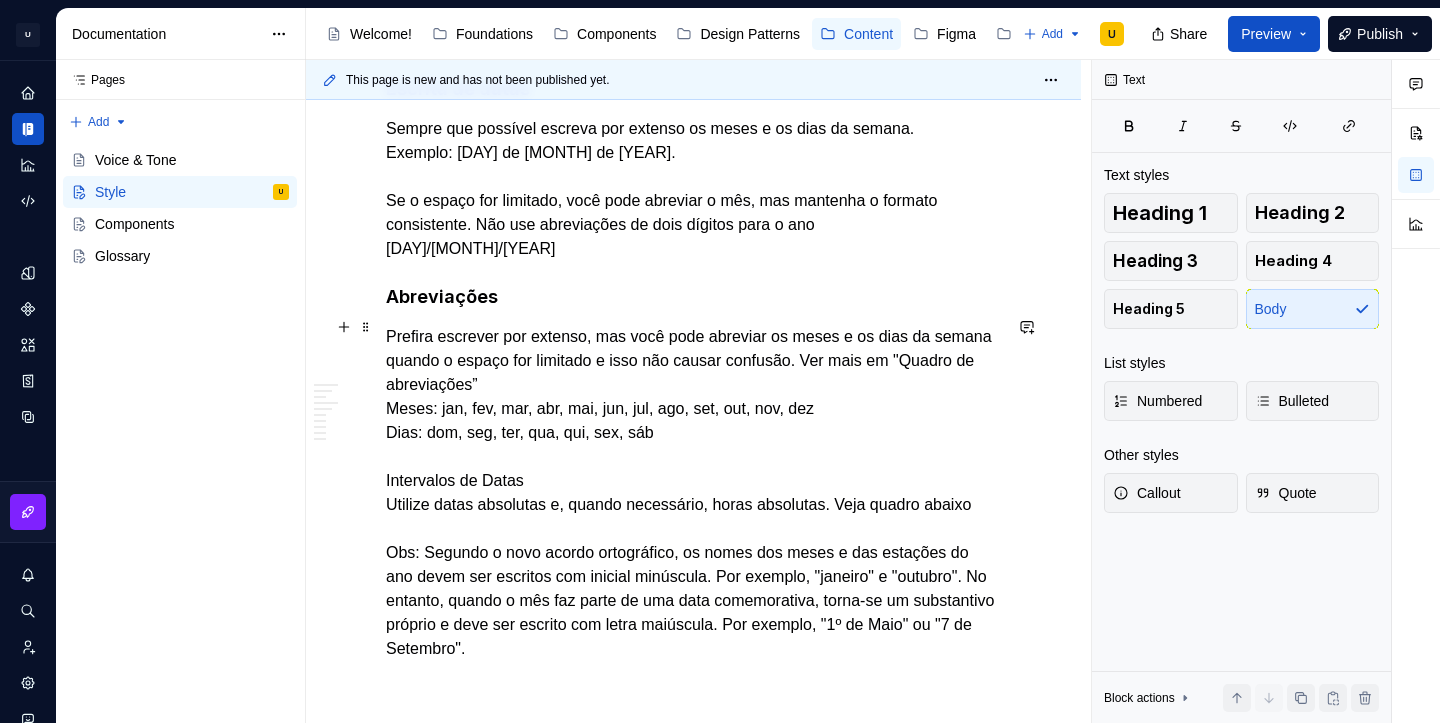 click on "**********" at bounding box center [693, -639] 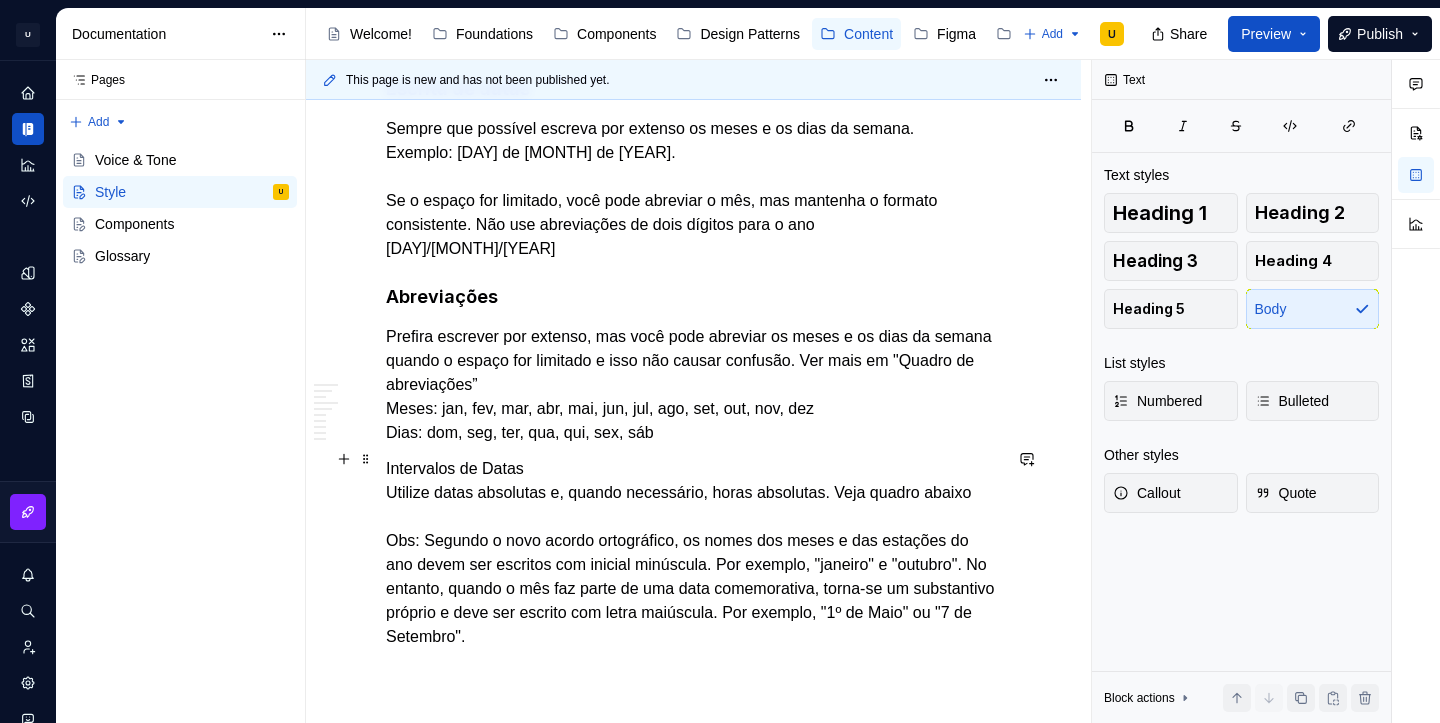 click on "**********" at bounding box center (693, -645) 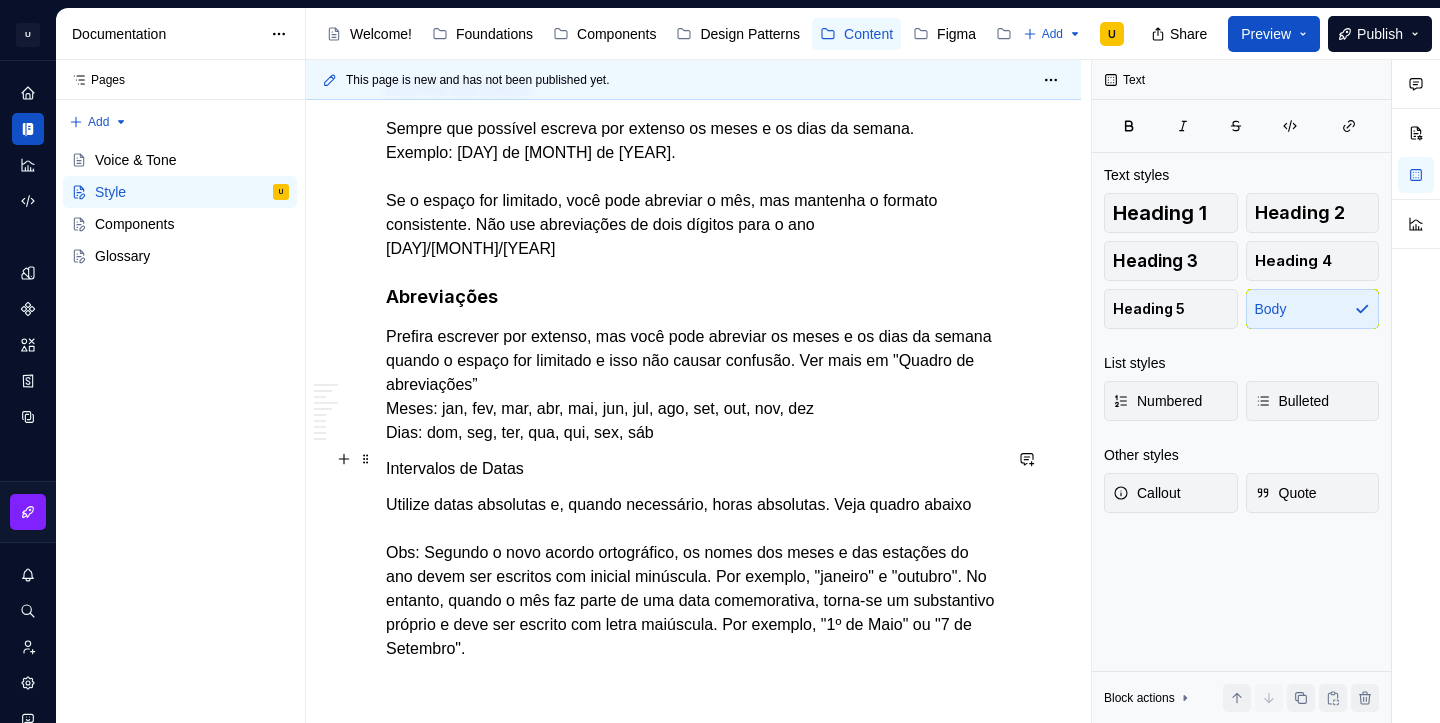 click on "Intervalos de Datas" at bounding box center [693, 469] 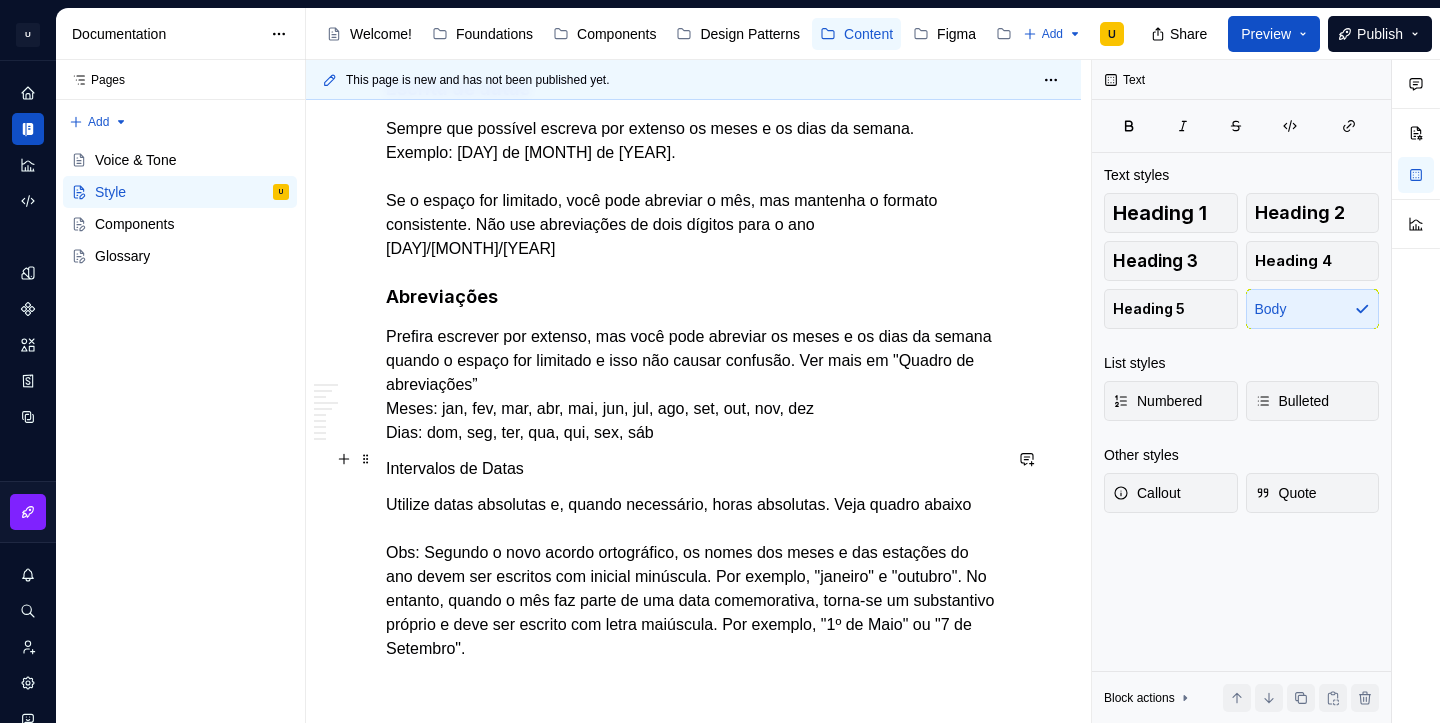 click on "Intervalos de Datas" at bounding box center [693, 469] 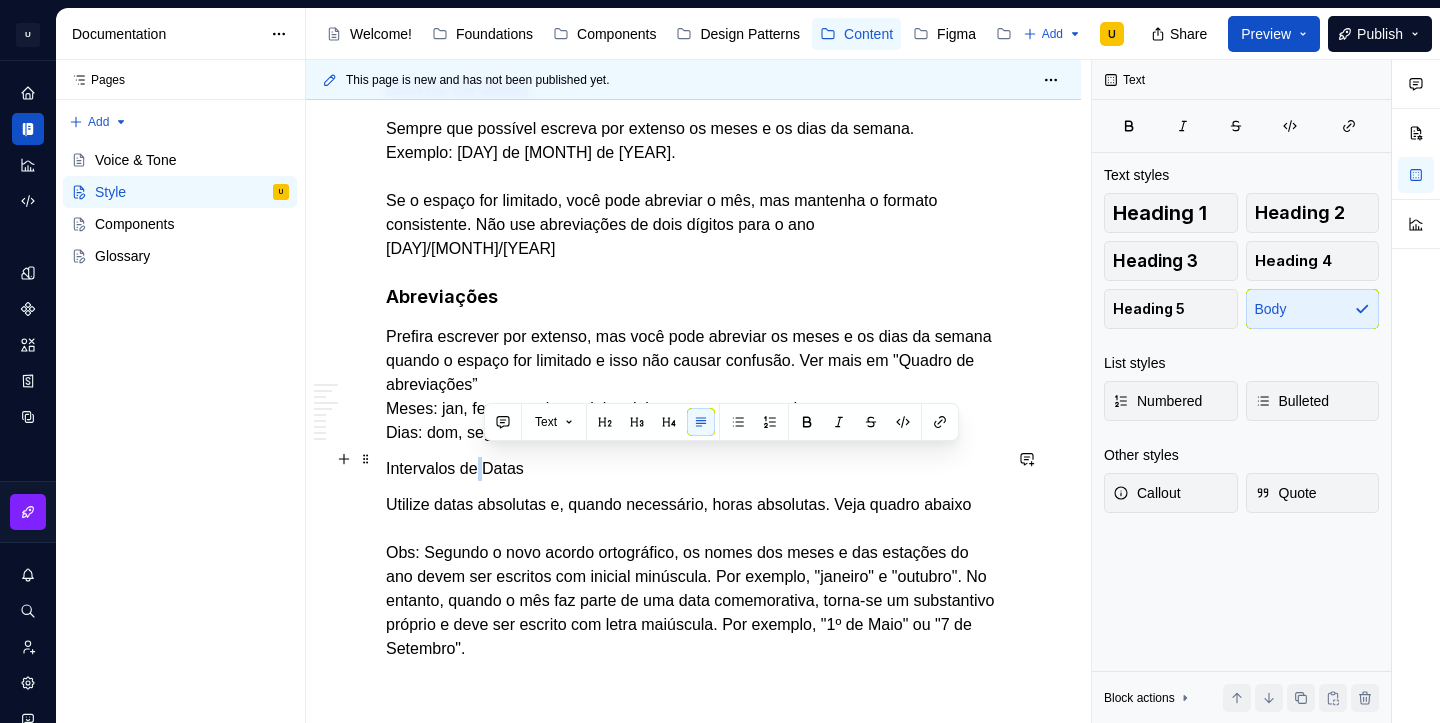 click on "Intervalos de Datas" at bounding box center [693, 469] 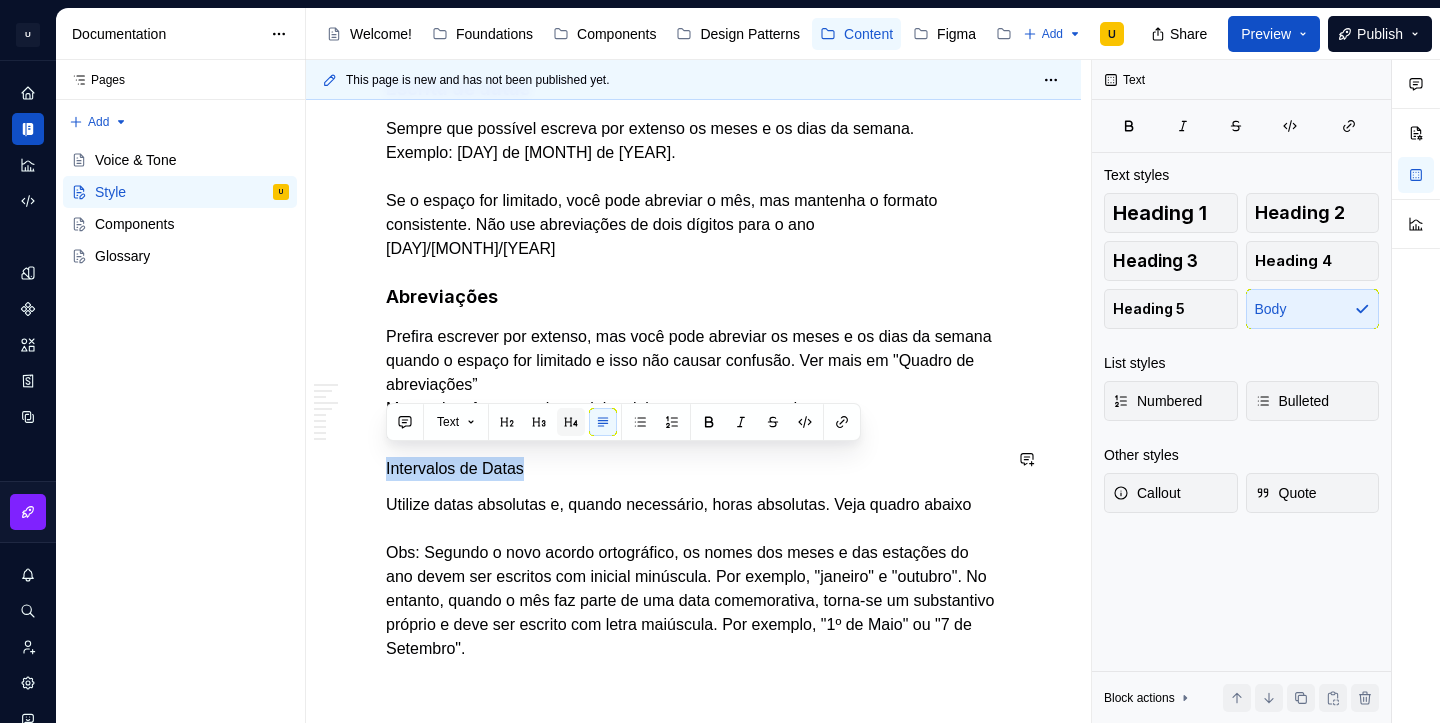 click at bounding box center [571, 422] 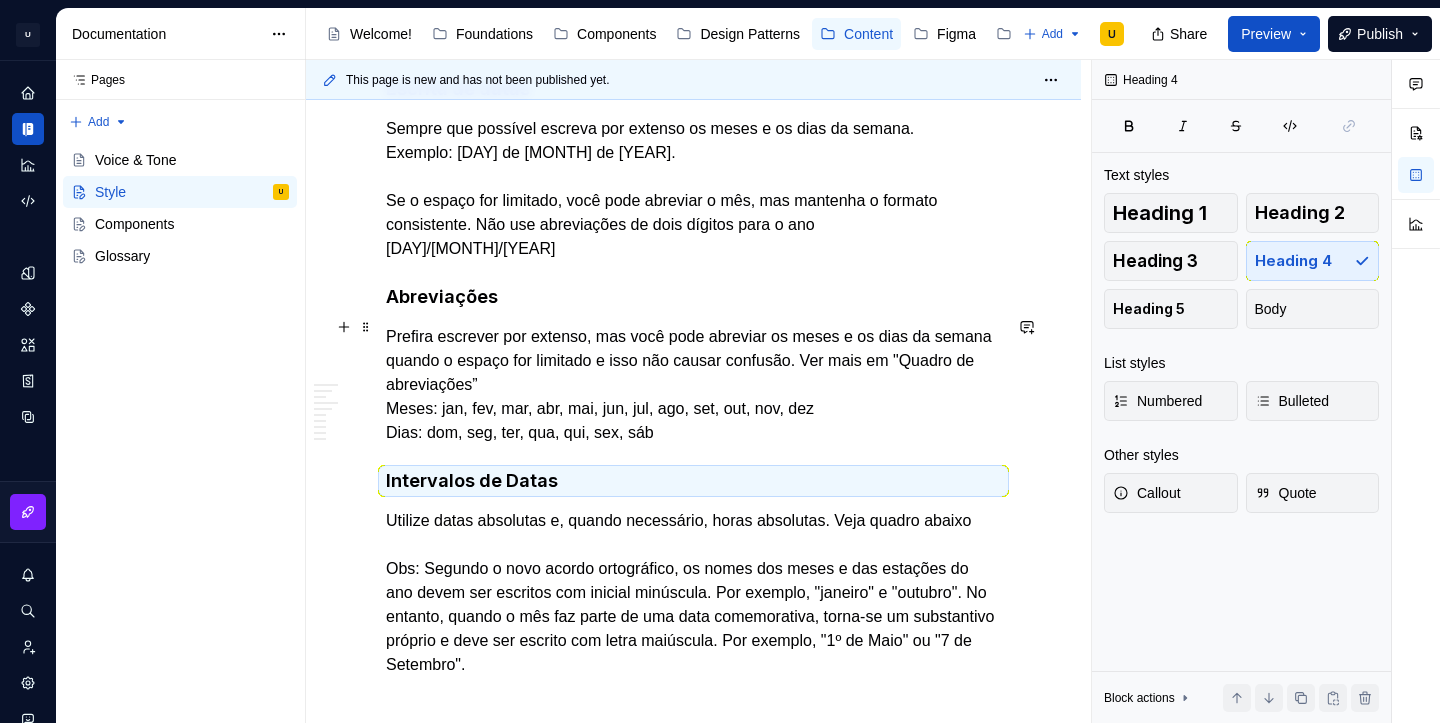 click on "Prefira escrever por extenso, mas você pode abreviar os meses e os dias da semana quando o espaço for limitado e isso não causar confusão. Ver mais em "Quadro de abreviações” Meses: [MONTH_ABBR], [MONTH_ABBR], [MONTH_ABBR], [MONTH_ABBR], [MONTH_ABBR], [MONTH_ABBR], [MONTH_ABBR], [MONTH_ABBR], [MONTH_ABBR], [MONTH_ABBR], [MONTH_ABBR], [MONTH_ABBR] Dias: [DAY_ABBR], [DAY_ABBR], [DAY_ABBR], [DAY_ABBR], [DAY_ABBR], [DAY_ABBR], [DAY_ABBR]" at bounding box center (693, 385) 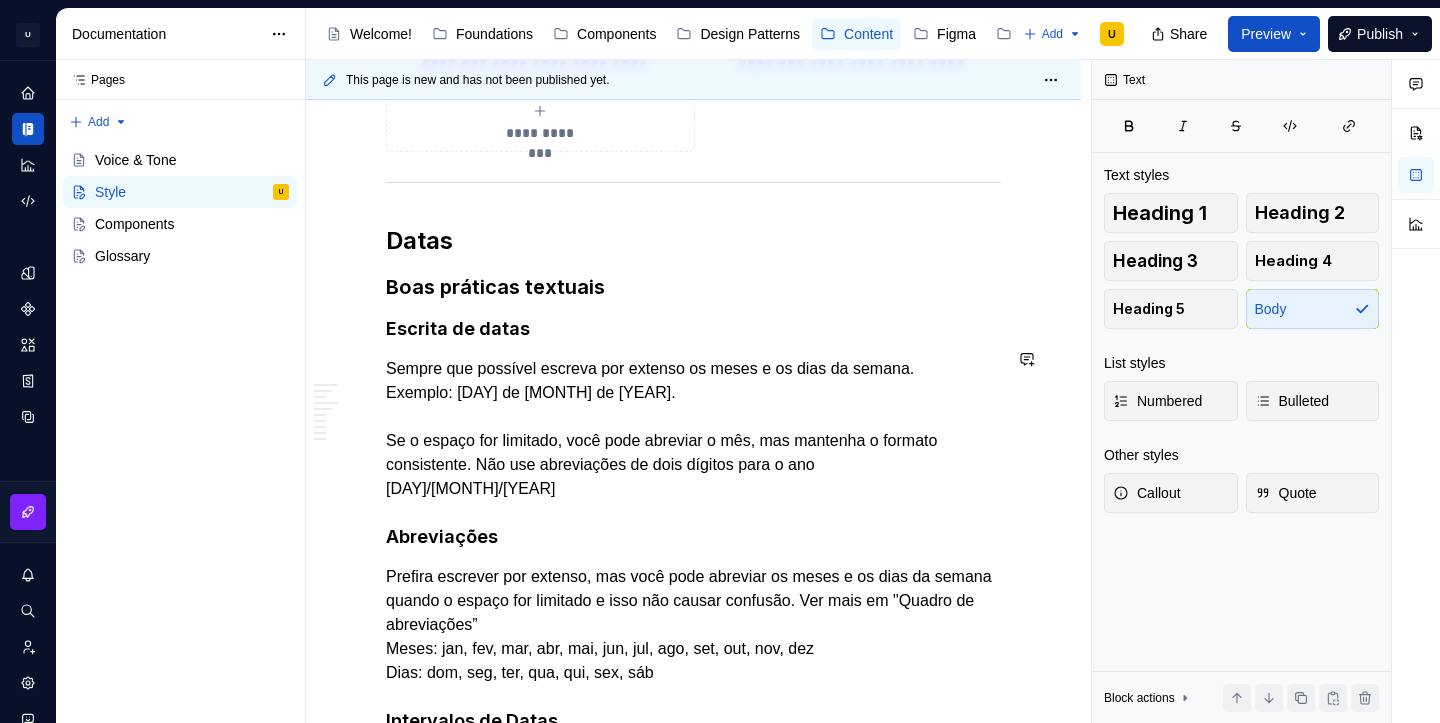 scroll, scrollTop: 2301, scrollLeft: 0, axis: vertical 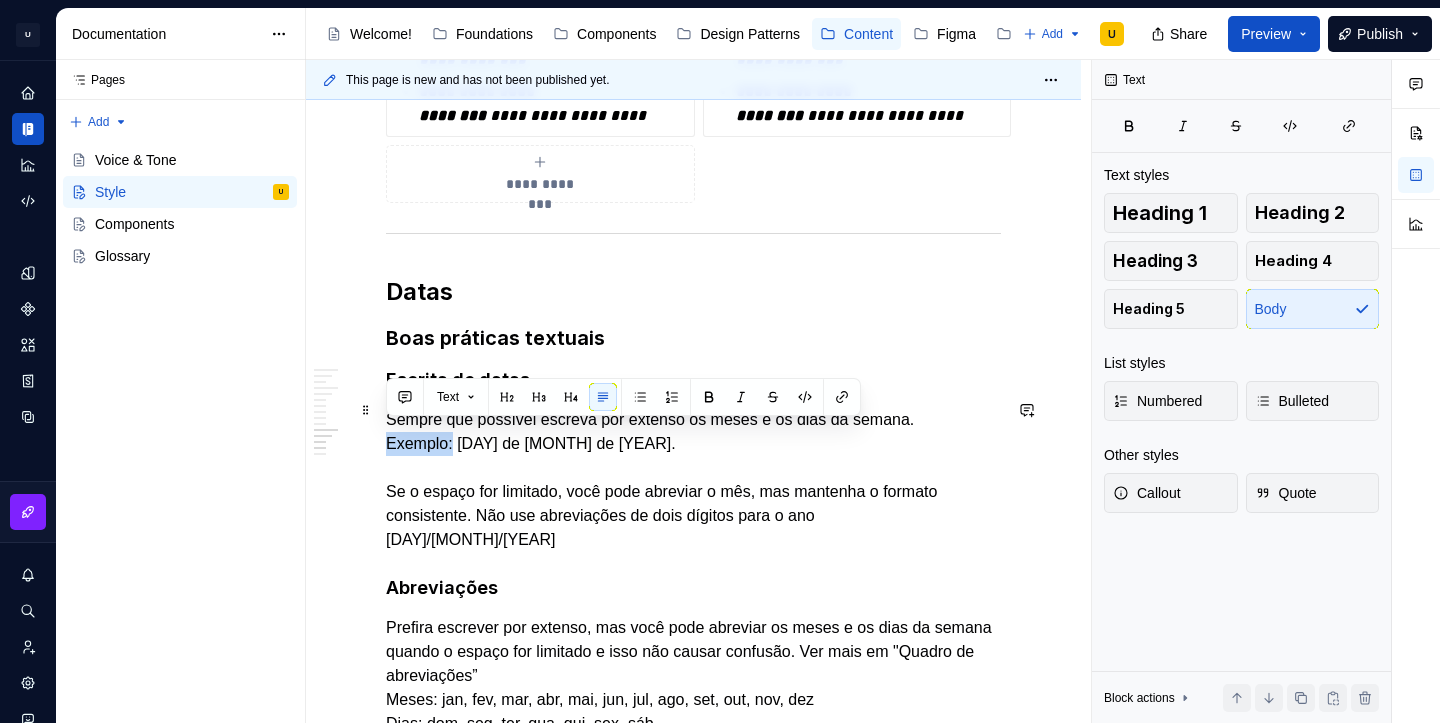 drag, startPoint x: 454, startPoint y: 434, endPoint x: 386, endPoint y: 435, distance: 68.007355 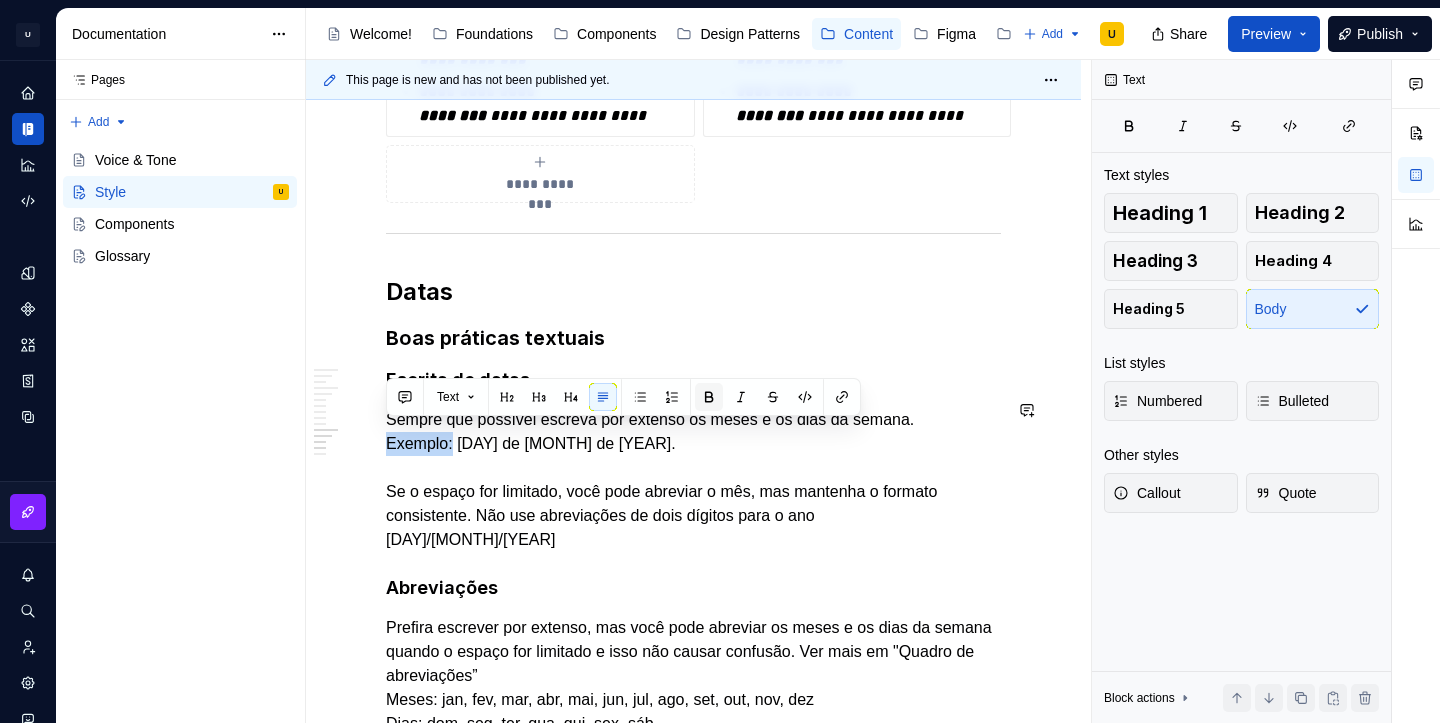 click at bounding box center [709, 397] 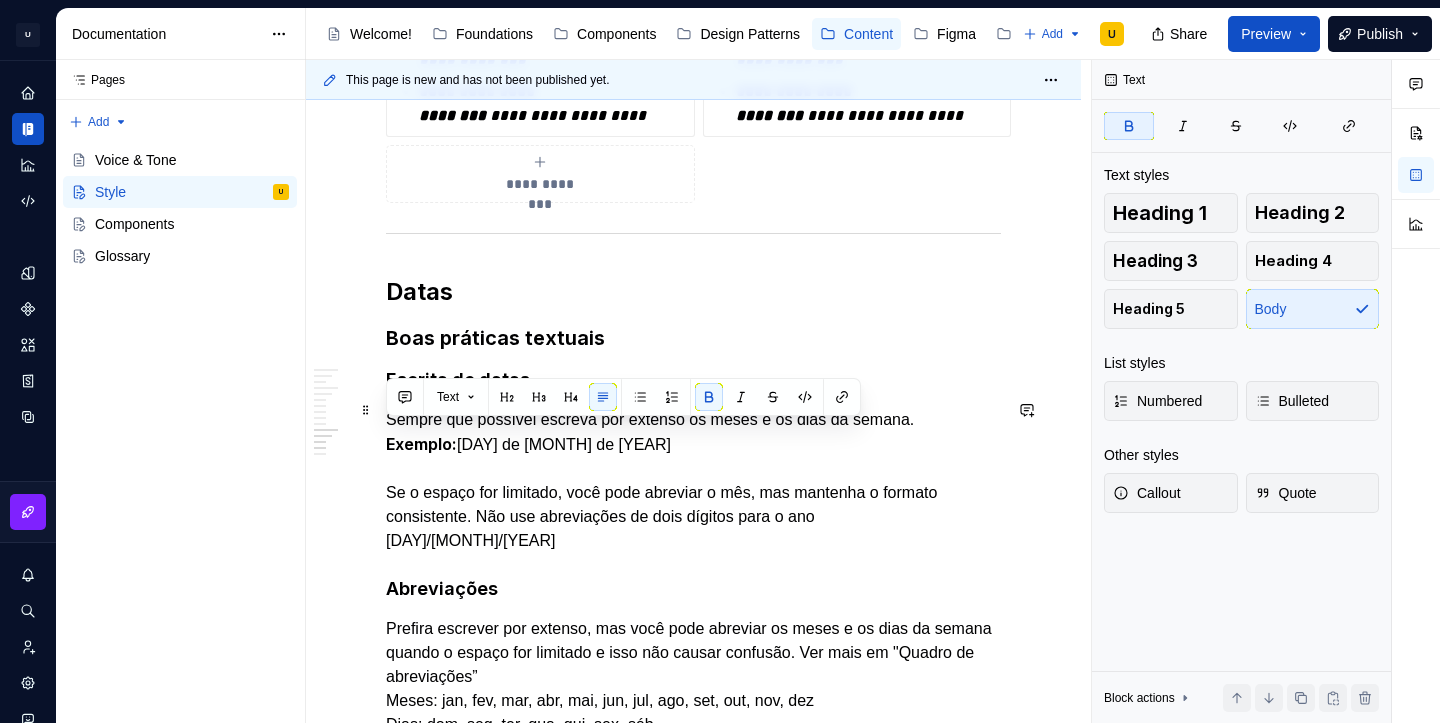 click on "Sempre que possível escreva por extenso os meses e os dias da semana. Exemplo: [DAY] de [MONTH] de [YEAR]. Se o espaço for limitado, você pode abreviar o mês, mas mantenha o formato consistente. Não use abreviações de dois dígitos para o ano Exemplo: [DAY]/[MONTH]/[YEAR]" at bounding box center [693, 480] 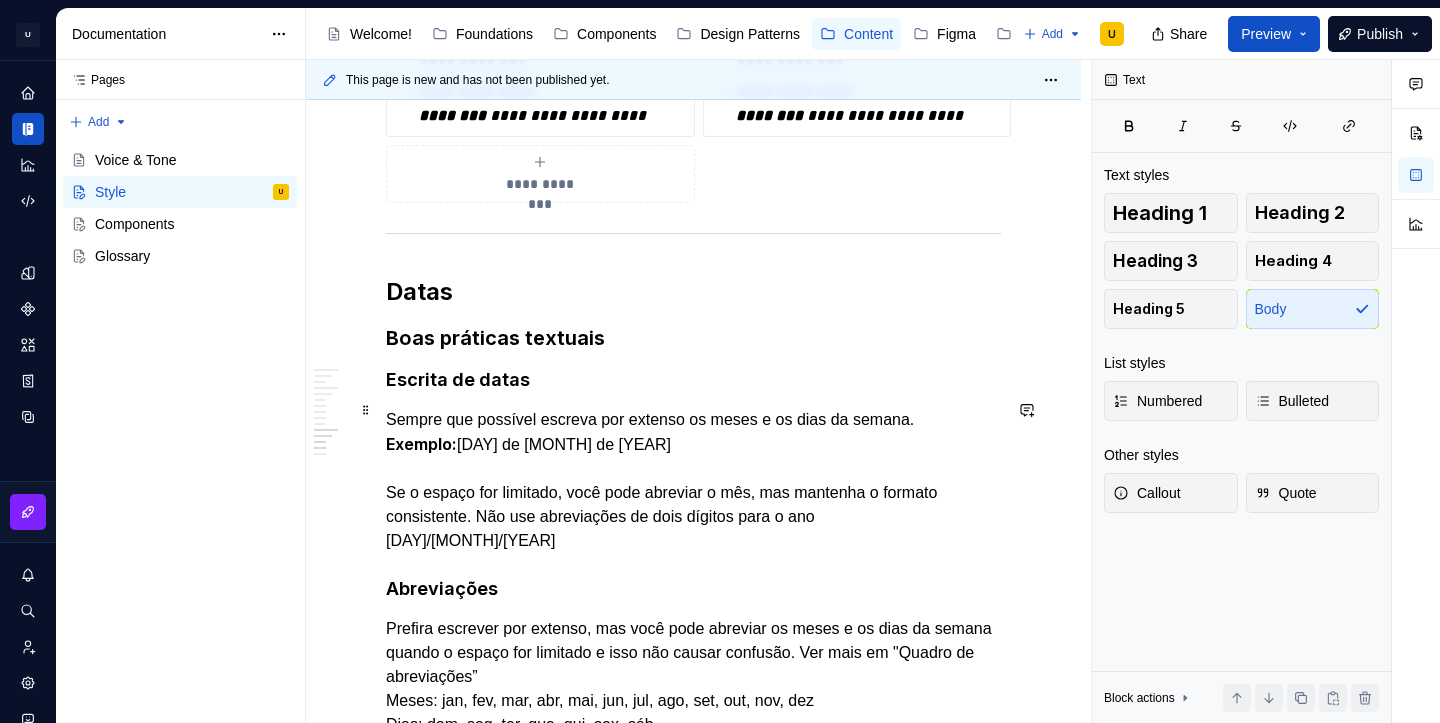 click on "Sempre que possível escreva por extenso os meses e os dias da semana. Exemplo: [DAY] de [MONTH] de [YEAR]. Se o espaço for limitado, você pode abreviar o mês, mas mantenha o formato consistente. Não use abreviações de dois dígitos para o ano Exemplo: [DAY]/[MONTH]/[YEAR]" at bounding box center (693, 480) 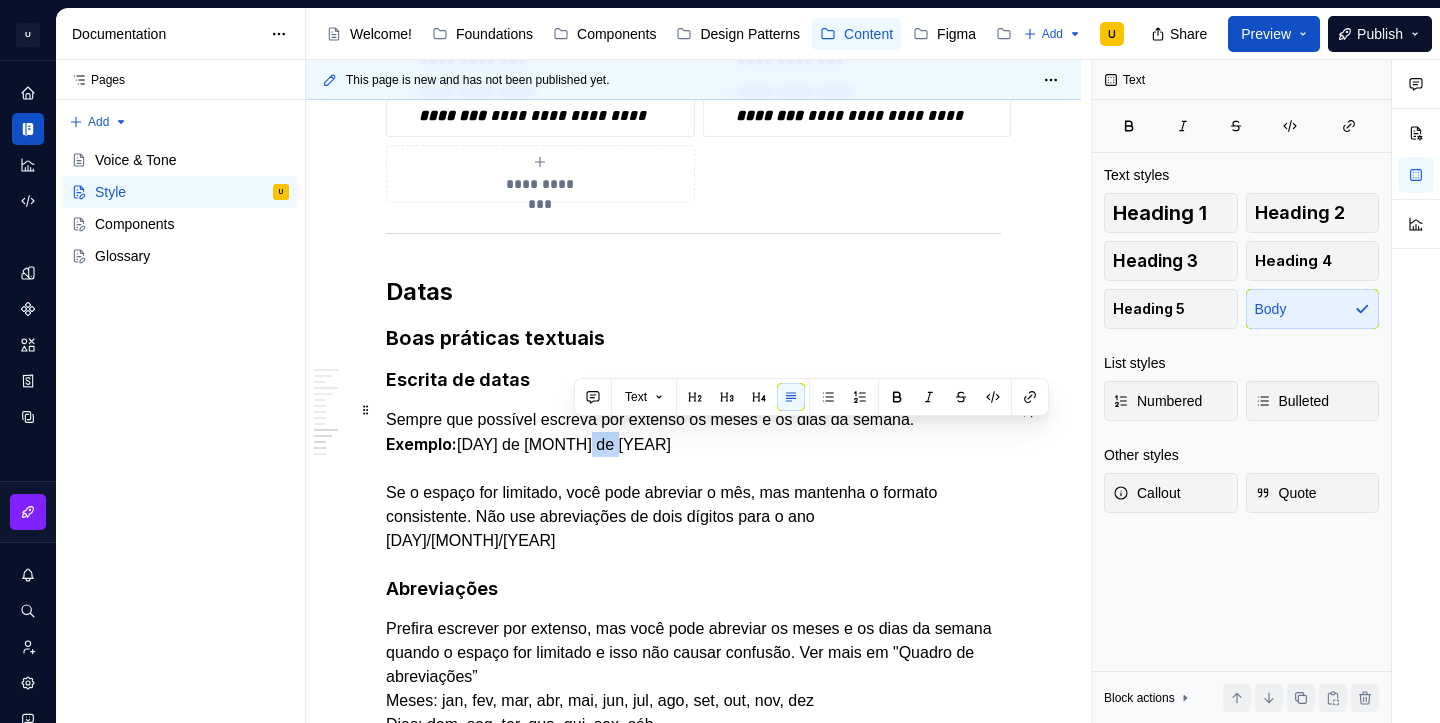 click on "**********" at bounding box center [693, -339] 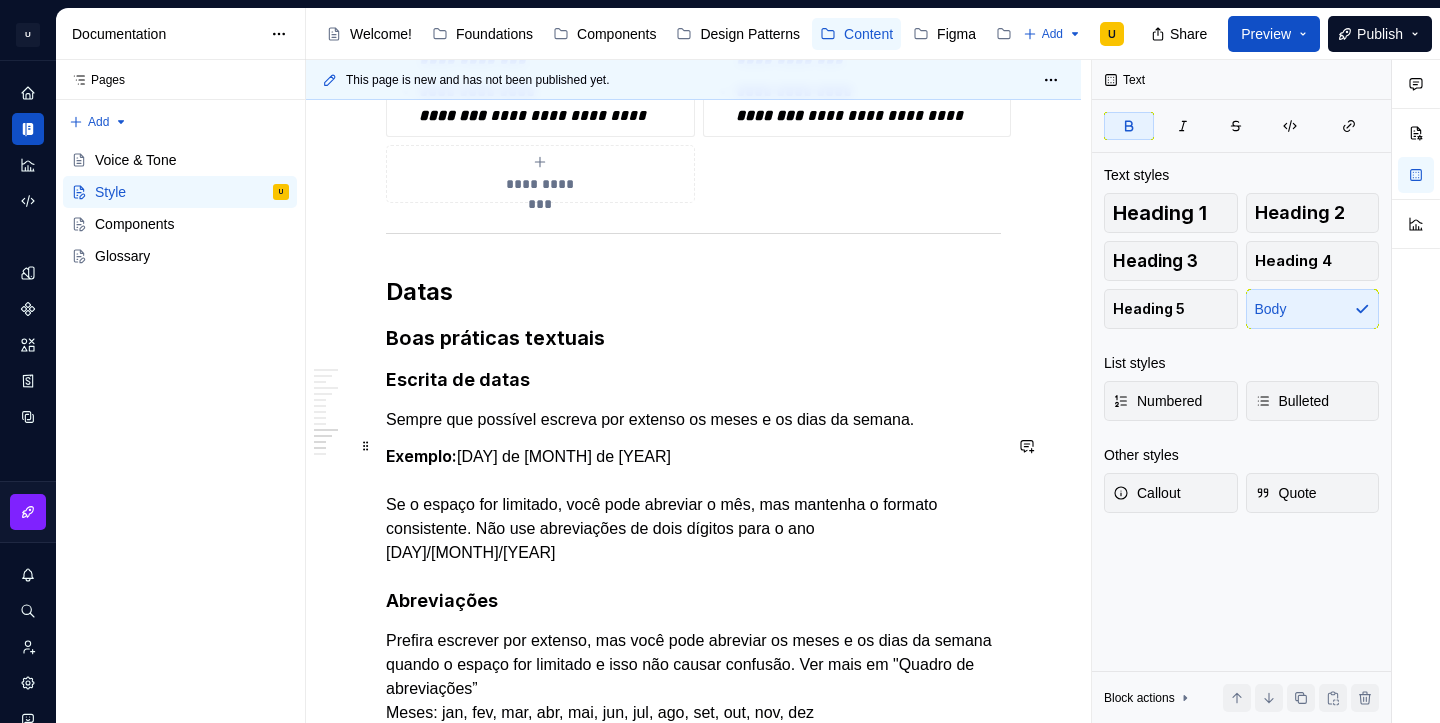 click on "Exemplo: [DAY] de [MONTH] de [YEAR]. Se o espaço for limitado, você pode abreviar o mês, mas mantenha o formato consistente. Não use abreviações de dois dígitos para o ano Exemplo: [DAY]/[MONTH]/[YEAR]" at bounding box center [693, 504] 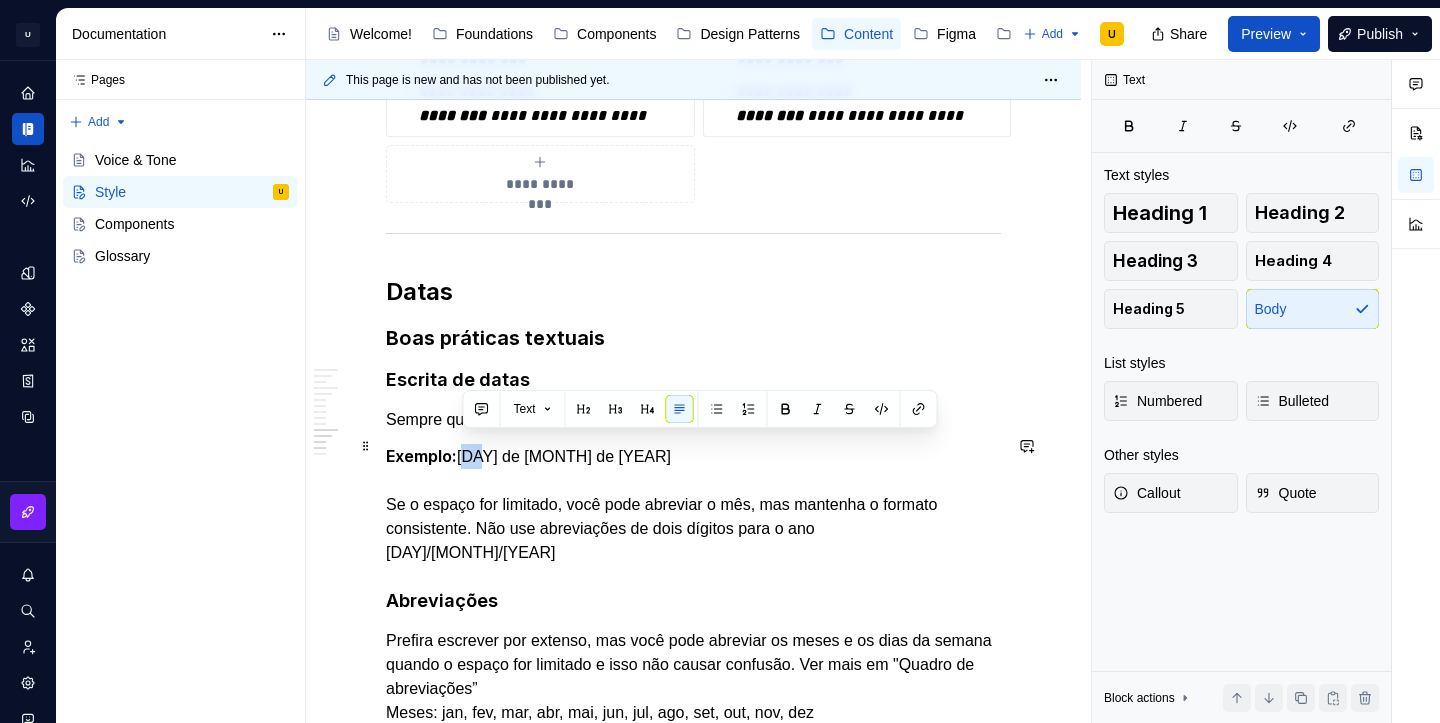 click on "Exemplo: [DAY] de [MONTH] de [YEAR]. Se o espaço for limitado, você pode abreviar o mês, mas mantenha o formato consistente. Não use abreviações de dois dígitos para o ano Exemplo: [DAY]/[MONTH]/[YEAR]" at bounding box center (693, 504) 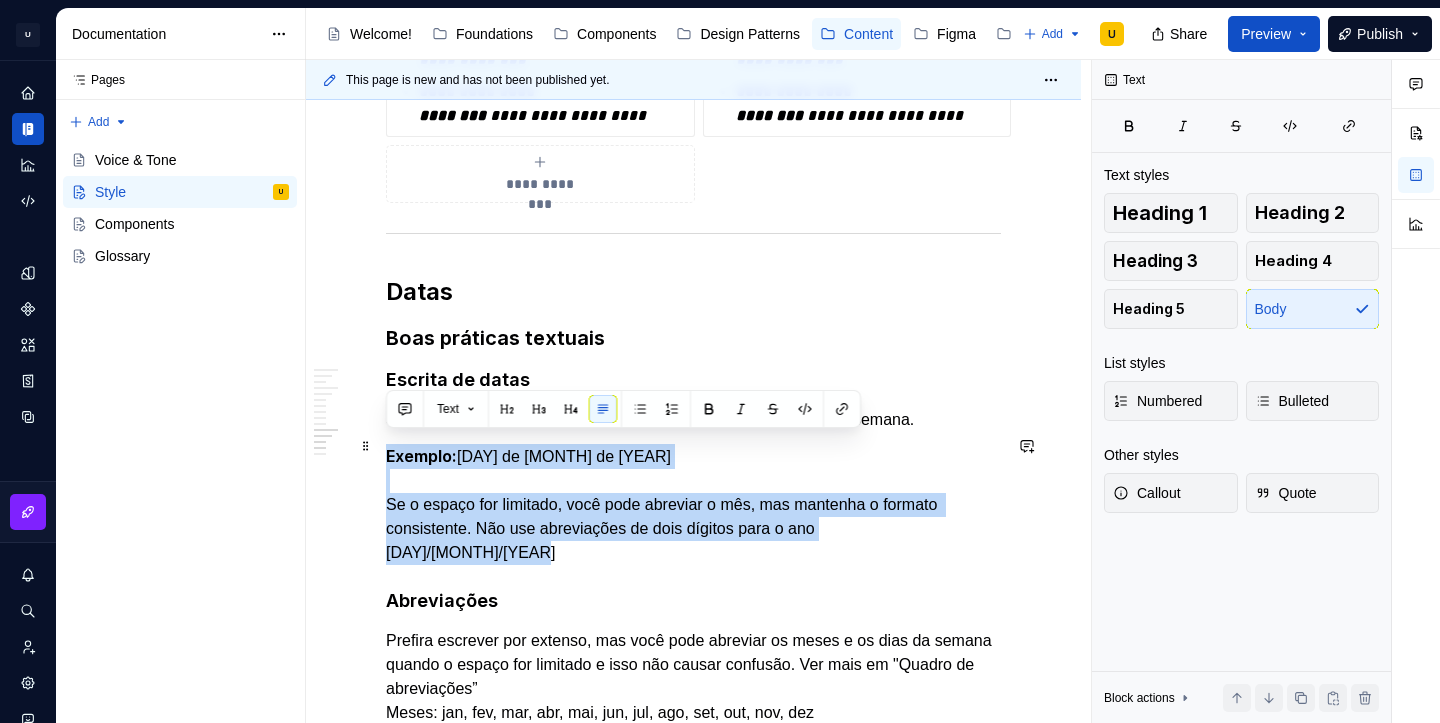 click on "**********" at bounding box center (693, -333) 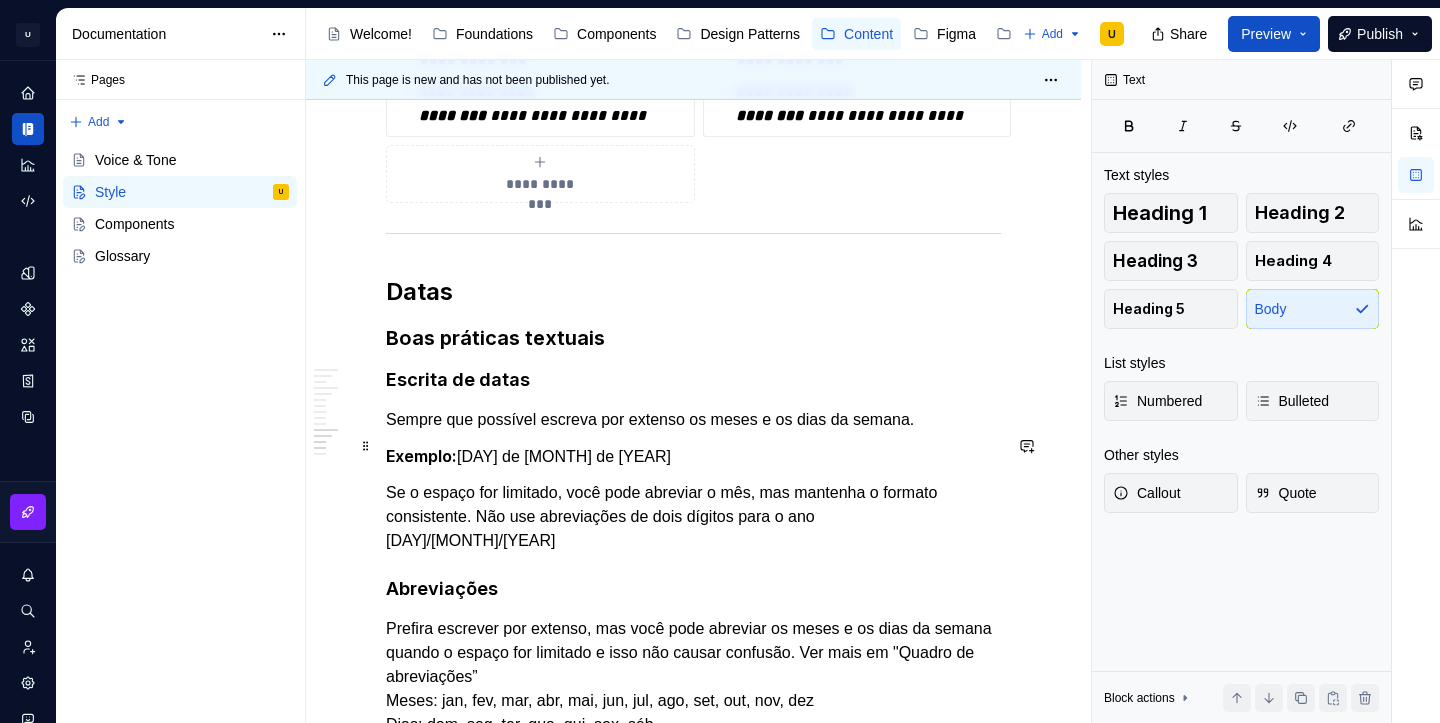 click on "Exemplo:  22 de julho de 2024." at bounding box center [693, 456] 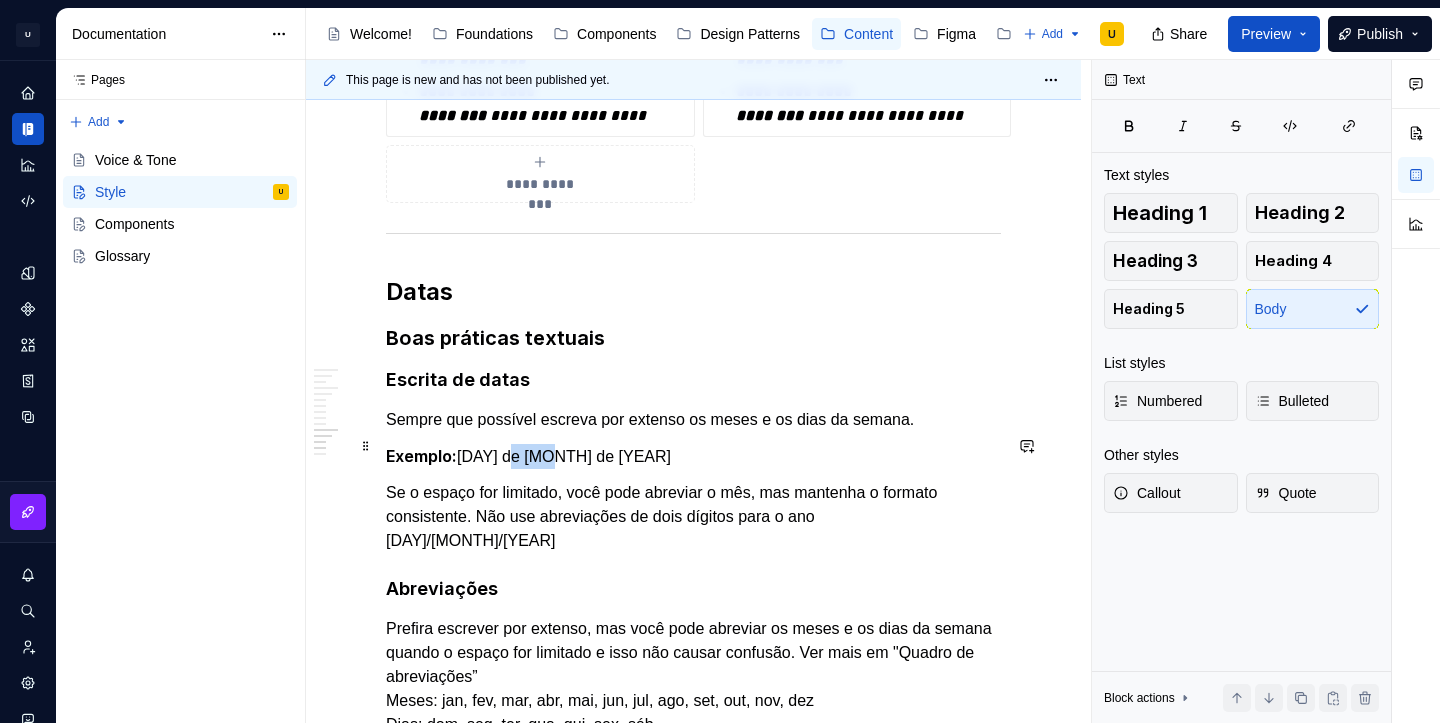 click on "Exemplo:  22 de julho de 2024." at bounding box center [693, 456] 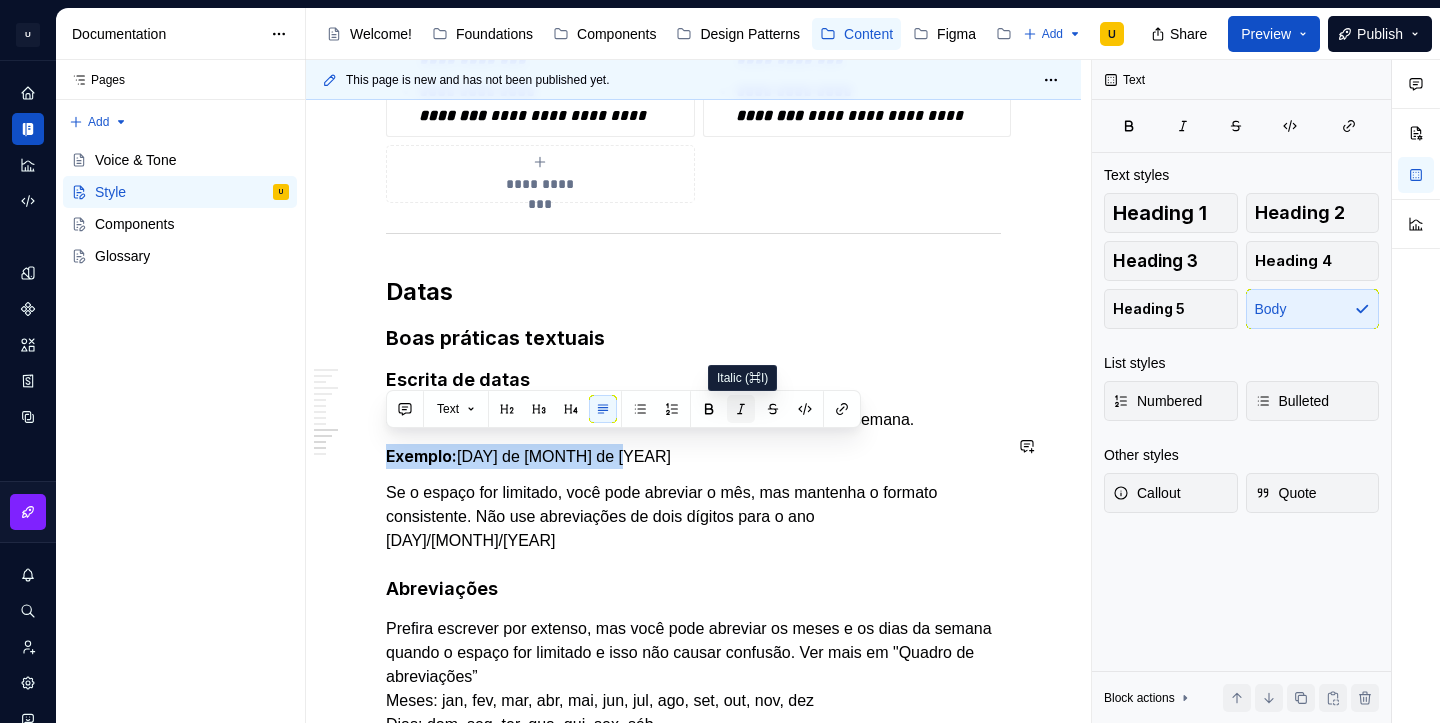 click at bounding box center (741, 409) 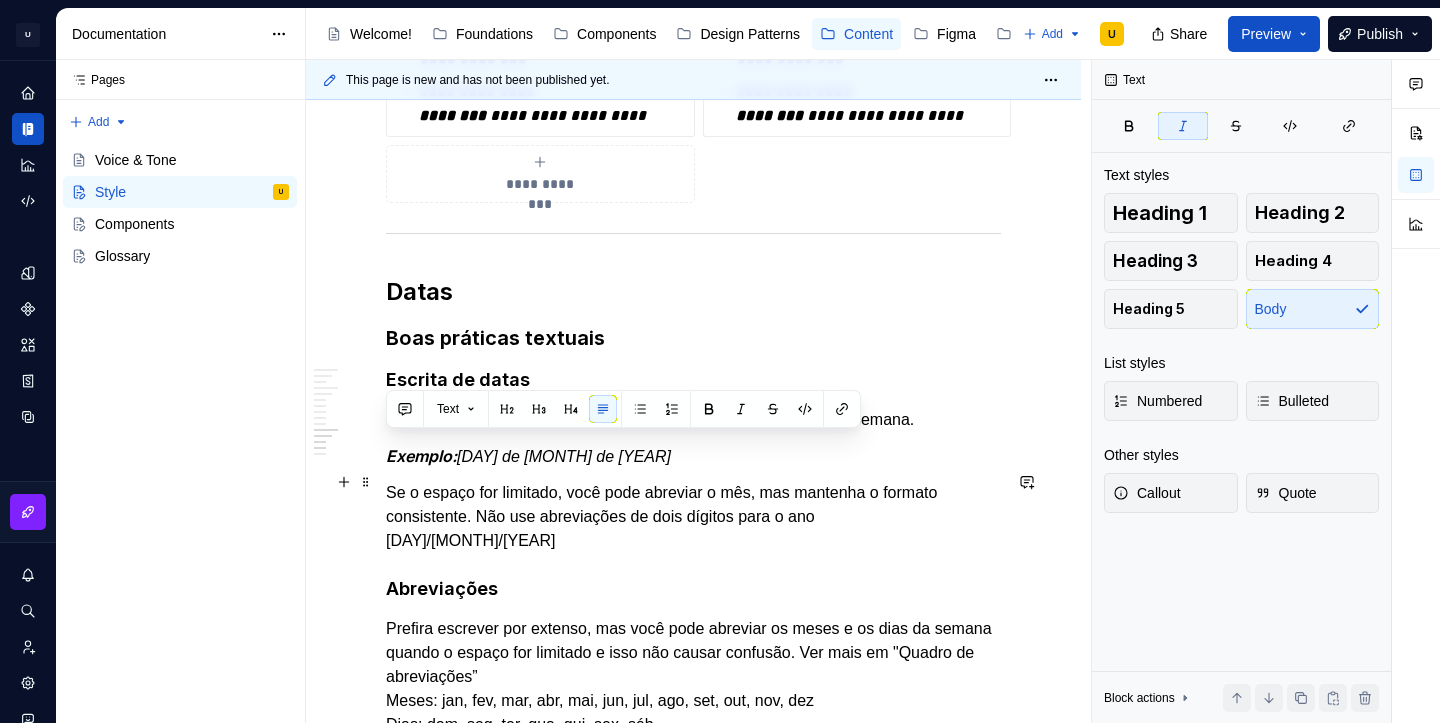 click on "Se o espaço for limitado, você pode abreviar o mês, mas mantenha o formato consistente. Não use abreviações de dois dígitos para o ano Exemplo: [DAY]/[MONTH]/[YEAR]" at bounding box center (693, 517) 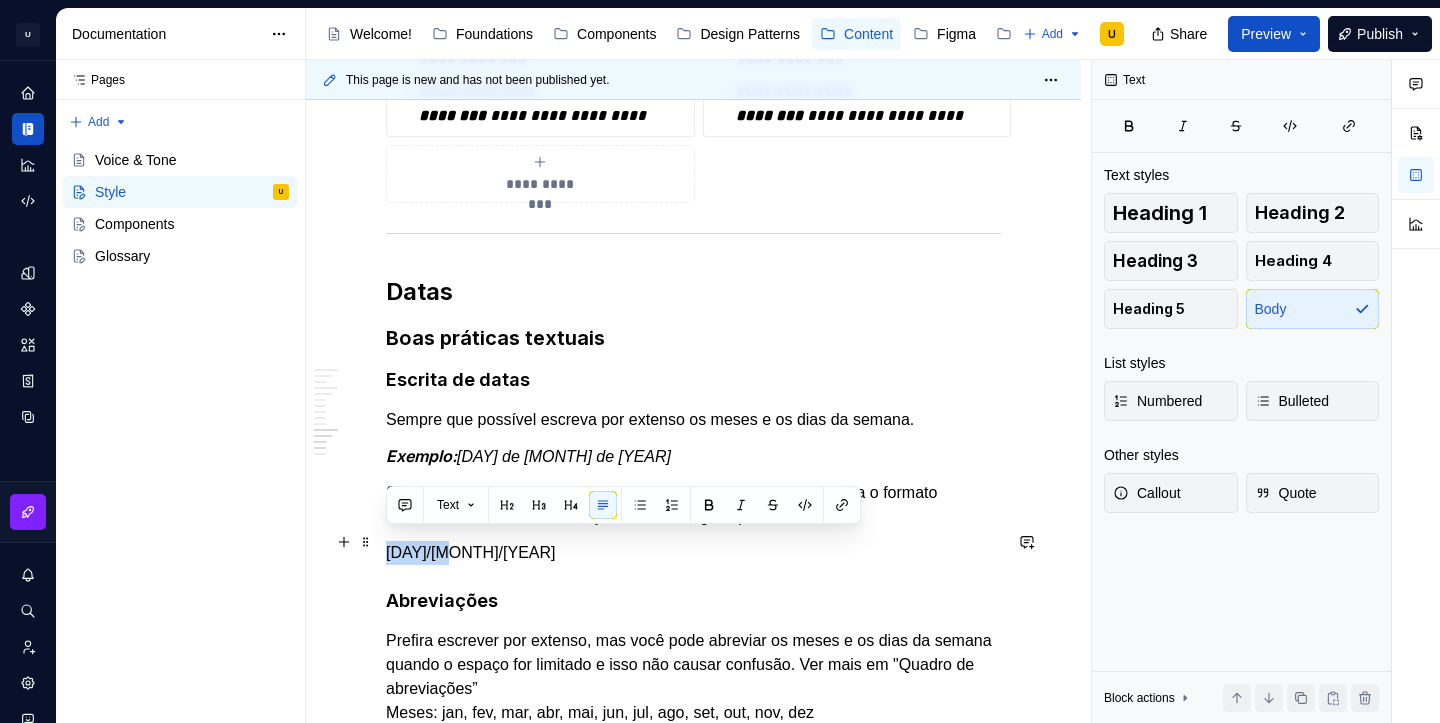 drag, startPoint x: 455, startPoint y: 543, endPoint x: 377, endPoint y: 542, distance: 78.00641 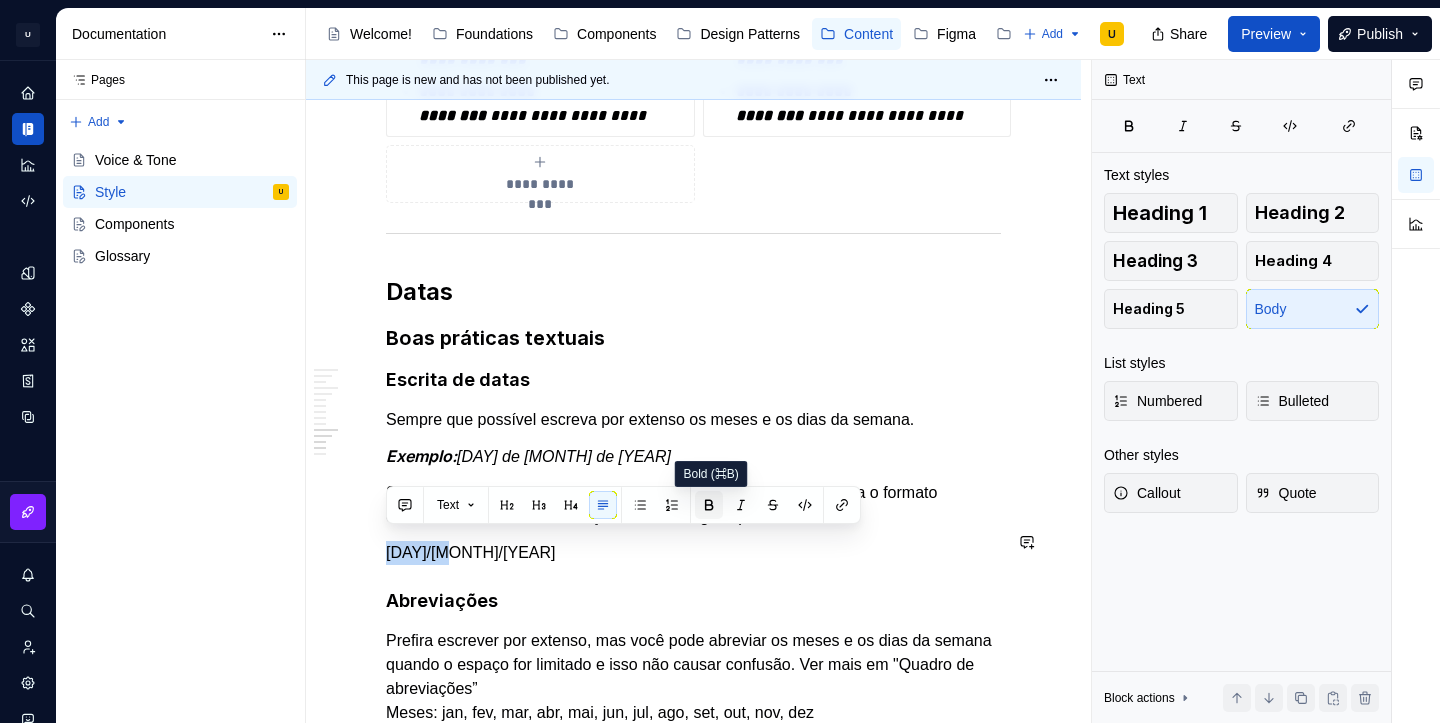 click at bounding box center (709, 505) 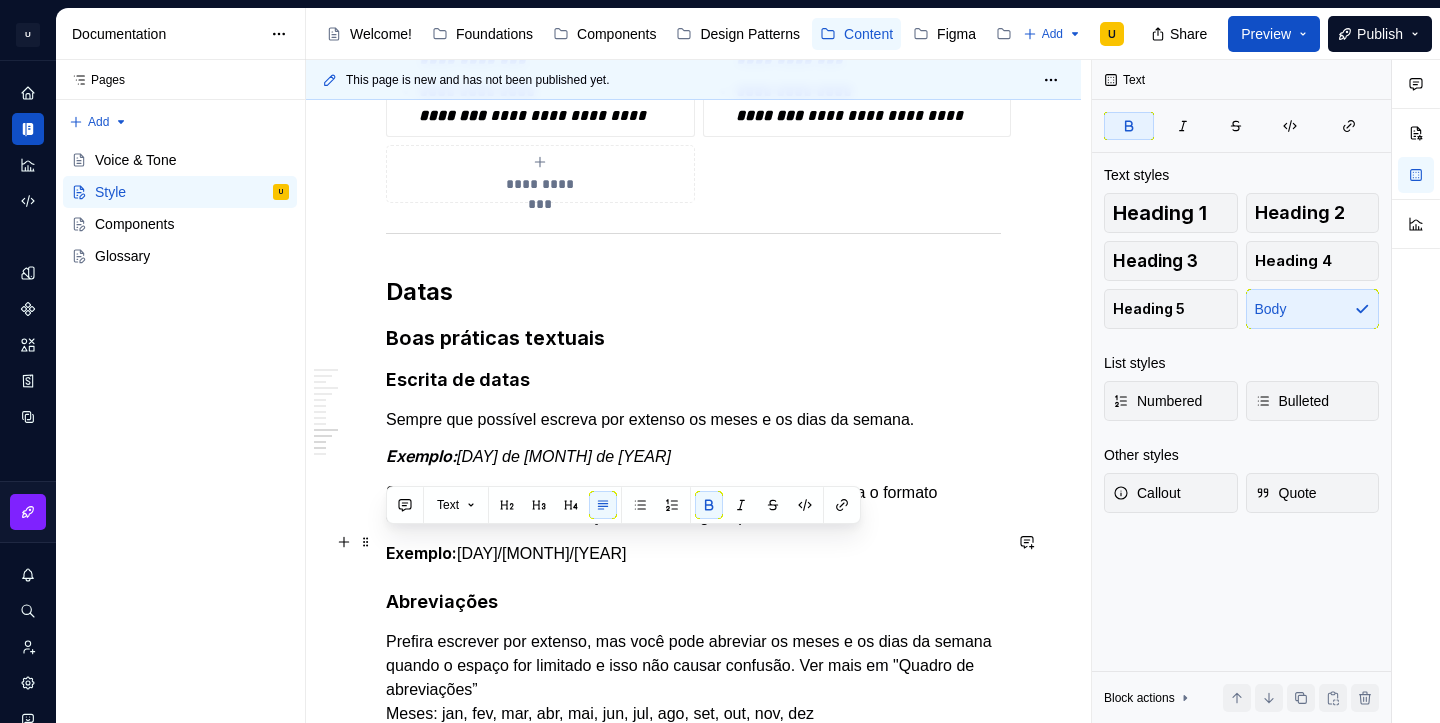 click on "[DAY]/[MONTH]/[YEAR]" at bounding box center [693, 553] 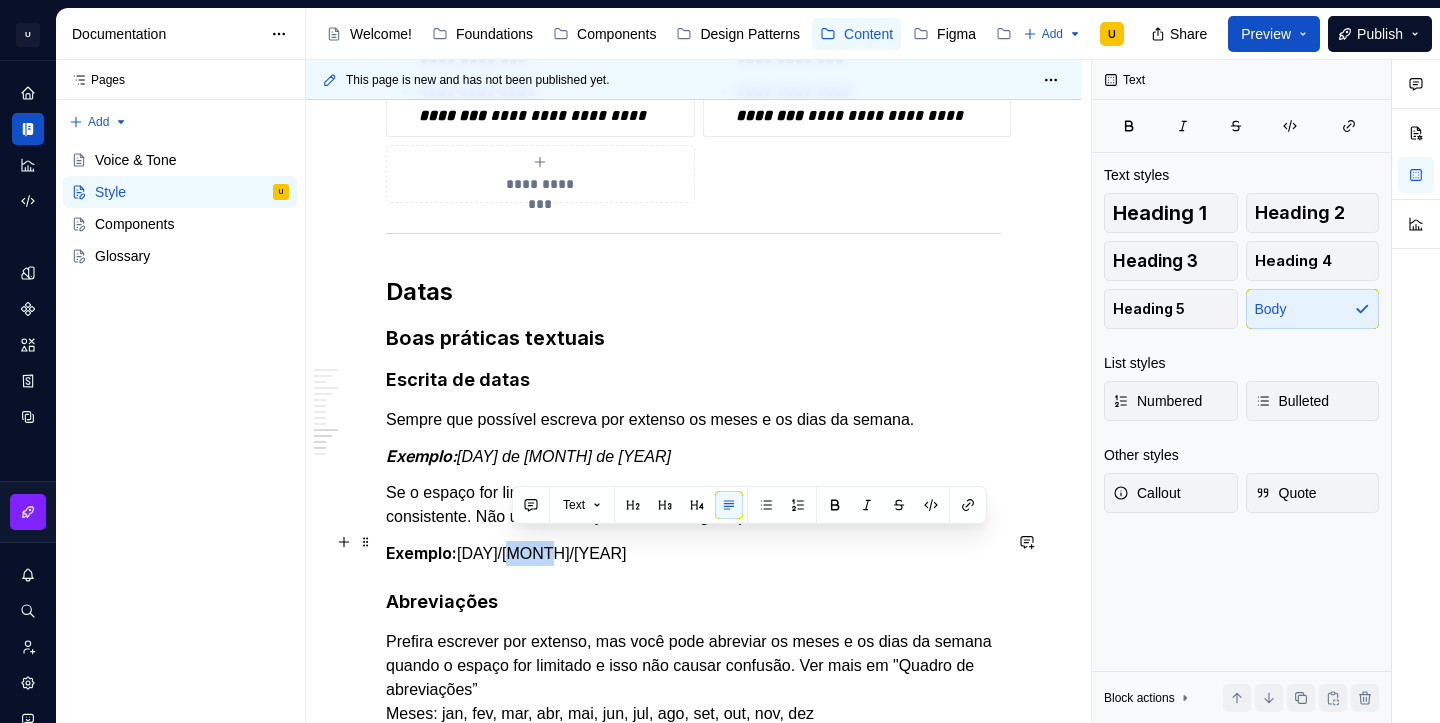 click on "[DAY]/[MONTH]/[YEAR]" at bounding box center [693, 553] 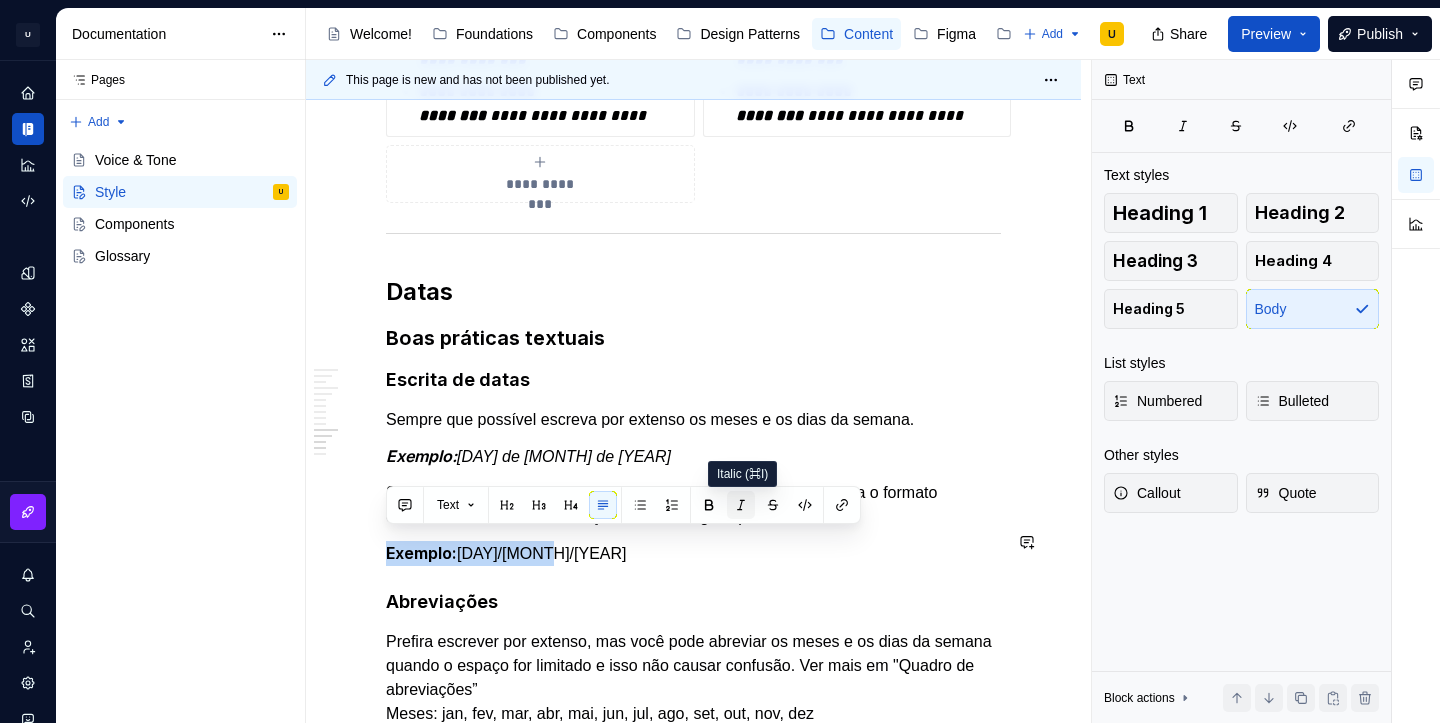 click at bounding box center (741, 505) 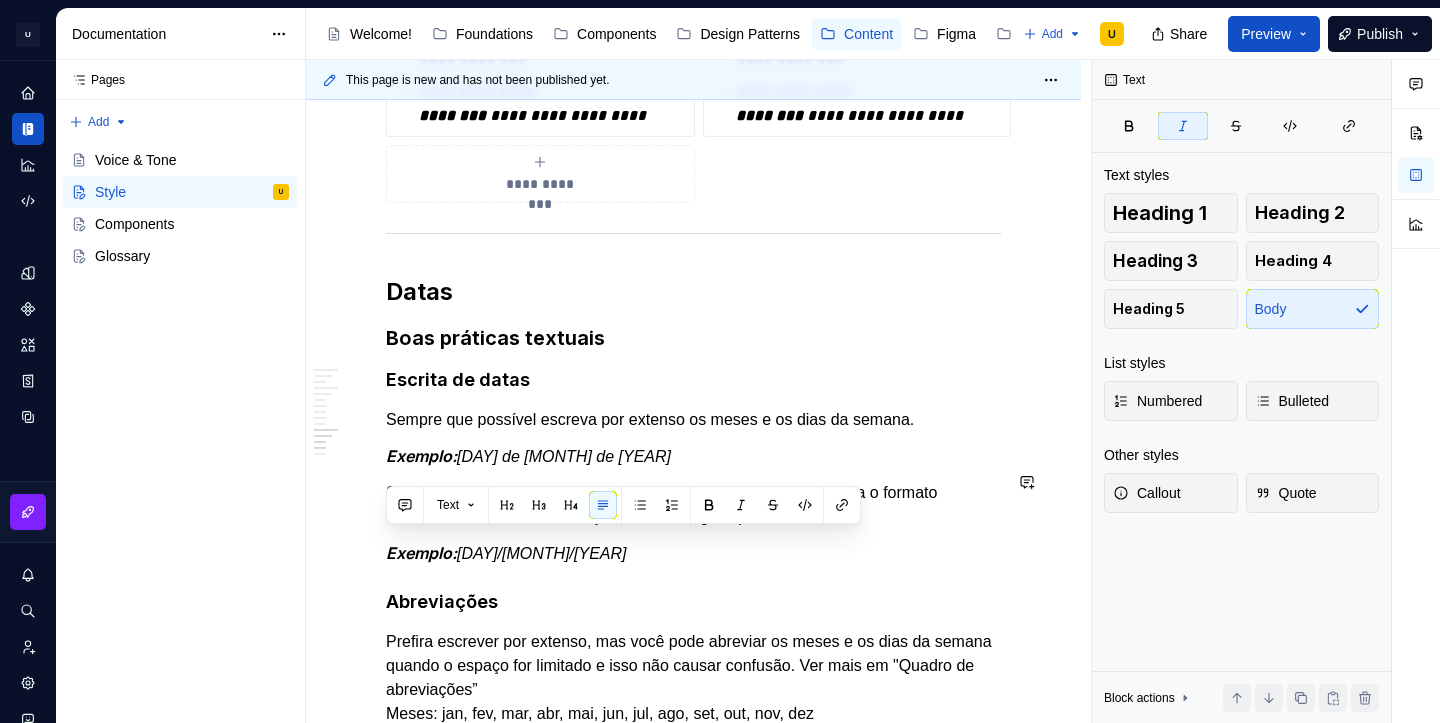click on "Se o espaço for limitado, você pode abreviar o mês, mas mantenha o formato consistente. Não use abreviações de dois dígitos para o ano" at bounding box center (693, 505) 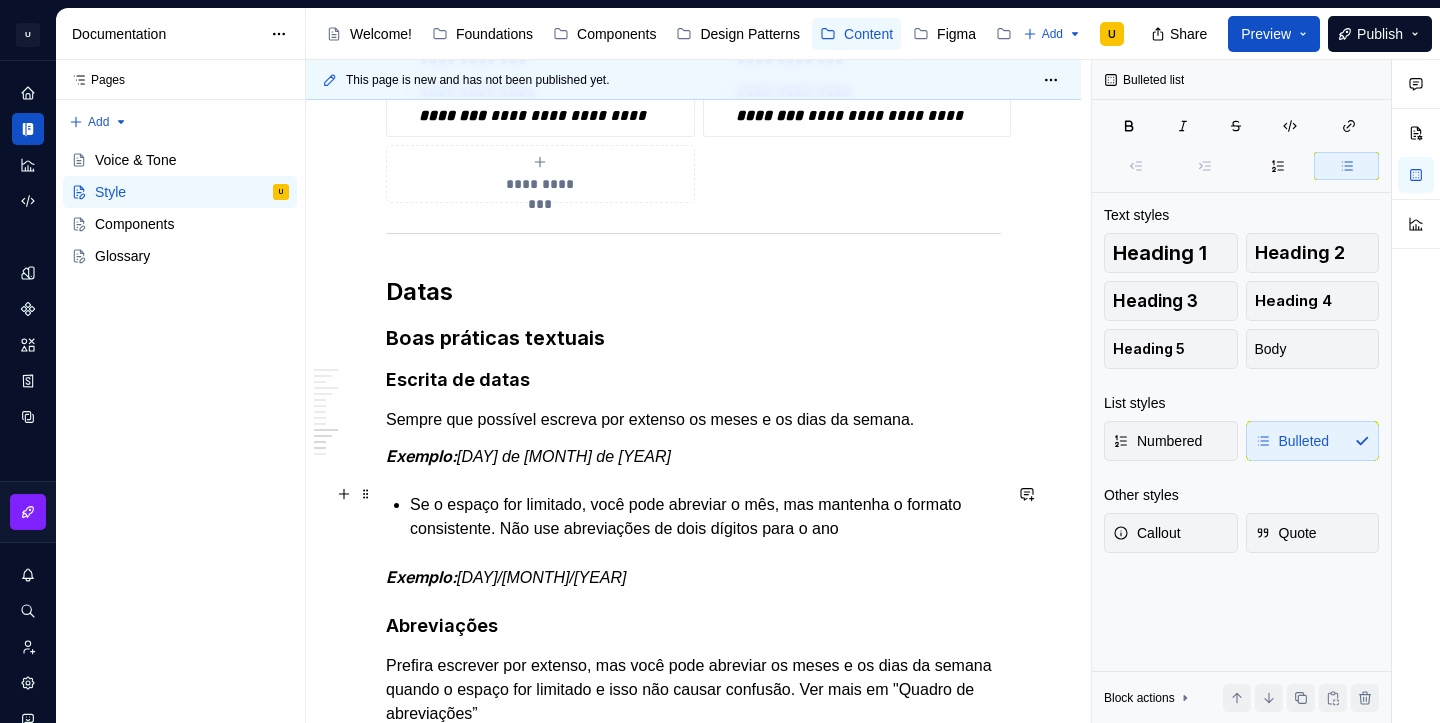 click on "Se o espaço for limitado, você pode abreviar o mês, mas mantenha o formato consistente. Não use abreviações de dois dígitos para o ano" at bounding box center (705, 517) 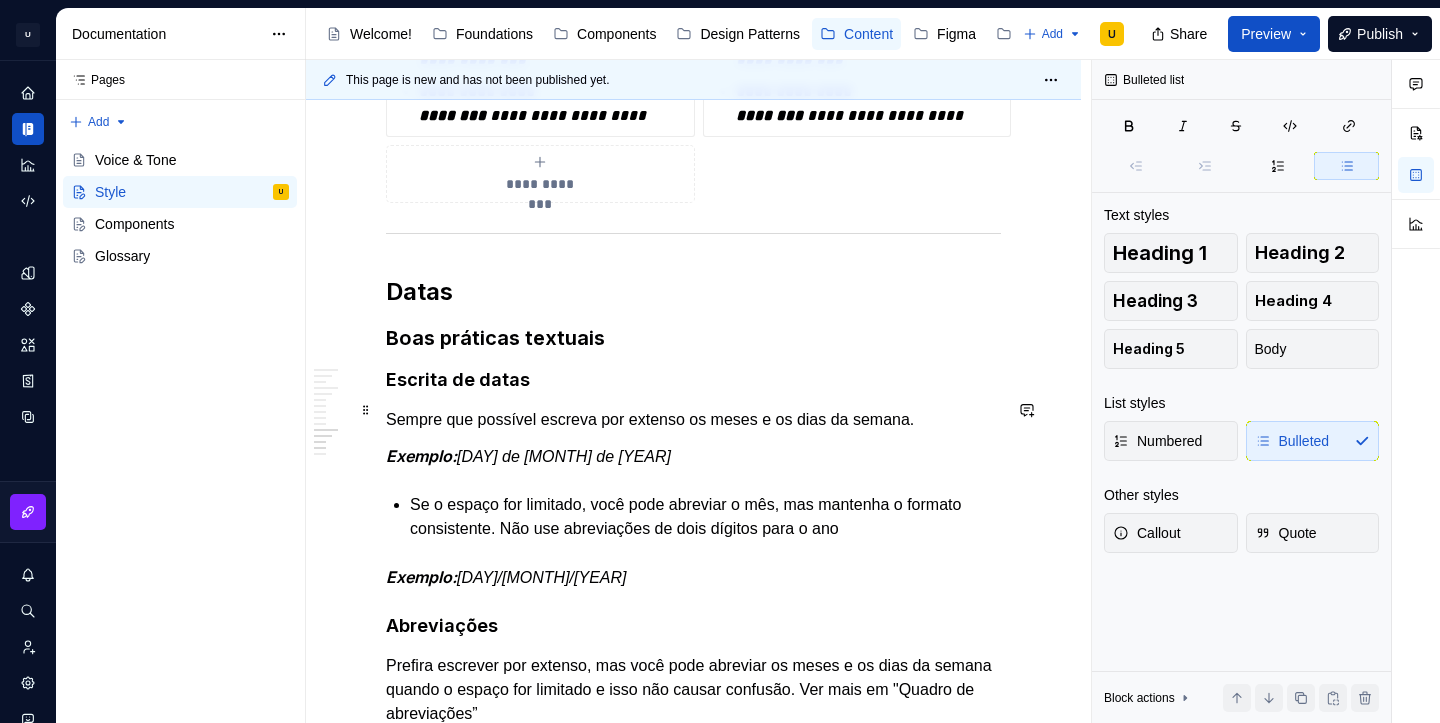 click on "**********" at bounding box center (693, -321) 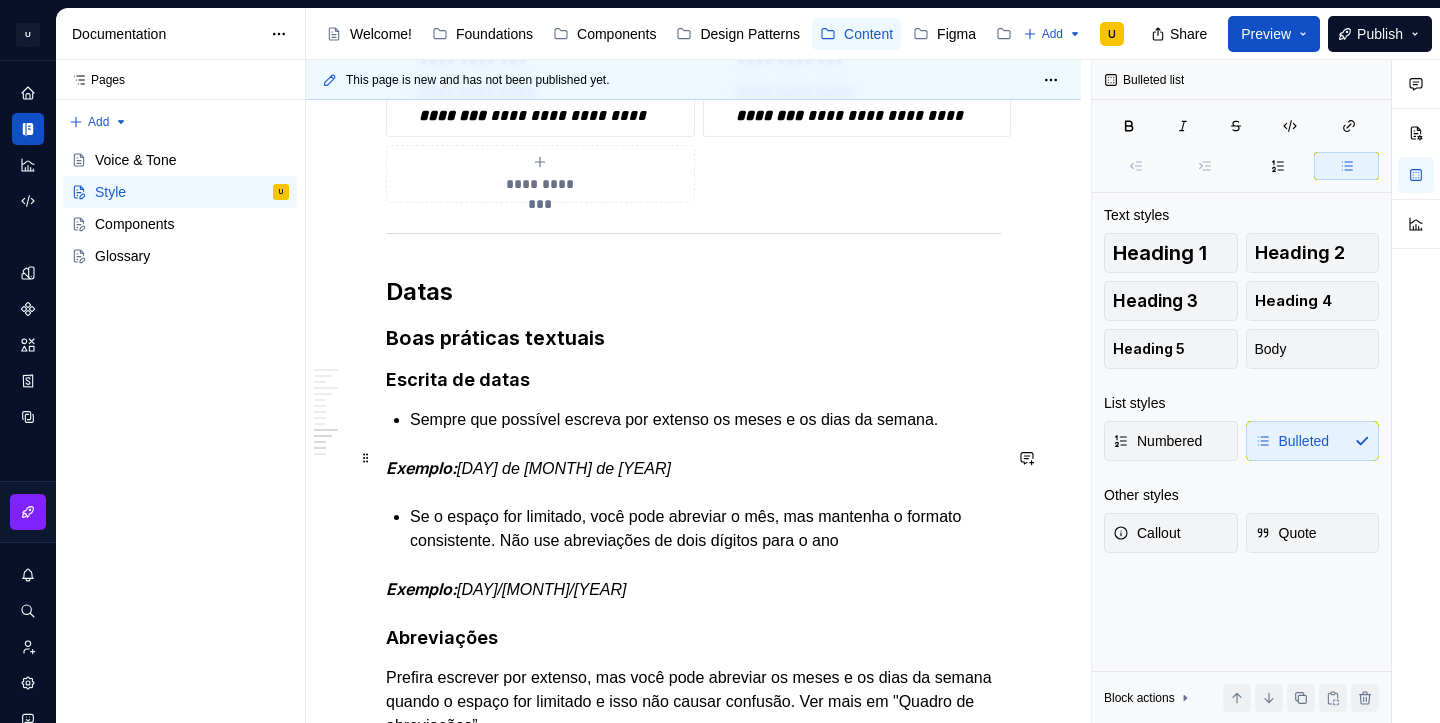 click on "Exemplo:" at bounding box center [421, 468] 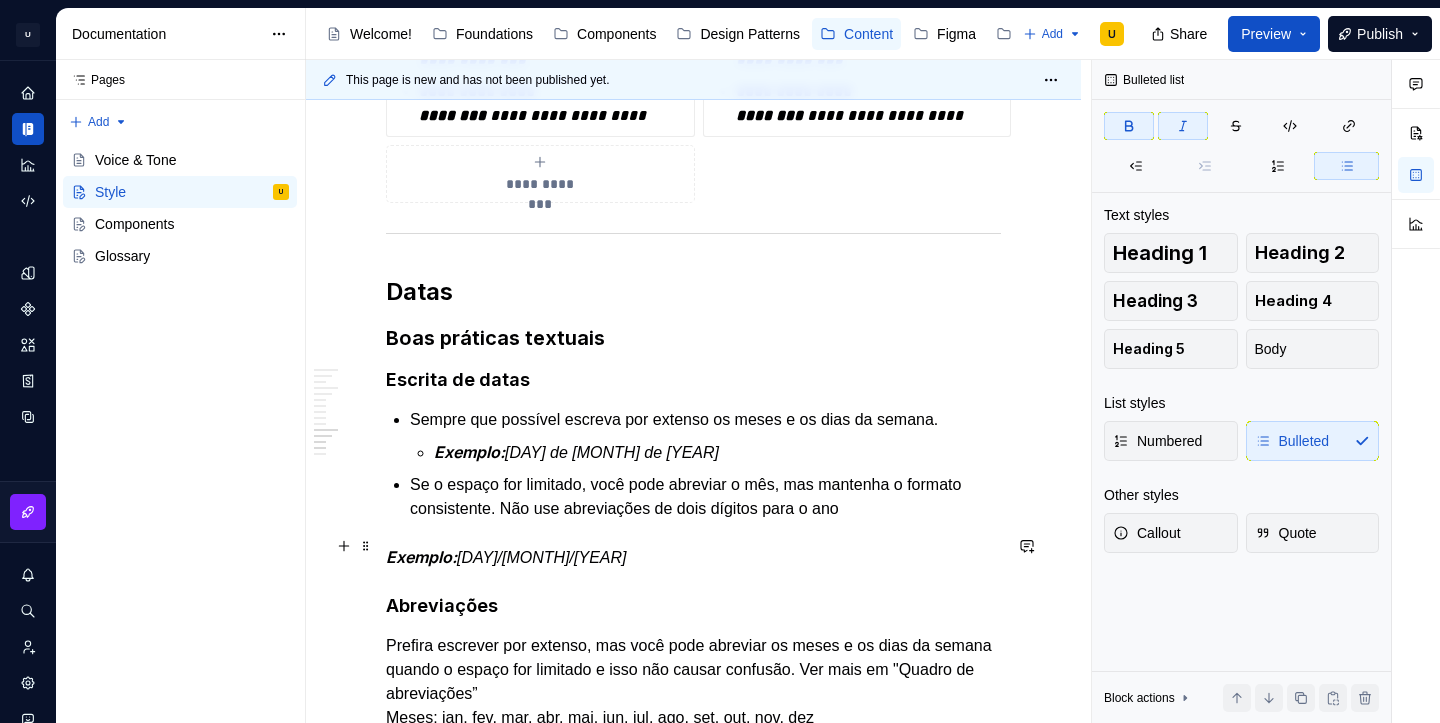 click on "**********" at bounding box center (693, -331) 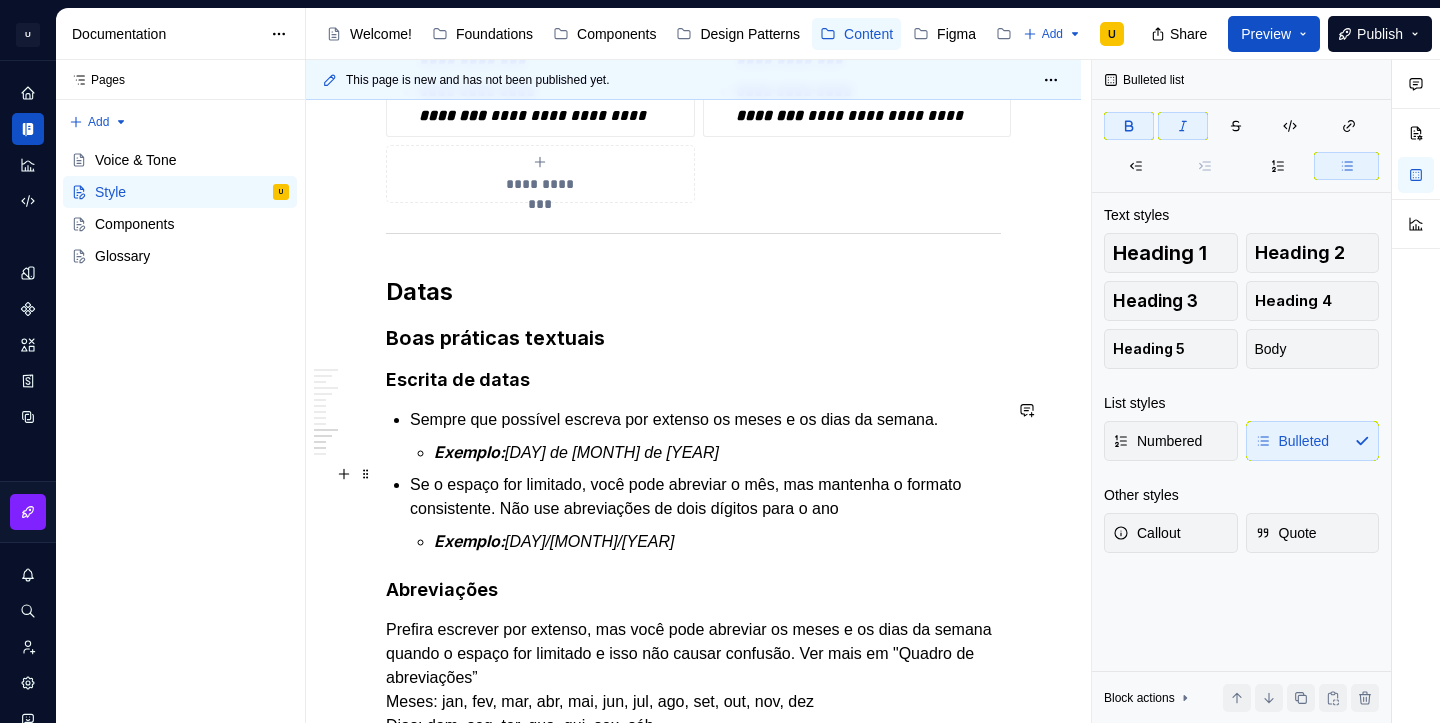 click on "Se o espaço for limitado, você pode abreviar o mês, mas mantenha o formato consistente. Não use abreviações de dois dígitos para o ano Exemplo:  22/07/2024" at bounding box center [705, 513] 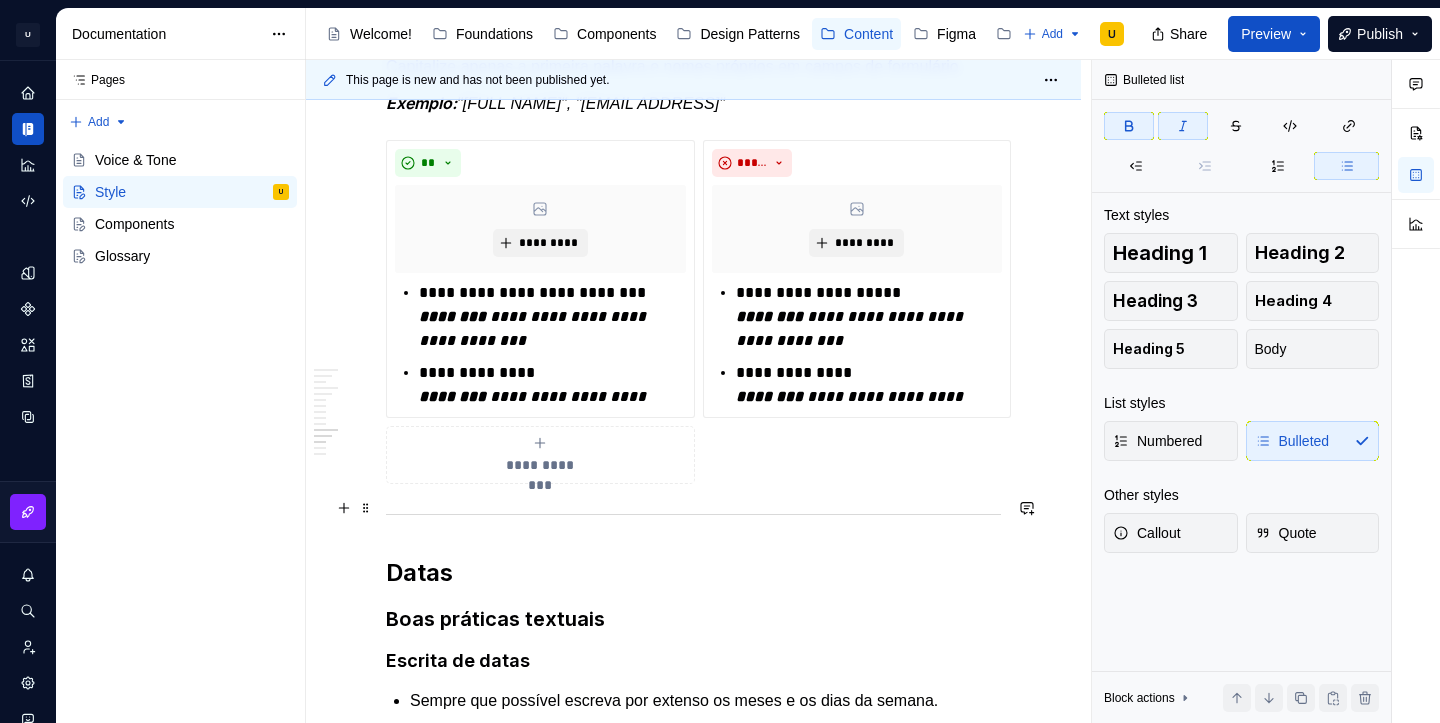 scroll, scrollTop: 2017, scrollLeft: 0, axis: vertical 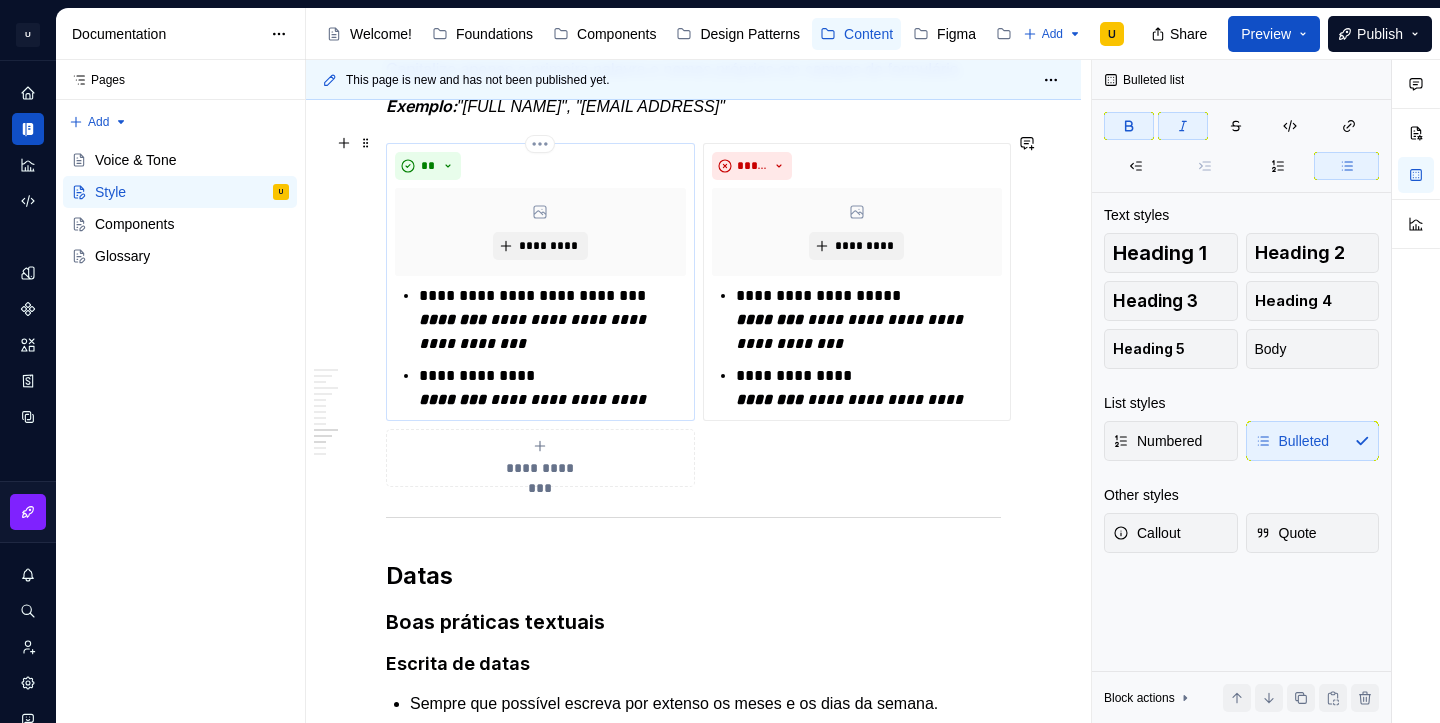 click on "********" at bounding box center [454, 399] 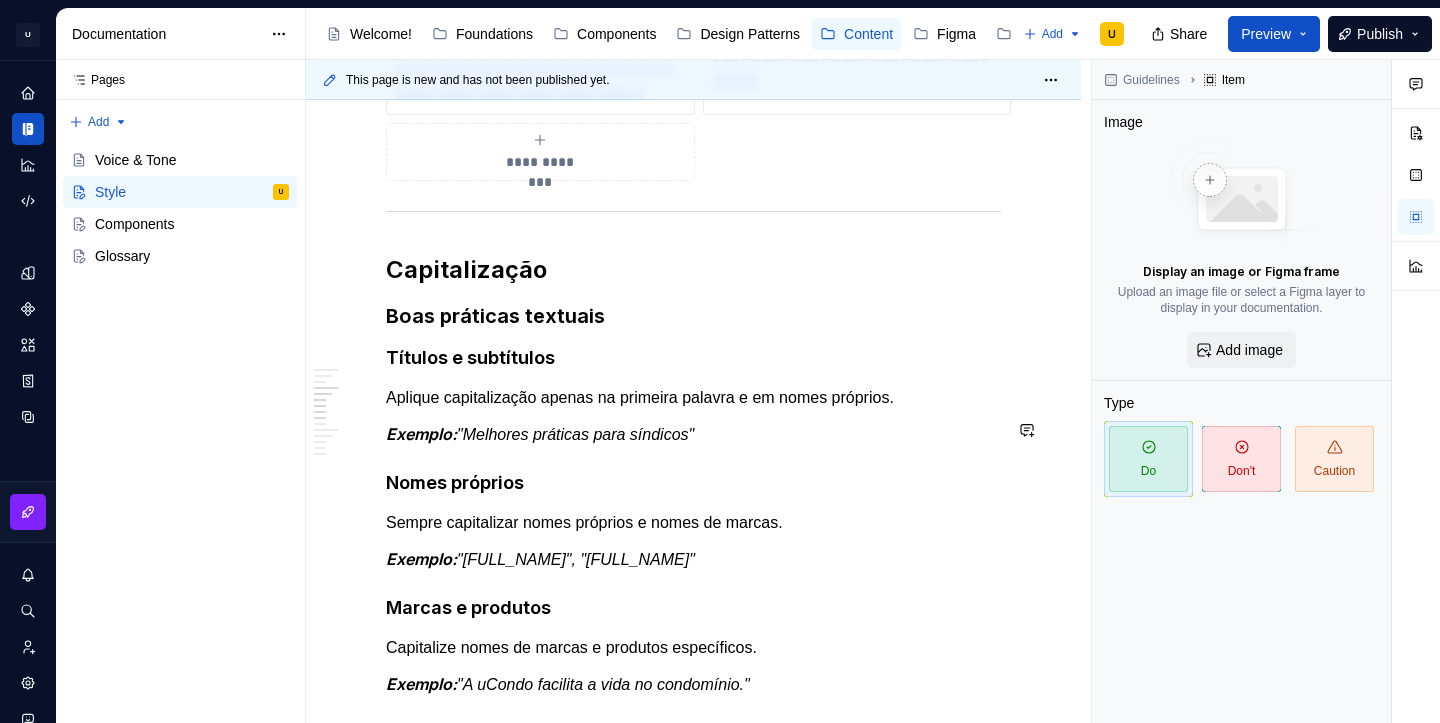 scroll, scrollTop: 1147, scrollLeft: 0, axis: vertical 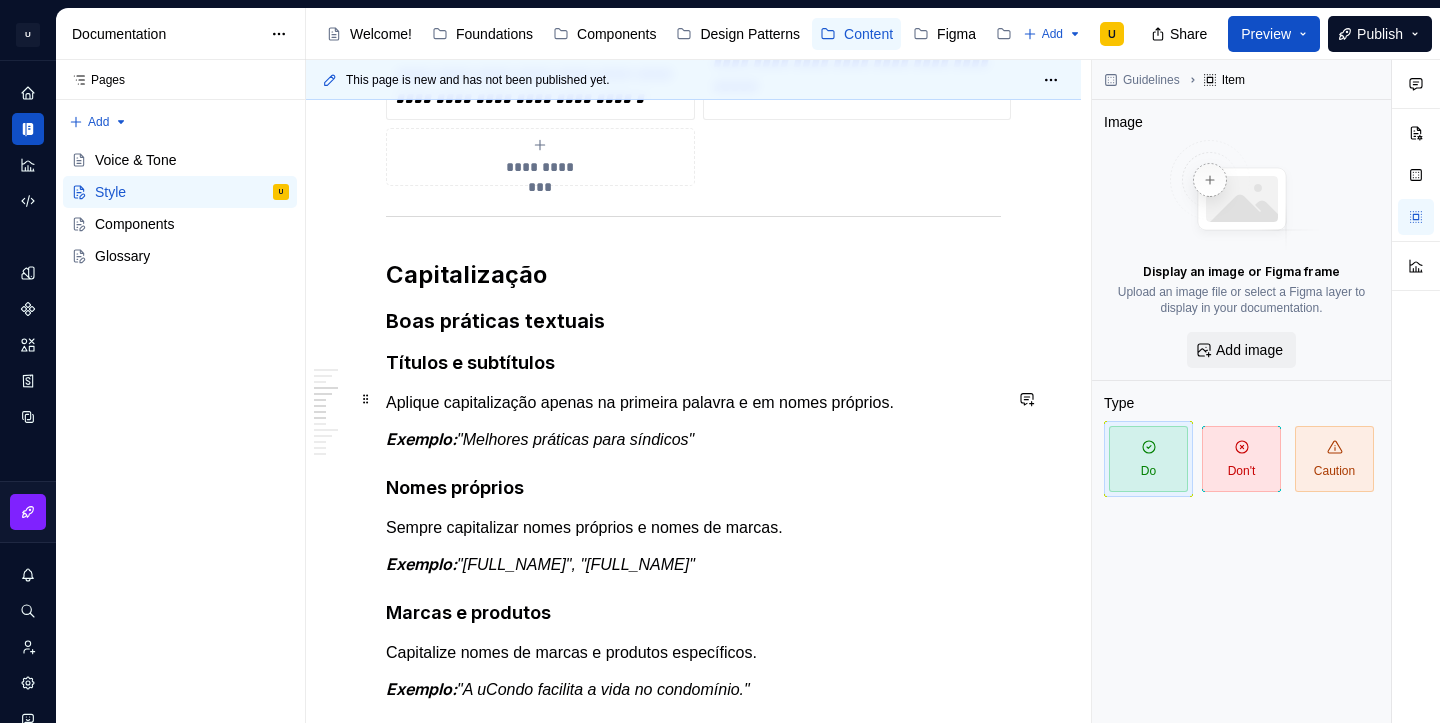 click on "Aplique capitalização apenas na primeira palavra e em nomes próprios." at bounding box center [693, 403] 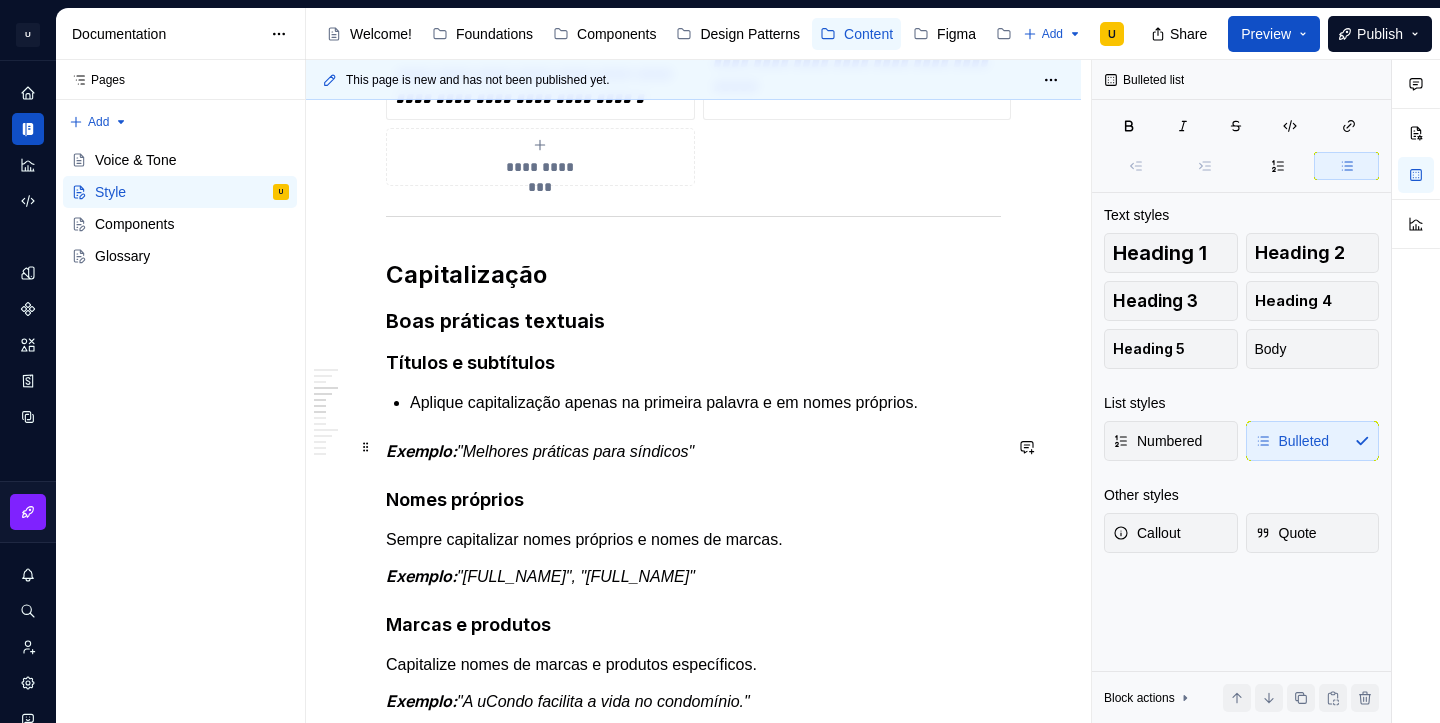 click on "**********" at bounding box center [693, 821] 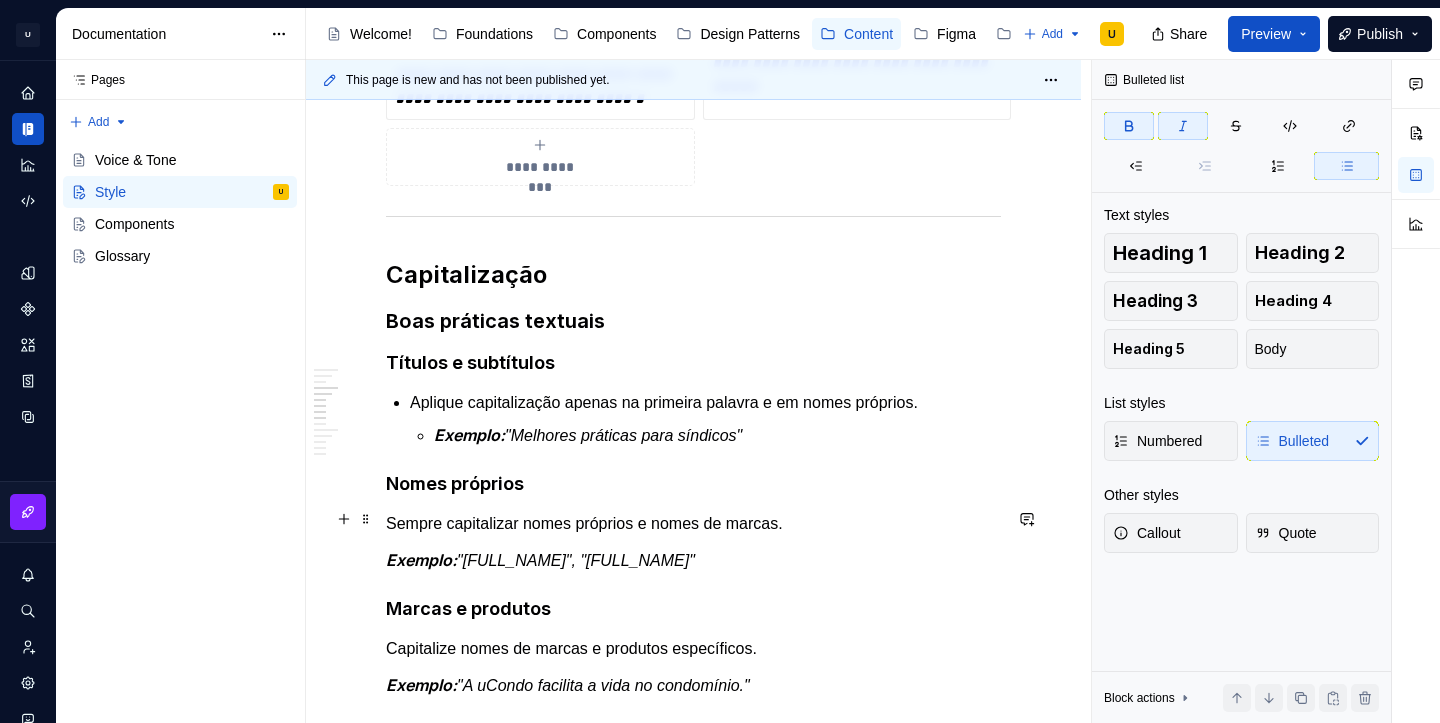 click on "Sempre capitalizar nomes próprios e nomes de marcas." at bounding box center (693, 524) 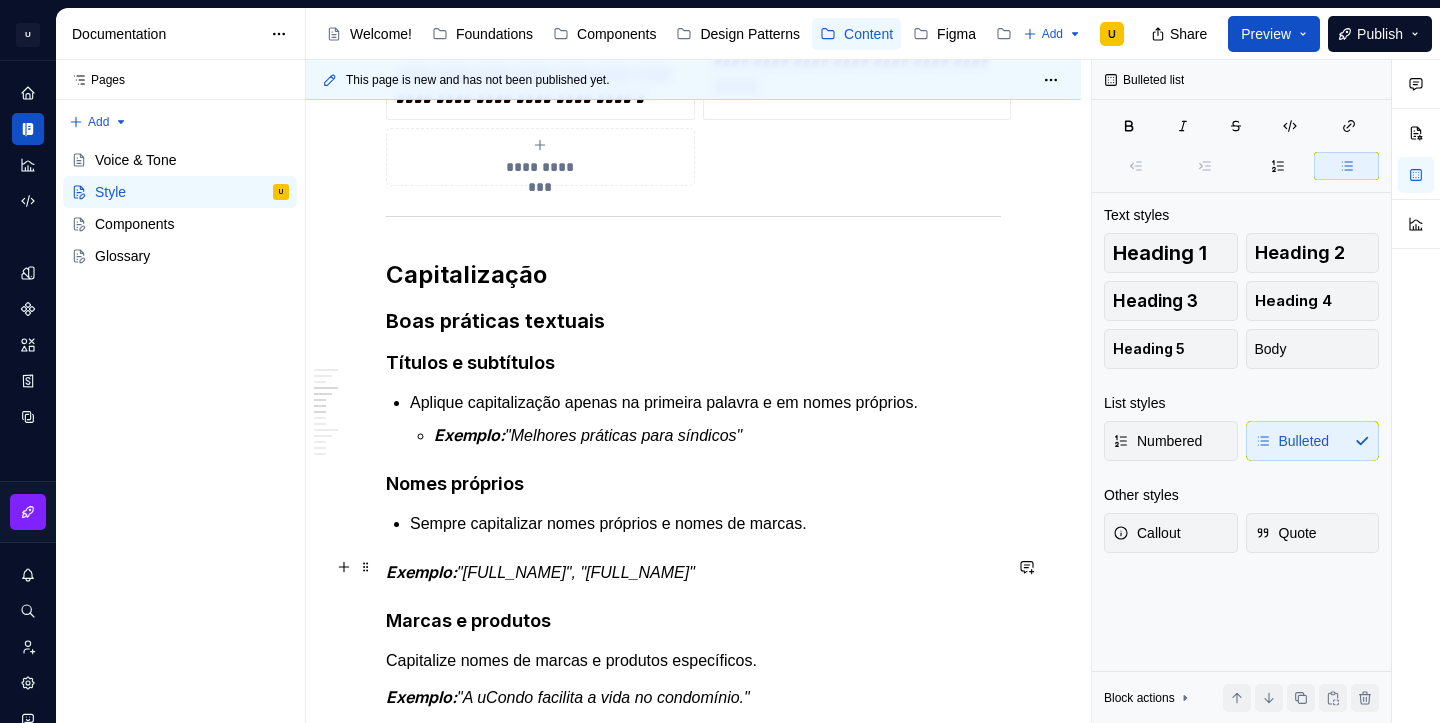click on "Exemplo:" at bounding box center (421, 572) 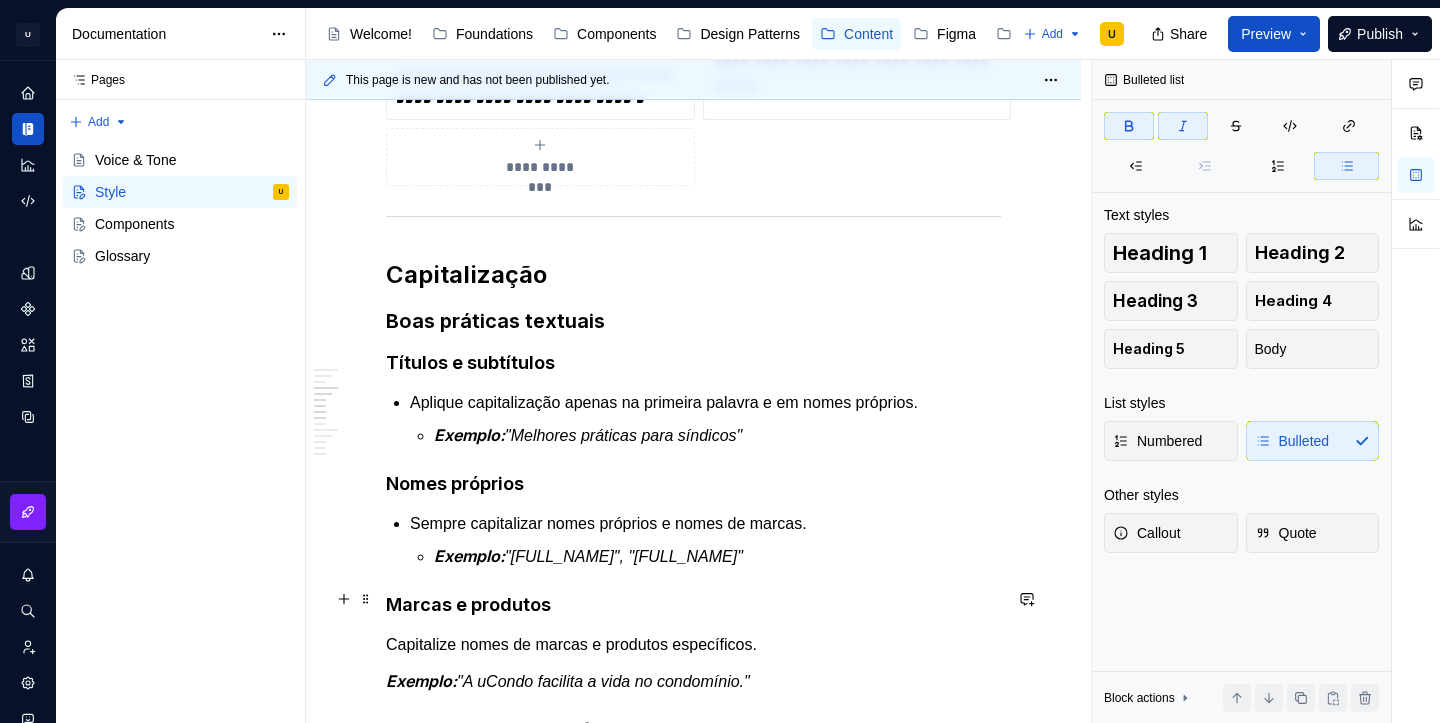 scroll, scrollTop: 1252, scrollLeft: 0, axis: vertical 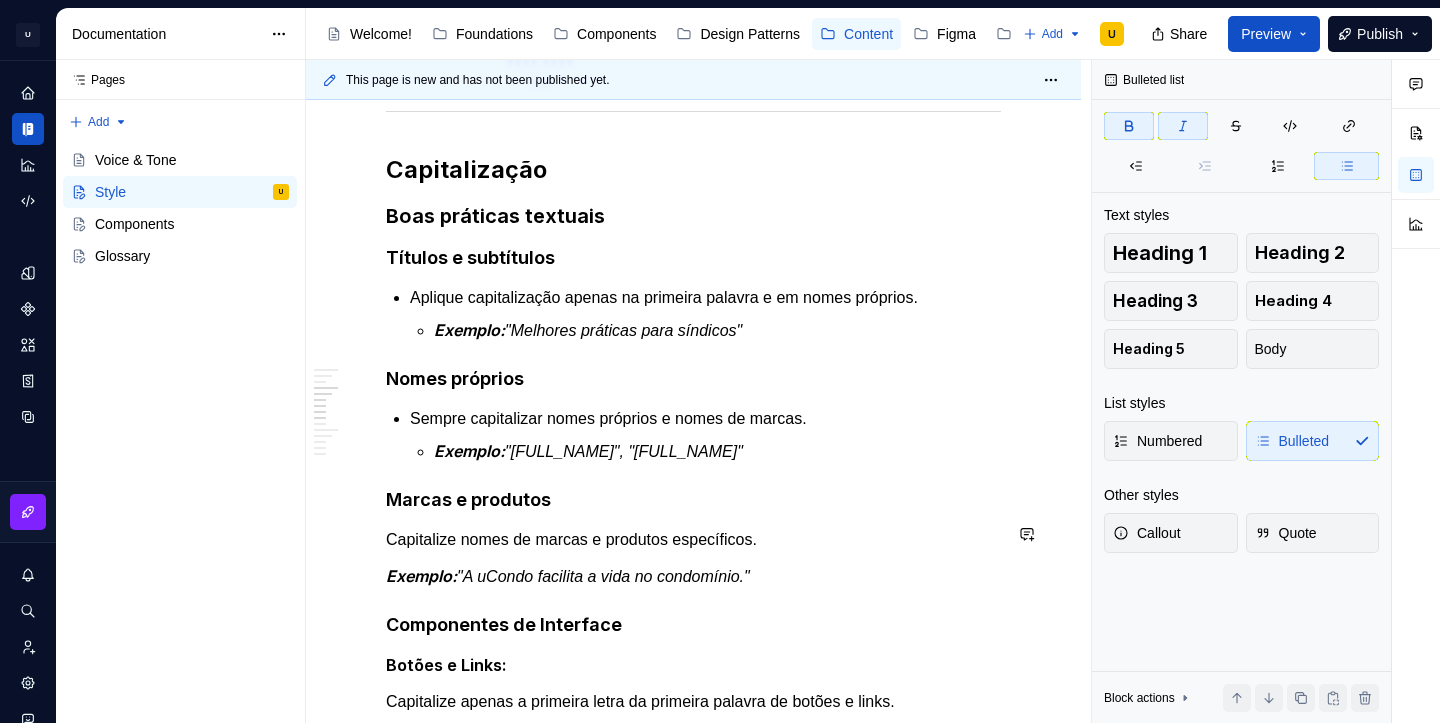 click on "**********" at bounding box center (693, 706) 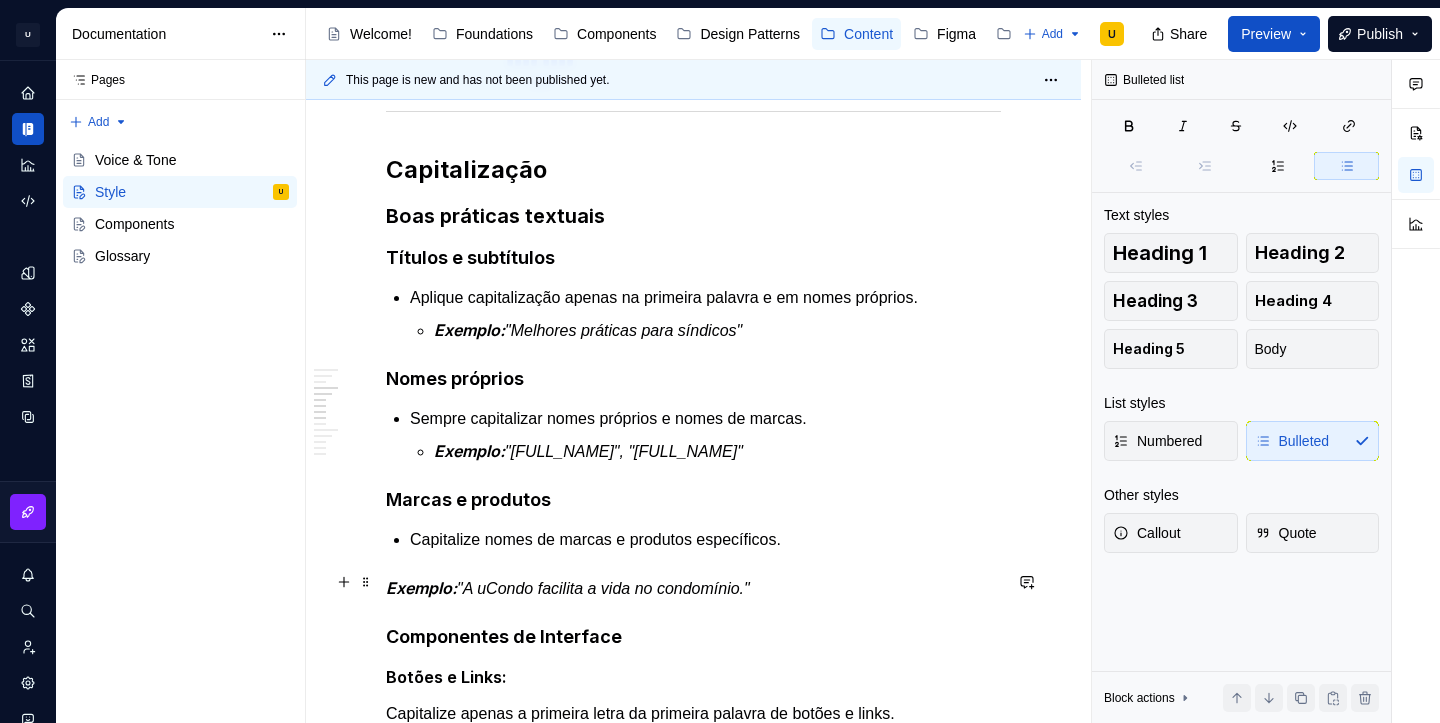 click on "**********" at bounding box center [693, 712] 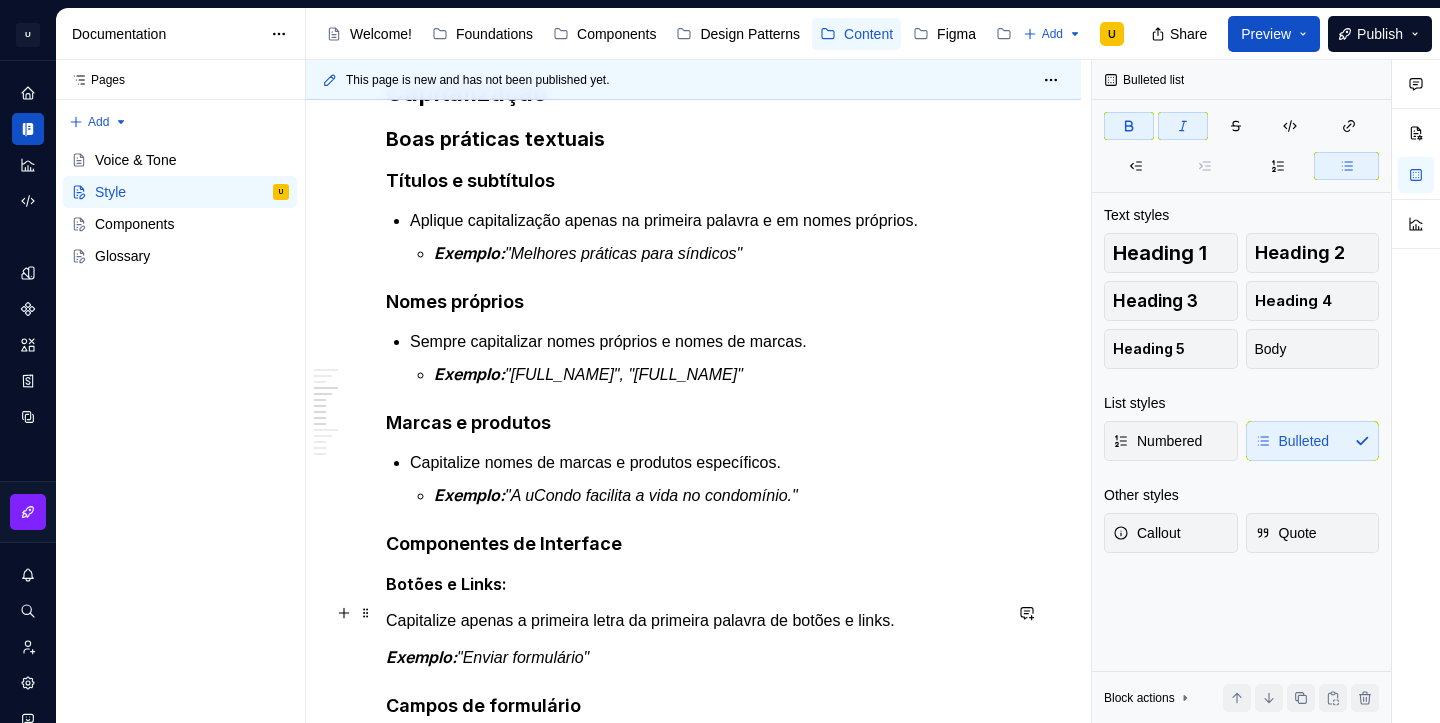 scroll, scrollTop: 1341, scrollLeft: 0, axis: vertical 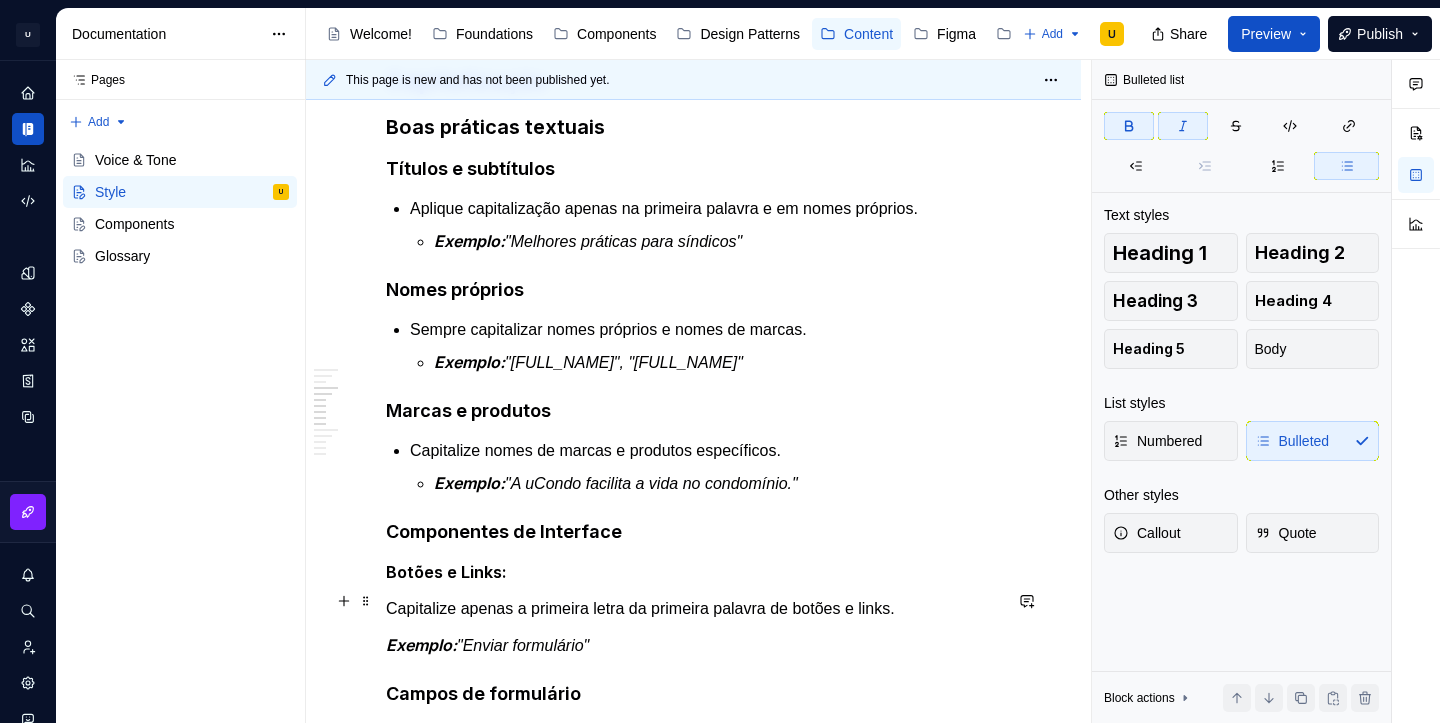 click on "Capitalize apenas a primeira letra da primeira palavra de botões e links." at bounding box center [693, 609] 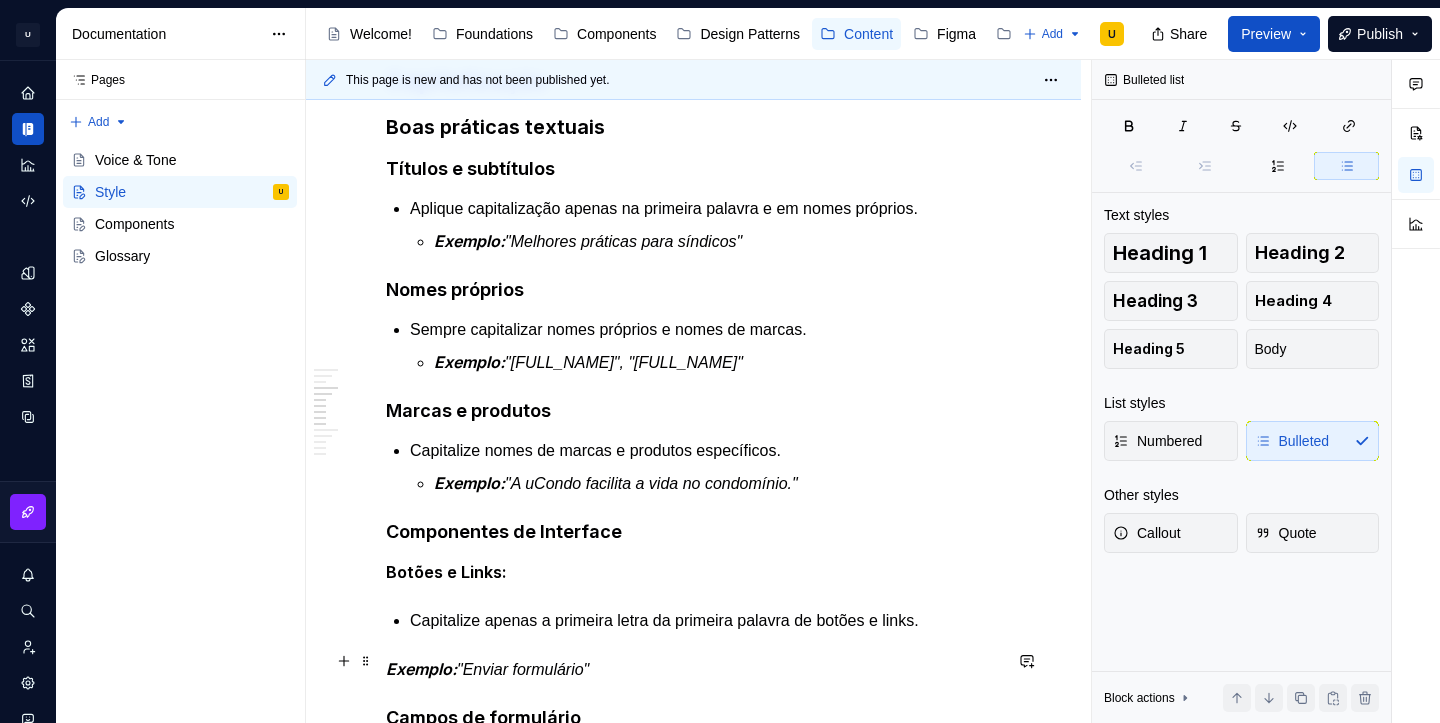 click on "**********" at bounding box center [693, 627] 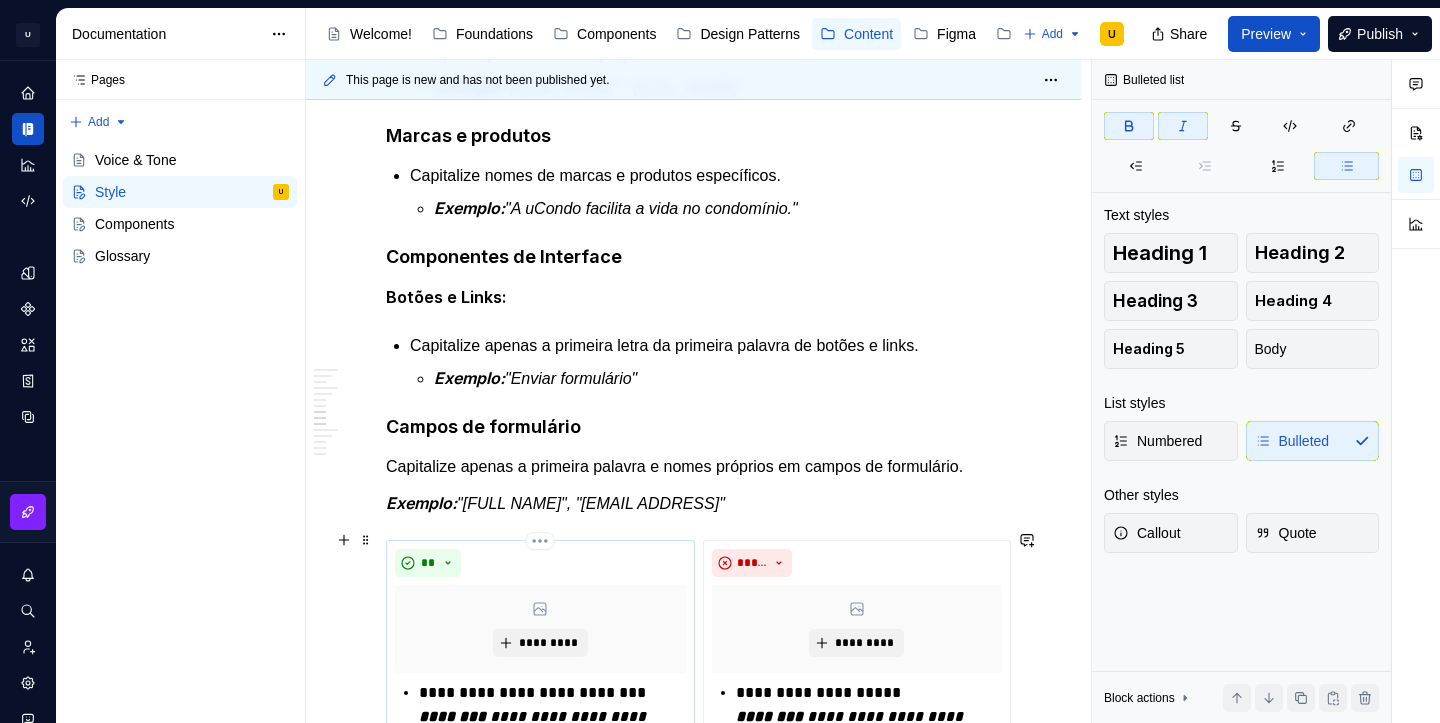 scroll, scrollTop: 1625, scrollLeft: 0, axis: vertical 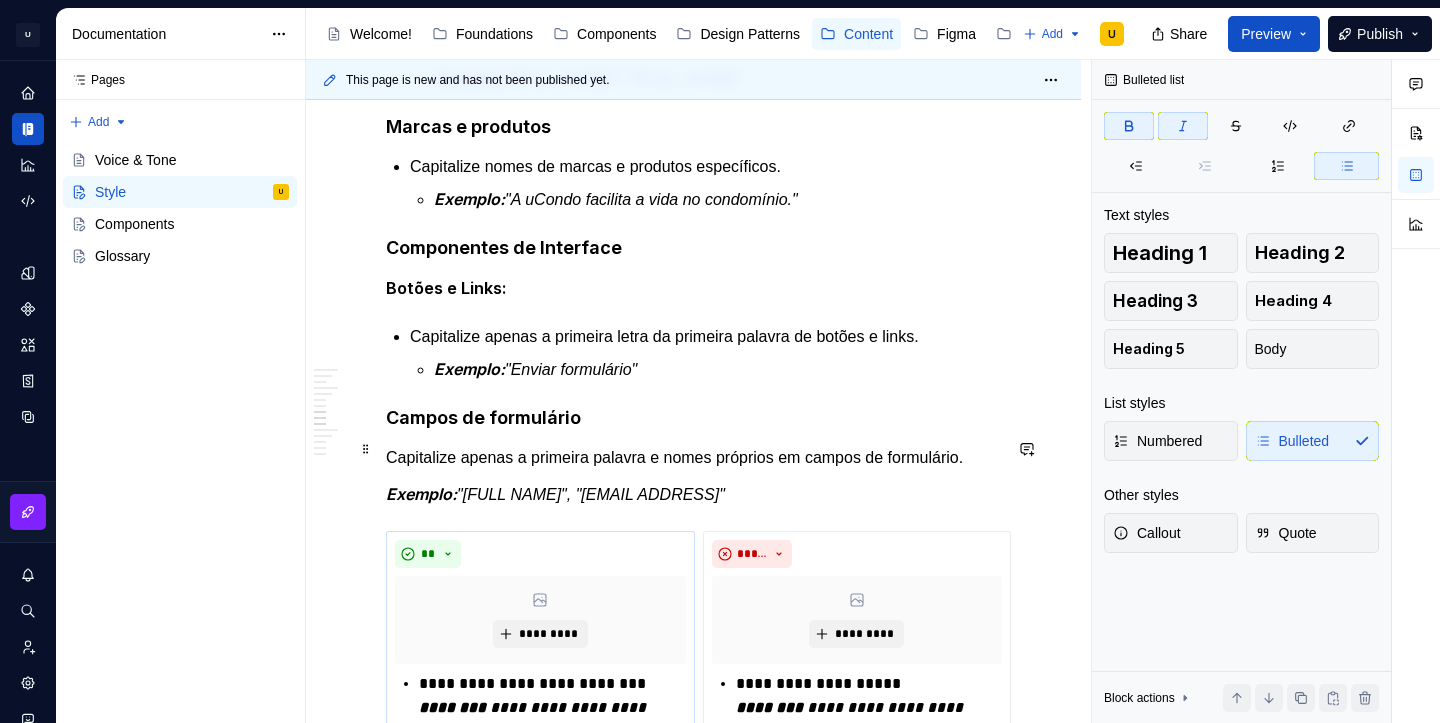 click on "Capitalize apenas a primeira palavra e nomes próprios em campos de formulário." at bounding box center (693, 458) 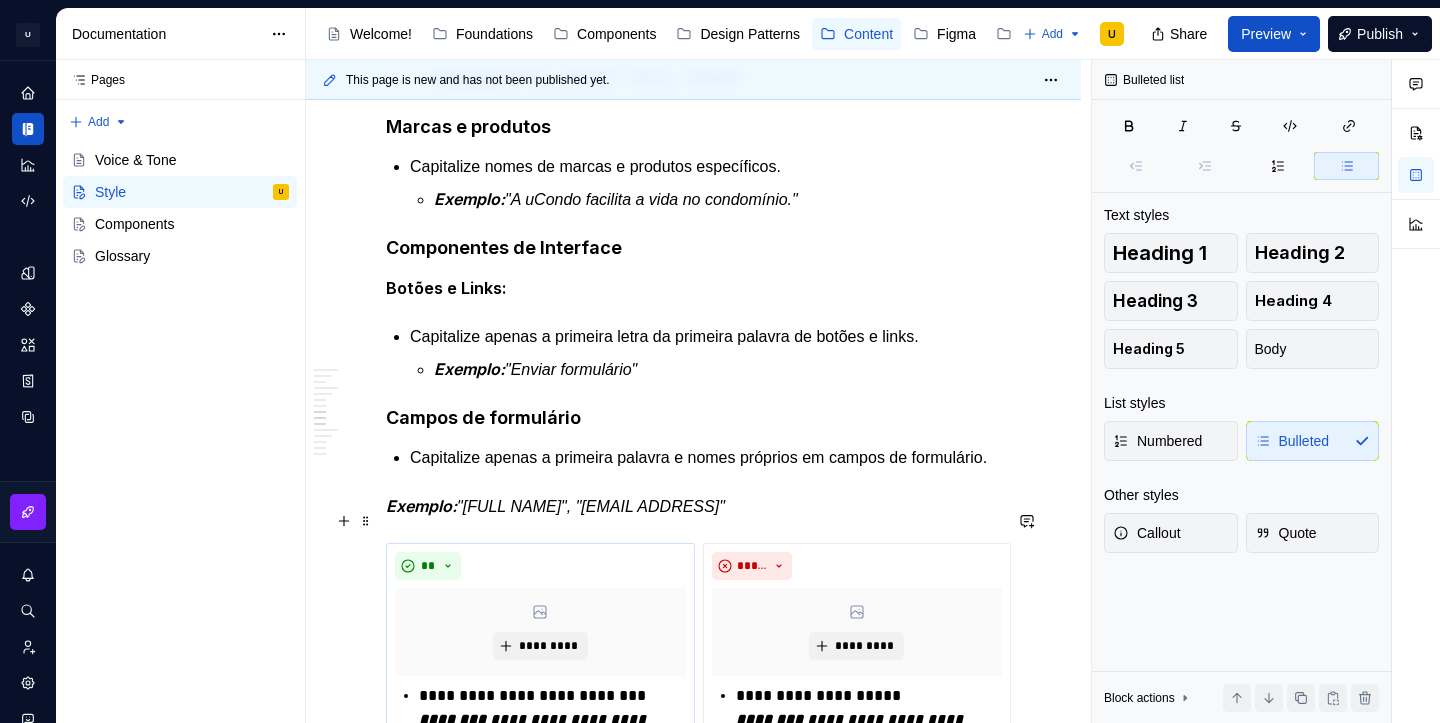click on "Exemplo:" at bounding box center [421, 506] 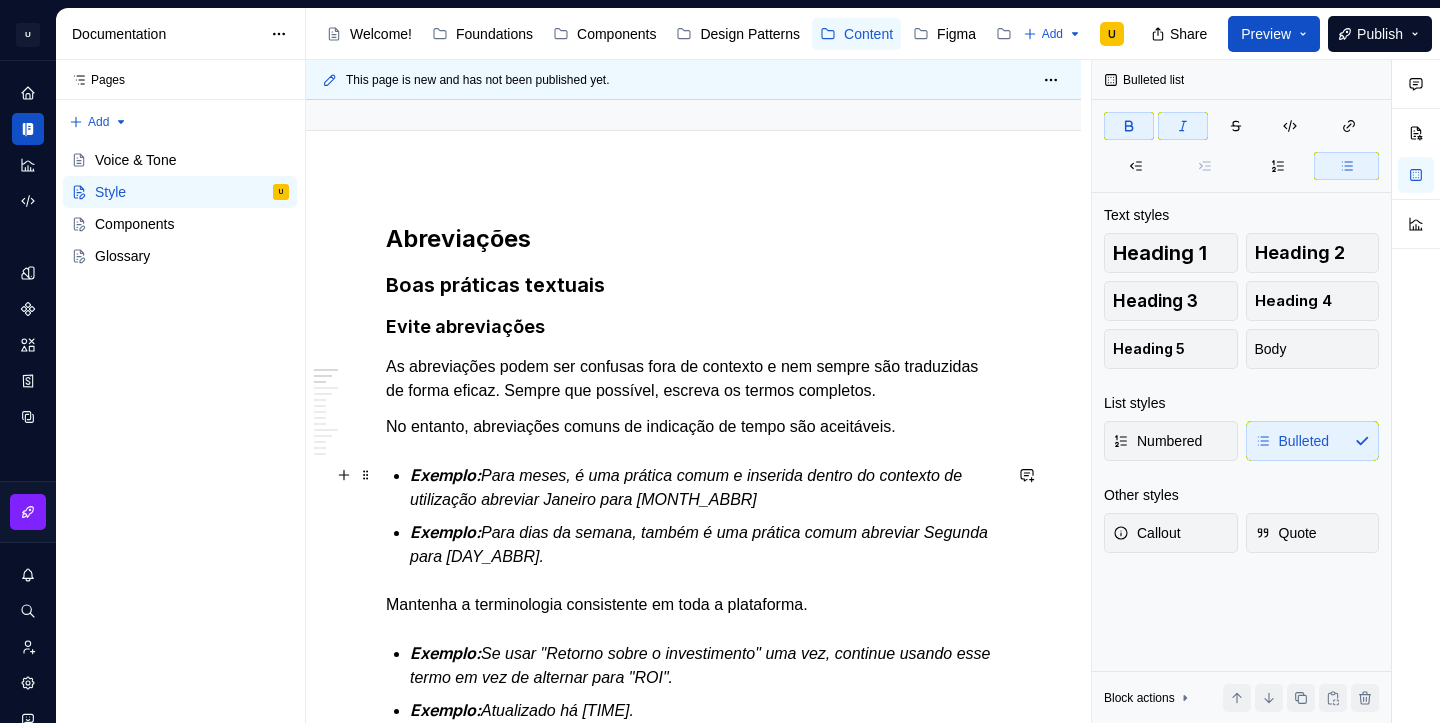 scroll, scrollTop: 235, scrollLeft: 0, axis: vertical 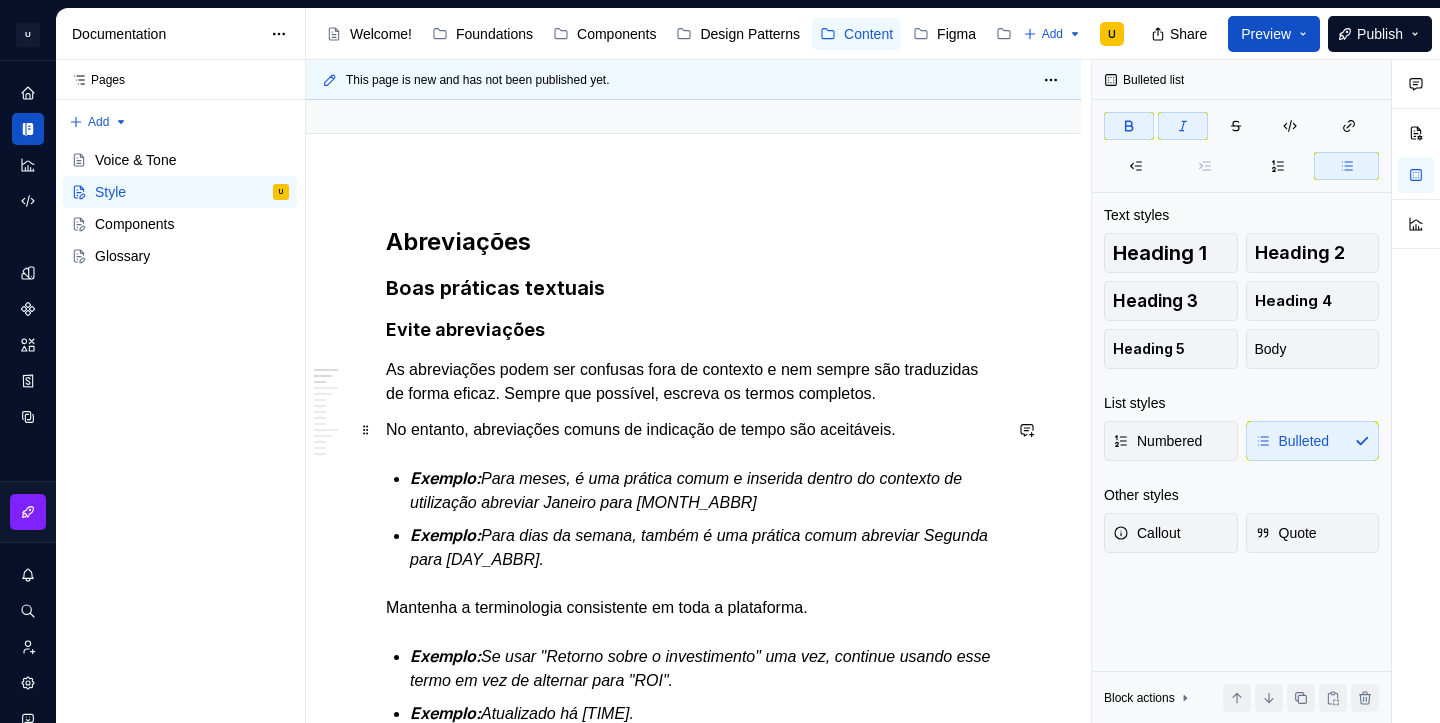 click on "**********" at bounding box center (693, 1723) 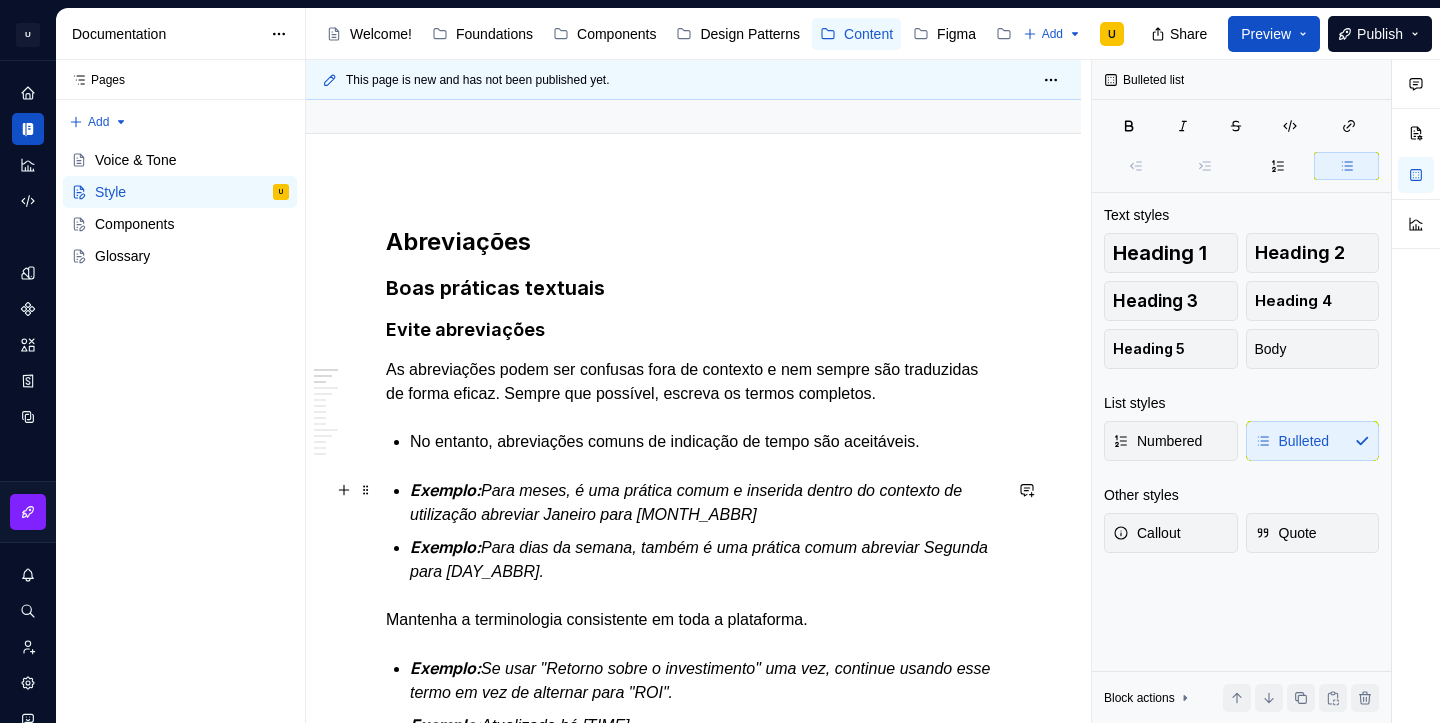 click on "Exemplo:  Para meses, é uma prática comum e inserida dentro do contexto de utilização abreviar Janeiro para Jan" at bounding box center (705, 502) 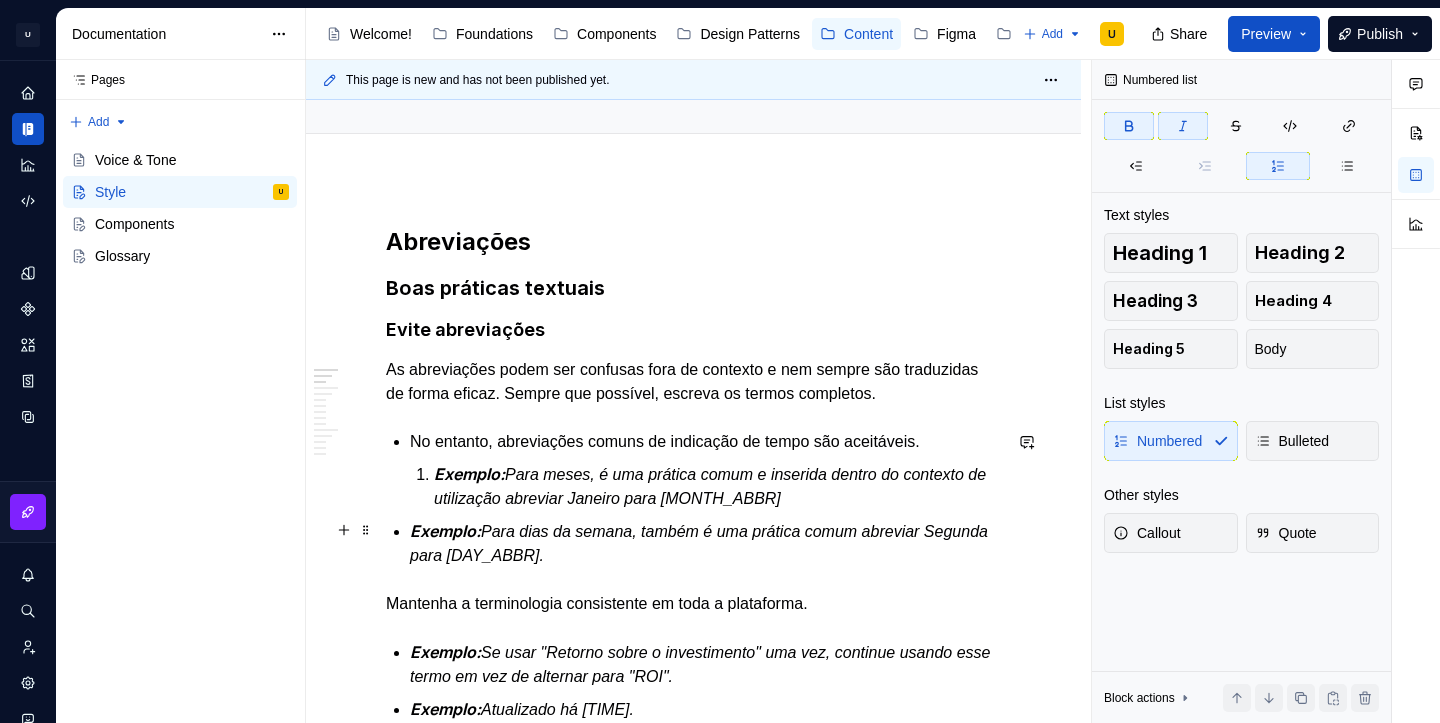 click on "Exemplo:" at bounding box center (445, 531) 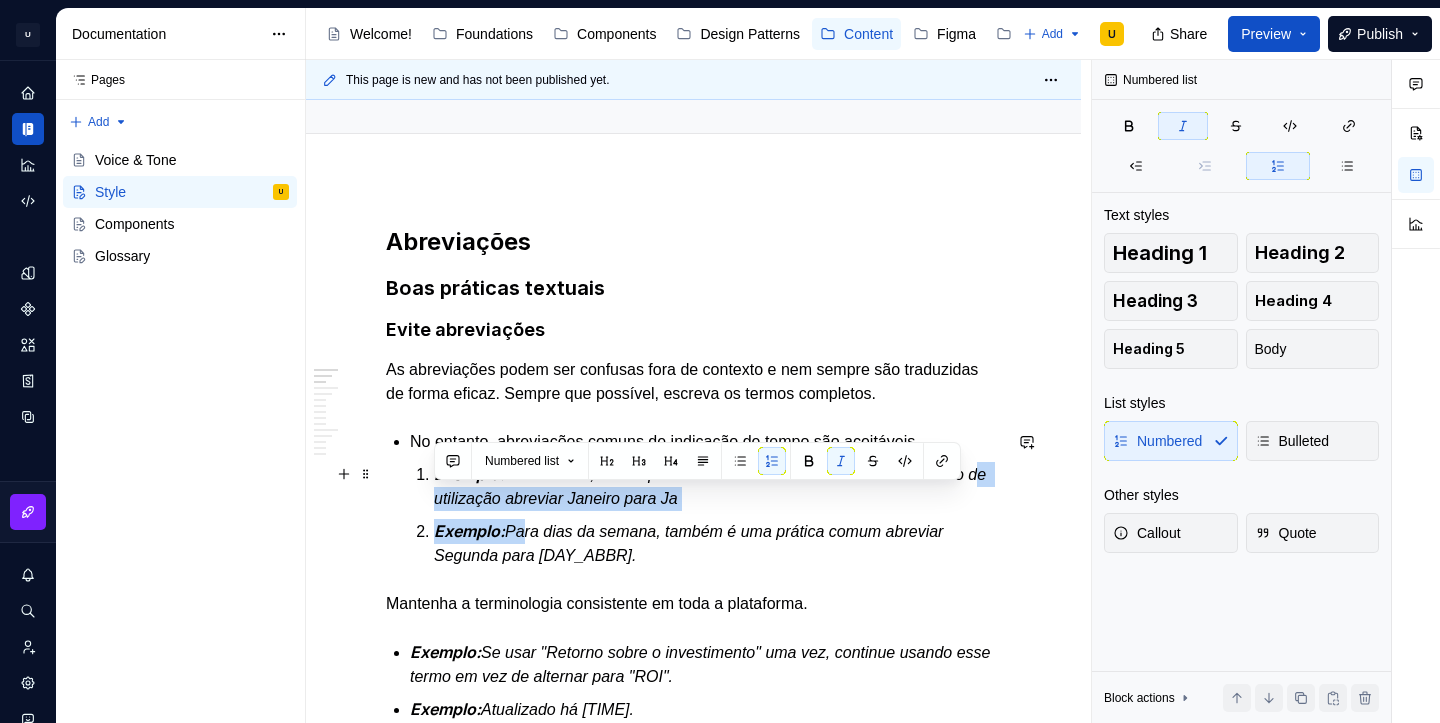 drag, startPoint x: 515, startPoint y: 534, endPoint x: 438, endPoint y: 486, distance: 90.73588 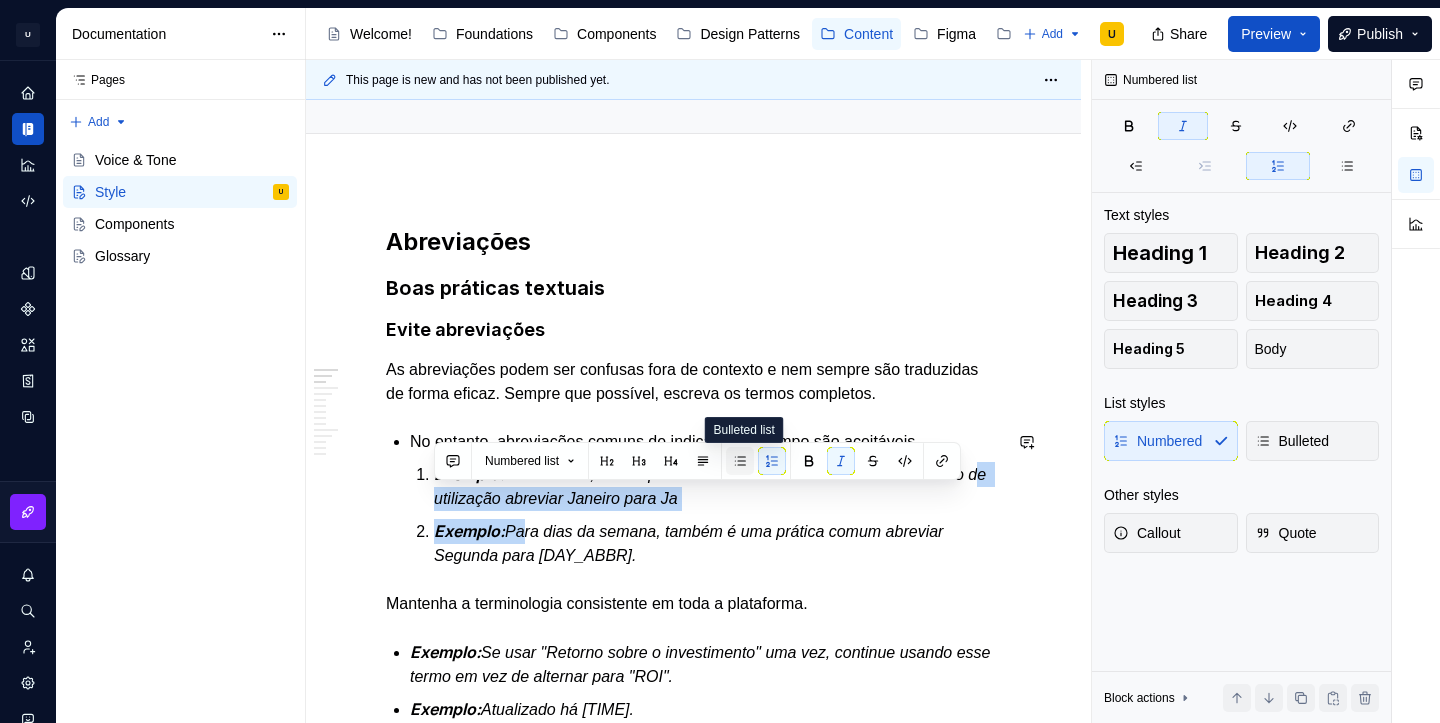 click at bounding box center (740, 461) 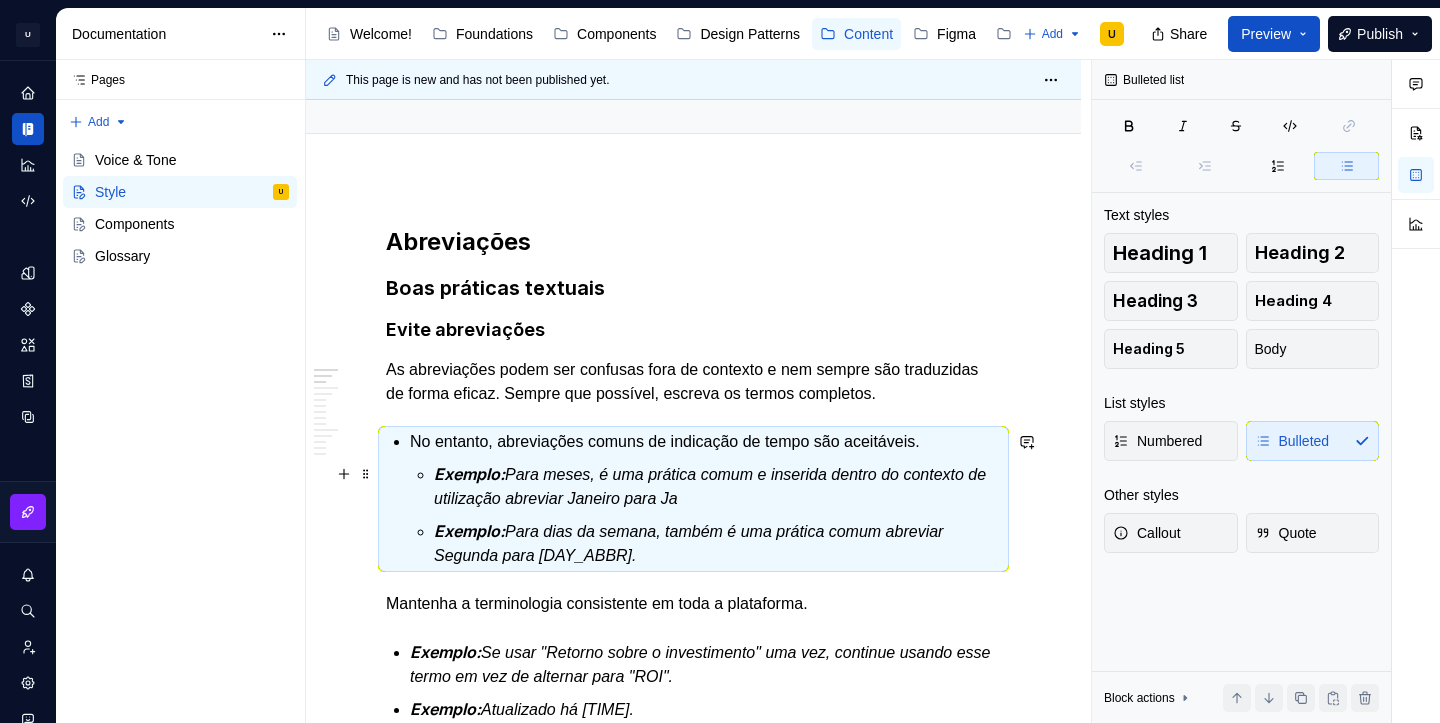 click on "Para meses, é uma prática comum e inserida dentro do contexto de utilização abreviar Janeiro para Ja" at bounding box center [712, 486] 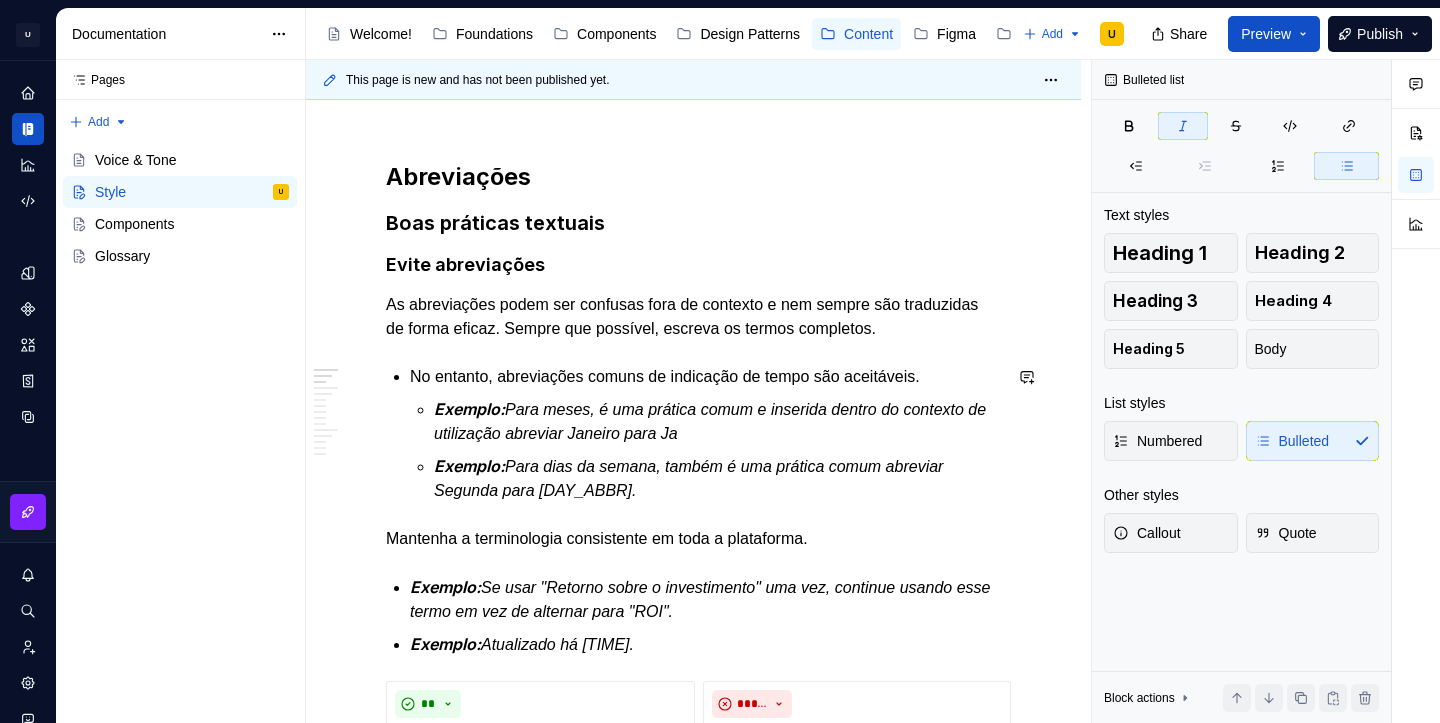 scroll, scrollTop: 302, scrollLeft: 0, axis: vertical 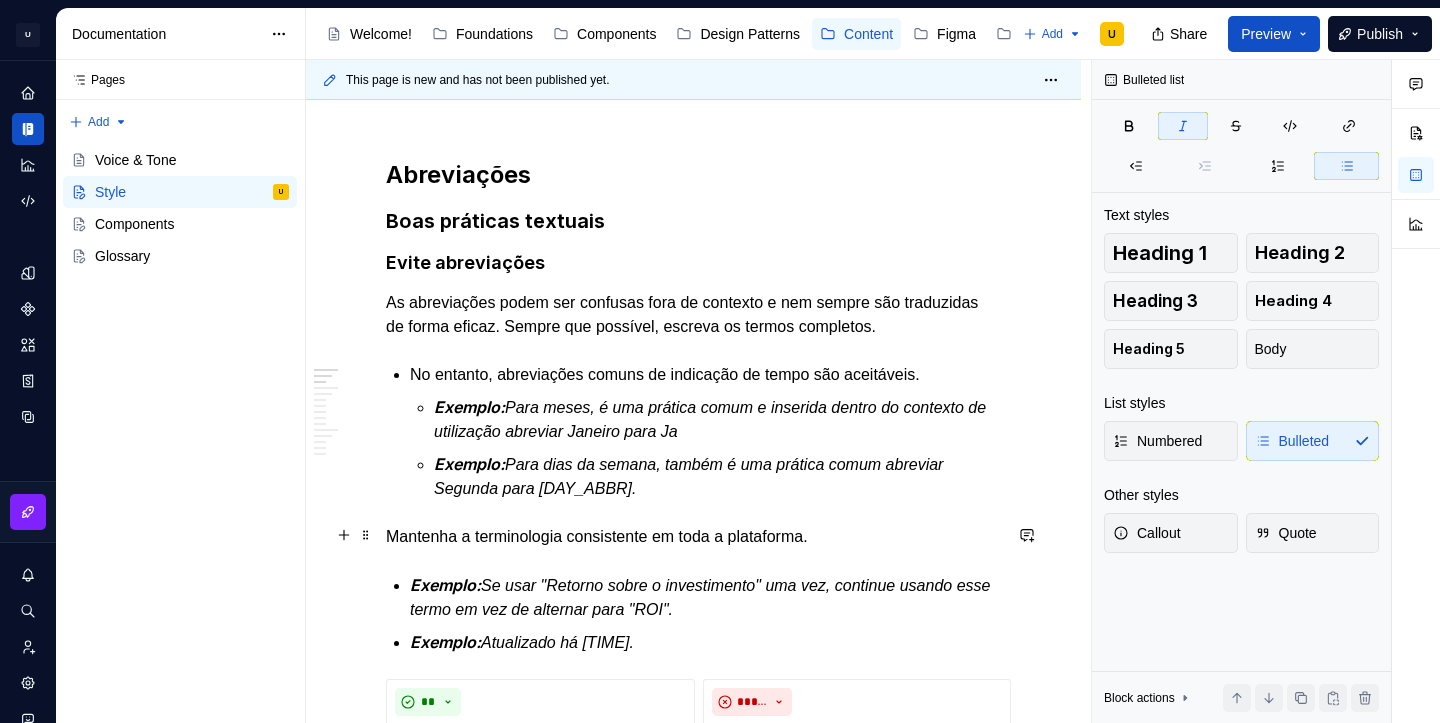 click on "Abreviações Boas práticas textuais Evite abreviações As abreviações podem ser confusas fora de contexto e nem sempre são traduzidas de forma eficaz. Sempre que possível, escreva os termos completos. No entanto, abreviações comuns de indicação de tempo são aceitáveis. Exemplo:  Para meses, é uma prática comum e inserida dentro do contexto de utilização abreviar Janeiro para [MONTH_ABBR] Exemplo:  Para dias da semana, também é uma prática comum abreviar Segunda para [DAY_ABBR]. Mantenha a terminologia consistente em toda a plataforma. Exemplo:  Se usar "Retorno sobre o investimento" uma vez, continue usando esse termo em vez de alternar para "ROI". Exemplo:  Atualizado há [TIME_AGO]." at bounding box center [693, 1654] 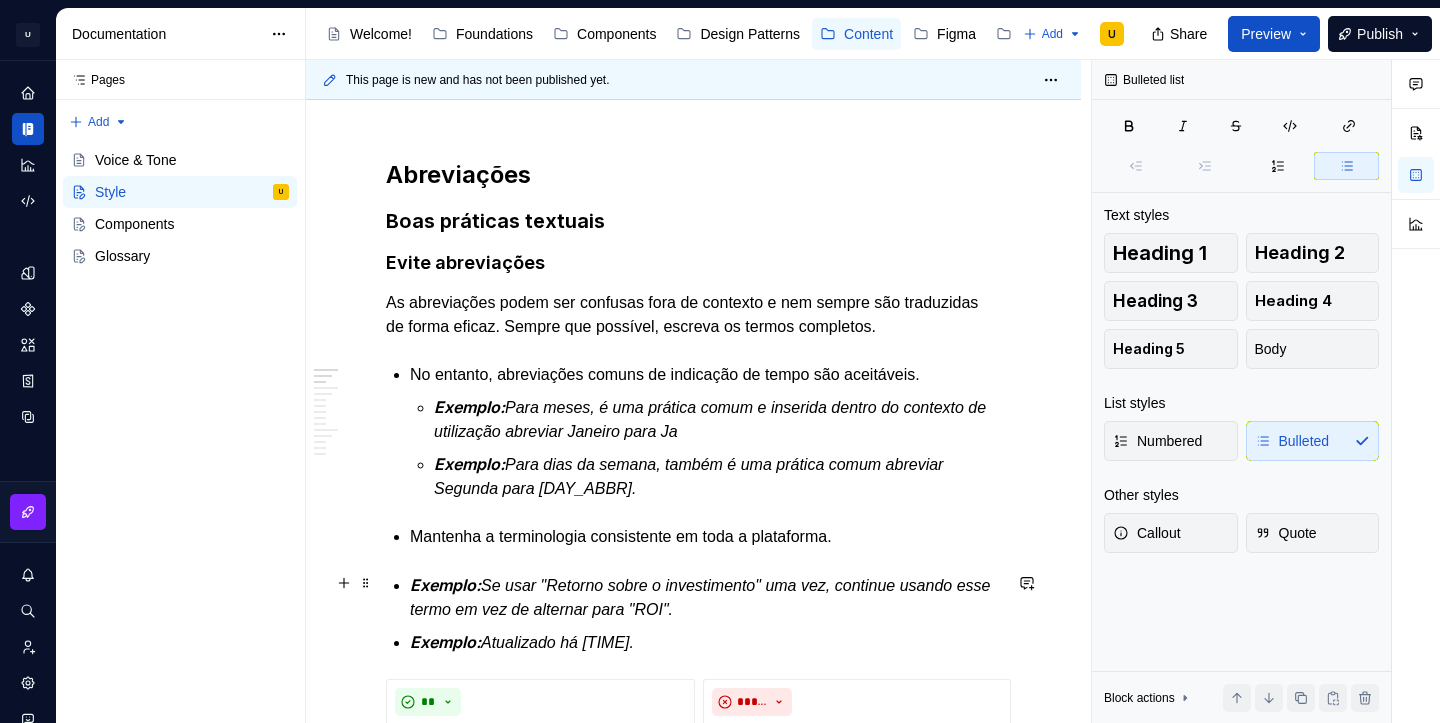 click on "Abreviações Boas práticas textuais Evite abreviações As abreviações podem ser confusas fora de contexto e nem sempre são traduzidas de forma eficaz. Sempre que possível, escreva os termos completos. No entanto, abreviações comuns de indicação de tempo são aceitáveis. Exemplo:  Para meses, é uma prática comum e inserida dentro do contexto de utilização abreviar Janeiro para [MONTH_ABBR] Exemplo:  Para dias da semana, também é uma prática comum abreviar Segunda para [DAY_ABBR]. Mantenha a terminologia consistente em toda a plataforma. Exemplo:  Se usar "Retorno sobre o investimento" uma vez, continue usando esse termo em vez de alternar para "ROI". Exemplo:  Atualizado há [TIME_AGO]." at bounding box center [693, 1558] 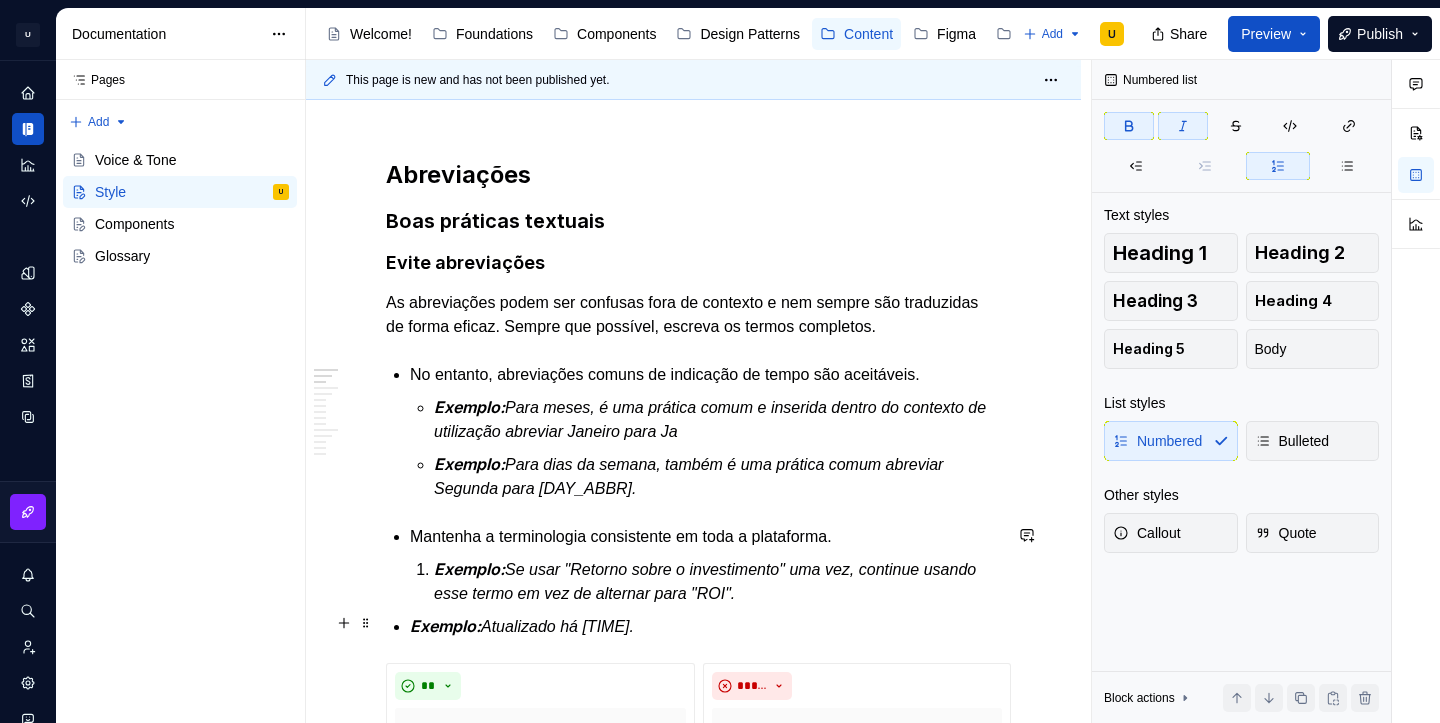 click on "Exemplo:" at bounding box center [445, 626] 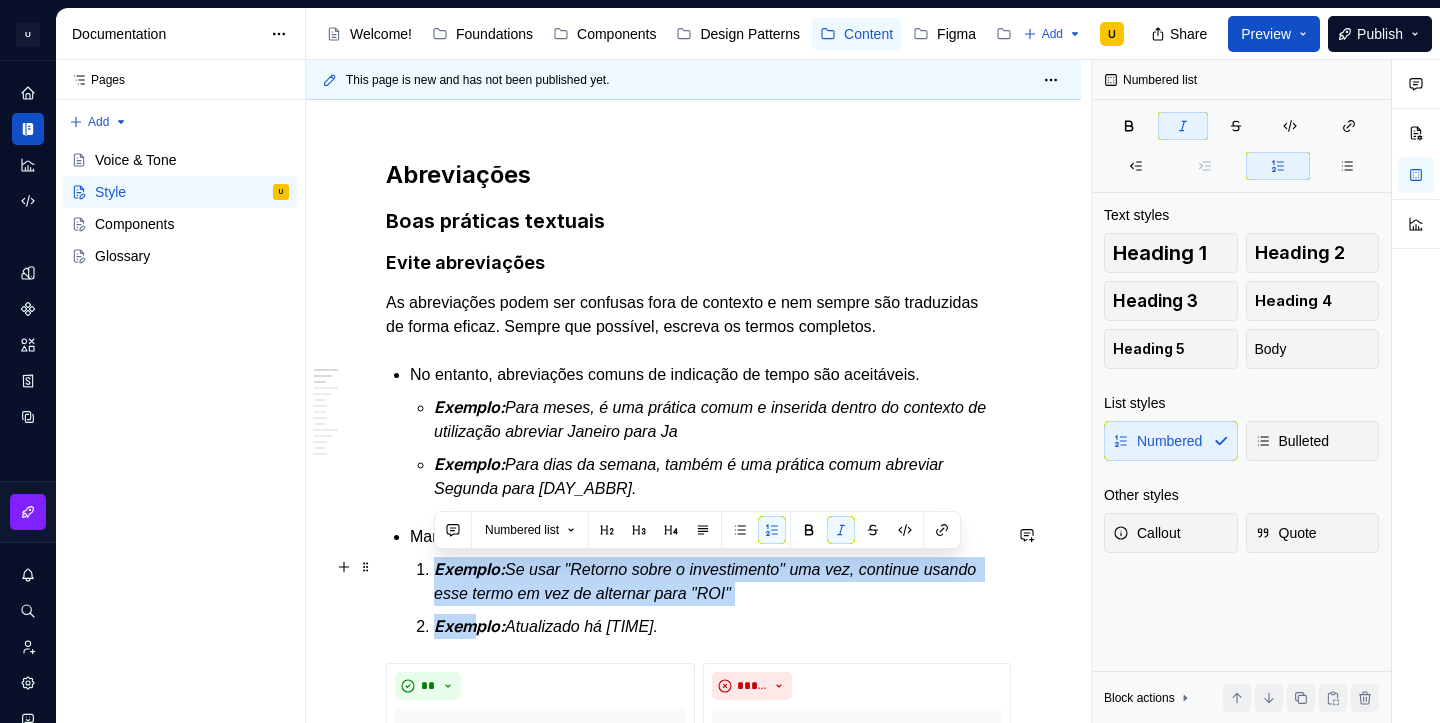 drag, startPoint x: 480, startPoint y: 630, endPoint x: 432, endPoint y: 572, distance: 75.28612 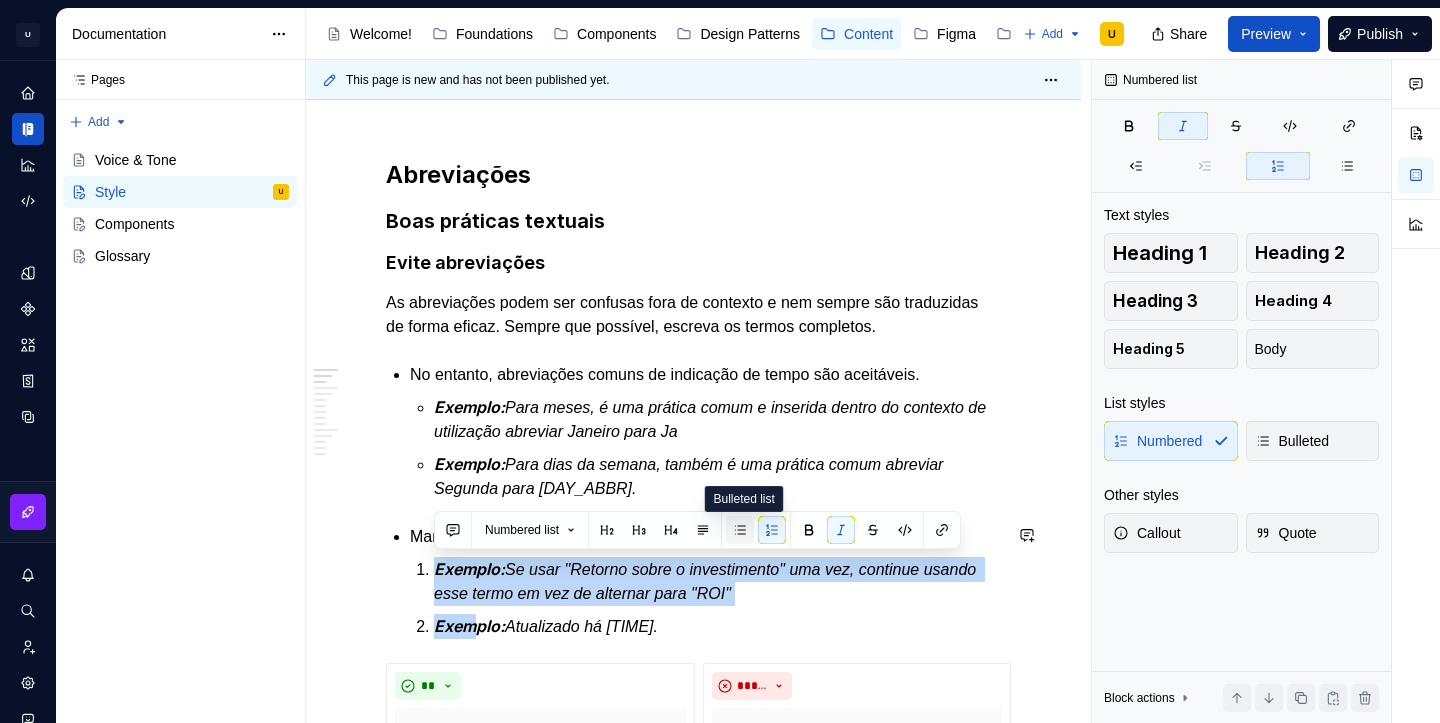 click at bounding box center [740, 530] 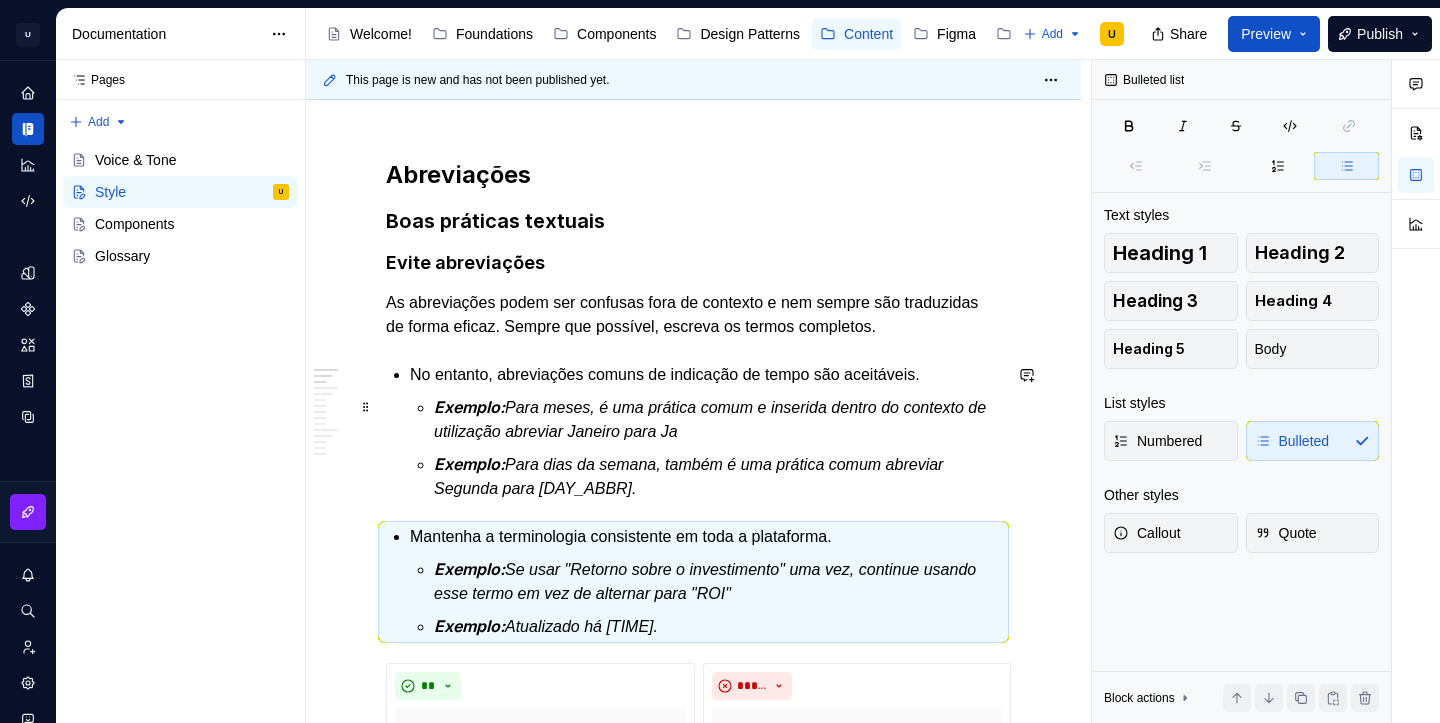 click on "Exemplo: Para meses, é uma prática comum e inserida dentro do contexto de utilização abreviar Janeiro para [MONTH_ABBR]" at bounding box center [717, 419] 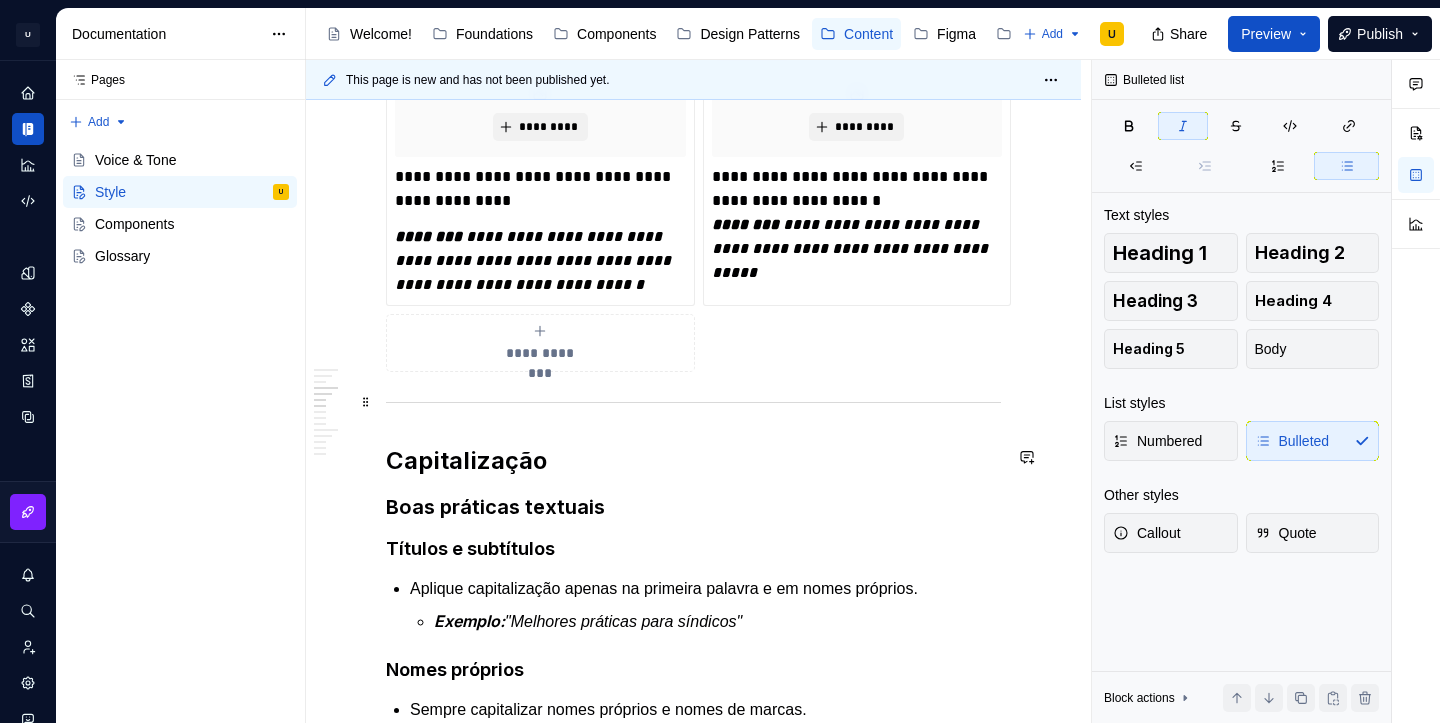 scroll, scrollTop: 912, scrollLeft: 0, axis: vertical 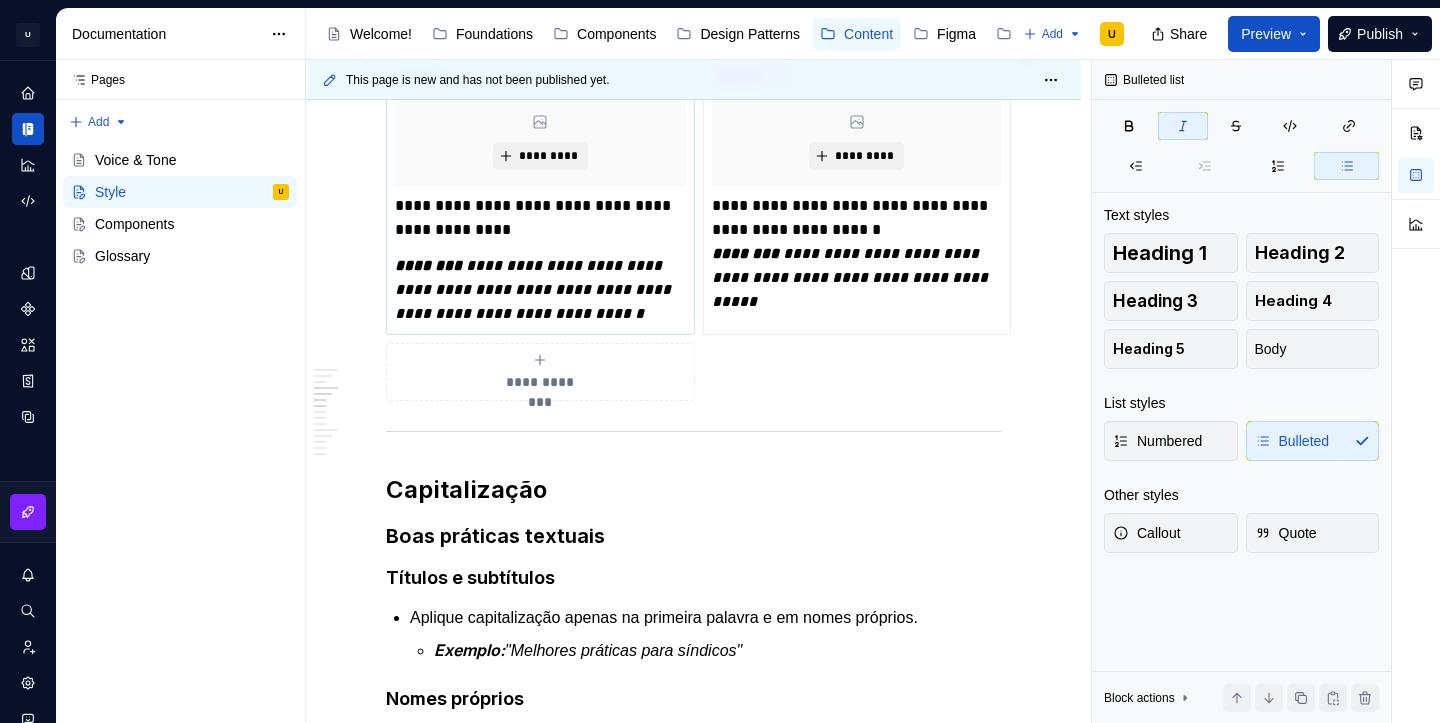 click on "**********" at bounding box center [540, 218] 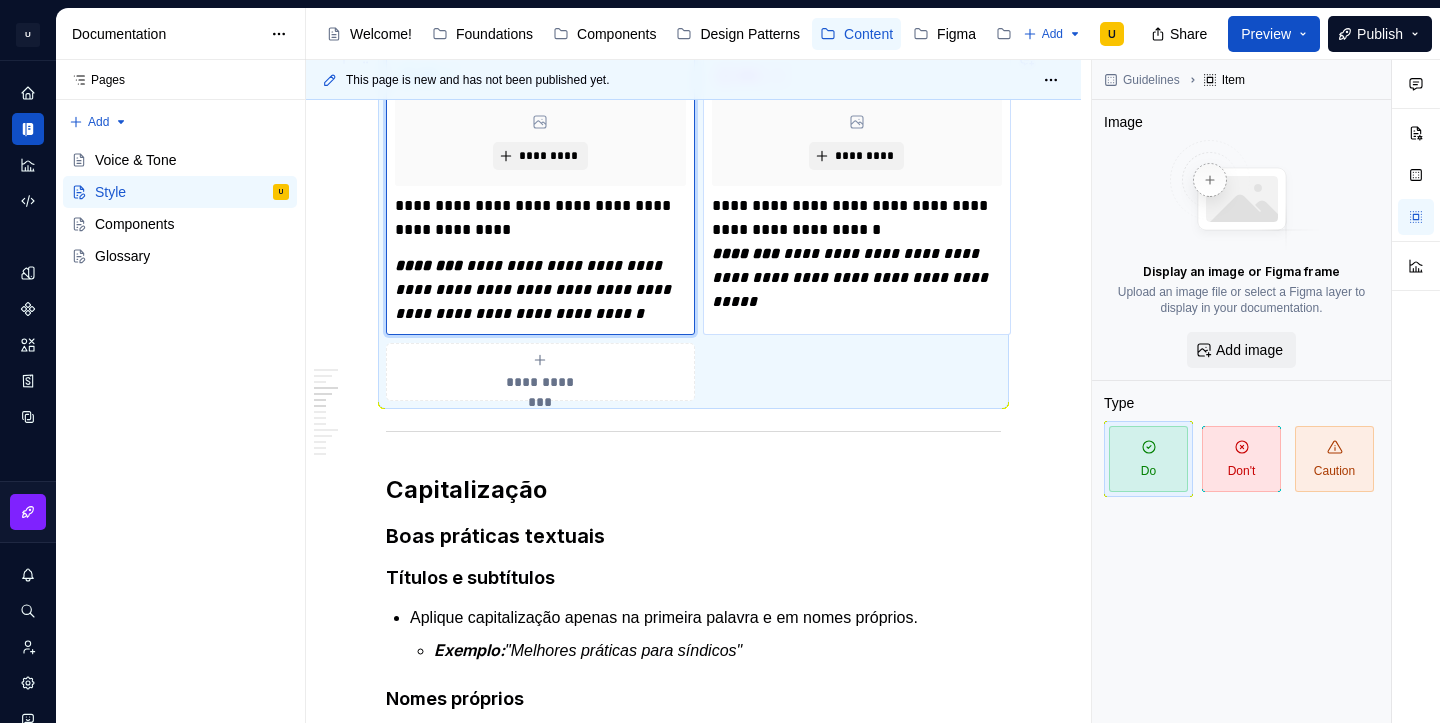 click on "********" at bounding box center (745, 253) 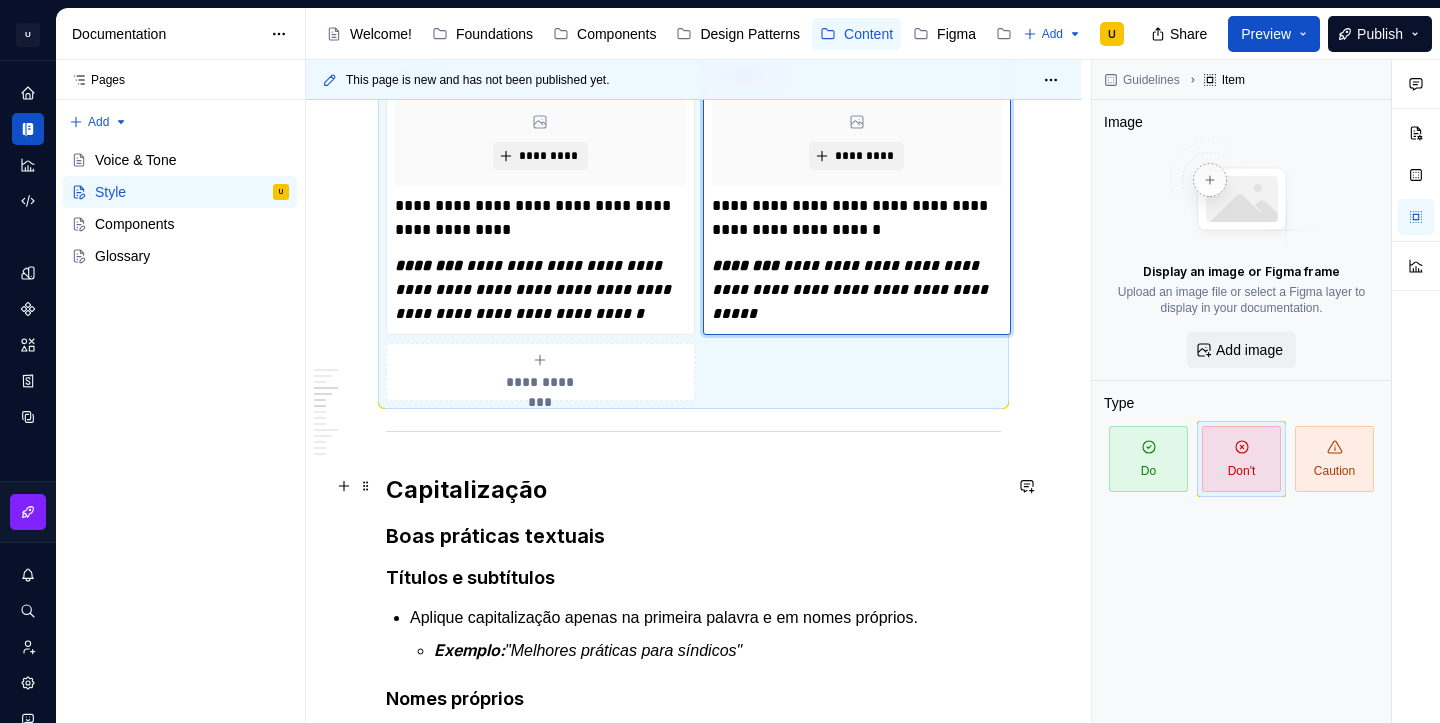 click on "Capitalização" at bounding box center (693, 490) 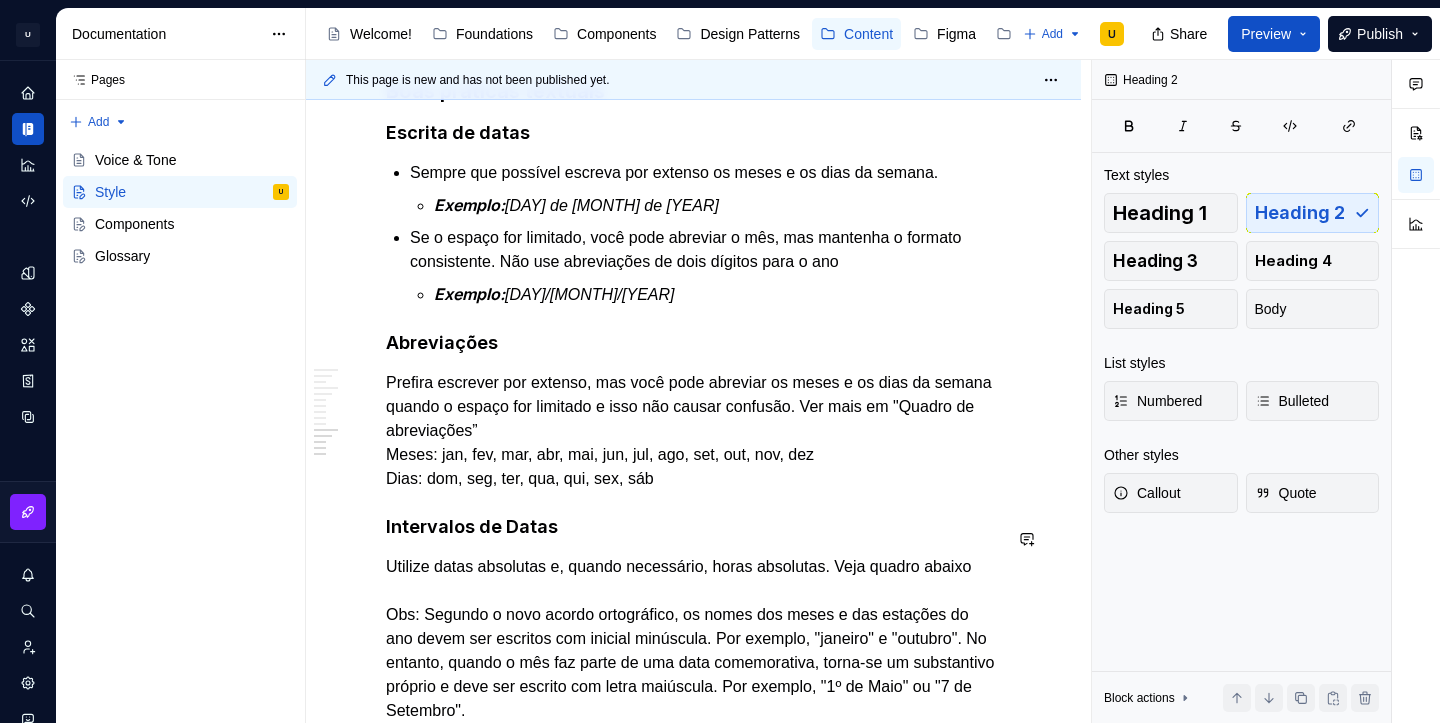 scroll, scrollTop: 2509, scrollLeft: 0, axis: vertical 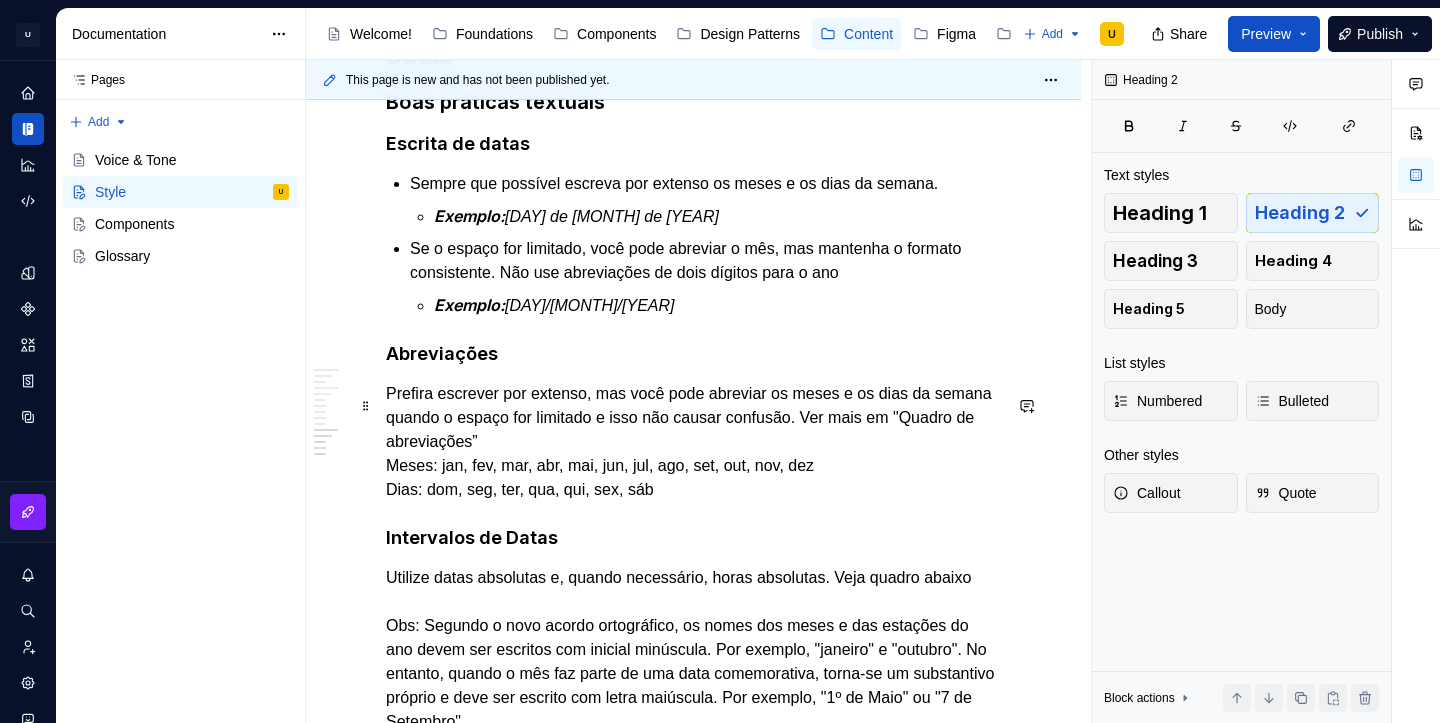 click on "Prefira escrever por extenso, mas você pode abreviar os meses e os dias da semana quando o espaço for limitado e isso não causar confusão. Ver mais em "Quadro de abreviações” Meses: [MONTH_ABBR], [MONTH_ABBR], [MONTH_ABBR], [MONTH_ABBR], [MONTH_ABBR], [MONTH_ABBR], [MONTH_ABBR], [MONTH_ABBR], [MONTH_ABBR], [MONTH_ABBR], [MONTH_ABBR], [MONTH_ABBR] Dias: [DAY_ABBR], [DAY_ABBR], [DAY_ABBR], [DAY_ABBR], [DAY_ABBR], [DAY_ABBR], [DAY_ABBR]" at bounding box center (693, 442) 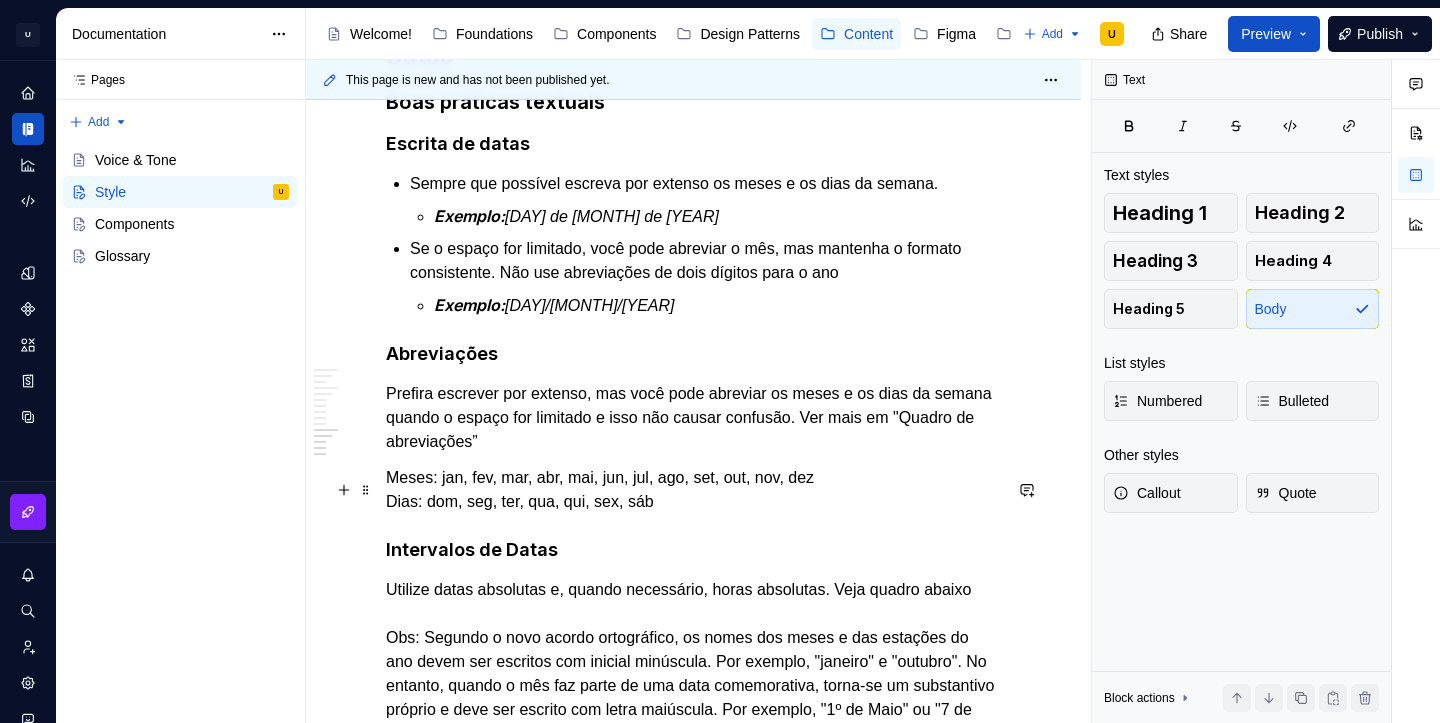 click on "Meses: [MONTH_ABBR], [MONTH_ABBR], [MONTH_ABBR], [MONTH_ABBR], [MONTH_ABBR], [MONTH_ABBR], [MONTH_ABBR], [MONTH_ABBR], [MONTH_ABBR], [MONTH_ABBR], [MONTH_ABBR], [MONTH_ABBR] Dias: [DAY_ABBR], [DAY_ABBR], [DAY_ABBR], [DAY_ABBR], [DAY_ABBR], [DAY_ABBR], [DAY_ABBR]" at bounding box center (693, 490) 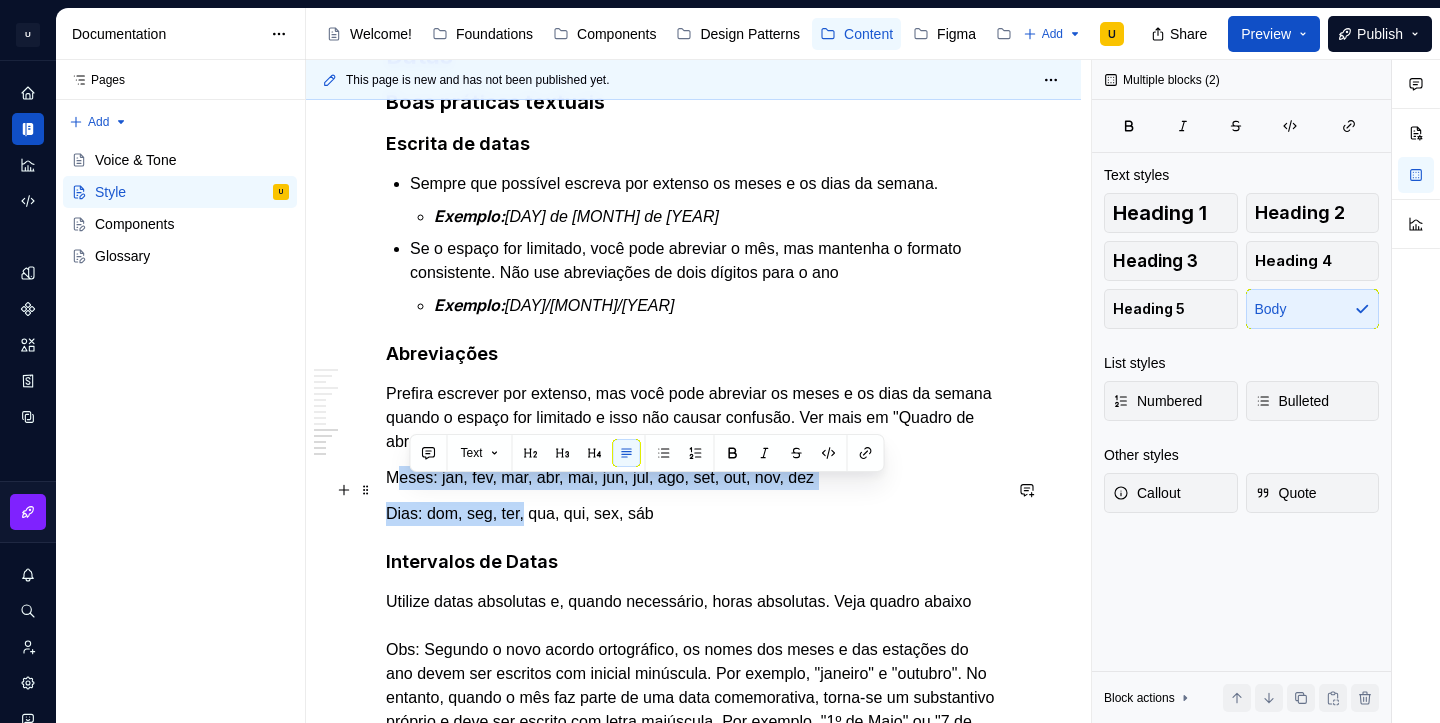 drag, startPoint x: 530, startPoint y: 523, endPoint x: 404, endPoint y: 482, distance: 132.50282 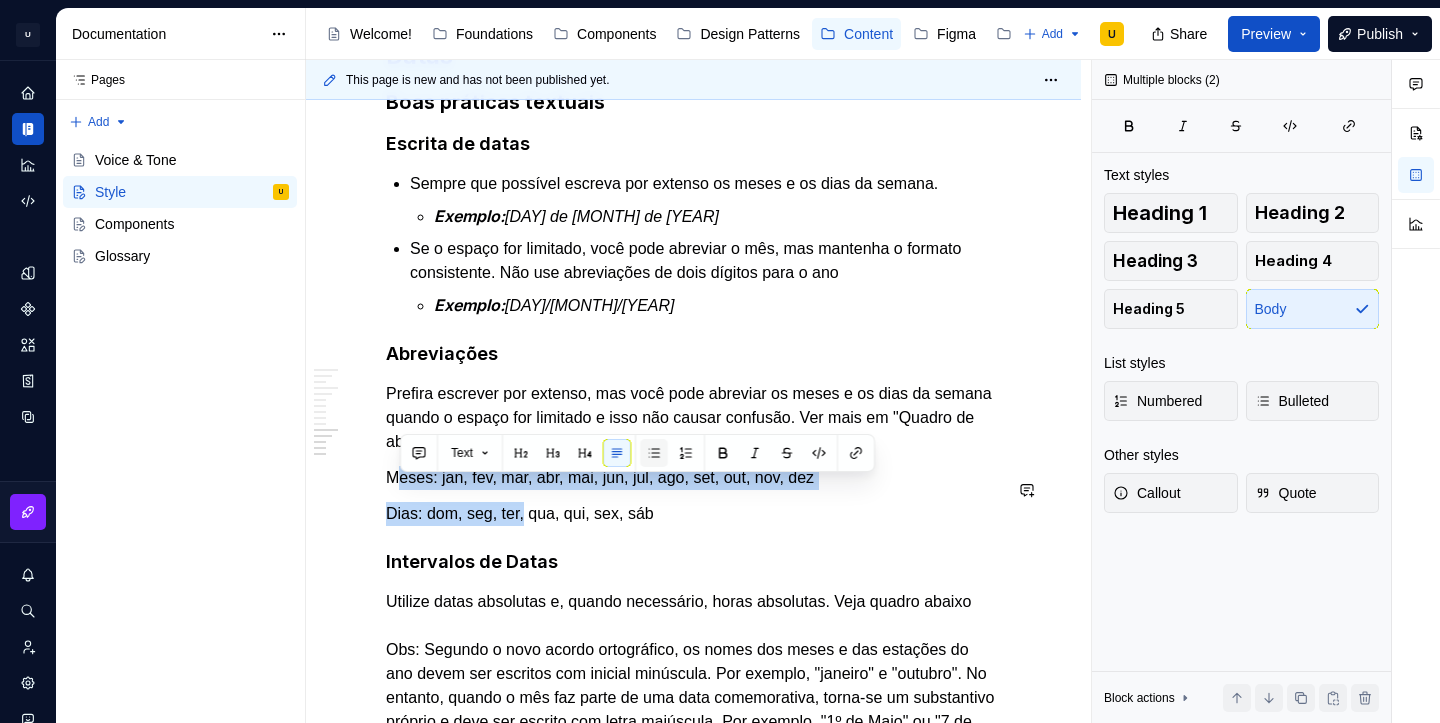 click at bounding box center [654, 453] 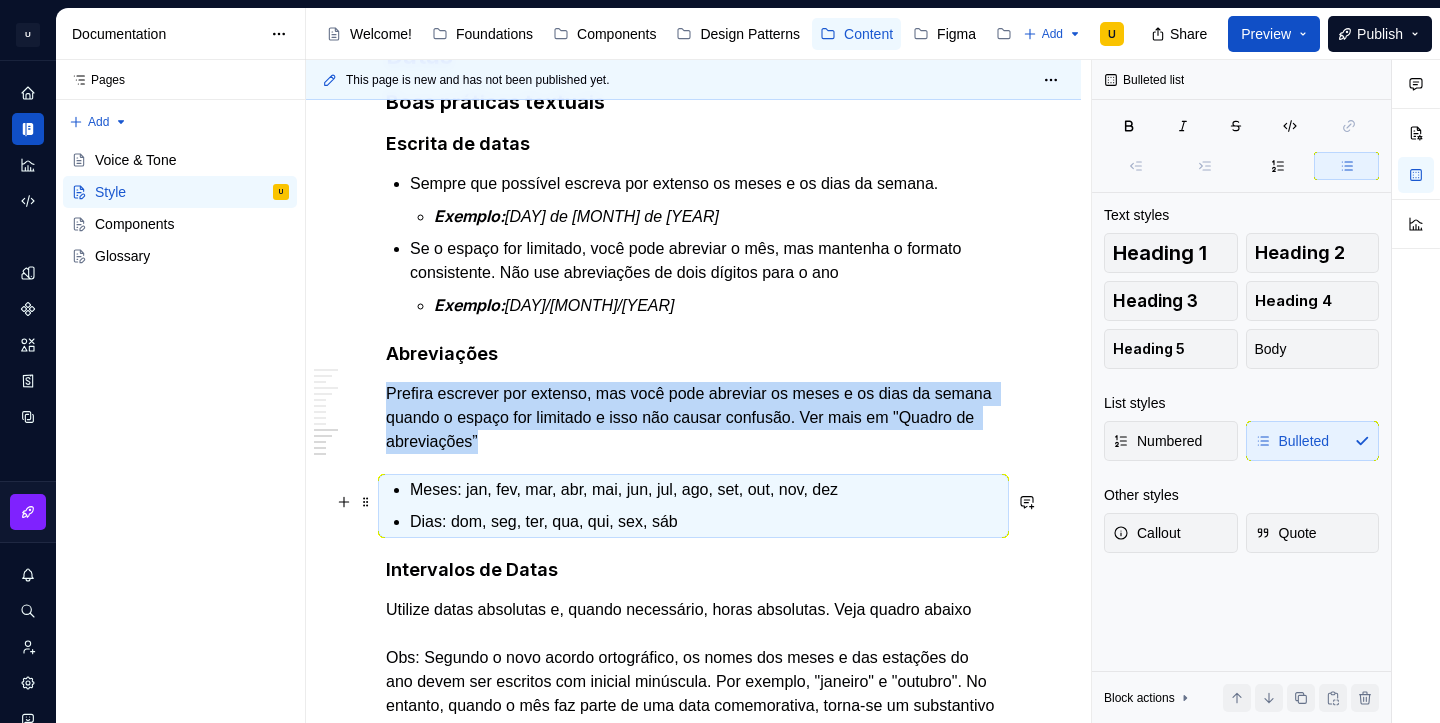 click on "Meses: jan, fev, mar, abr, mai, jun, jul, ago, set, out, nov, dez" at bounding box center [705, 490] 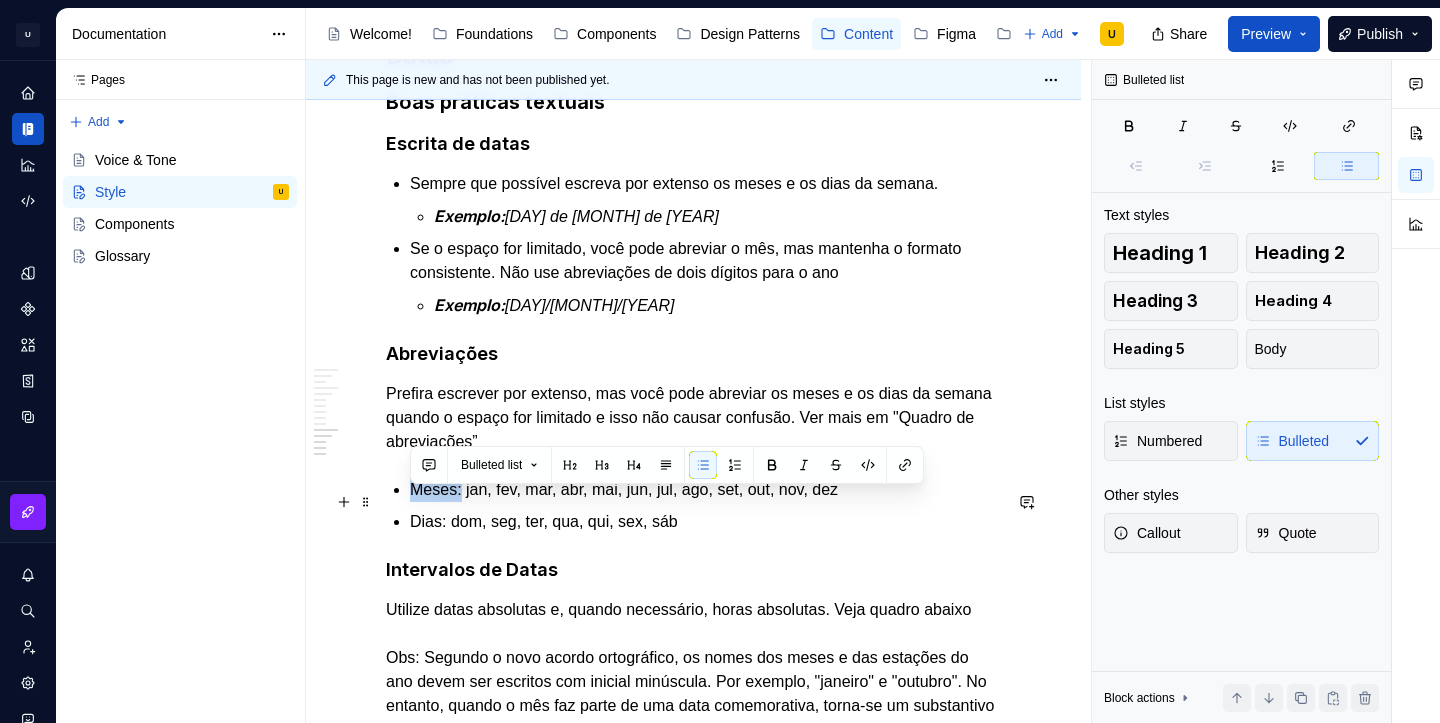 drag, startPoint x: 465, startPoint y: 501, endPoint x: 402, endPoint y: 502, distance: 63.007935 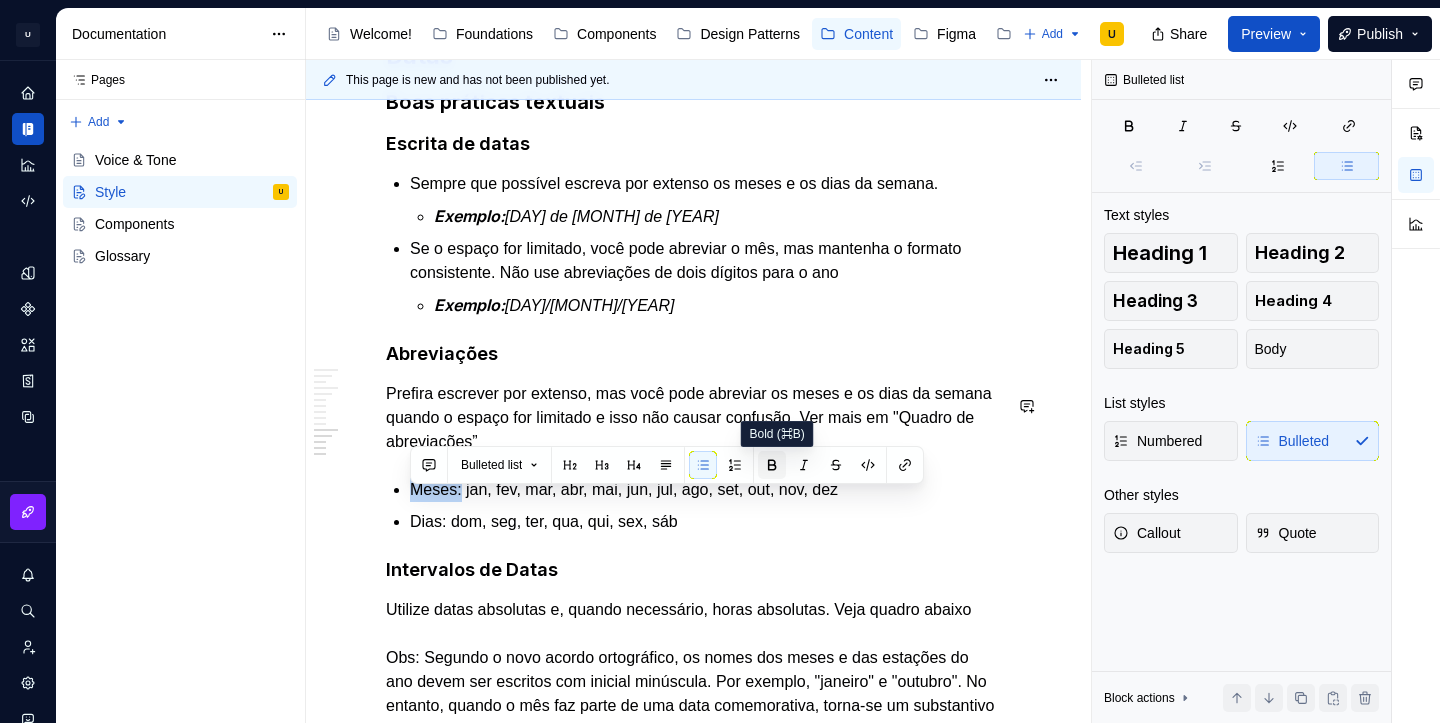 click at bounding box center [772, 465] 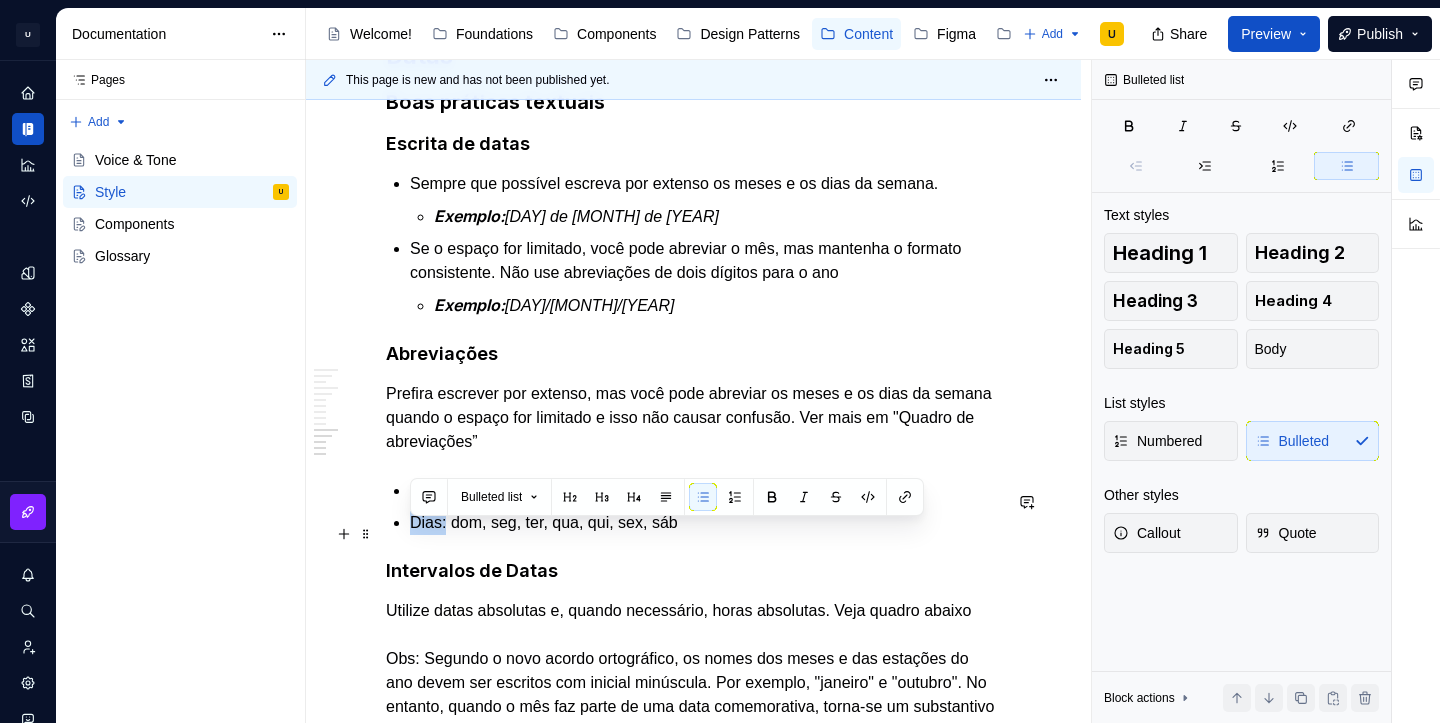 drag, startPoint x: 448, startPoint y: 534, endPoint x: 406, endPoint y: 533, distance: 42.0119 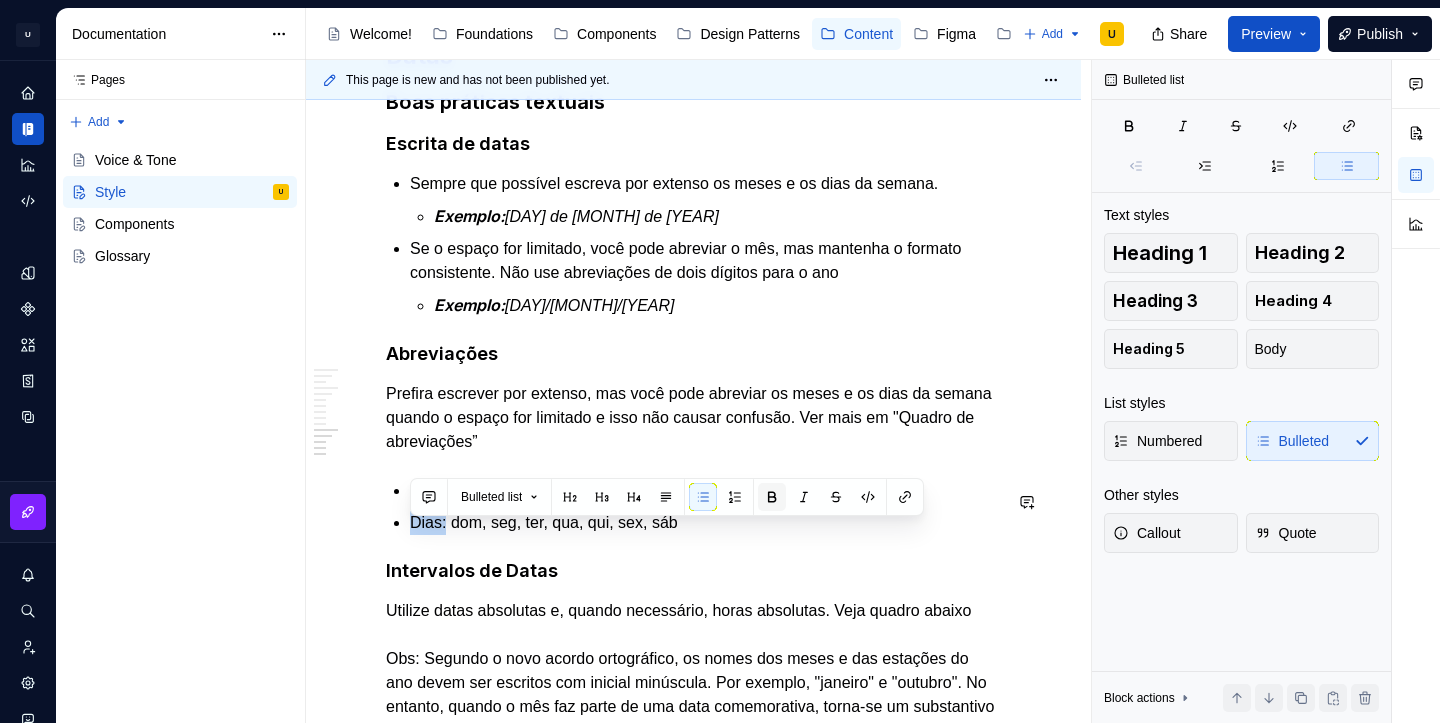 click at bounding box center (772, 497) 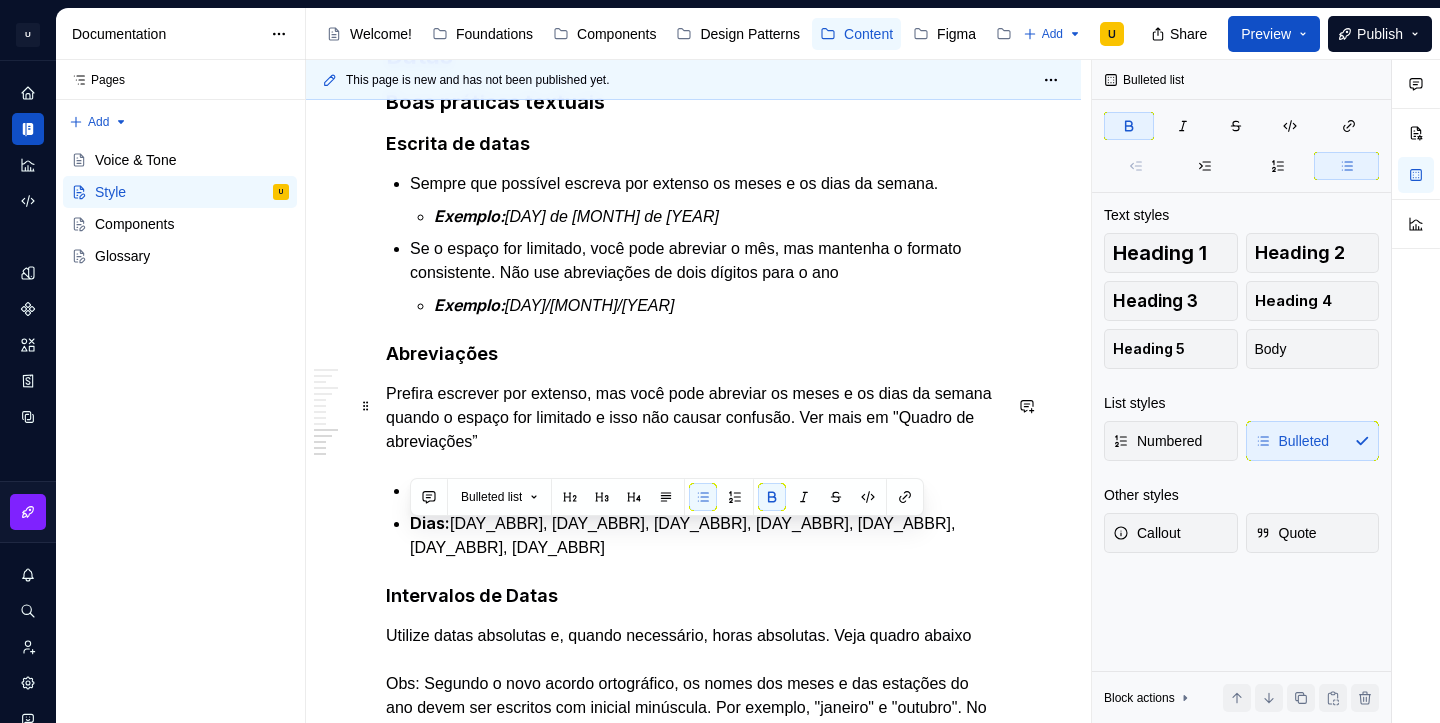 click on "Prefira escrever por extenso, mas você pode abreviar os meses e os dias da semana quando o espaço for limitado e isso não causar confusão. Ver mais em "Quadro de abreviações”" at bounding box center [693, 418] 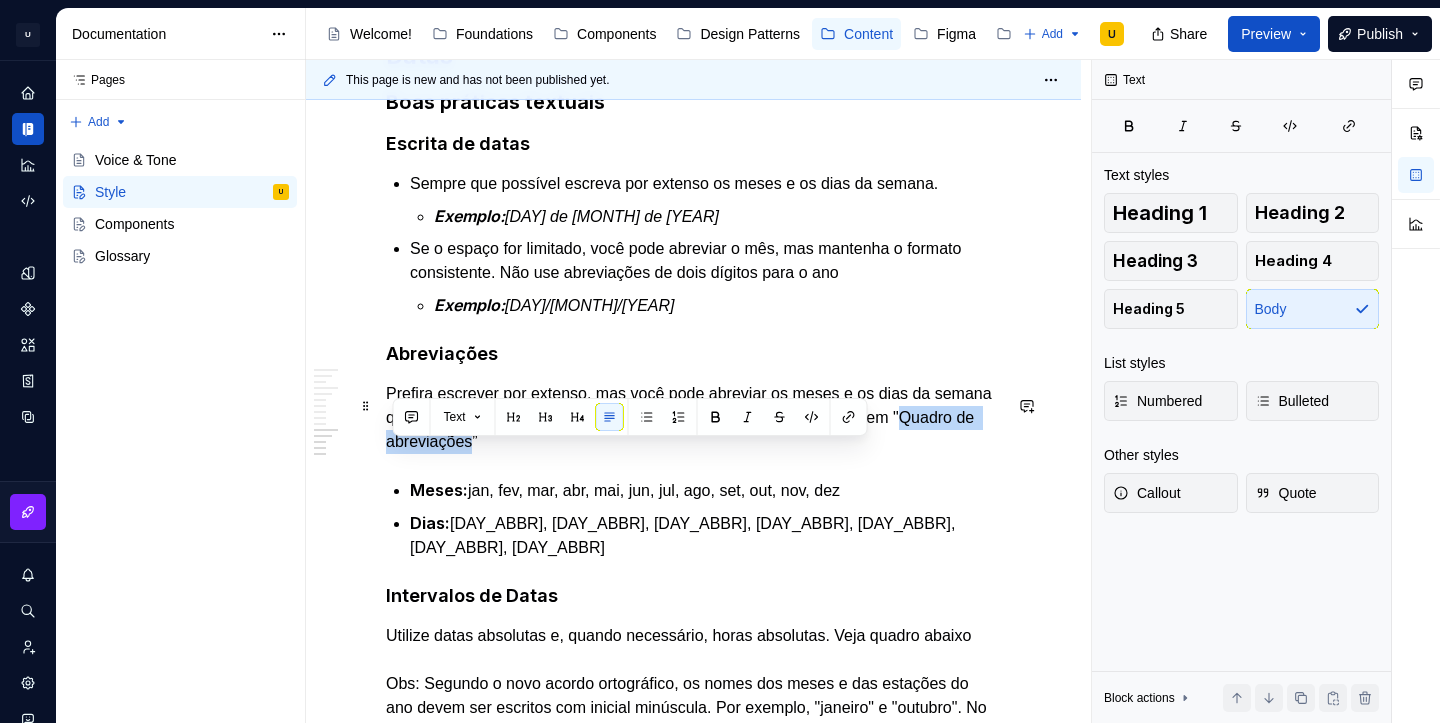 drag, startPoint x: 568, startPoint y: 455, endPoint x: 397, endPoint y: 445, distance: 171.29214 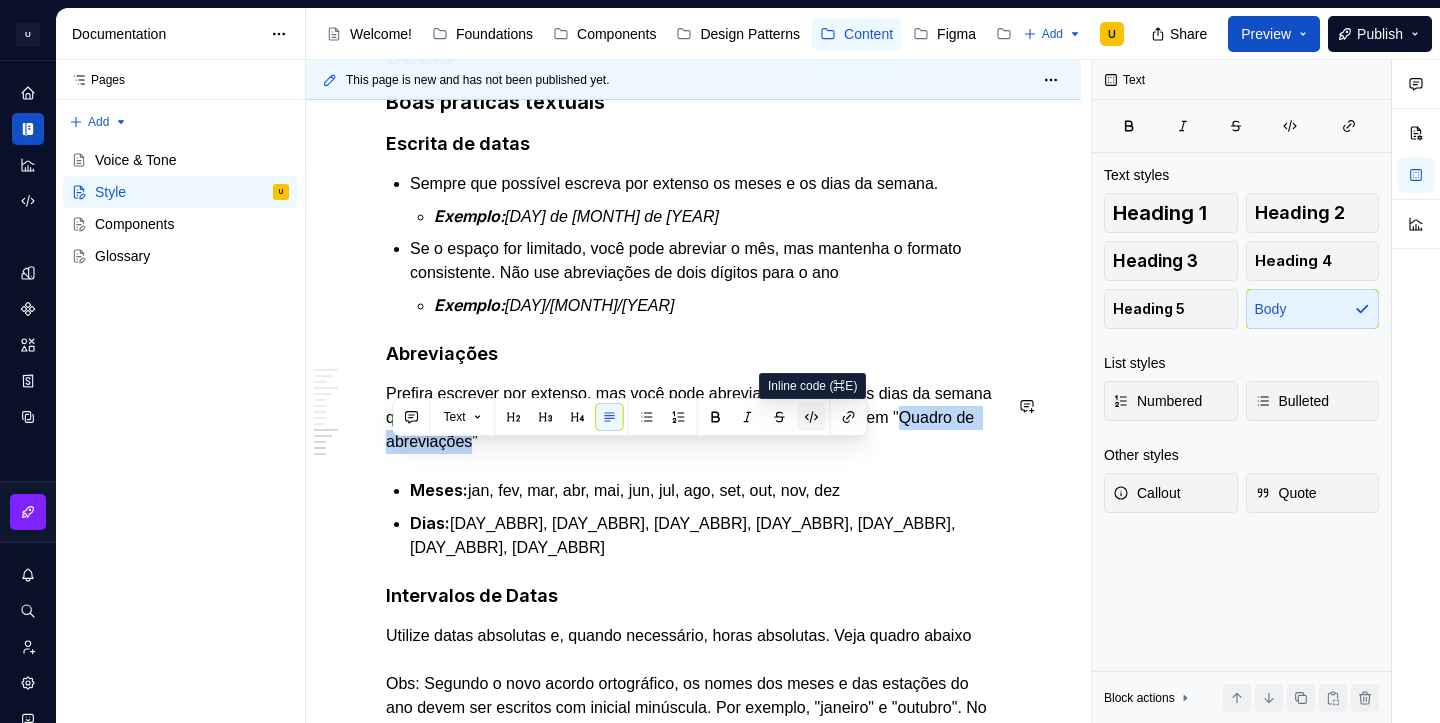 click at bounding box center (812, 417) 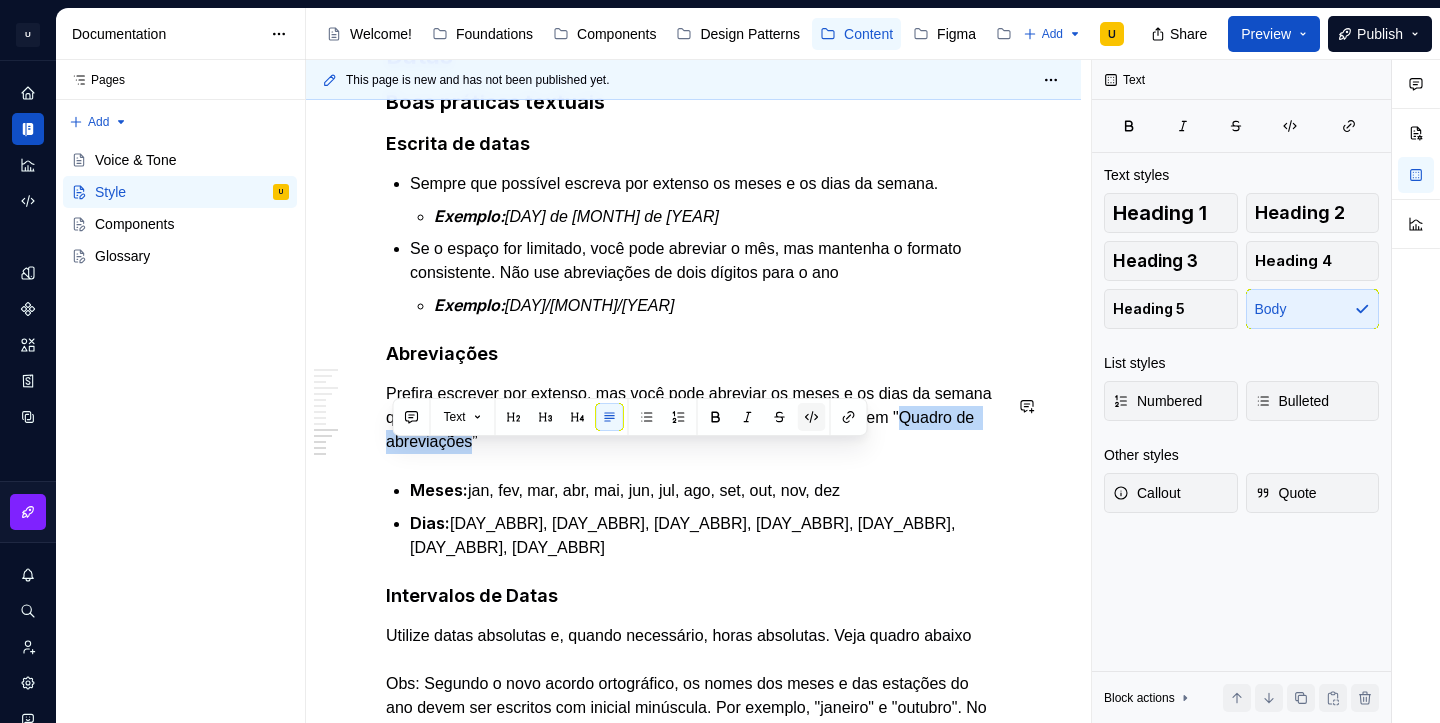type on "*" 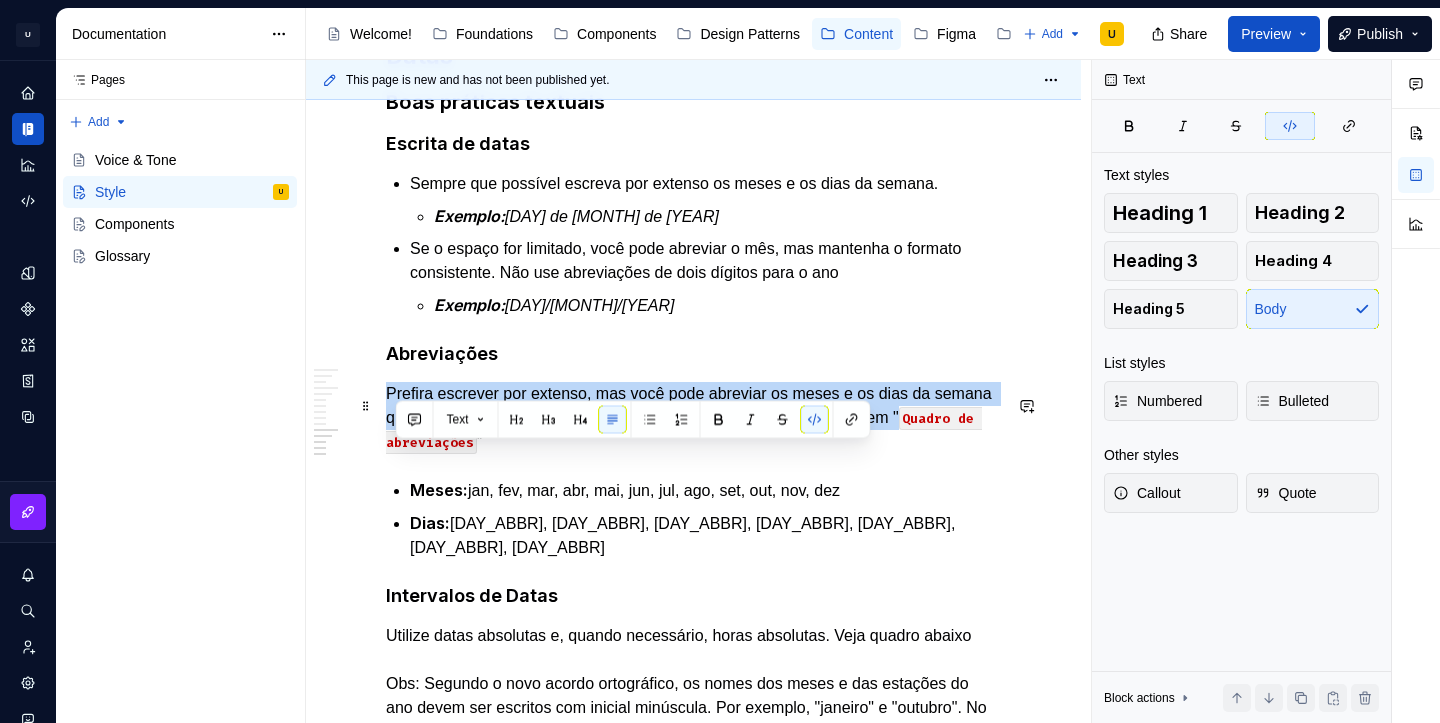 click on "Prefira escrever por extenso, mas você pode abreviar os meses e os dias da semana quando o espaço for limitado e isso não causar confusão. Ver mais em " Quadro de abreviações ”" at bounding box center [693, 418] 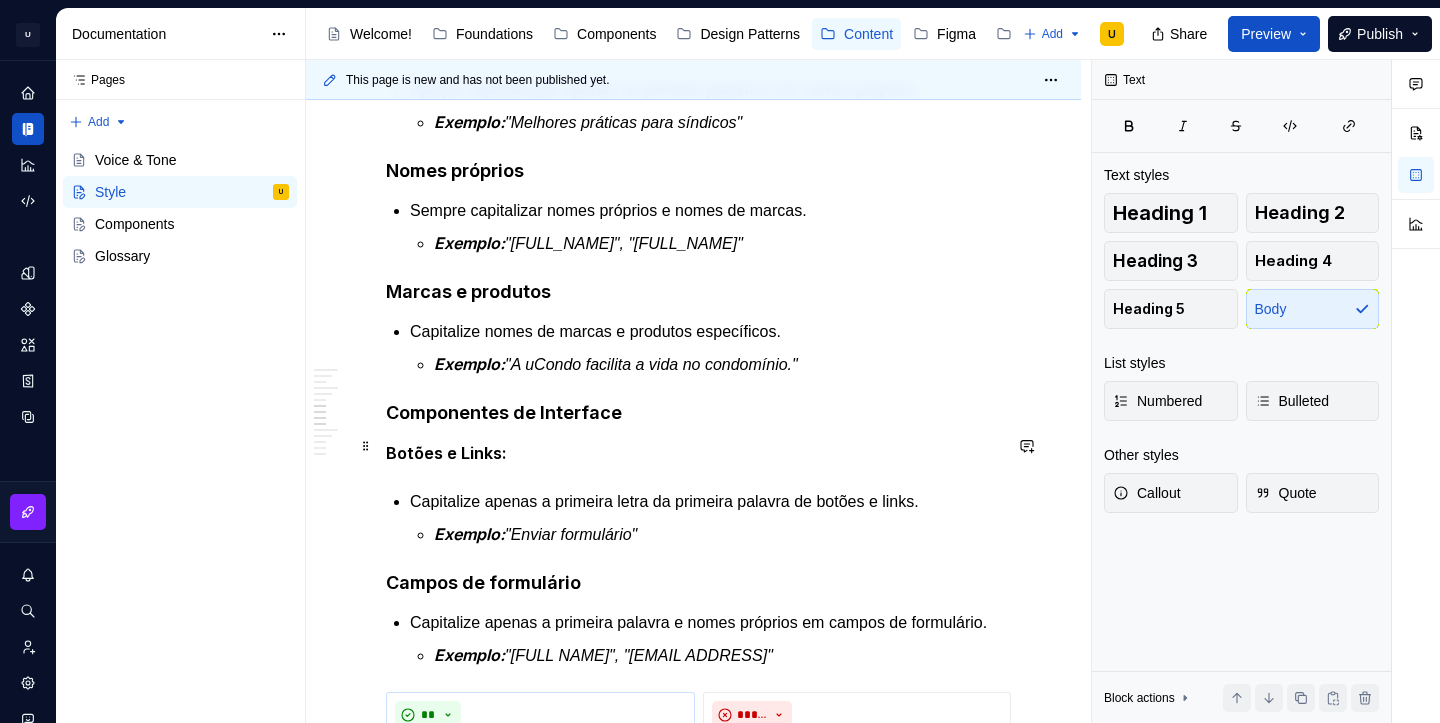 scroll, scrollTop: 1444, scrollLeft: 0, axis: vertical 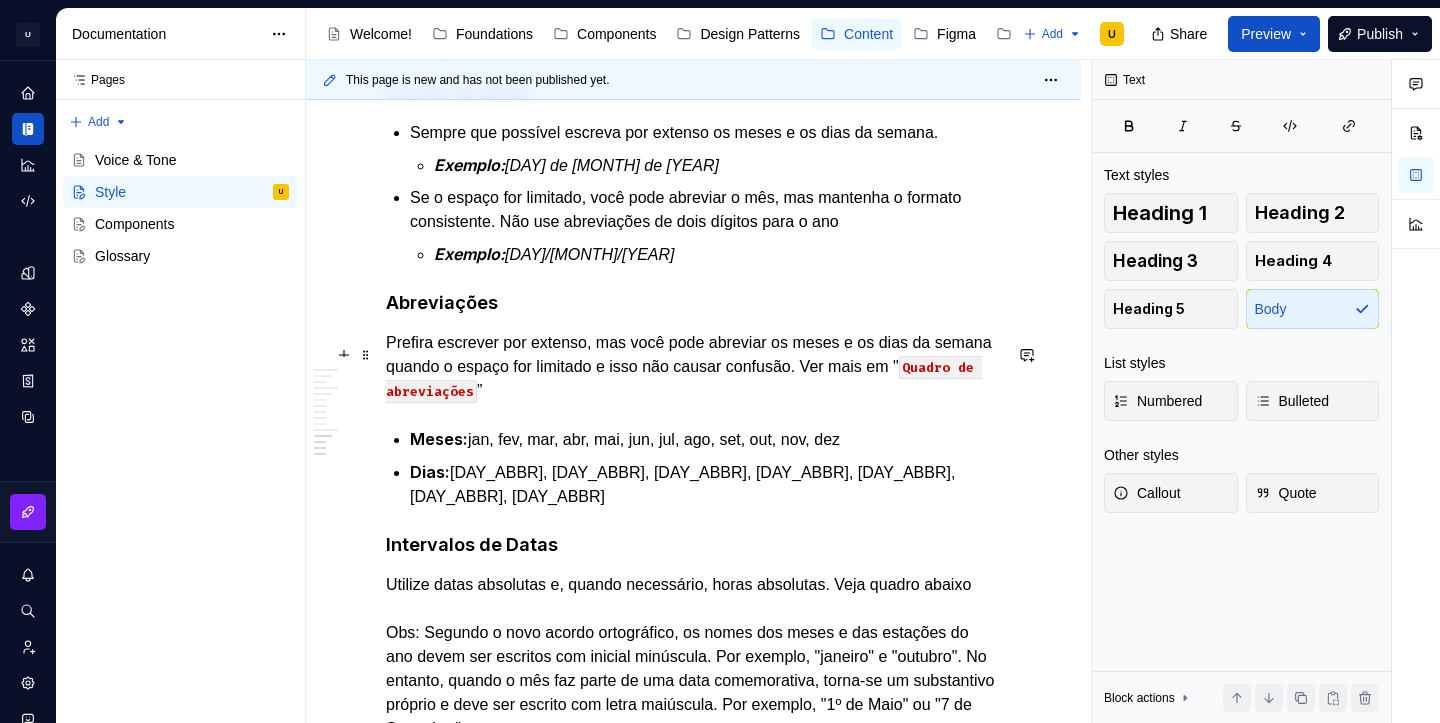 click on "Quadro de abreviações" at bounding box center (684, 379) 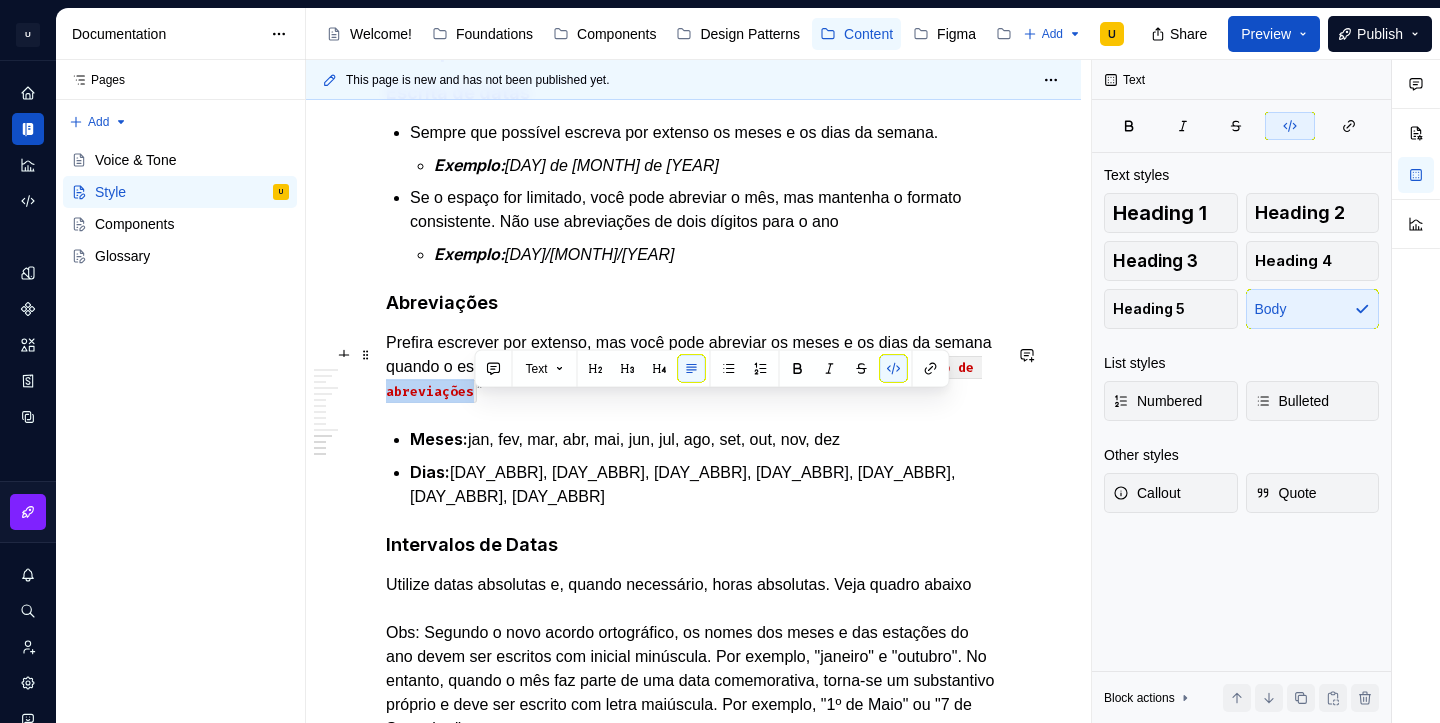 click on "Quadro de abreviações" at bounding box center [684, 379] 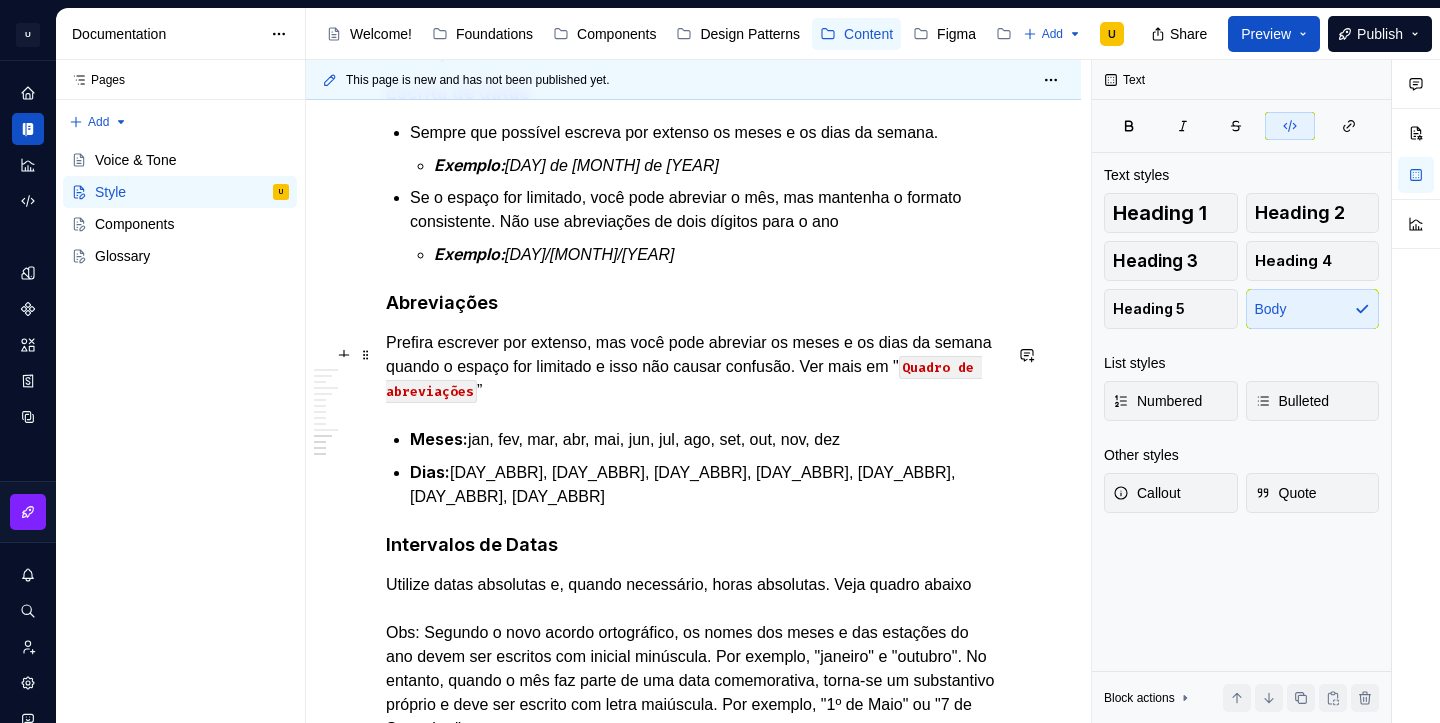 click on "Quadro de abreviações" at bounding box center (684, 379) 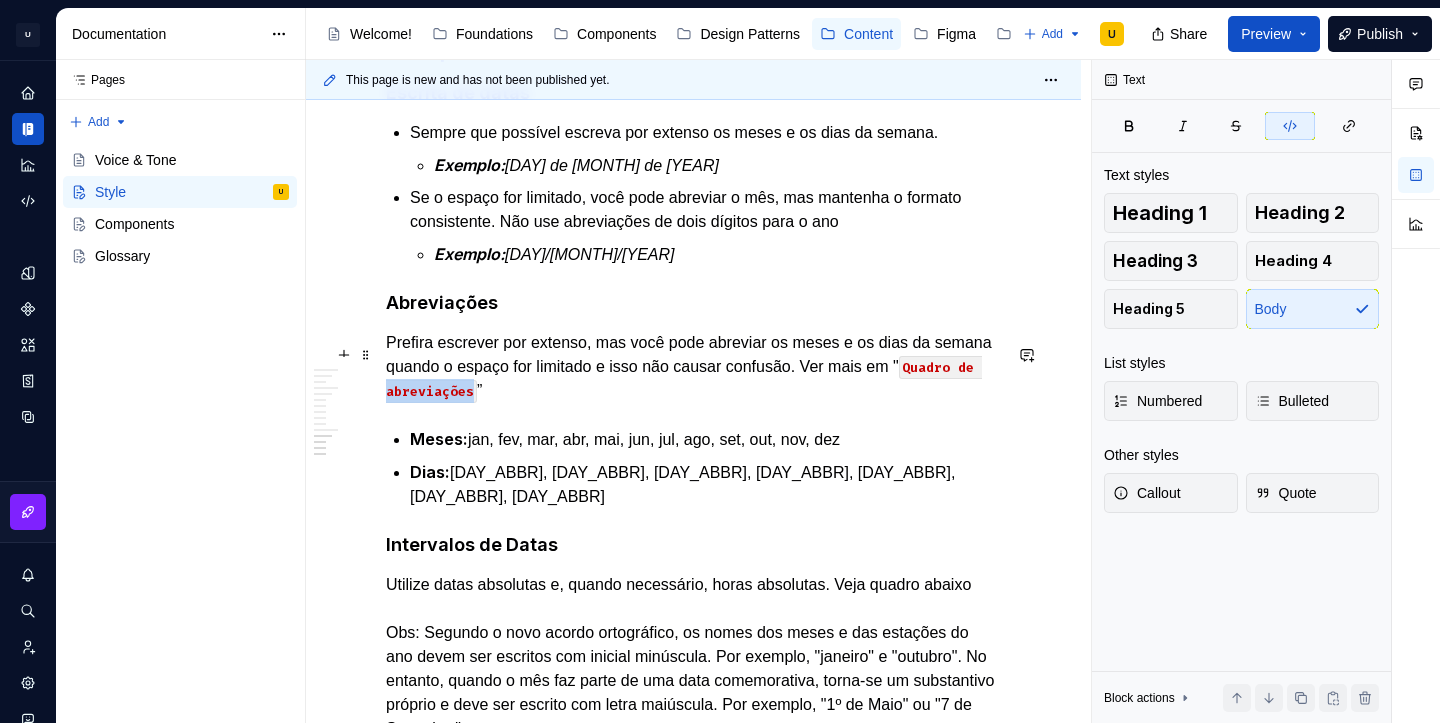 click on "Quadro de abreviações" at bounding box center (684, 379) 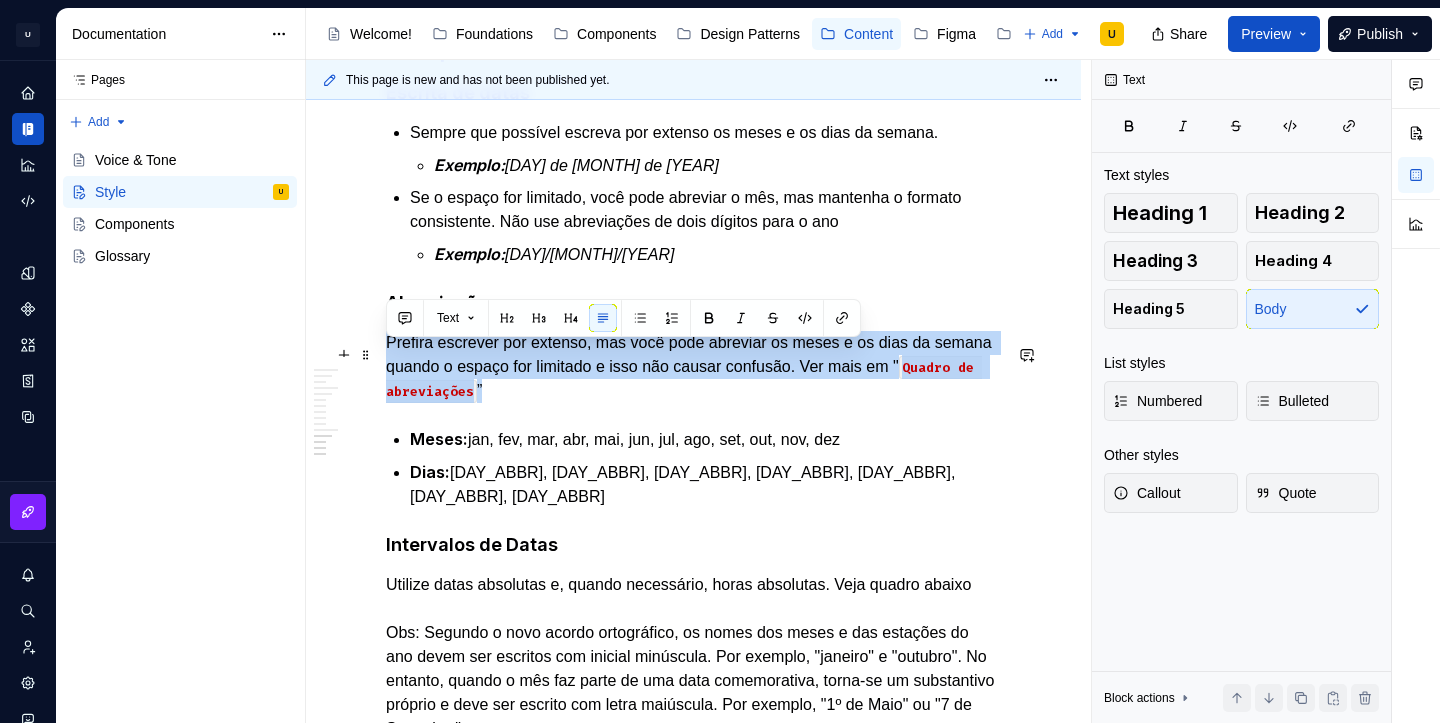 click on "Quadro de abreviações" at bounding box center (684, 379) 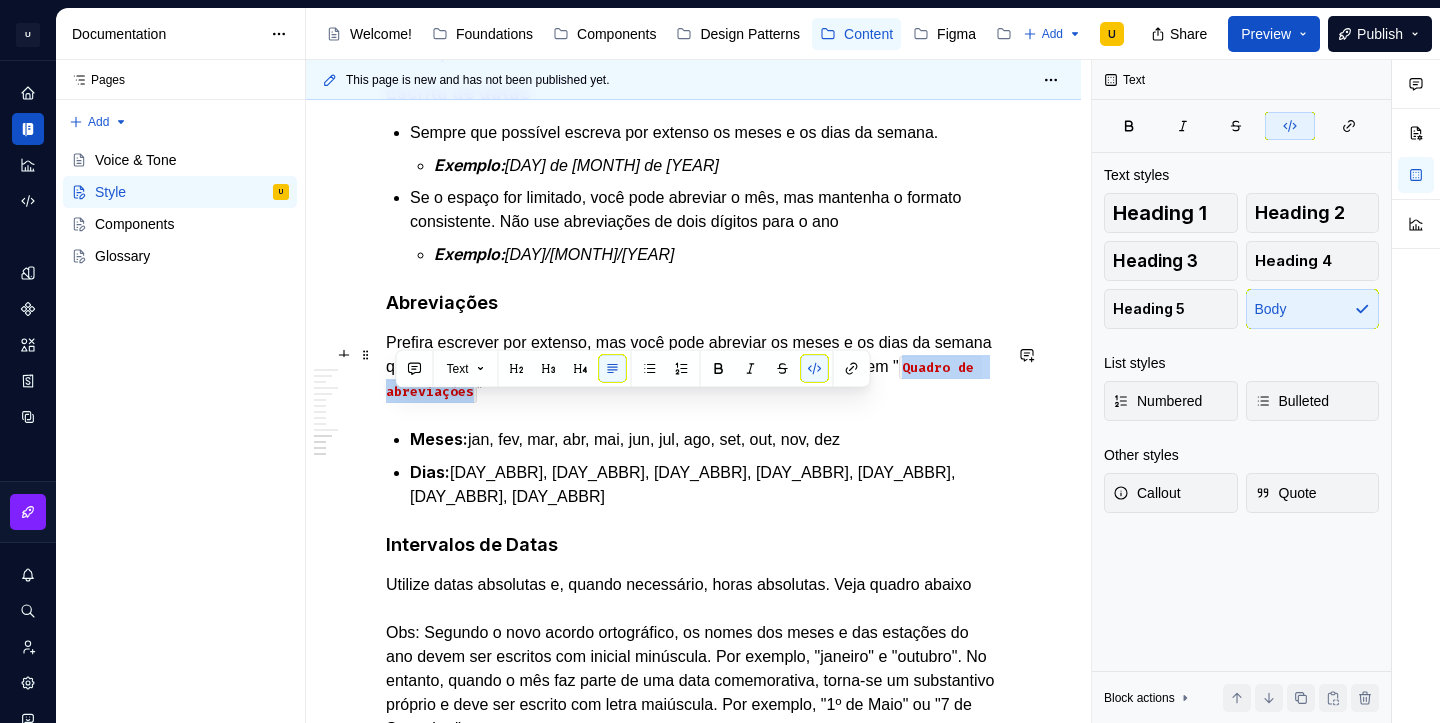 drag, startPoint x: 564, startPoint y: 405, endPoint x: 396, endPoint y: 400, distance: 168.07439 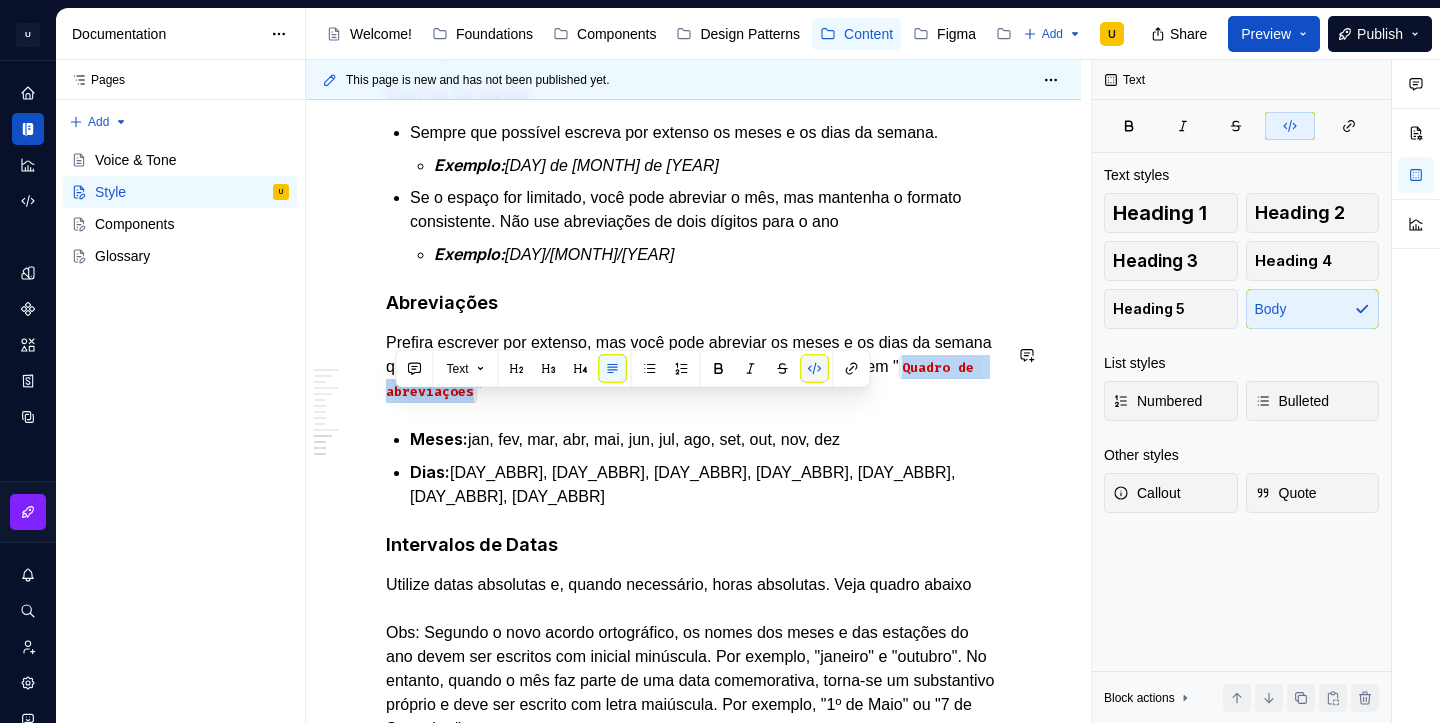 click at bounding box center (815, 369) 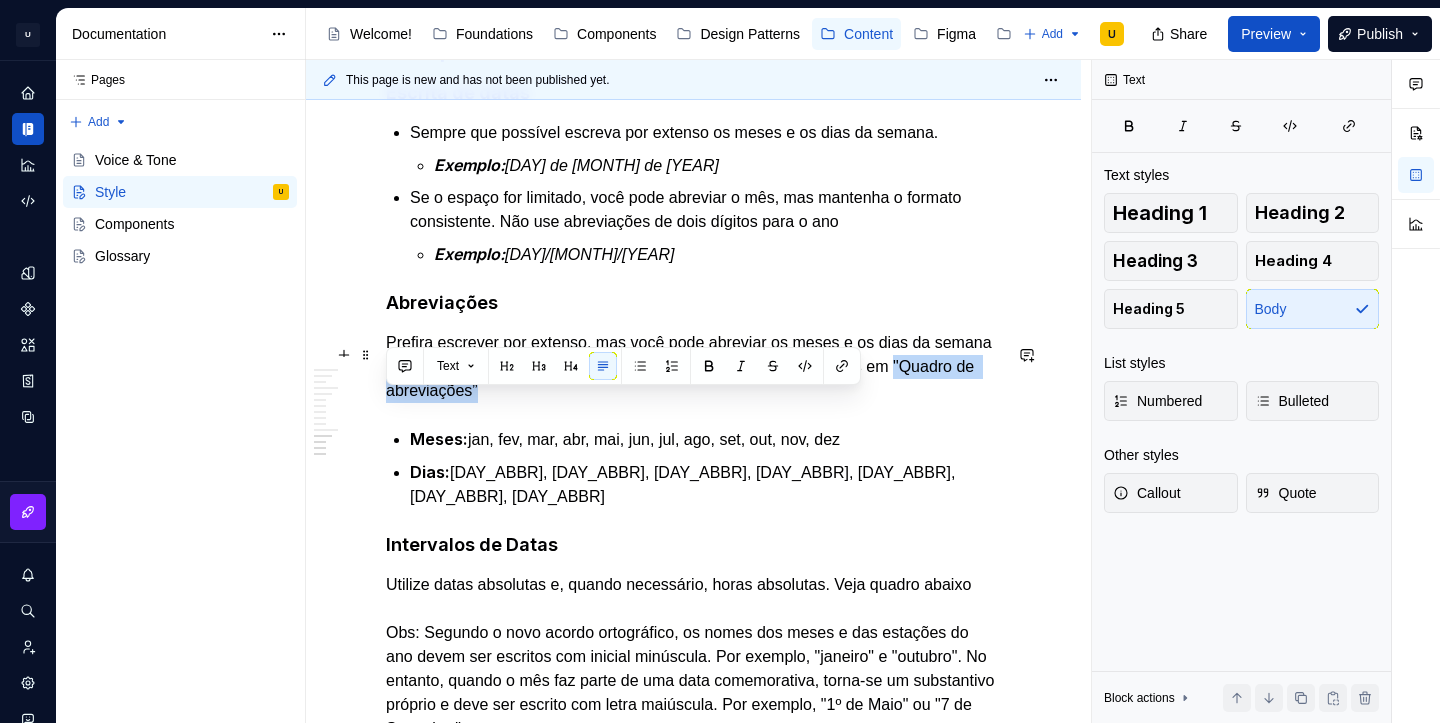 drag, startPoint x: 572, startPoint y: 409, endPoint x: 388, endPoint y: 405, distance: 184.04347 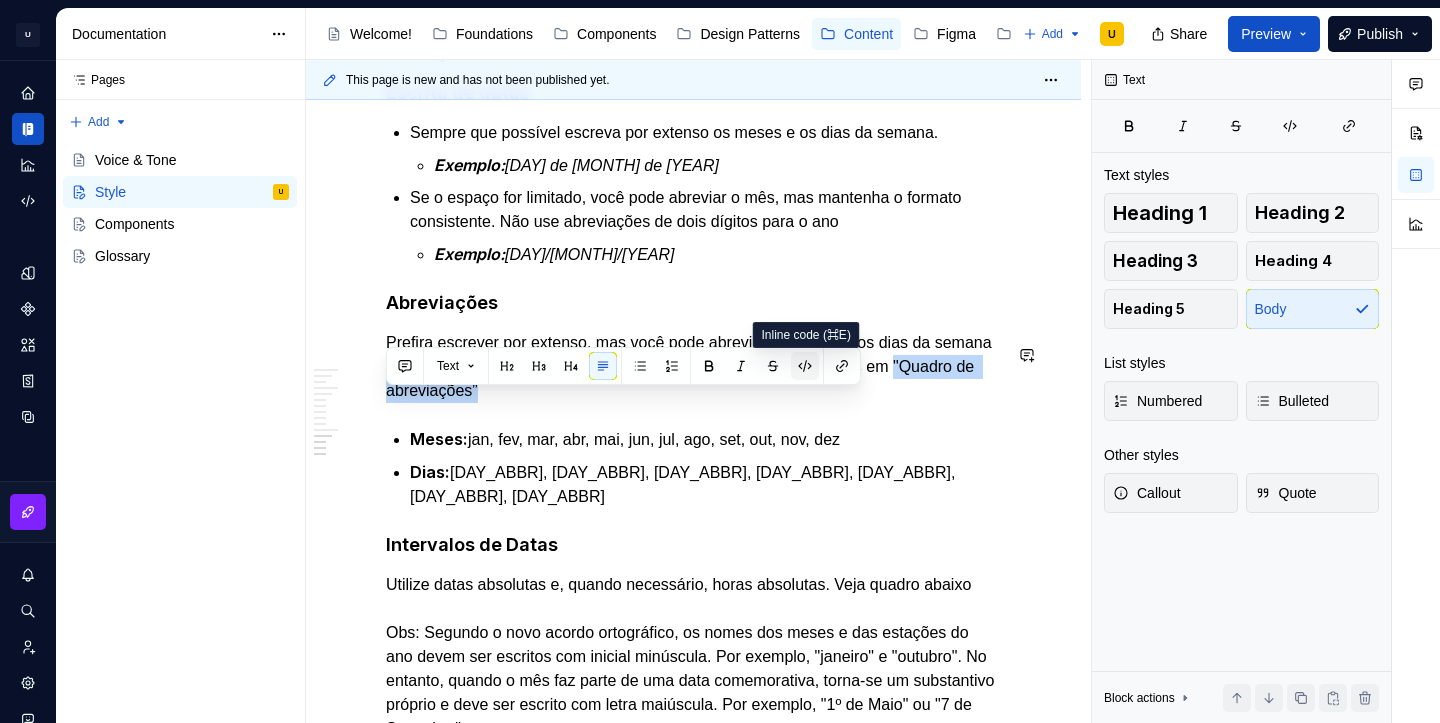 click at bounding box center [805, 366] 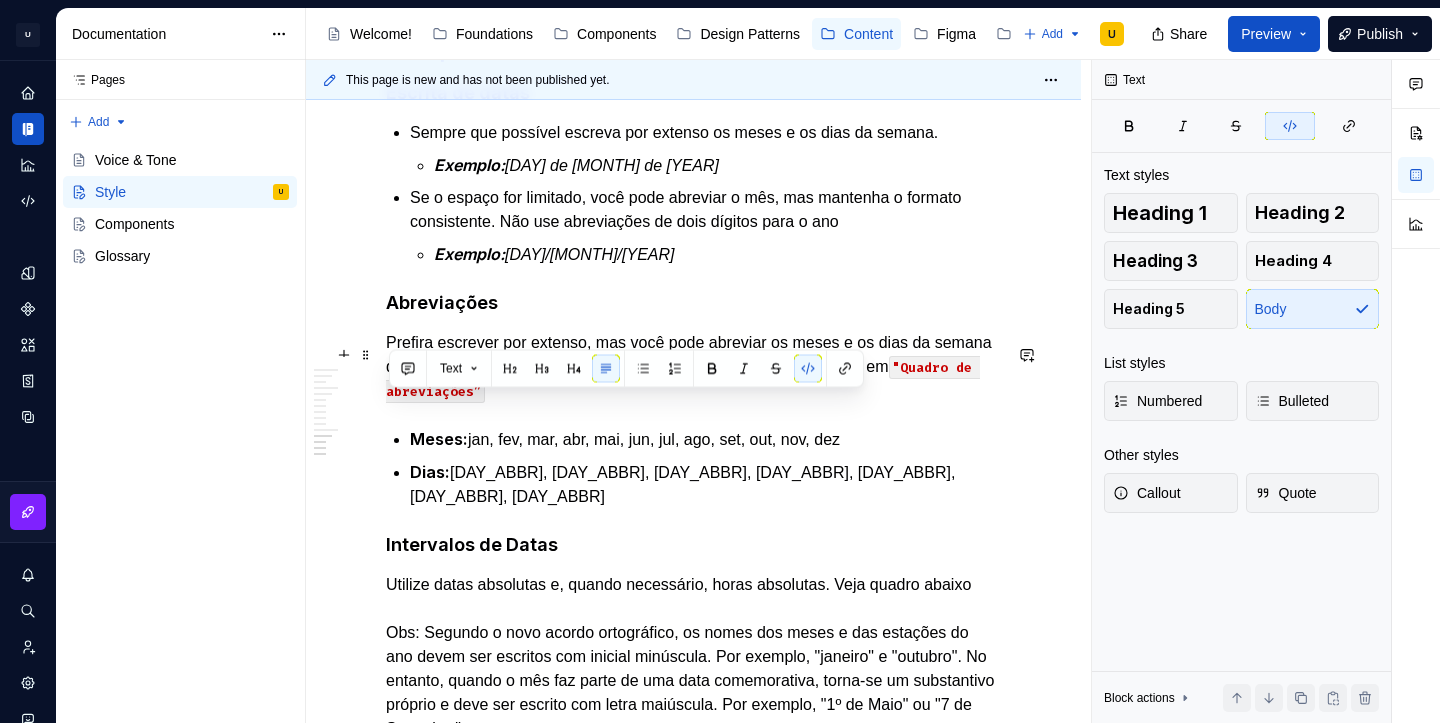 click on "**********" at bounding box center (693, -679) 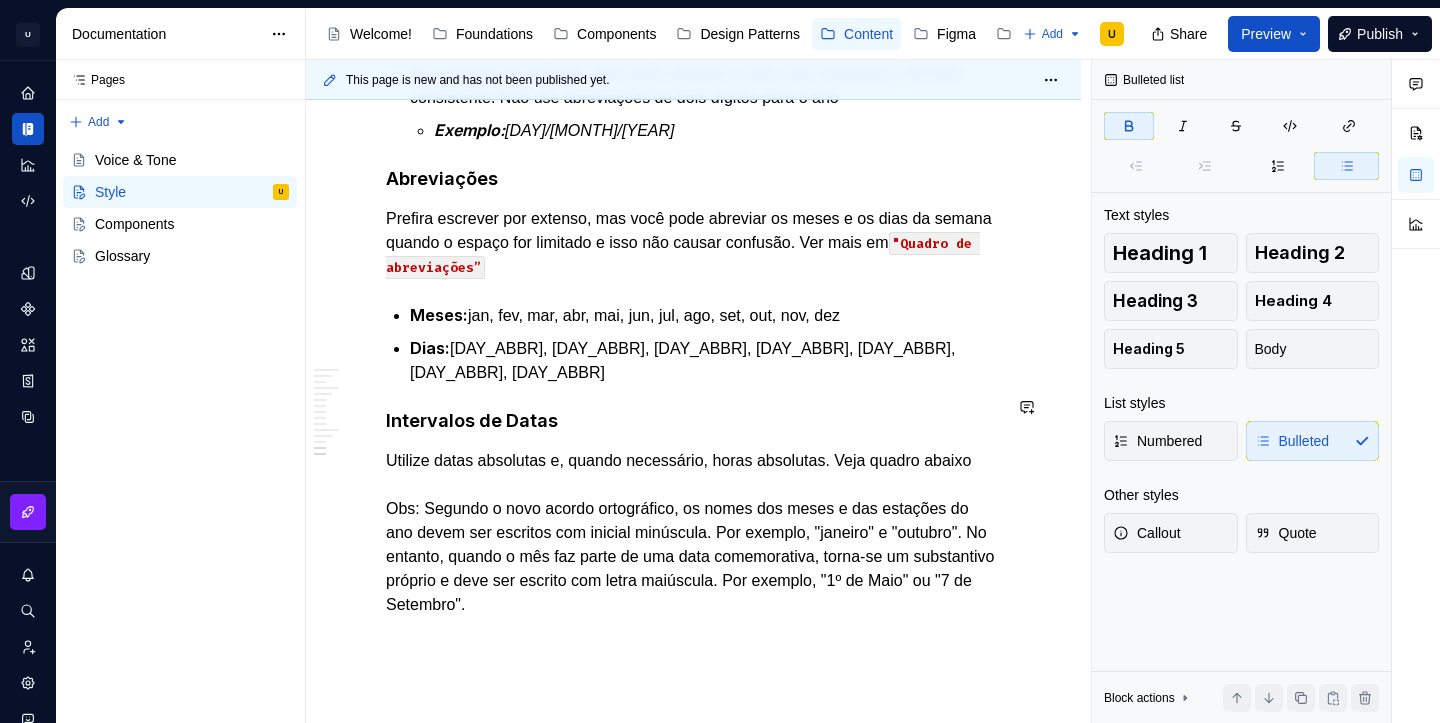 scroll, scrollTop: 2685, scrollLeft: 0, axis: vertical 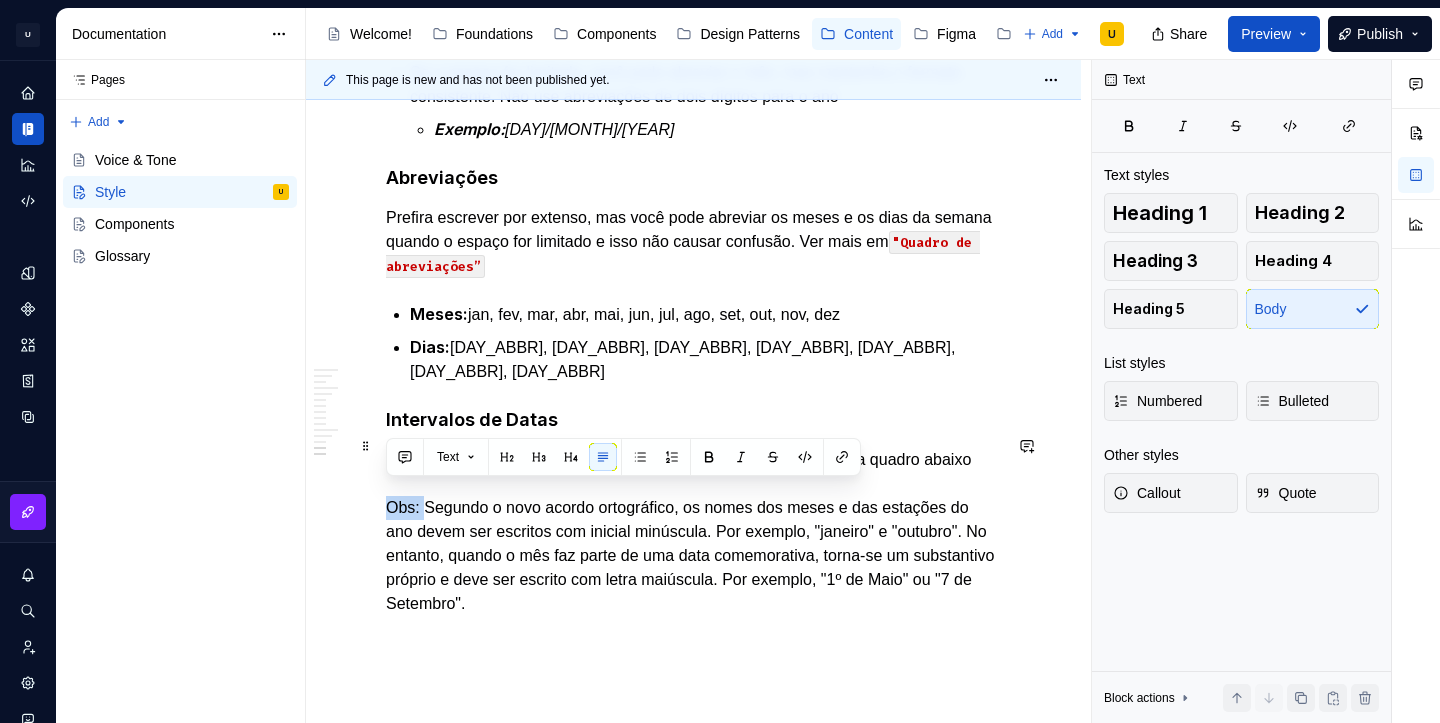 drag, startPoint x: 425, startPoint y: 492, endPoint x: 381, endPoint y: 492, distance: 44 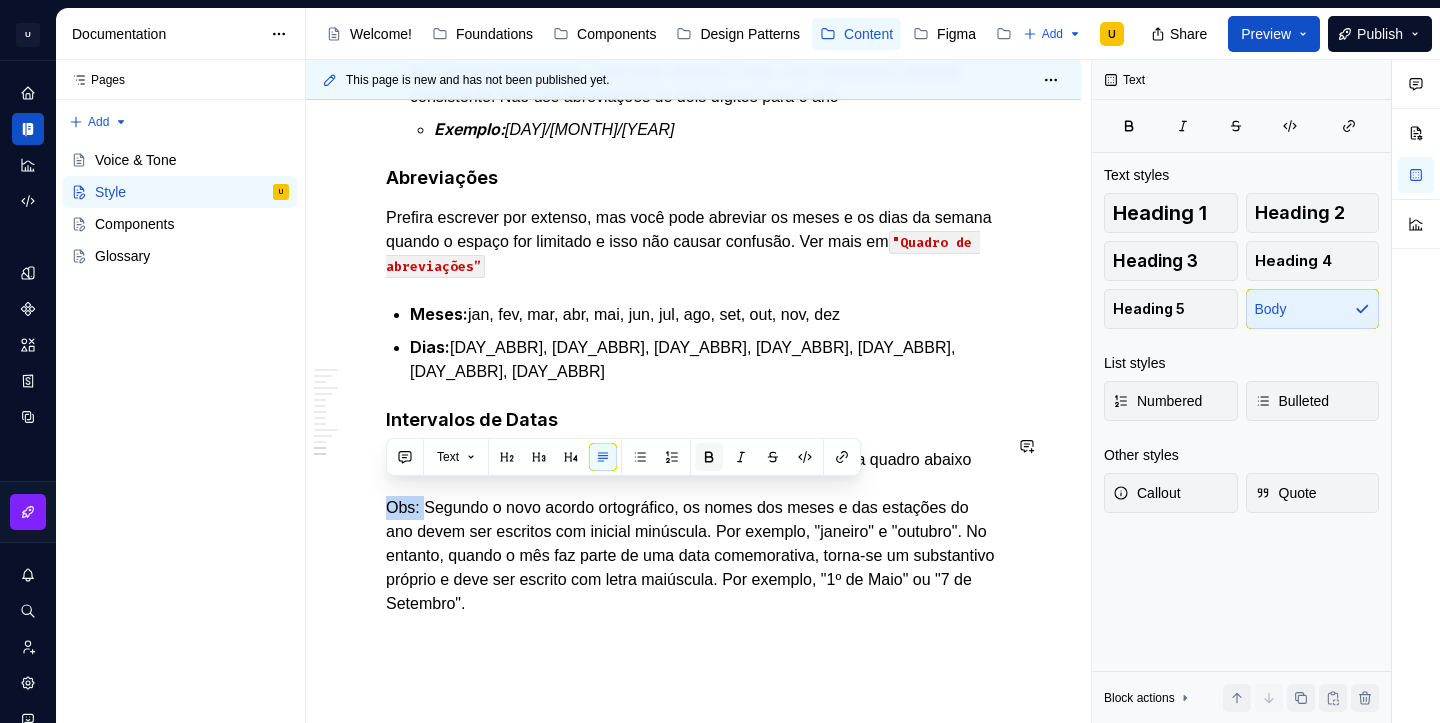 click at bounding box center (709, 457) 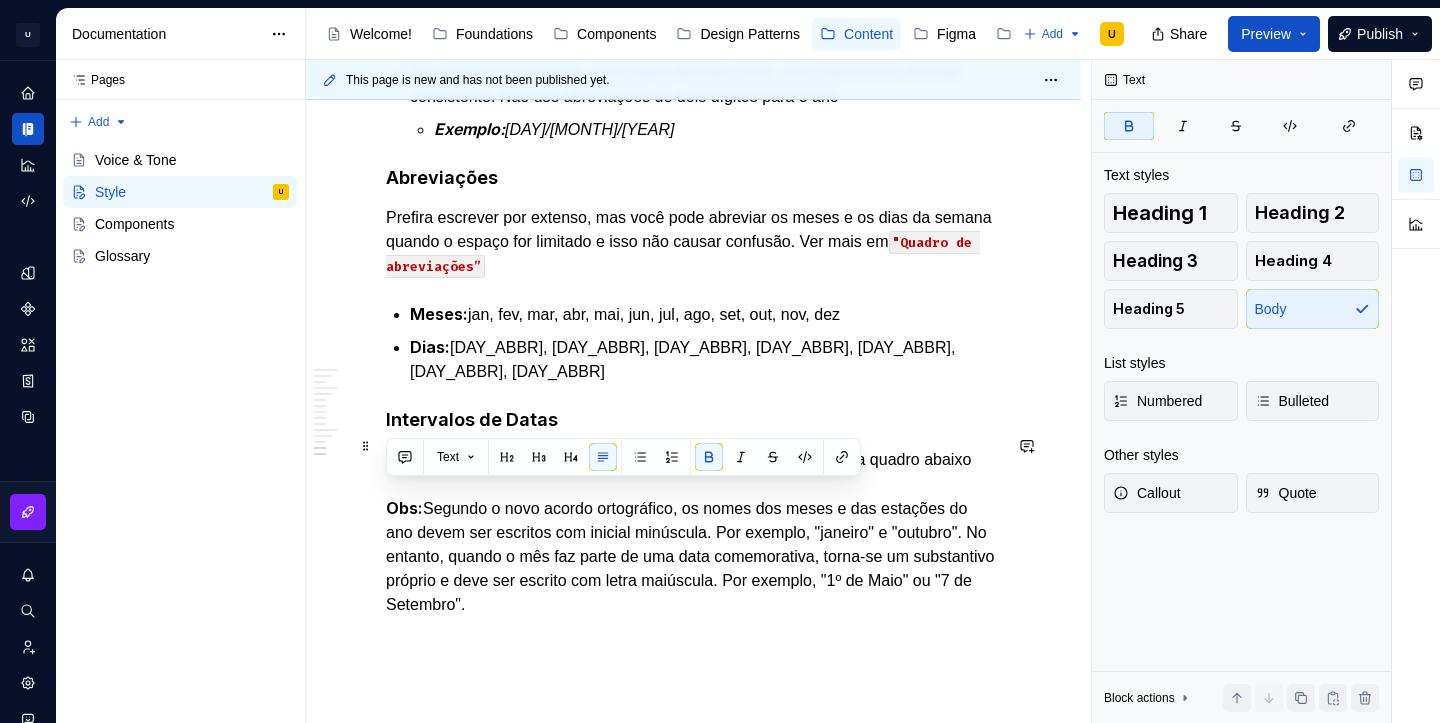 click on "Utilize datas absolutas e, quando necessário, horas absolutas. Veja quadro abaixo Obs:  Segundo o novo acordo ortográfico, os nomes dos meses e das estações do ano devem ser escritos com inicial minúscula. Por exemplo, "janeiro" e "outubro". No entanto, quando o mês faz parte de uma data comemorativa, torna-se um substantivo próprio e deve ser escrito com letra maiúscula. Por exemplo, "1º de Maio" ou "7 de Setembro"." at bounding box center (693, 532) 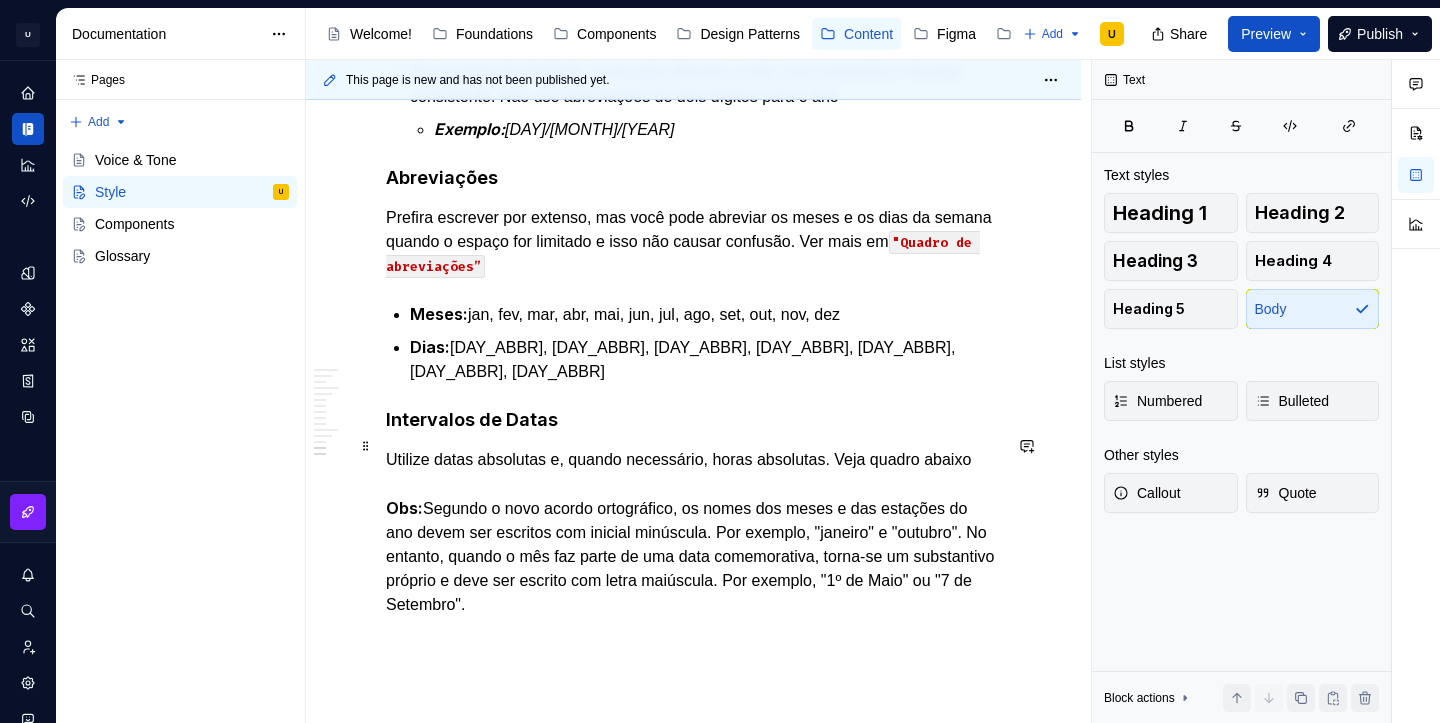 click on "Utilize datas absolutas e, quando necessário, horas absolutas. Veja quadro abaixo Obs:  Segundo o novo acordo ortográfico, os nomes dos meses e das estações do ano devem ser escritos com inicial minúscula. Por exemplo, "janeiro" e "outubro". No entanto, quando o mês faz parte de uma data comemorativa, torna-se um substantivo próprio e deve ser escrito com letra maiúscula. Por exemplo, "1º de Maio" ou "7 de Setembro"." at bounding box center [693, 532] 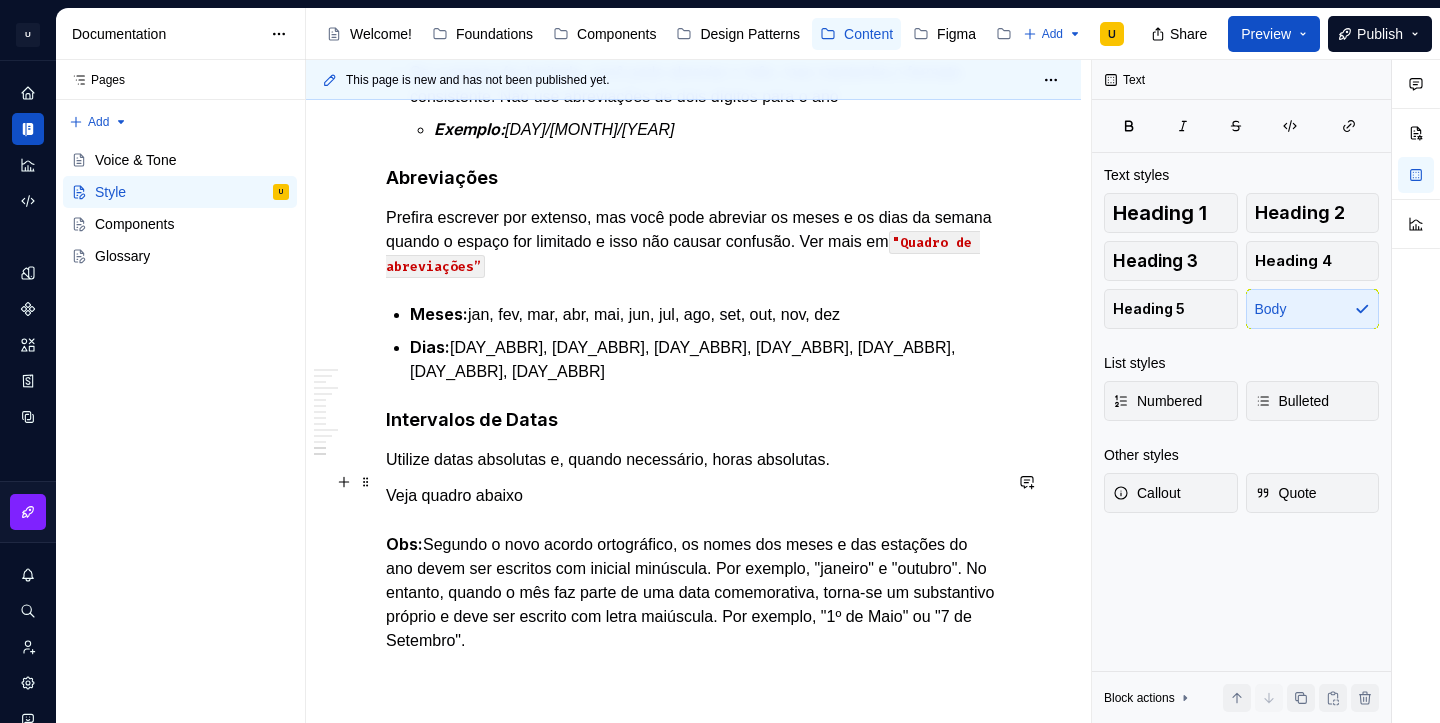 click on "Obs:" at bounding box center [404, 544] 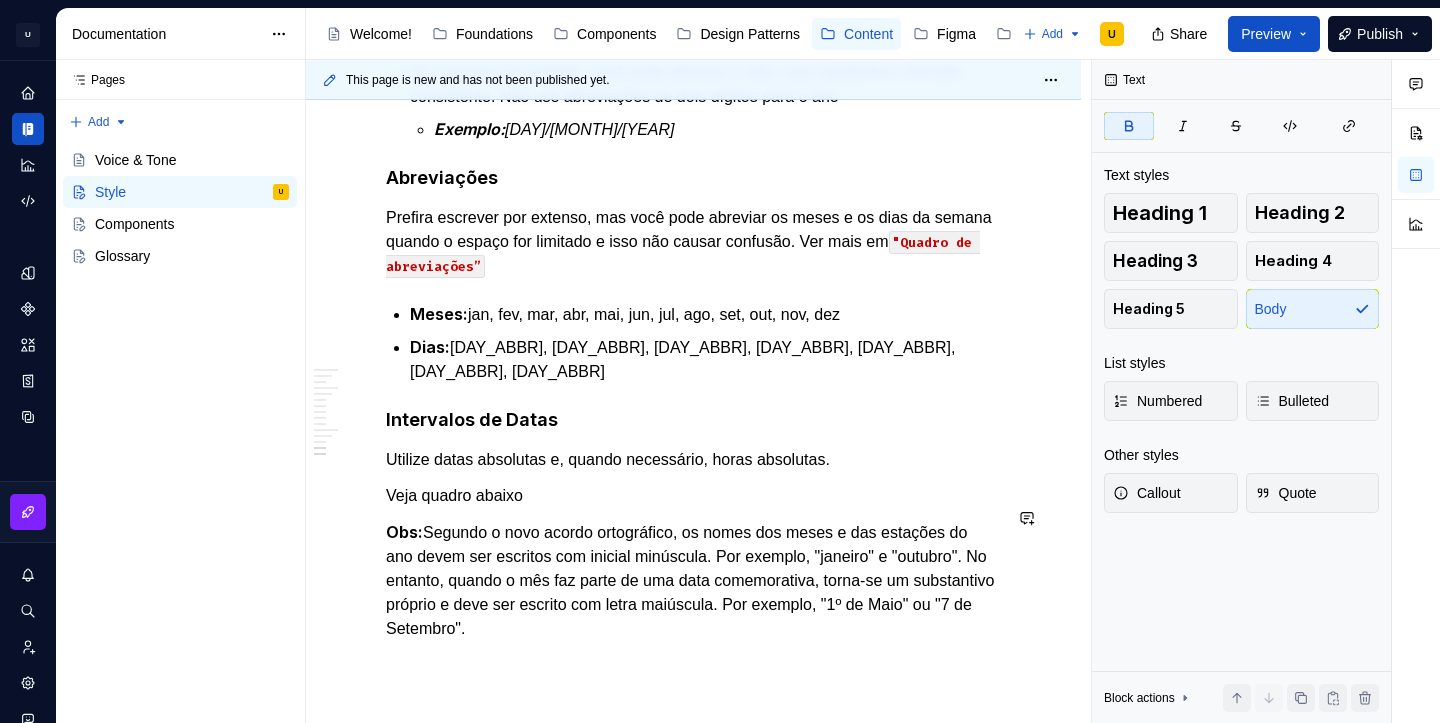 click on "**********" at bounding box center [693, -780] 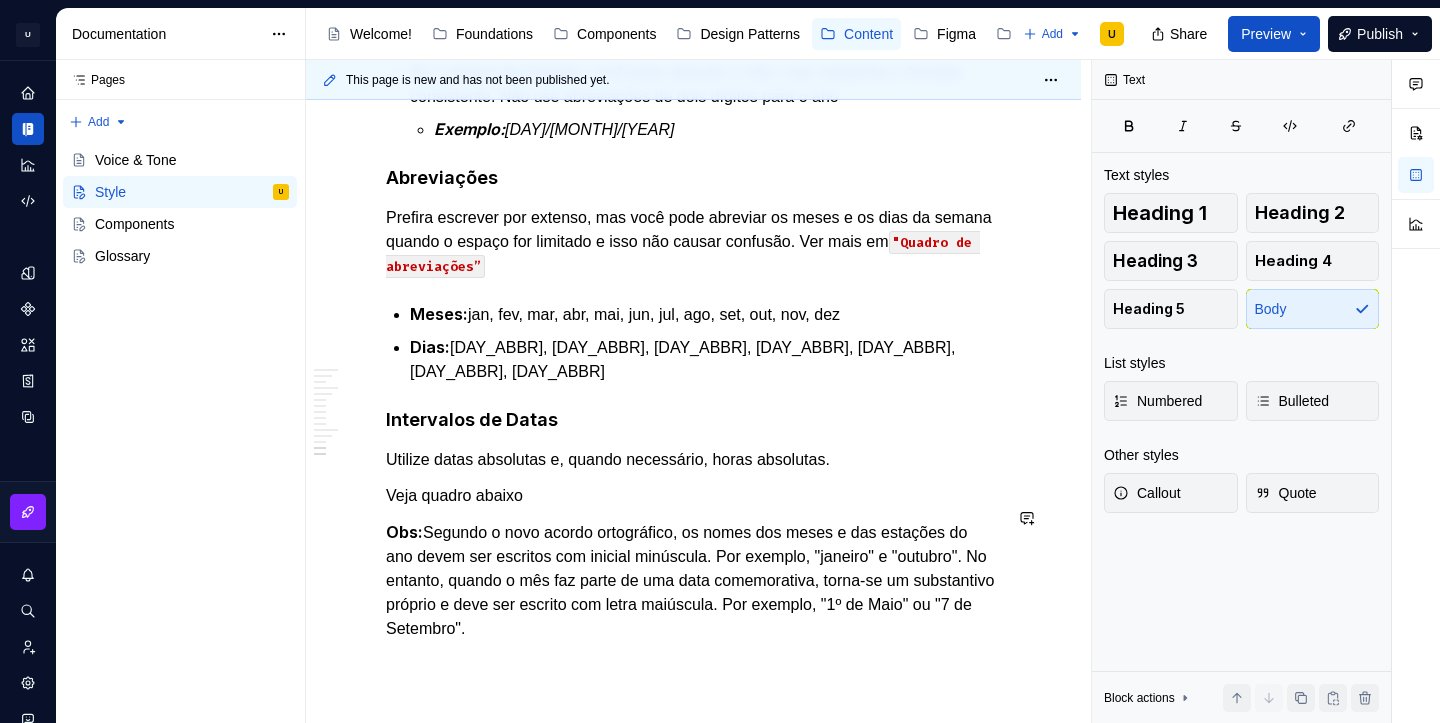 click on "**********" at bounding box center (693, -780) 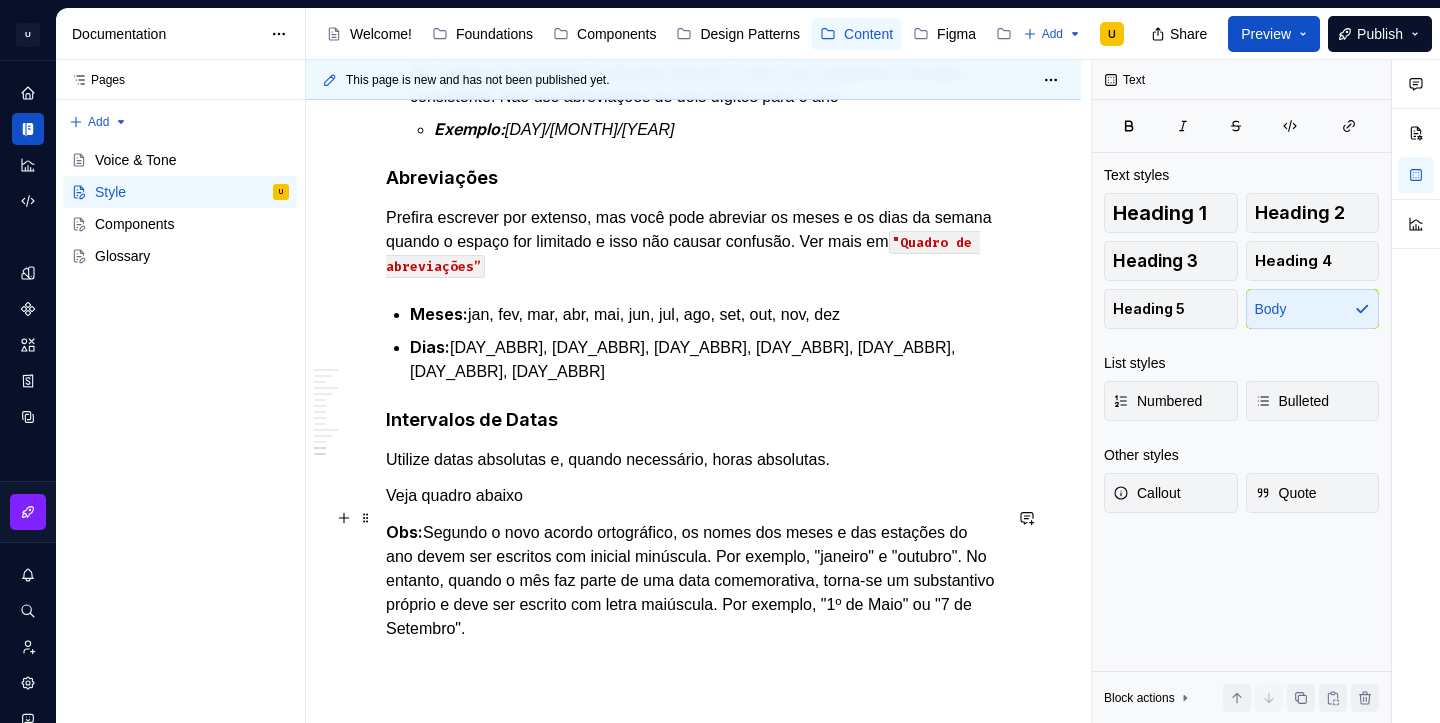 click on "Obs: Segundo o novo acordo ortográfico, os nomes dos meses e das estações do ano devem ser escritos com inicial minúscula. Por exemplo, "janeiro" e "outubro". No entanto, quando o mês faz parte de uma data comemorativa, torna-se um substantivo próprio e deve ser escrito com letra maiúscula. Por exemplo, "1º de Maio" ou "7 de Setembro"." at bounding box center [693, 580] 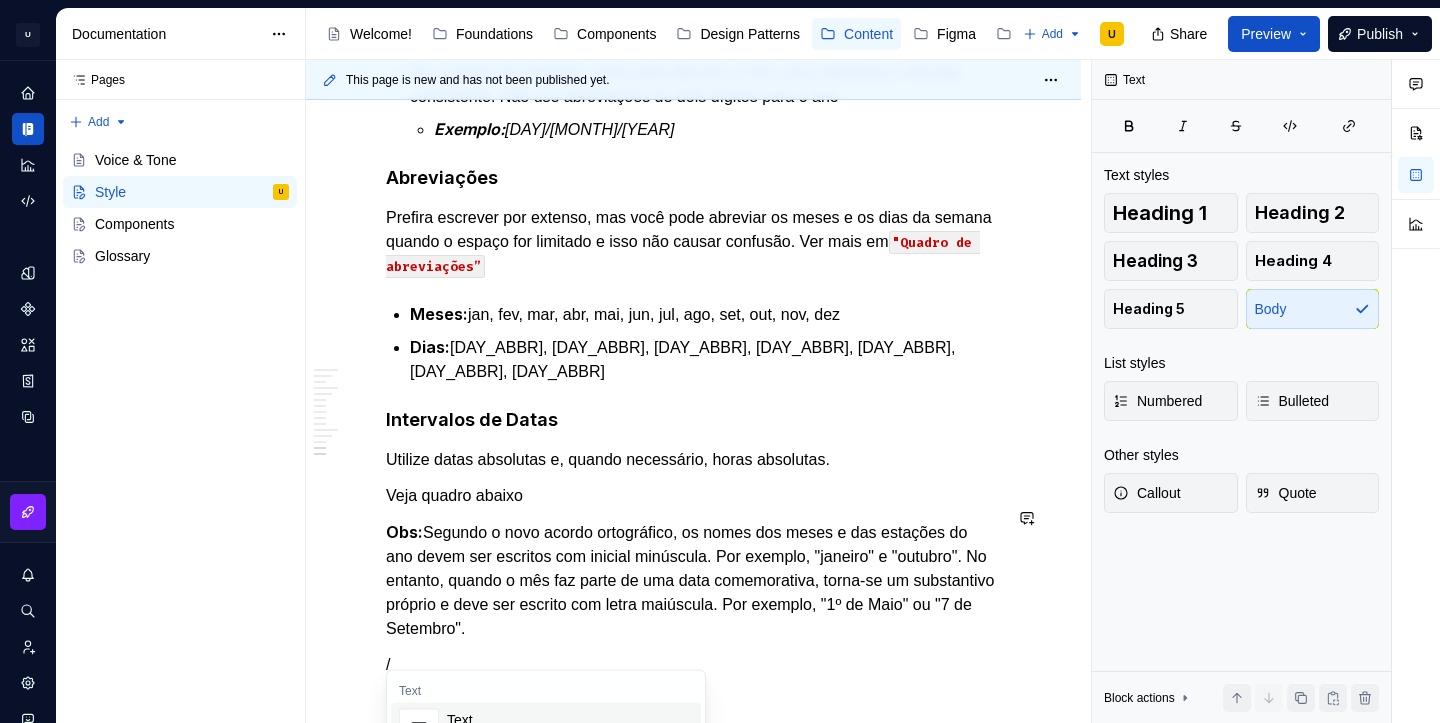 scroll, scrollTop: 2721, scrollLeft: 0, axis: vertical 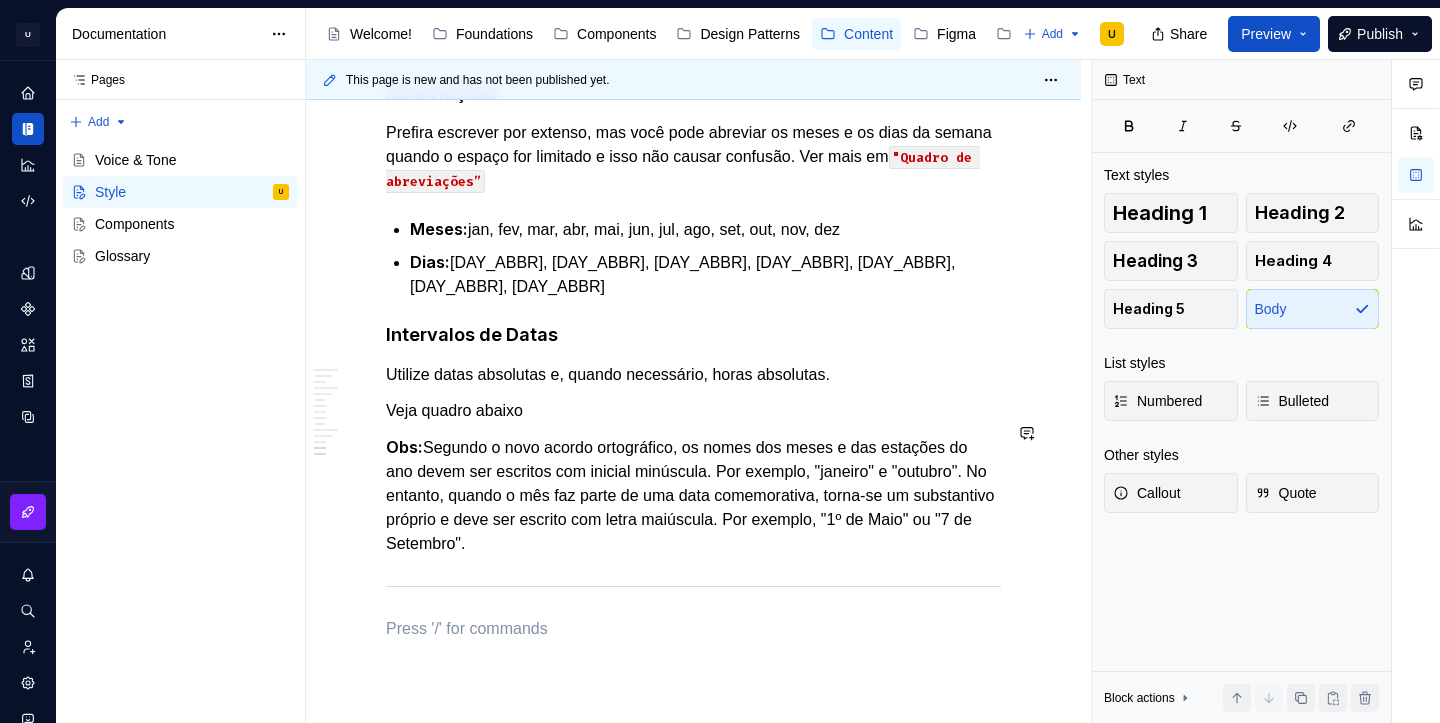 click on "**********" at bounding box center [693, -834] 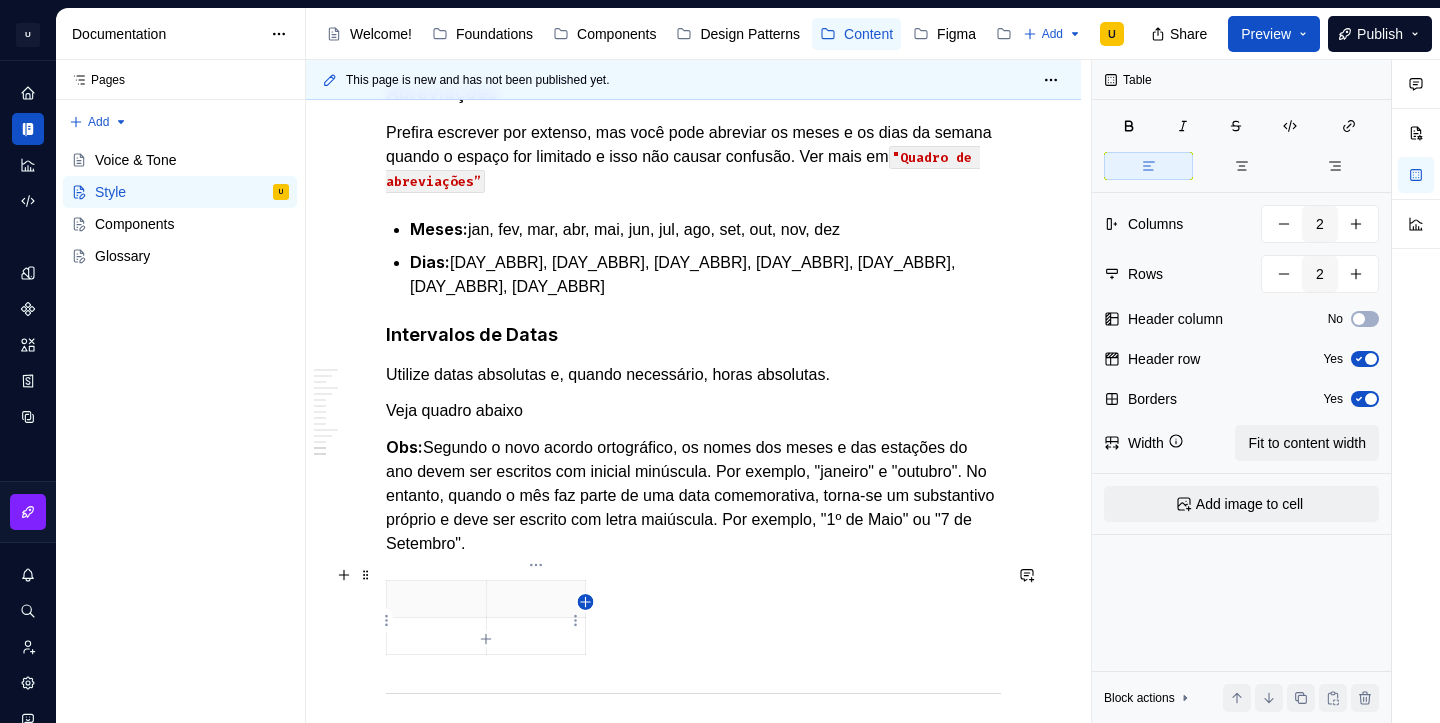 click 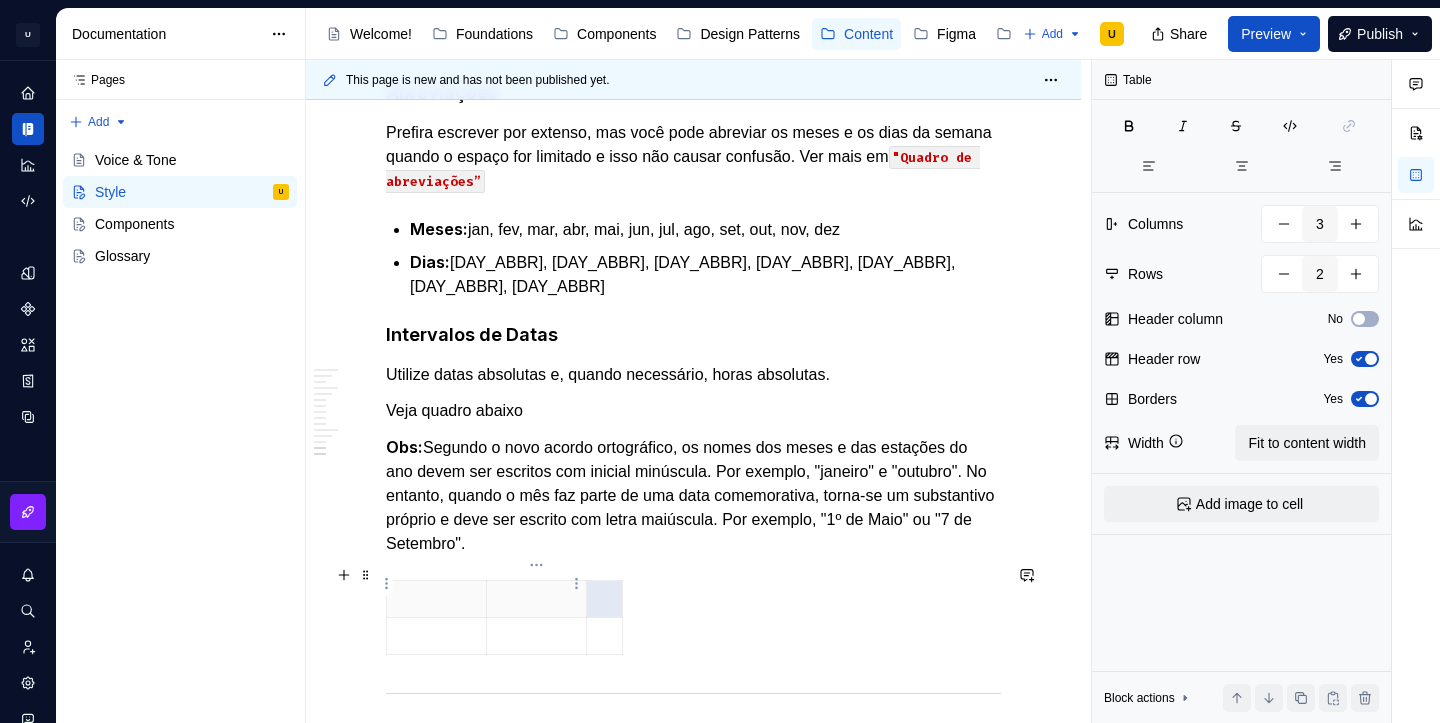 click at bounding box center (536, 599) 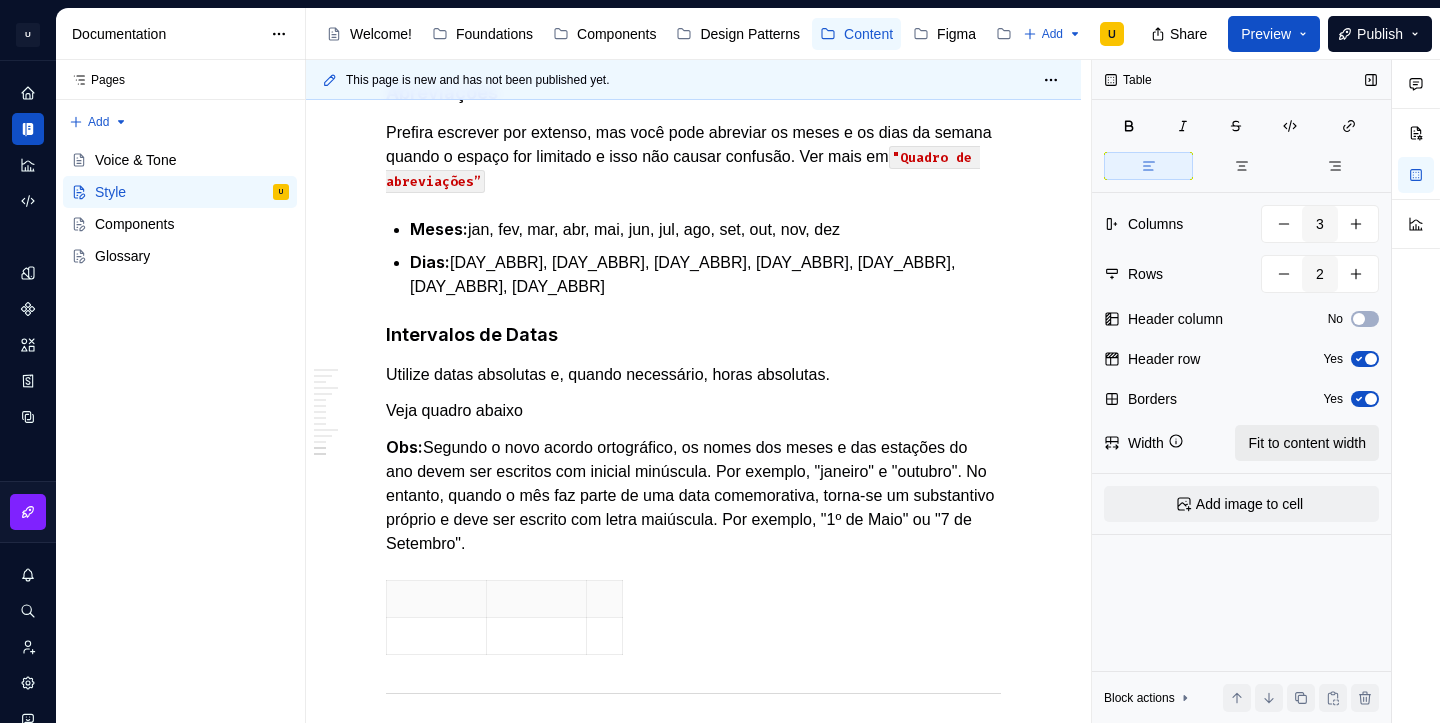 click on "Fit to content width" at bounding box center (1307, 443) 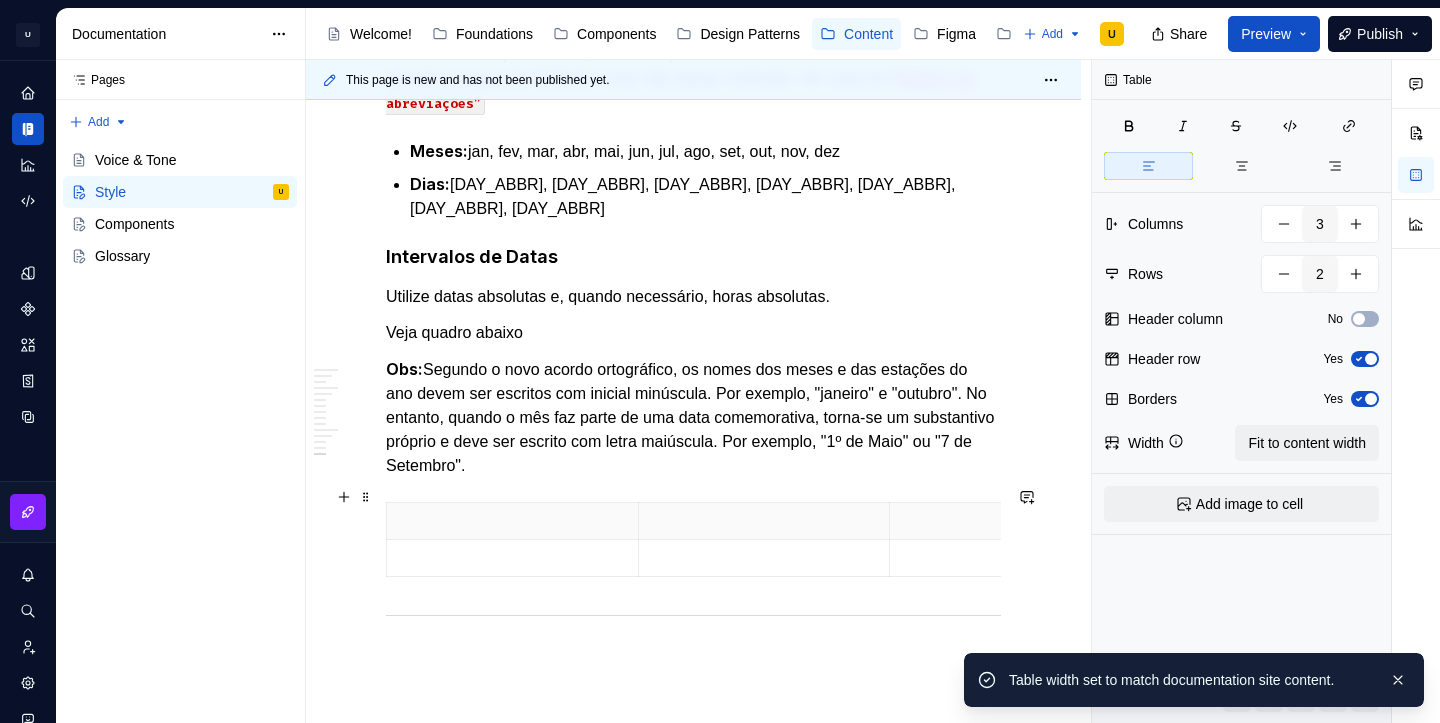 scroll, scrollTop: 2855, scrollLeft: 0, axis: vertical 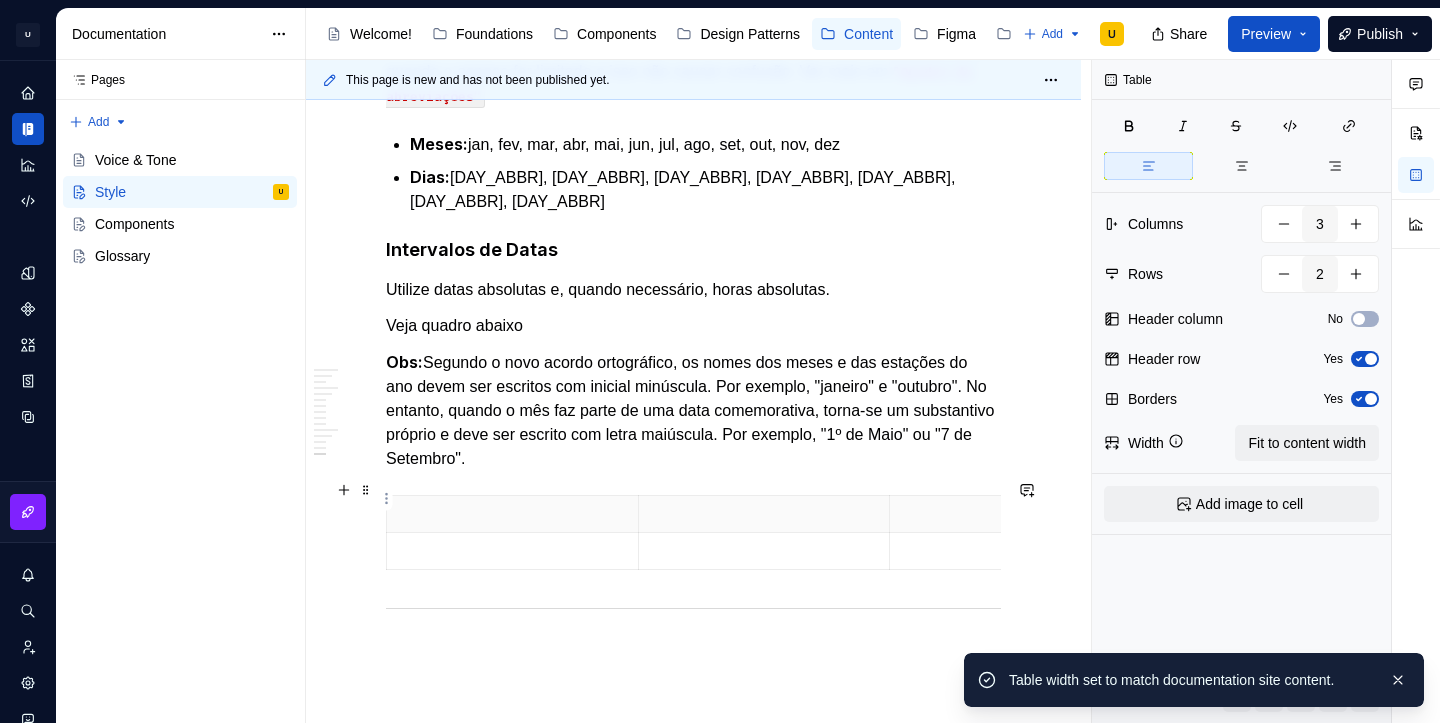 click at bounding box center [1015, 514] 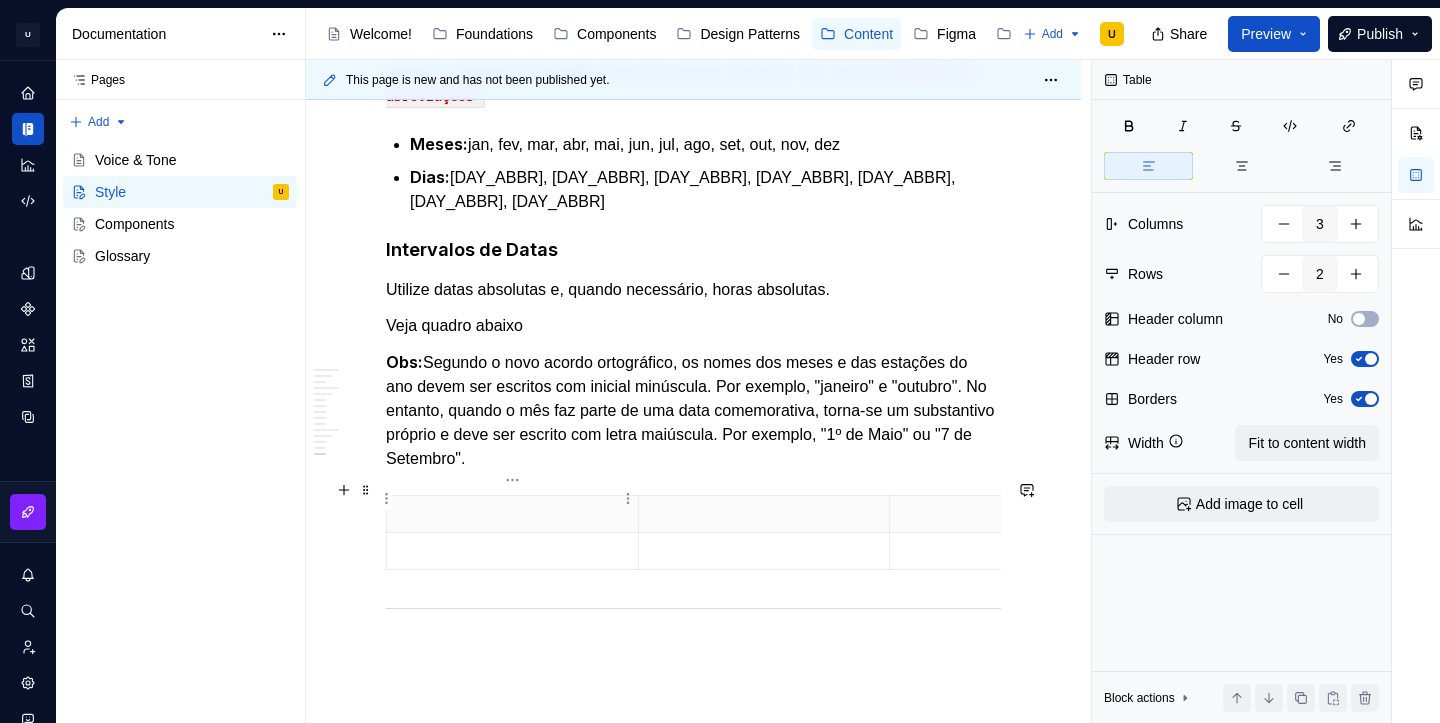 click at bounding box center (512, 514) 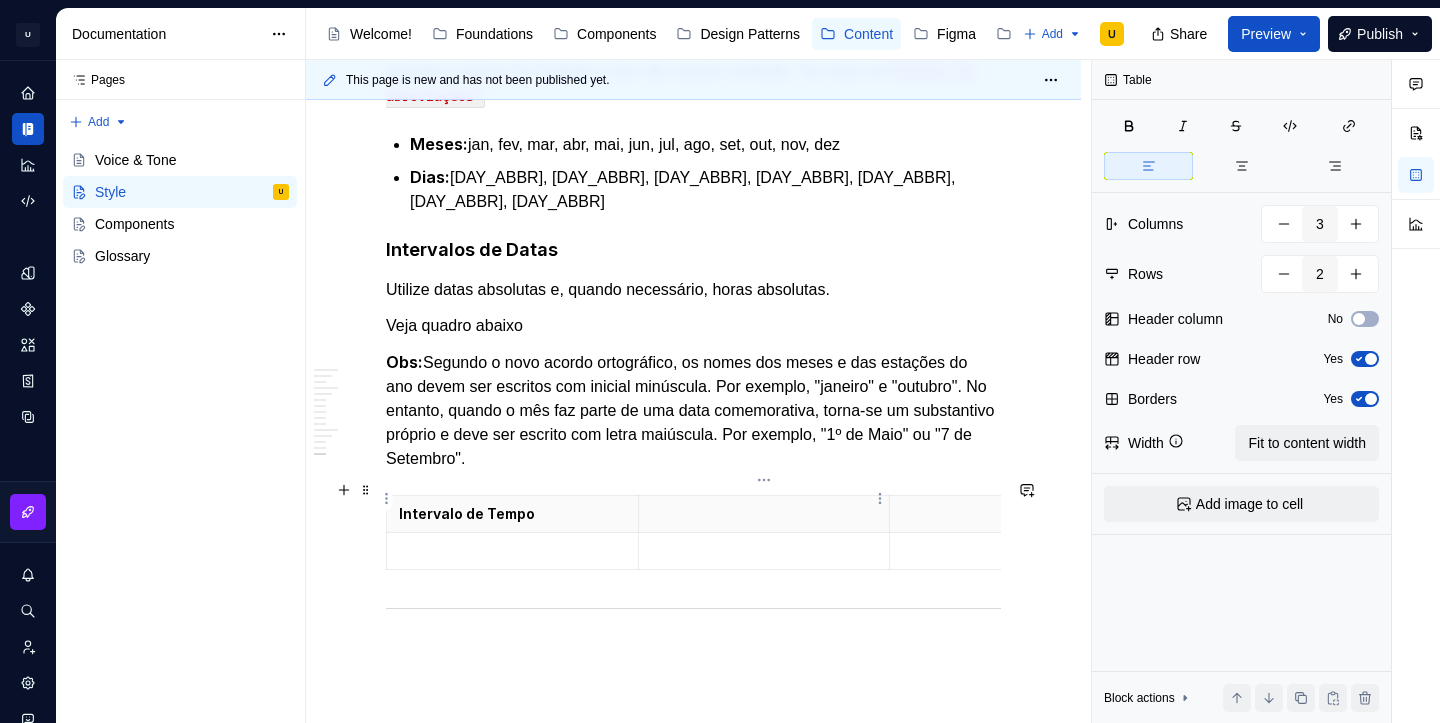 click at bounding box center [764, 514] 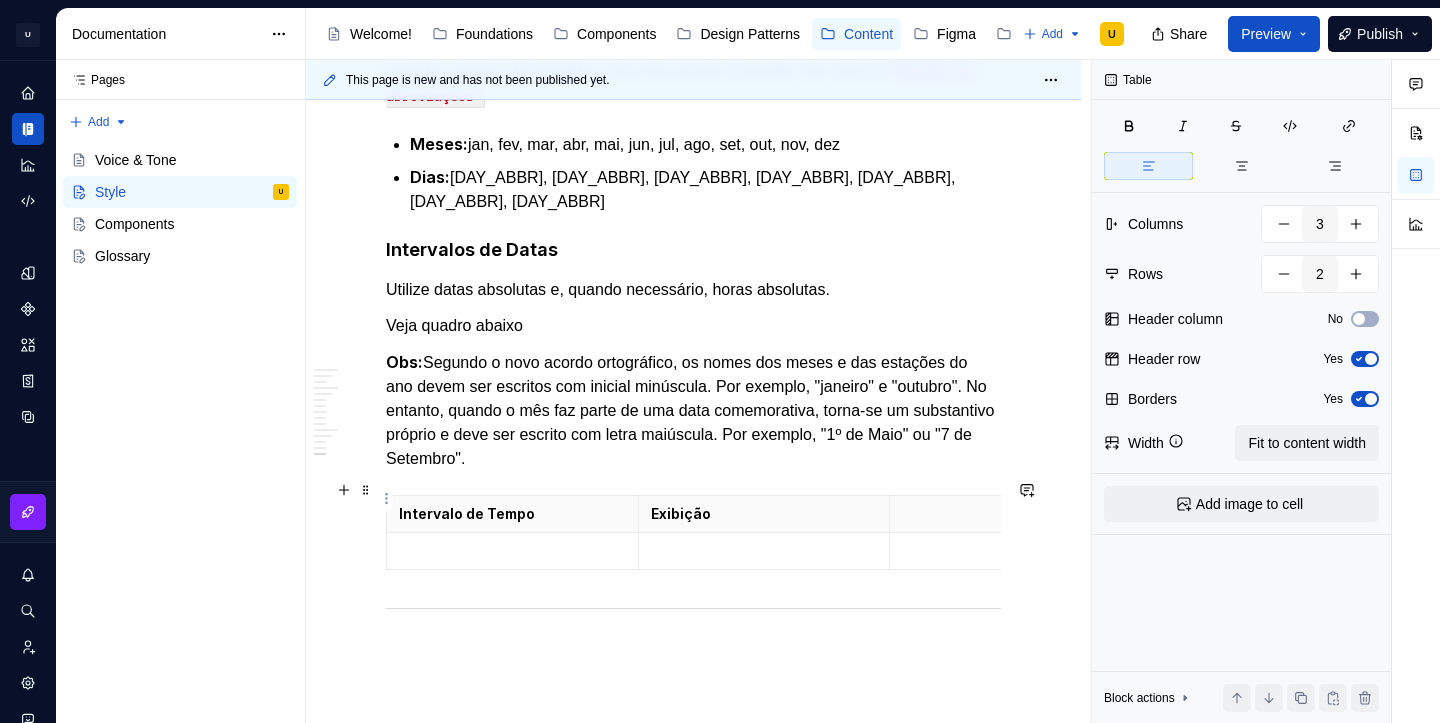 click at bounding box center [1016, 514] 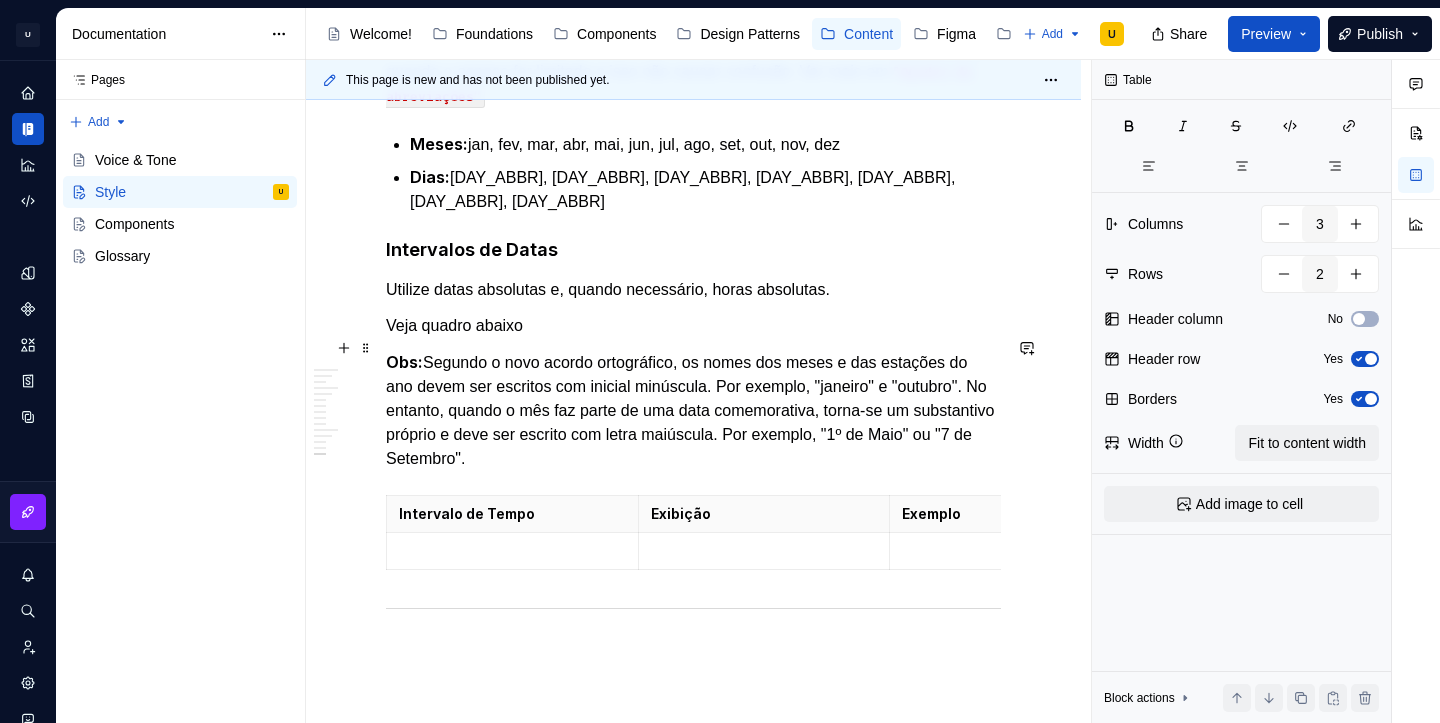 click on "Obs: Segundo o novo acordo ortográfico, os nomes dos meses e das estações do ano devem ser escritos com inicial minúscula. Por exemplo, "janeiro" e "outubro". No entanto, quando o mês faz parte de uma data comemorativa, torna-se um substantivo próprio e deve ser escrito com letra maiúscula. Por exemplo, "1º de Maio" ou "7 de Setembro"." at bounding box center [693, 410] 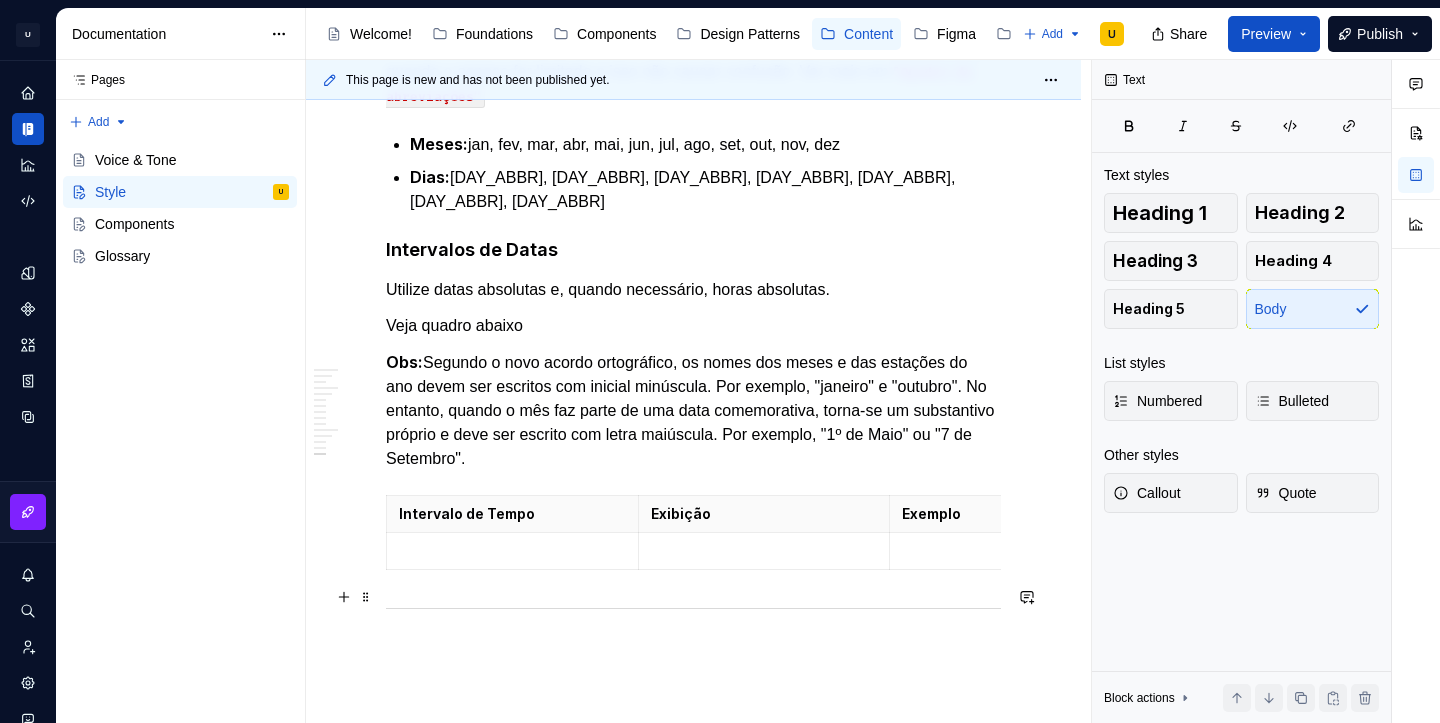 click at bounding box center [693, 608] 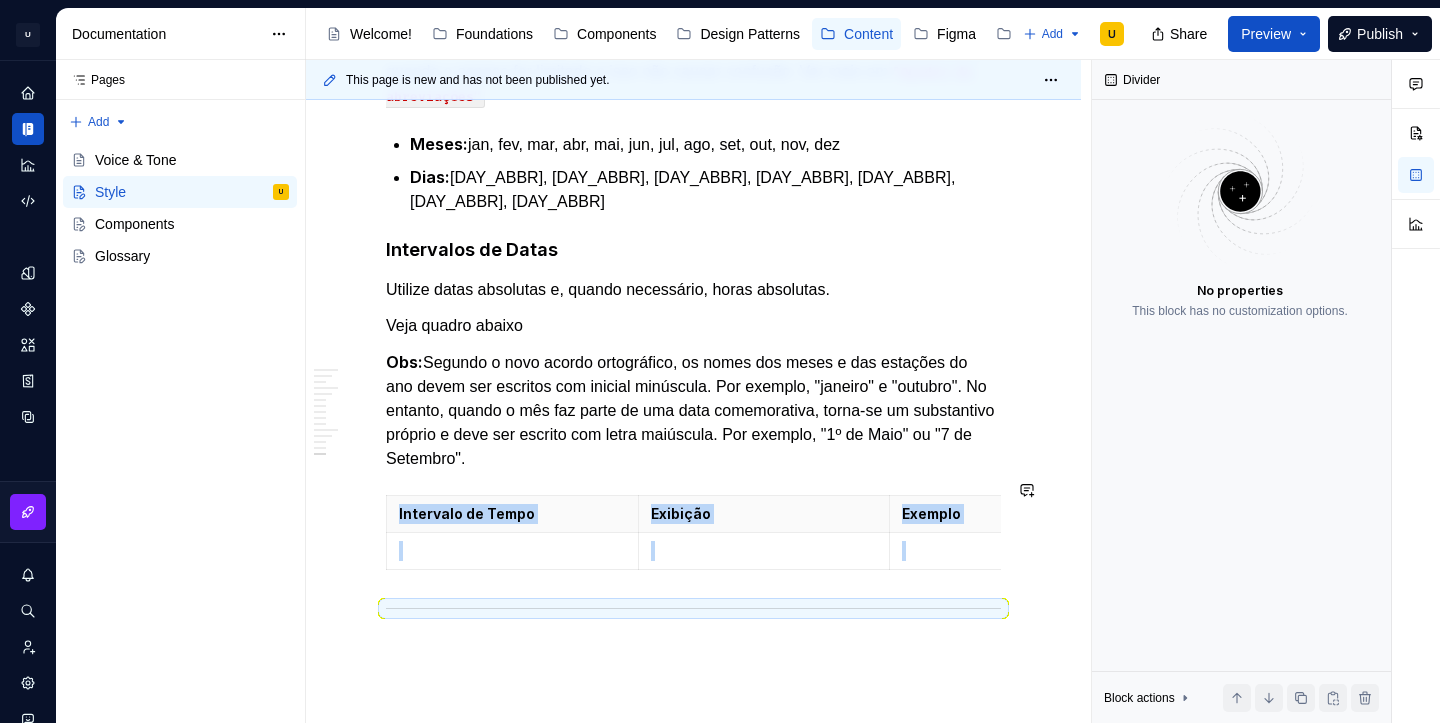 click on "**********" at bounding box center [693, -866] 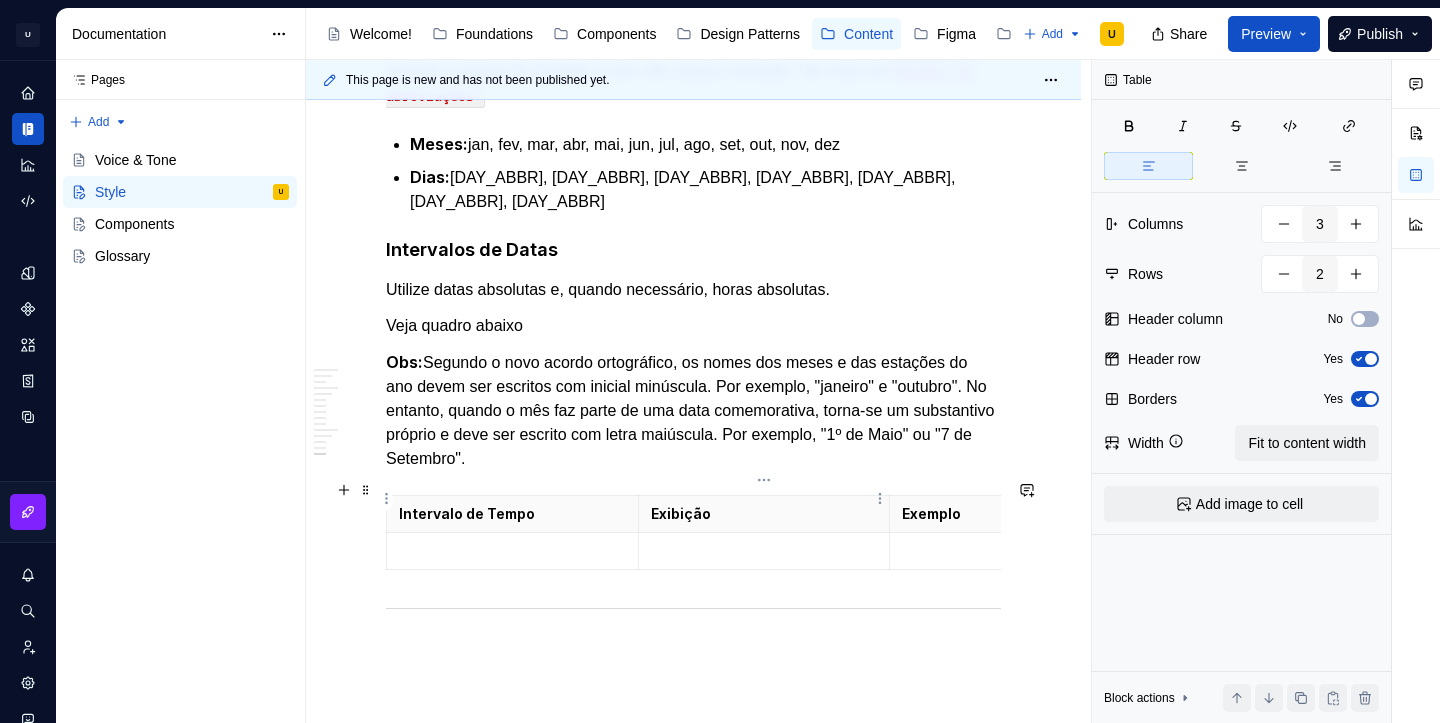 click on "Exibição" at bounding box center [764, 514] 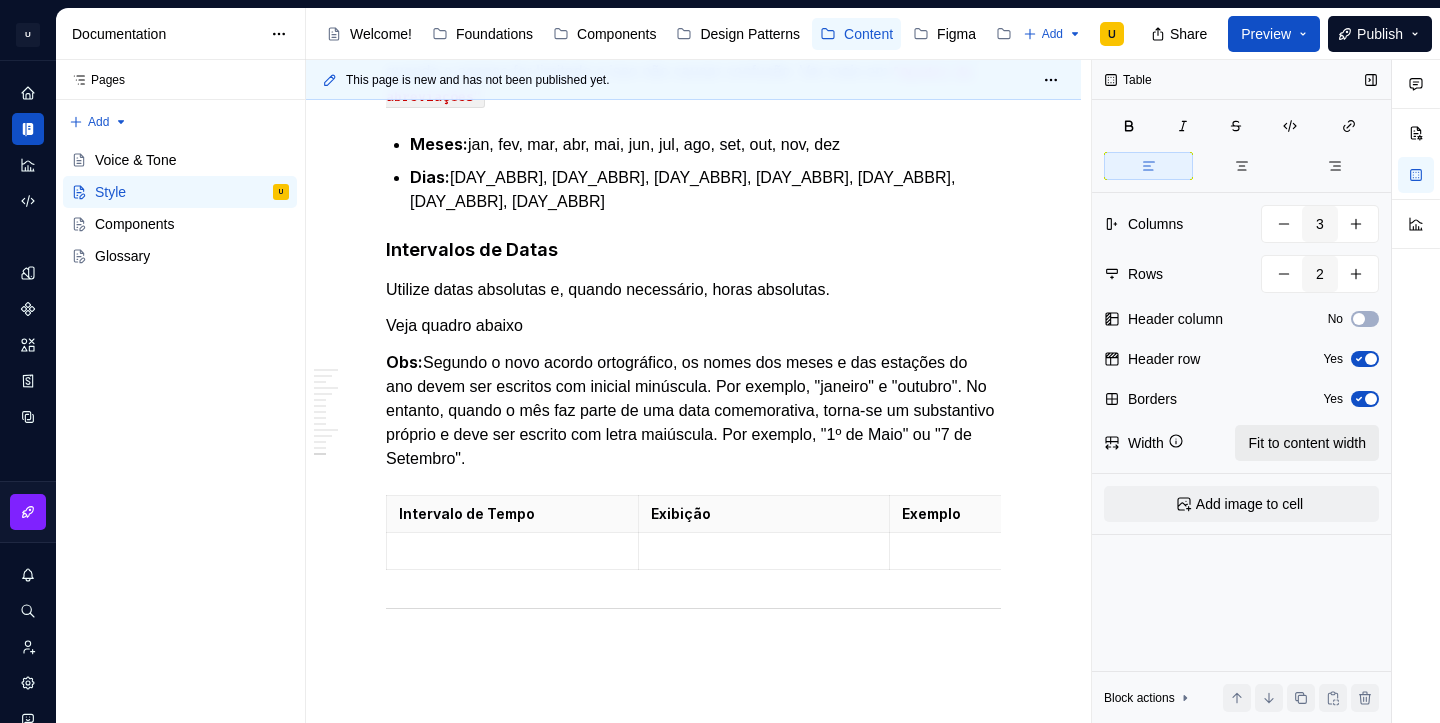 click on "Fit to content width" at bounding box center (1307, 443) 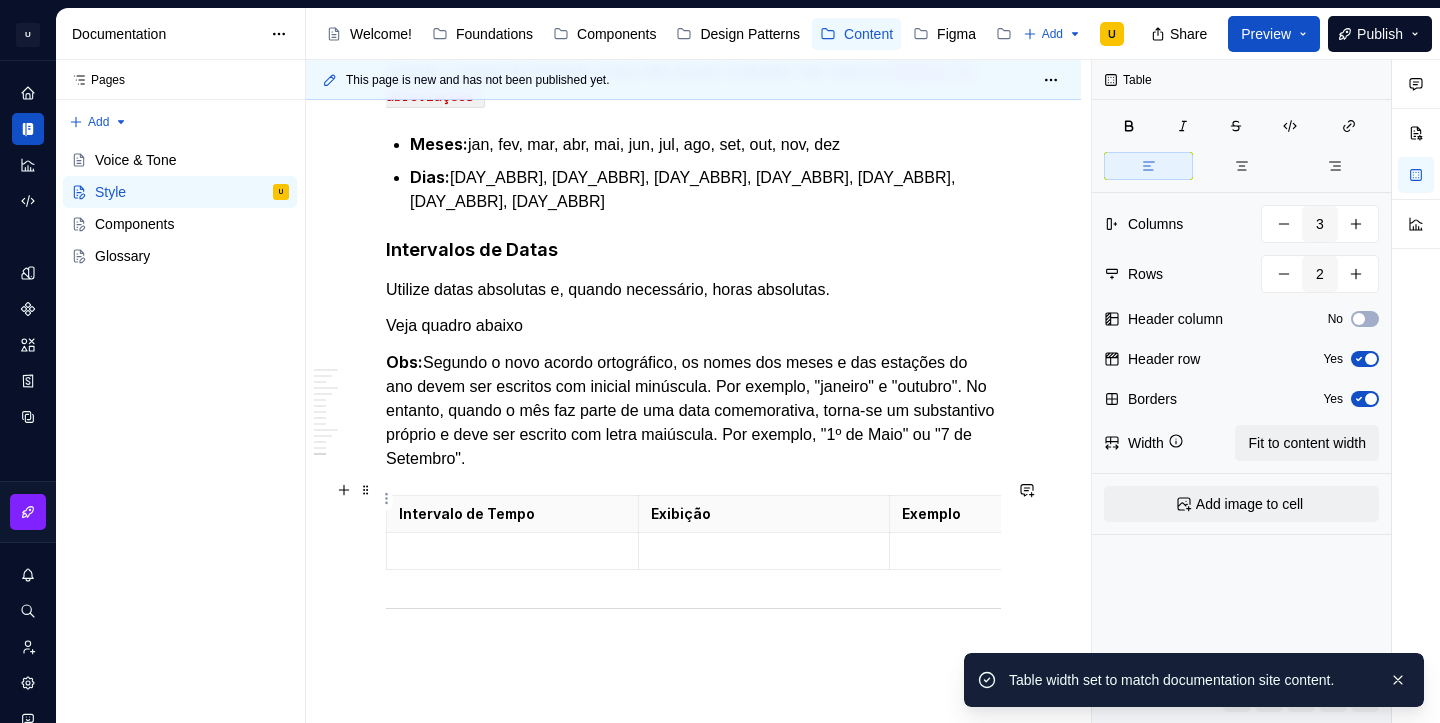 click on "Exemplo" at bounding box center (1015, 514) 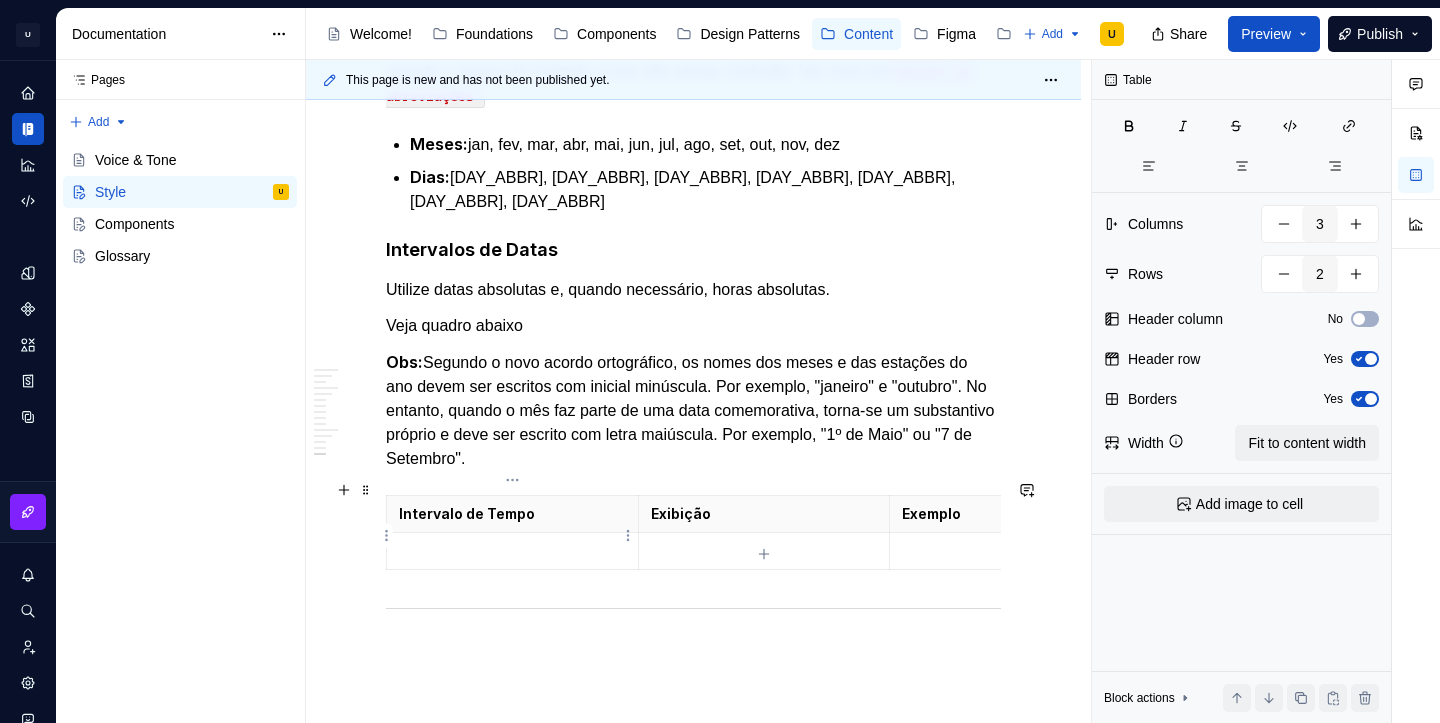 click at bounding box center (512, 551) 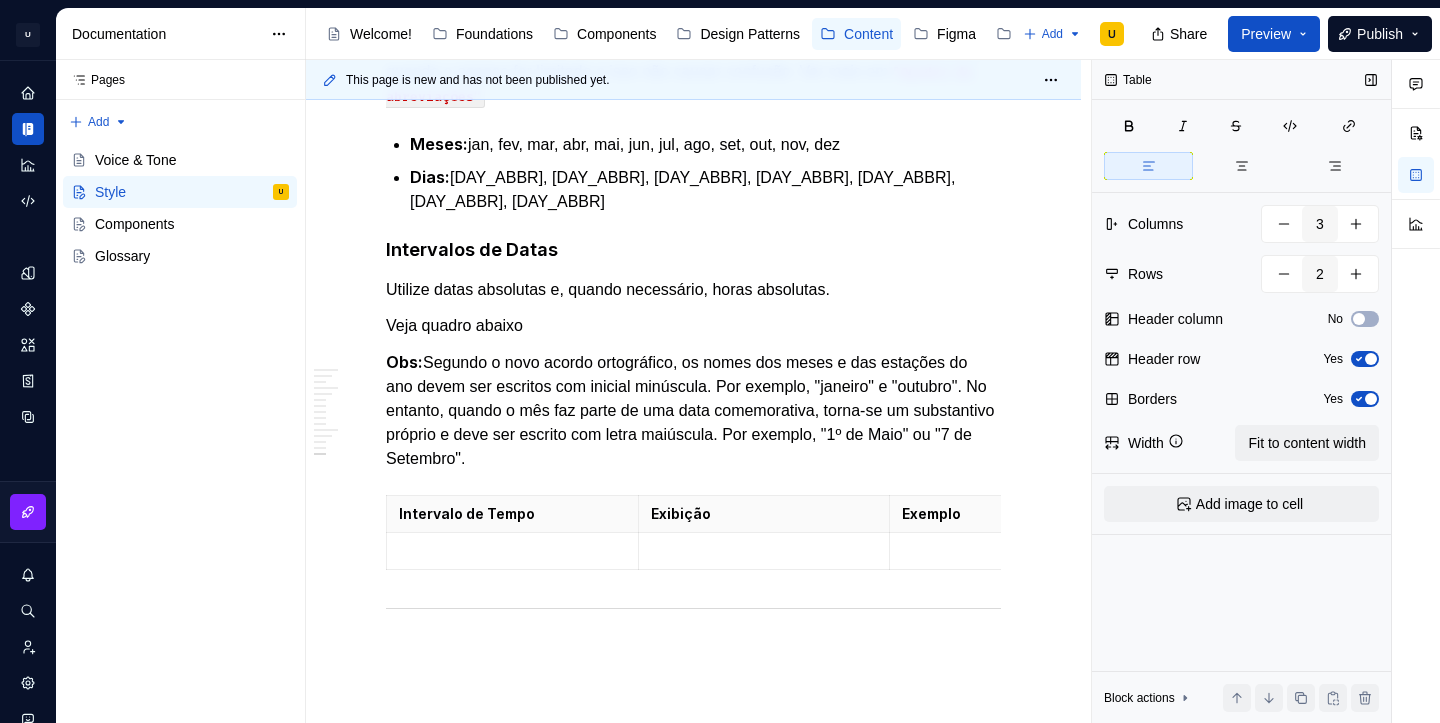click at bounding box center (1371, 399) 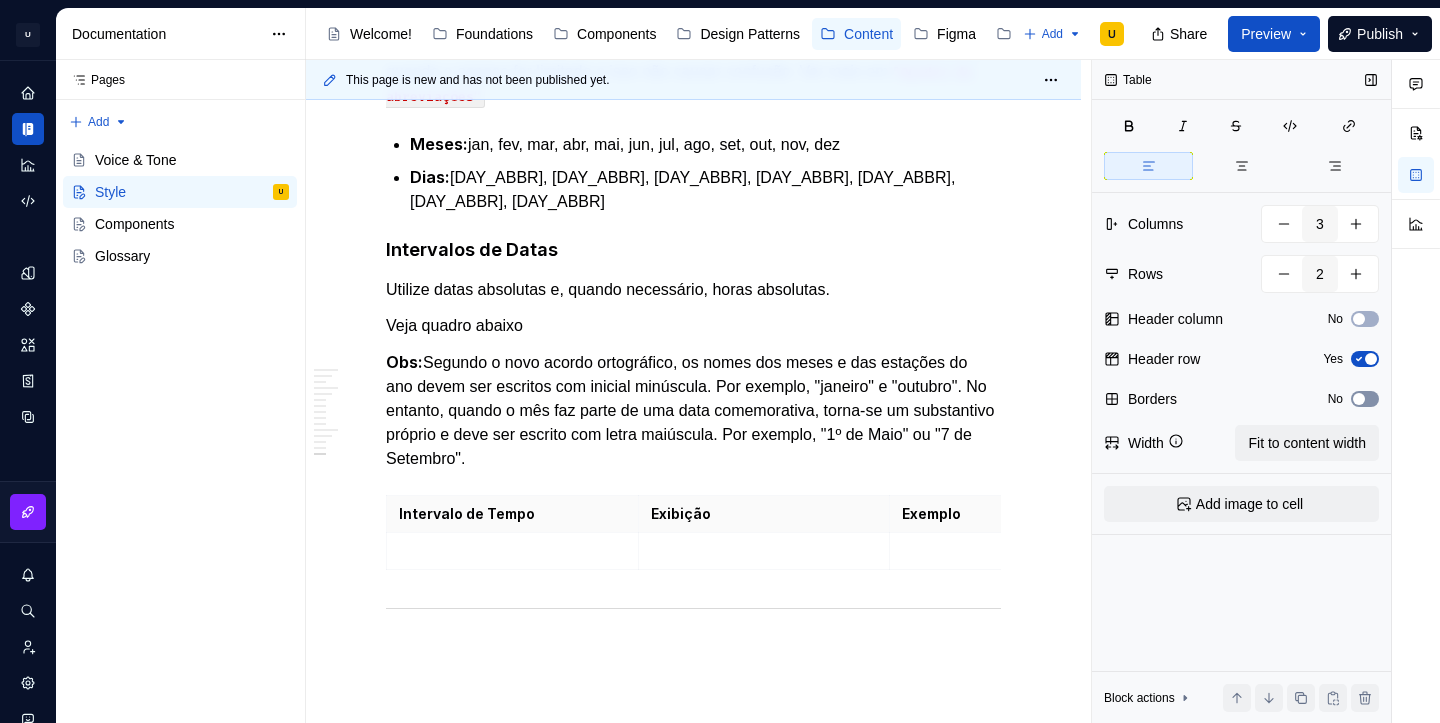 click on "No" at bounding box center [1365, 399] 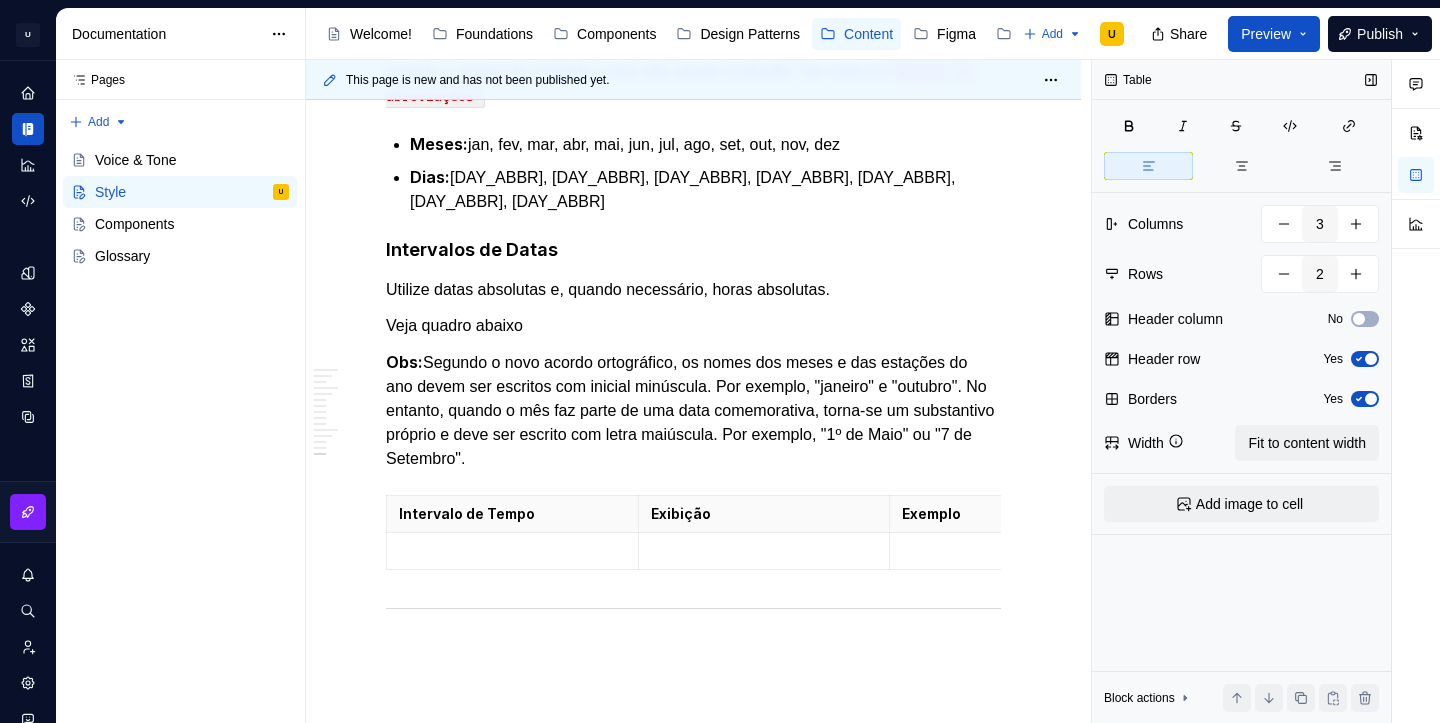 click at bounding box center [1371, 399] 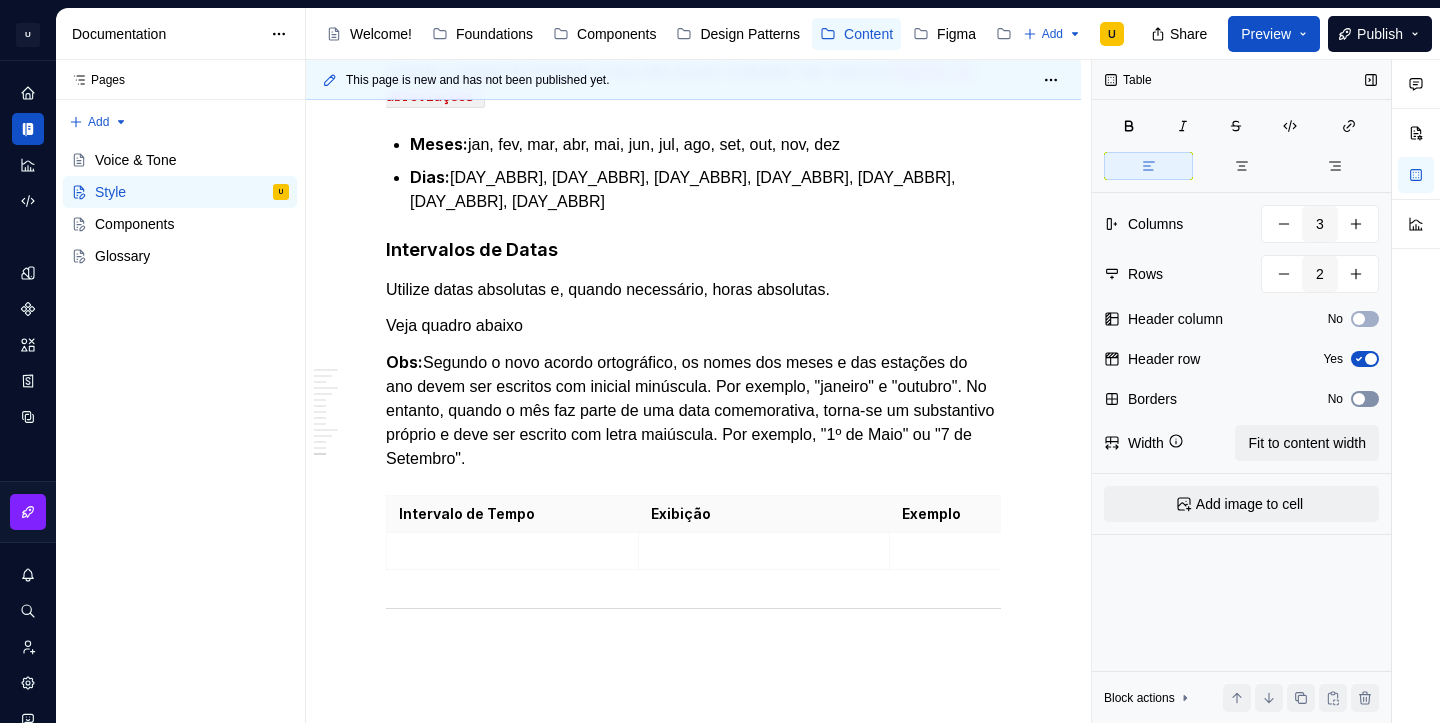 click on "No" at bounding box center (1365, 399) 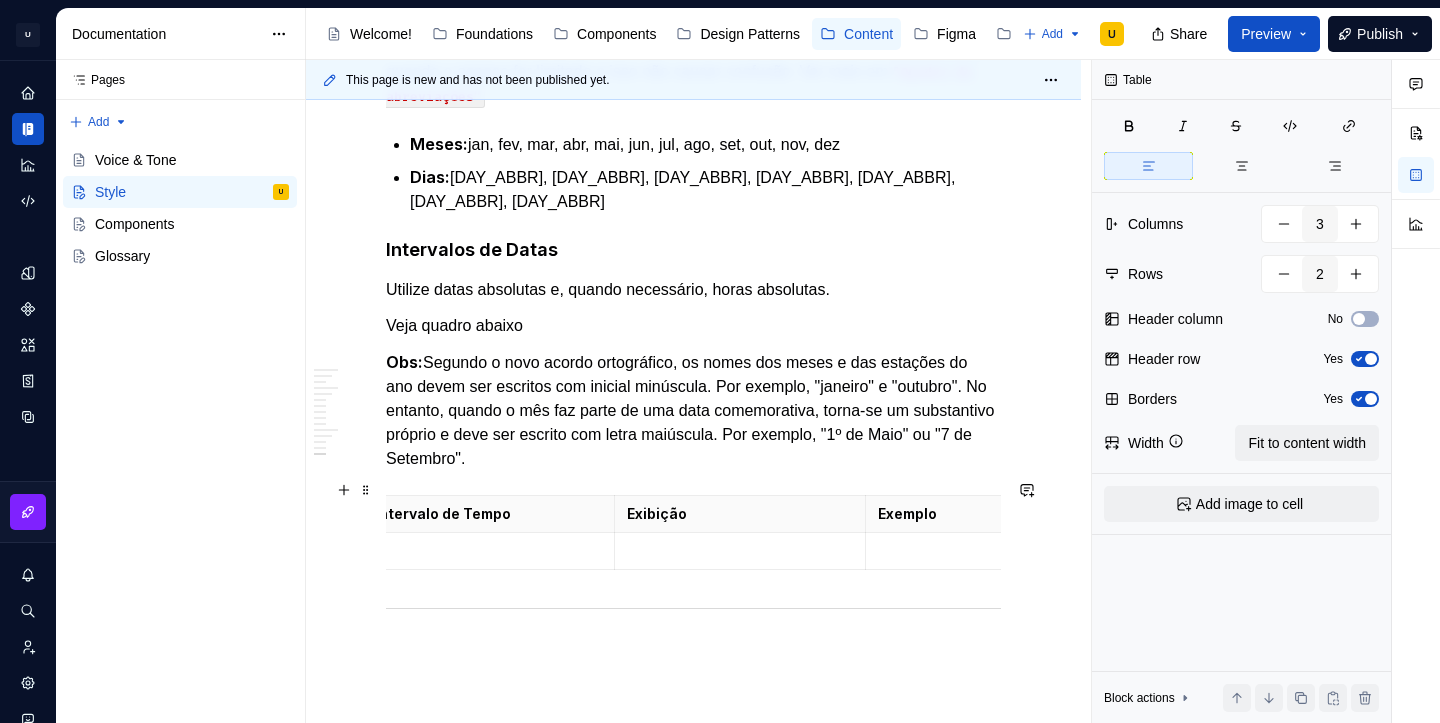 scroll, scrollTop: 0, scrollLeft: 24, axis: horizontal 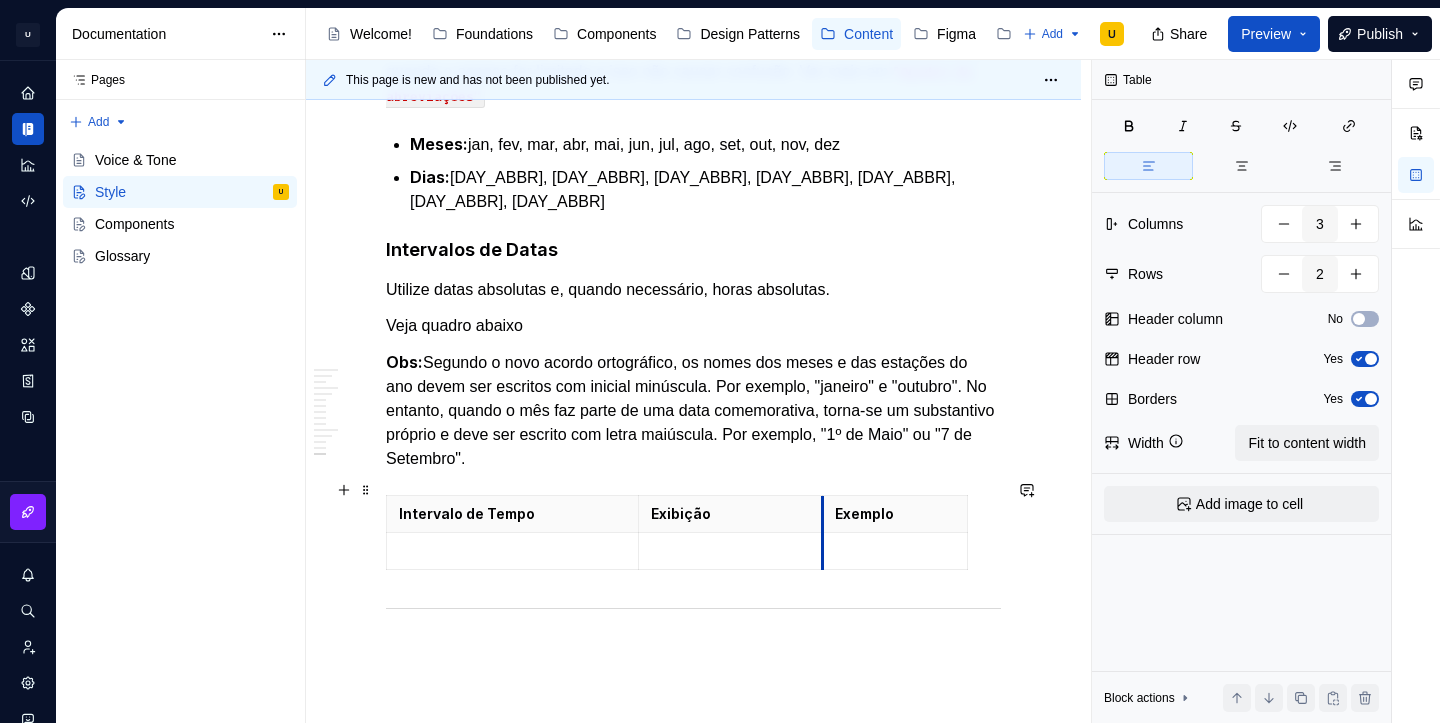 drag, startPoint x: 865, startPoint y: 497, endPoint x: 796, endPoint y: 497, distance: 69 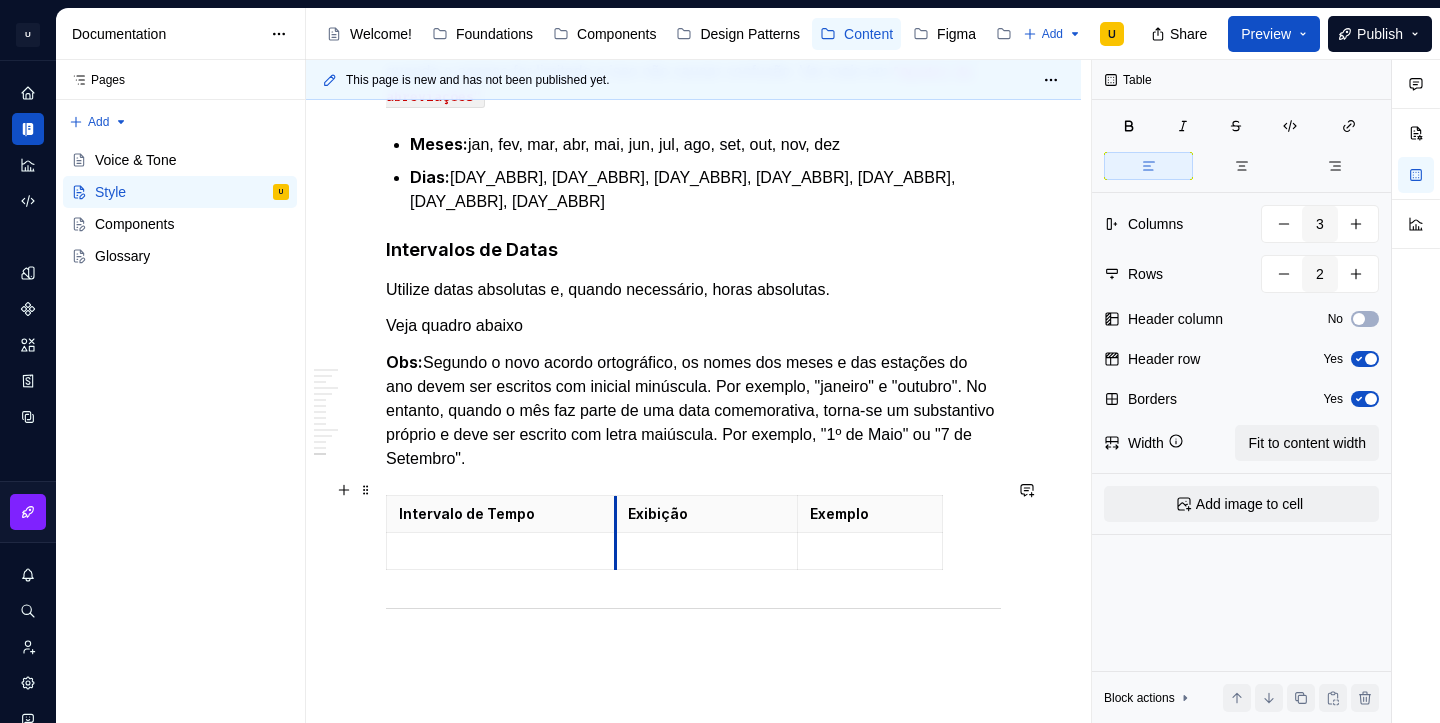 drag, startPoint x: 637, startPoint y: 492, endPoint x: 567, endPoint y: 493, distance: 70.00714 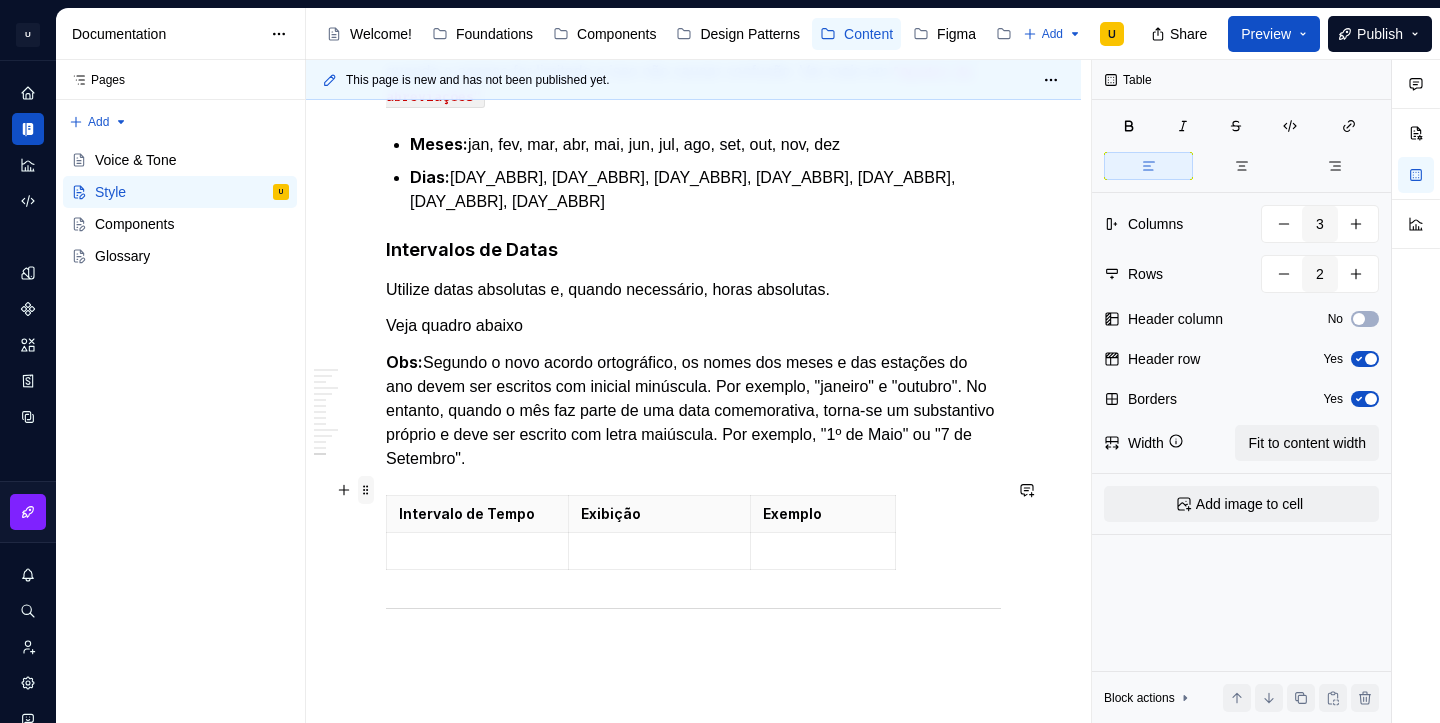 click at bounding box center [366, 490] 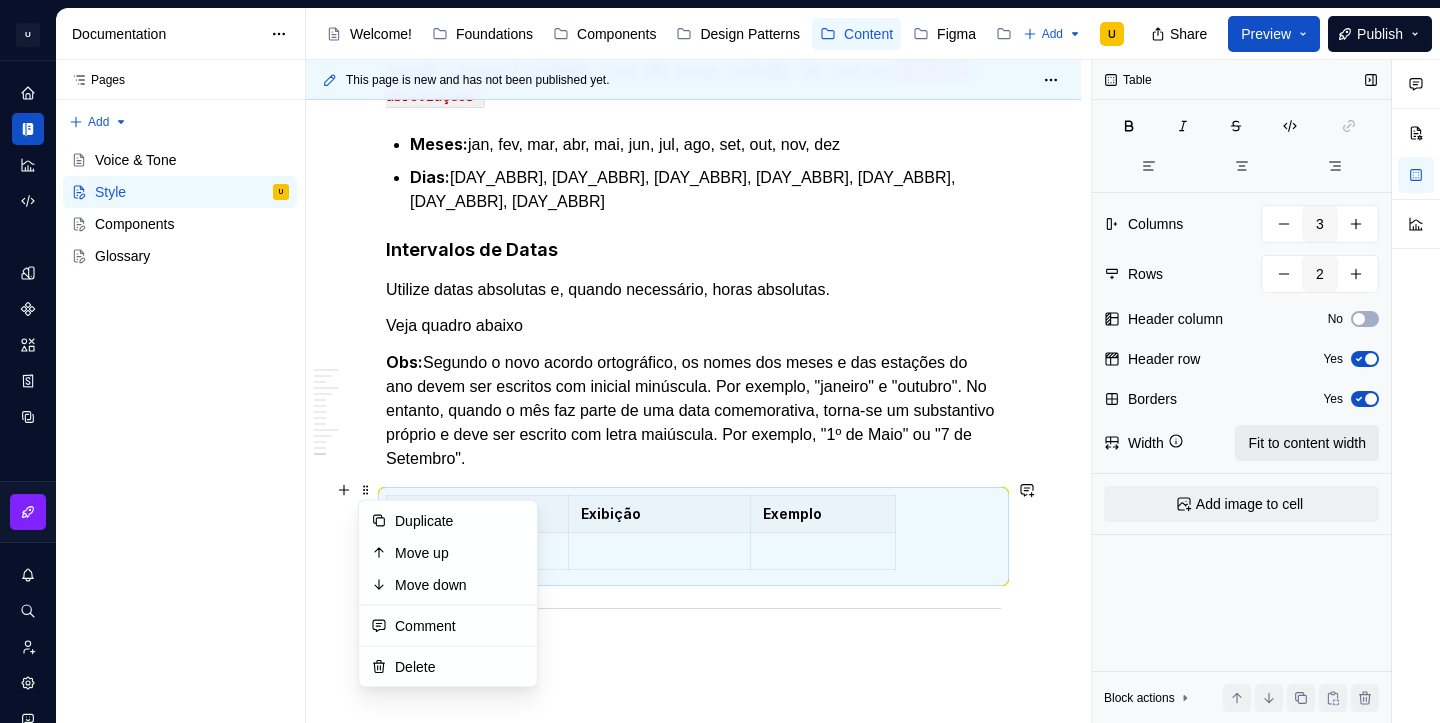 click on "Fit to content width" at bounding box center [1307, 443] 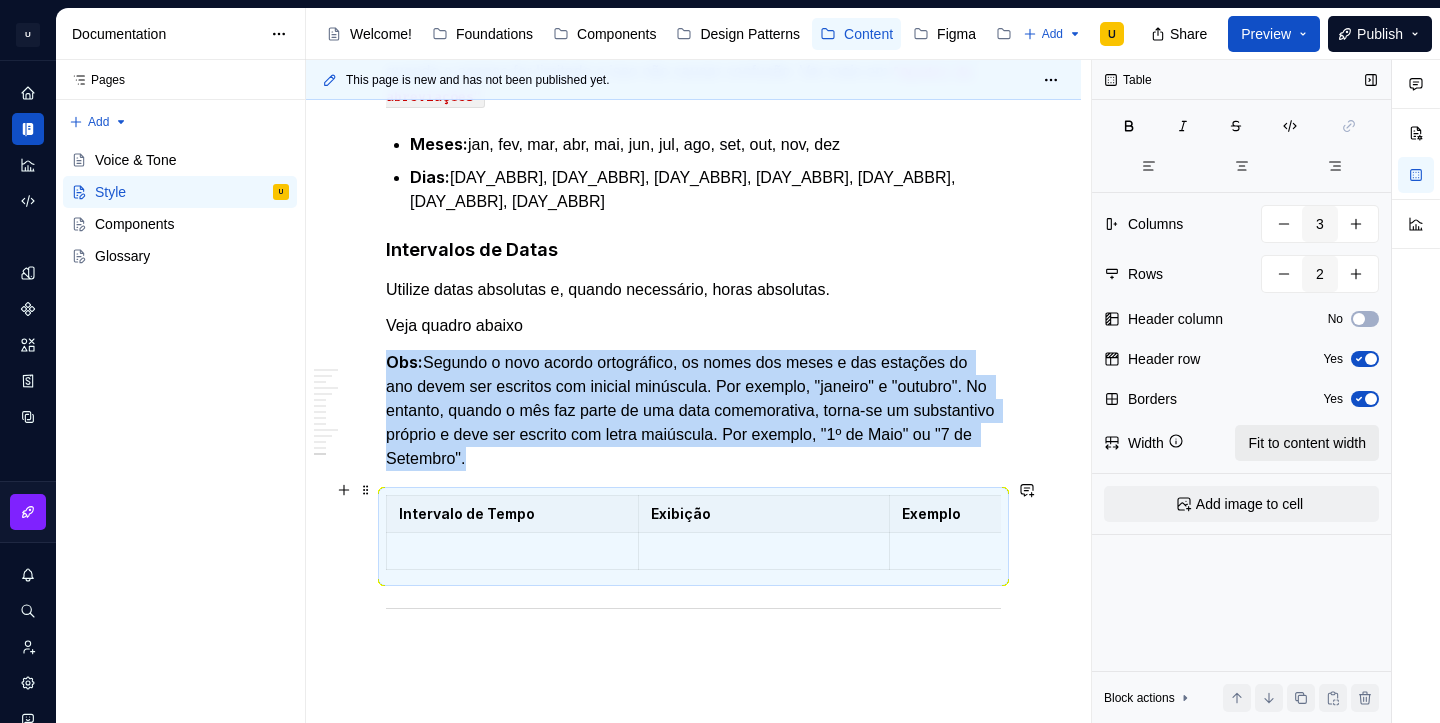 type on "*" 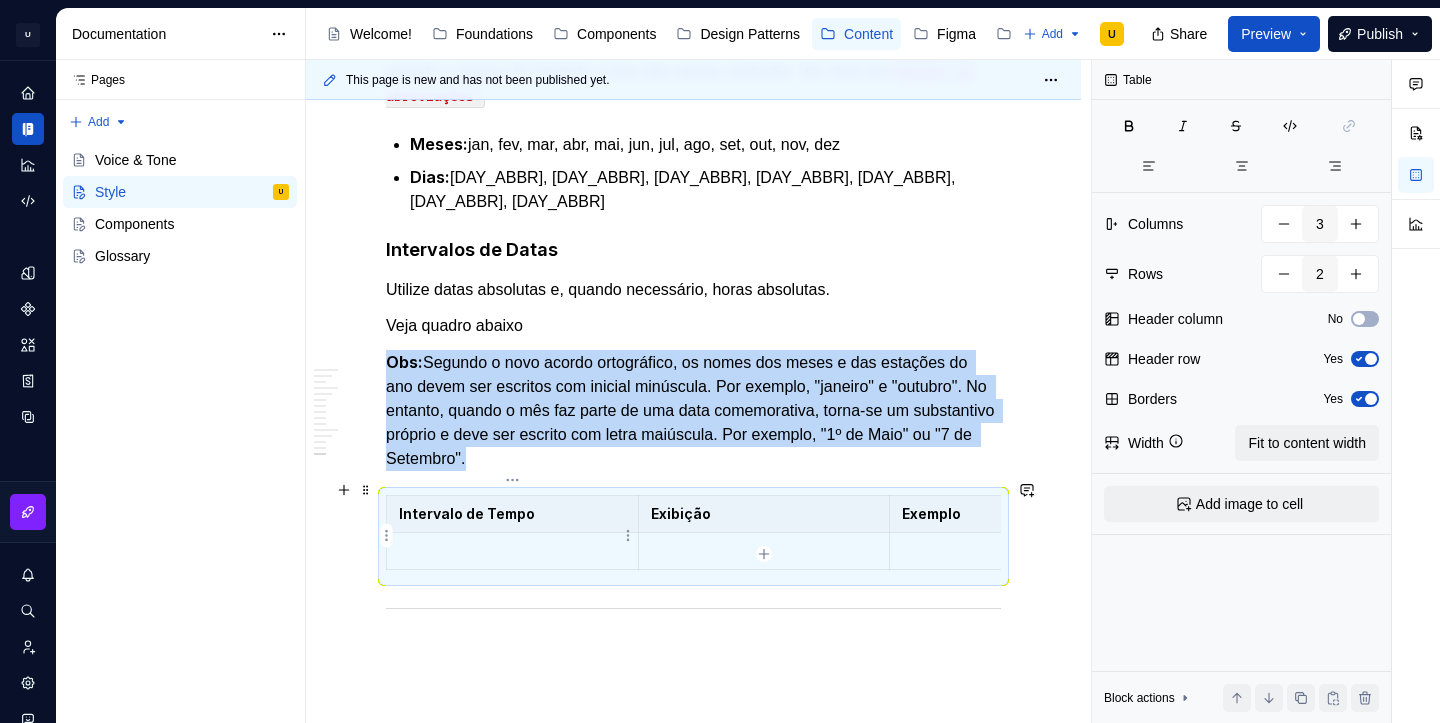 click at bounding box center [512, 551] 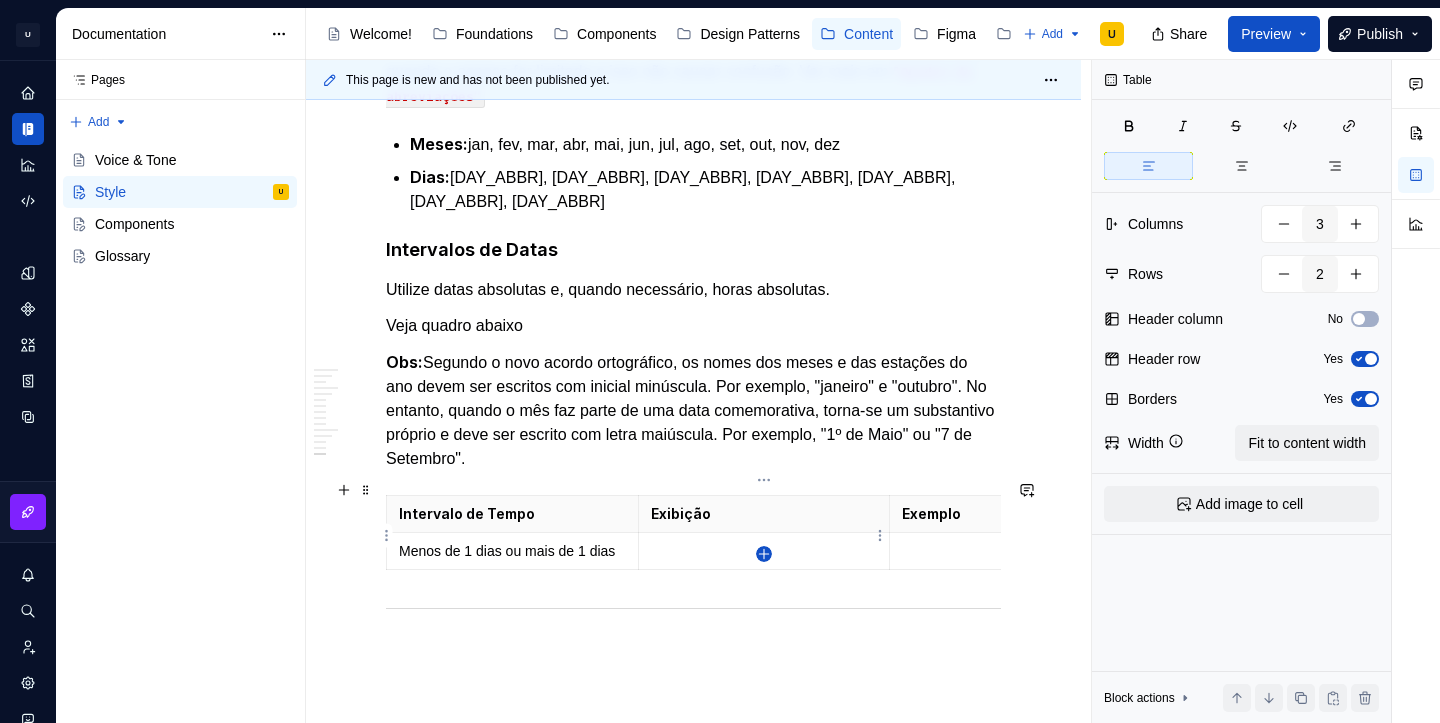 click 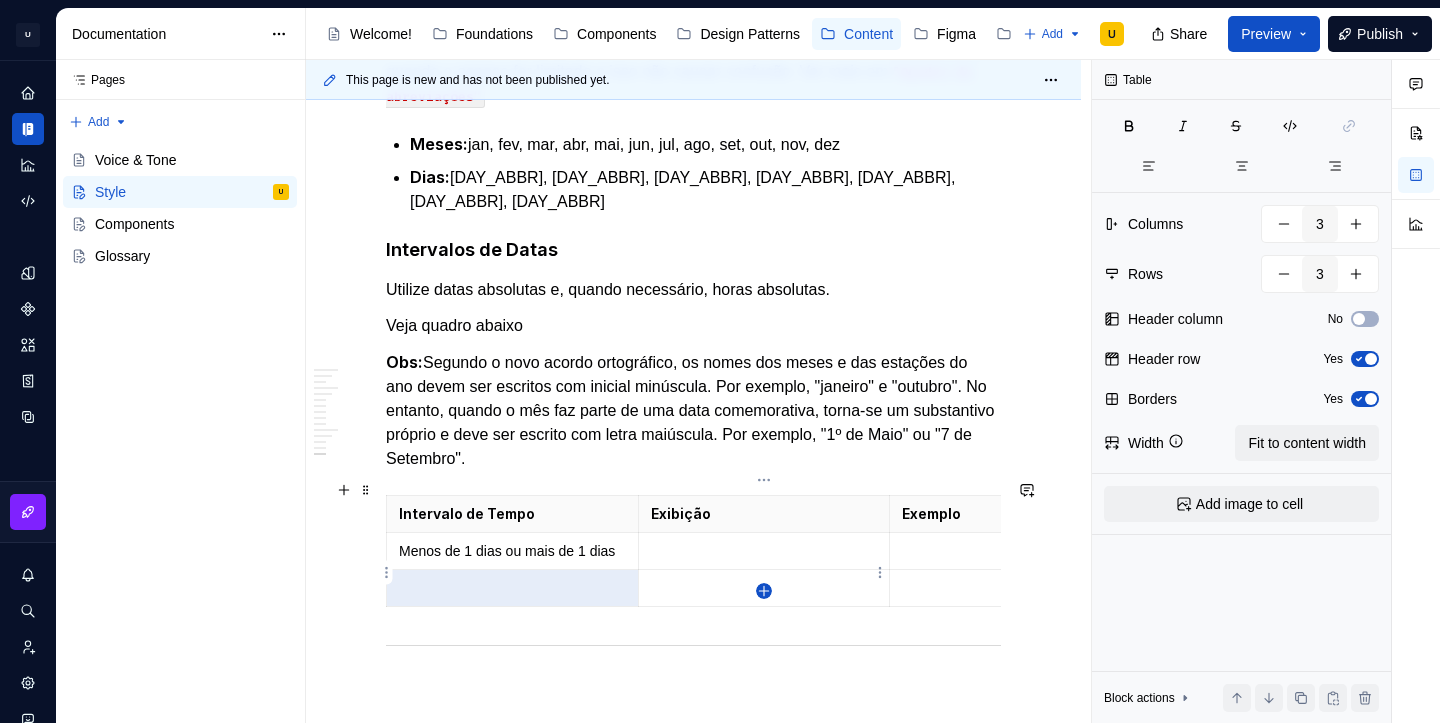 click 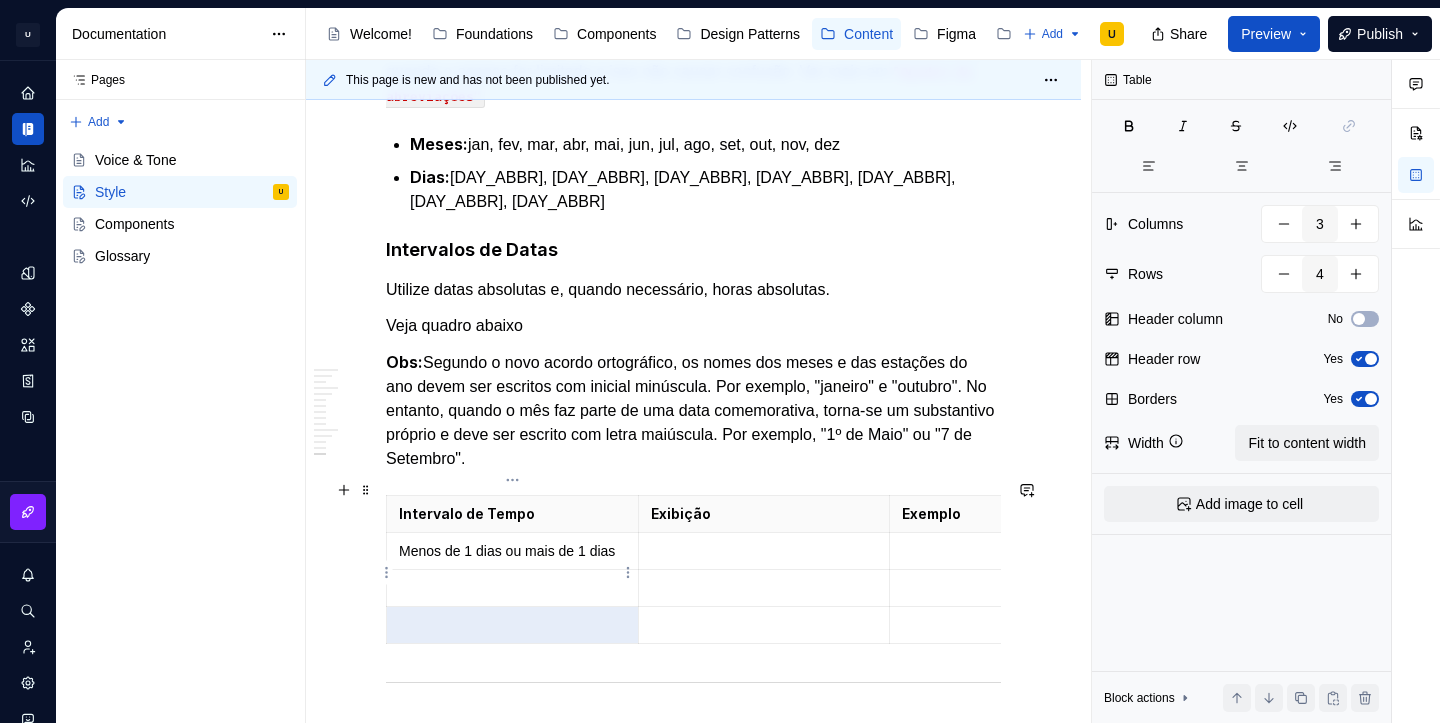 click at bounding box center [512, 588] 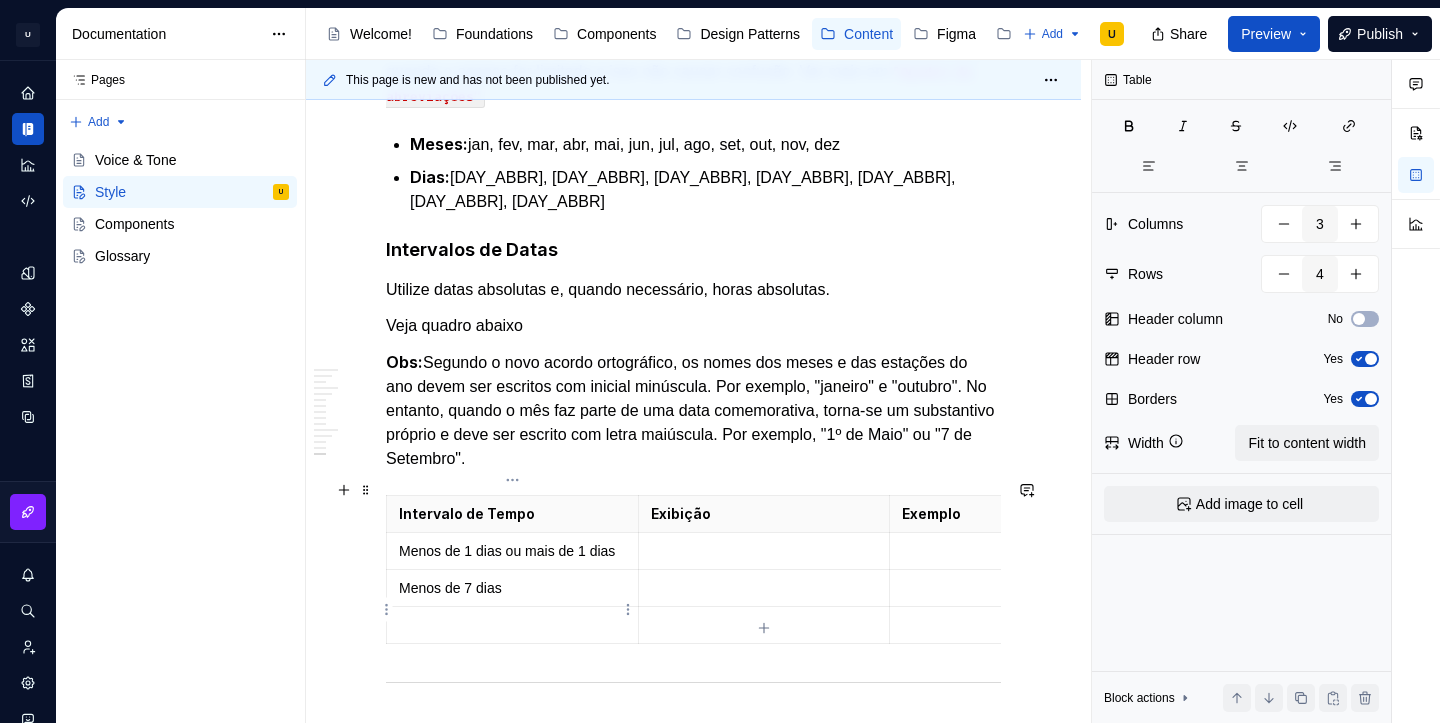 click at bounding box center [512, 625] 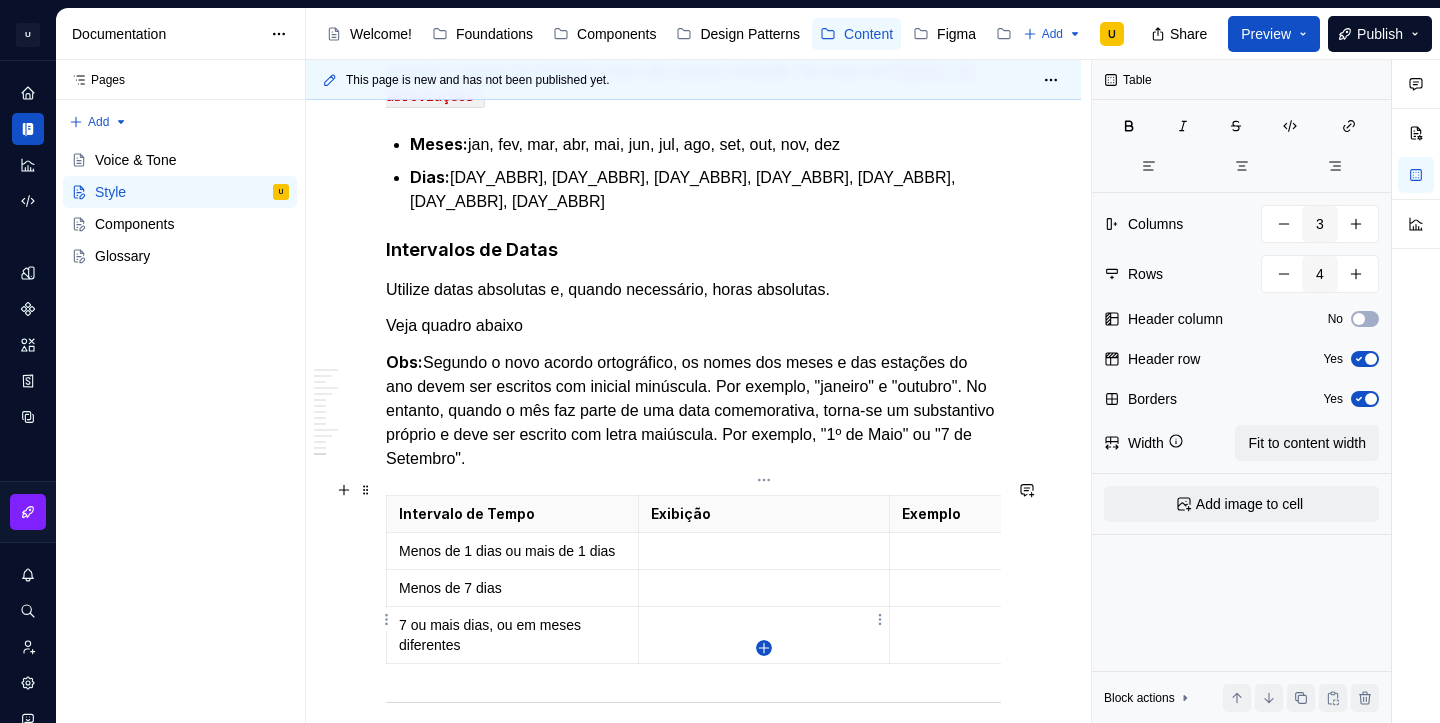 click 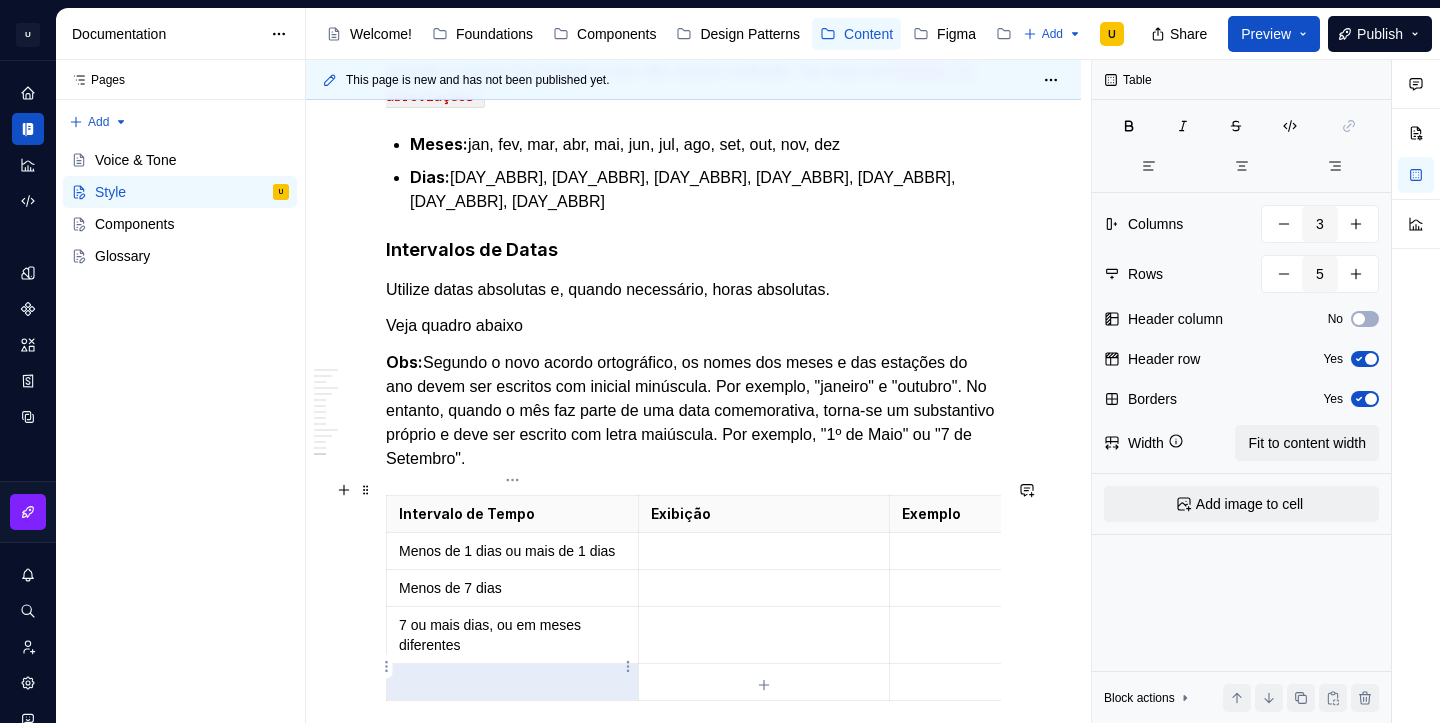 click at bounding box center [512, 682] 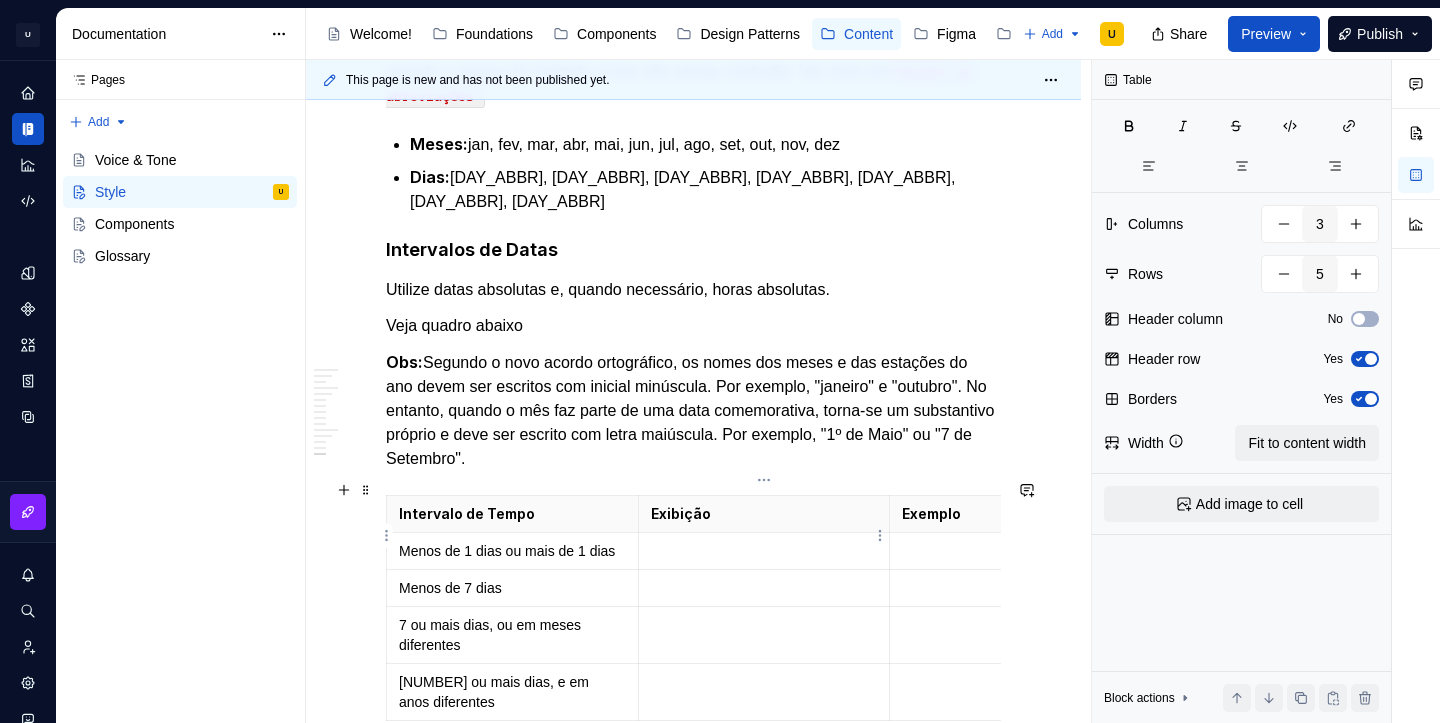 click at bounding box center (764, 551) 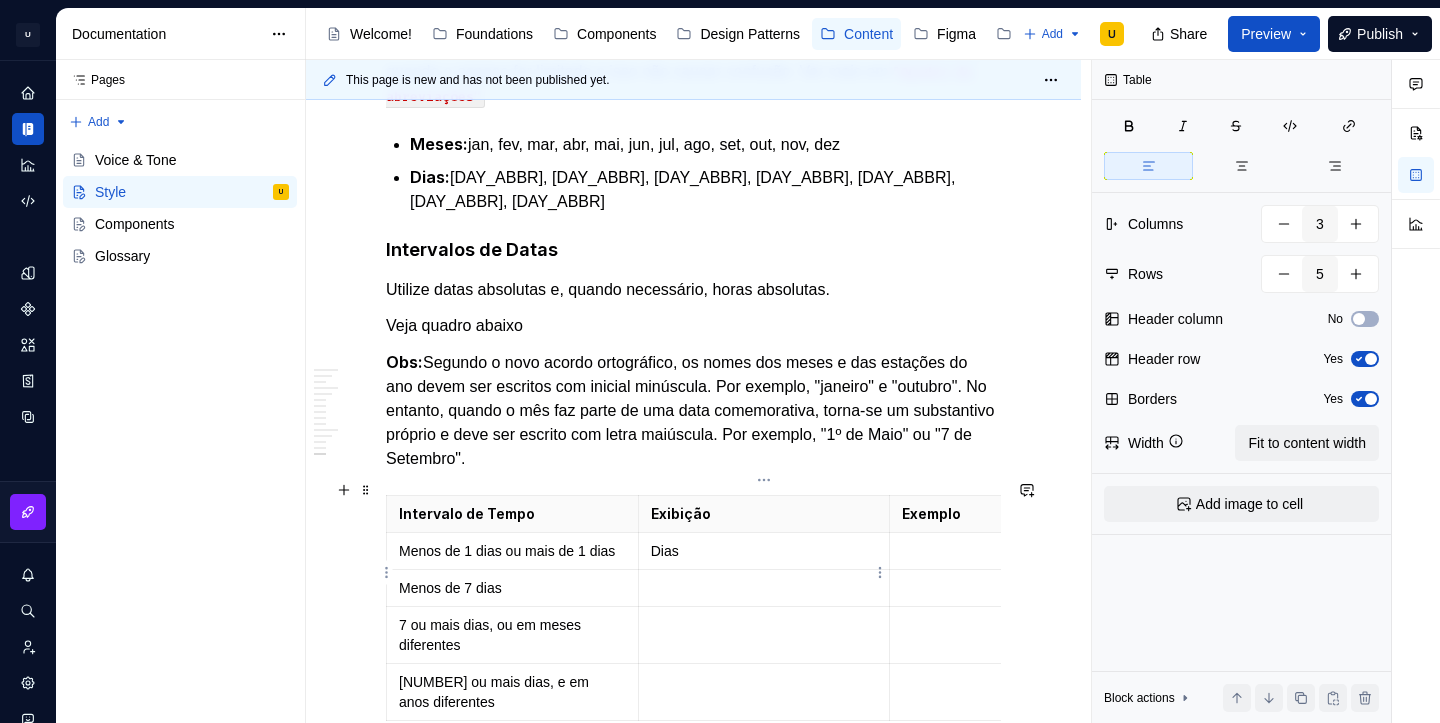 click at bounding box center (764, 588) 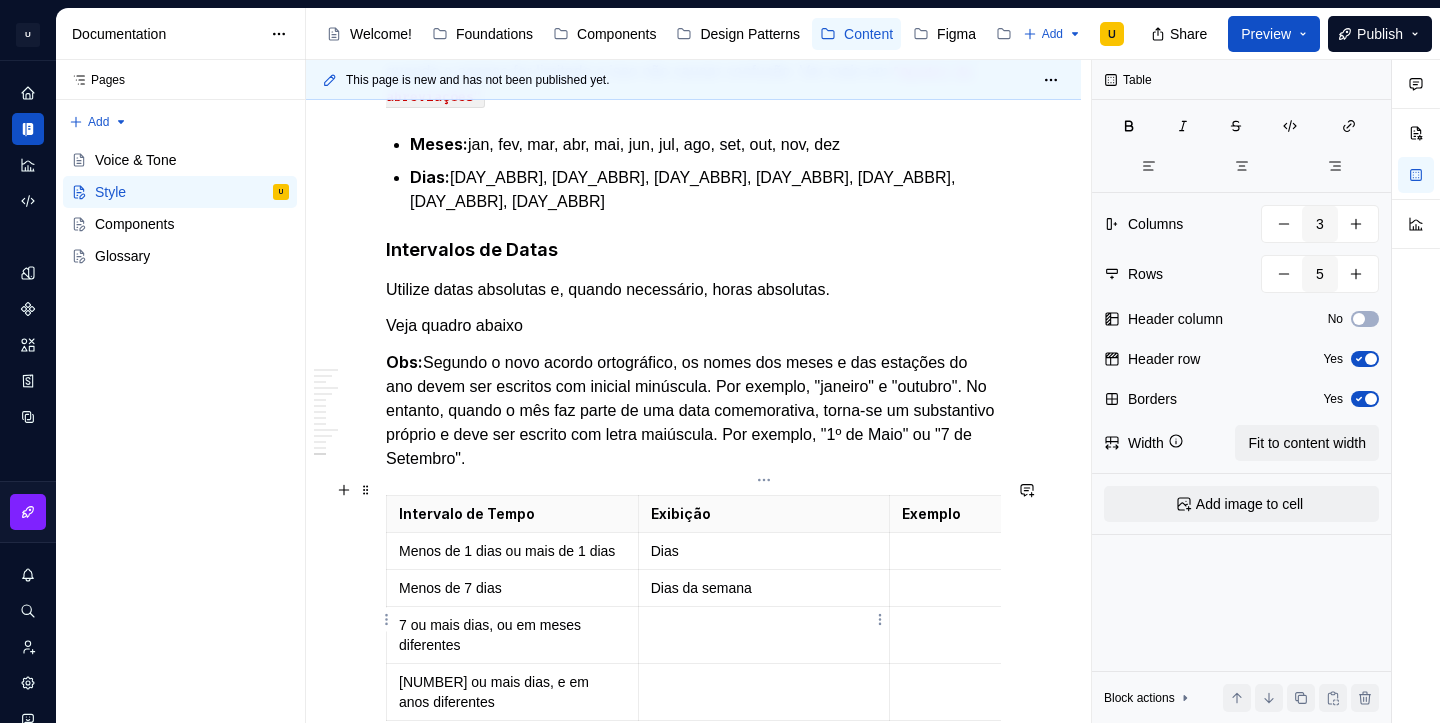 click at bounding box center (764, 635) 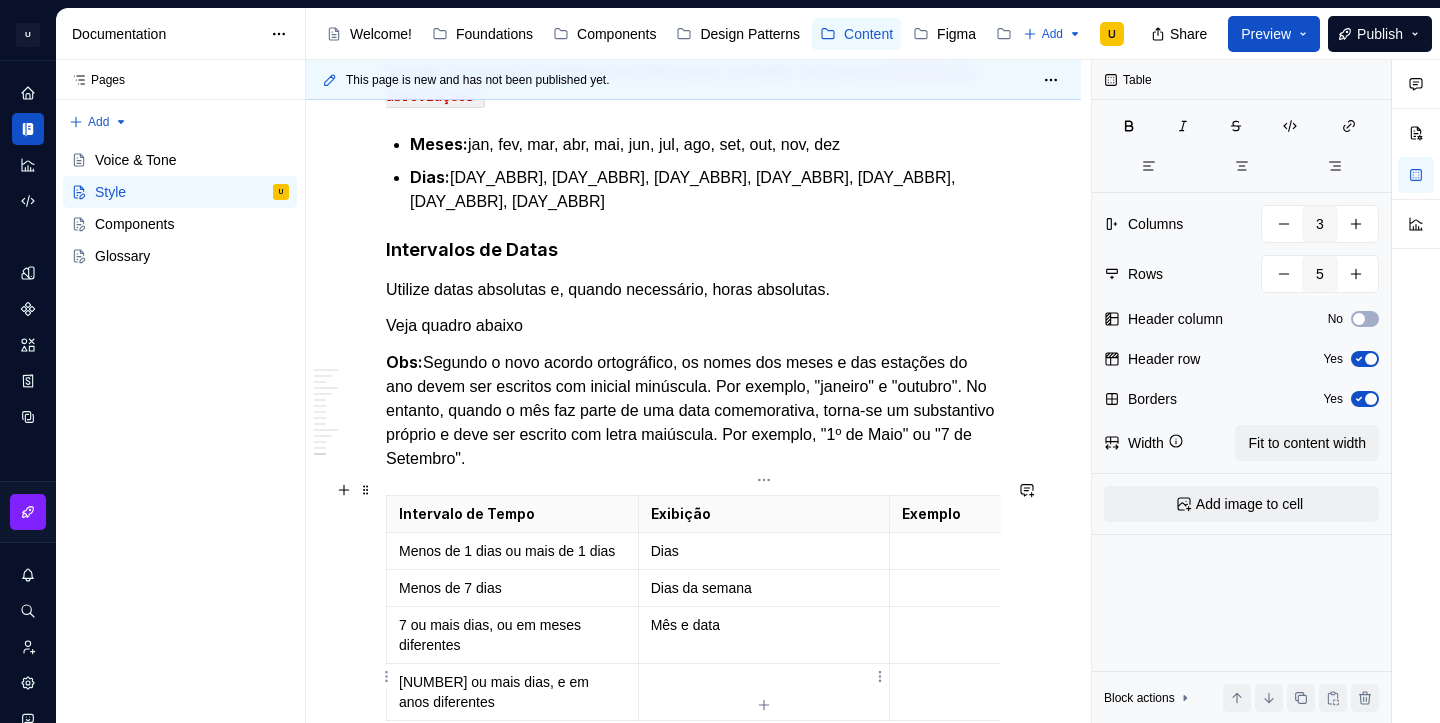 click at bounding box center (764, 682) 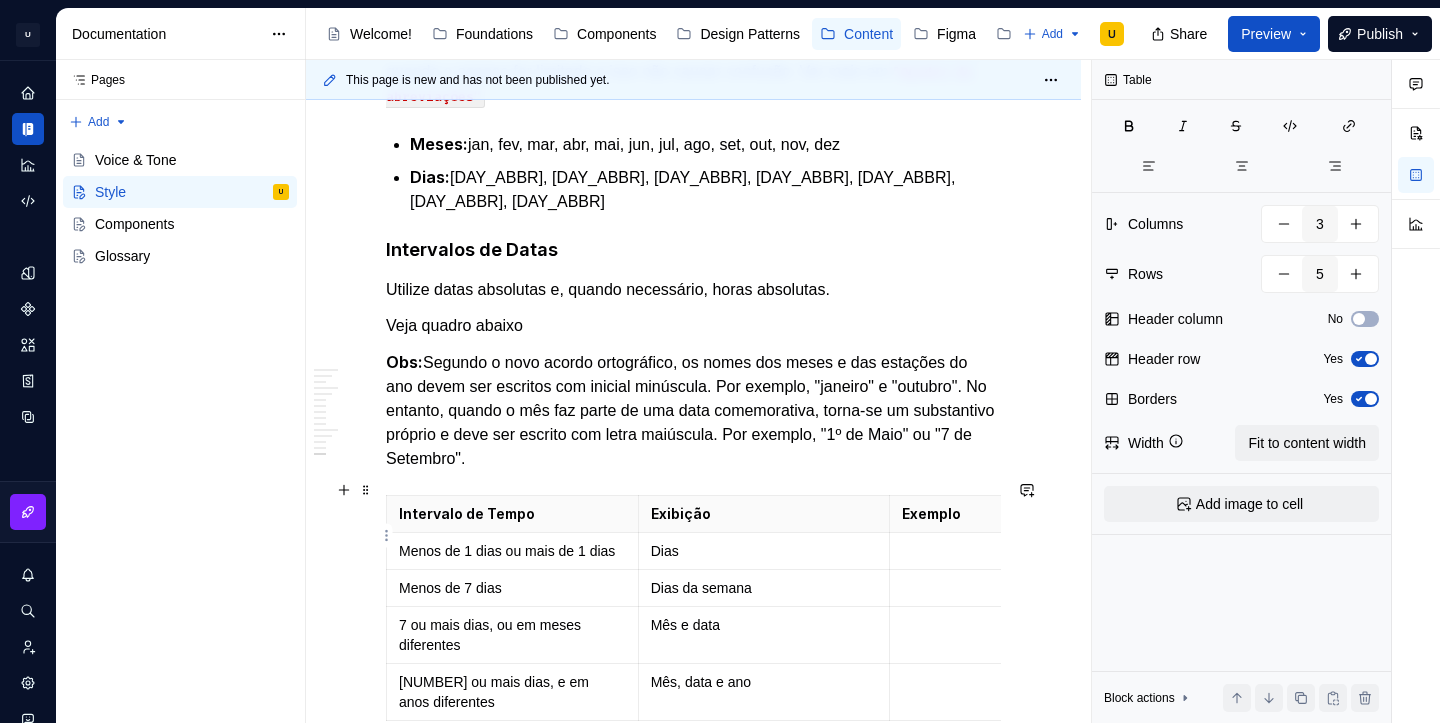 click at bounding box center (1015, 551) 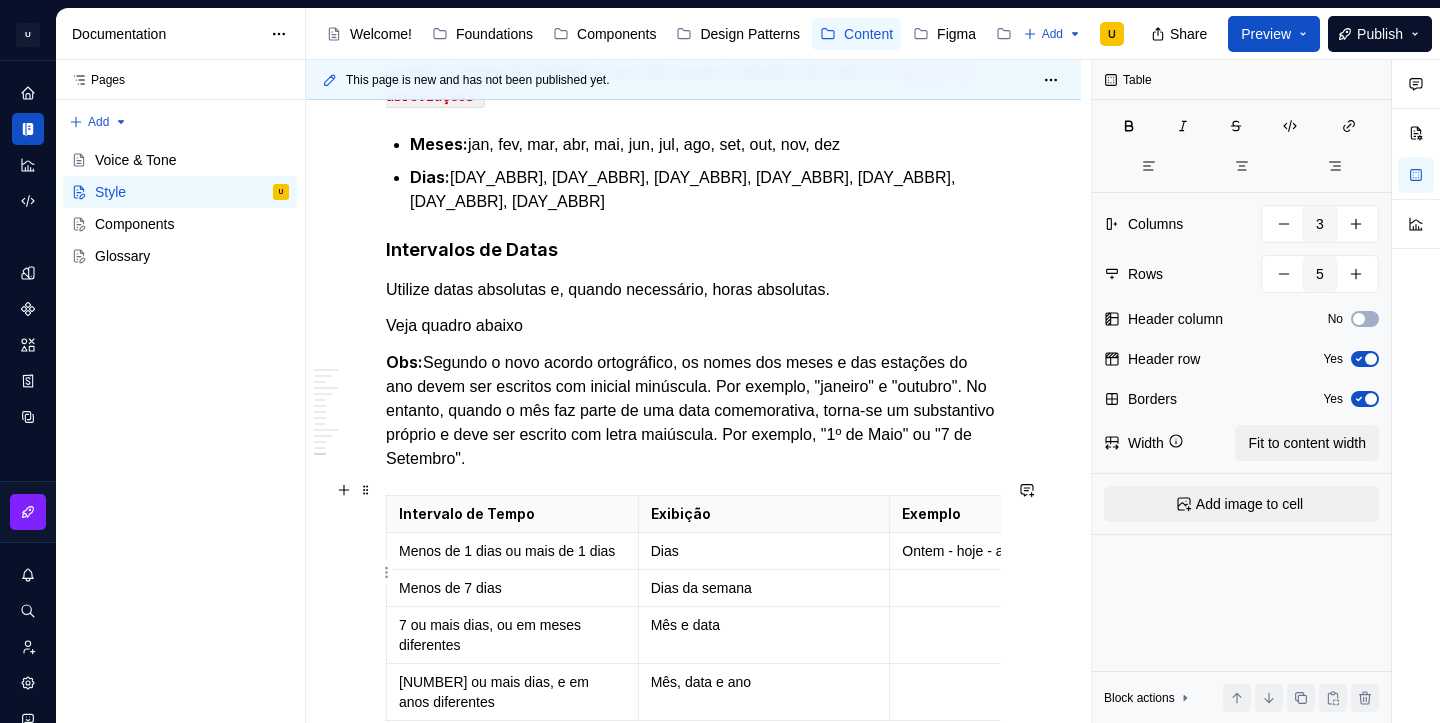 click at bounding box center [1015, 588] 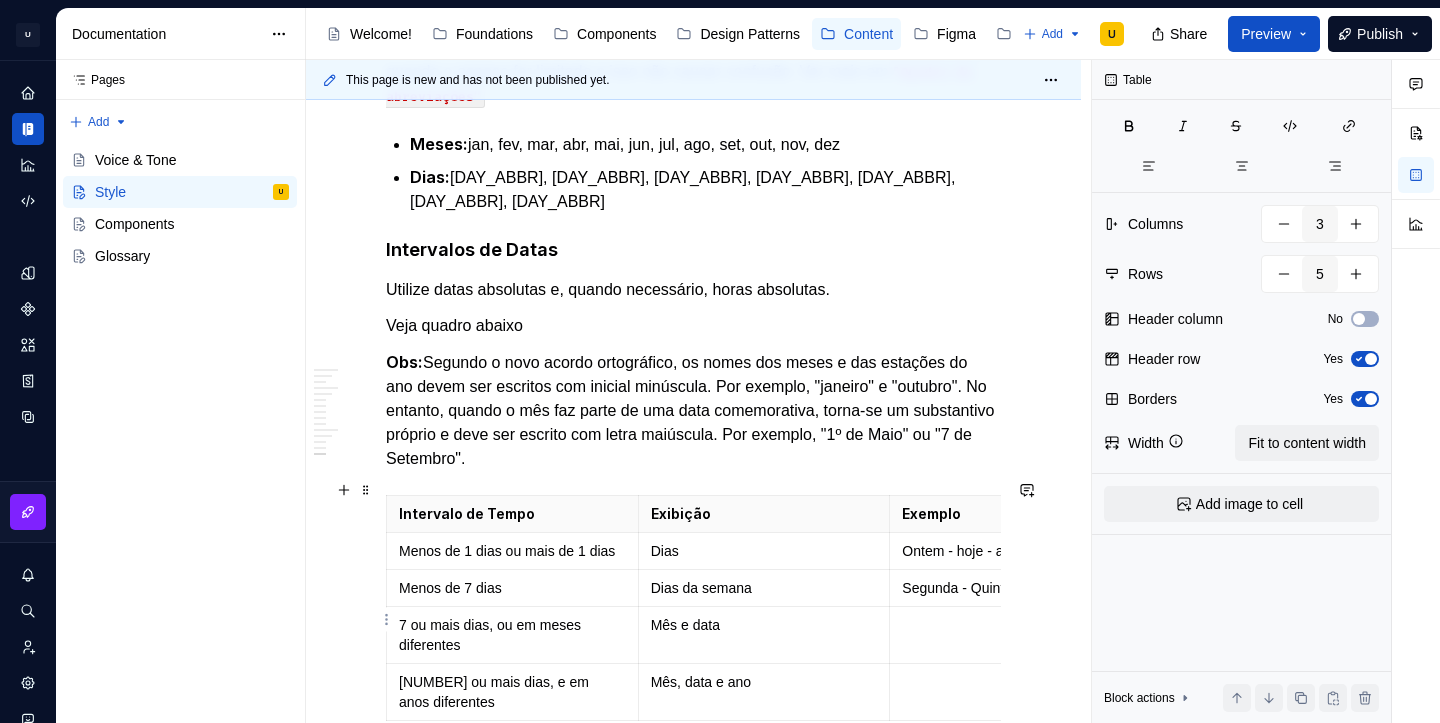 click at bounding box center [1015, 625] 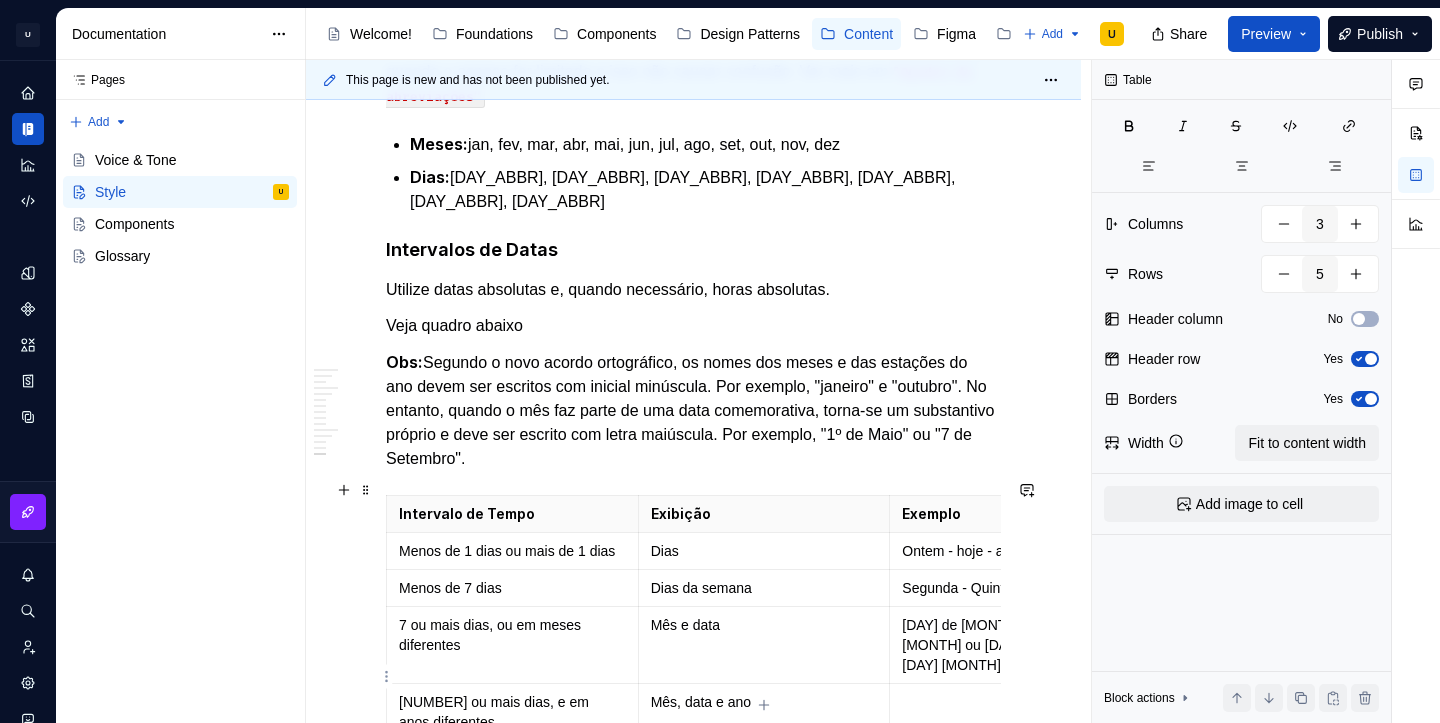 click at bounding box center (1015, 702) 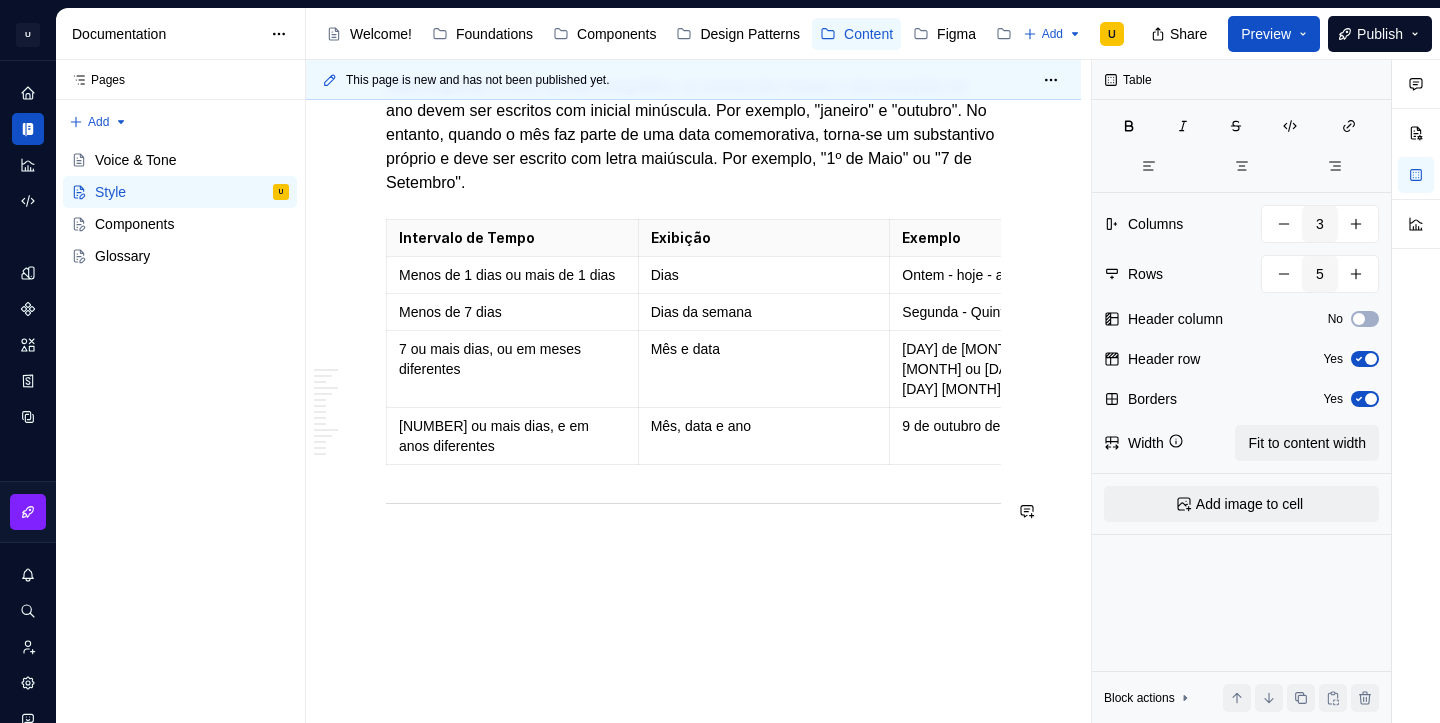 scroll, scrollTop: 3172, scrollLeft: 0, axis: vertical 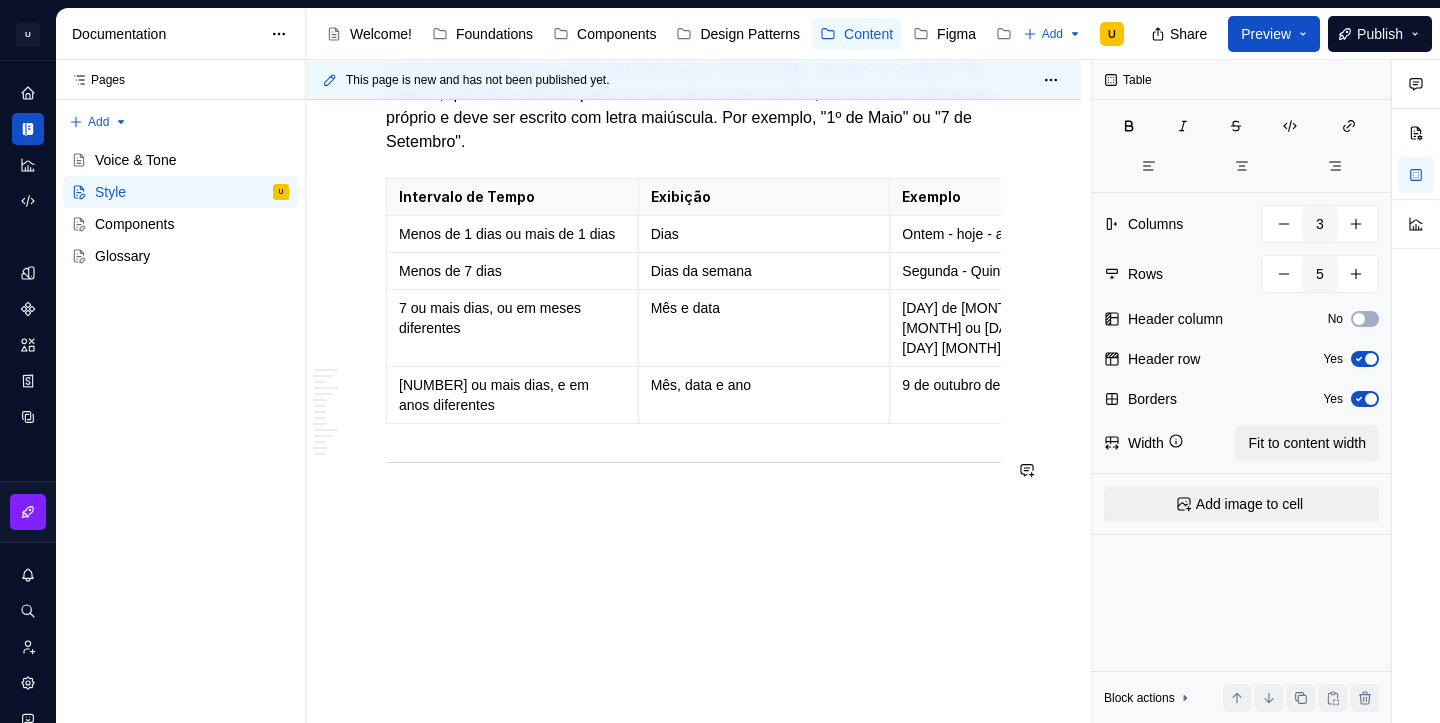 click on "**********" at bounding box center [693, -1085] 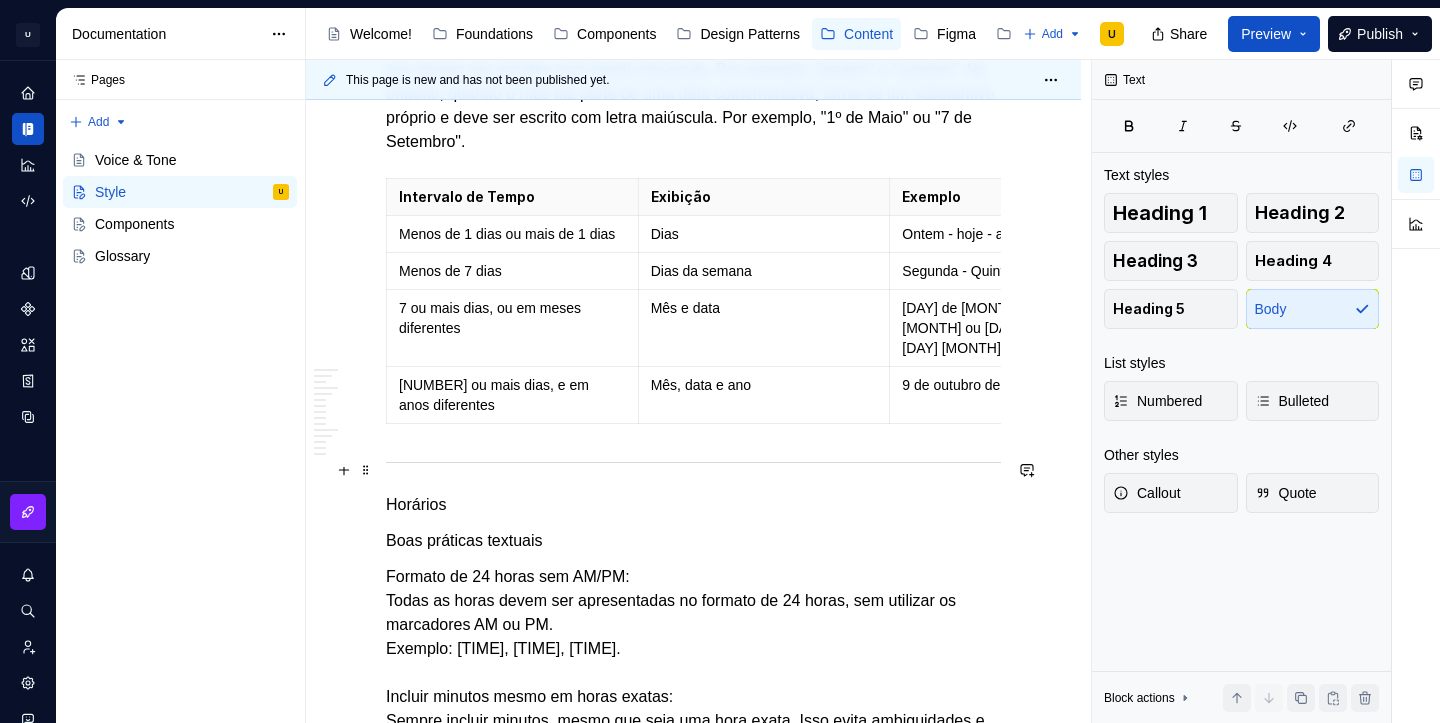 click on "Horários" at bounding box center (693, 505) 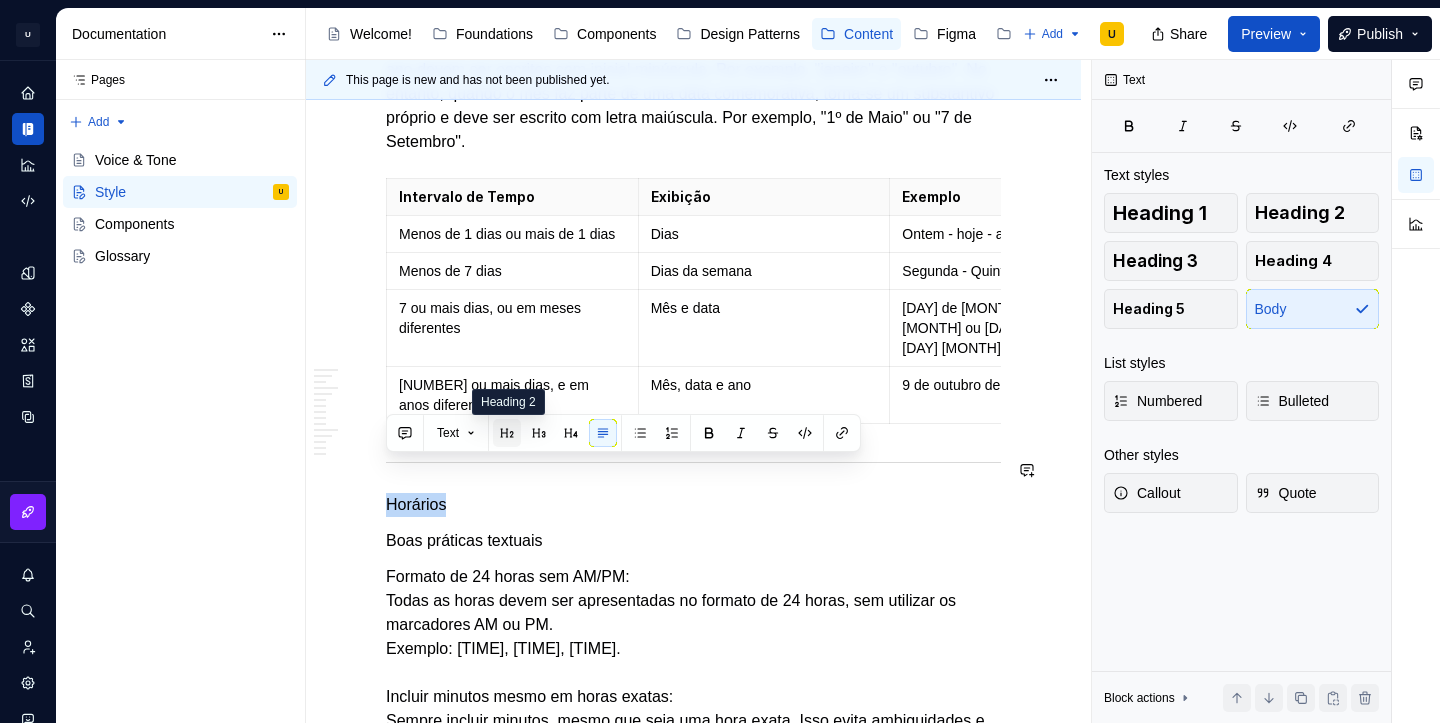 click at bounding box center [507, 433] 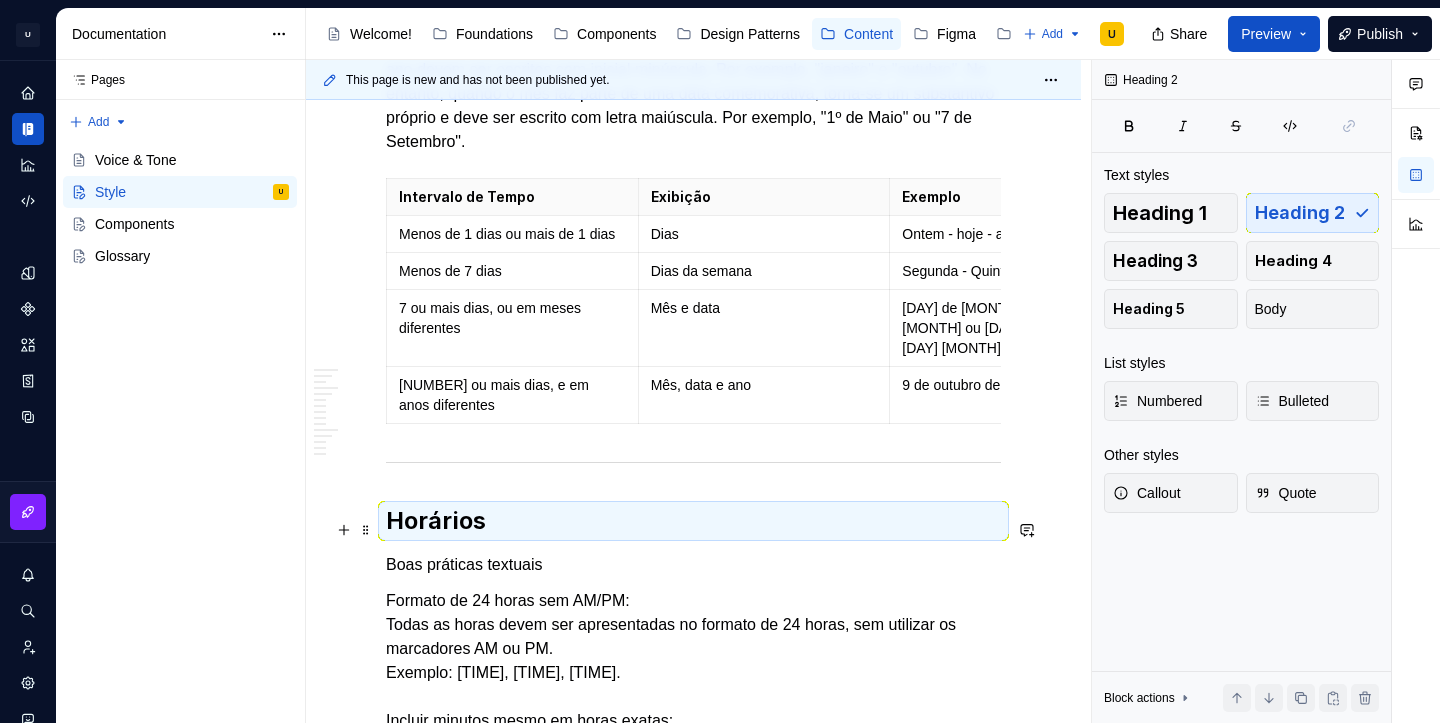 click on "Boas práticas textuais" at bounding box center (693, 565) 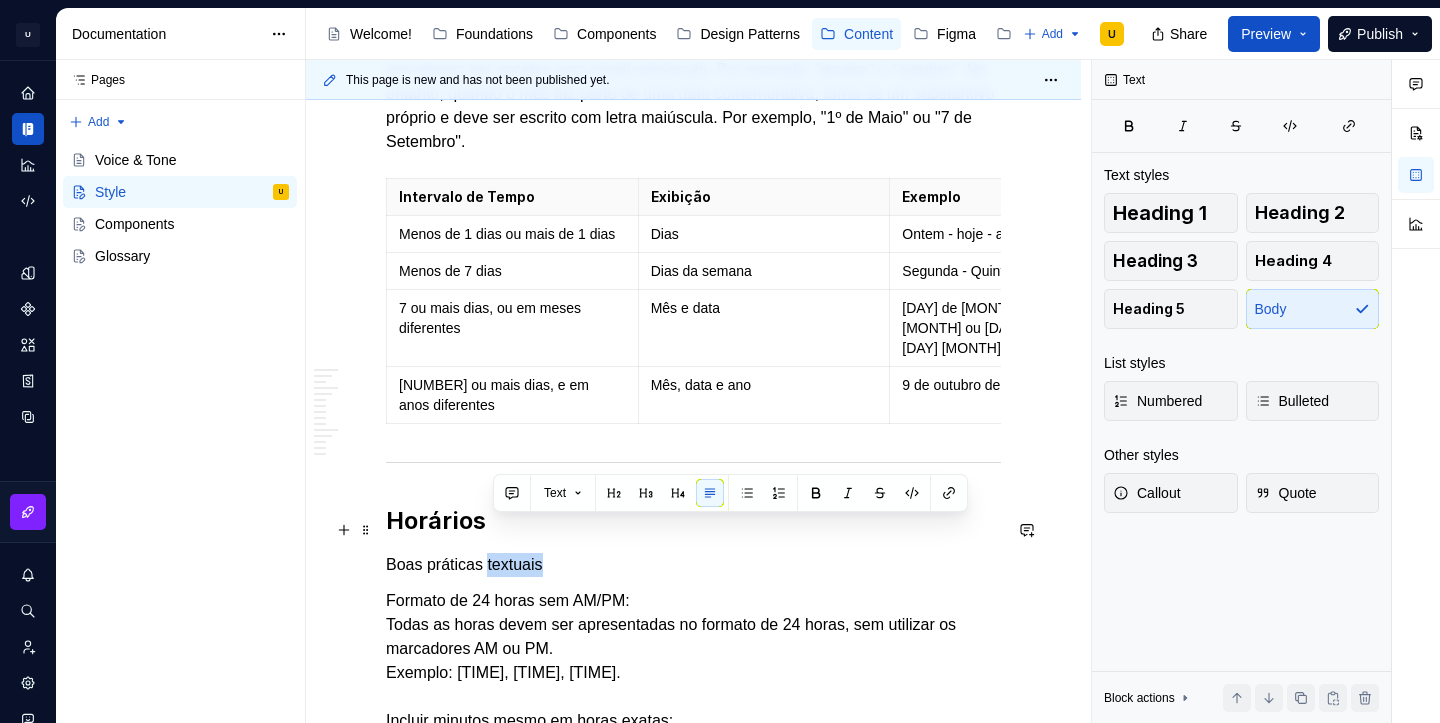 click on "Boas práticas textuais" at bounding box center [693, 565] 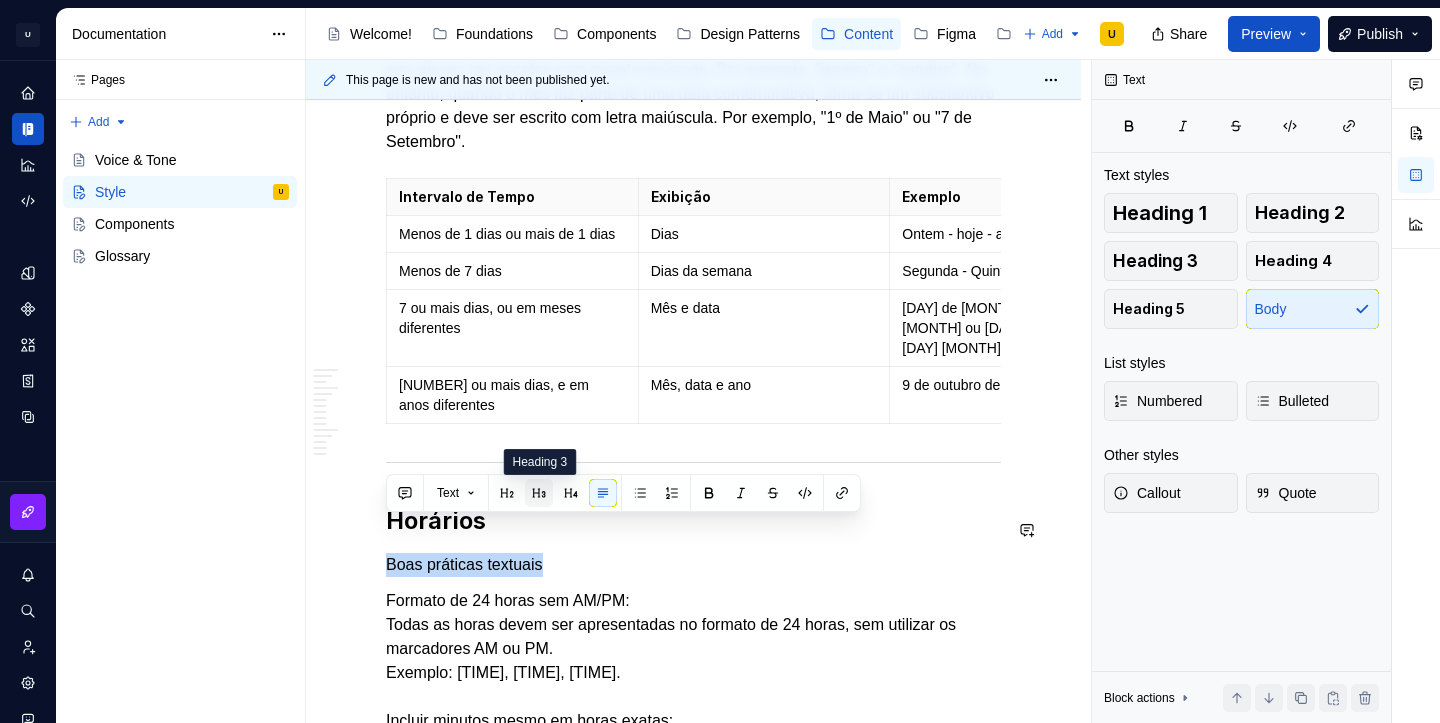 click at bounding box center (539, 493) 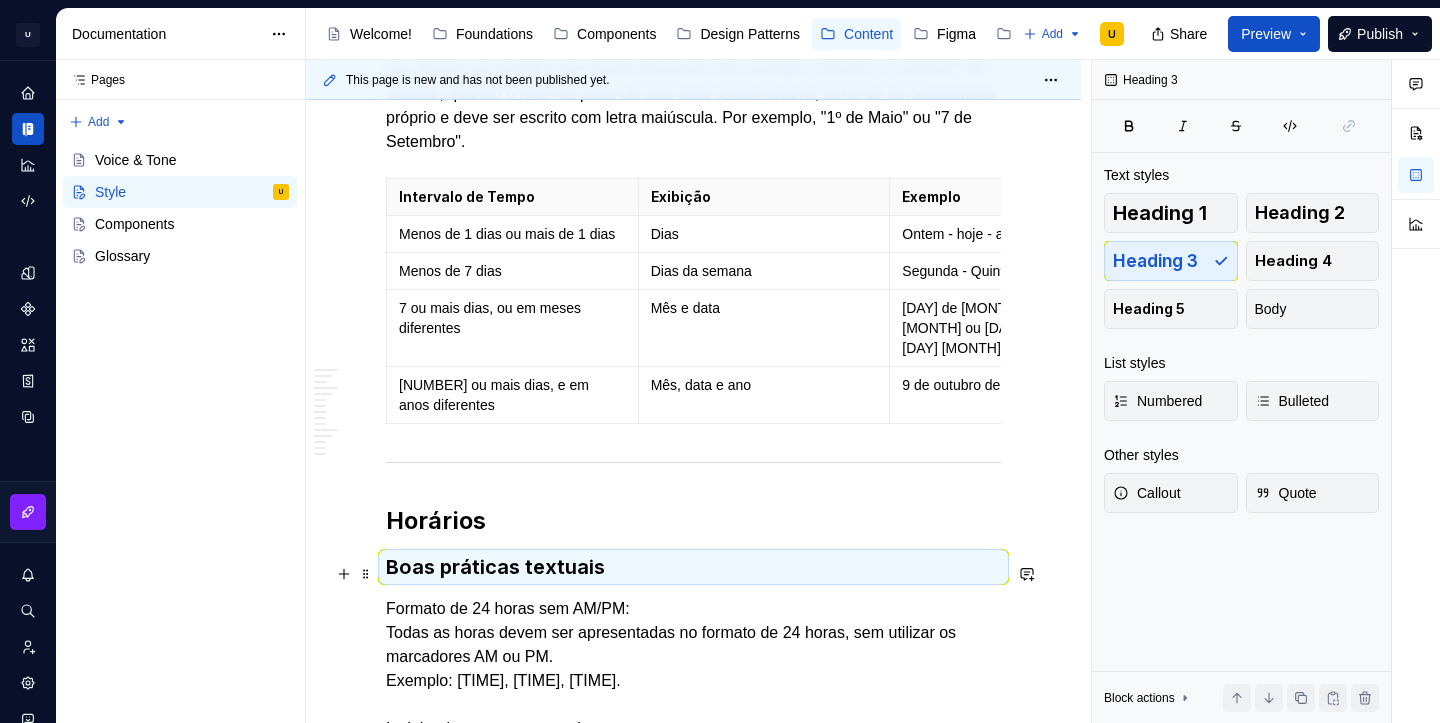 click on "Formato de 24 horas sem AM/PM: Todas as horas devem ser apresentadas no formato de 24 horas, sem utilizar os marcadores AM ou PM. Exemplo: 08:00, 19:30, 23:15. Incluir minutos mesmo em horas exatas: Sempre incluir minutos, mesmo que seja uma hora exata. Isso evita ambiguidades e mantém a consistência. Exemplo: Use 08:00, em vez de 8h. Sem sufixos "h" ou "hs": Não utilizar "h" ou "hs" após o horário. Apenas o formato numérico é necessário. Exemplo: Use 19:00, em vez de 19h ou 19hs. Horas Relativas: Em algumas situações, como notificações e alertas, é possível usar horas e minutos relativos para facilitar a leitura rápida. No entanto, deve-se garantir a possibilidade de visualização da hora absoluta em contextos críticos. Exemplo: "Há [MINUTES]", "Há [HOURS]", mas permitir que o usuário veja o horário específico se necessário. Contexto de menos de 24 horas: Ao exibir eventos que ocorrerão em menos de 24 horas, incluir apenas a hora. Exemplo: "Reunião às 14:00" ou "Entrega às 09:30"." at bounding box center (693, 1065) 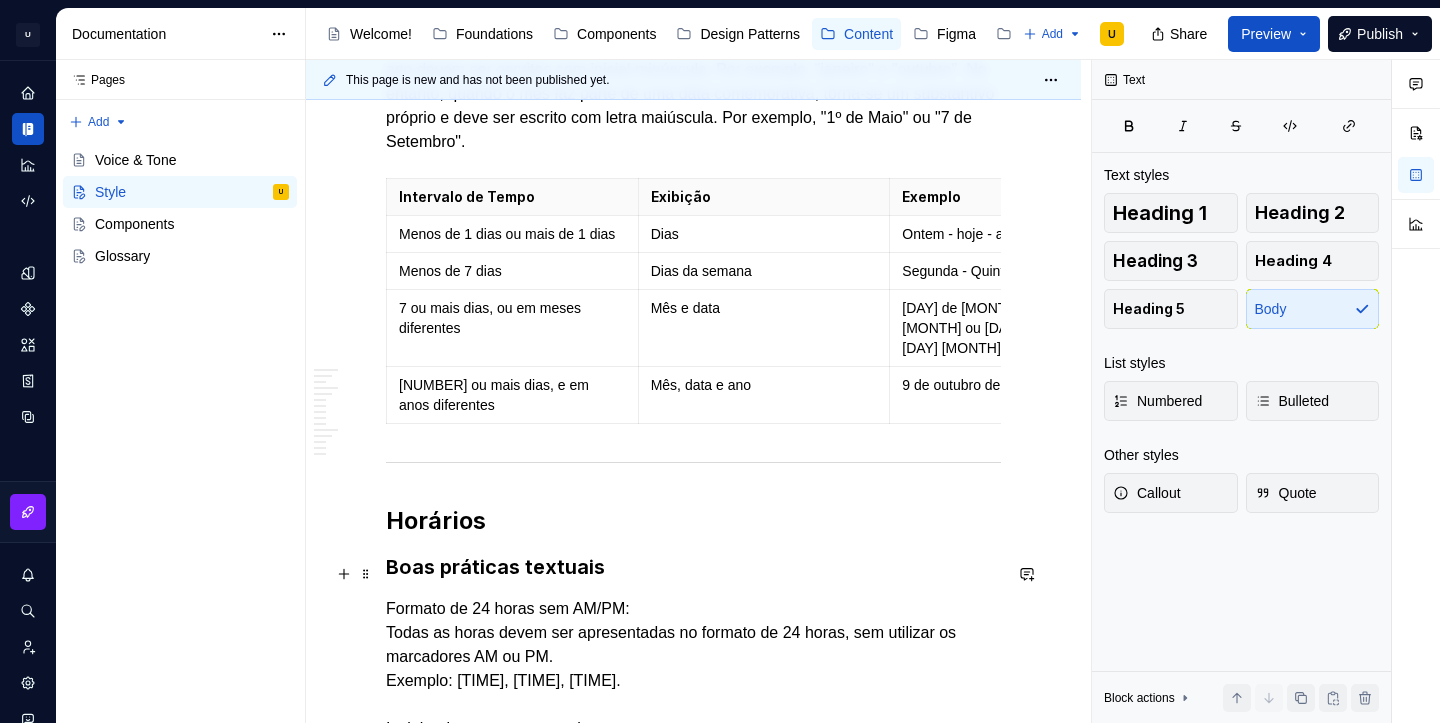 click on "Formato de 24 horas sem AM/PM: Todas as horas devem ser apresentadas no formato de 24 horas, sem utilizar os marcadores AM ou PM. Exemplo: 08:00, 19:30, 23:15. Incluir minutos mesmo em horas exatas: Sempre incluir minutos, mesmo que seja uma hora exata. Isso evita ambiguidades e mantém a consistência. Exemplo: Use 08:00, em vez de 8h. Sem sufixos "h" ou "hs": Não utilizar "h" ou "hs" após o horário. Apenas o formato numérico é necessário. Exemplo: Use 19:00, em vez de 19h ou 19hs. Horas Relativas: Em algumas situações, como notificações e alertas, é possível usar horas e minutos relativos para facilitar a leitura rápida. No entanto, deve-se garantir a possibilidade de visualização da hora absoluta em contextos críticos. Exemplo: "Há [MINUTES]", "Há [HOURS]", mas permitir que o usuário veja o horário específico se necessário. Contexto de menos de 24 horas: Ao exibir eventos que ocorrerão em menos de 24 horas, incluir apenas a hora. Exemplo: "Reunião às 14:00" ou "Entrega às 09:30"." at bounding box center (693, 1065) 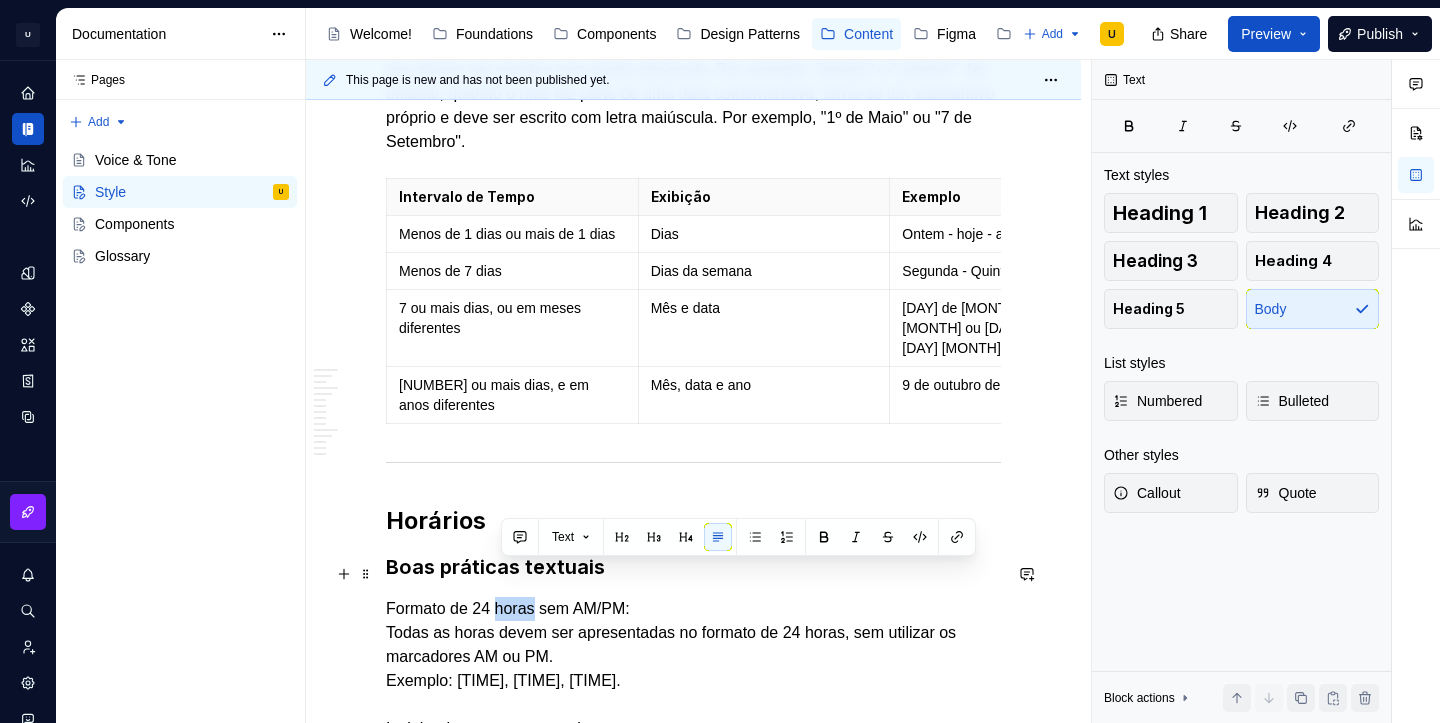 click on "Formato de 24 horas sem AM/PM: Todas as horas devem ser apresentadas no formato de 24 horas, sem utilizar os marcadores AM ou PM. Exemplo: 08:00, 19:30, 23:15. Incluir minutos mesmo em horas exatas: Sempre incluir minutos, mesmo que seja uma hora exata. Isso evita ambiguidades e mantém a consistência. Exemplo: Use 08:00, em vez de 8h. Sem sufixos "h" ou "hs": Não utilizar "h" ou "hs" após o horário. Apenas o formato numérico é necessário. Exemplo: Use 19:00, em vez de 19h ou 19hs. Horas Relativas: Em algumas situações, como notificações e alertas, é possível usar horas e minutos relativos para facilitar a leitura rápida. No entanto, deve-se garantir a possibilidade de visualização da hora absoluta em contextos críticos. Exemplo: "Há [MINUTES]", "Há [HOURS]", mas permitir que o usuário veja o horário específico se necessário. Contexto de menos de 24 horas: Ao exibir eventos que ocorrerão em menos de 24 horas, incluir apenas a hora. Exemplo: "Reunião às 14:00" ou "Entrega às 09:30"." at bounding box center (693, 1065) 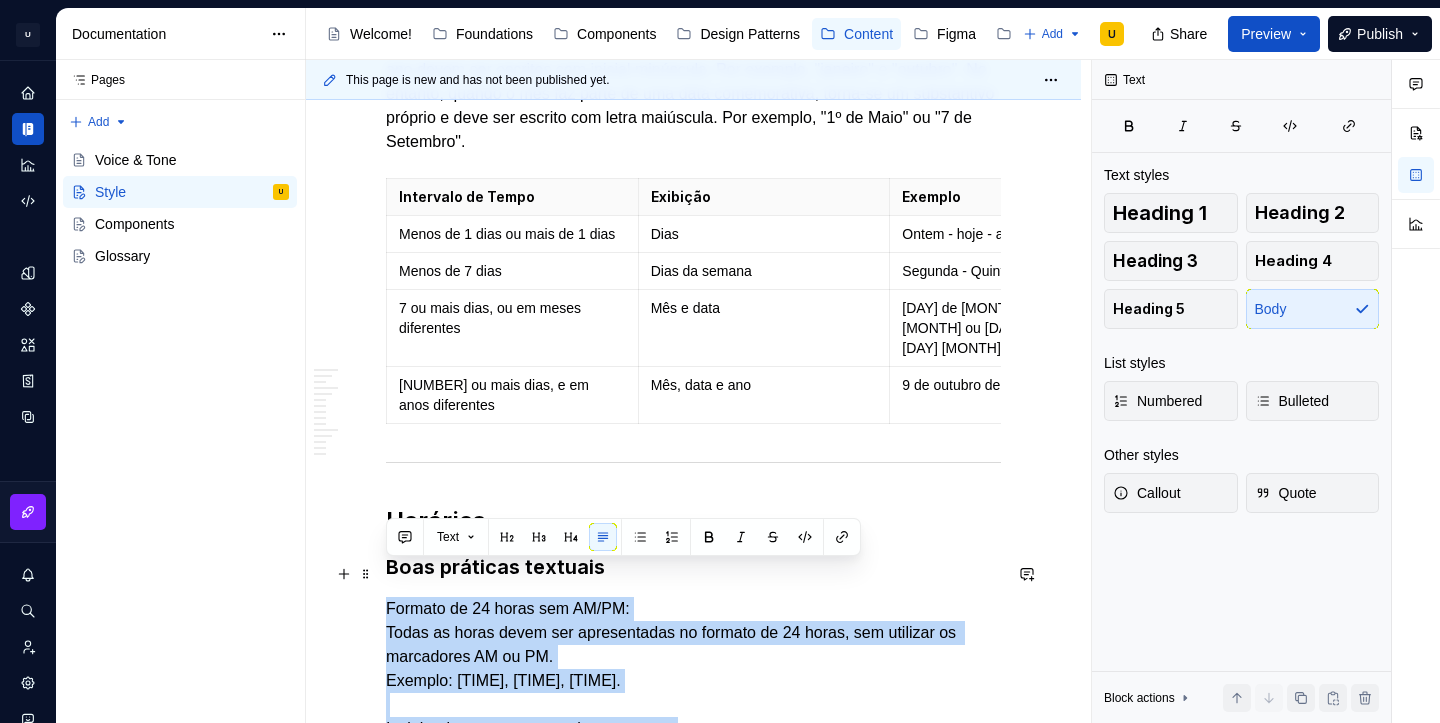 click on "Formato de 24 horas sem AM/PM: Todas as horas devem ser apresentadas no formato de 24 horas, sem utilizar os marcadores AM ou PM. Exemplo: 08:00, 19:30, 23:15. Incluir minutos mesmo em horas exatas: Sempre incluir minutos, mesmo que seja uma hora exata. Isso evita ambiguidades e mantém a consistência. Exemplo: Use 08:00, em vez de 8h. Sem sufixos "h" ou "hs": Não utilizar "h" ou "hs" após o horário. Apenas o formato numérico é necessário. Exemplo: Use 19:00, em vez de 19h ou 19hs. Horas Relativas: Em algumas situações, como notificações e alertas, é possível usar horas e minutos relativos para facilitar a leitura rápida. No entanto, deve-se garantir a possibilidade de visualização da hora absoluta em contextos críticos. Exemplo: "Há [MINUTES]", "Há [HOURS]", mas permitir que o usuário veja o horário específico se necessário. Contexto de menos de 24 horas: Ao exibir eventos que ocorrerão em menos de 24 horas, incluir apenas a hora. Exemplo: "Reunião às 14:00" ou "Entrega às 09:30"." at bounding box center (693, 1065) 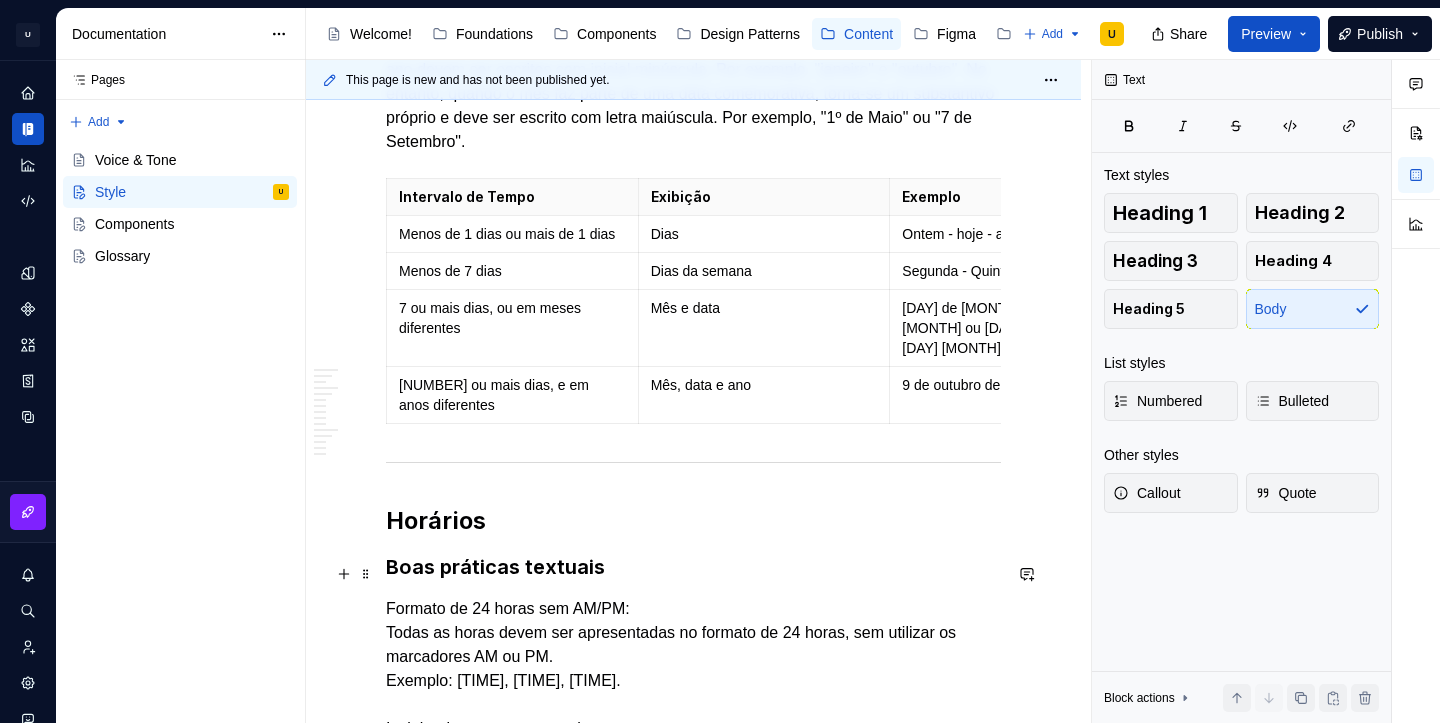 click on "Formato de 24 horas sem AM/PM: Todas as horas devem ser apresentadas no formato de 24 horas, sem utilizar os marcadores AM ou PM. Exemplo: 08:00, 19:30, 23:15. Incluir minutos mesmo em horas exatas: Sempre incluir minutos, mesmo que seja uma hora exata. Isso evita ambiguidades e mantém a consistência. Exemplo: Use 08:00, em vez de 8h. Sem sufixos "h" ou "hs": Não utilizar "h" ou "hs" após o horário. Apenas o formato numérico é necessário. Exemplo: Use 19:00, em vez de 19h ou 19hs. Horas Relativas: Em algumas situações, como notificações e alertas, é possível usar horas e minutos relativos para facilitar a leitura rápida. No entanto, deve-se garantir a possibilidade de visualização da hora absoluta em contextos críticos. Exemplo: "Há [MINUTES]", "Há [HOURS]", mas permitir que o usuário veja o horário específico se necessário. Contexto de menos de 24 horas: Ao exibir eventos que ocorrerão em menos de 24 horas, incluir apenas a hora. Exemplo: "Reunião às 14:00" ou "Entrega às 09:30"." at bounding box center [693, 1065] 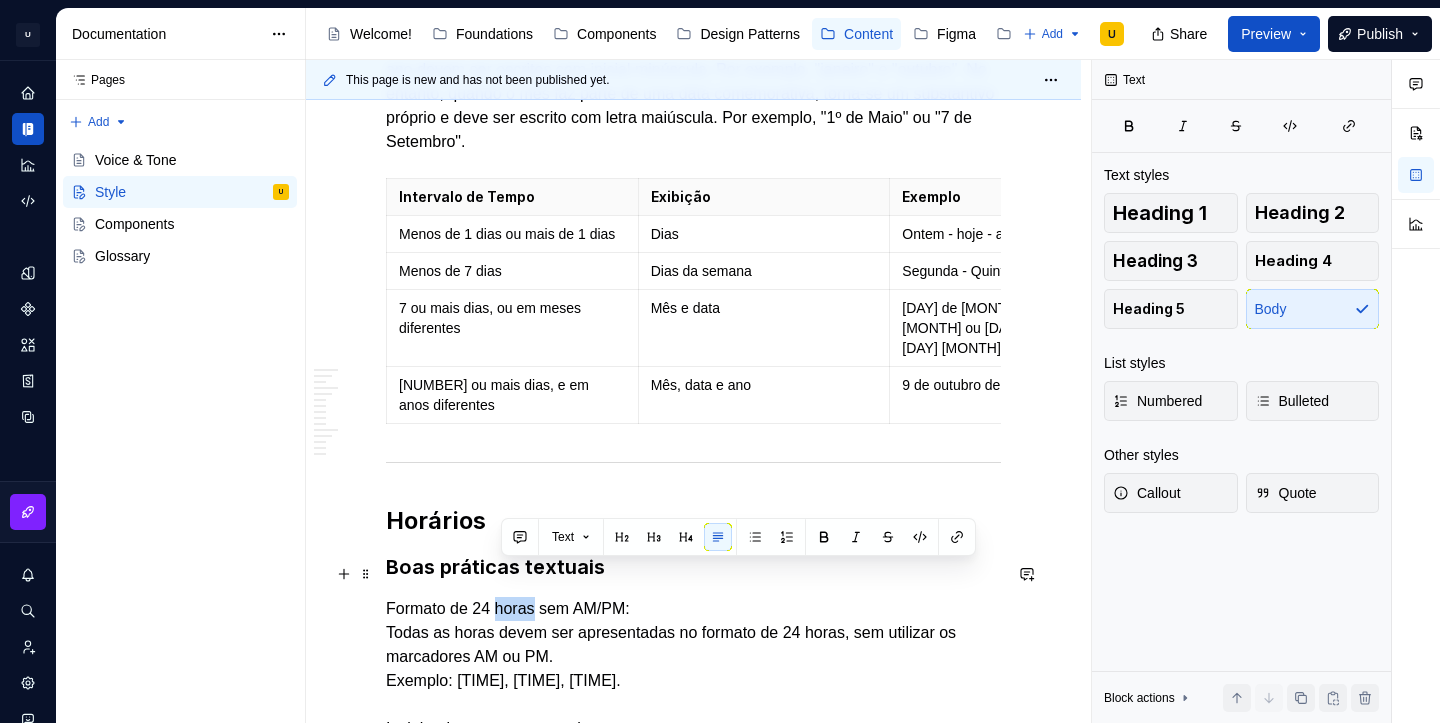 click on "Formato de 24 horas sem AM/PM: Todas as horas devem ser apresentadas no formato de 24 horas, sem utilizar os marcadores AM ou PM. Exemplo: 08:00, 19:30, 23:15. Incluir minutos mesmo em horas exatas: Sempre incluir minutos, mesmo que seja uma hora exata. Isso evita ambiguidades e mantém a consistência. Exemplo: Use 08:00, em vez de 8h. Sem sufixos "h" ou "hs": Não utilizar "h" ou "hs" após o horário. Apenas o formato numérico é necessário. Exemplo: Use 19:00, em vez de 19h ou 19hs. Horas Relativas: Em algumas situações, como notificações e alertas, é possível usar horas e minutos relativos para facilitar a leitura rápida. No entanto, deve-se garantir a possibilidade de visualização da hora absoluta em contextos críticos. Exemplo: "Há [MINUTES]", "Há [HOURS]", mas permitir que o usuário veja o horário específico se necessário. Contexto de menos de 24 horas: Ao exibir eventos que ocorrerão em menos de 24 horas, incluir apenas a hora. Exemplo: "Reunião às 14:00" ou "Entrega às 09:30"." at bounding box center (693, 1065) 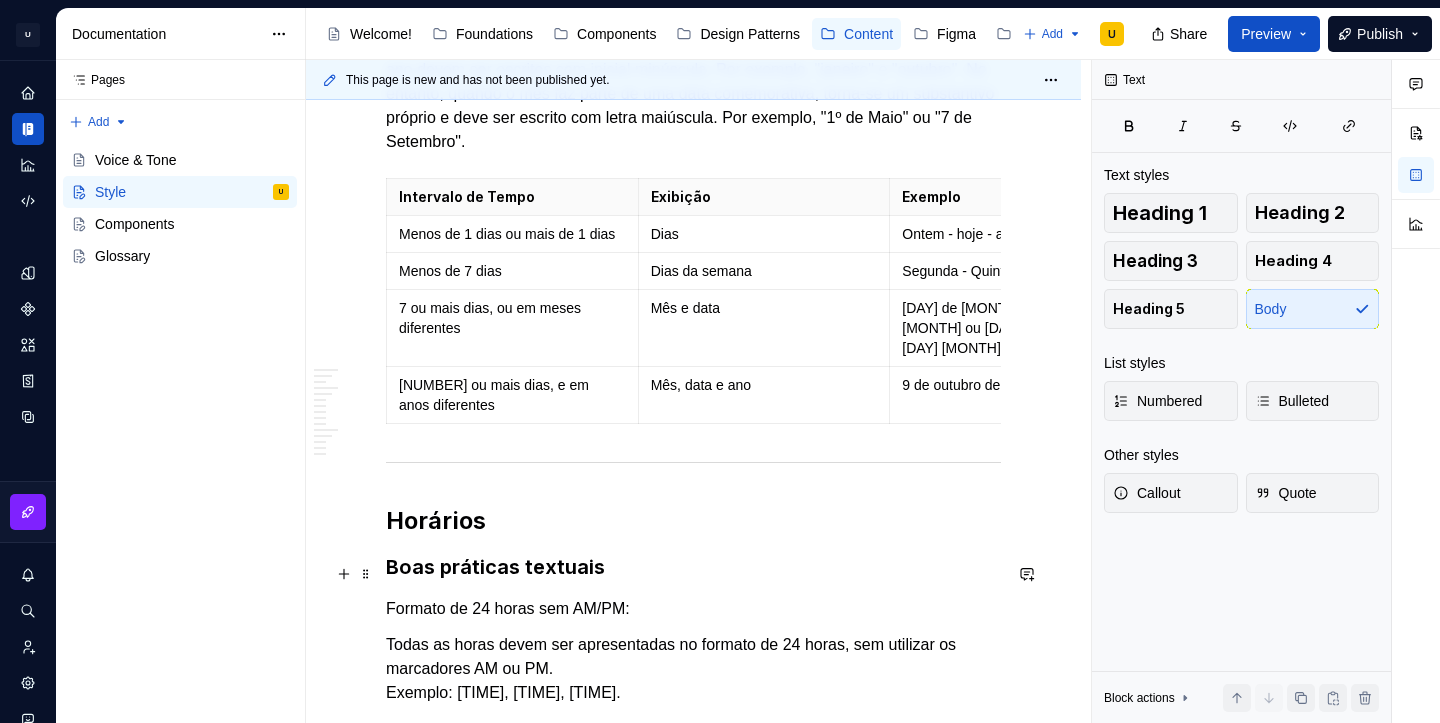 click on "Formato de 24 horas sem AM/PM:" at bounding box center (693, 609) 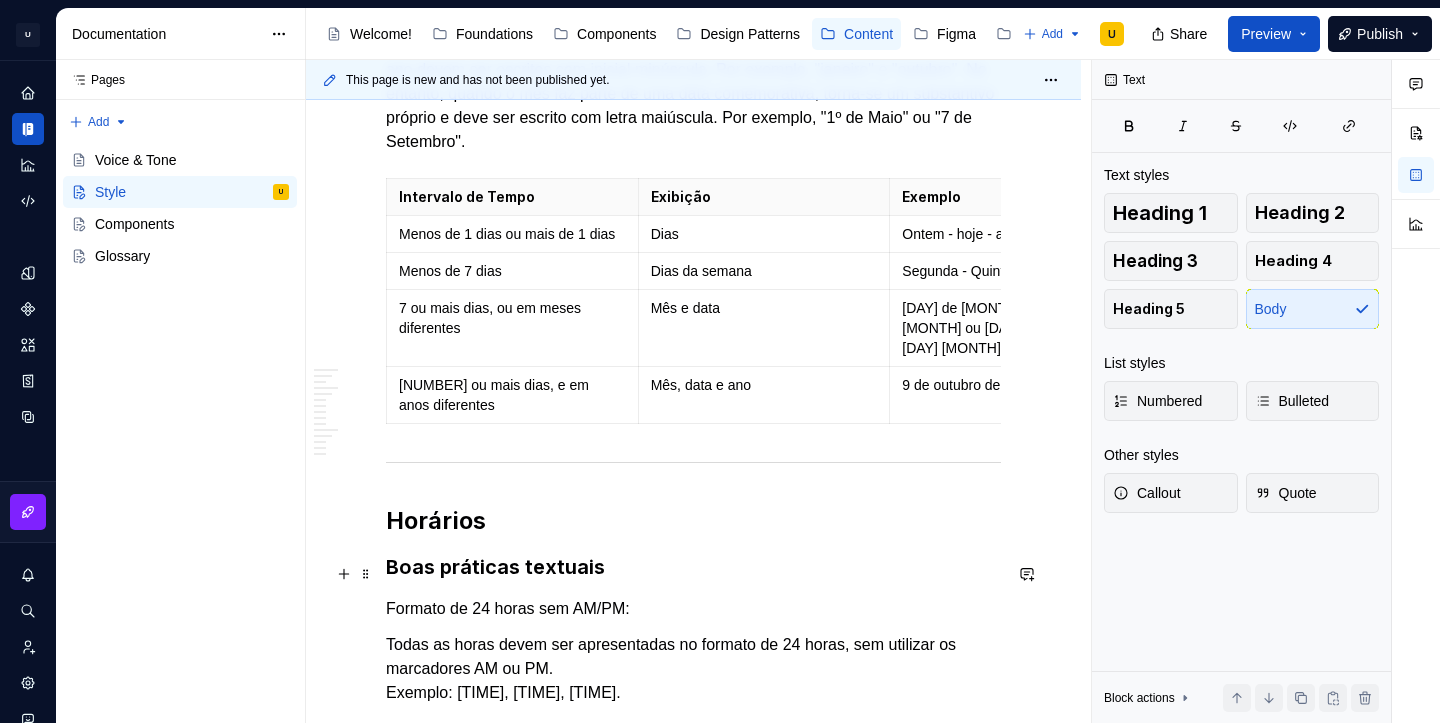 click on "Formato de 24 horas sem AM/PM:" at bounding box center (693, 609) 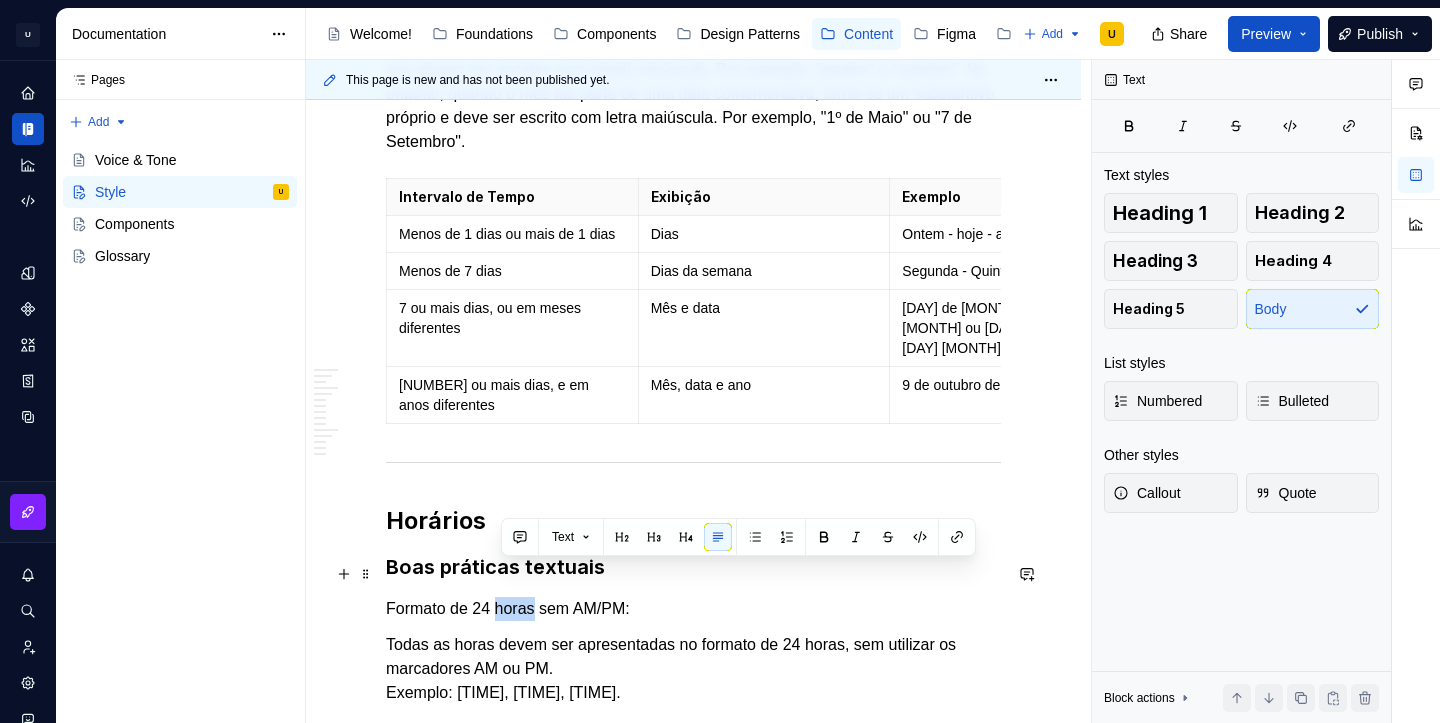 click on "Formato de 24 horas sem AM/PM:" at bounding box center (693, 609) 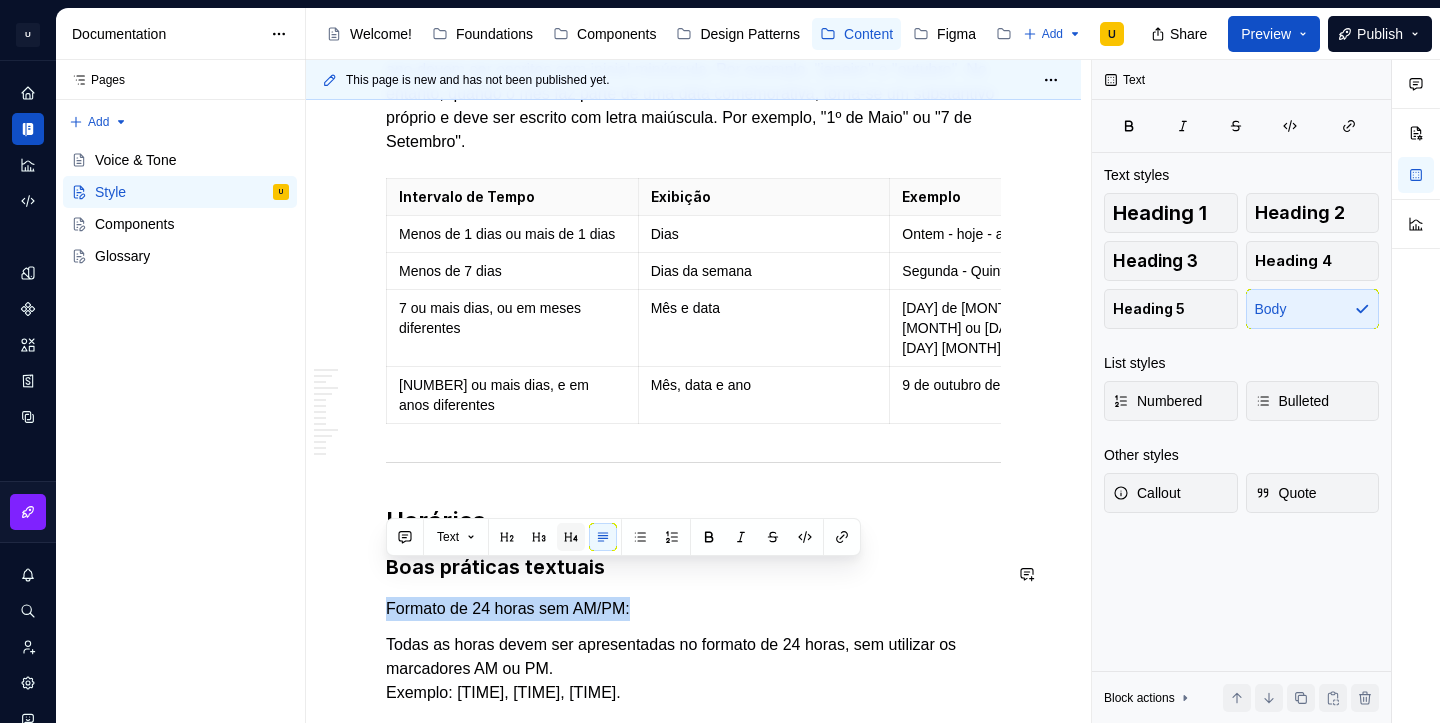 click at bounding box center [571, 537] 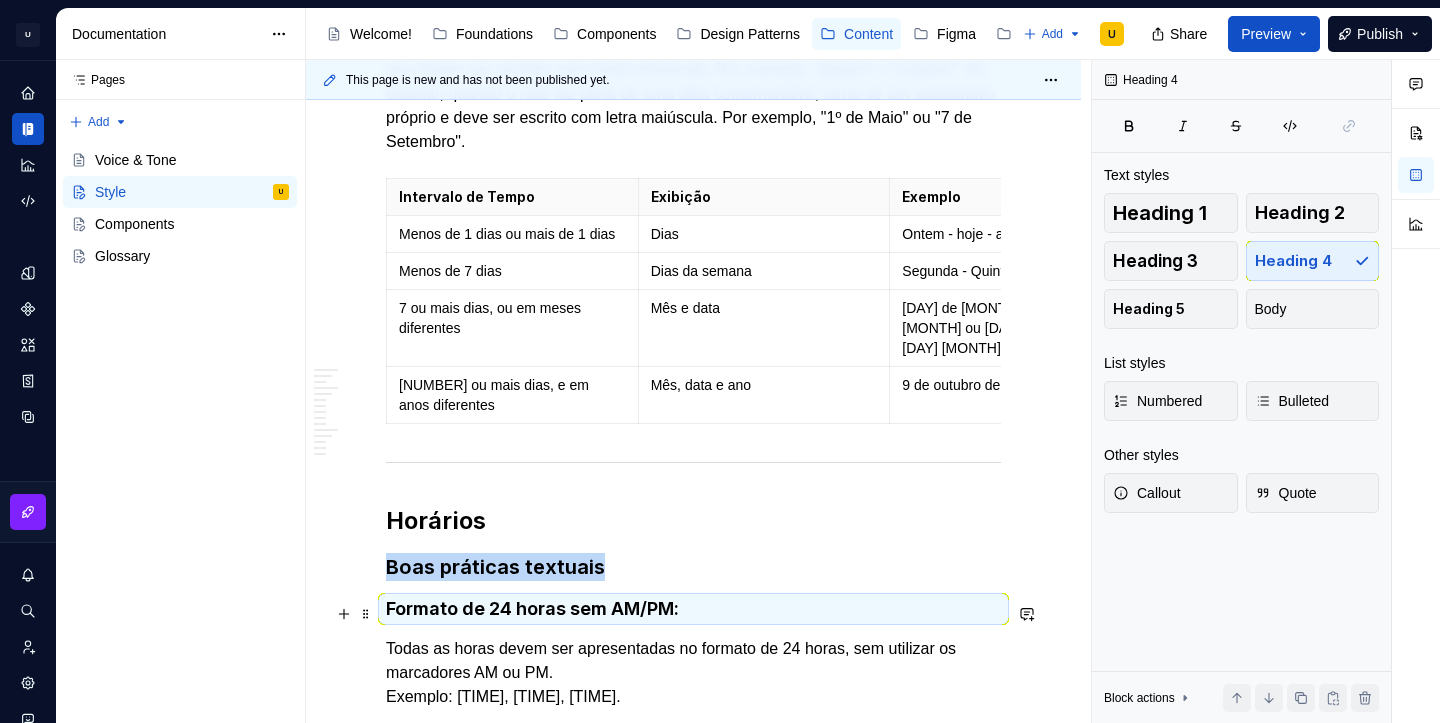click on "Todas as horas devem ser apresentadas no formato de 24 horas, sem utilizar os marcadores AM ou PM. Exemplo: 08:00, 19:30, 23:15. Incluir minutos mesmo em horas exatas: Sempre incluir minutos, mesmo que seja uma hora exata. Isso evita ambiguidades e mantém a consistência. Exemplo: Use 08:00, em vez de 8h. Sem sufixos "h" ou "hs": Não utilizar "h" ou "hs" após o horário. Apenas o formato numérico é necessário. Exemplo: Use 19:00, em vez de 19h ou 19hs. Horas Relativas: Em algumas situações, como notificações e alertas, é possível usar horas e minutos relativos para facilitar a leitura rápida. No entanto, deve-se garantir a possibilidade de visualização da hora absoluta em contextos críticos. Exemplo: "Há [MINUTES]", "Há [HOURS]", mas permitir que o usuário veja o horário específico se necessário. Contexto de menos de 24 horas: Ao exibir eventos que ocorrerão em menos de 24 horas, incluir apenas a hora. Exemplo: "Reunião às 14:00" ou "Entrega às 09:30". Contexto de 7 dias ou mais:" at bounding box center (693, 1093) 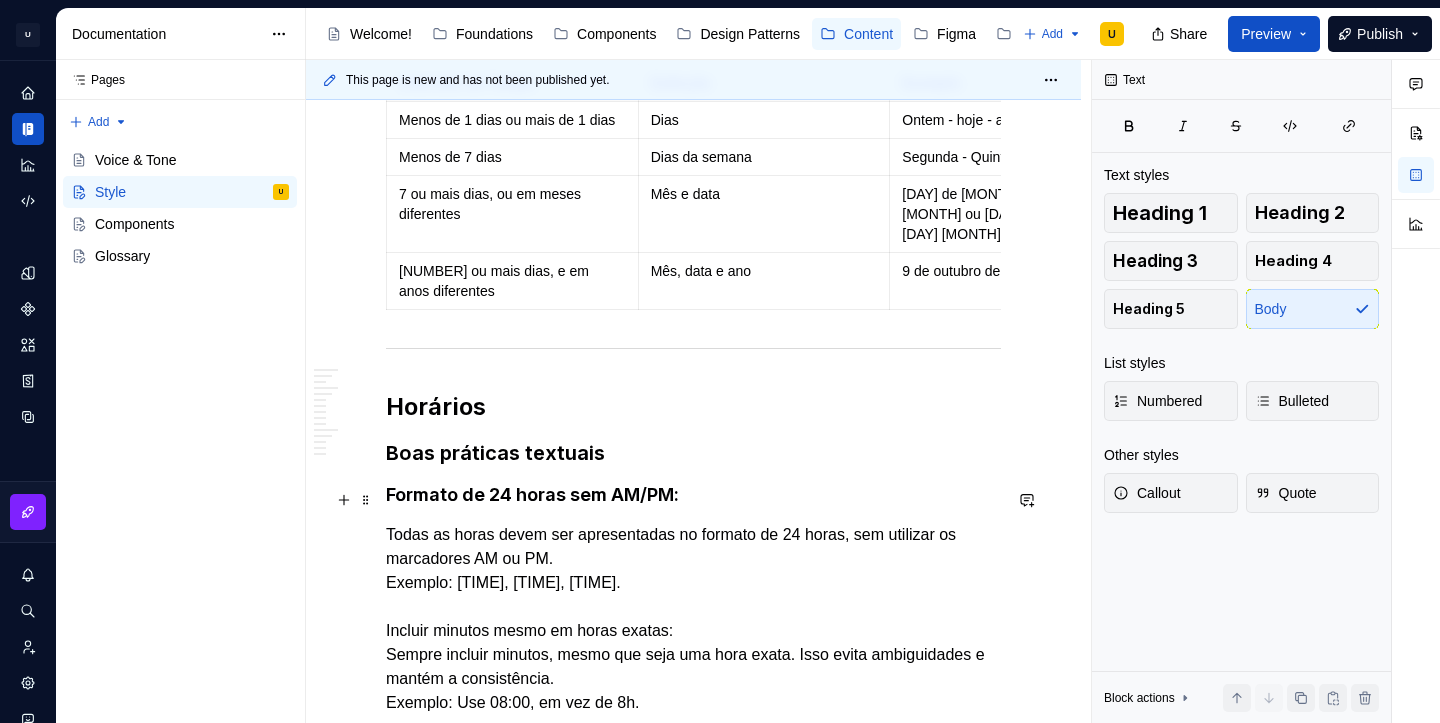 scroll, scrollTop: 3288, scrollLeft: 0, axis: vertical 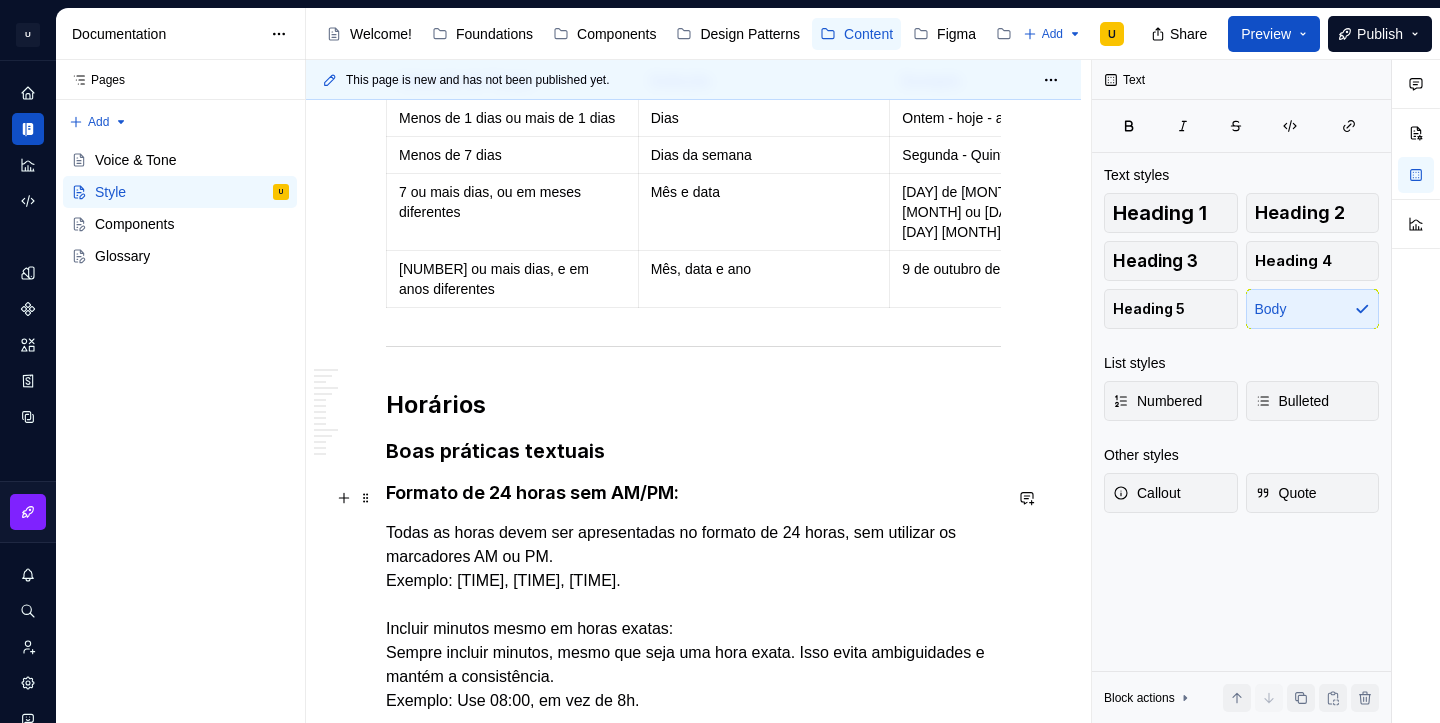 click on "Todas as horas devem ser apresentadas no formato de 24 horas, sem utilizar os marcadores AM ou PM. Exemplo: 08:00, 19:30, 23:15. Incluir minutos mesmo em horas exatas: Sempre incluir minutos, mesmo que seja uma hora exata. Isso evita ambiguidades e mantém a consistência. Exemplo: Use 08:00, em vez de 8h. Sem sufixos "h" ou "hs": Não utilizar "h" ou "hs" após o horário. Apenas o formato numérico é necessário. Exemplo: Use 19:00, em vez de 19h ou 19hs. Horas Relativas: Em algumas situações, como notificações e alertas, é possível usar horas e minutos relativos para facilitar a leitura rápida. No entanto, deve-se garantir a possibilidade de visualização da hora absoluta em contextos críticos. Exemplo: "Há [MINUTES]", "Há [HOURS]", mas permitir que o usuário veja o horário específico se necessário. Contexto de menos de 24 horas: Ao exibir eventos que ocorrerão em menos de 24 horas, incluir apenas a hora. Exemplo: "Reunião às 14:00" ou "Entrega às 09:30". Contexto de 7 dias ou mais:" at bounding box center [693, 977] 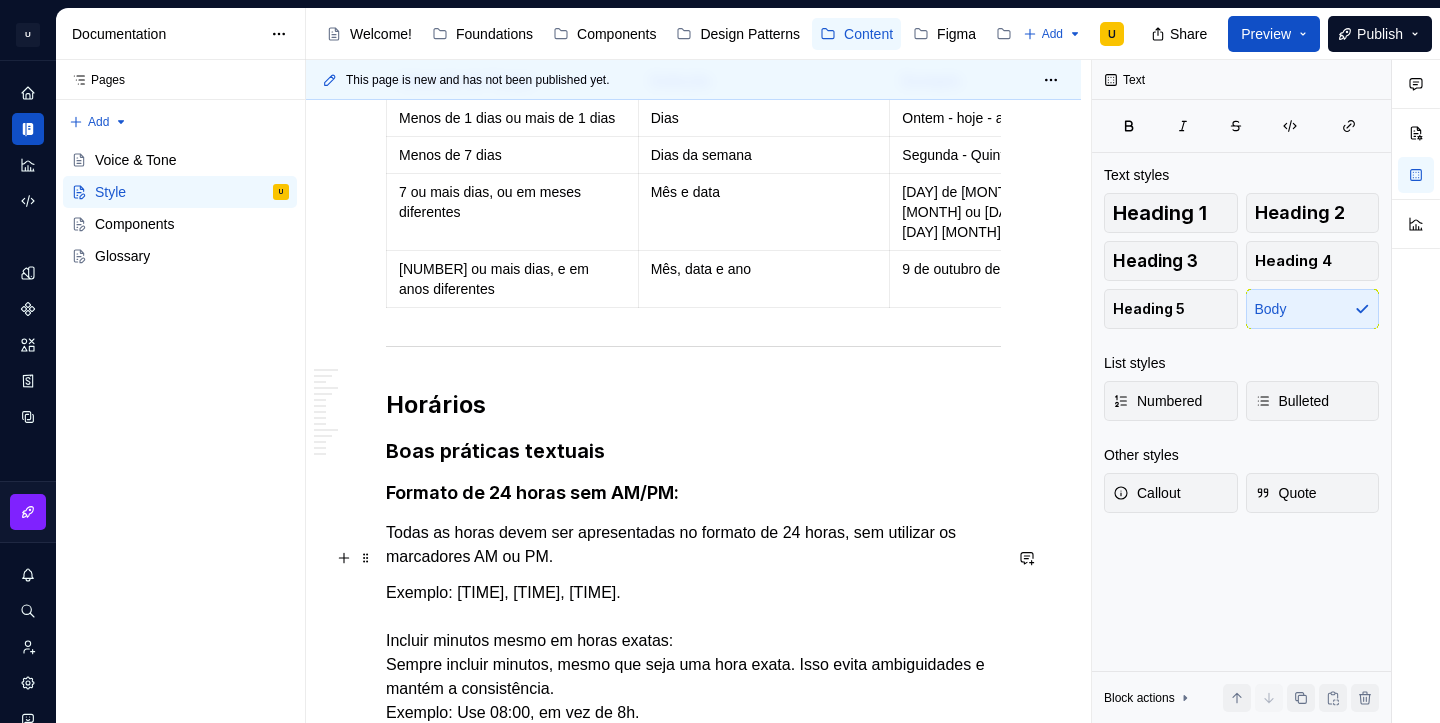click on "**********" at bounding box center [693, -595] 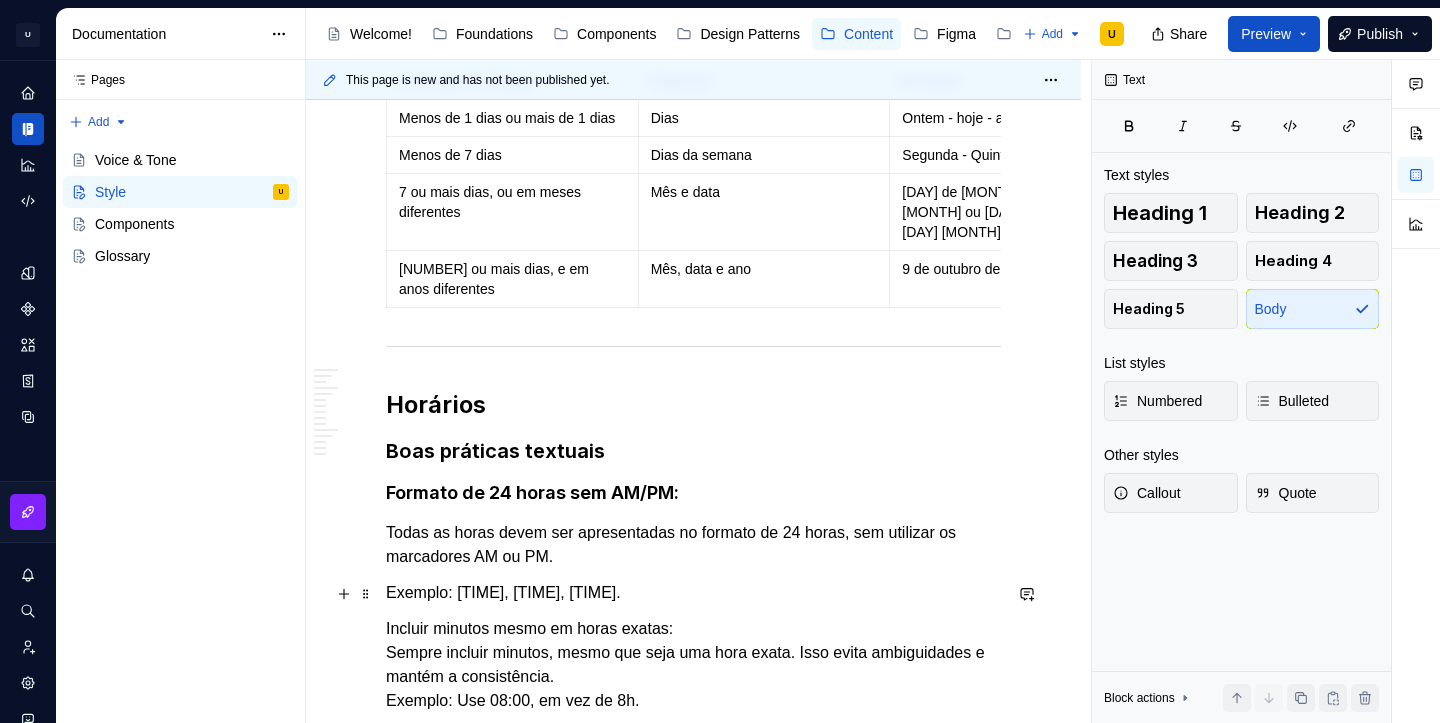 click on "**********" at bounding box center (693, -601) 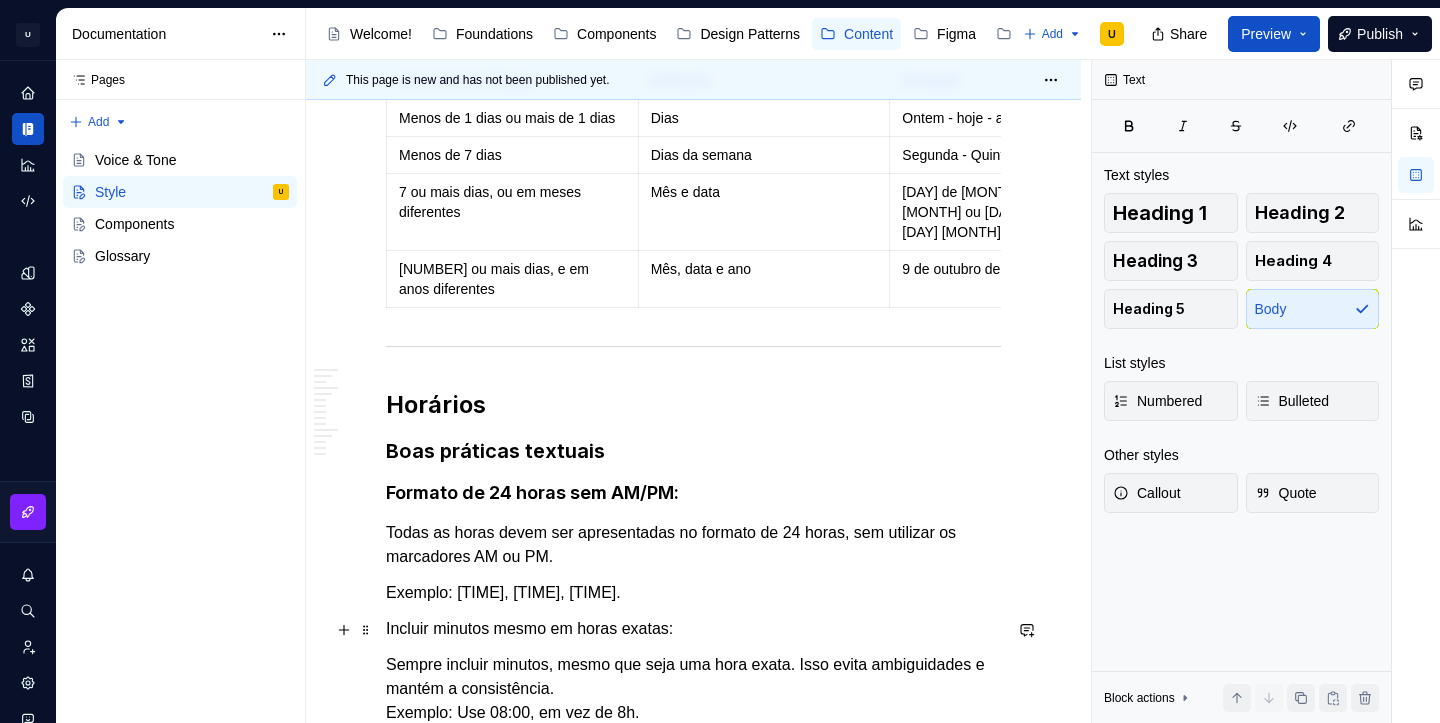 click on "**********" at bounding box center (693, -595) 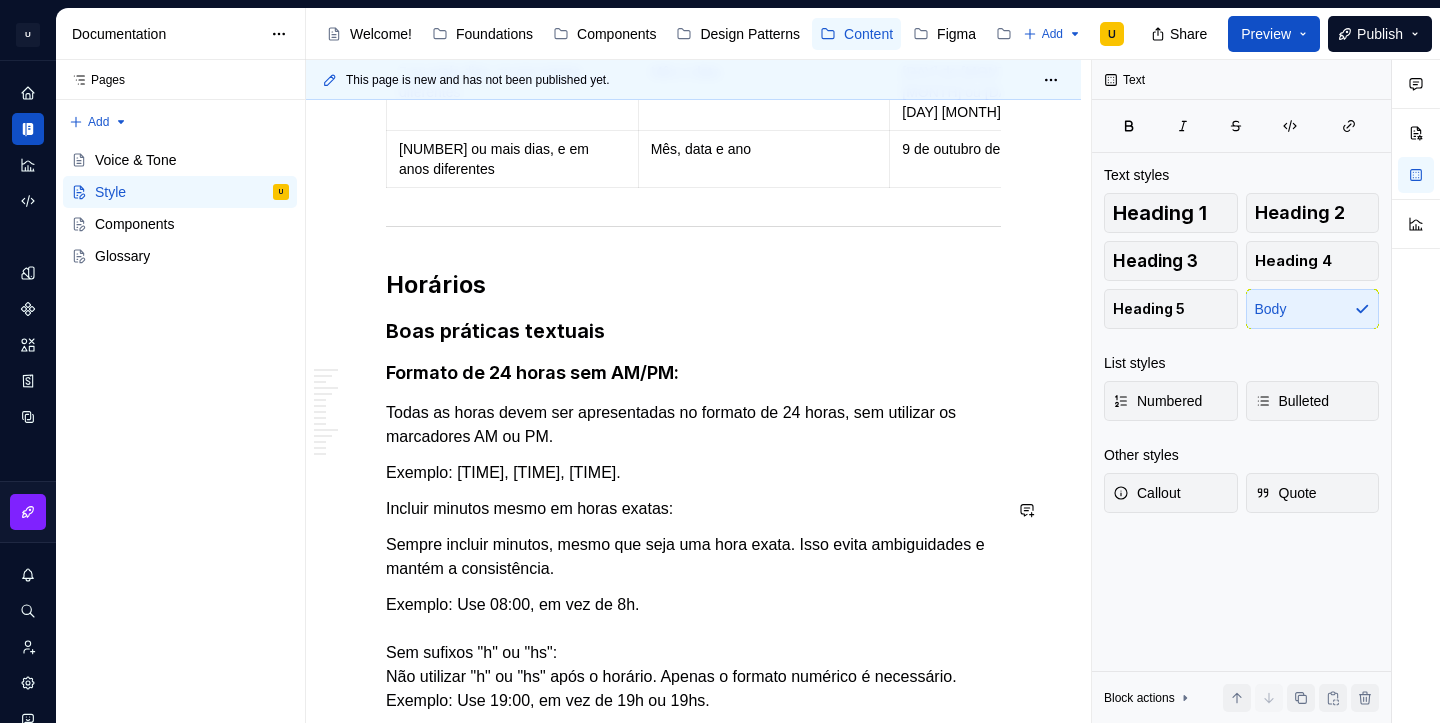 scroll, scrollTop: 3423, scrollLeft: 0, axis: vertical 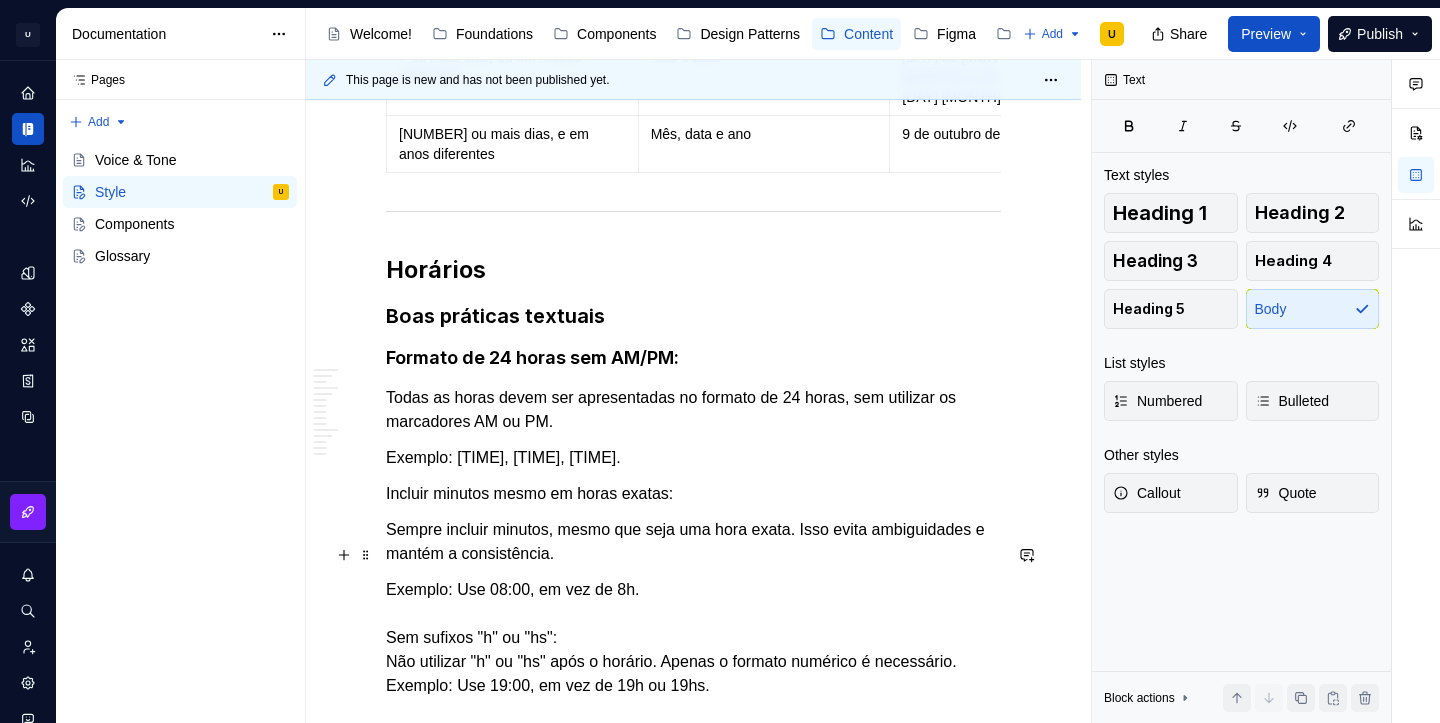 click on "Exemplo: Use 08:00, em vez de 8h. Sem sufixos "h" ou "hs": Não utilizar "h" ou "hs" após o horário. Apenas o formato numérico é necessário. Exemplo: Use 19:00, em vez de 19h ou 19hs. Horas Relativas: Em algumas situações, como notificações e alertas, é possível usar horas e minutos relativos para facilitar a leitura rápida. No entanto, deve-se garantir a possibilidade de visualização da hora absoluta em contextos críticos. Exemplo: "Há [MINUTES]", "Há [HOURS]", mas permitir que o usuário veja o horário específico se necessário. Contexto de menos de 24 horas: Ao exibir eventos que ocorrerão em menos de 24 horas, incluir apenas a hora. Exemplo: "Reunião às 14:00" ou "Entrega às 09:30". Contexto de 7 dias ou mais: Para eventos com data superior a uma semana, incluir o dia, mês e ano (se for relevante) junto ao horário. Exemplo: "[DAY] de [MONTH] de [YEAR], às 19:00". Contextos mistos (data e hora): Quando combinar data e hora, priorizar a ordem dia-mês-hora. Separador de Horário:" at bounding box center (693, 950) 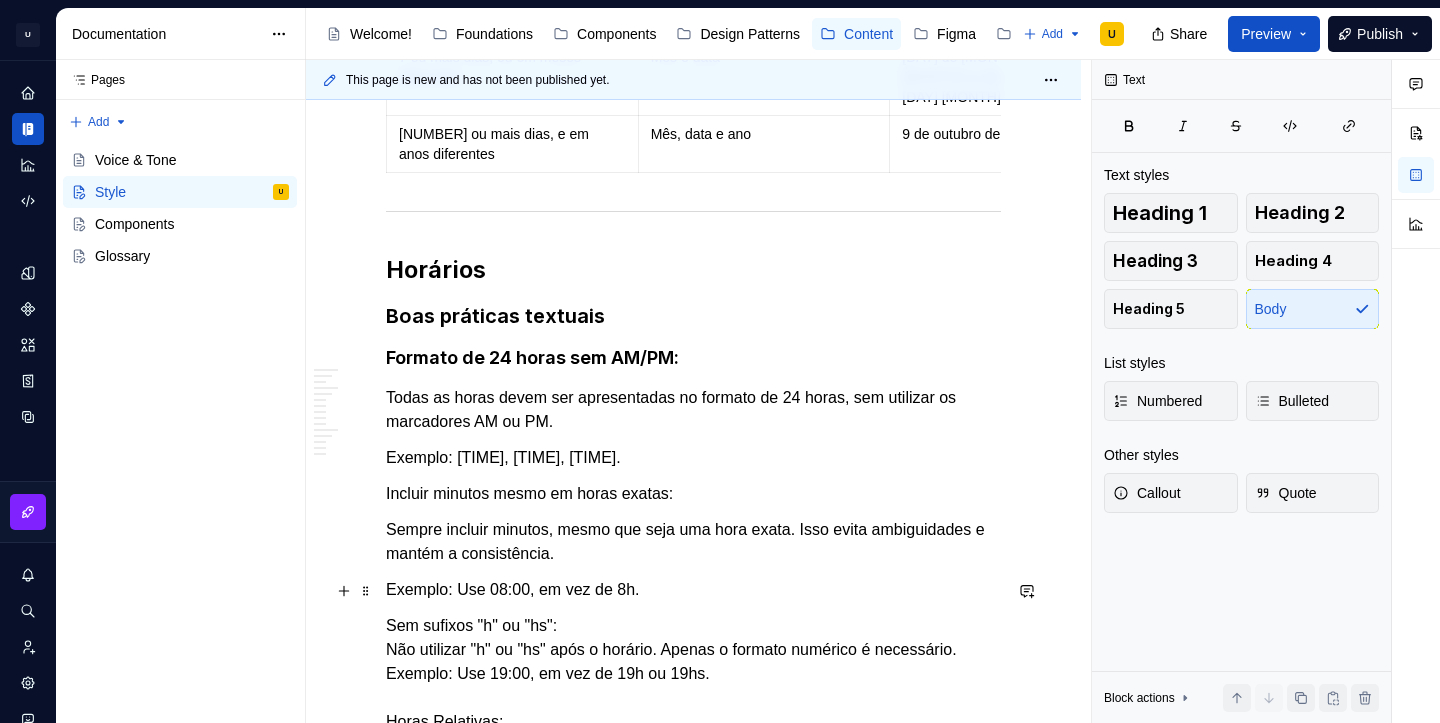 click on "Sem sufixos "h" ou "hs": Não utilizar "h" ou "hs" após o horário. Apenas o formato numérico é necessário. Exemplo: Use 19:00, em vez de 19h ou 19hs. Horas Relativas: Em algumas situações, como notificações e alertas, é possível usar horas e minutos relativos para facilitar a leitura rápida. No entanto, deve-se garantir a possibilidade de visualização da hora absoluta em contextos críticos. Exemplo: "Há [MINUTES]", "Há [HOURS]", mas permitir que o usuário veja o horário específico se necessário. Contexto de menos de 24 horas: Ao exibir eventos que ocorrerão em menos de 24 horas, incluir apenas a hora. Exemplo: "Reunião às 14:00" ou "Entrega às 09:30". Contexto de 7 dias ou mais: Para eventos com data superior a uma semana, incluir o dia, mês e ano (se for relevante) junto ao horário. Exemplo: "[DAY] de [MONTH] de [YEAR], às 19:00". Contextos mistos (data e hora): Quando combinar data e hora, priorizar a ordem dia-mês-hora. Separador de Horário: Exemplo: 14:30, 22:45." at bounding box center (693, 962) 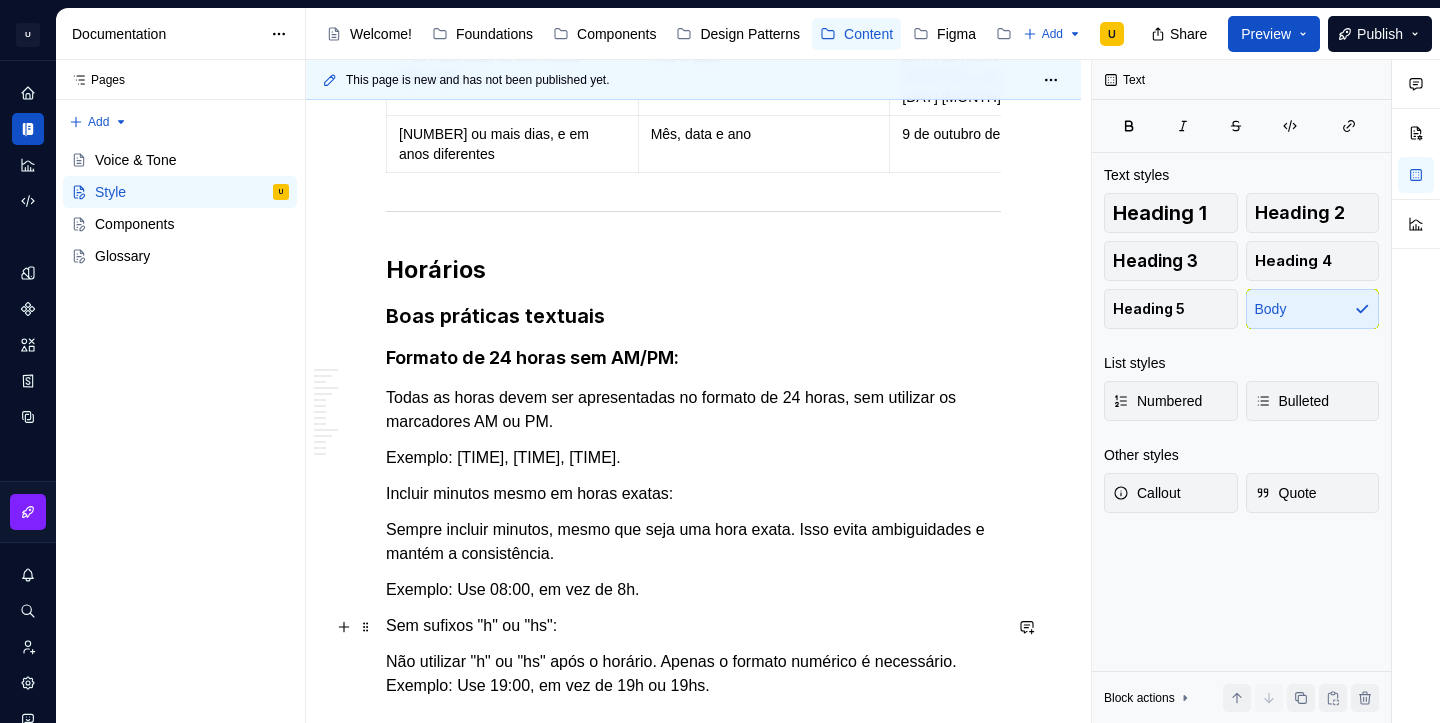 click on "Não utilizar "h" ou "hs" após o horário. Apenas o formato numérico é necessário. Exemplo: Use [TIME], em vez de 19h ou 19hs. Horas Relativas: Em algumas situações, como notificações e alertas, é possível usar horas e minutos relativos para facilitar a leitura rápida. No entanto, deve-se garantir a possibilidade de visualização da hora absoluta em contextos críticos. Exemplo: "Há [NUMBER] minutos", "Há [NUMBER] horas", mas permitir que o usuário veja o horário específico se necessário. Contexto de menos de 24 horas: Ao exibir eventos que ocorrerão em menos de 24 horas, incluir apenas a hora. Exemplo: "Reunião às [TIME]" ou "Entrega às [TIME]". Contexto de 7 dias ou mais: Para eventos com data superior a uma semana, incluir o dia, mês e ano (se for relevante) junto ao horário. Exemplo: "[NUMBER] de [MONTH] de [YEAR], às [TIME]"." at bounding box center (693, 986) 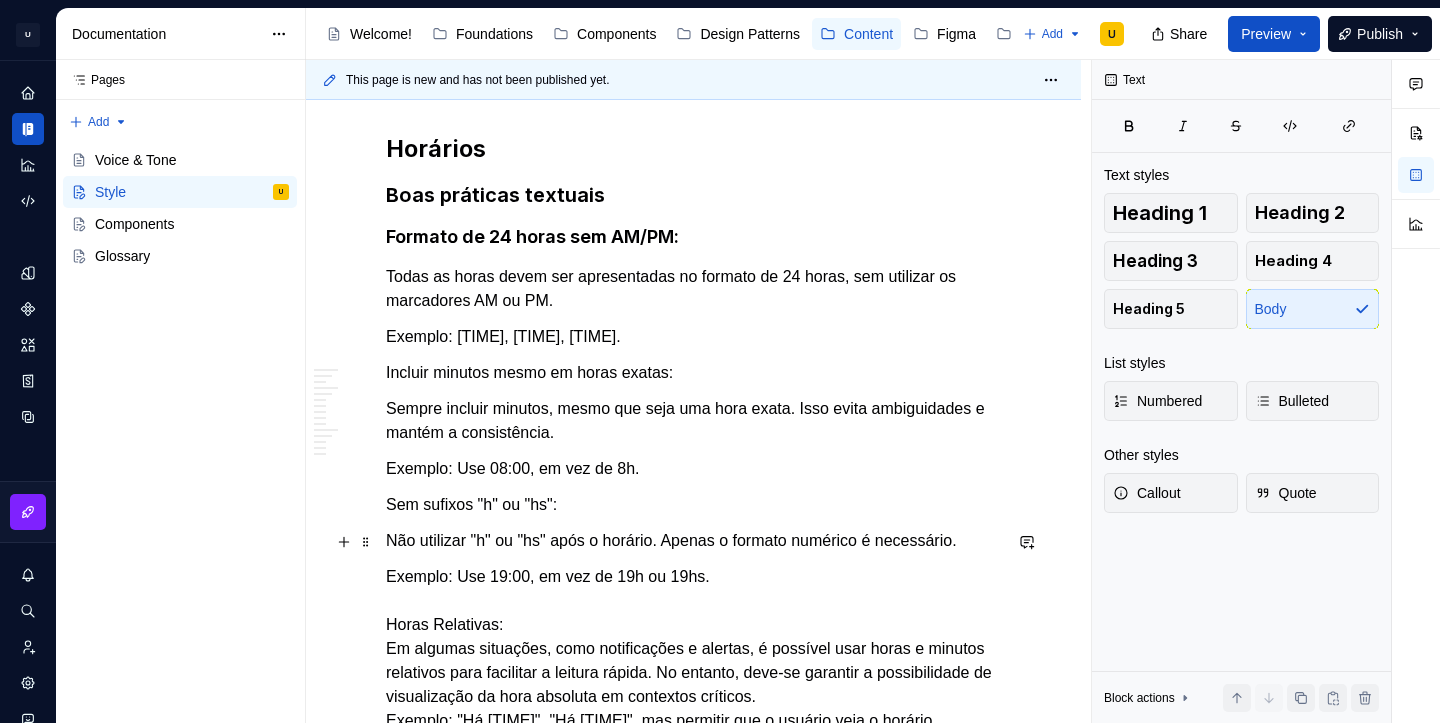 scroll, scrollTop: 3548, scrollLeft: 0, axis: vertical 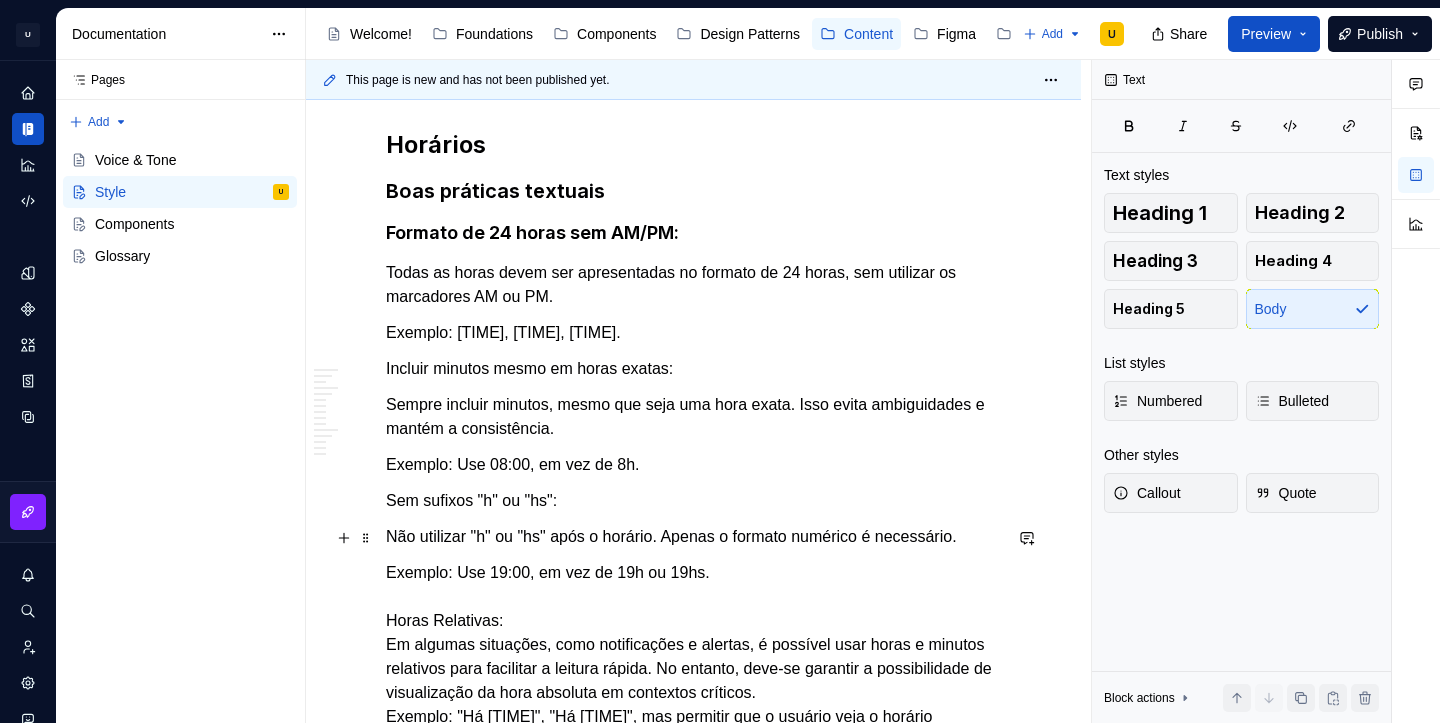 click on "Exemplo: Use 19:00, em vez de 19h ou 19hs. Horas Relativas: Em algumas situações, como notificações e alertas, é possível usar horas e minutos relativos para facilitar a leitura rápida. No entanto, deve-se garantir a possibilidade de visualização da hora absoluta em contextos críticos. Exemplo: "Há [MINUTES]", "Há [HOURS]", mas permitir que o usuário veja o horário específico se necessário. Contexto de menos de 24 horas: Ao exibir eventos que ocorrerão em menos de 24 horas, incluir apenas a hora. Exemplo: "Reunião às 14:00" ou "Entrega às 09:30". Contexto de 7 dias ou mais: Para eventos com data superior a uma semana, incluir o dia, mês e ano (se for relevante) junto ao horário. Exemplo: "[DAY] de [MONTH] de [YEAR], às 19:00". Contextos mistos (data e hora): Quando combinar data e hora, priorizar a ordem dia-mês-hora. Exemplo: "[DAY] de [MONTH], 14:00", ou "[DAY] de [MONTH] de [YEAR], 14:00". Separador de Horário: Sempre utilizar os dois pontos “:” como separador entre horas e minutos." at bounding box center (693, 885) 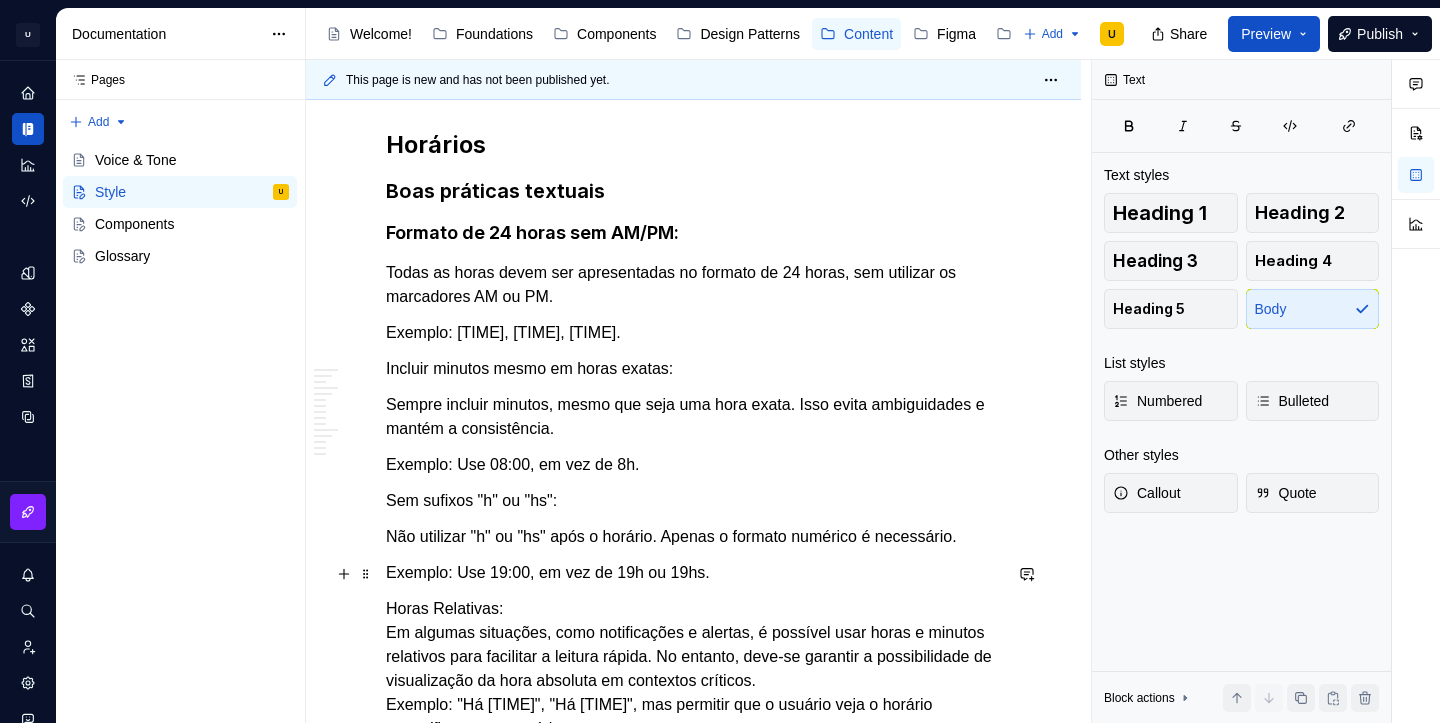click on "Horas Relativas: Em algumas situações, como notificações e alertas, é possível usar horas e minutos relativos para facilitar a leitura rápida. No entanto, deve-se garantir a possibilidade de visualização da hora absoluta em contextos críticos. Exemplo: "Há [TIME]", "Há [TIME]", mas permitir que o usuário veja o horário específico se necessário. Contexto de menos de 24 horas: Ao exibir eventos que ocorrerão em menos de 24 horas, incluir apenas a hora. Exemplo: "Reunião às [HOUR]:[MINUTE]" ou "Entrega às [HOUR]:[MINUTE]". Contexto de 7 dias ou mais: Para eventos com data superior a uma semana, incluir o dia, mês e ano (se for relevante) junto ao horário. Exemplo: "[DAY] de [MONTH] de [YEAR], às [HOUR]:[MINUTE]". Contextos mistos (data e hora): Quando combinar data e hora, priorizar a ordem dia-mês-hora. Exemplo: "[DAY] de [MONTH], [HOUR]:[MINUTE]", ou "[DAY] de [MONTH] de [YEAR], [HOUR]:[MINUTE]". Separador de Horário: Sempre utilizar os dois pontos “:” como separador entre horas e minutos. Exemplo: [HOUR]:[MINUTE], [HOUR]:[MINUTE]." at bounding box center (693, 897) 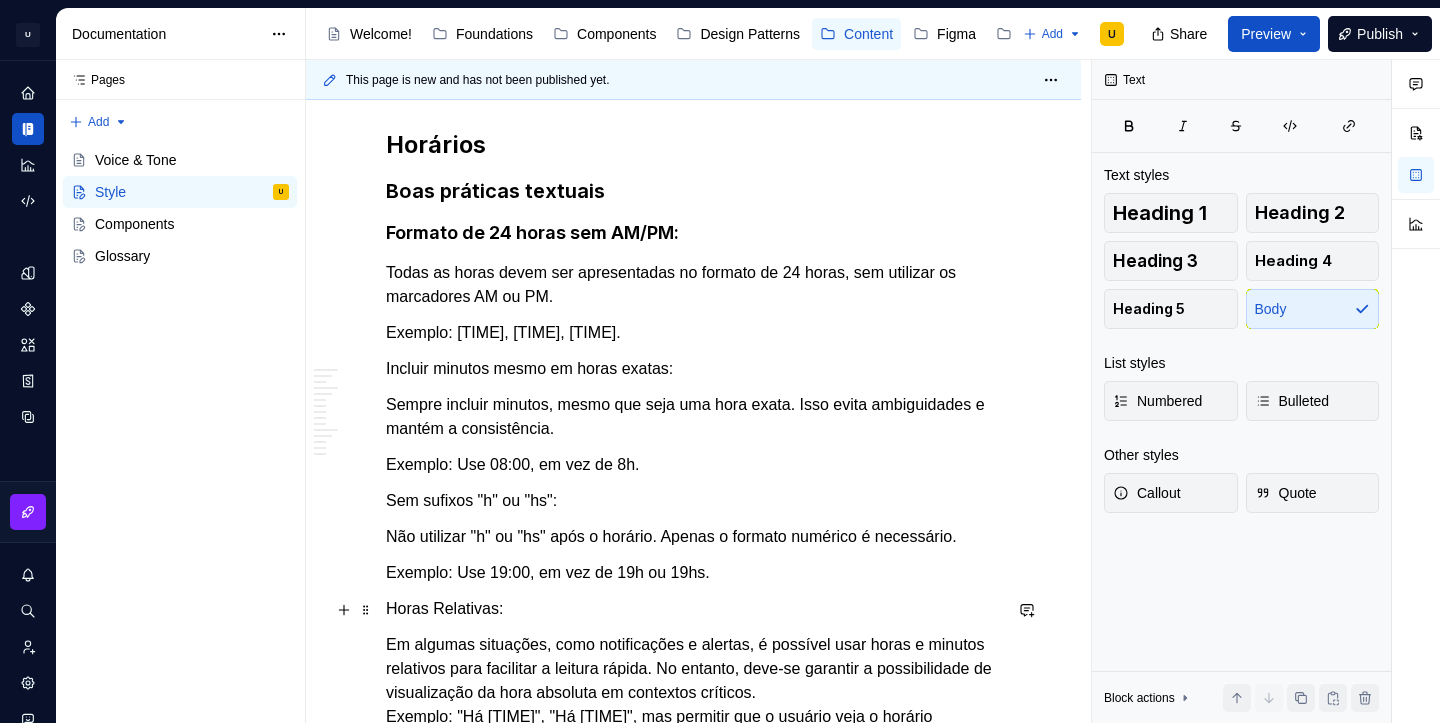 click on "Em algumas situações, como notificações e alertas, é possível usar horas e minutos relativos para facilitar a leitura rápida. No entanto, deve-se garantir a possibilidade de visualização da hora absoluta em contextos críticos. Exemplo: "Há [HOURS] minutos", "Há [HOURS] horas", mas permitir que o usuário veja o horário específico se necessário. Contexto de menos de 24 horas: Ao exibir eventos que ocorrerão em menos de 24 horas, incluir apenas a hora. Exemplo: "Reunião às [HOUR]:[MINUTE]" ou "Entrega às [HOUR]:[MINUTE]". Contexto de 7 dias ou mais: Para eventos com data superior a uma semana, incluir o dia, mês e ano (se for relevante) junto ao horário. Exemplo: "[DAY] de [MONTH] de [YEAR], às [HOUR]:[MINUTE]". Contextos mistos (data e hora): Quando combinar data e hora, priorizar a ordem dia-mês-hora. Exemplo: "[DAY] de [MONTH], [HOUR]:[MINUTE]", ou "[DAY] de [MONTH] de [YEAR], [HOUR]:[MINUTE]". Separador de Horário: Sempre utilizar os dois pontos “:” como separador entre horas e minutos. Exemplo: [HOUR]:[MINUTE], [HOUR]:[MINUTE]." at bounding box center [693, 921] 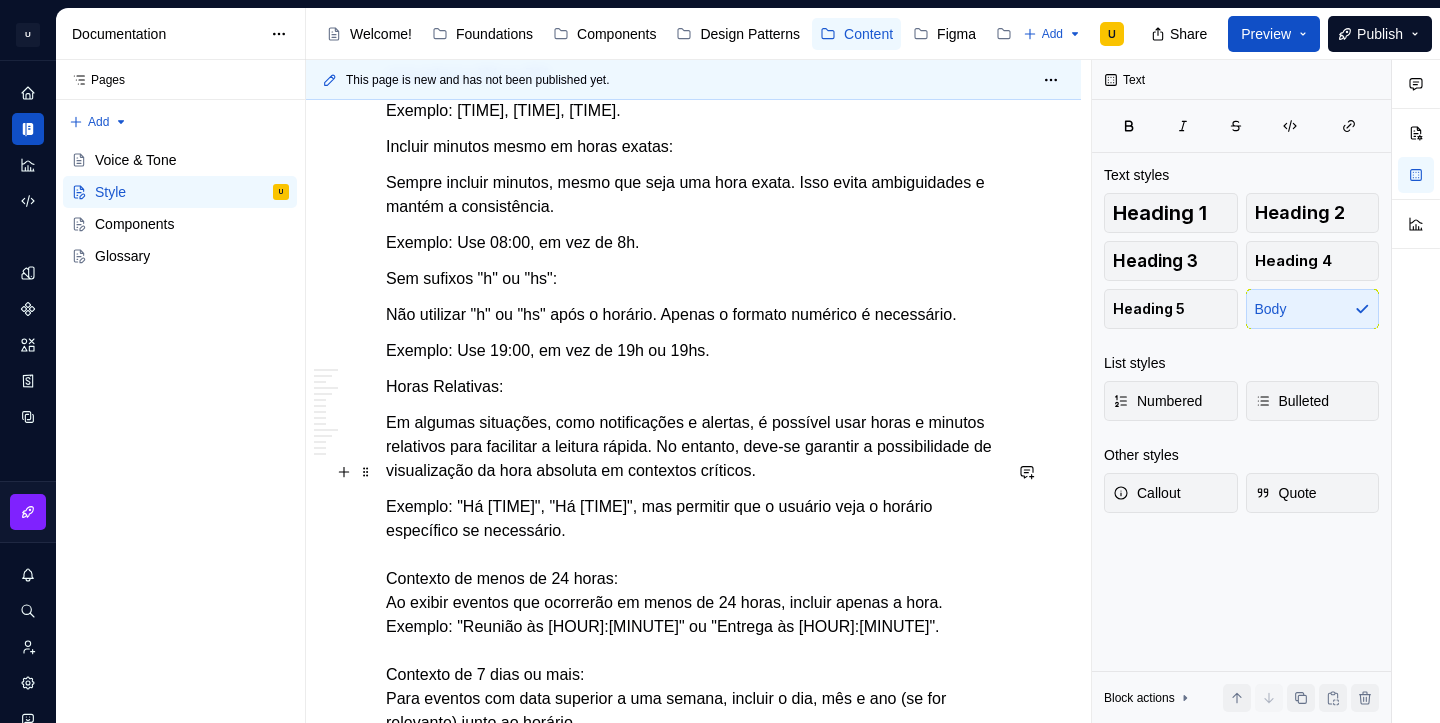 scroll, scrollTop: 3776, scrollLeft: 0, axis: vertical 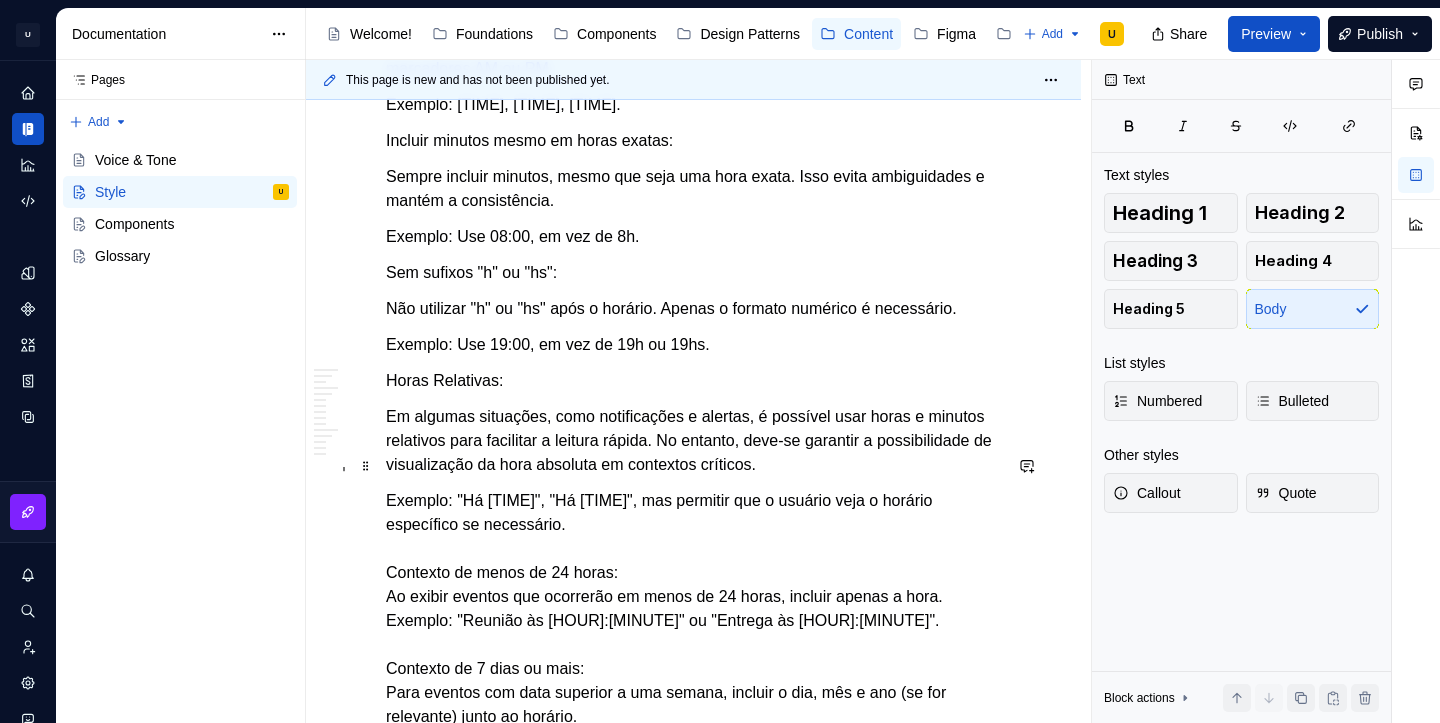 click on "**********" at bounding box center [693, -1065] 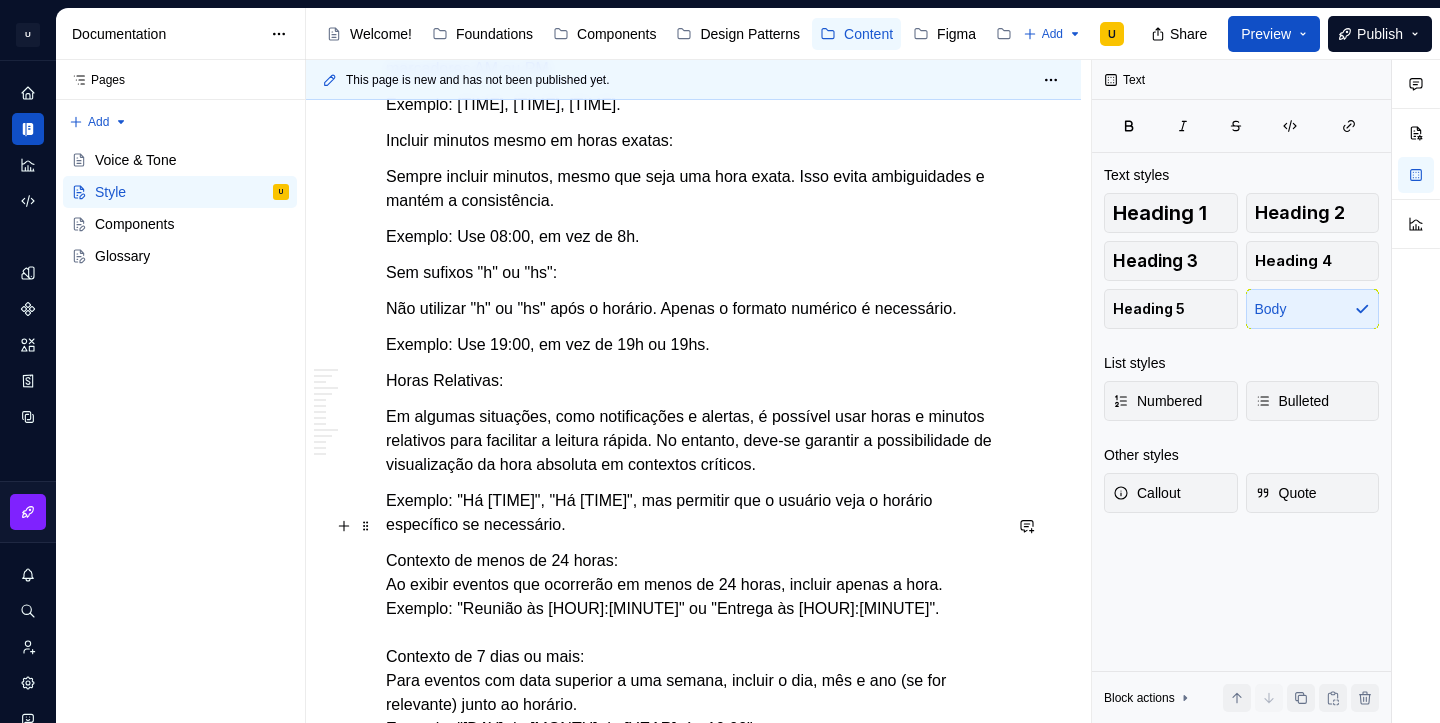 click on "**********" at bounding box center (693, -1071) 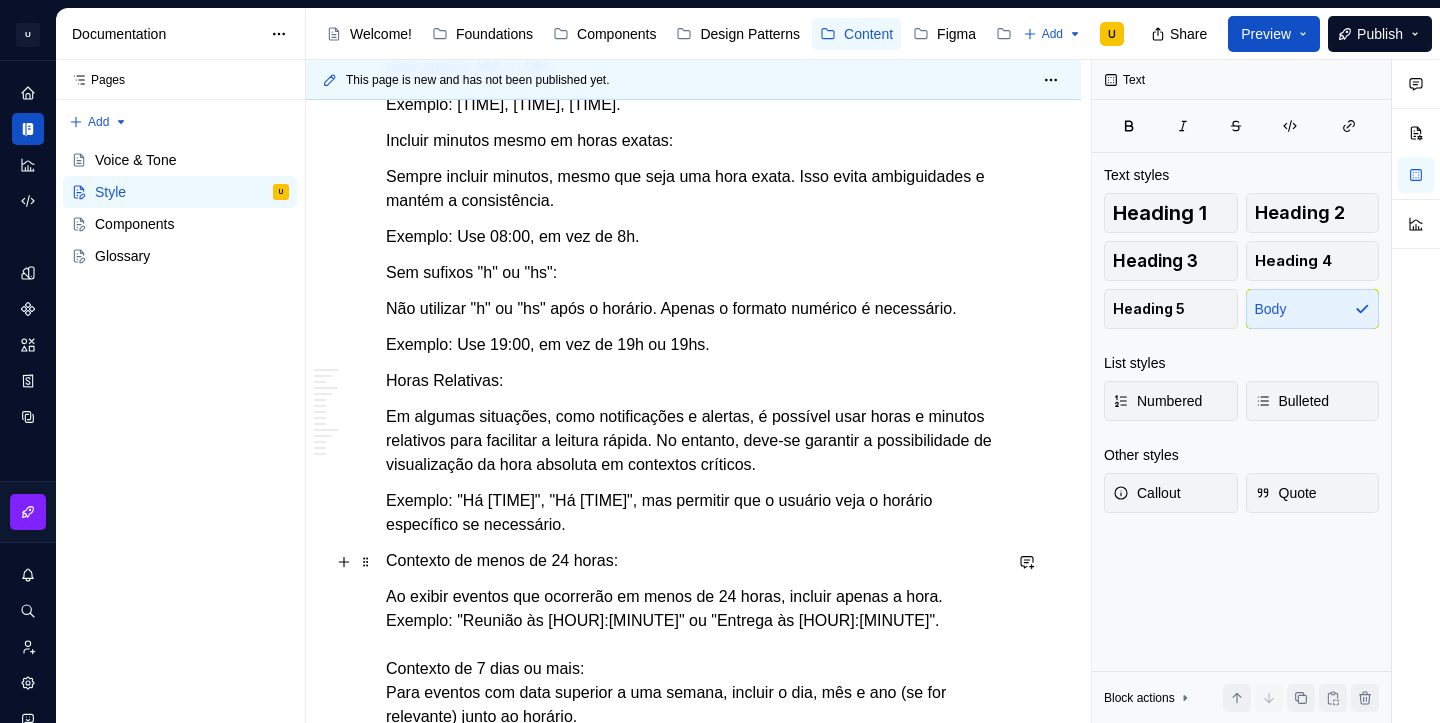 click on "Ao exibir eventos que ocorrerão em menos de 24 horas, incluir apenas a hora. Exemplo: "Reunião às 14:00" ou "Entrega às 09:30". Contexto de 7 dias ou mais: Para eventos com data superior a uma semana, incluir o dia, mês e ano (se for relevante) junto ao horário. Exemplo: "12 de dezembro de 2024, às 19:00". Contextos mistos (data e hora): Quando combinar data e hora, priorizar a ordem dia-mês-hora. Exemplo: "9 de outubro, 14:00", ou "9 de outubro de 2024, 14:00". Separador de Horário: Sempre utilizar os dois pontos “:” como separador entre horas e minutos. Exemplo: 14:30, 22:45. Utilize datas e horários absolutos ao se referir ao futuro." at bounding box center [693, 789] 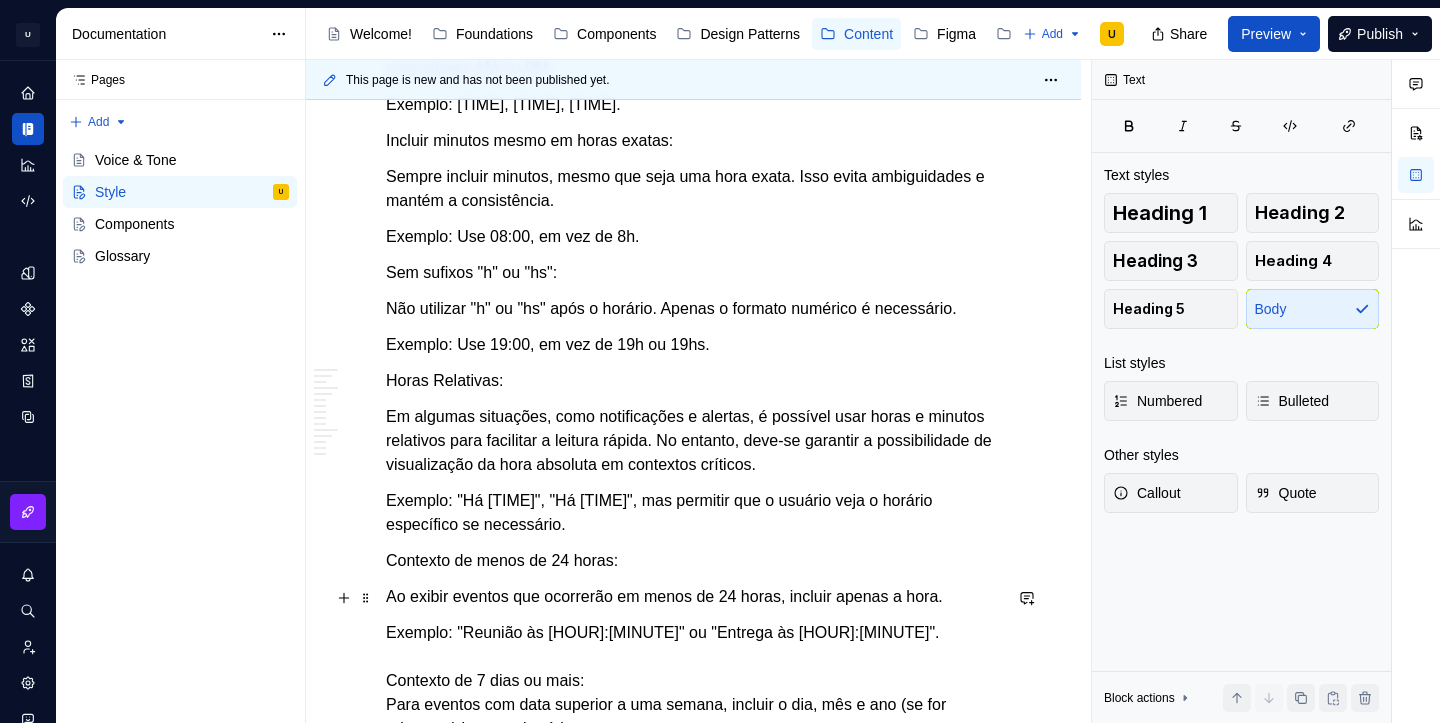 click on "**********" at bounding box center [693, -1059] 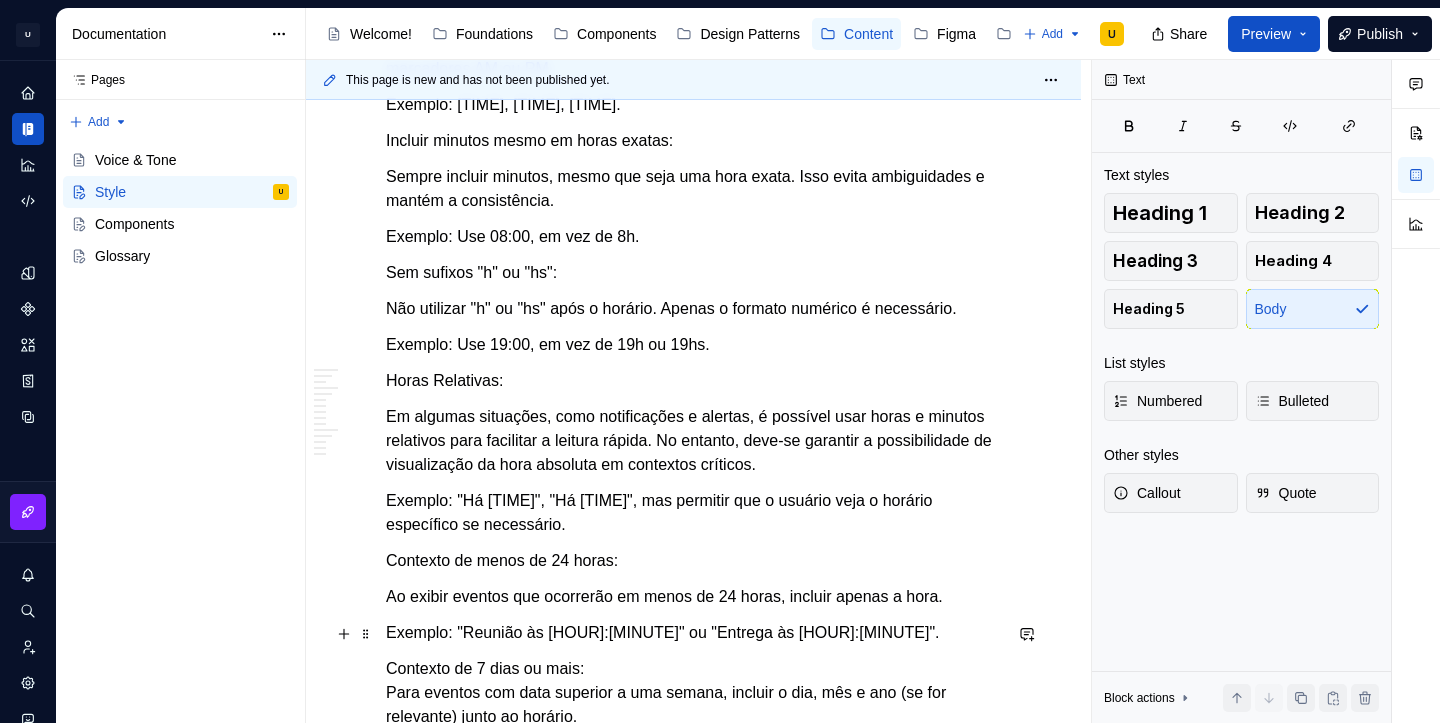 click on "Contexto de [NUMBER] dias ou mais: Para eventos com data superior a uma semana, incluir o dia, mês e ano (se for relevante) junto ao horário. Exemplo: "[DAY] de [MONTH] de [YEAR], às 19:00". Contextos mistos (data e hora): Quando combinar data e hora, priorizar a ordem dia-mês-hora. Exemplo: "[DAY] de [MONTH], 14:00", ou "[DAY] de [MONTH] de [YEAR], 14:00". Separador de Horário: Sempre utilizar os dois pontos “:” como separador entre horas e minutos. Exemplo: 14:30, 22:45. Utilize datas e horários absolutos ao se referir ao futuro." at bounding box center [693, 825] 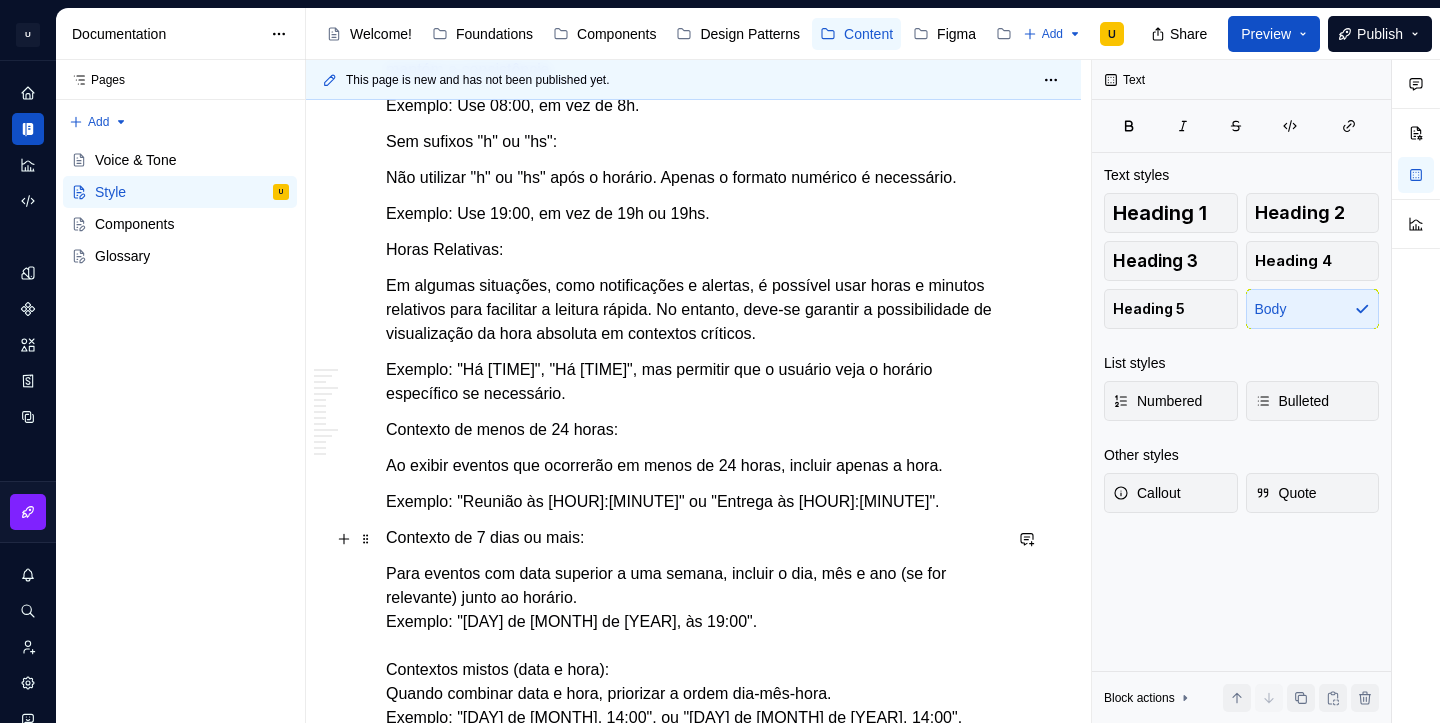 scroll, scrollTop: 3927, scrollLeft: 0, axis: vertical 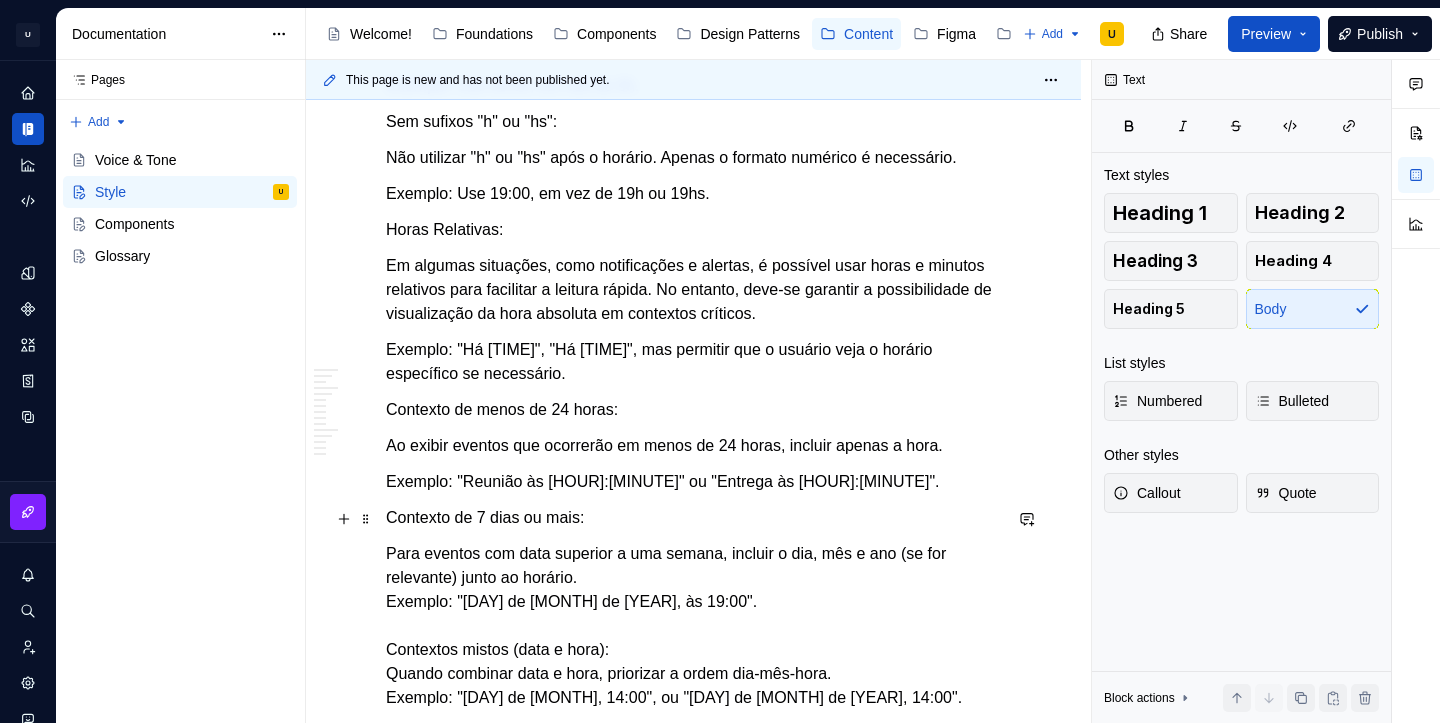 click on "**********" at bounding box center [693, -1210] 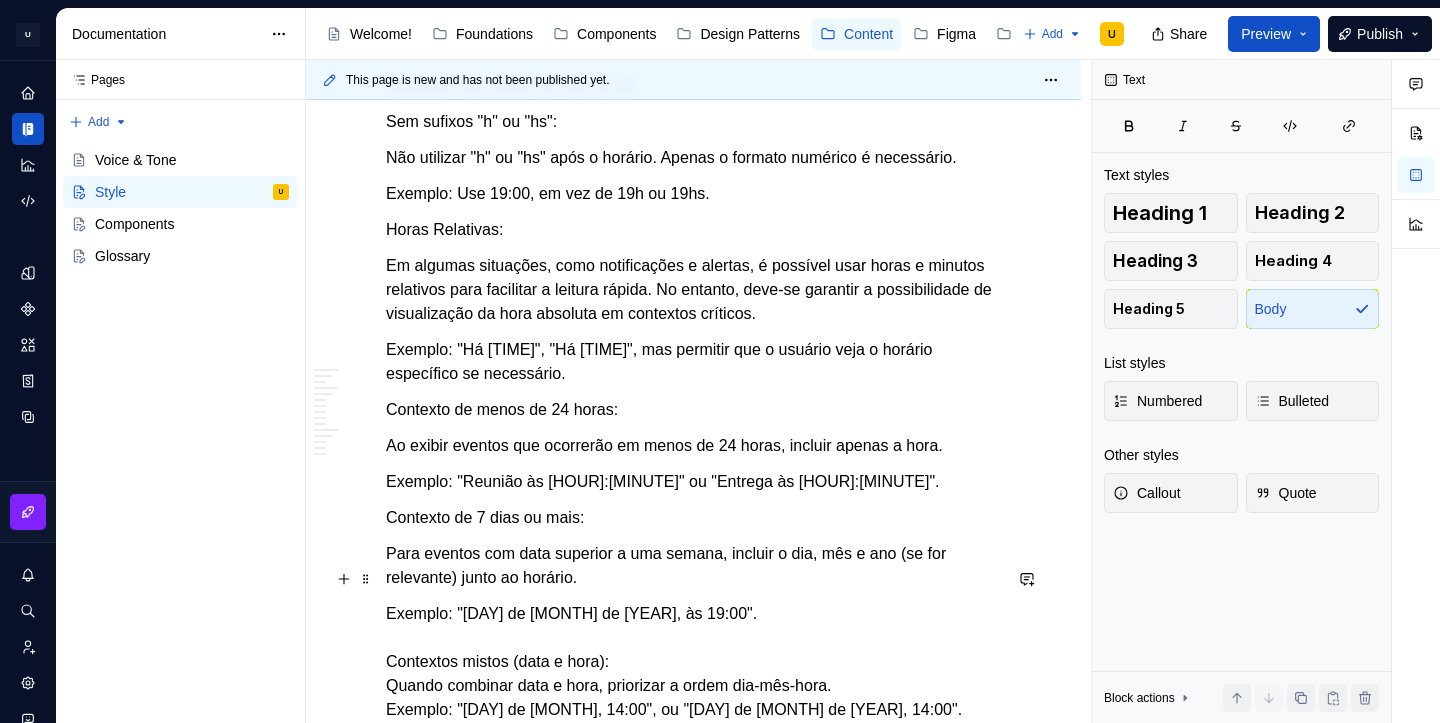click on "Exemplo: "12 de dezembro de 2024, às 19:00". Contextos mistos (data e hora): Quando combinar data e hora, priorizar a ordem dia-mês-hora. Exemplo: "9 de outubro, 14:00", ou "9 de outubro de 2024, 14:00". Separador de Horário: Sempre utilizar os dois pontos “:” como separador entre horas e minutos. Exemplo: 14:30, 22:45. Utilize datas e horários absolutos ao se referir ao futuro." at bounding box center [693, 734] 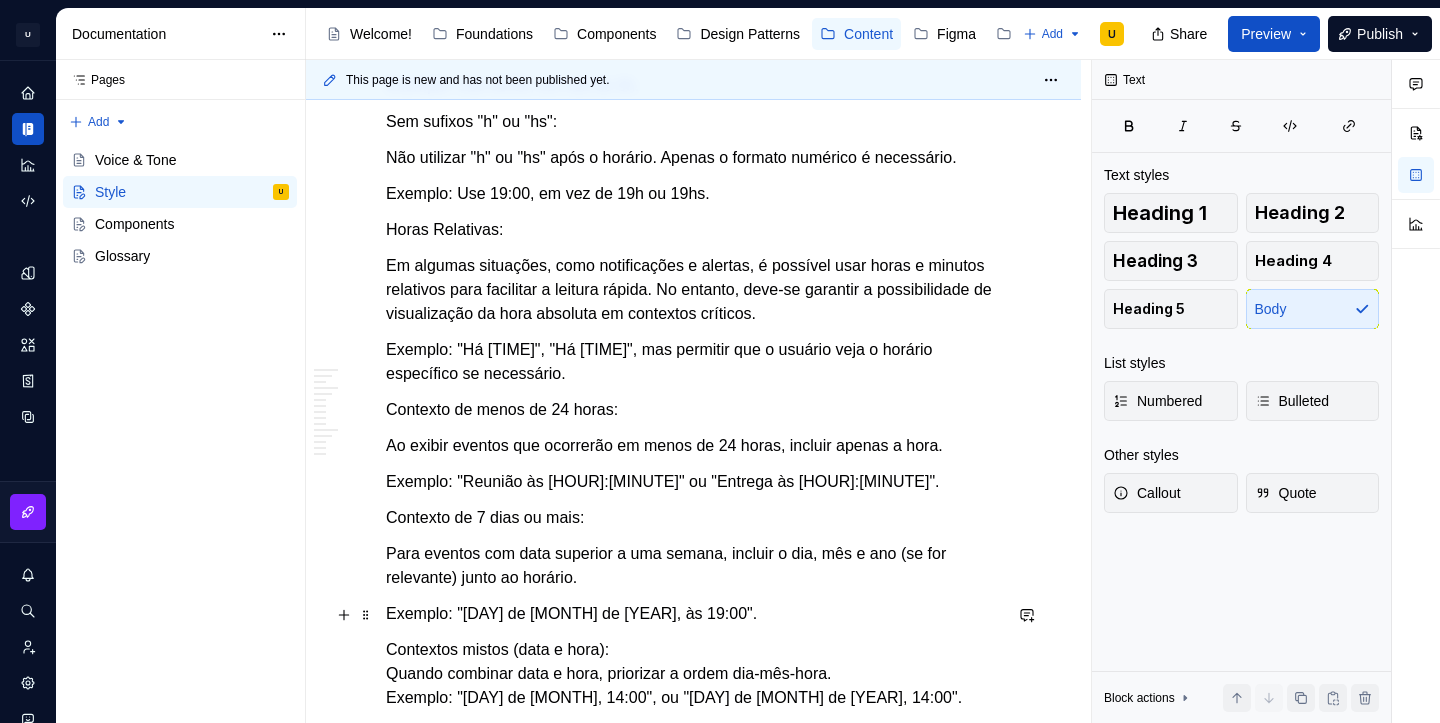 click on "**********" at bounding box center (693, -1210) 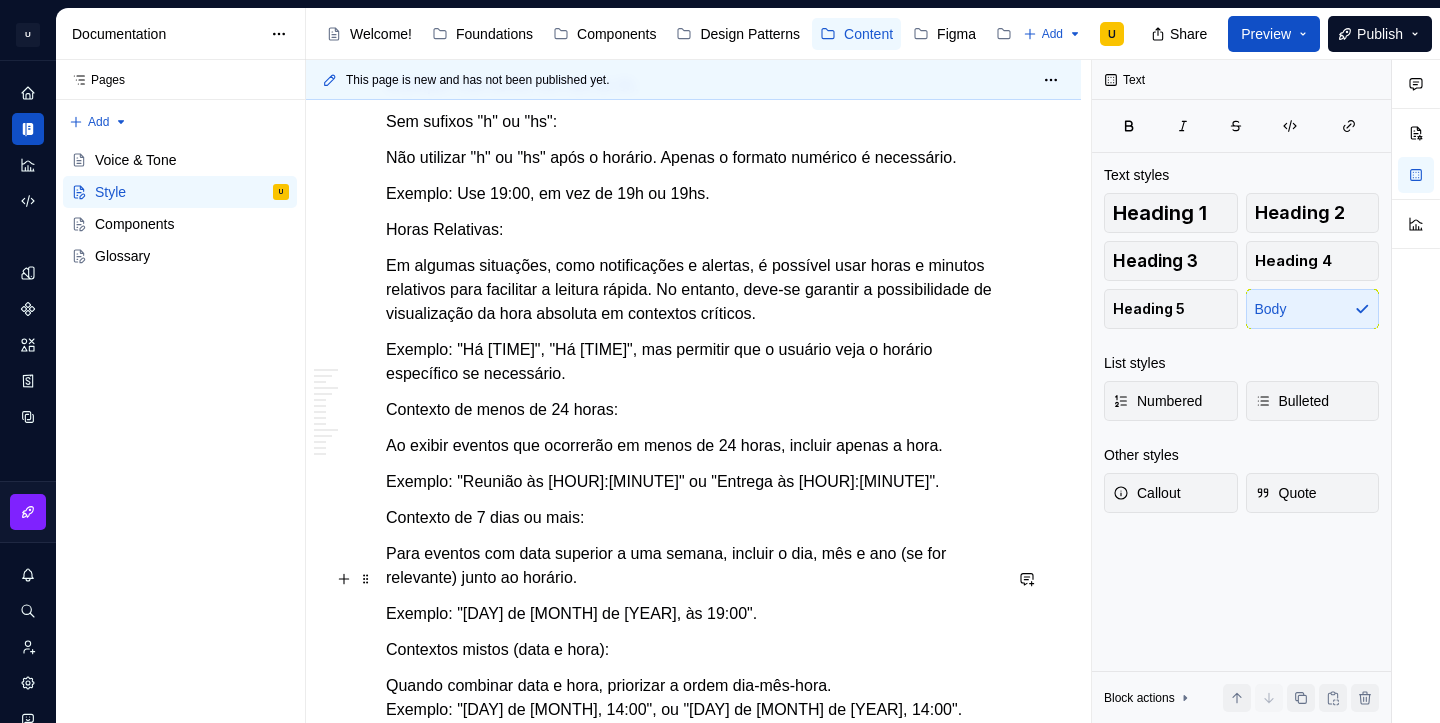 scroll, scrollTop: 3998, scrollLeft: 0, axis: vertical 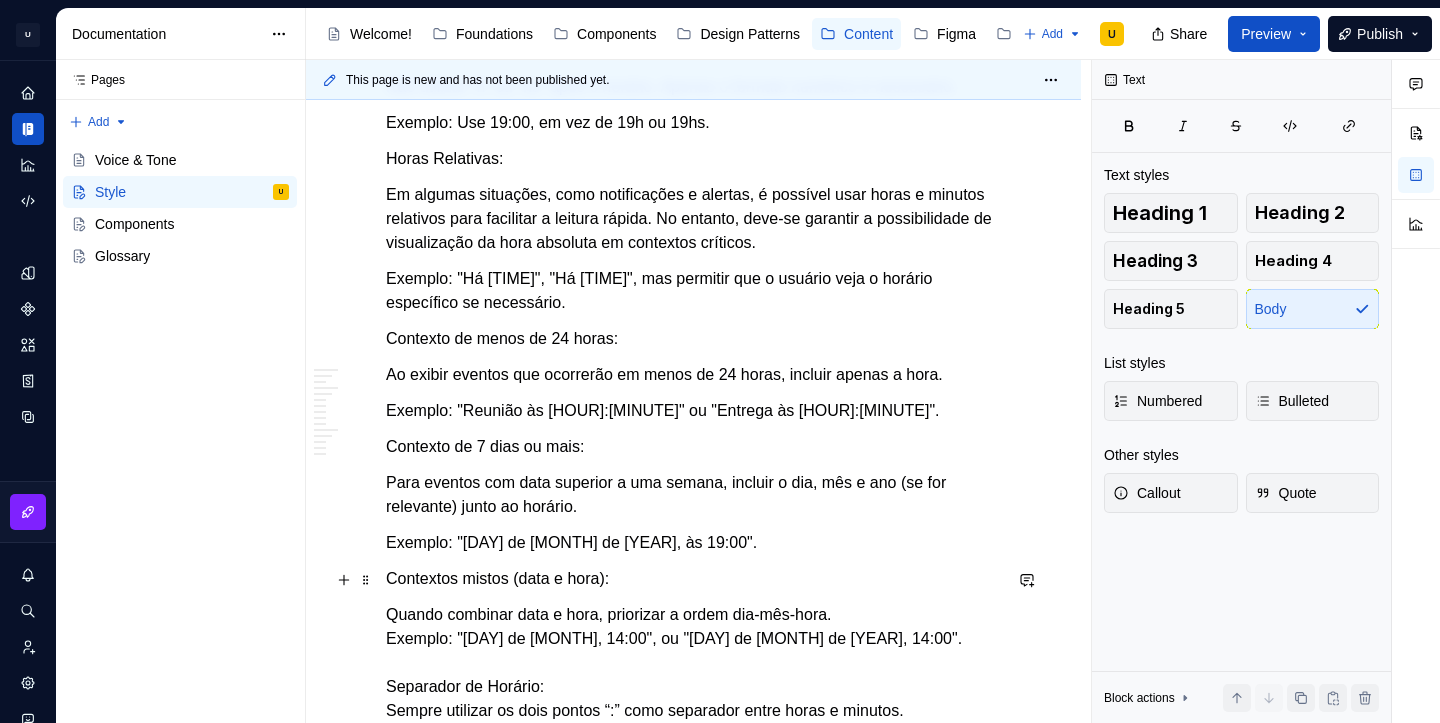 click on "Quando combinar data e hora, priorizar a ordem dia-mês-hora. Exemplo: "9 de outubro, 14:00", ou "9 de outubro de 2024, 14:00". Separador de Horário: Sempre utilizar os dois pontos “:” como separador entre horas e minutos. Exemplo: 14:30, 22:45. Utilize datas e horários absolutos ao se referir ao futuro." at bounding box center (693, 699) 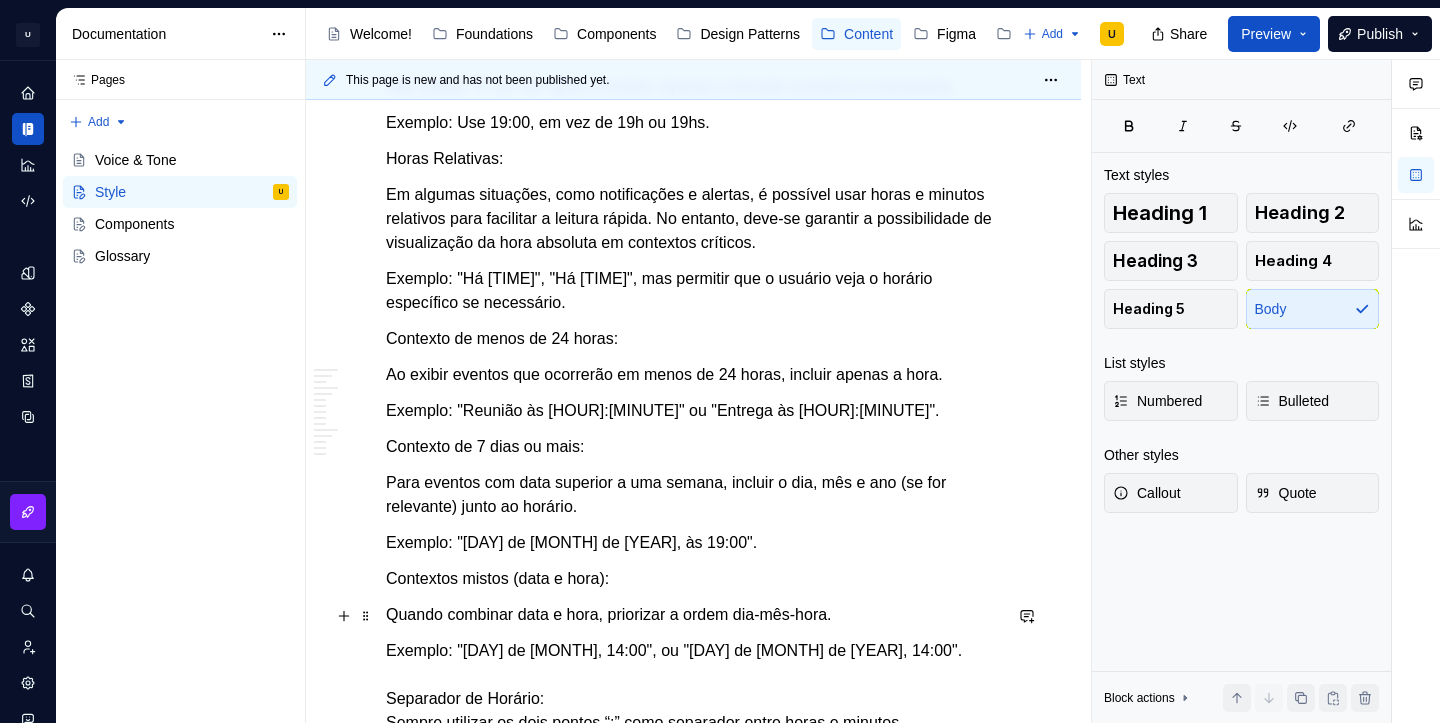 click on "Exemplo: "9 de outubro, 14:00", ou "9 de outubro de 2024, 14:00". Separador de Horário: Sempre utilizar os dois pontos “:” como separador entre horas e minutos. Exemplo: 14:30, 22:45. Utilize datas e horários absolutos ao se referir ao futuro." at bounding box center [693, 723] 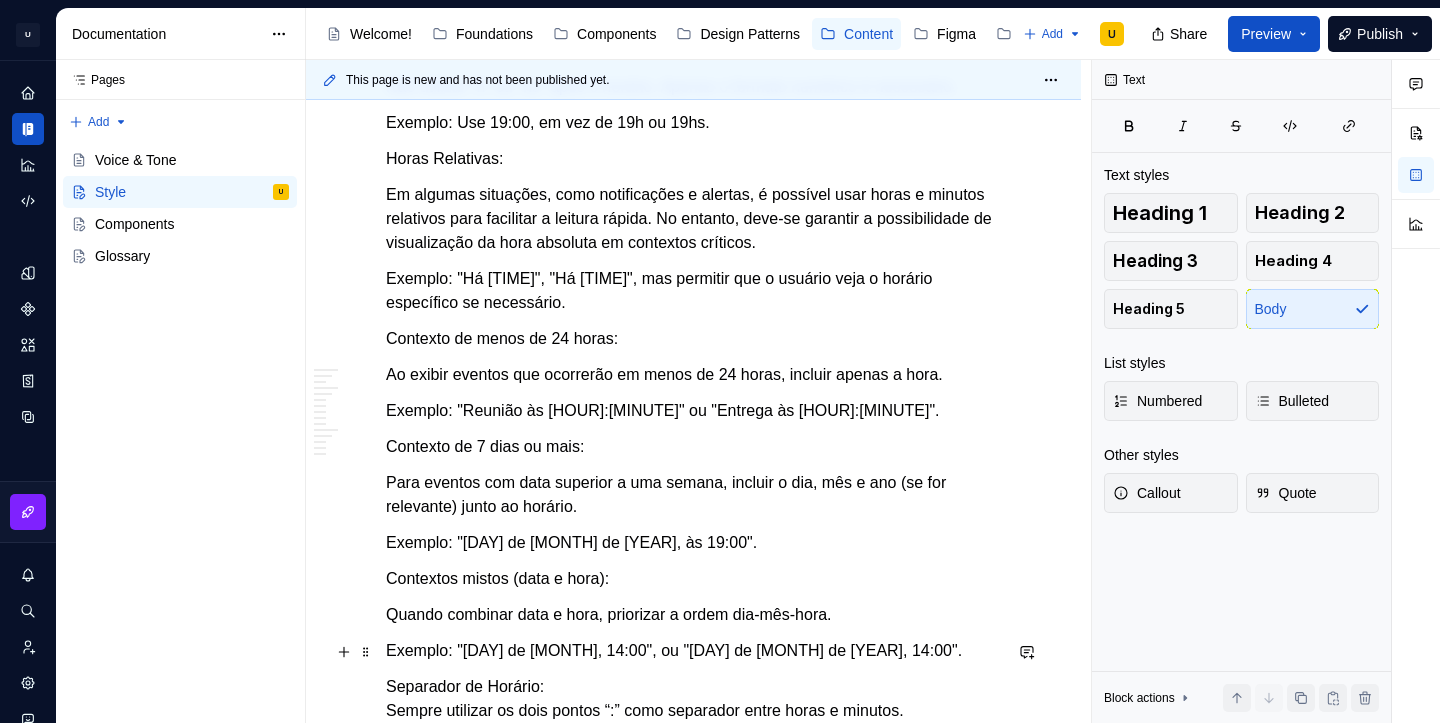 click on "Separador de Horário: Sempre utilizar os dois pontos “:” como separador entre horas e minutos. Exemplo: 14:30, 22:45. Utilize datas e horários absolutos ao se referir ao futuro." at bounding box center [693, 735] 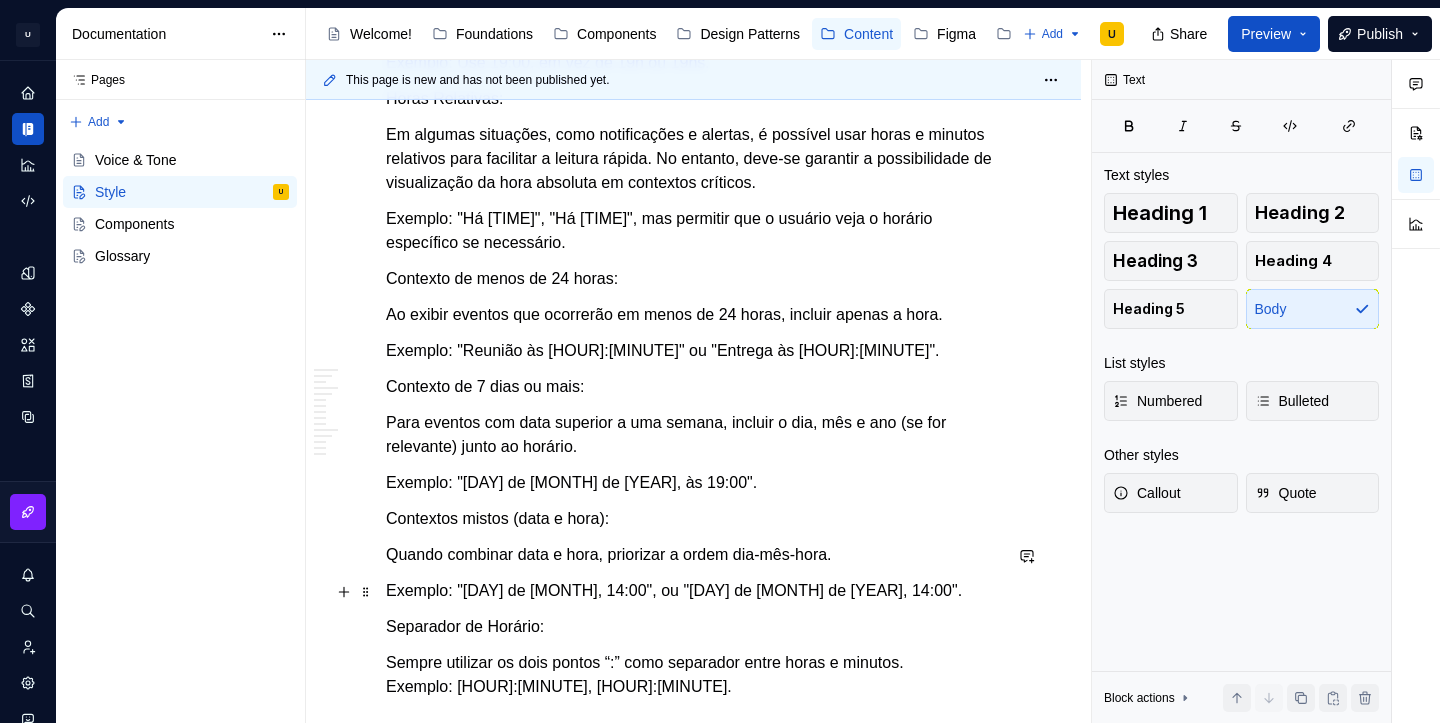 scroll, scrollTop: 4073, scrollLeft: 0, axis: vertical 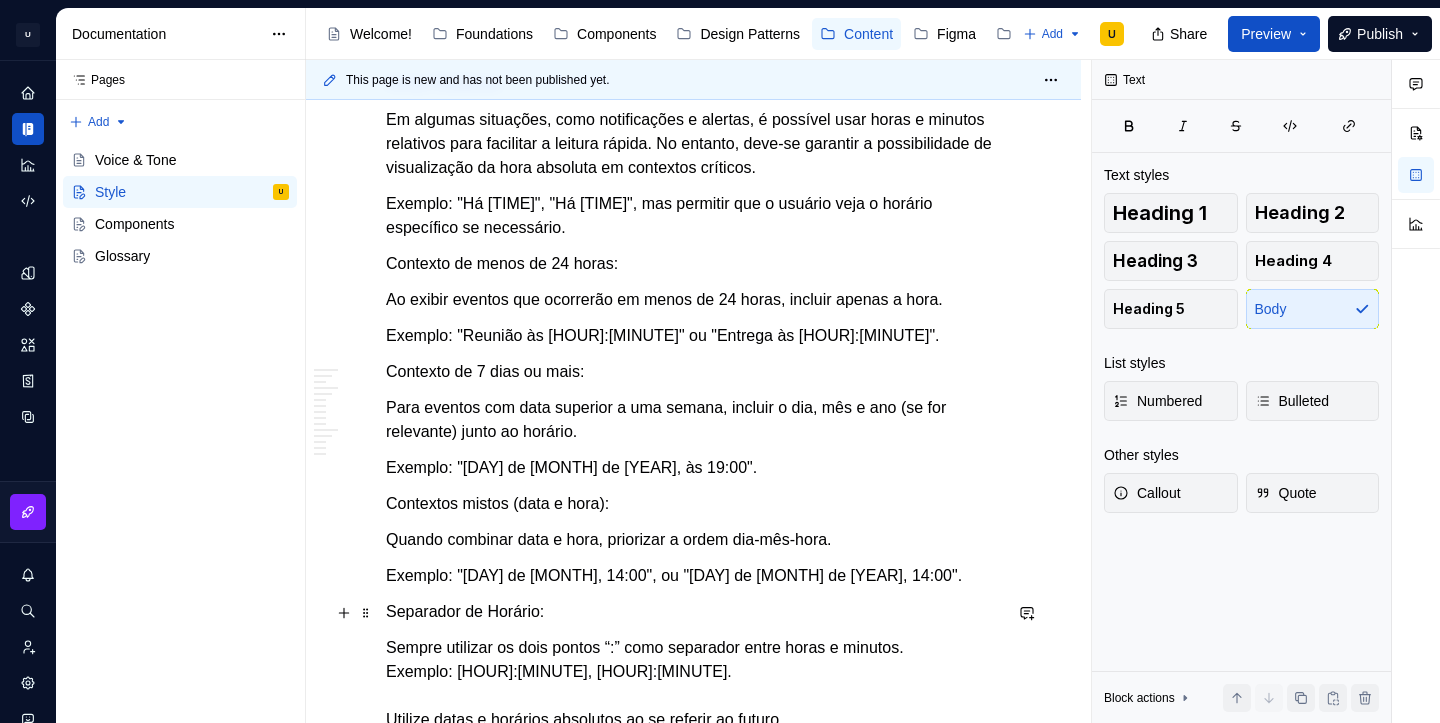 click on "**********" at bounding box center (693, -1344) 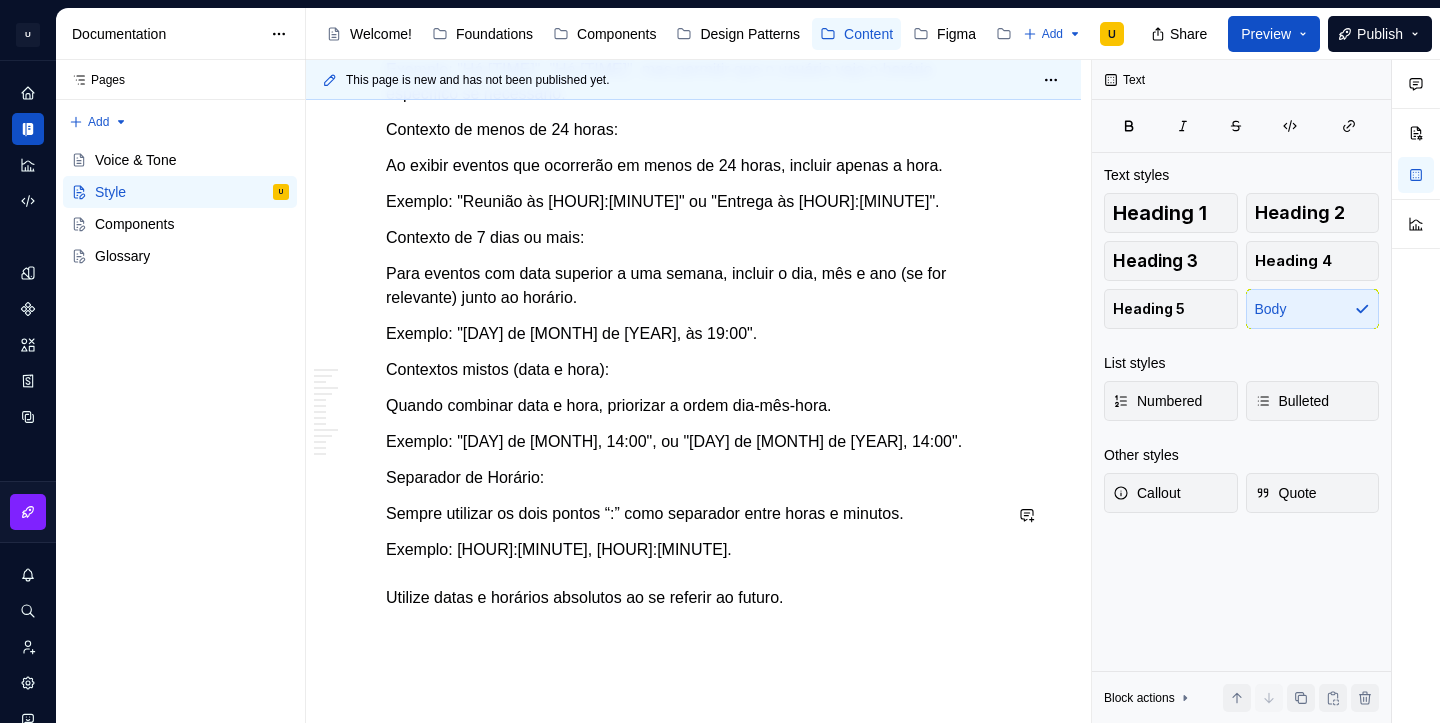 scroll, scrollTop: 4240, scrollLeft: 0, axis: vertical 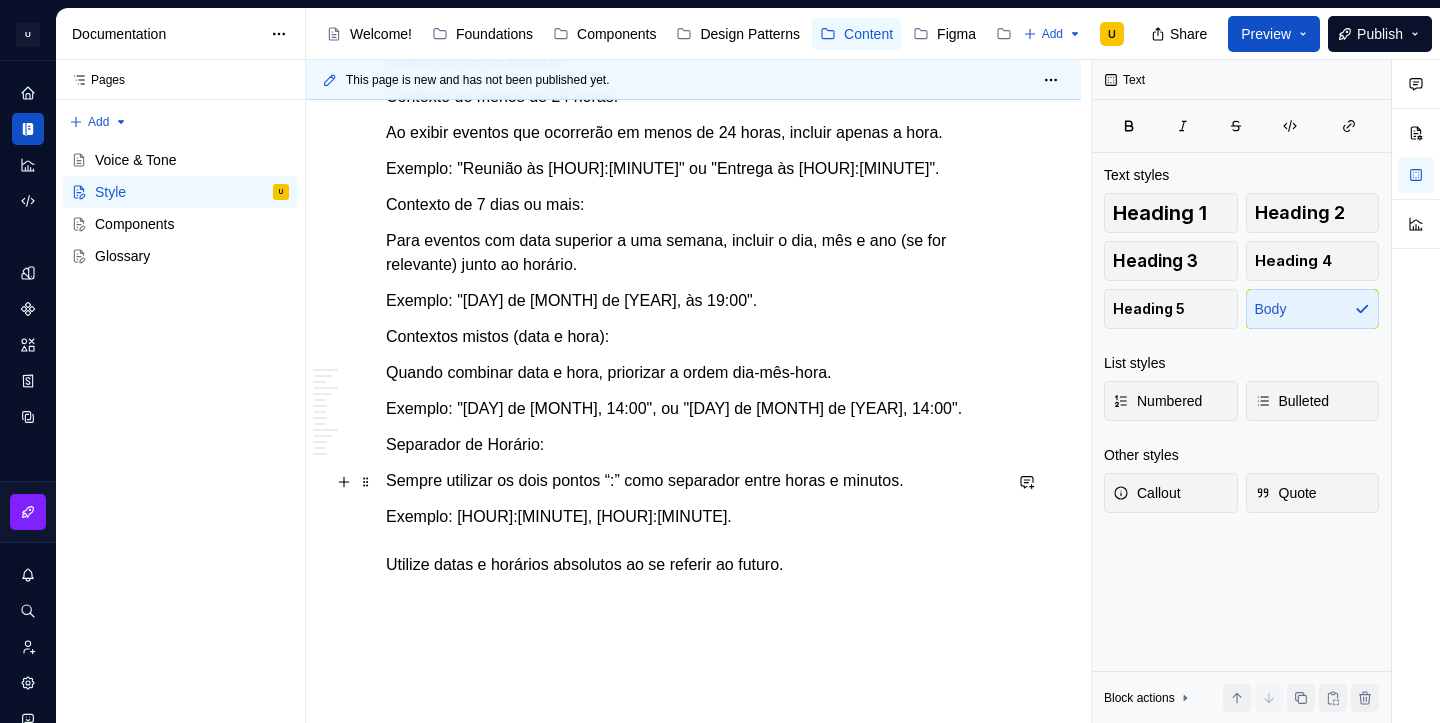 click on "**********" at bounding box center (693, -1505) 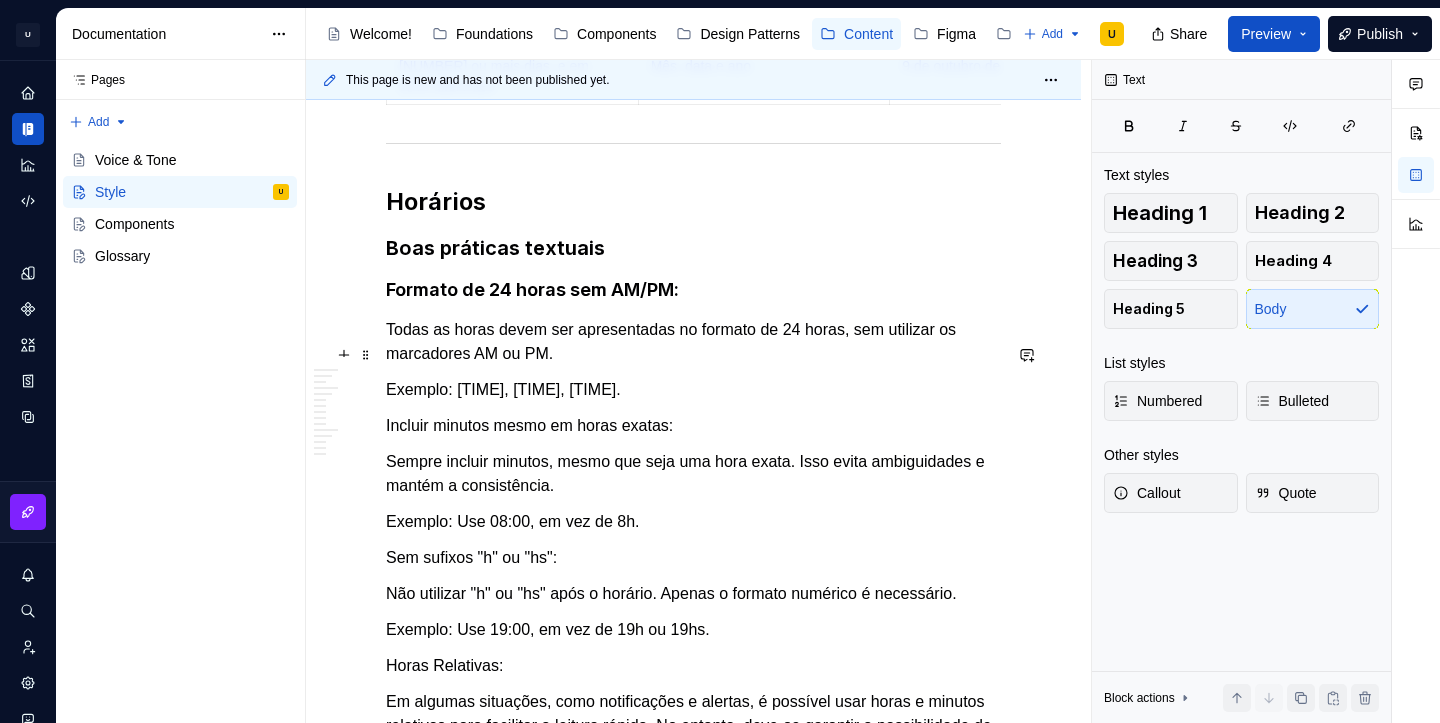 scroll, scrollTop: 3490, scrollLeft: 0, axis: vertical 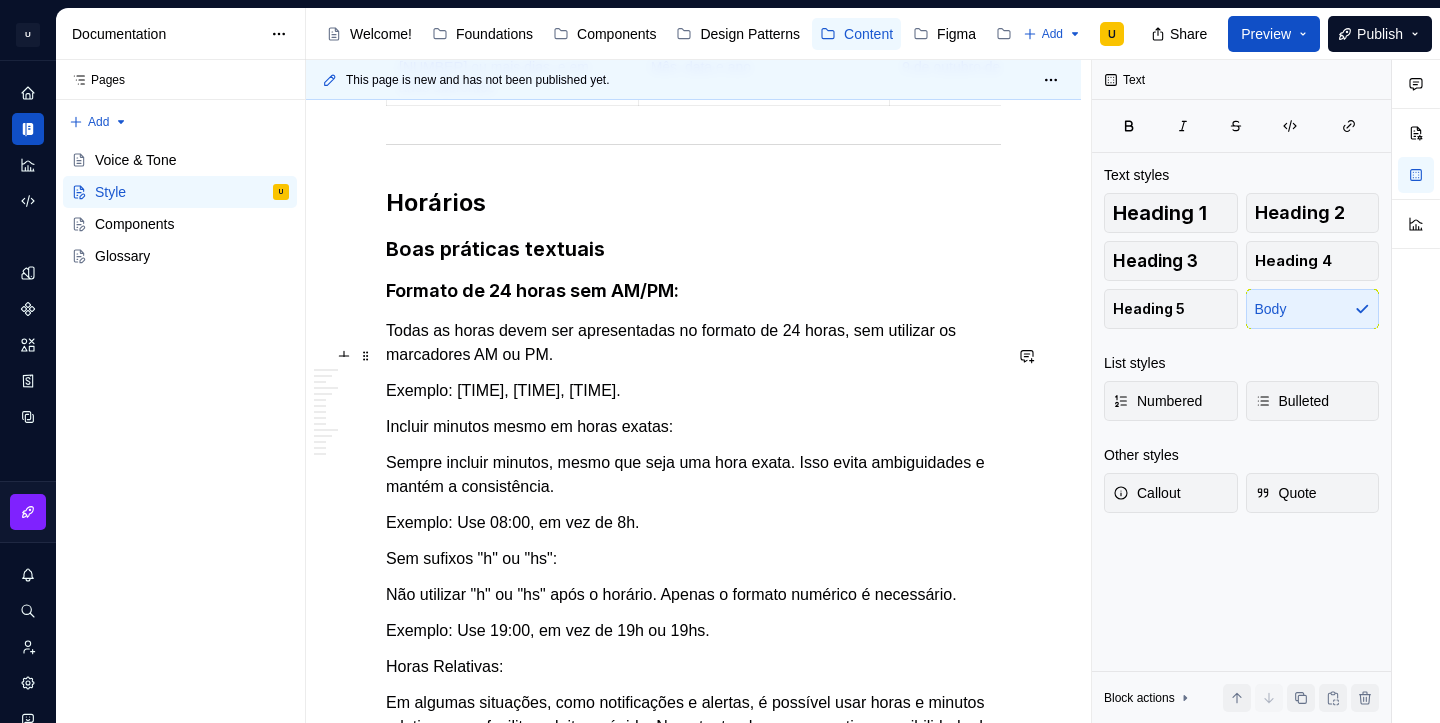 click on "Exemplo: [TIME], [TIME], [TIME]." at bounding box center [693, 391] 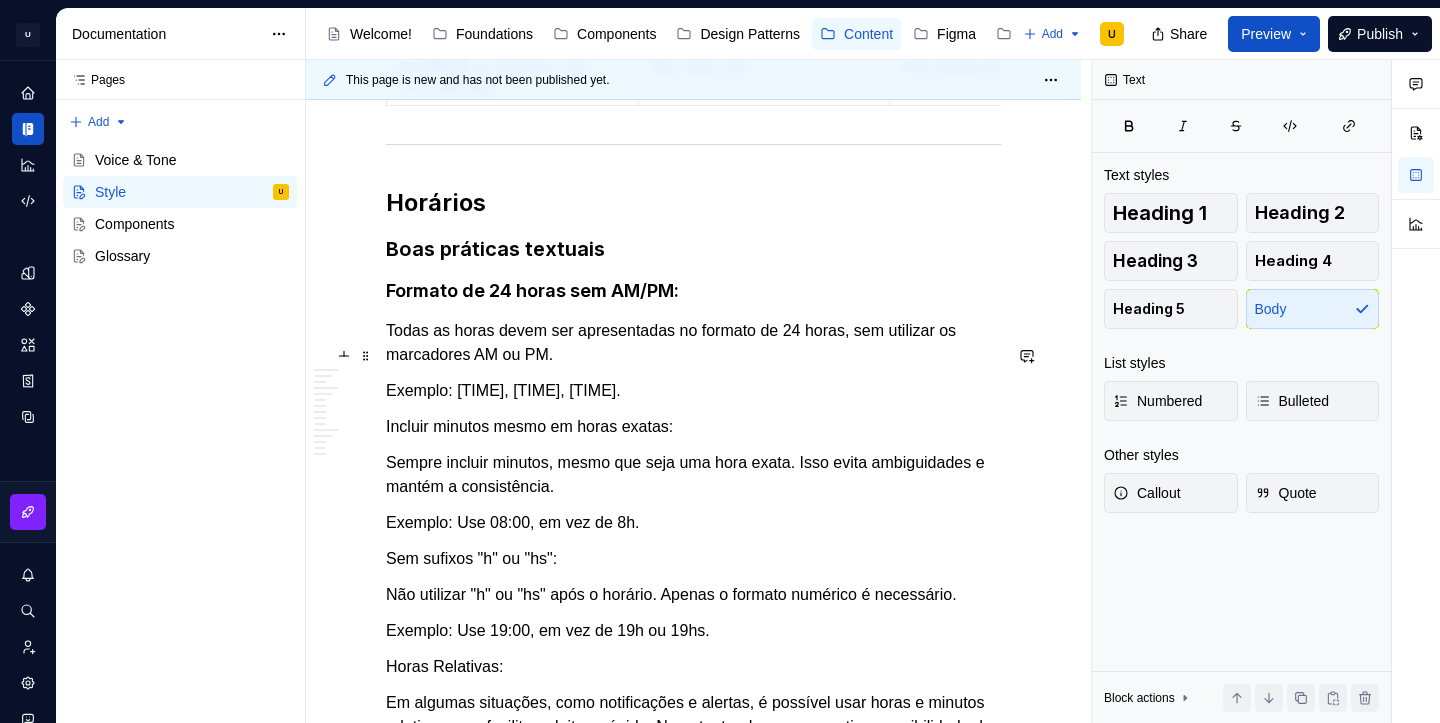 click on "Exemplo: [TIME], [TIME], [TIME]." at bounding box center [693, 391] 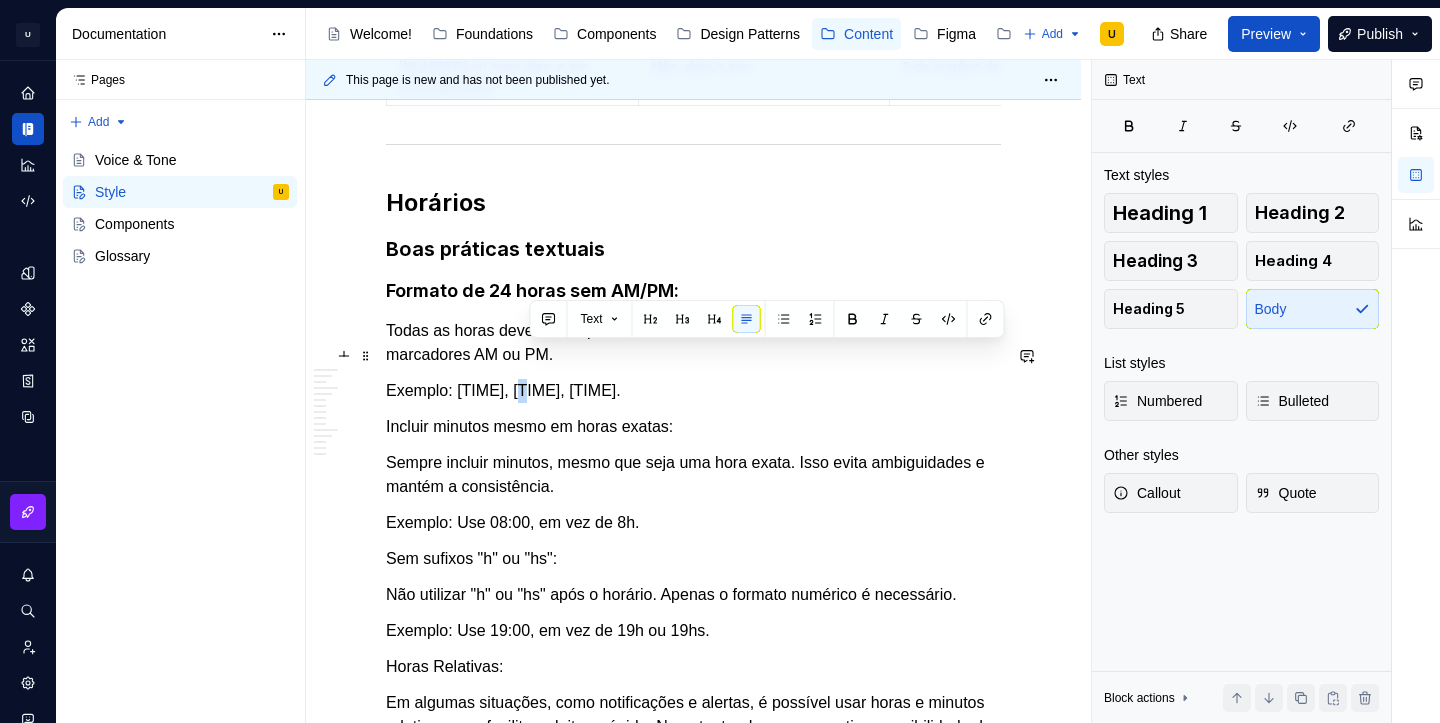 click on "Exemplo: [TIME], [TIME], [TIME]." at bounding box center (693, 391) 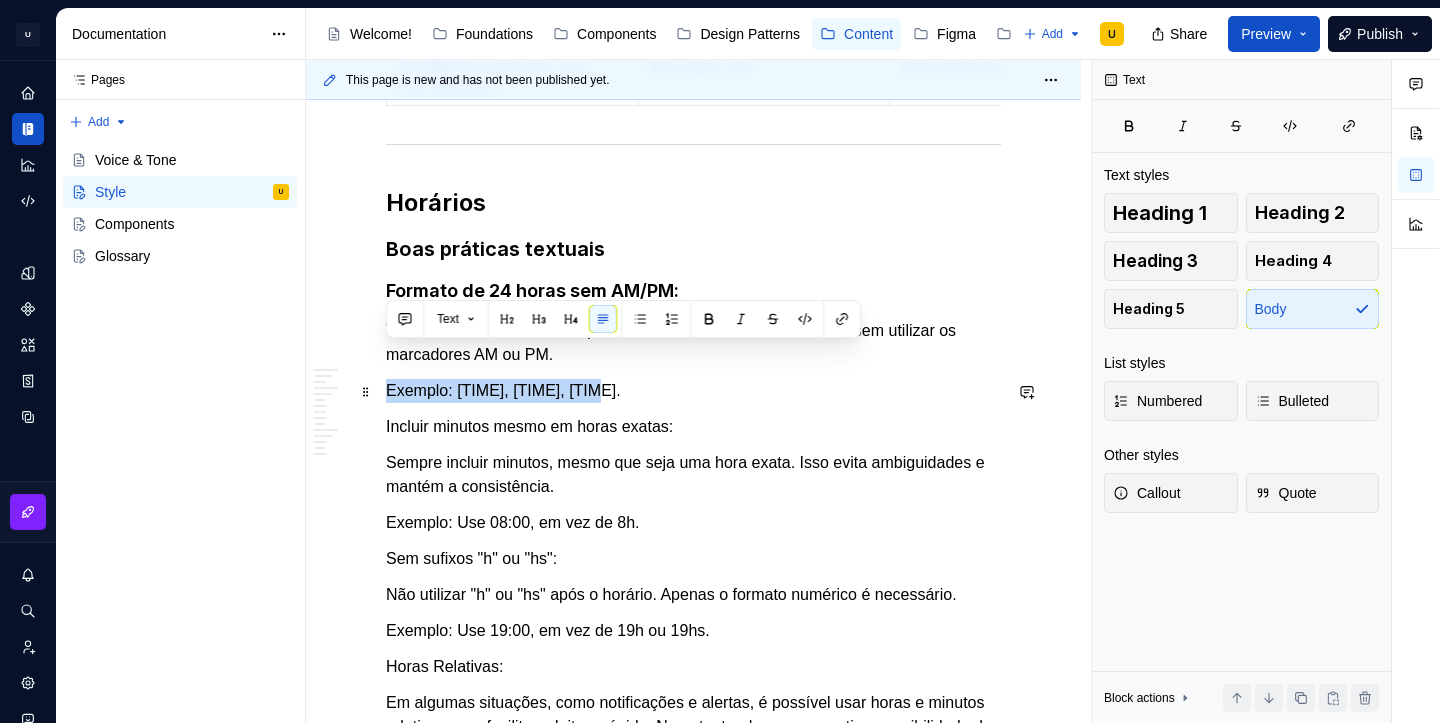 click on "Incluir minutos mesmo em horas exatas:" at bounding box center [693, 427] 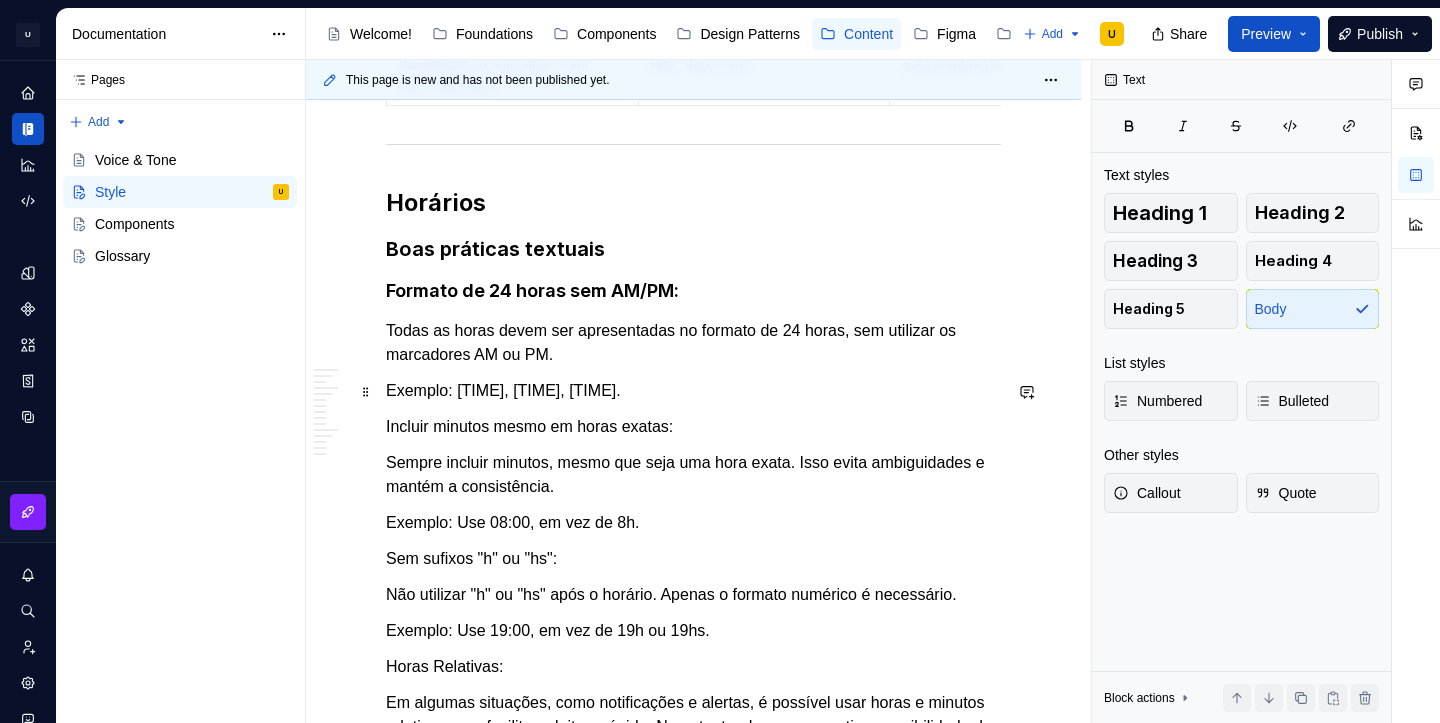 click on "Incluir minutos mesmo em horas exatas:" at bounding box center [693, 427] 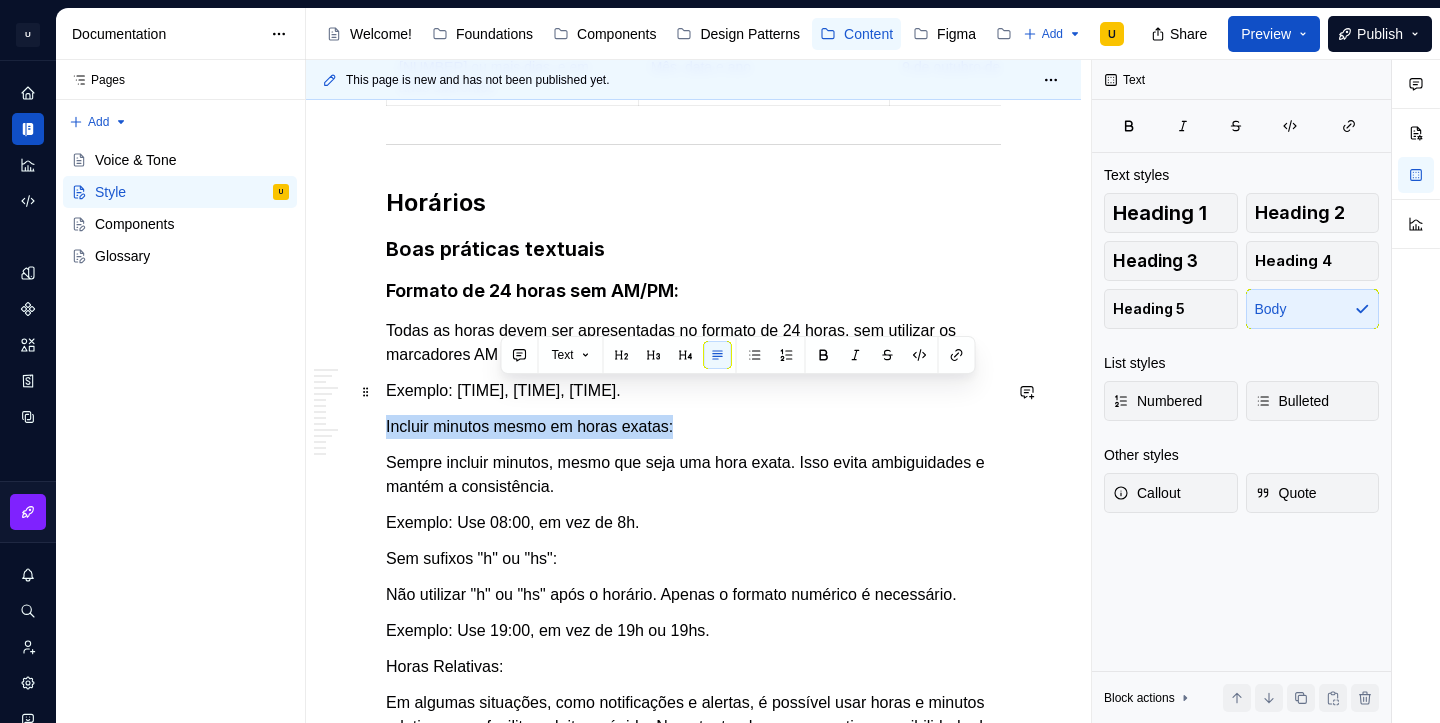 click on "Incluir minutos mesmo em horas exatas:" at bounding box center (693, 427) 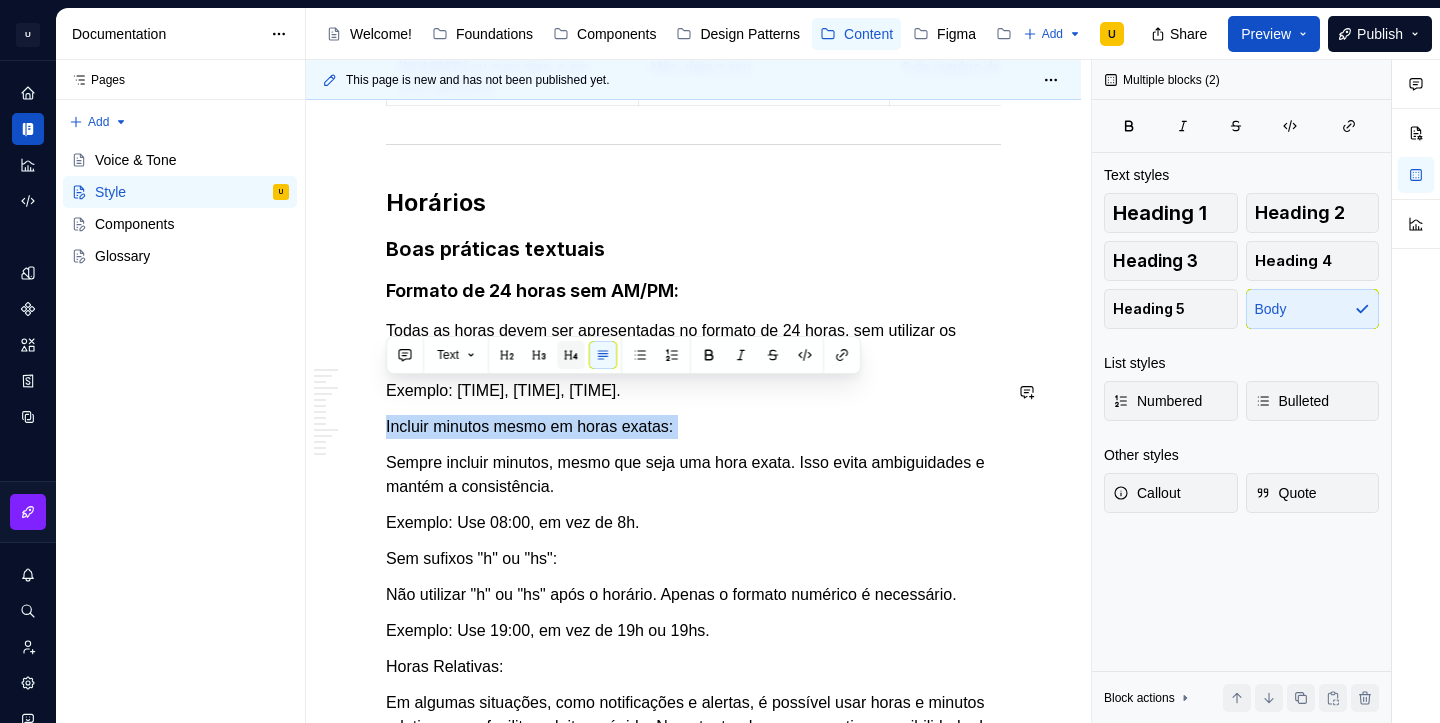 click at bounding box center (571, 355) 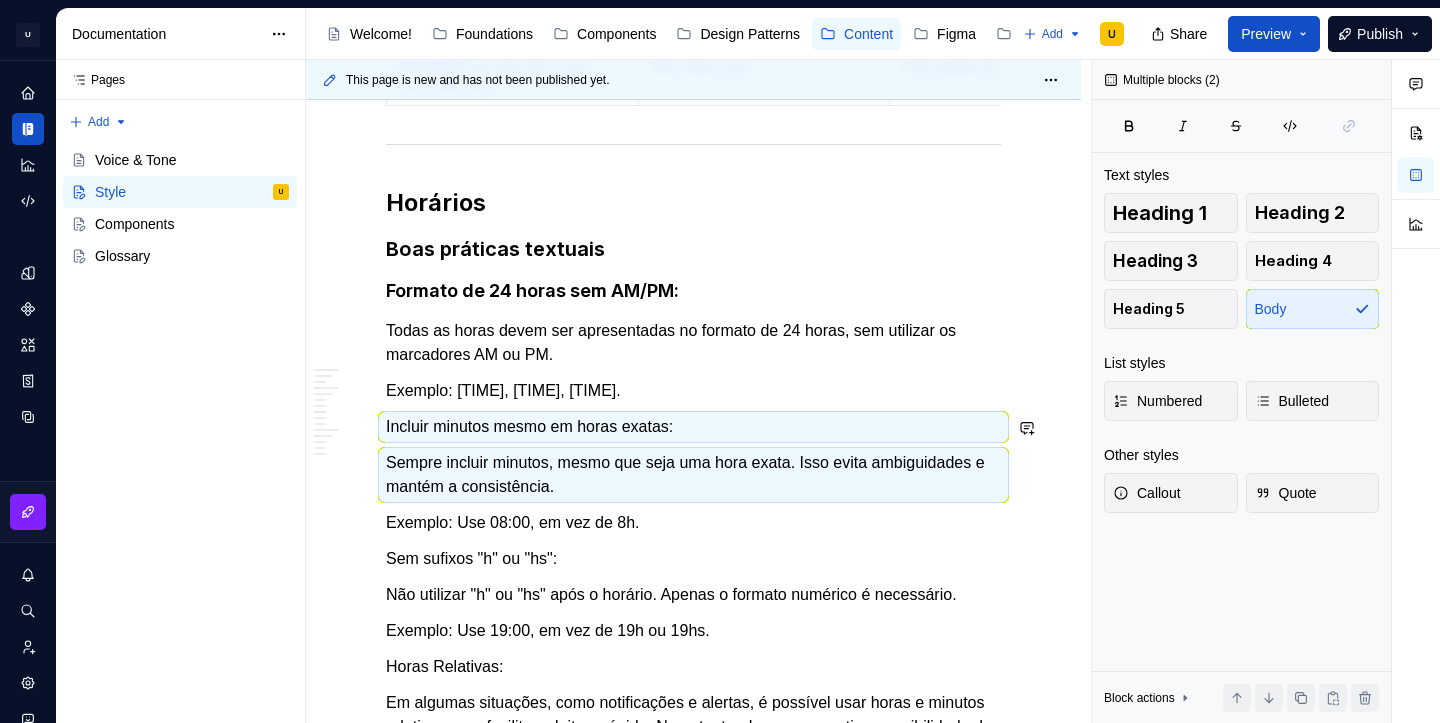 click on "Sempre incluir minutos, mesmo que seja uma hora exata. Isso evita ambiguidades e mantém a consistência." at bounding box center [693, 475] 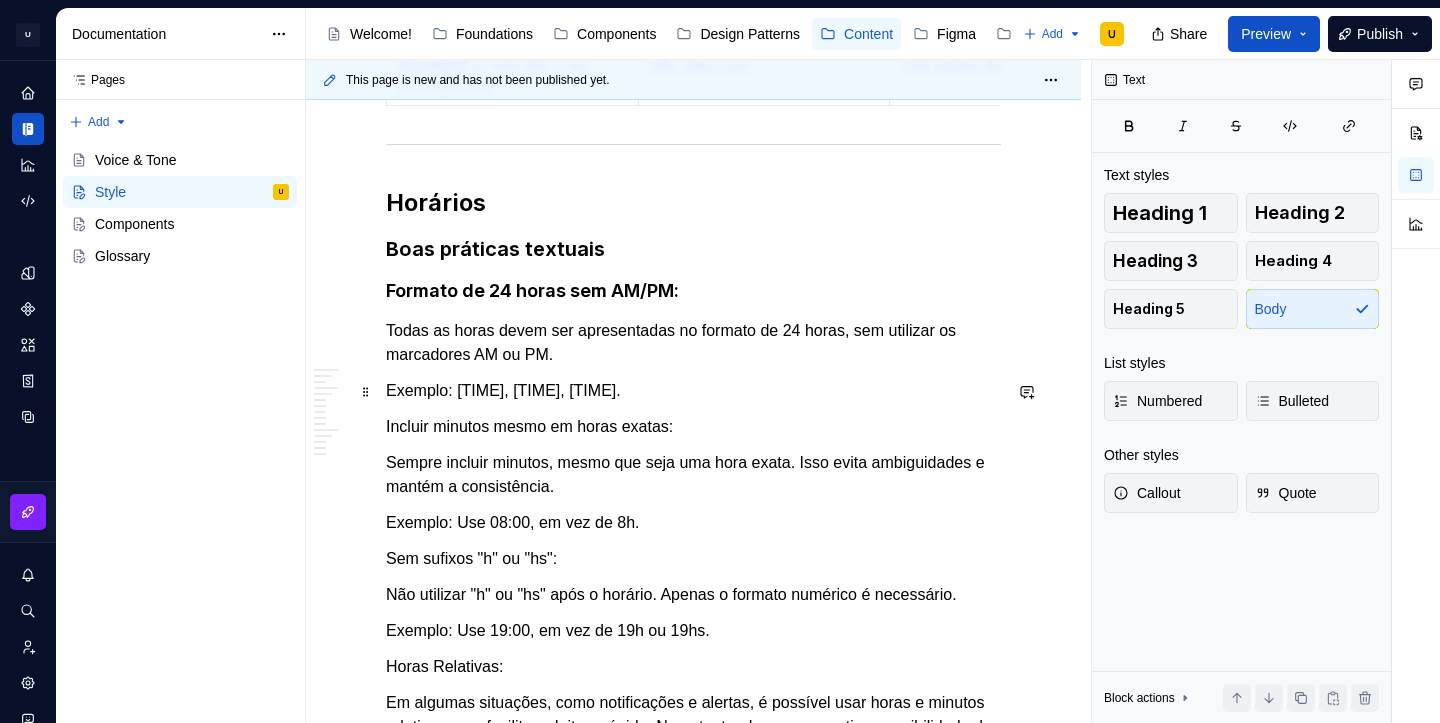 click on "Incluir minutos mesmo em horas exatas:" at bounding box center (693, 427) 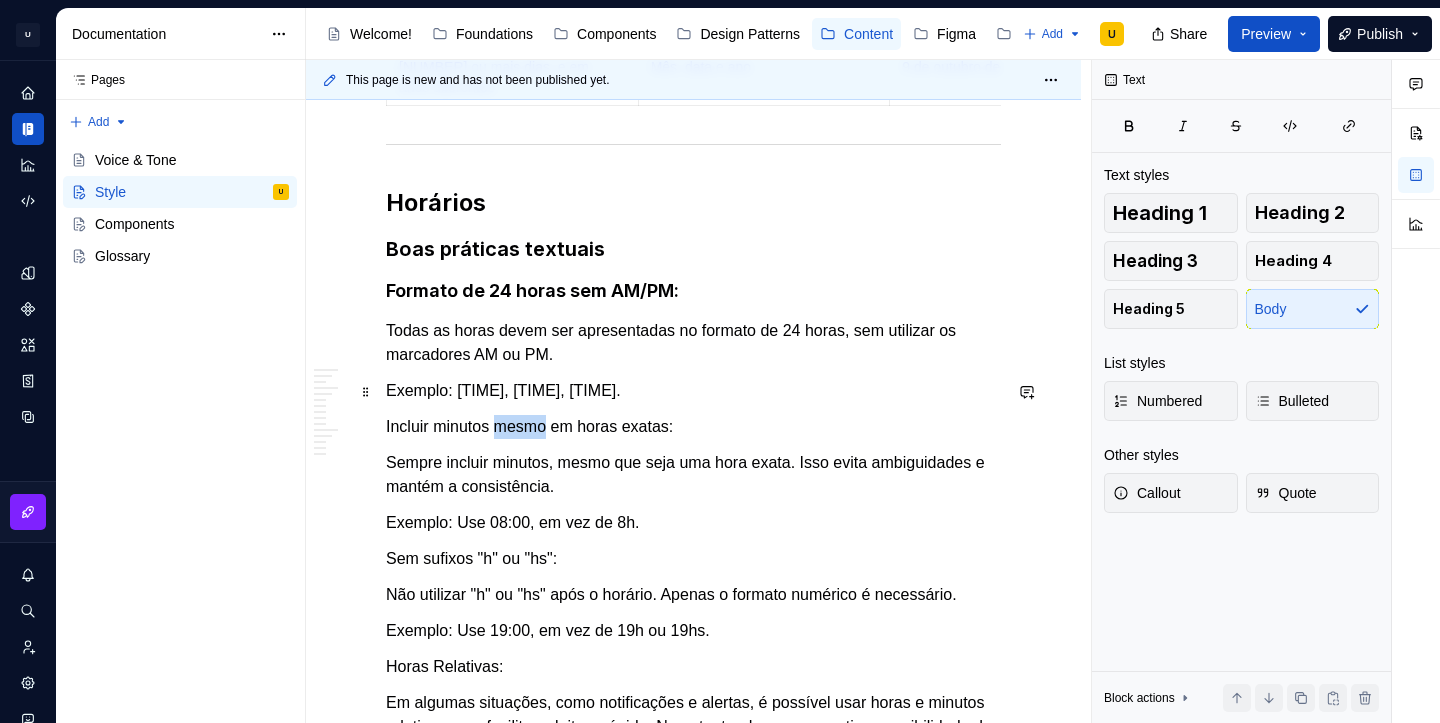 click on "Incluir minutos mesmo em horas exatas:" at bounding box center [693, 427] 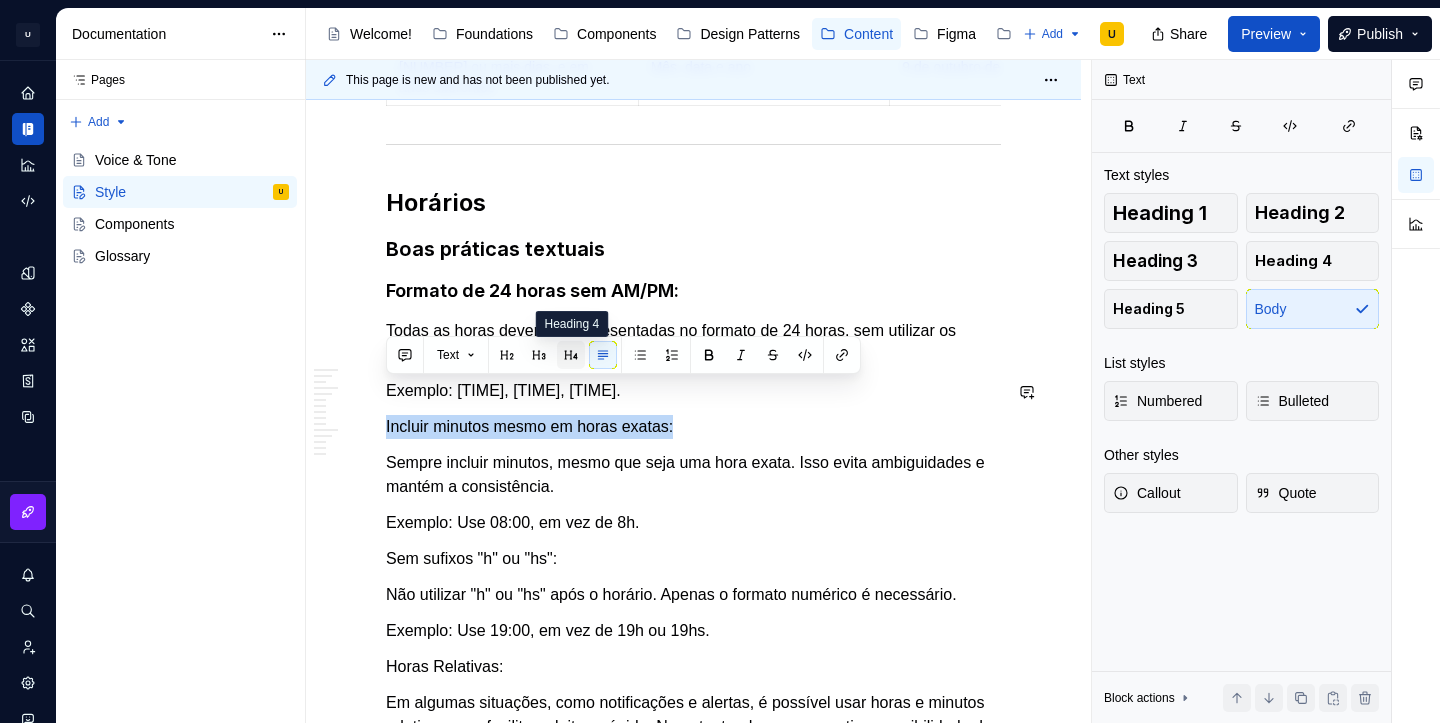 click at bounding box center [571, 355] 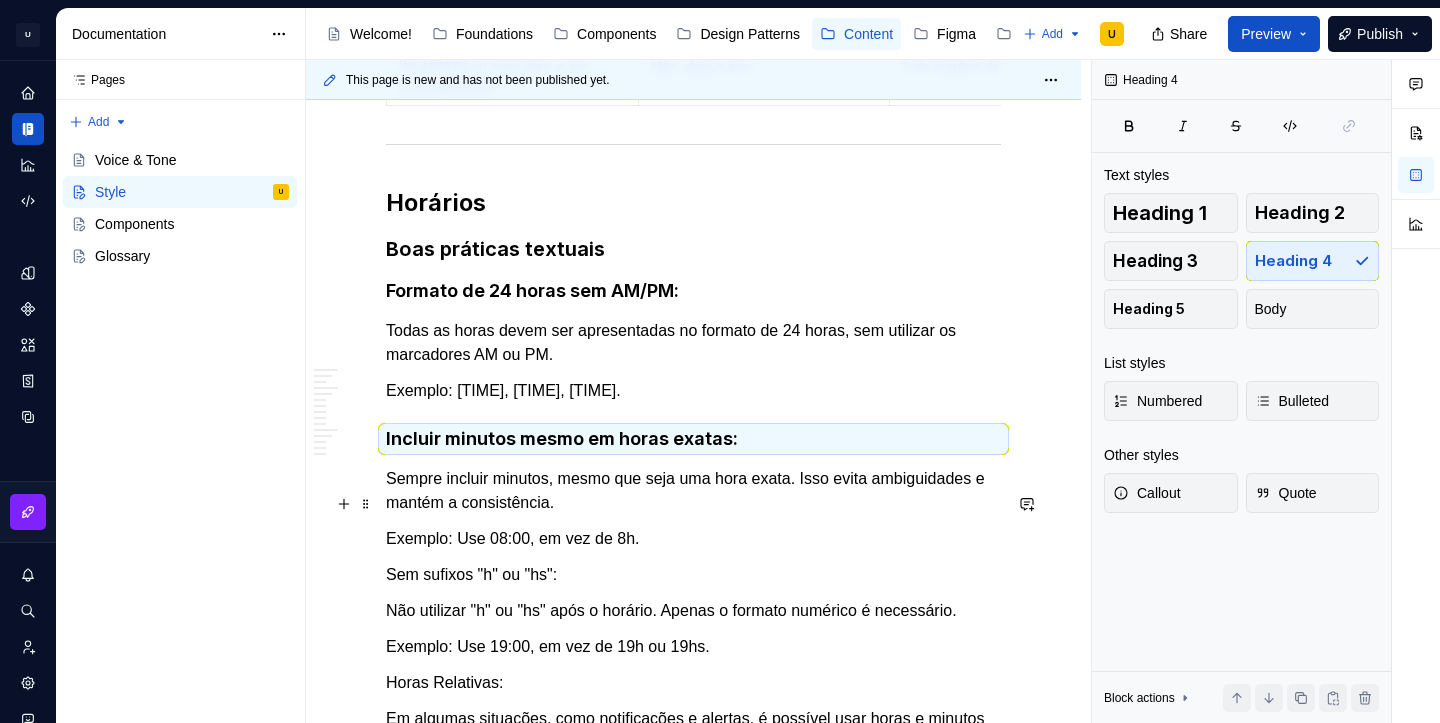 click on "Exemplo: Use 08:00, em vez de 8h." at bounding box center [693, 539] 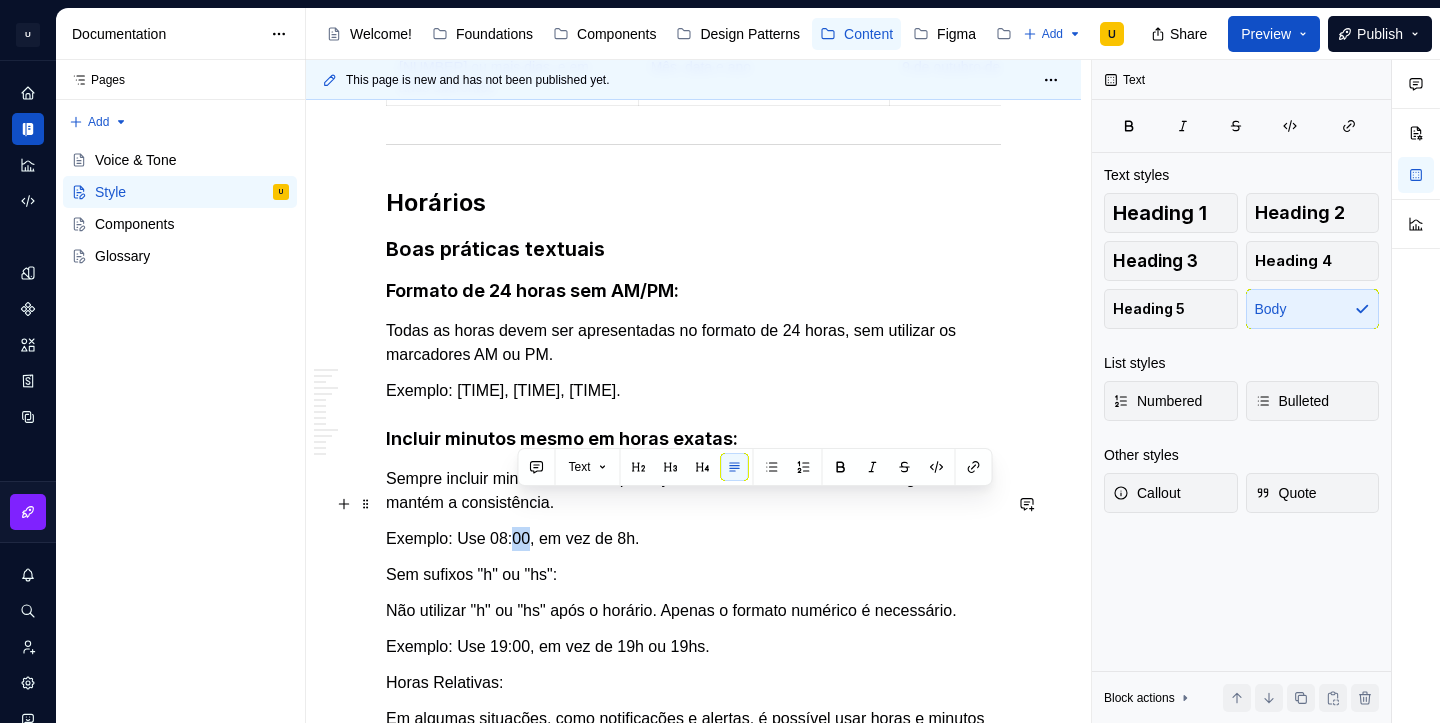 click on "Exemplo: Use 08:00, em vez de 8h." at bounding box center (693, 539) 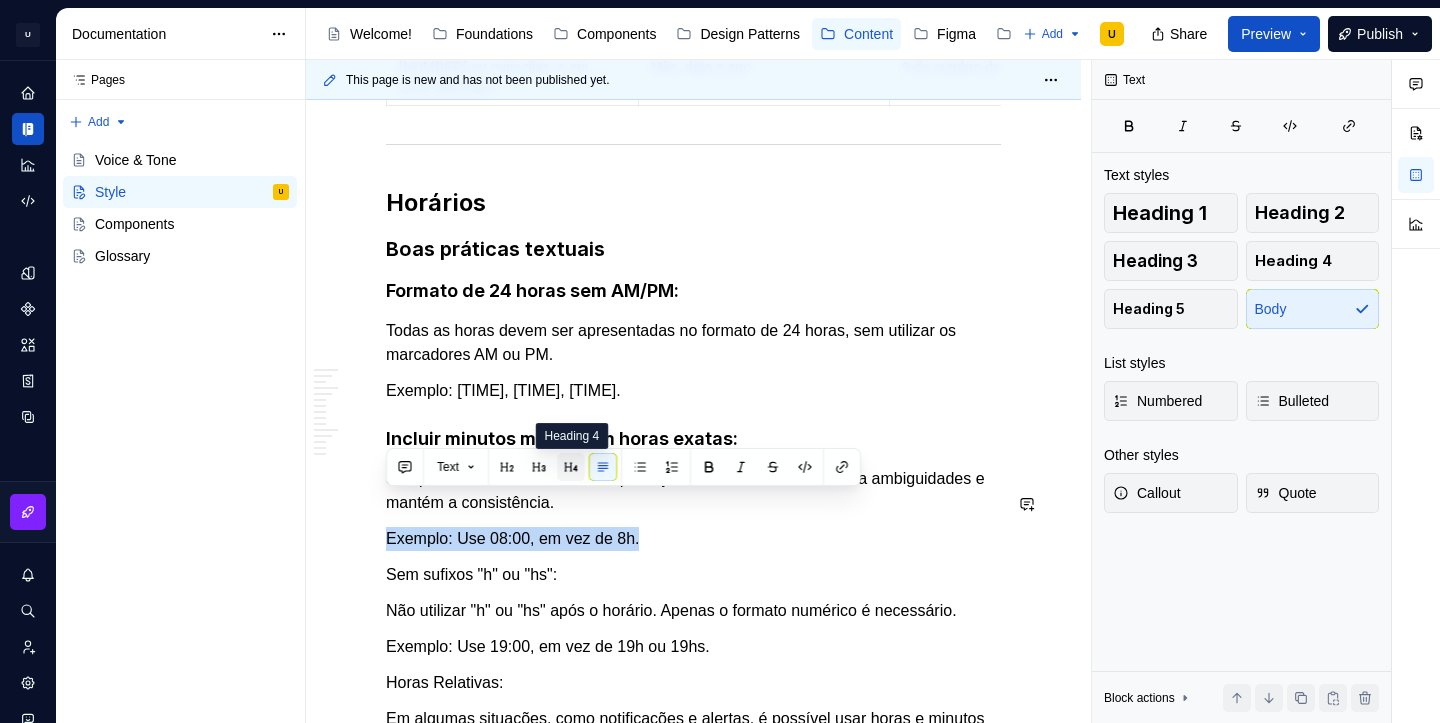 click at bounding box center [571, 467] 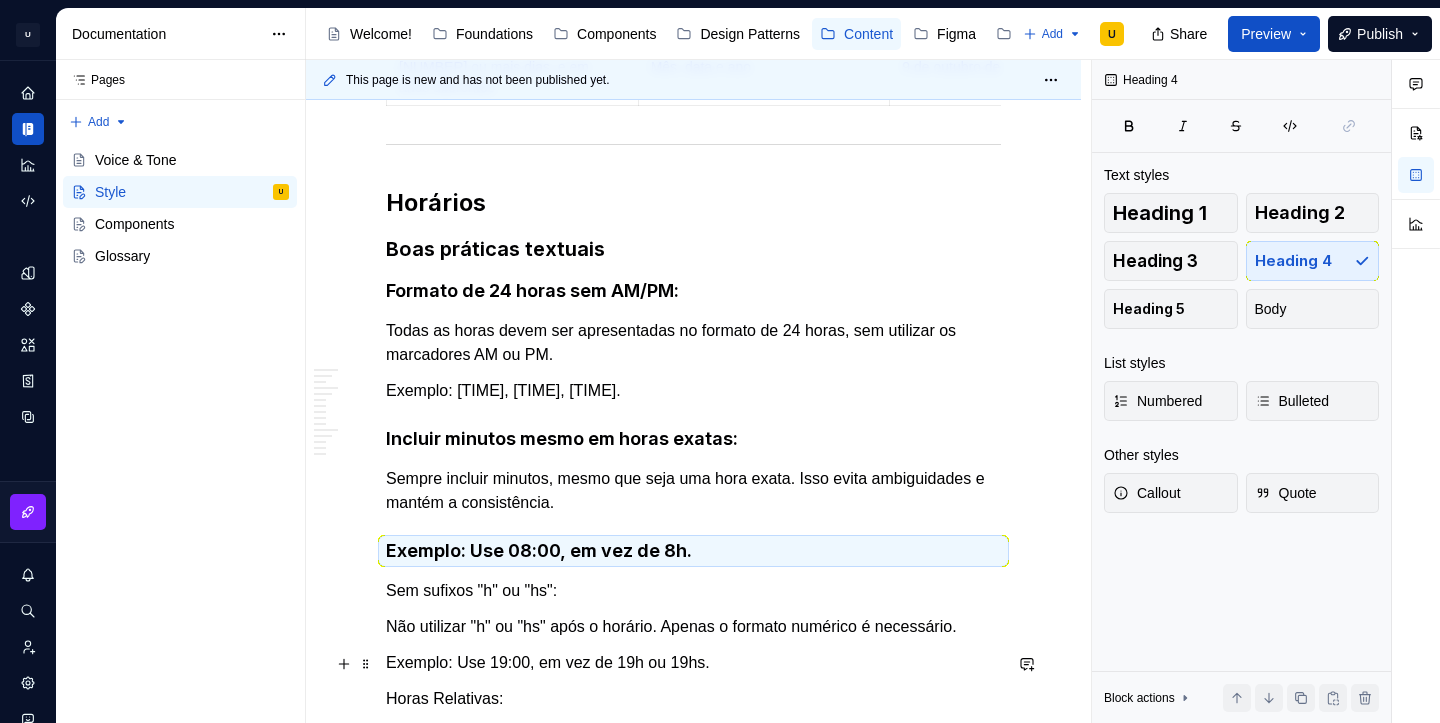click on "Horas Relativas:" at bounding box center (693, 699) 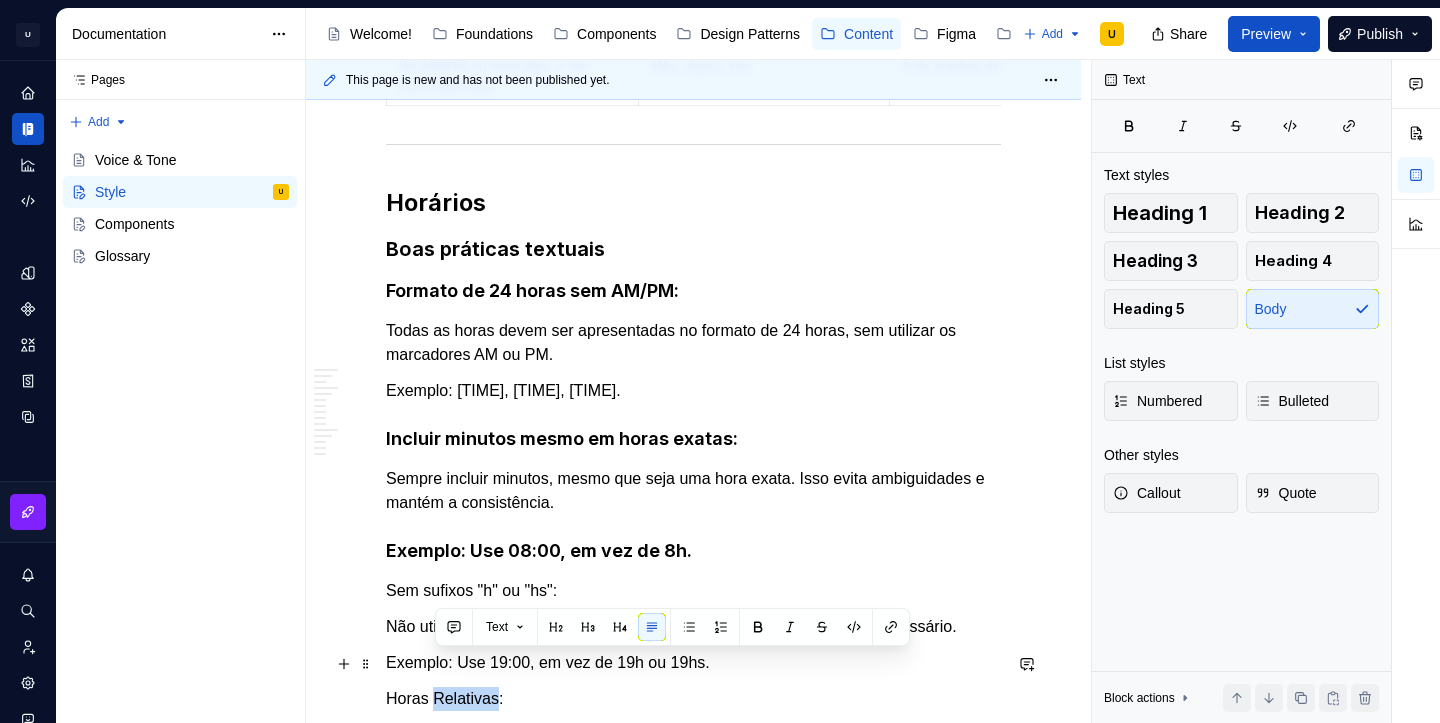 click on "Horas Relativas:" at bounding box center [693, 699] 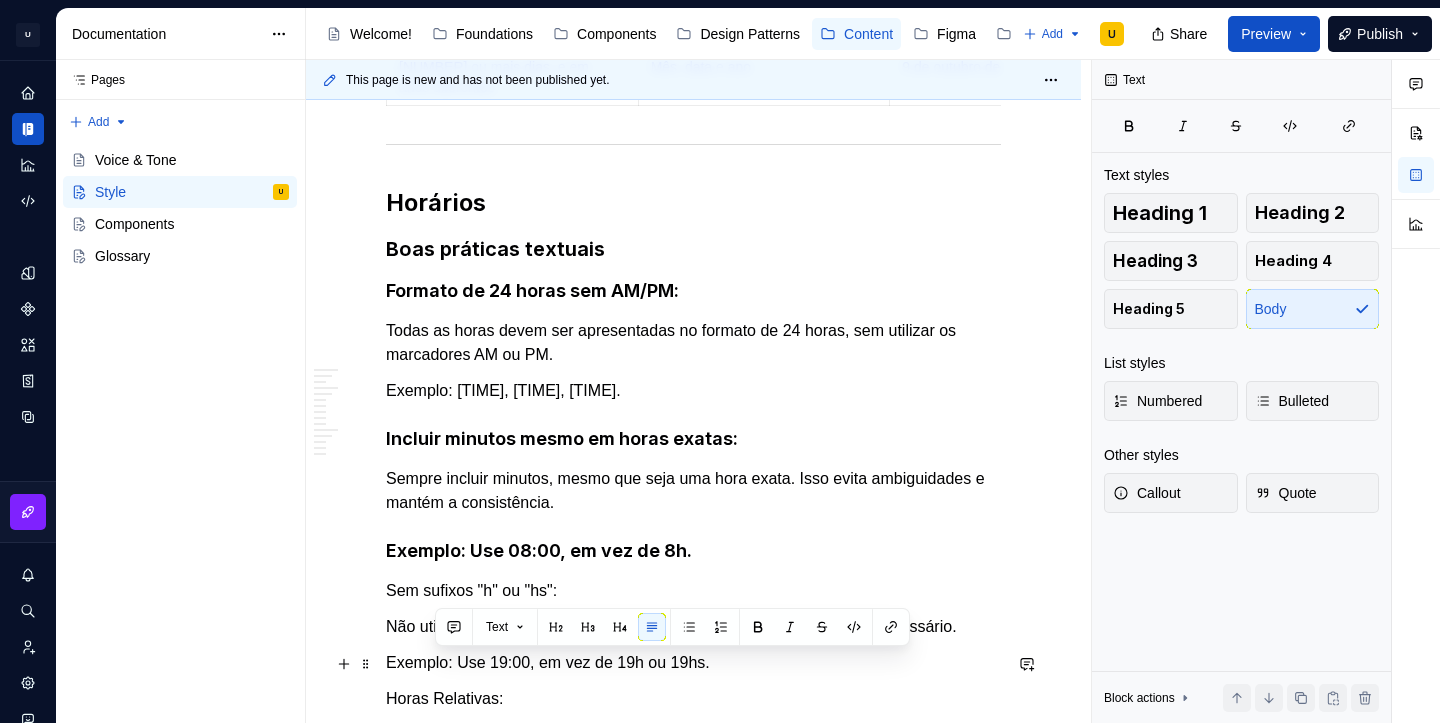 click on "Horas Relativas:" at bounding box center [693, 699] 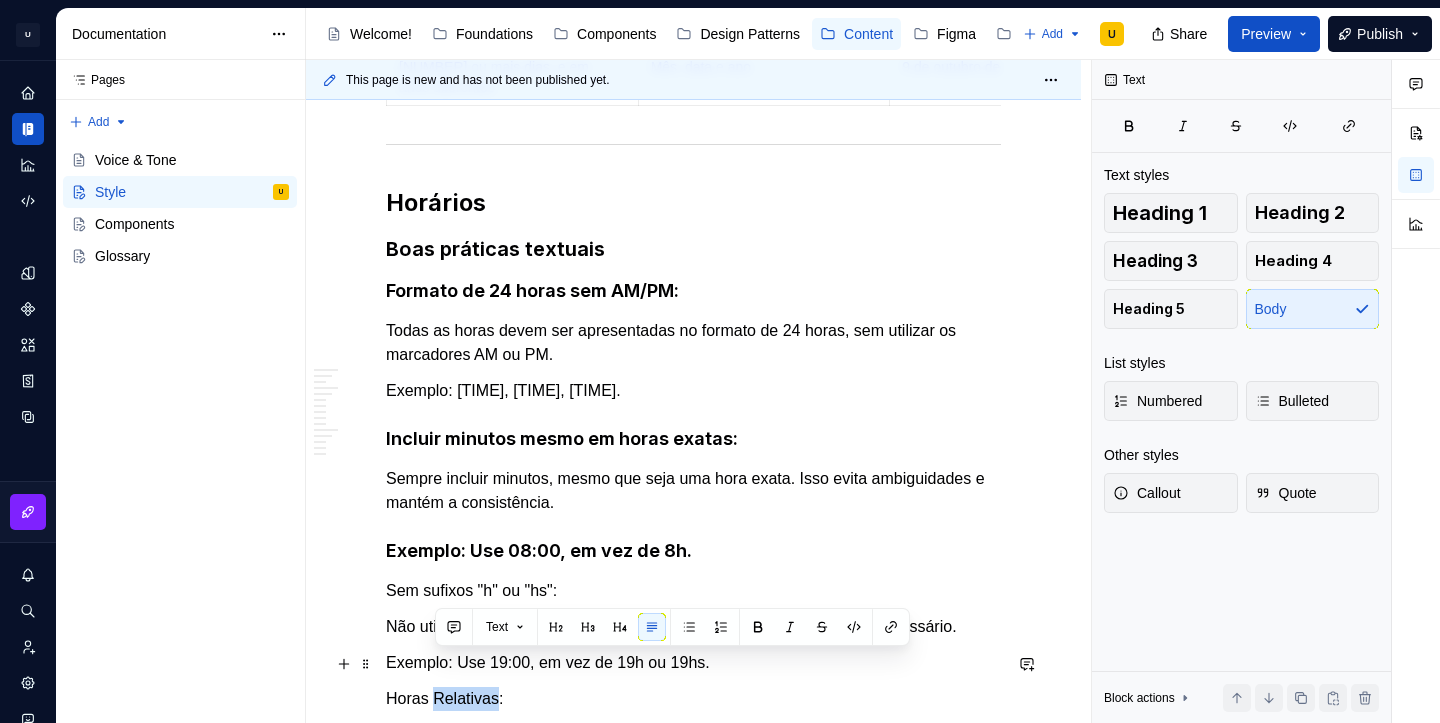 click on "Horas Relativas:" at bounding box center (693, 699) 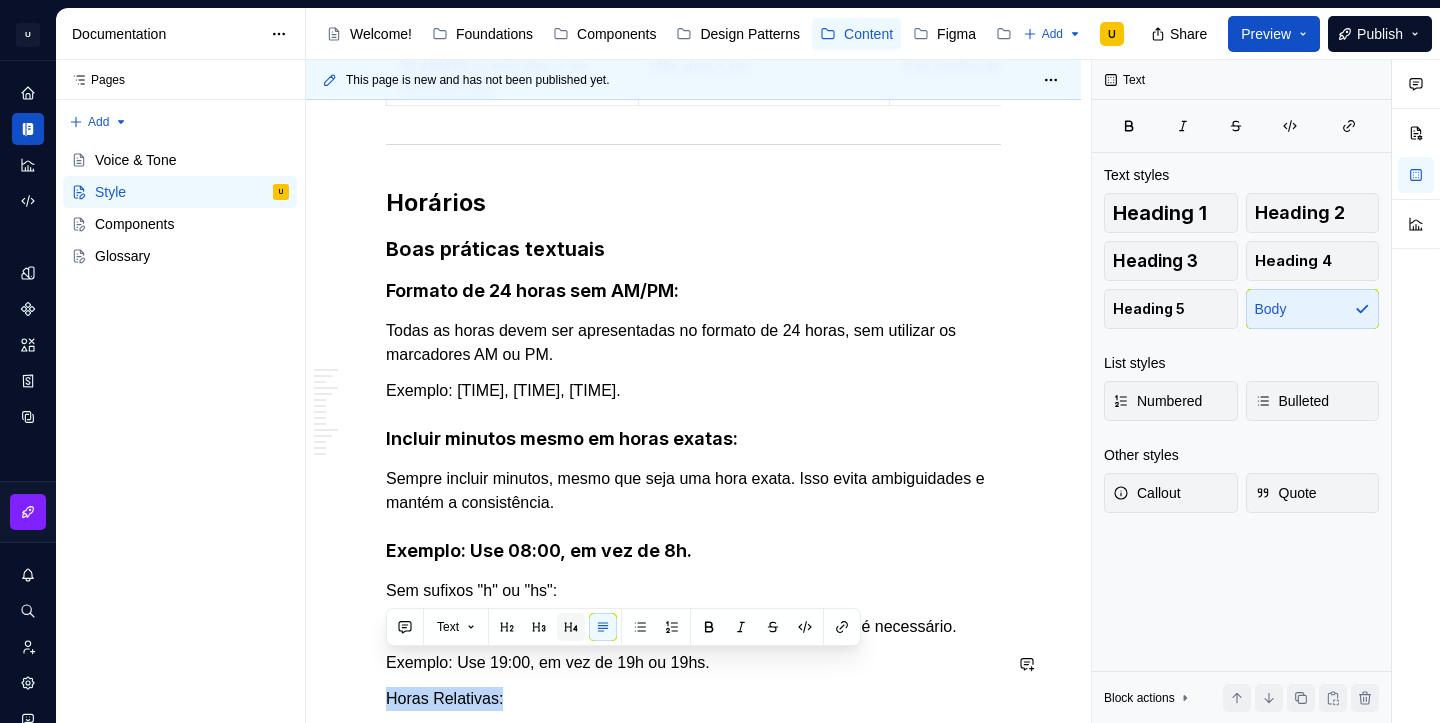 click at bounding box center (571, 627) 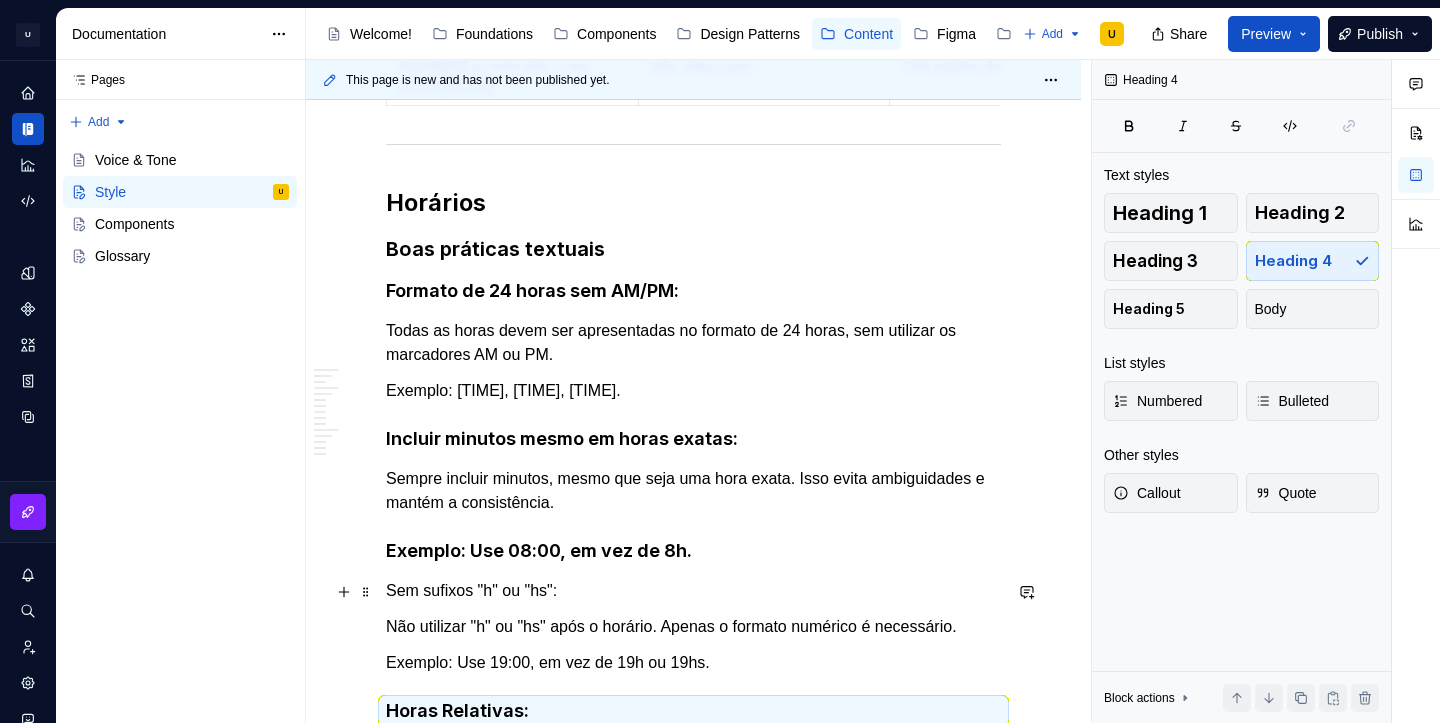 click on "**********" at bounding box center (693, -833) 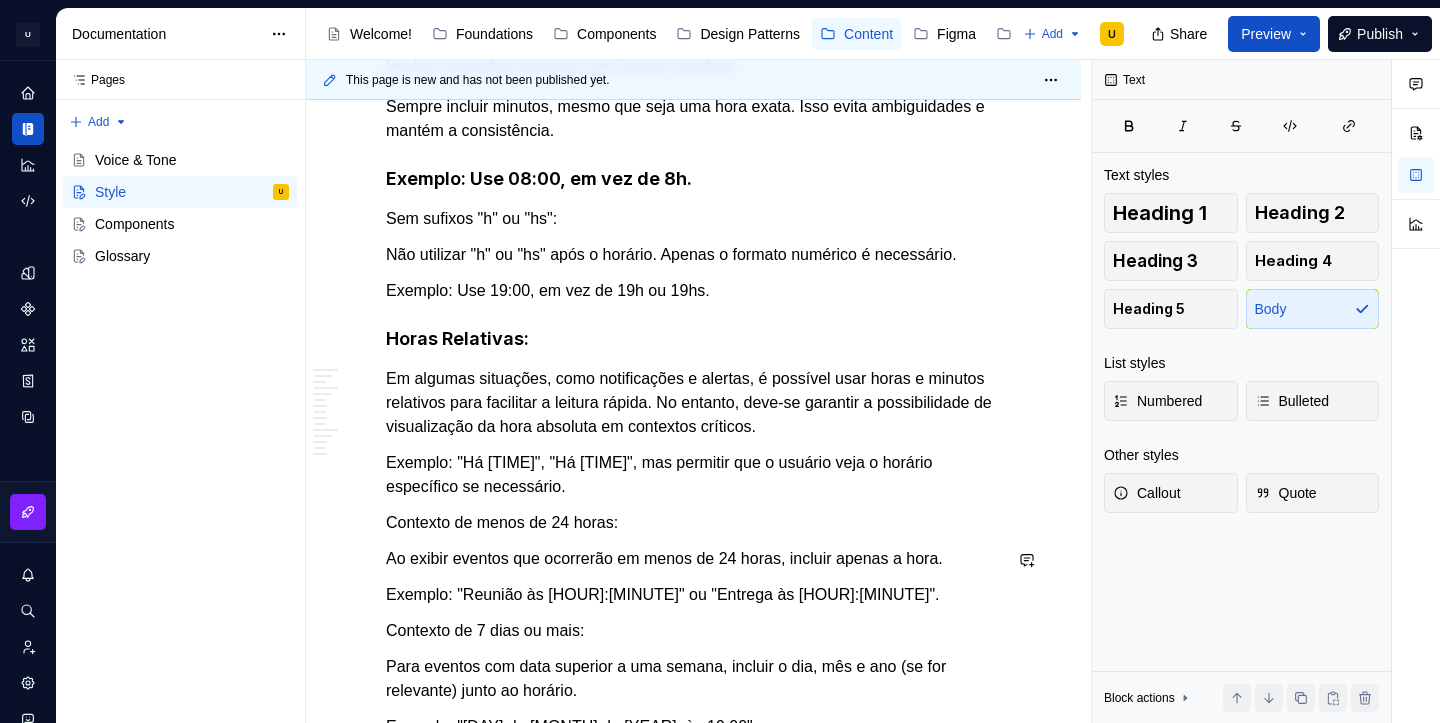 scroll, scrollTop: 3873, scrollLeft: 0, axis: vertical 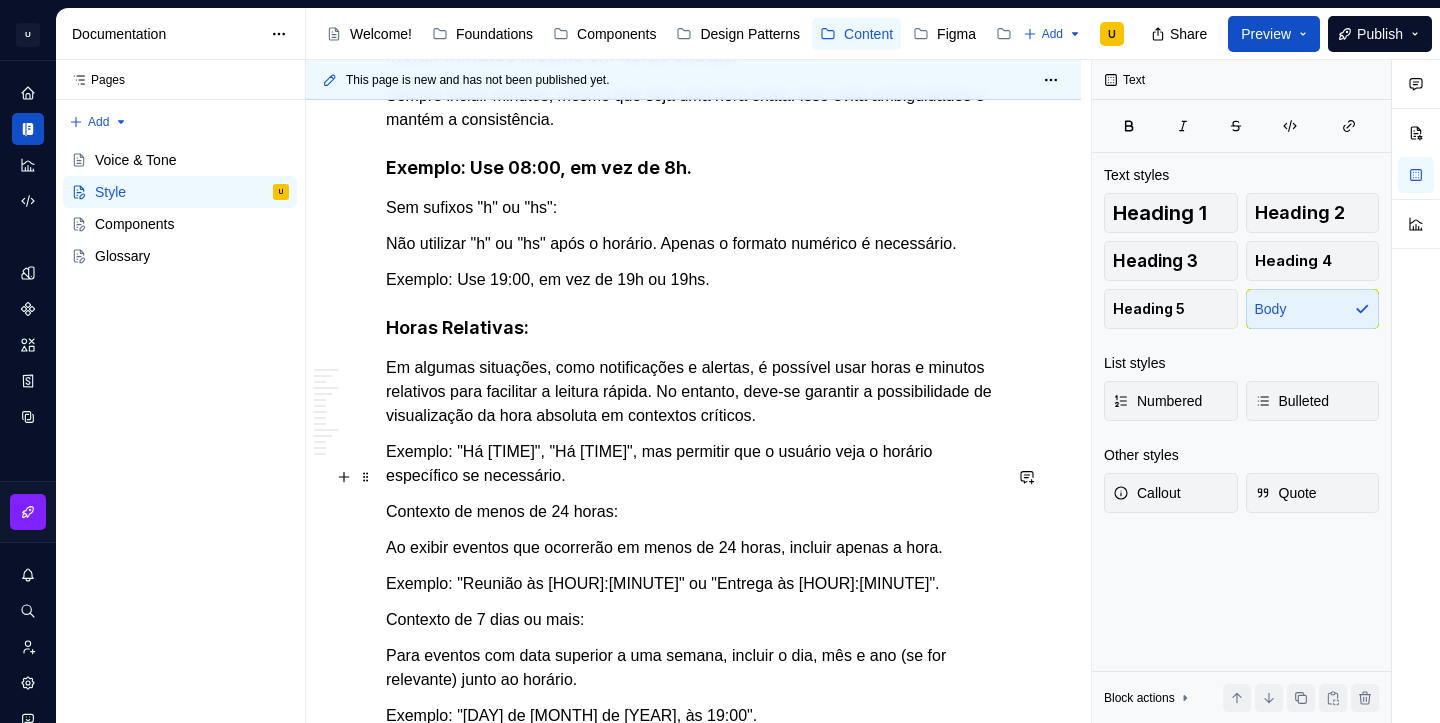 click on "Contexto de menos de 24 horas:" at bounding box center (693, 512) 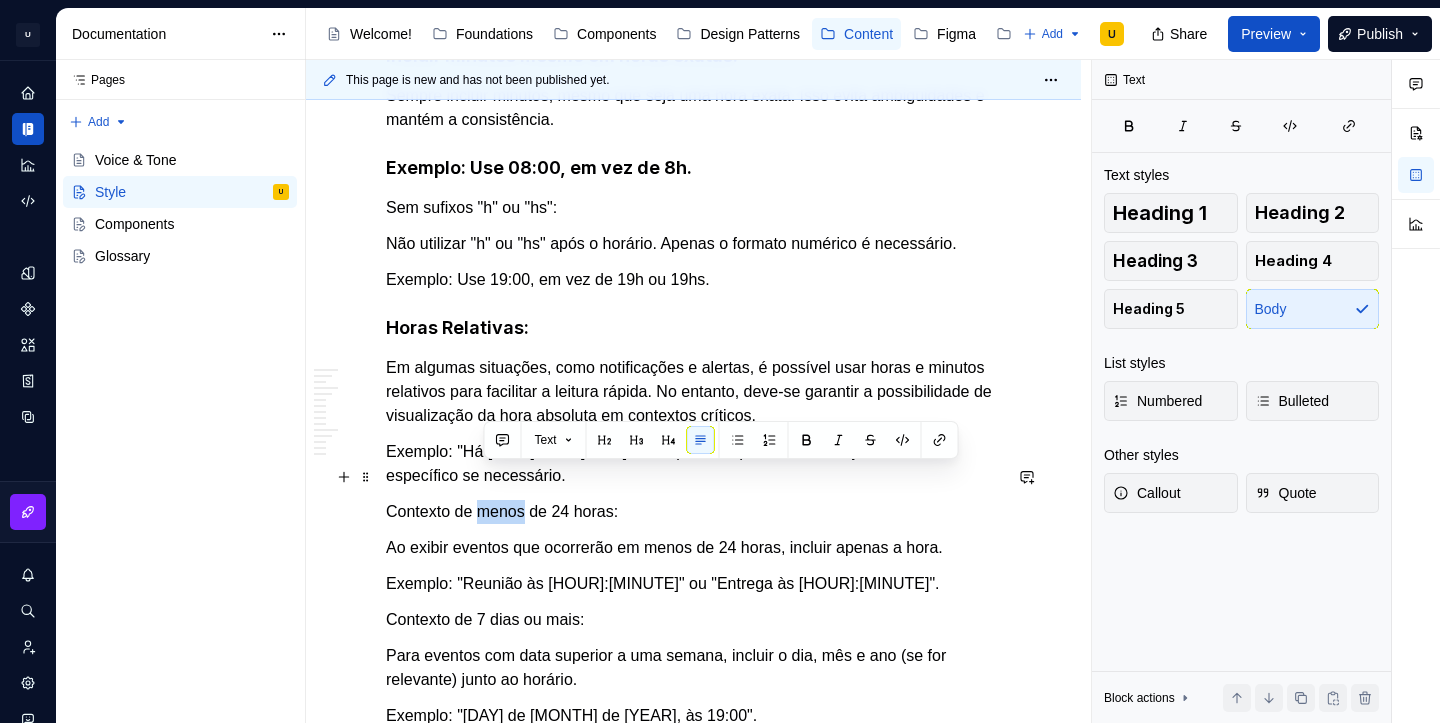 click on "Contexto de menos de 24 horas:" at bounding box center (693, 512) 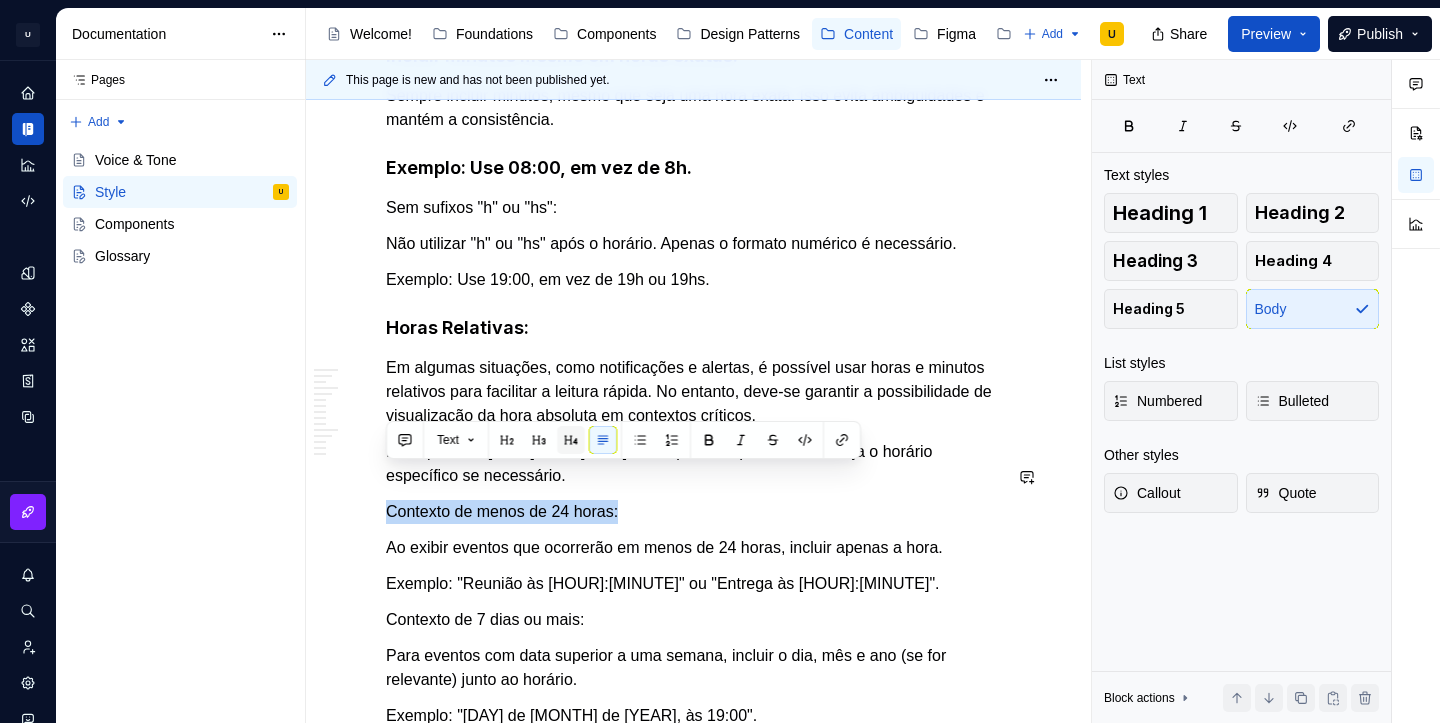 click at bounding box center (571, 440) 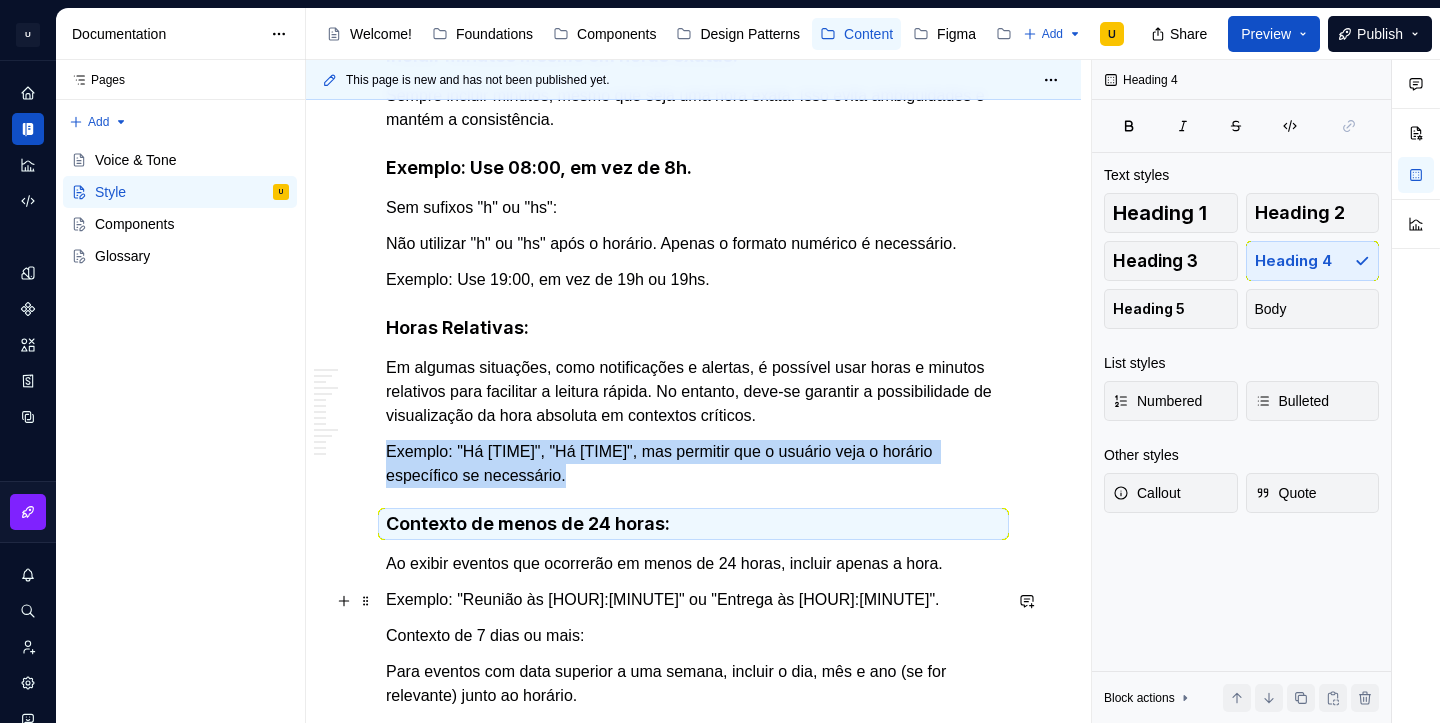 click on "Contexto de 7 dias ou mais:" at bounding box center (693, 636) 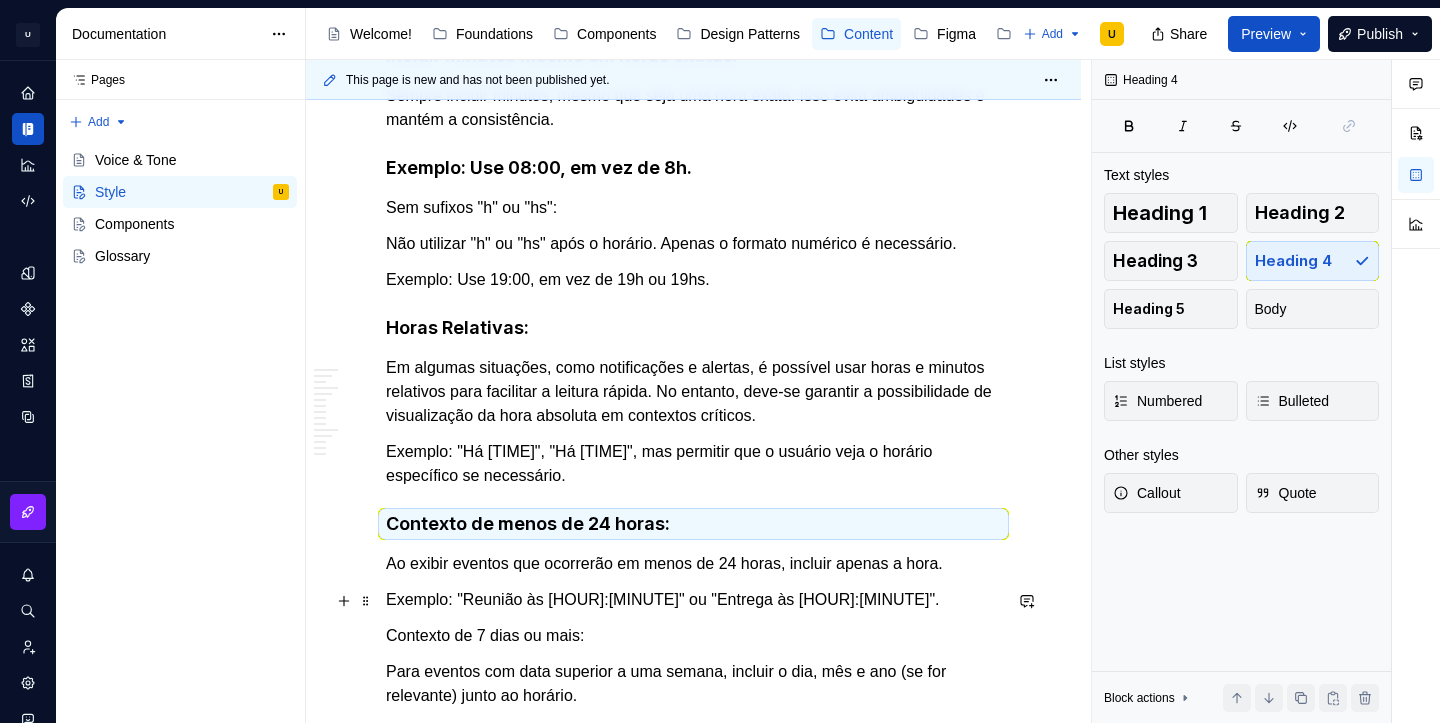 click on "Contexto de 7 dias ou mais:" at bounding box center (693, 636) 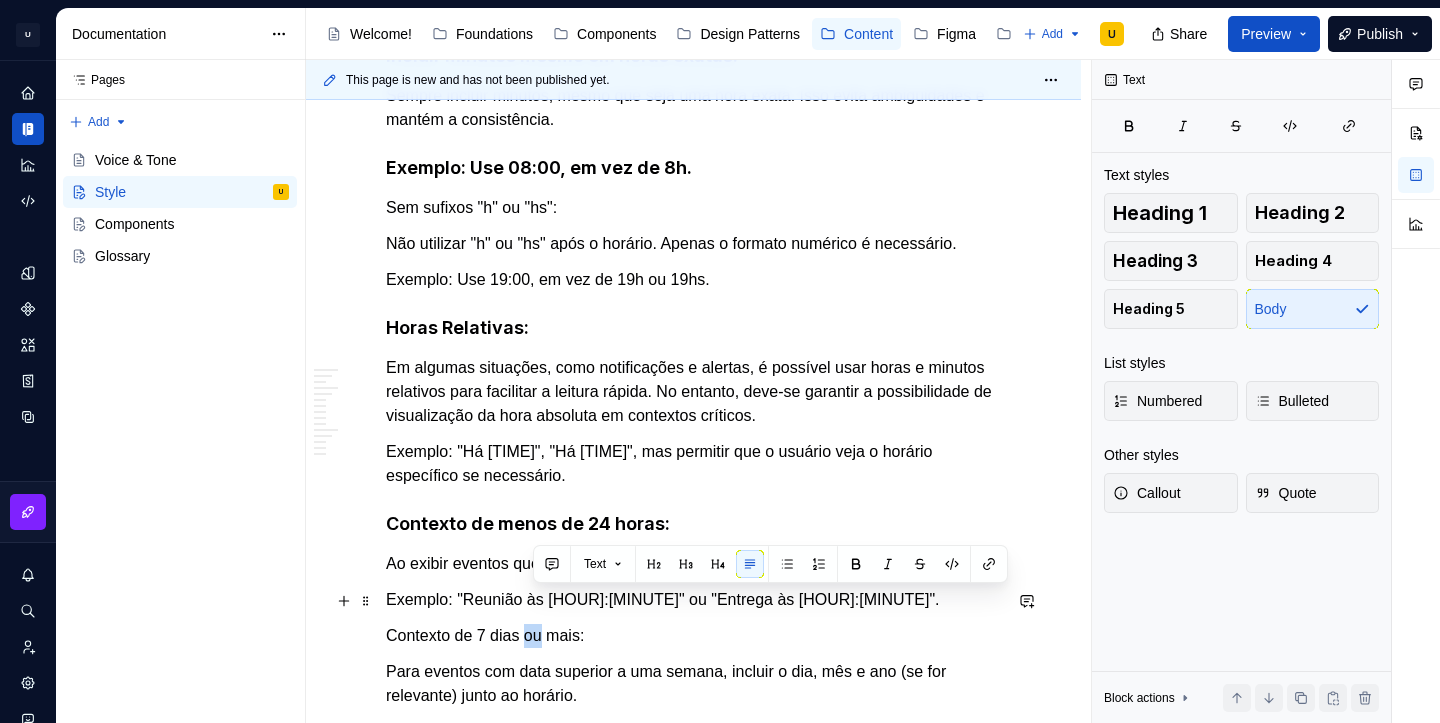 click on "Contexto de 7 dias ou mais:" at bounding box center (693, 636) 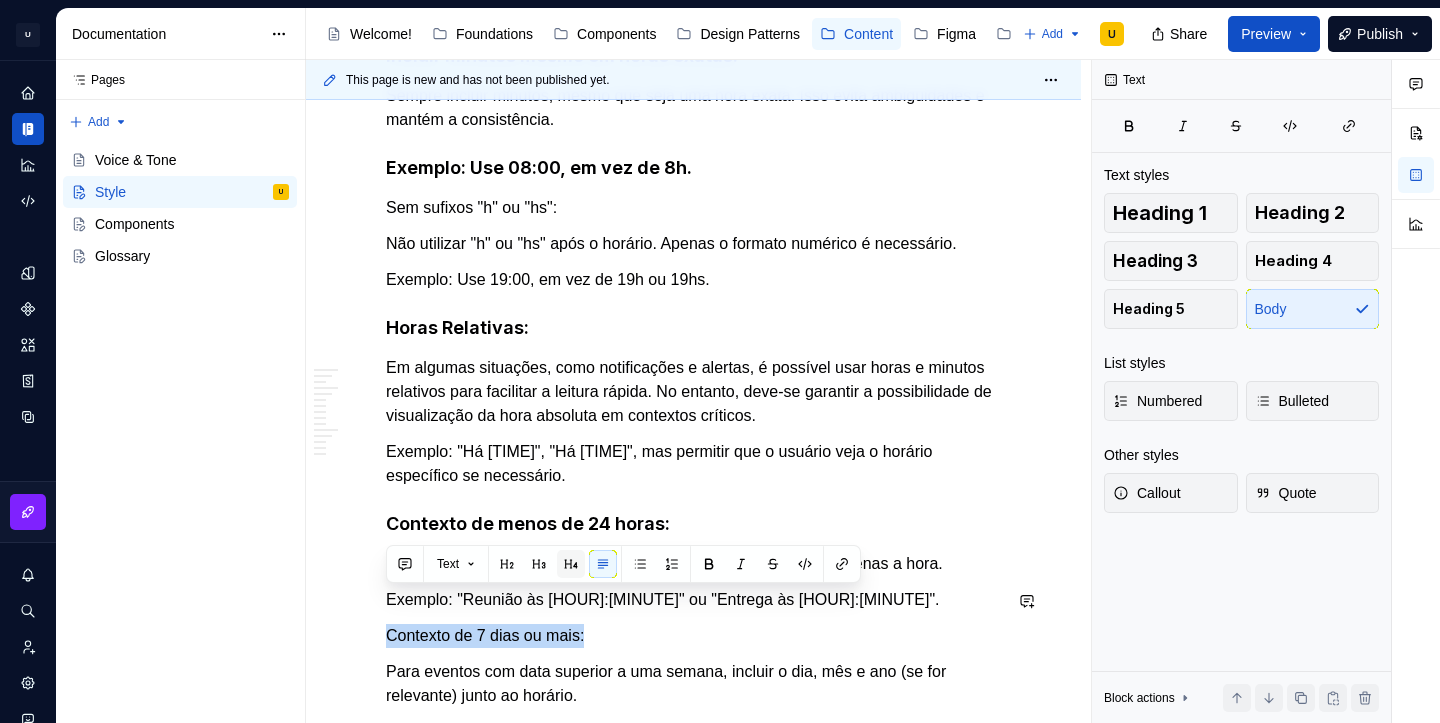 click at bounding box center [571, 564] 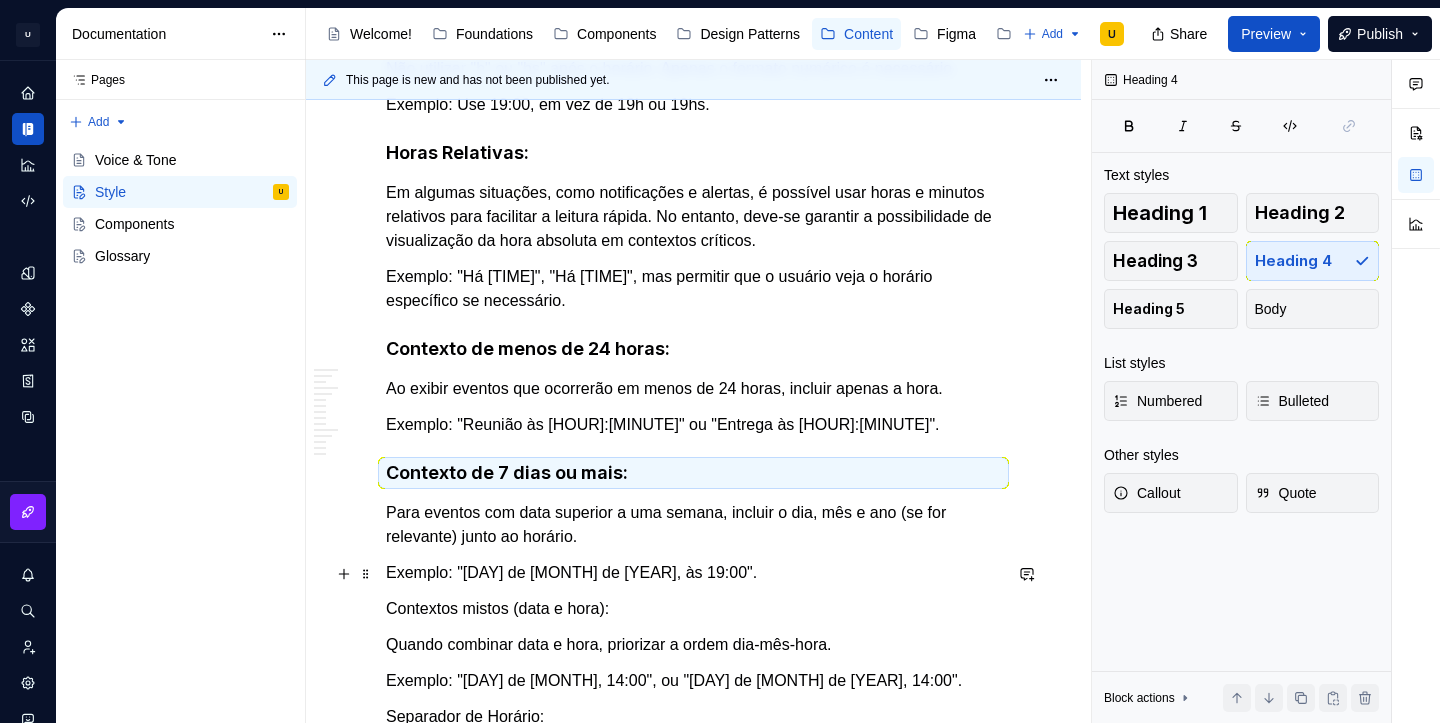 scroll, scrollTop: 4050, scrollLeft: 0, axis: vertical 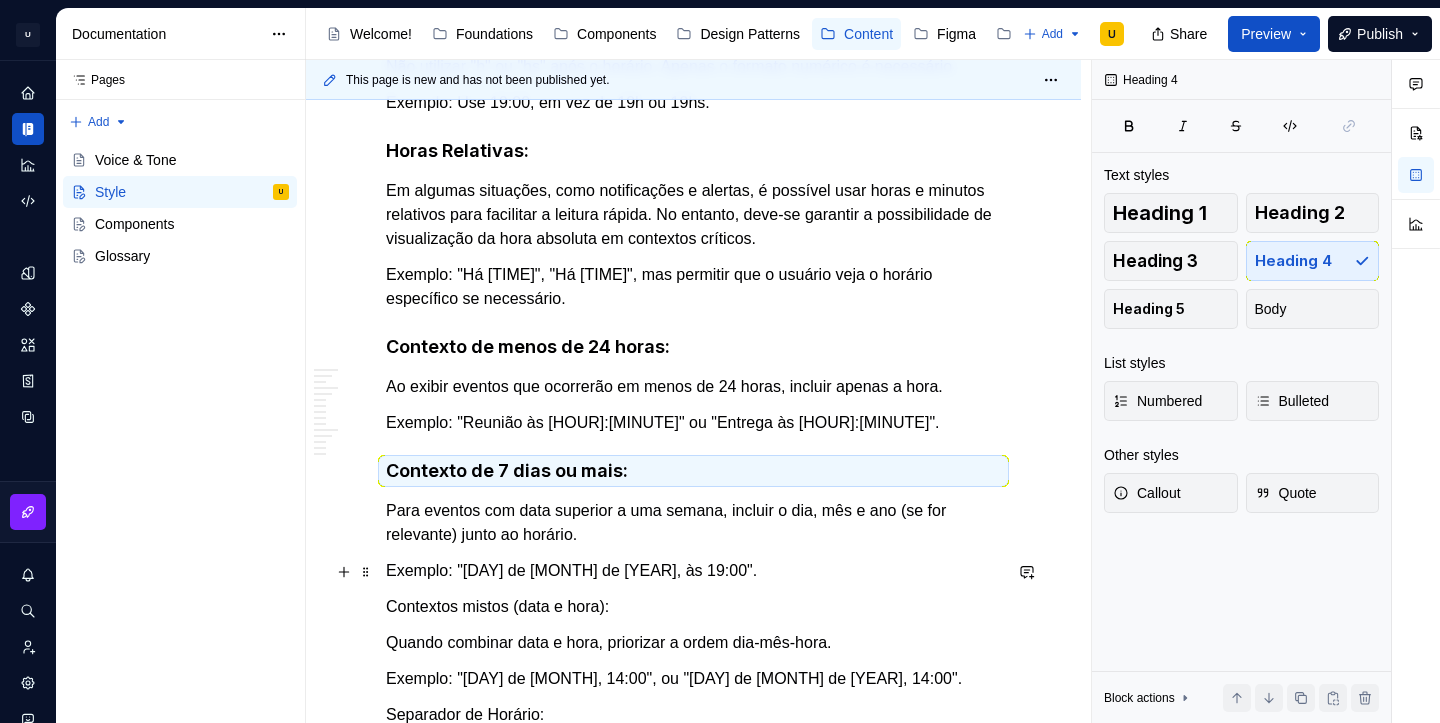 click on "Contextos mistos (data e hora):" at bounding box center (693, 607) 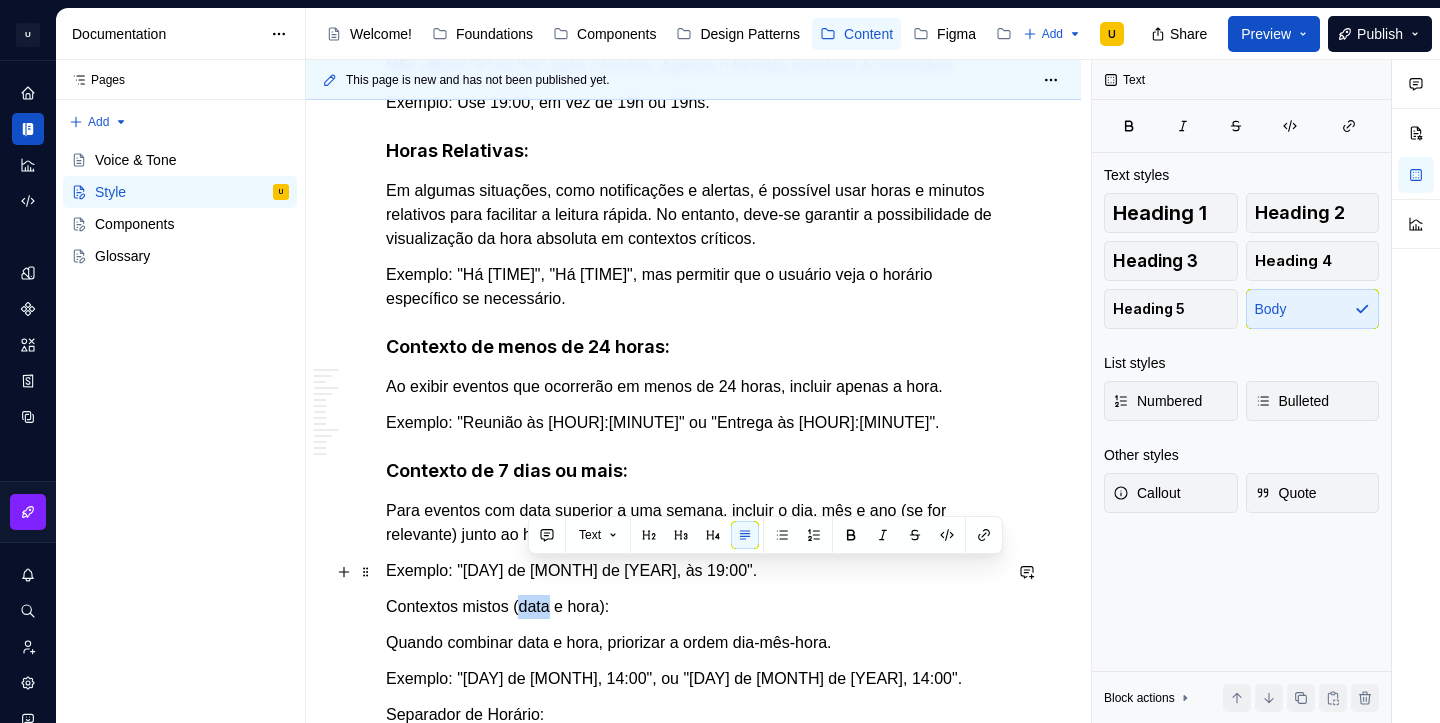 click on "Contextos mistos (data e hora):" at bounding box center [693, 607] 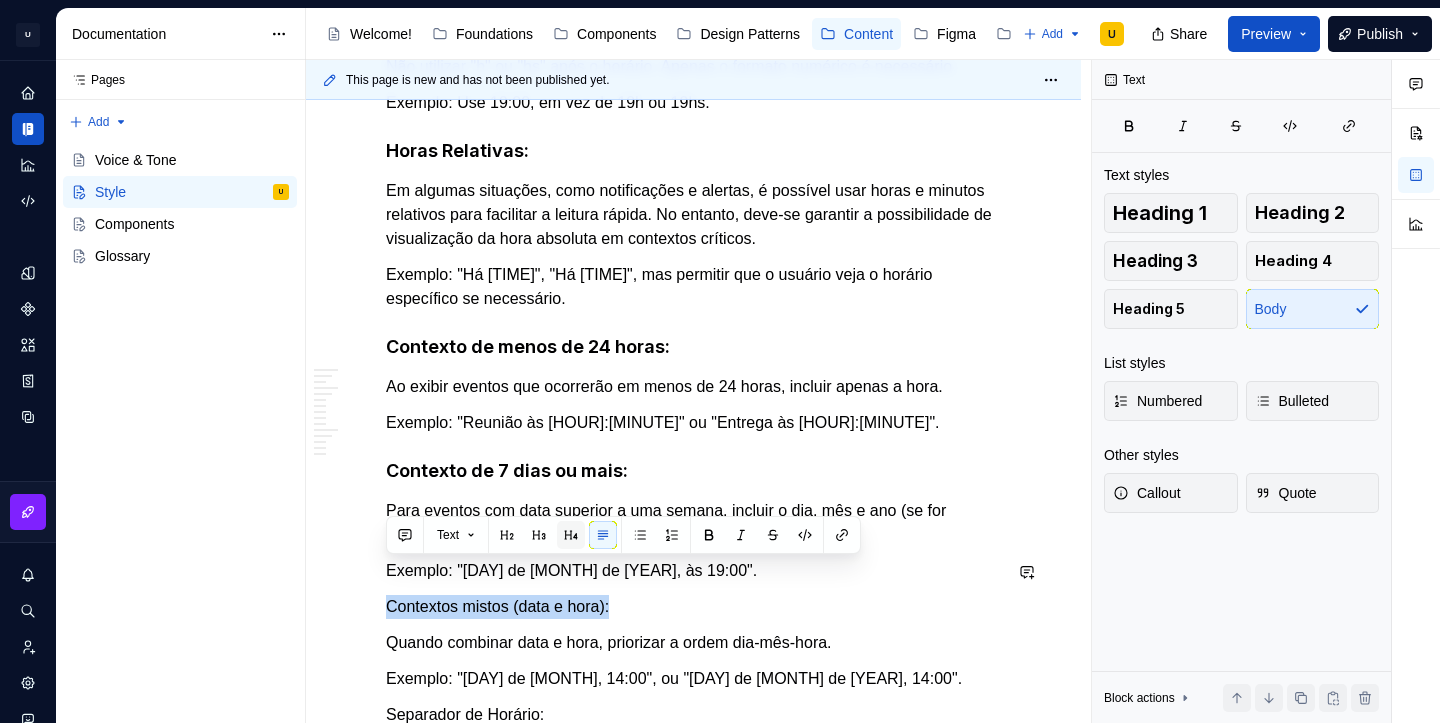 click at bounding box center (571, 535) 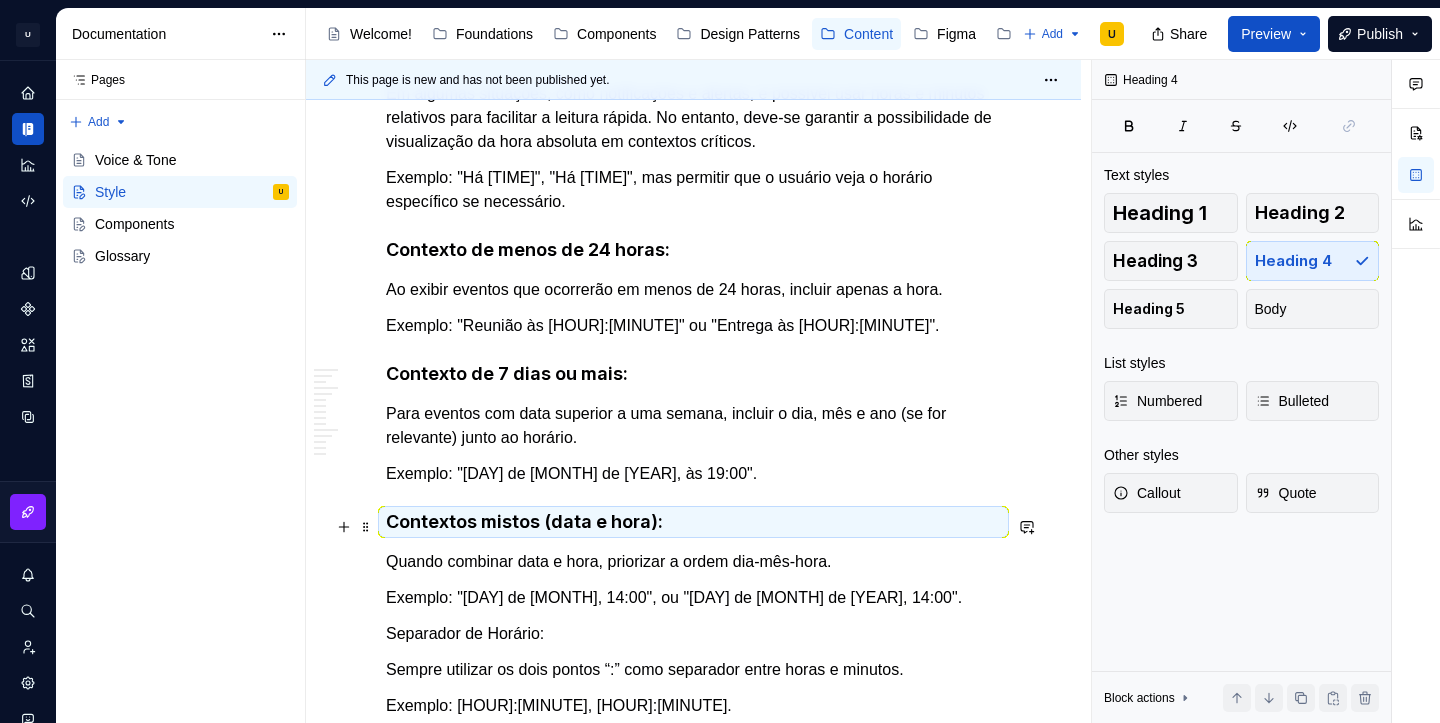 scroll, scrollTop: 4160, scrollLeft: 0, axis: vertical 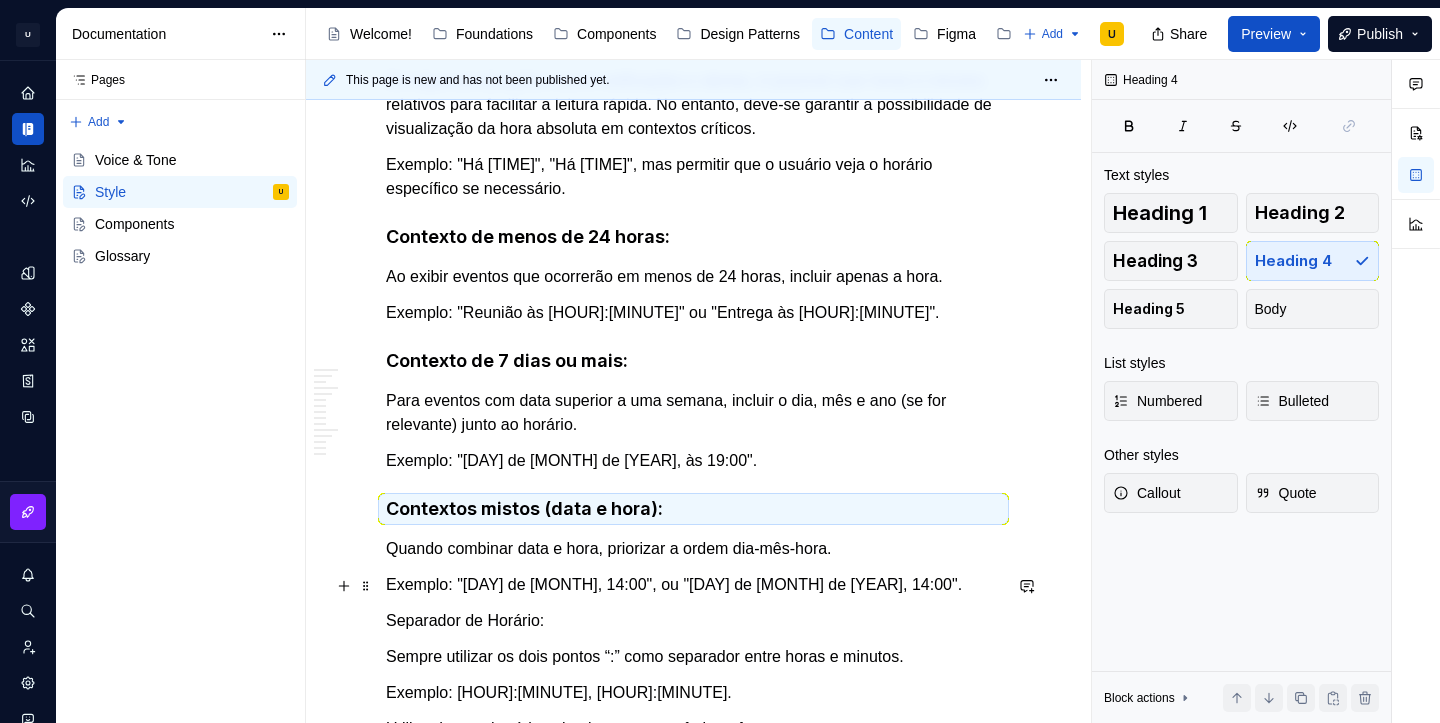 click on "Separador de Horário:" at bounding box center [693, 621] 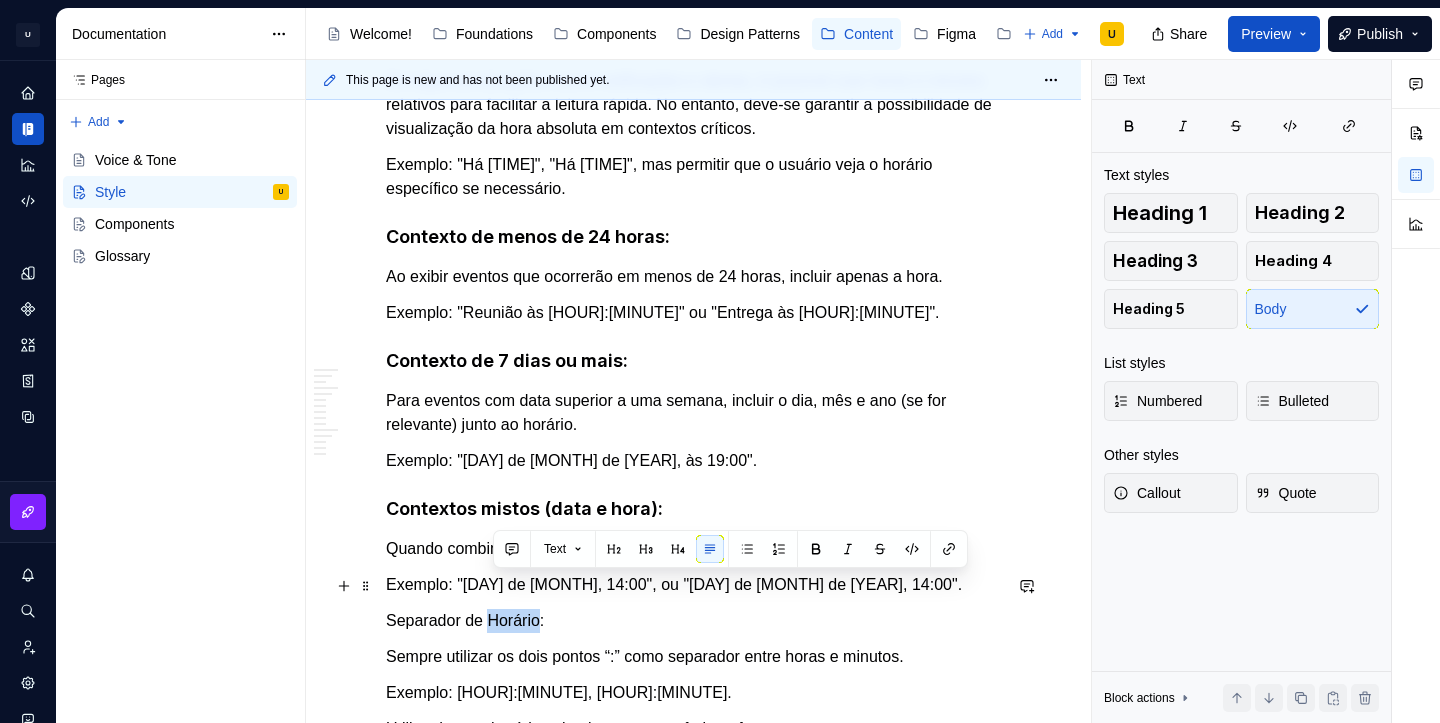 click on "Separador de Horário:" at bounding box center (693, 621) 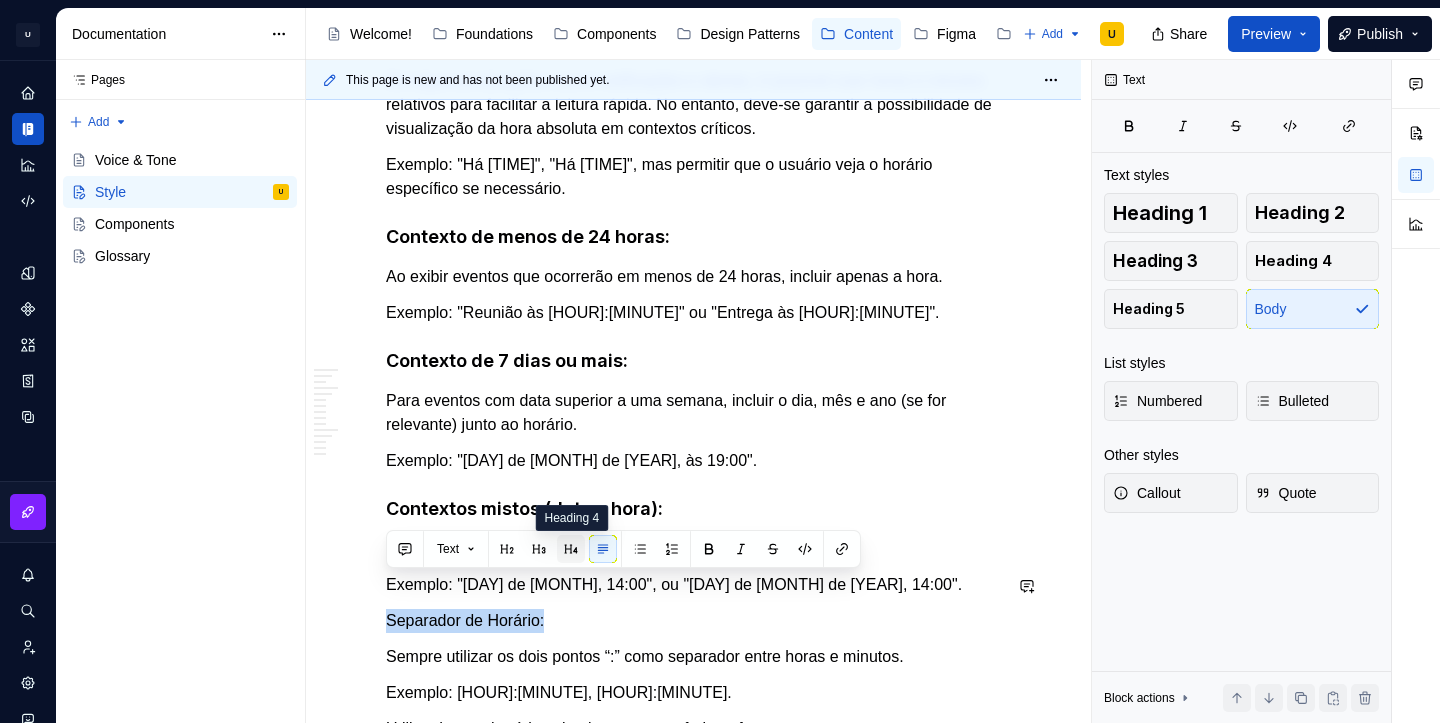 click at bounding box center (571, 549) 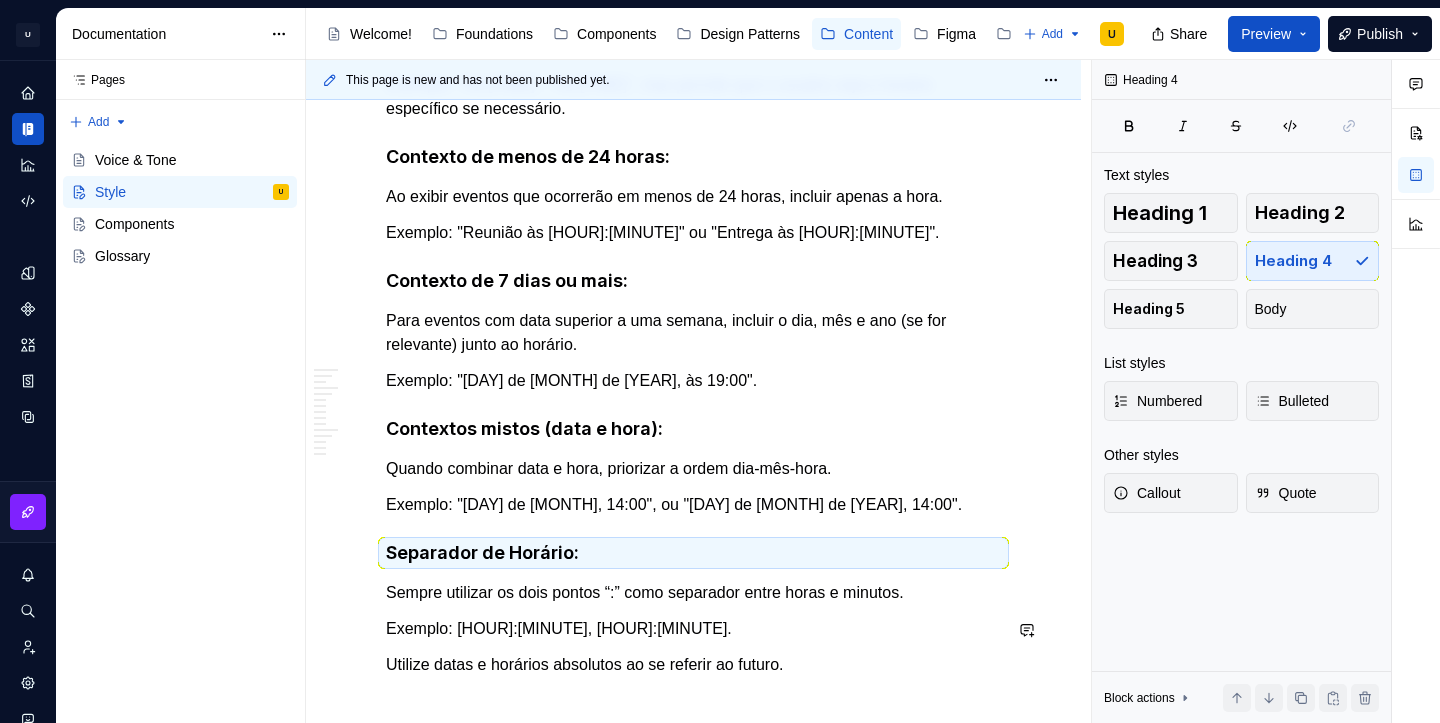 scroll, scrollTop: 4287, scrollLeft: 0, axis: vertical 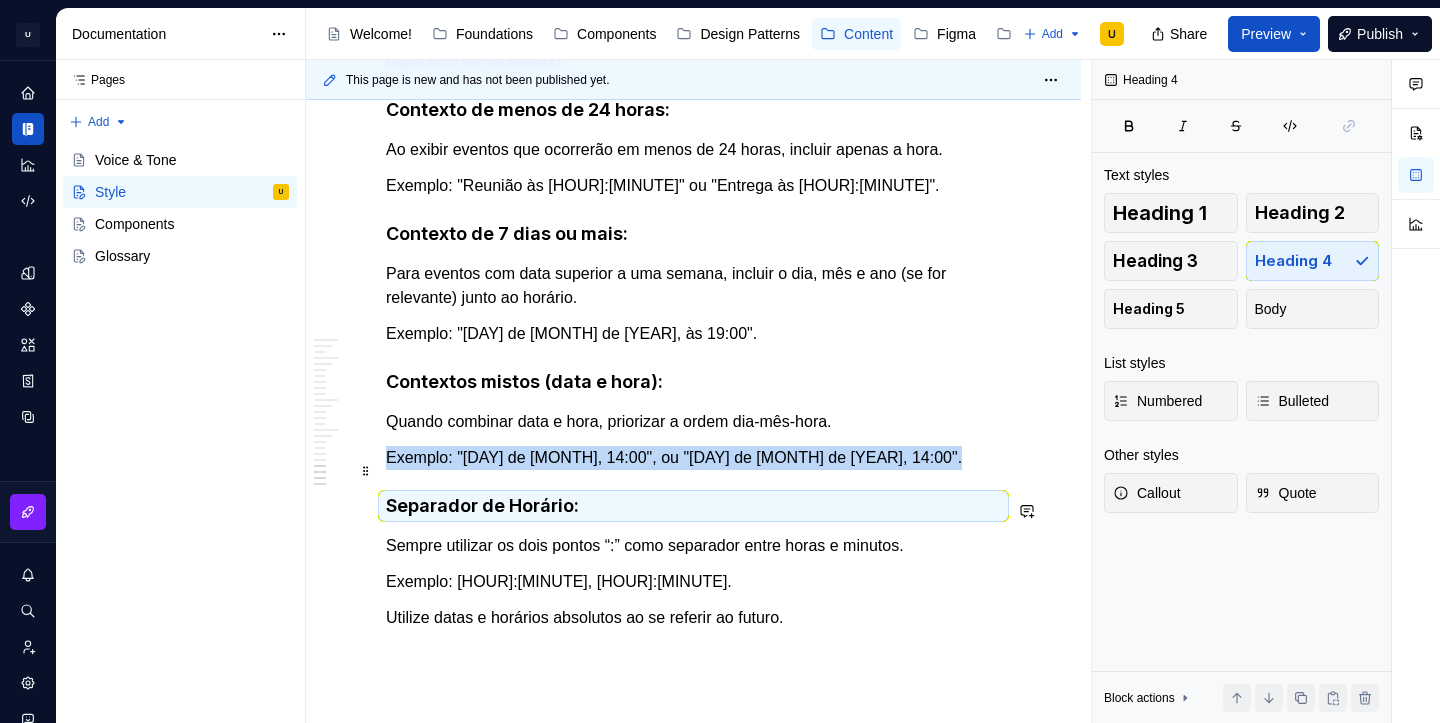 click on "Separador de Horário:" at bounding box center [693, 506] 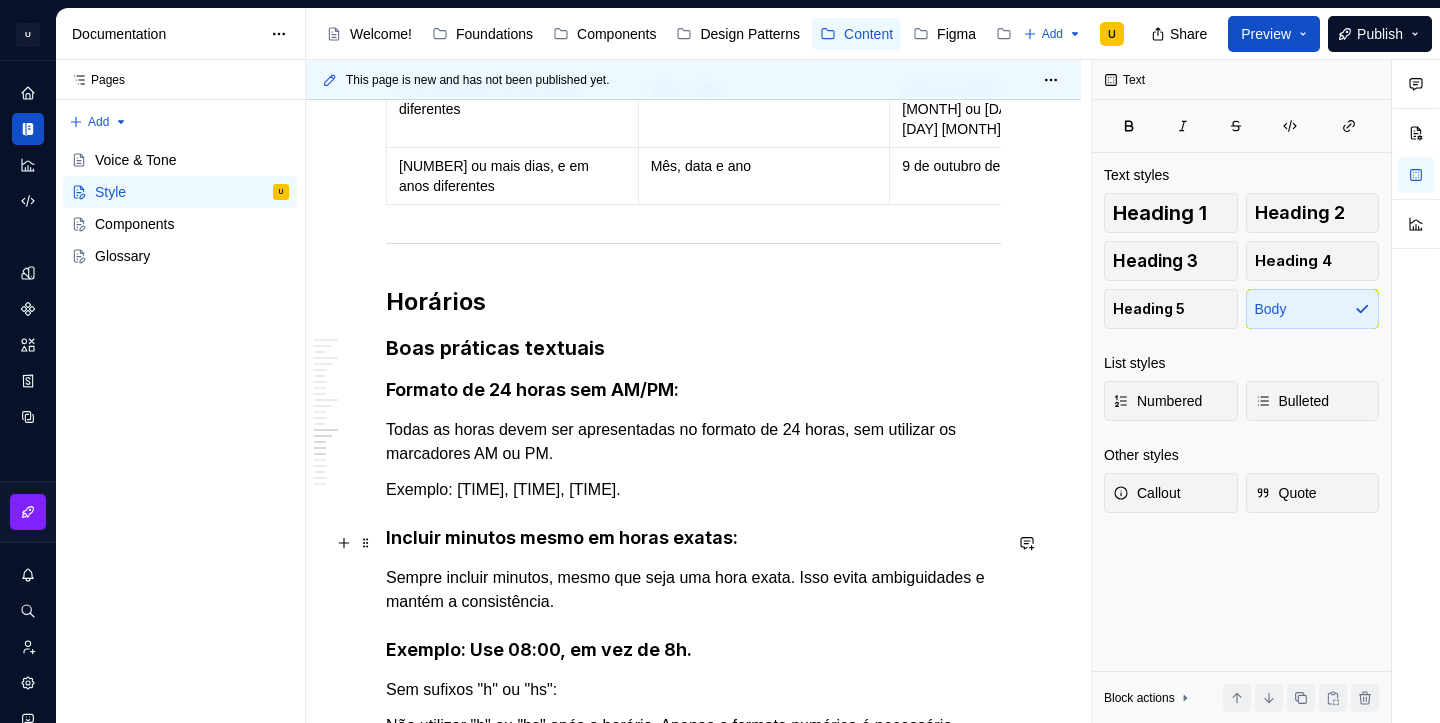 scroll, scrollTop: 3359, scrollLeft: 0, axis: vertical 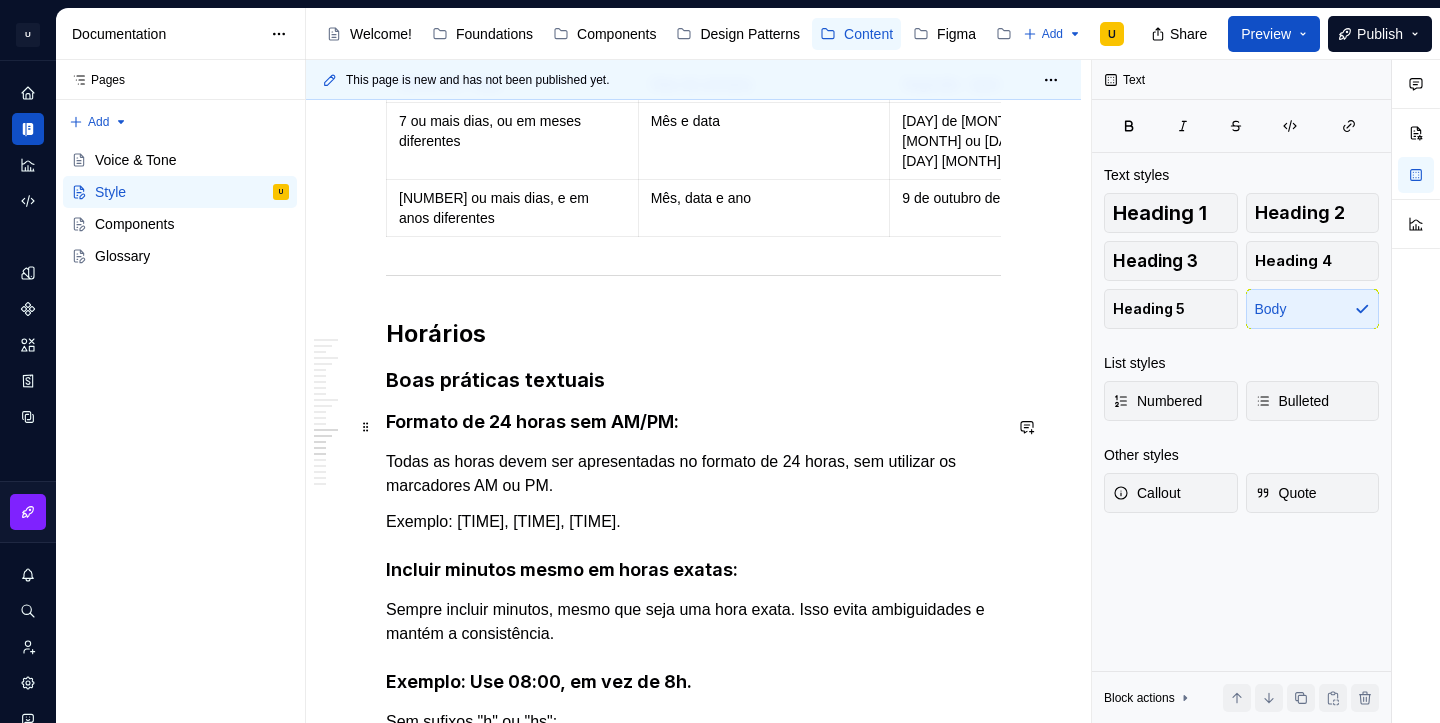 click on "Todas as horas devem ser apresentadas no formato de 24 horas, sem utilizar os marcadores AM ou PM." at bounding box center (693, 474) 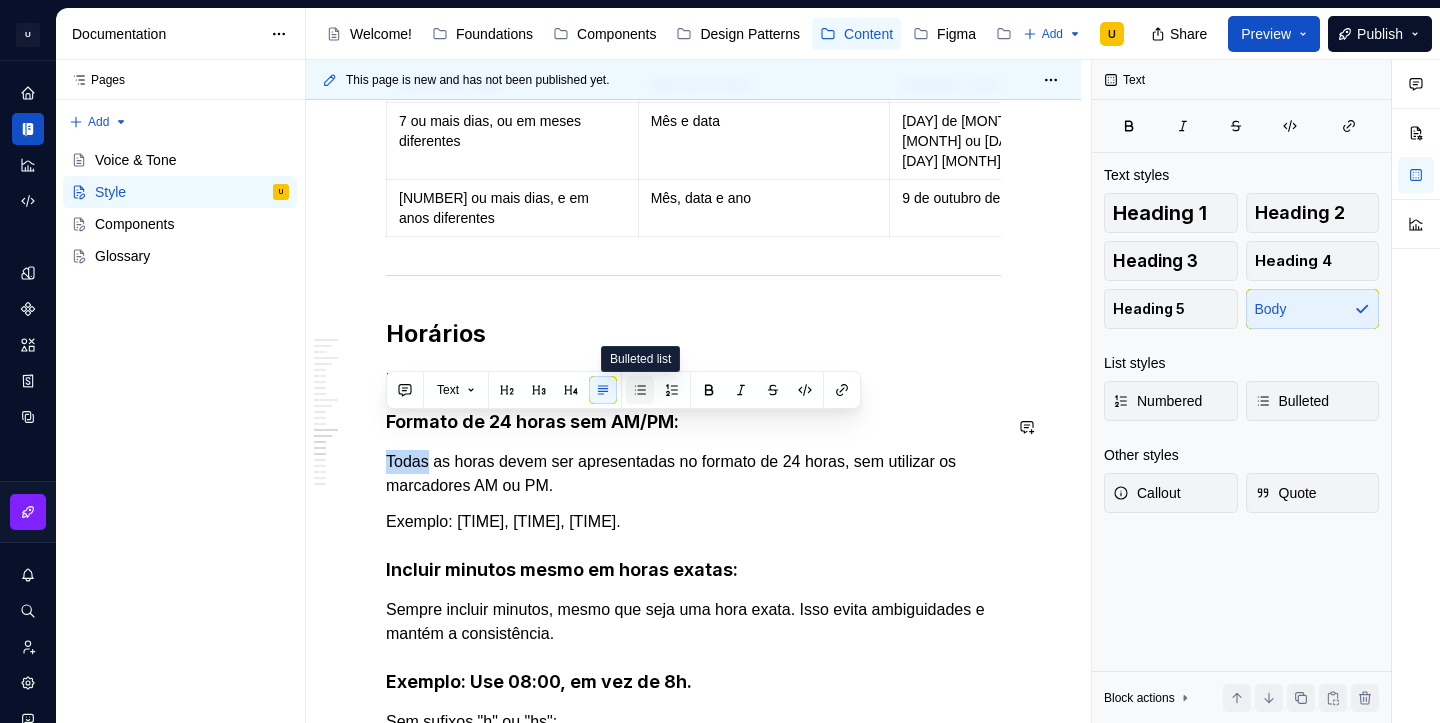 click at bounding box center (640, 390) 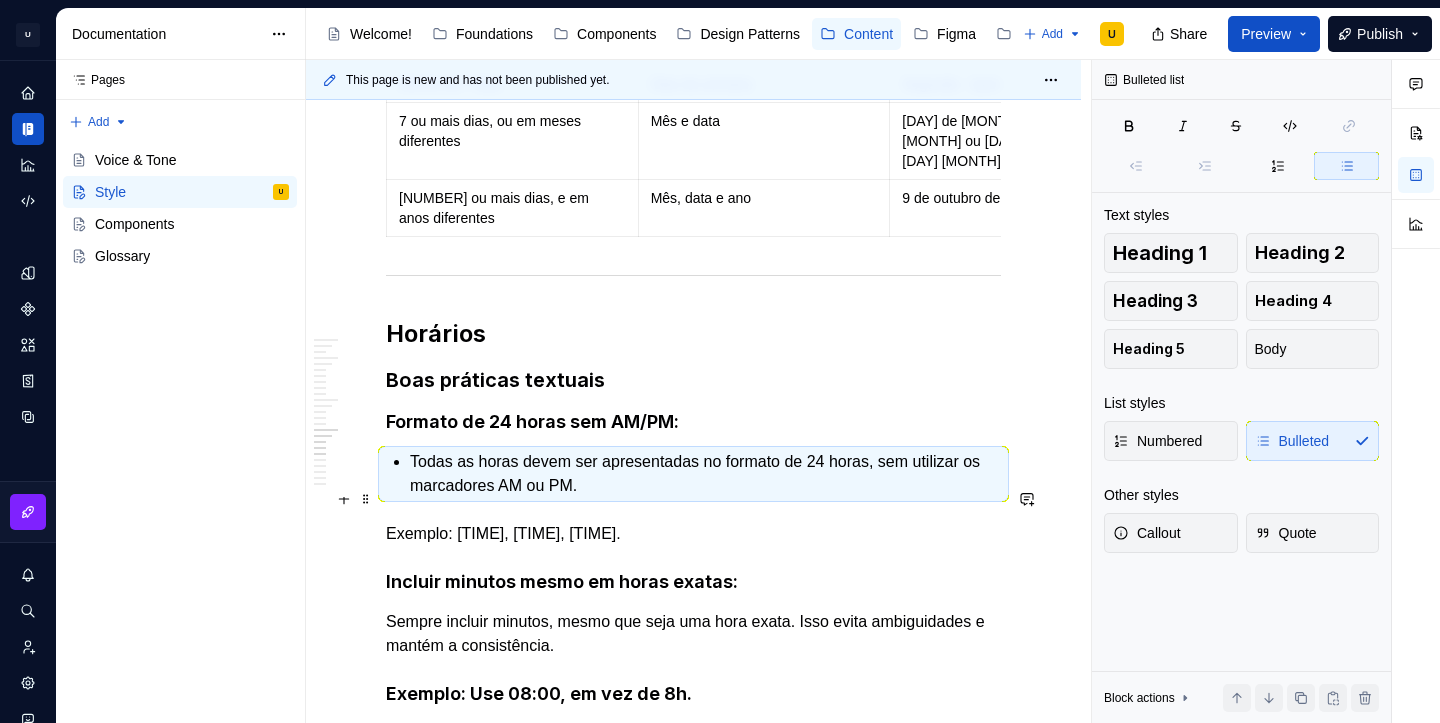 click on "Exemplo: [TIME], [TIME], [TIME]." at bounding box center [693, 534] 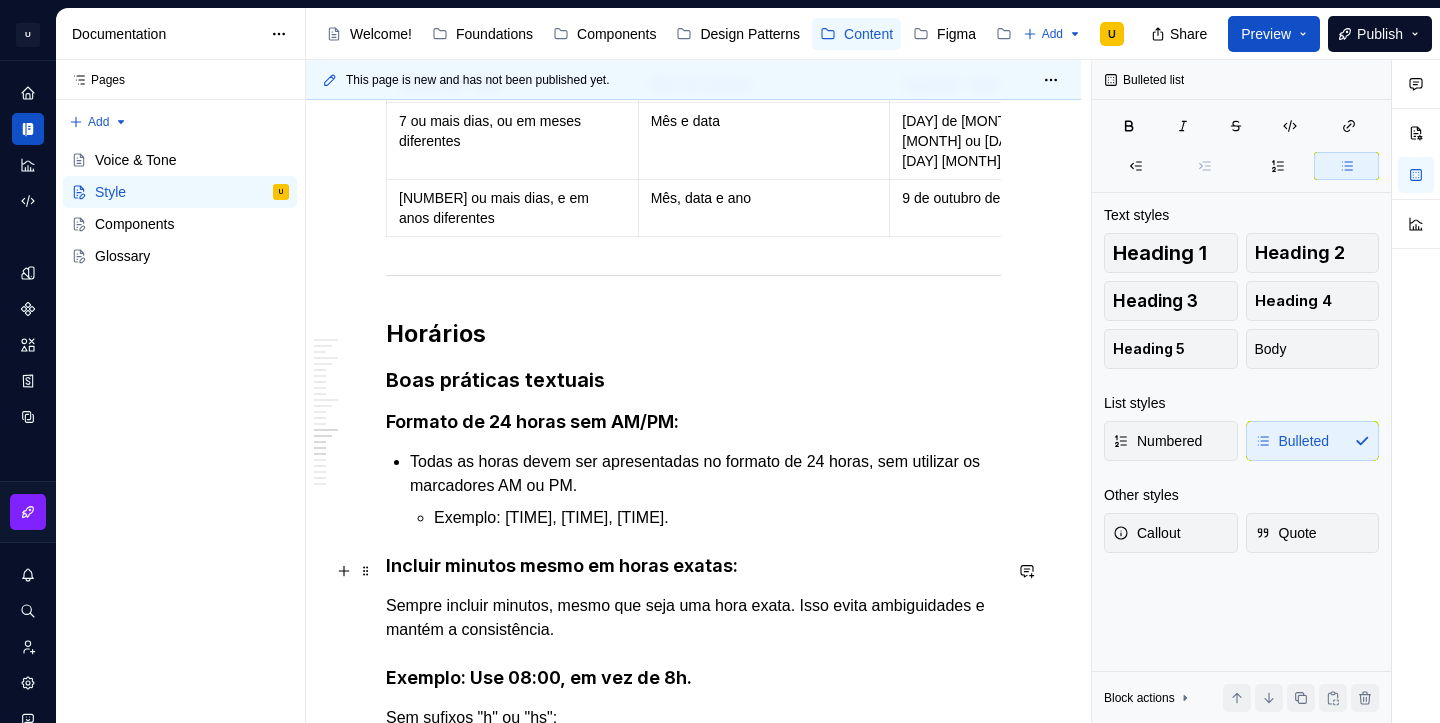 click on "**********" at bounding box center (693, -576) 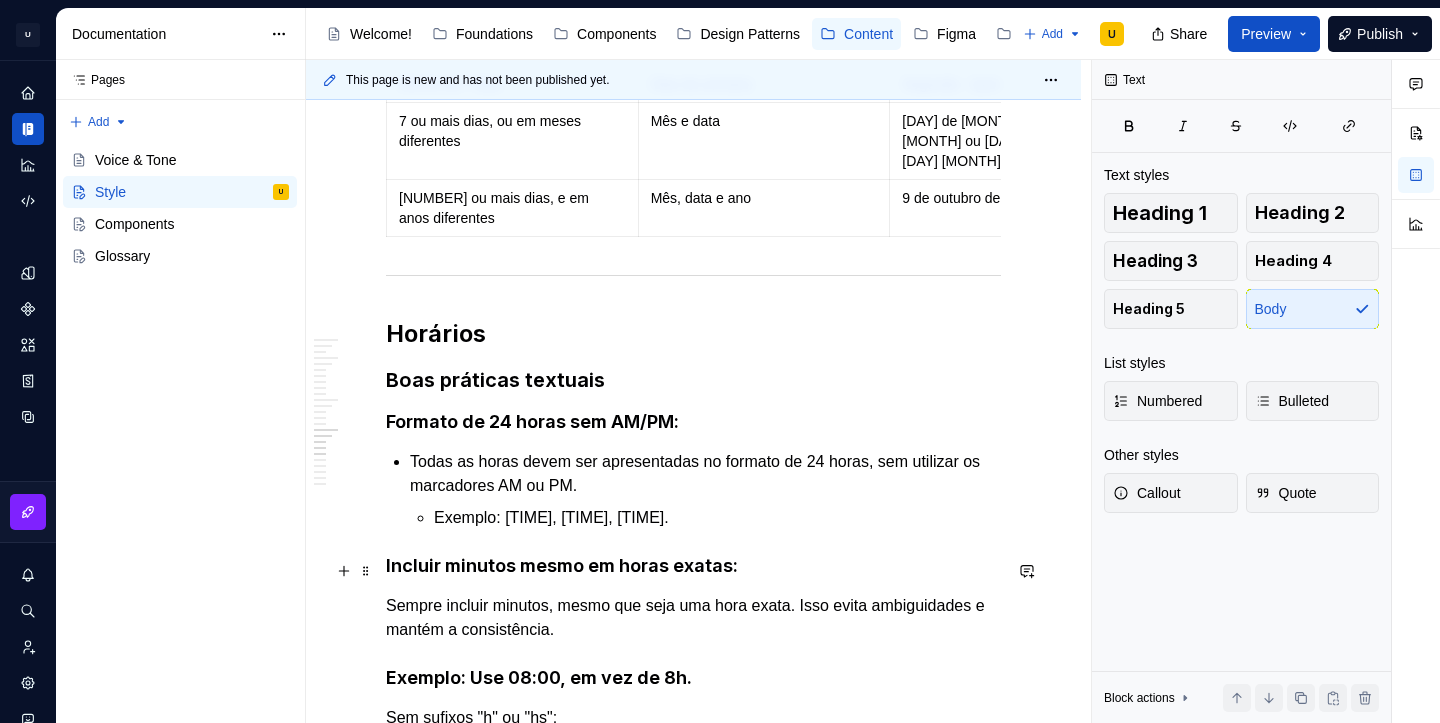 click on "Sempre incluir minutos, mesmo que seja uma hora exata. Isso evita ambiguidades e mantém a consistência." at bounding box center (693, 618) 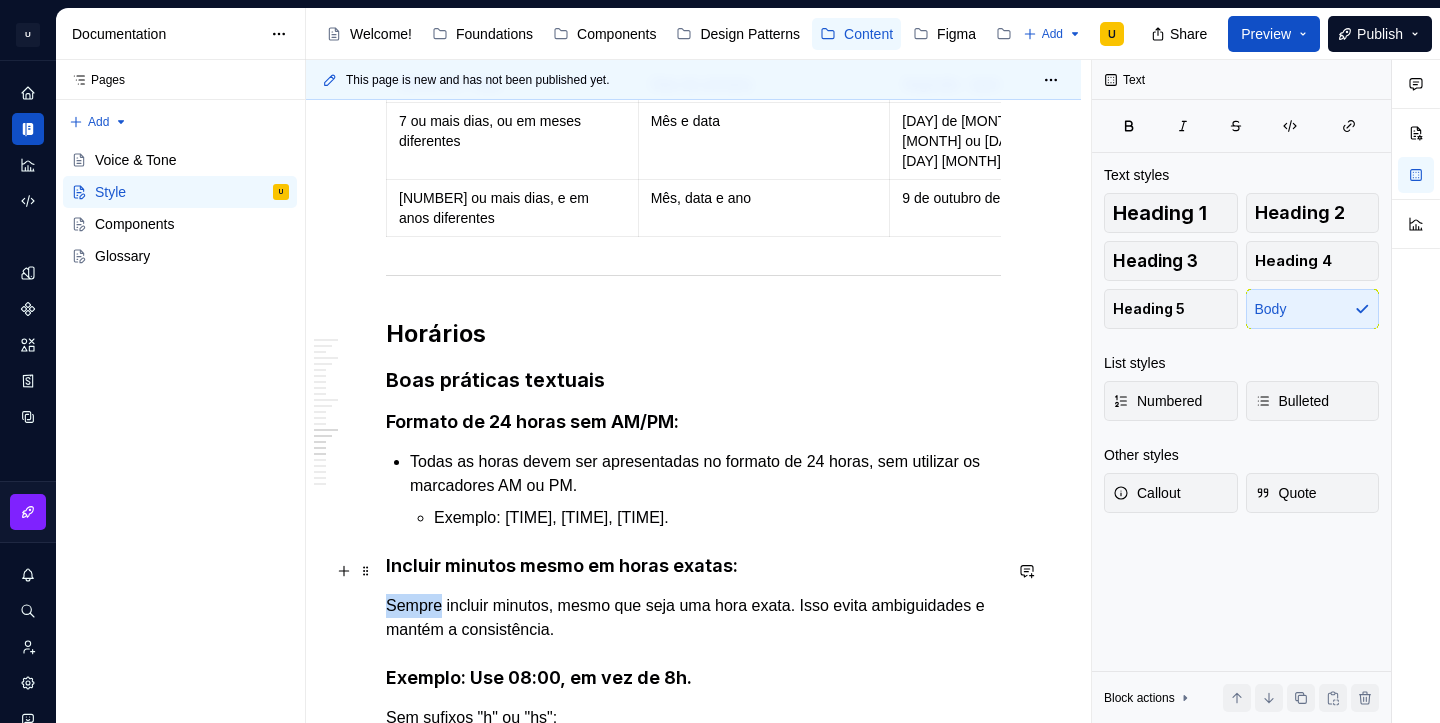 click on "Sempre incluir minutos, mesmo que seja uma hora exata. Isso evita ambiguidades e mantém a consistência." at bounding box center [693, 618] 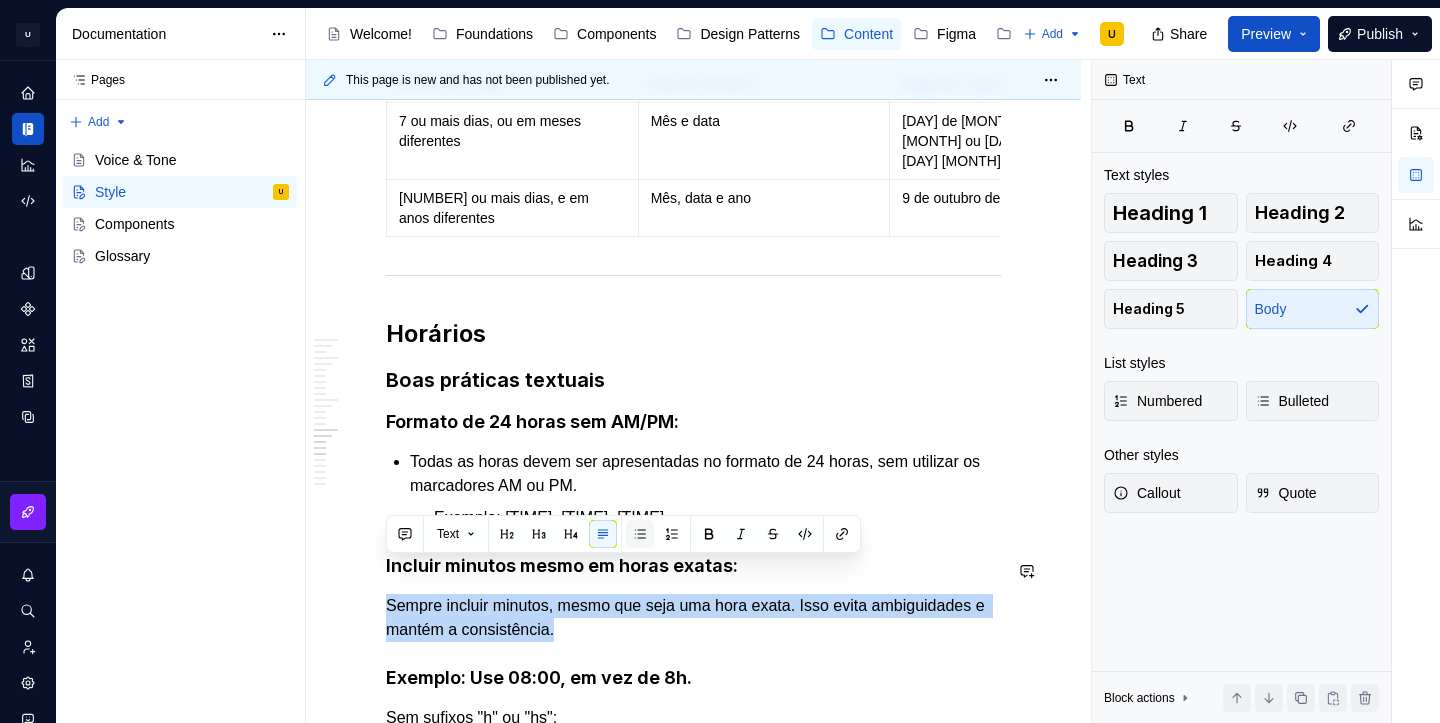 click at bounding box center [640, 534] 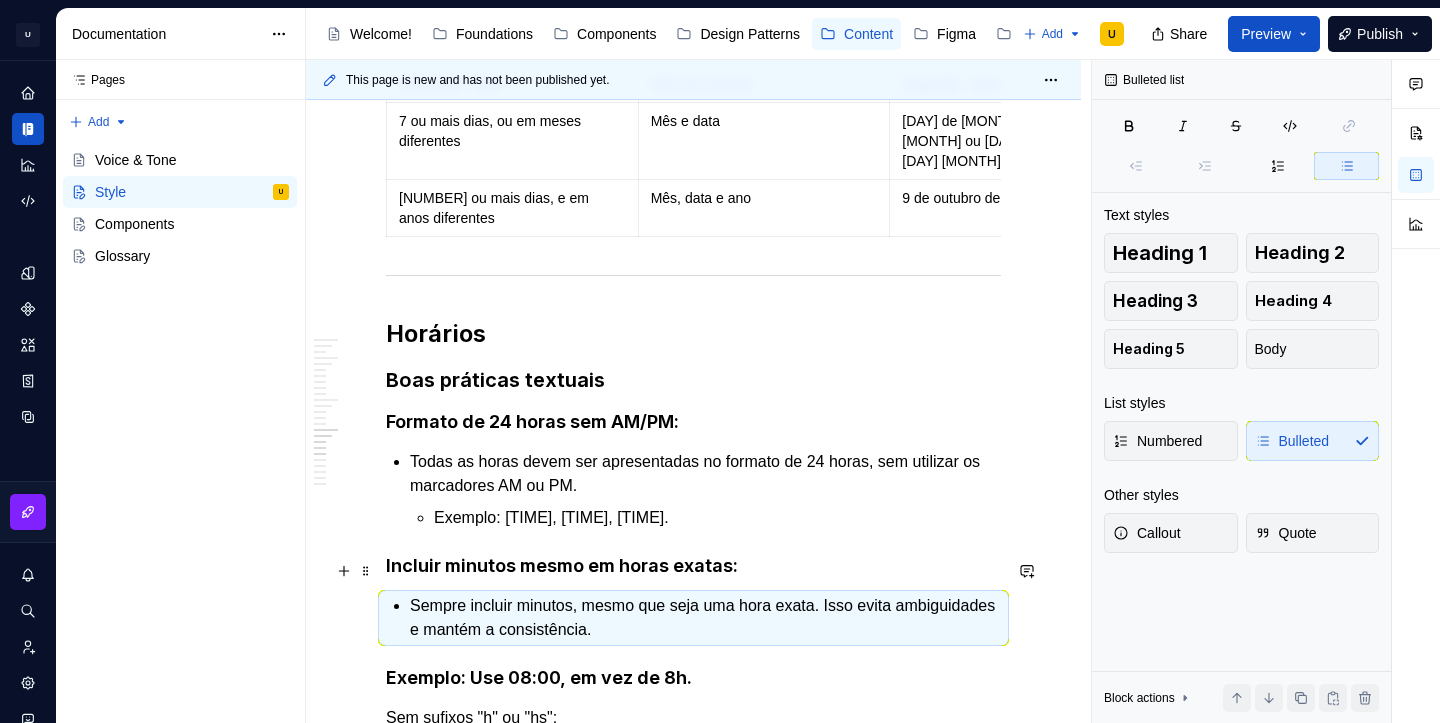 click on "Sempre incluir minutos, mesmo que seja uma hora exata. Isso evita ambiguidades e mantém a consistência." at bounding box center (705, 618) 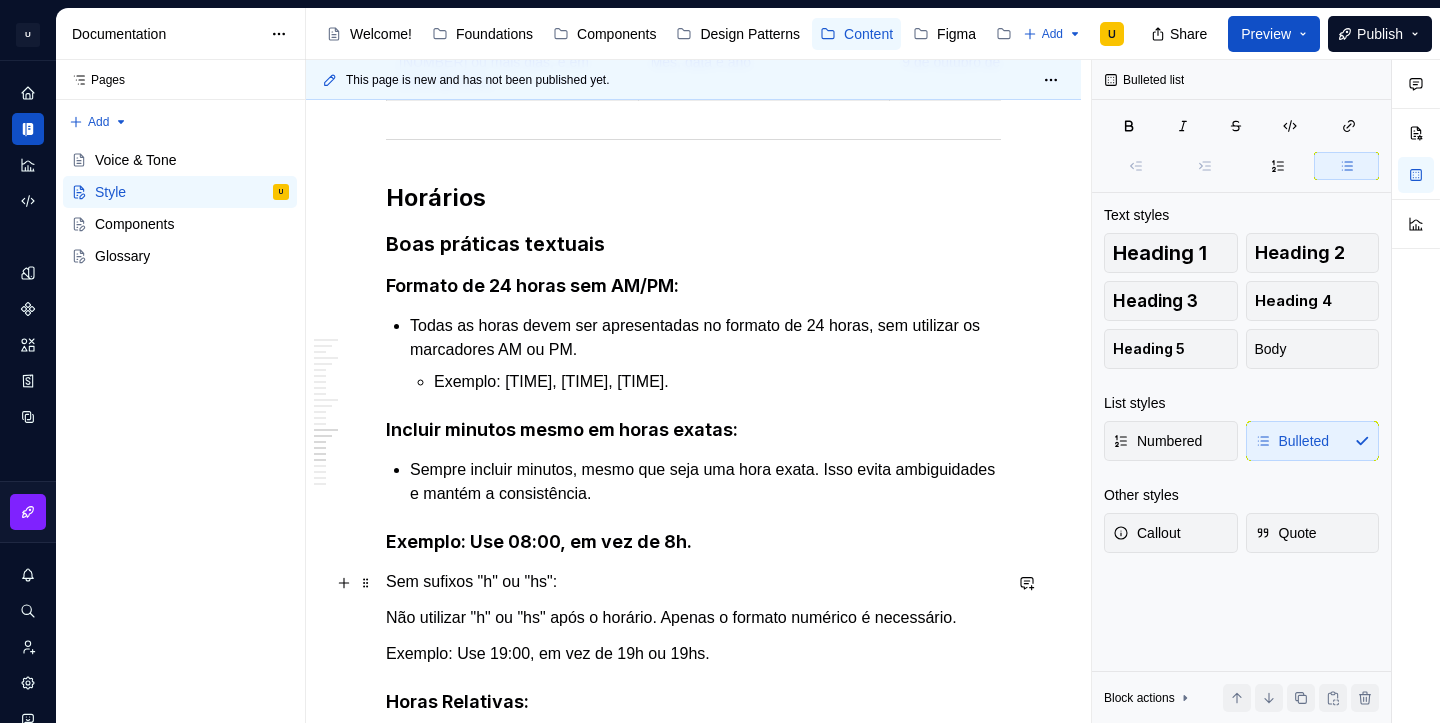 scroll, scrollTop: 3496, scrollLeft: 0, axis: vertical 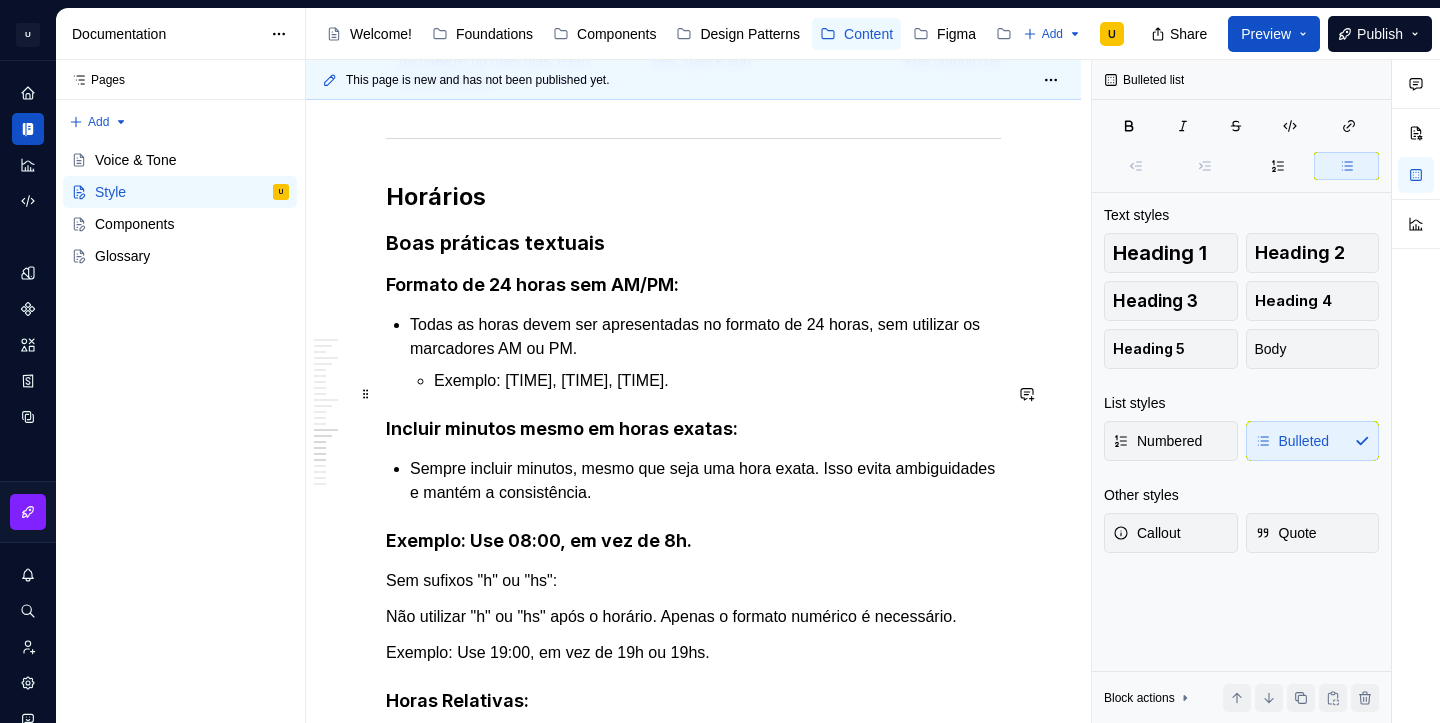 click on "Incluir minutos mesmo em horas exatas:" at bounding box center (693, 429) 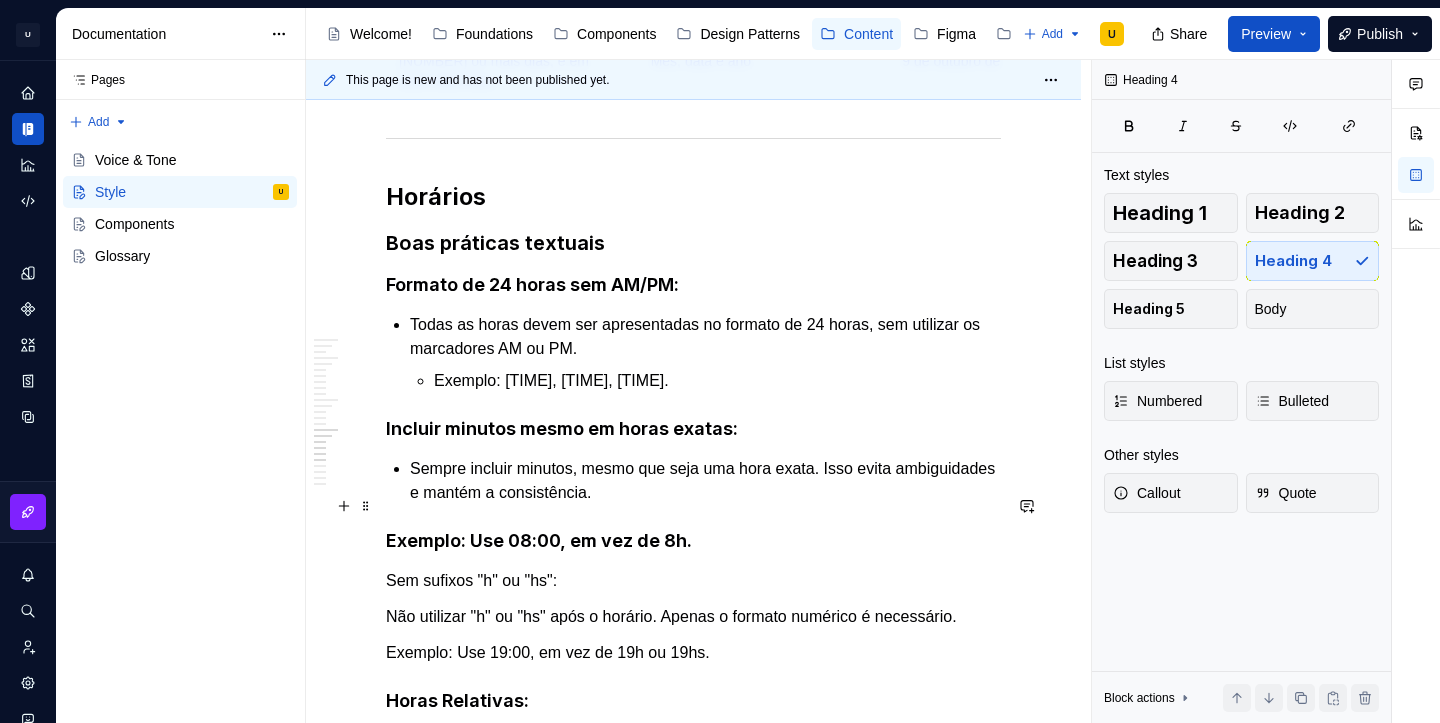 click on "Exemplo: Use 08:00, em vez de 8h." at bounding box center (693, 541) 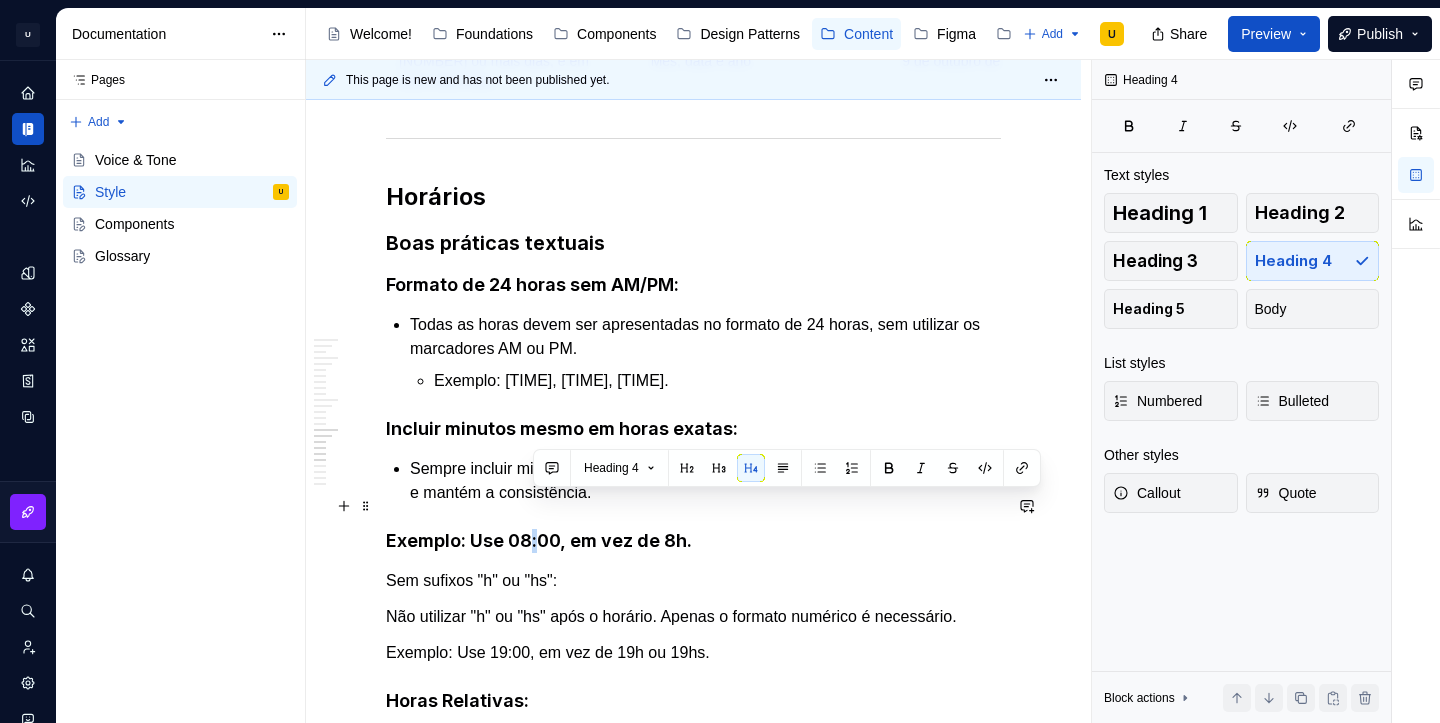 click on "Exemplo: Use 08:00, em vez de 8h." at bounding box center [693, 541] 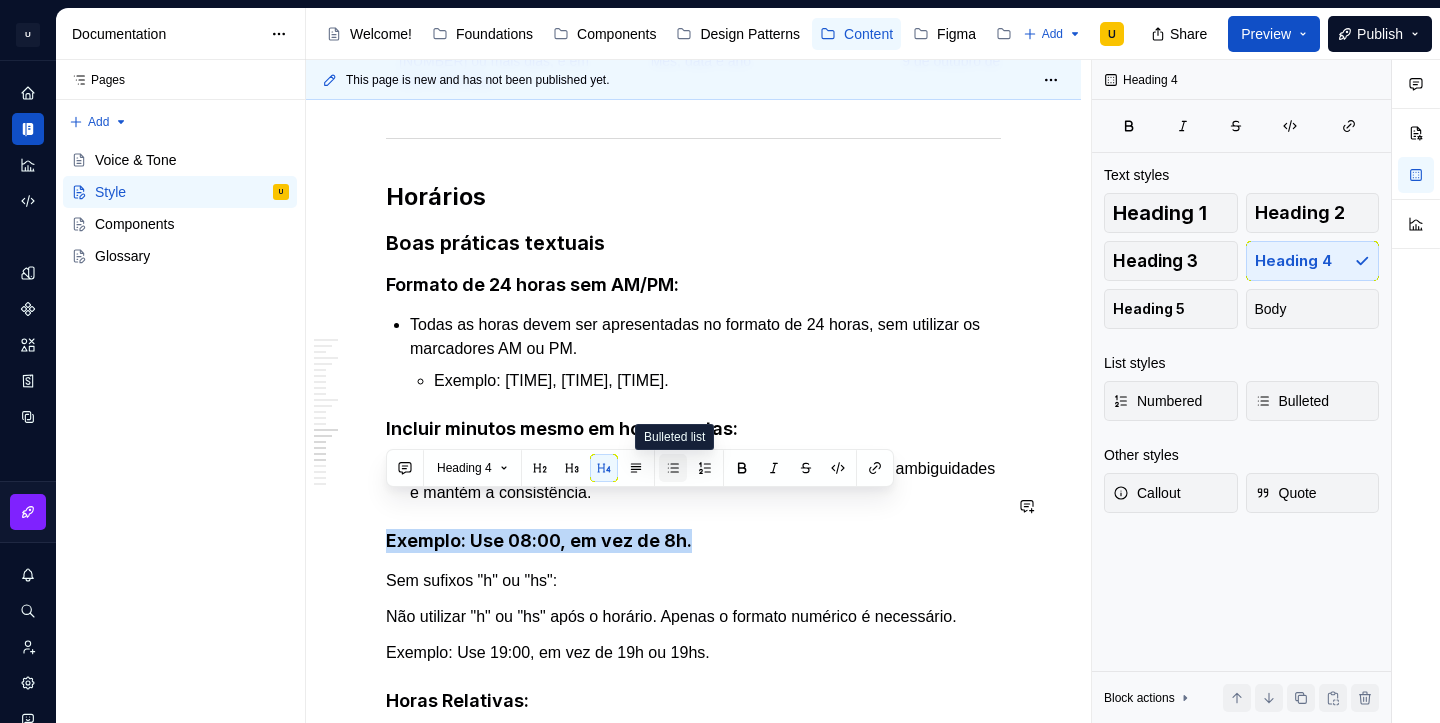 click at bounding box center (673, 468) 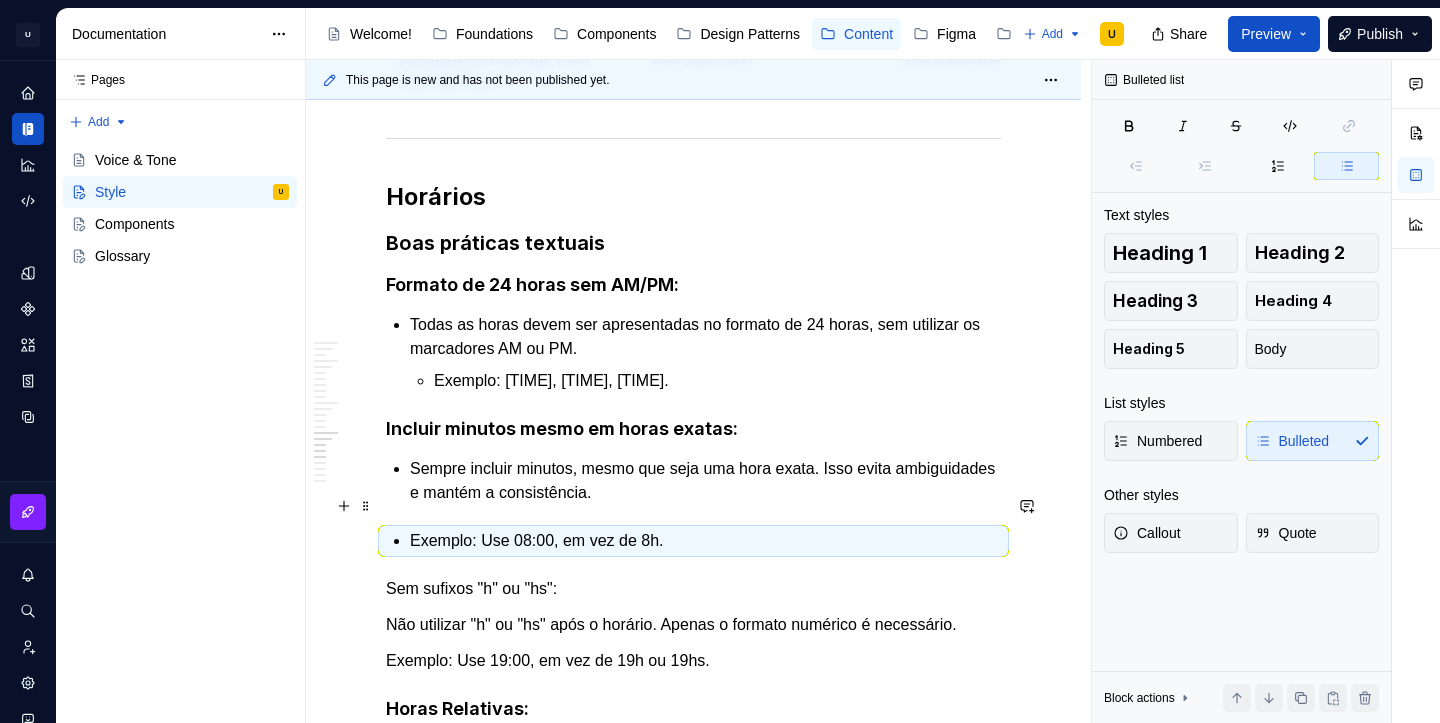 click on "Exemplo: Use 08:00, em vez de 8h." at bounding box center [705, 541] 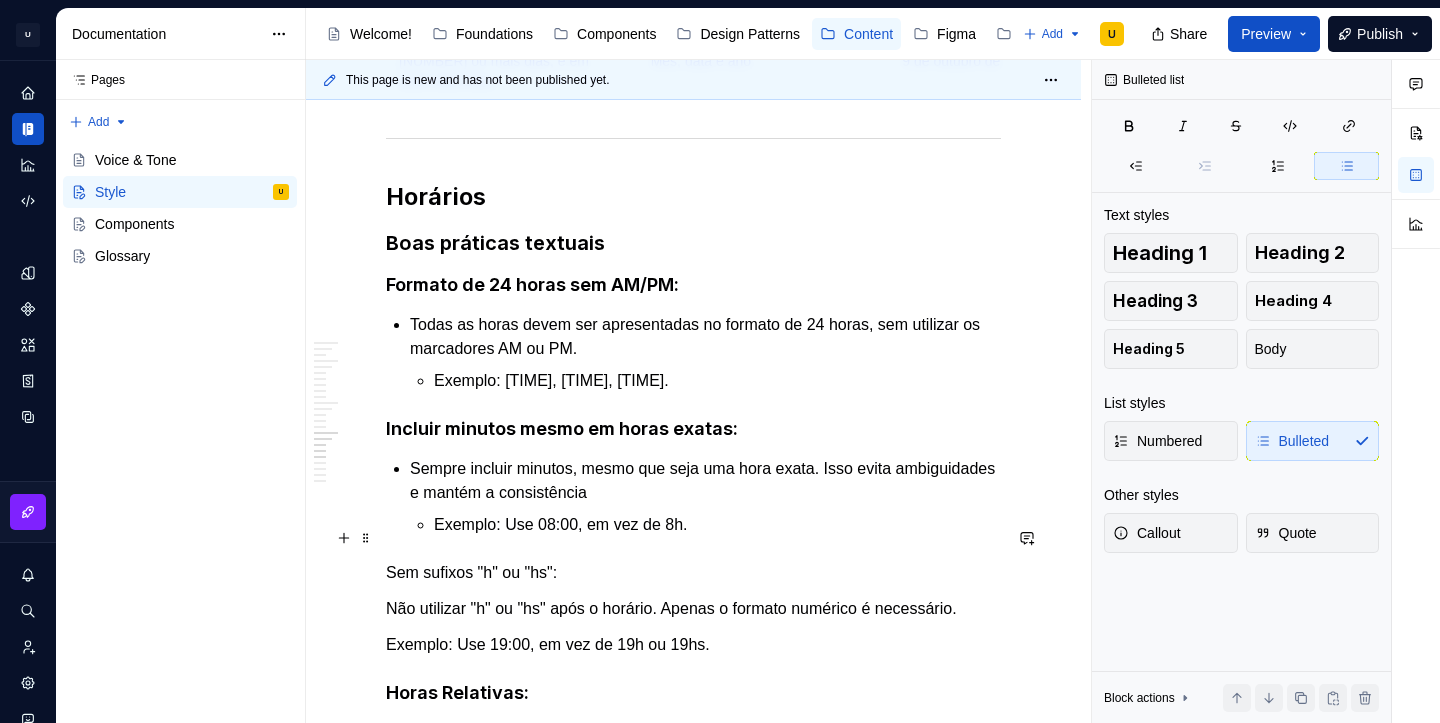 click on "Sem sufixos "h" ou "hs":" at bounding box center [693, 573] 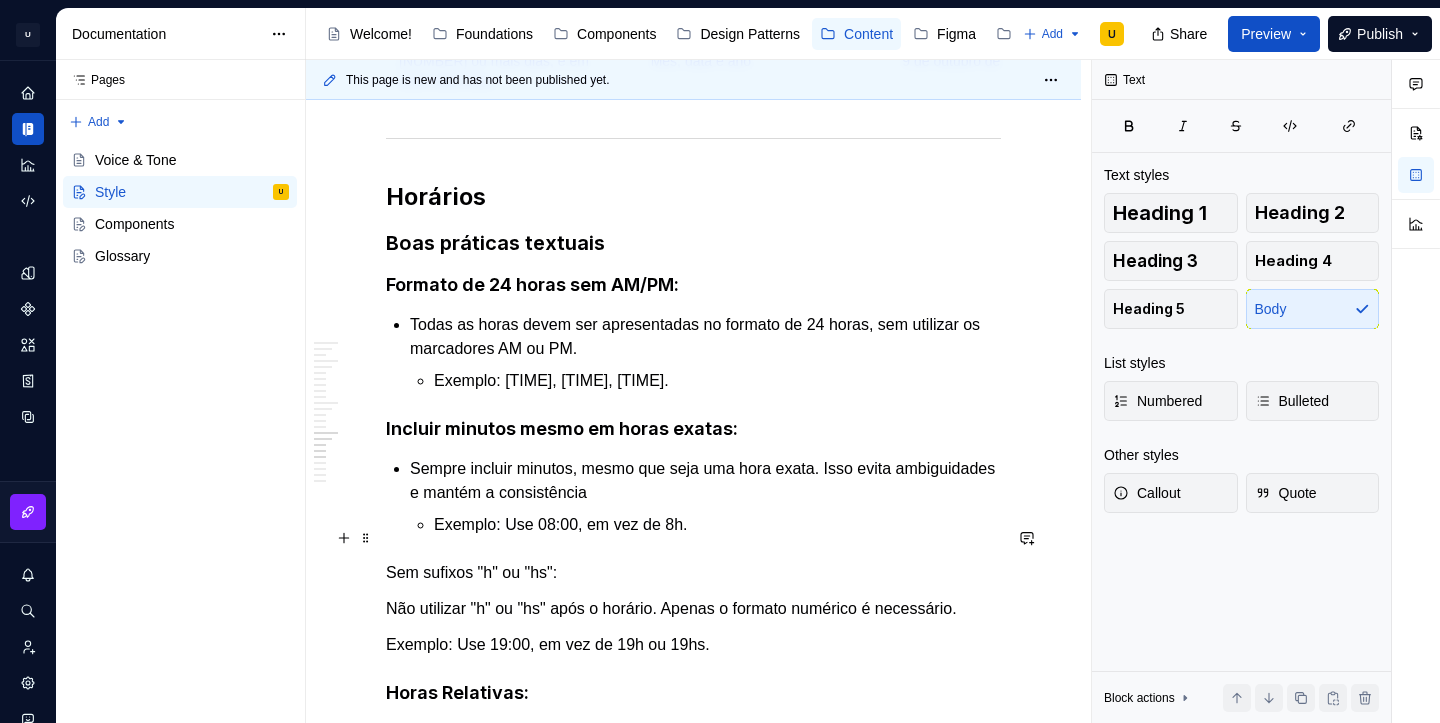 click on "Sem sufixos "h" ou "hs":" at bounding box center [693, 573] 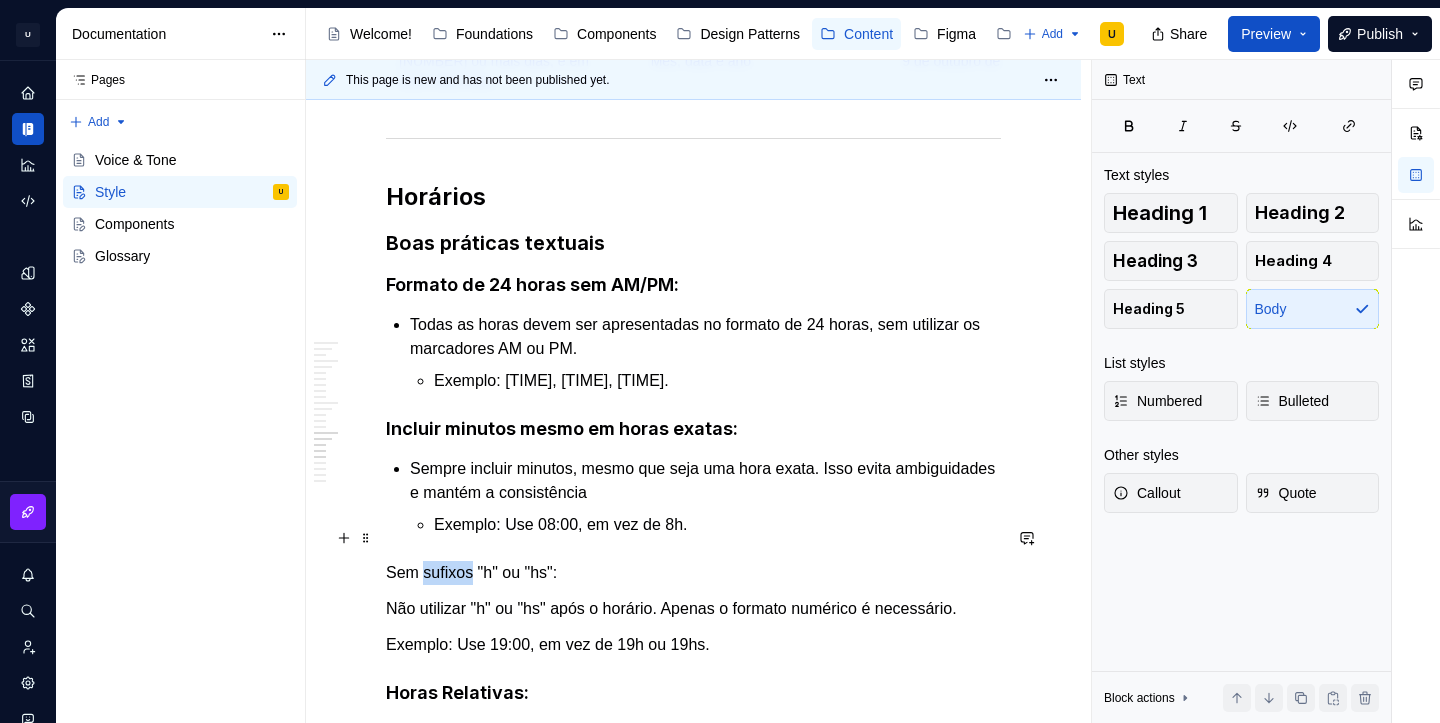 click on "Sem sufixos "h" ou "hs":" at bounding box center [693, 573] 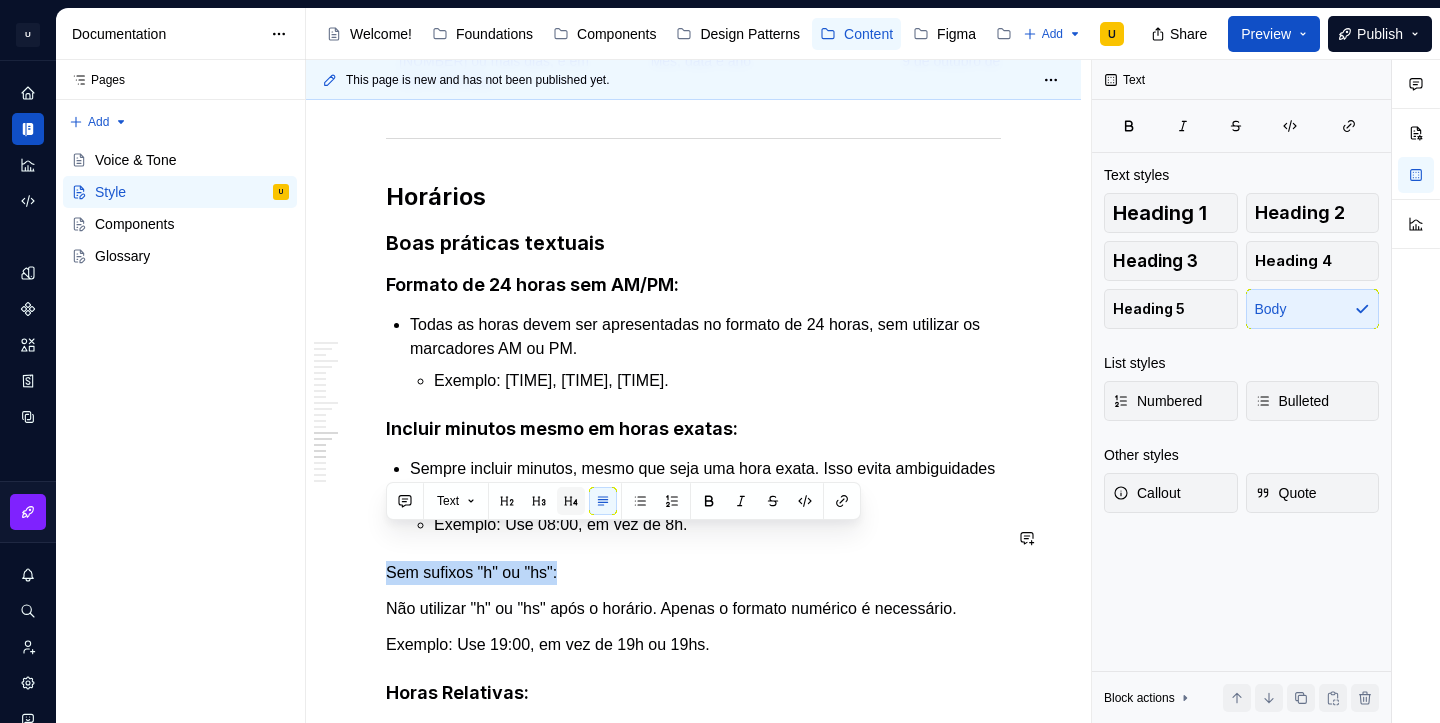 click at bounding box center [571, 501] 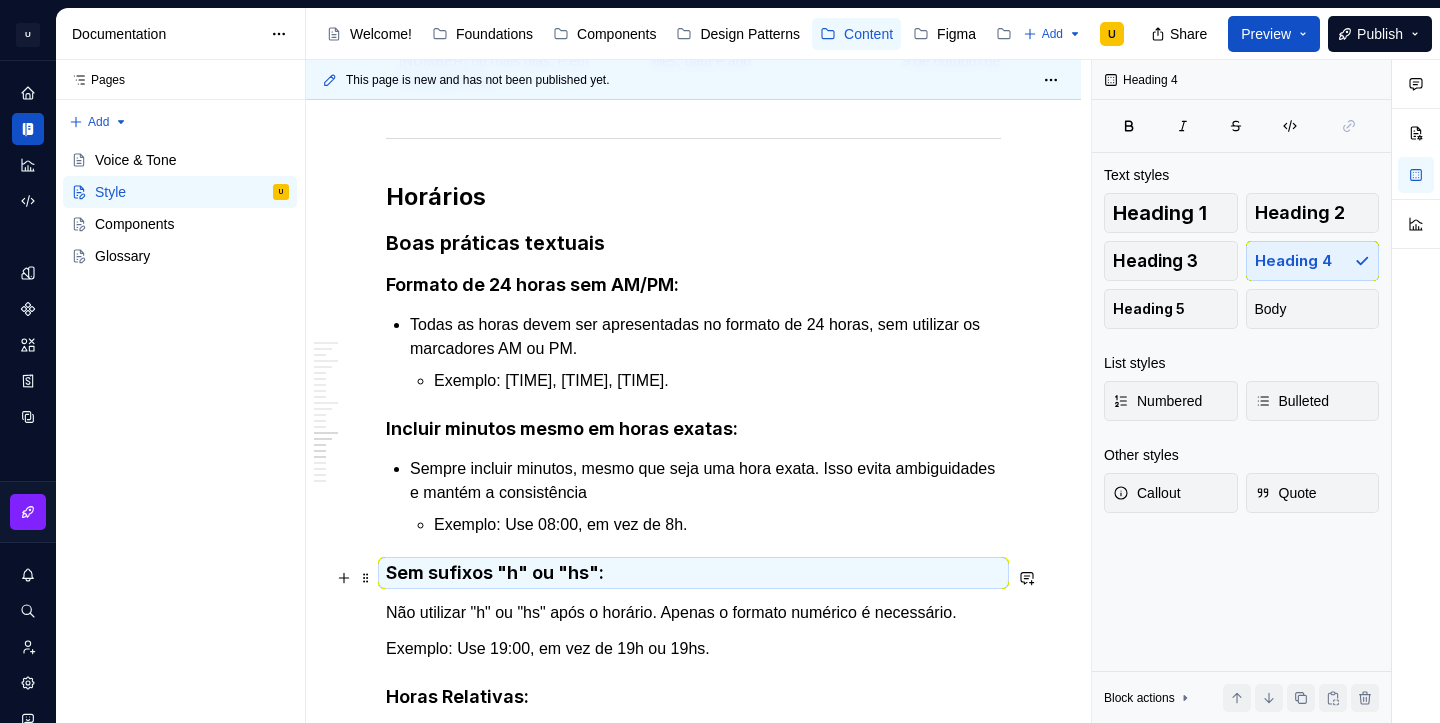click on "Não utilizar "h" ou "hs" após o horário. Apenas o formato numérico é necessário." at bounding box center (693, 613) 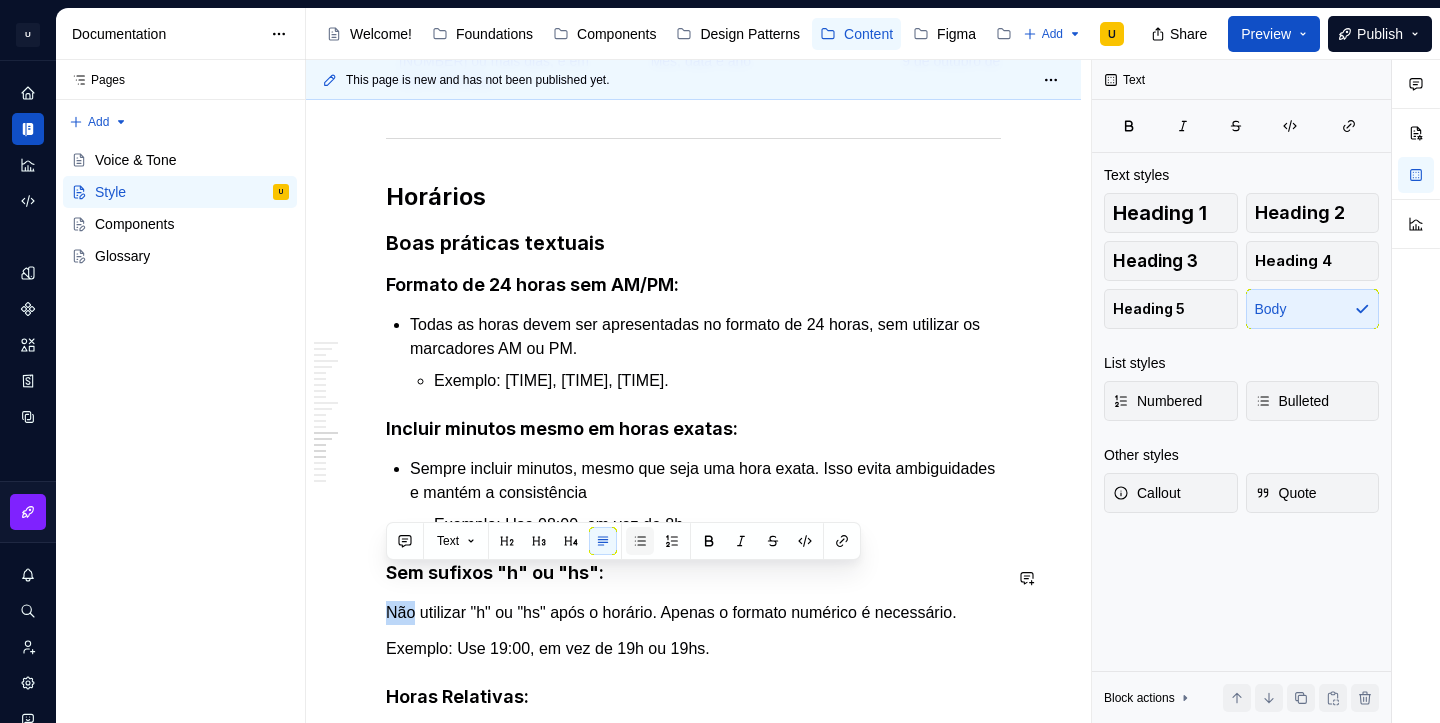 click at bounding box center [640, 541] 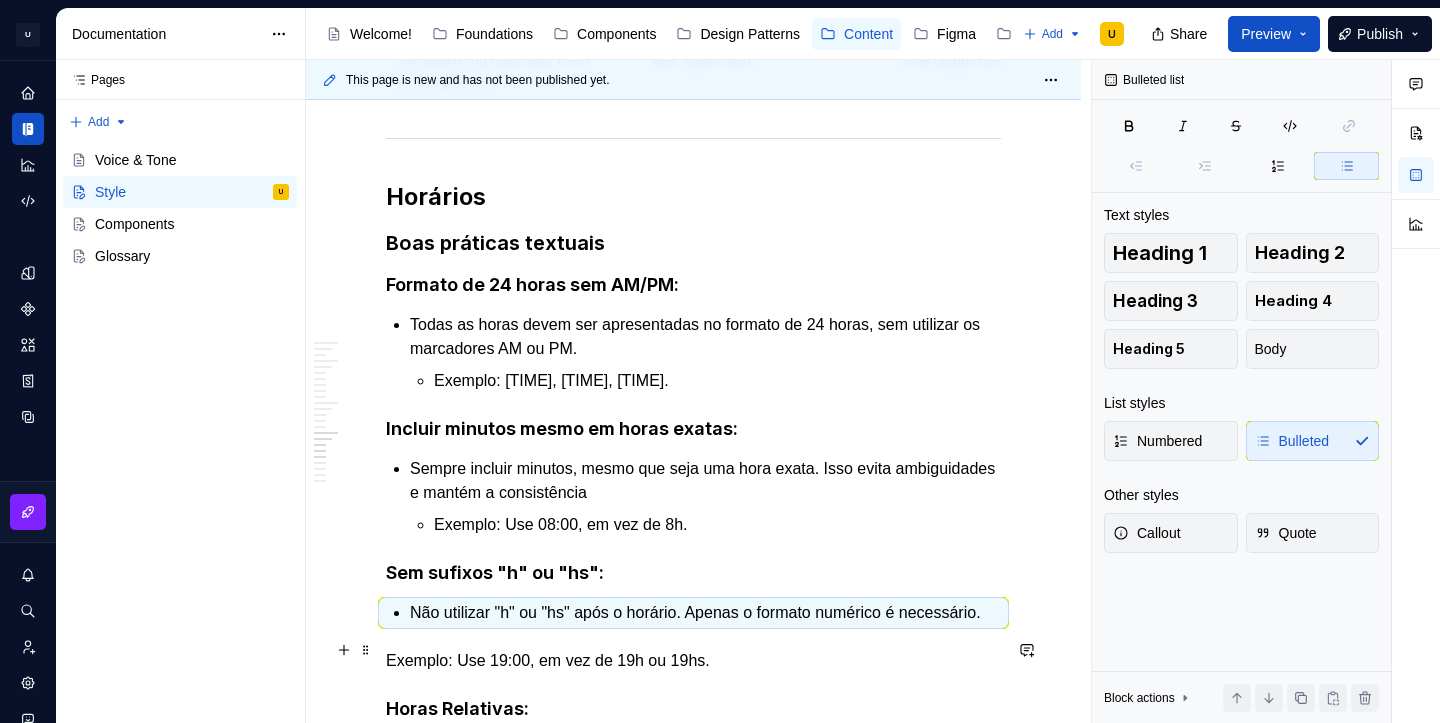 click on "**********" at bounding box center (693, -709) 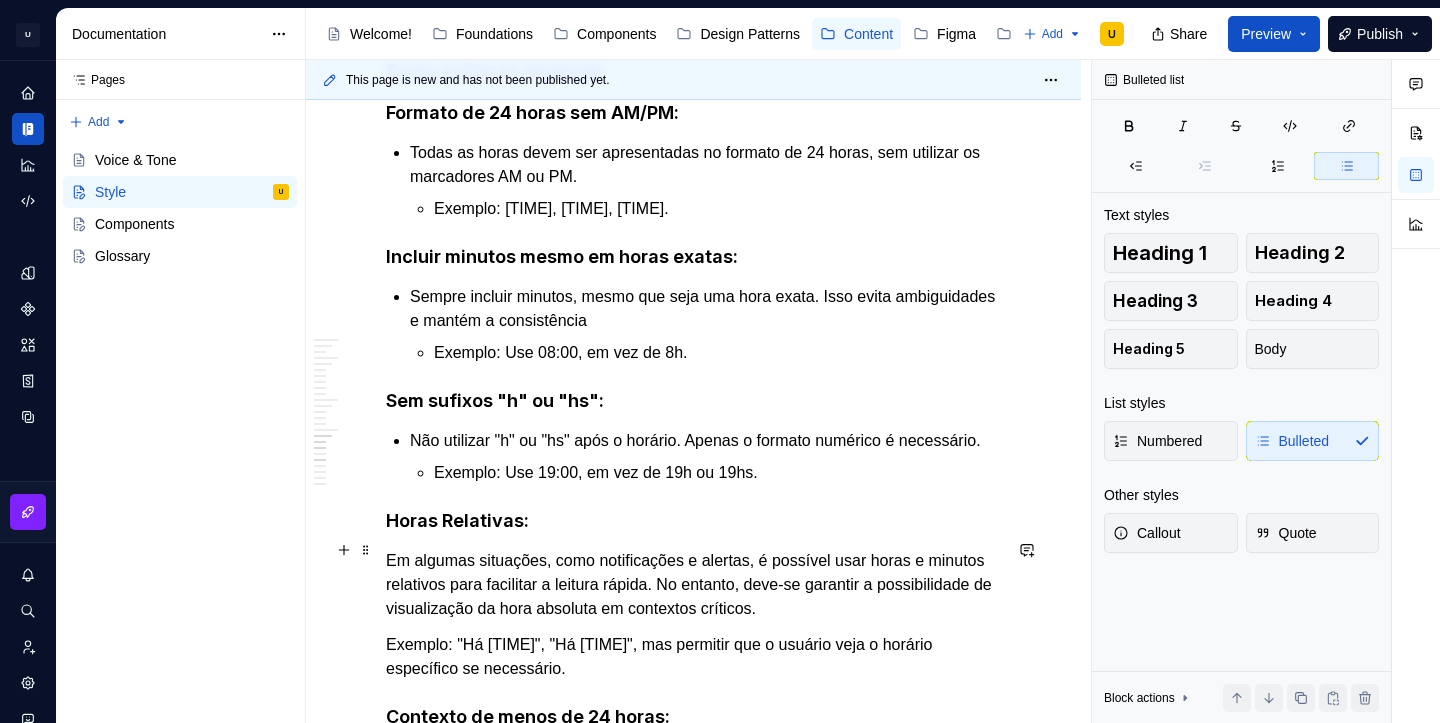 scroll, scrollTop: 3766, scrollLeft: 0, axis: vertical 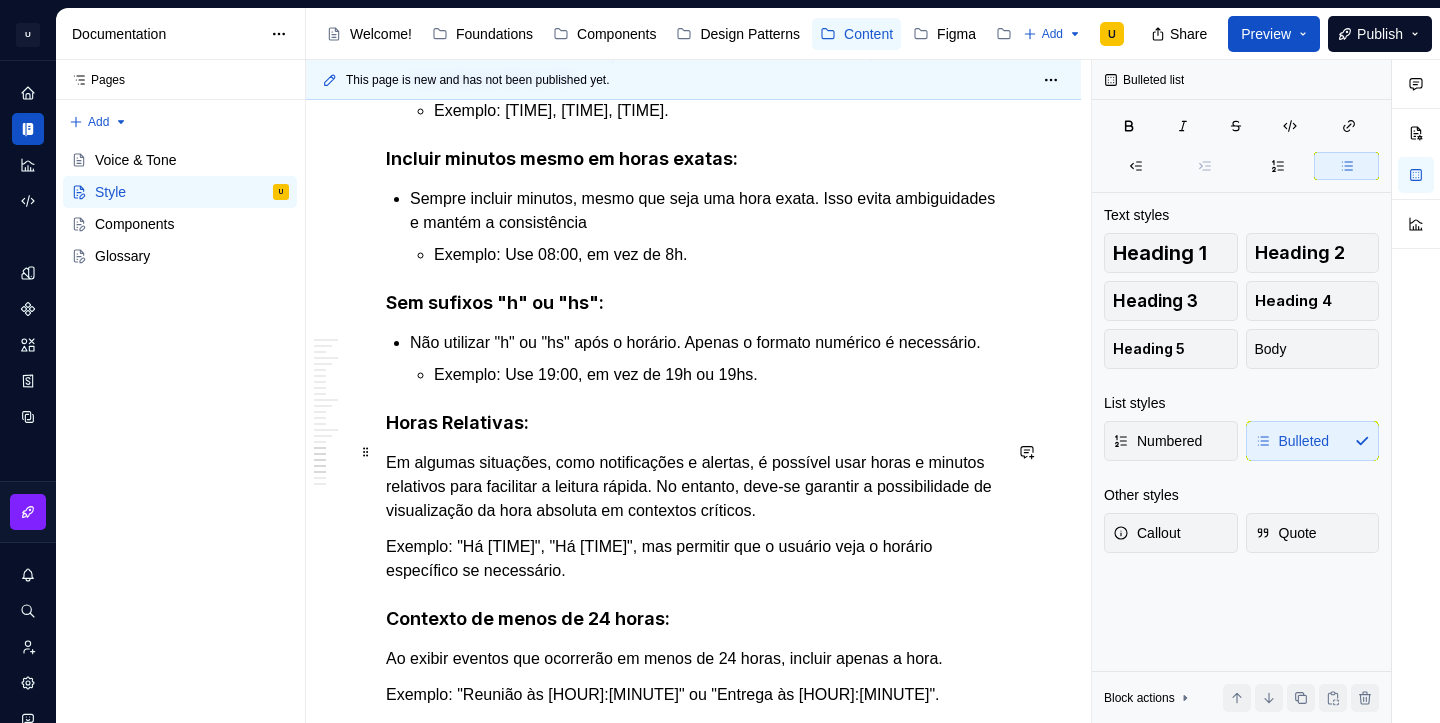 click on "Em algumas situações, como notificações e alertas, é possível usar horas e minutos relativos para facilitar a leitura rápida. No entanto, deve-se garantir a possibilidade de visualização da hora absoluta em contextos críticos." at bounding box center [693, 487] 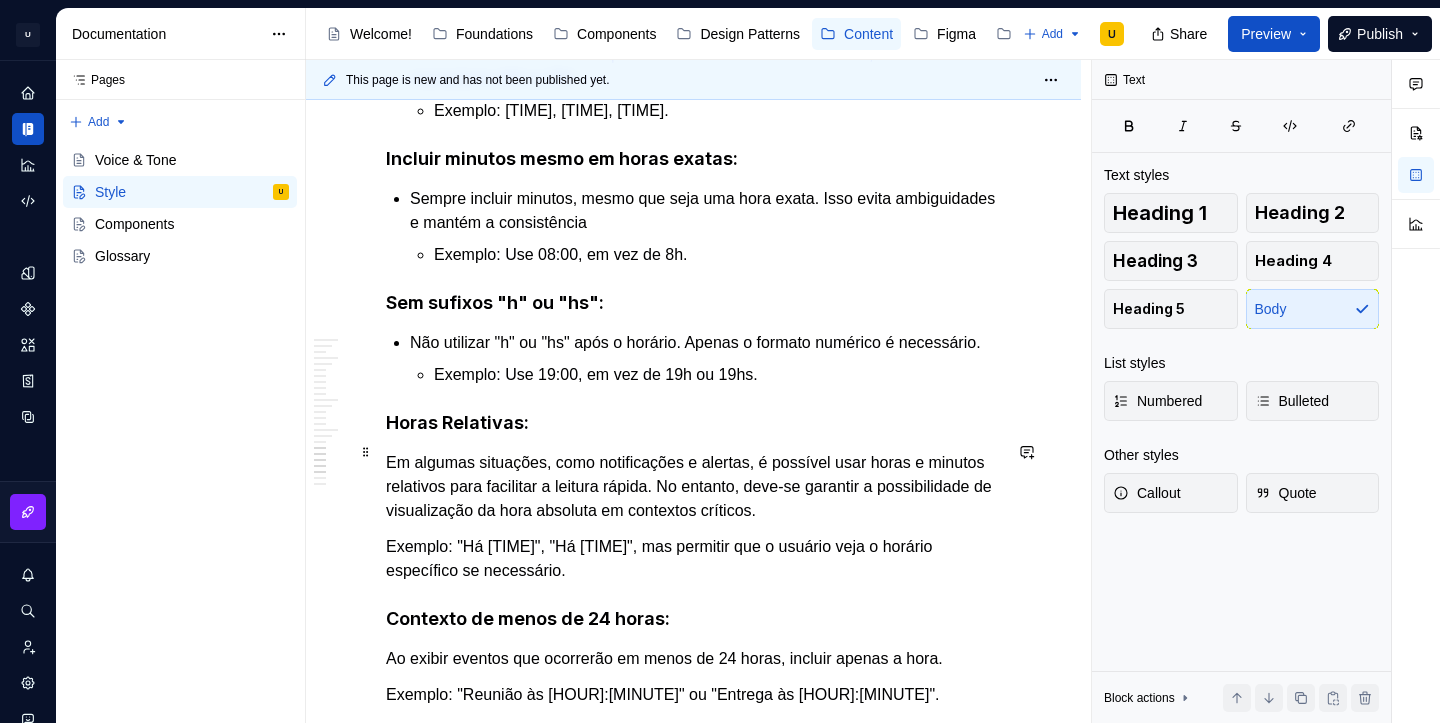 click on "Em algumas situações, como notificações e alertas, é possível usar horas e minutos relativos para facilitar a leitura rápida. No entanto, deve-se garantir a possibilidade de visualização da hora absoluta em contextos críticos." at bounding box center (693, 487) 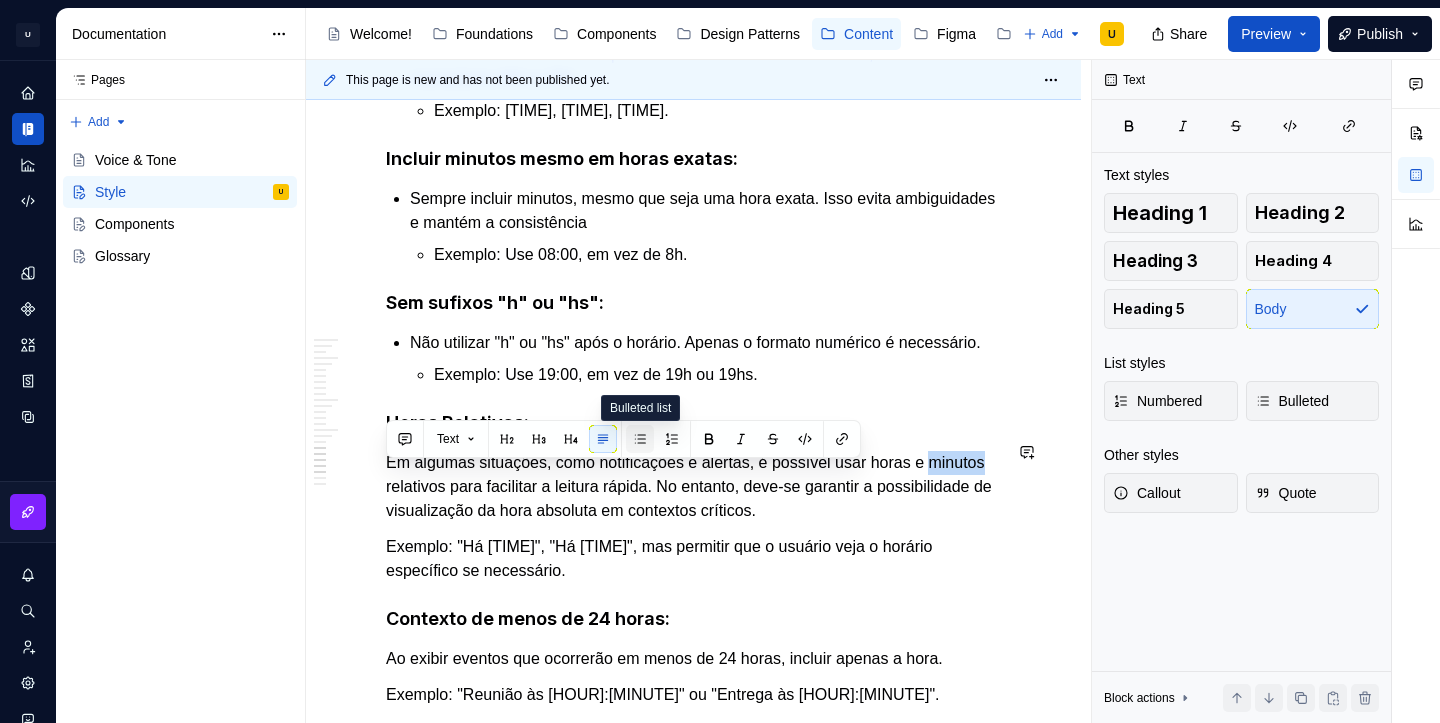 click at bounding box center [640, 439] 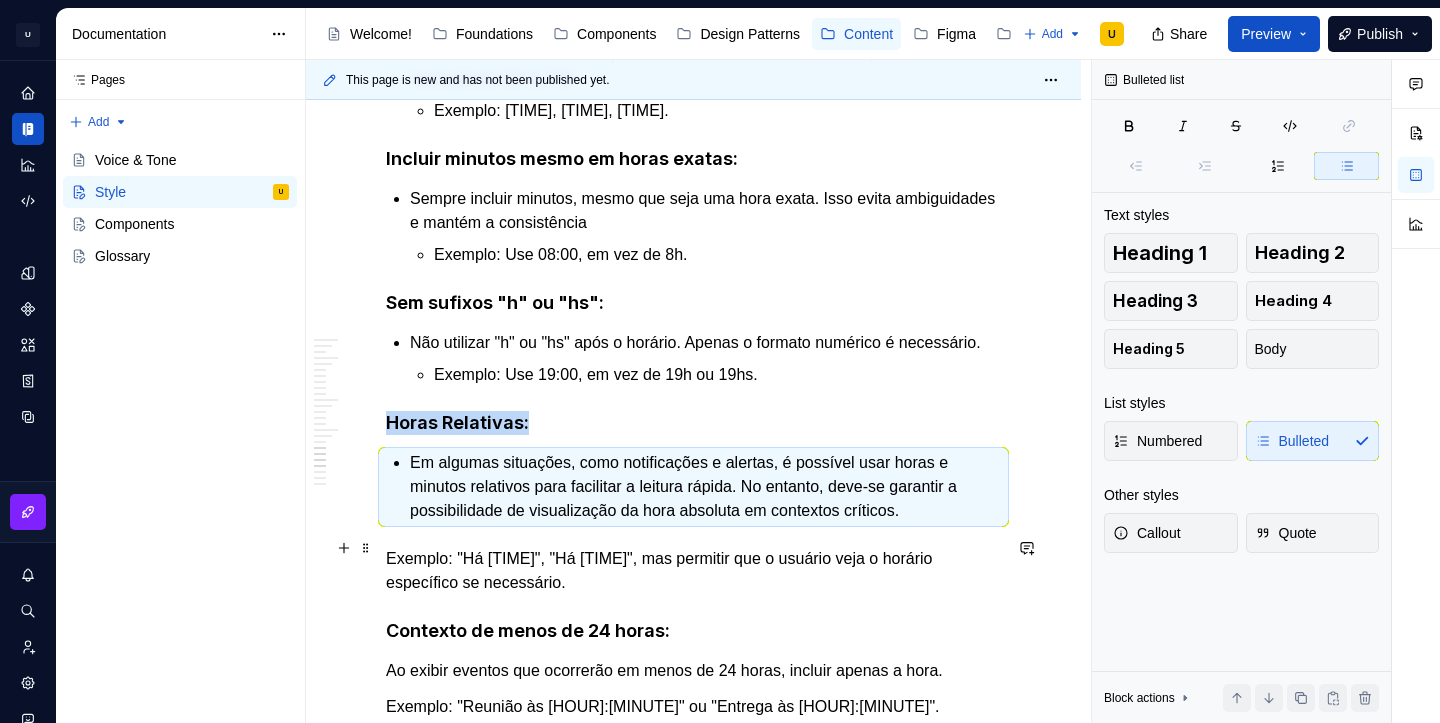click on "**********" at bounding box center (693, -981) 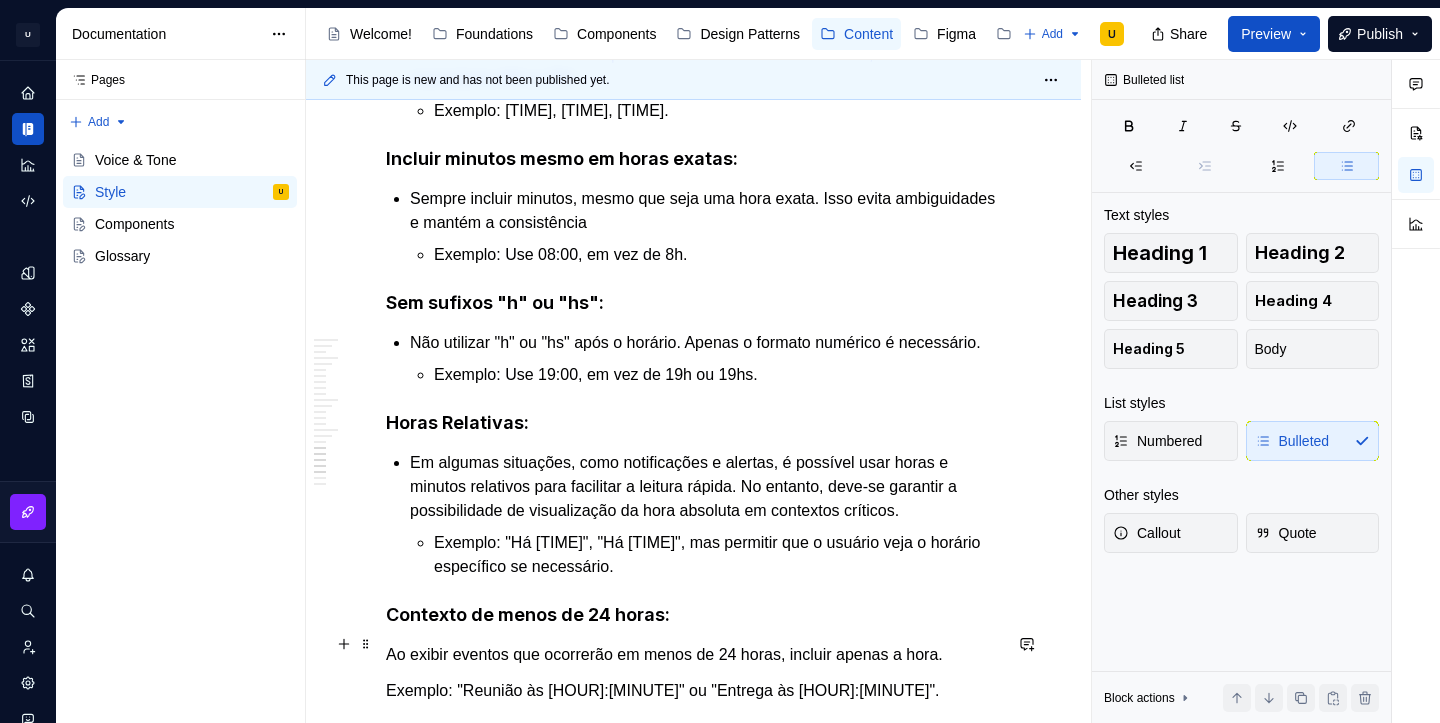 click on "**********" at bounding box center [693, -989] 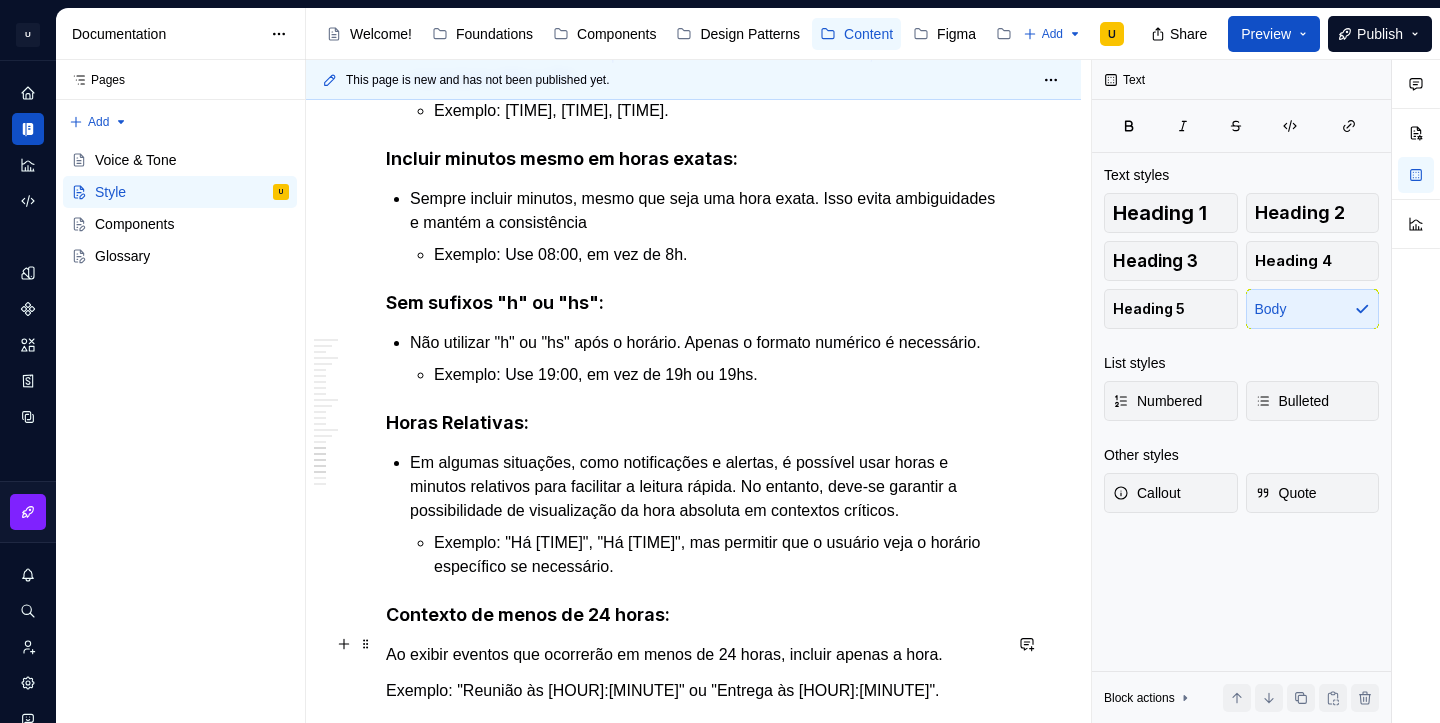 click on "Ao exibir eventos que ocorrerão em menos de 24 horas, incluir apenas a hora." at bounding box center [693, 655] 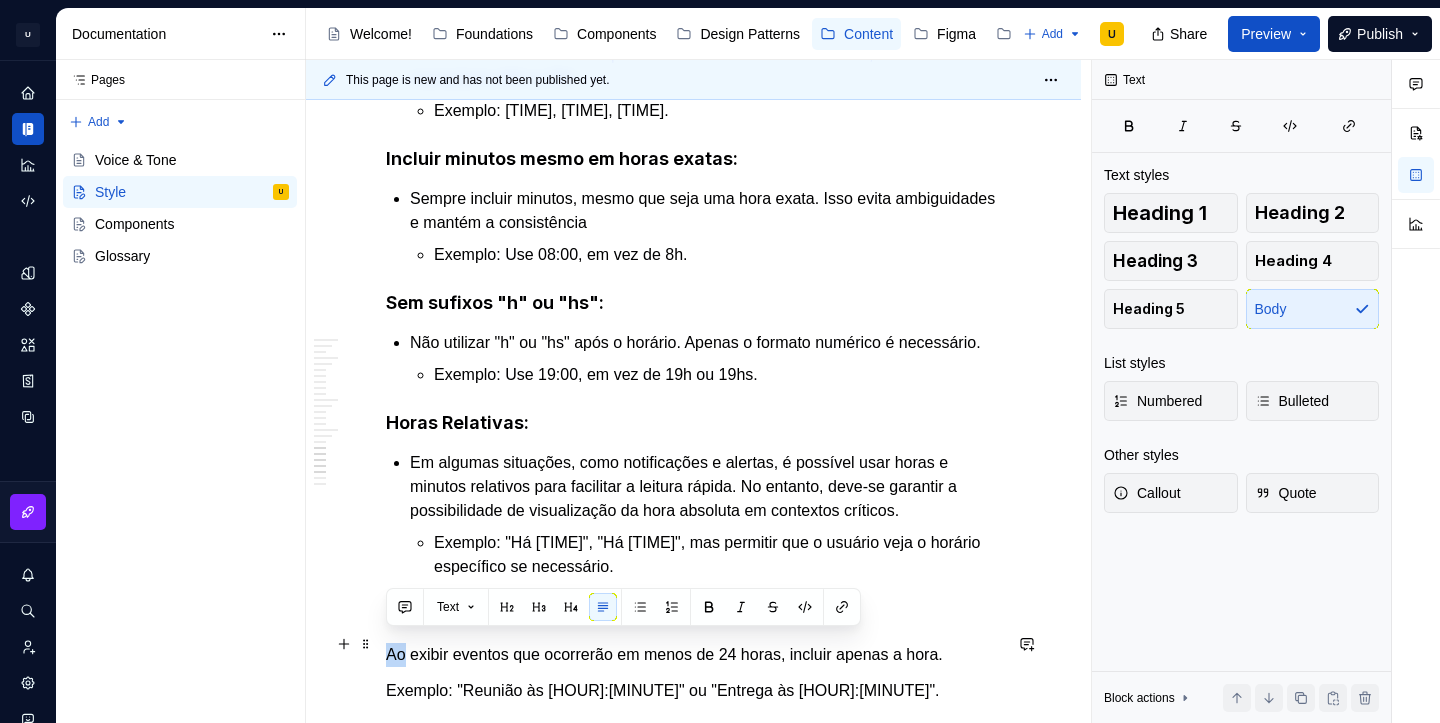 click on "Ao exibir eventos que ocorrerão em menos de 24 horas, incluir apenas a hora." at bounding box center [693, 655] 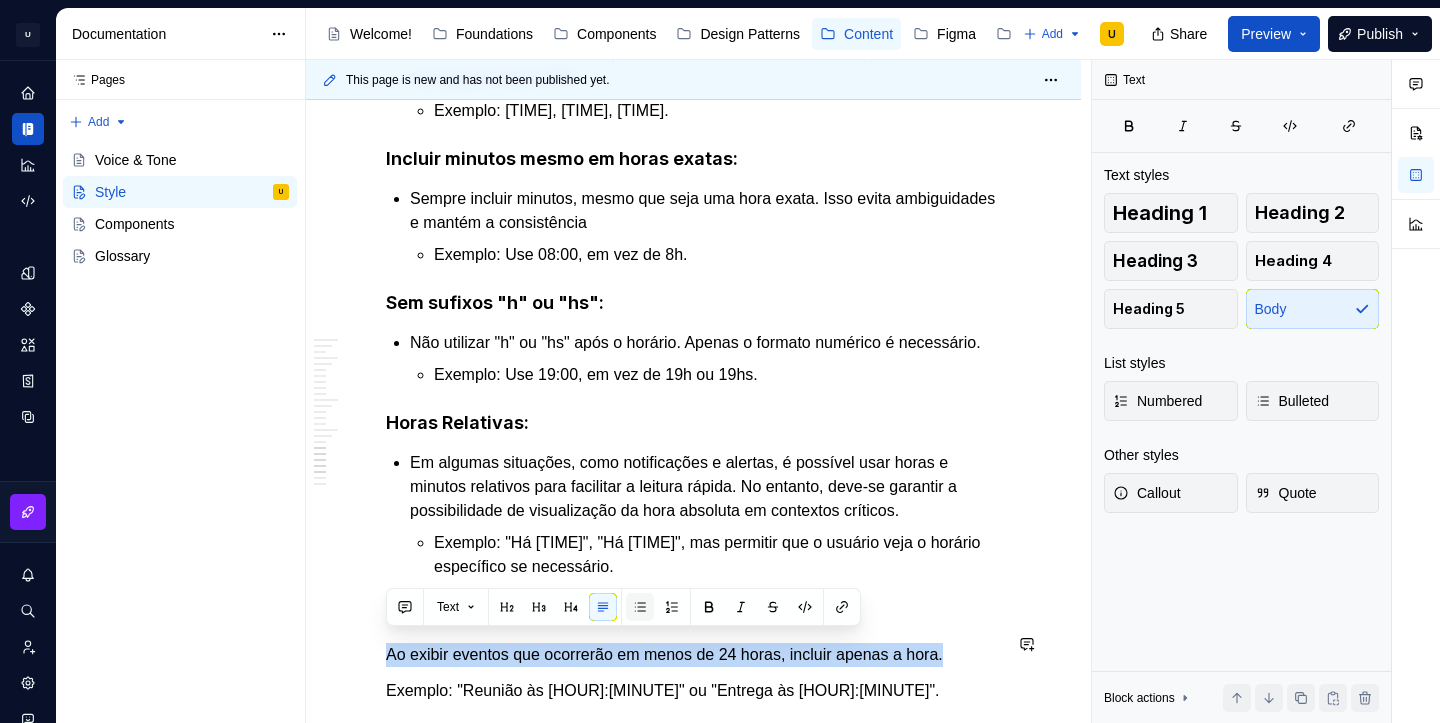click at bounding box center (640, 607) 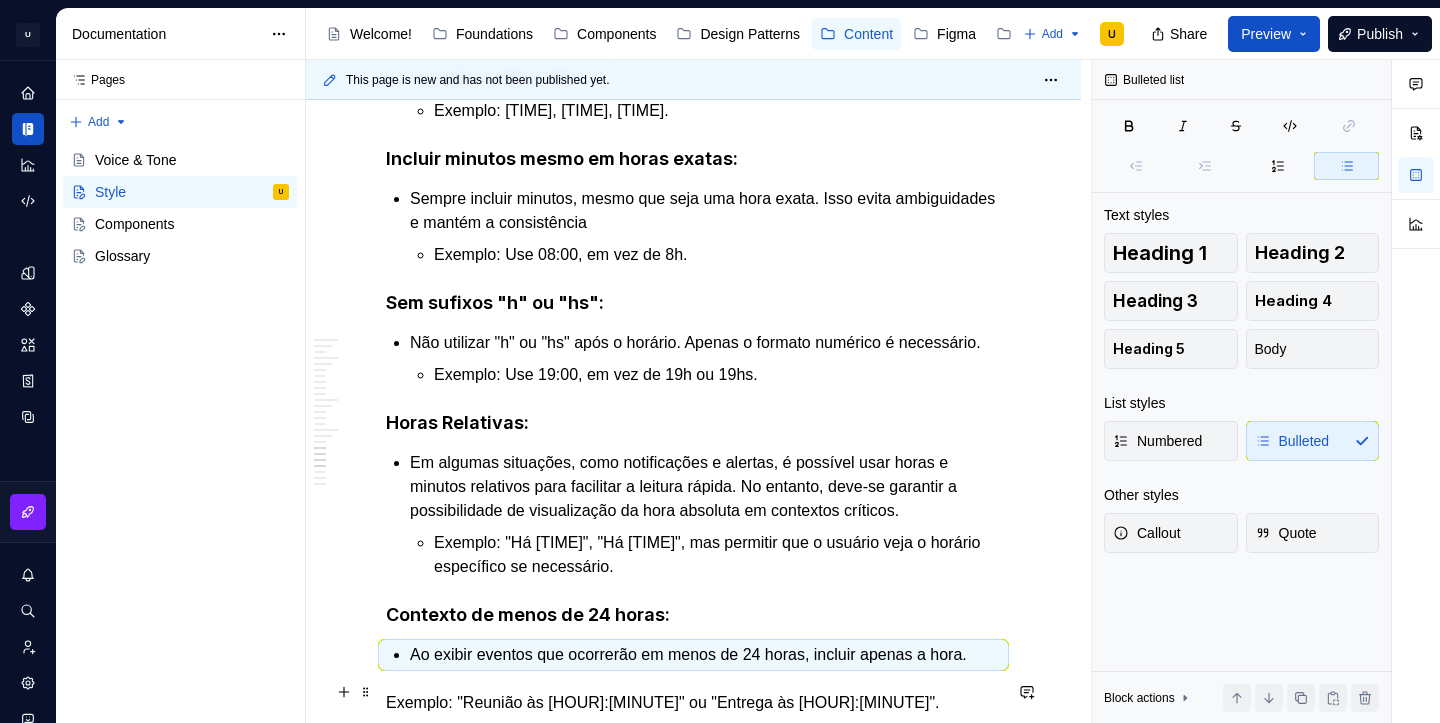 click on "Exemplo: "Reunião às [HOUR]:[MINUTE]" ou "Entrega às [HOUR]:[MINUTE]"." at bounding box center [693, 703] 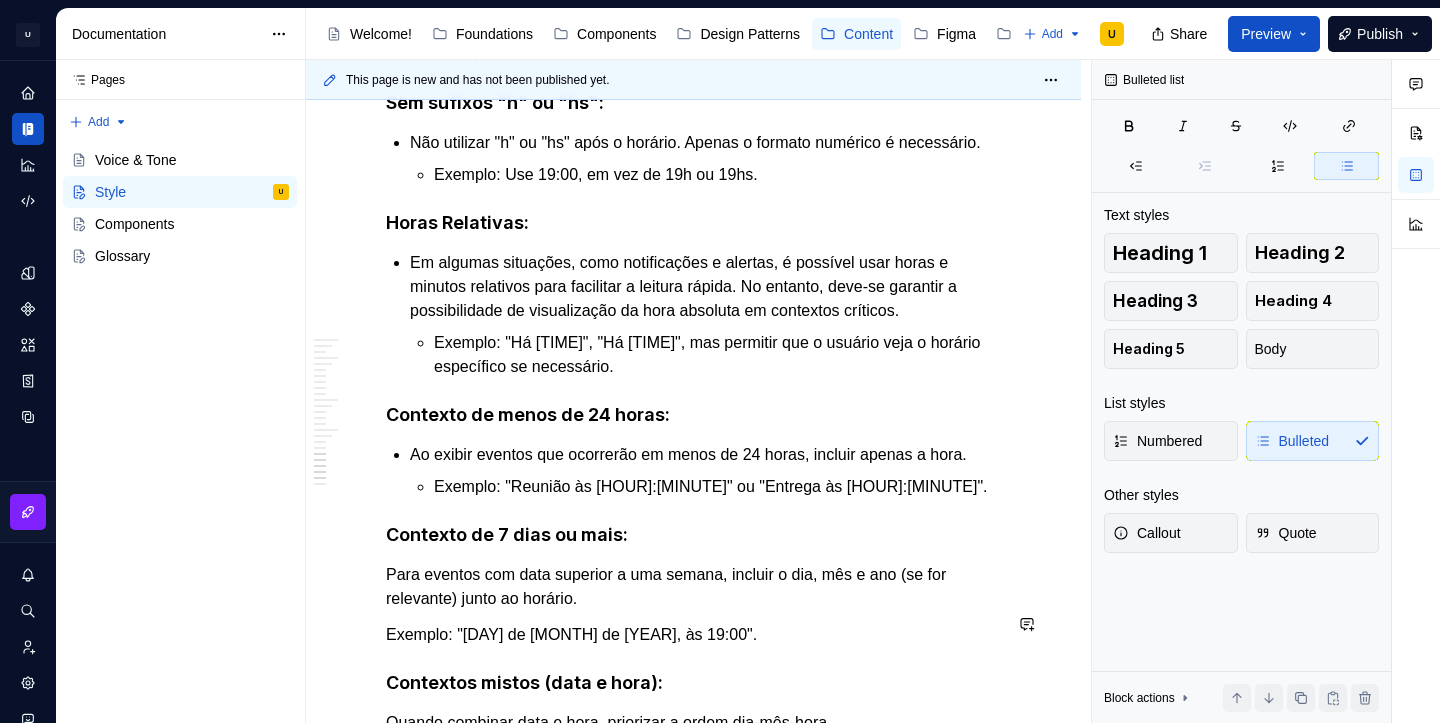 scroll, scrollTop: 3999, scrollLeft: 0, axis: vertical 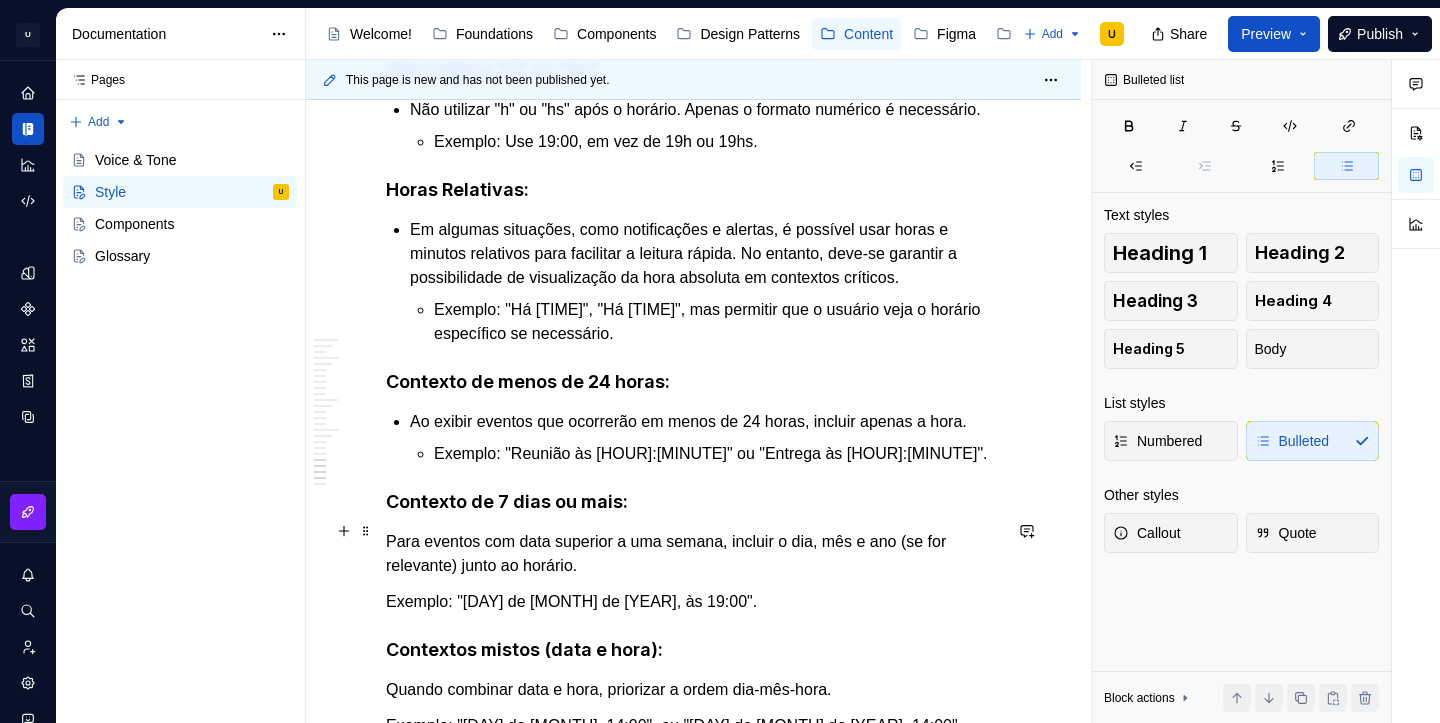click on "Para eventos com data superior a uma semana, incluir o dia, mês e ano (se for relevante) junto ao horário." at bounding box center (693, 554) 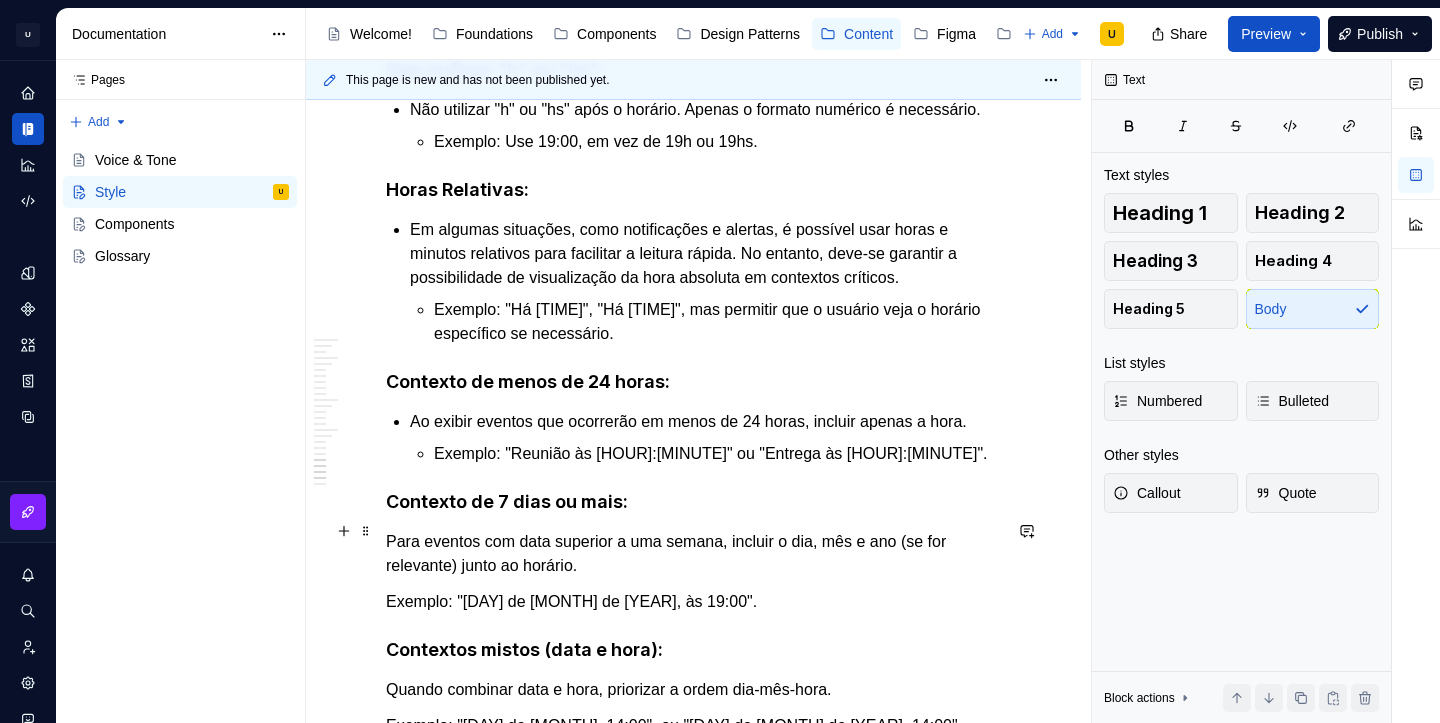click on "Para eventos com data superior a uma semana, incluir o dia, mês e ano (se for relevante) junto ao horário." at bounding box center (693, 554) 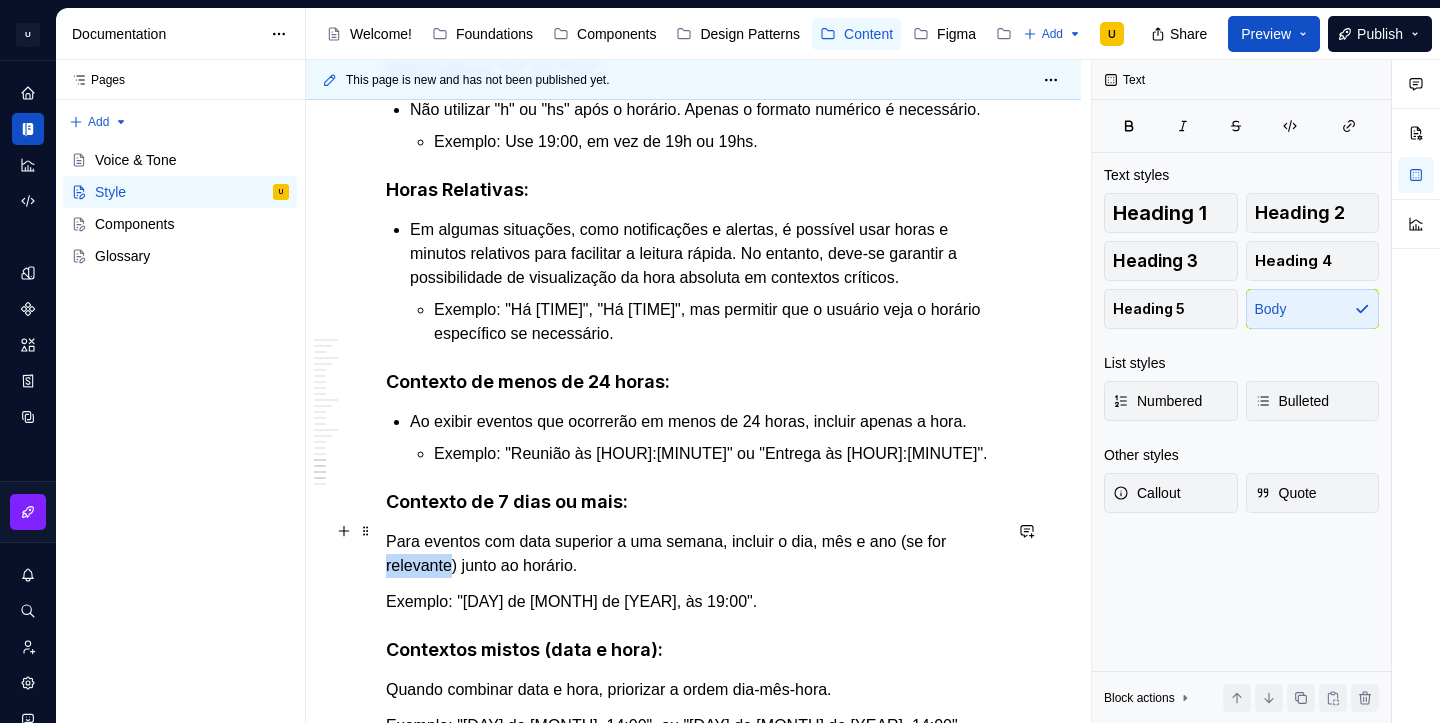 click on "Para eventos com data superior a uma semana, incluir o dia, mês e ano (se for relevante) junto ao horário." at bounding box center (693, 554) 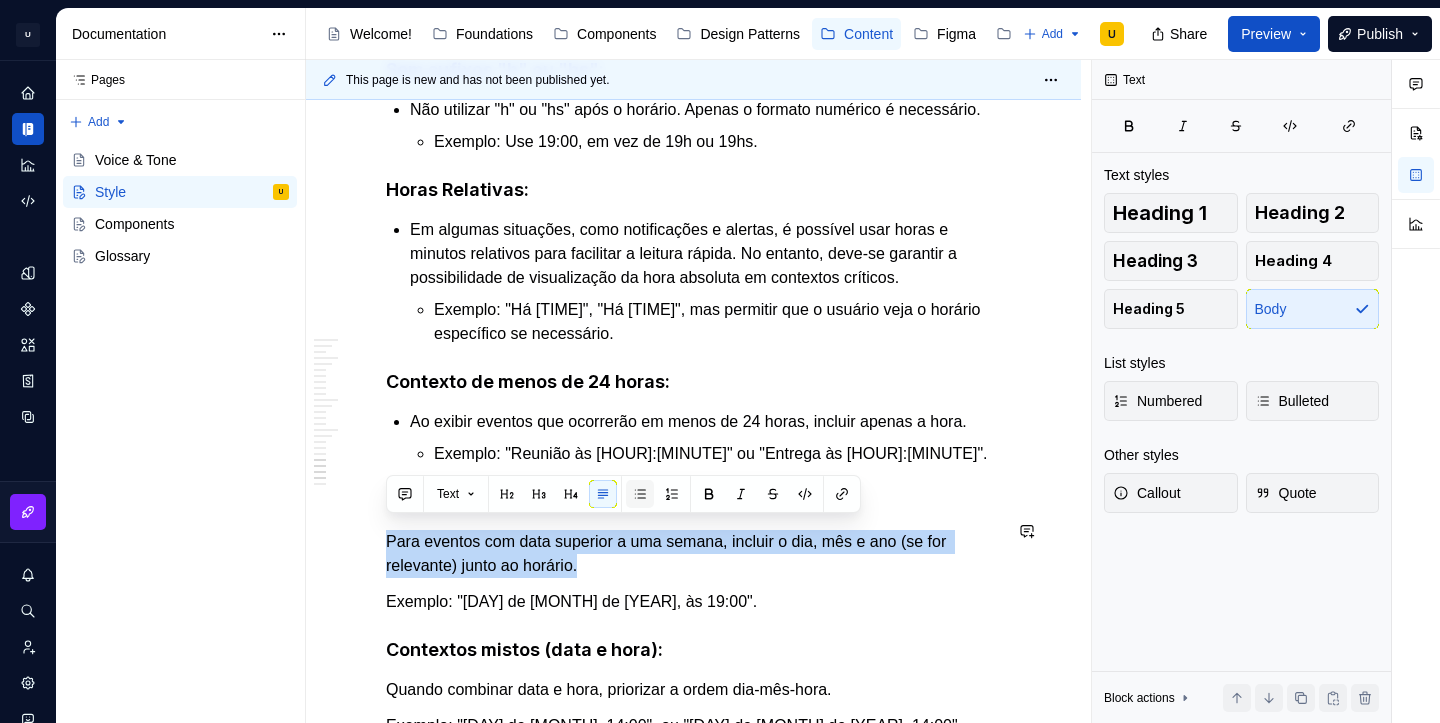 click at bounding box center (640, 494) 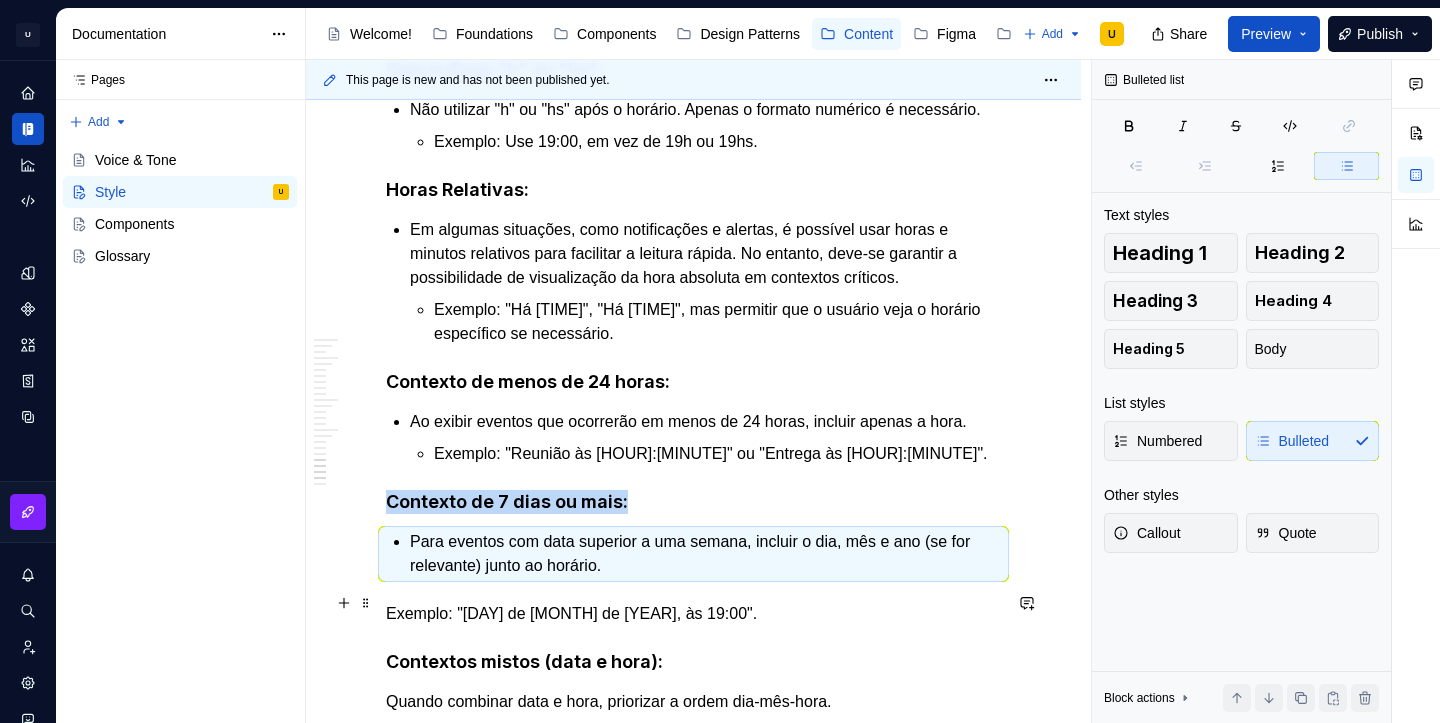 click on "**********" at bounding box center [693, -1218] 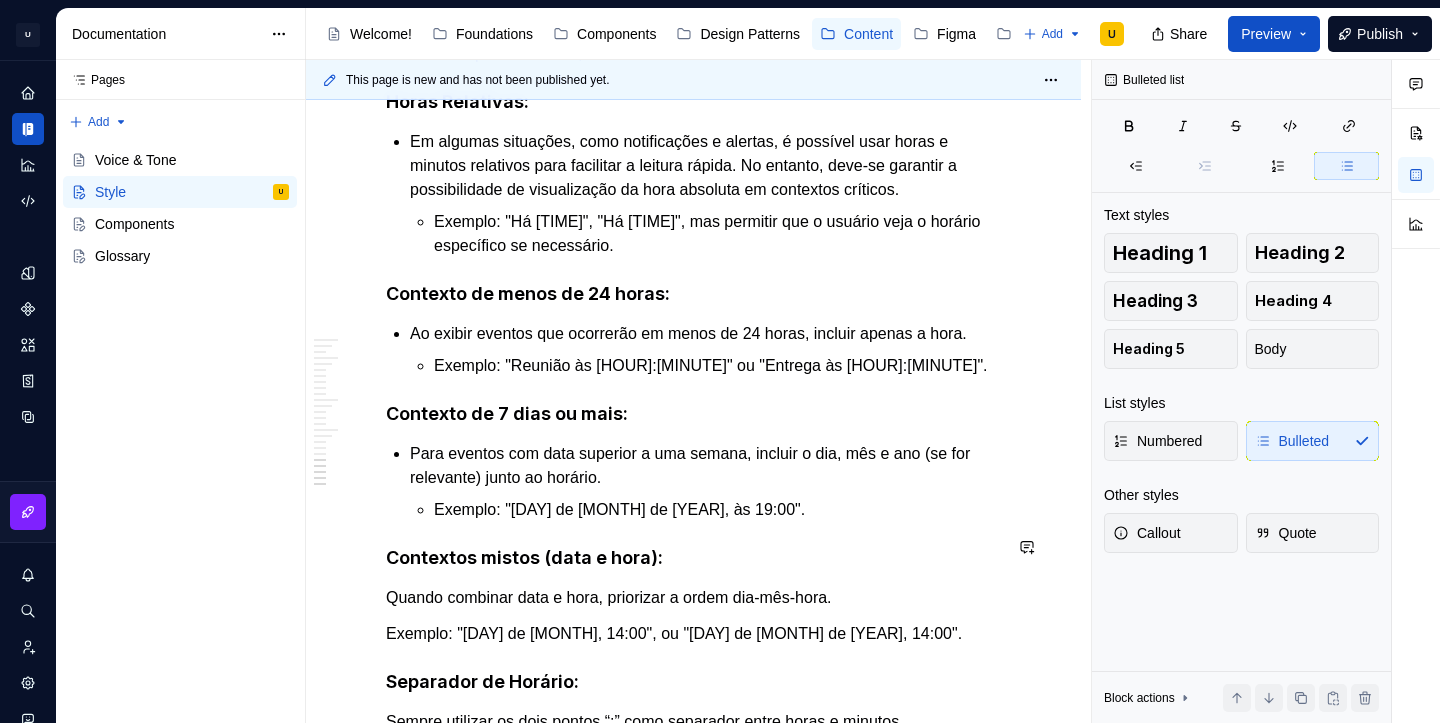 scroll, scrollTop: 4154, scrollLeft: 0, axis: vertical 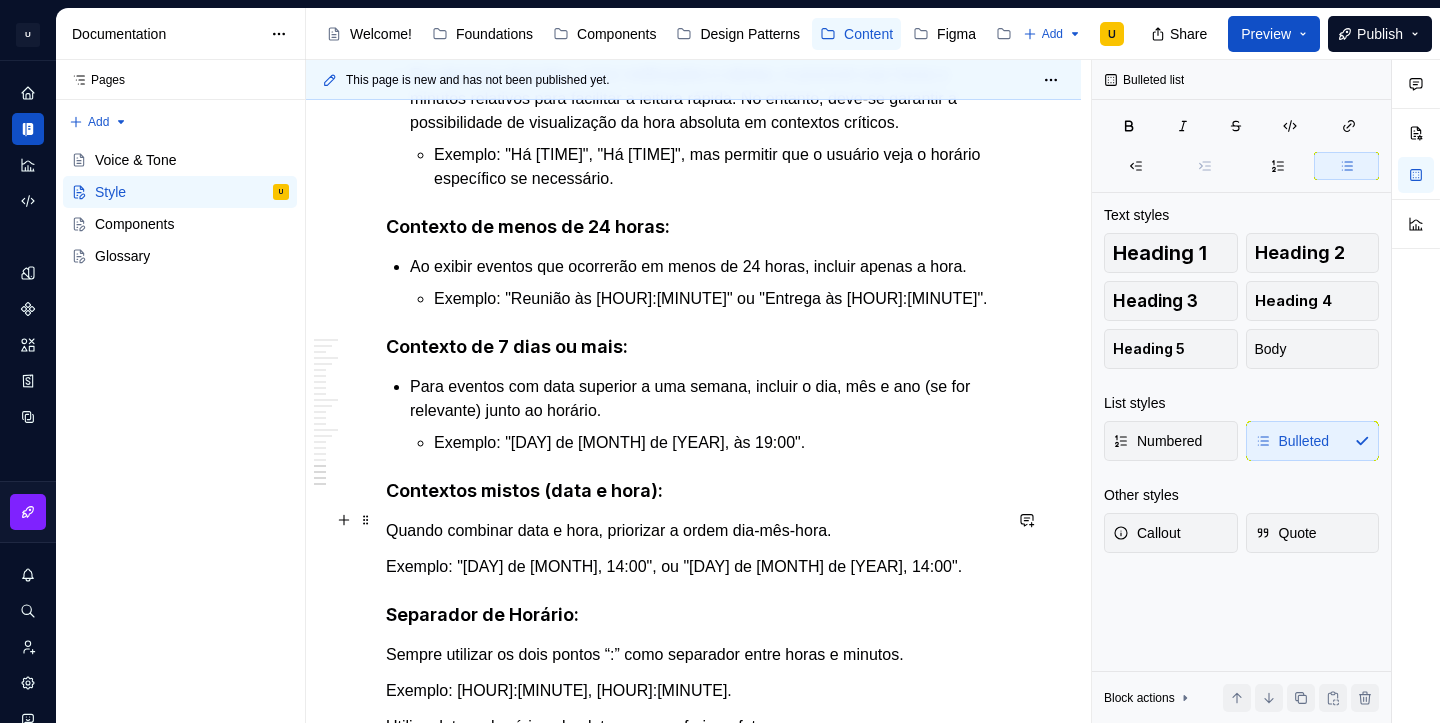 click on "Quando combinar data e hora, priorizar a ordem dia-mês-hora." at bounding box center [693, 531] 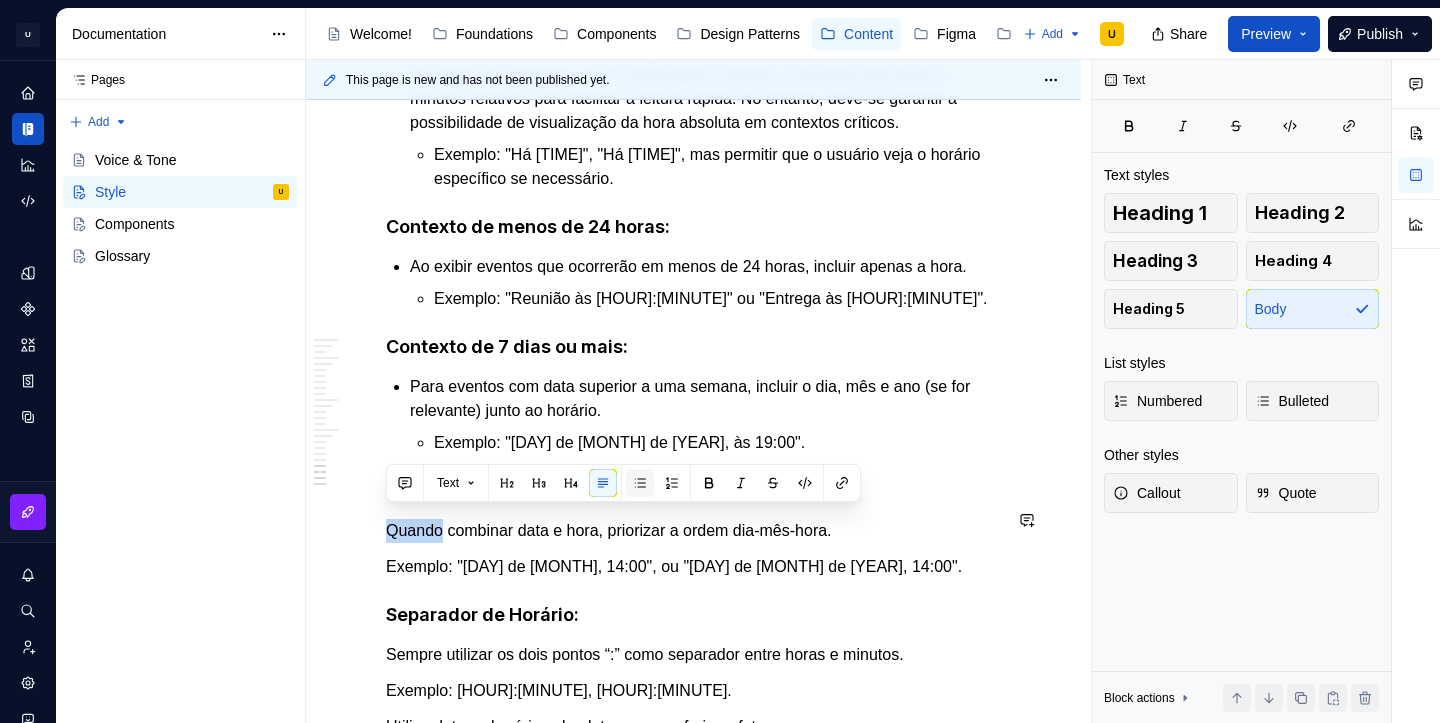 click at bounding box center [640, 483] 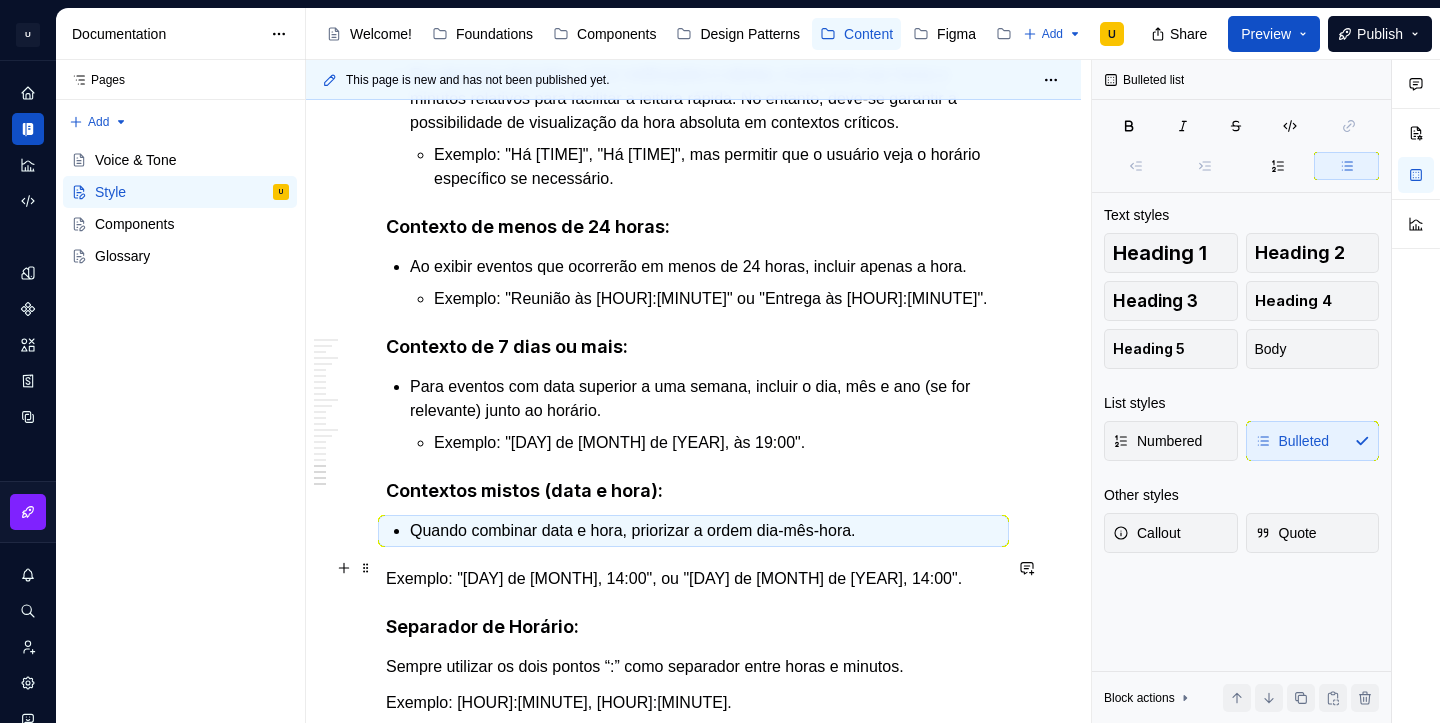 click on "**********" at bounding box center (693, -1375) 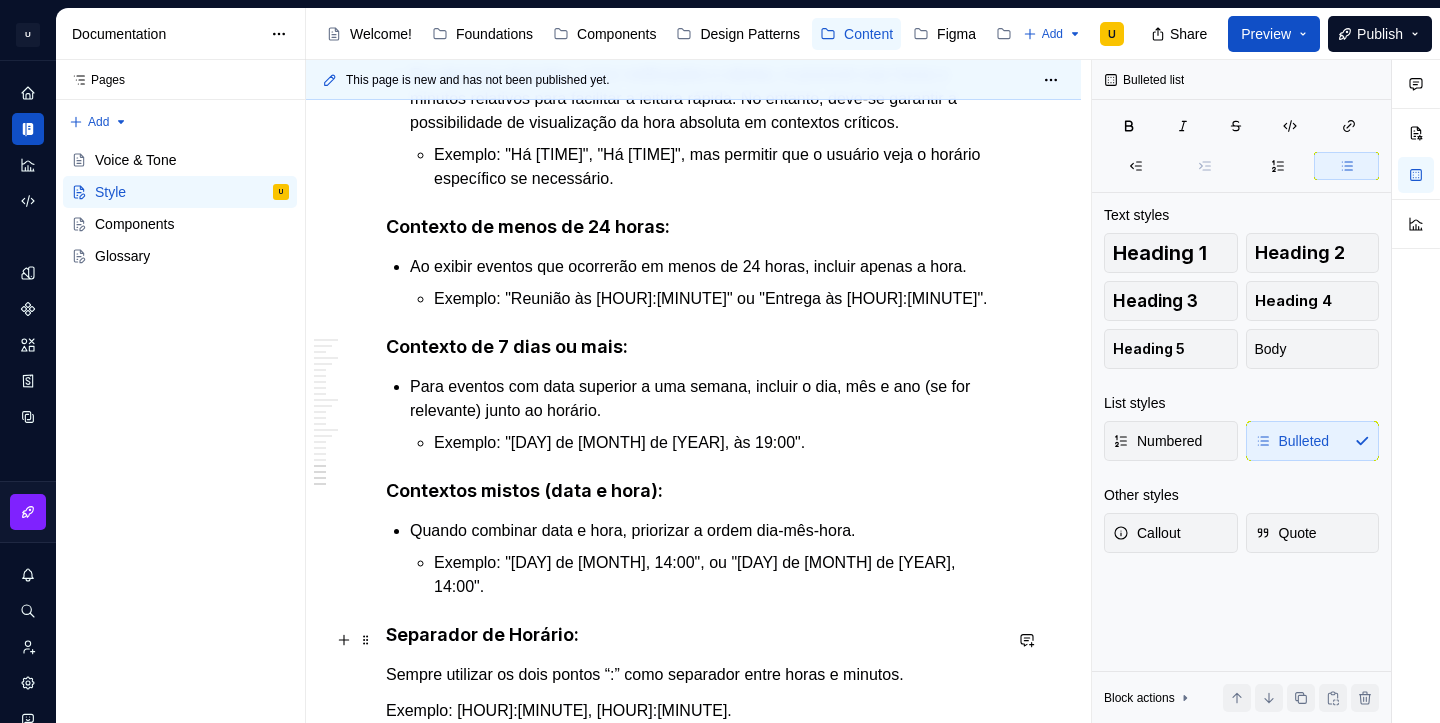 scroll, scrollTop: 4239, scrollLeft: 0, axis: vertical 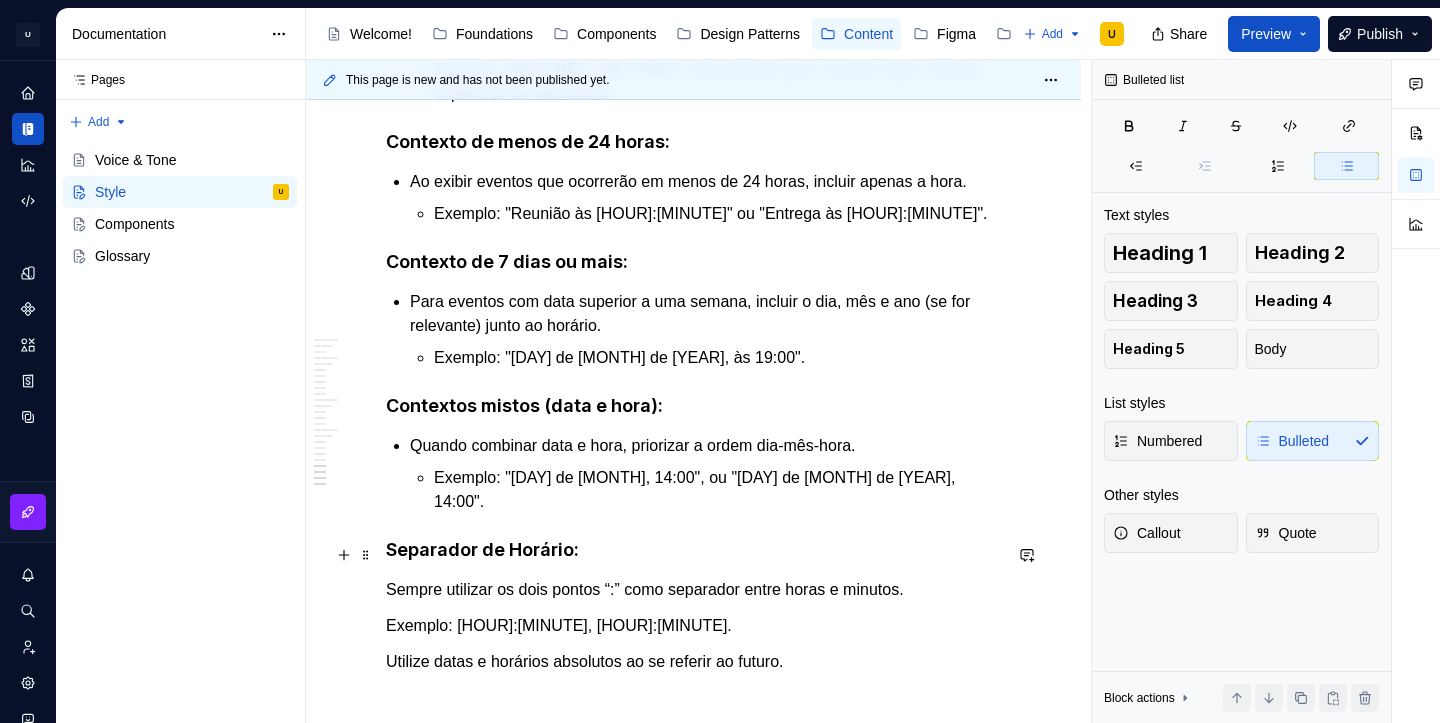 click on "Sempre utilizar os dois pontos “:” como separador entre horas e minutos." at bounding box center (693, 590) 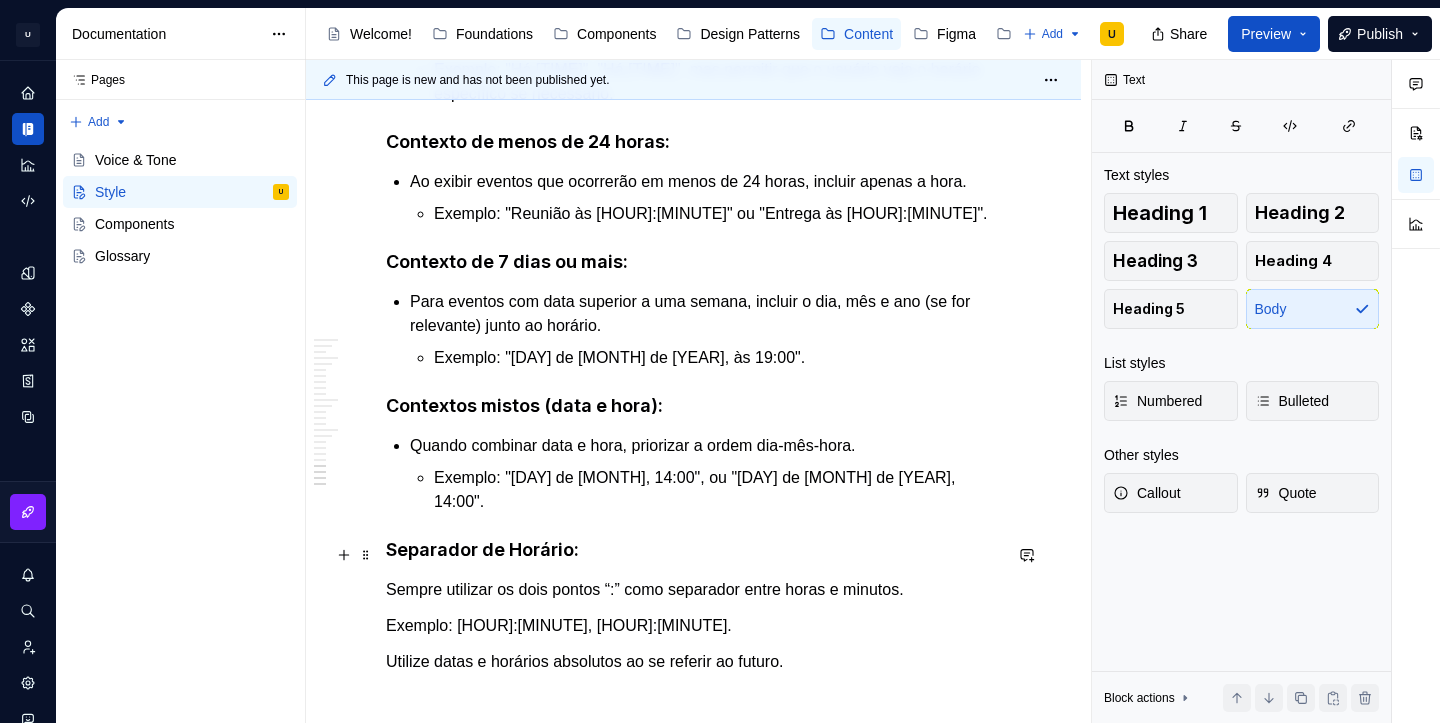 click on "Sempre utilizar os dois pontos “:” como separador entre horas e minutos." at bounding box center (693, 590) 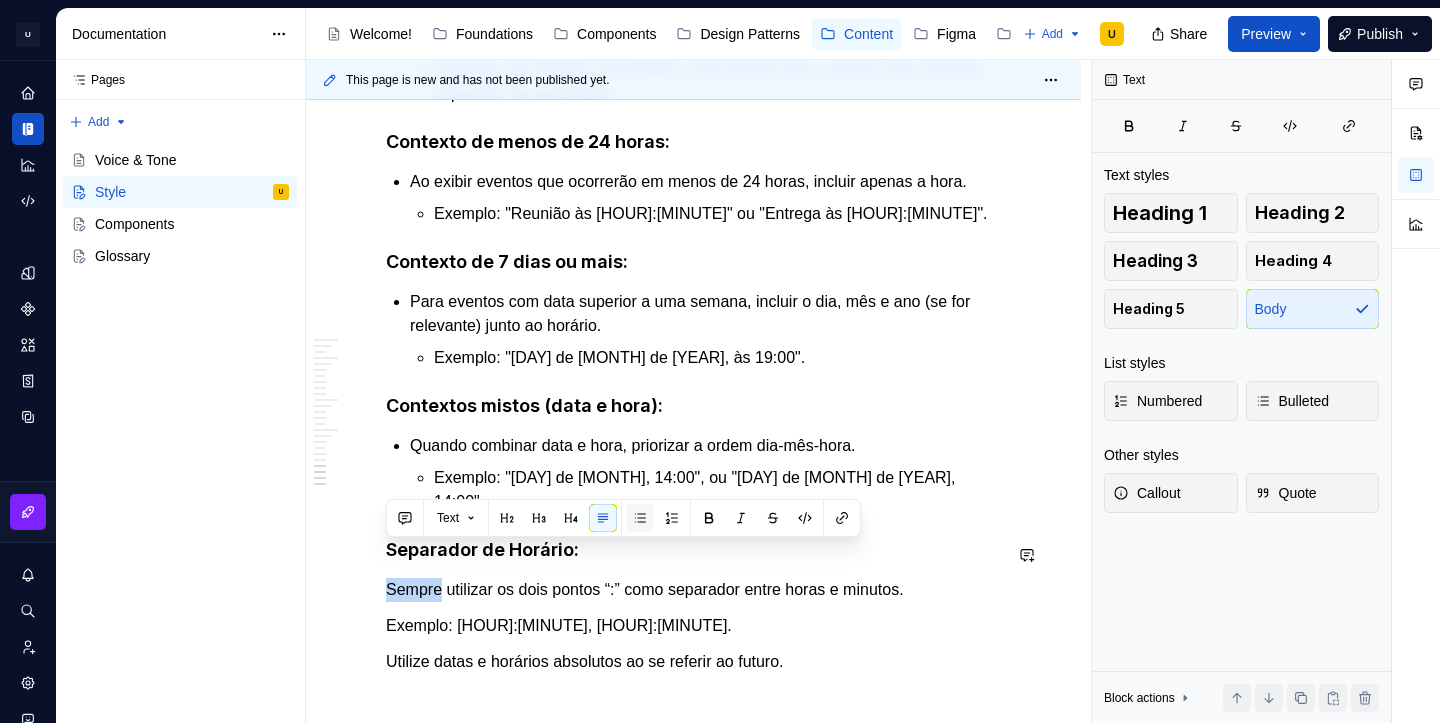 click at bounding box center (640, 518) 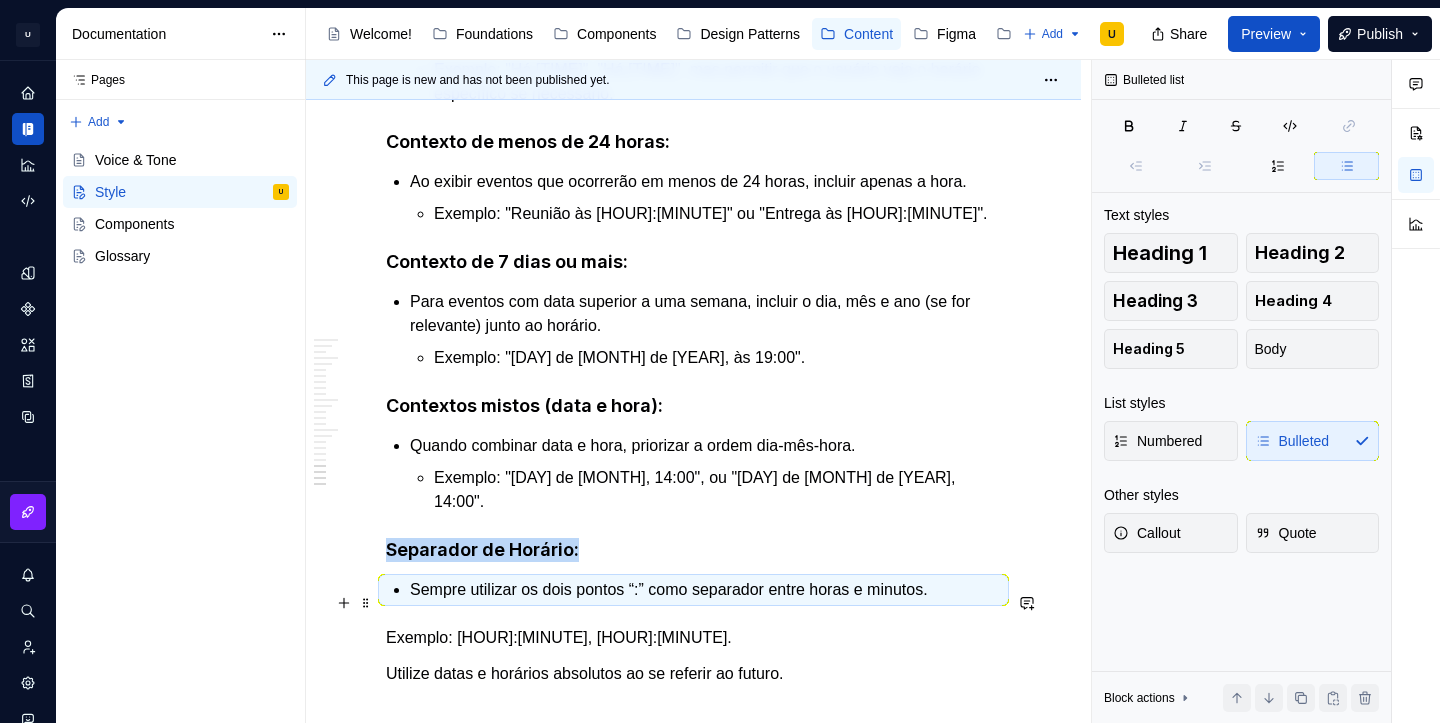 click on "**********" at bounding box center (693, -1450) 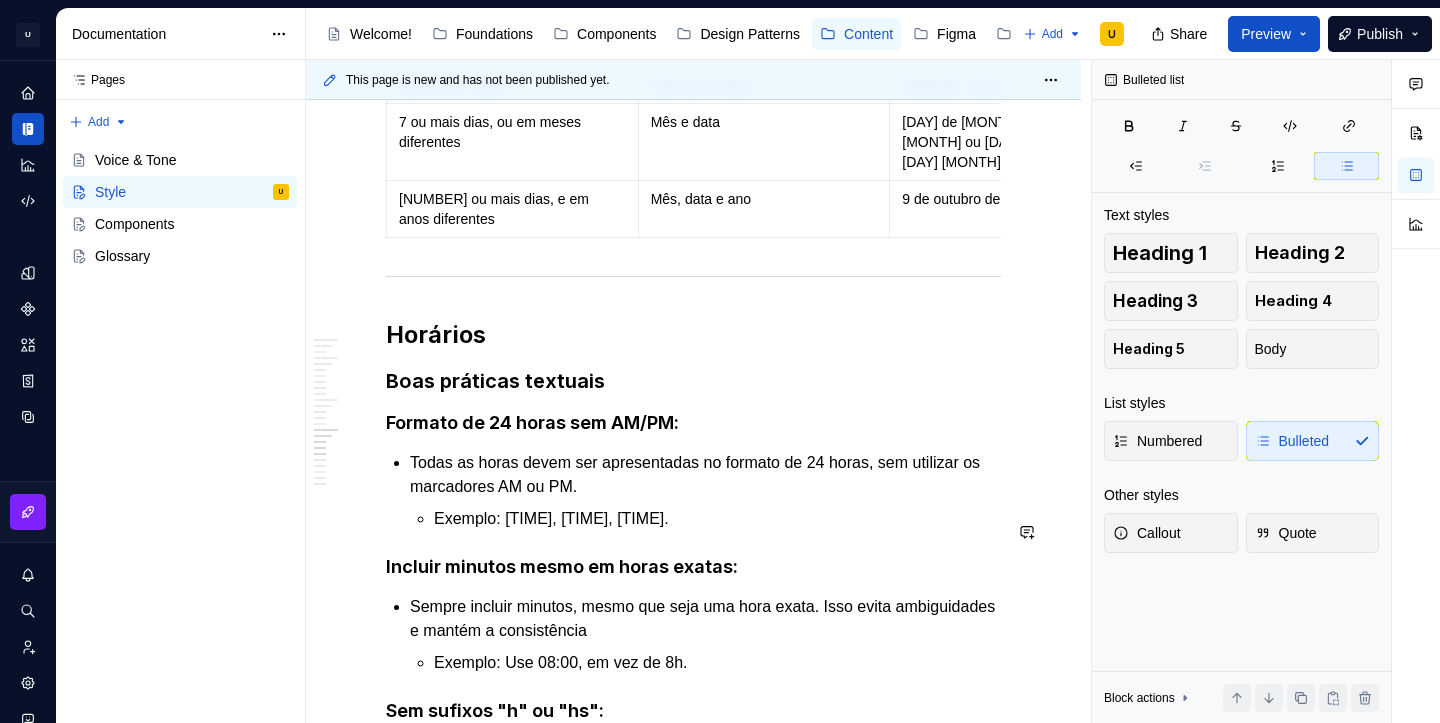 scroll, scrollTop: 3356, scrollLeft: 0, axis: vertical 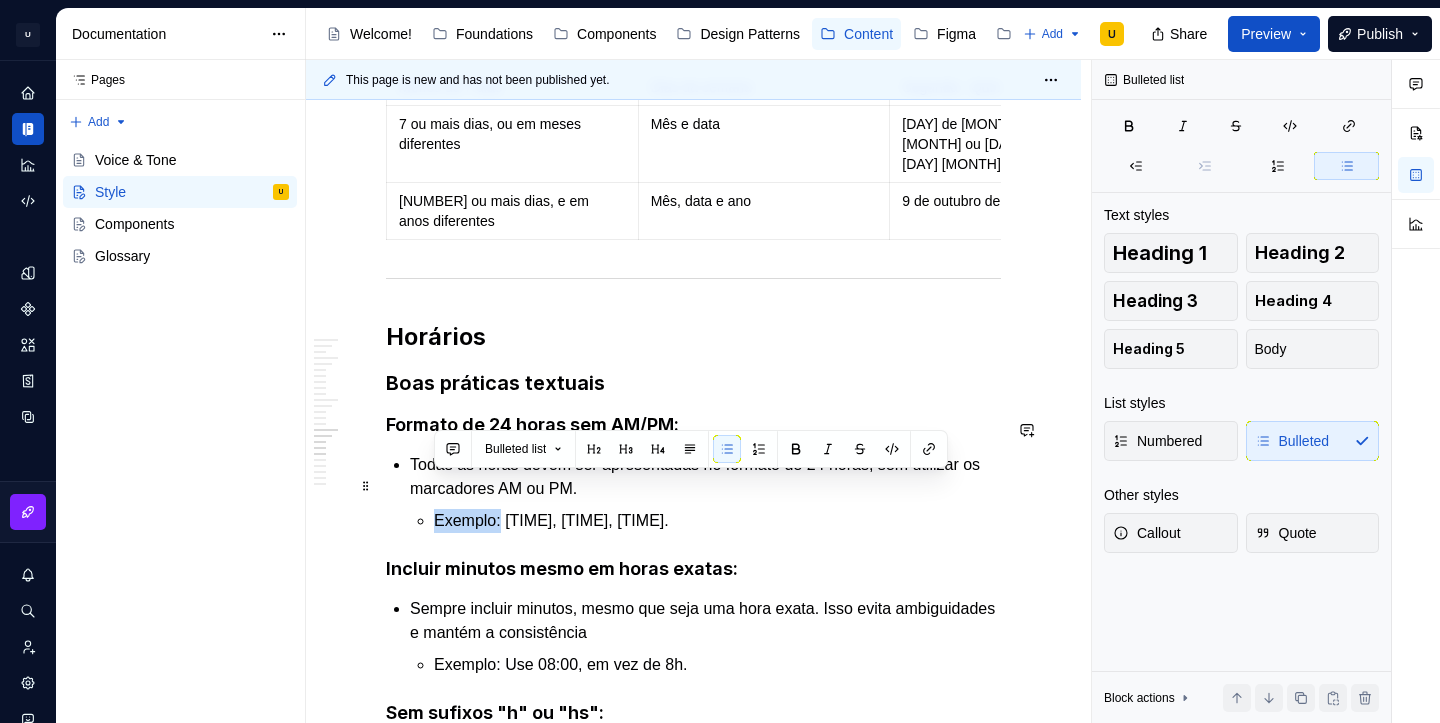 drag, startPoint x: 504, startPoint y: 486, endPoint x: 437, endPoint y: 486, distance: 67 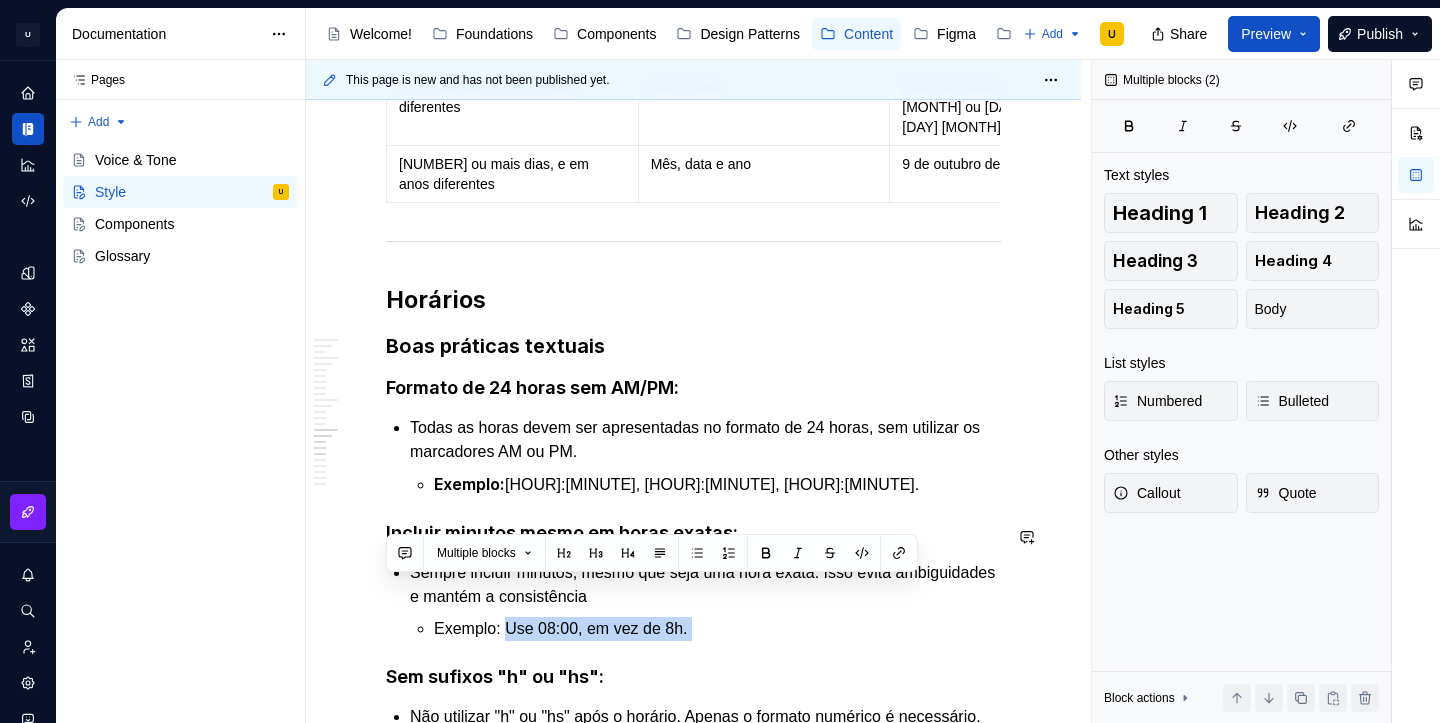 scroll, scrollTop: 3396, scrollLeft: 0, axis: vertical 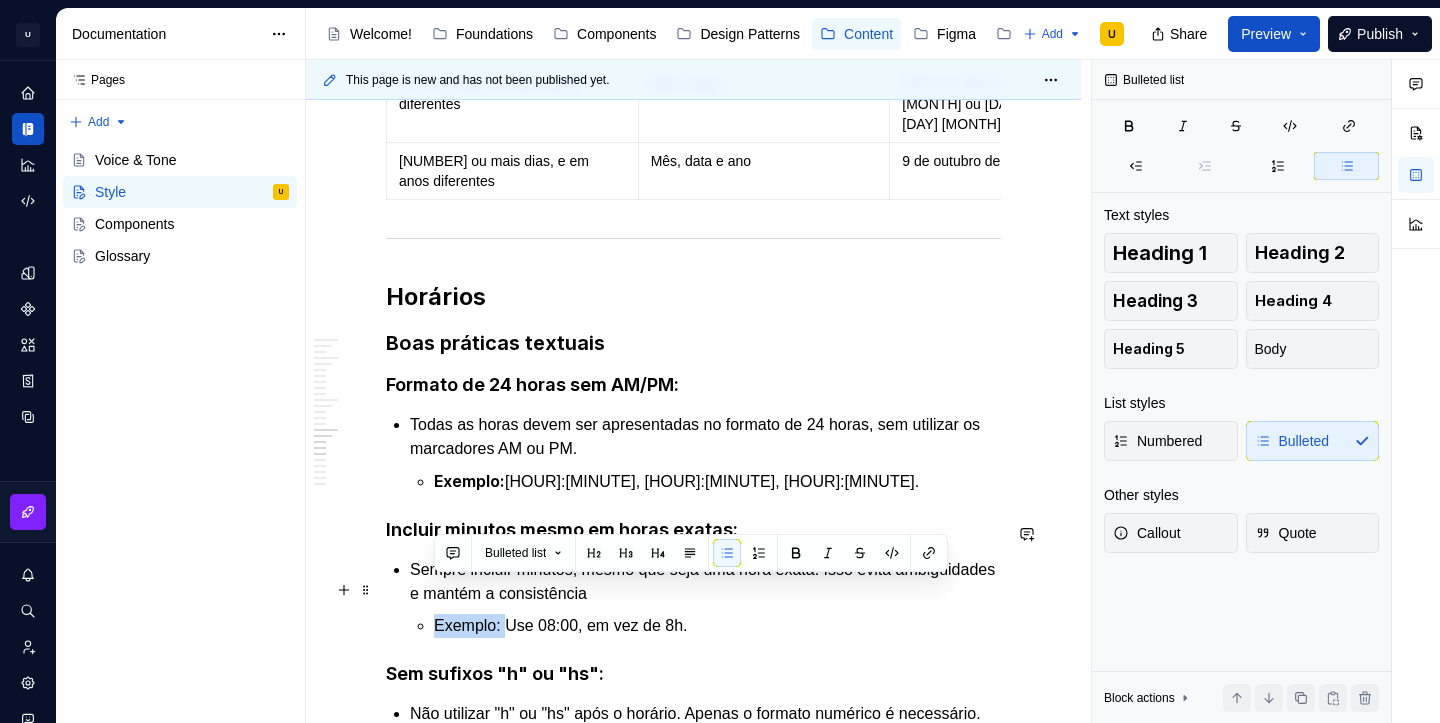 drag, startPoint x: 507, startPoint y: 626, endPoint x: 436, endPoint y: 596, distance: 77.07788 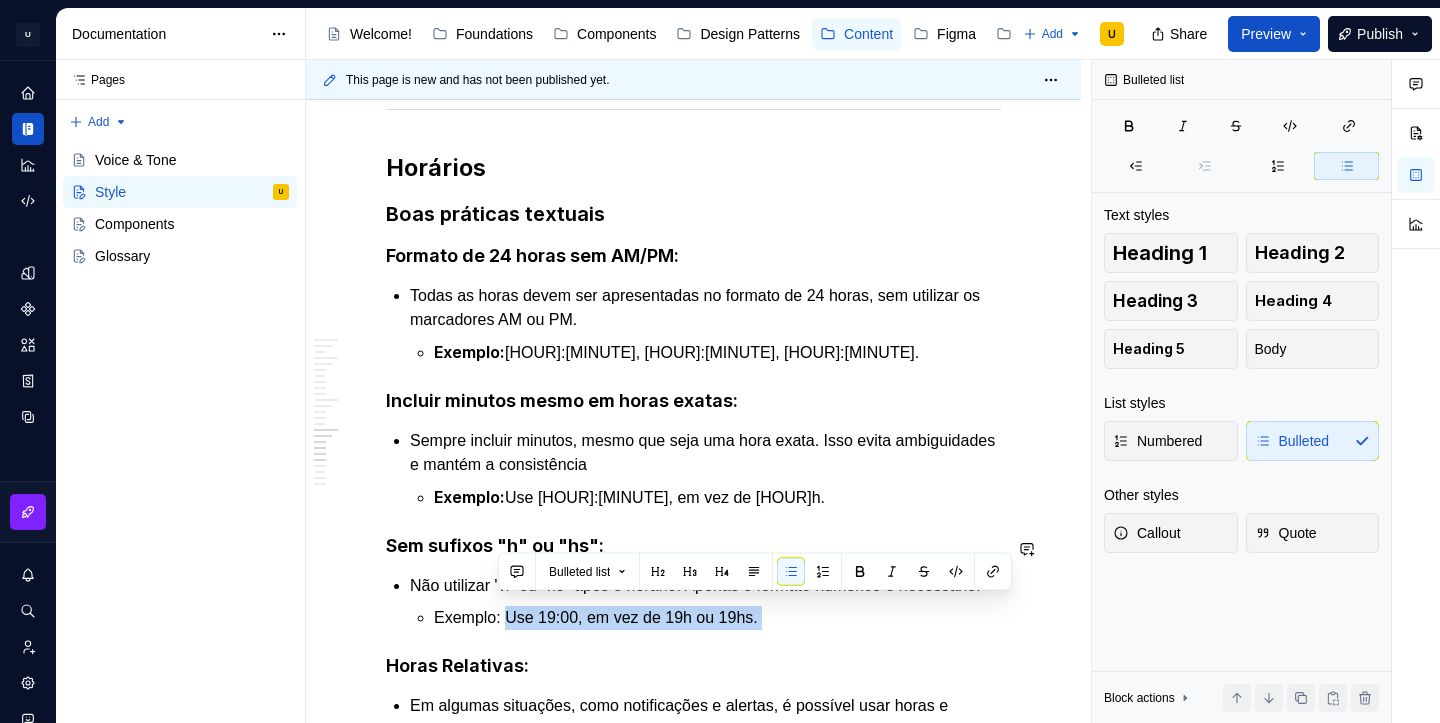 scroll, scrollTop: 3528, scrollLeft: 0, axis: vertical 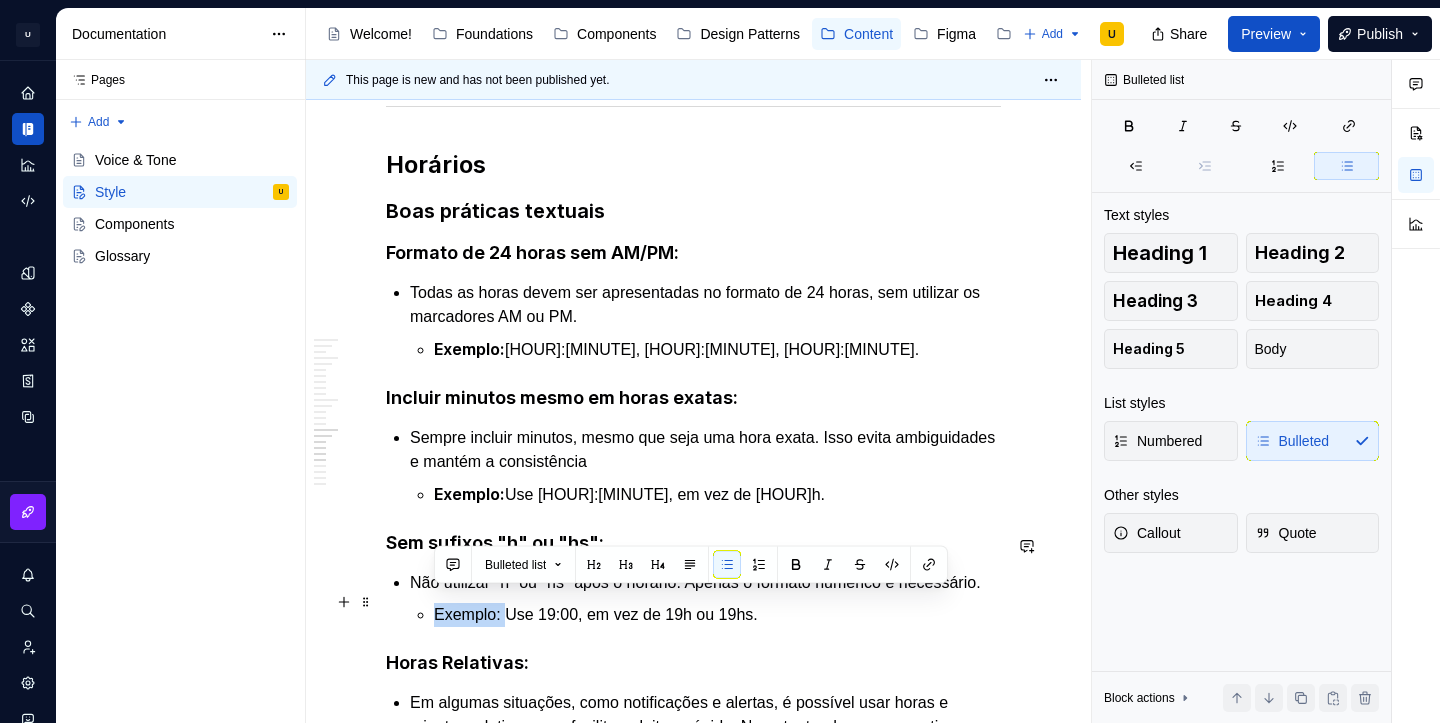 drag, startPoint x: 506, startPoint y: 626, endPoint x: 437, endPoint y: 600, distance: 73.736015 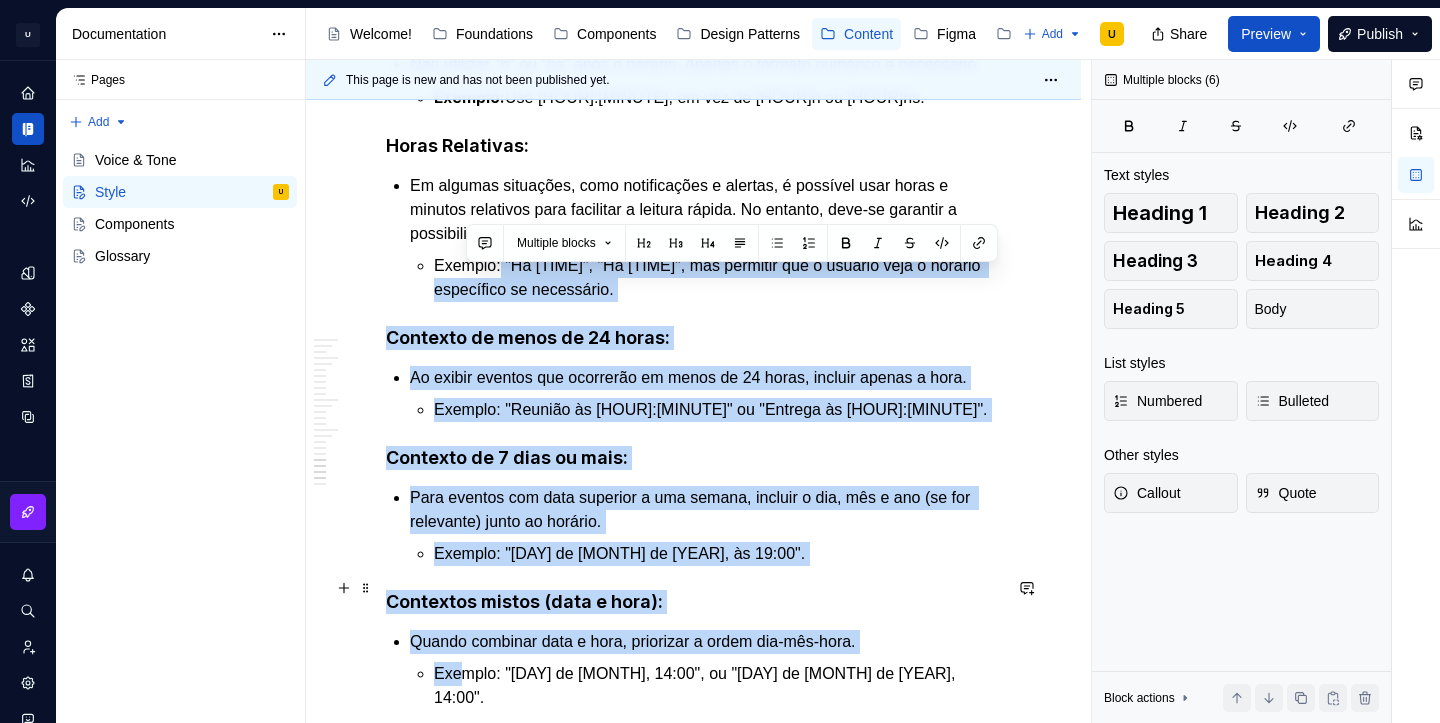 scroll, scrollTop: 4131, scrollLeft: 0, axis: vertical 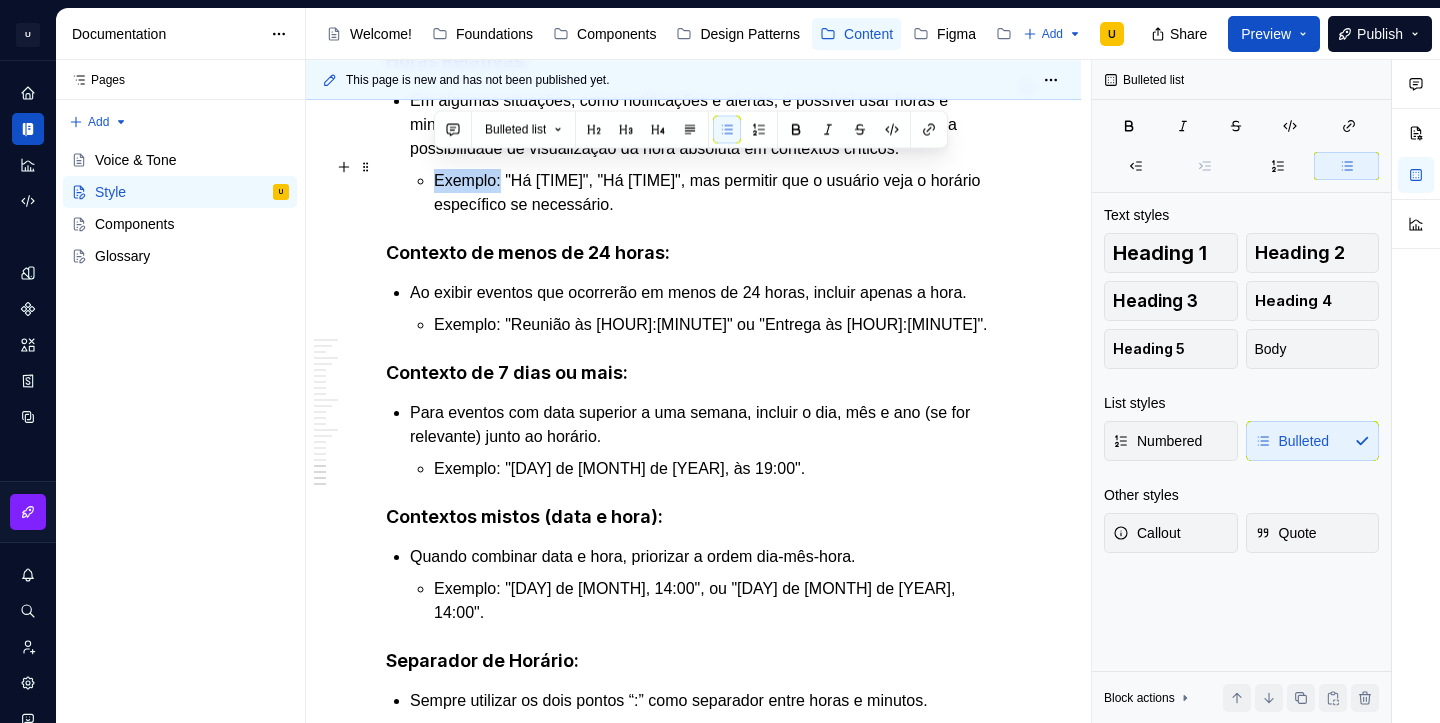 drag, startPoint x: 502, startPoint y: 642, endPoint x: 434, endPoint y: 169, distance: 477.86295 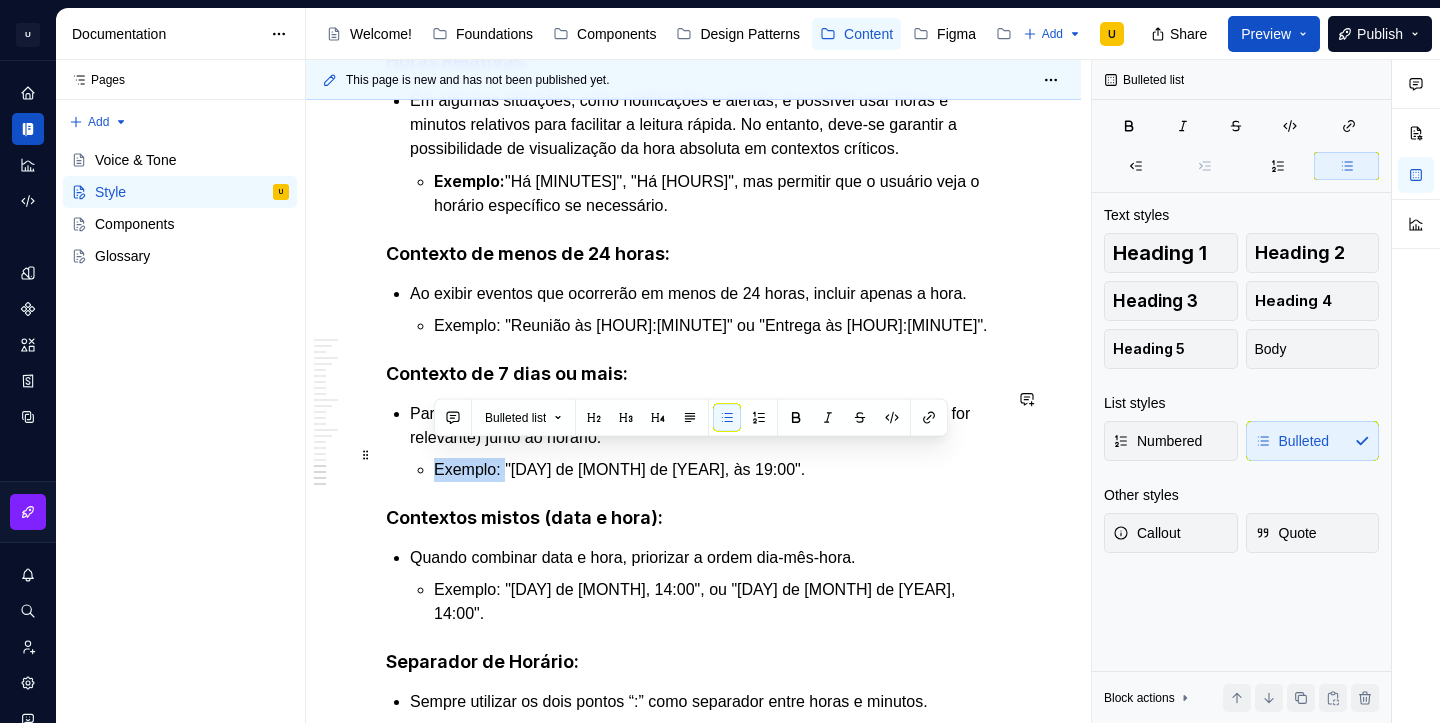 drag, startPoint x: 506, startPoint y: 449, endPoint x: 437, endPoint y: 446, distance: 69.065186 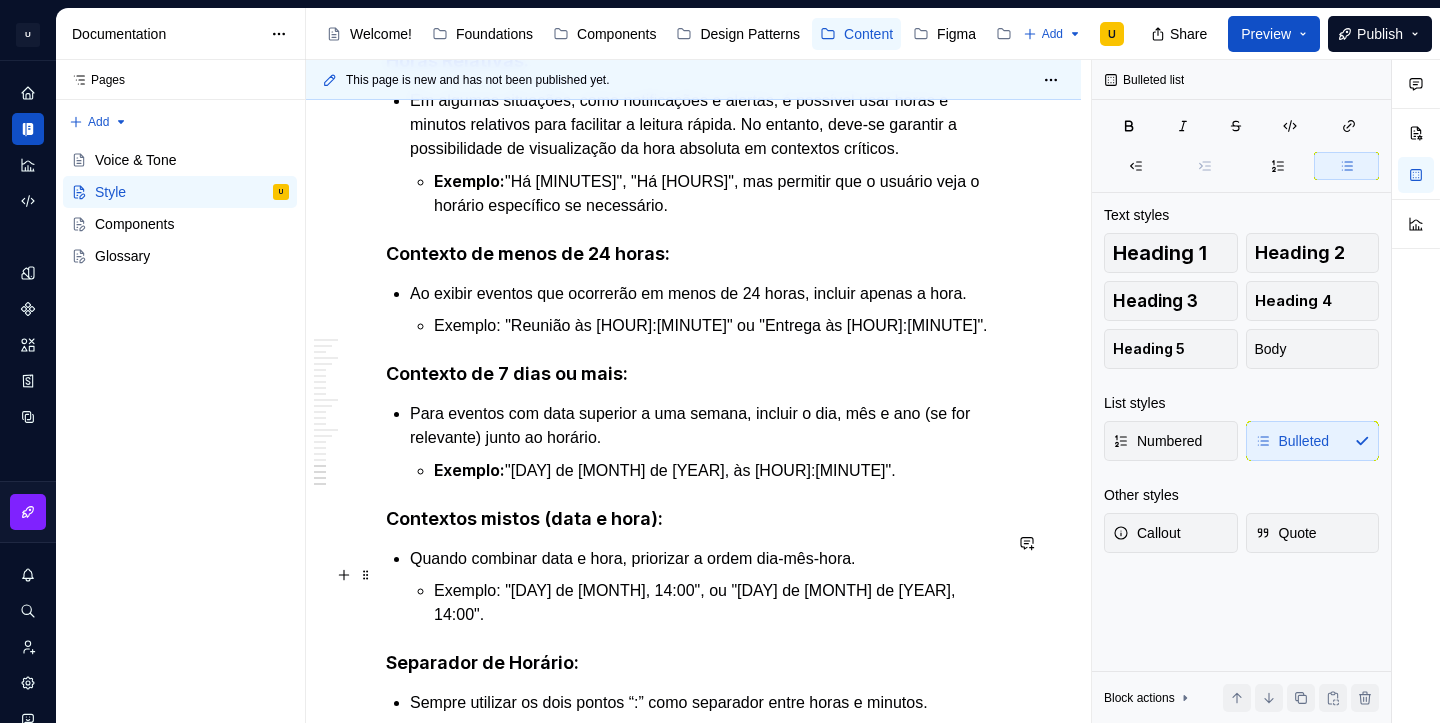 click on "Exemplo: "[DAY] de [MONTH], 14:00", ou "[DAY] de [MONTH] de [YEAR], 14:00"." at bounding box center (717, 603) 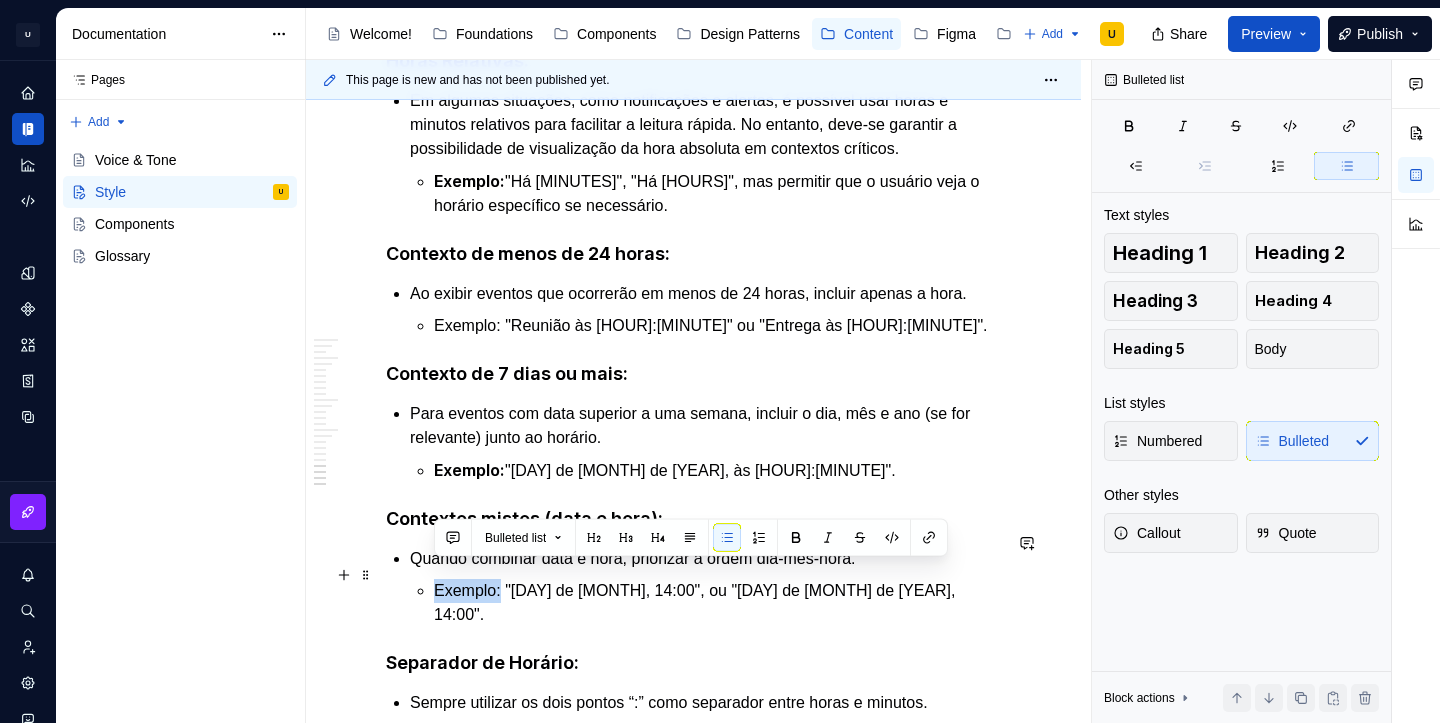 drag, startPoint x: 504, startPoint y: 574, endPoint x: 437, endPoint y: 568, distance: 67.26812 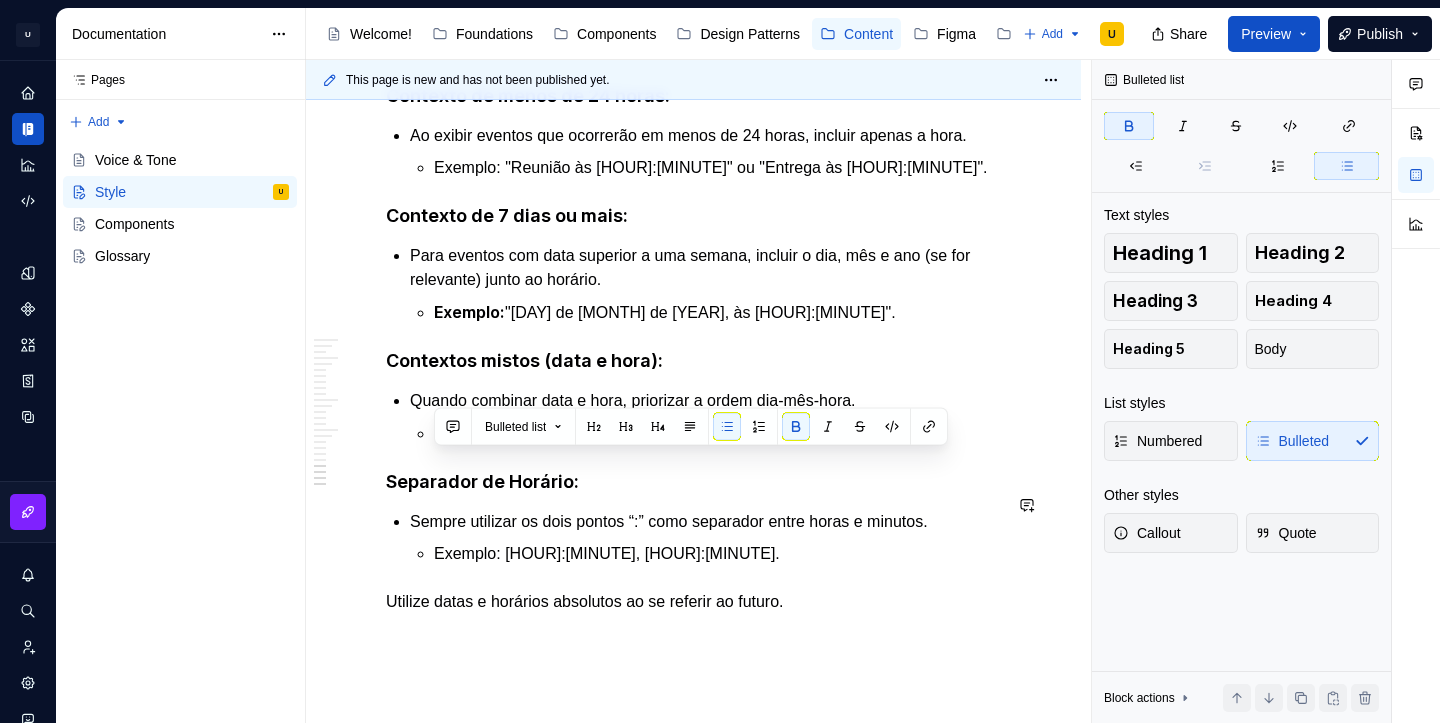 scroll, scrollTop: 4317, scrollLeft: 0, axis: vertical 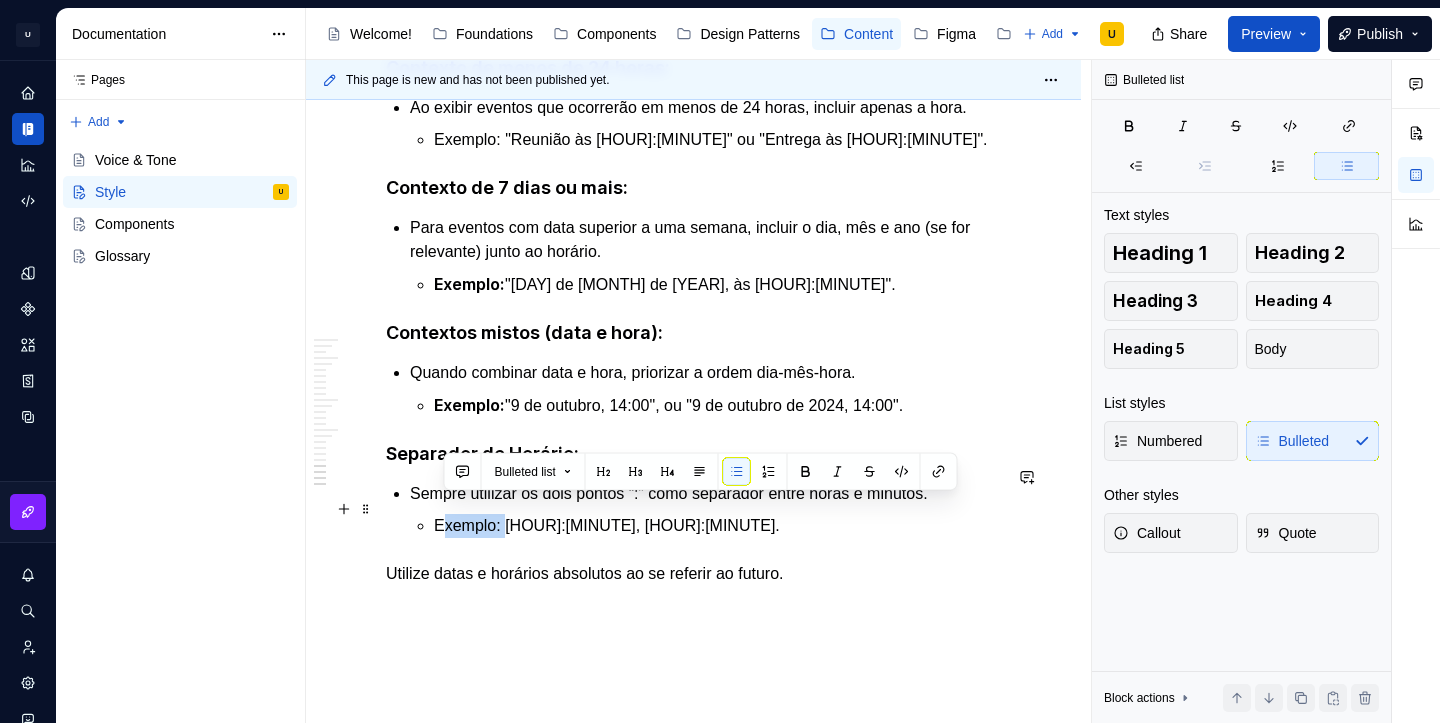 drag, startPoint x: 505, startPoint y: 513, endPoint x: 439, endPoint y: 508, distance: 66.189125 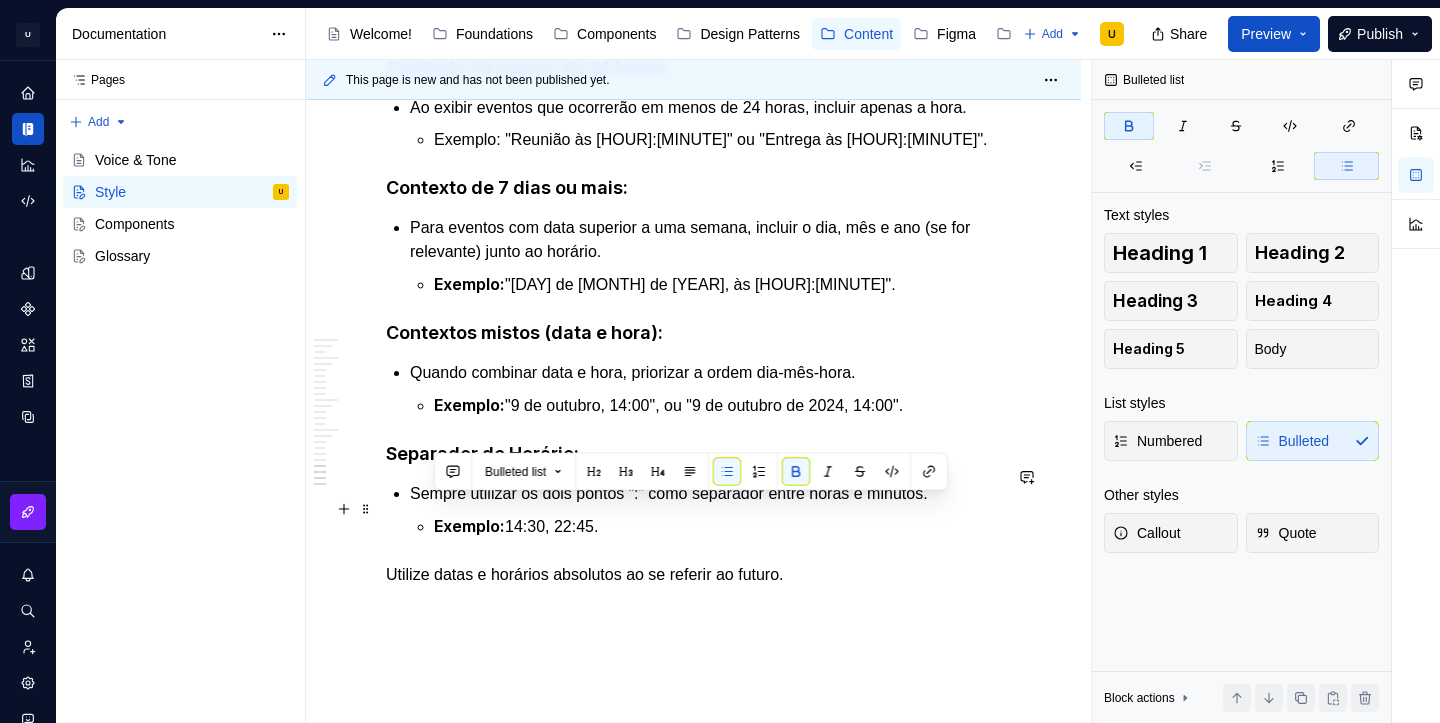 click on "Exemplo:  14:30, 22:45." at bounding box center (717, 526) 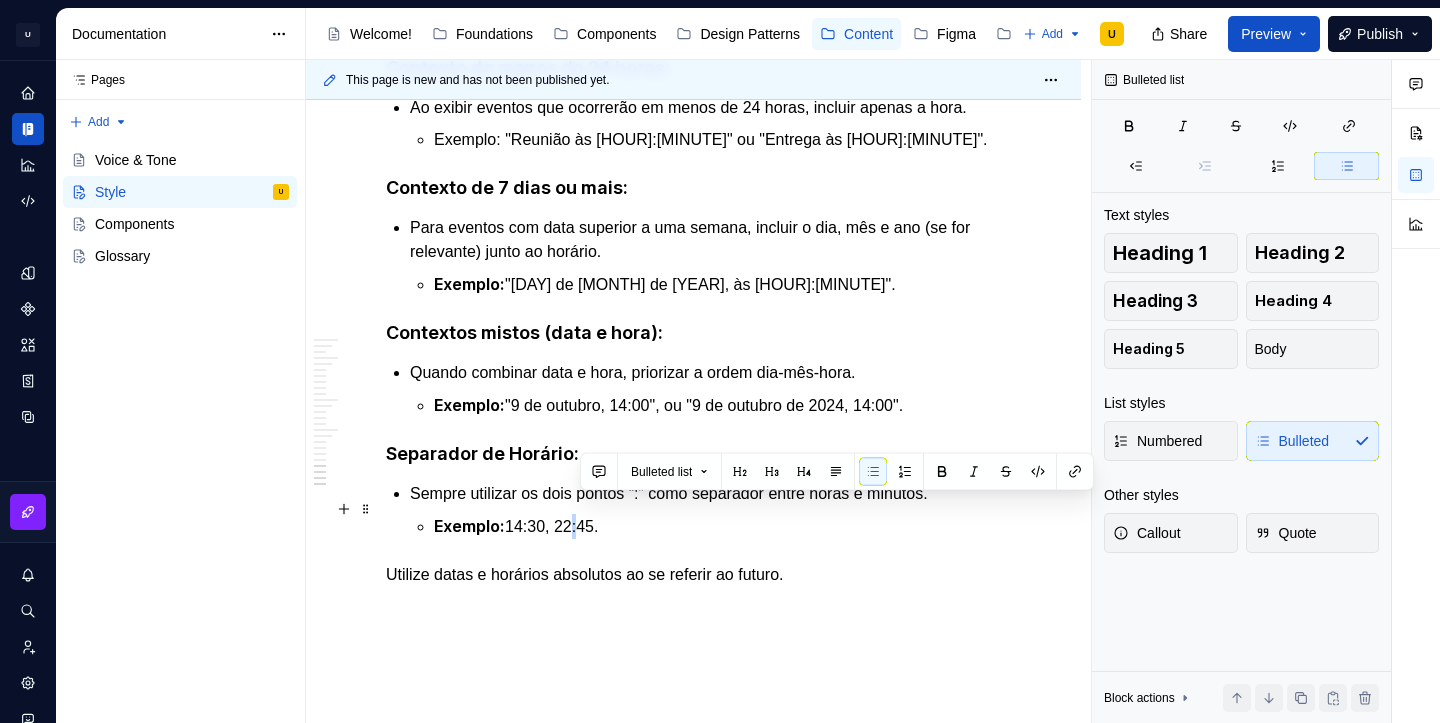 click on "Exemplo:  14:30, 22:45." at bounding box center [717, 526] 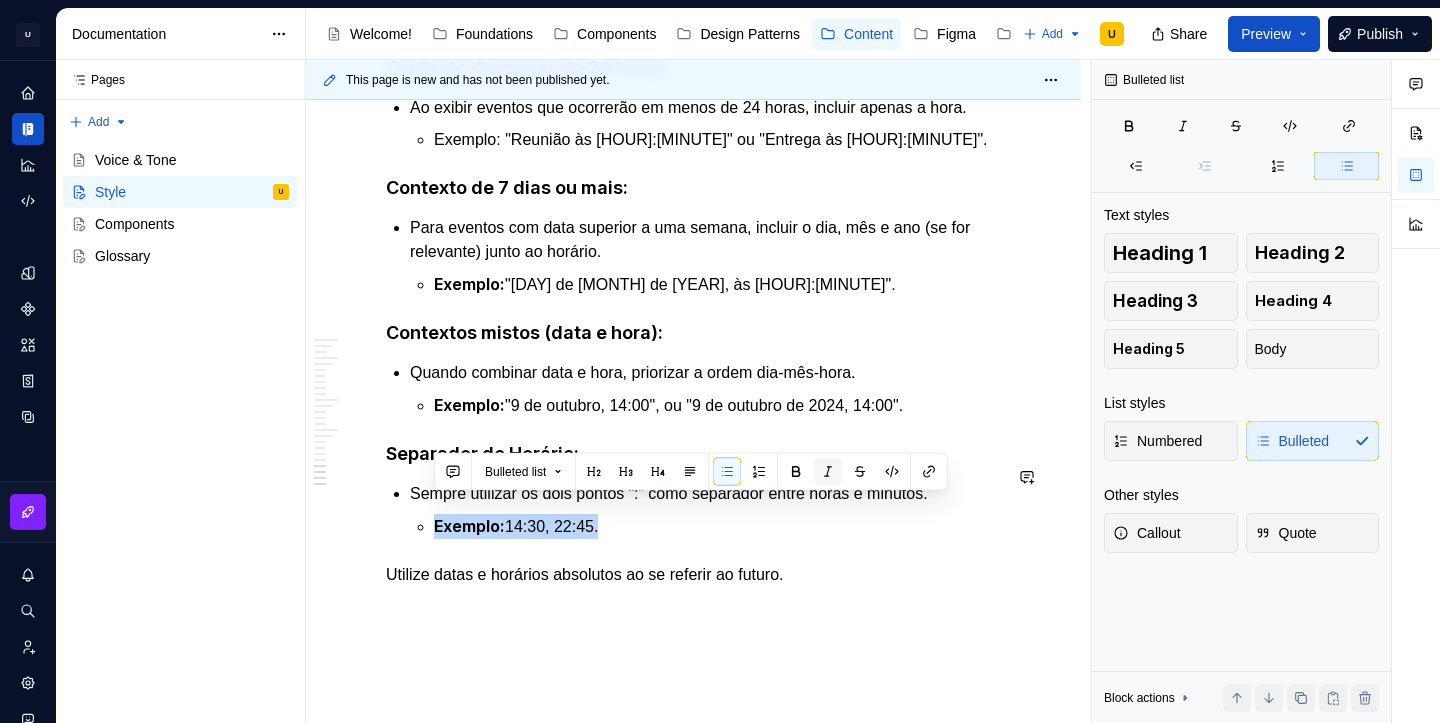 click at bounding box center [828, 472] 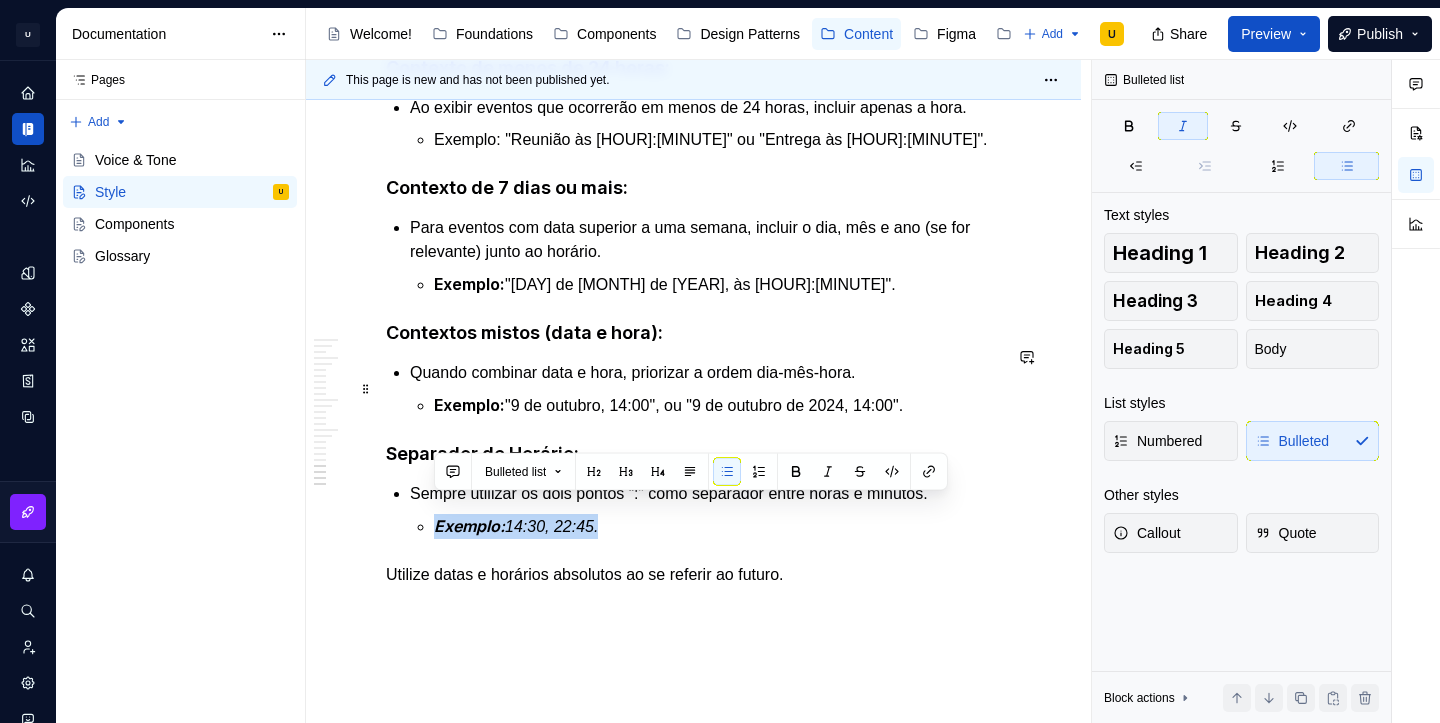 click on "Exemplo:  "[DAY] de [MONTH], 14:00", ou "[DAY] de [MONTH] de [YEAR], 14:00"." at bounding box center (717, 405) 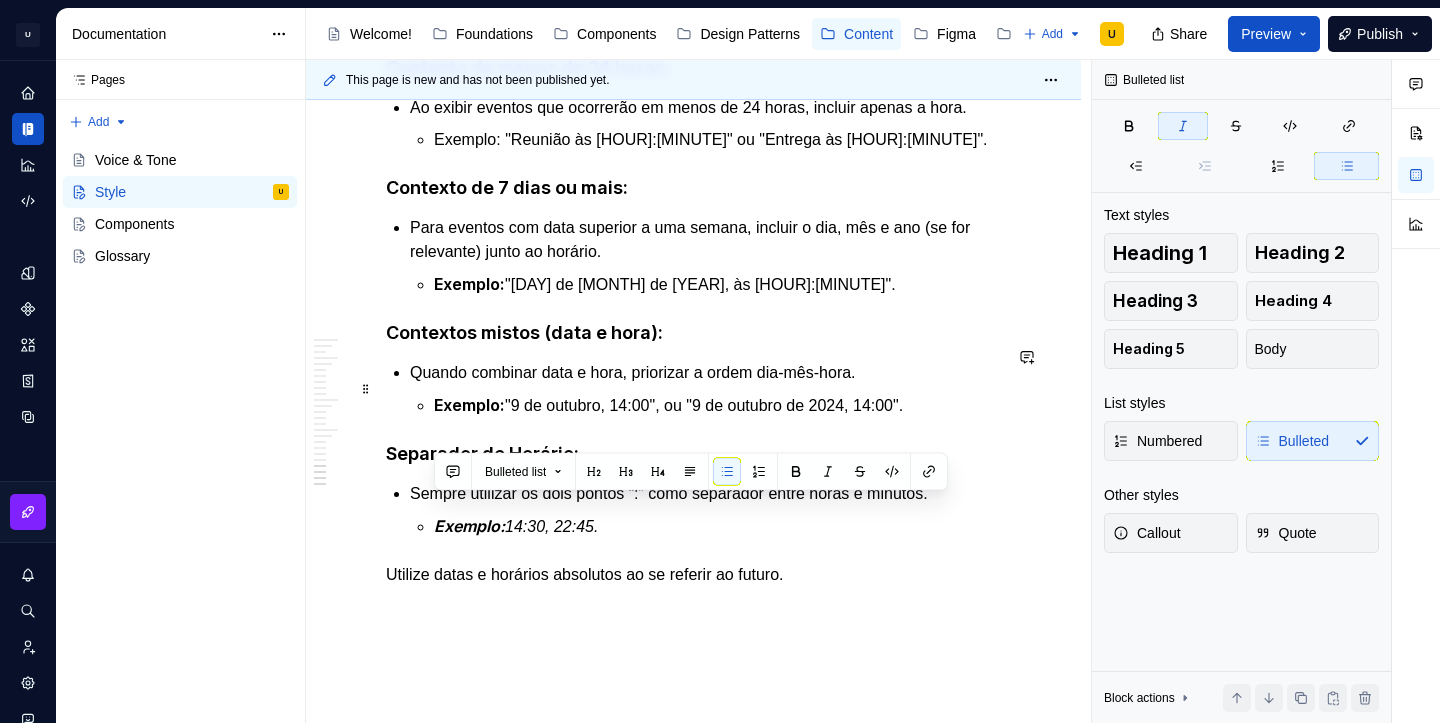 click on "Exemplo:  "[DAY] de [MONTH], 14:00", ou "[DAY] de [MONTH] de [YEAR], 14:00"." at bounding box center (717, 405) 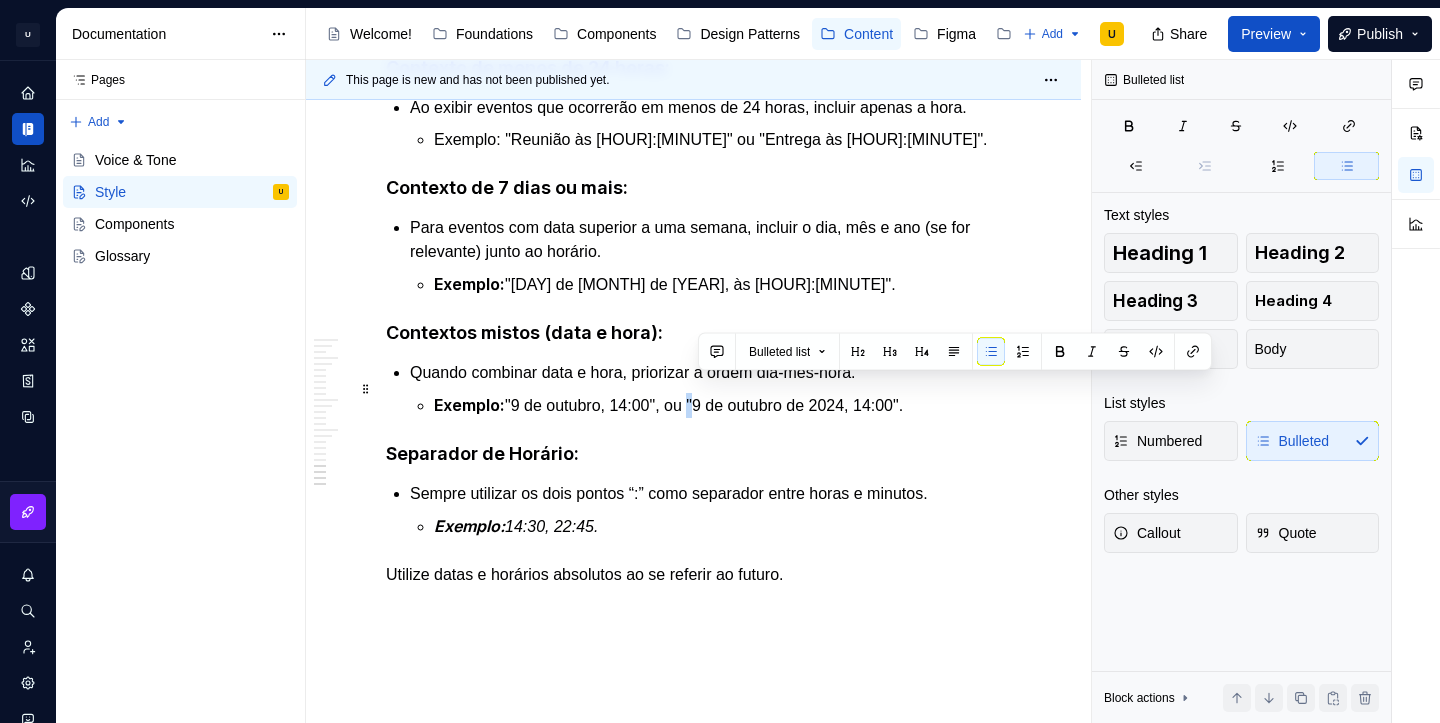click on "Exemplo:  "[DAY] de [MONTH], 14:00", ou "[DAY] de [MONTH] de [YEAR], 14:00"." at bounding box center [717, 405] 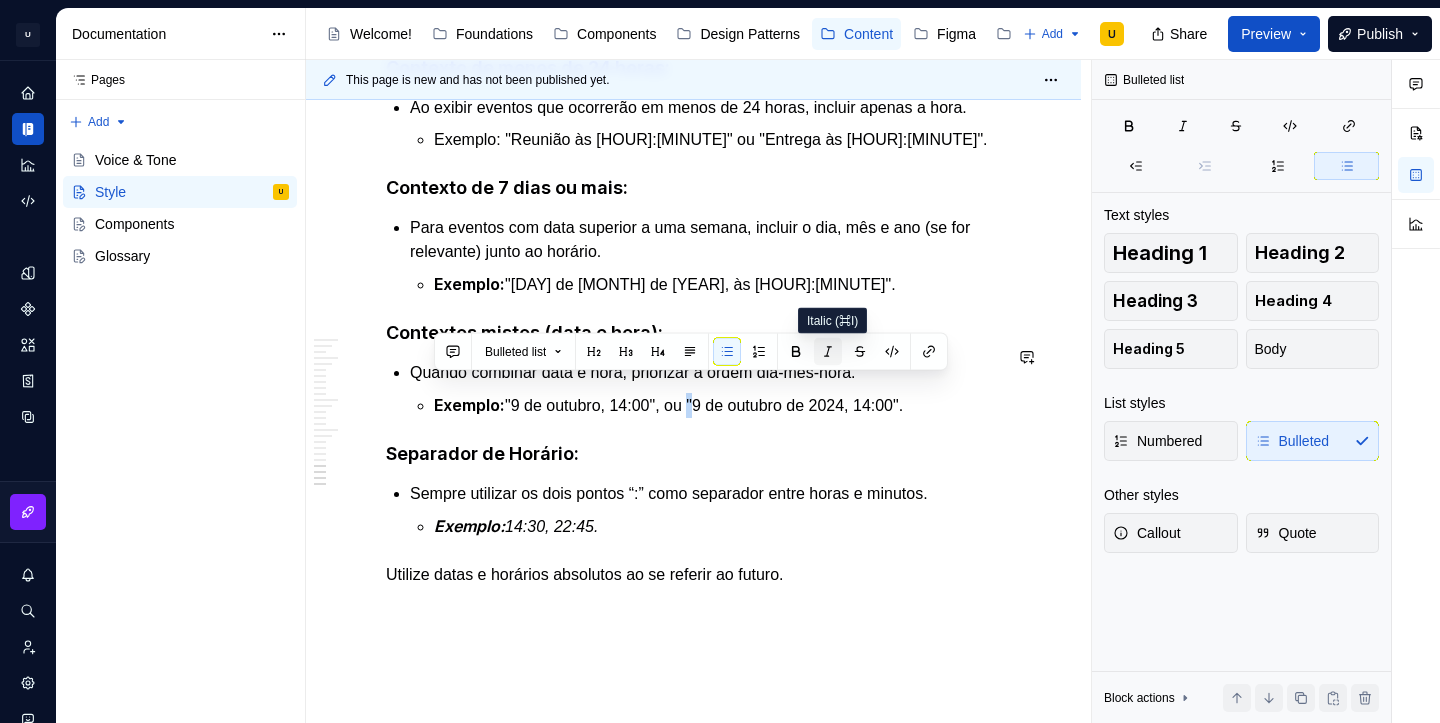 click at bounding box center (828, 352) 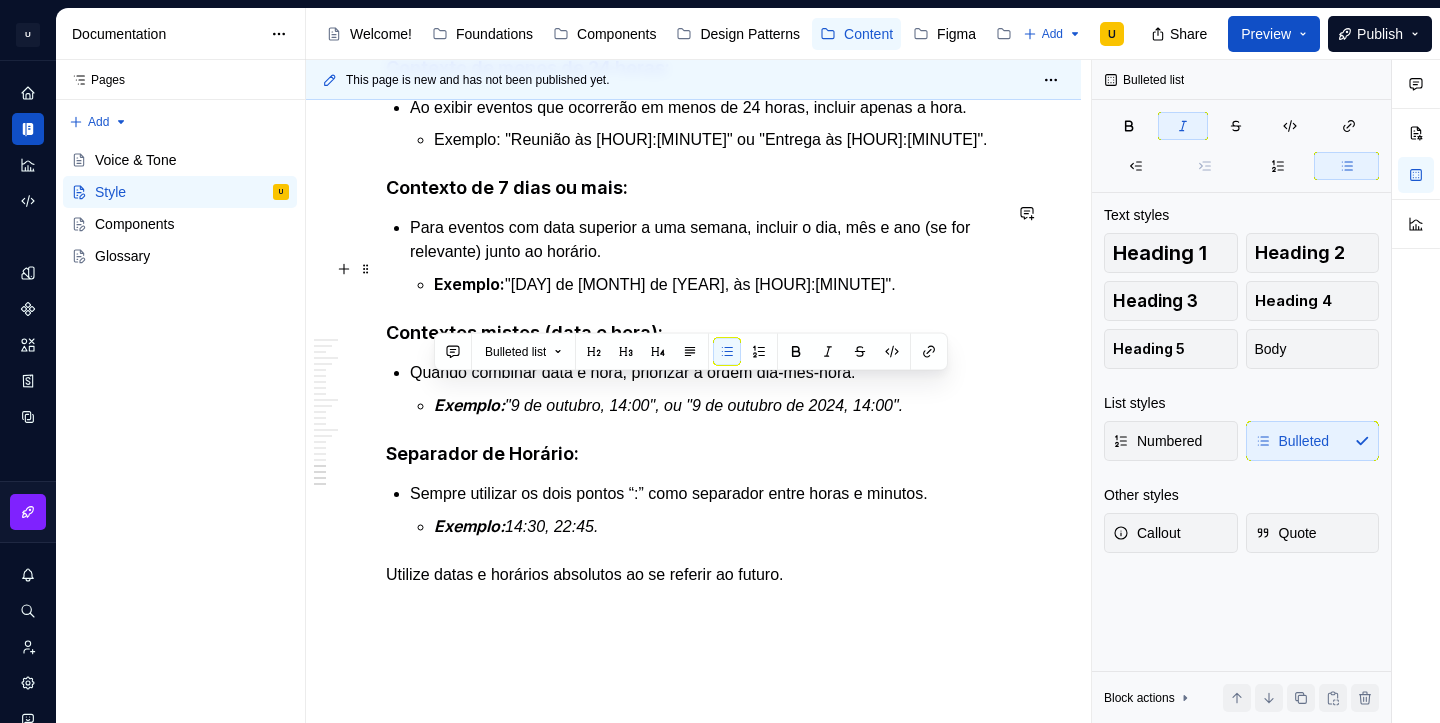 click on "Exemplo: "[DAY] de [MONTH] de [YEAR], às [HOUR]:[MINUTE]"." at bounding box center [717, 284] 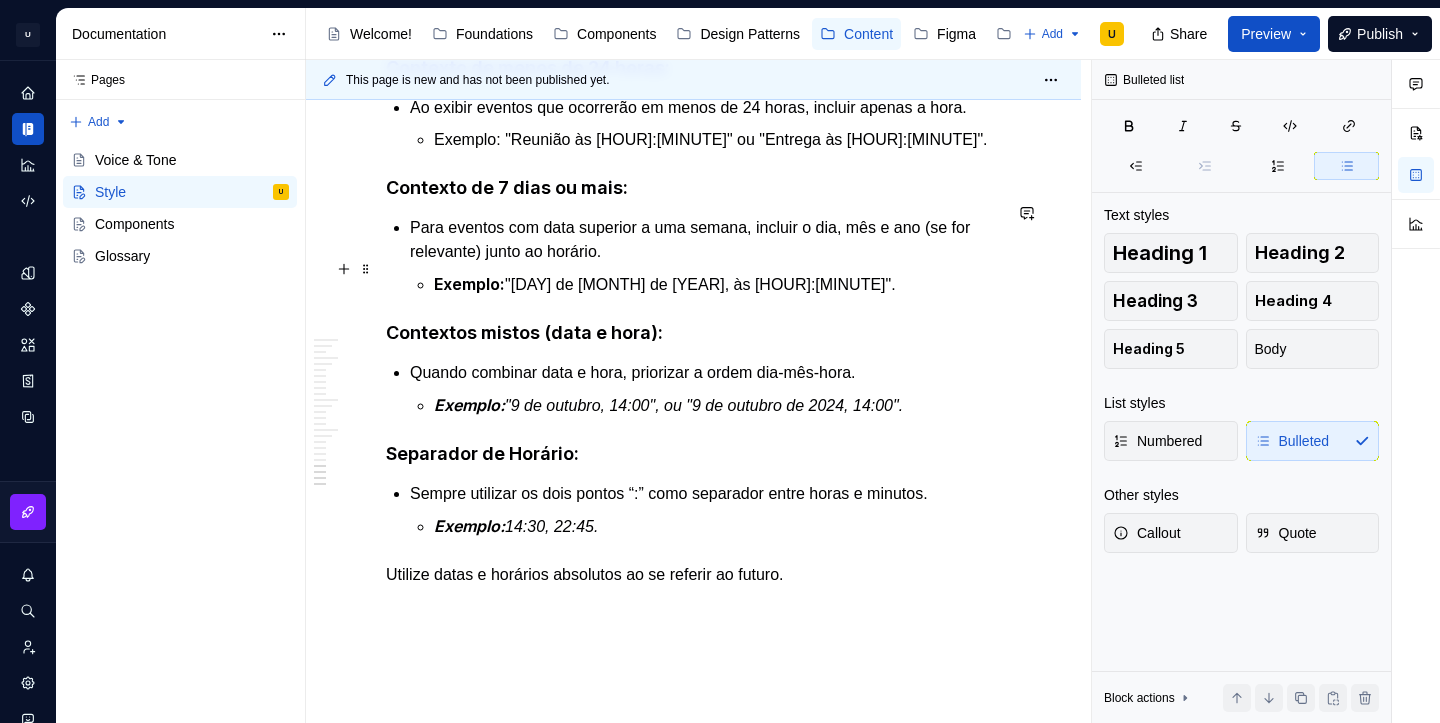 click on "Exemplo: "[DAY] de [MONTH] de [YEAR], às [HOUR]:[MINUTE]"." at bounding box center (717, 284) 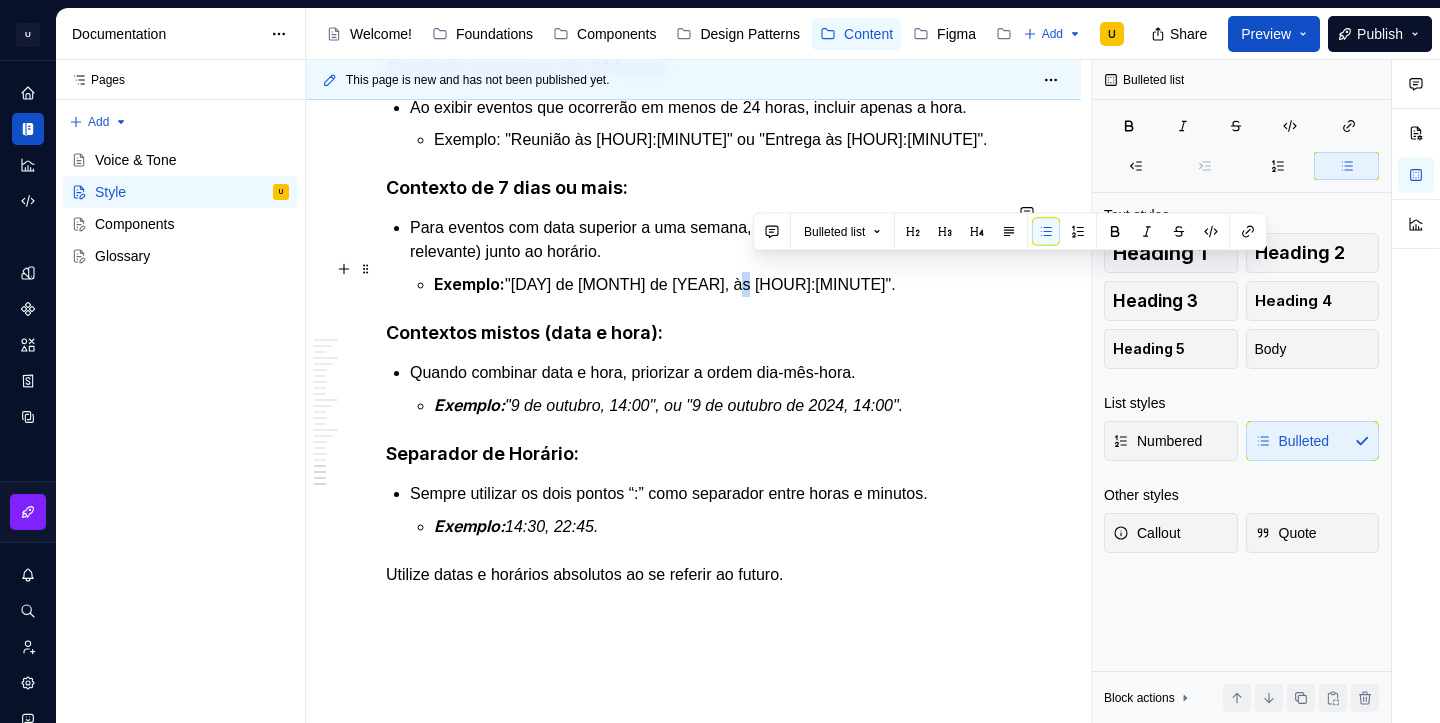 click on "Exemplo: "[DAY] de [MONTH] de [YEAR], às [HOUR]:[MINUTE]"." at bounding box center (717, 284) 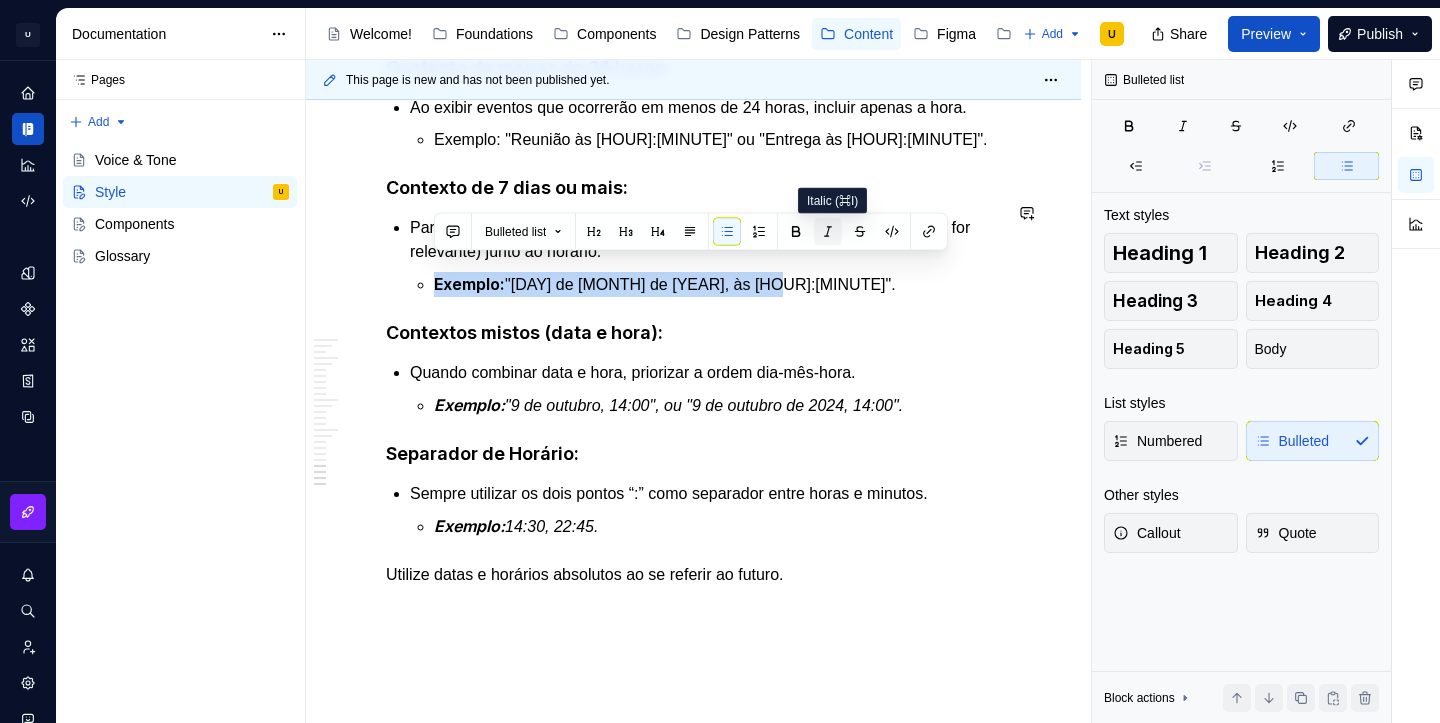 click at bounding box center (828, 232) 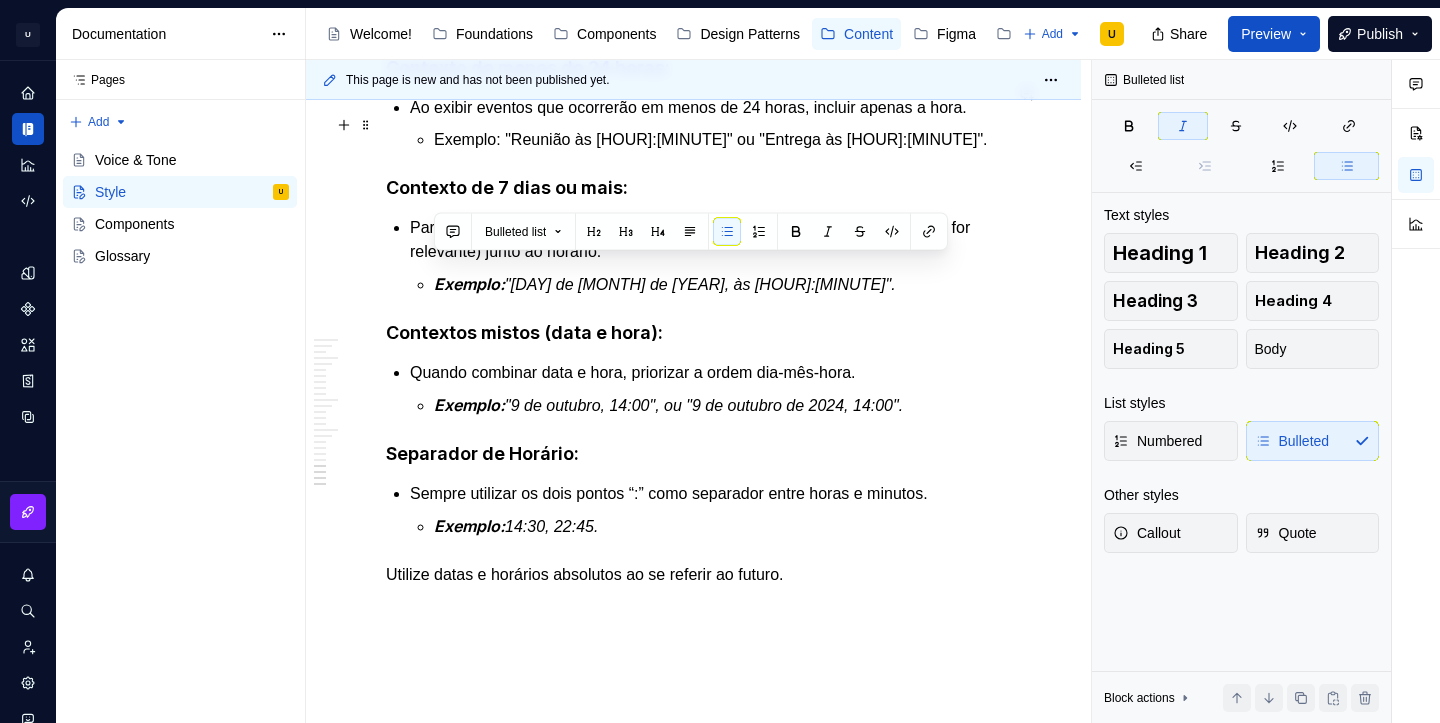 click on "Exemplo: "Reunião às [HOUR]:[MINUTE]" ou "Entrega às [HOUR]:[MINUTE]"." at bounding box center (717, 140) 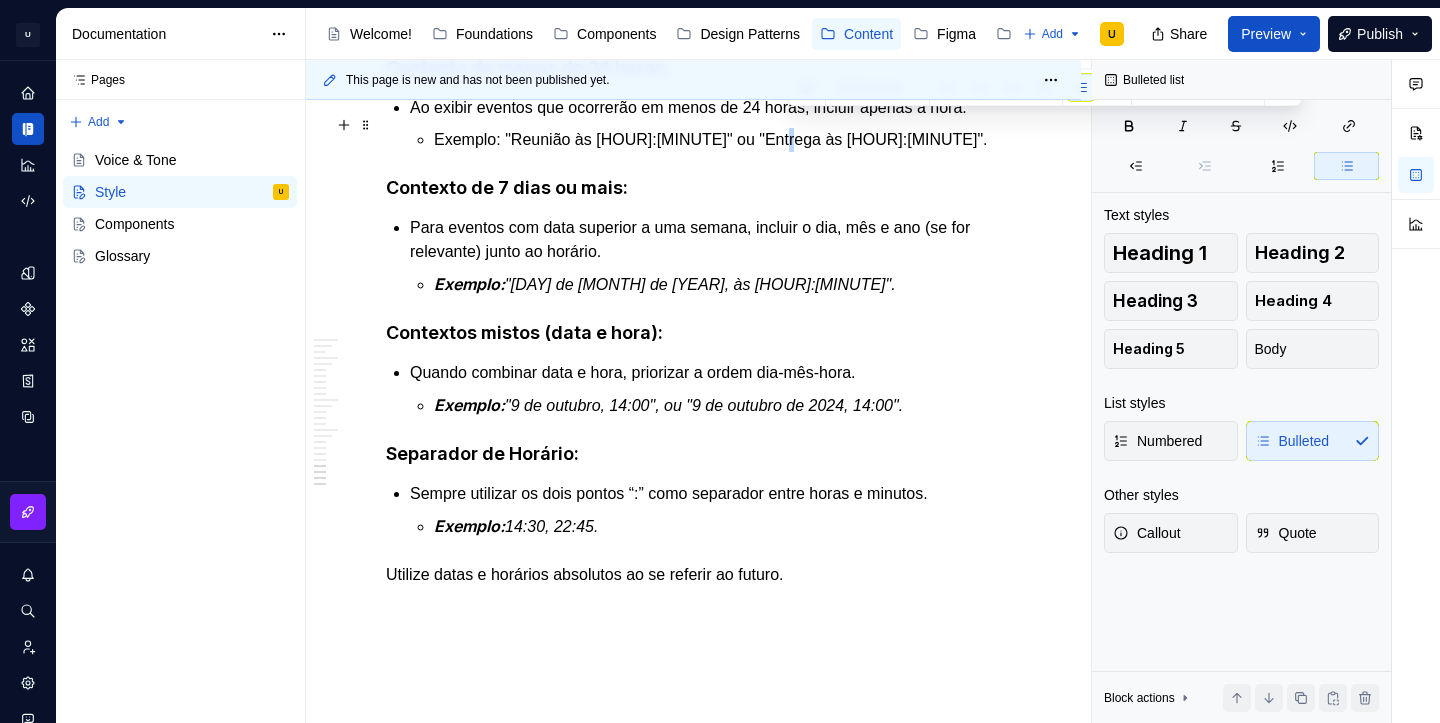 click on "Exemplo: "Reunião às [HOUR]:[MINUTE]" ou "Entrega às [HOUR]:[MINUTE]"." at bounding box center [717, 140] 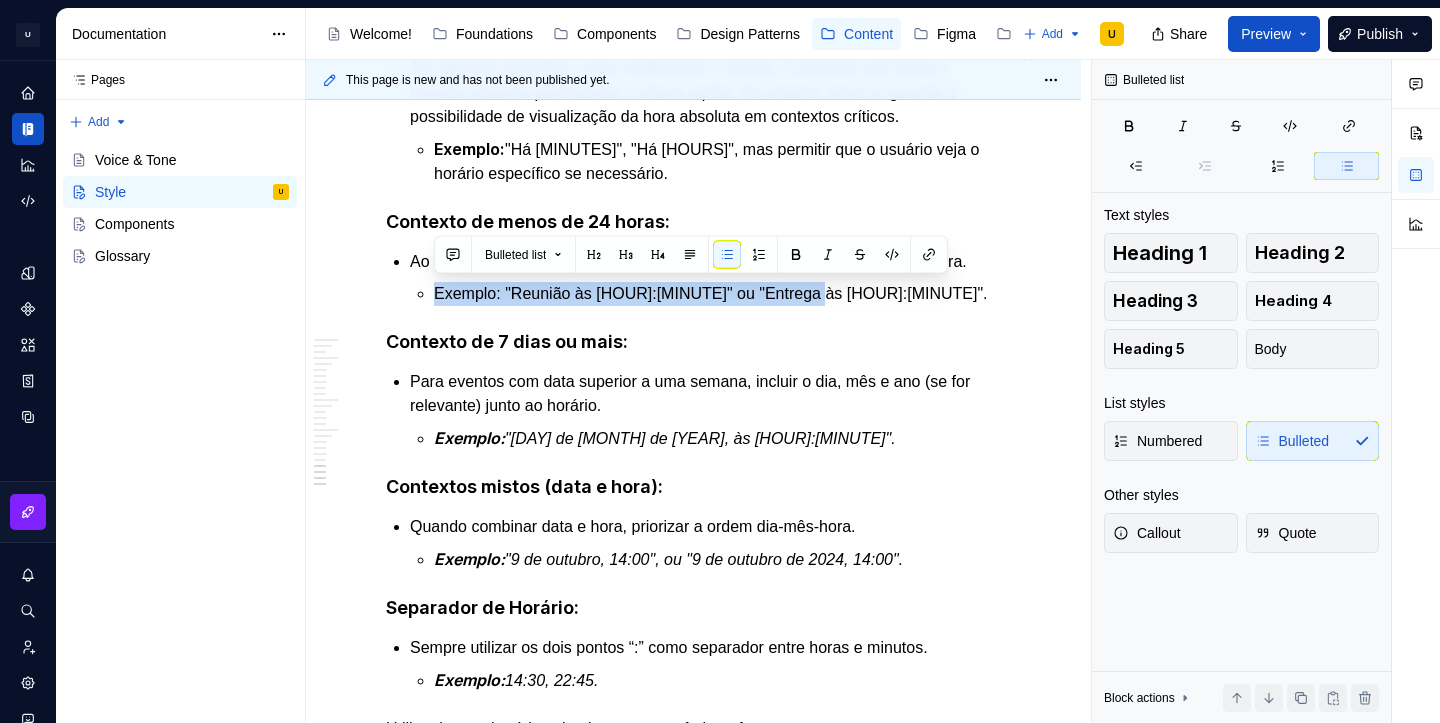 scroll, scrollTop: 4145, scrollLeft: 0, axis: vertical 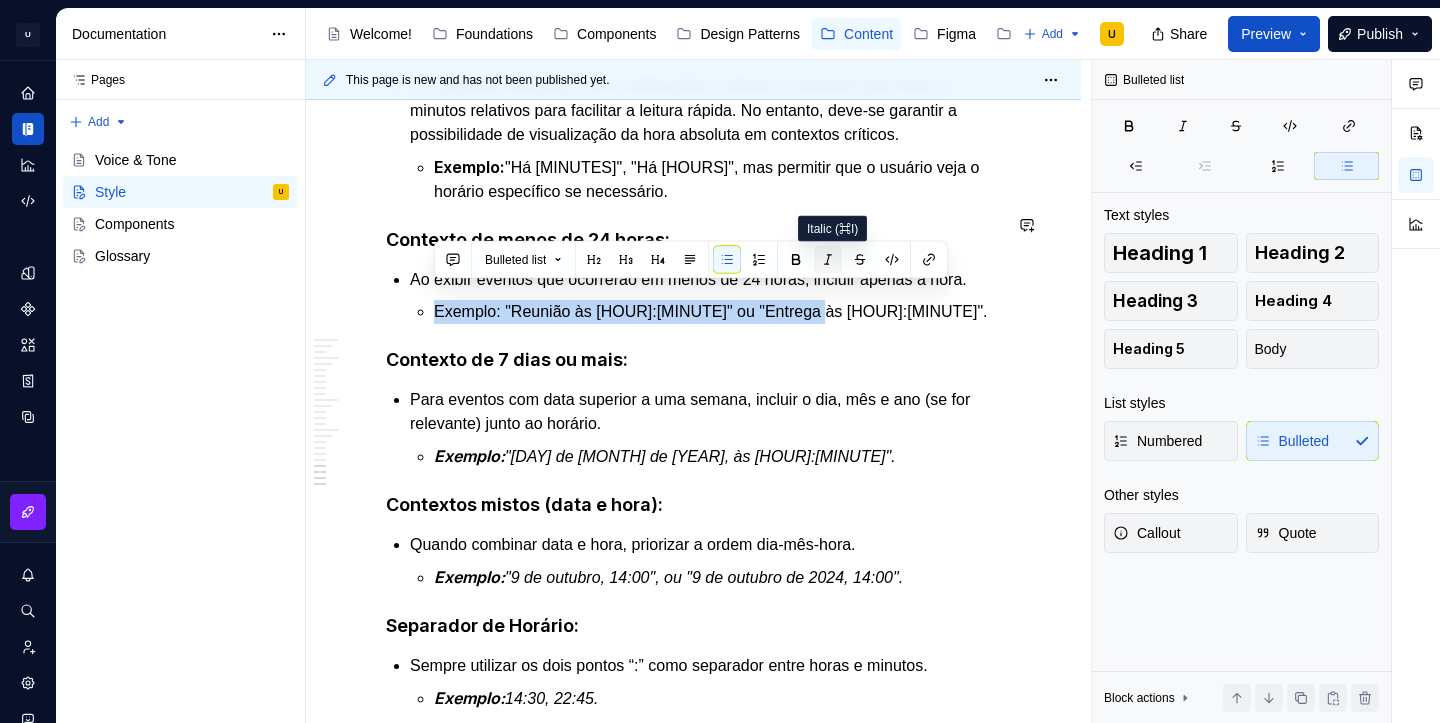 click at bounding box center [828, 260] 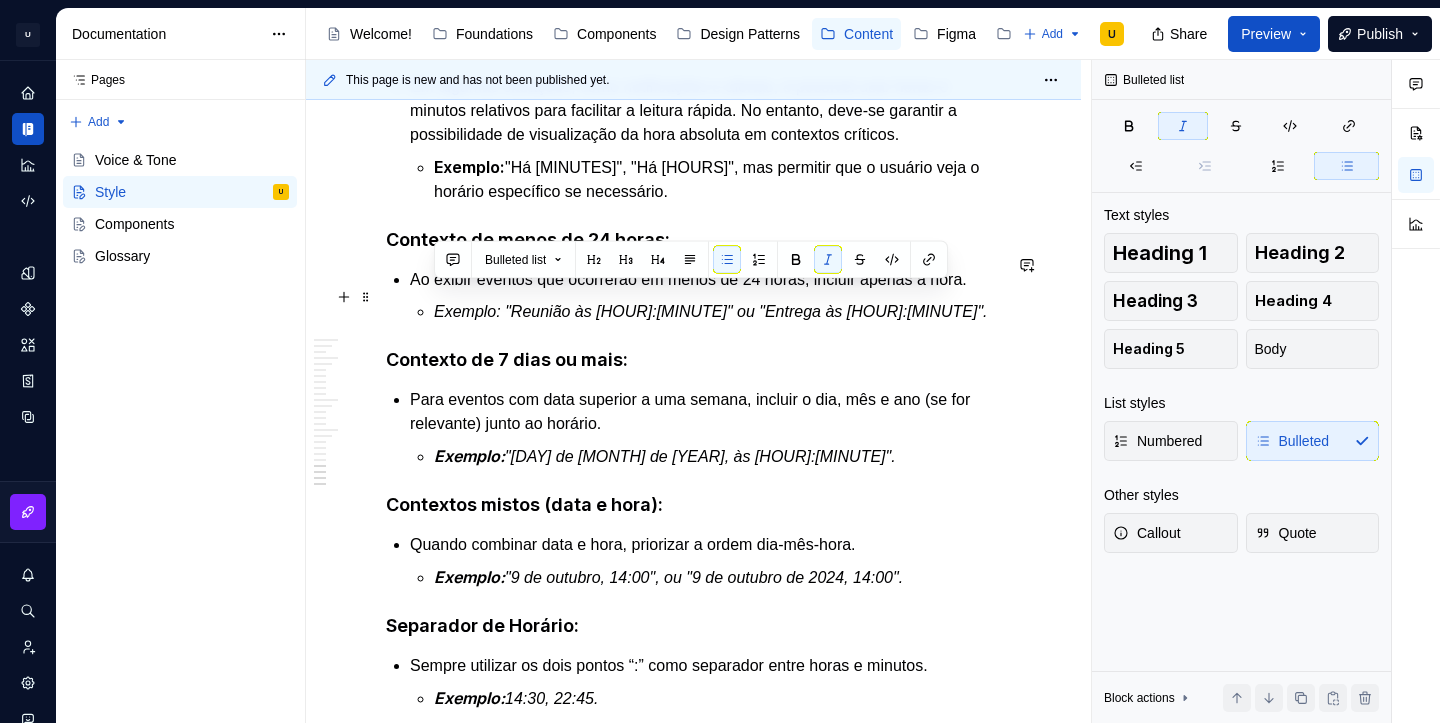 click on "Exemplo: "Reunião às [HOUR]:[MINUTE]" ou "Entrega às [HOUR]:[MINUTE]"." at bounding box center (711, 311) 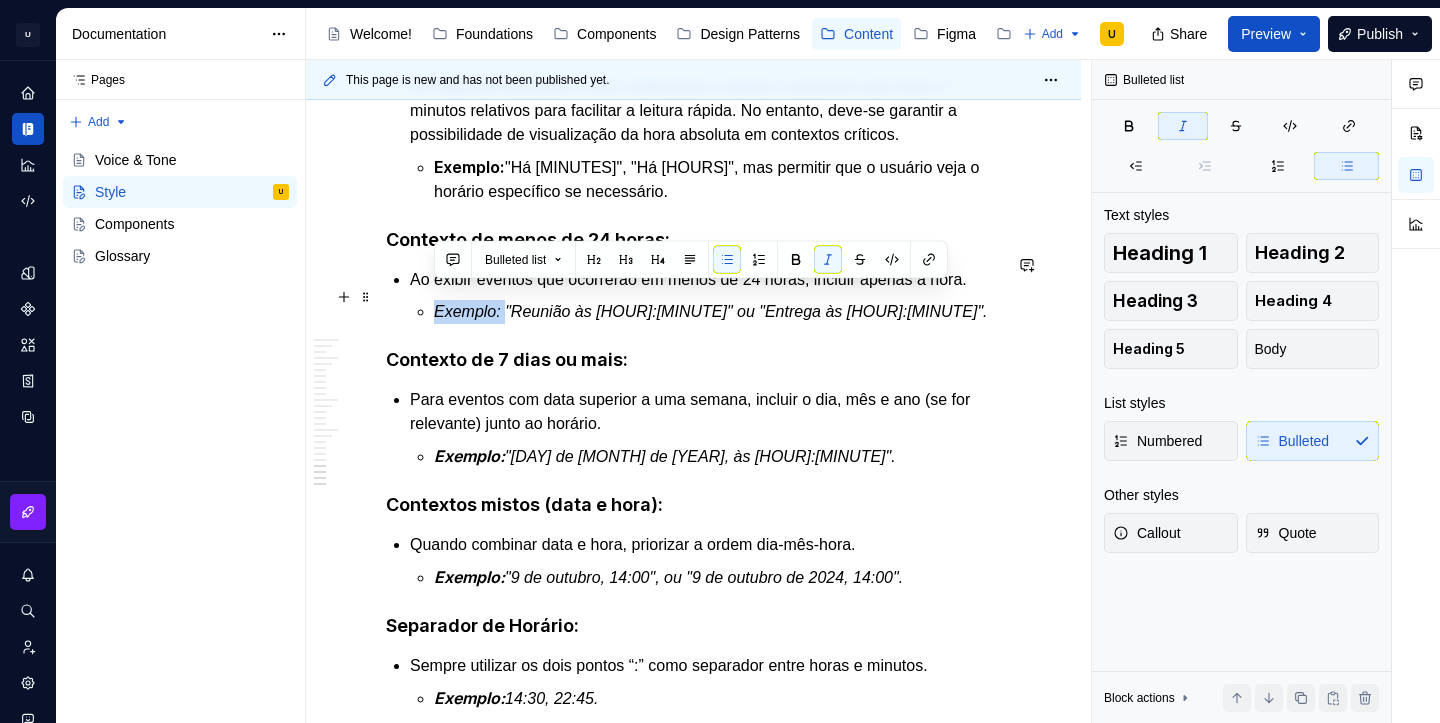drag, startPoint x: 506, startPoint y: 299, endPoint x: 428, endPoint y: 294, distance: 78.160095 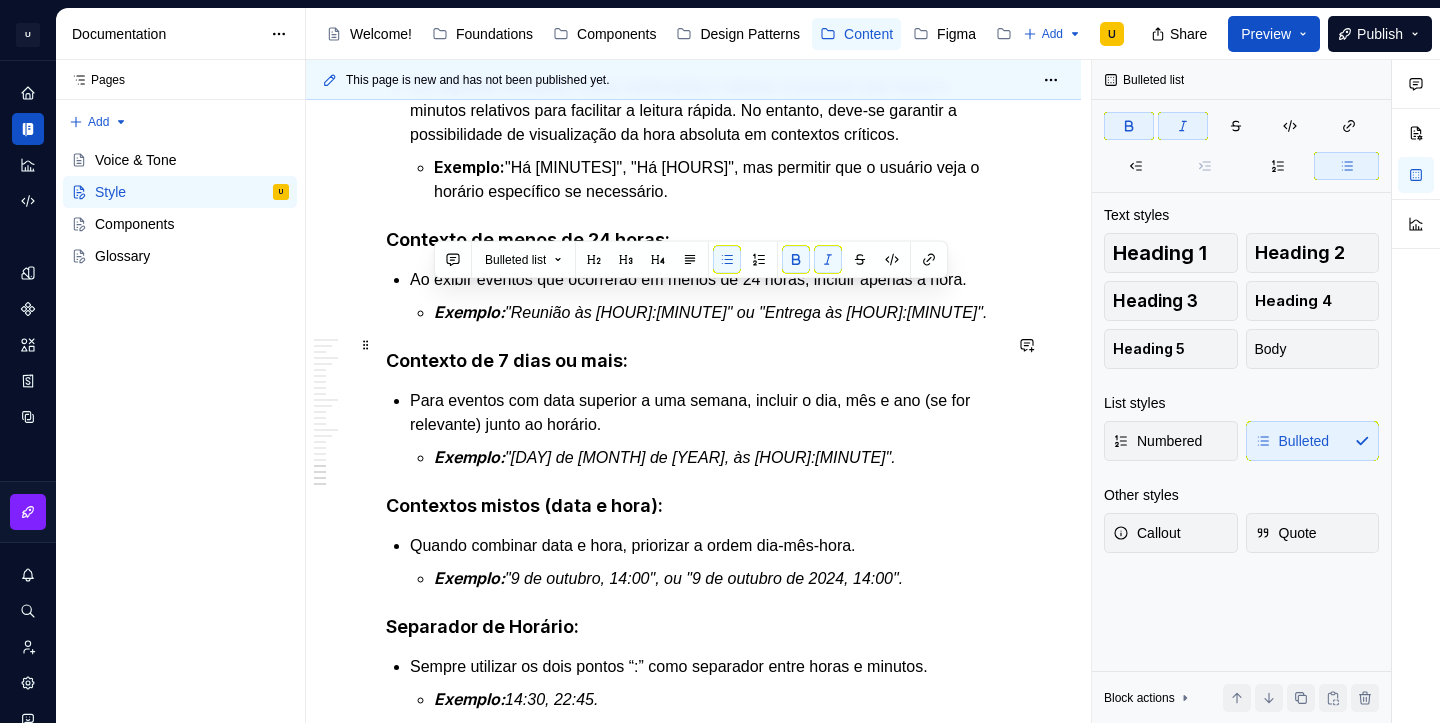 click on "Contexto de 7 dias ou mais:" at bounding box center [693, 361] 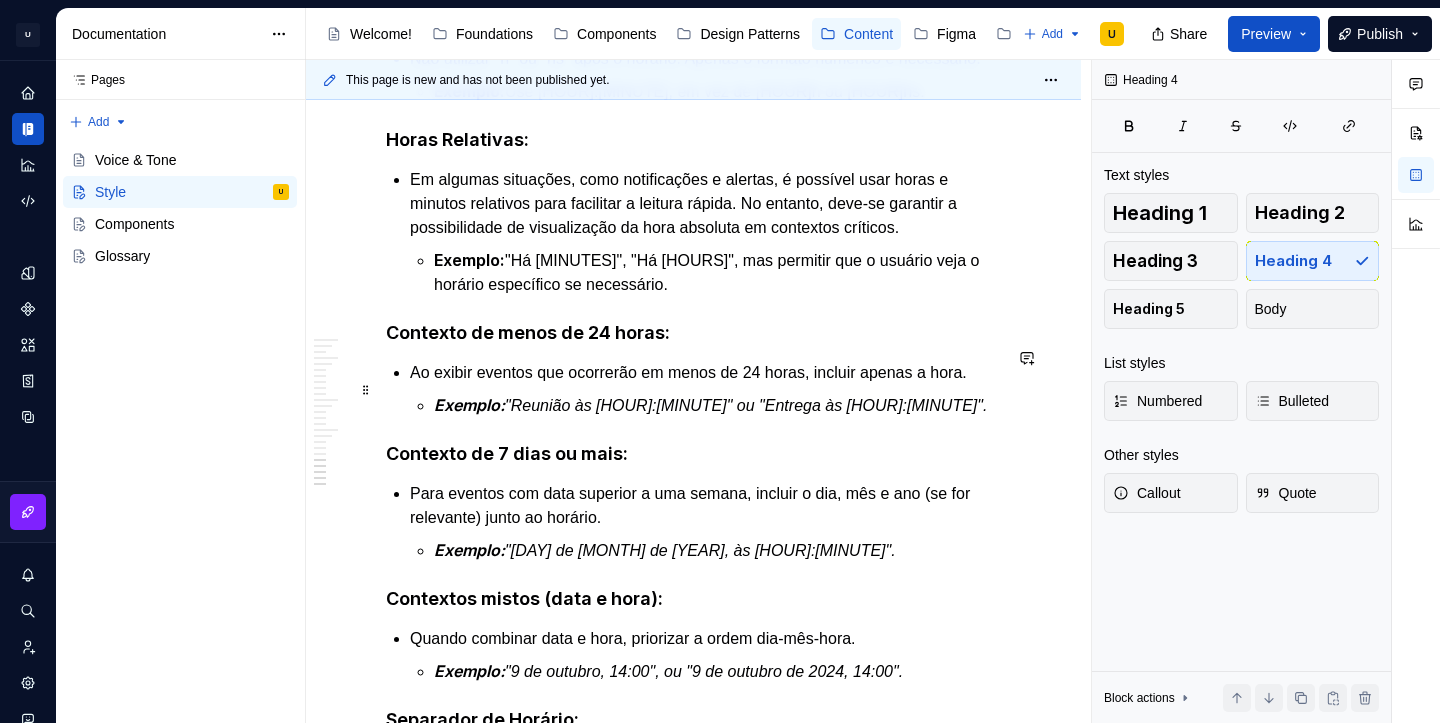 scroll, scrollTop: 4030, scrollLeft: 0, axis: vertical 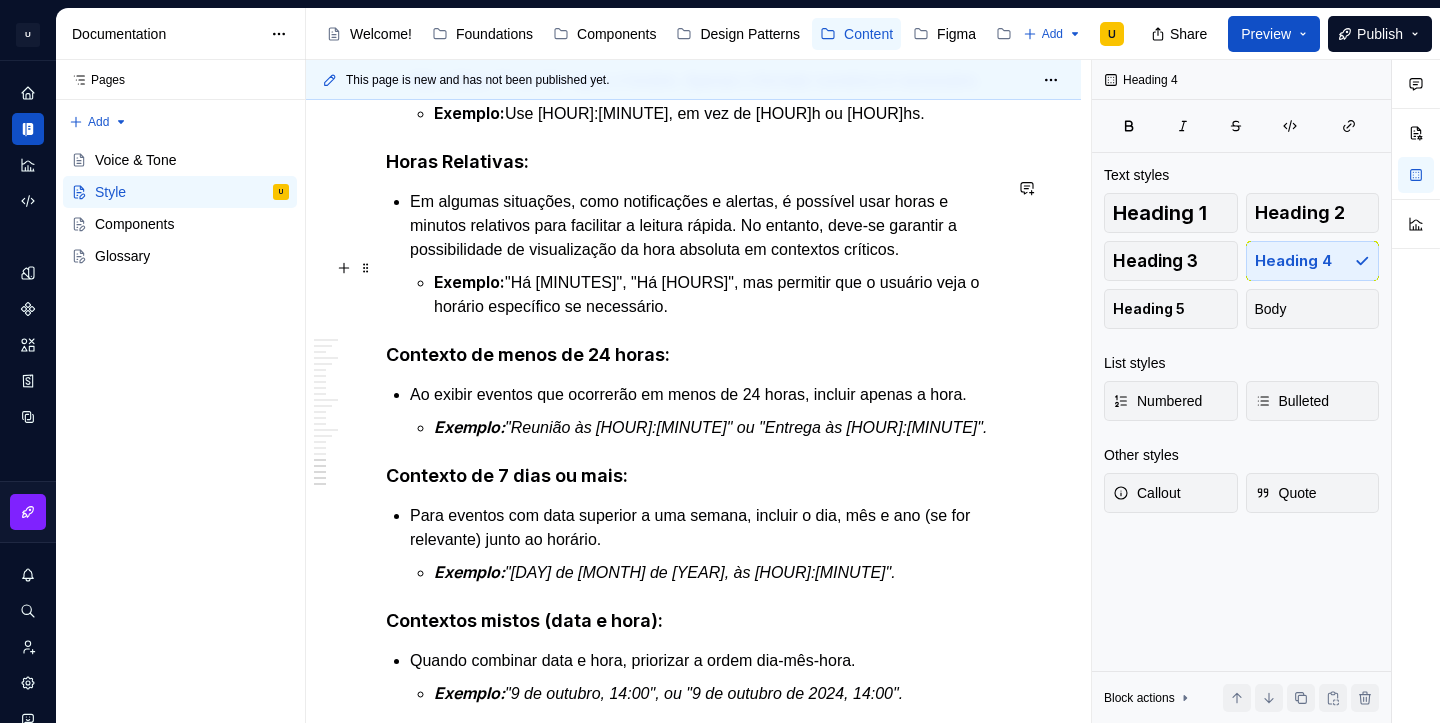 click on "Exemplo: "Há [MINUTES]", "Há [HOURS]", mas permitir que o usuário veja o horário específico se necessário." at bounding box center (717, 294) 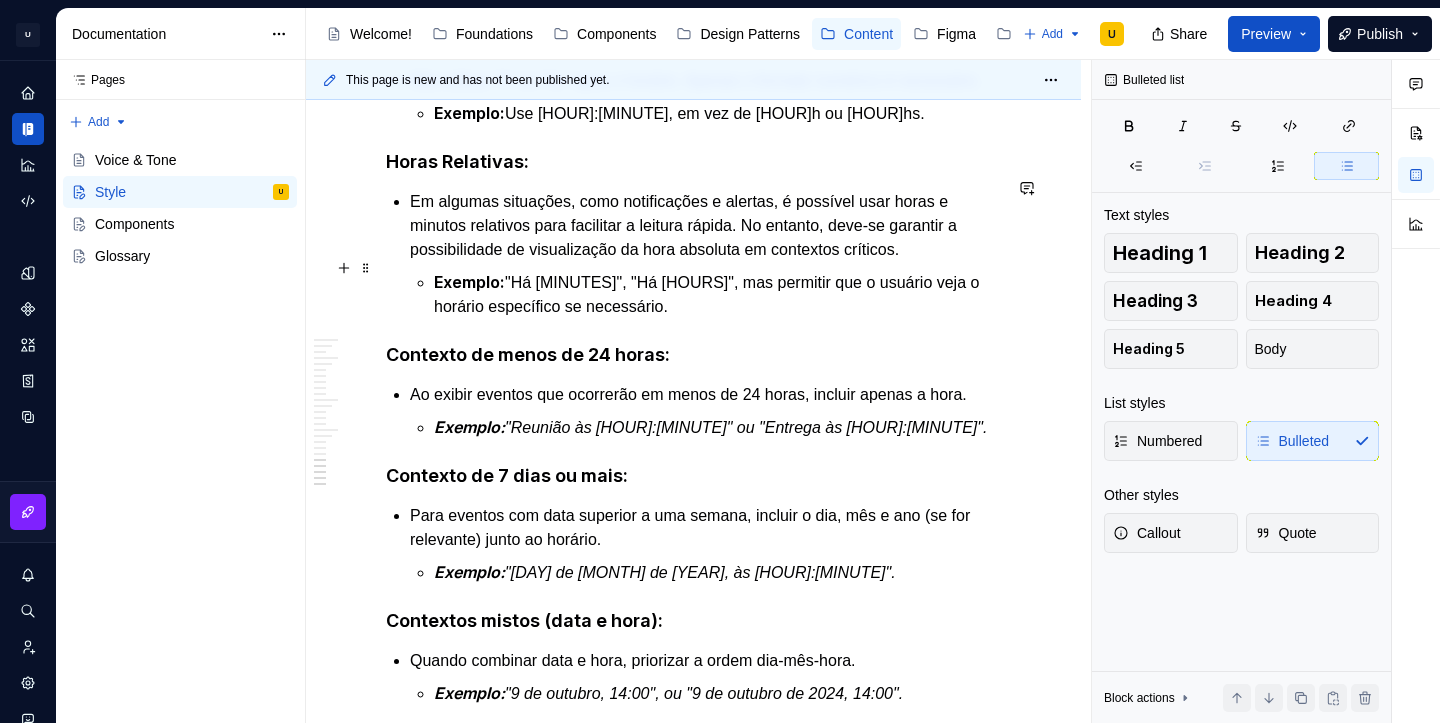 click on "Exemplo: "Há [MINUTES]", "Há [HOURS]", mas permitir que o usuário veja o horário específico se necessário." at bounding box center (717, 294) 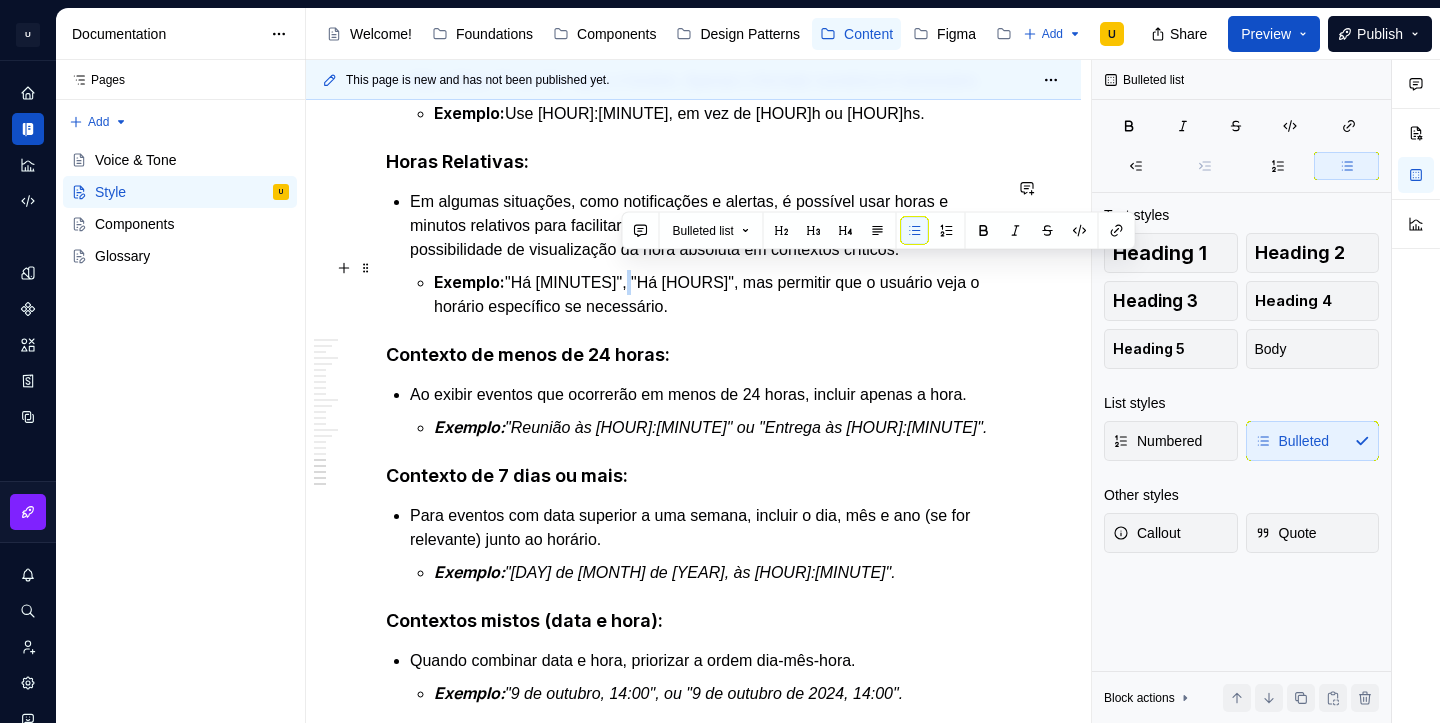 click on "Exemplo: "Há [MINUTES]", "Há [HOURS]", mas permitir que o usuário veja o horário específico se necessário." at bounding box center (717, 294) 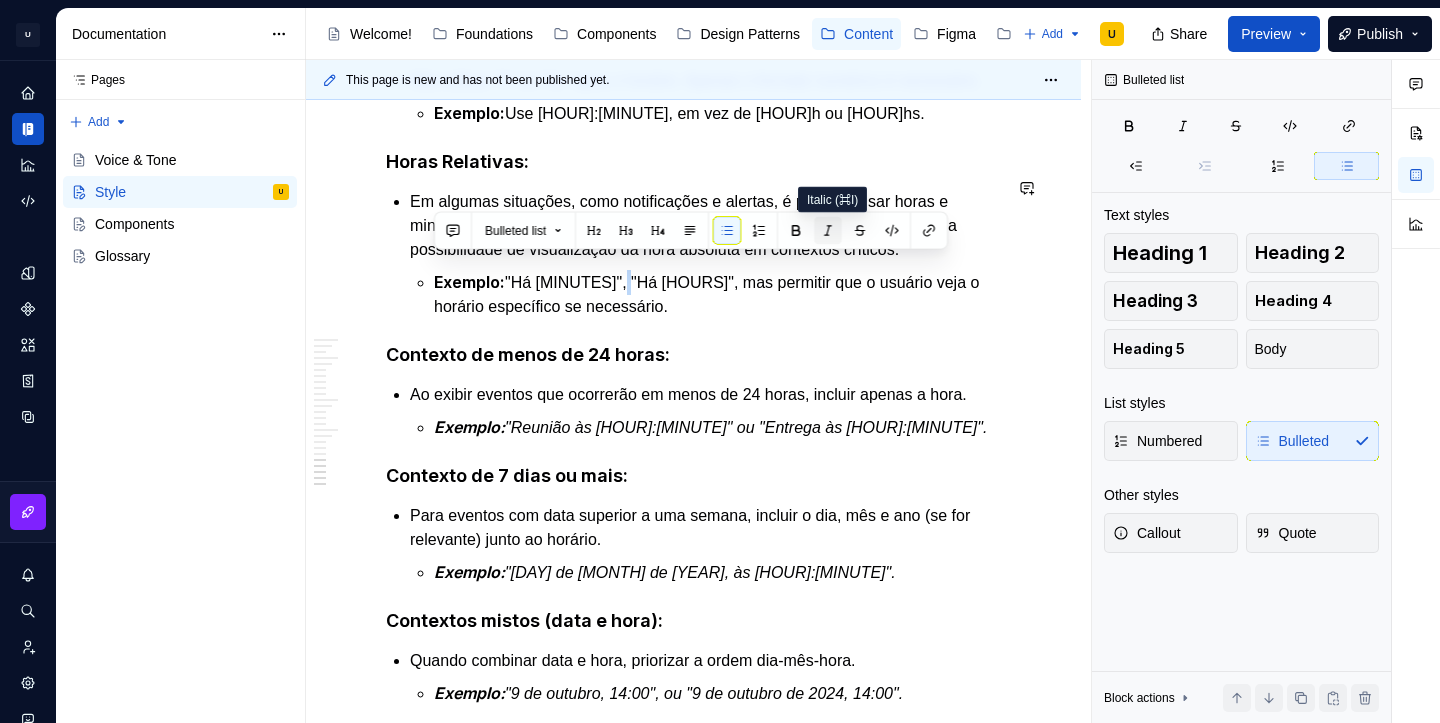 click at bounding box center (828, 231) 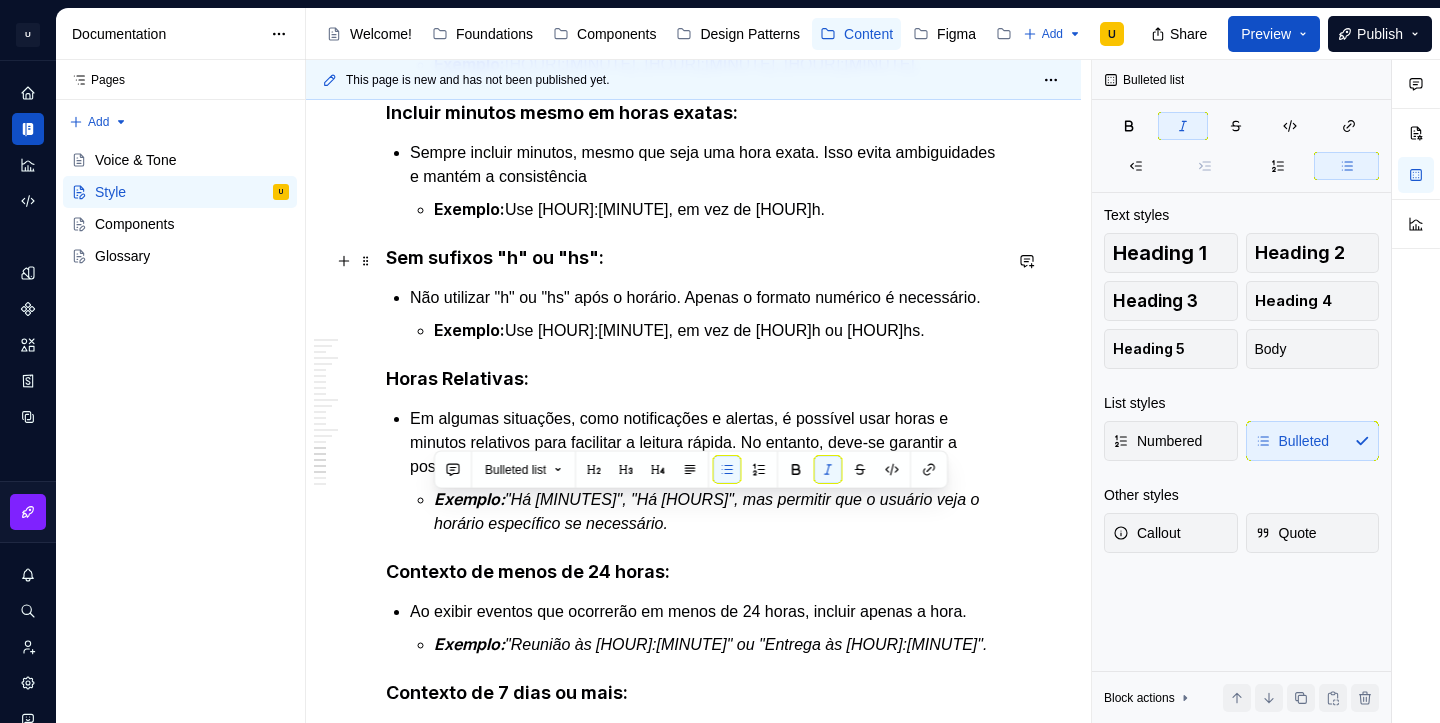 scroll, scrollTop: 3791, scrollLeft: 0, axis: vertical 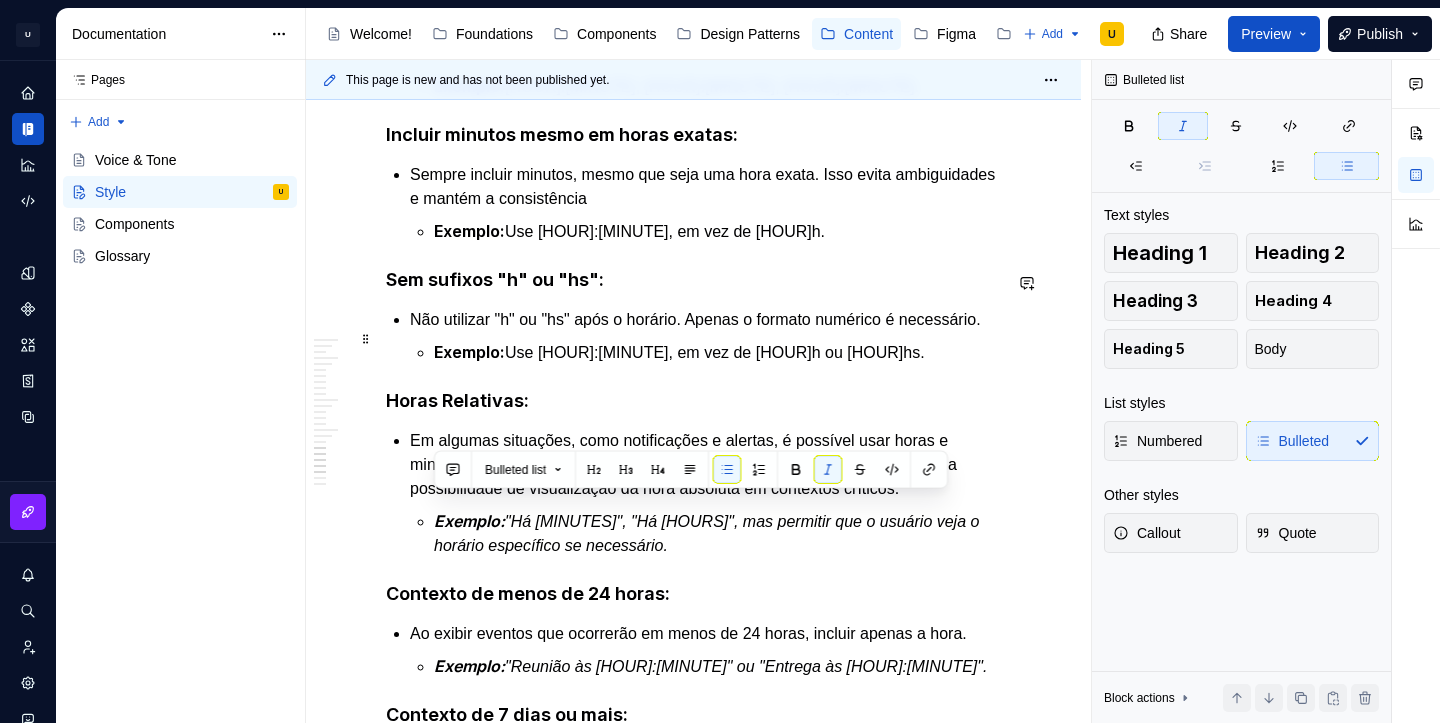click on "Exemplo: Use 19:00, em vez de 19h ou 19hs." at bounding box center (717, 352) 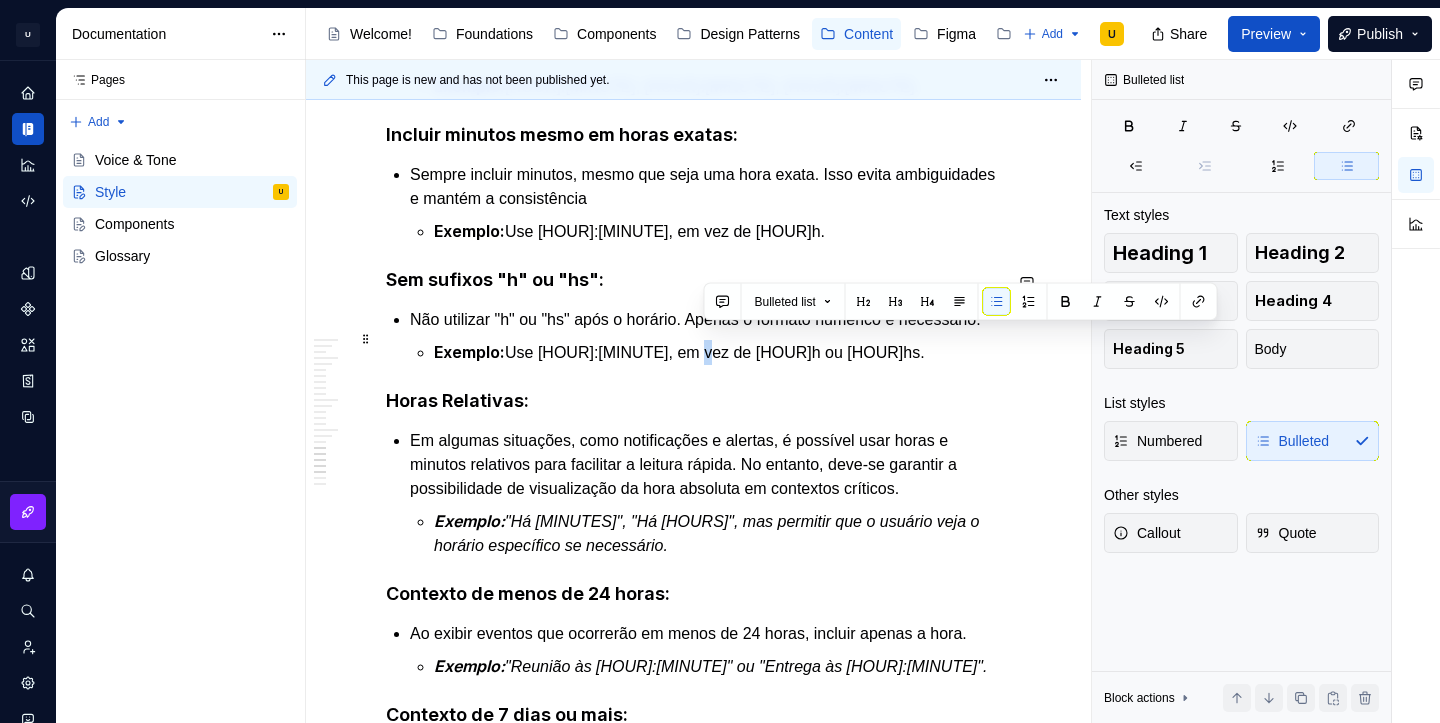 click on "Exemplo: Use 19:00, em vez de 19h ou 19hs." at bounding box center [717, 352] 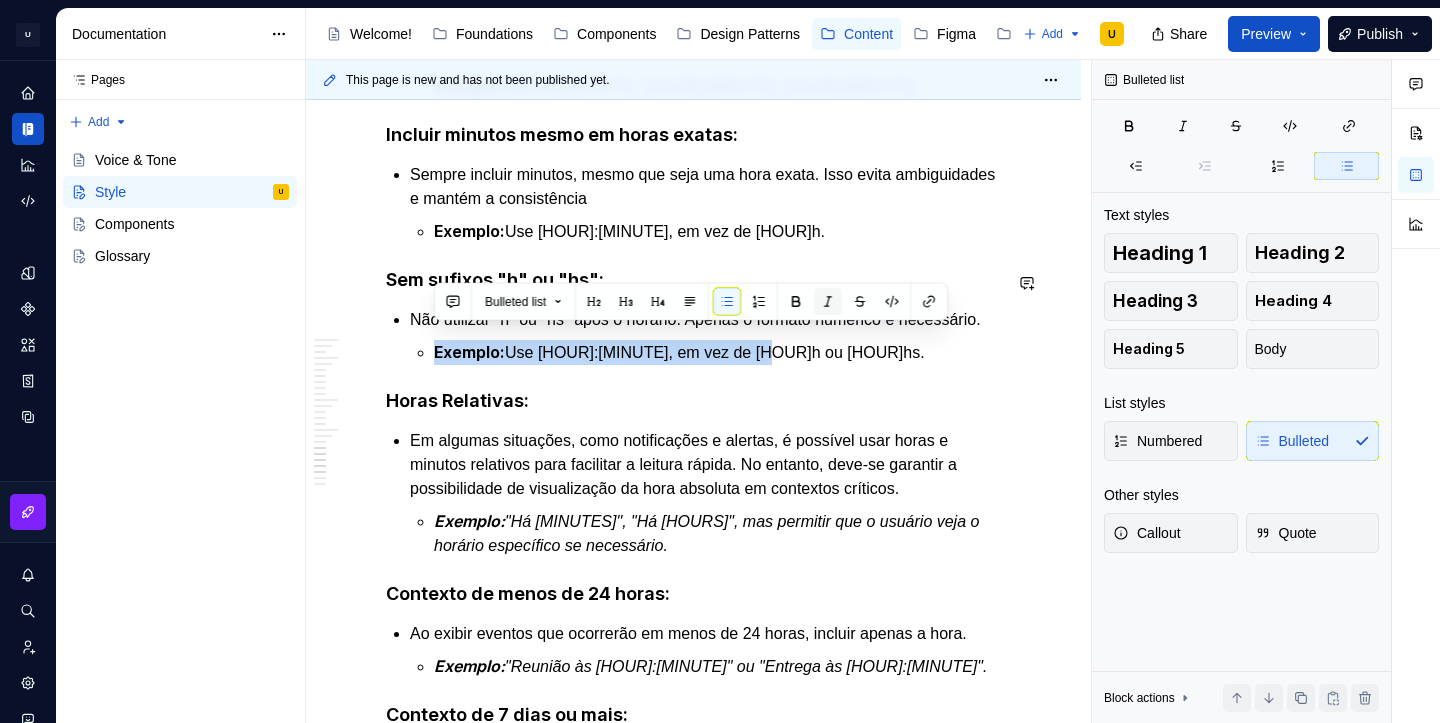click at bounding box center (828, 302) 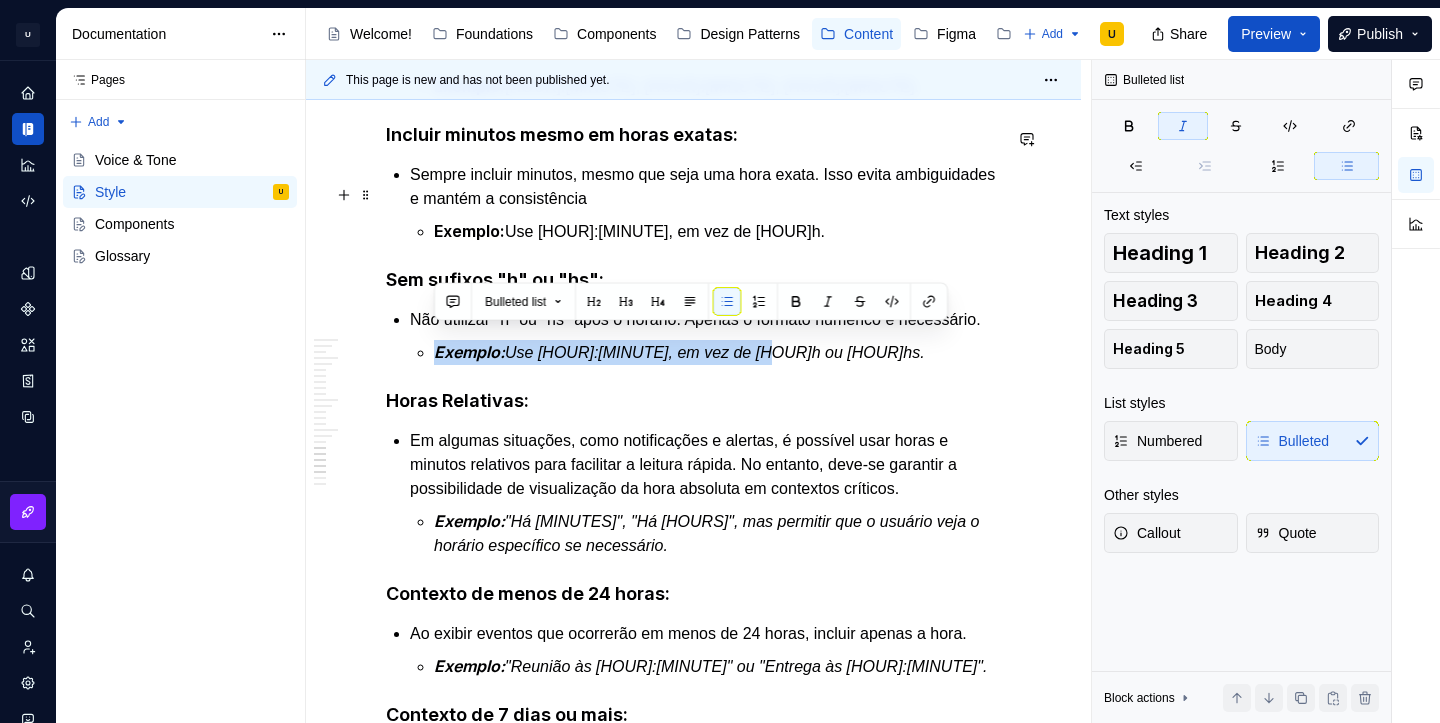 click on "Exemplo:  Use 08:00, em vez de 8h." at bounding box center [717, 231] 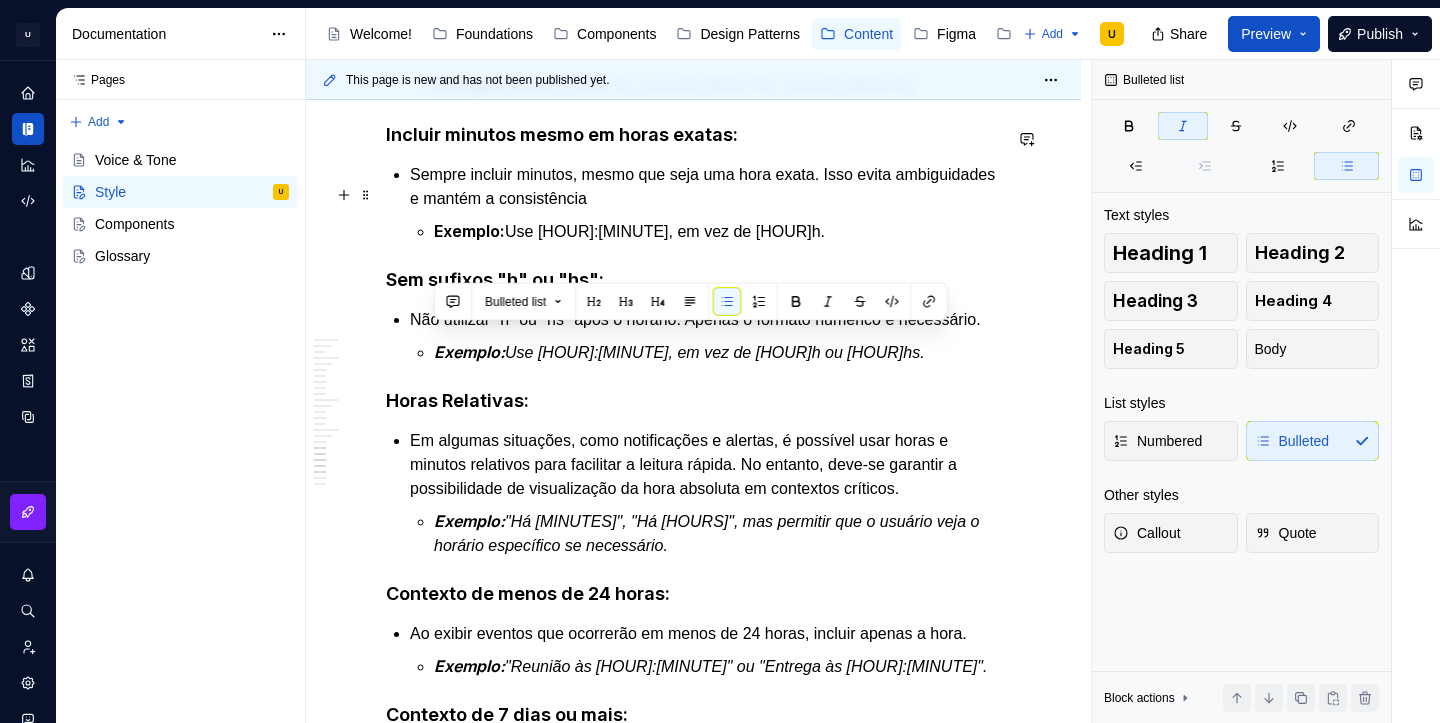click on "Exemplo:  Use 08:00, em vez de 8h." at bounding box center [717, 231] 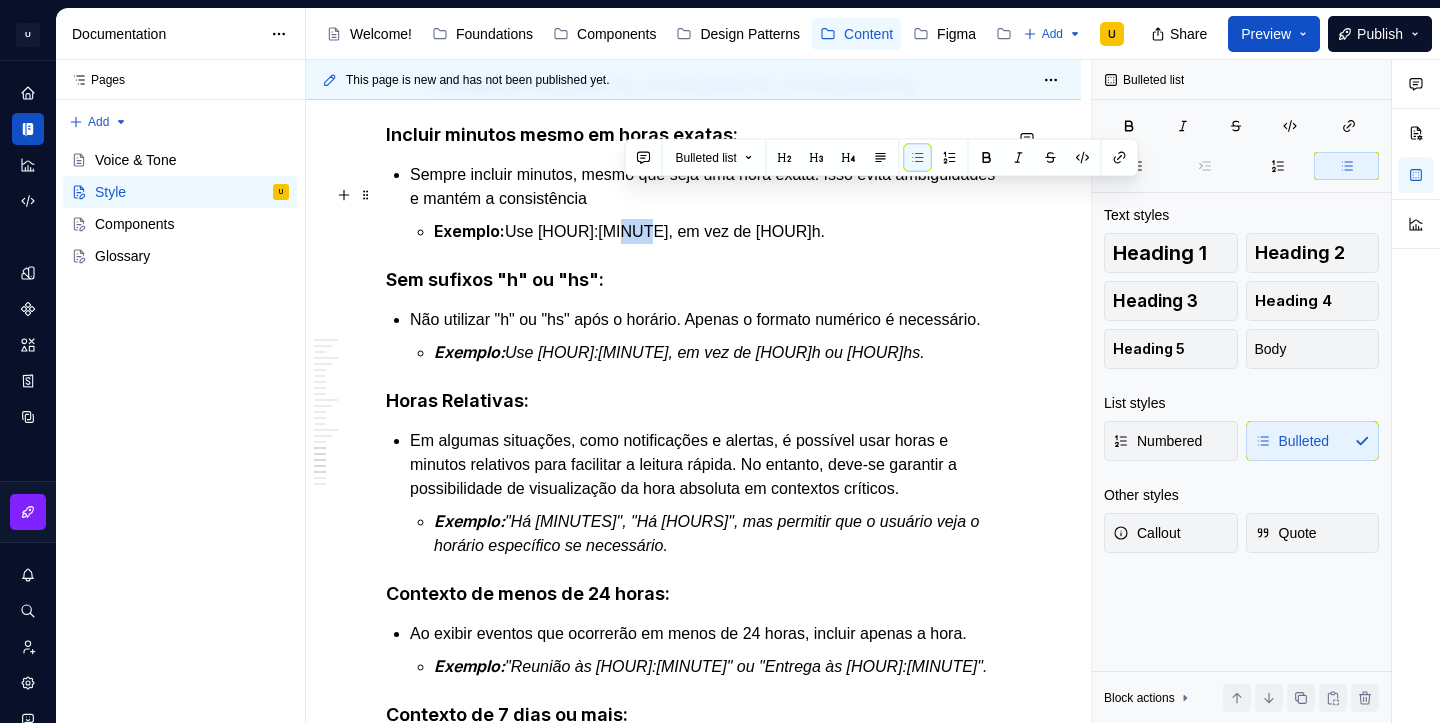 click on "Exemplo:  Use 08:00, em vez de 8h." at bounding box center (717, 231) 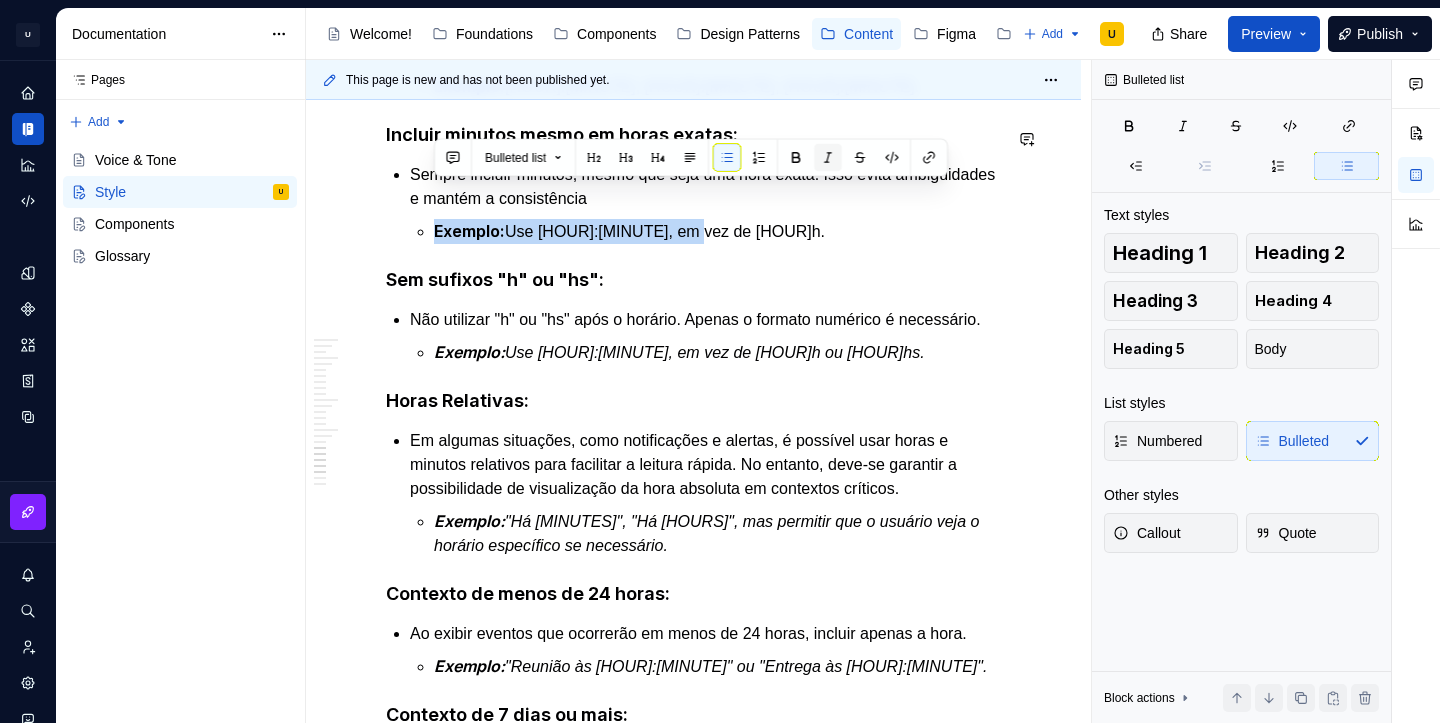 click at bounding box center [828, 158] 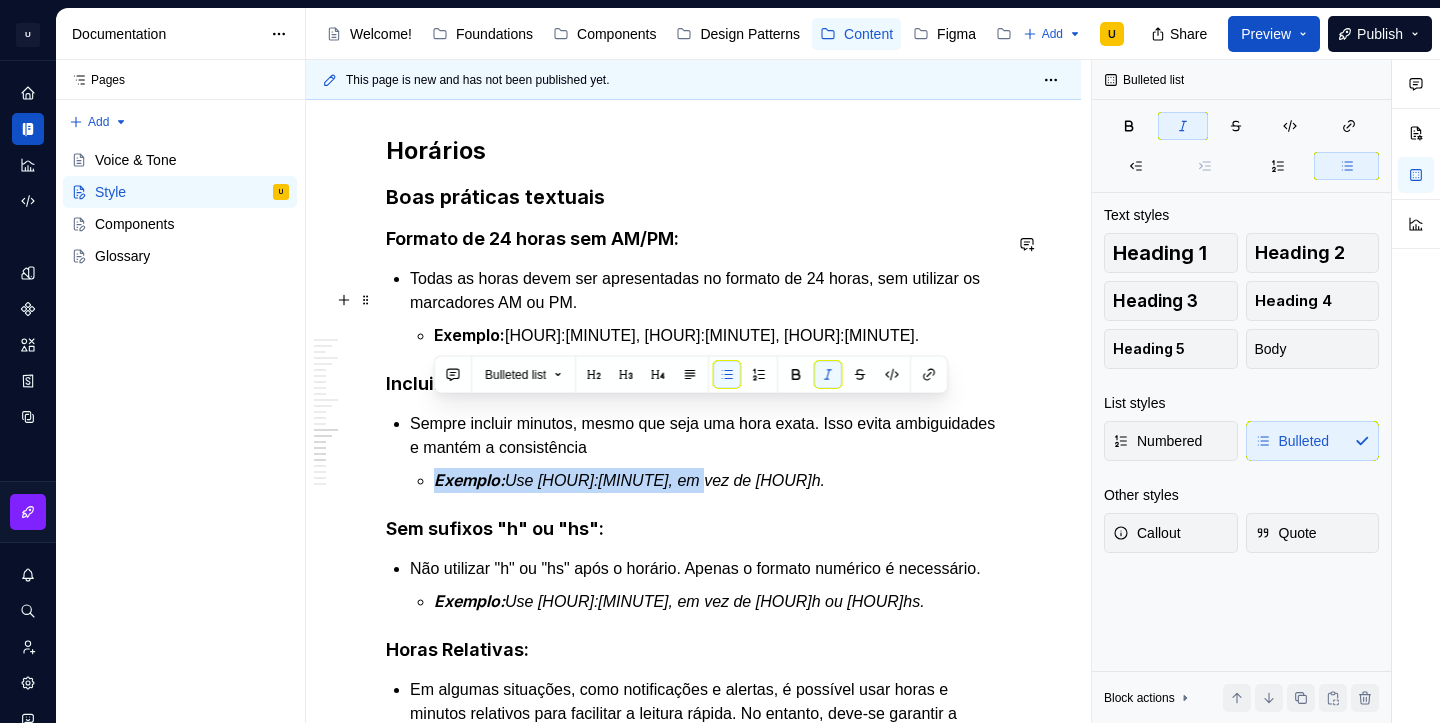 scroll, scrollTop: 3512, scrollLeft: 0, axis: vertical 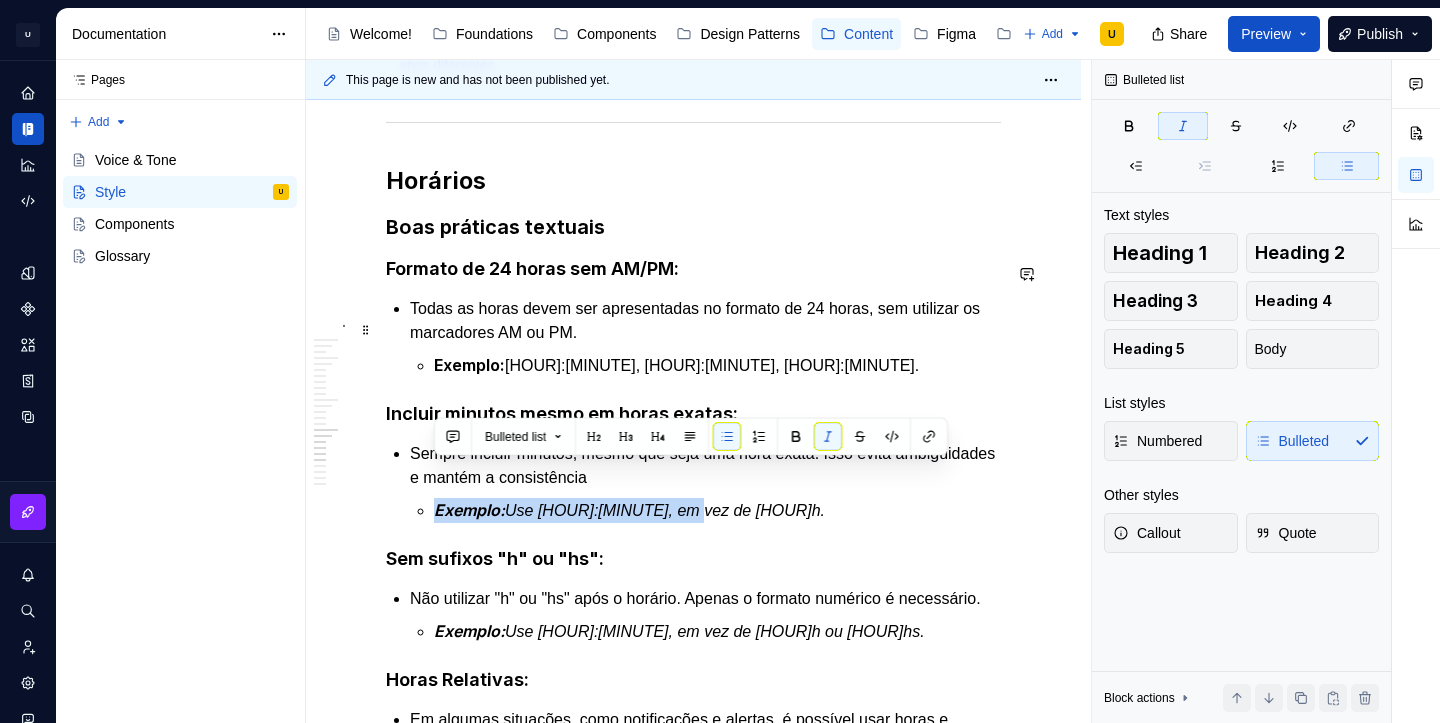 click on "Exemplo: [HOUR]:[MINUTE], [HOUR]:[MINUTE], [HOUR]:[MINUTE]." at bounding box center [717, 365] 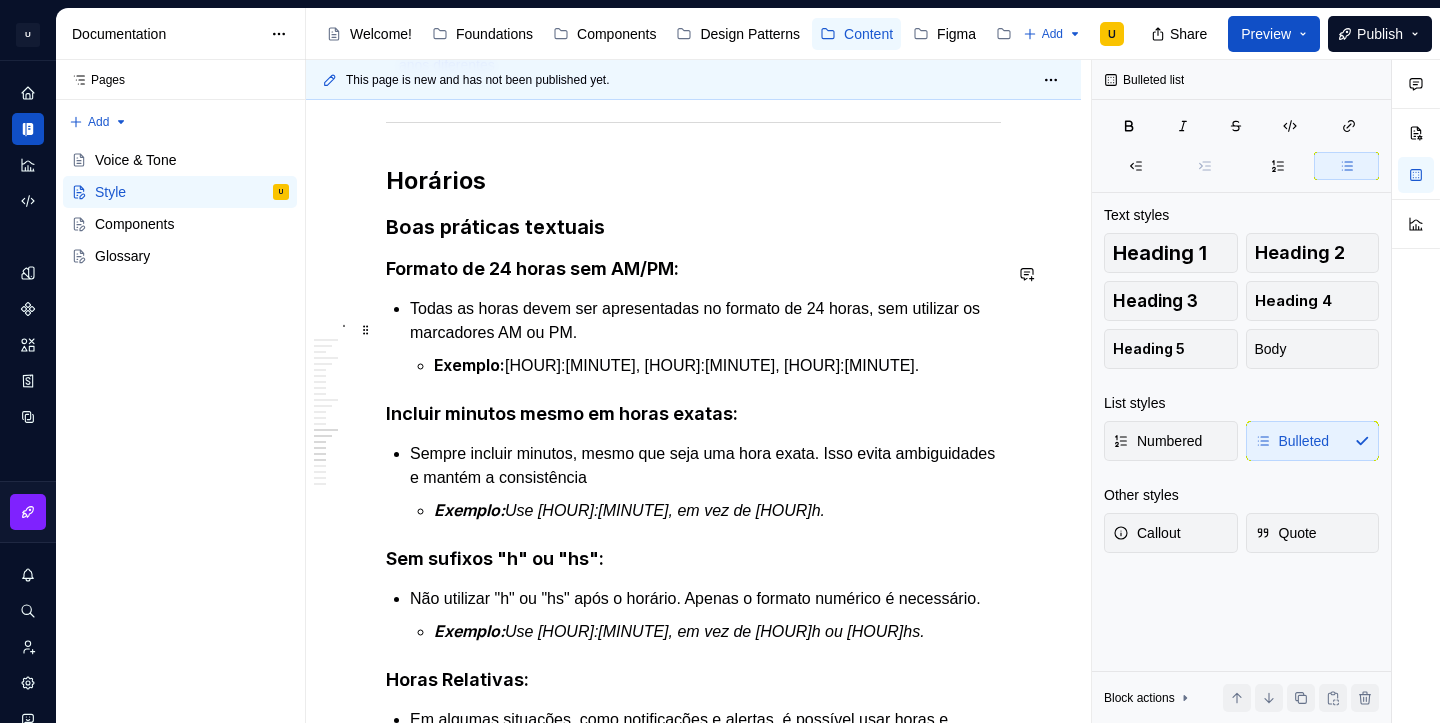 click on "Exemplo: [HOUR]:[MINUTE], [HOUR]:[MINUTE], [HOUR]:[MINUTE]." at bounding box center (717, 365) 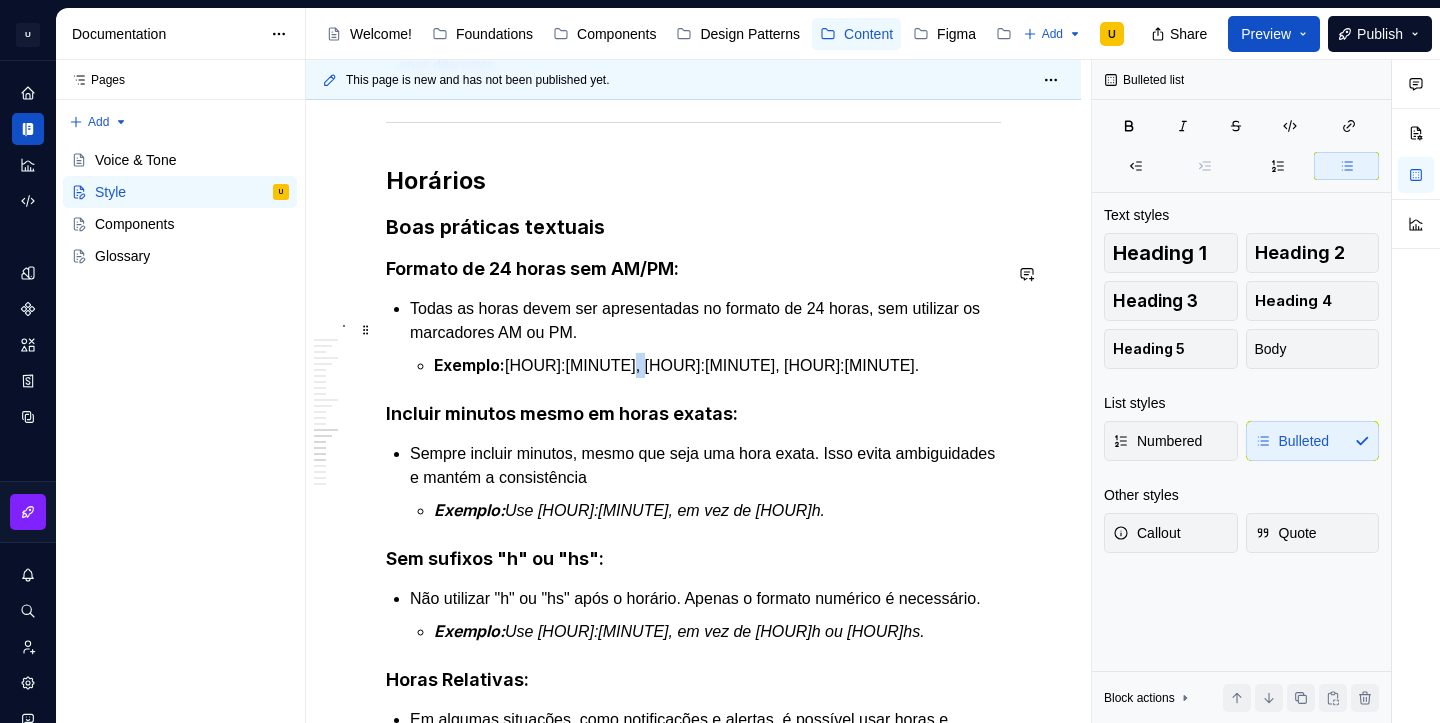 click on "Exemplo: [HOUR]:[MINUTE], [HOUR]:[MINUTE], [HOUR]:[MINUTE]." at bounding box center [717, 365] 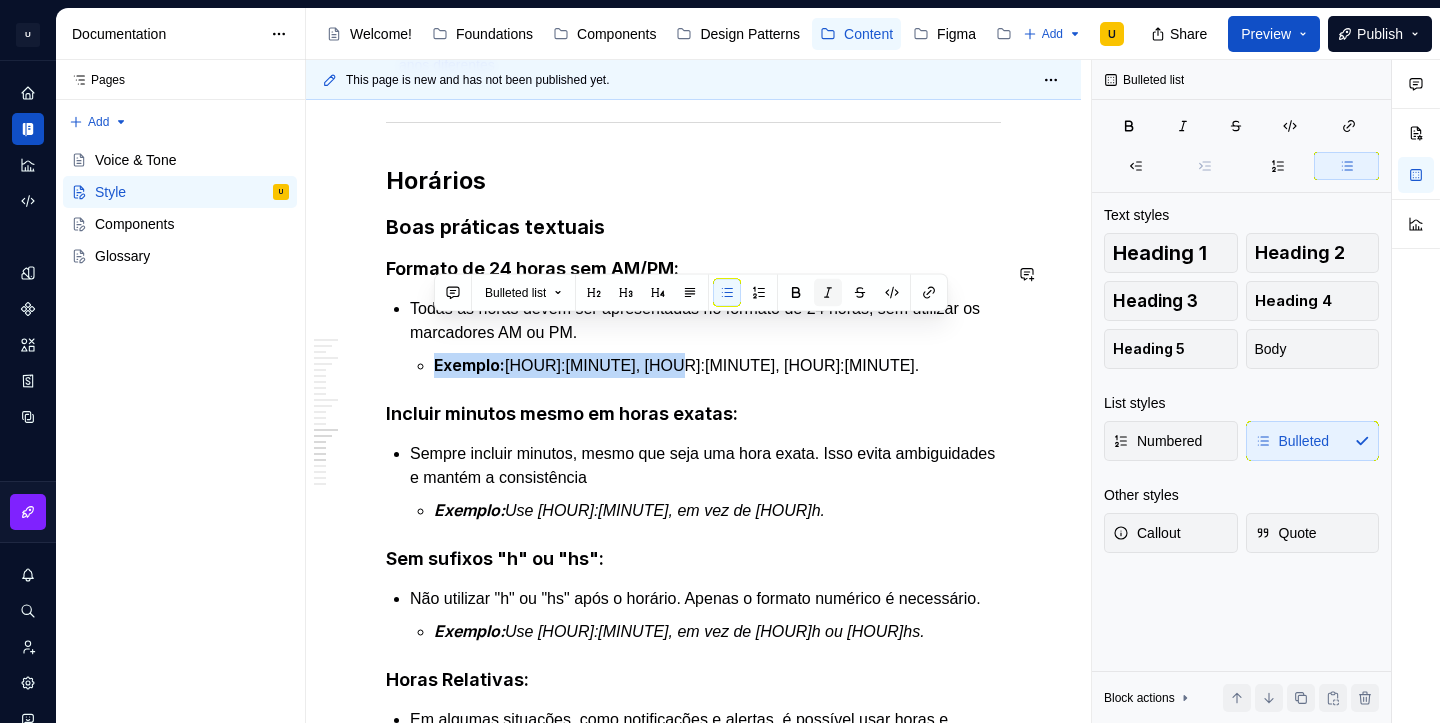 click at bounding box center [828, 293] 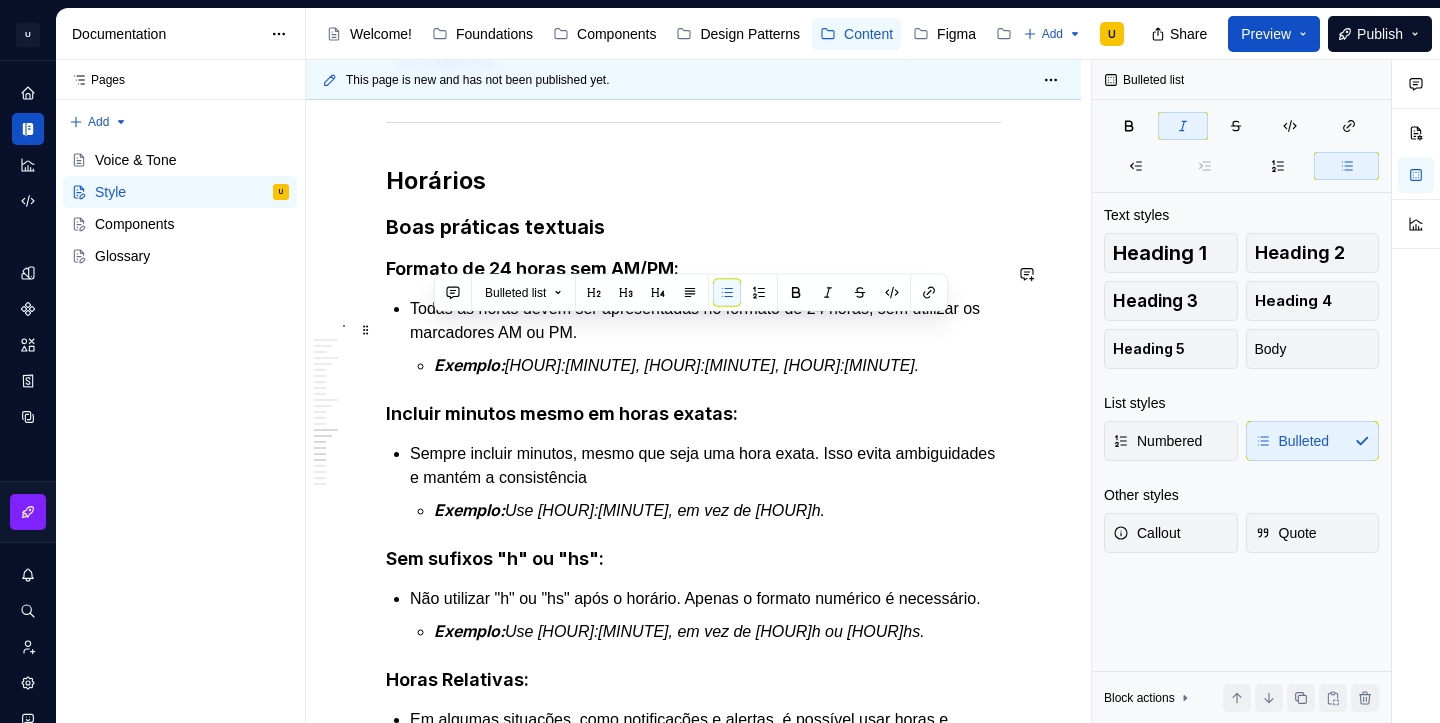 click on "Exemplo: [HOUR]:[MINUTE], [HOUR]:[MINUTE], [HOUR]:[MINUTE]." at bounding box center (717, 365) 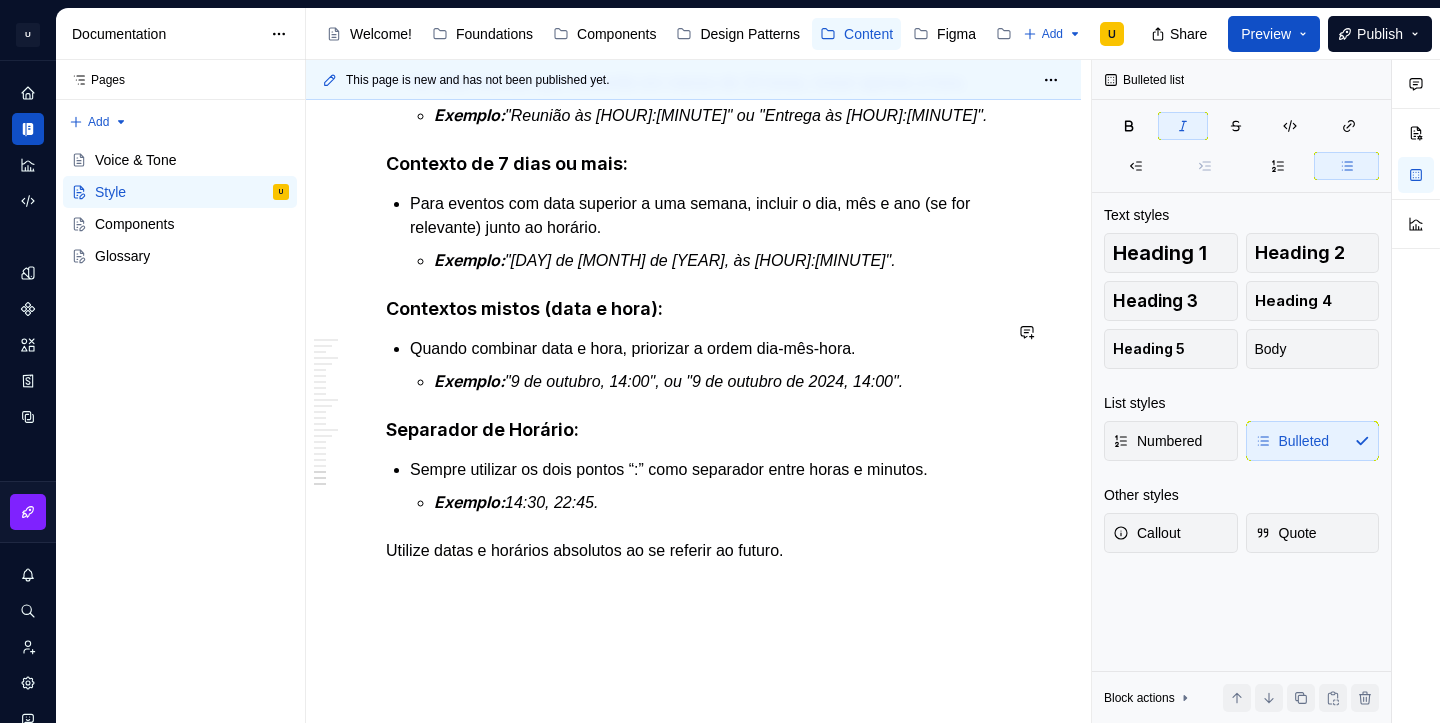 scroll, scrollTop: 4404, scrollLeft: 0, axis: vertical 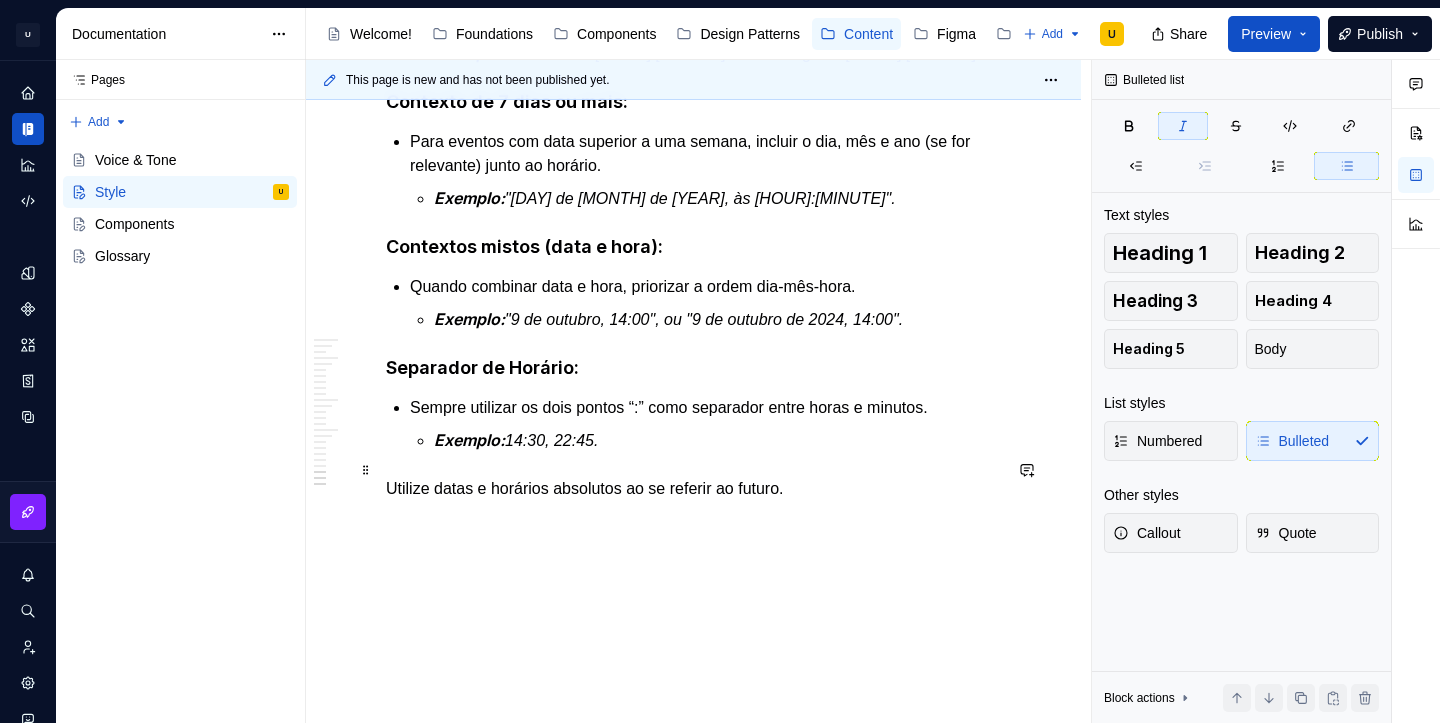 click on "Utilize datas e horários absolutos ao se referir ao futuro." at bounding box center (693, 489) 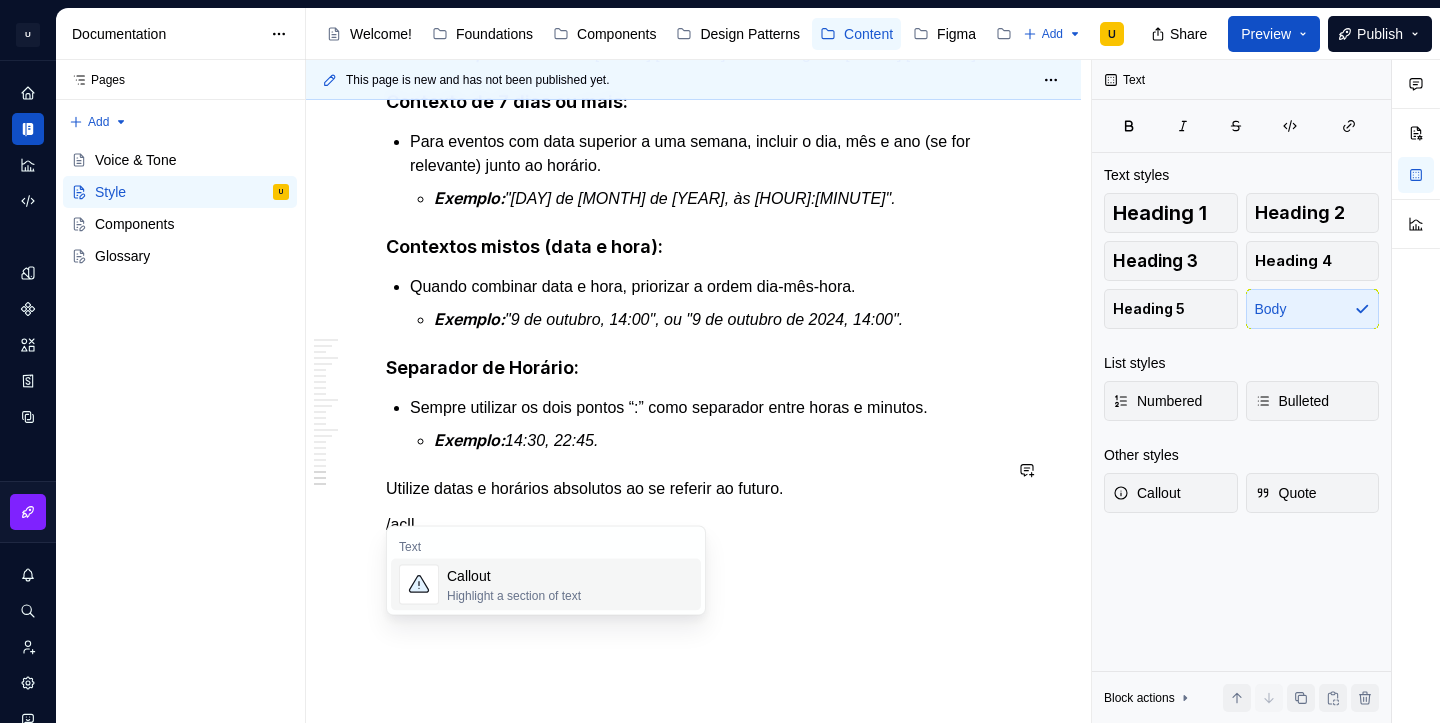 click on "Callout" at bounding box center (514, 576) 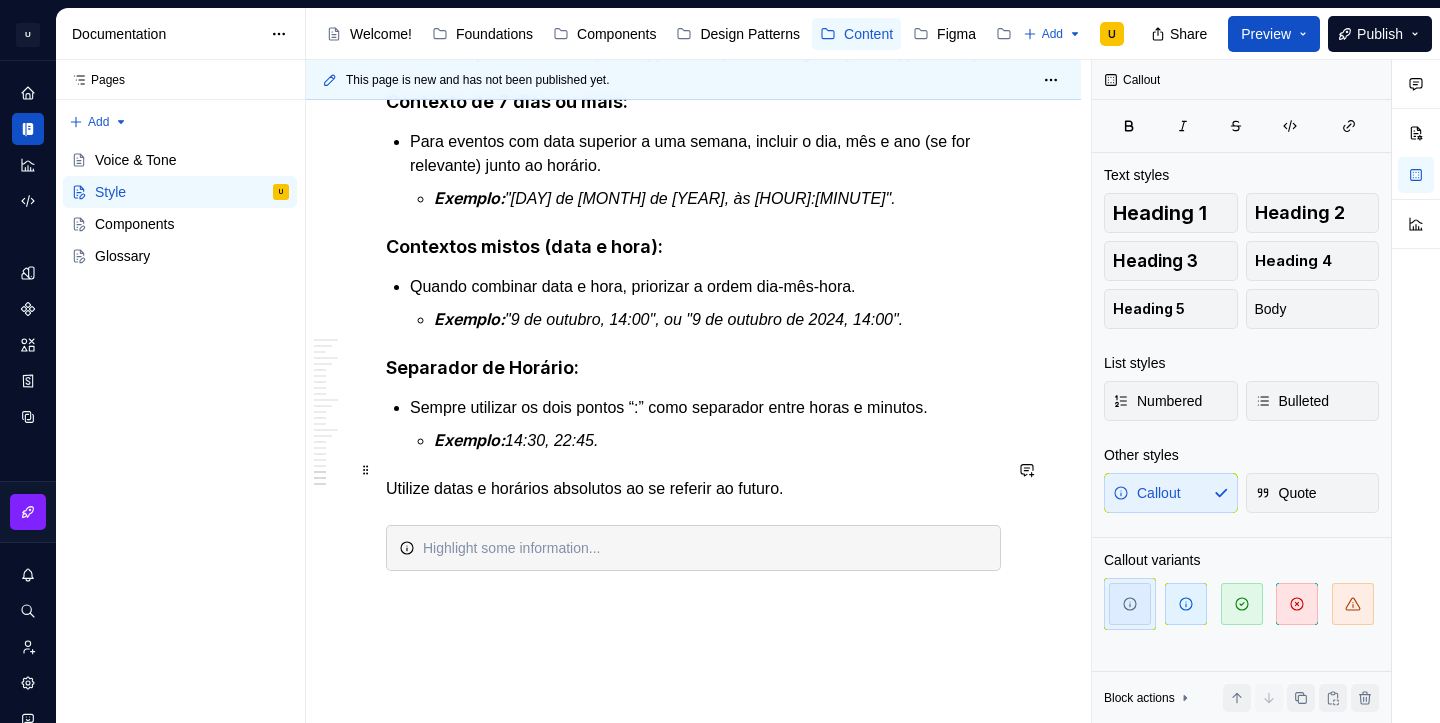 click on "Utilize datas e horários absolutos ao se referir ao futuro." at bounding box center (693, 489) 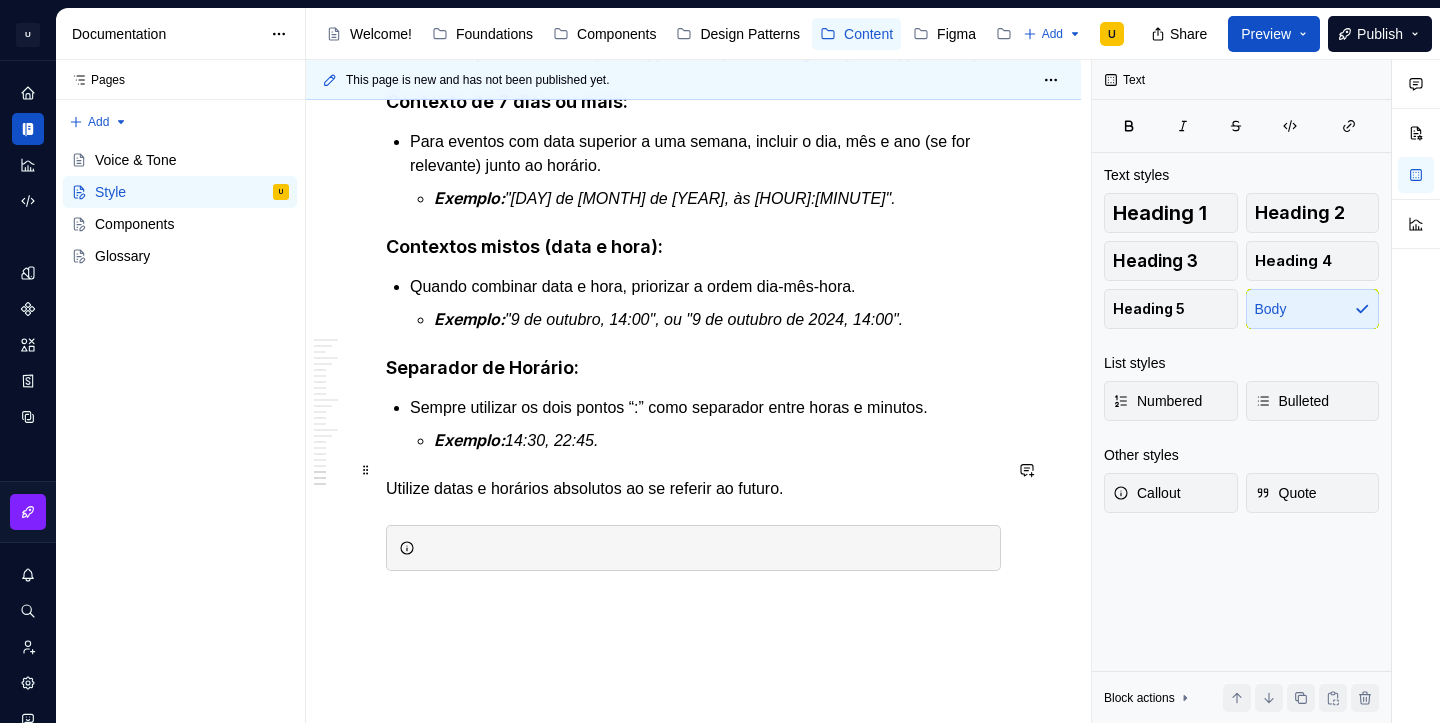 click on "Utilize datas e horários absolutos ao se referir ao futuro." at bounding box center [693, 489] 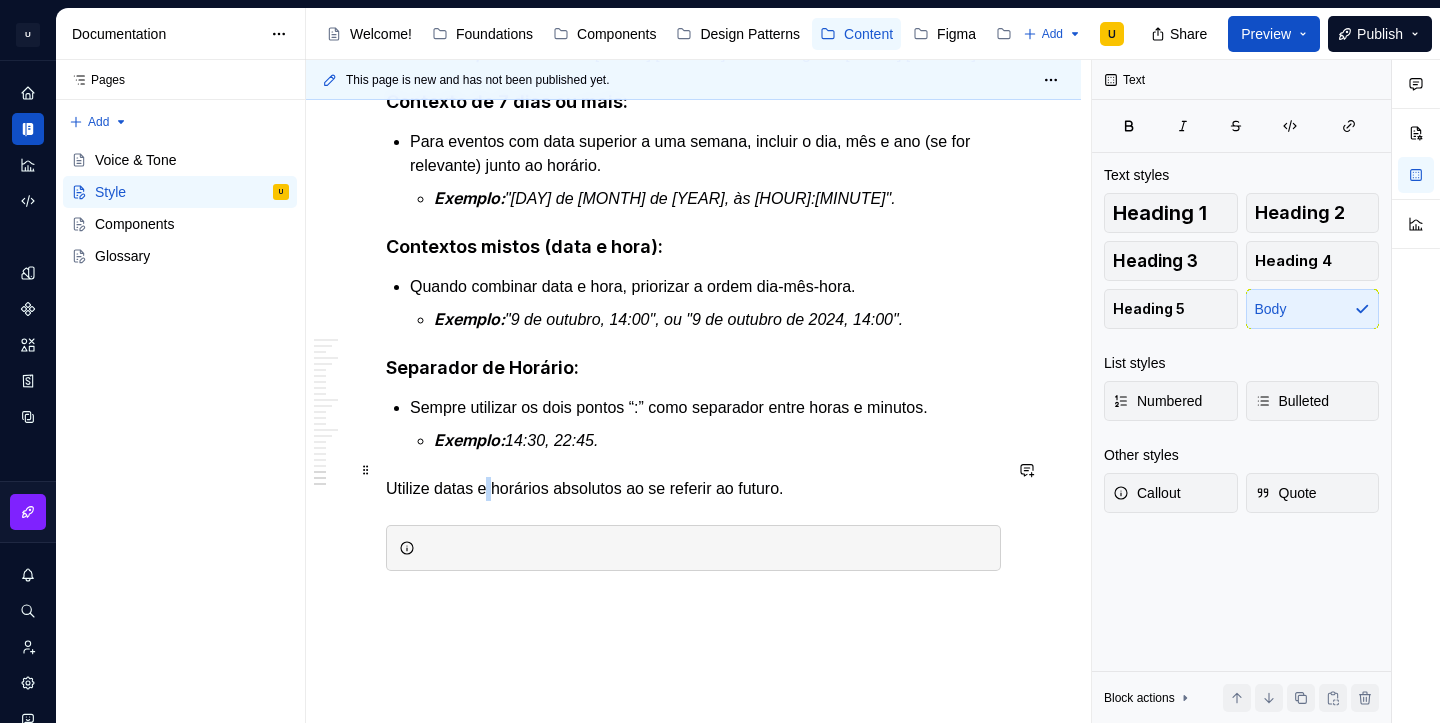 click on "Utilize datas e horários absolutos ao se referir ao futuro." at bounding box center [693, 489] 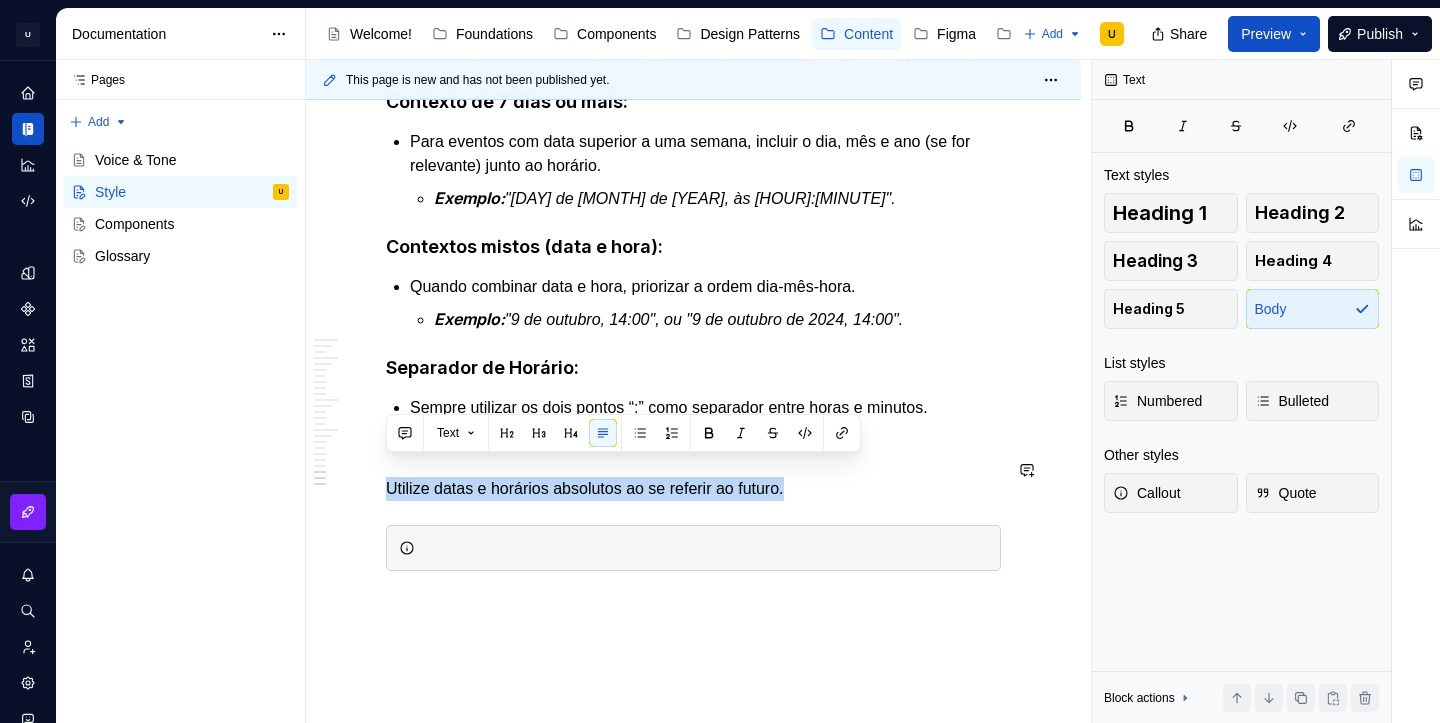 copy on "Utilize datas e horários absolutos ao se referir ao futuro." 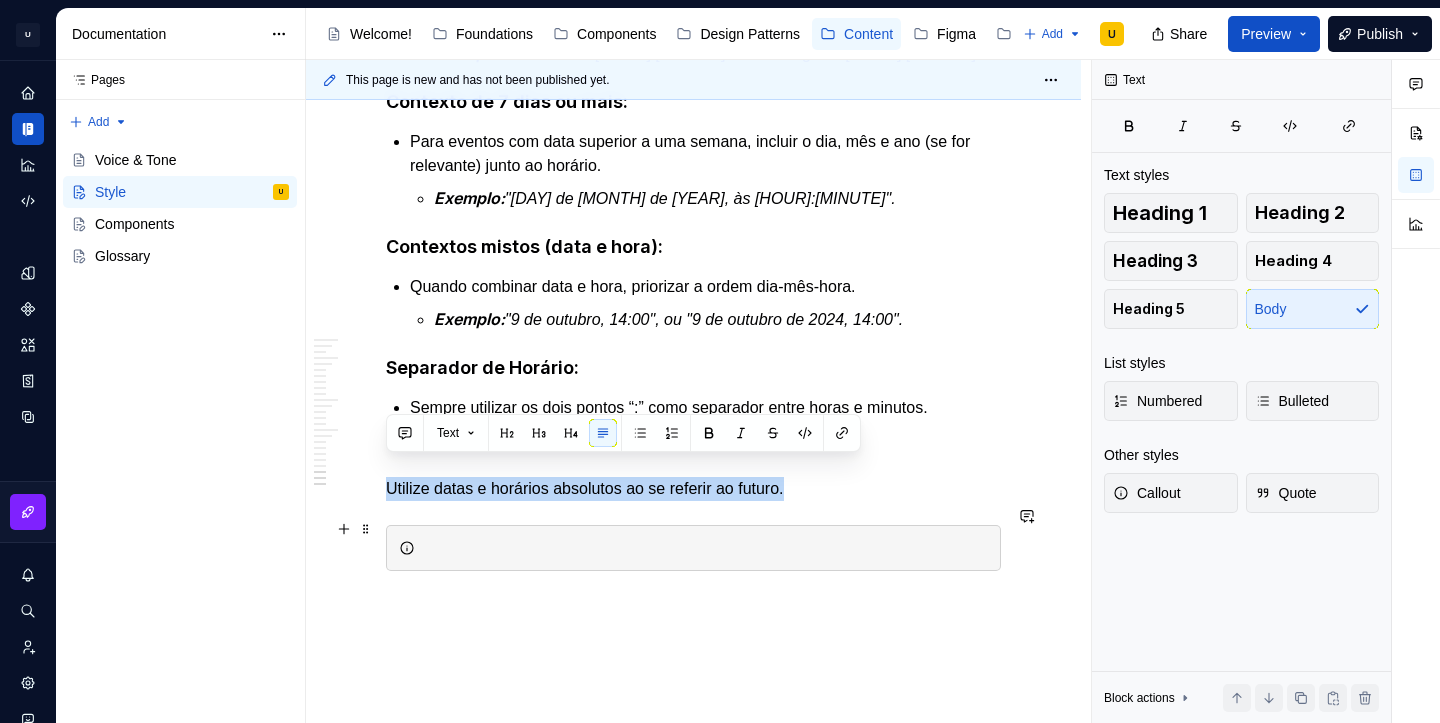 click at bounding box center [705, 548] 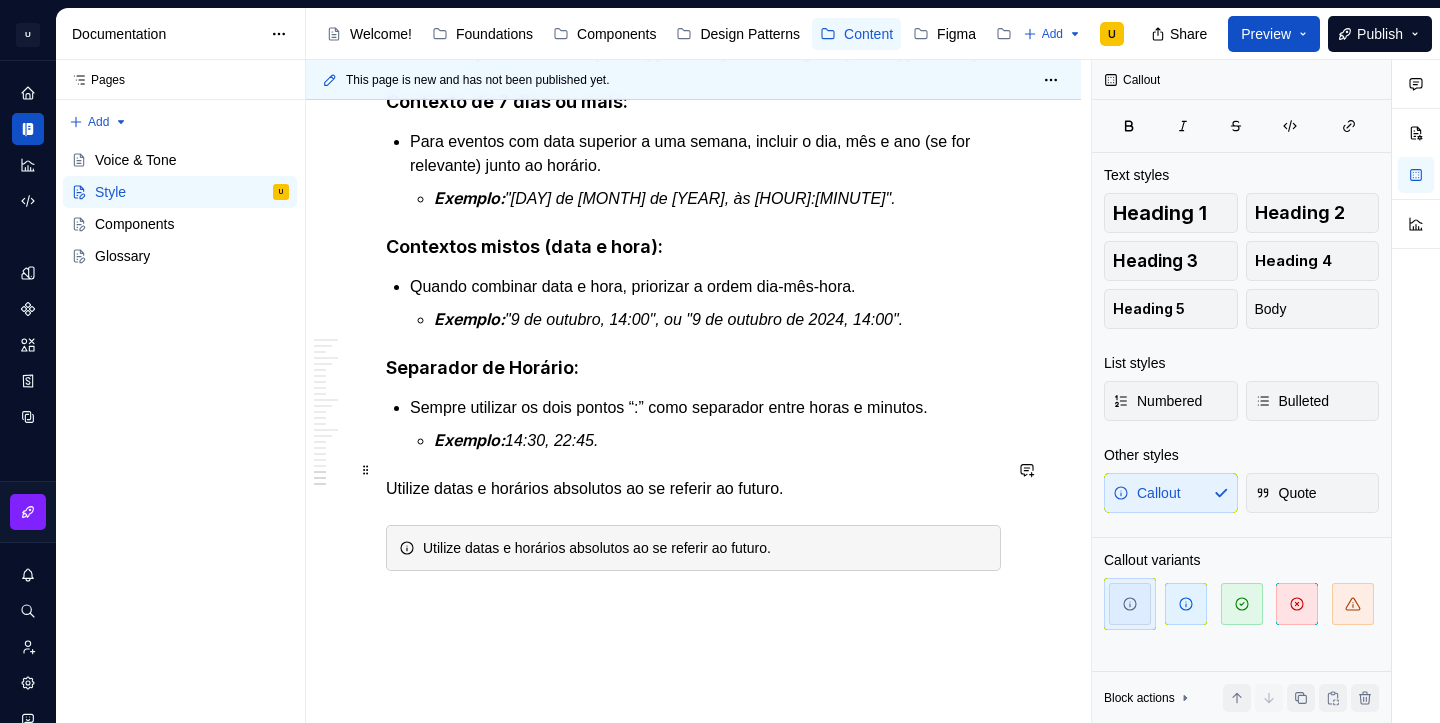 click on "Utilize datas e horários absolutos ao se referir ao futuro." at bounding box center [693, 489] 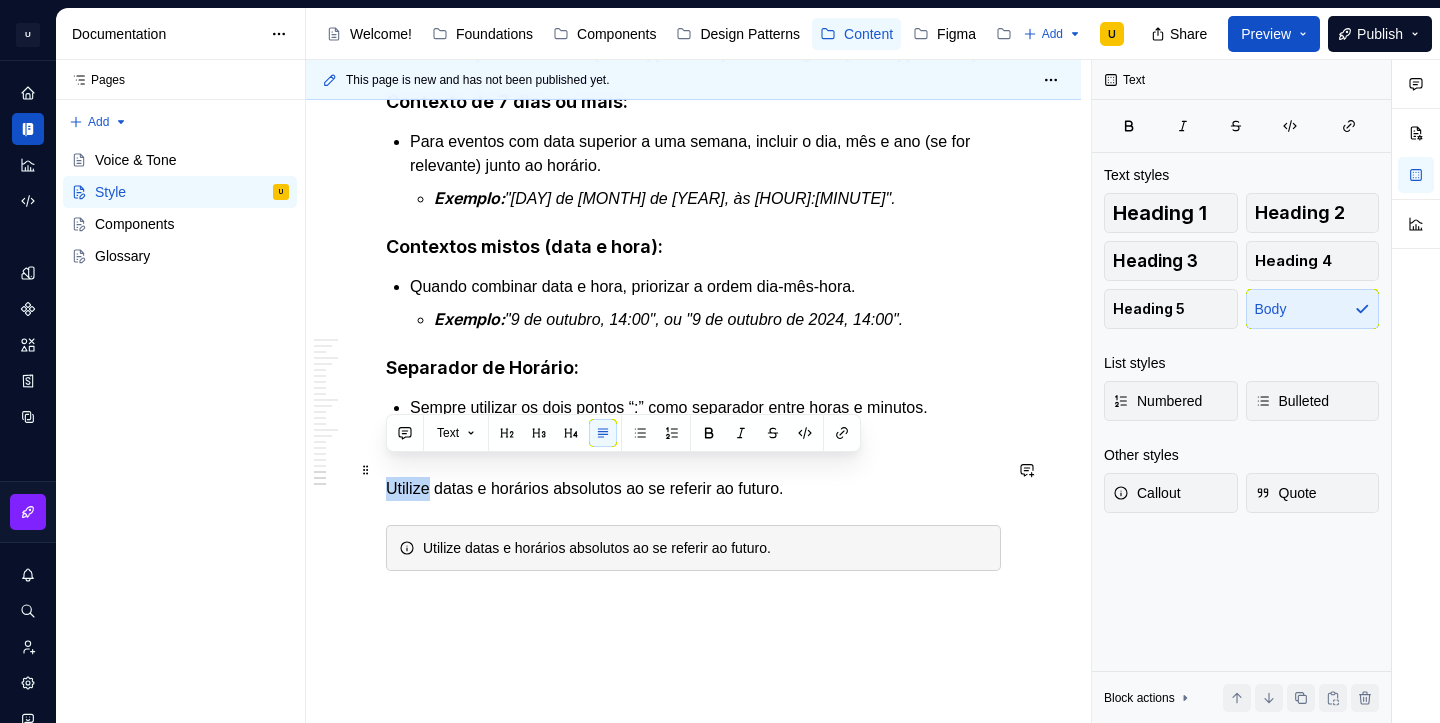 click on "Utilize datas e horários absolutos ao se referir ao futuro." at bounding box center [693, 489] 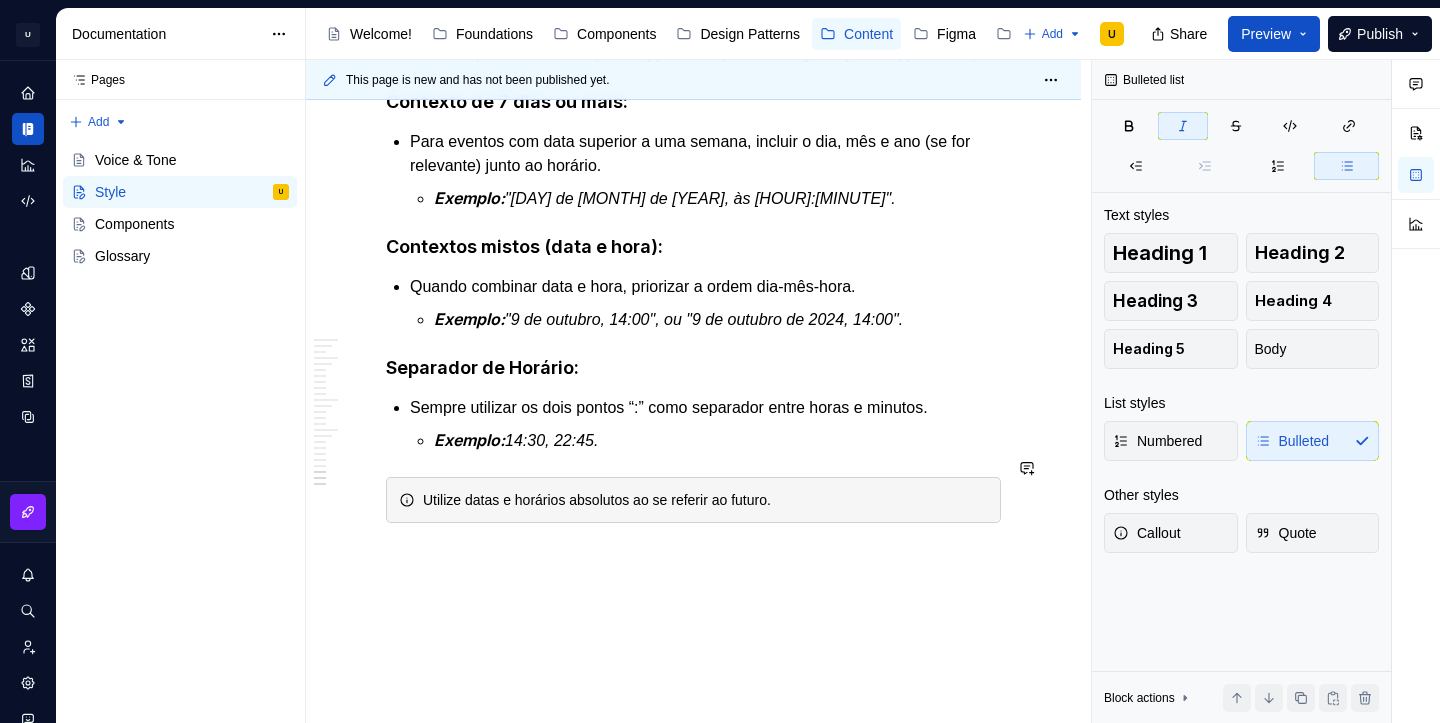 click on "**********" at bounding box center (693, -1614) 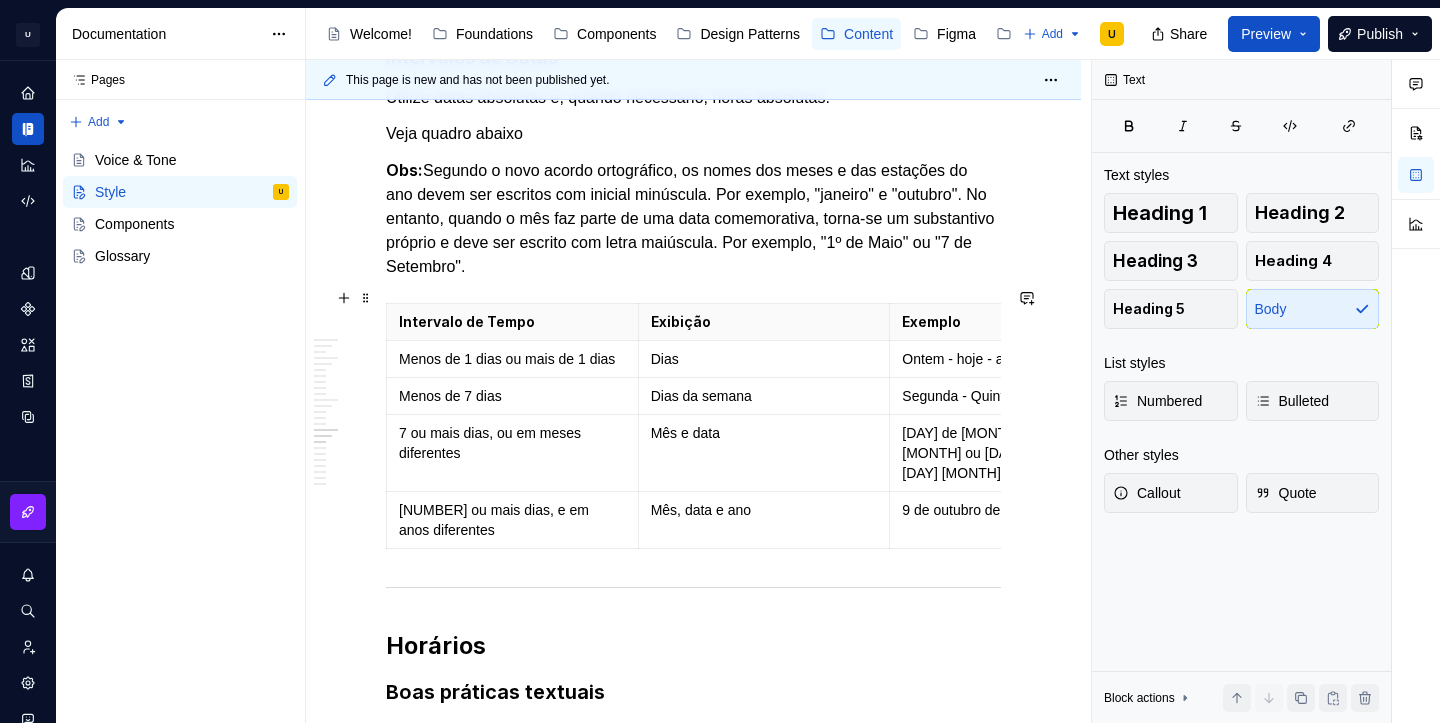 scroll, scrollTop: 3036, scrollLeft: 0, axis: vertical 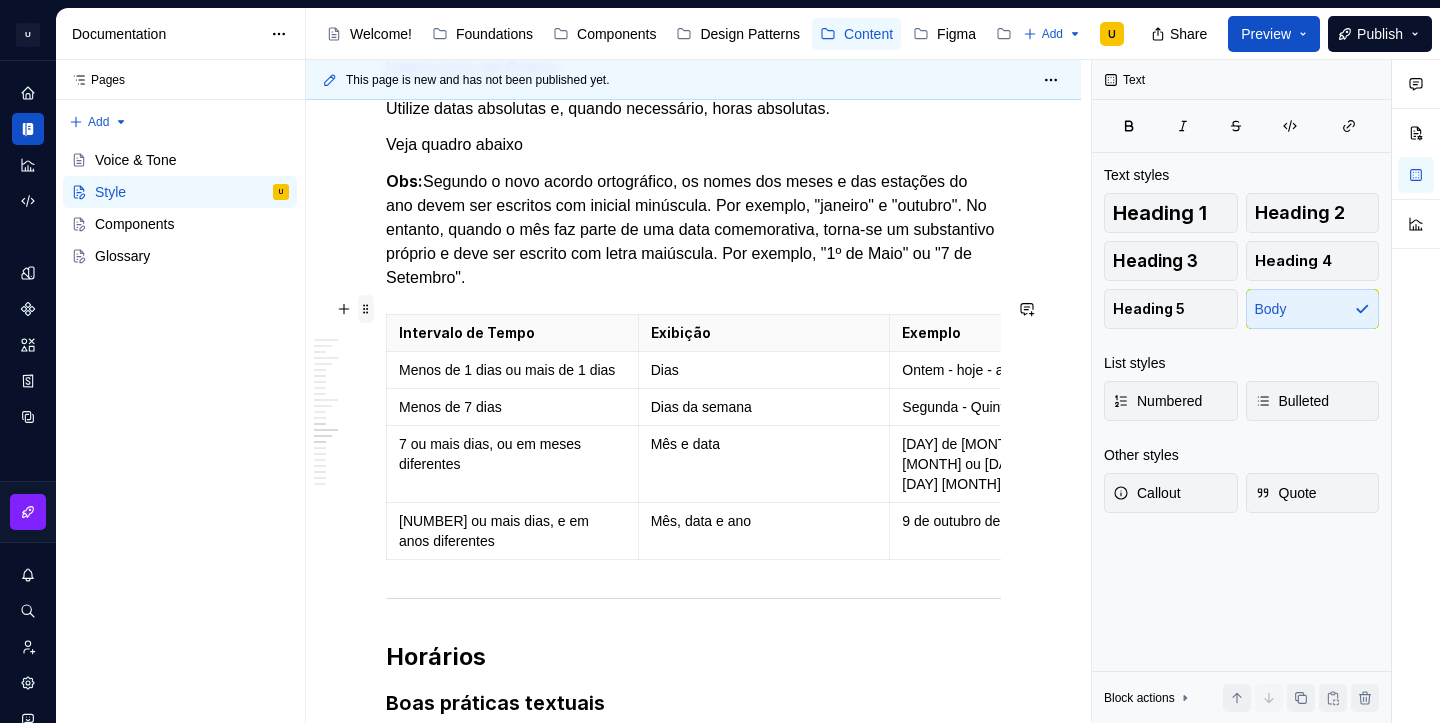 click at bounding box center (366, 309) 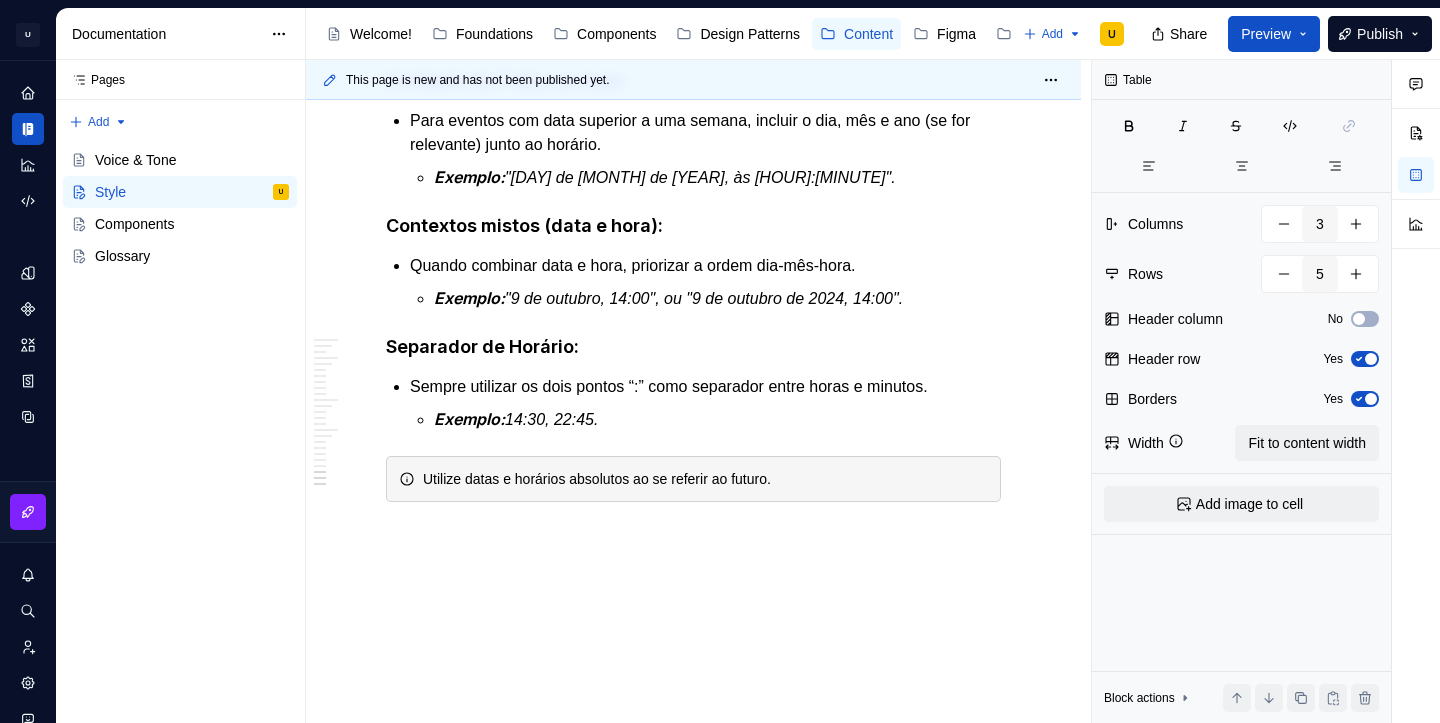 scroll, scrollTop: 4427, scrollLeft: 0, axis: vertical 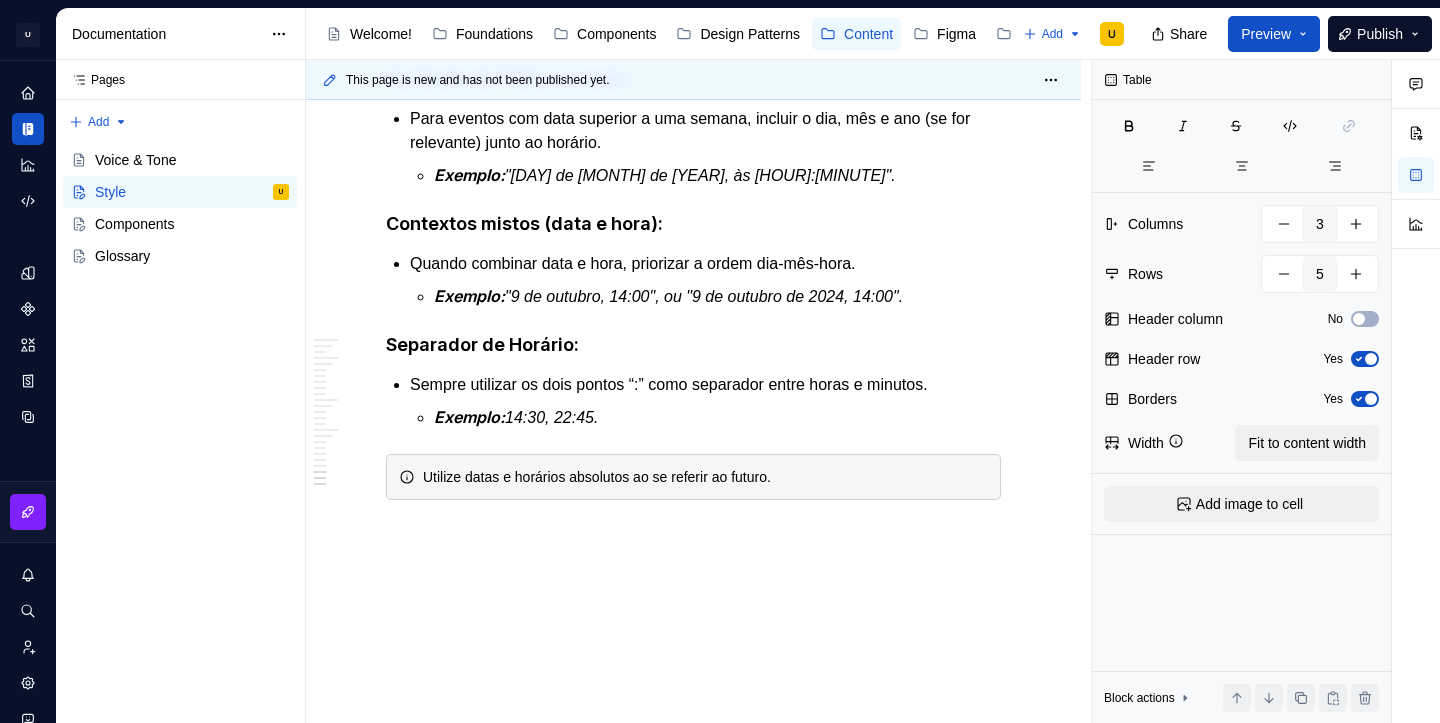 click at bounding box center [693, 536] 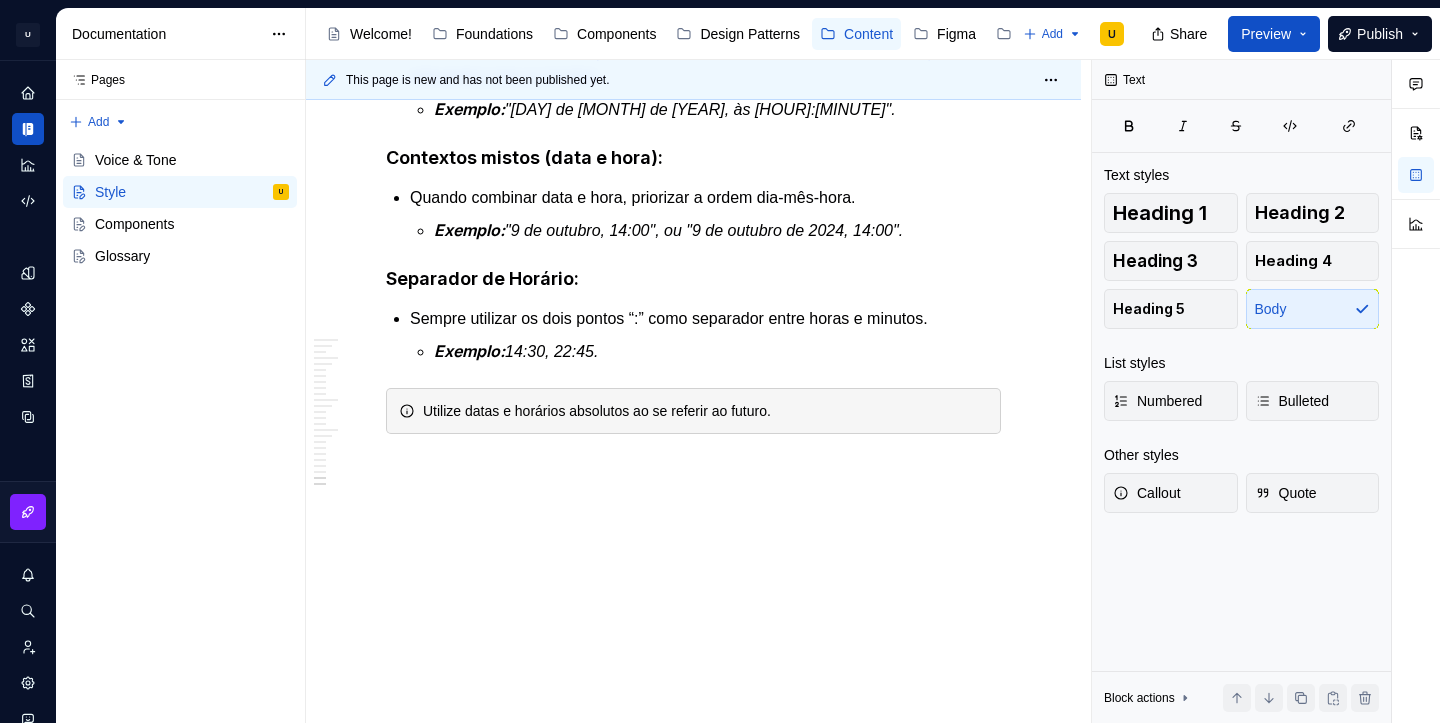 click on "**********" at bounding box center (693, -1558) 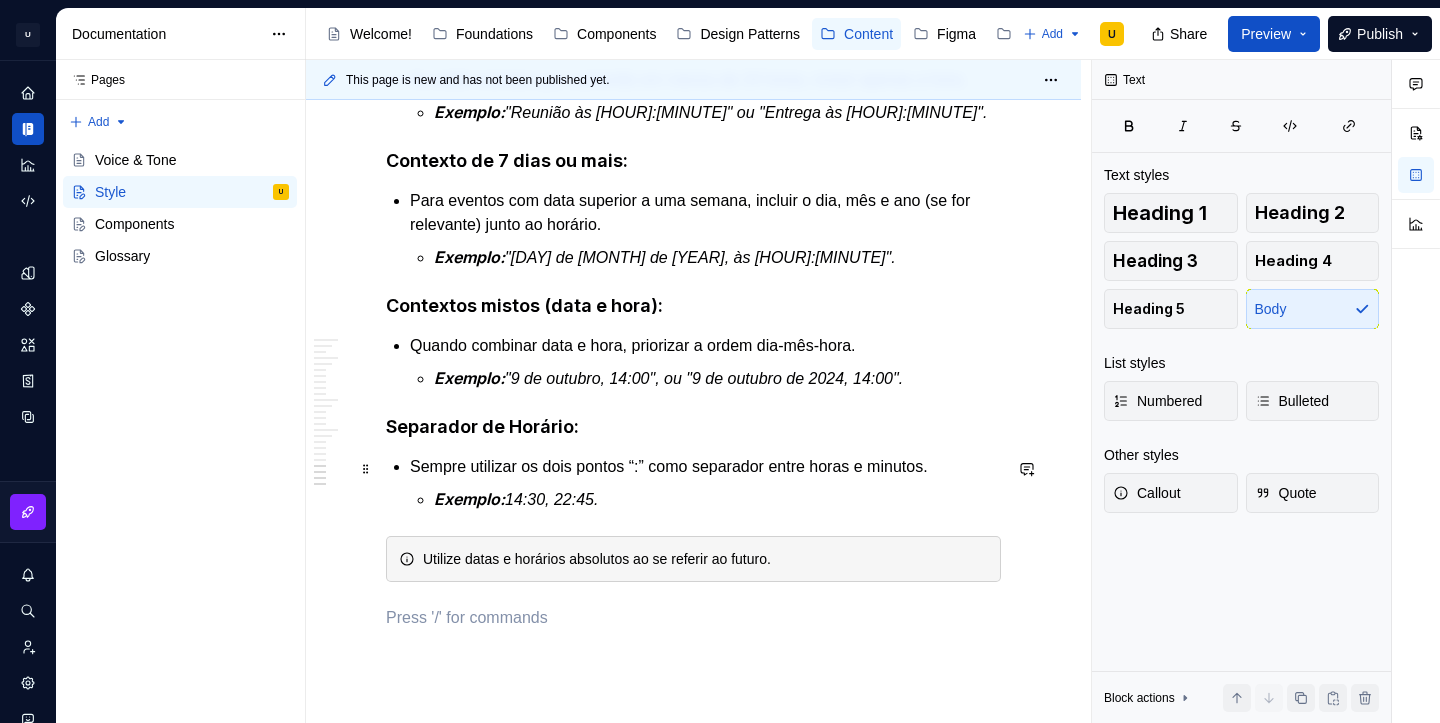 scroll, scrollTop: 4252, scrollLeft: 0, axis: vertical 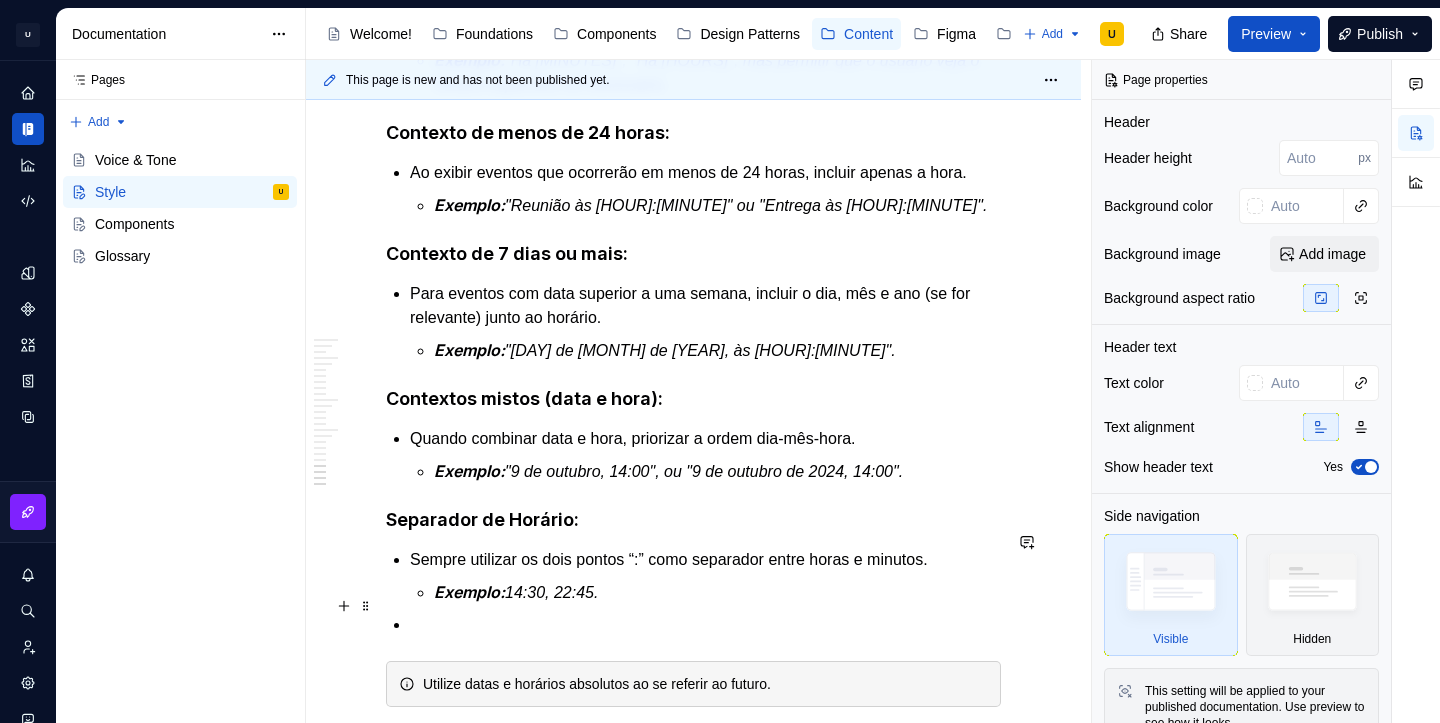 click at bounding box center [705, 625] 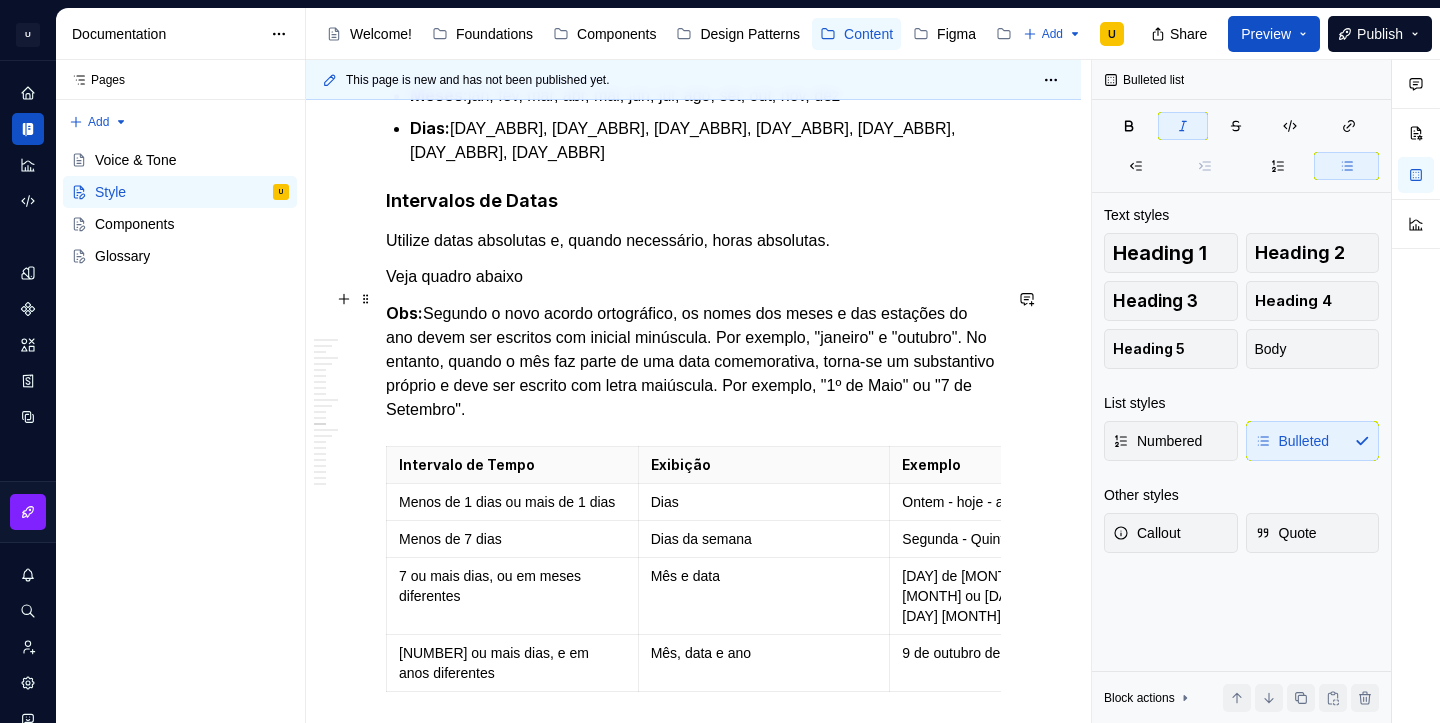 scroll, scrollTop: 2847, scrollLeft: 0, axis: vertical 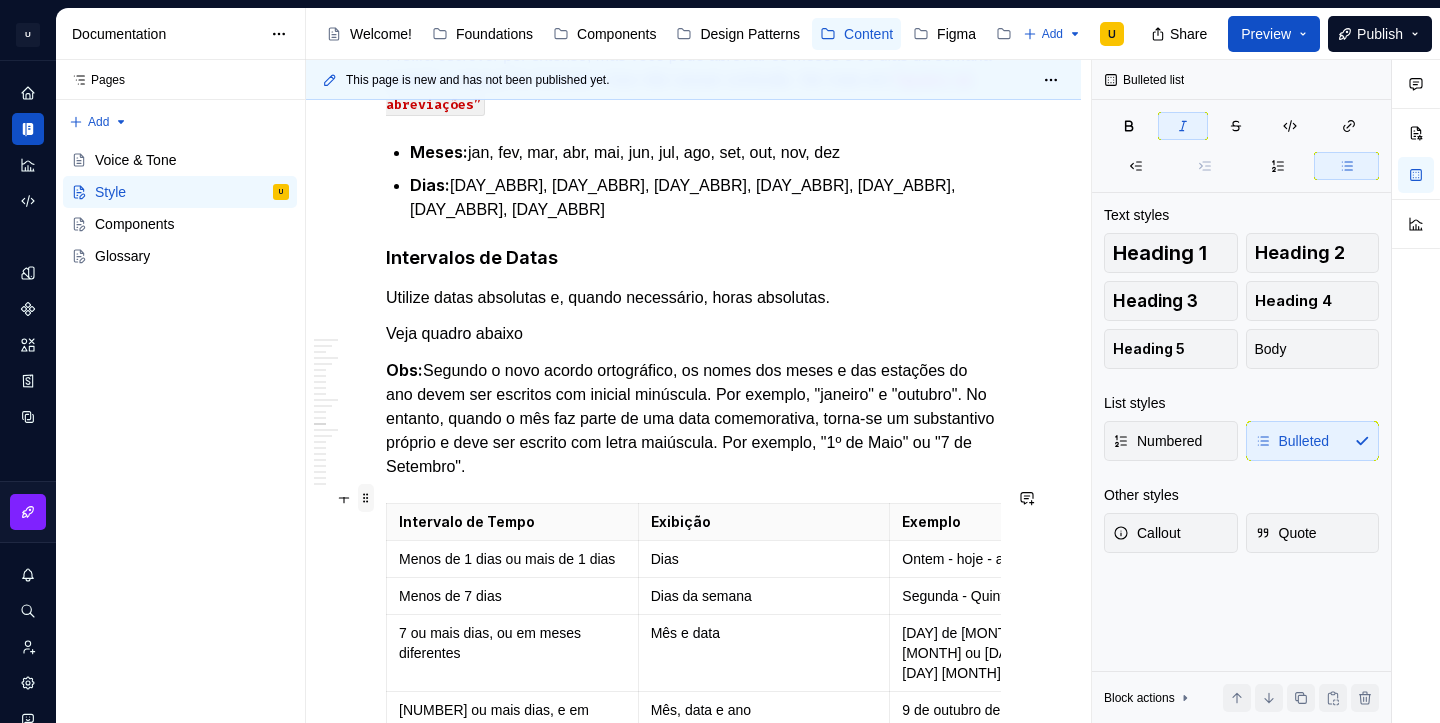 click at bounding box center [366, 498] 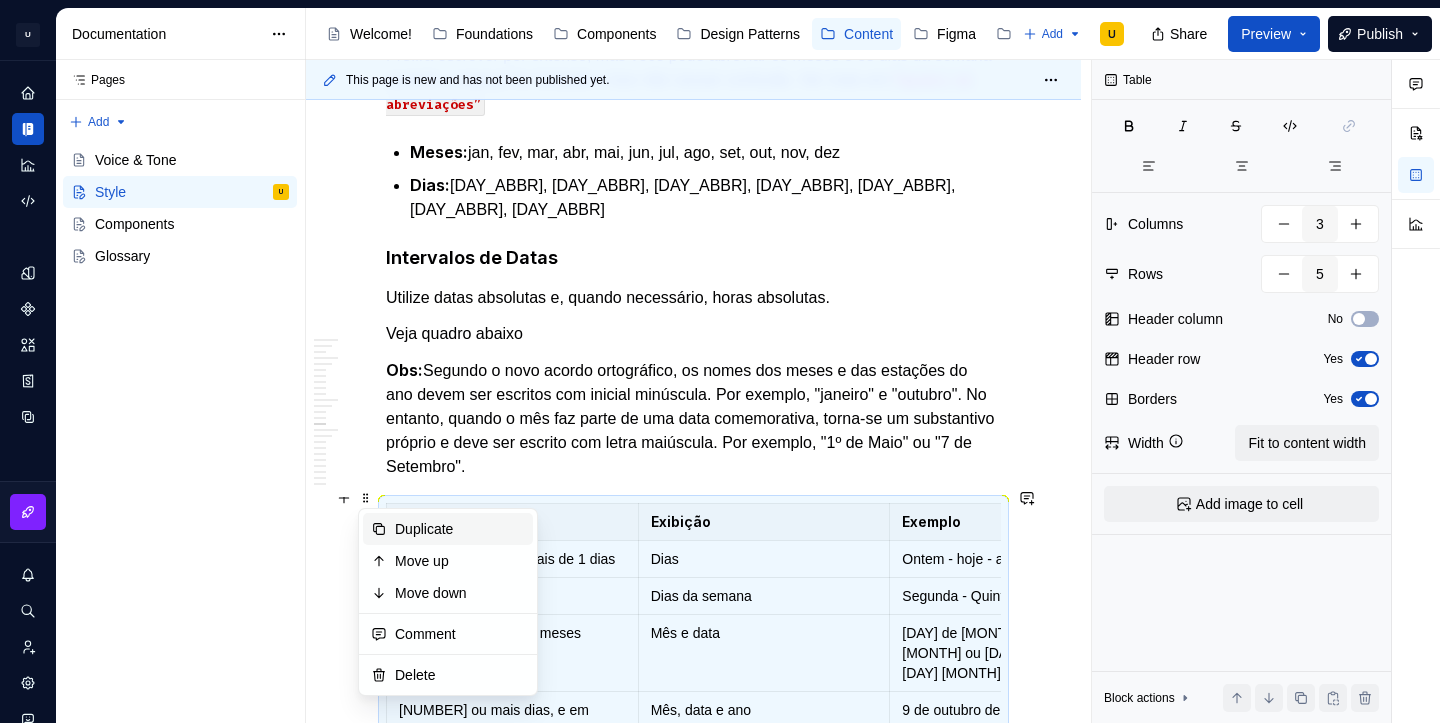 click on "Duplicate" at bounding box center (460, 529) 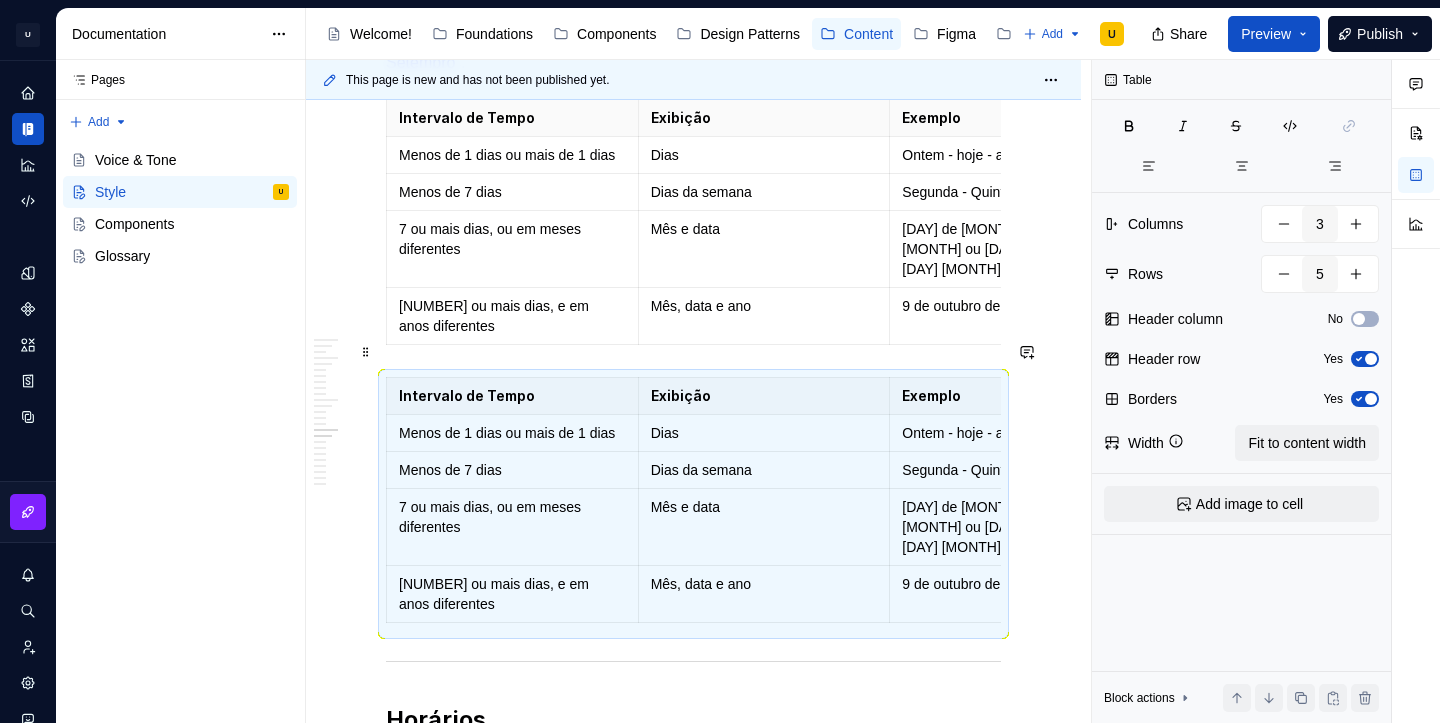 scroll, scrollTop: 3291, scrollLeft: 0, axis: vertical 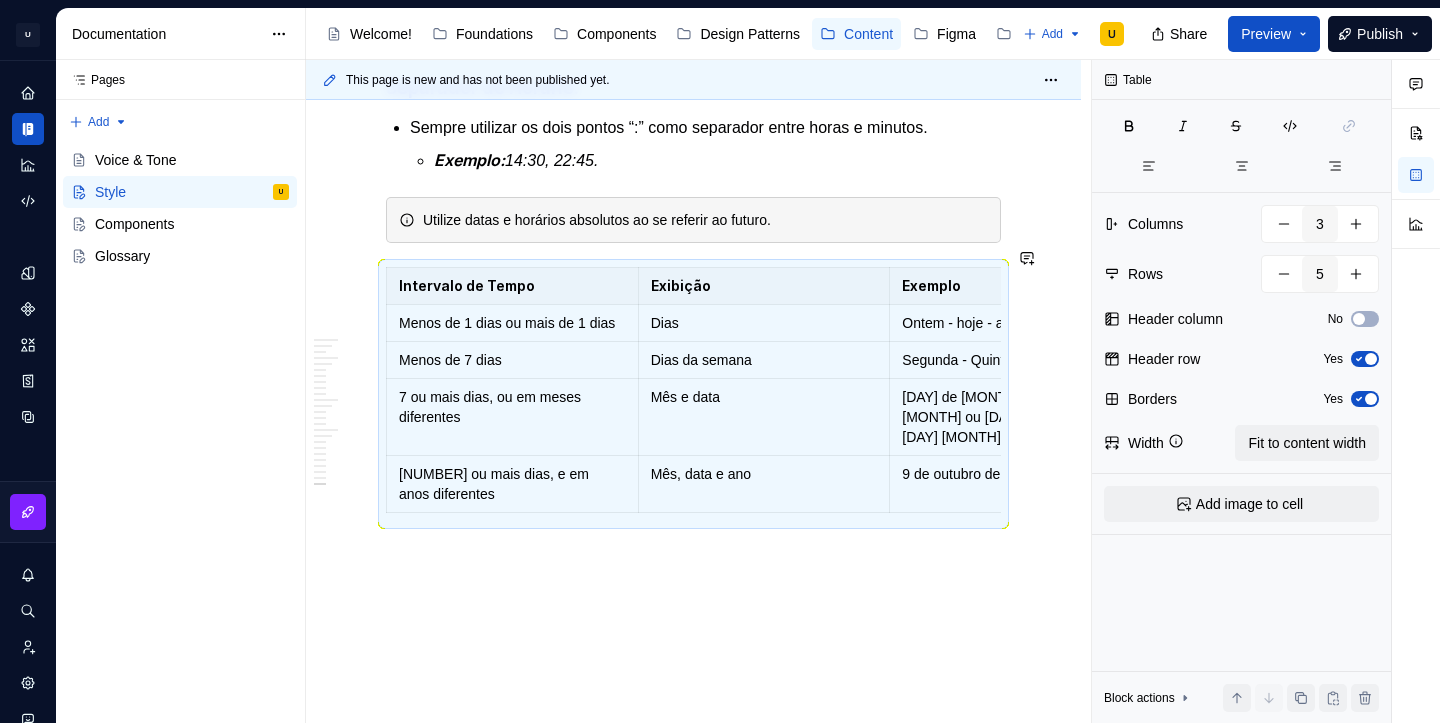 click on "**********" at bounding box center [693, -1755] 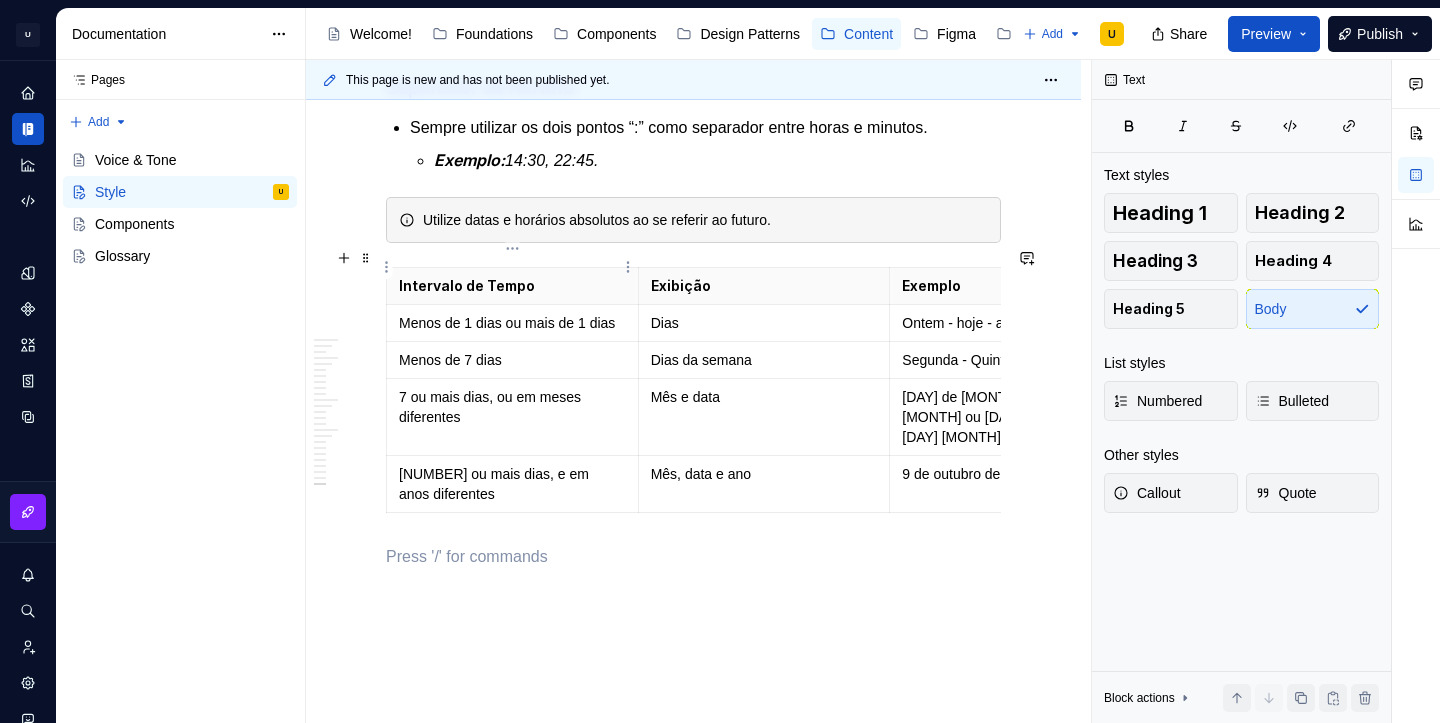 click on "Intervalo de Tempo" at bounding box center (512, 286) 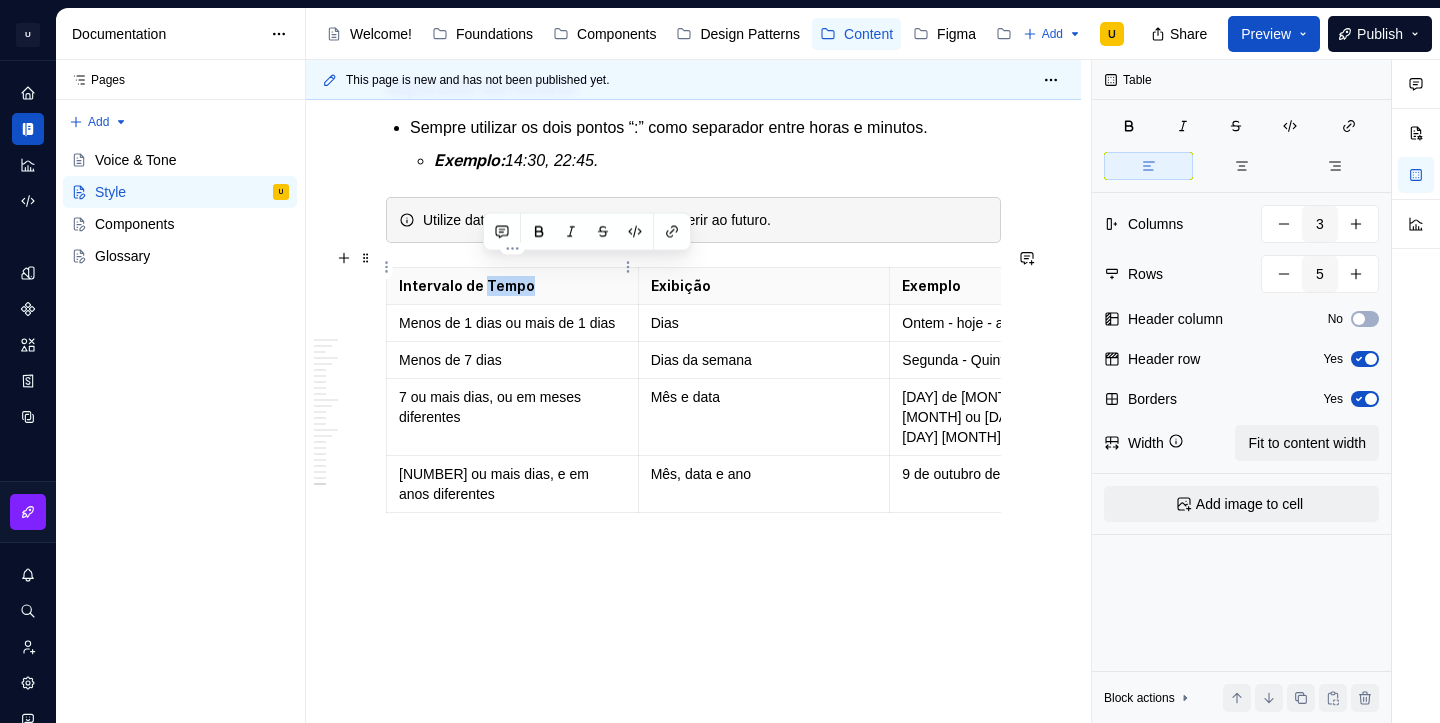 click on "Intervalo de Tempo" at bounding box center (512, 286) 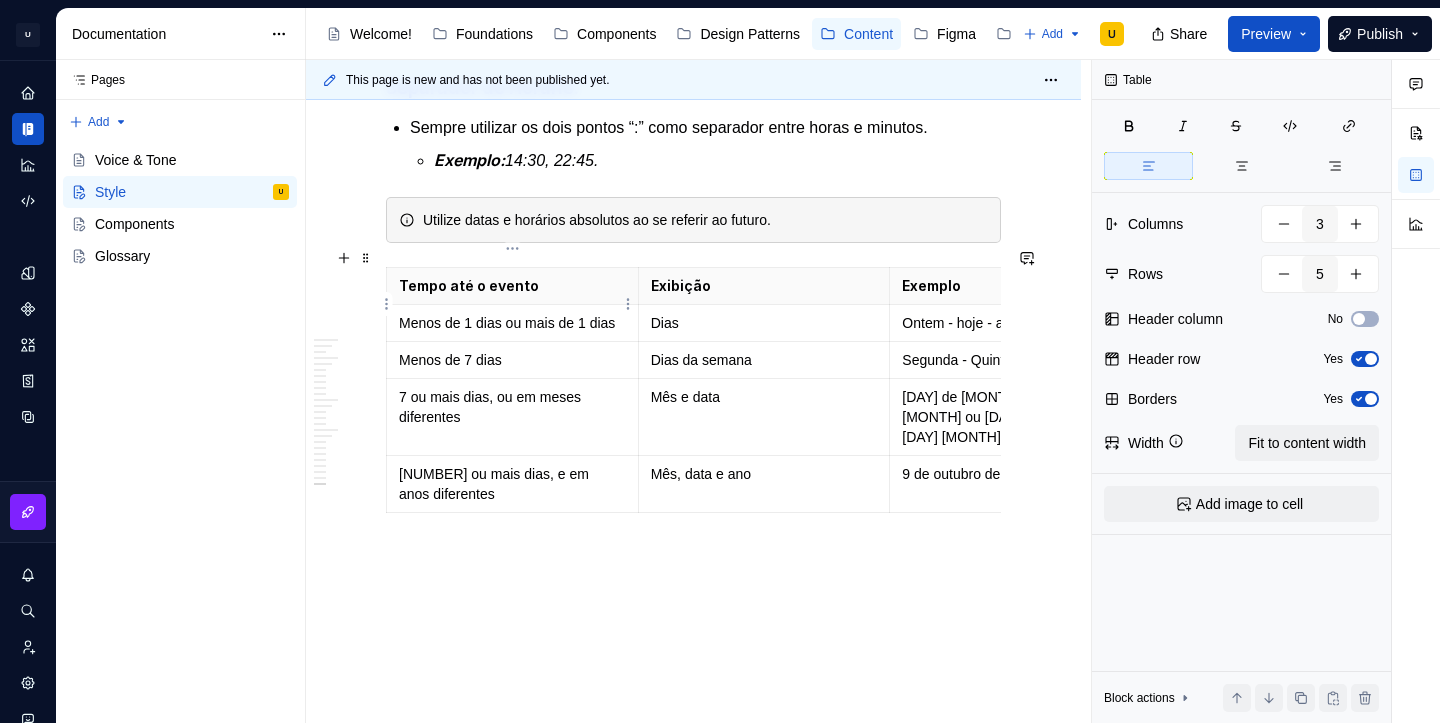 click on "Menos de 1 dias ou mais de 1 dias" at bounding box center (512, 323) 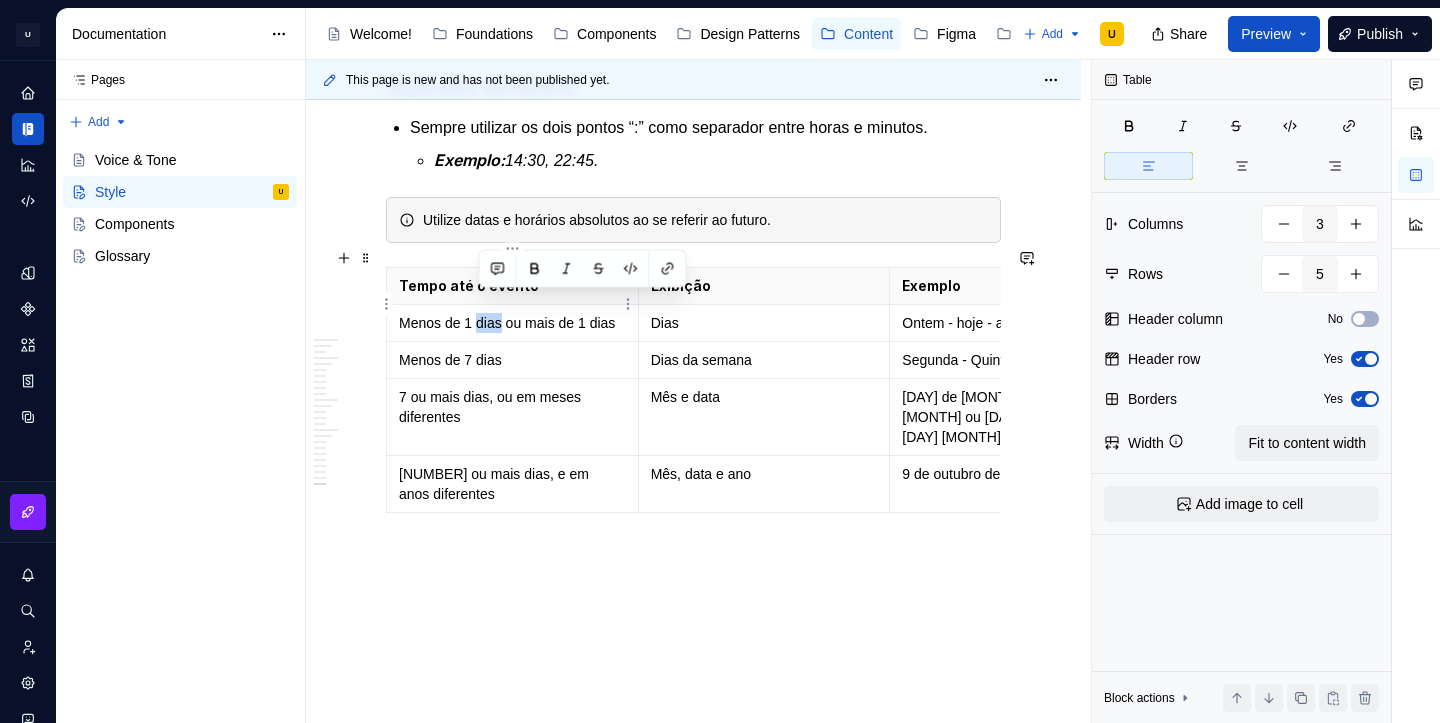 click on "Menos de 1 dias ou mais de 1 dias" at bounding box center (512, 323) 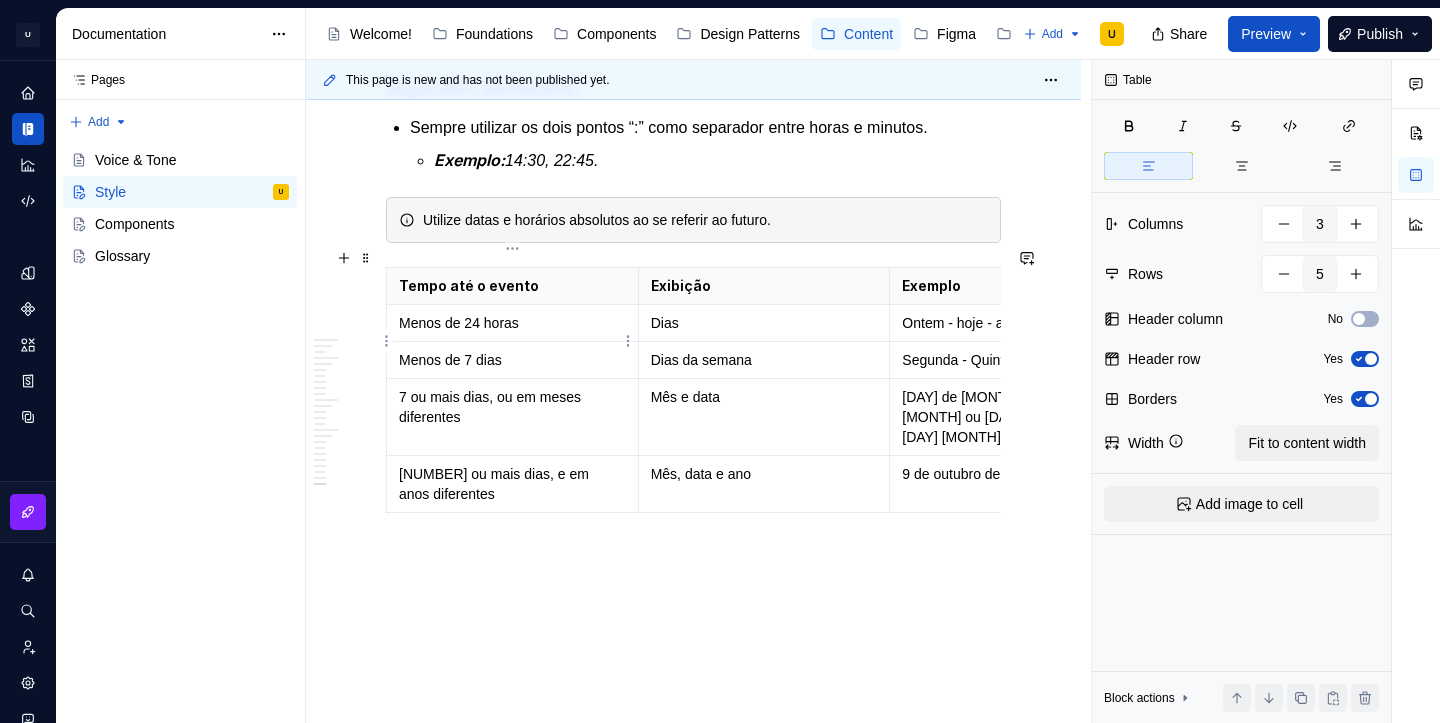 click on "Menos de 7 dias" at bounding box center (512, 360) 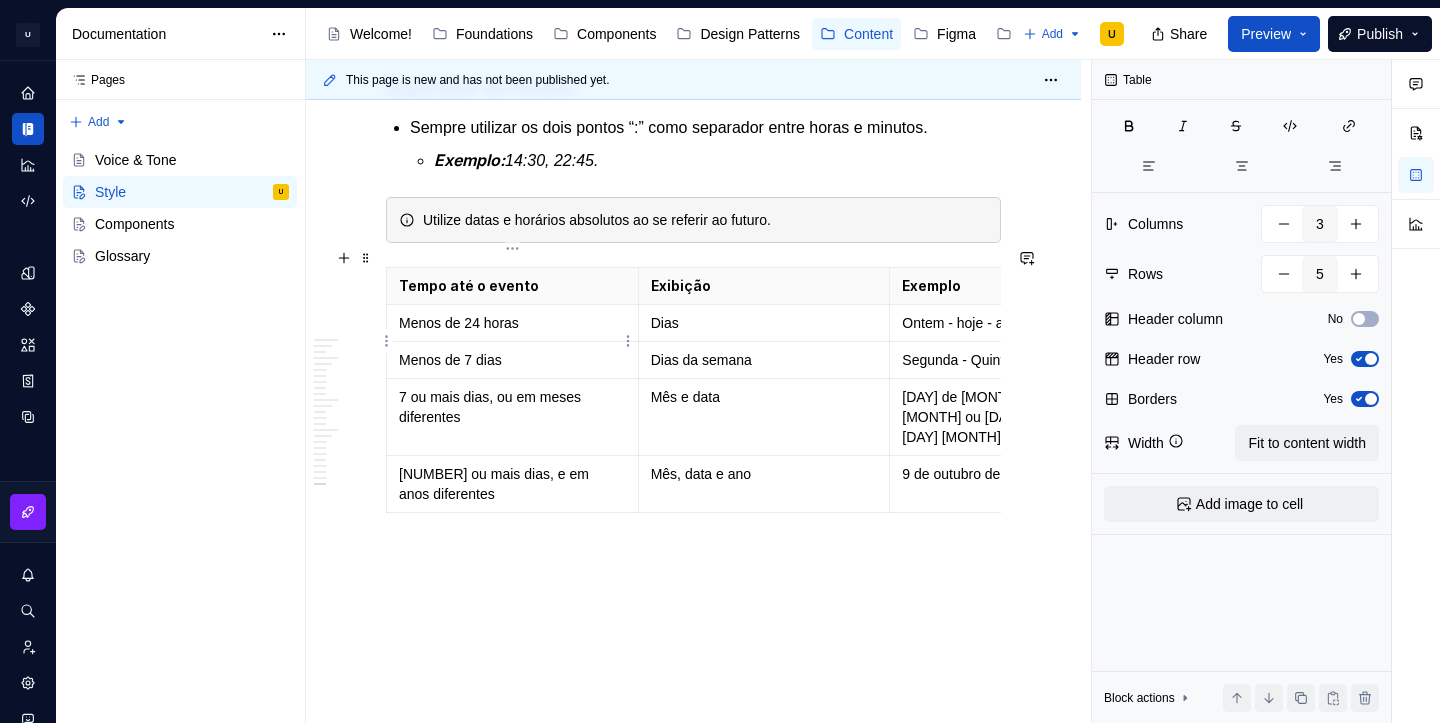 click on "Menos de 7 dias" at bounding box center [512, 360] 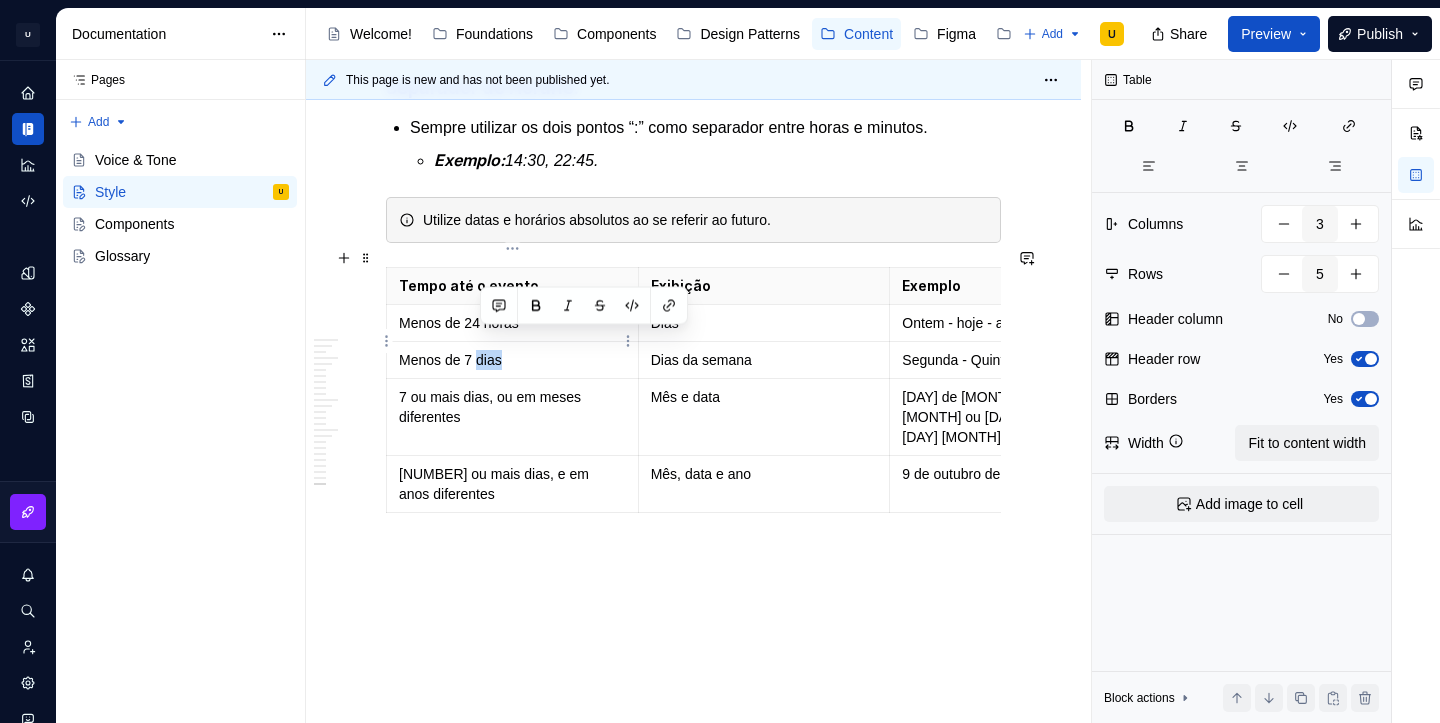 click on "Menos de 7 dias" at bounding box center [512, 360] 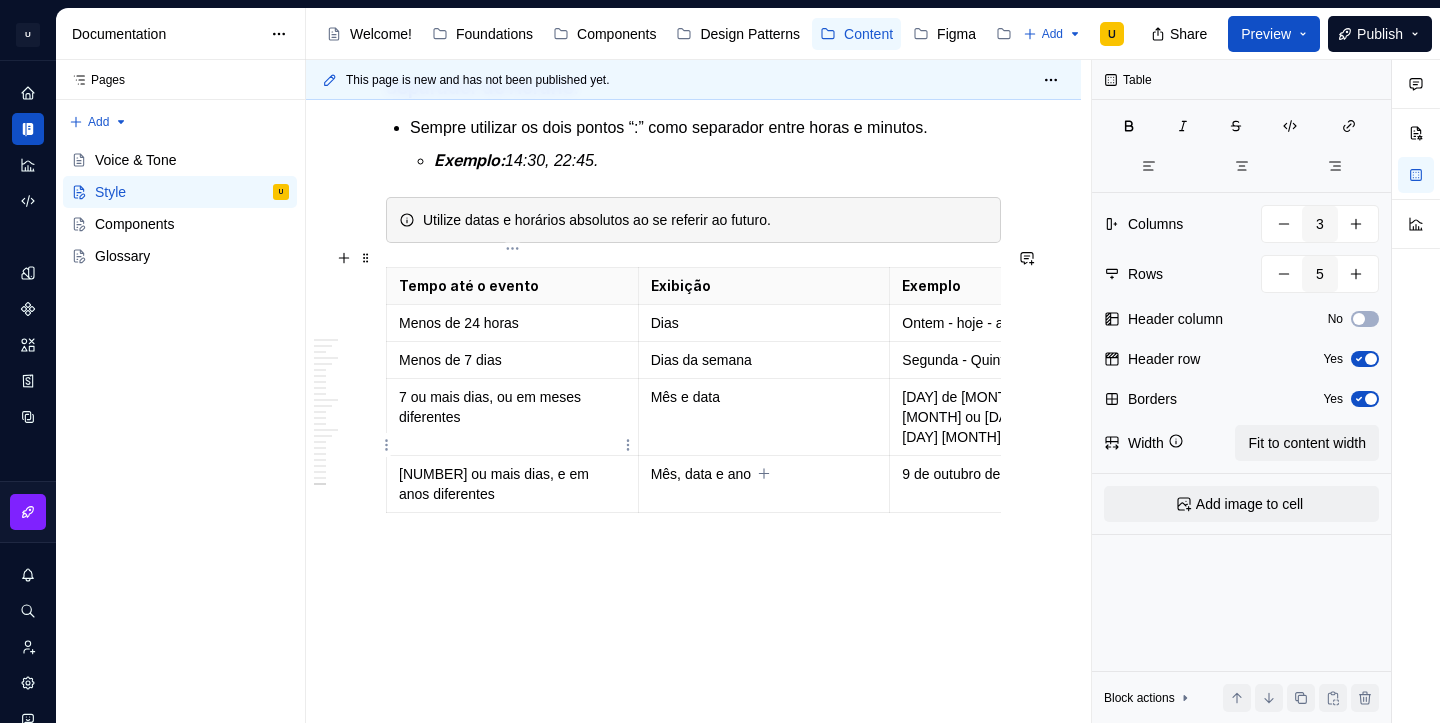 click on "[NUMBER] ou mais dias, e em anos diferentes" at bounding box center (512, 484) 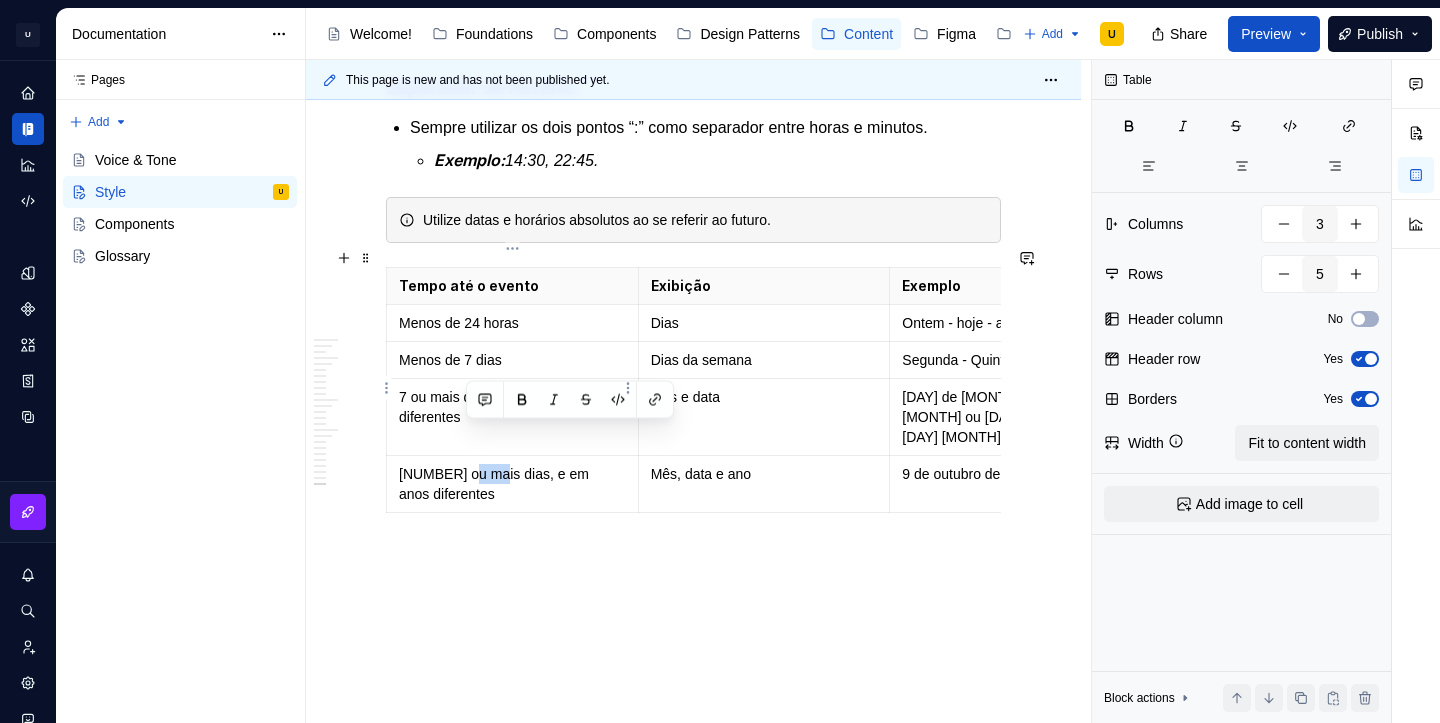 click on "7 ou mais dias, ou em meses diferentes" at bounding box center [512, 407] 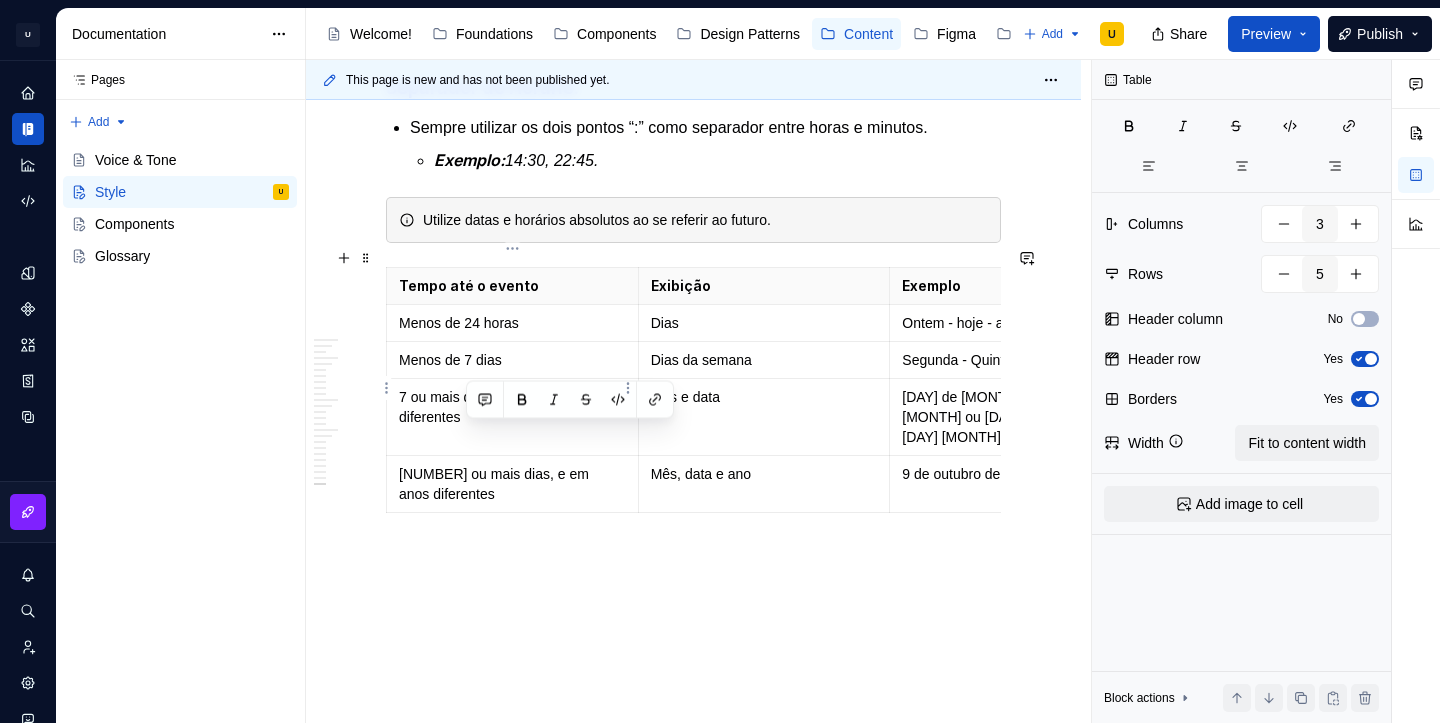 click on "7 ou mais dias, ou em meses diferentes" at bounding box center [512, 407] 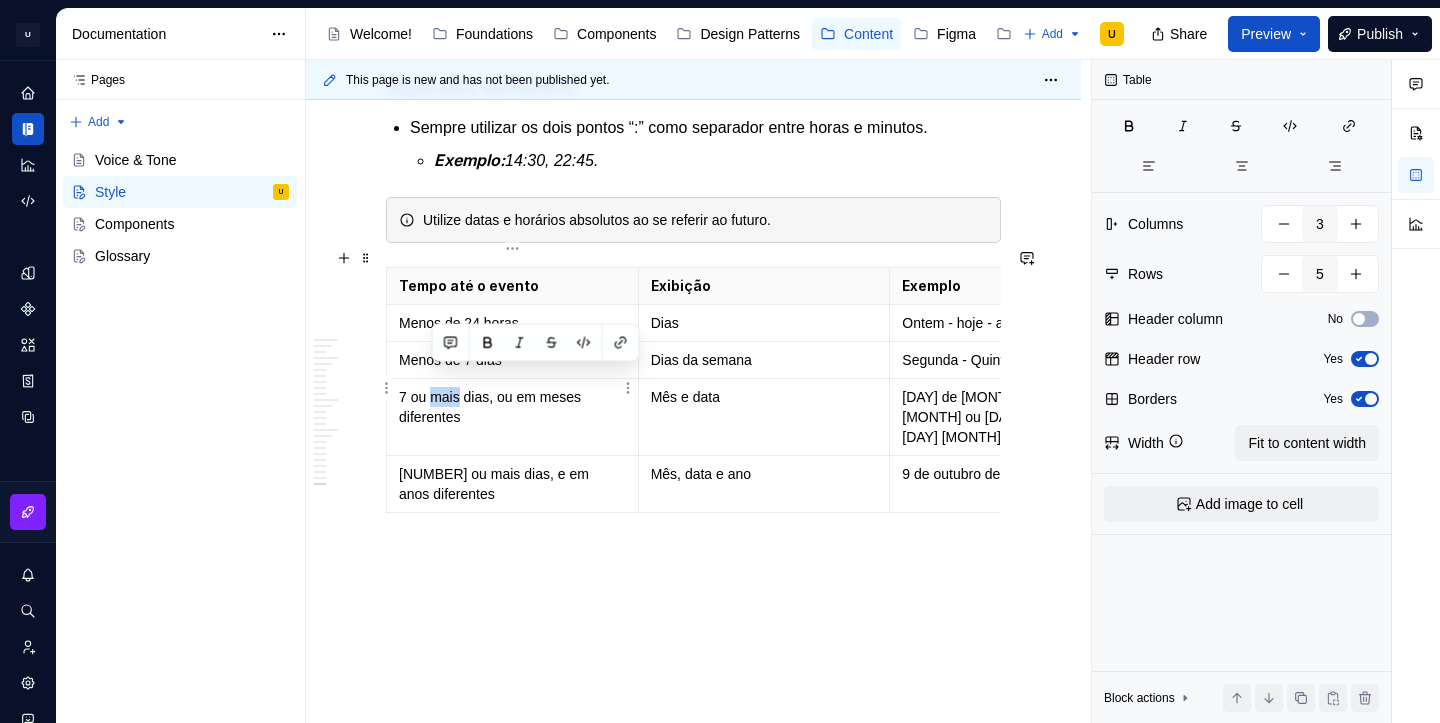 click on "7 ou mais dias, ou em meses diferentes" at bounding box center (512, 407) 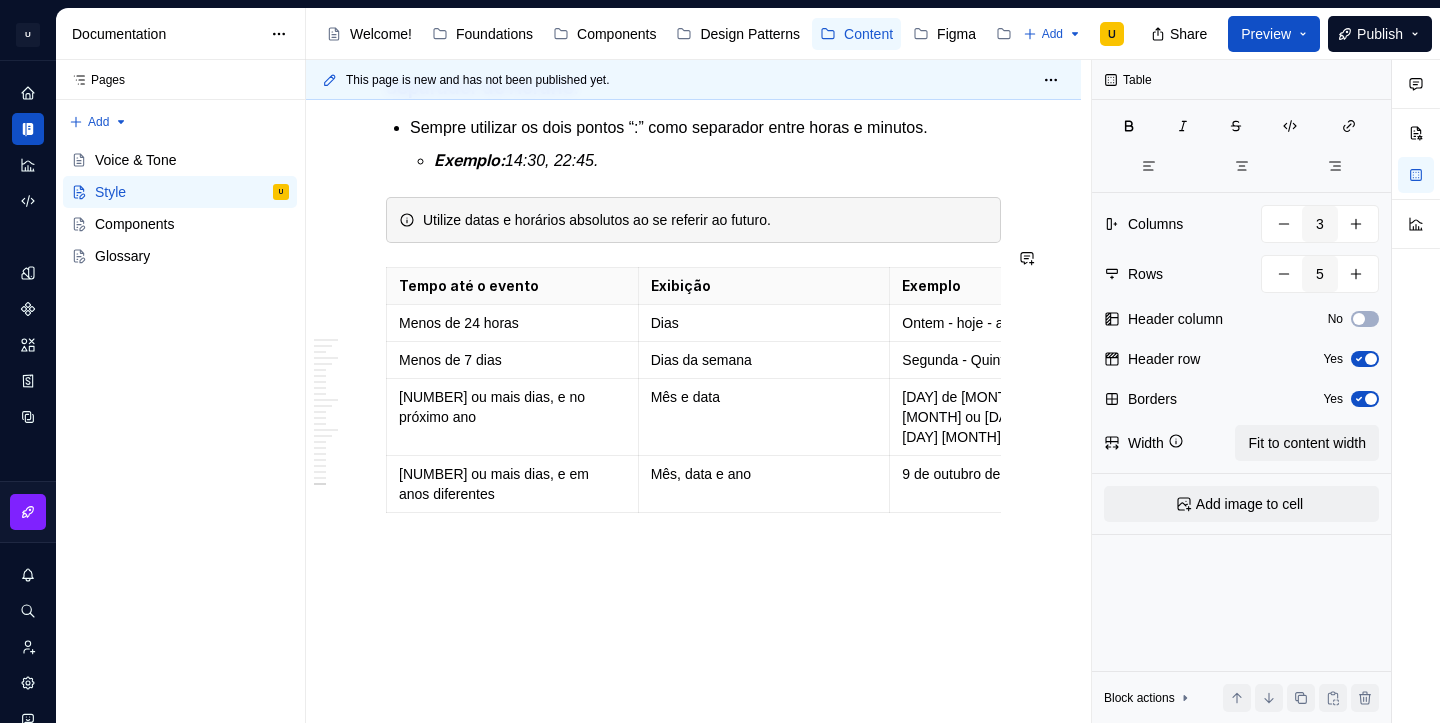 type on "*" 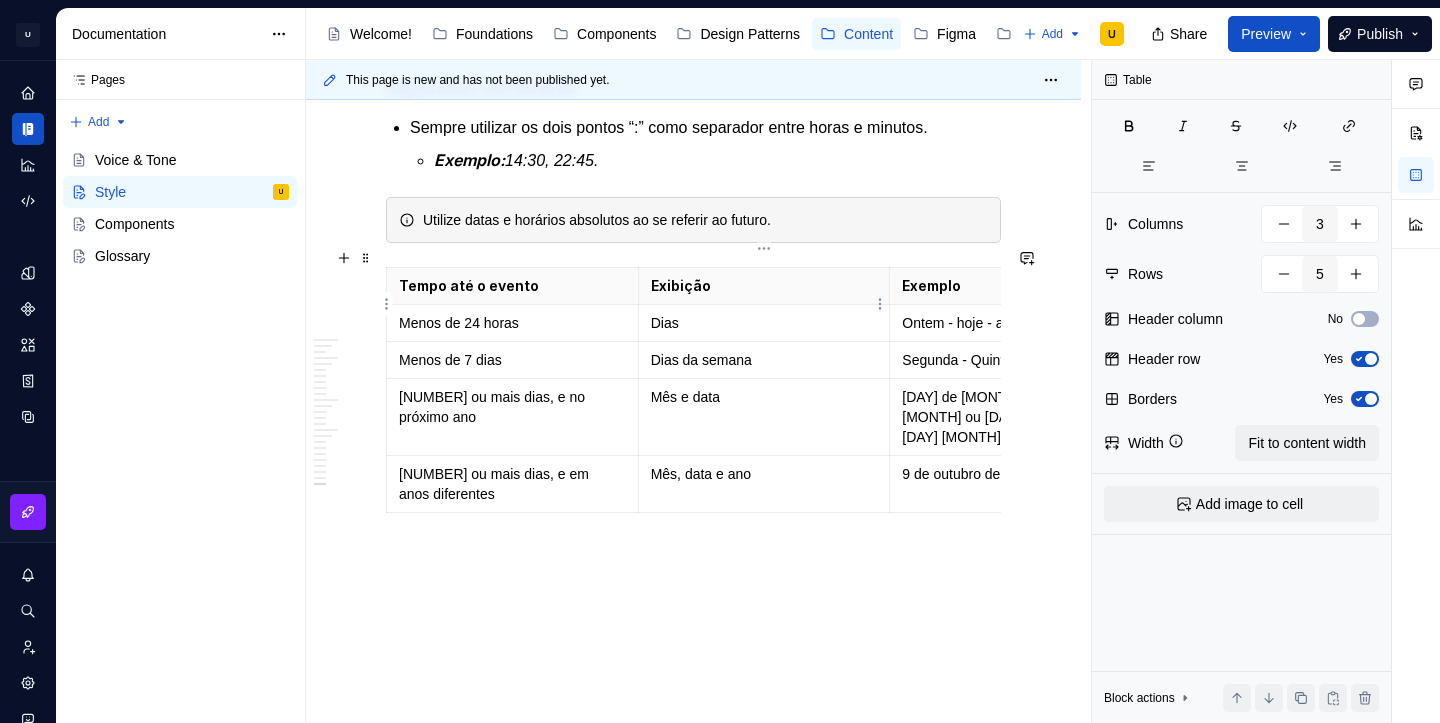 click on "Dias" at bounding box center [764, 323] 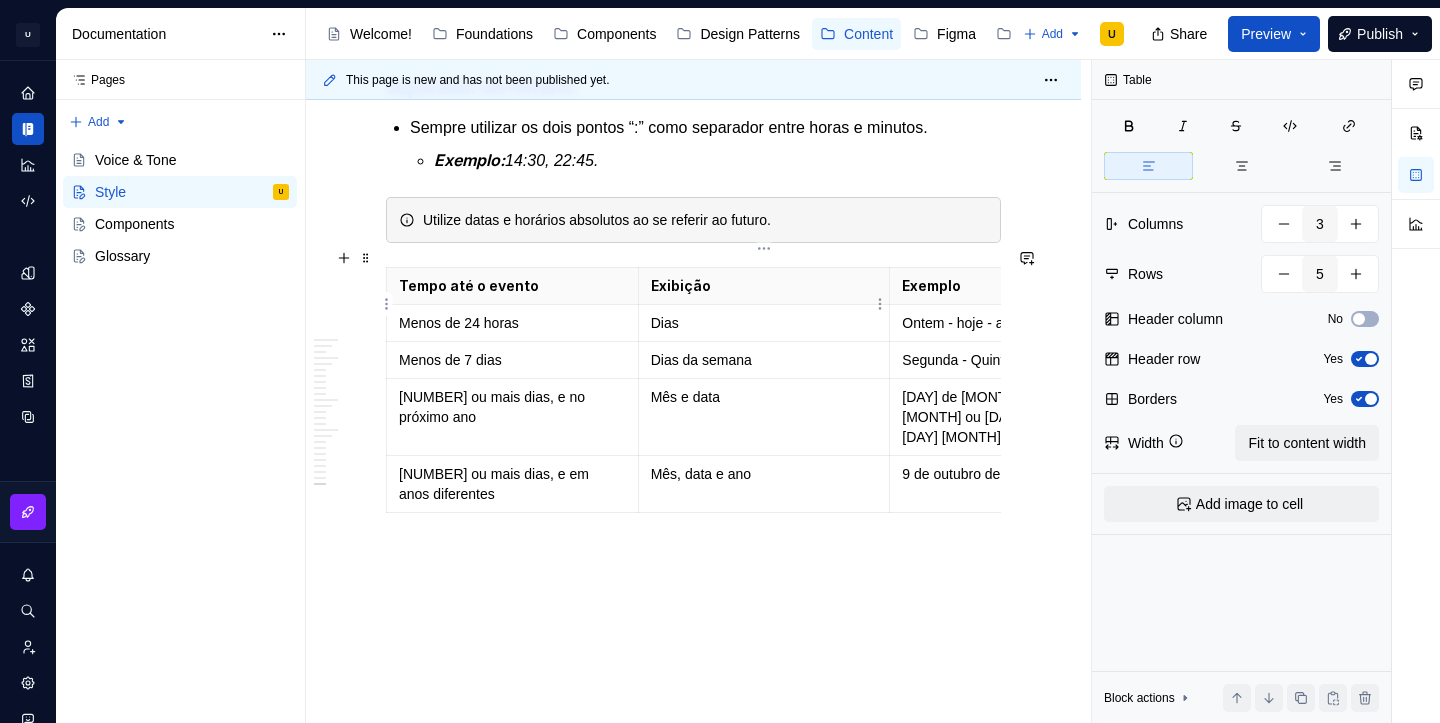 click on "Dias" at bounding box center (764, 323) 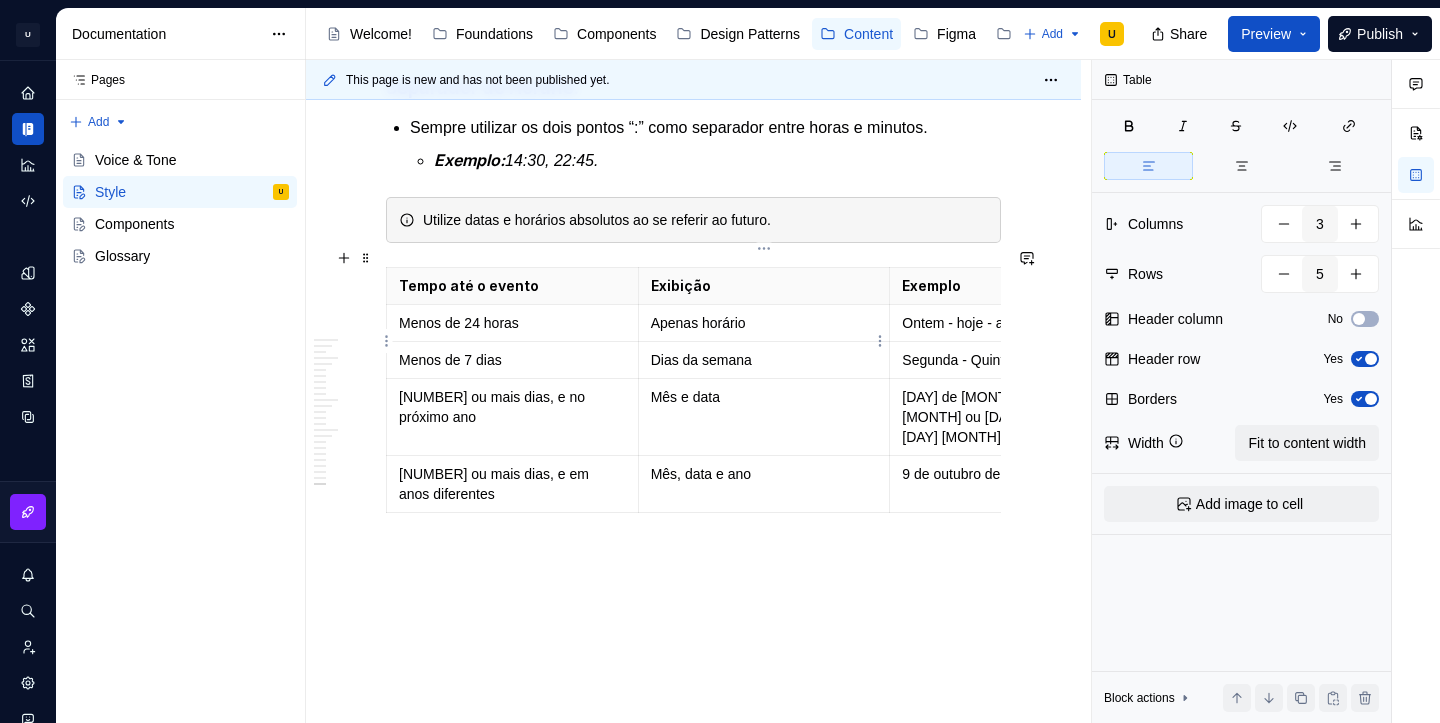 click on "Dias da semana" at bounding box center (764, 360) 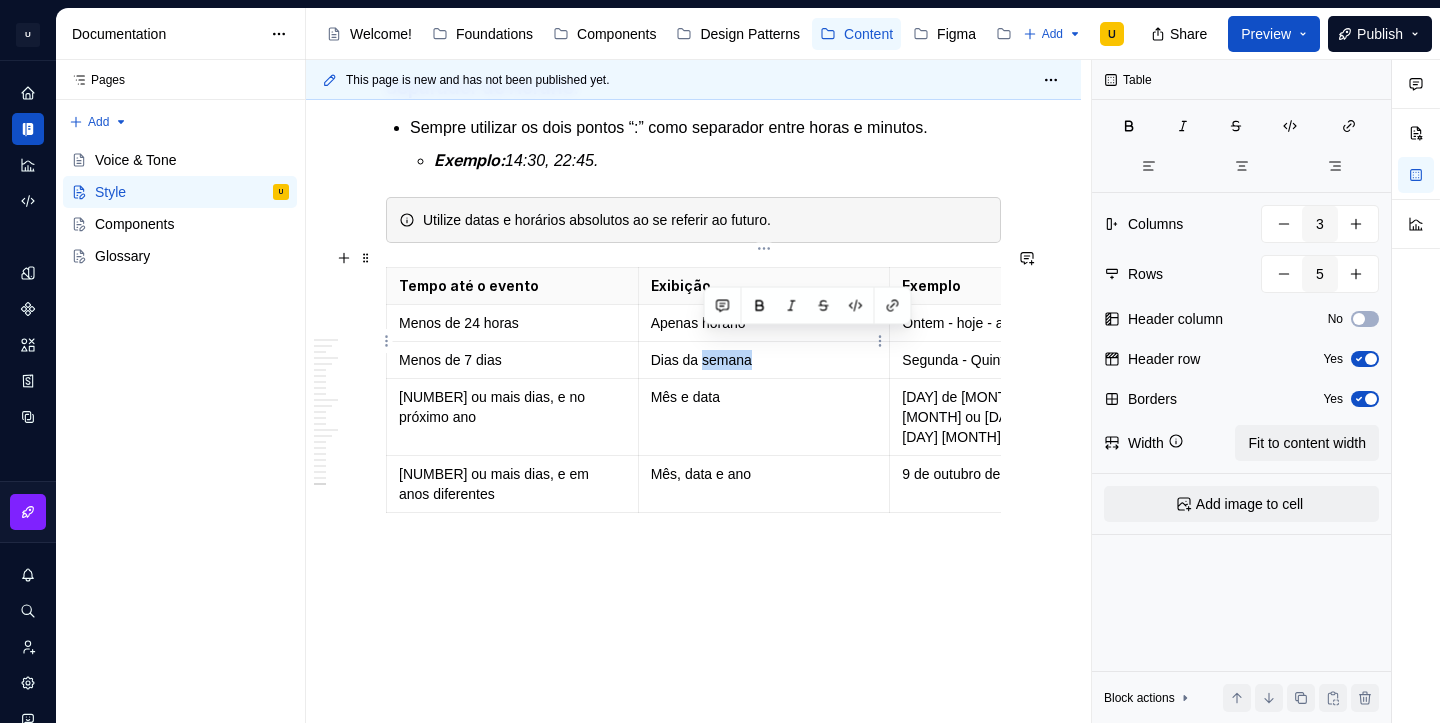 click on "Dias da semana" at bounding box center [764, 360] 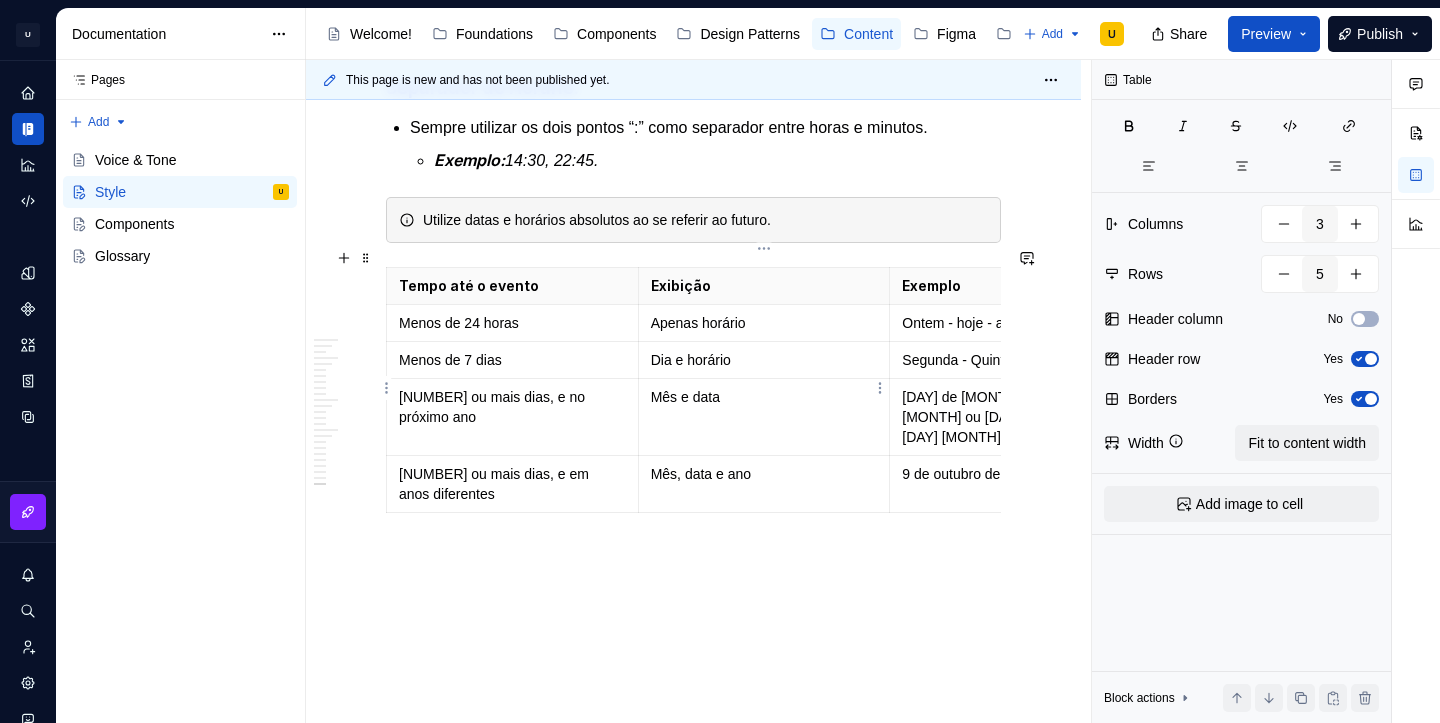 click on "Mês e data" at bounding box center (764, 397) 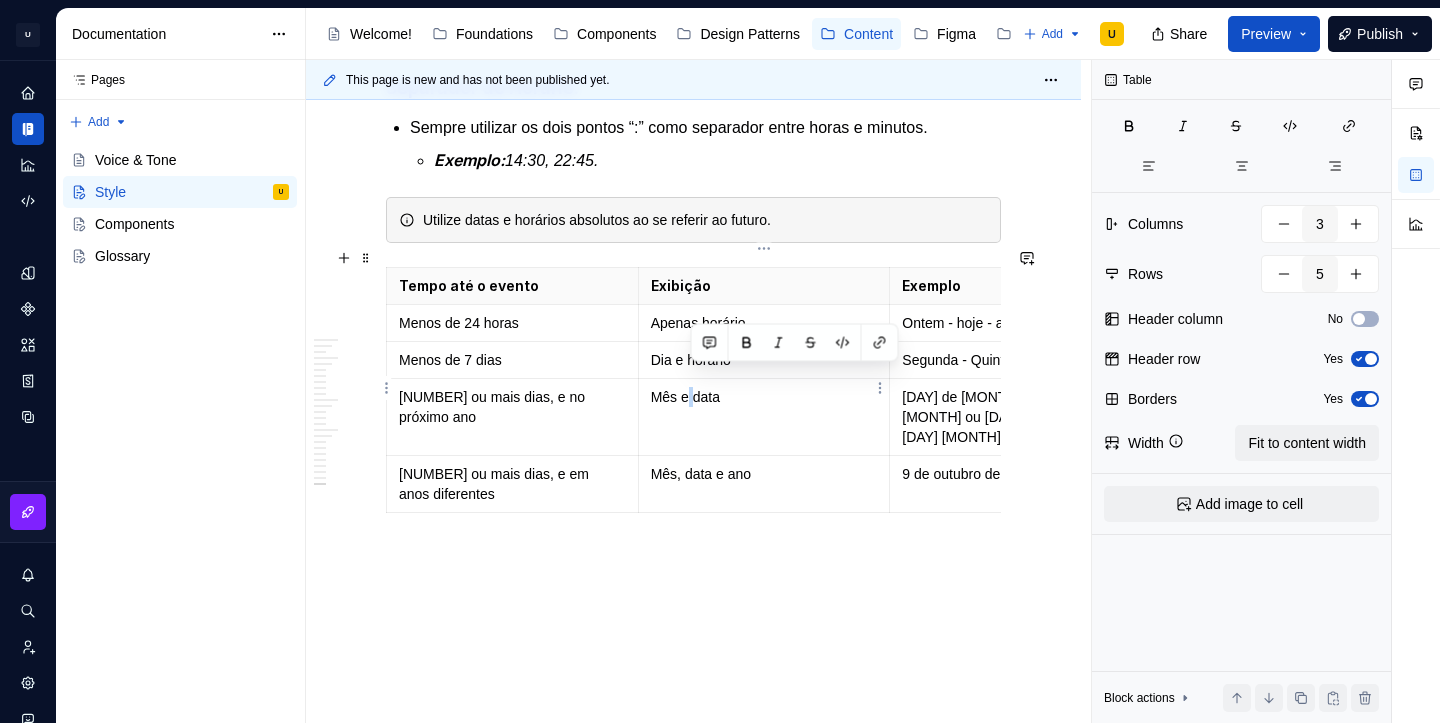 click on "Mês e data" at bounding box center (764, 397) 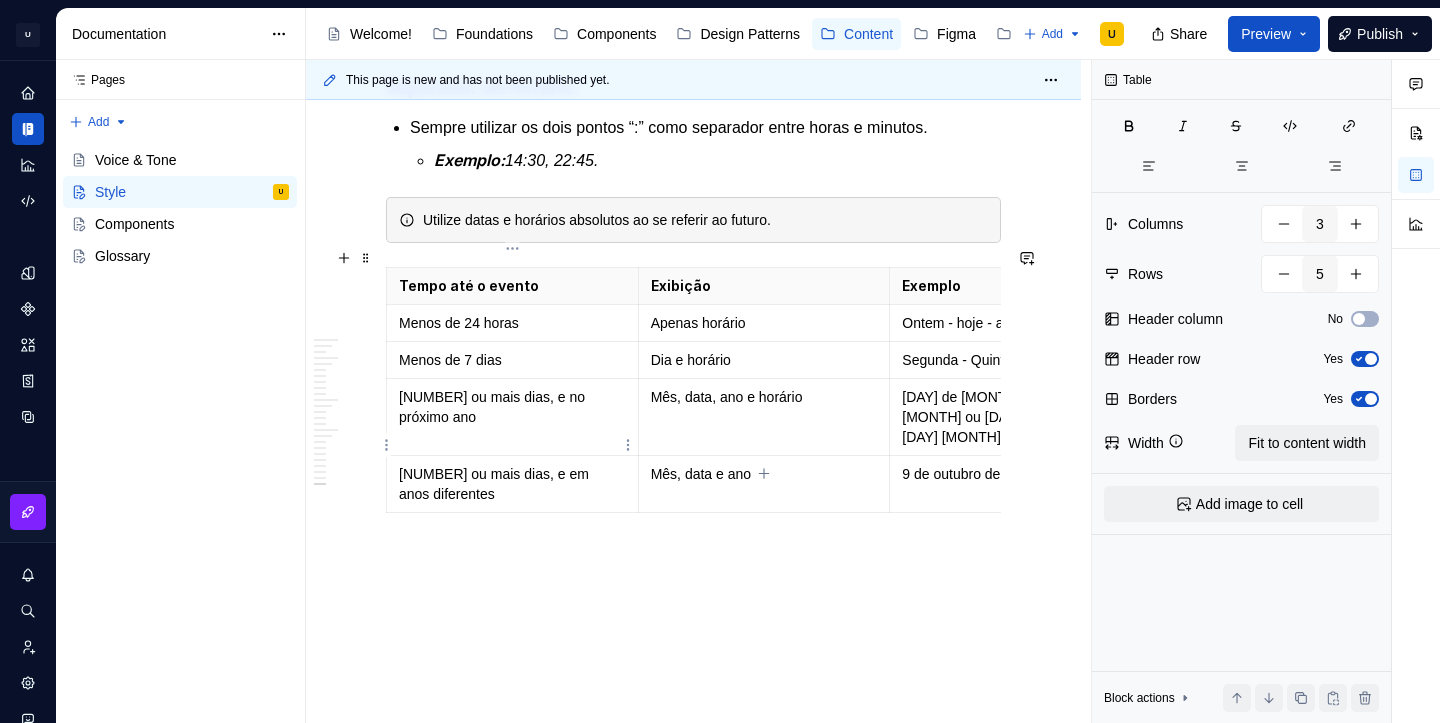 click on "[NUMBER] ou mais dias, e em anos diferentes" at bounding box center [513, 484] 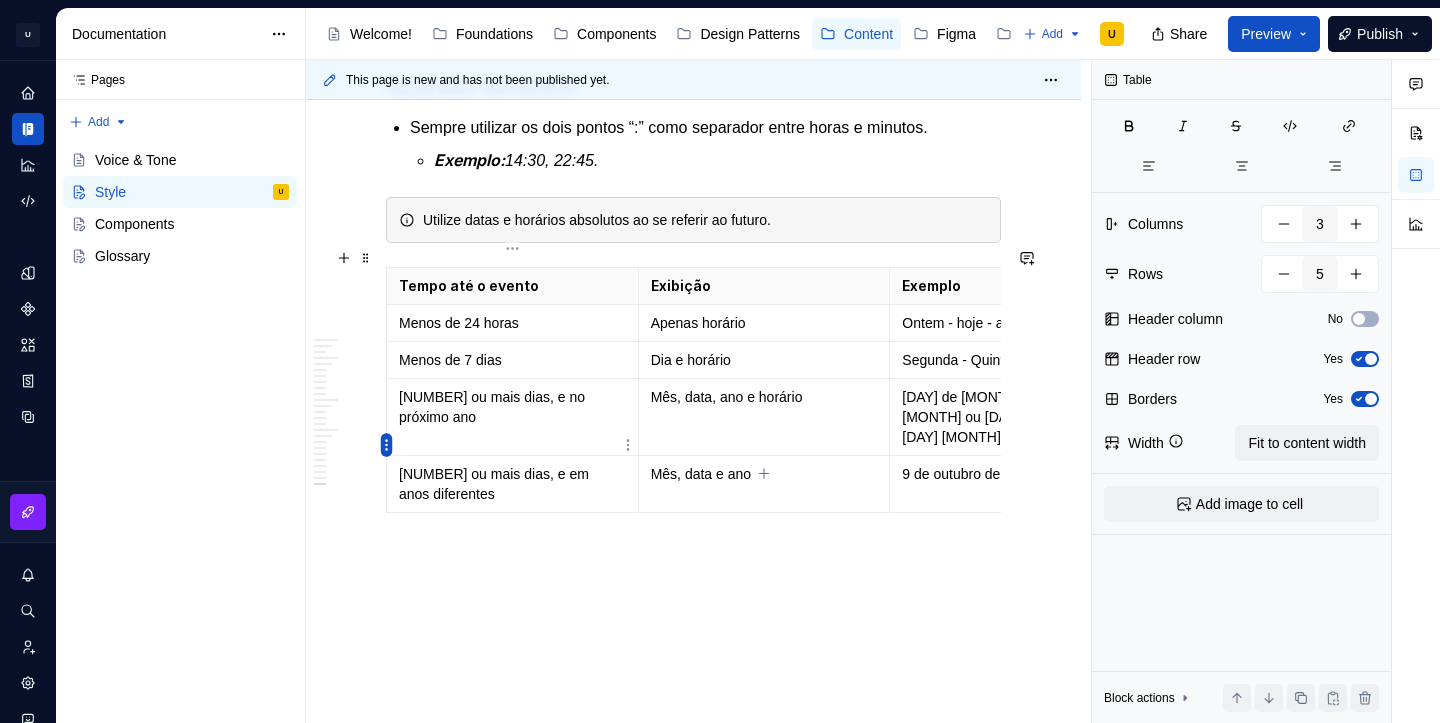 click on "U Clarice.DS U Design system data Documentation
Accessibility guide for tree Page tree.
Navigate the tree with the arrow keys. Common tree hotkeys apply. Further keybindings are available:
enter to execute primary action on focused item
f2 to start renaming the focused item
escape to abort renaming an item
control+d to start dragging selected items
Welcome! Foundations Components Design Patterns Content Figma Changelog Add U Share Preview Publish Pages Pages Add
Accessibility guide for tree Page tree.
Navigate the tree with the arrow keys. Common tree hotkeys apply. Further keybindings are available:
enter to execute primary action on focused item
f2 to start renaming the focused item
escape to abort renaming an item
control+d to start dragging selected items
Voice & Tone Style U Components Glossary Components / 🔹 Action  /  Button Components / 🔹 Action  /" at bounding box center [720, 361] 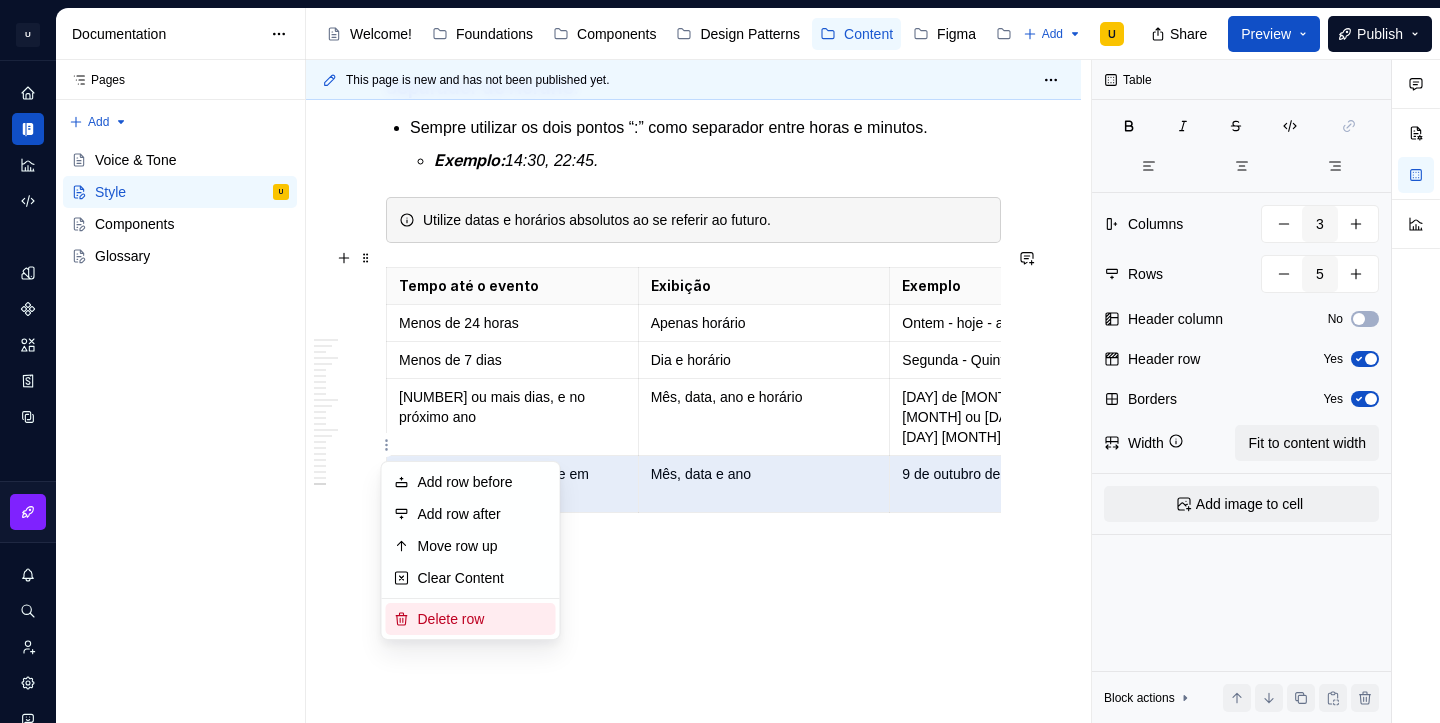 click on "Delete row" at bounding box center (483, 619) 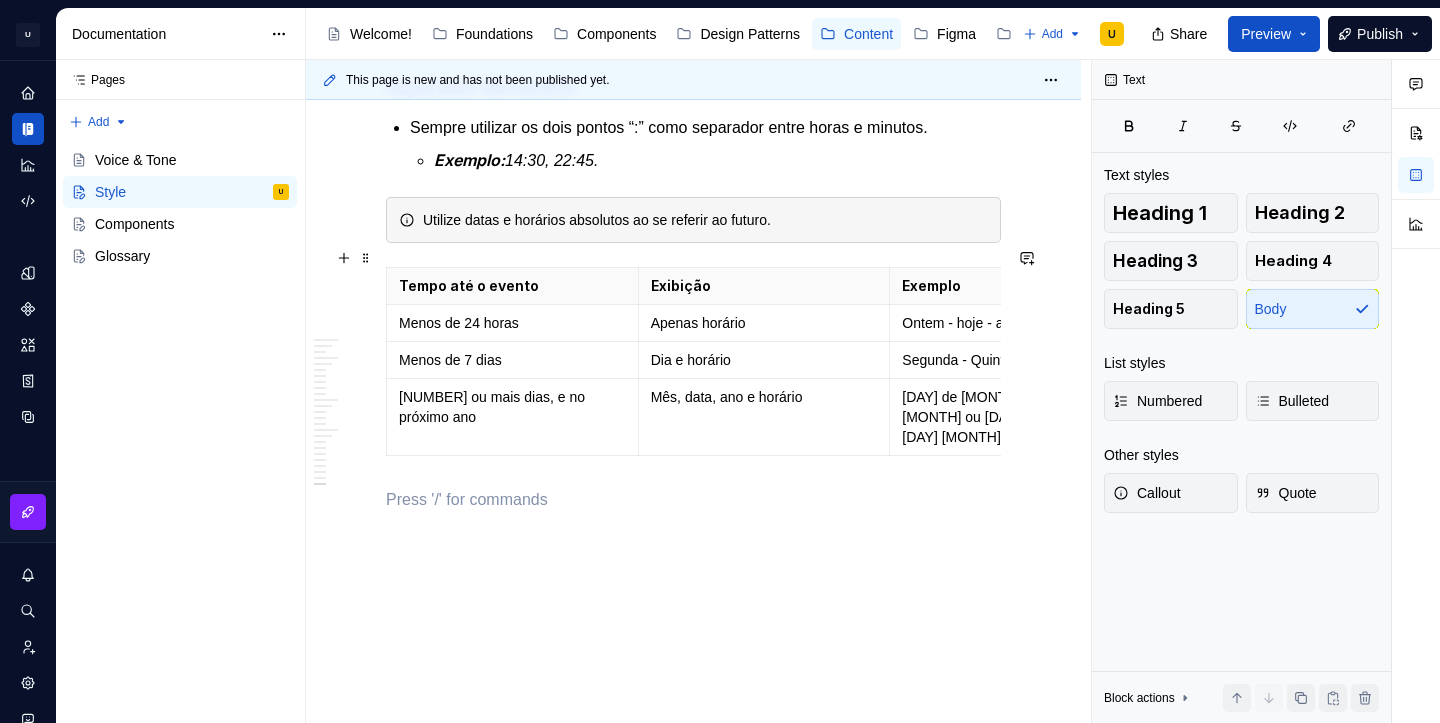 scroll, scrollTop: 4675, scrollLeft: 0, axis: vertical 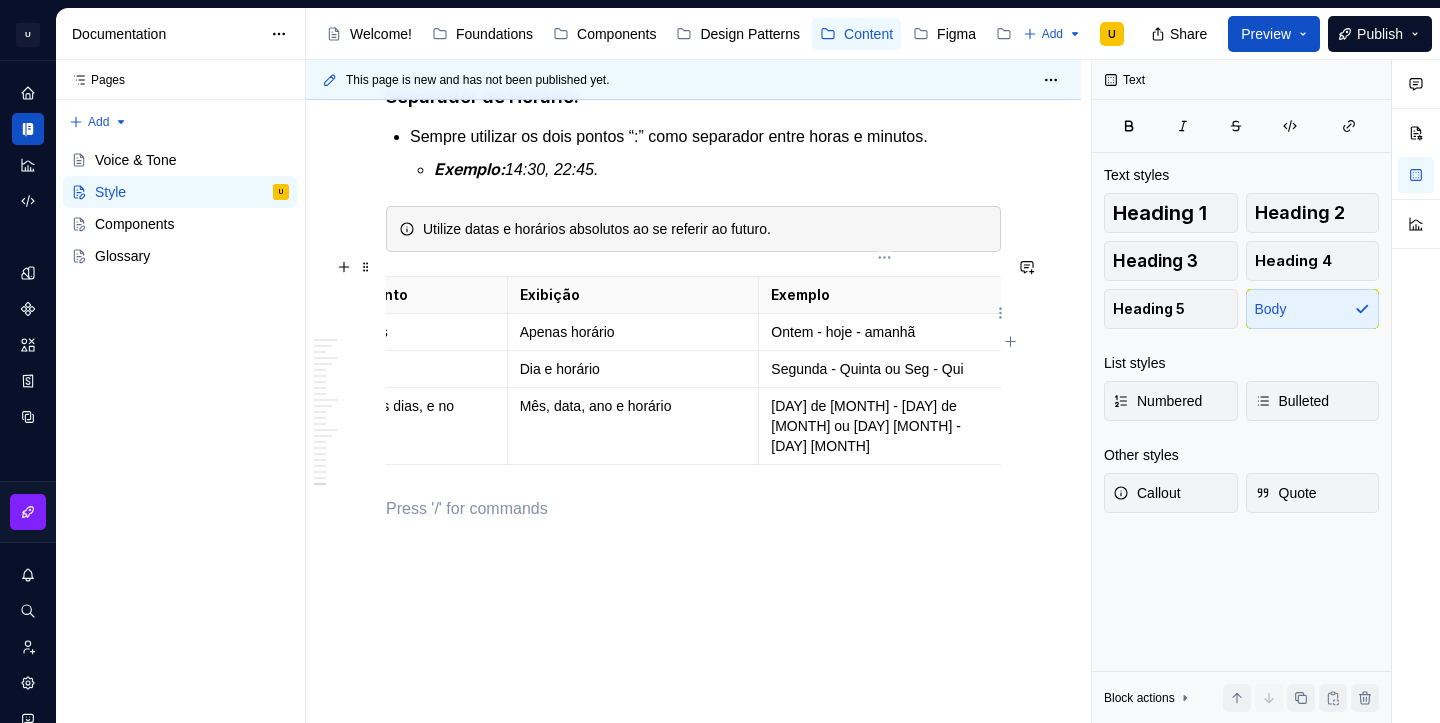 click on "Ontem - hoje - amanhã" at bounding box center [884, 332] 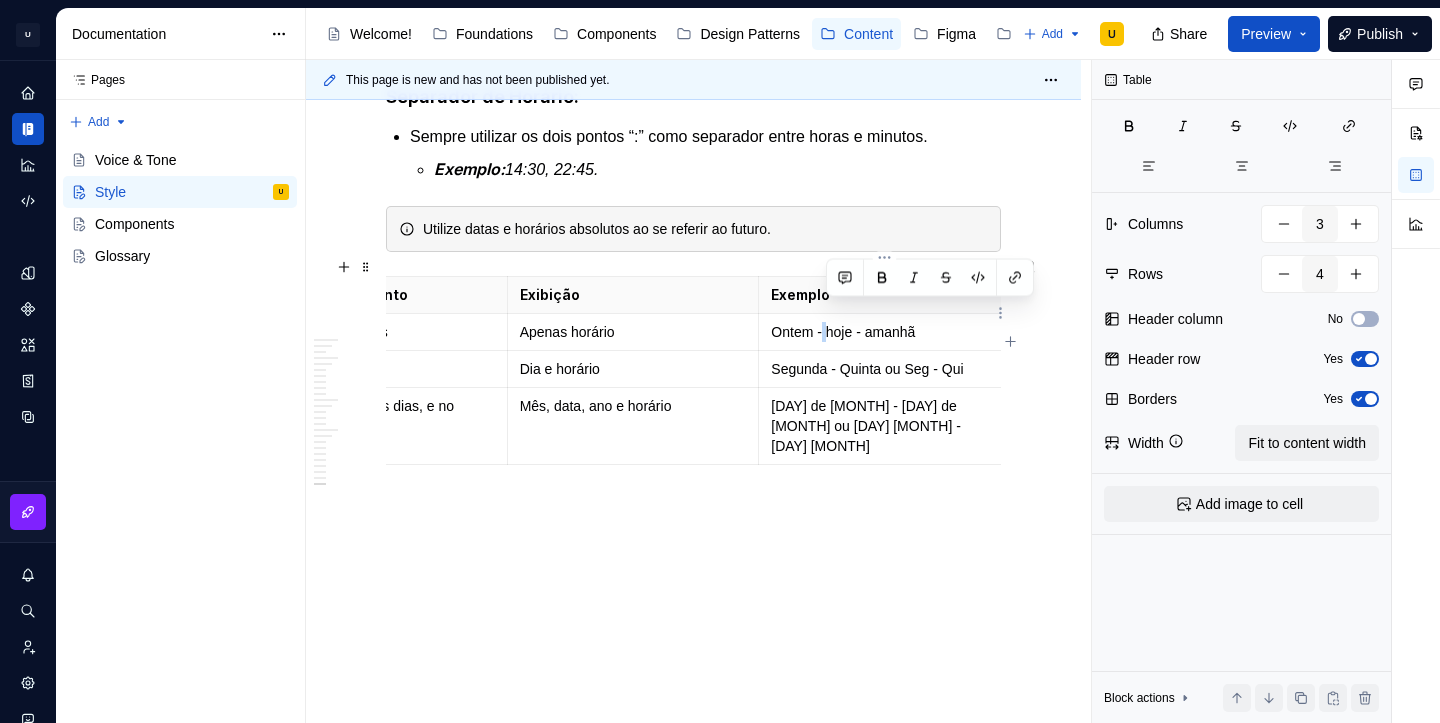 click on "Ontem - hoje - amanhã" at bounding box center [884, 332] 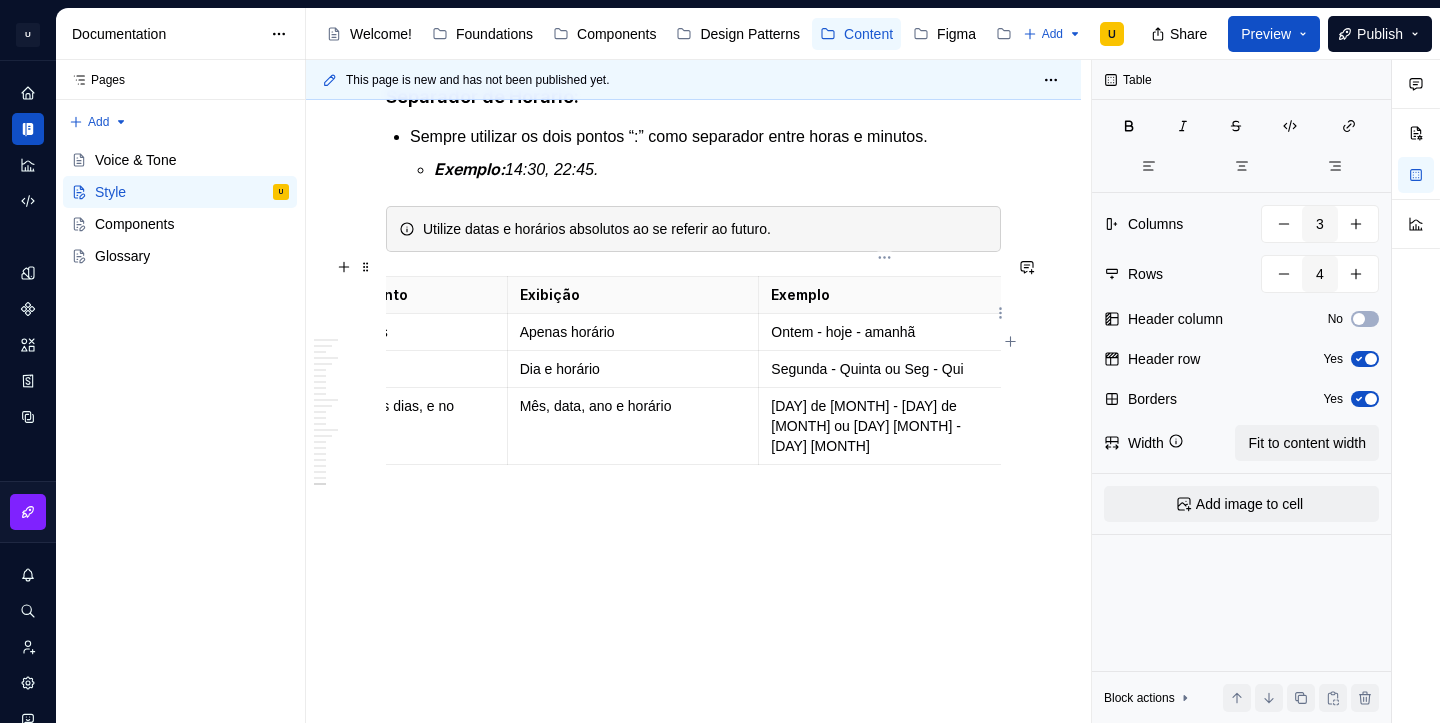 click on "Ontem - hoje - amanhã" at bounding box center (884, 332) 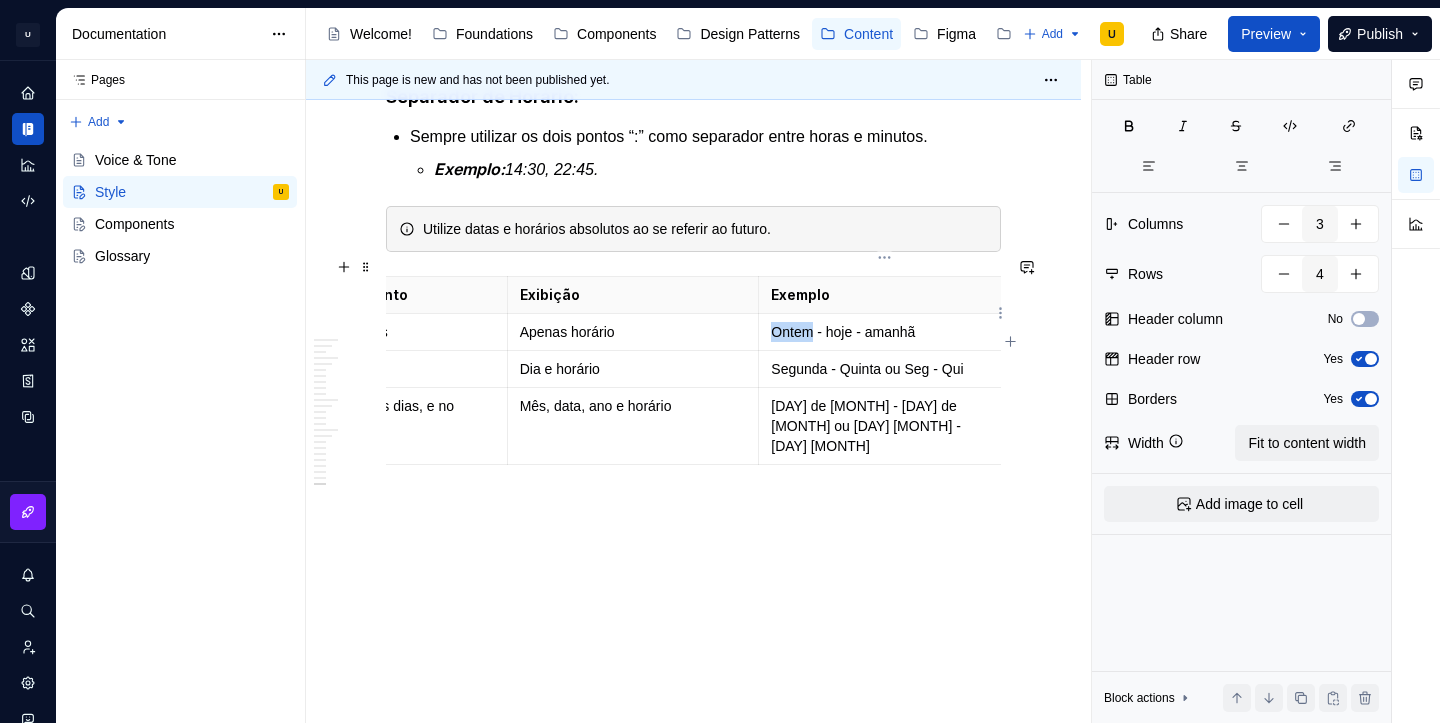 click on "Ontem - hoje - amanhã" at bounding box center [884, 332] 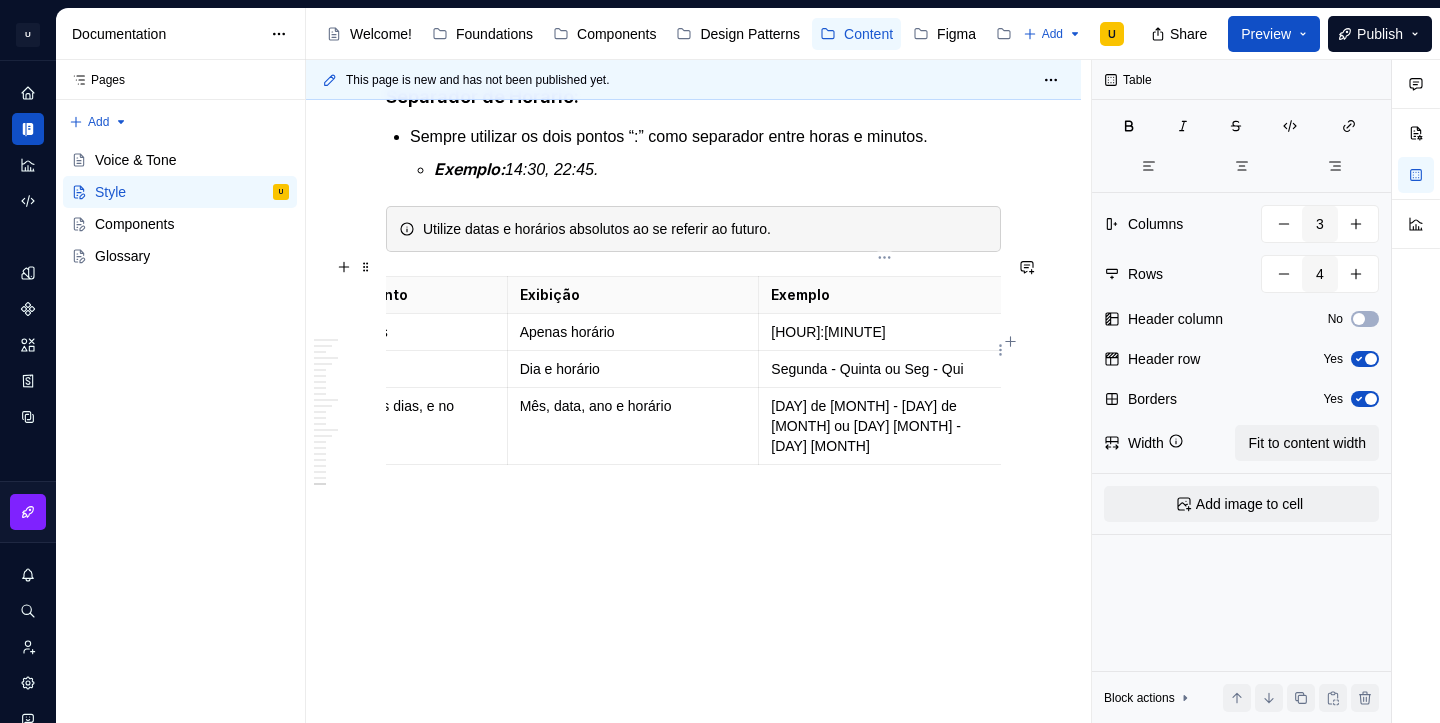 click on "Segunda - Quinta ou Seg - Qui" at bounding box center [884, 369] 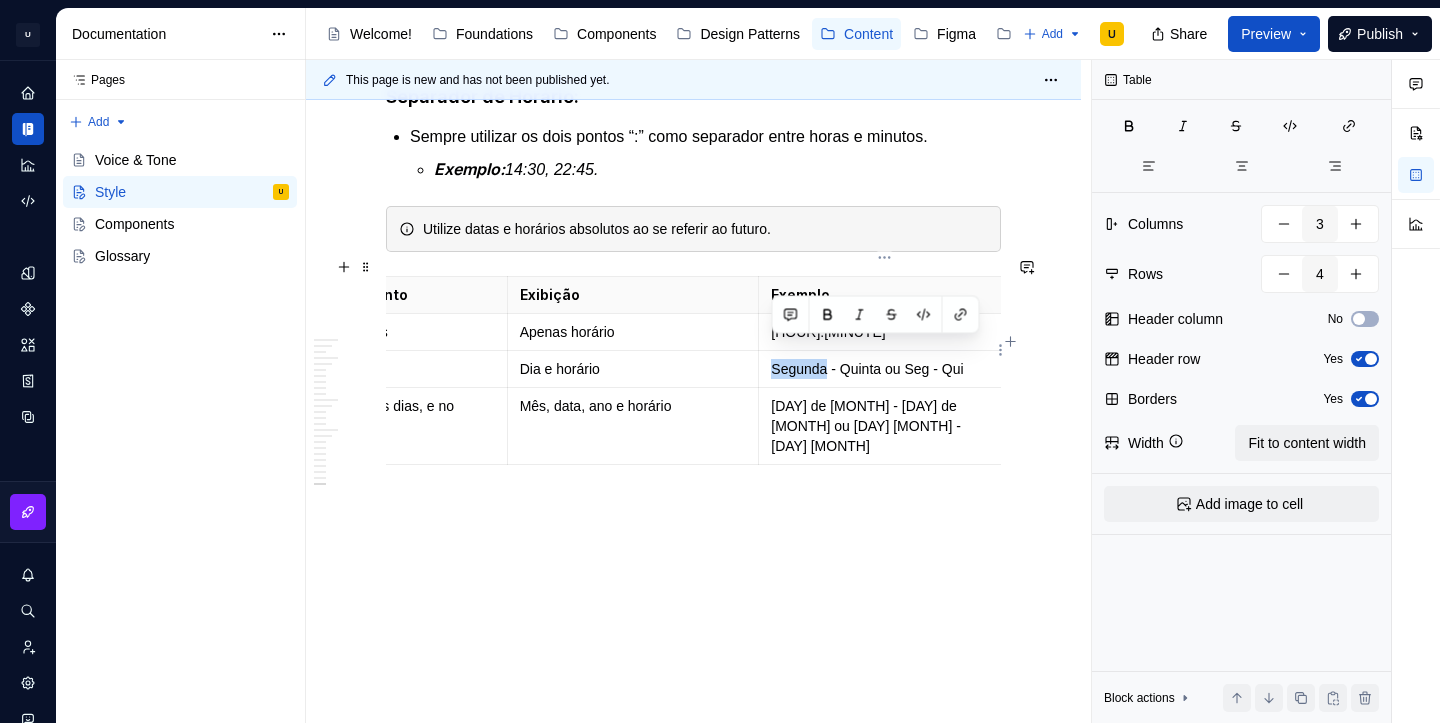 click on "Segunda - Quinta ou Seg - Qui" at bounding box center [884, 369] 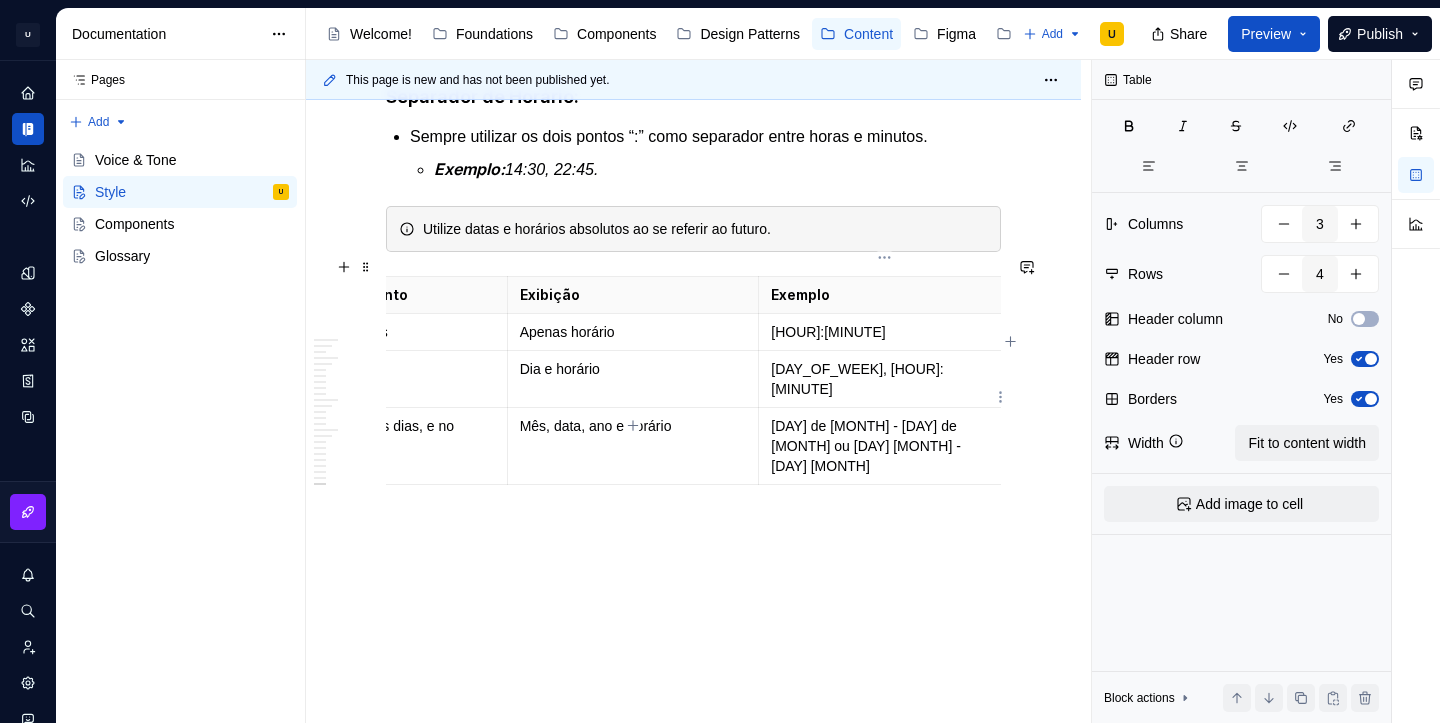 click on "[DAY] de [MONTH] - [DAY] de [MONTH] ou [DAY] [MONTH] - [DAY] [MONTH]" at bounding box center (884, 446) 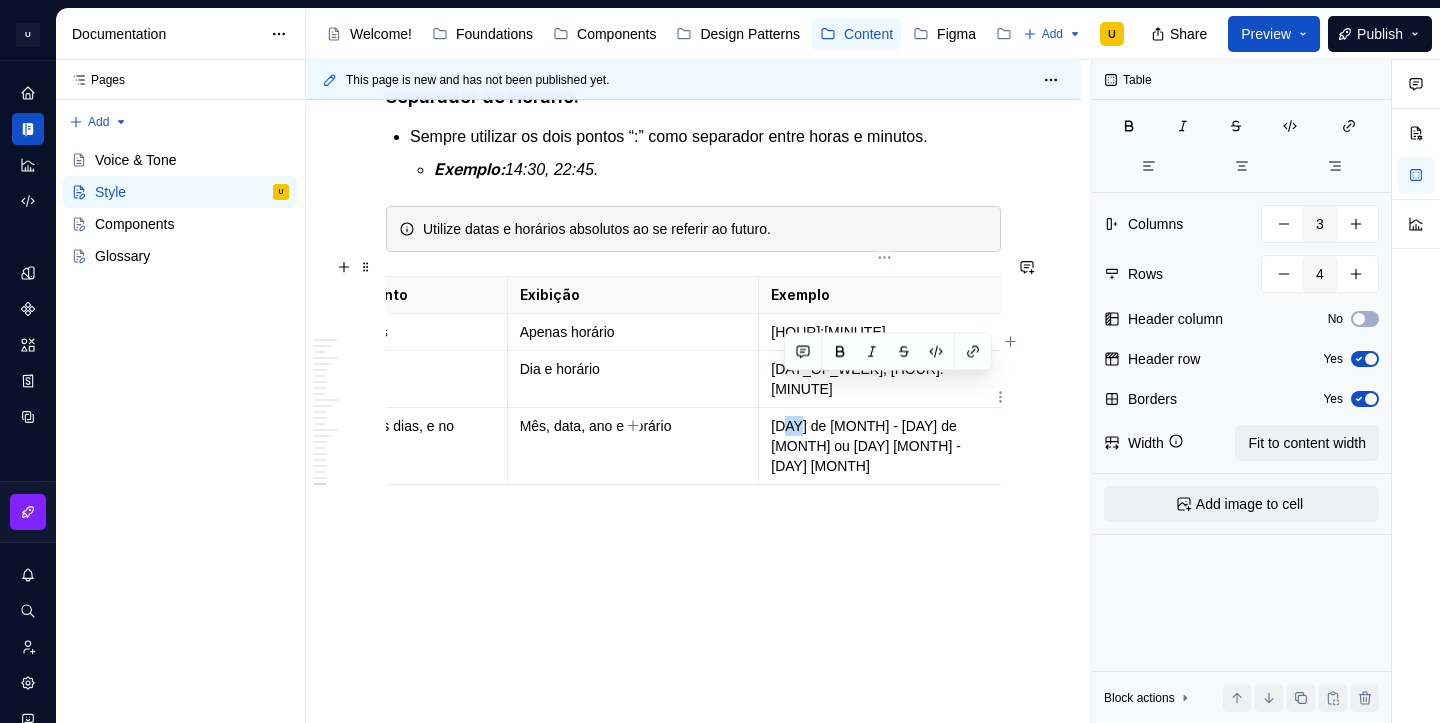 click on "[DAY] de [MONTH] - [DAY] de [MONTH] ou [DAY] [MONTH] - [DAY] [MONTH]" at bounding box center [884, 446] 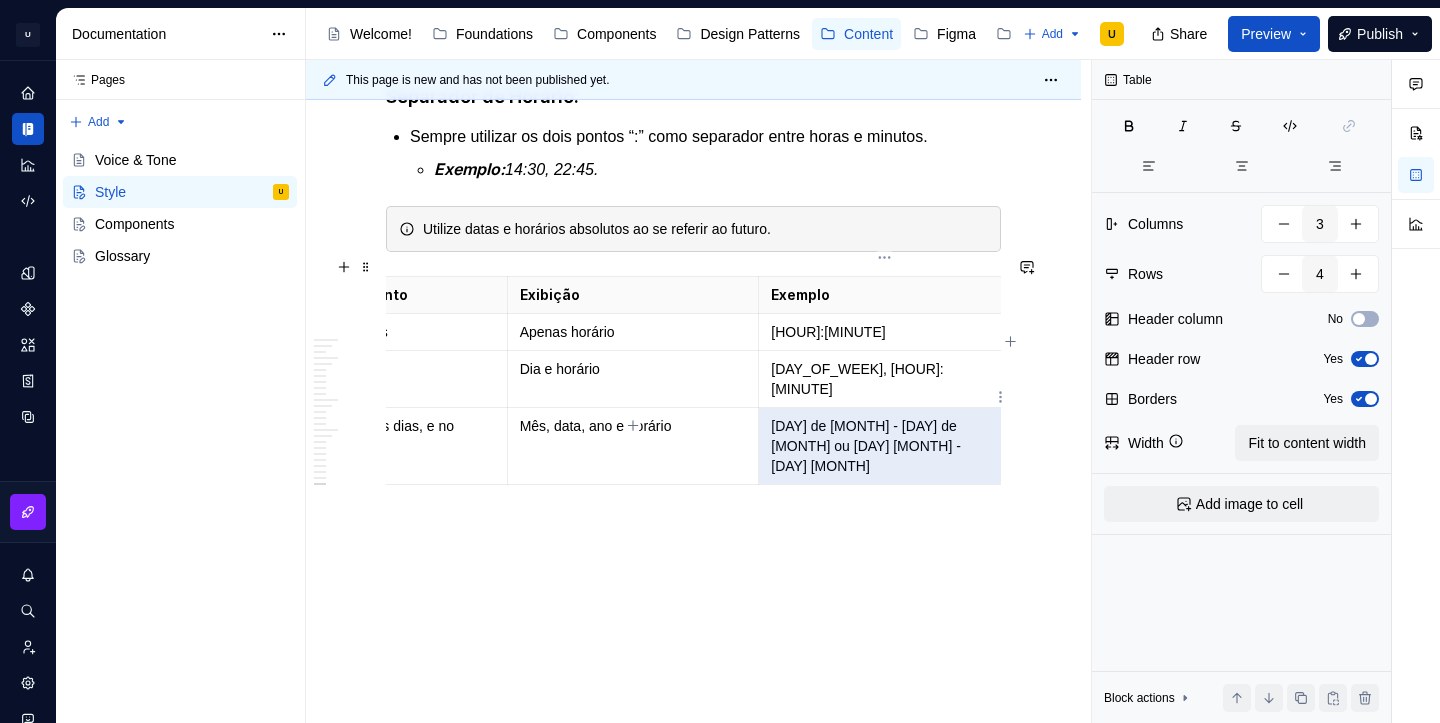 click on "[DAY] de [MONTH] - [DAY] de [MONTH] ou [DAY] [MONTH] - [DAY] [MONTH]" at bounding box center [884, 446] 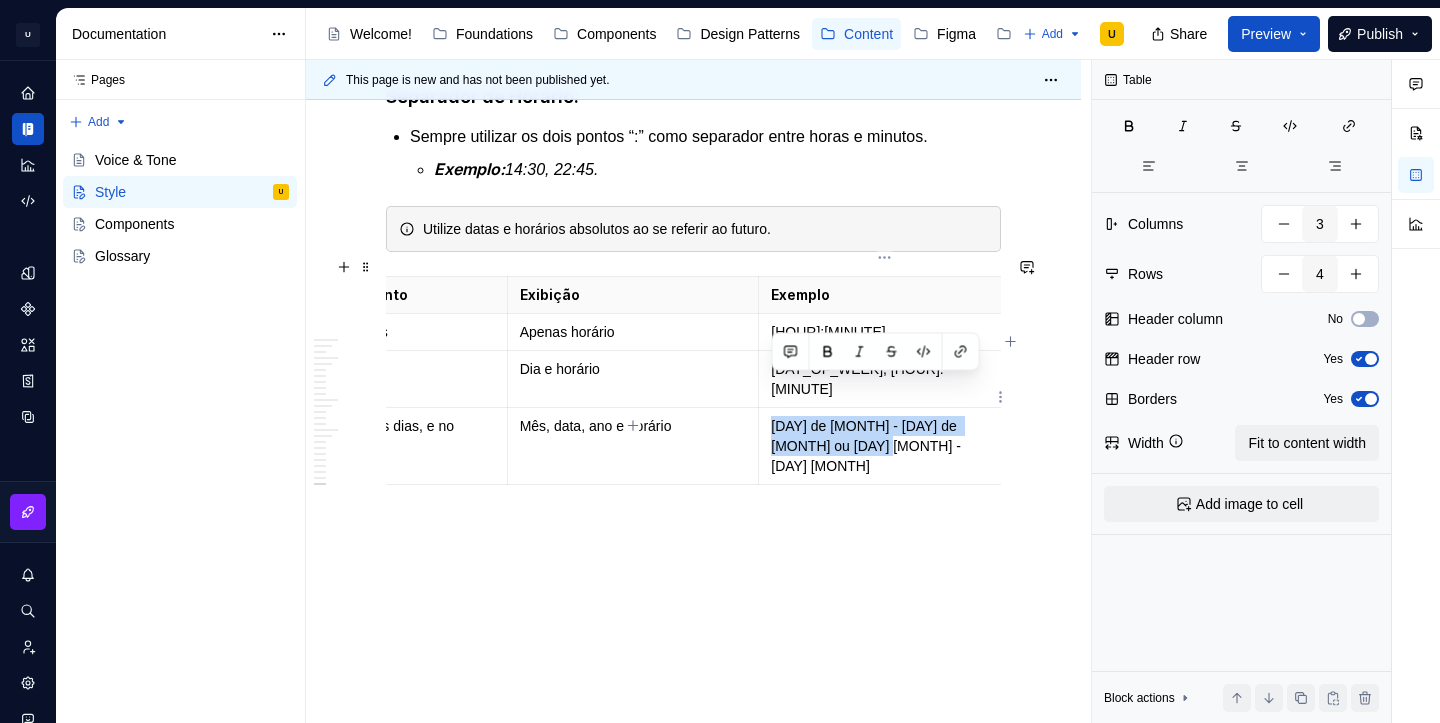 click on "[DAY] de [MONTH] - [DAY] de [MONTH] ou [DAY] [MONTH] - [DAY] [MONTH]" at bounding box center [884, 446] 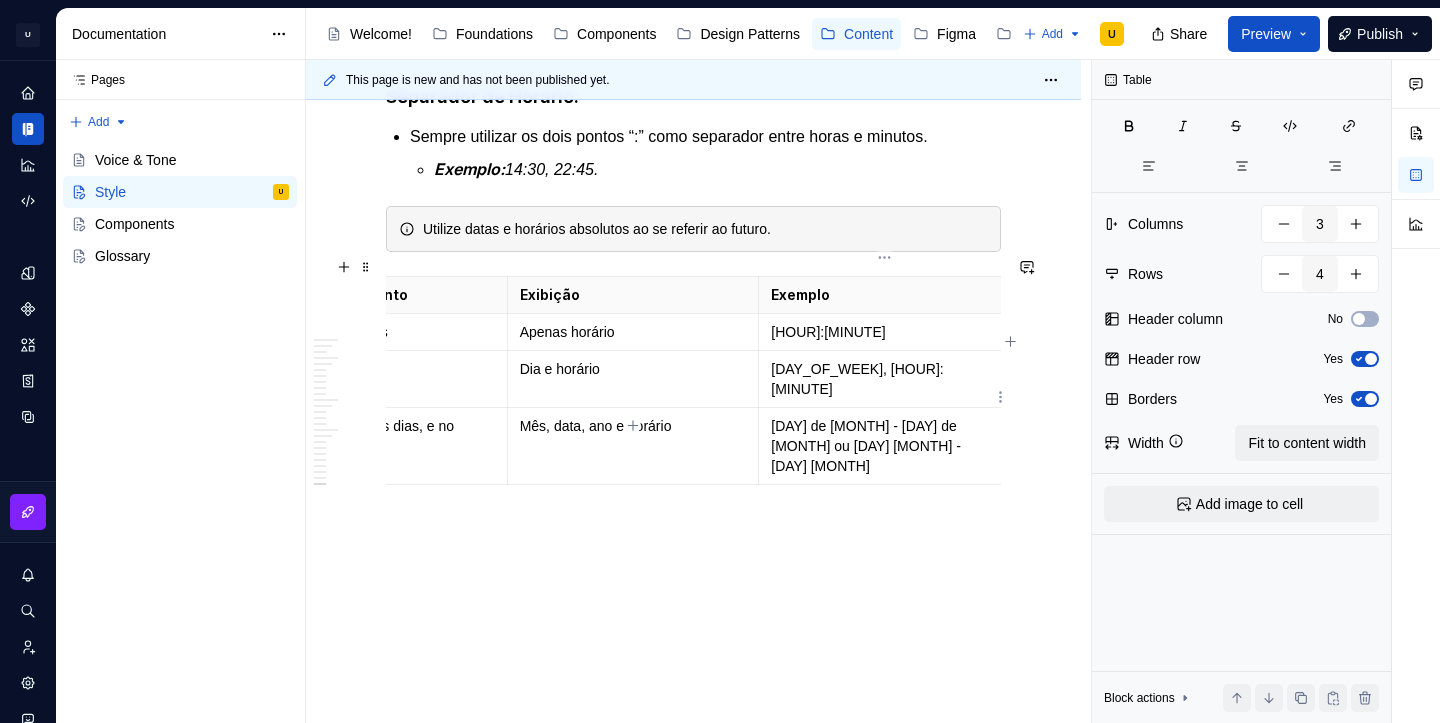 click on "[DAY] de [MONTH] - [DAY] de [MONTH] ou [DAY] [MONTH] - [DAY] [MONTH]" at bounding box center (884, 446) 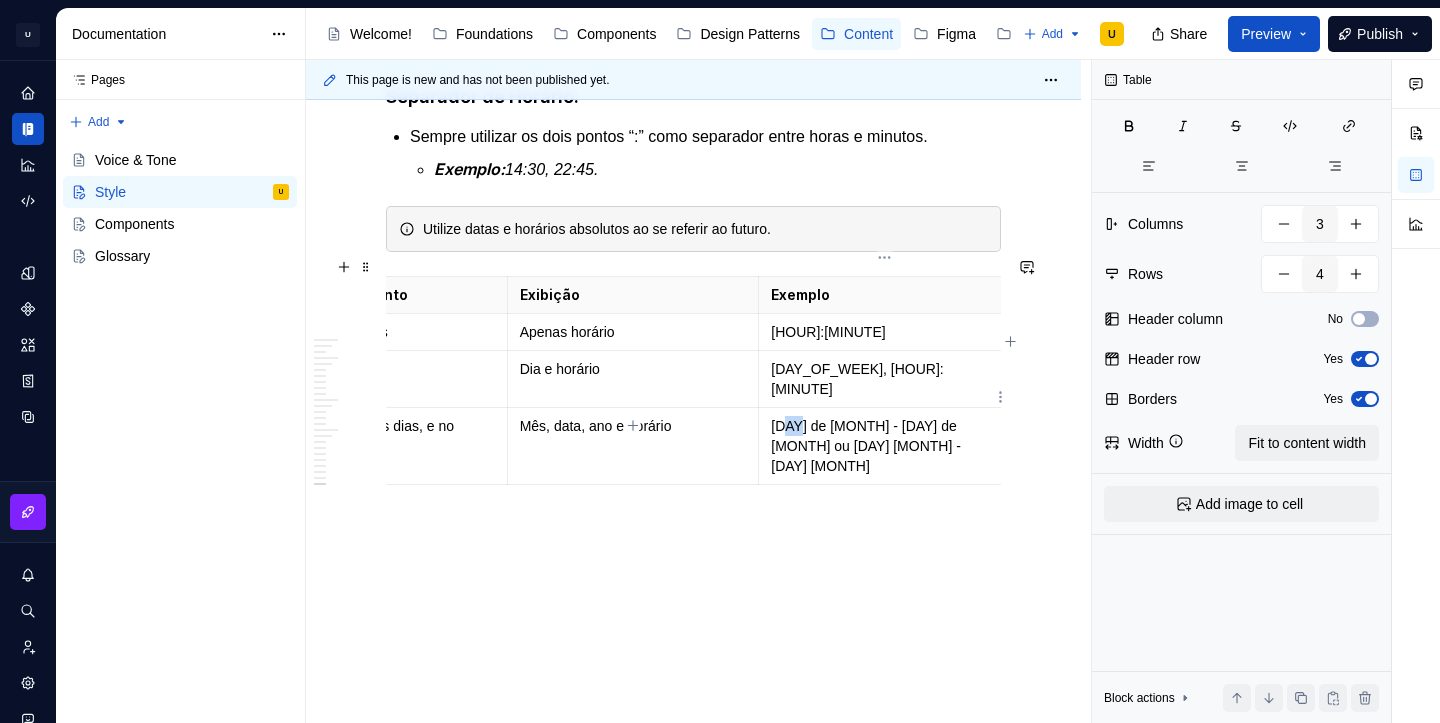 click on "[DAY] de [MONTH] - [DAY] de [MONTH] ou [DAY] [MONTH] - [DAY] [MONTH]" at bounding box center [884, 446] 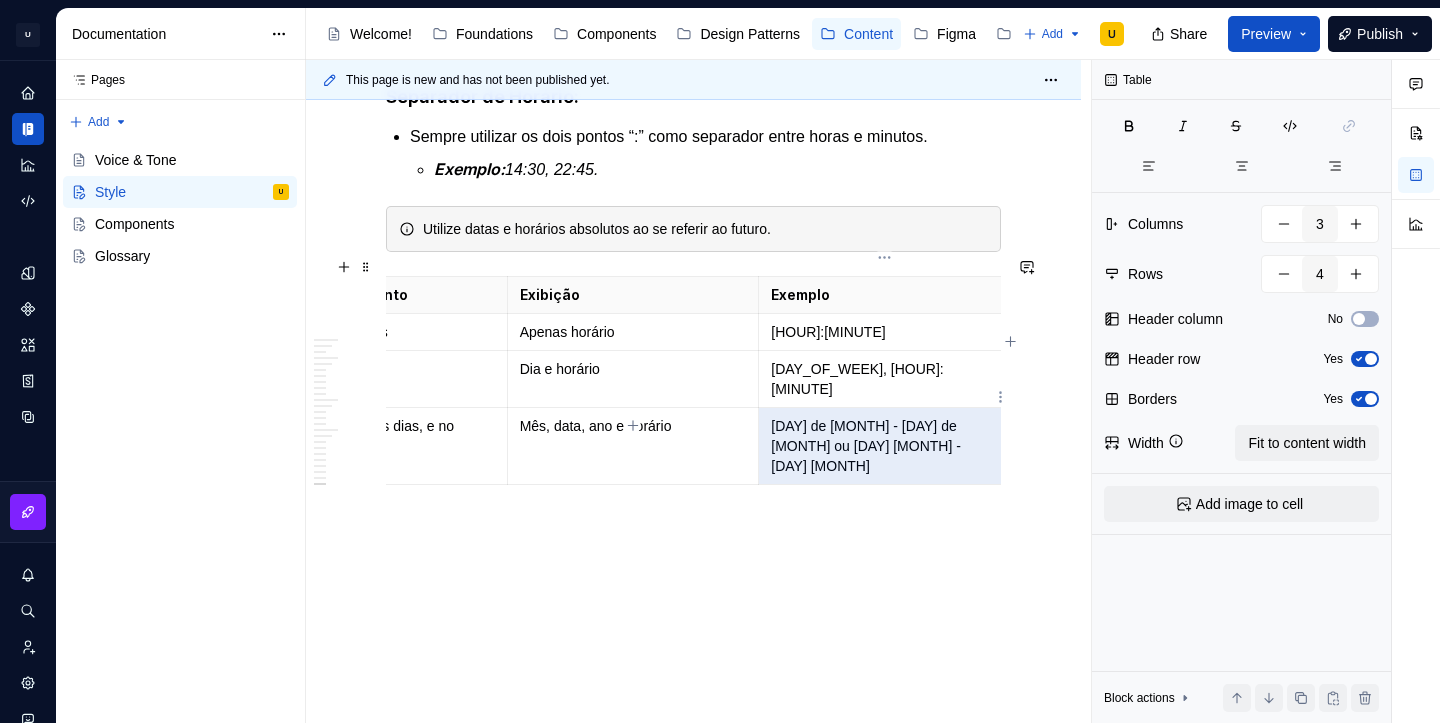 click on "[DAY] de [MONTH] - [DAY] de [MONTH] ou [DAY] [MONTH] - [DAY] [MONTH]" at bounding box center (884, 446) 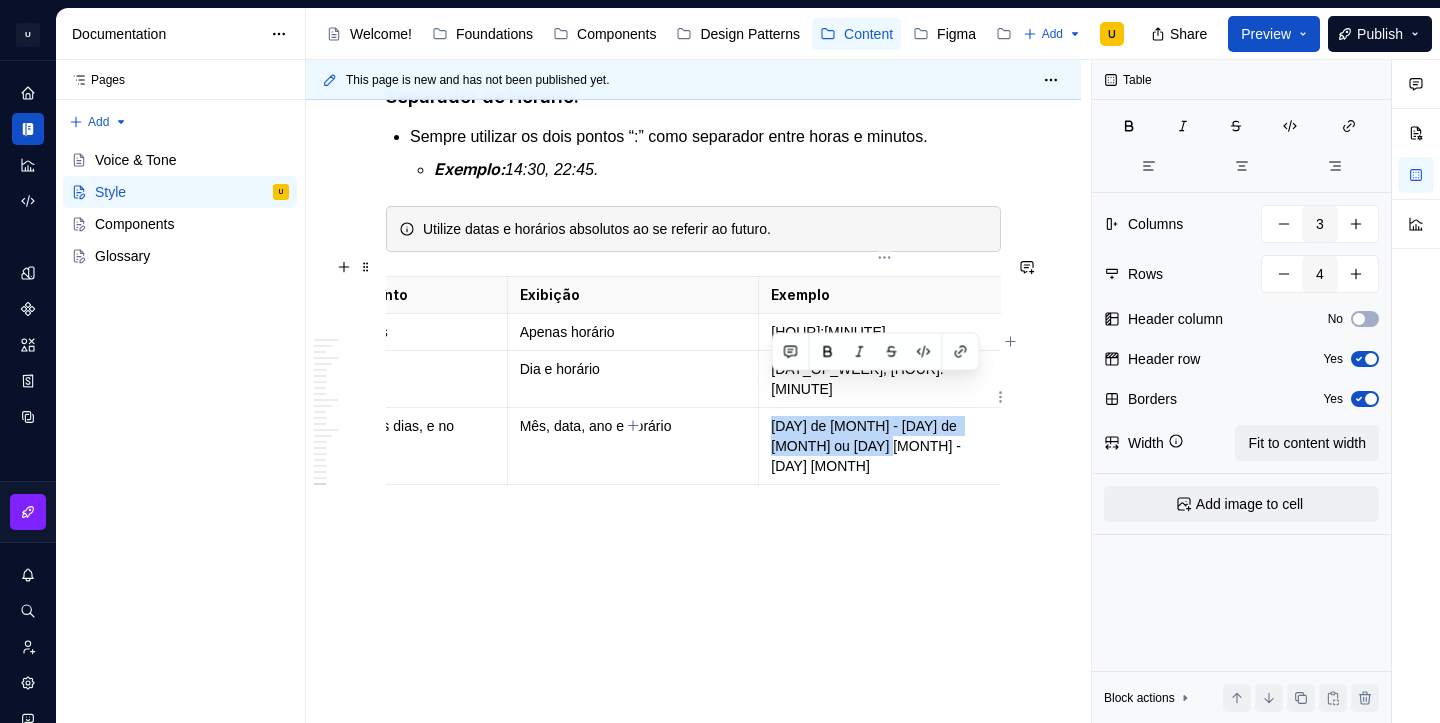click on "[DAY] de [MONTH] - [DAY] de [MONTH] ou [DAY] [MONTH] - [DAY] [MONTH]" at bounding box center [884, 446] 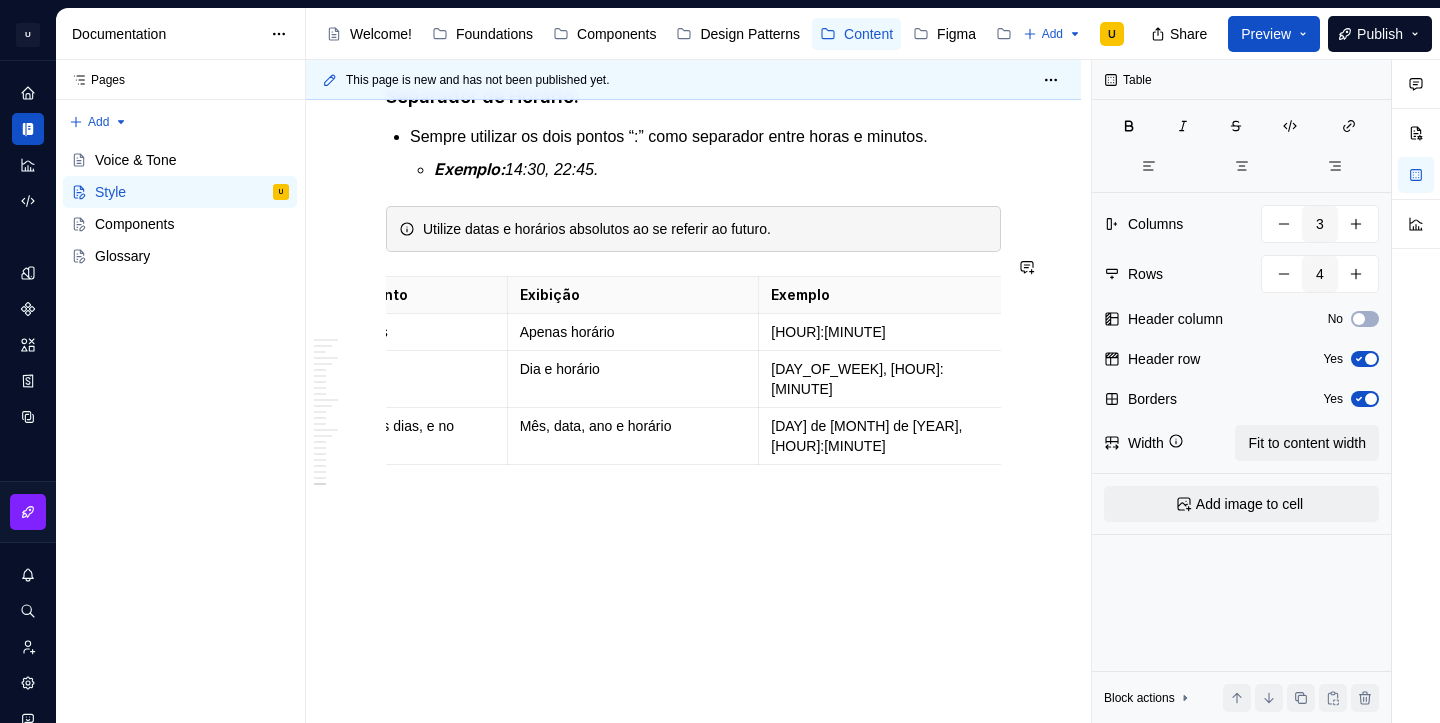 scroll, scrollTop: 4655, scrollLeft: 0, axis: vertical 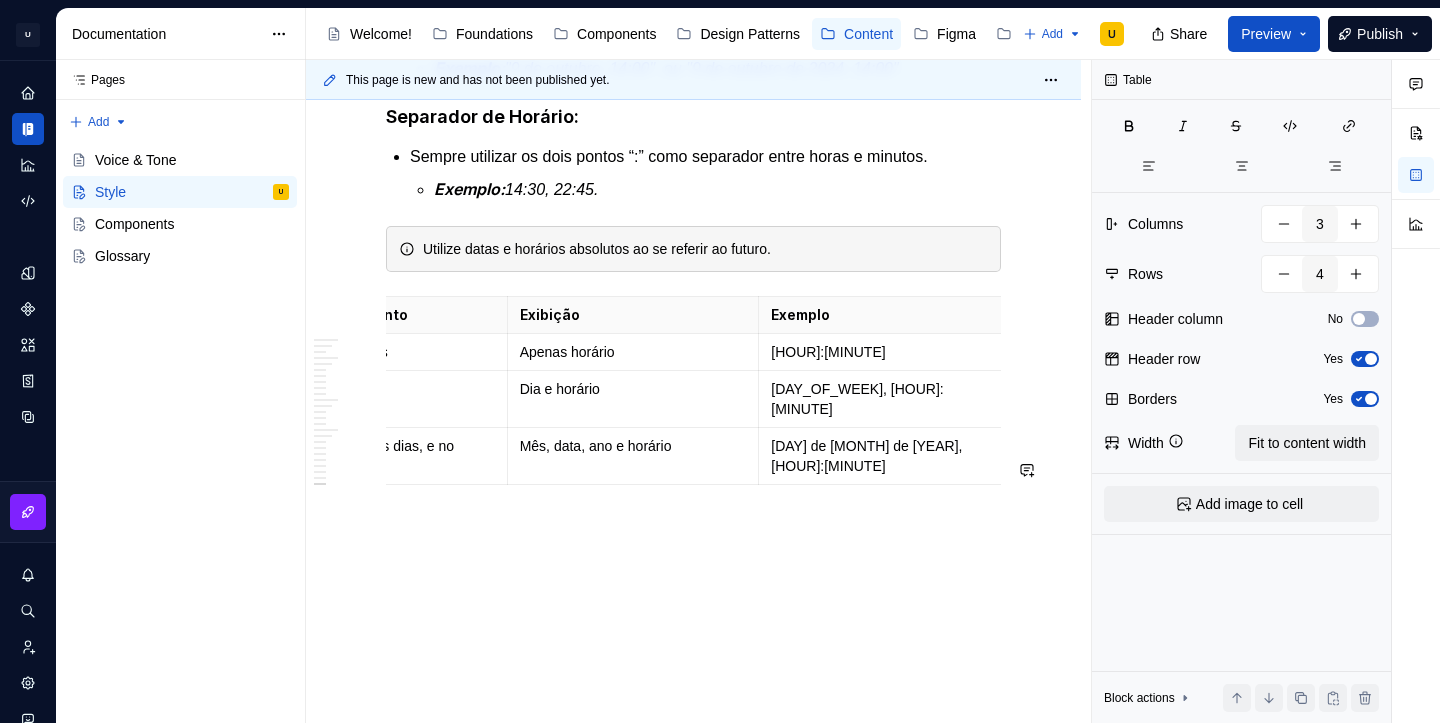 click on "**********" at bounding box center [693, -1815] 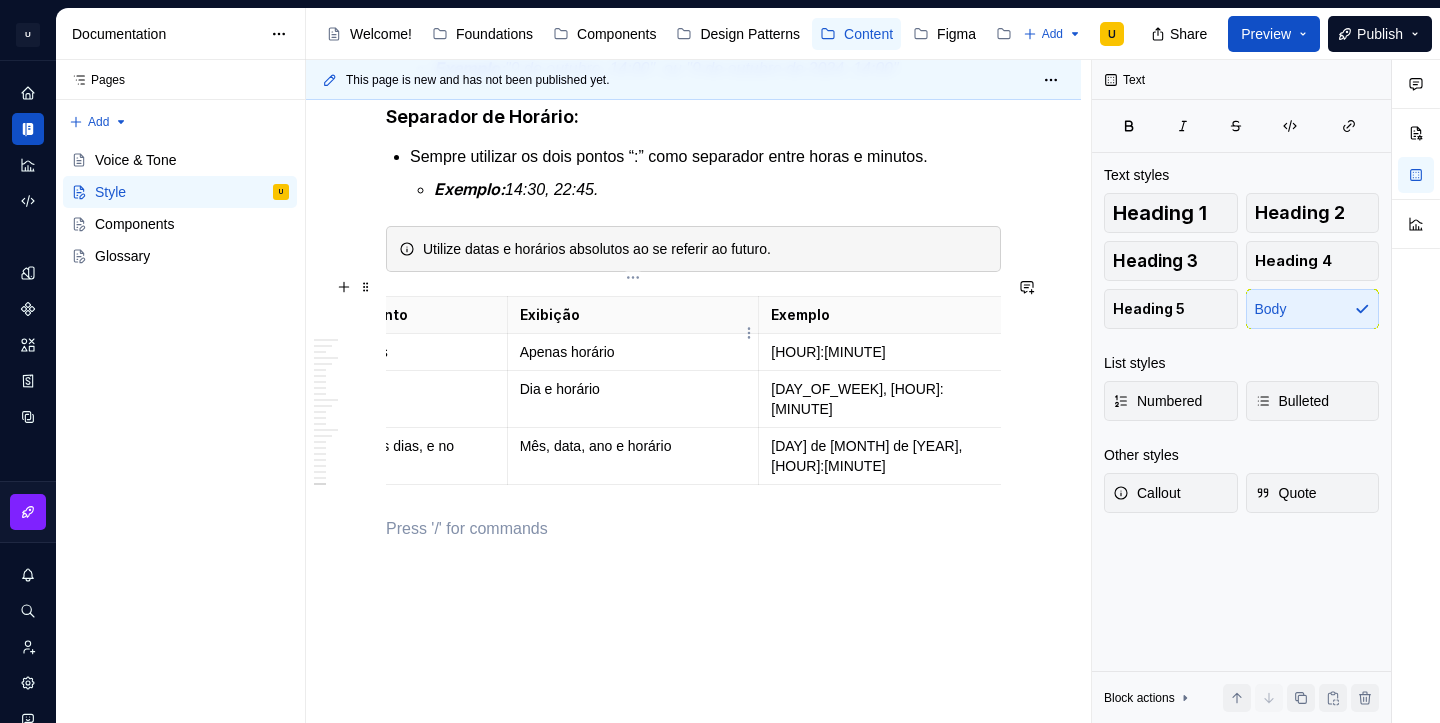 scroll, scrollTop: 0, scrollLeft: 3, axis: horizontal 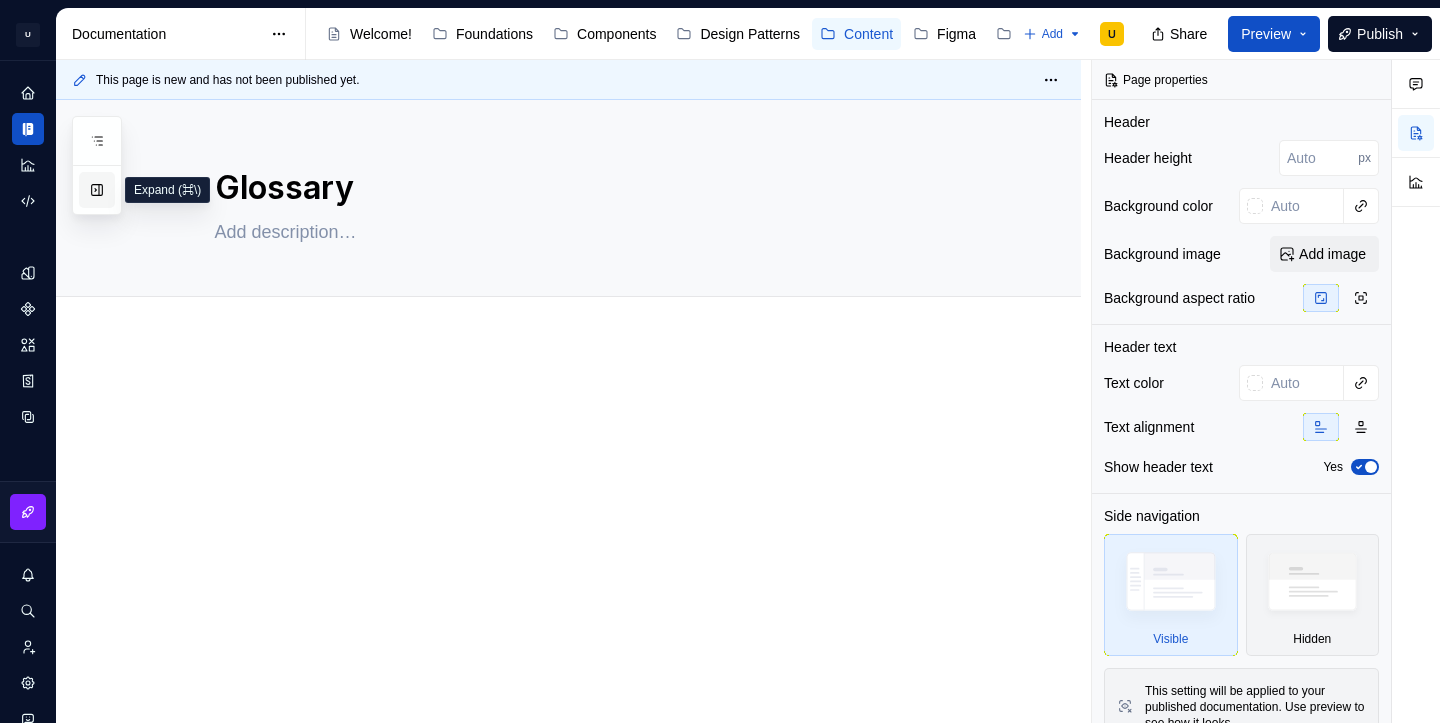 click at bounding box center [97, 190] 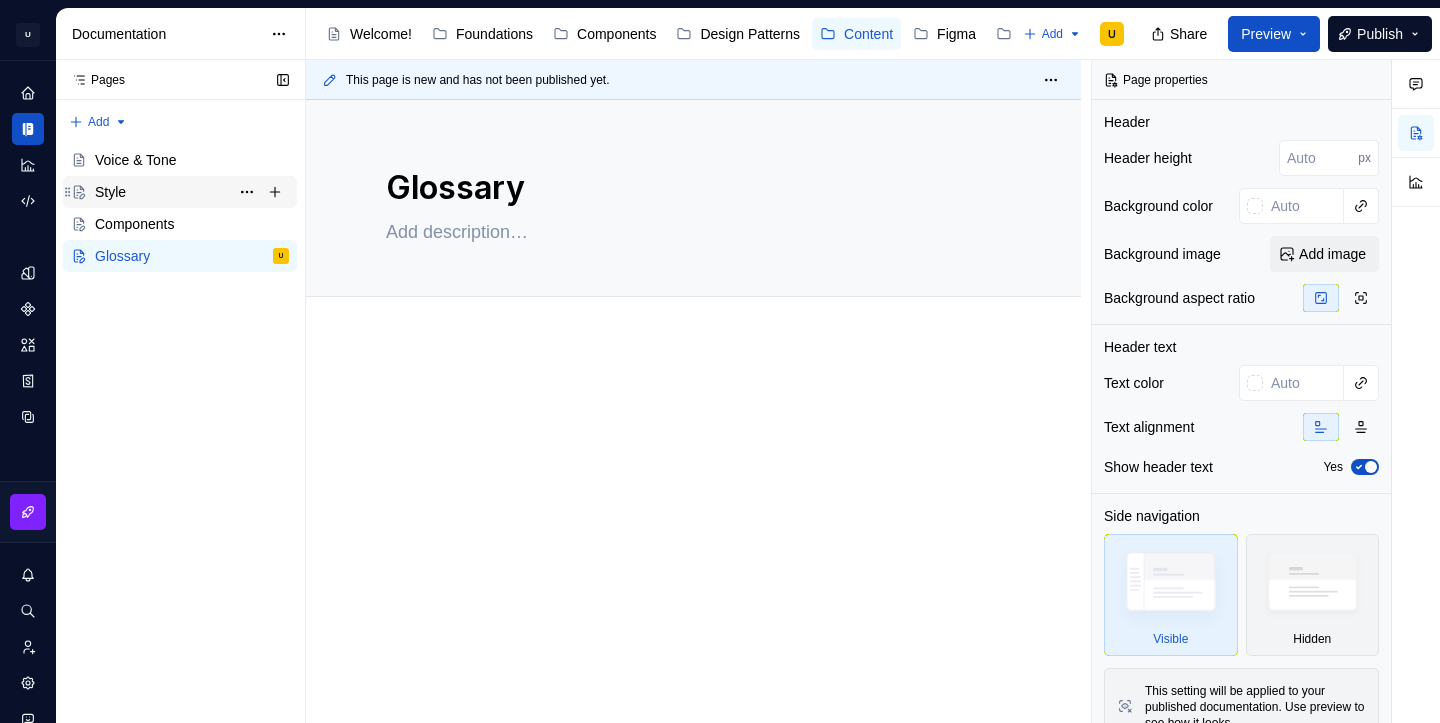 click on "Style" at bounding box center (192, 192) 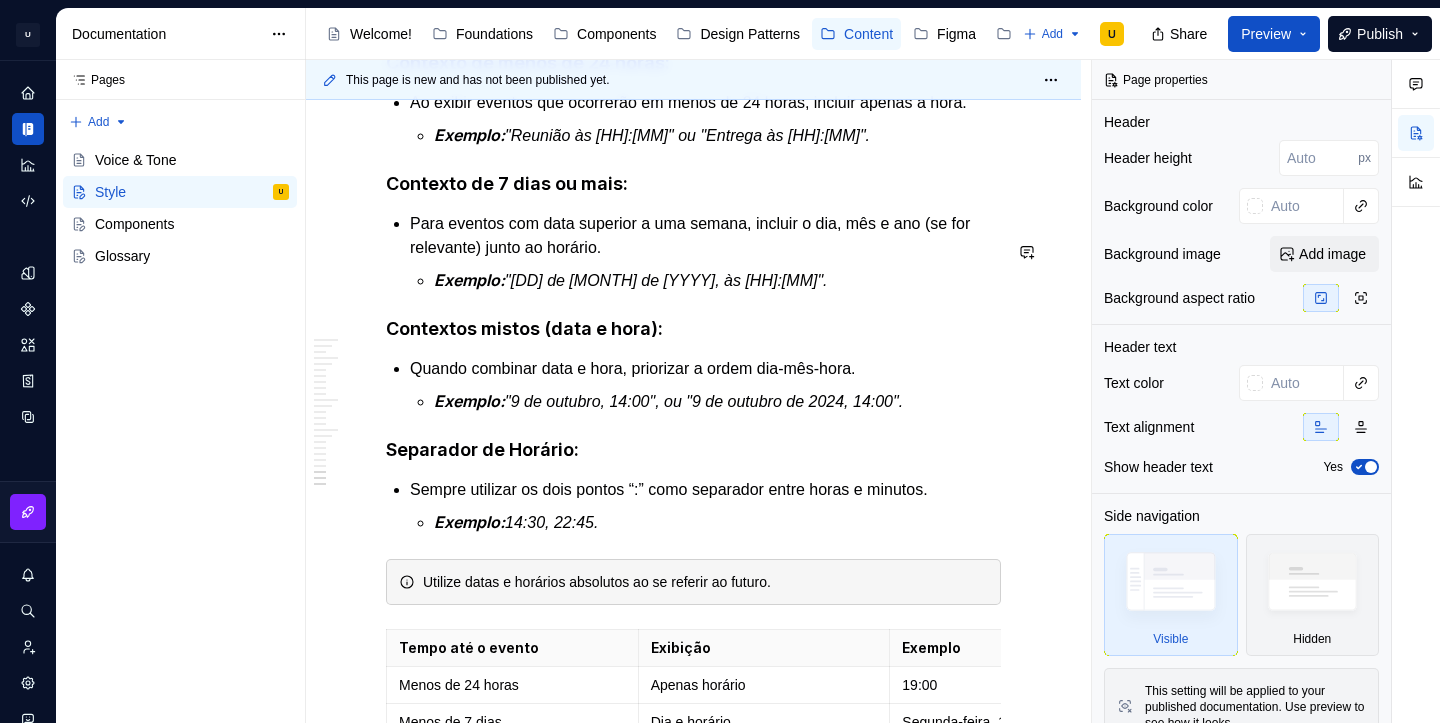 scroll, scrollTop: 4655, scrollLeft: 0, axis: vertical 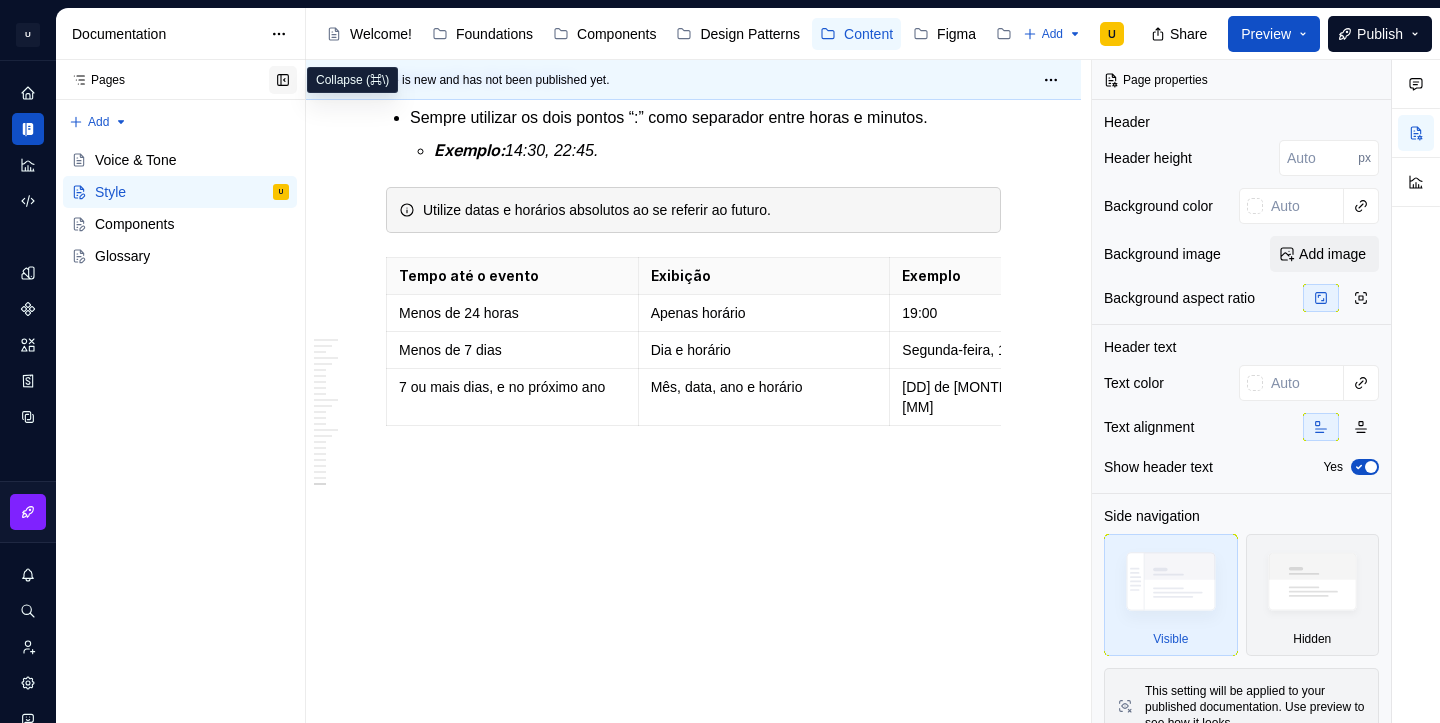 click at bounding box center [283, 80] 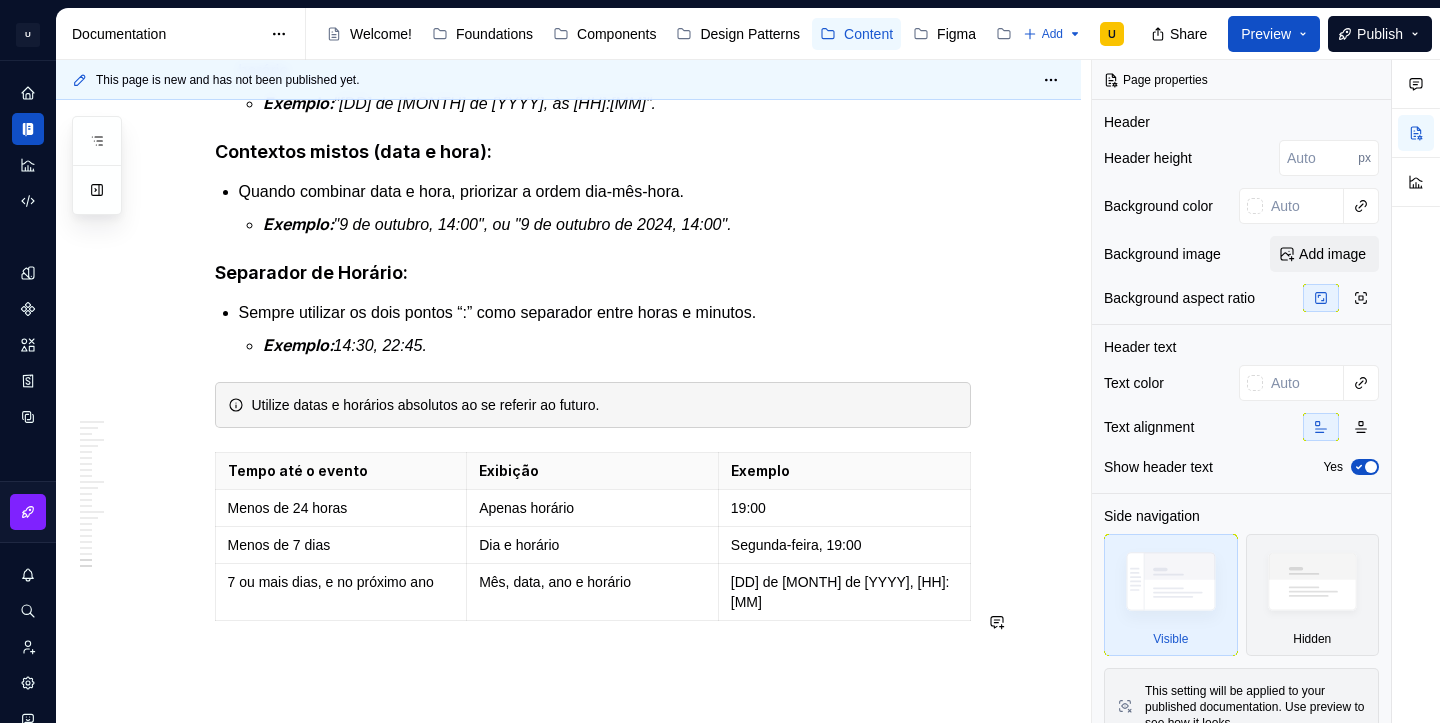 scroll, scrollTop: 4511, scrollLeft: 0, axis: vertical 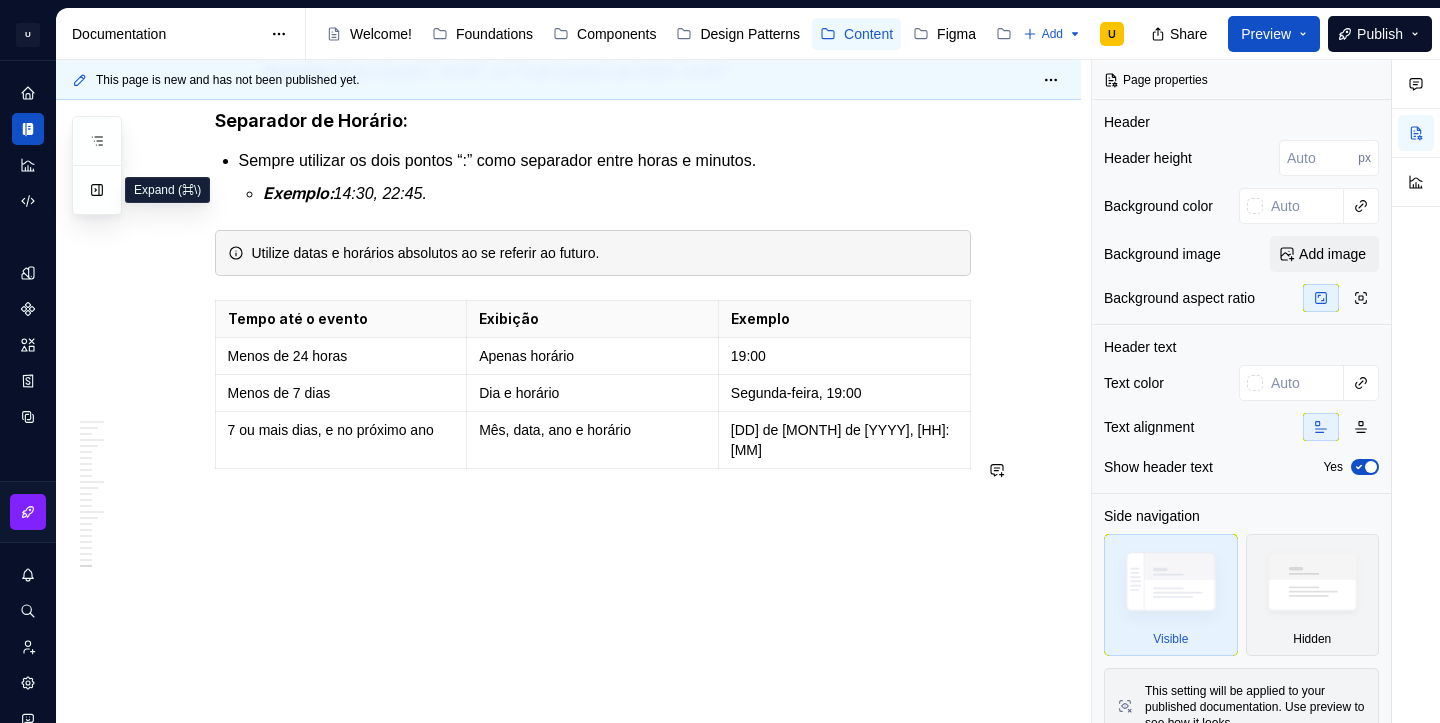 click on "**********" at bounding box center [593, -1751] 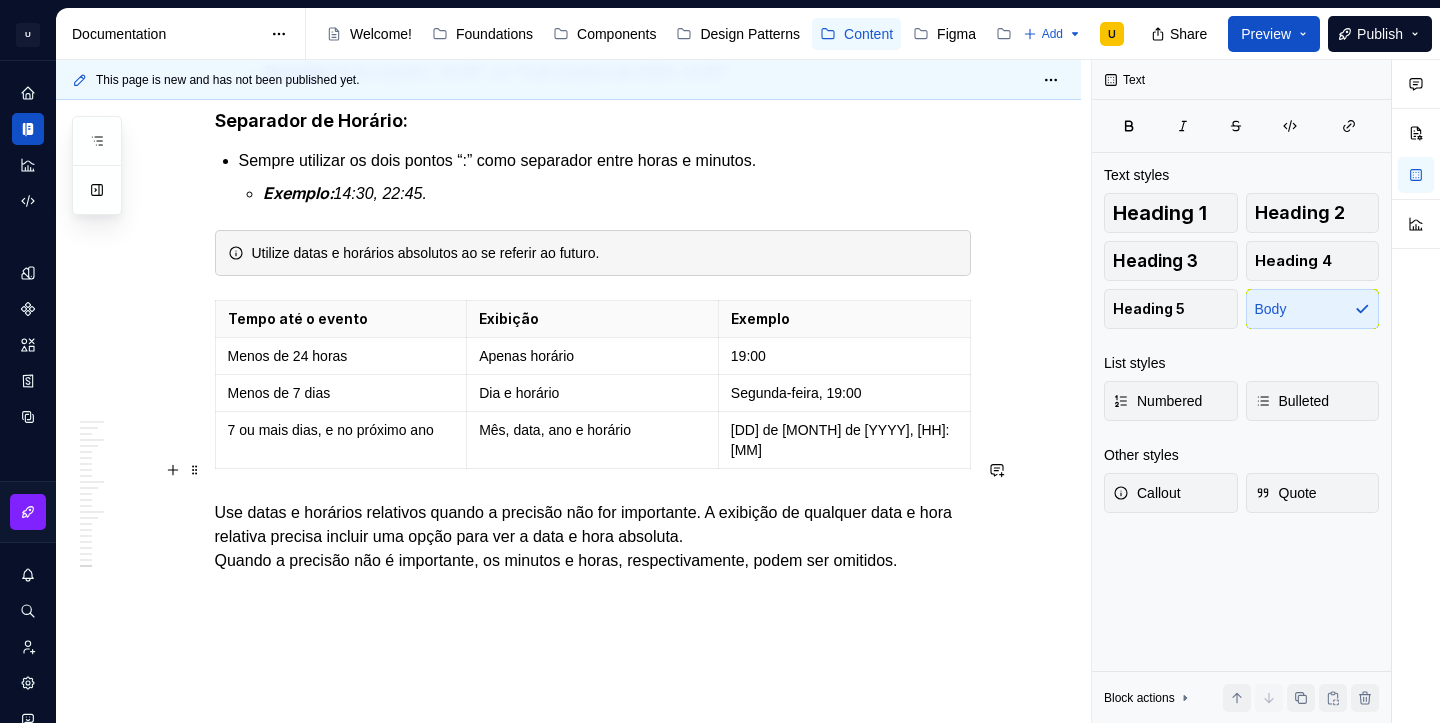 click on "**********" at bounding box center (568, -1642) 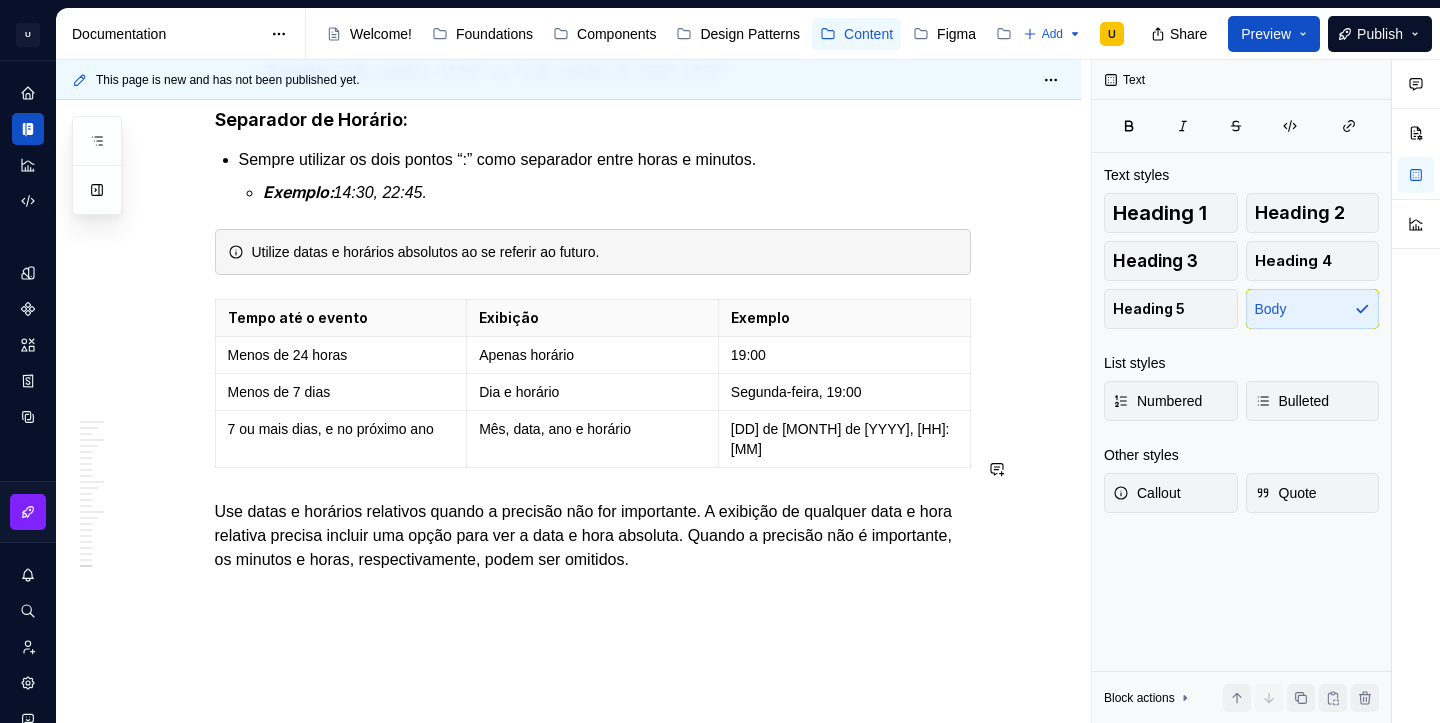 scroll, scrollTop: 4510, scrollLeft: 0, axis: vertical 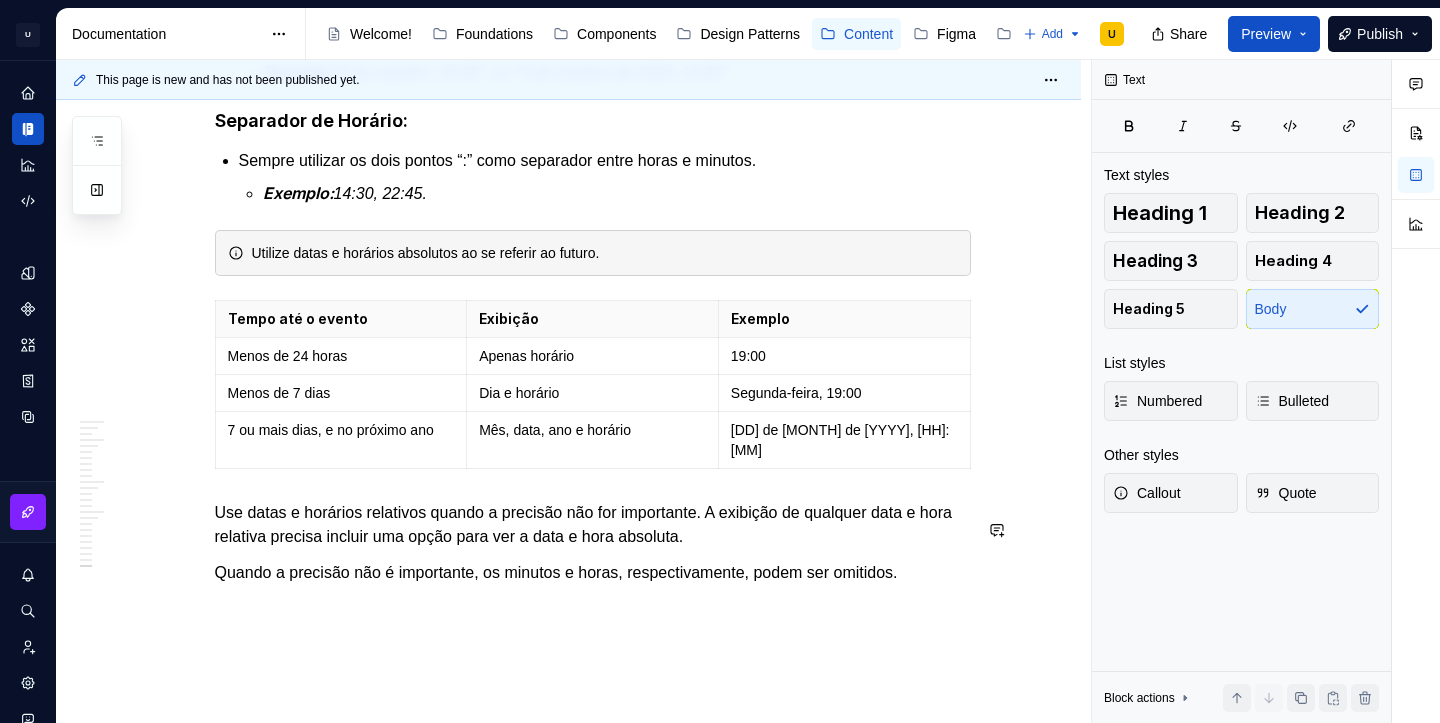 click on "**********" at bounding box center [593, -1721] 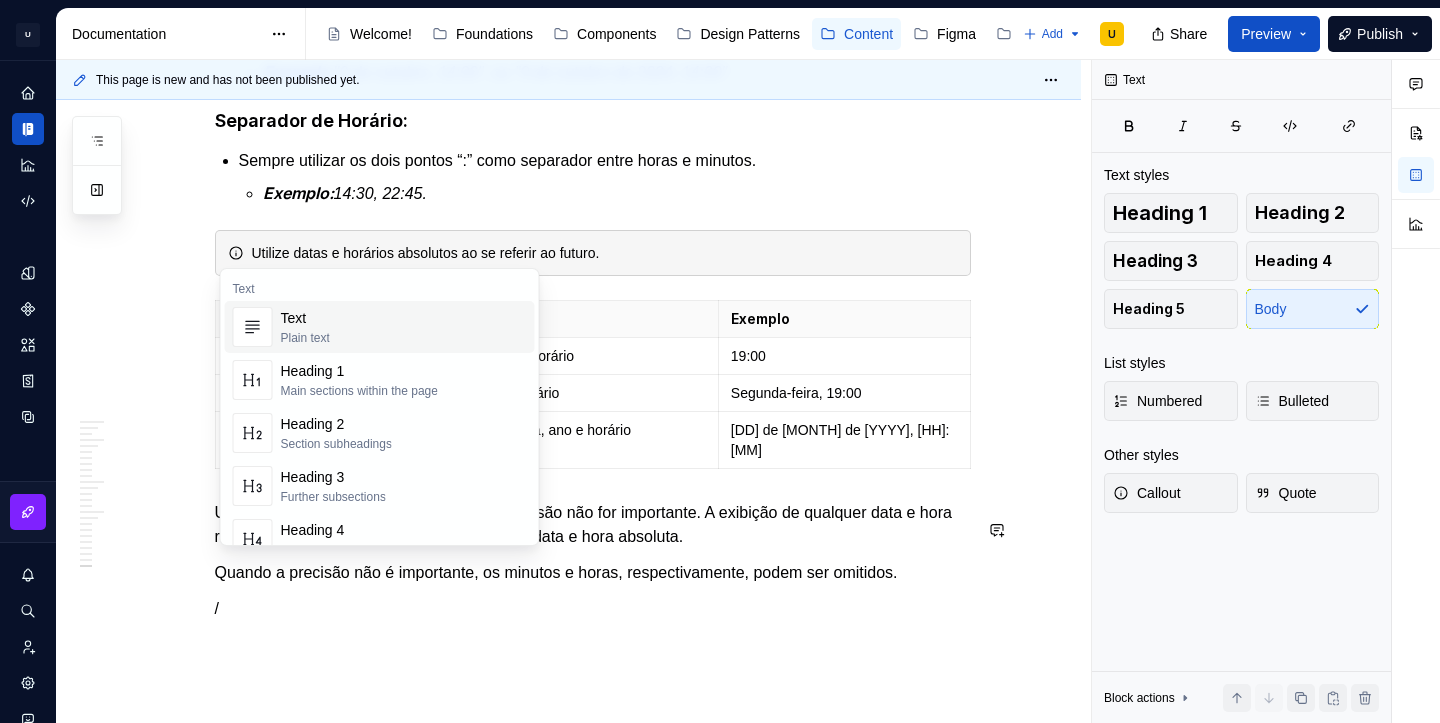 type 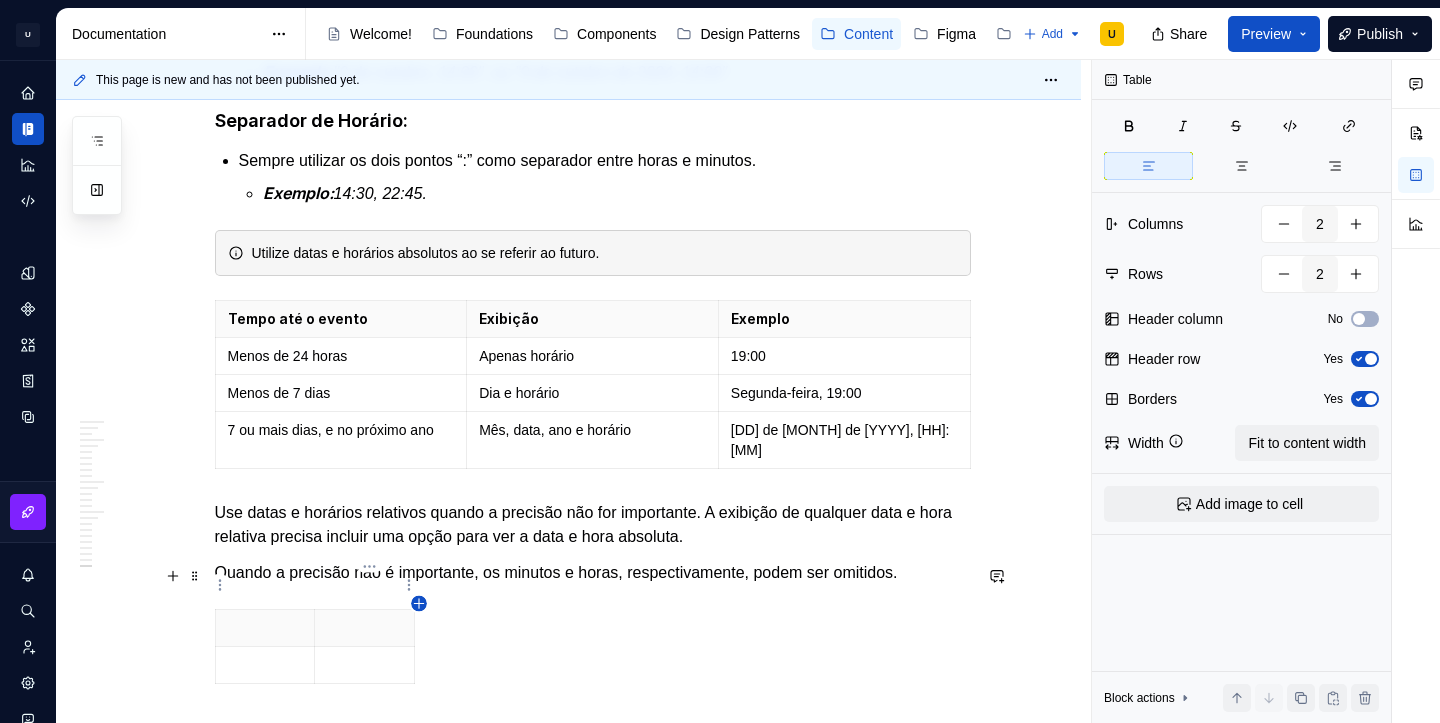 click 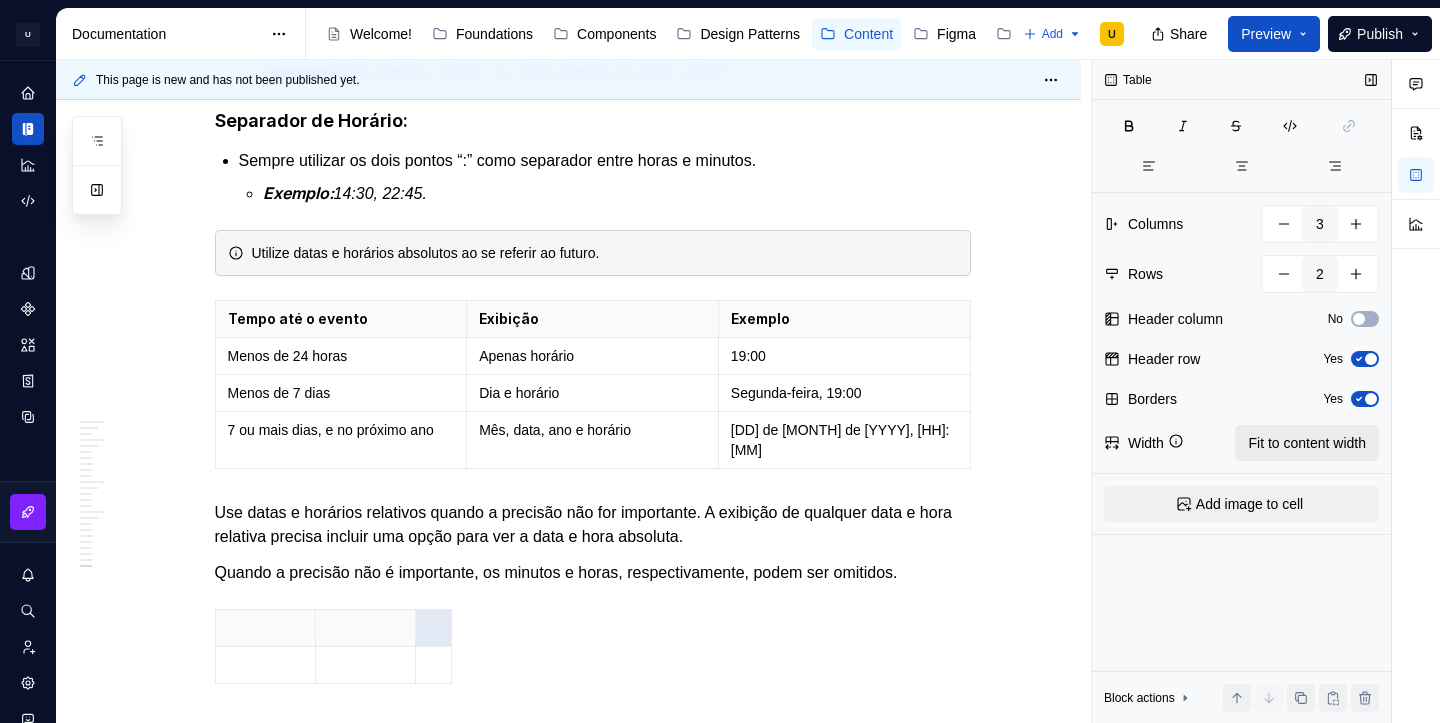 click on "Fit to content width" at bounding box center (1307, 443) 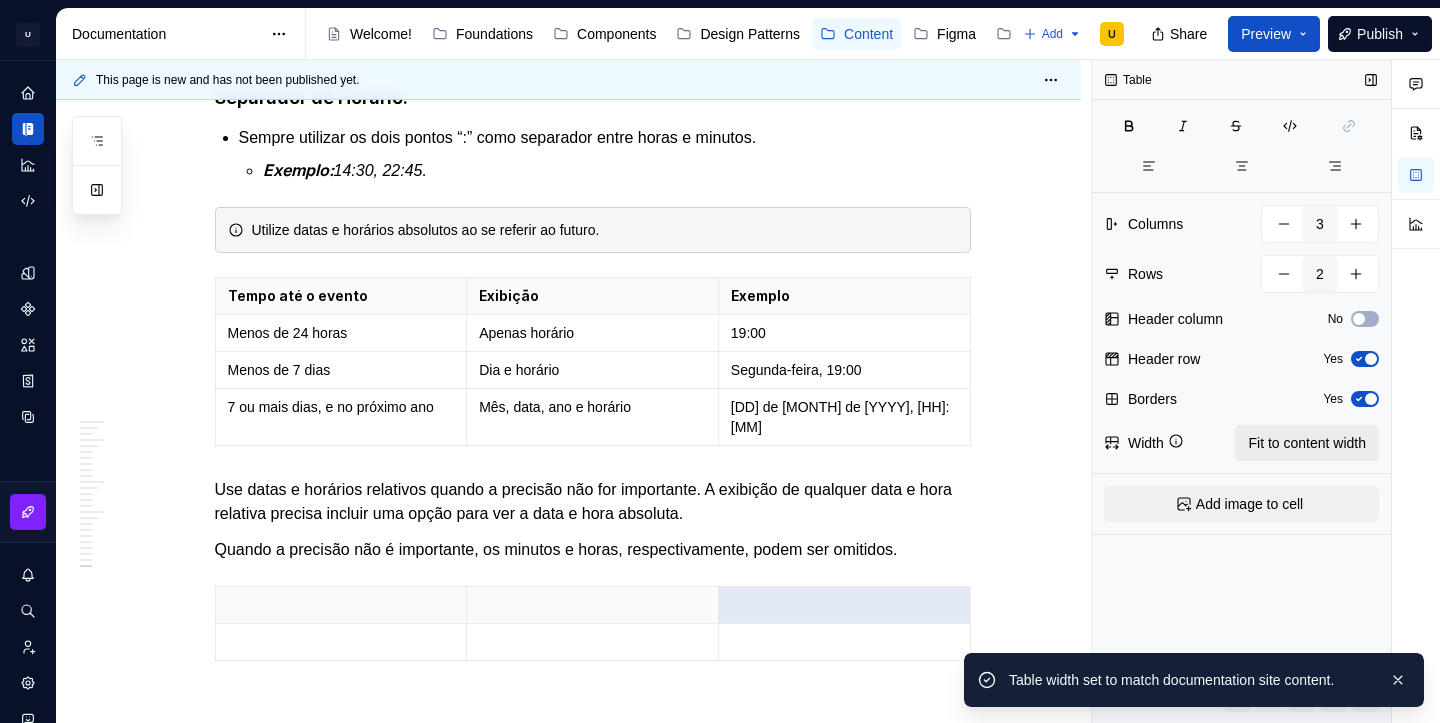 scroll, scrollTop: 4487, scrollLeft: 0, axis: vertical 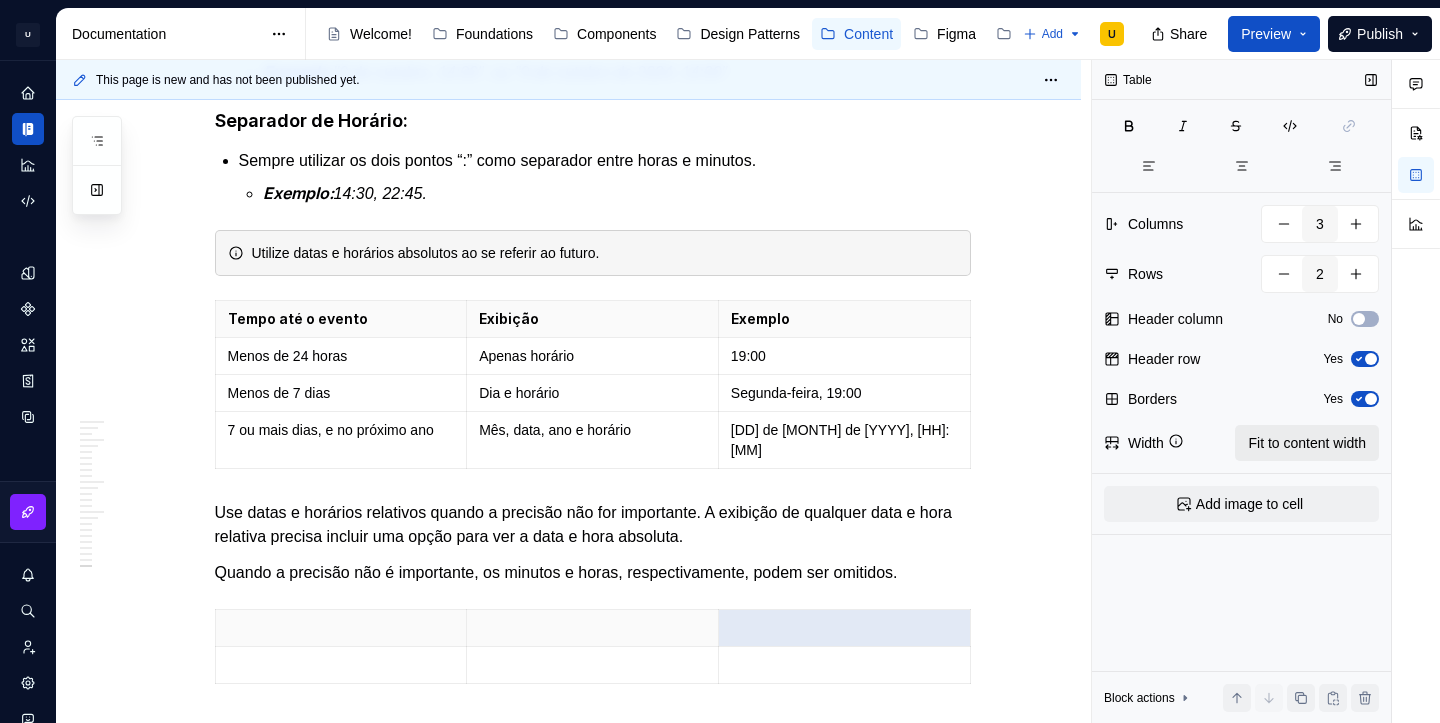 type on "*" 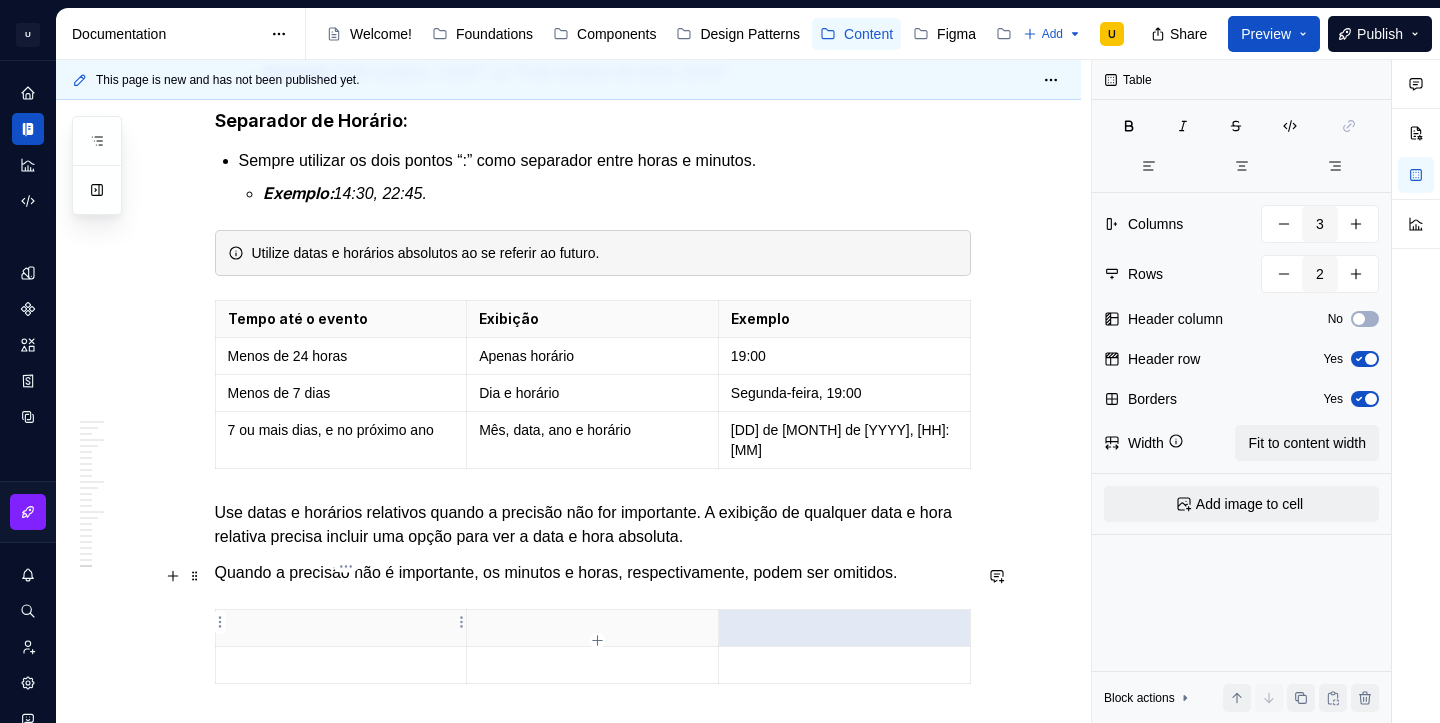 click at bounding box center (341, 665) 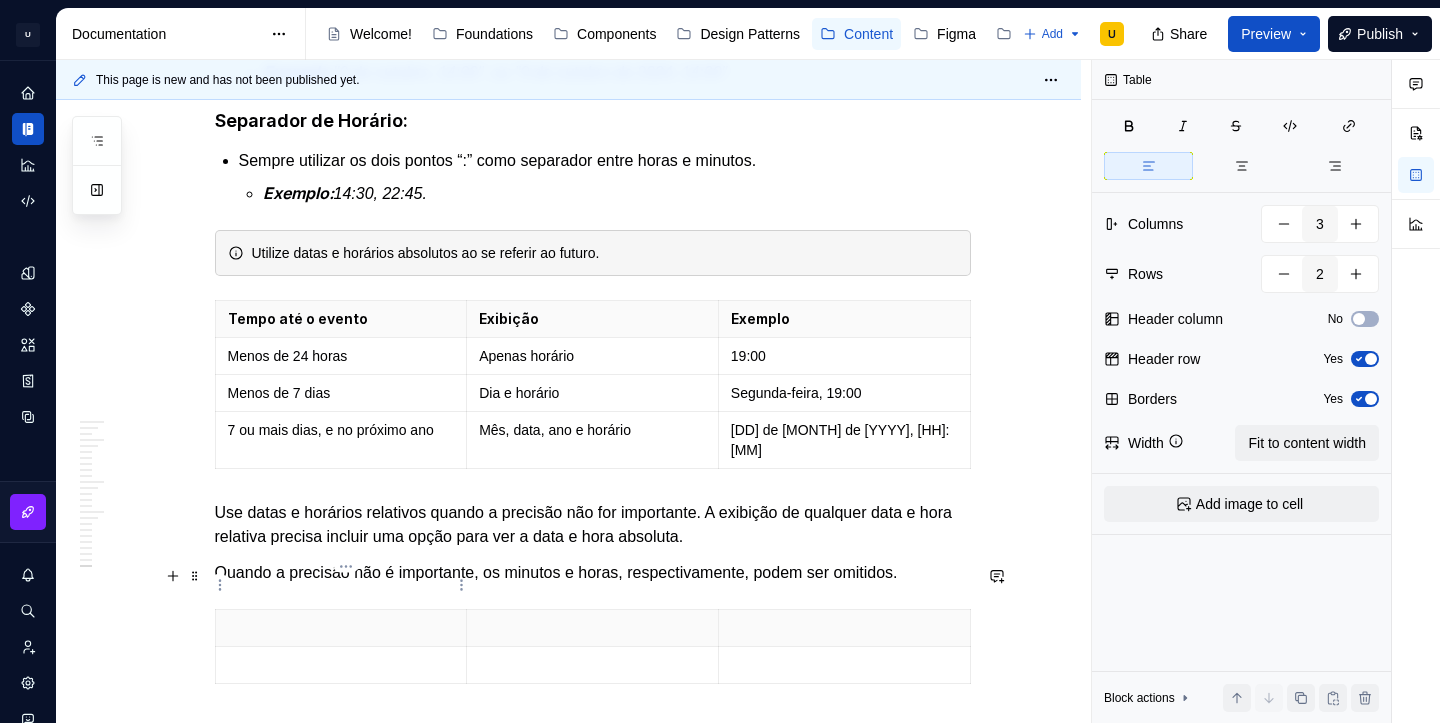 click at bounding box center [341, 628] 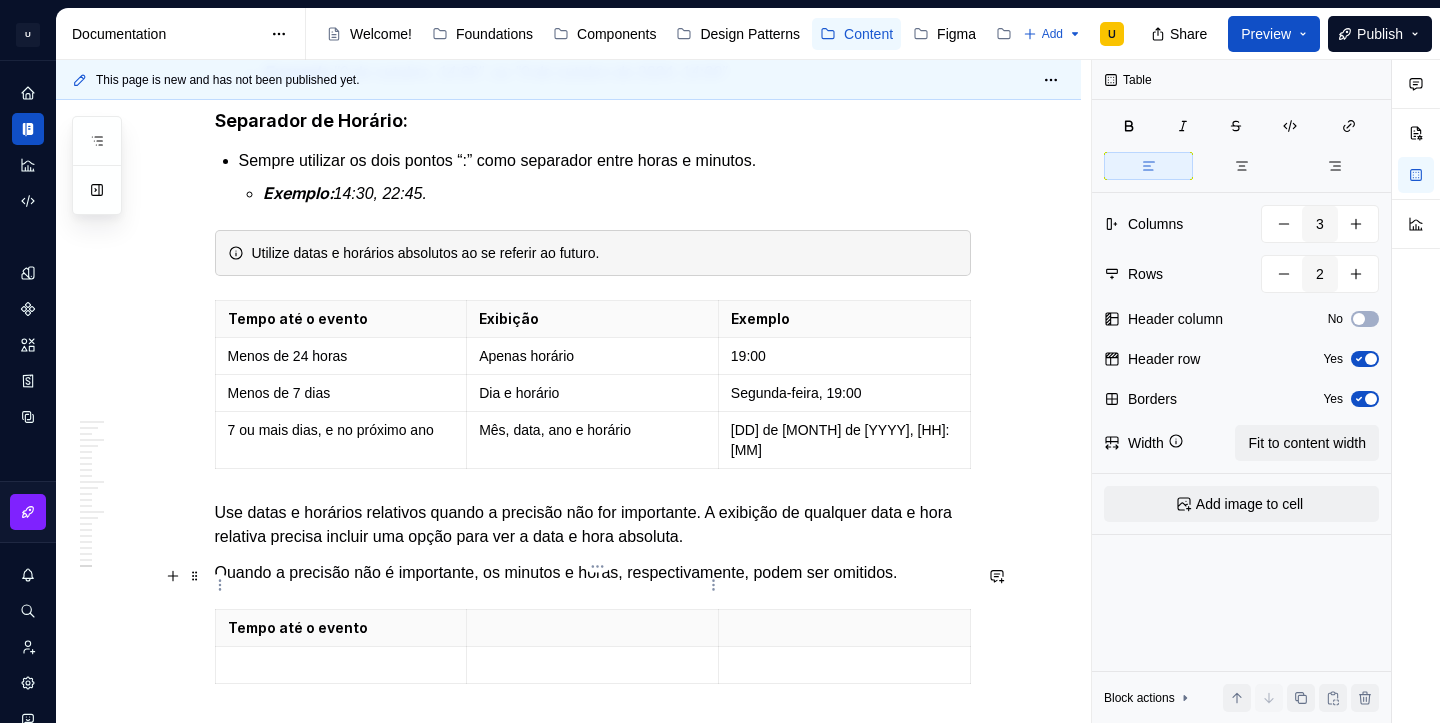 click at bounding box center (593, 628) 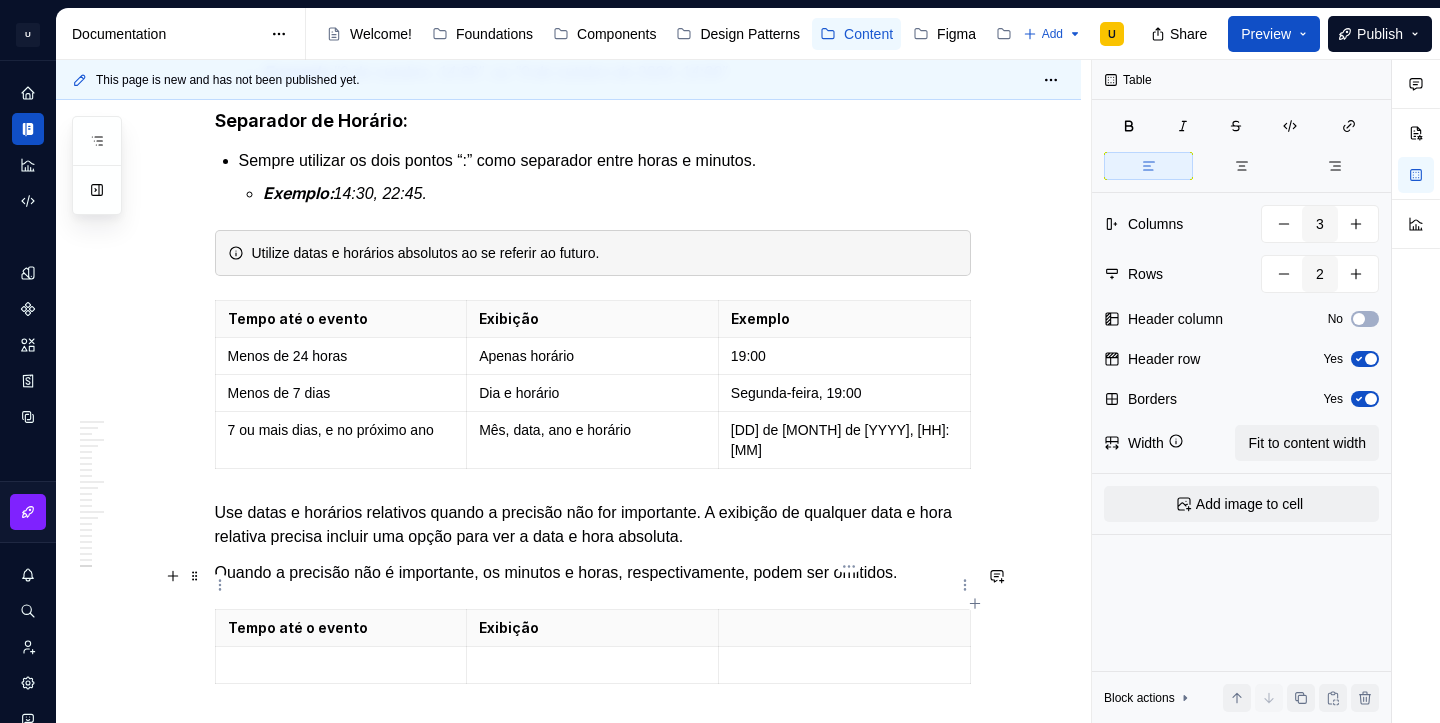 click at bounding box center [844, 628] 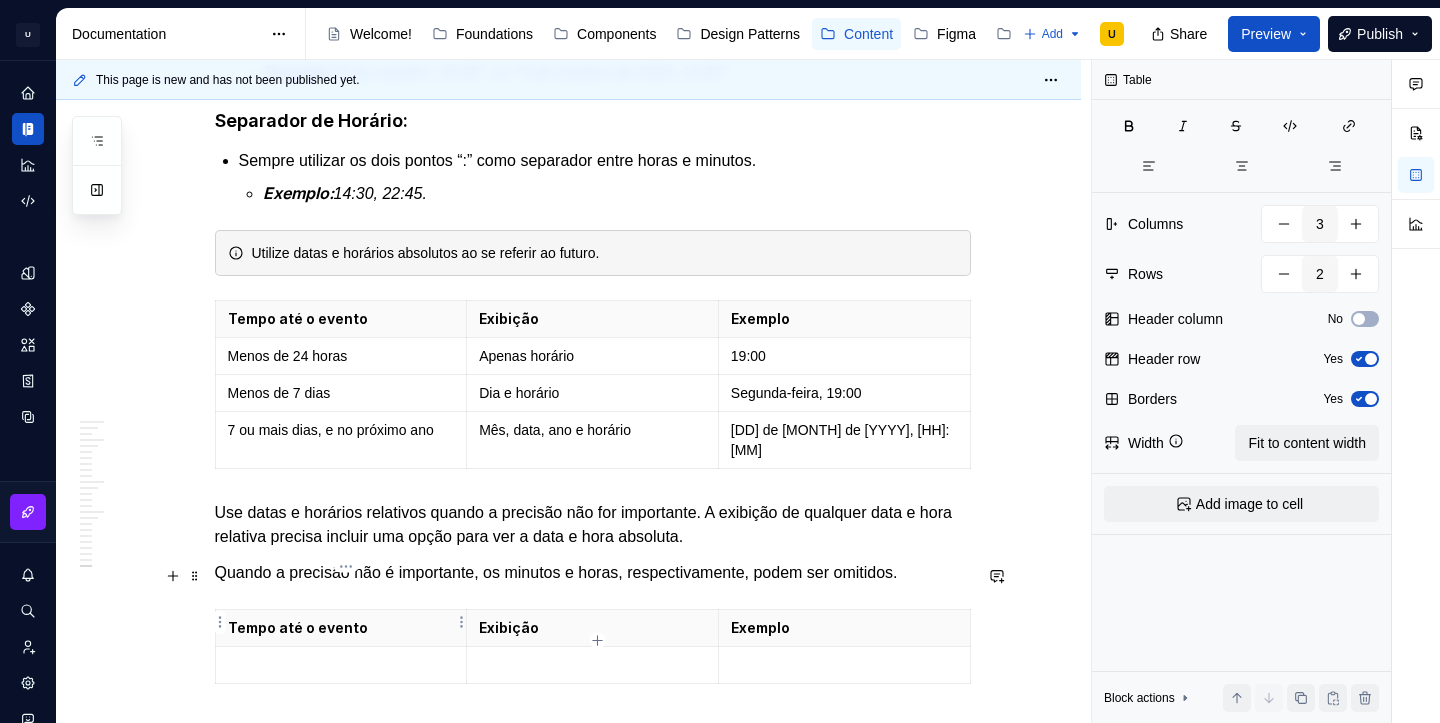 click at bounding box center [341, 665] 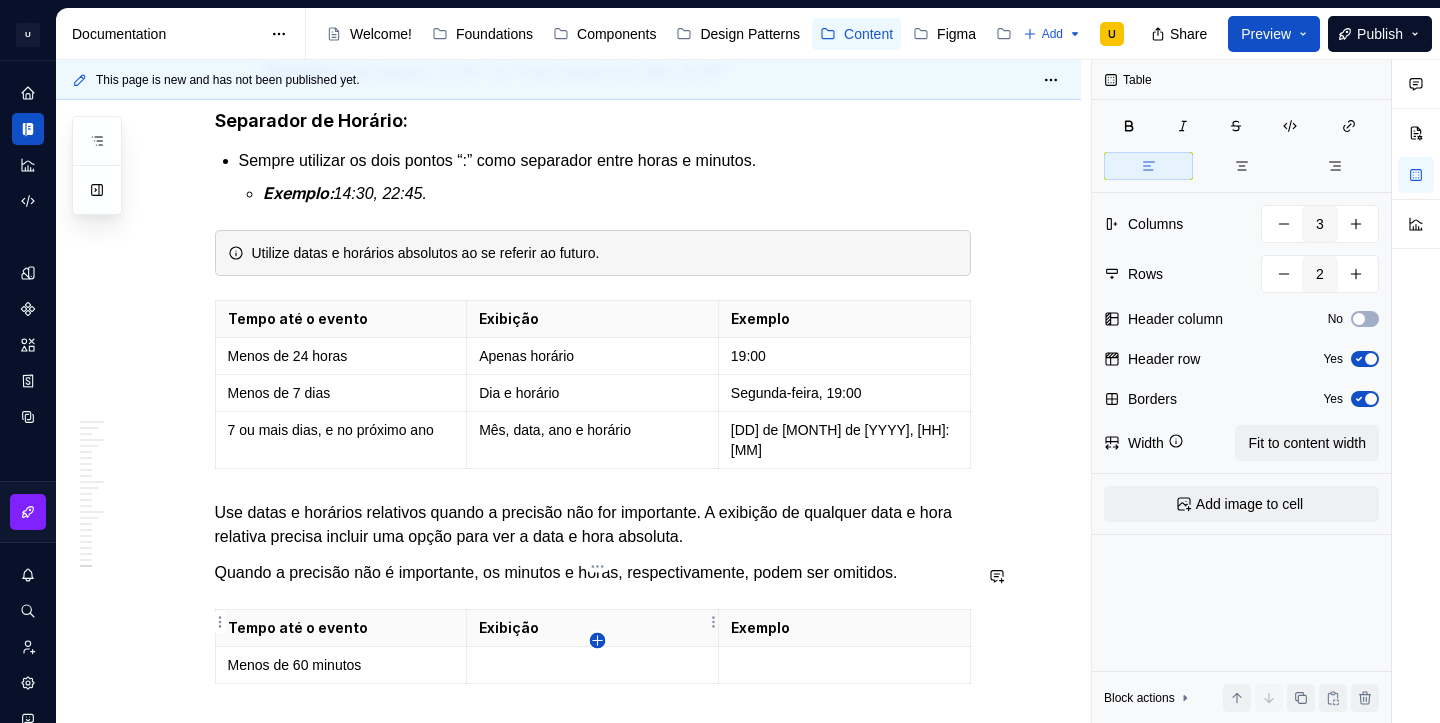 click 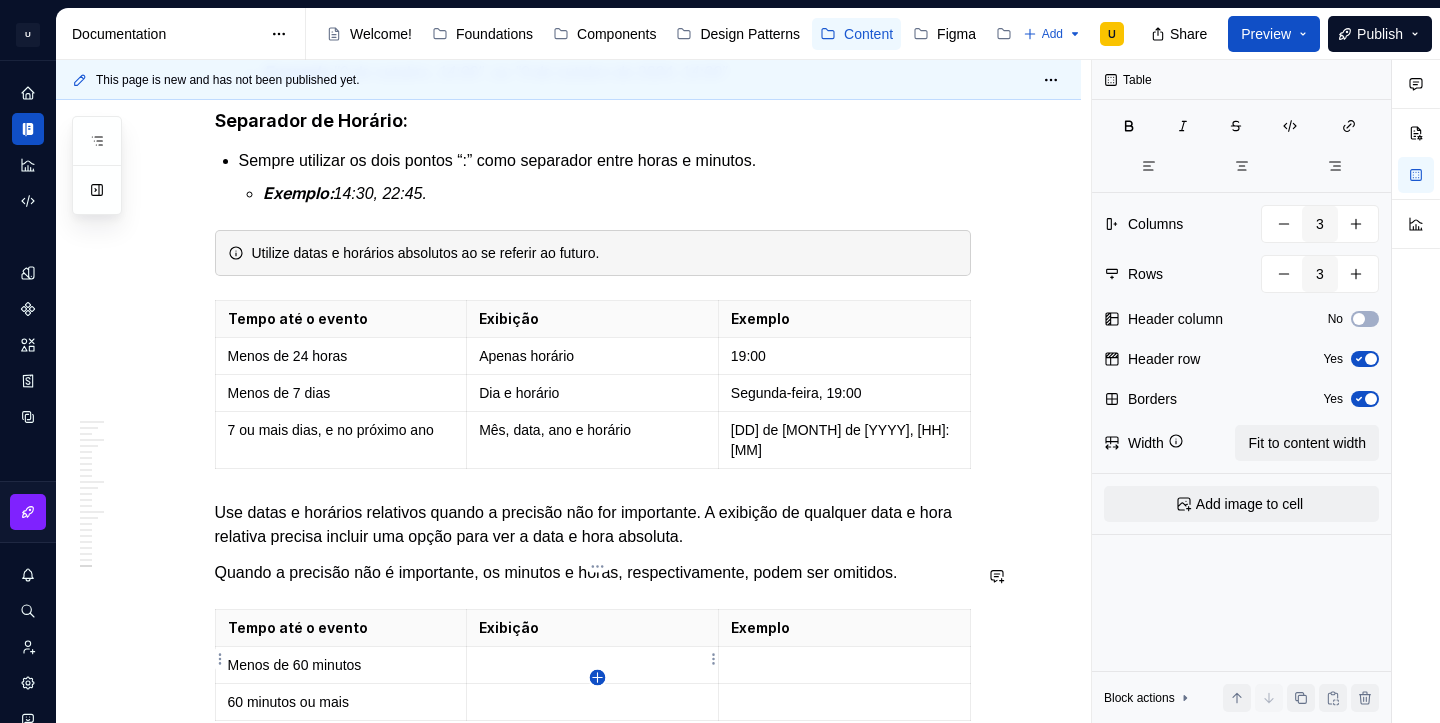 click 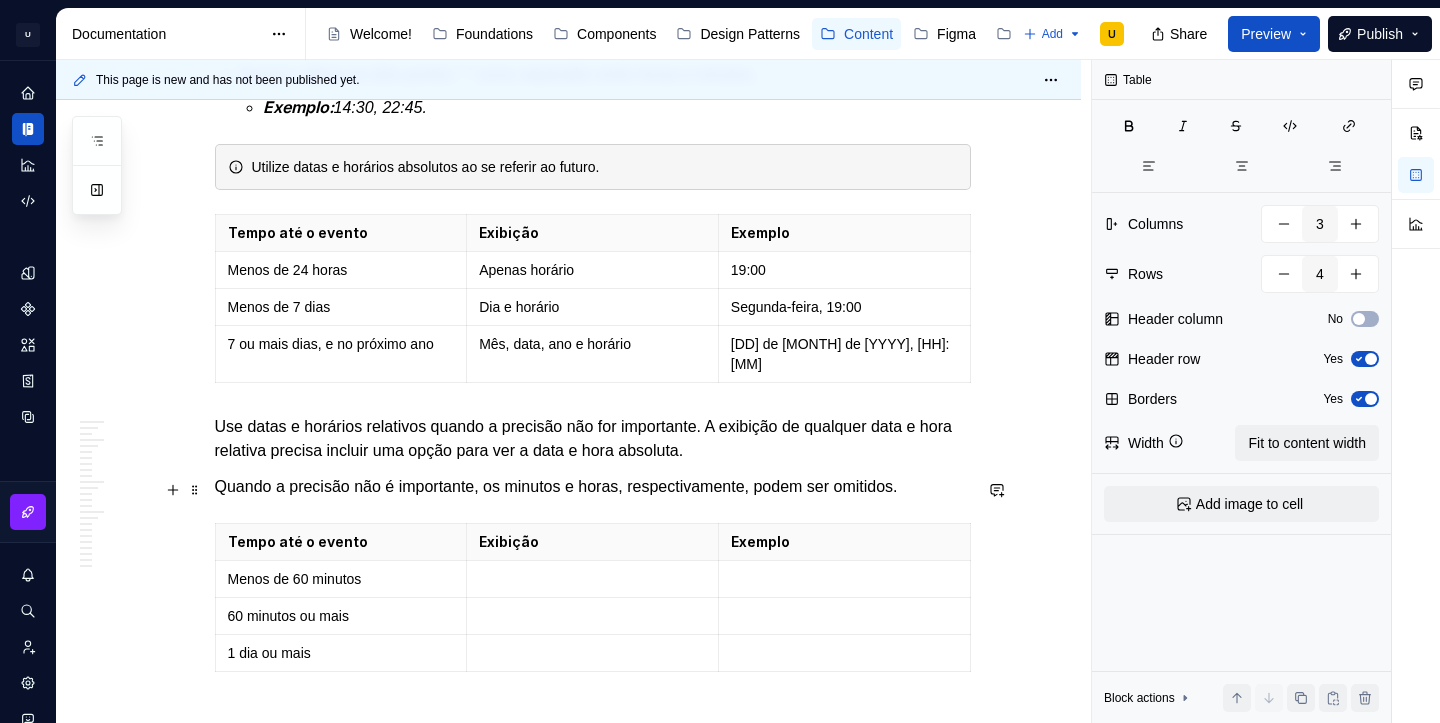 scroll, scrollTop: 4591, scrollLeft: 0, axis: vertical 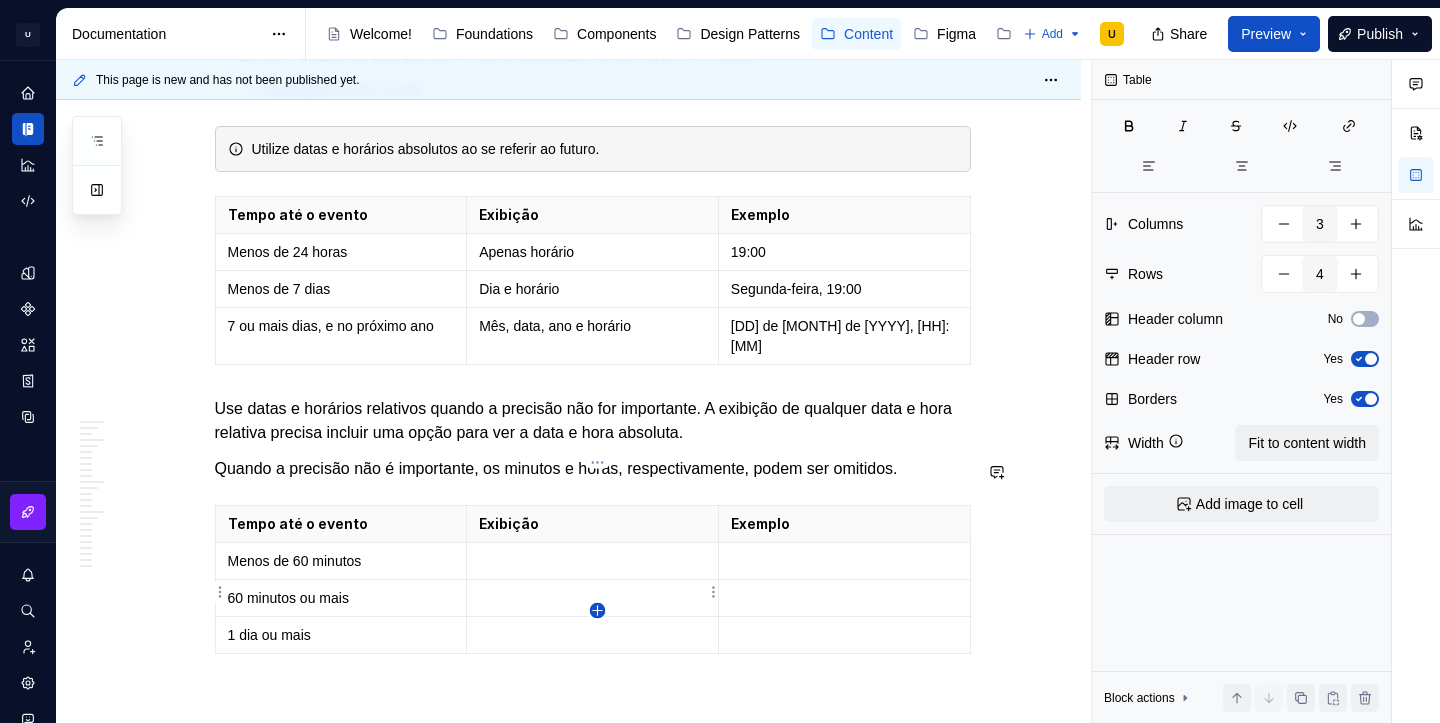 click 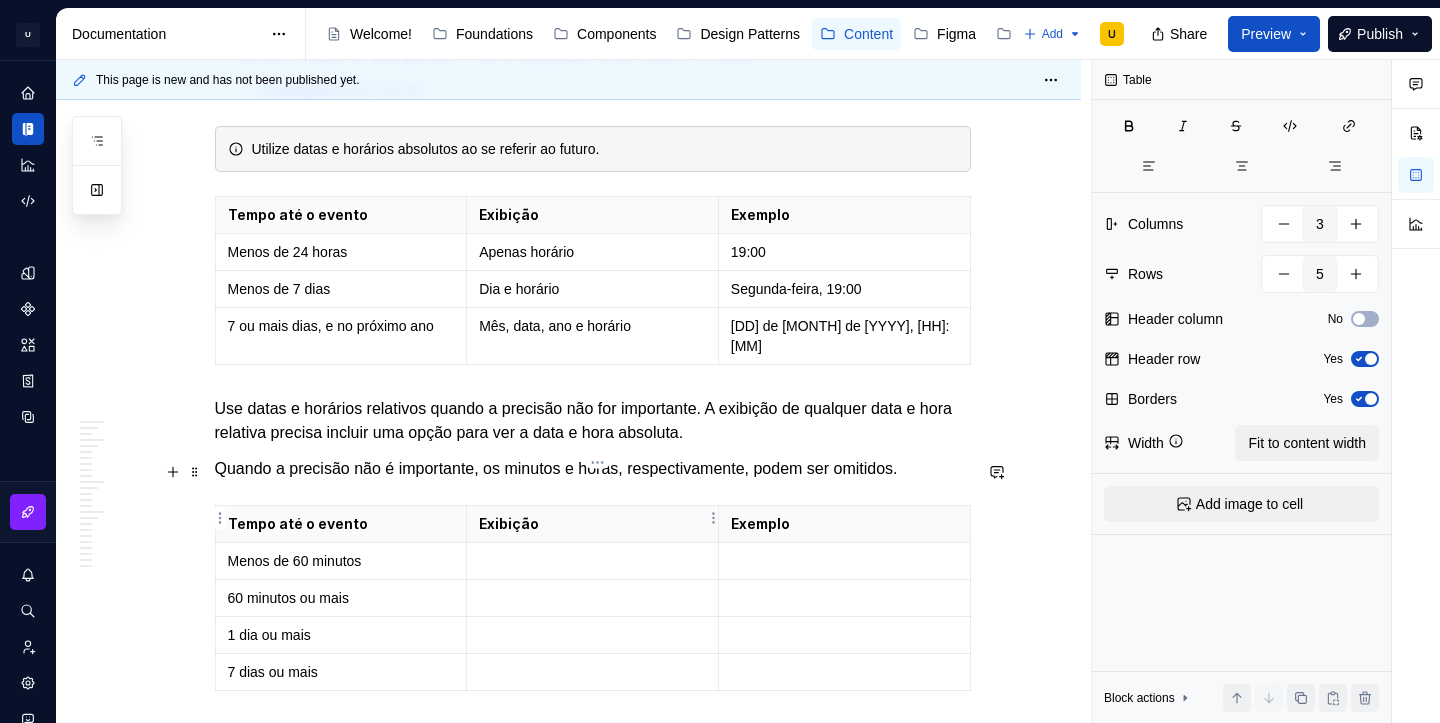 click at bounding box center (592, 561) 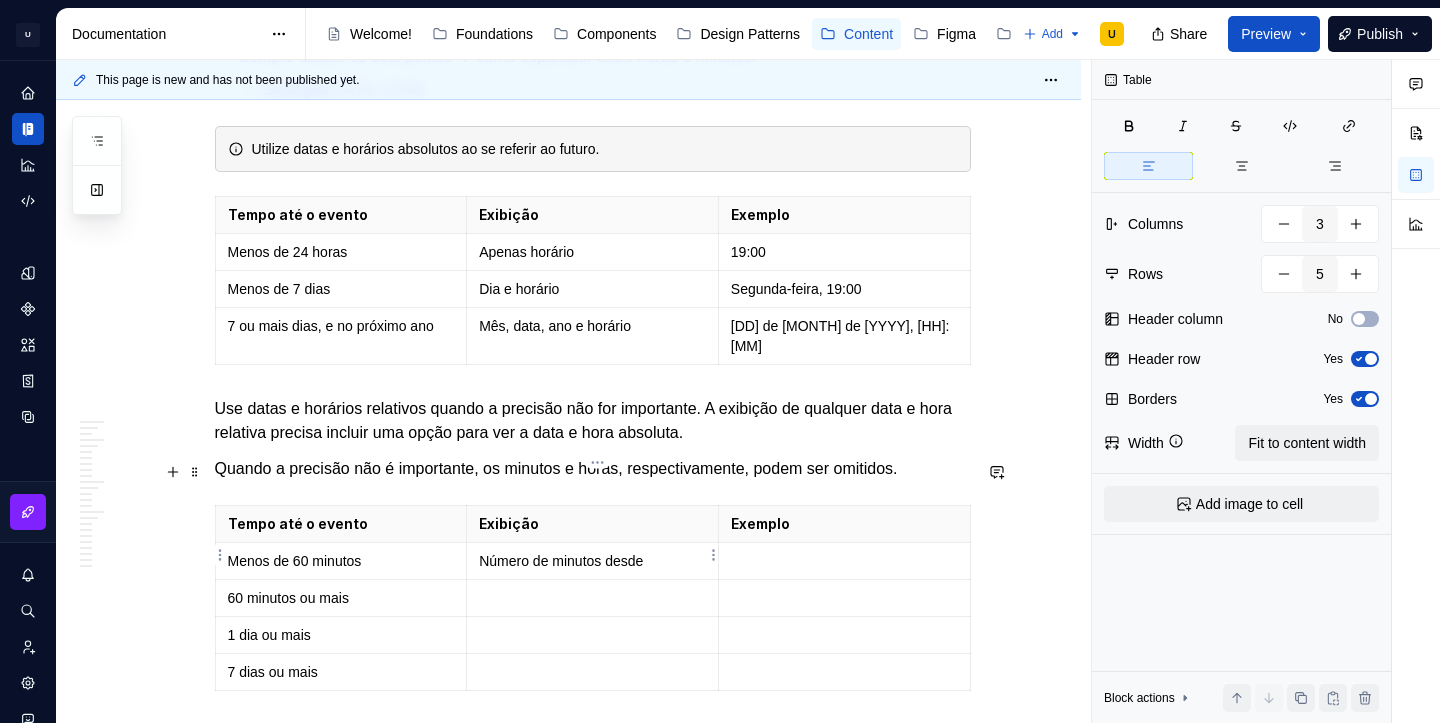 click at bounding box center (592, 598) 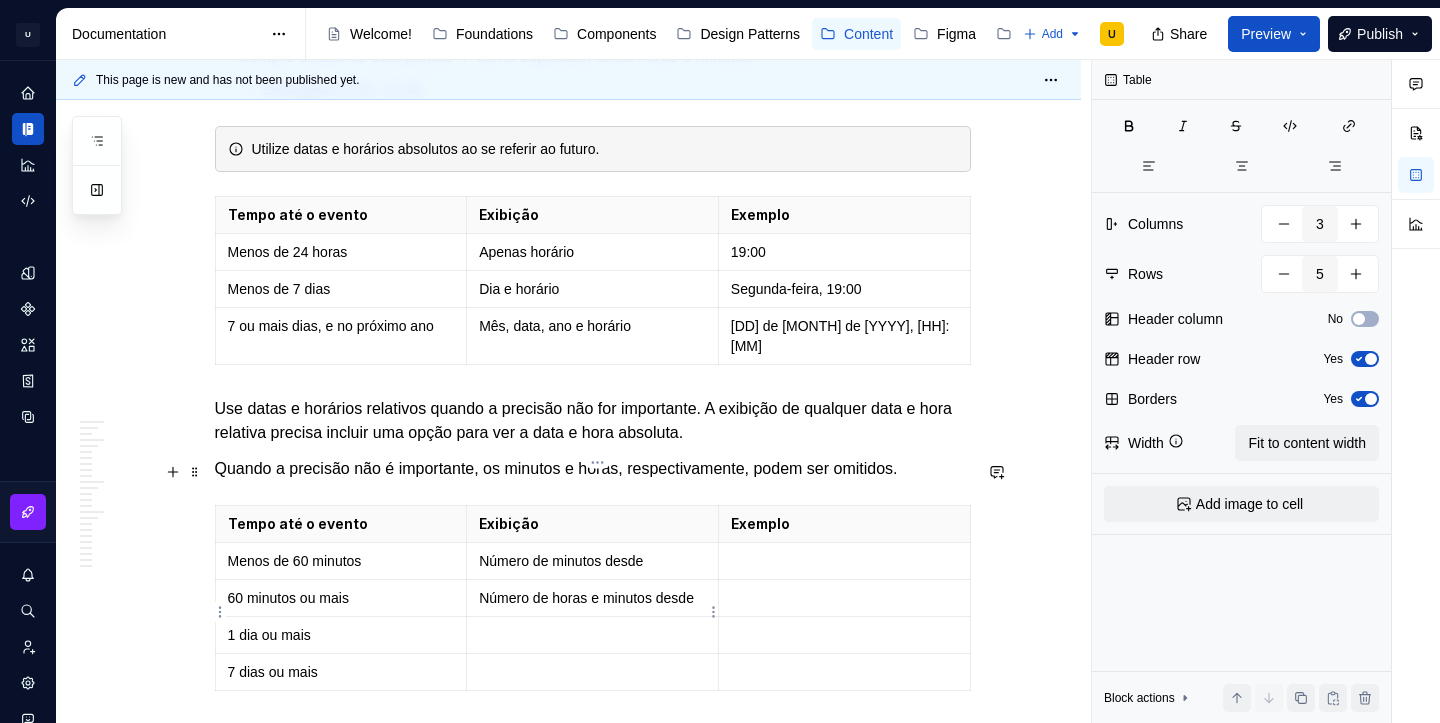 click at bounding box center (592, 635) 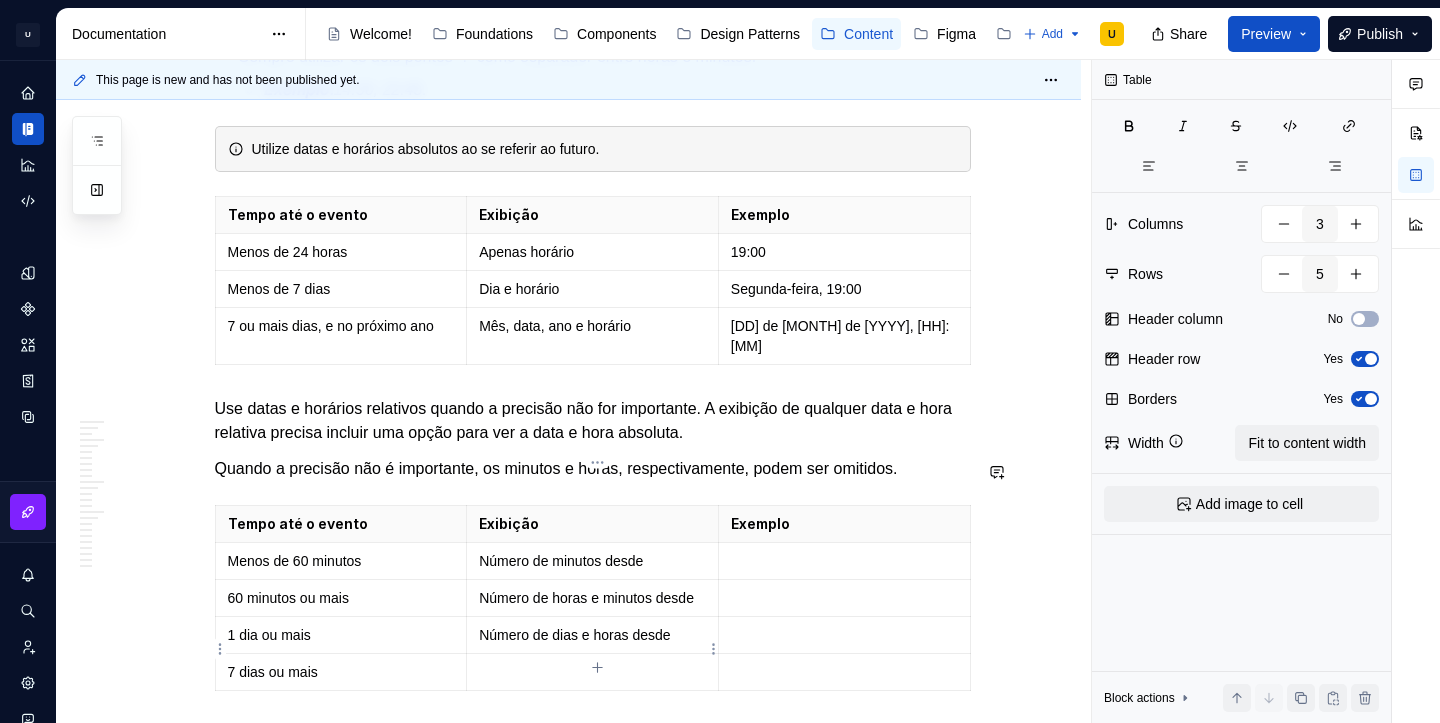 click at bounding box center [593, 672] 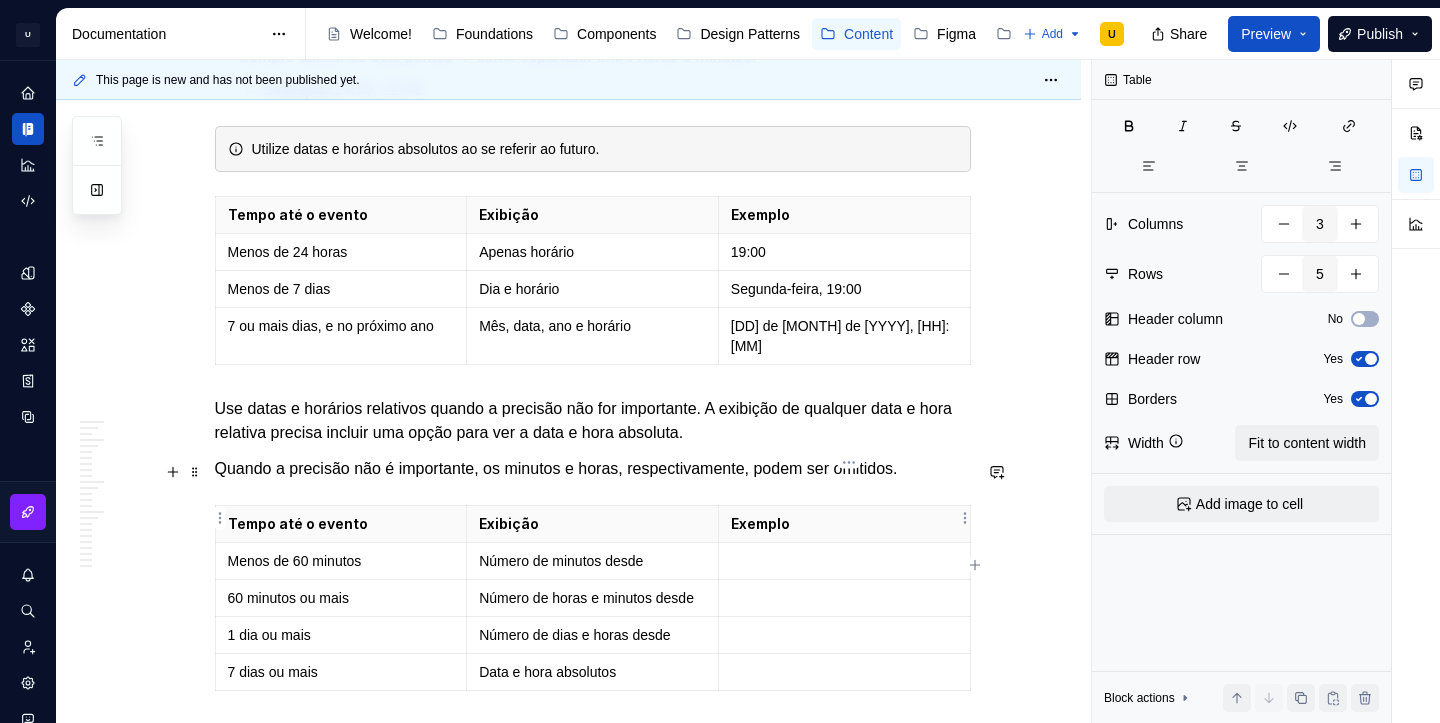 click at bounding box center (844, 561) 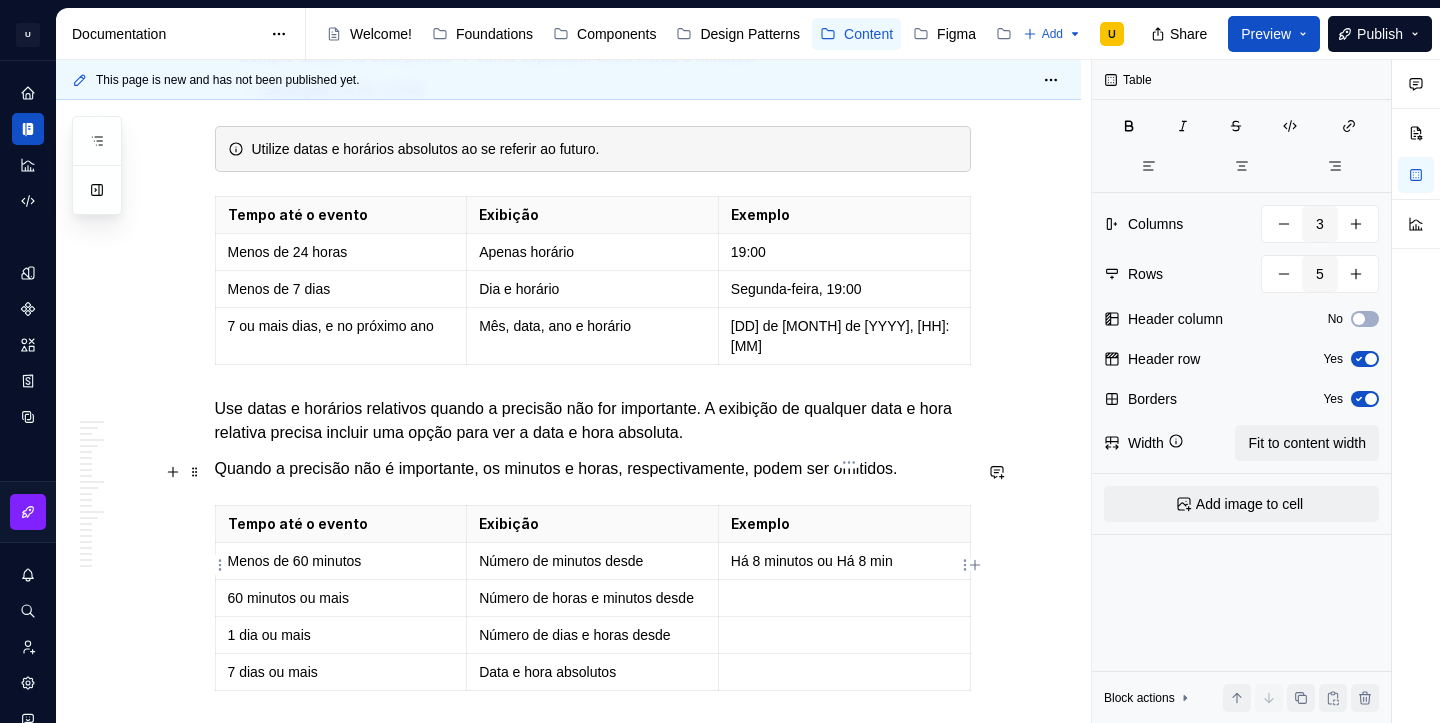 click at bounding box center (844, 598) 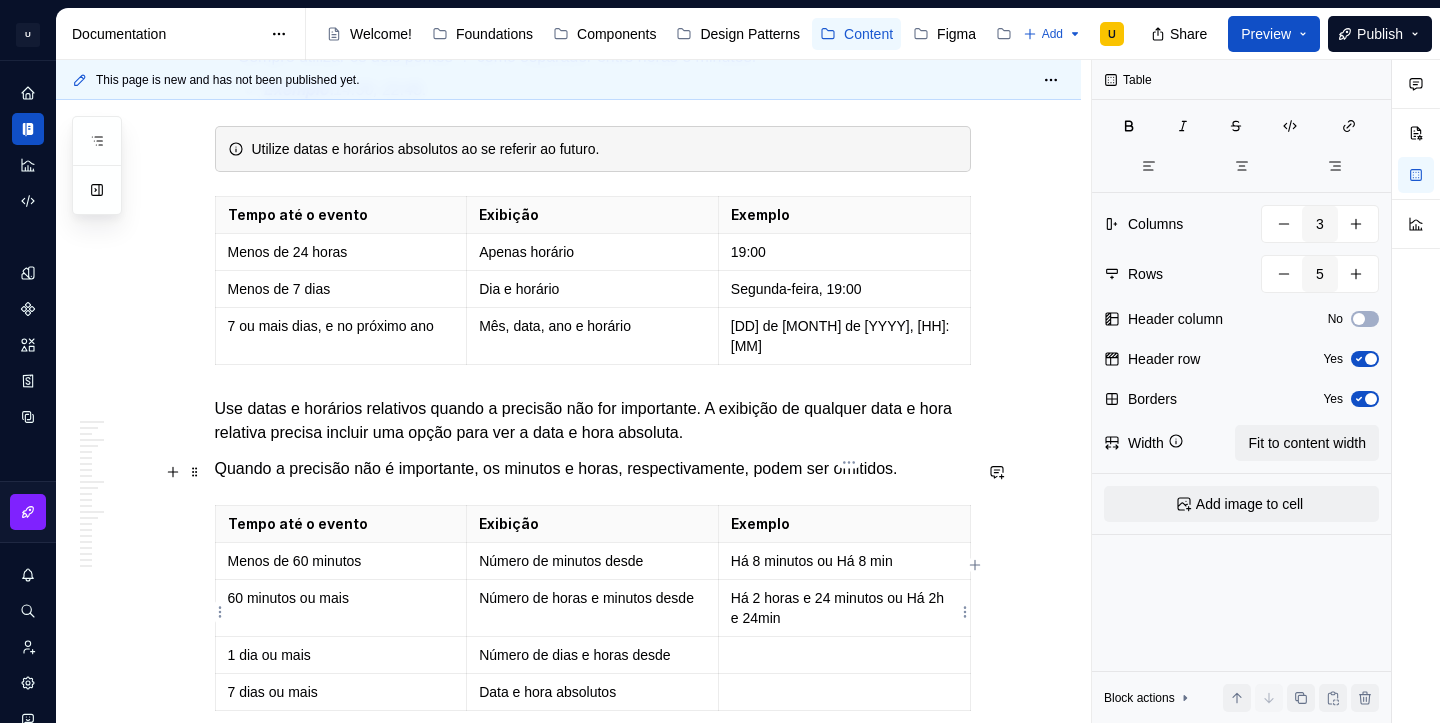 click at bounding box center (844, 655) 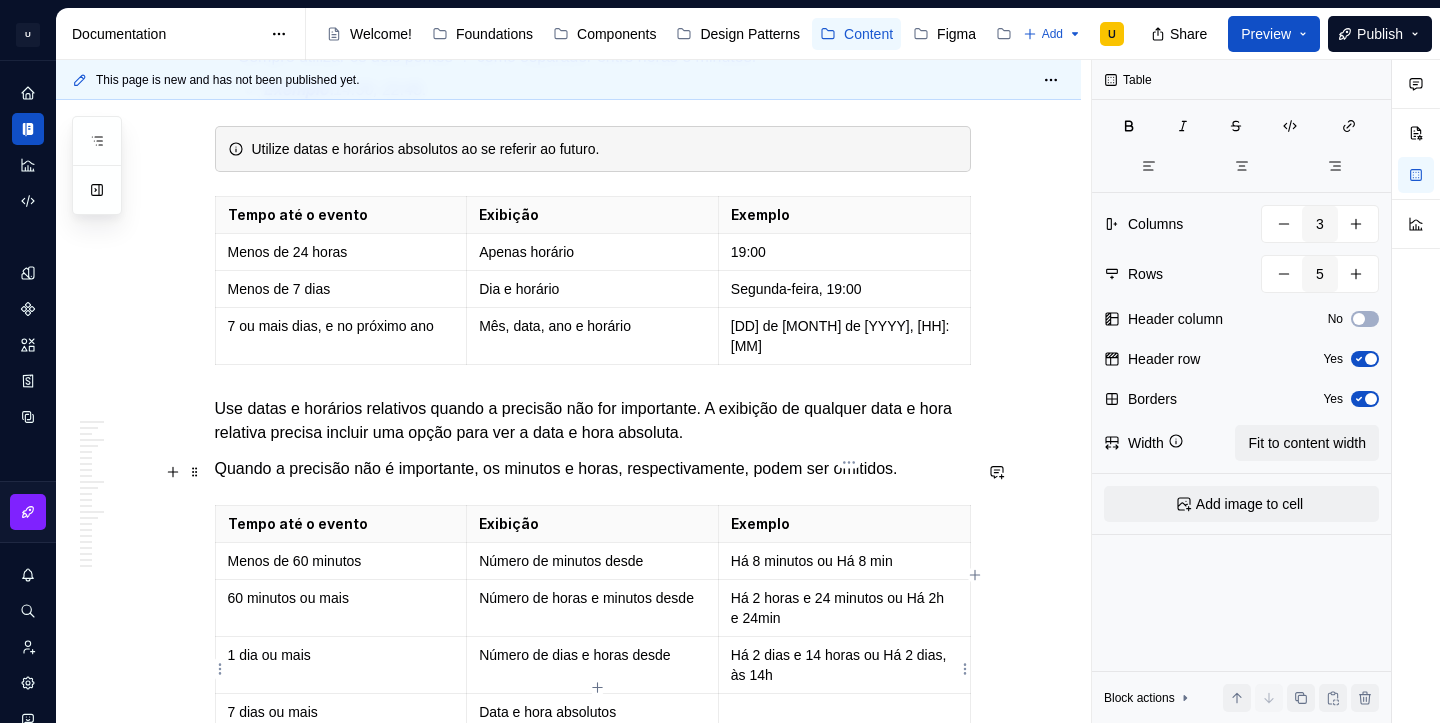 click at bounding box center [844, 712] 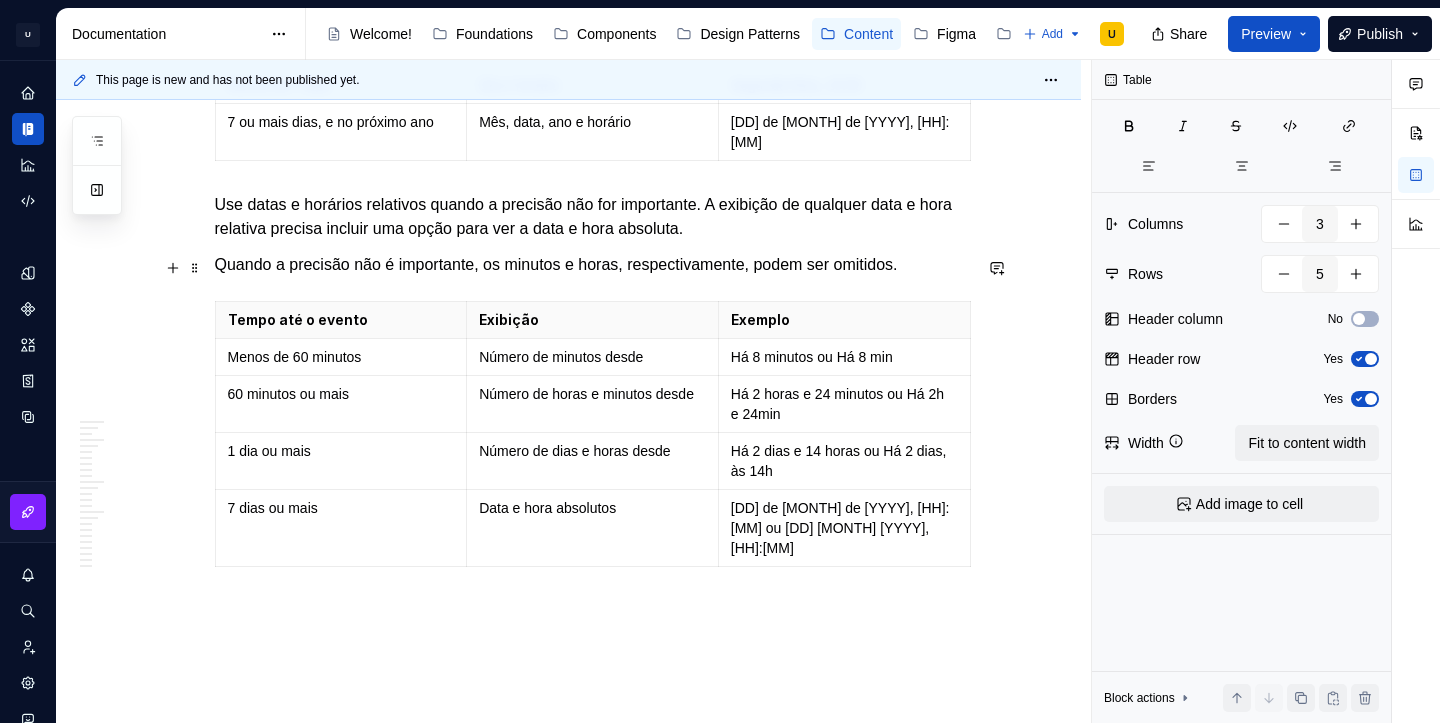 scroll, scrollTop: 4825, scrollLeft: 0, axis: vertical 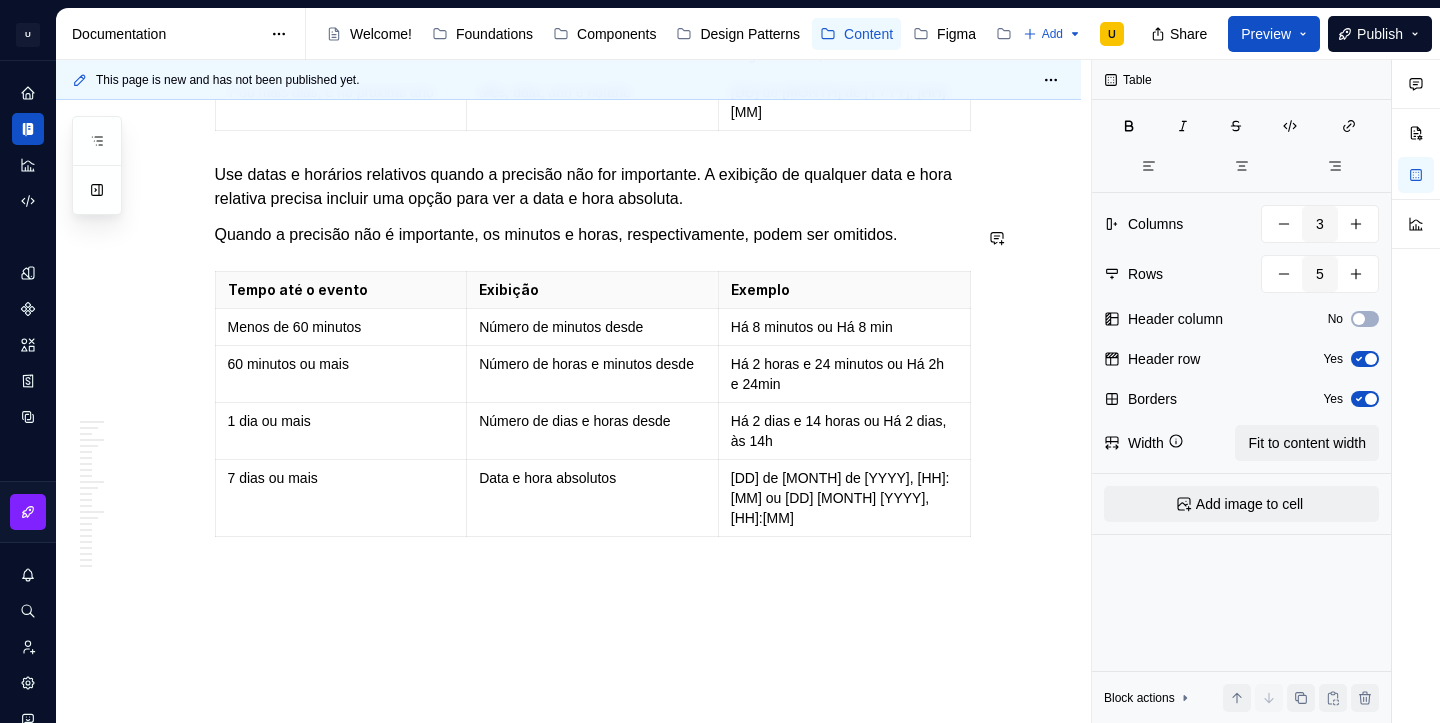 click on "**********" at bounding box center [568, -1835] 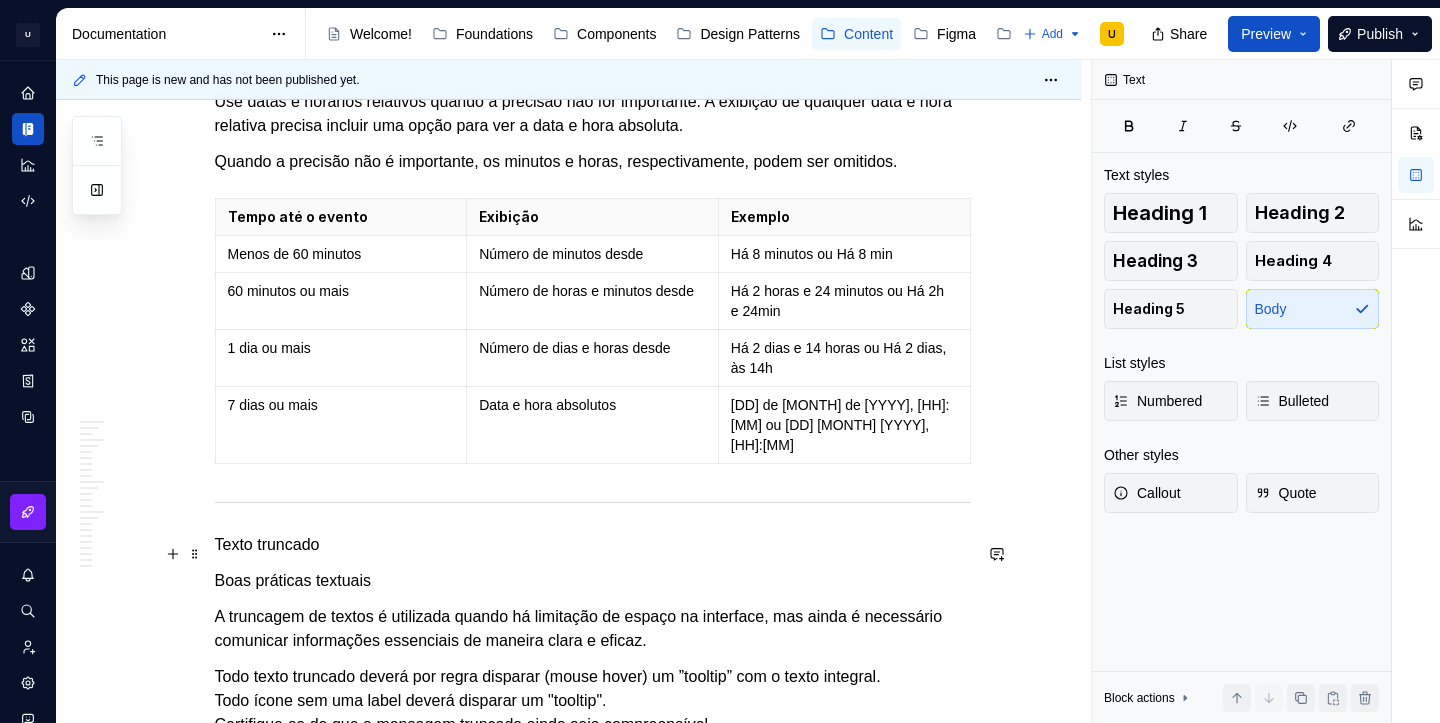 scroll, scrollTop: 4899, scrollLeft: 0, axis: vertical 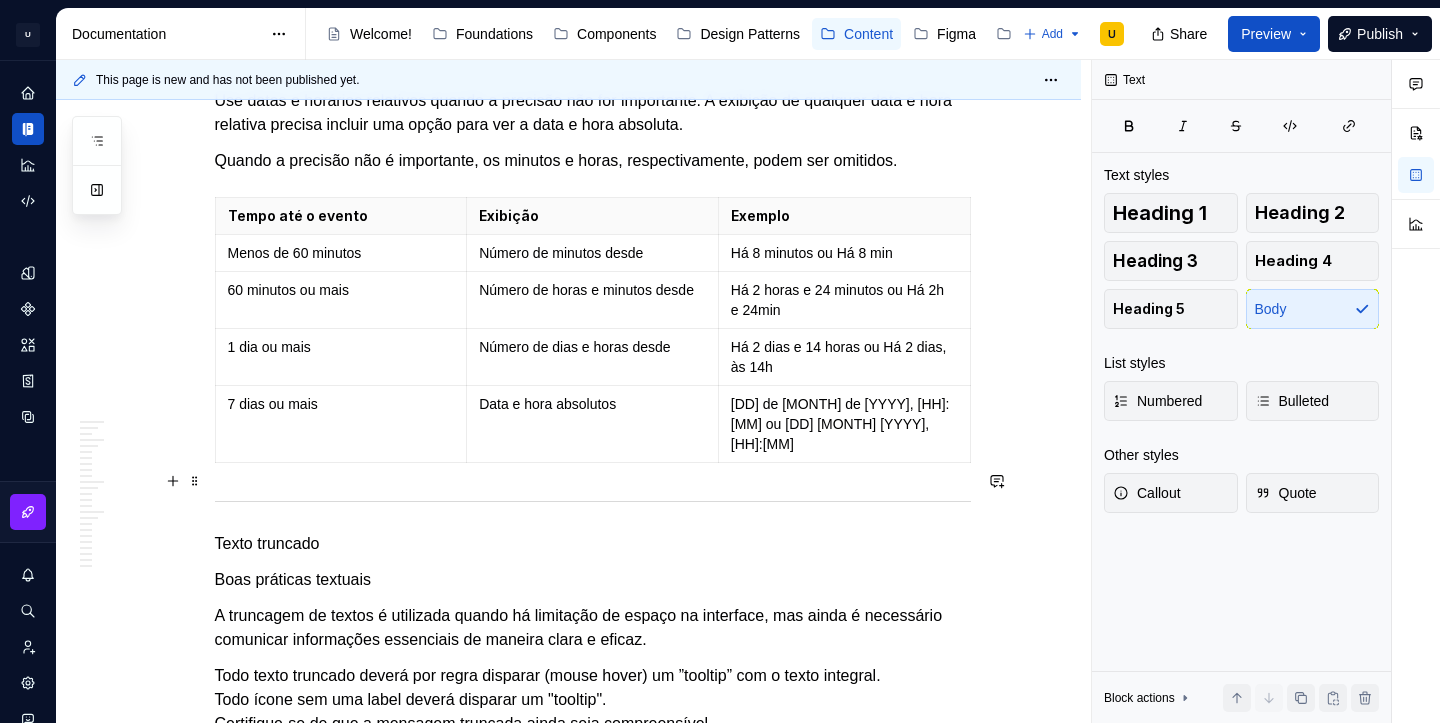 click on "Texto truncado" at bounding box center [593, 524] 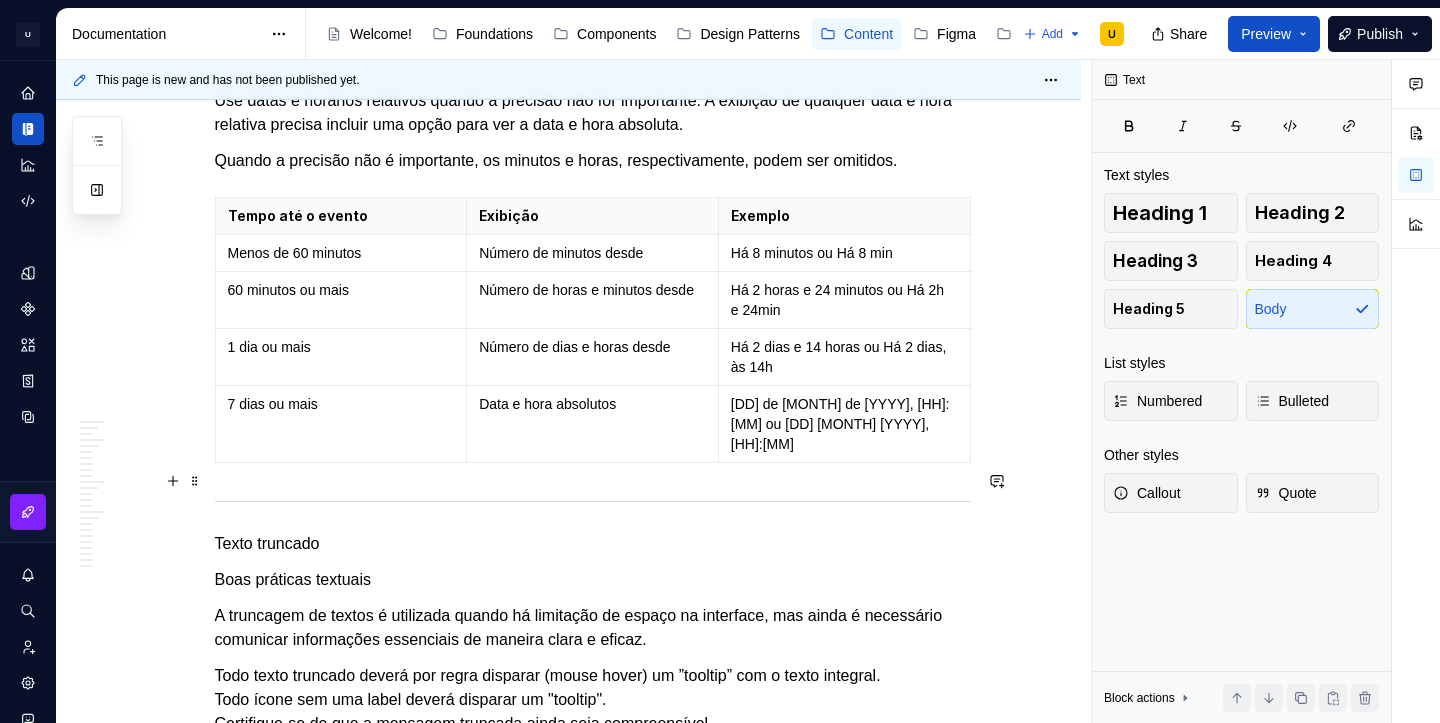 click on "Texto truncado" at bounding box center (593, 524) 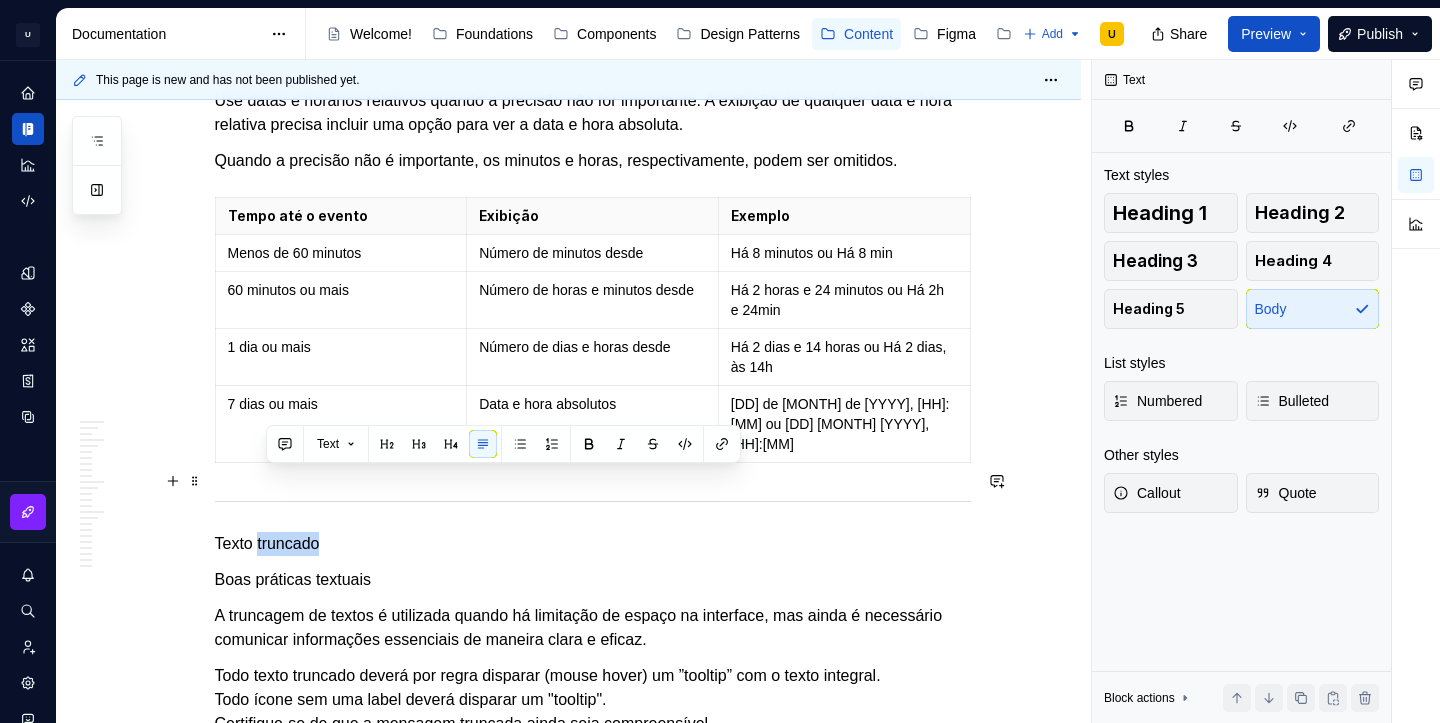 click on "Texto truncado" at bounding box center [593, 524] 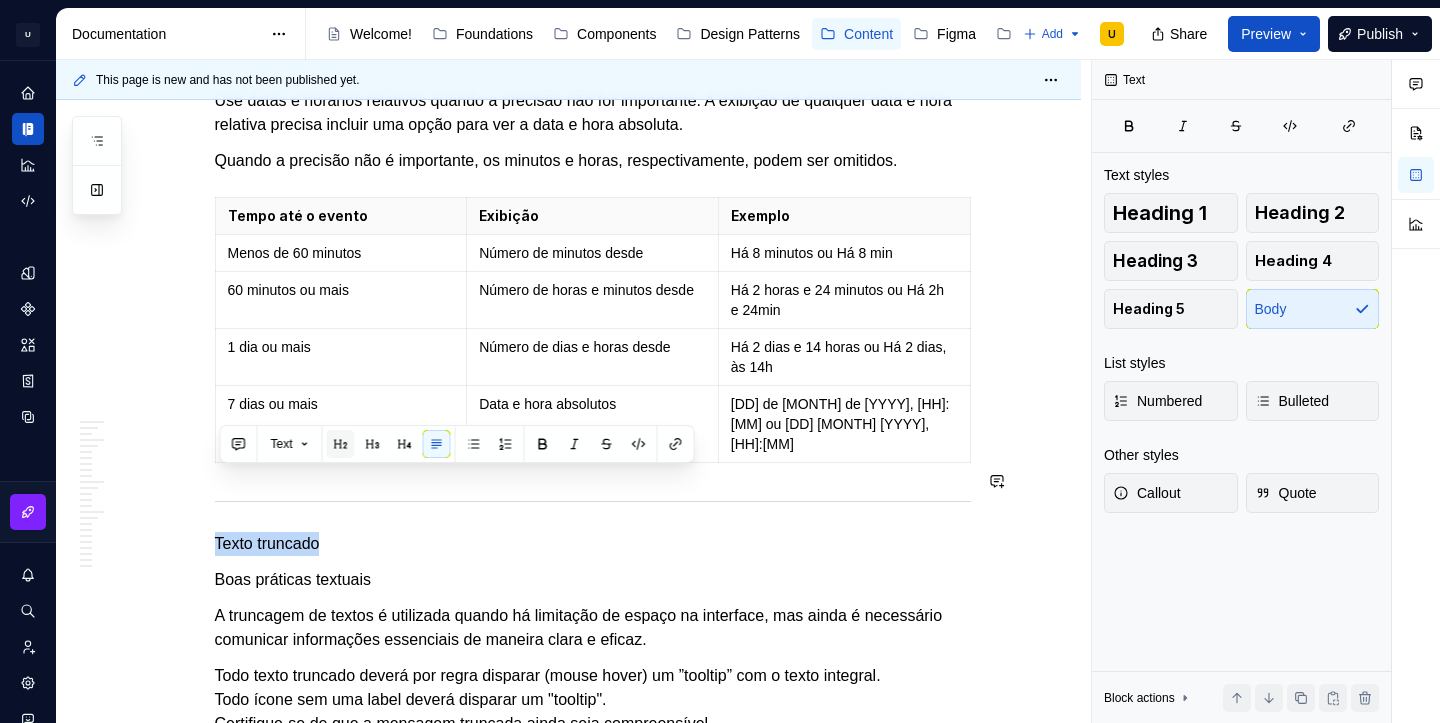 click at bounding box center [341, 444] 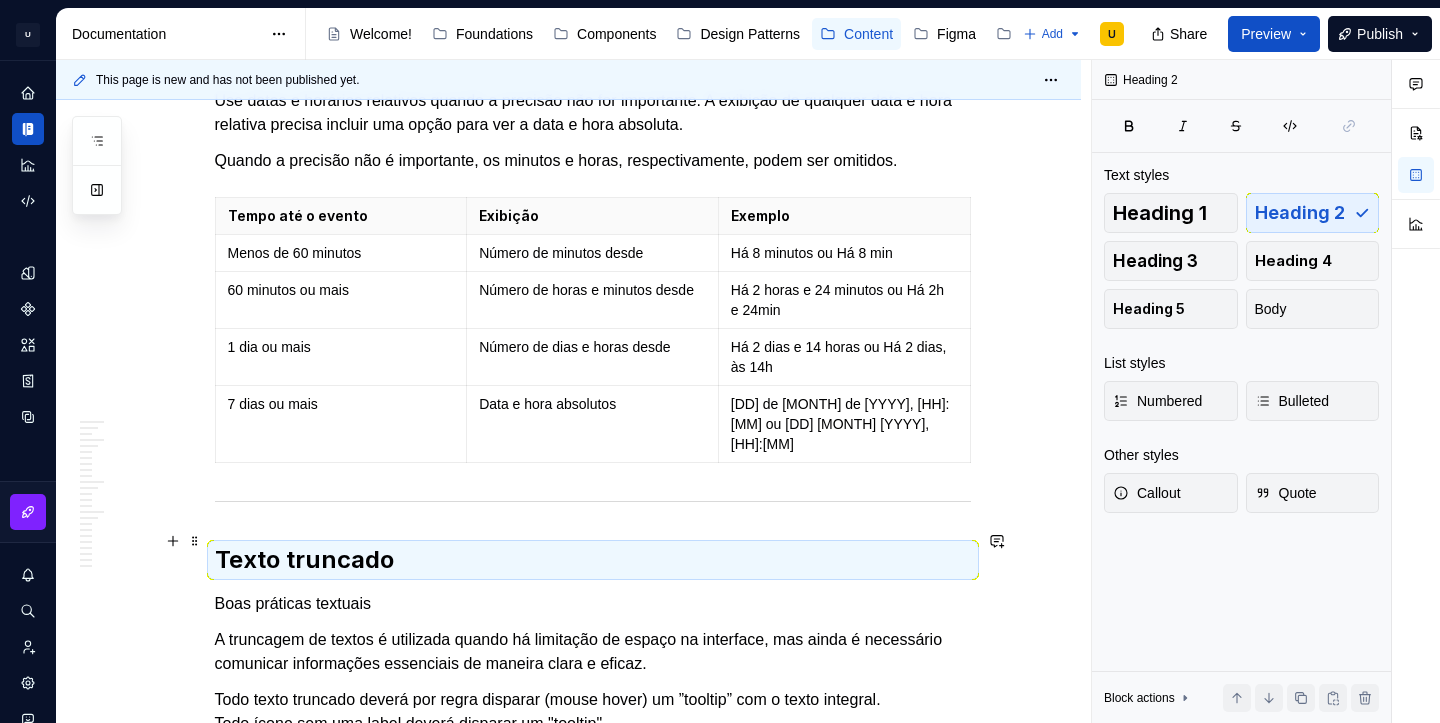 click on "Boas práticas textuais" at bounding box center [593, 584] 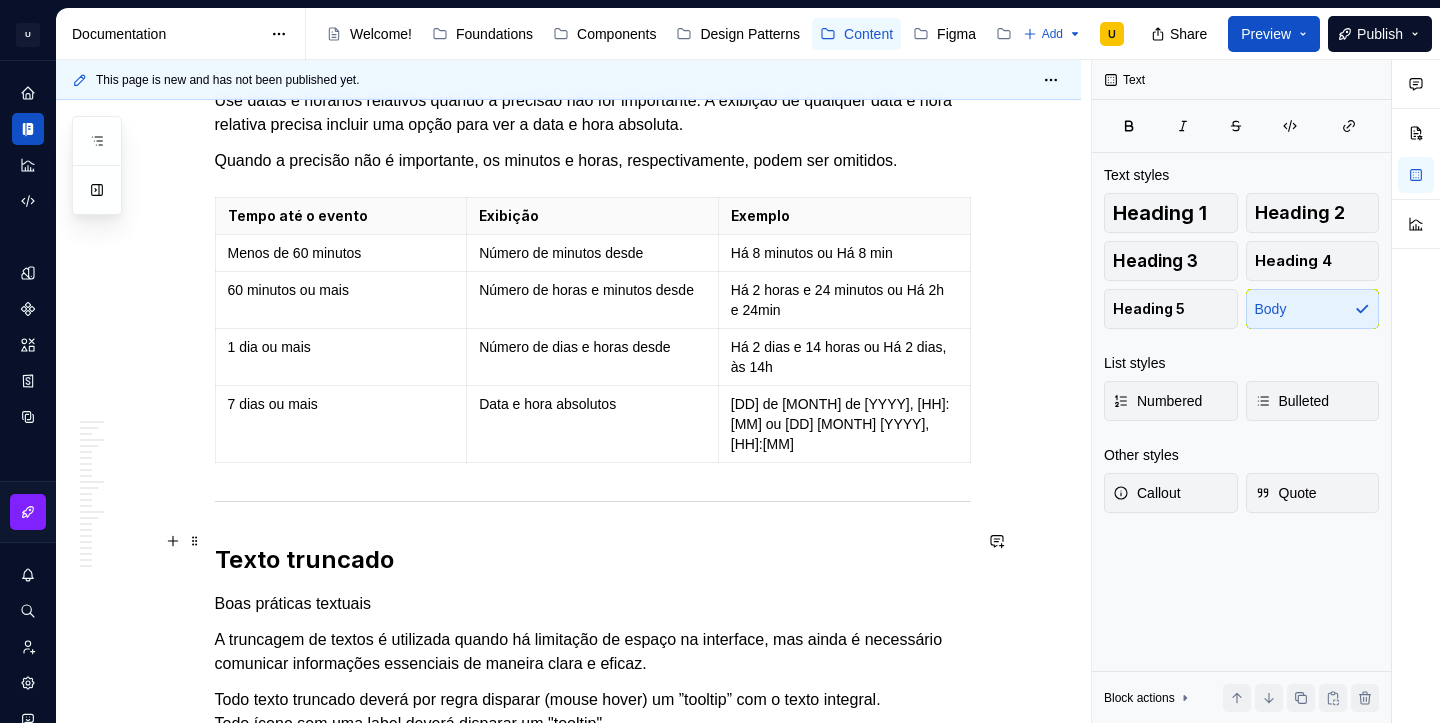 click on "Boas práticas textuais" at bounding box center (593, 584) 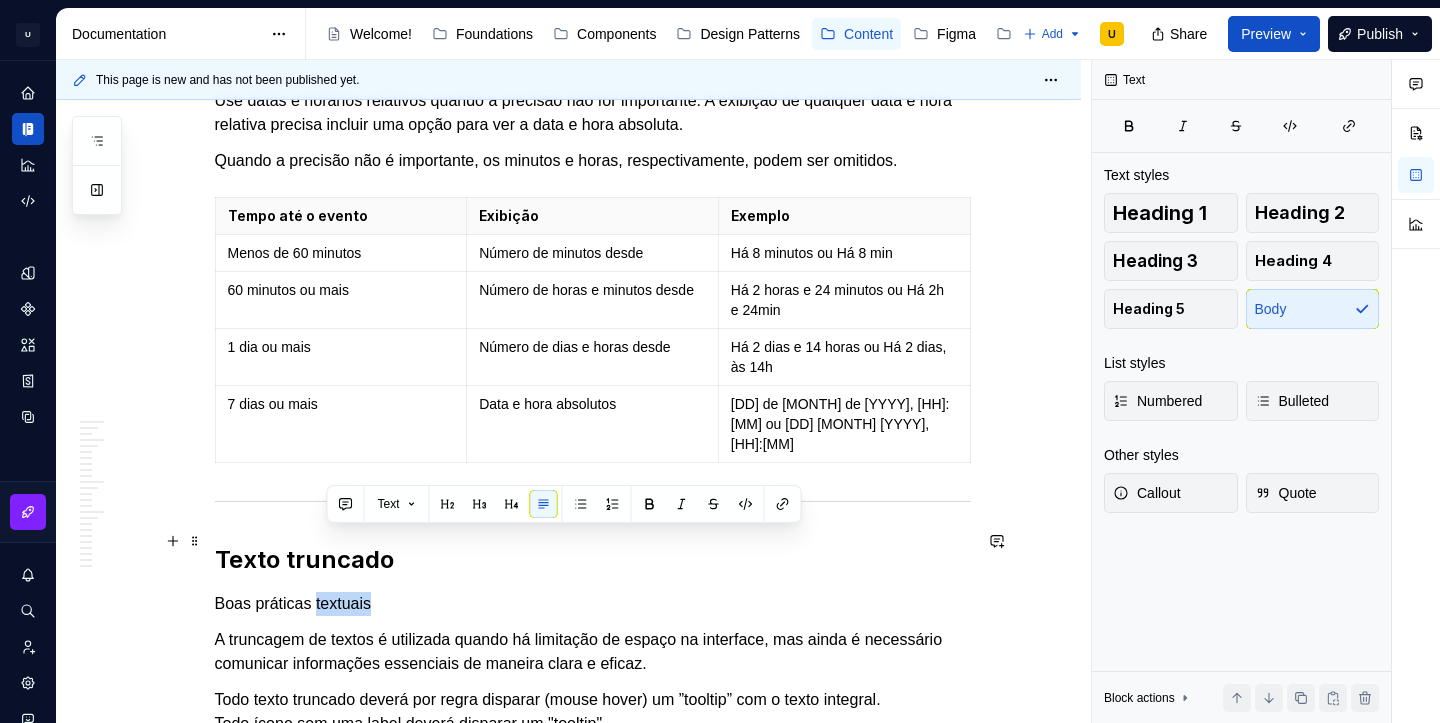 click on "Boas práticas textuais" at bounding box center [593, 584] 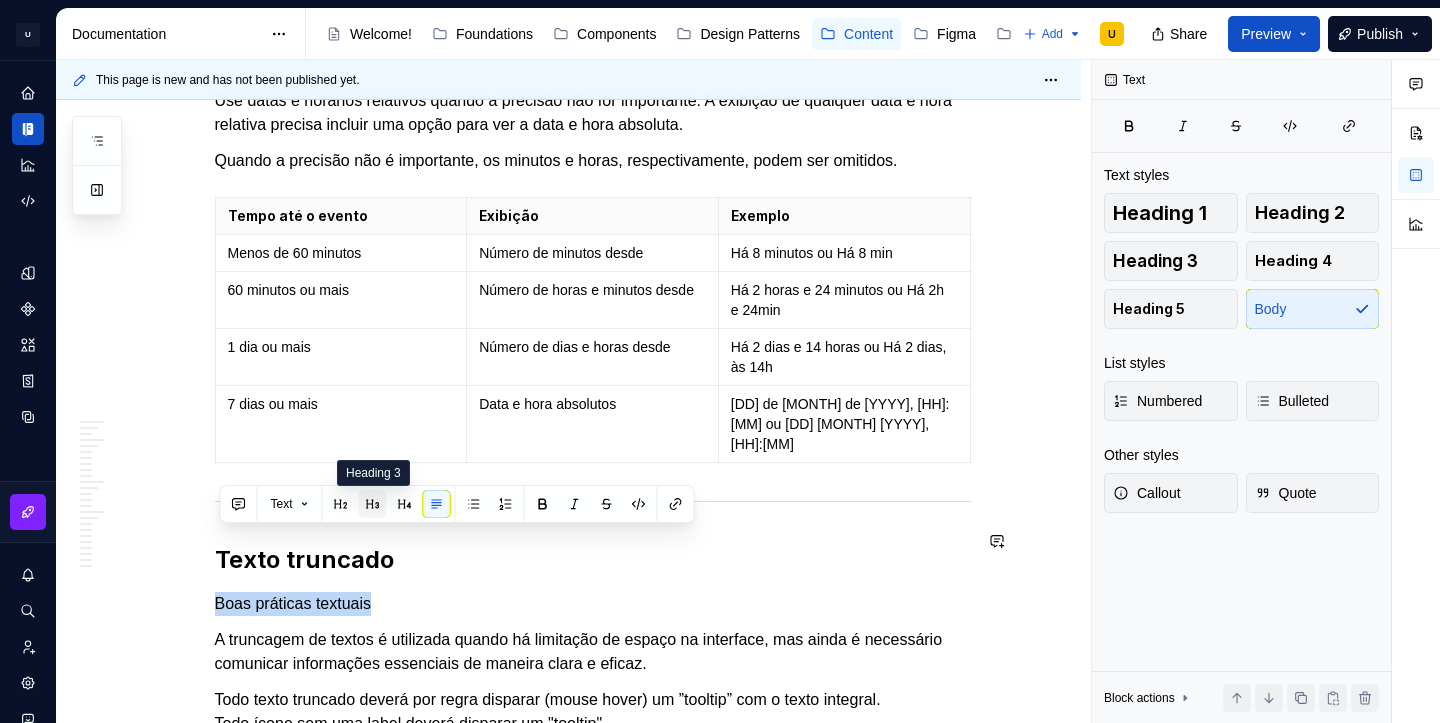 click at bounding box center [373, 504] 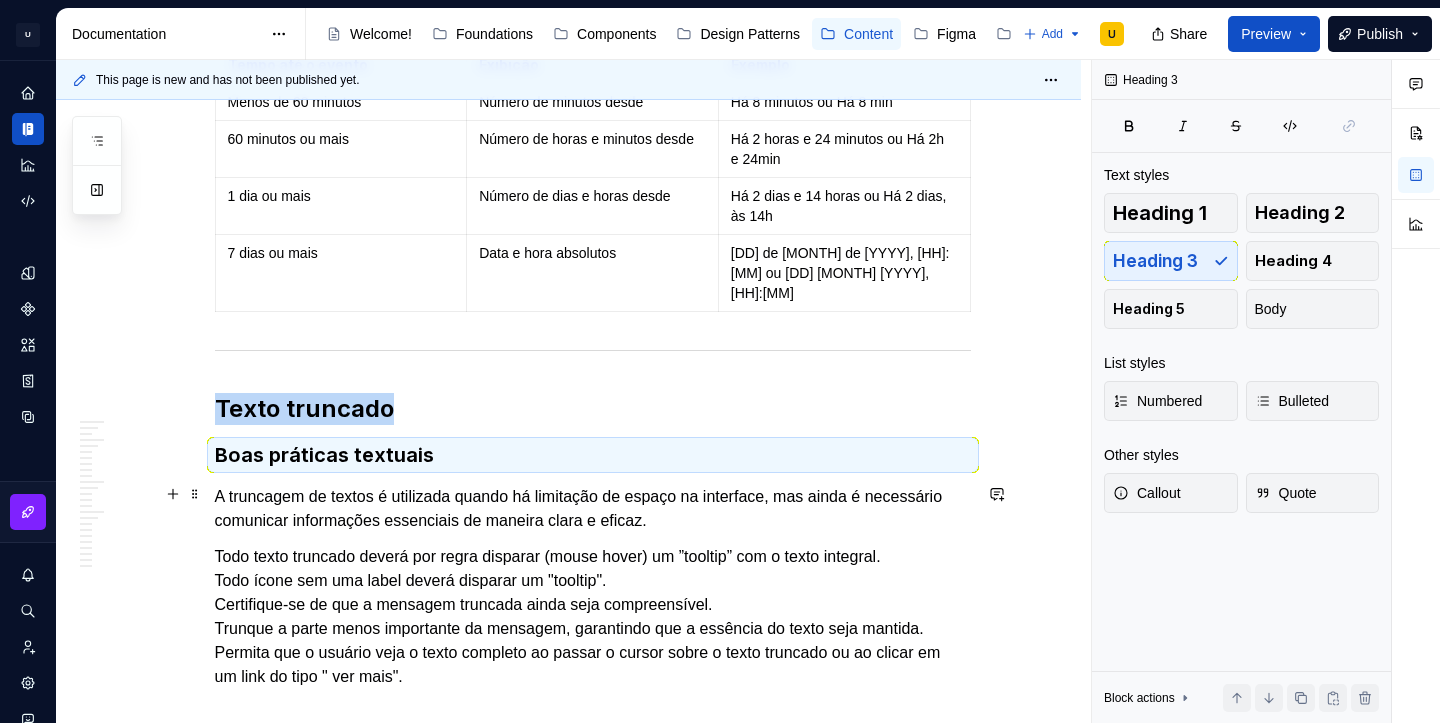 scroll, scrollTop: 5061, scrollLeft: 0, axis: vertical 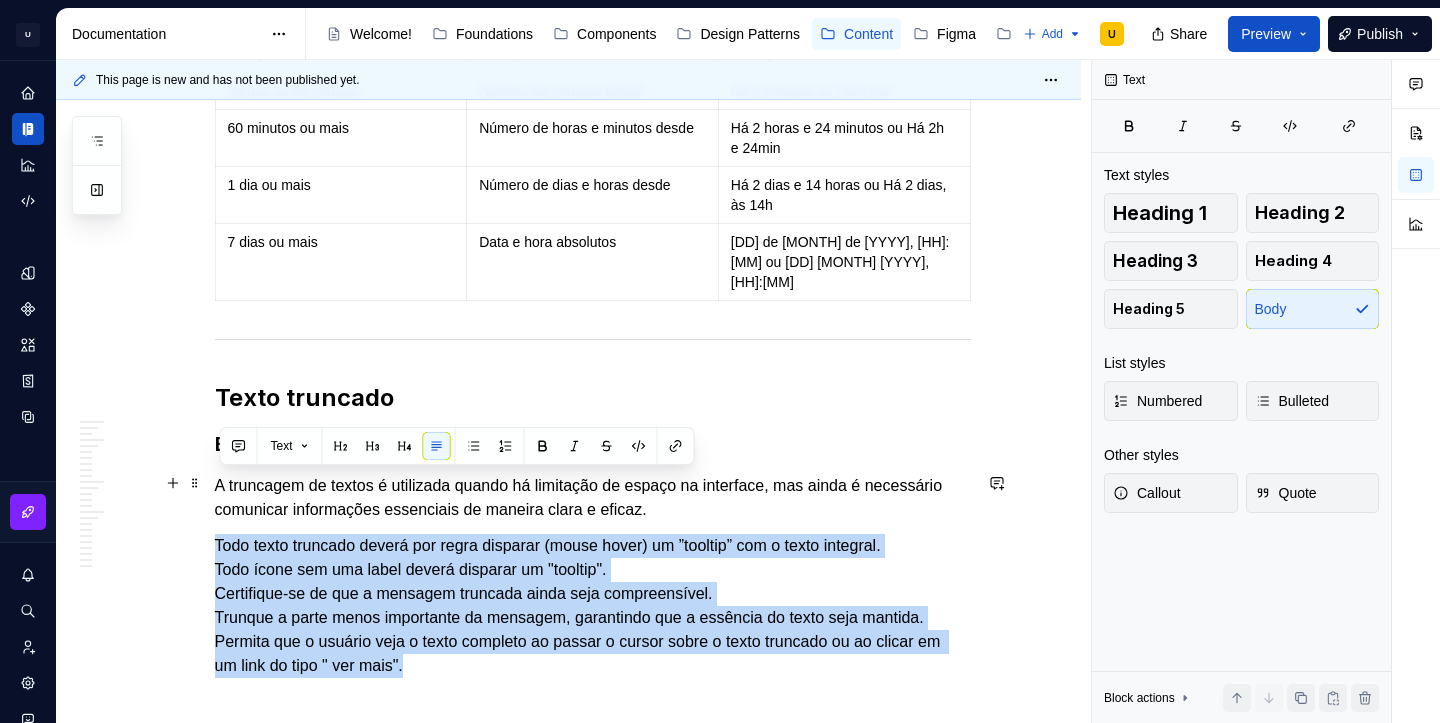 drag, startPoint x: 457, startPoint y: 597, endPoint x: 220, endPoint y: 480, distance: 264.30664 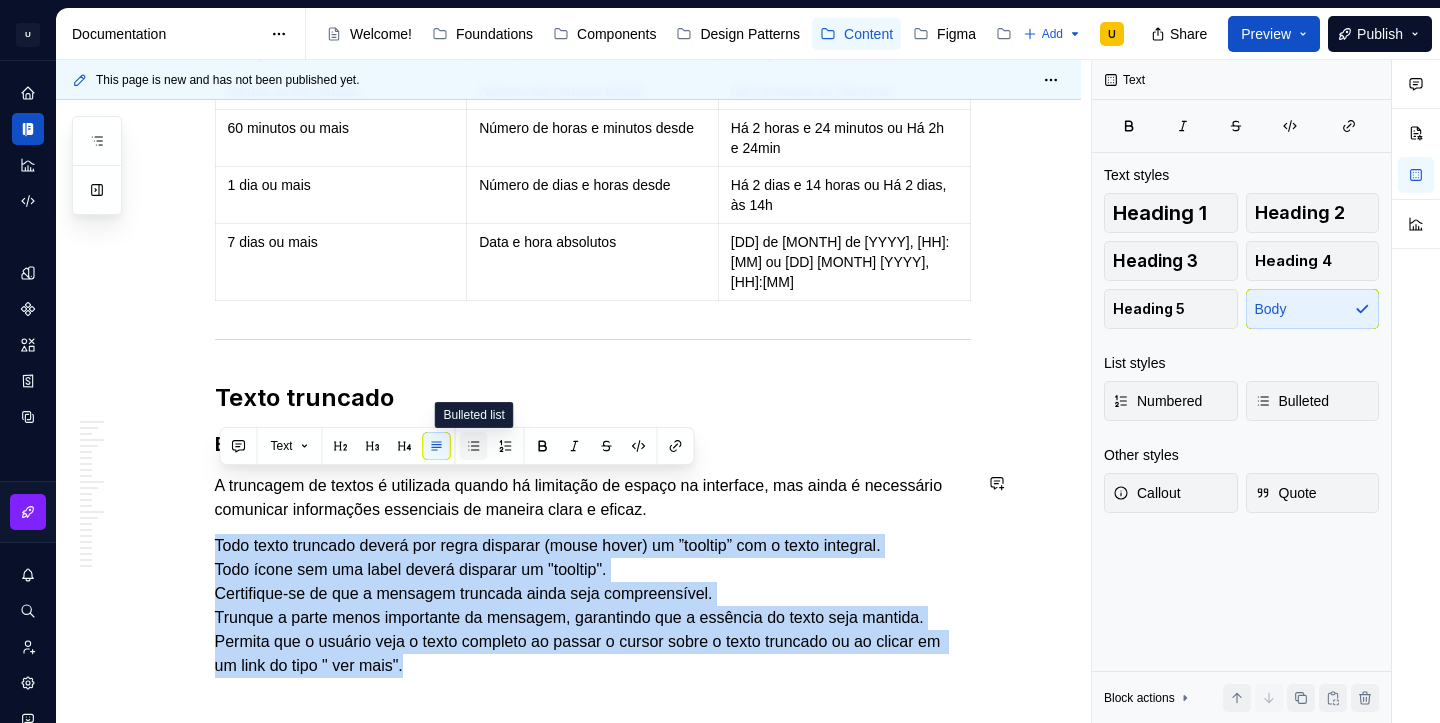 click at bounding box center (474, 446) 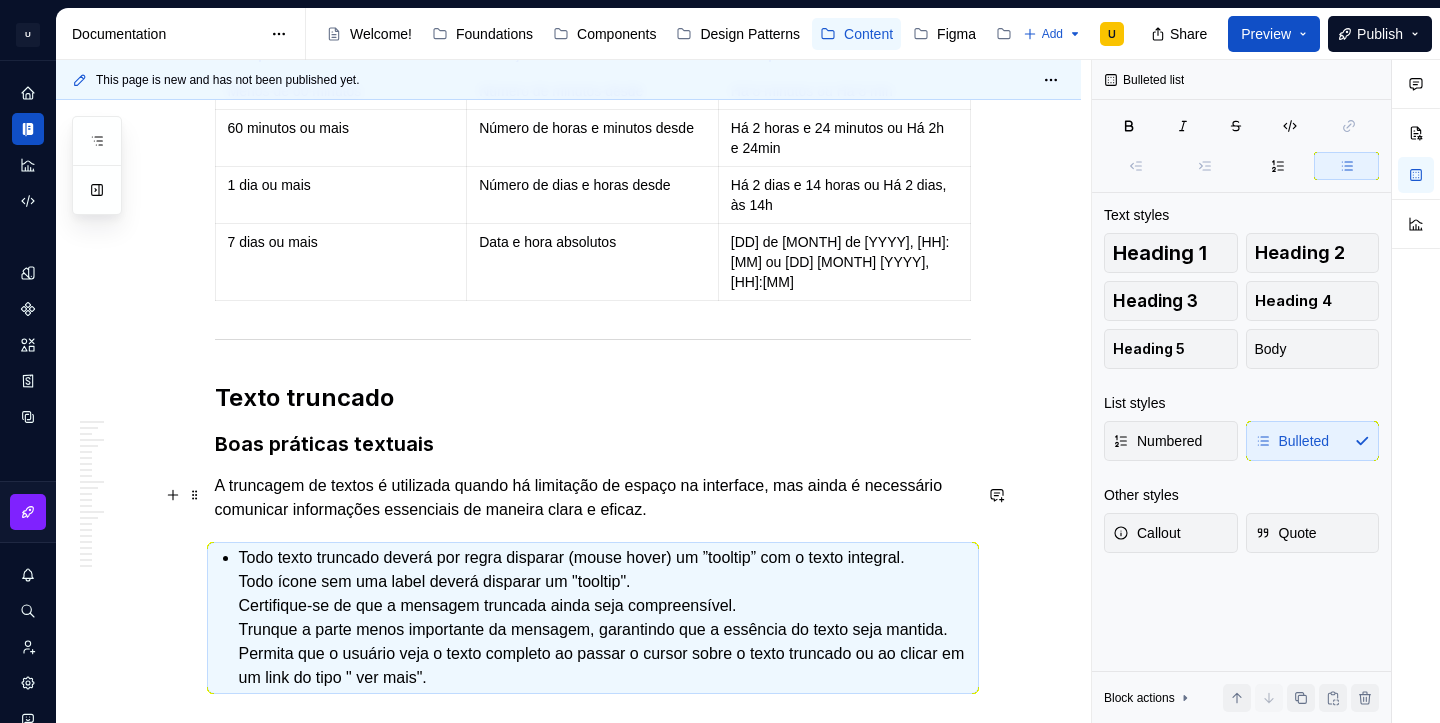 click on "Todo texto truncado deverá por regra disparar (mouse hover) um ”tooltip” com o texto integral. Todo ícone sem uma label deverá disparar um "tooltip". Certifique-se de que a mensagem truncada ainda seja compreensível. Trunque a parte menos importante da mensagem, garantindo que a essência do texto seja mantida. Permita que o usuário veja o texto completo ao passar o cursor sobre o texto truncado ou ao clicar em um link do tipo " ver mais"." at bounding box center [605, 598] 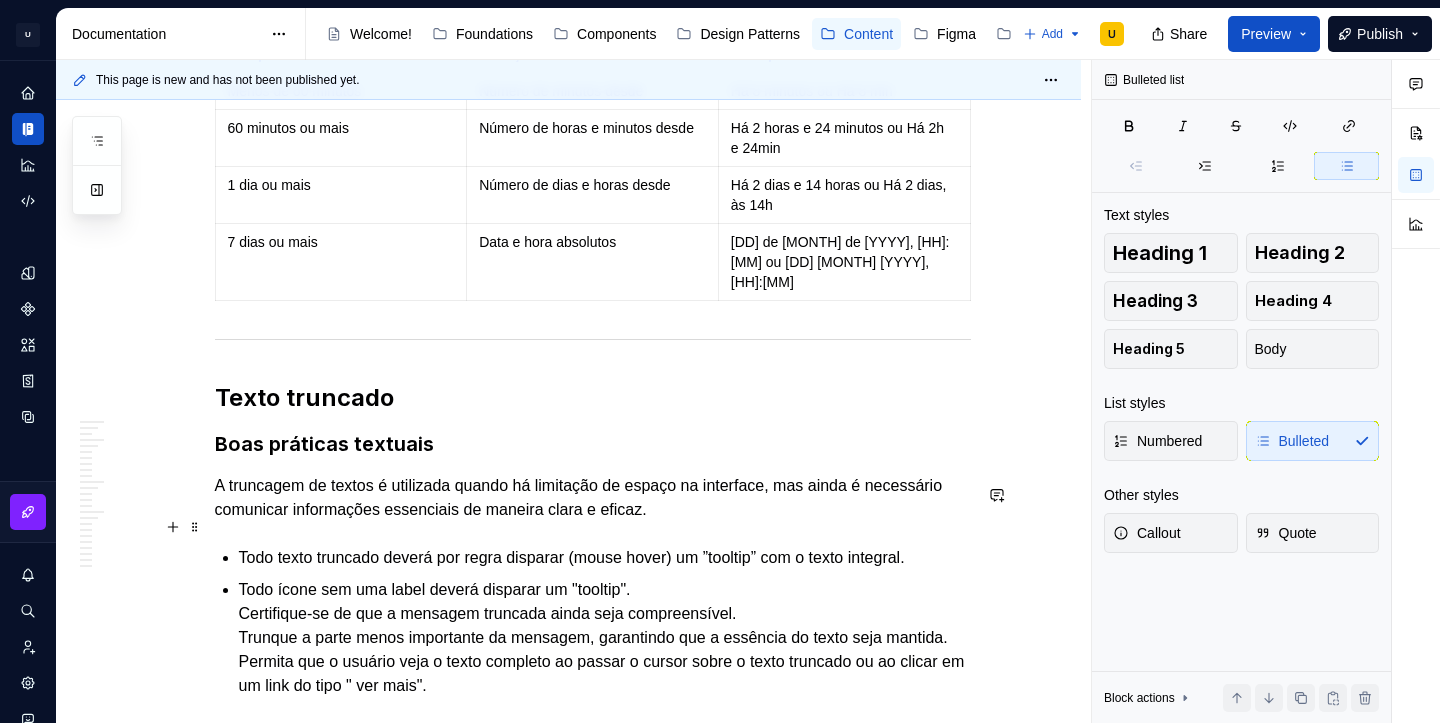 click on "Todo ícone sem uma label deverá disparar um "tooltip". Certifique-se de que a mensagem truncada ainda seja compreensível. Trunque a parte menos importante da mensagem, garantindo que a essência do texto seja mantida. Permita que o usuário veja o texto completo ao passar o cursor sobre o texto truncado ou ao clicar em um link do tipo " ver mais"." at bounding box center [605, 618] 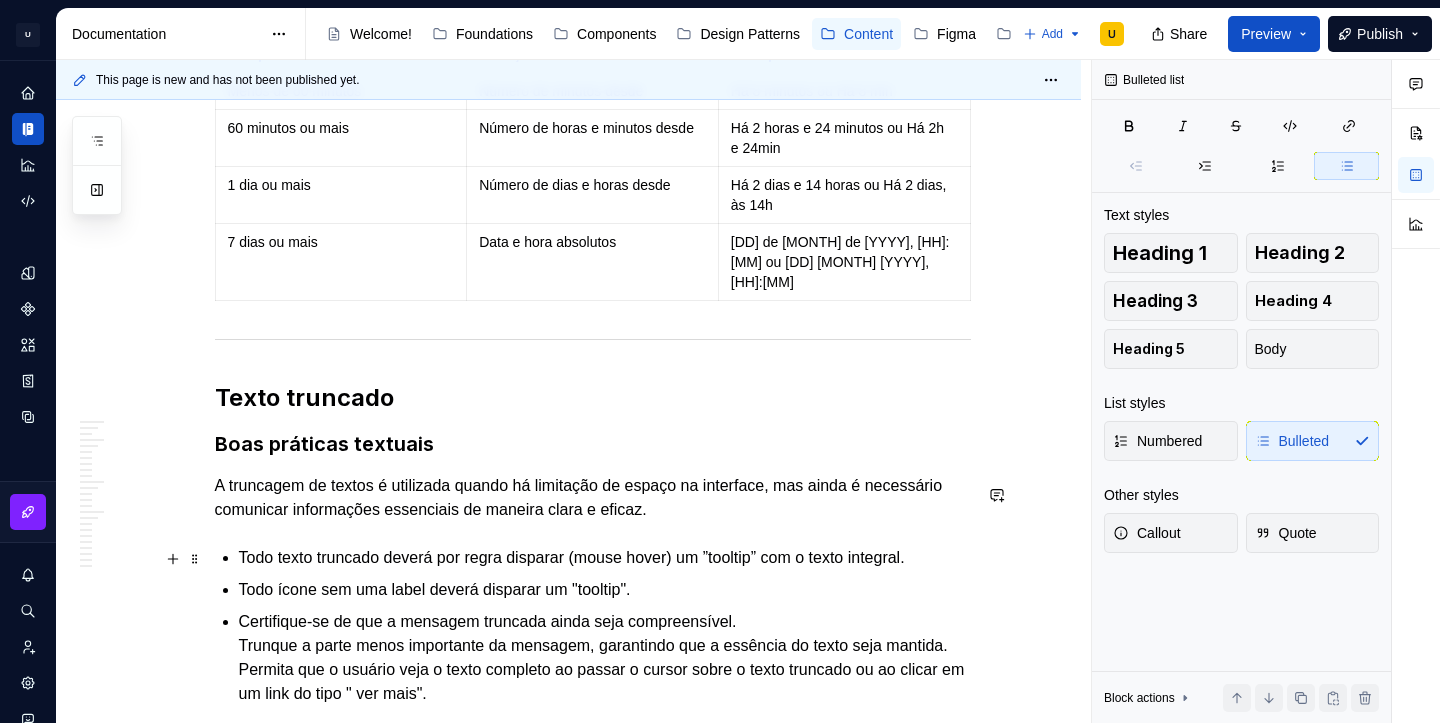 click on "Certifique-se de que a mensagem truncada ainda seja compreensível. Trunque a parte menos importante da mensagem, garantindo que a essência do texto seja mantida. Permita que o usuário veja o texto completo ao passar o cursor sobre o texto truncado ou ao clicar em um link do tipo " ver mais"." at bounding box center (605, 638) 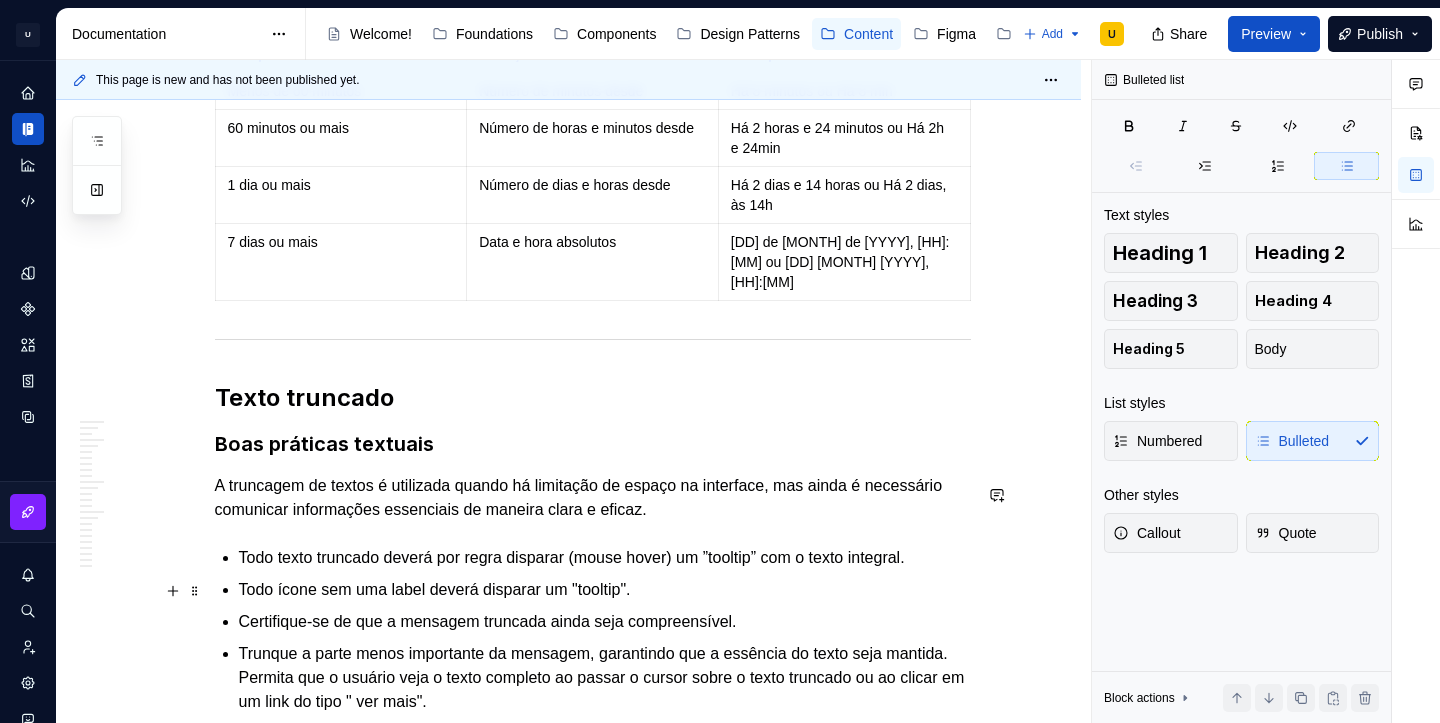 click on "Trunque a parte menos importante da mensagem, garantindo que a essência do texto seja mantida. Permita que o usuário veja o texto completo ao passar o cursor sobre o texto truncado ou ao clicar em um link do tipo " ver mais"." at bounding box center (605, 658) 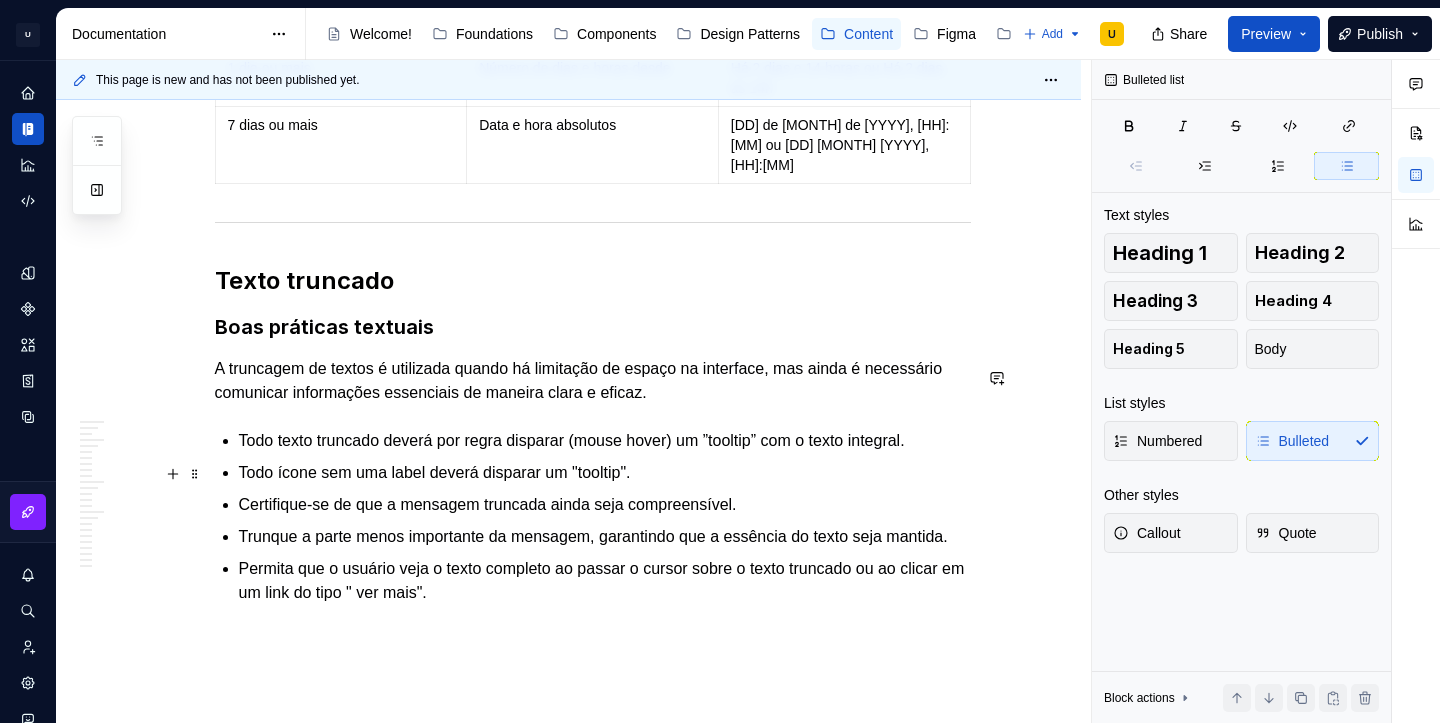 scroll, scrollTop: 5262, scrollLeft: 0, axis: vertical 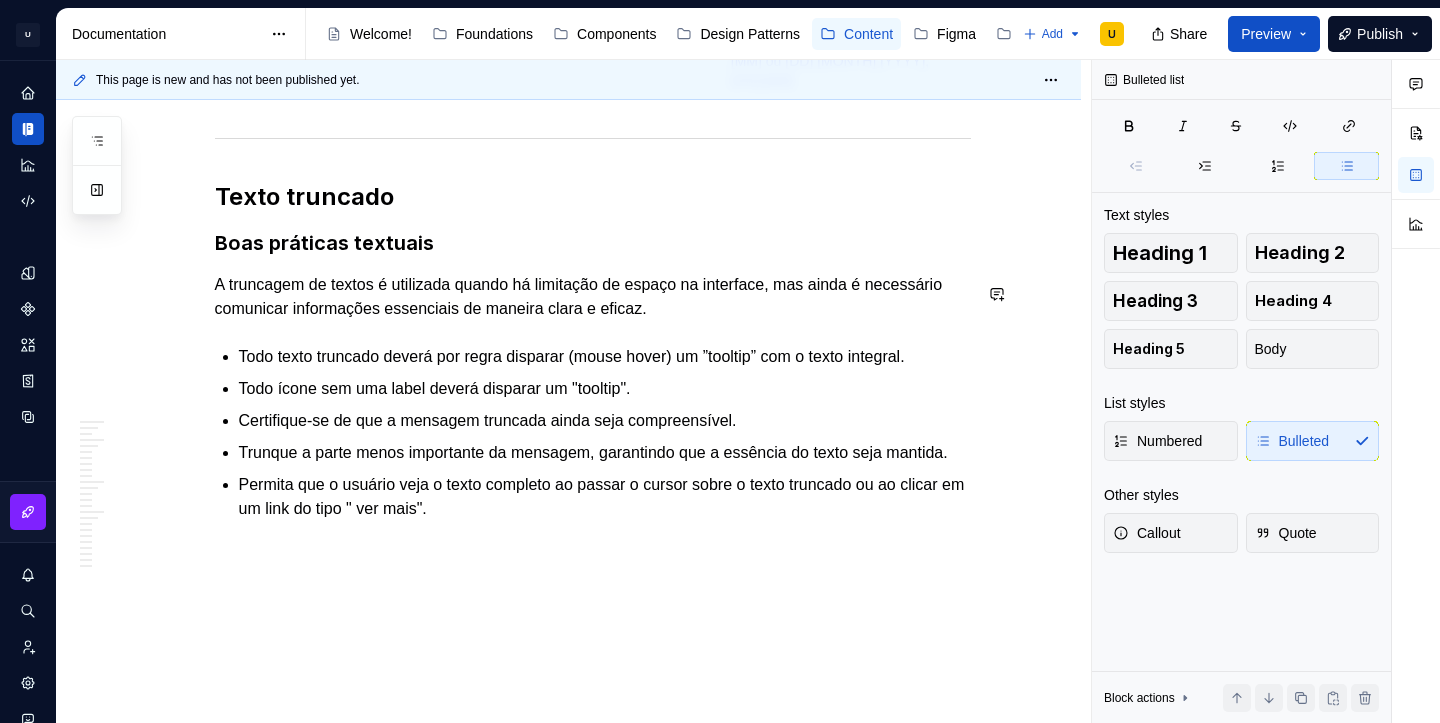 click on "**********" at bounding box center [568, -2066] 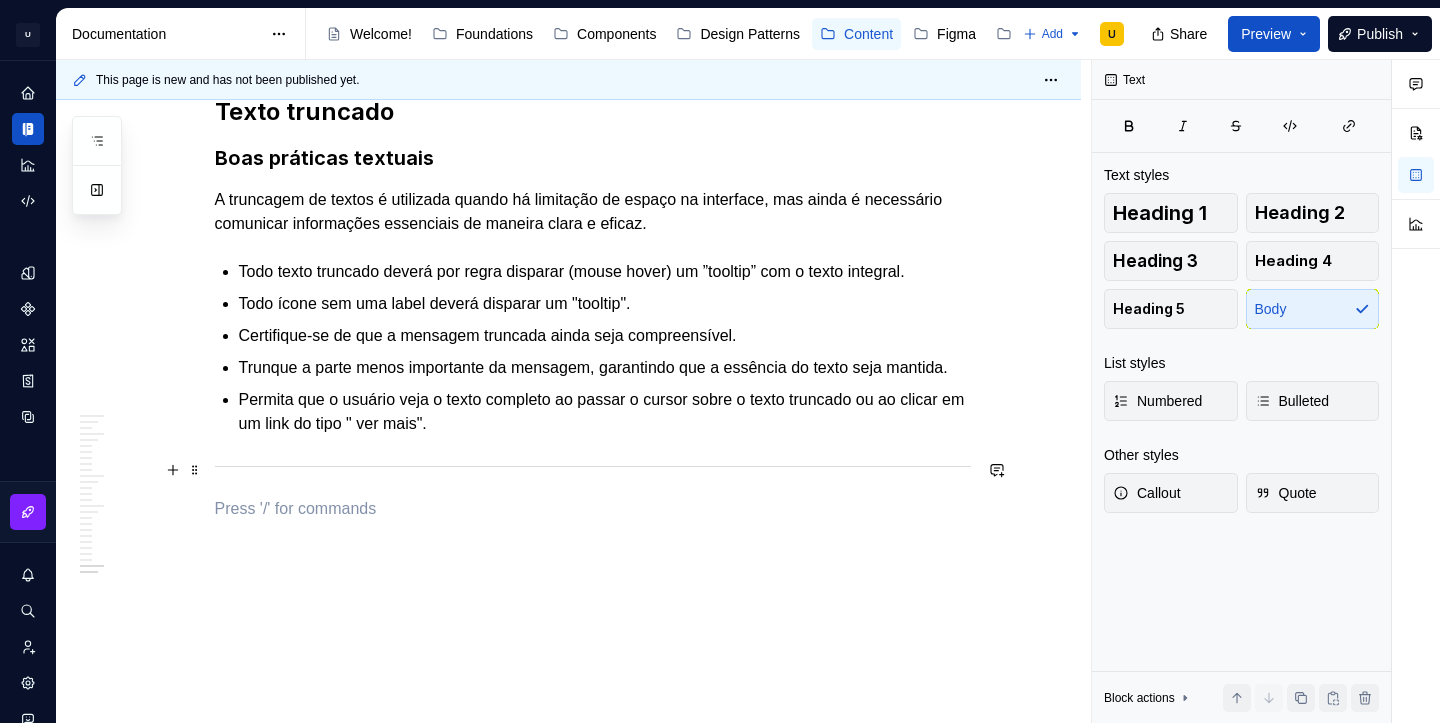 scroll, scrollTop: 5322, scrollLeft: 0, axis: vertical 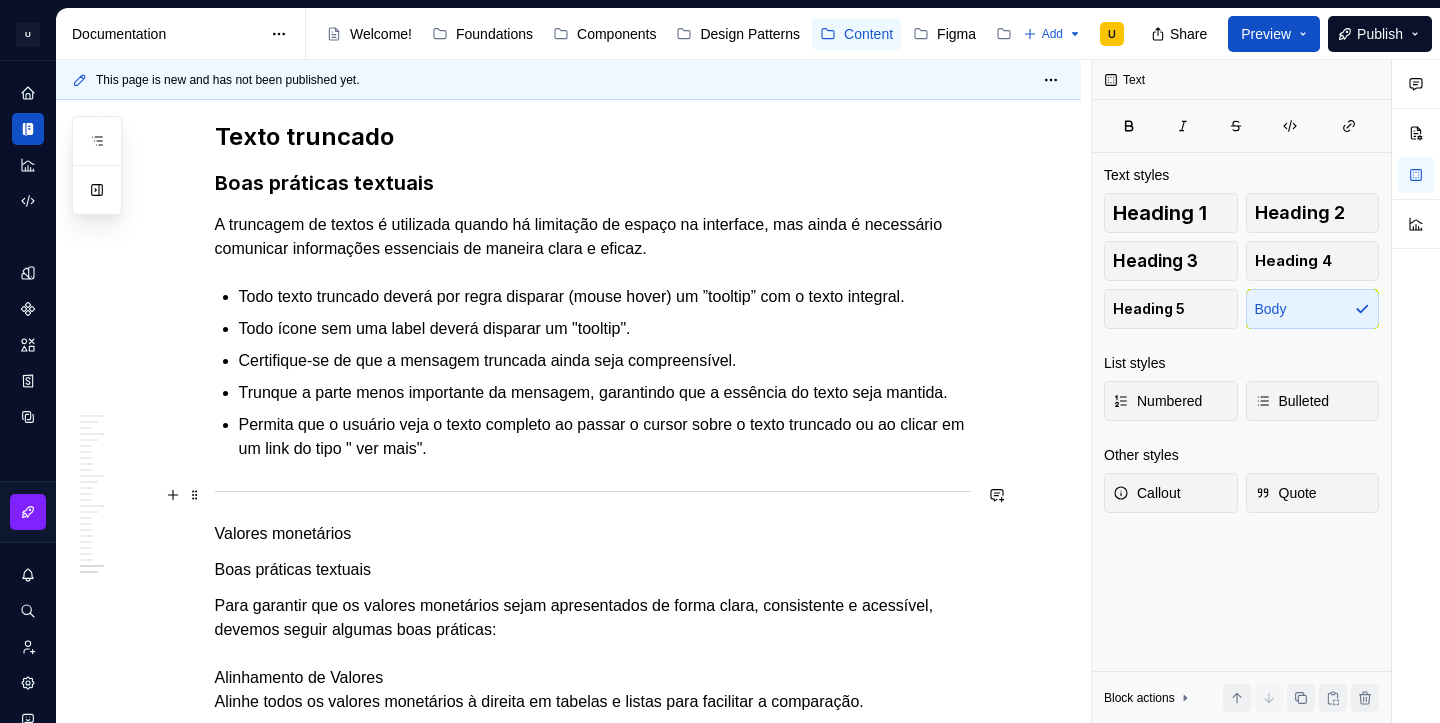 click on "Valores monetários" at bounding box center (593, 514) 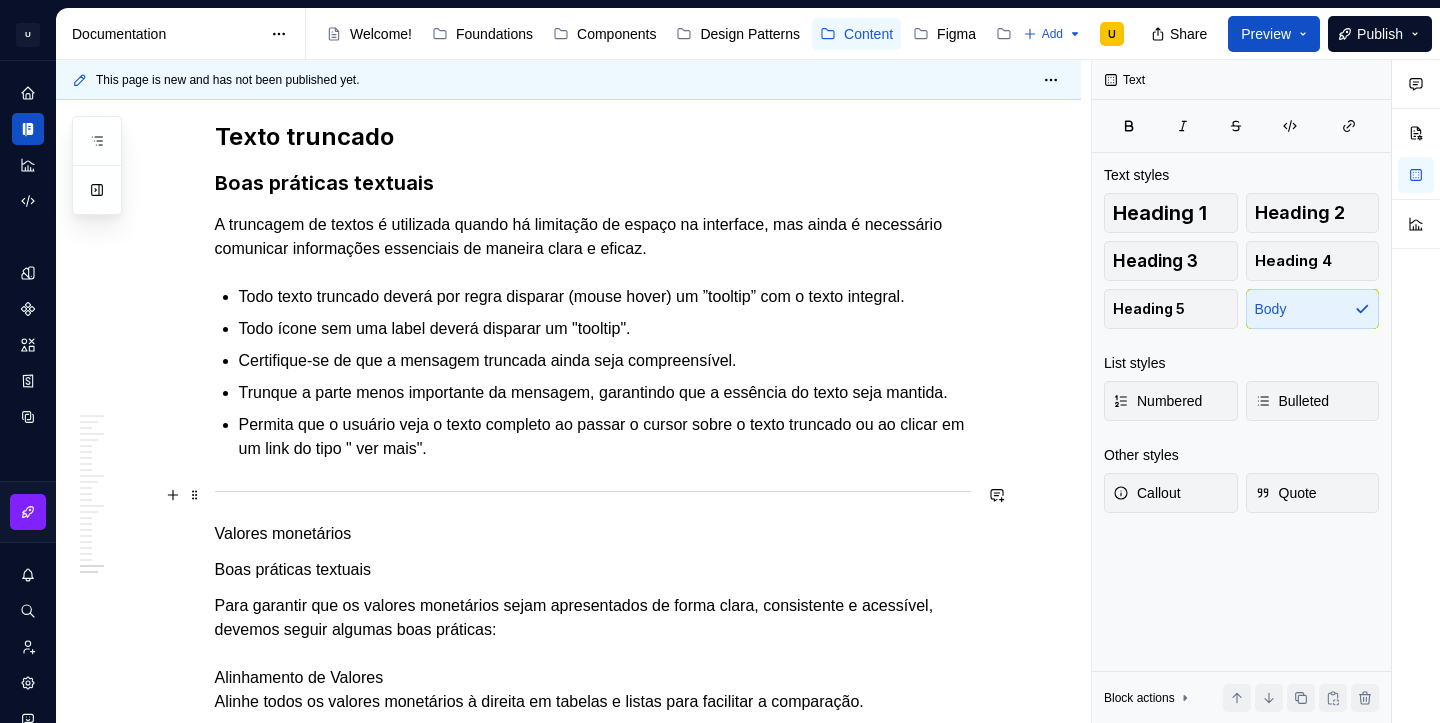 click on "Valores monetários" at bounding box center (593, 514) 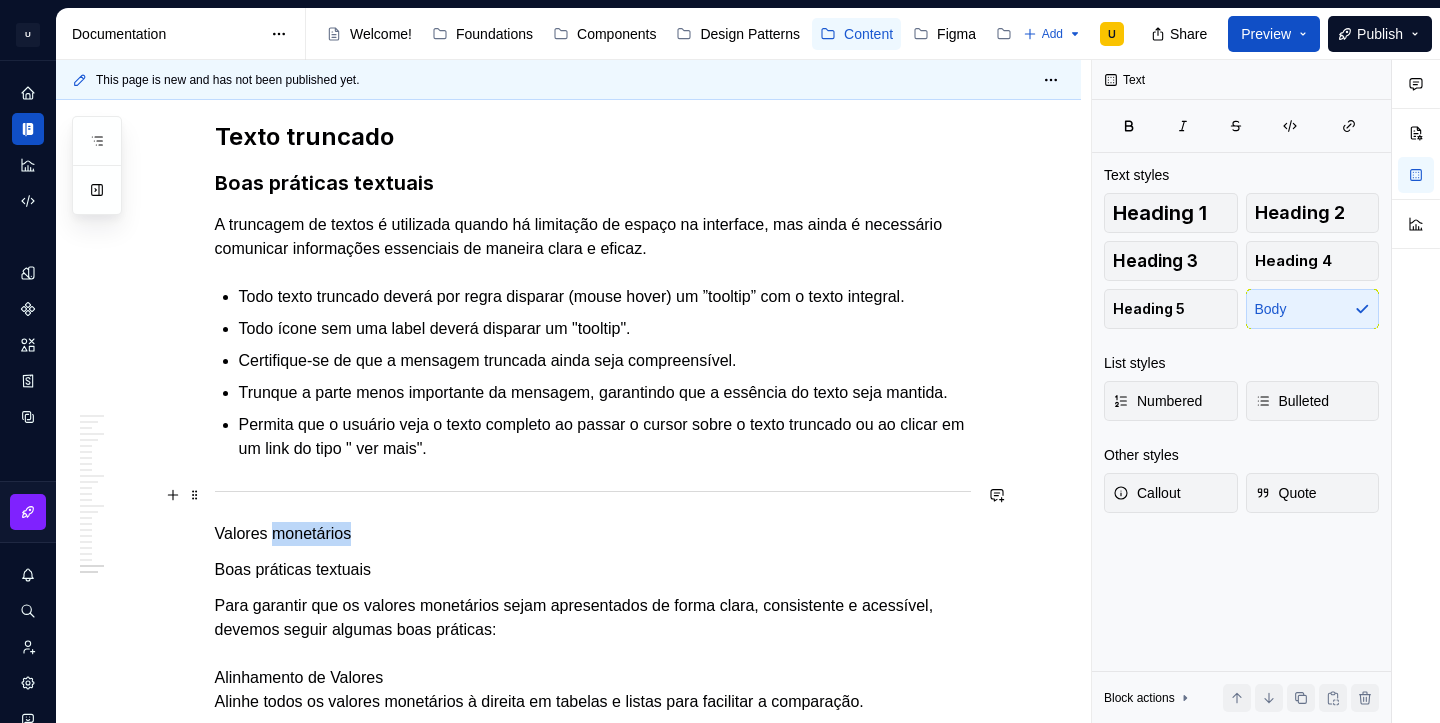 click on "Valores monetários" at bounding box center [593, 514] 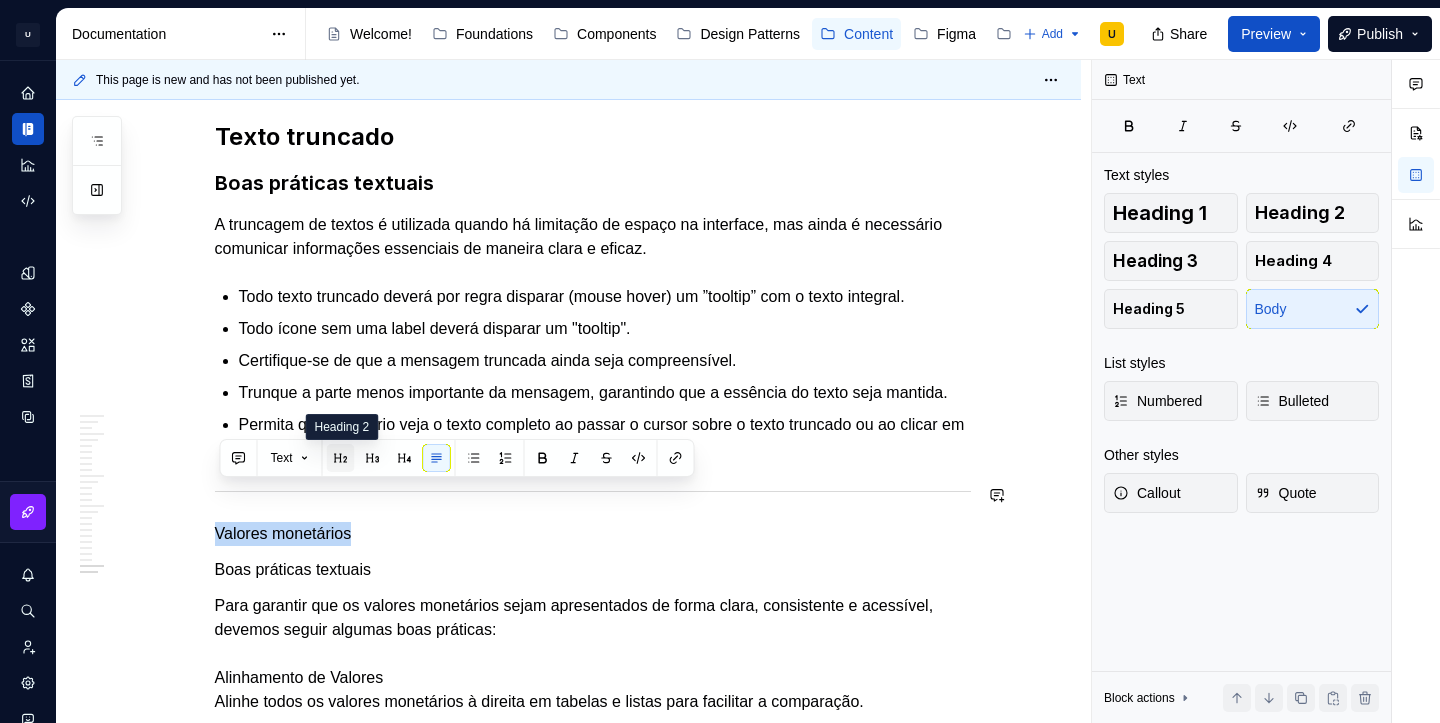 click at bounding box center (341, 458) 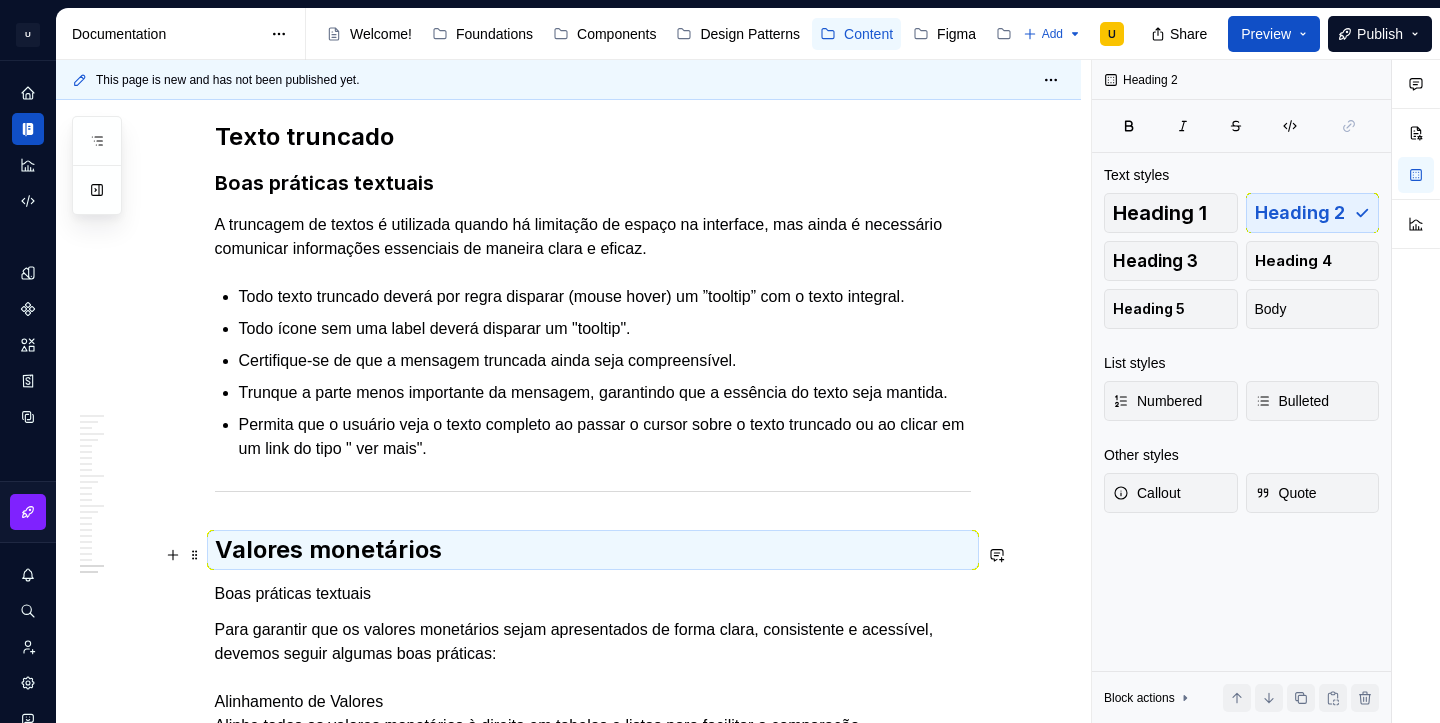 click on "Boas práticas textuais" at bounding box center (593, 574) 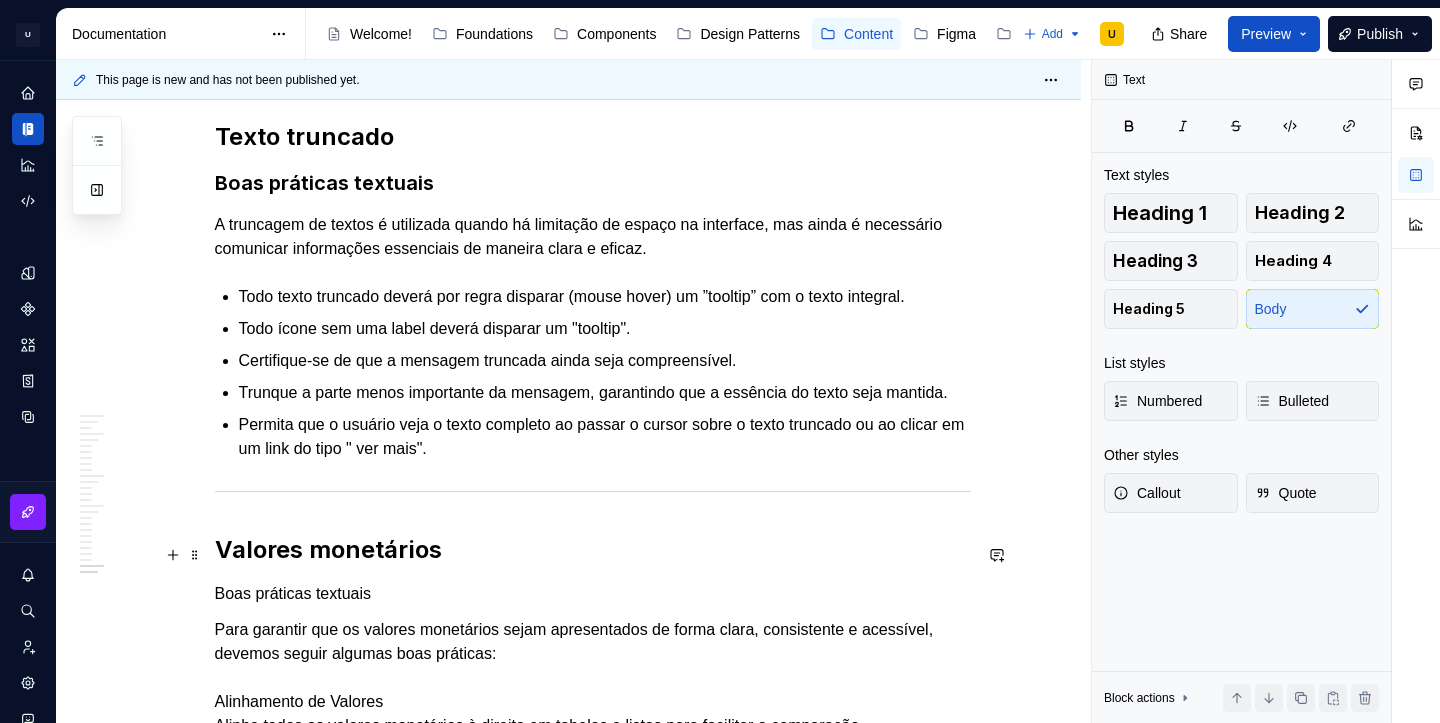 click on "Boas práticas textuais" at bounding box center [593, 574] 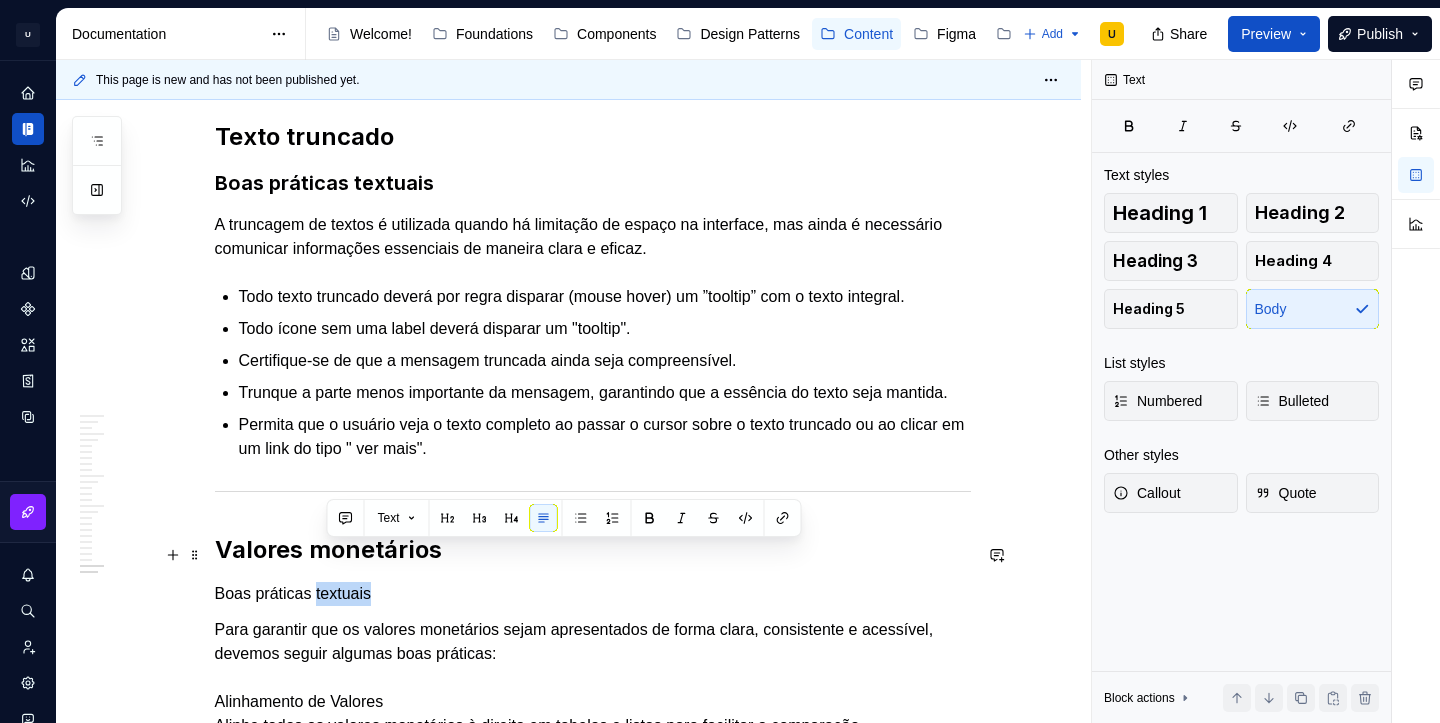 click on "Boas práticas textuais" at bounding box center [593, 574] 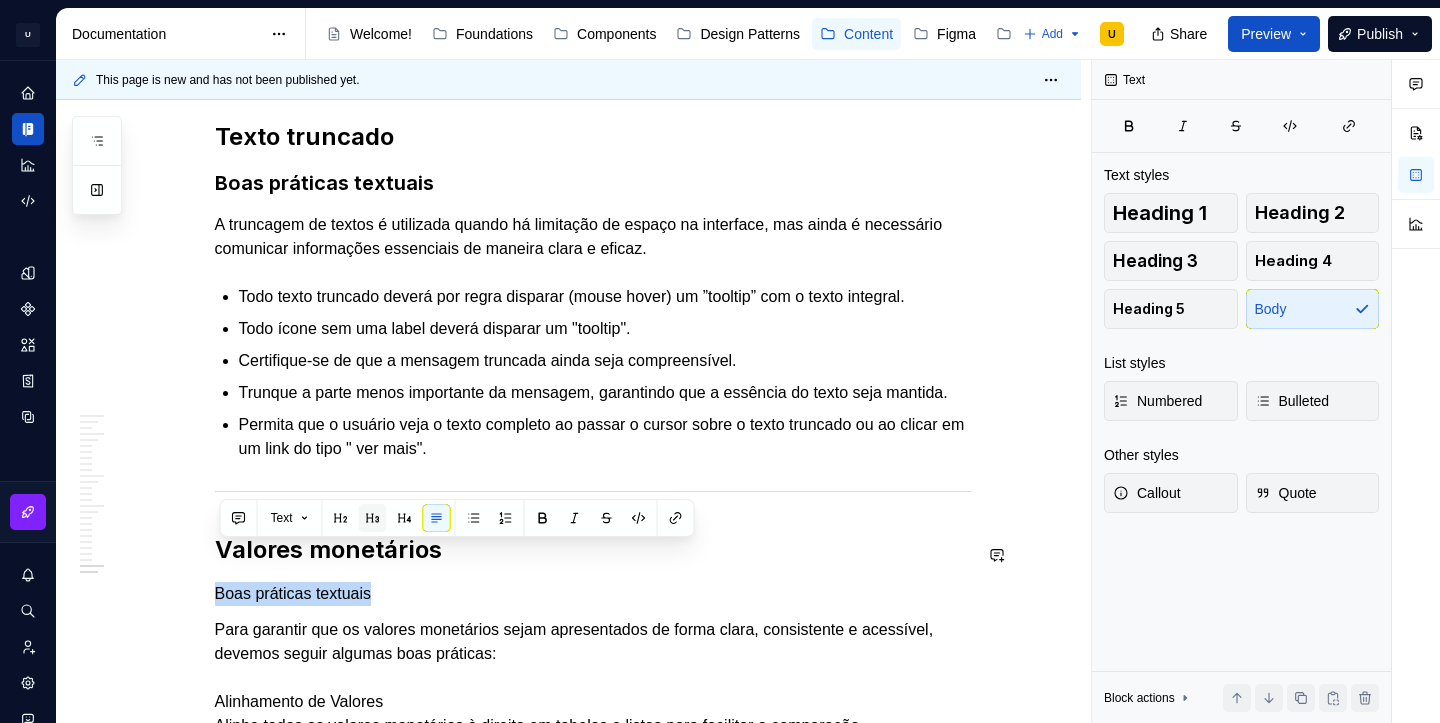 click at bounding box center (373, 518) 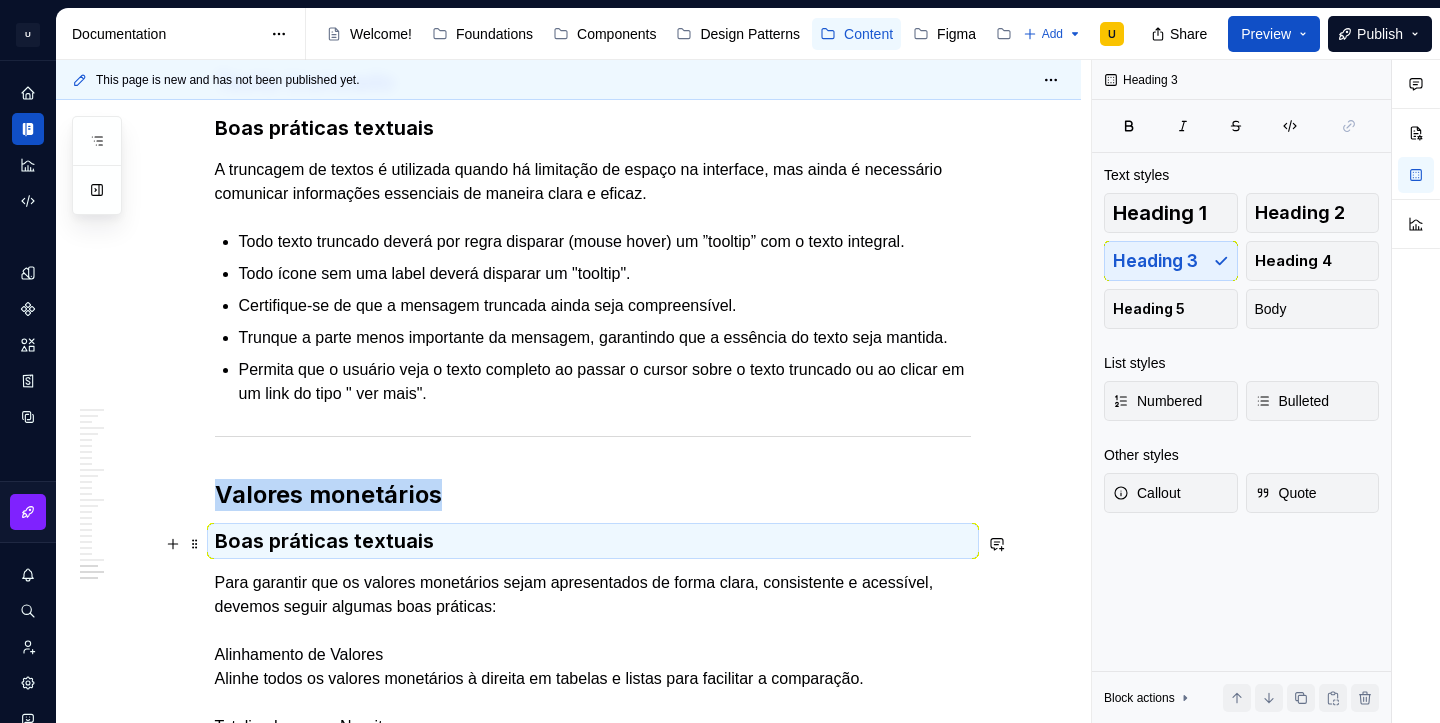 scroll, scrollTop: 5379, scrollLeft: 0, axis: vertical 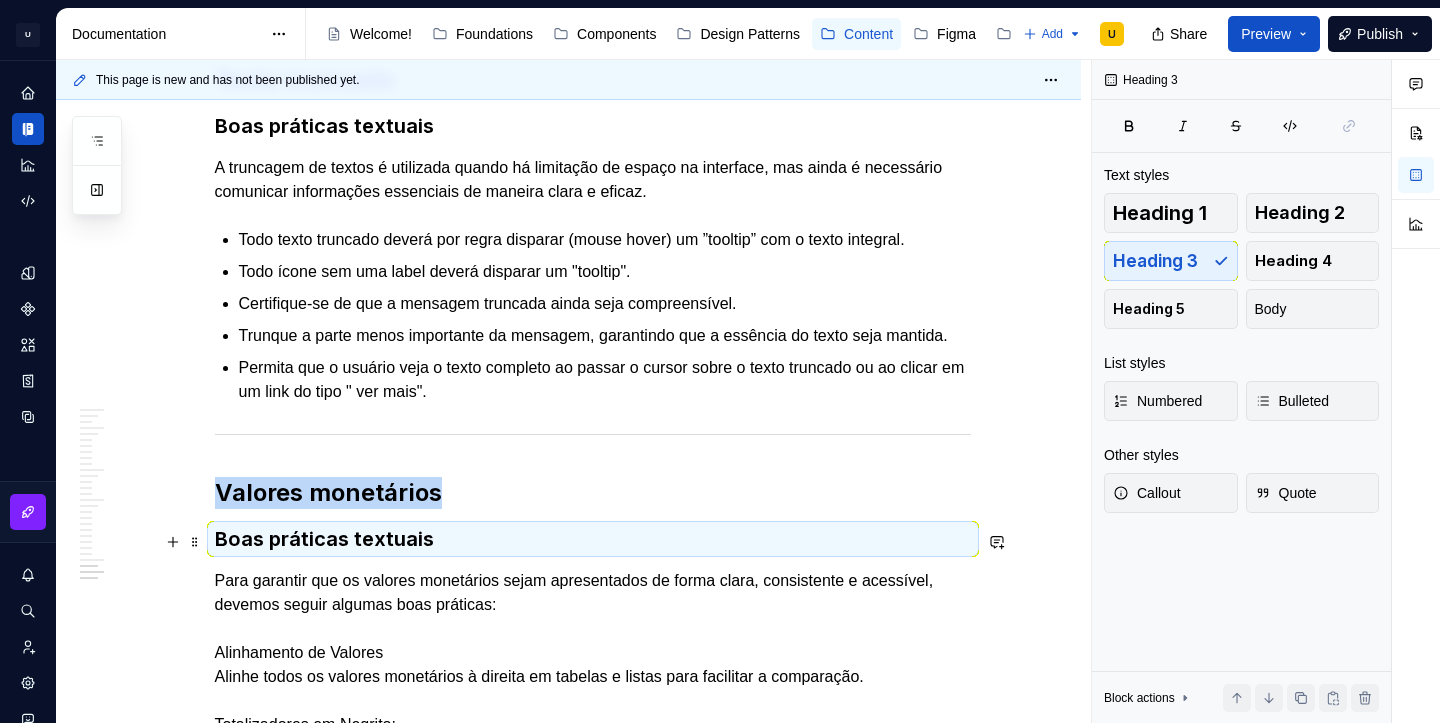 click on "Para garantir que os valores monetários sejam apresentados de forma clara, consistente e acessível, devemos seguir algumas boas práticas: Alinhamento de Valores Alinhe todos os valores monetários à direita em tabelas e listas para facilitar a comparação. Totalizadores em Negrito: Utilize negrito para totalizadores e somatórios para destacá-los dos demais valores." at bounding box center (593, 645) 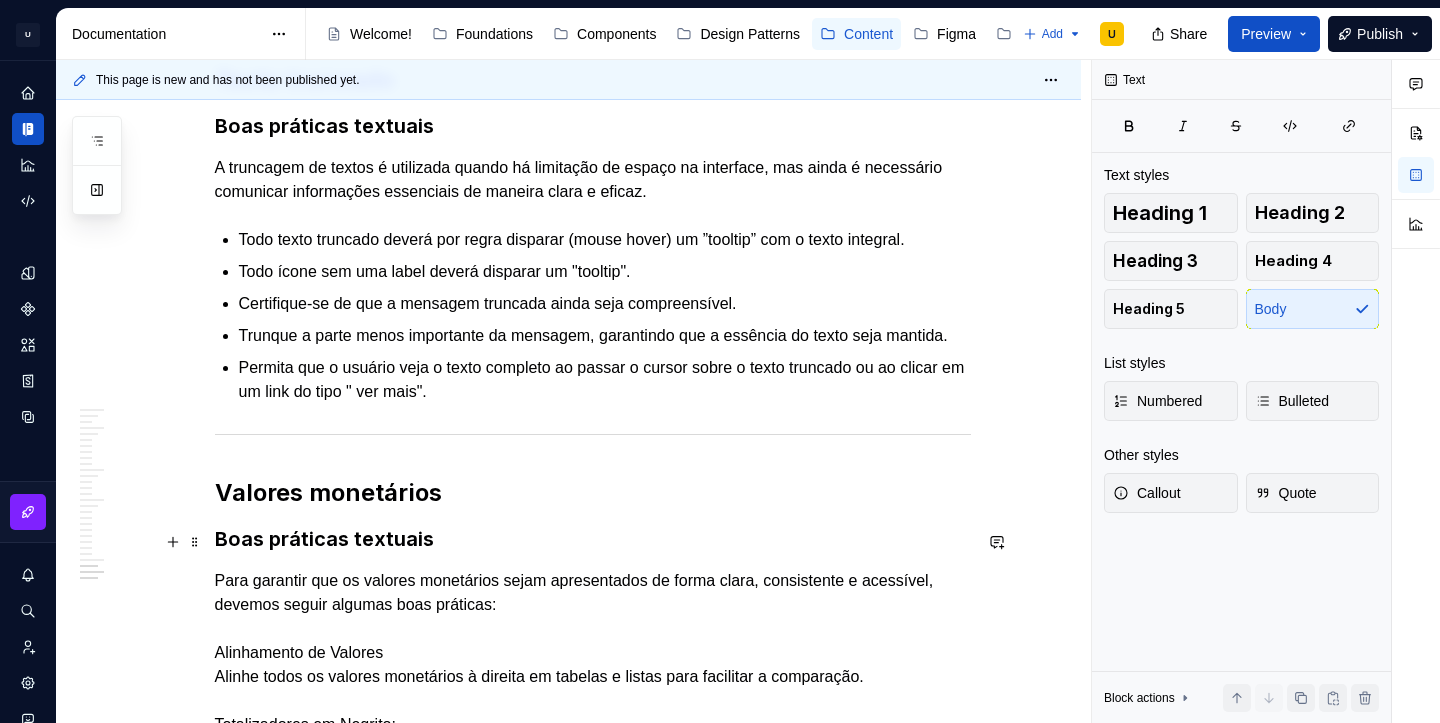 click on "Para garantir que os valores monetários sejam apresentados de forma clara, consistente e acessível, devemos seguir algumas boas práticas: Alinhamento de Valores Alinhe todos os valores monetários à direita em tabelas e listas para facilitar a comparação. Totalizadores em Negrito: Utilize negrito para totalizadores e somatórios para destacá-los dos demais valores." at bounding box center (593, 645) 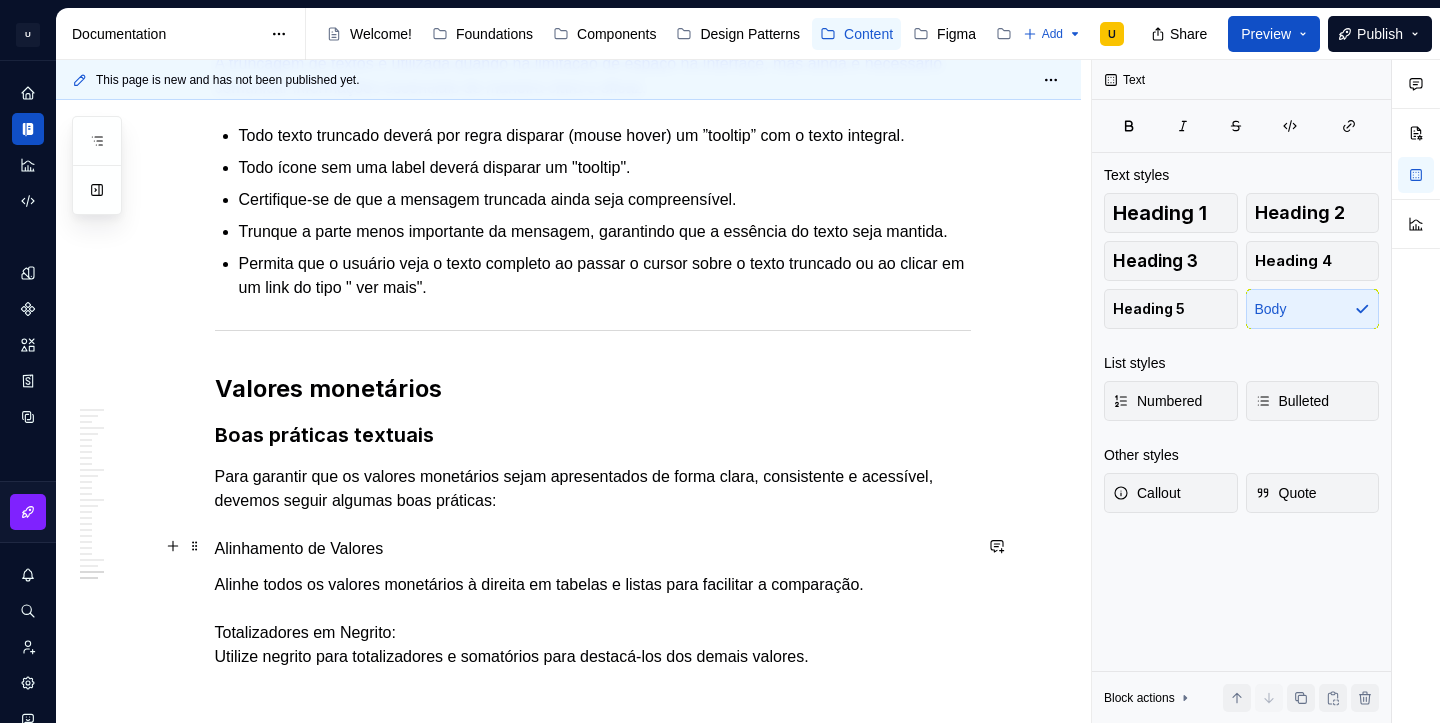 scroll, scrollTop: 5493, scrollLeft: 0, axis: vertical 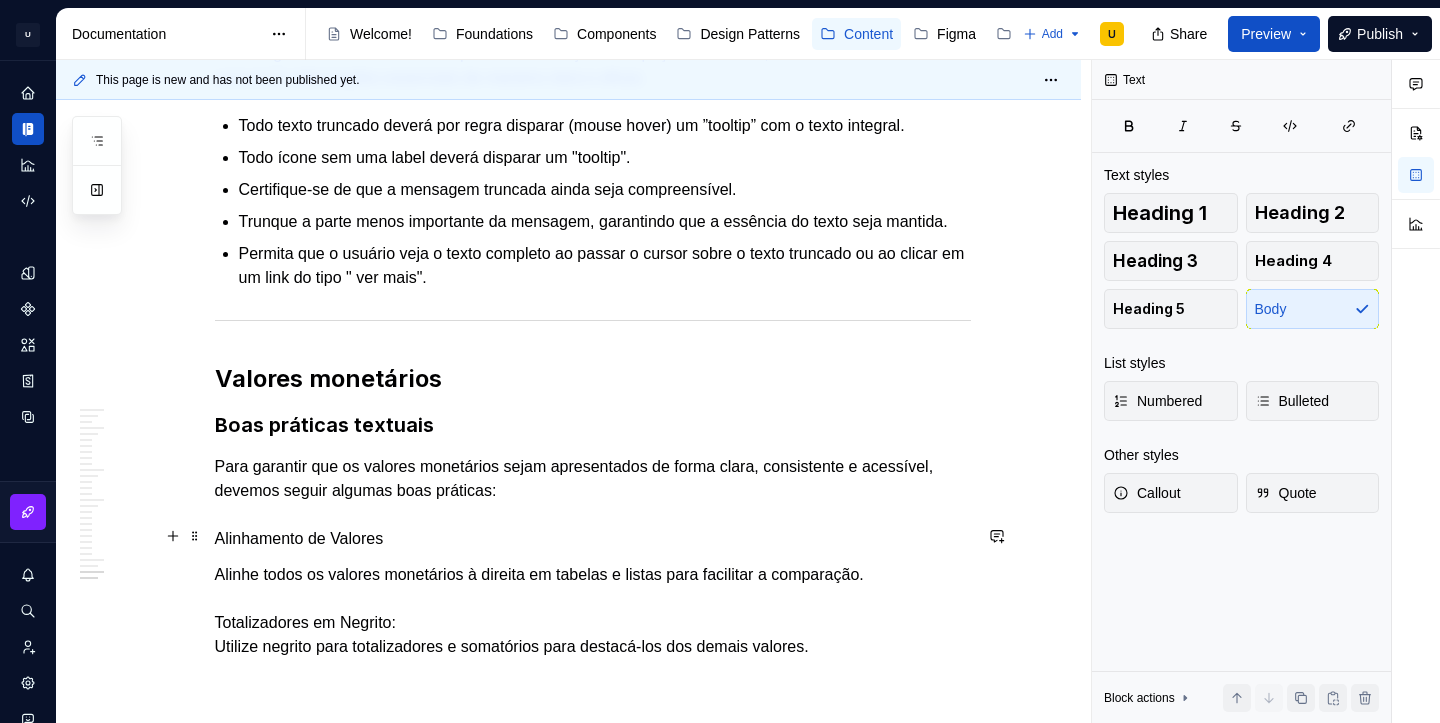 click on "**********" at bounding box center (568, -2112) 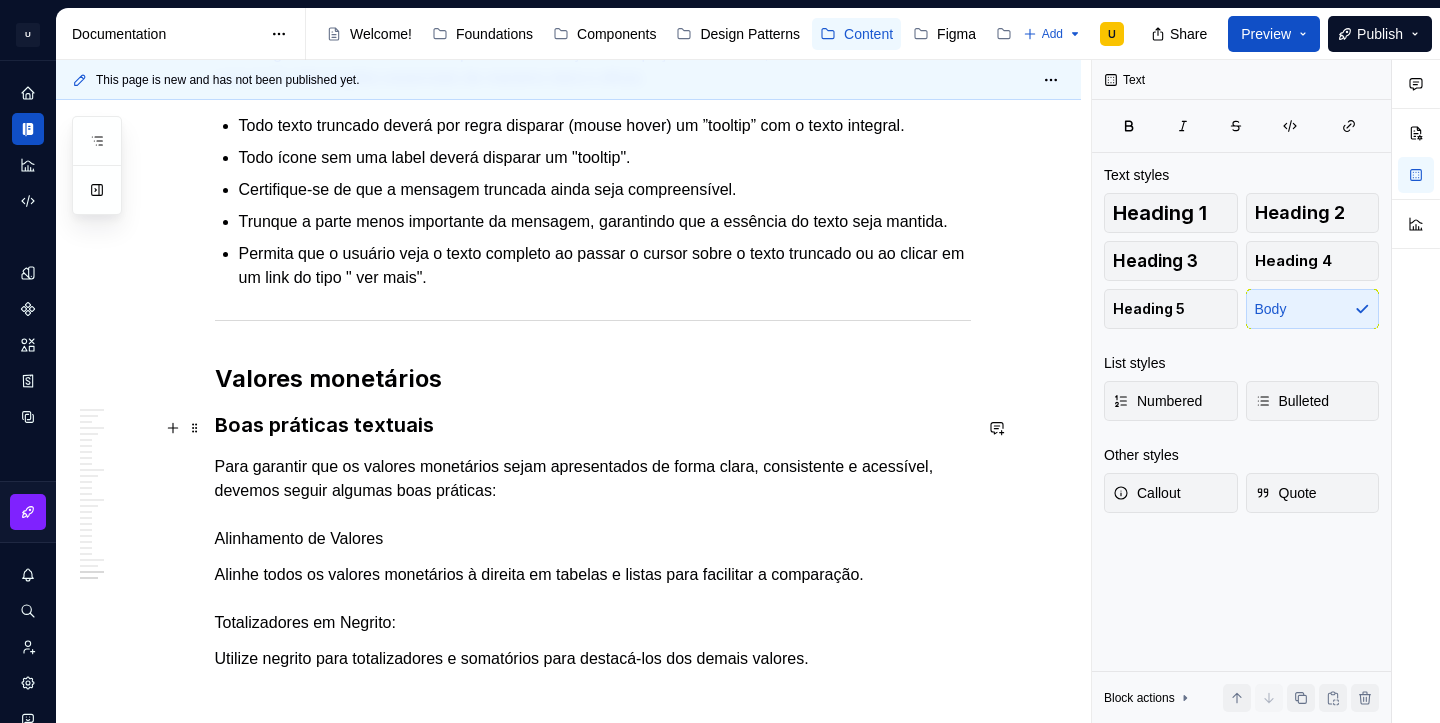 click on "**********" at bounding box center (568, -2106) 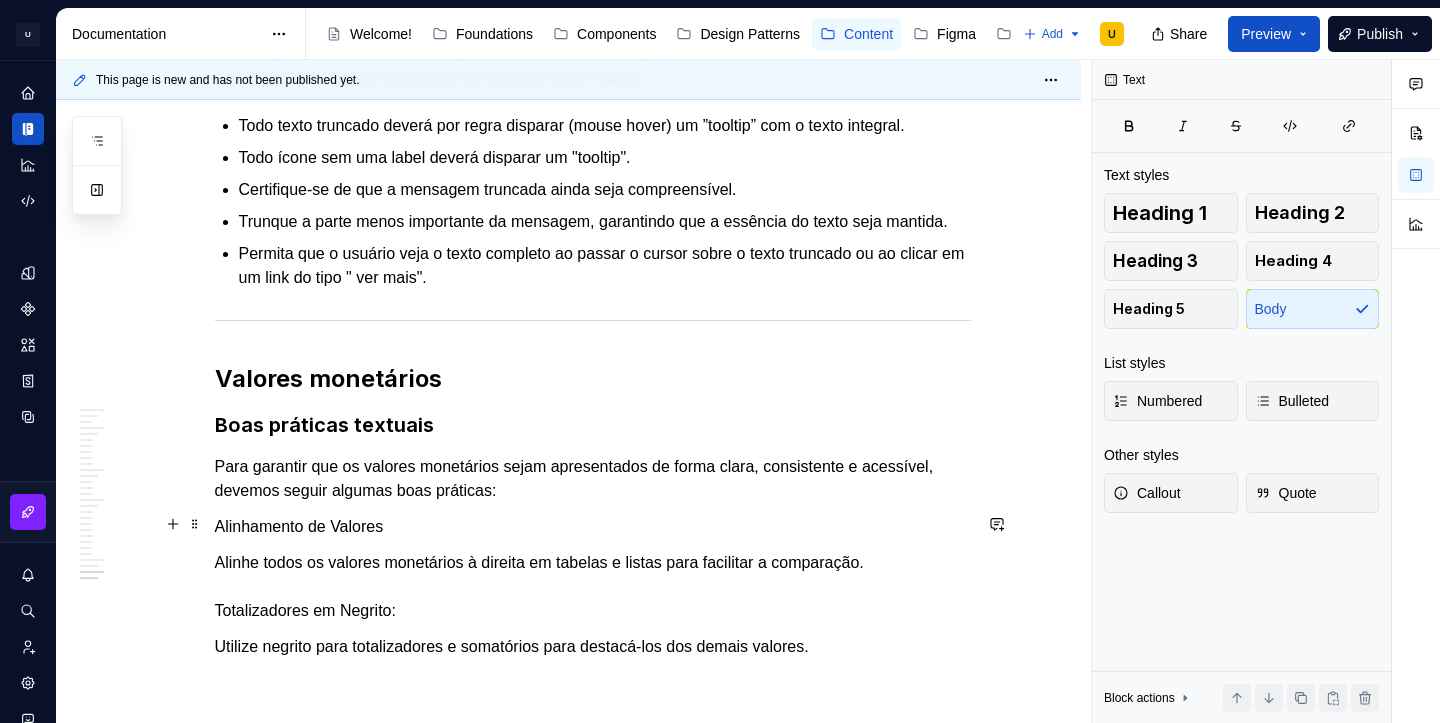 click on "**********" at bounding box center (568, -2112) 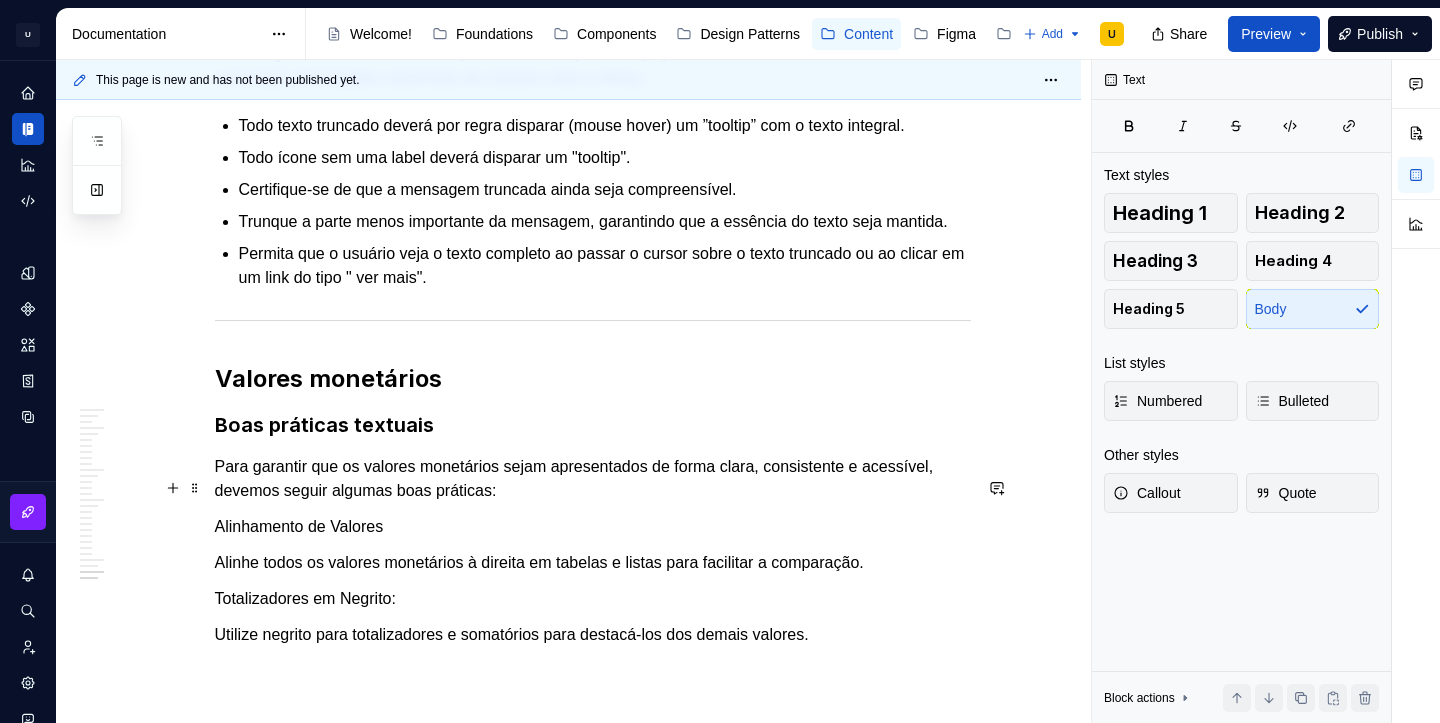 click on "Alinhamento de Valores" at bounding box center (593, 507) 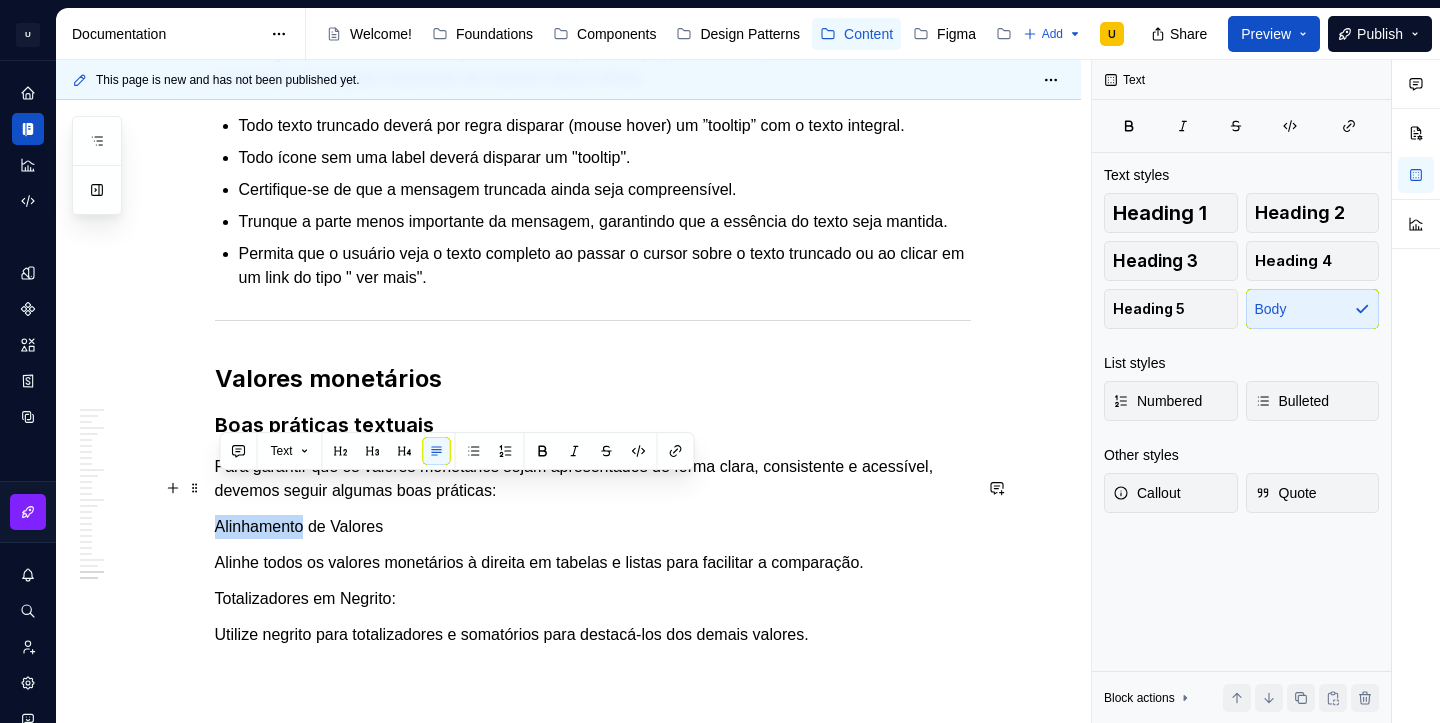 click on "Alinhamento de Valores" at bounding box center (593, 507) 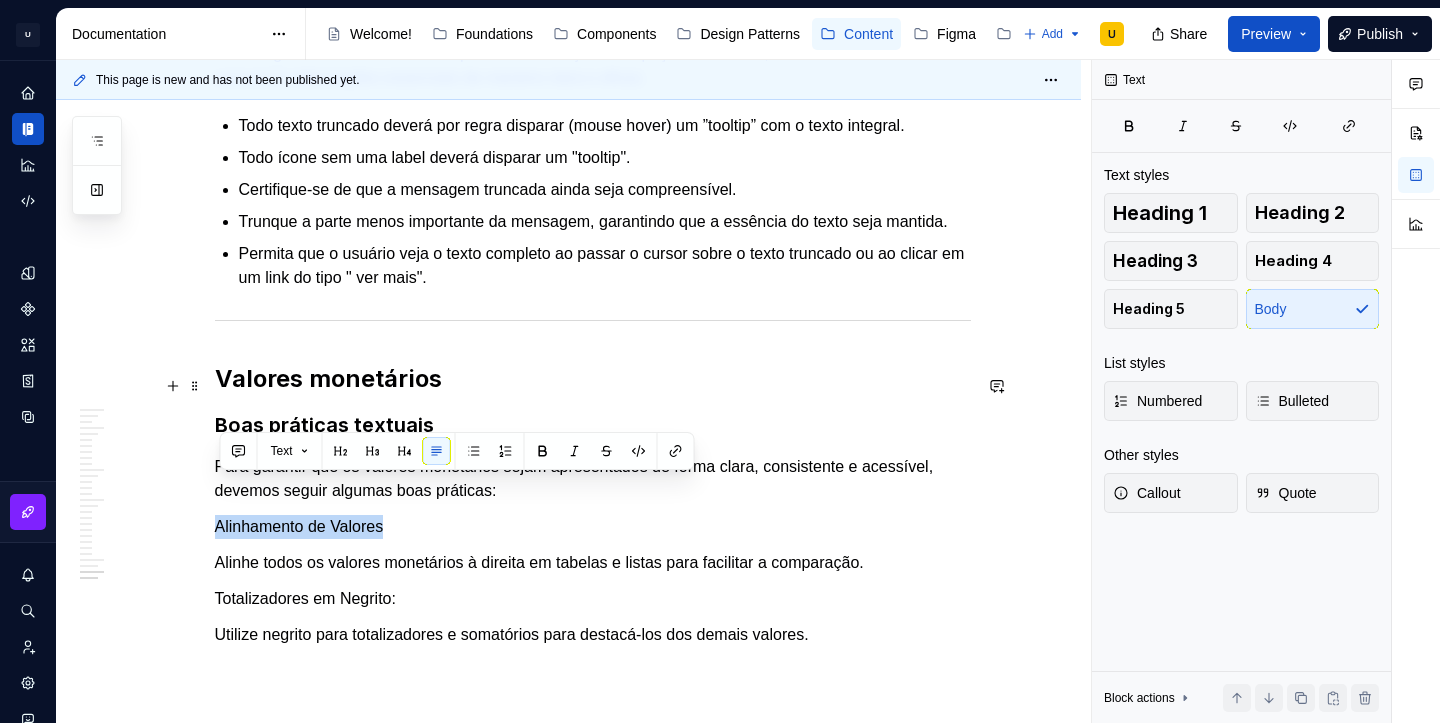 click on "Boas práticas textuais" at bounding box center [593, 405] 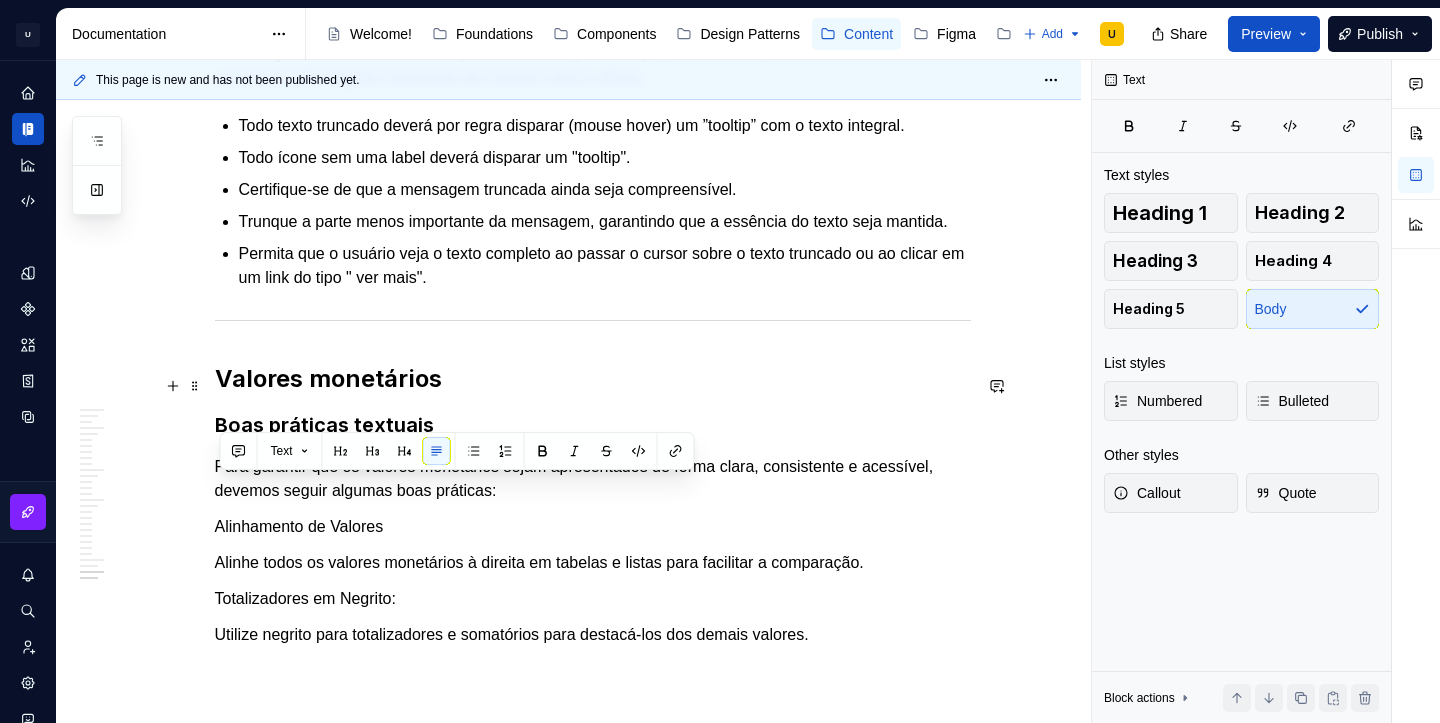 click on "Boas práticas textuais" at bounding box center (593, 405) 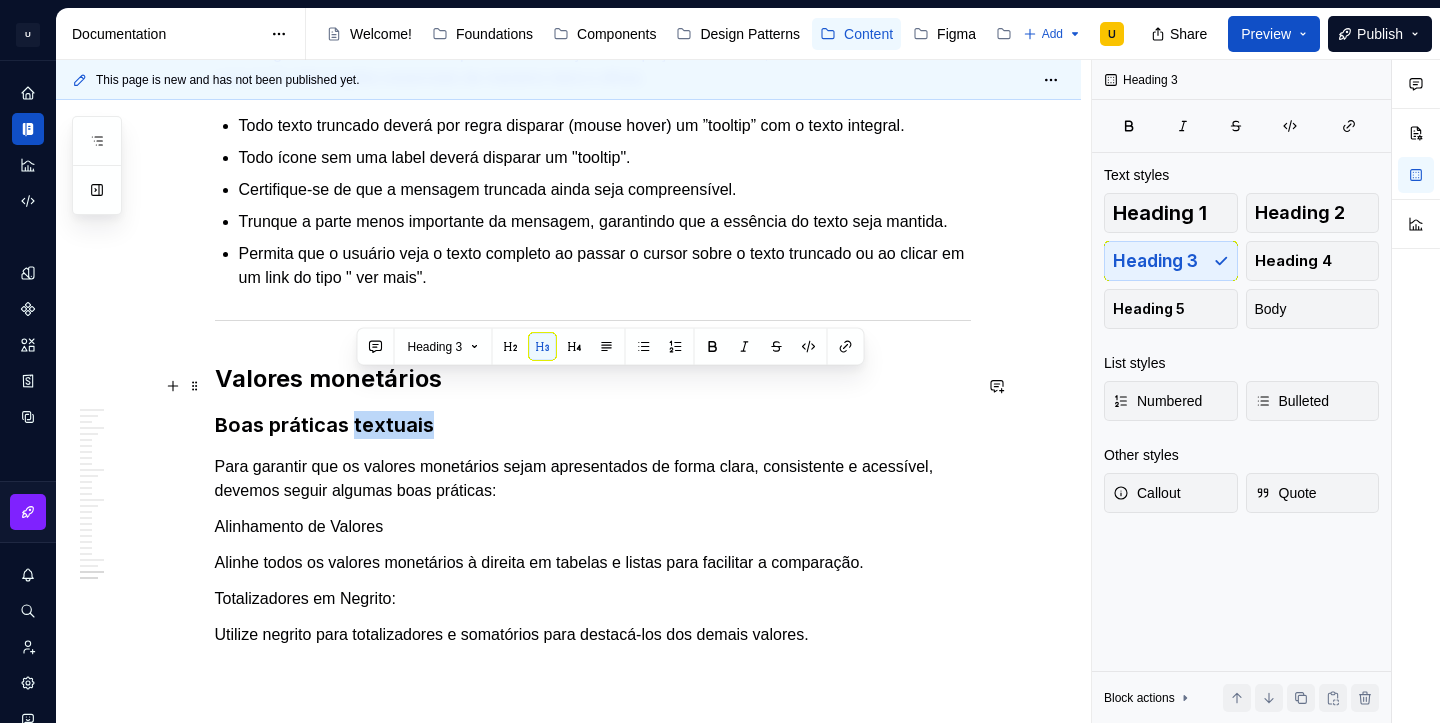 click on "Boas práticas textuais" at bounding box center [593, 405] 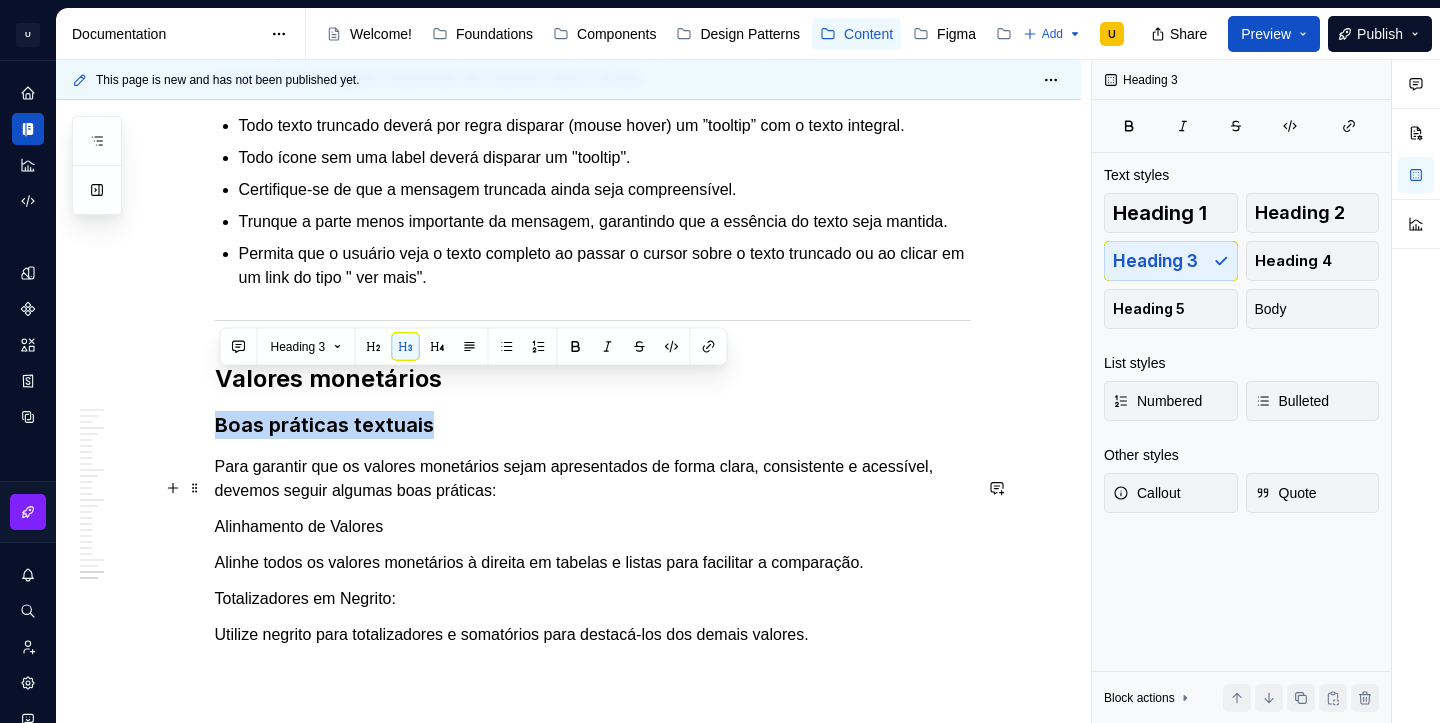 click on "Alinhamento de Valores" at bounding box center [593, 507] 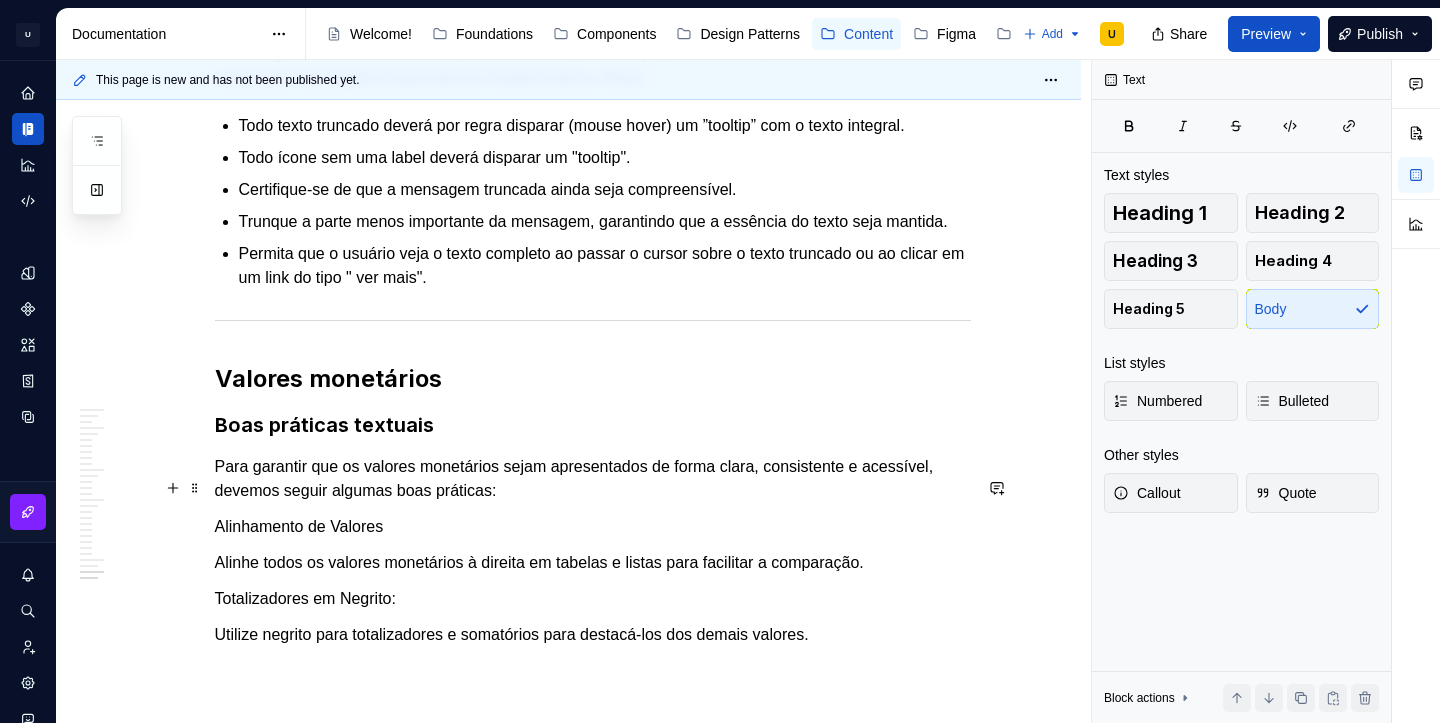click on "Alinhamento de Valores" at bounding box center (593, 507) 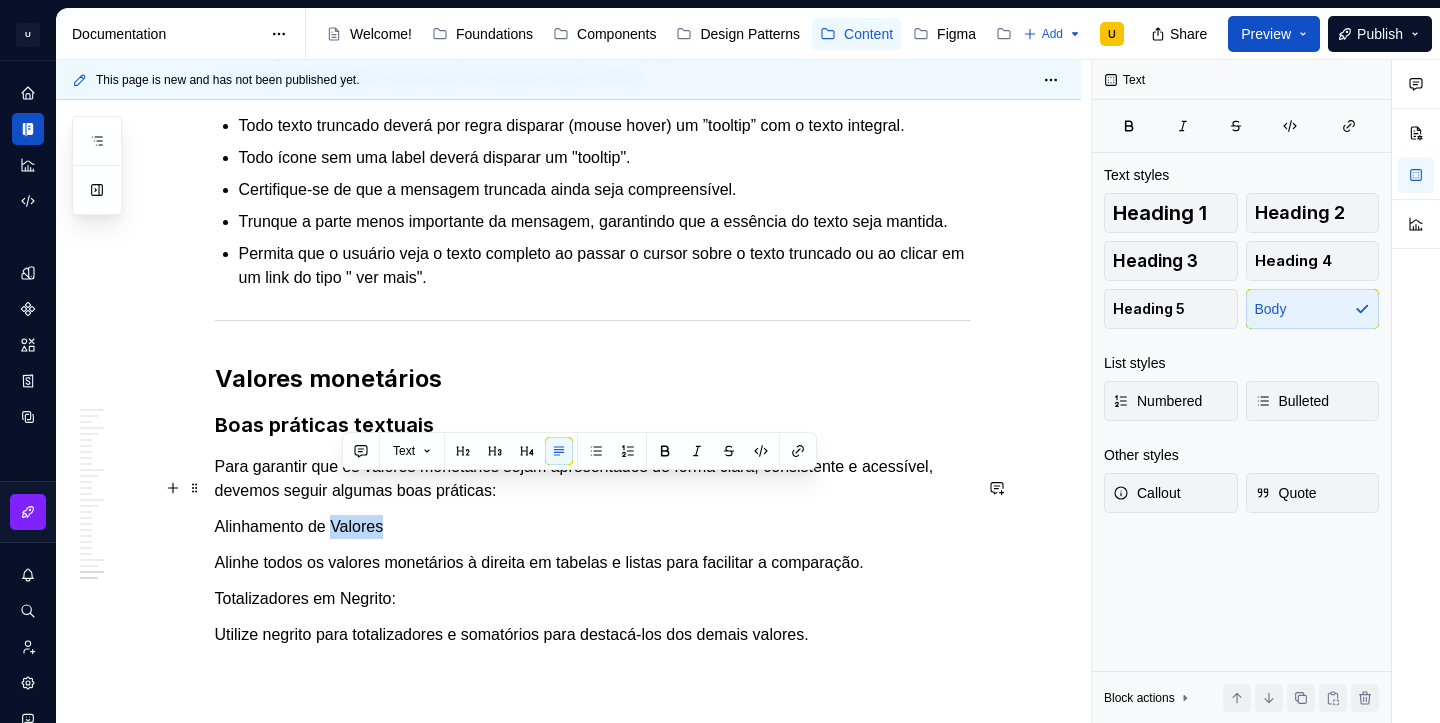 click on "Alinhamento de Valores" at bounding box center (593, 507) 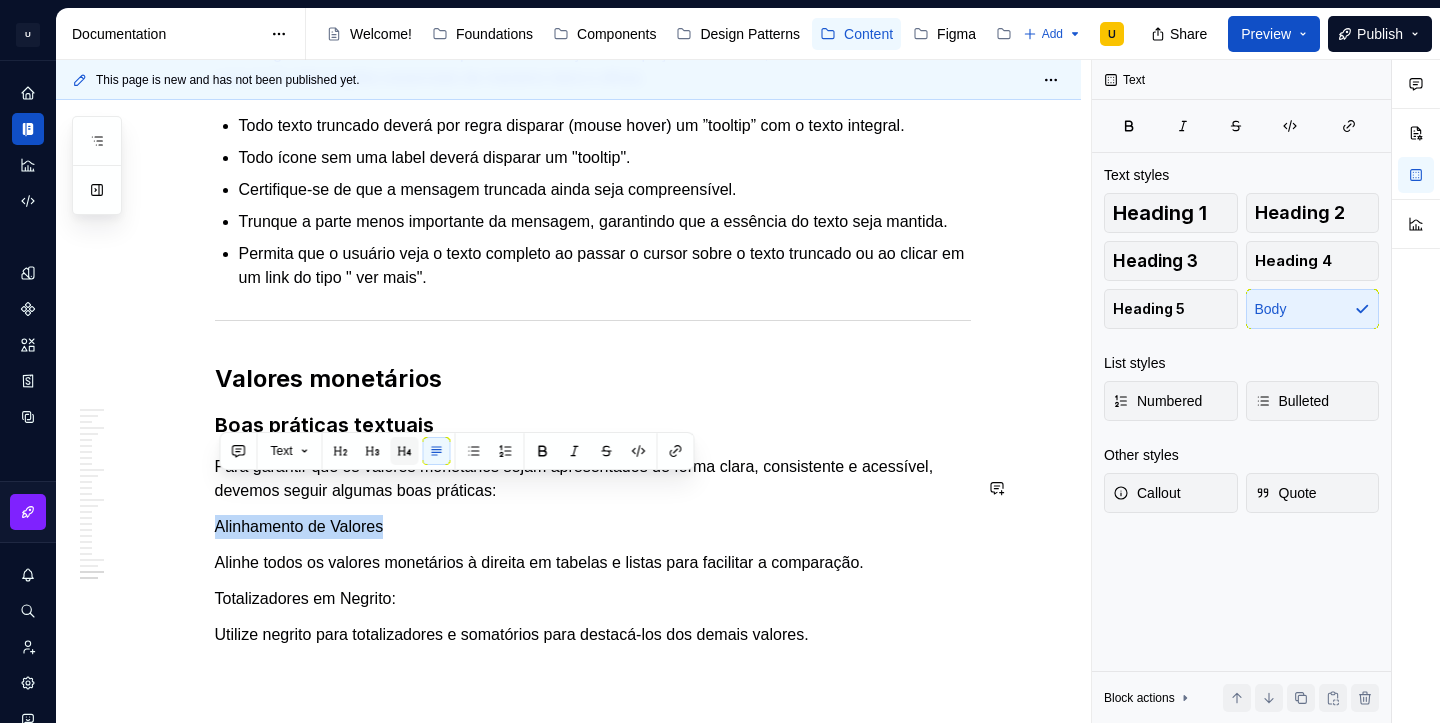 click at bounding box center (405, 451) 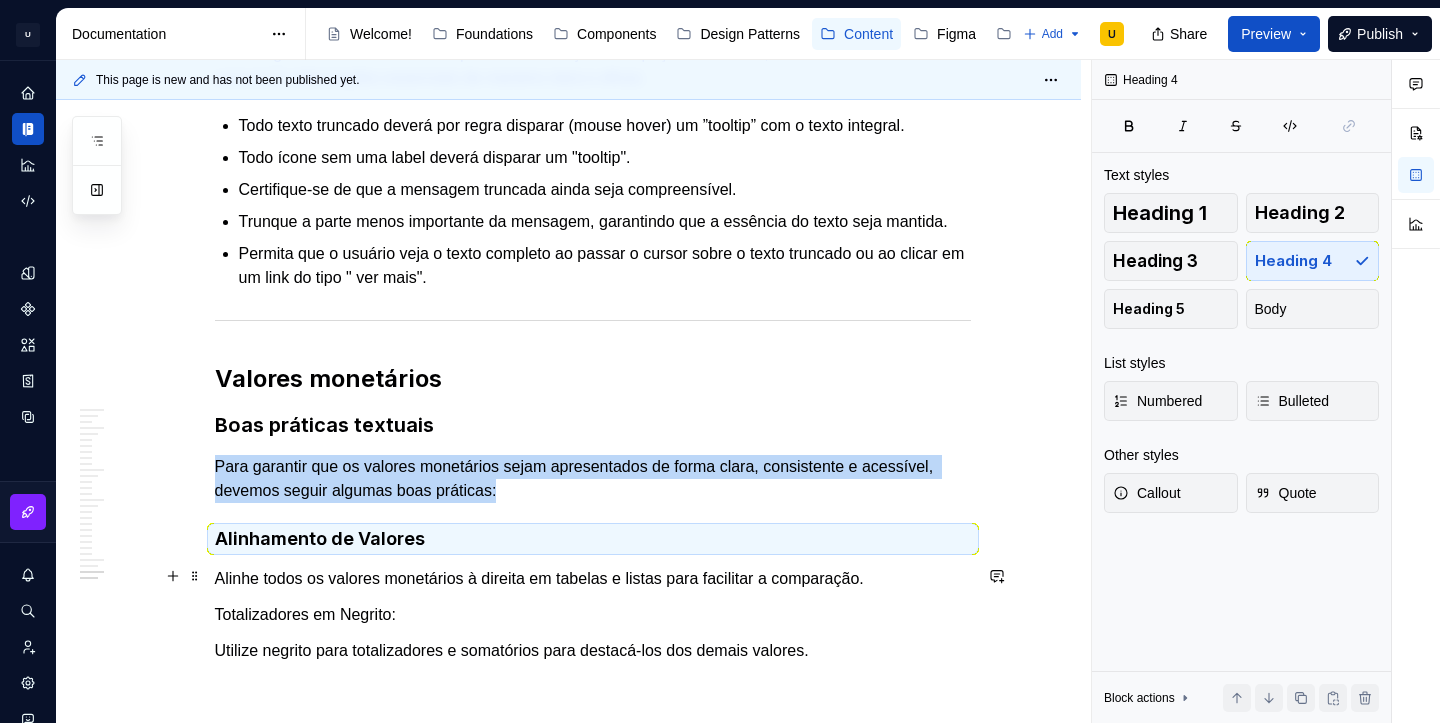 click on "Totalizadores em Negrito:" at bounding box center [593, 595] 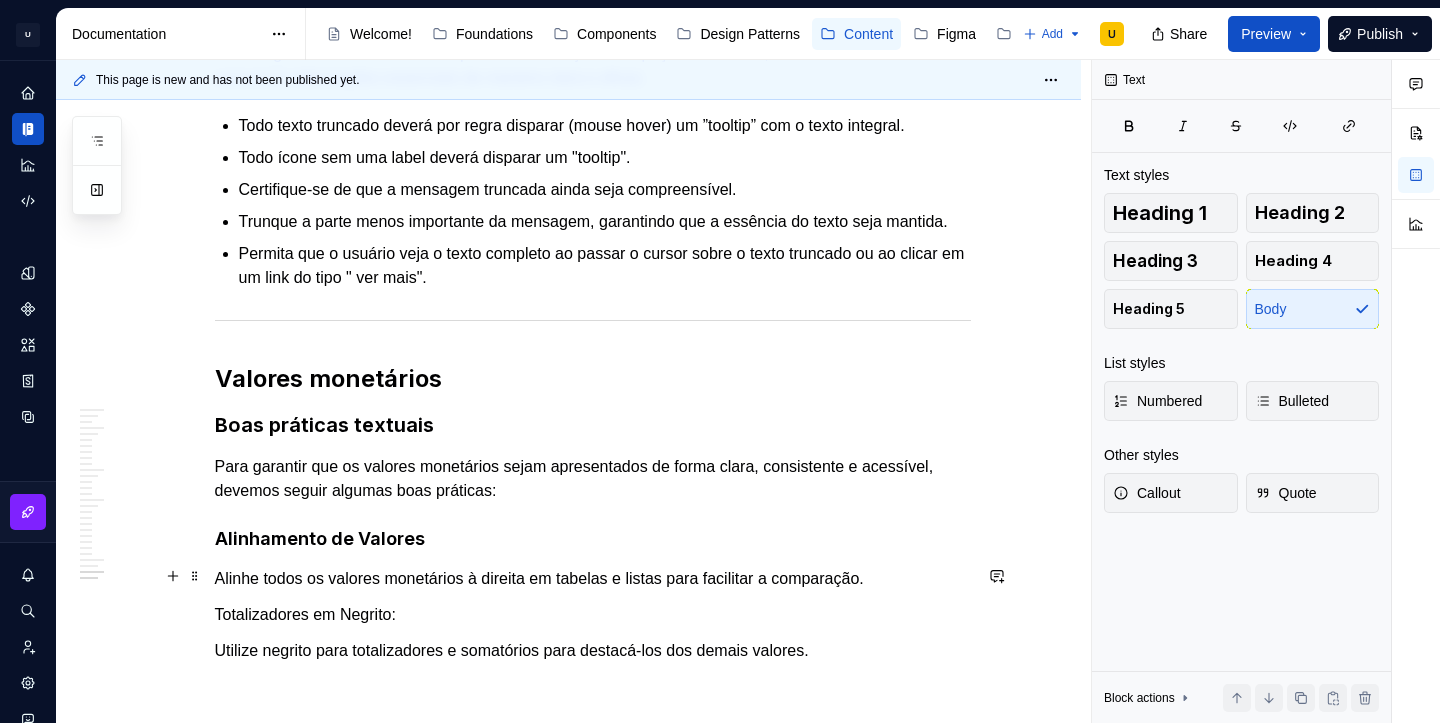 click on "Totalizadores em Negrito:" at bounding box center [593, 595] 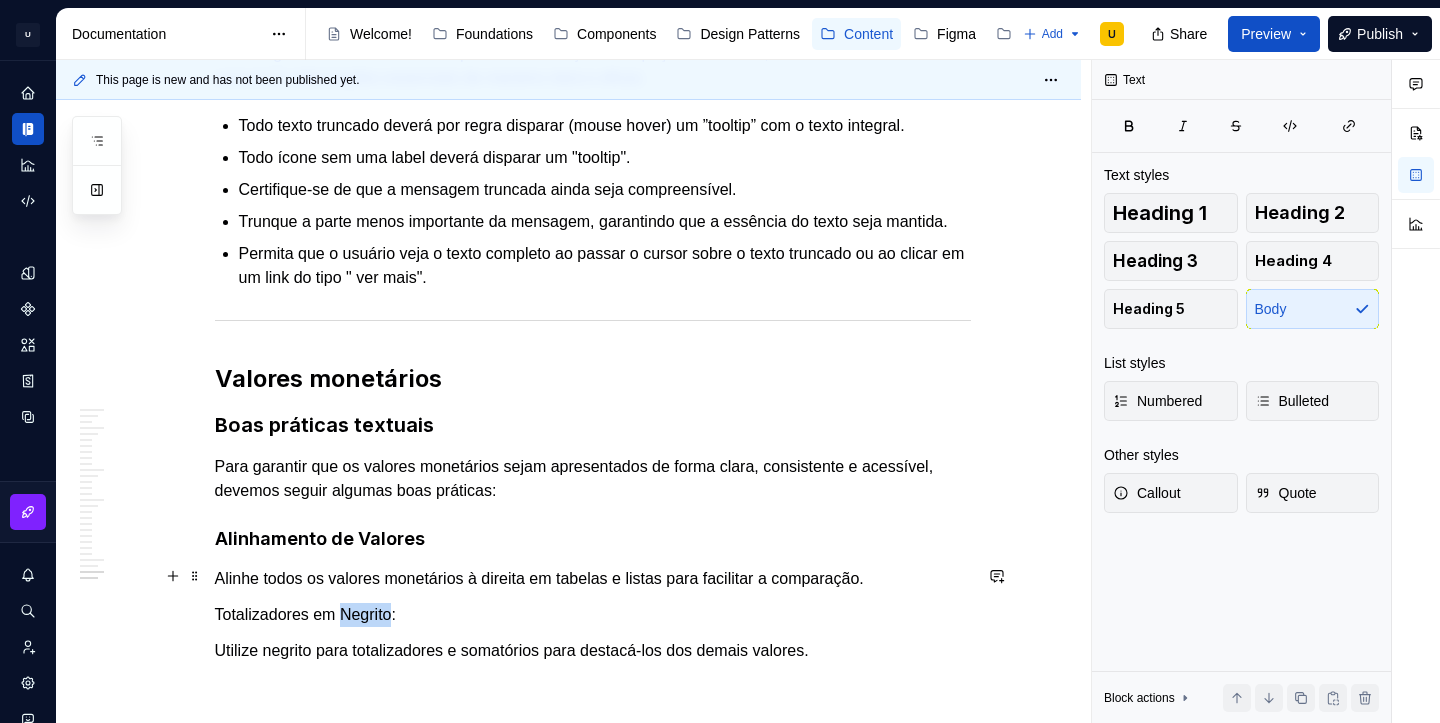 click on "Totalizadores em Negrito:" at bounding box center (593, 595) 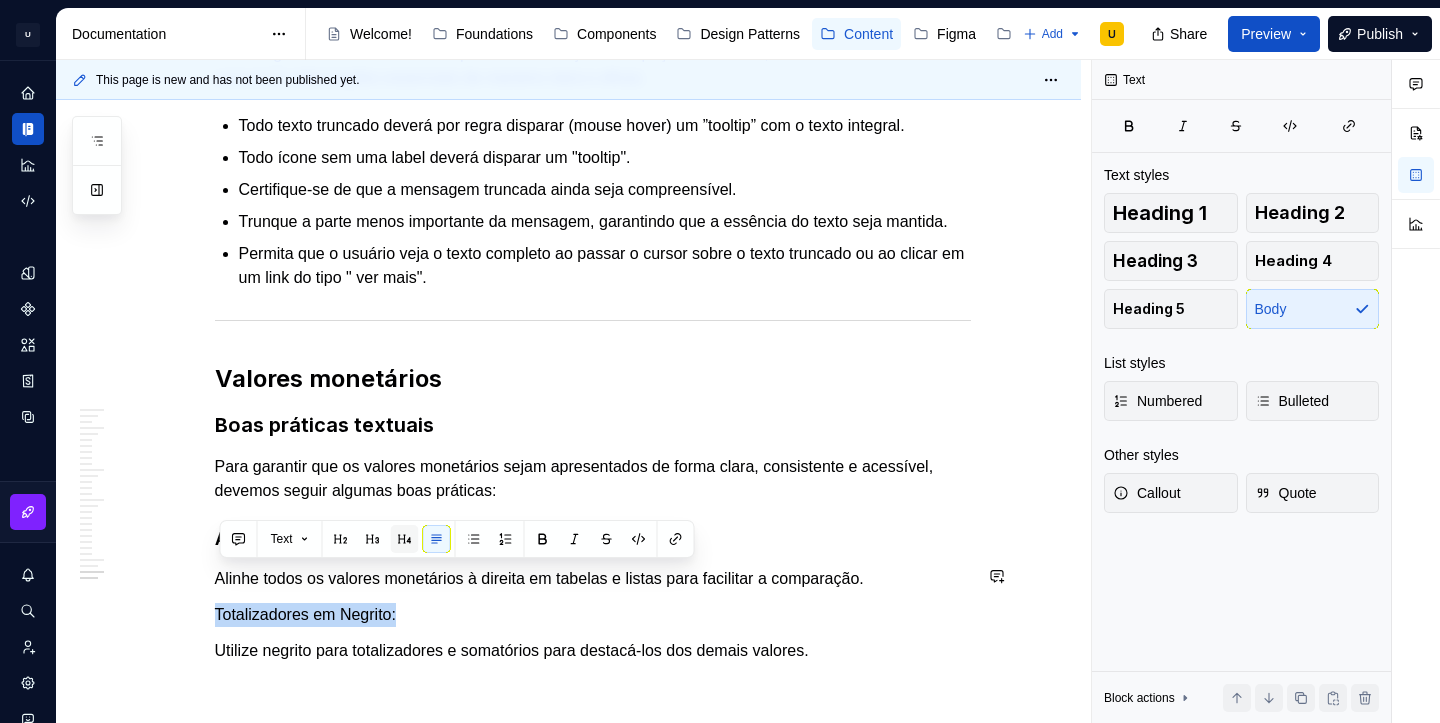 click at bounding box center (405, 539) 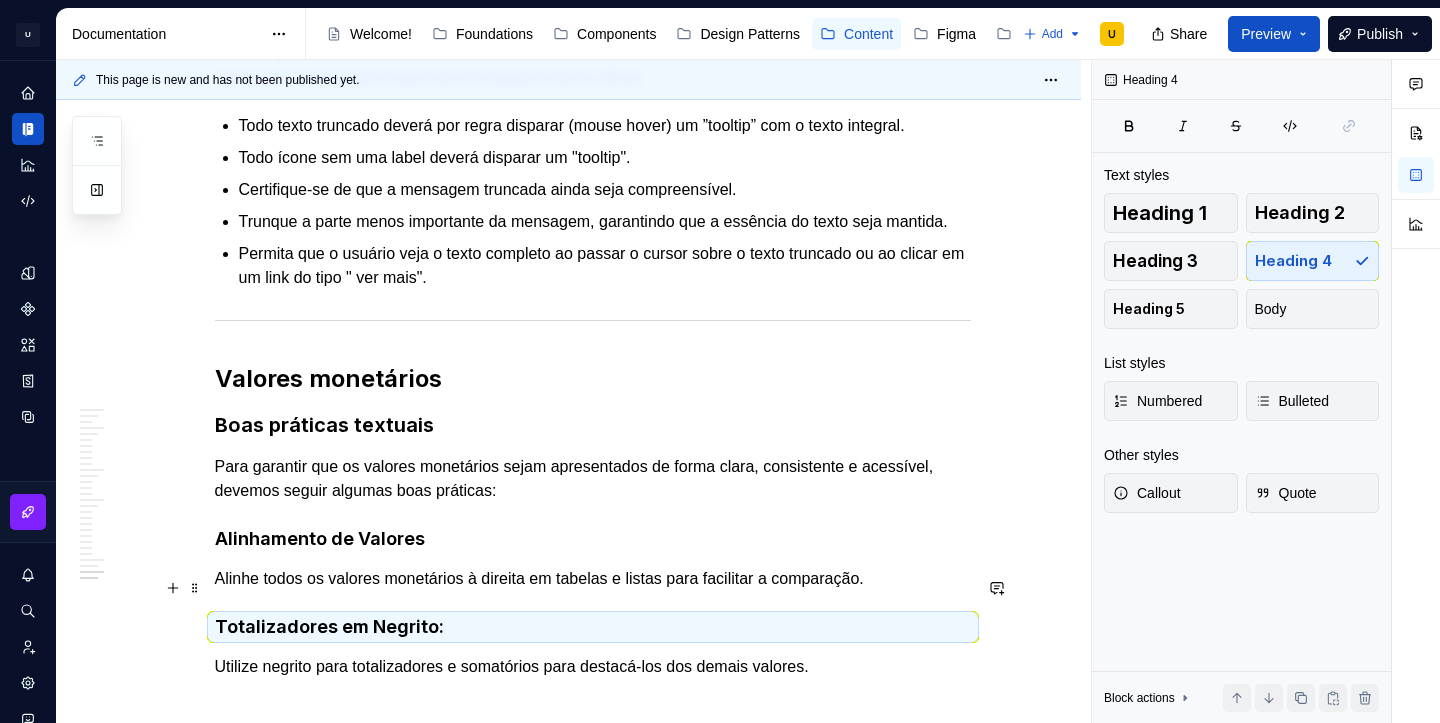 click on "Totalizadores em Negrito:" at bounding box center (593, 607) 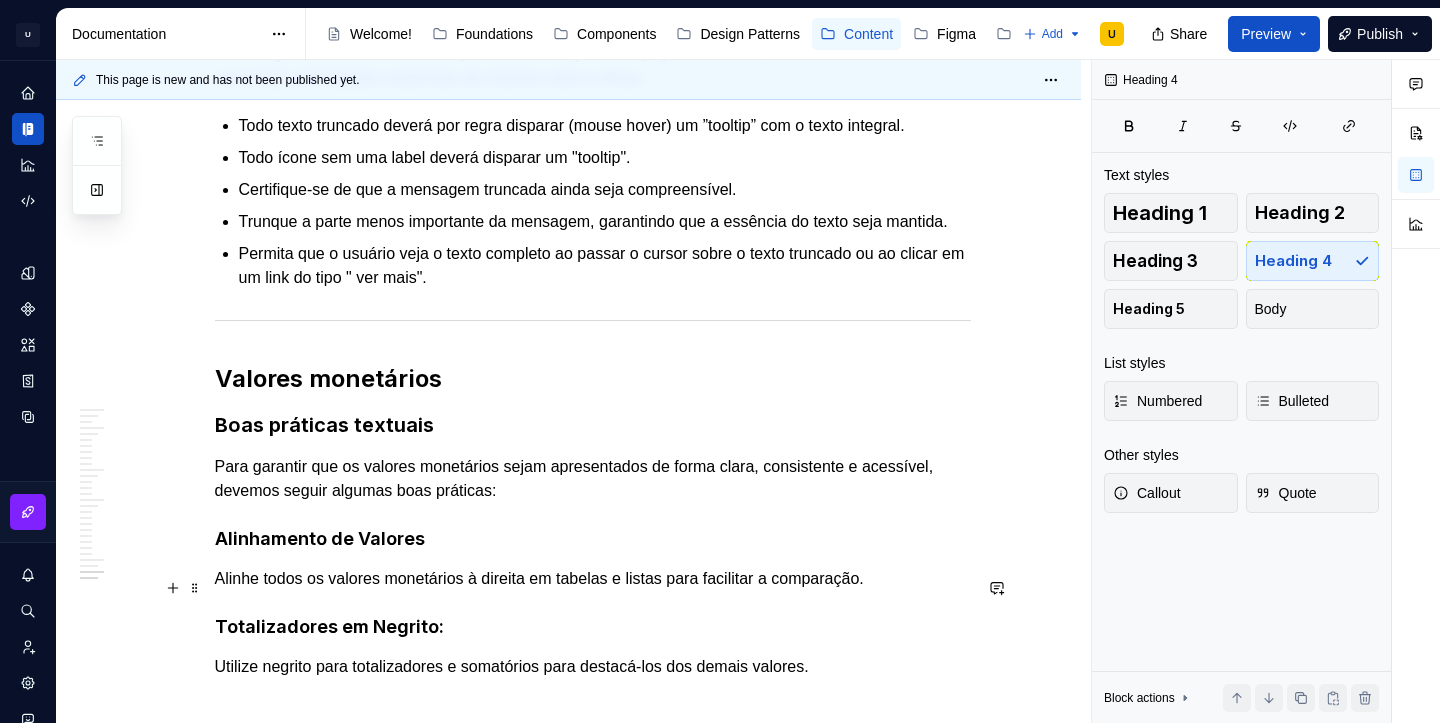 click on "Totalizadores em Negrito:" at bounding box center [593, 607] 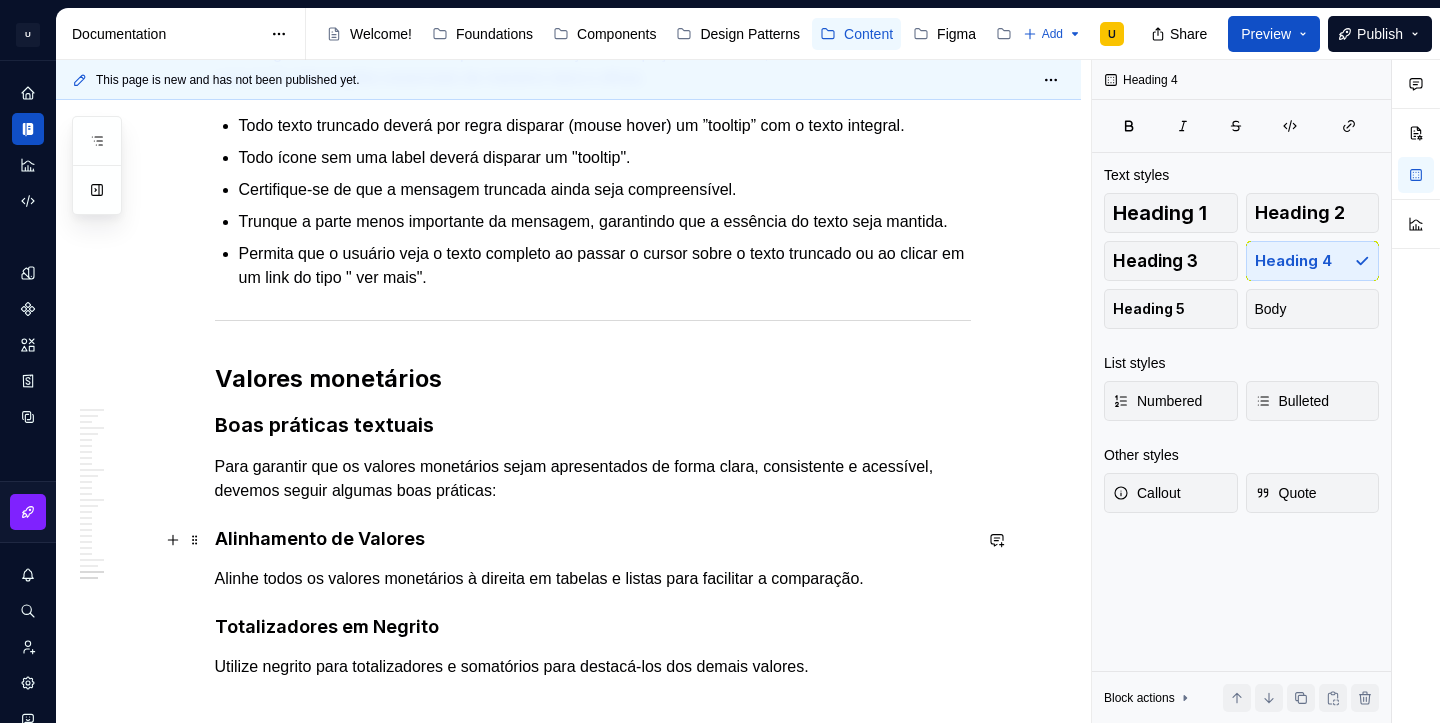 click on "Alinhe todos os valores monetários à direita em tabelas e listas para facilitar a comparação." at bounding box center (593, 559) 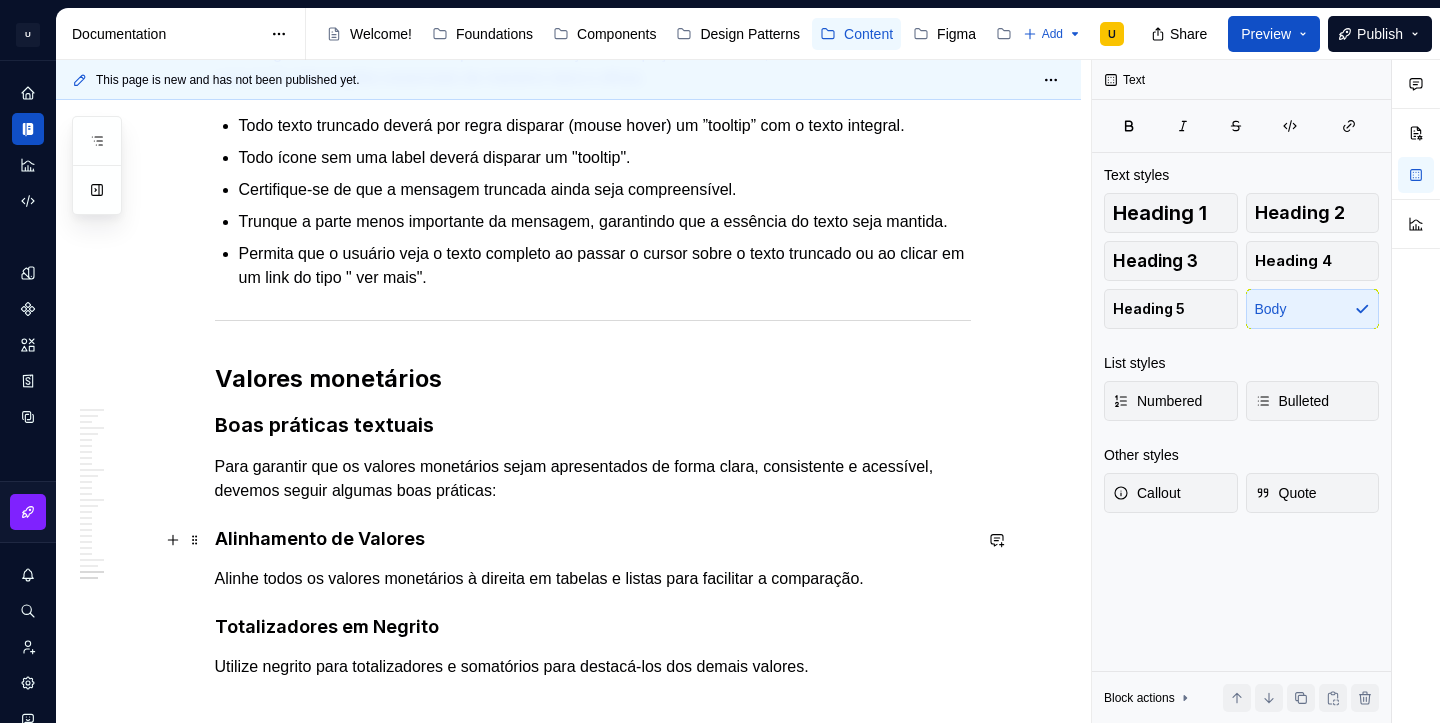 click on "Alinhe todos os valores monetários à direita em tabelas e listas para facilitar a comparação." at bounding box center (593, 559) 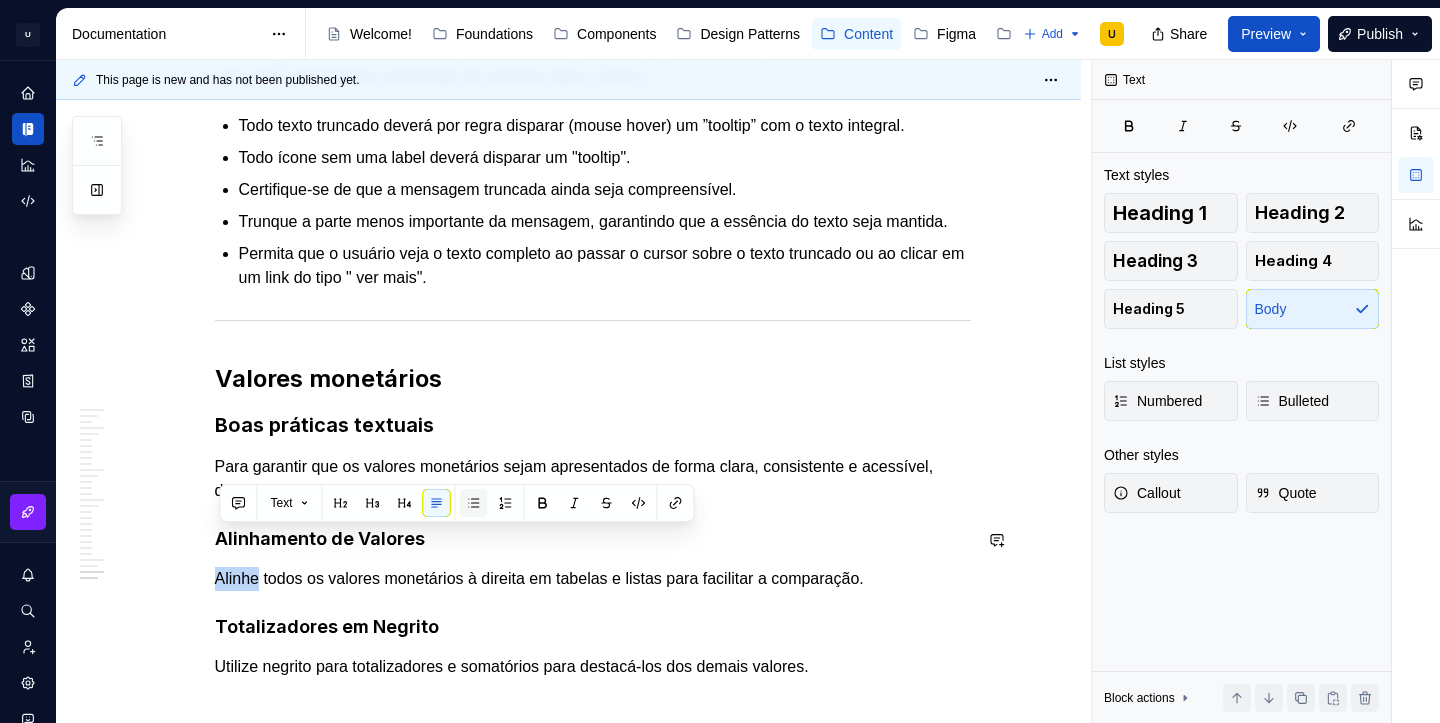 click at bounding box center [474, 503] 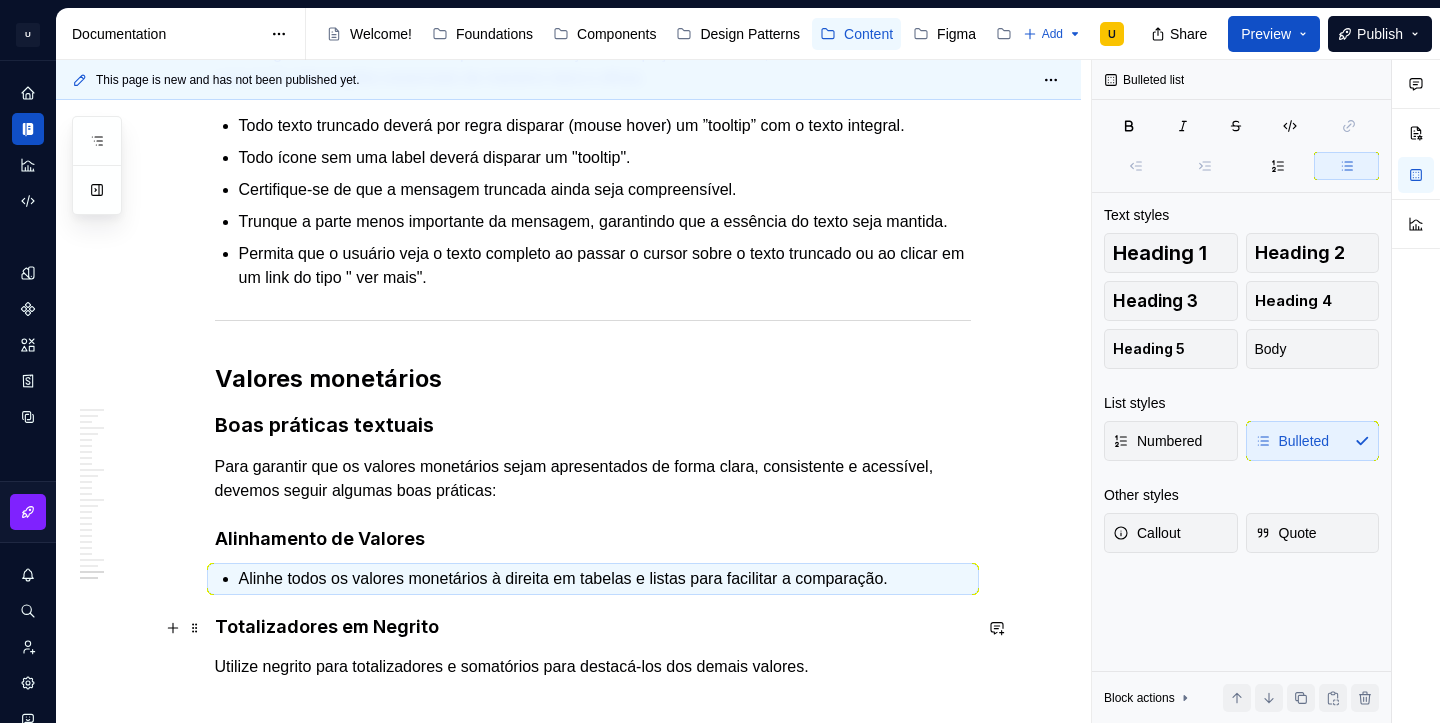 click on "Utilize negrito para totalizadores e somatórios para destacá-los dos demais valores." at bounding box center [593, 647] 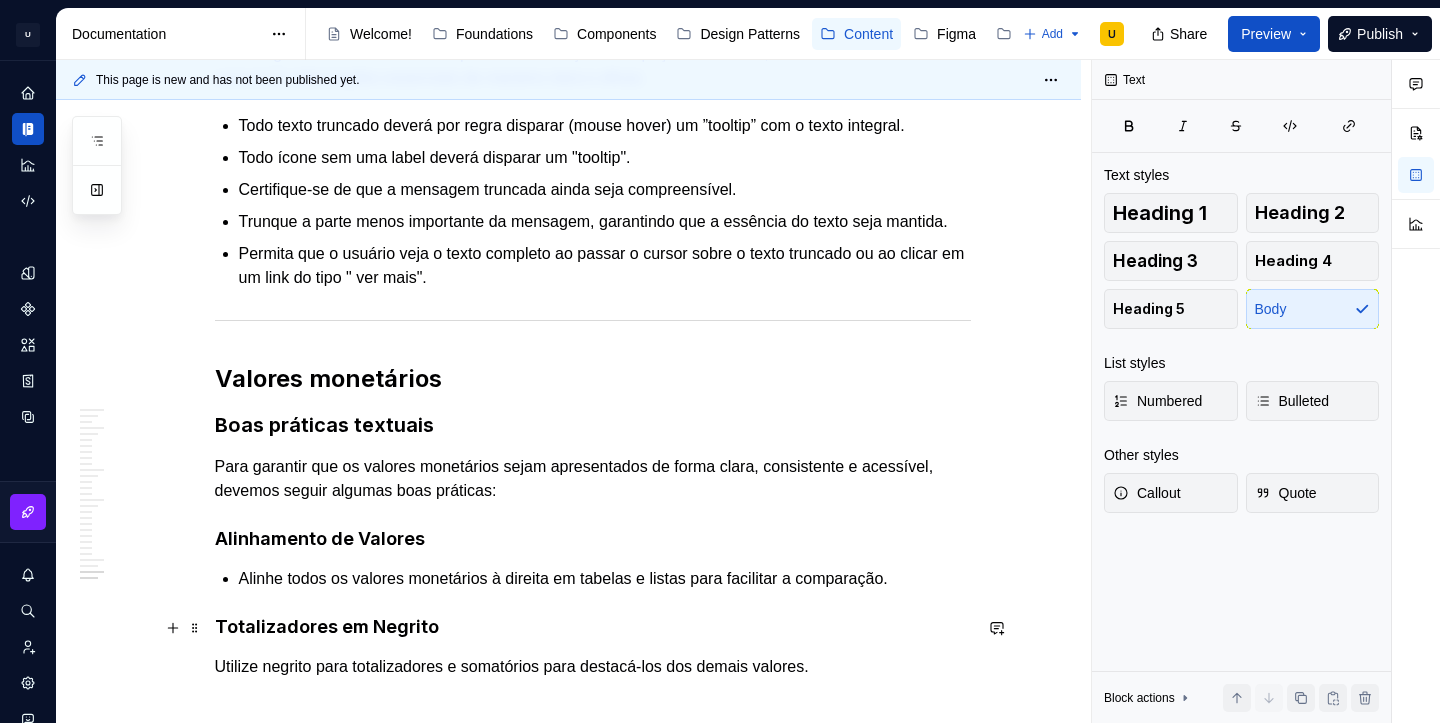 click on "Utilize negrito para totalizadores e somatórios para destacá-los dos demais valores." at bounding box center (593, 647) 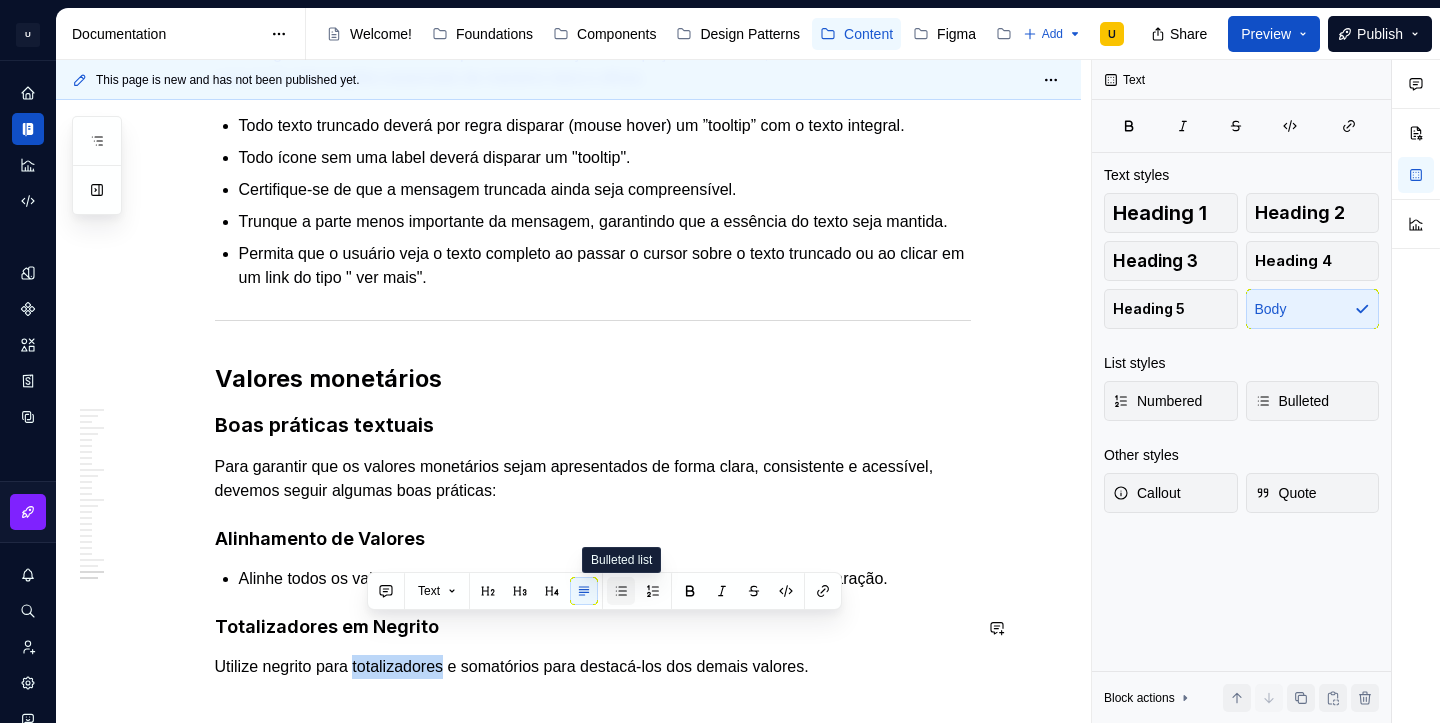 click at bounding box center (621, 591) 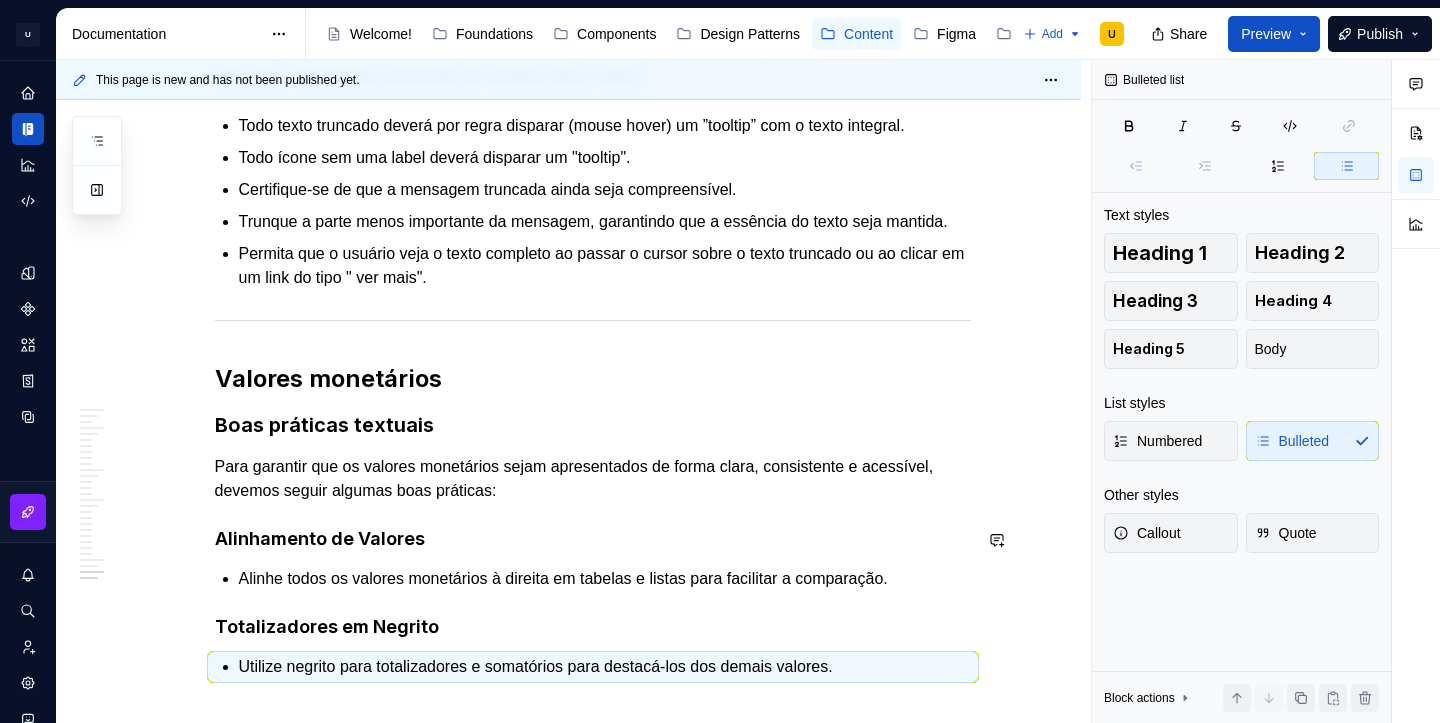 click on "**********" at bounding box center (593, -2199) 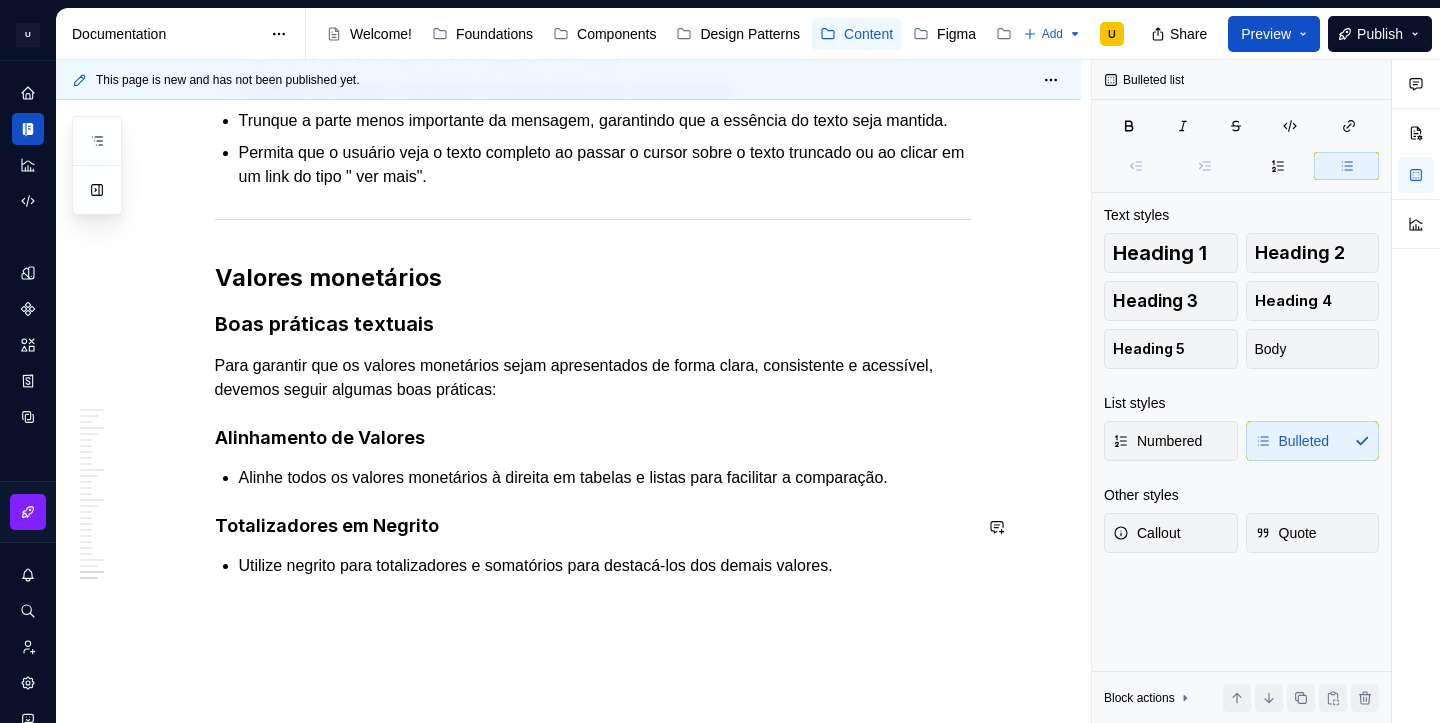 scroll, scrollTop: 5647, scrollLeft: 0, axis: vertical 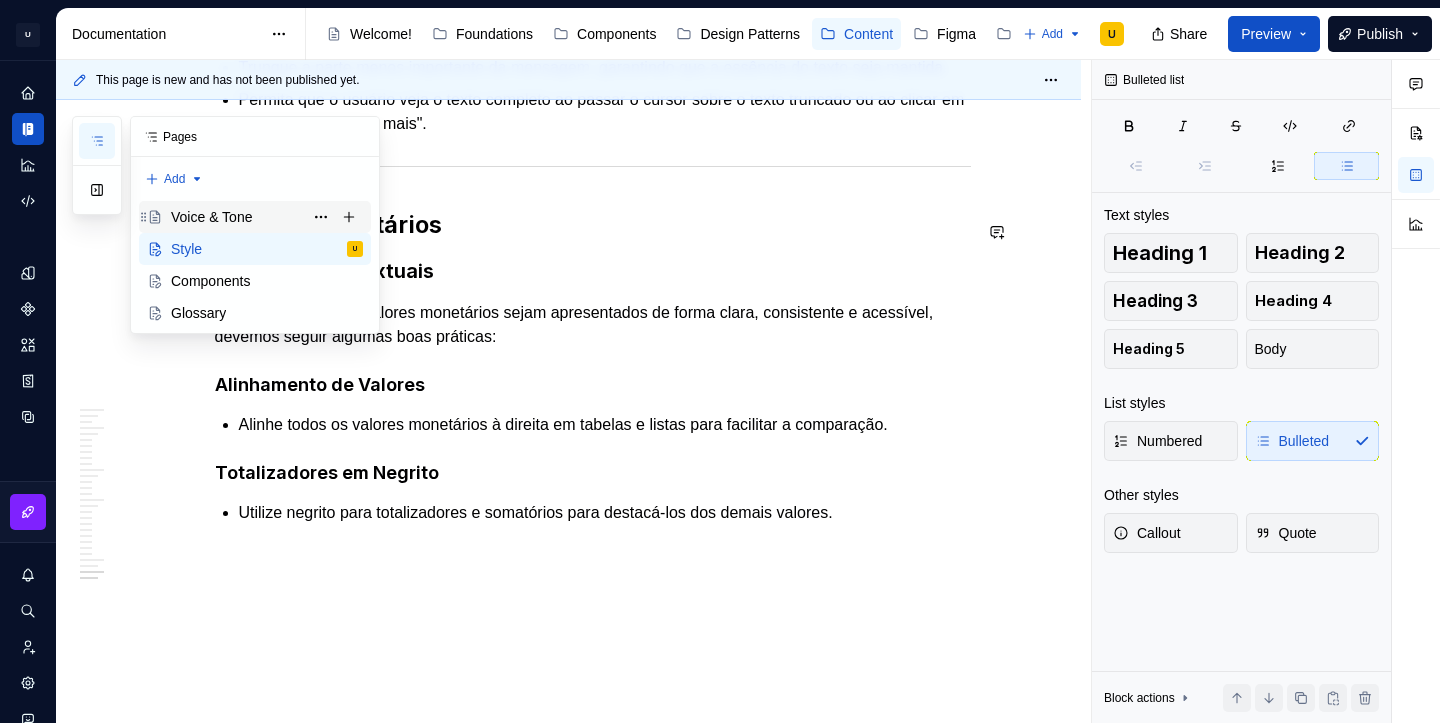 click on "Voice & Tone" at bounding box center (211, 217) 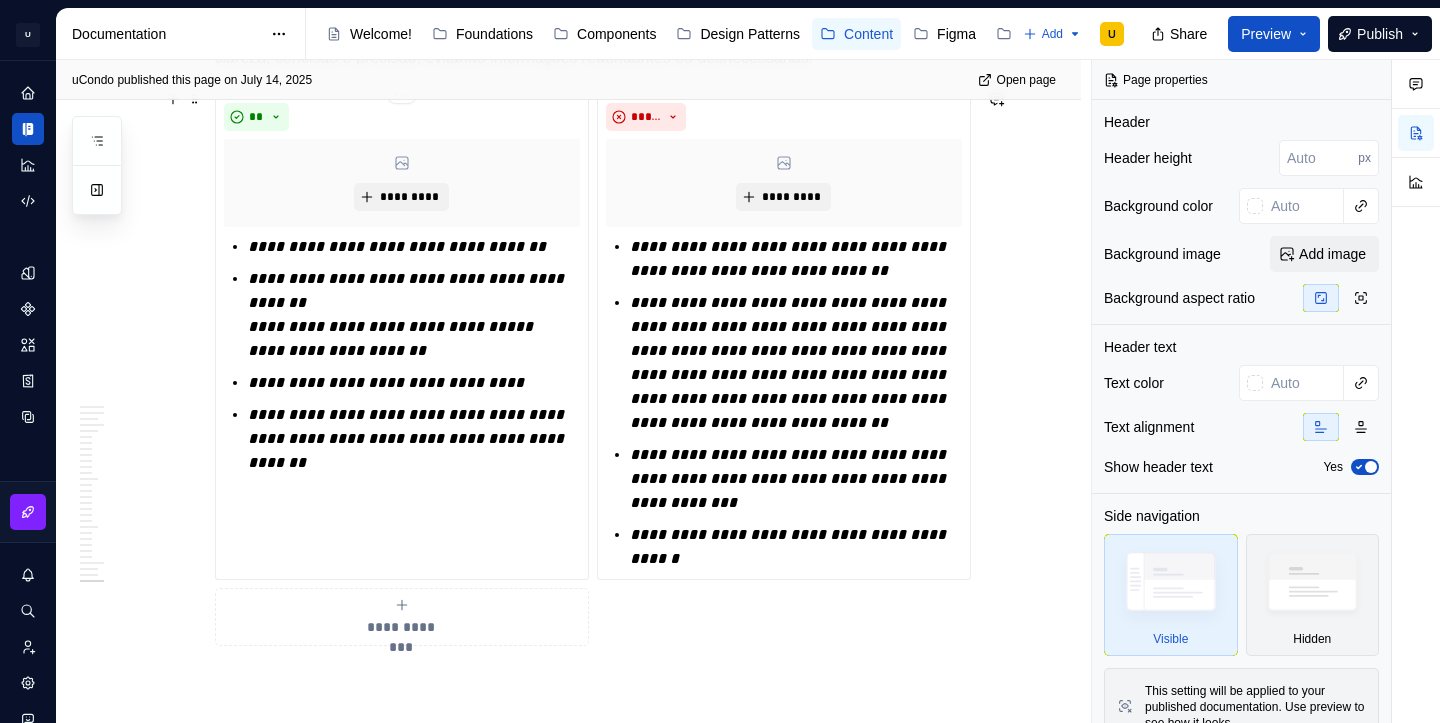 scroll, scrollTop: 7145, scrollLeft: 0, axis: vertical 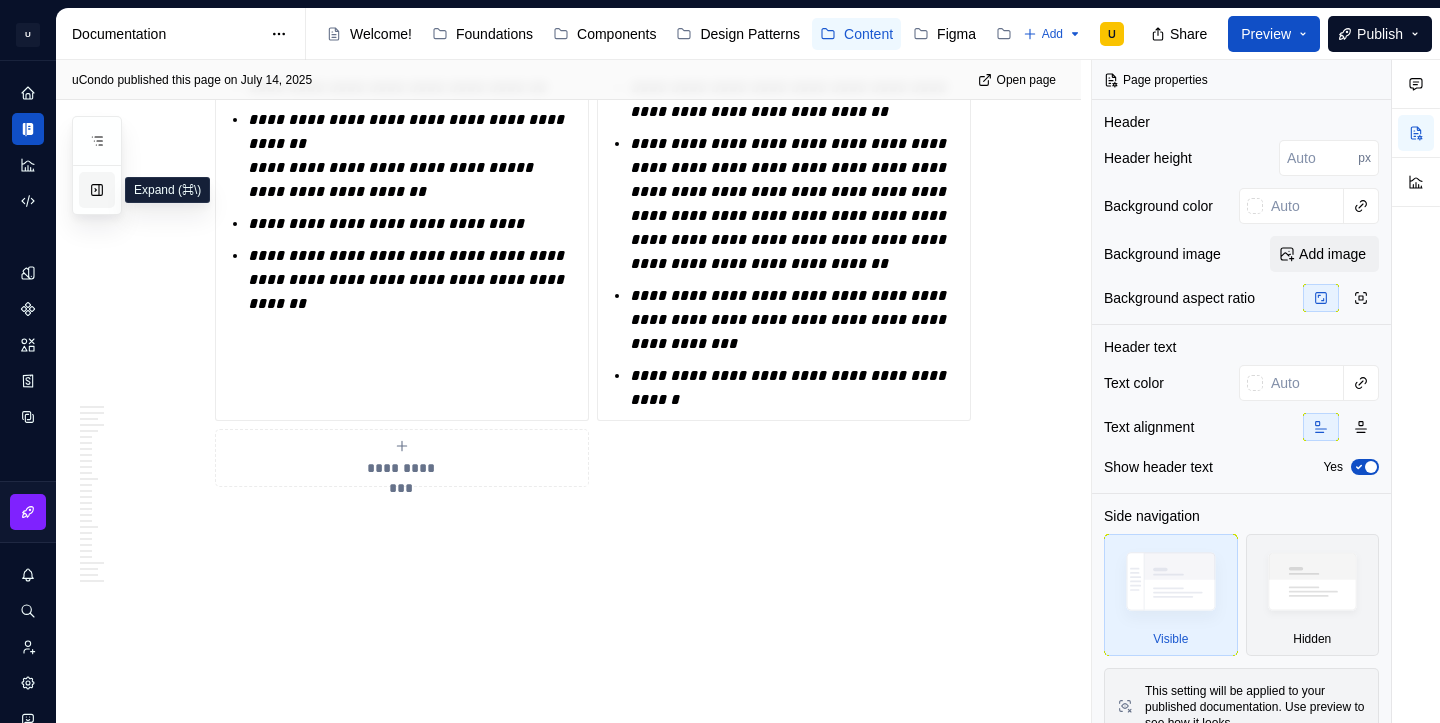 click at bounding box center (97, 190) 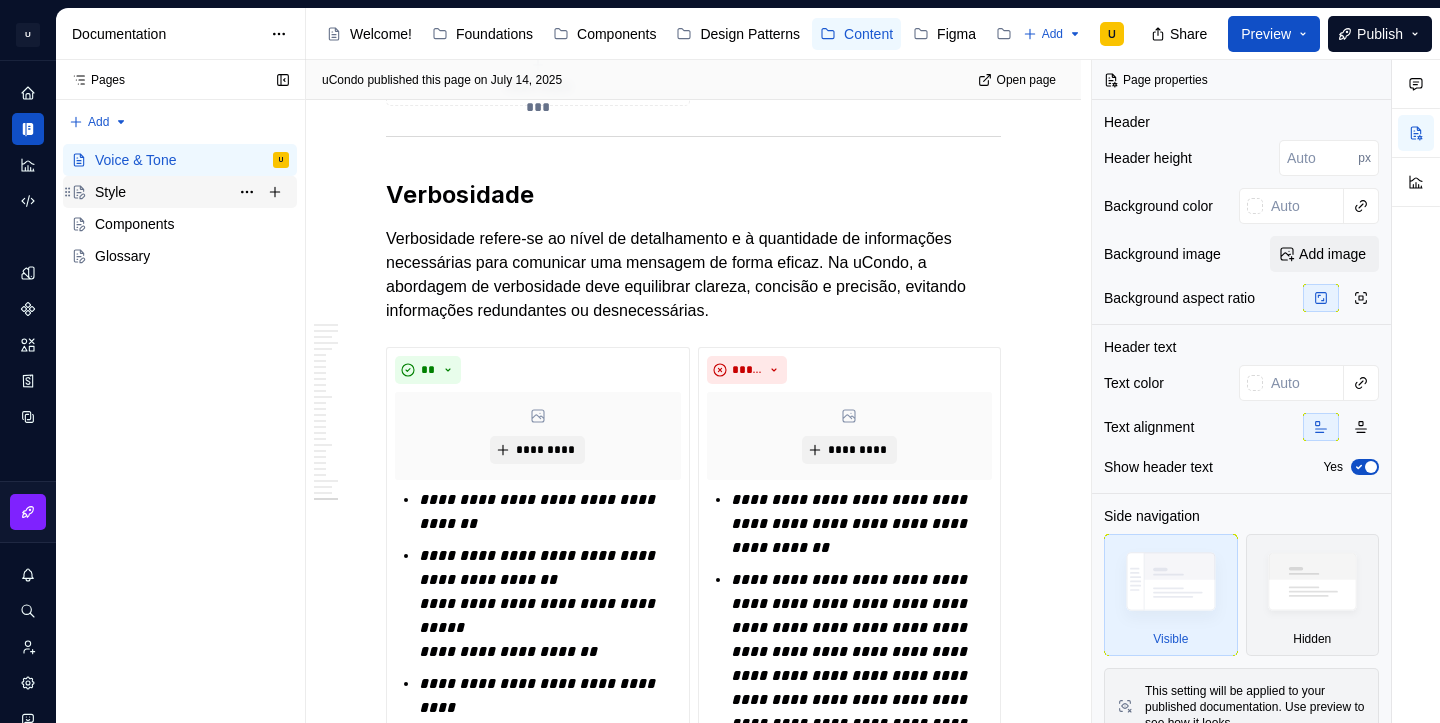 click on "Style" at bounding box center (192, 192) 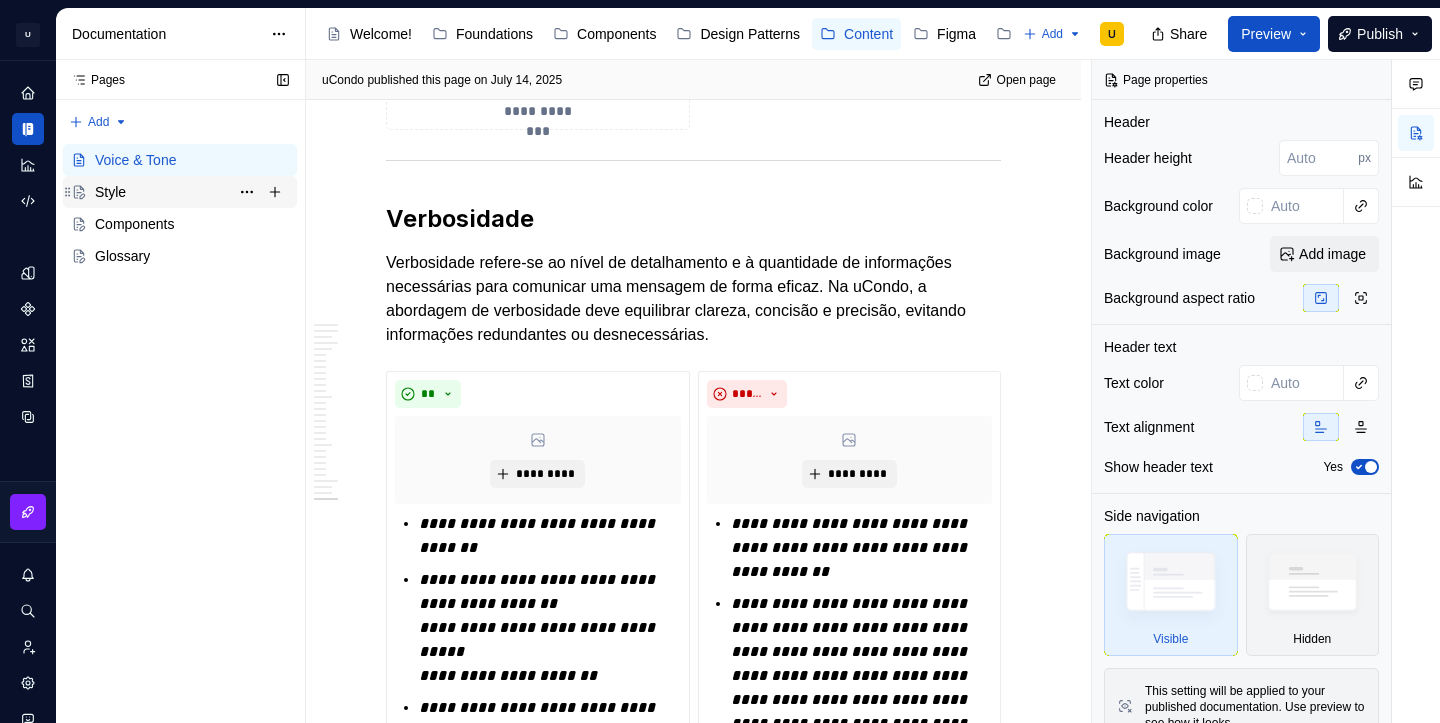 scroll, scrollTop: 0, scrollLeft: 0, axis: both 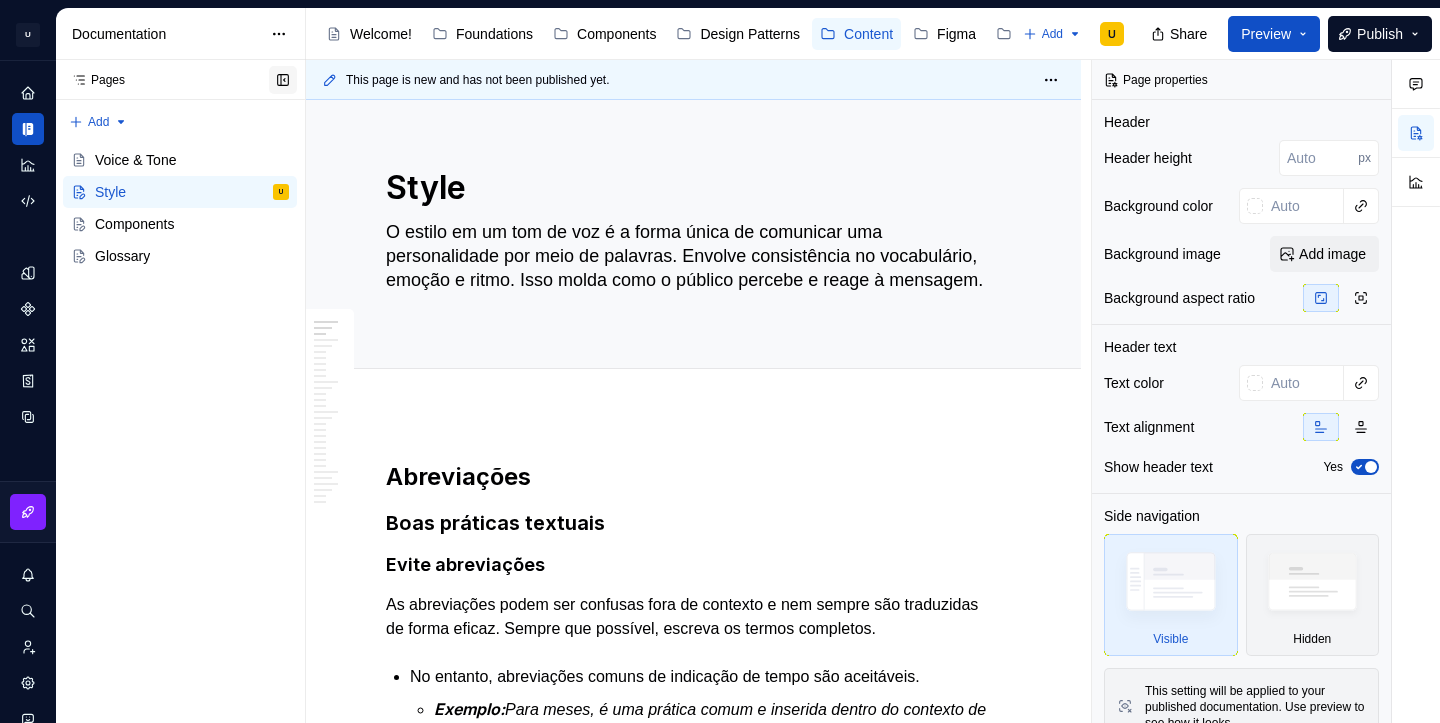 click at bounding box center (283, 80) 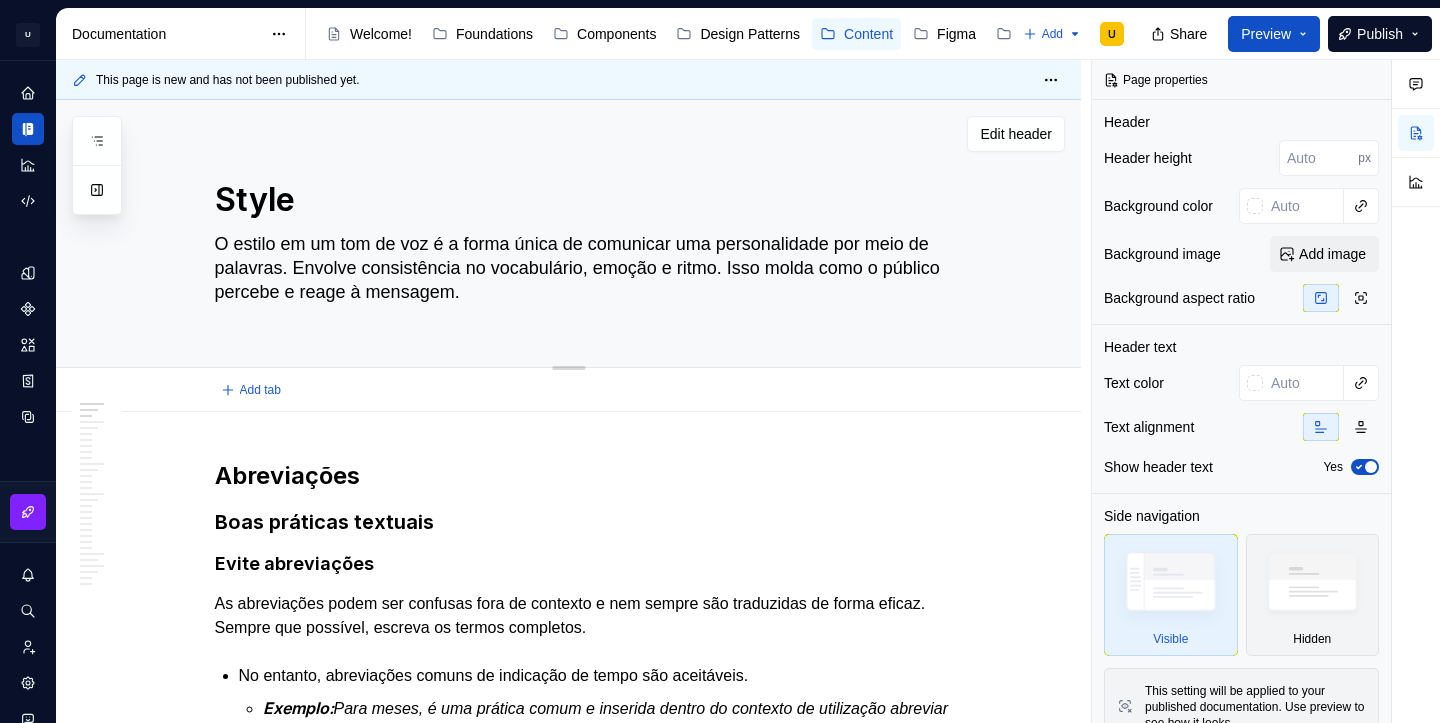 type on "*" 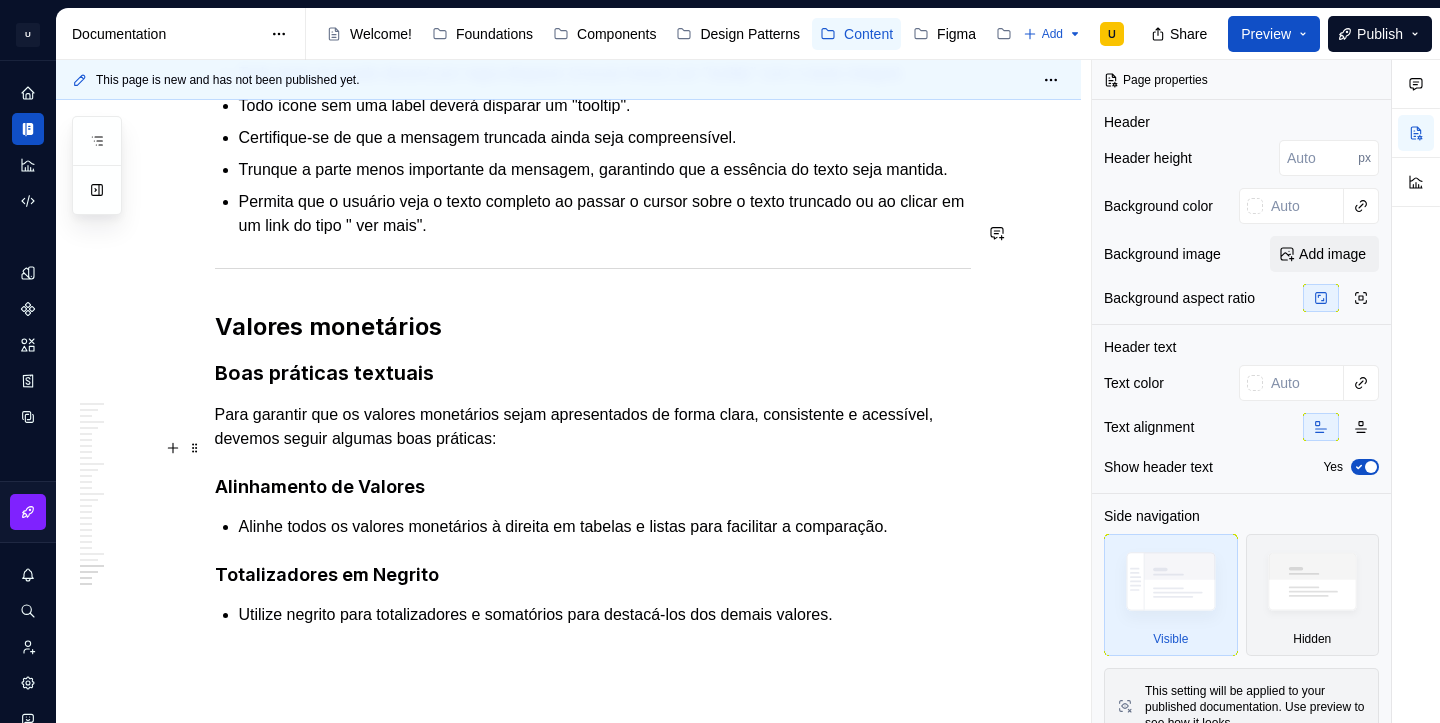 scroll, scrollTop: 5651, scrollLeft: 0, axis: vertical 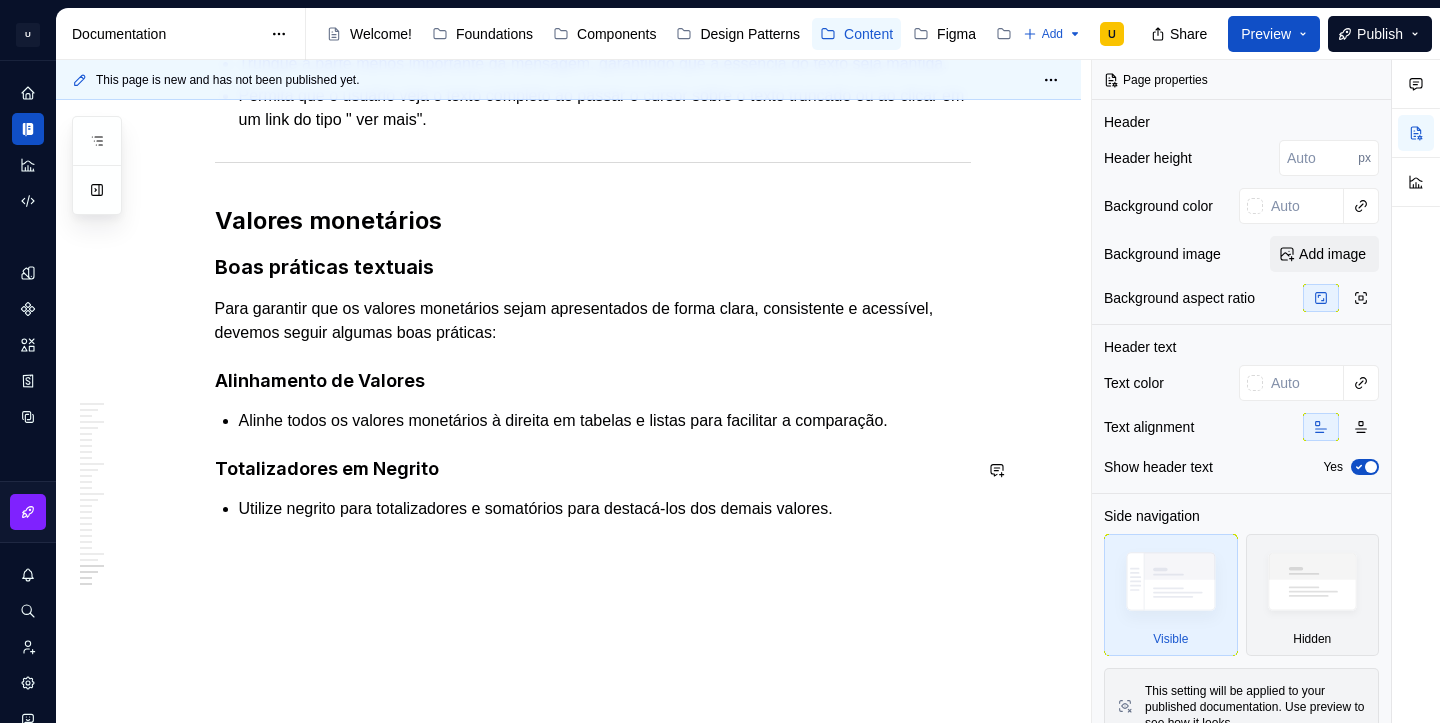 click on "**********" at bounding box center [568, -2260] 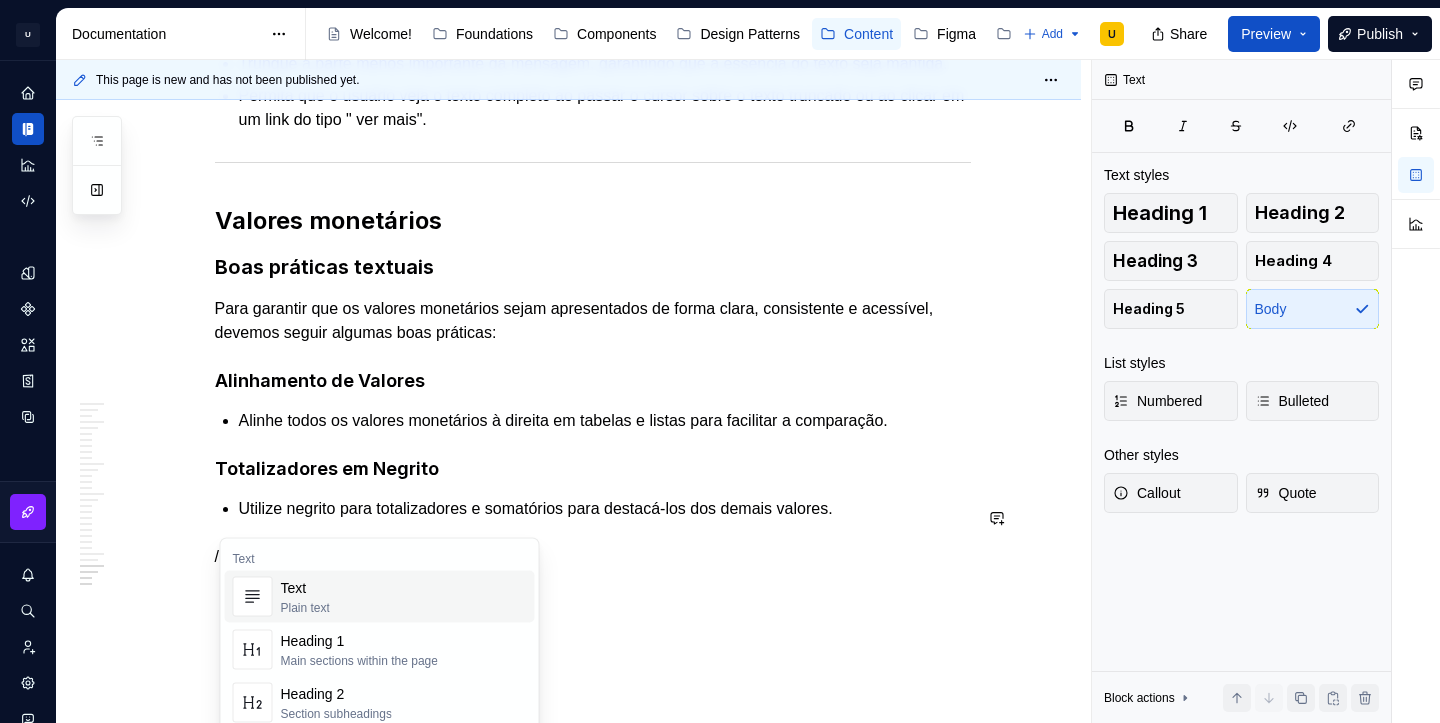 type 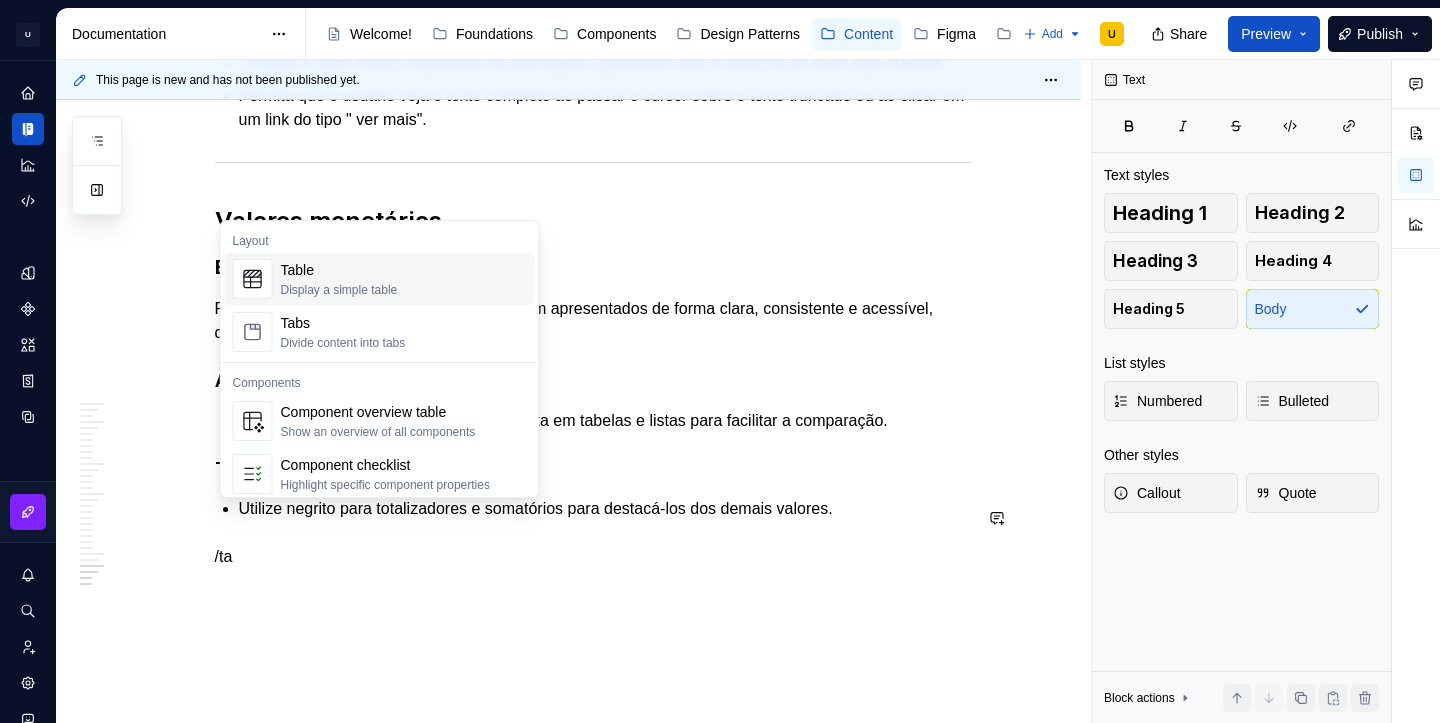 click on "Display a simple table" at bounding box center [339, 290] 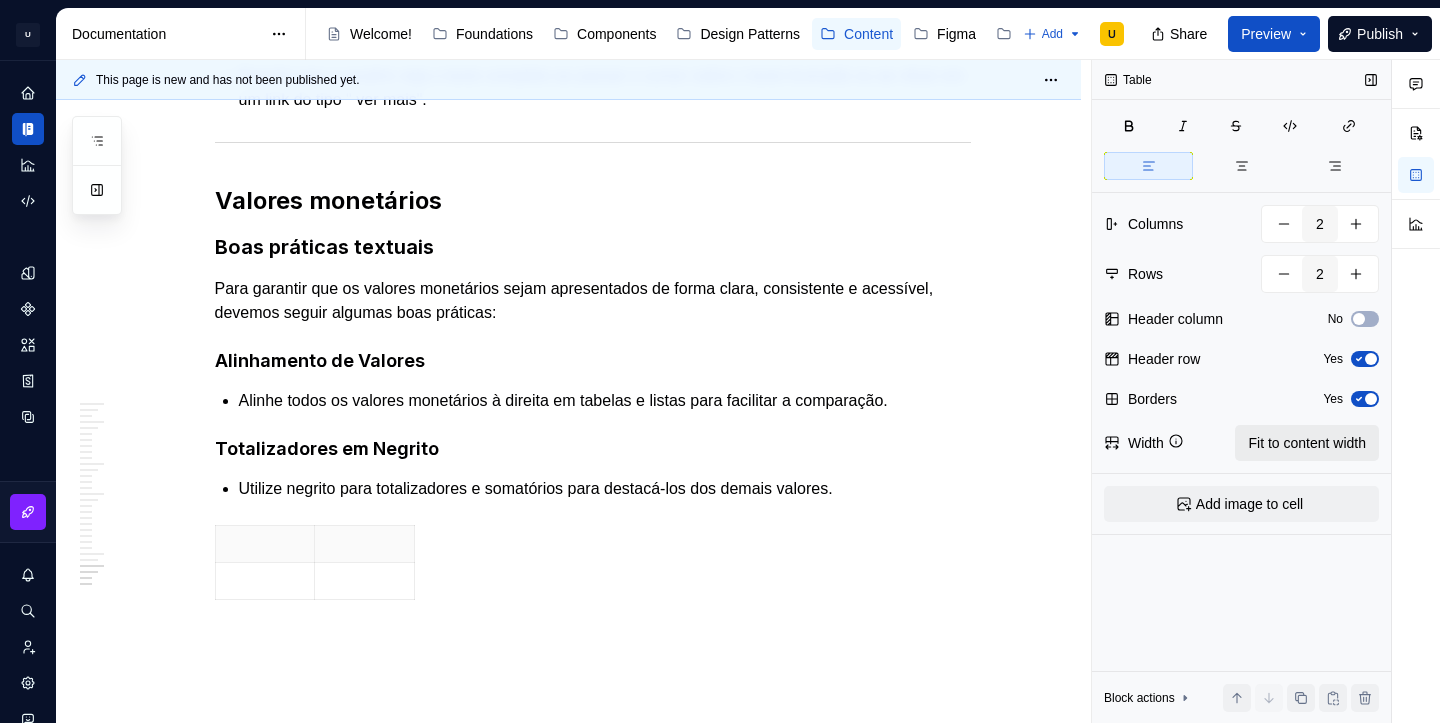 click on "Fit to content width" at bounding box center [1307, 443] 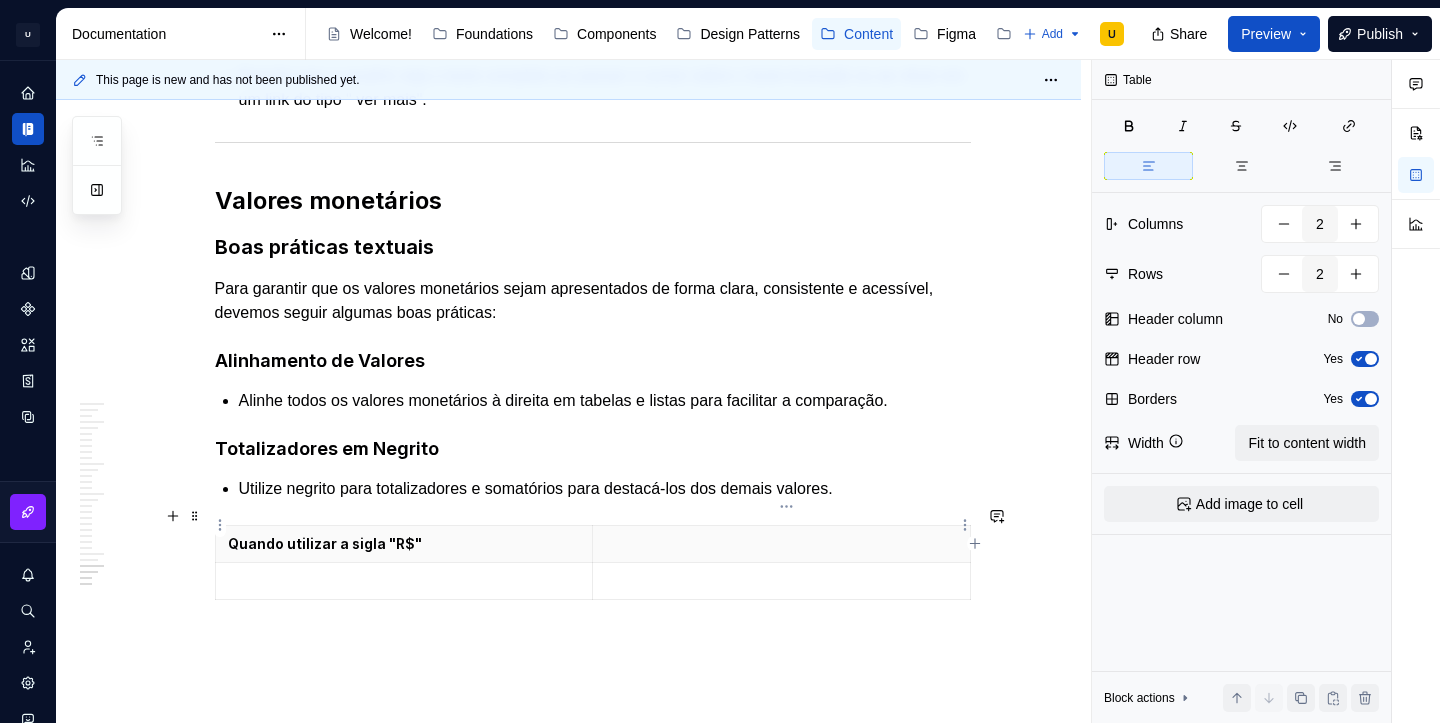 click at bounding box center (781, 544) 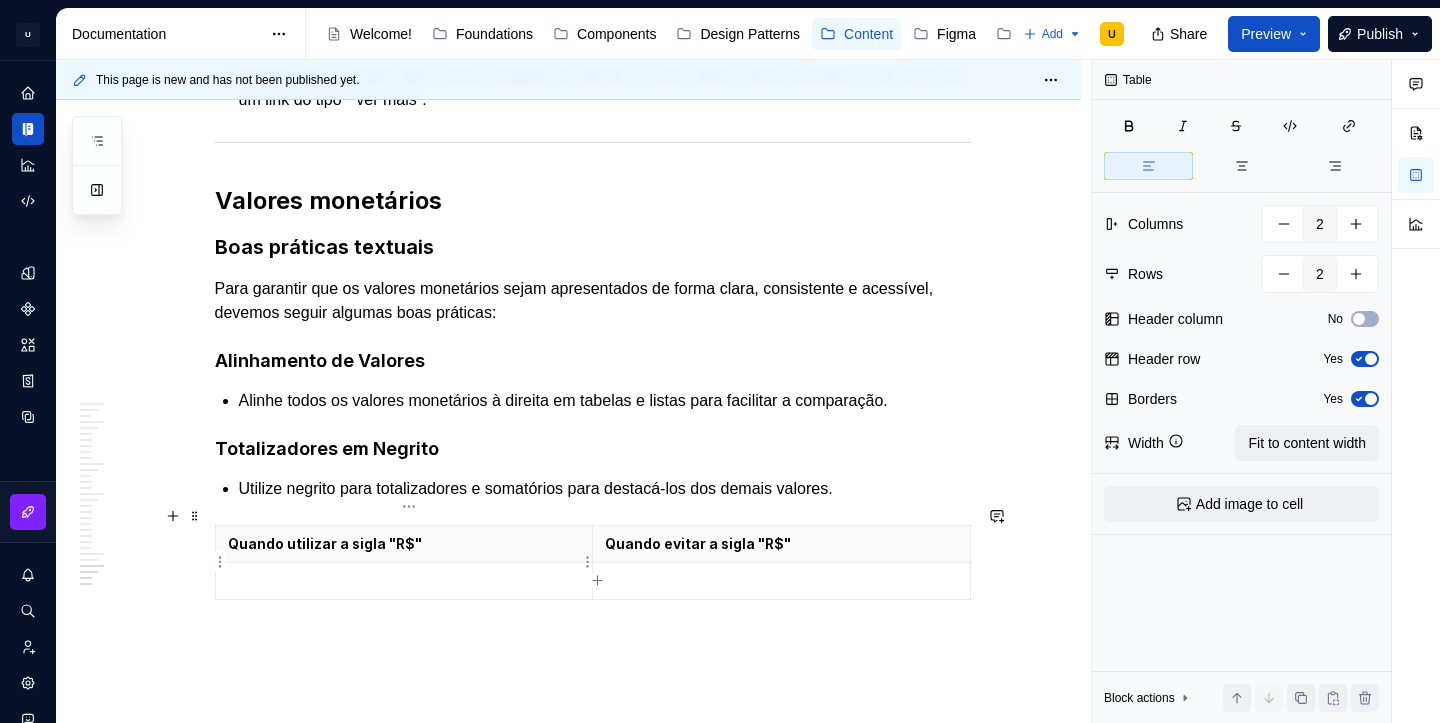 click at bounding box center (404, 581) 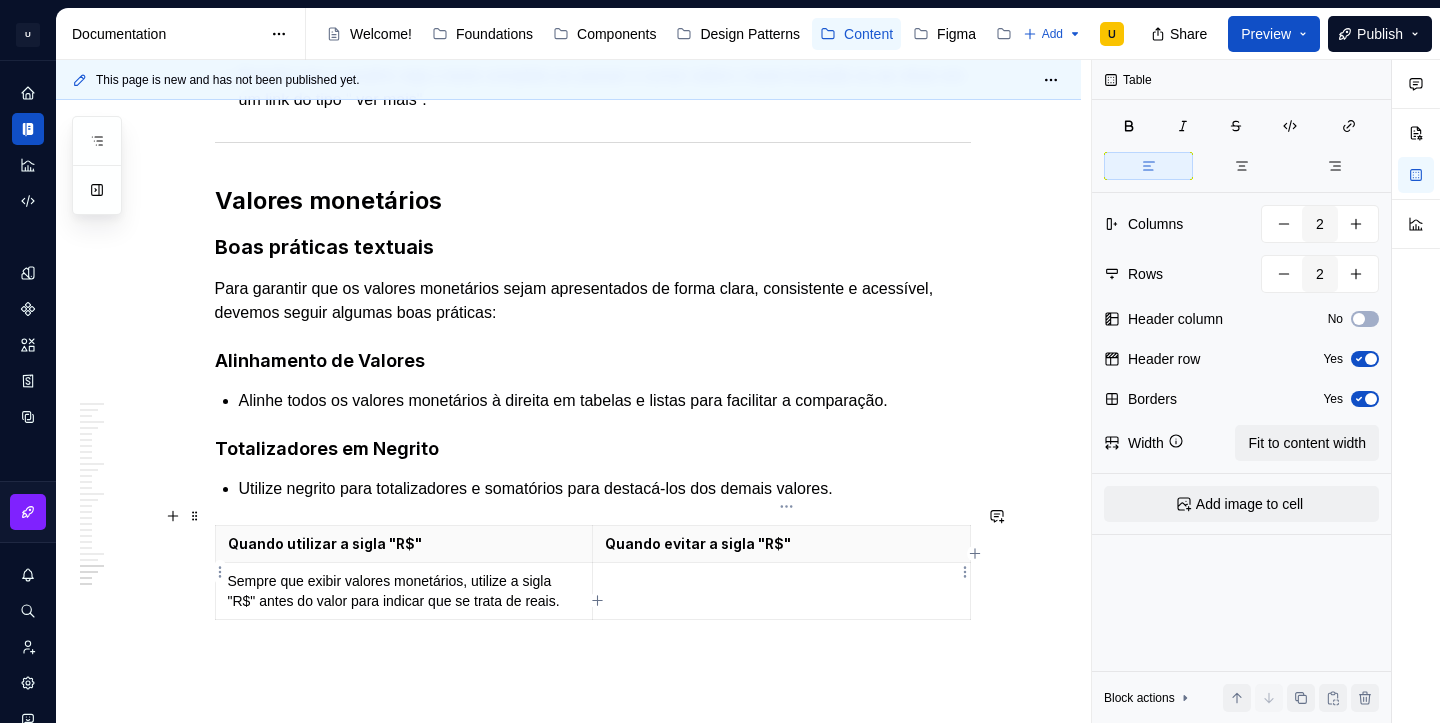 click at bounding box center [782, 591] 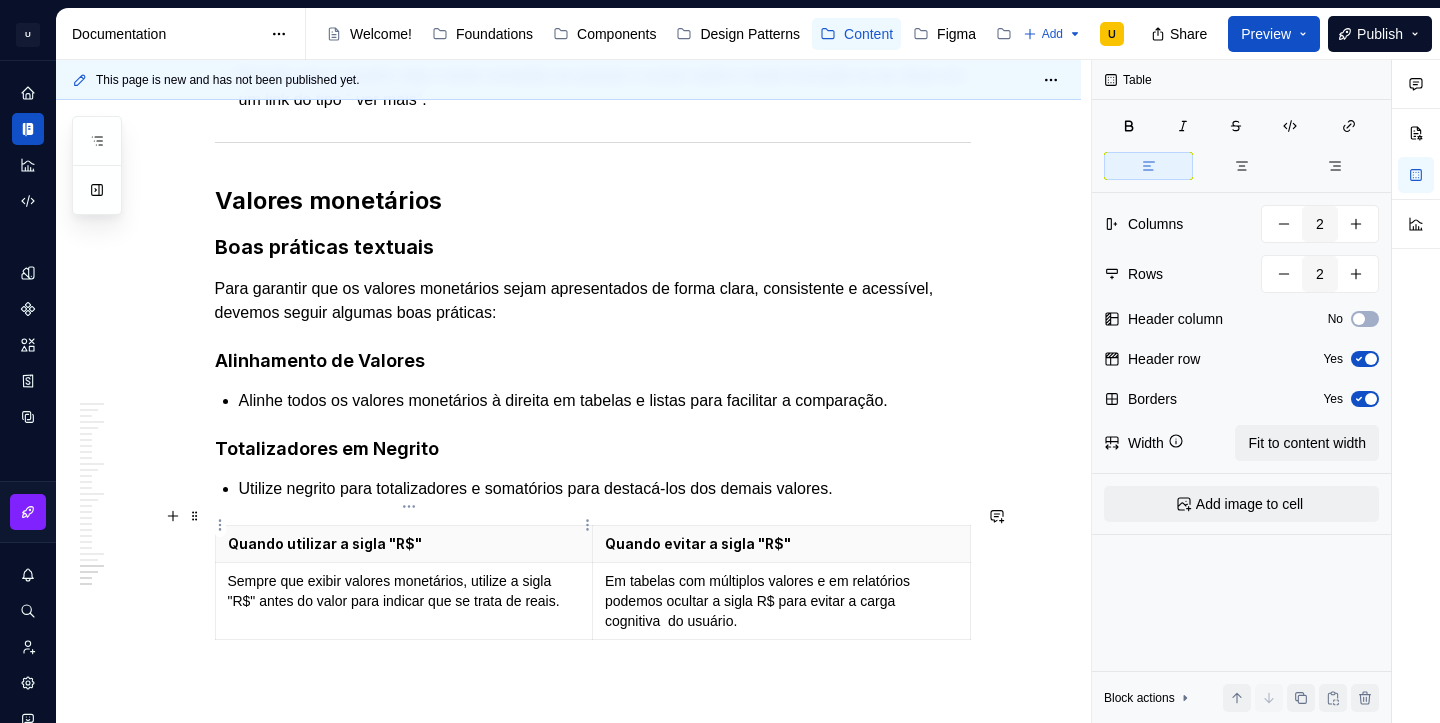 click on "Quando utilizar a sigla "R$"" at bounding box center [404, 544] 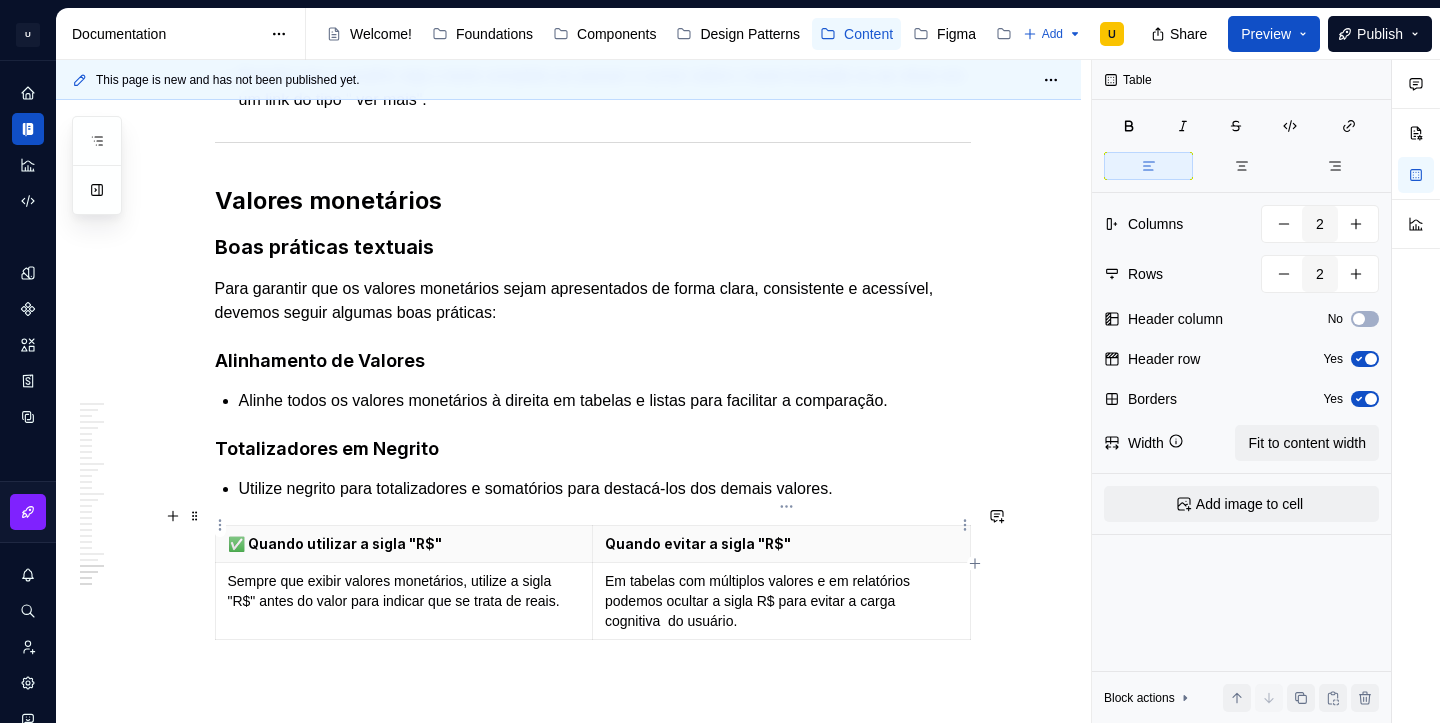 click on "Quando evitar a sigla "R$"" at bounding box center (781, 544) 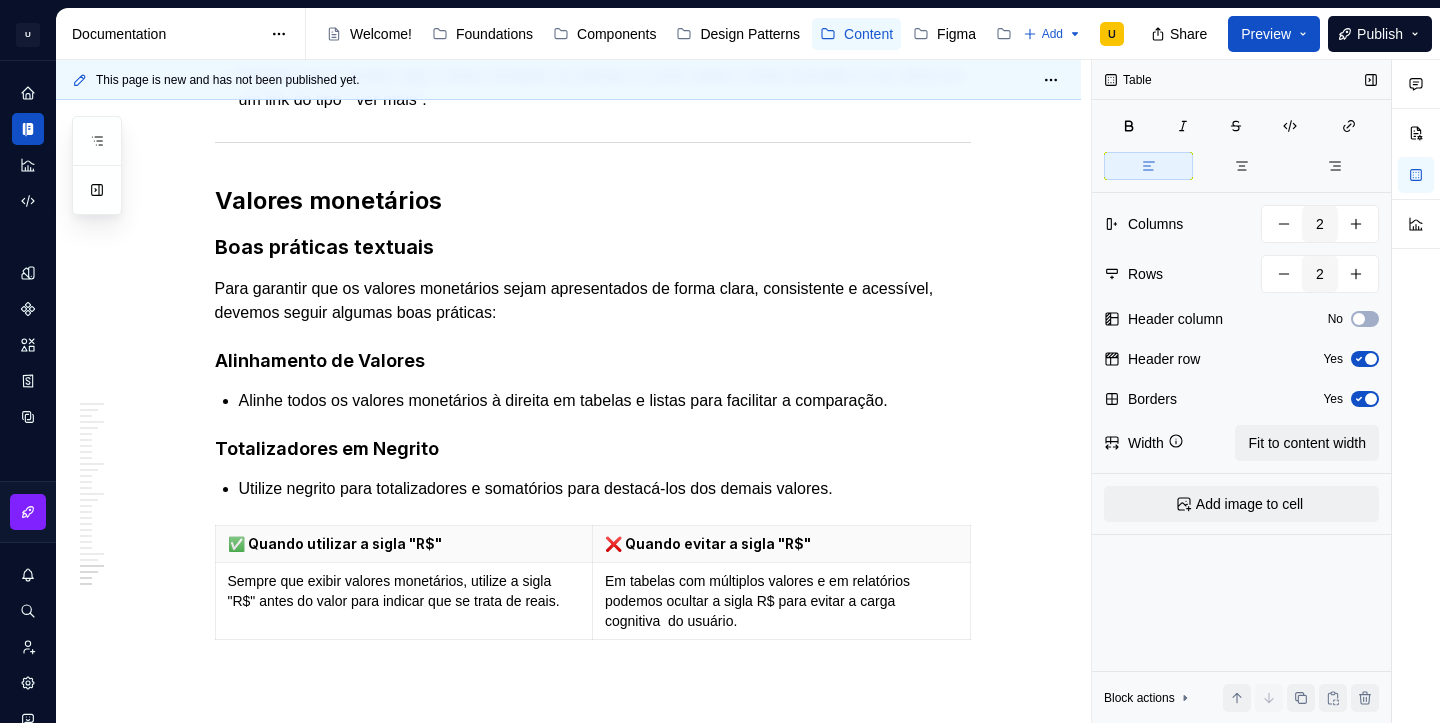 click 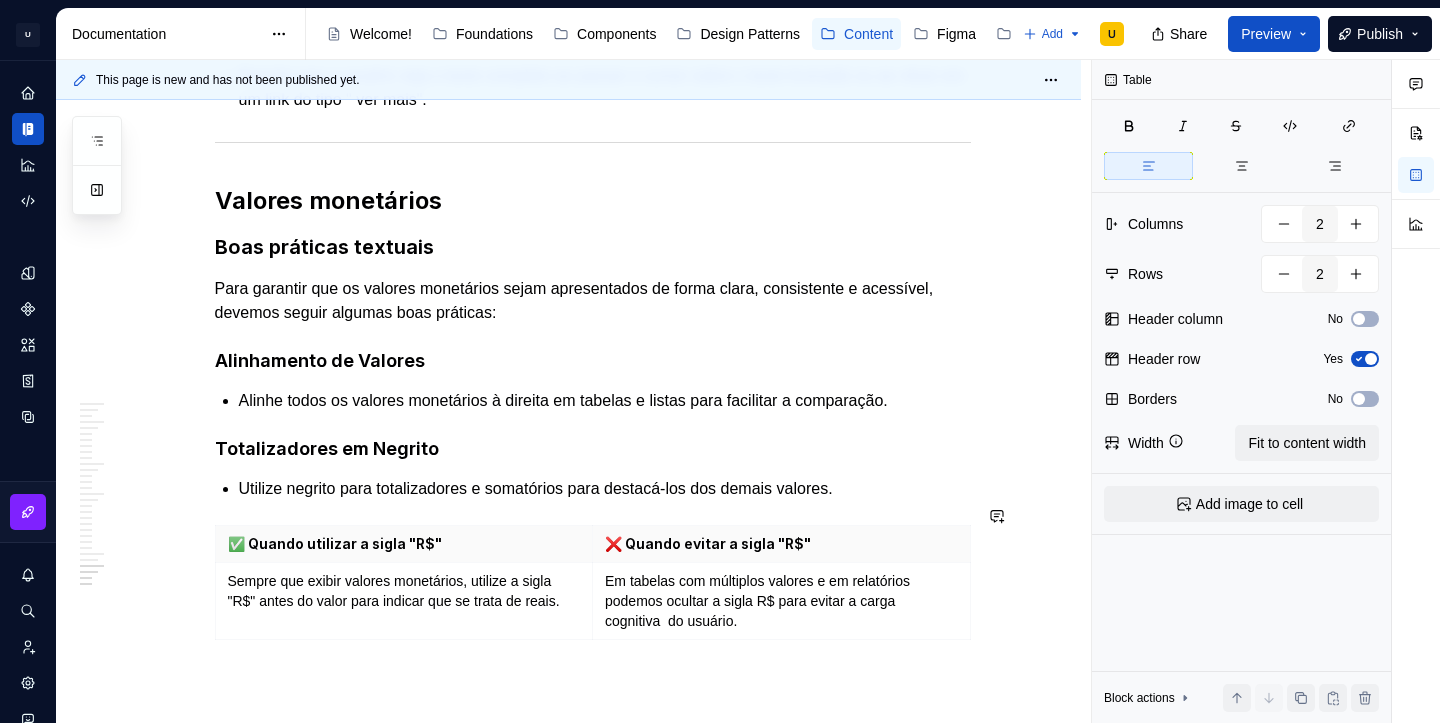 click on "**********" at bounding box center [568, -2187] 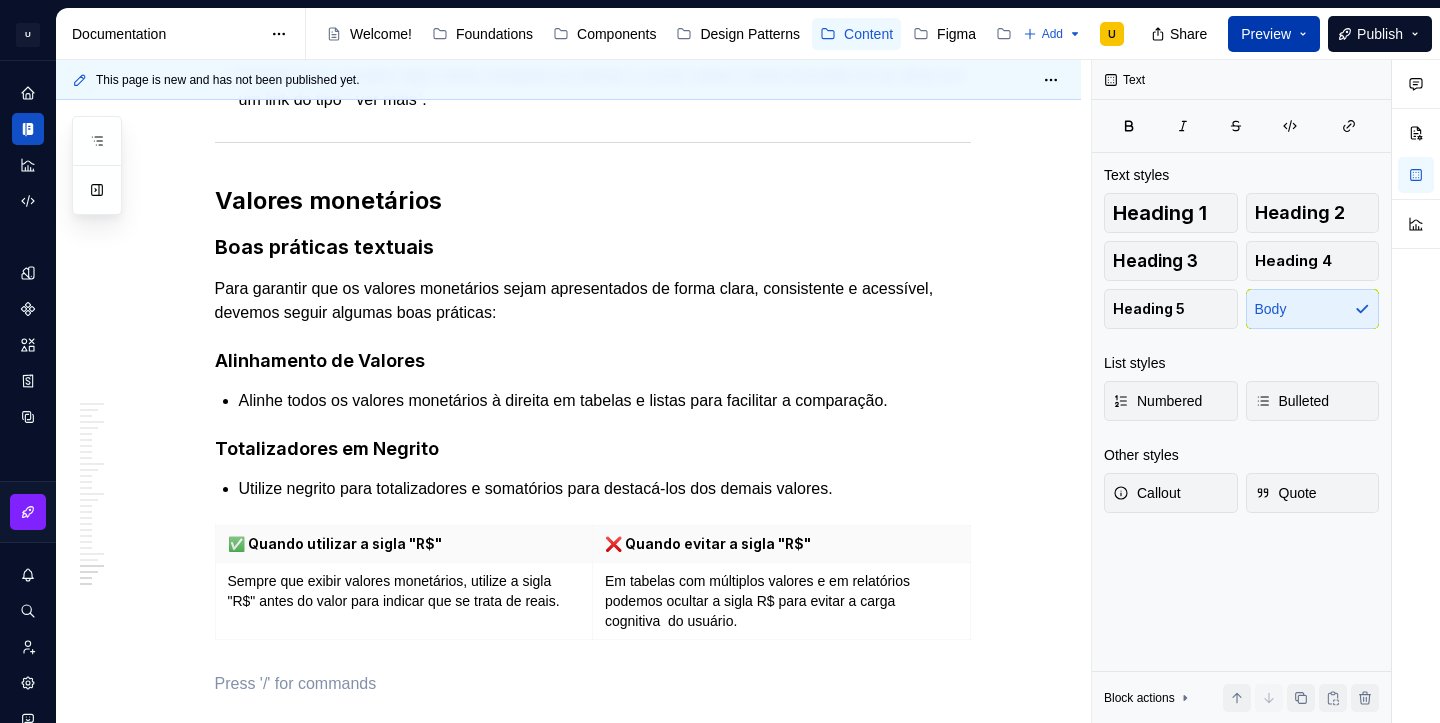 click on "Preview" at bounding box center [1266, 34] 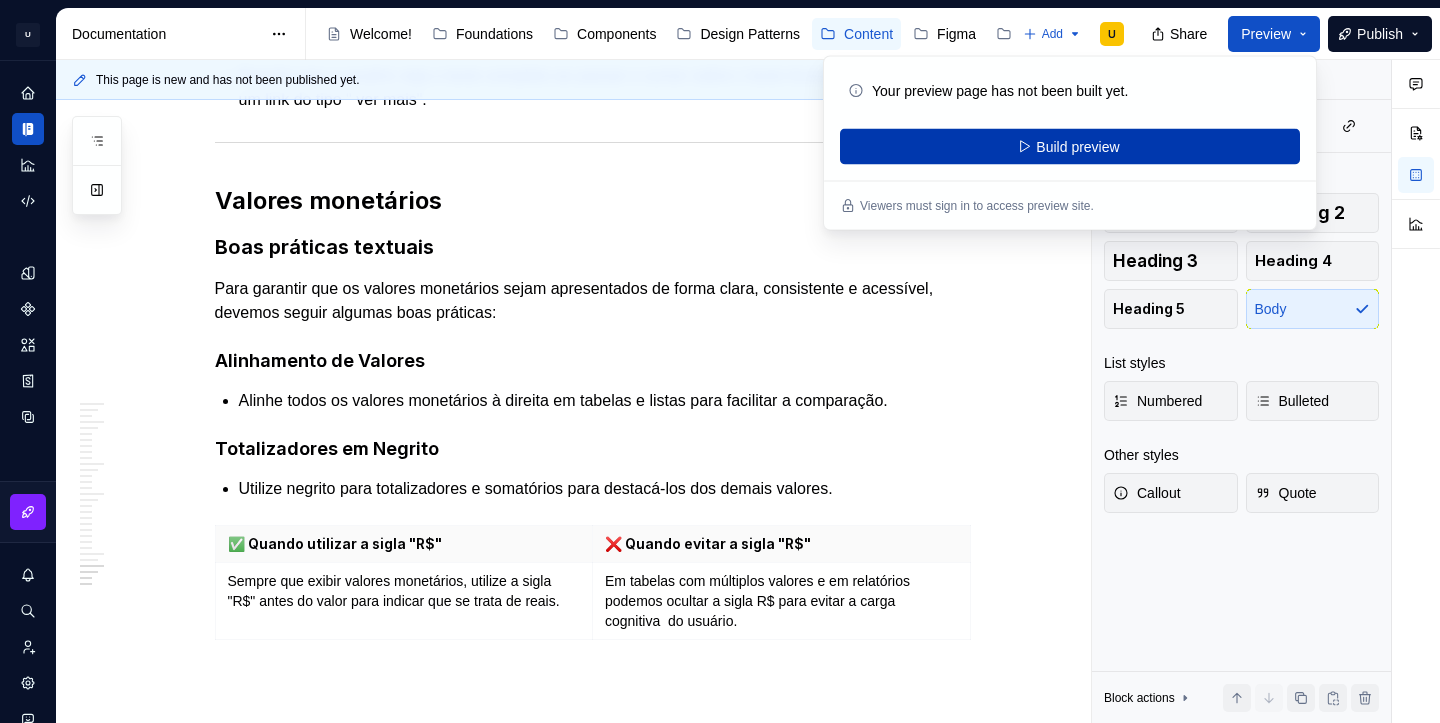click on "Build preview" at bounding box center (1070, 147) 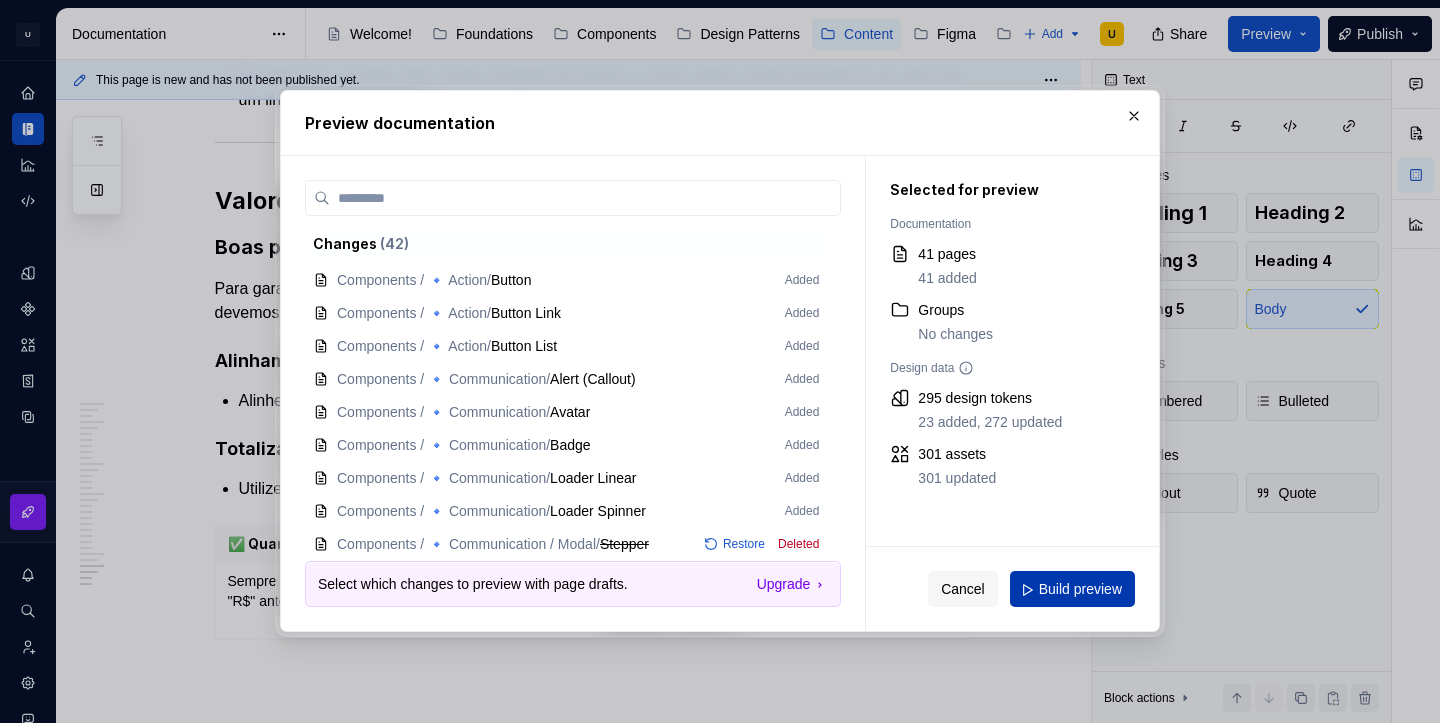 click on "Build preview" at bounding box center [1080, 590] 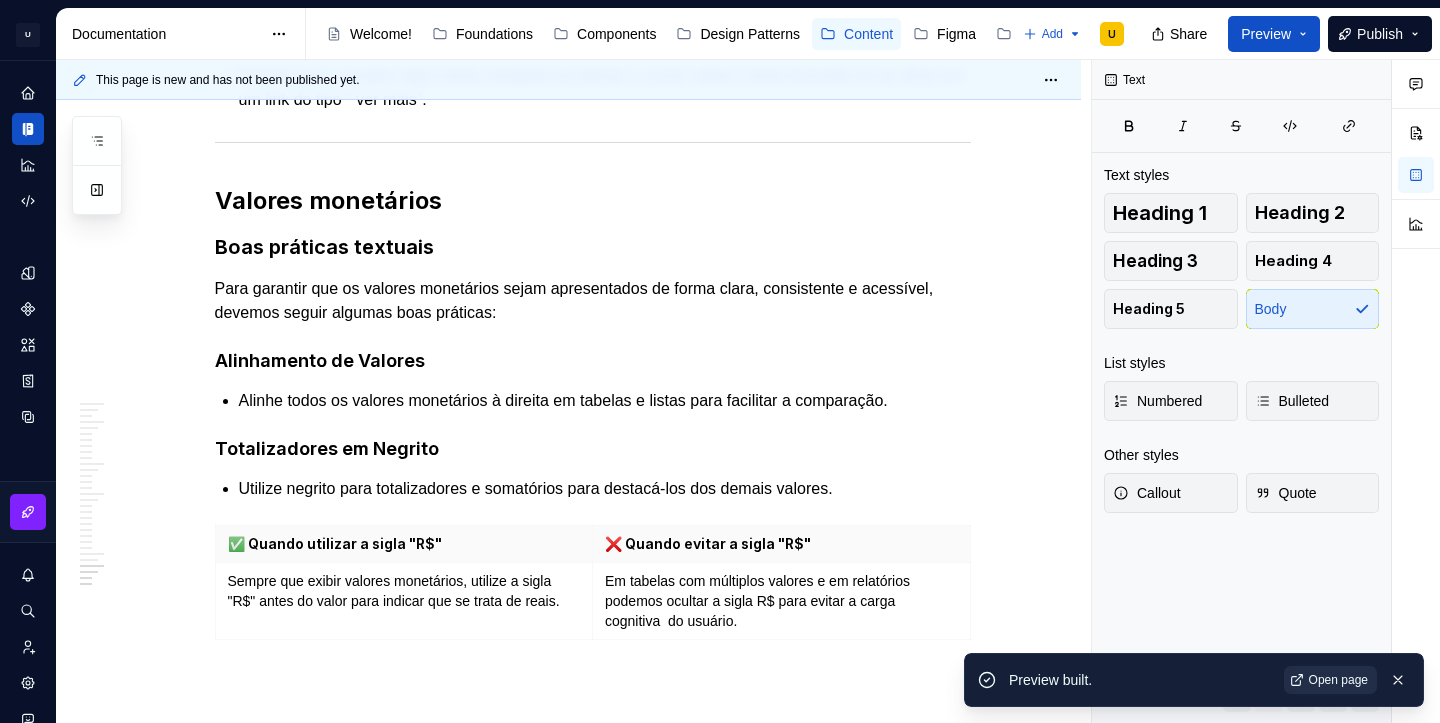 click on "Open page" at bounding box center (1338, 680) 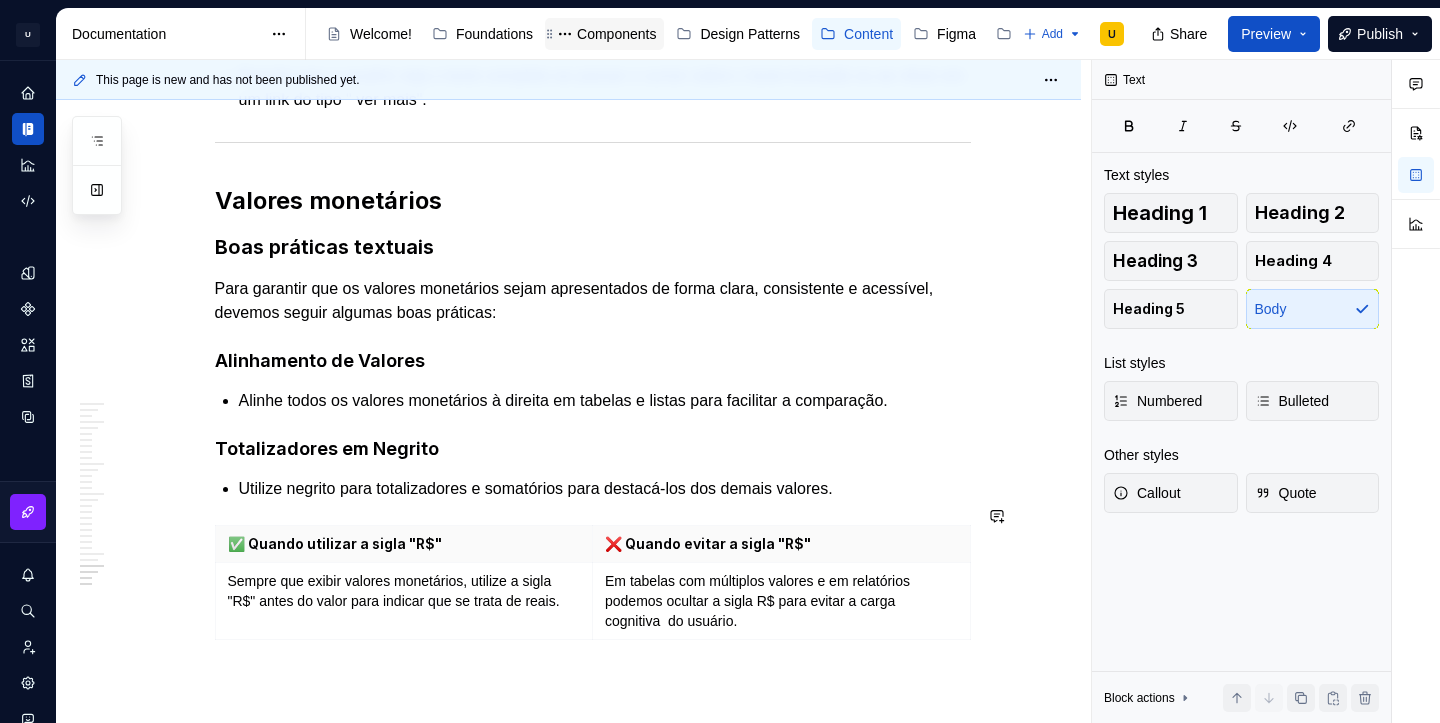 click on "Components" at bounding box center (616, 34) 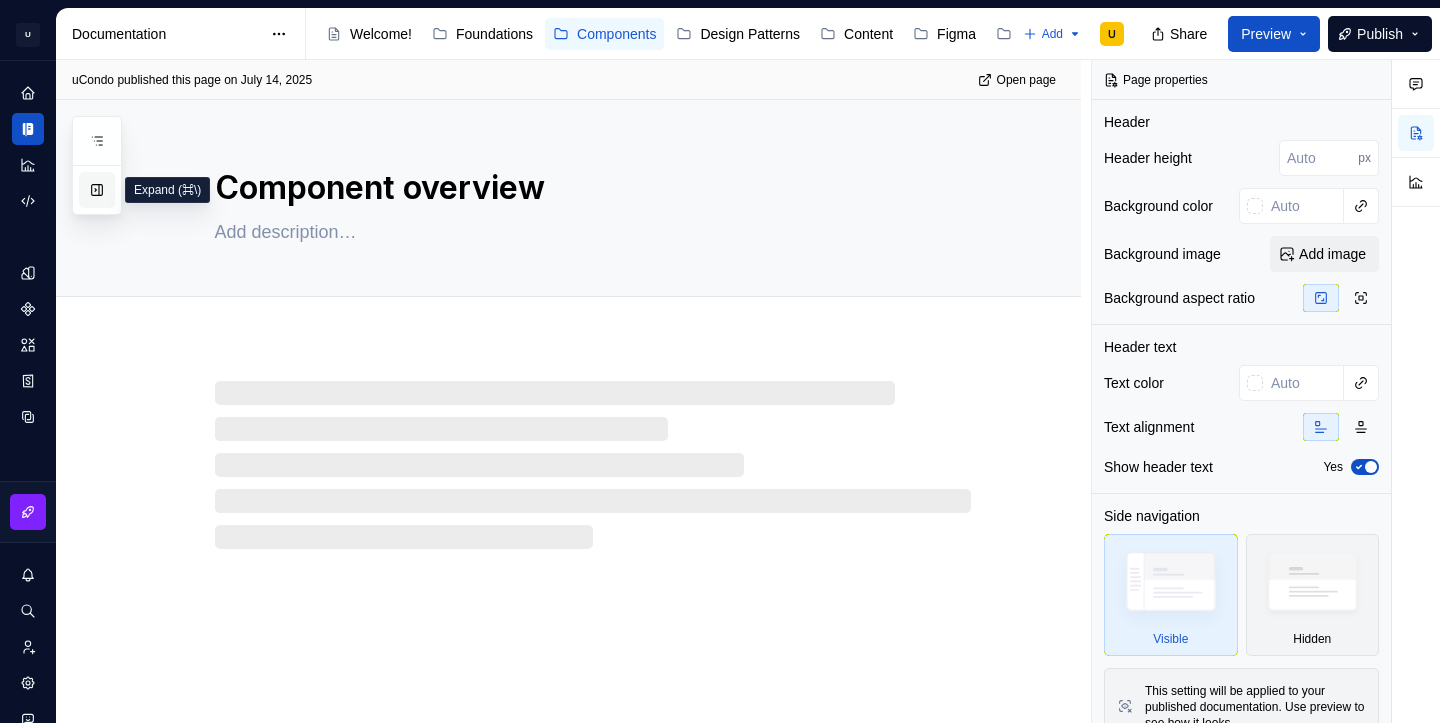 click at bounding box center (97, 190) 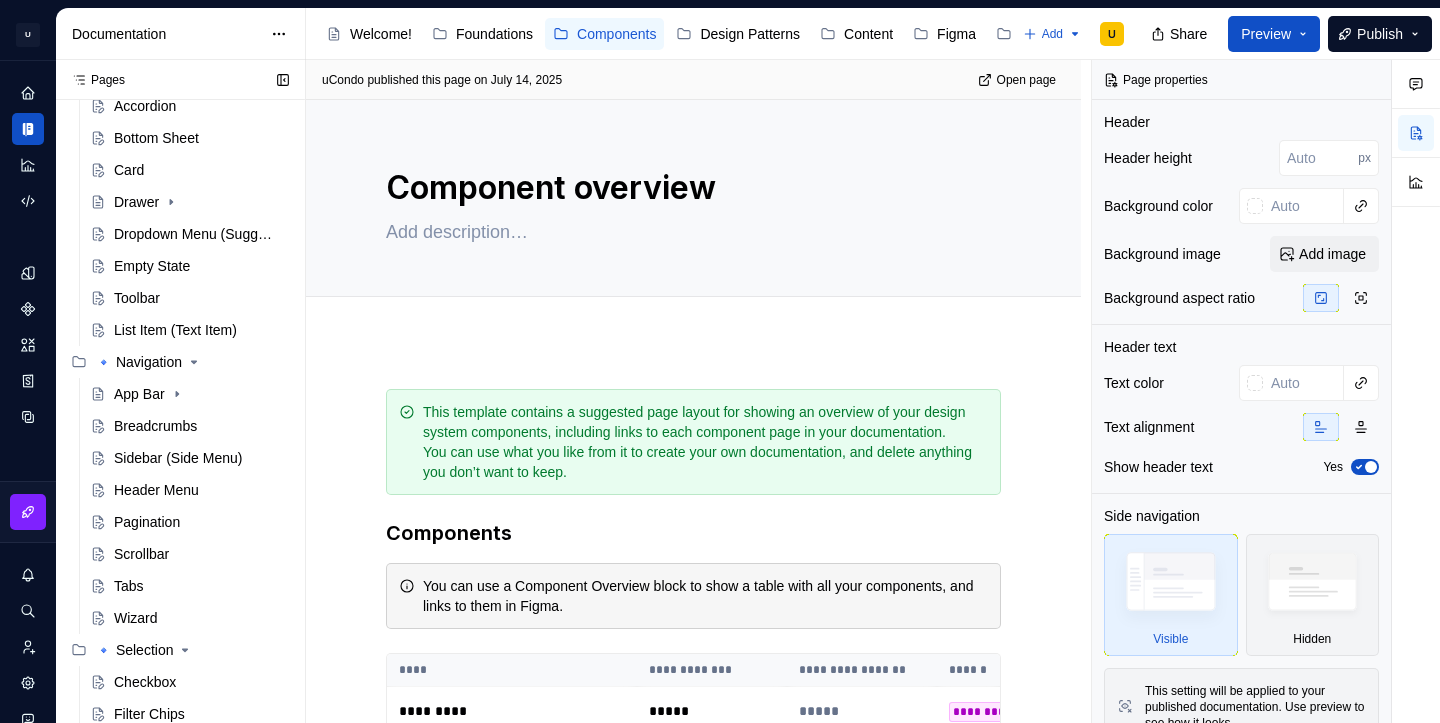 scroll, scrollTop: 687, scrollLeft: 0, axis: vertical 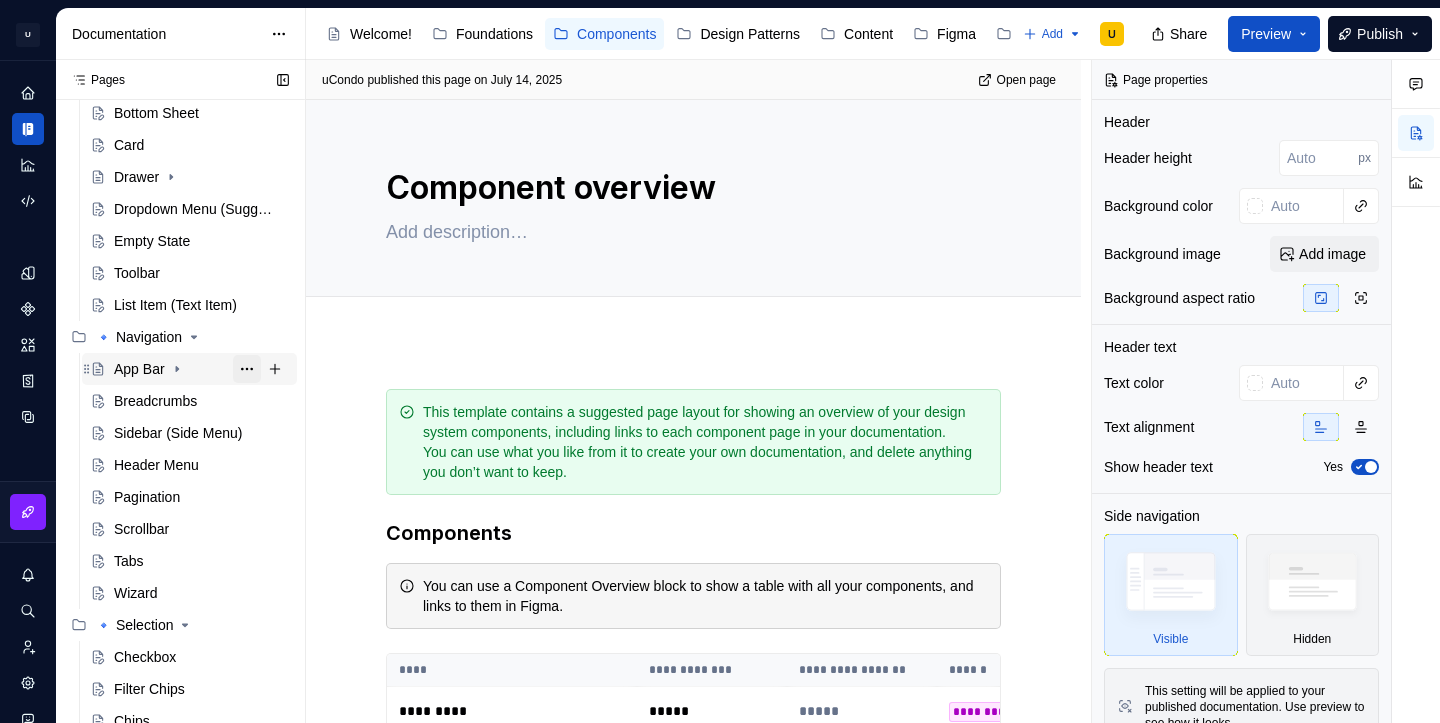 click at bounding box center (247, 369) 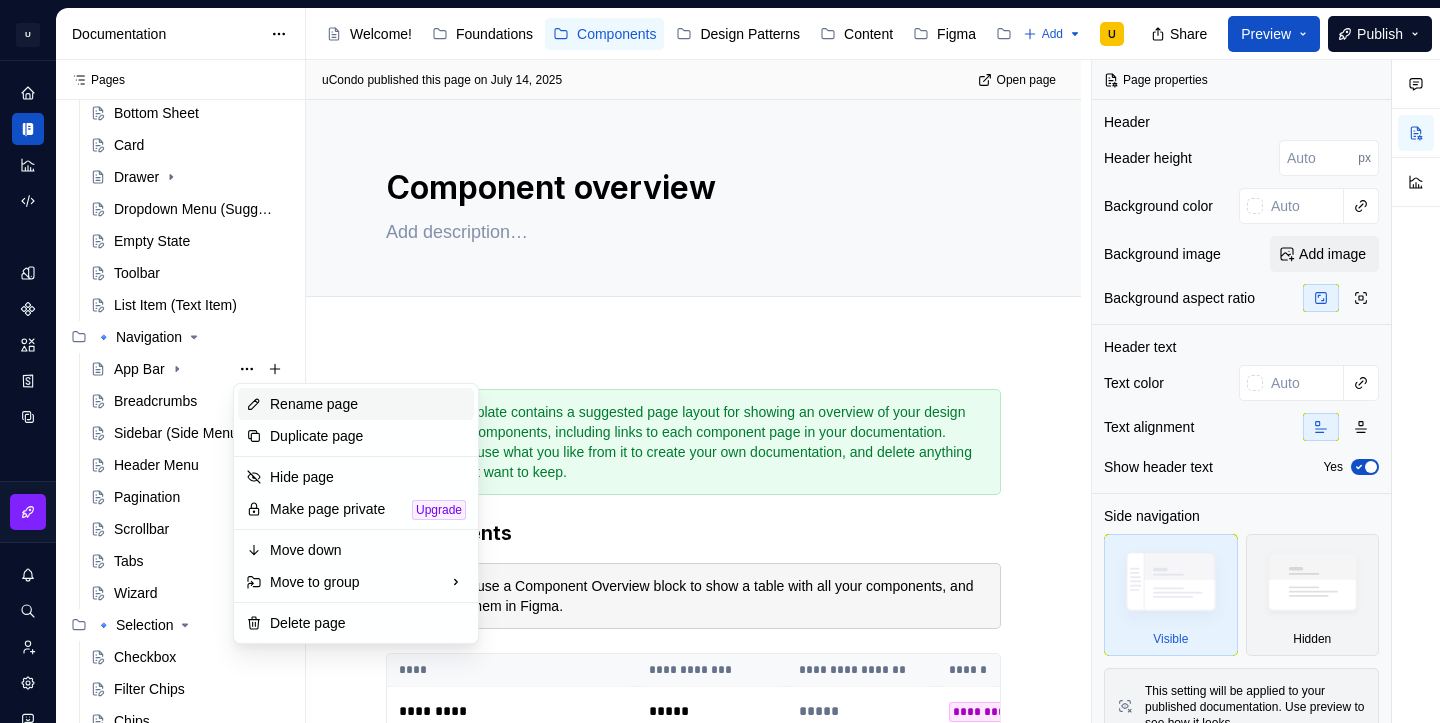 click on "Rename page" at bounding box center [368, 404] 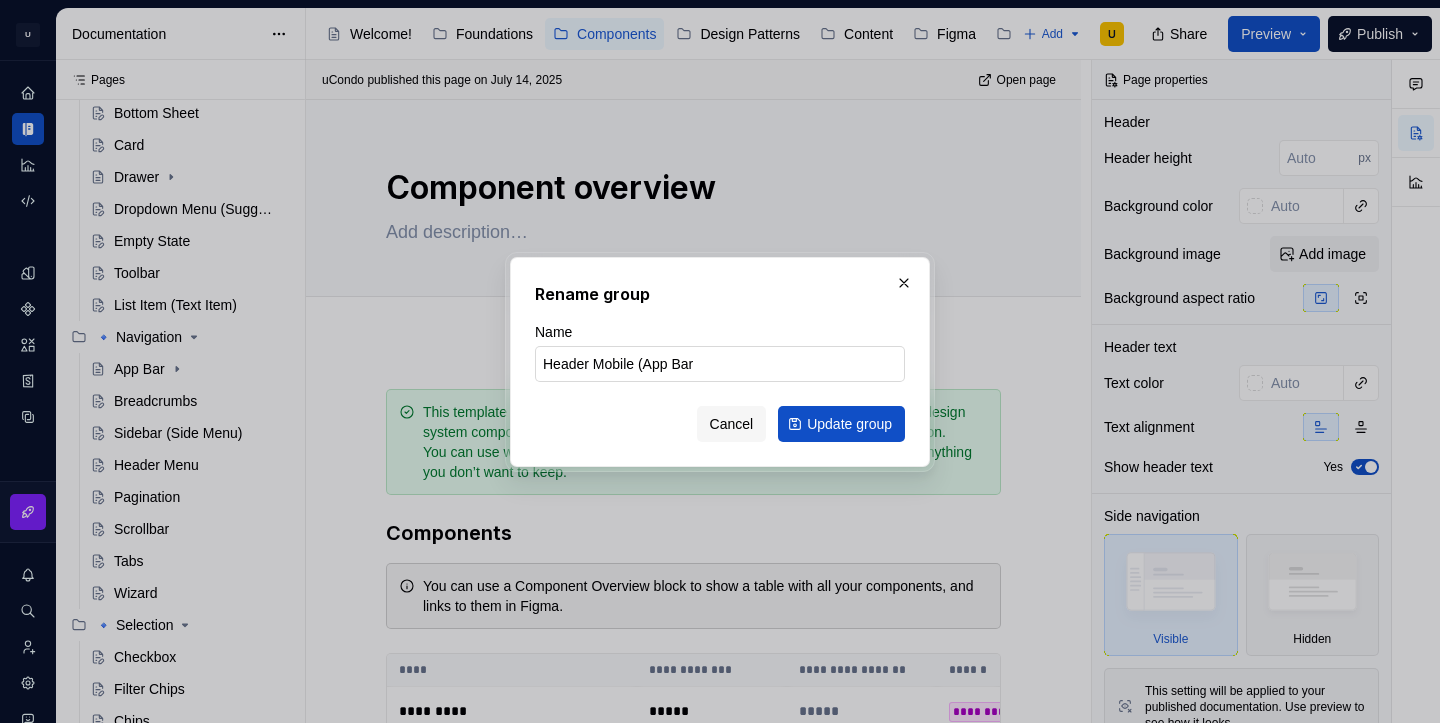 click on "Header Mobile (App Bar" at bounding box center (720, 364) 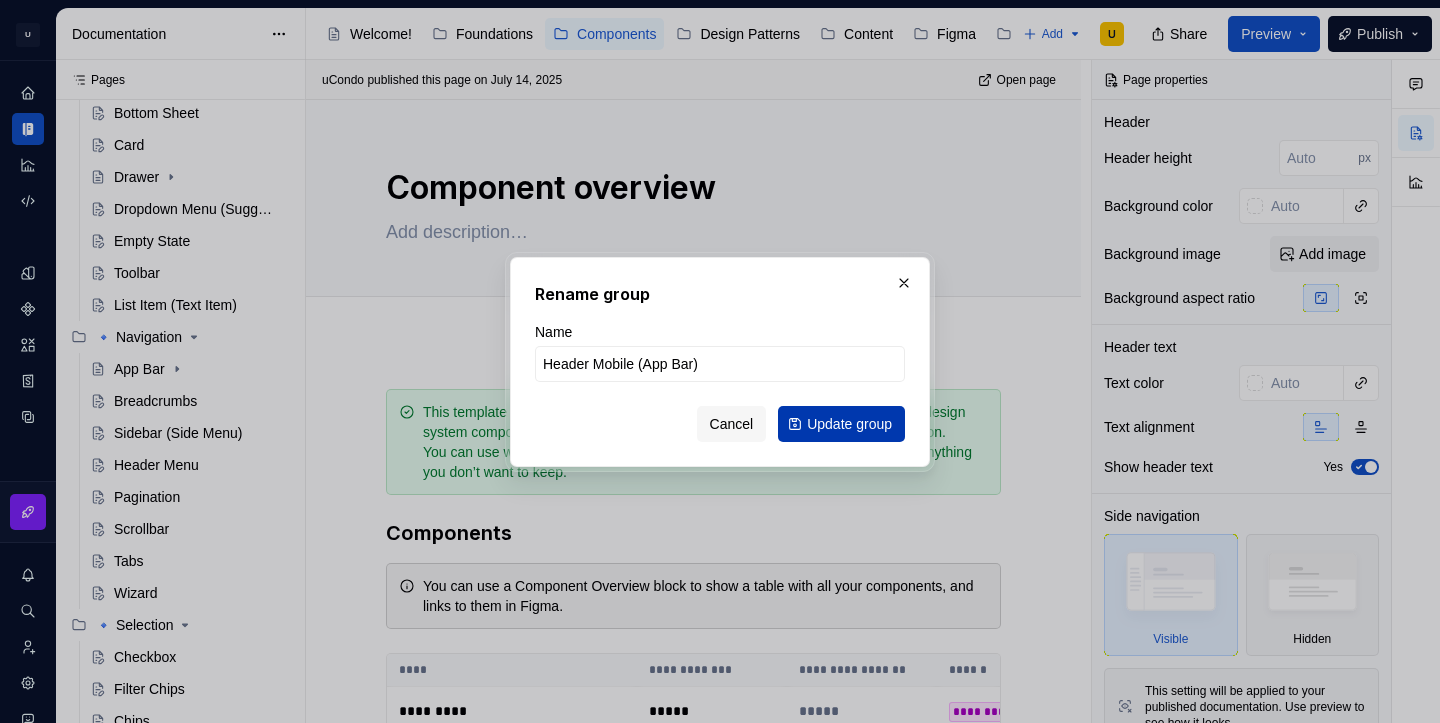 click on "Update group" at bounding box center [849, 424] 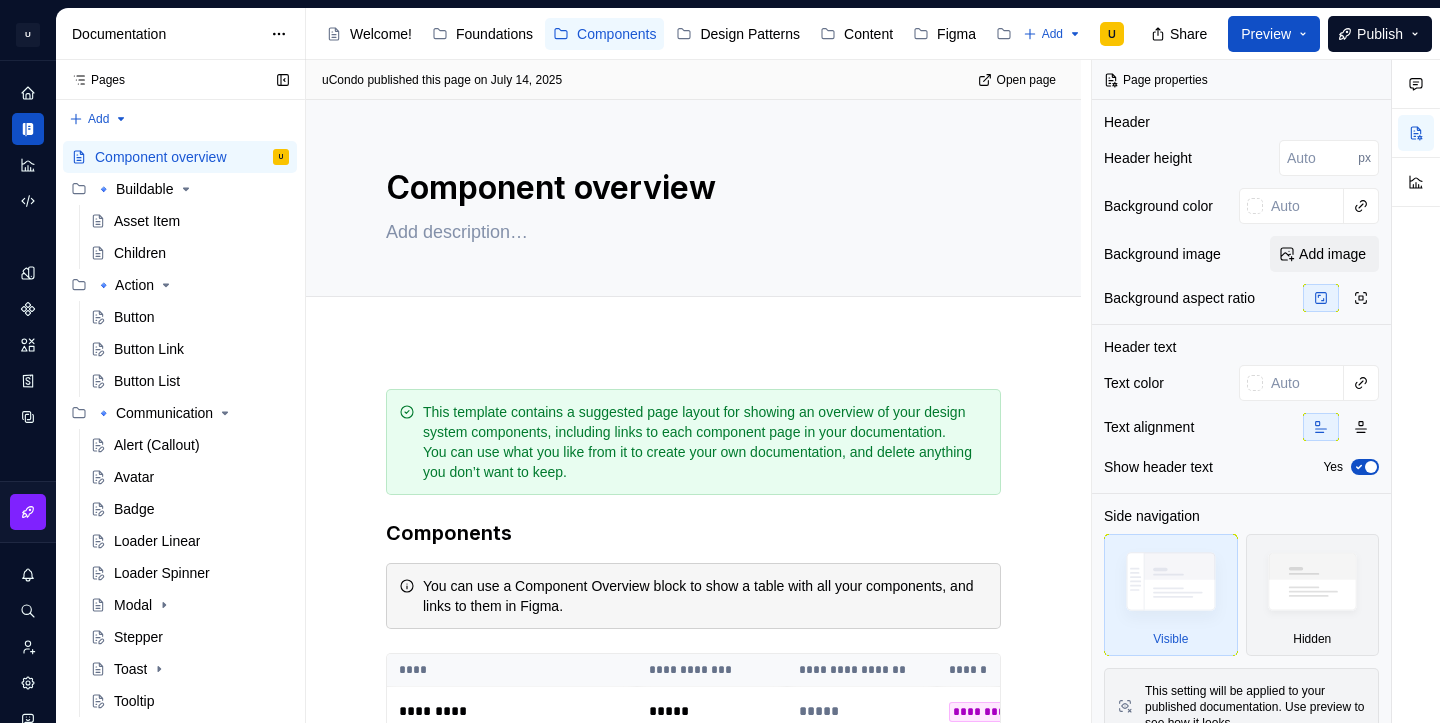 scroll, scrollTop: 0, scrollLeft: 0, axis: both 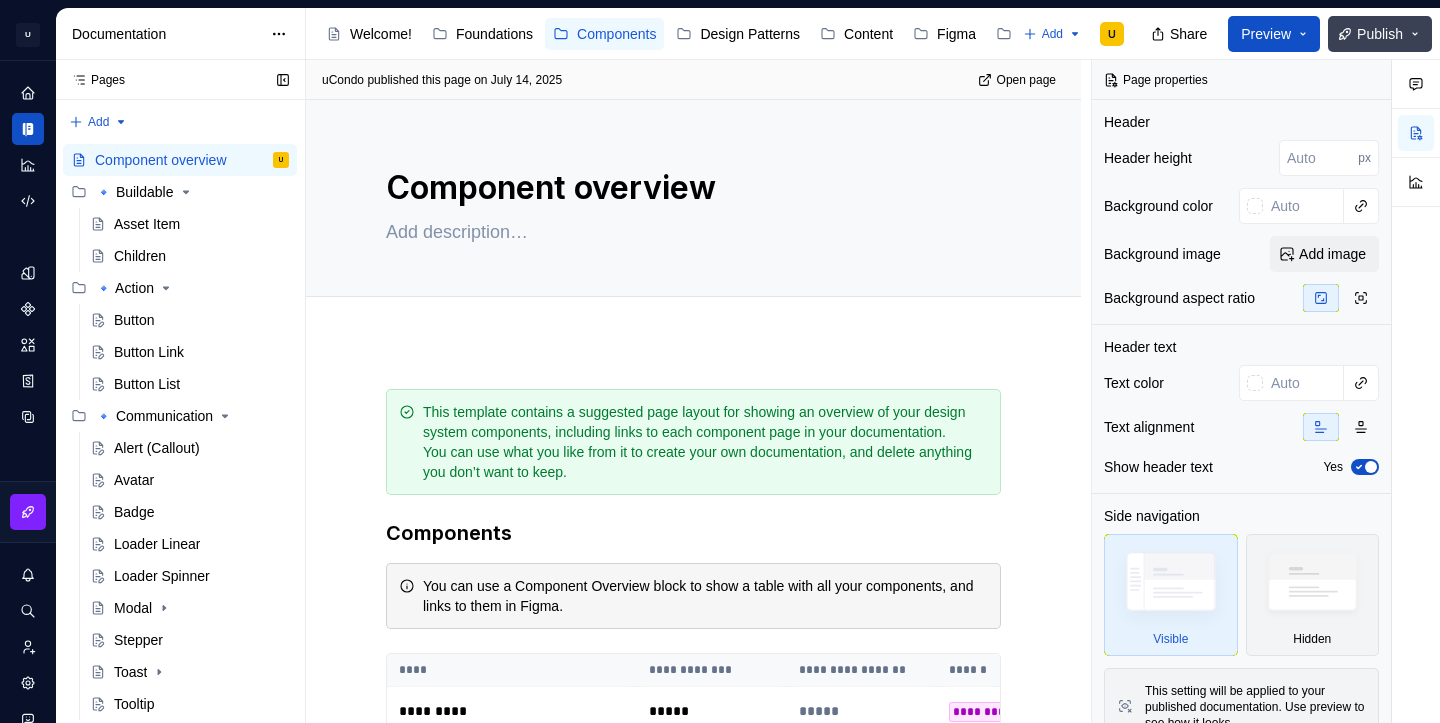 click on "Publish" at bounding box center [1380, 34] 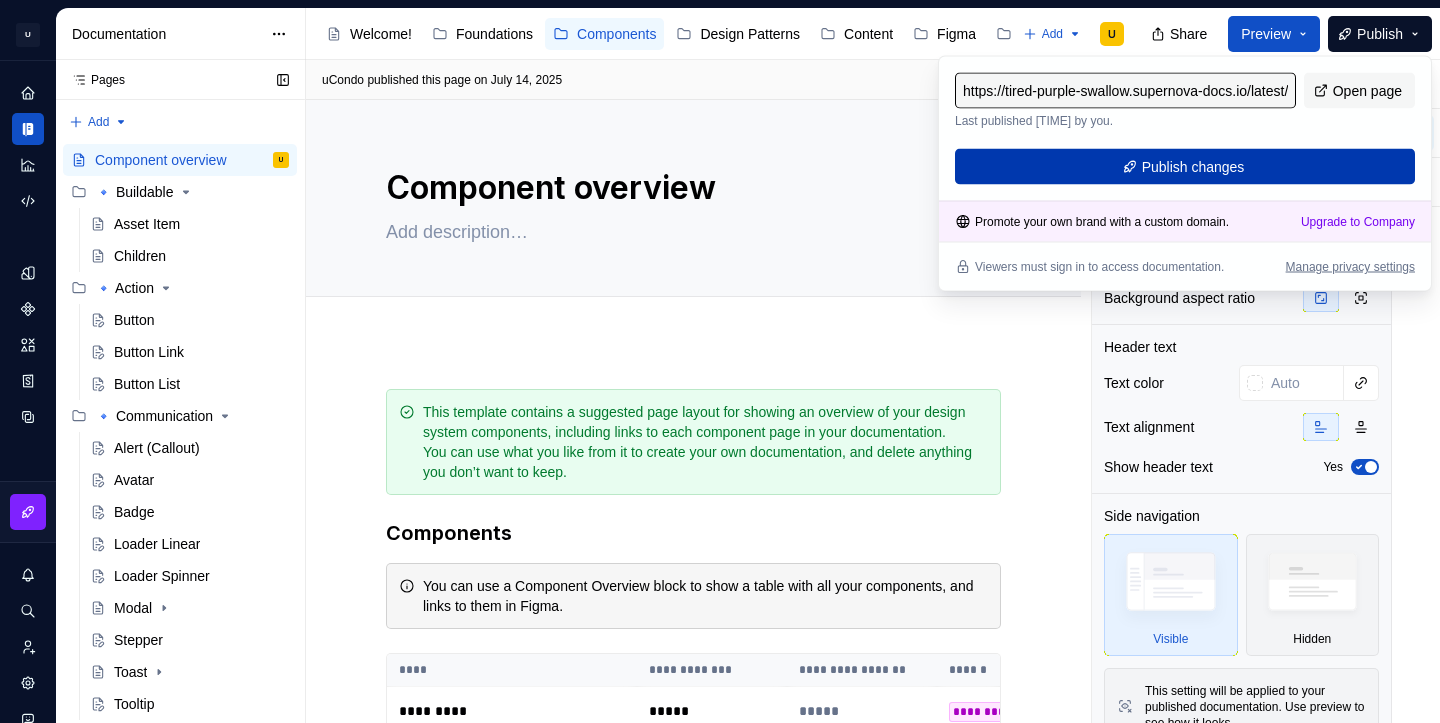 click on "Publish changes" at bounding box center [1185, 167] 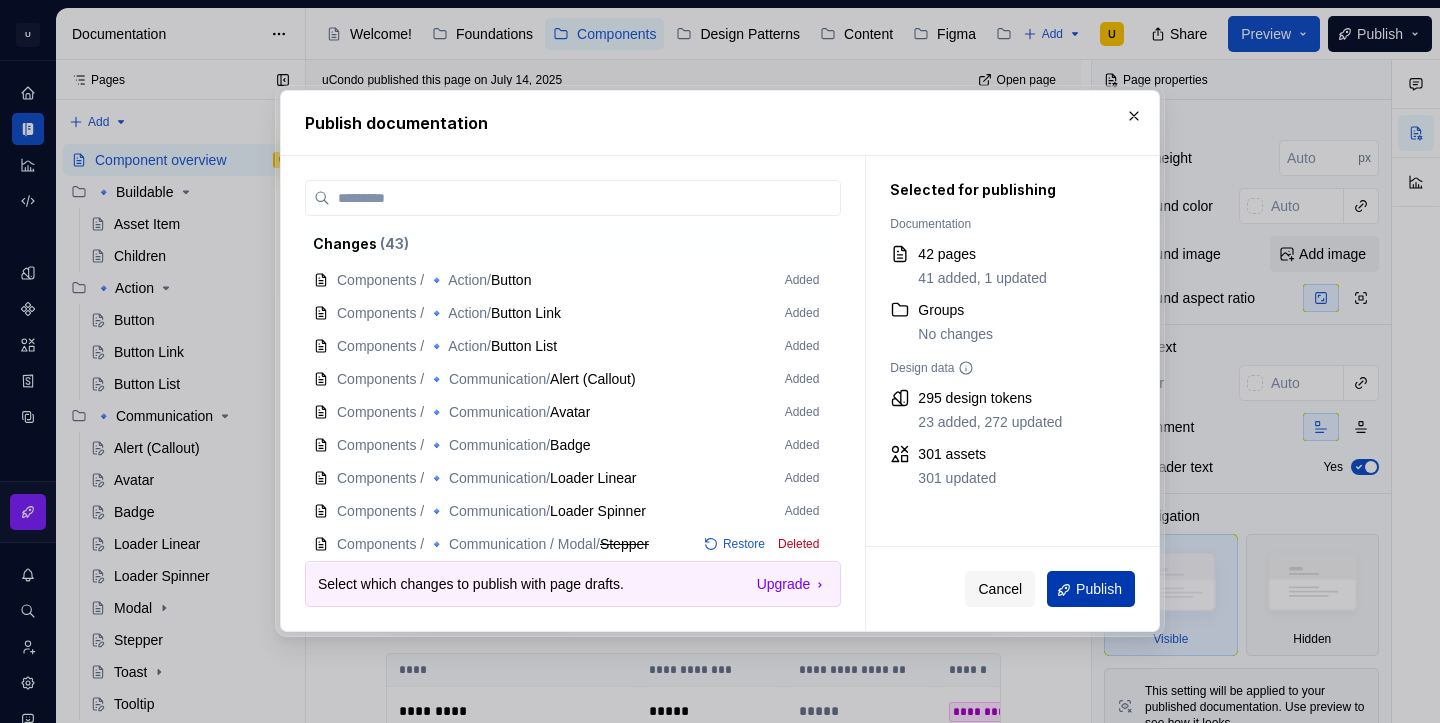 click on "Publish" at bounding box center (1099, 590) 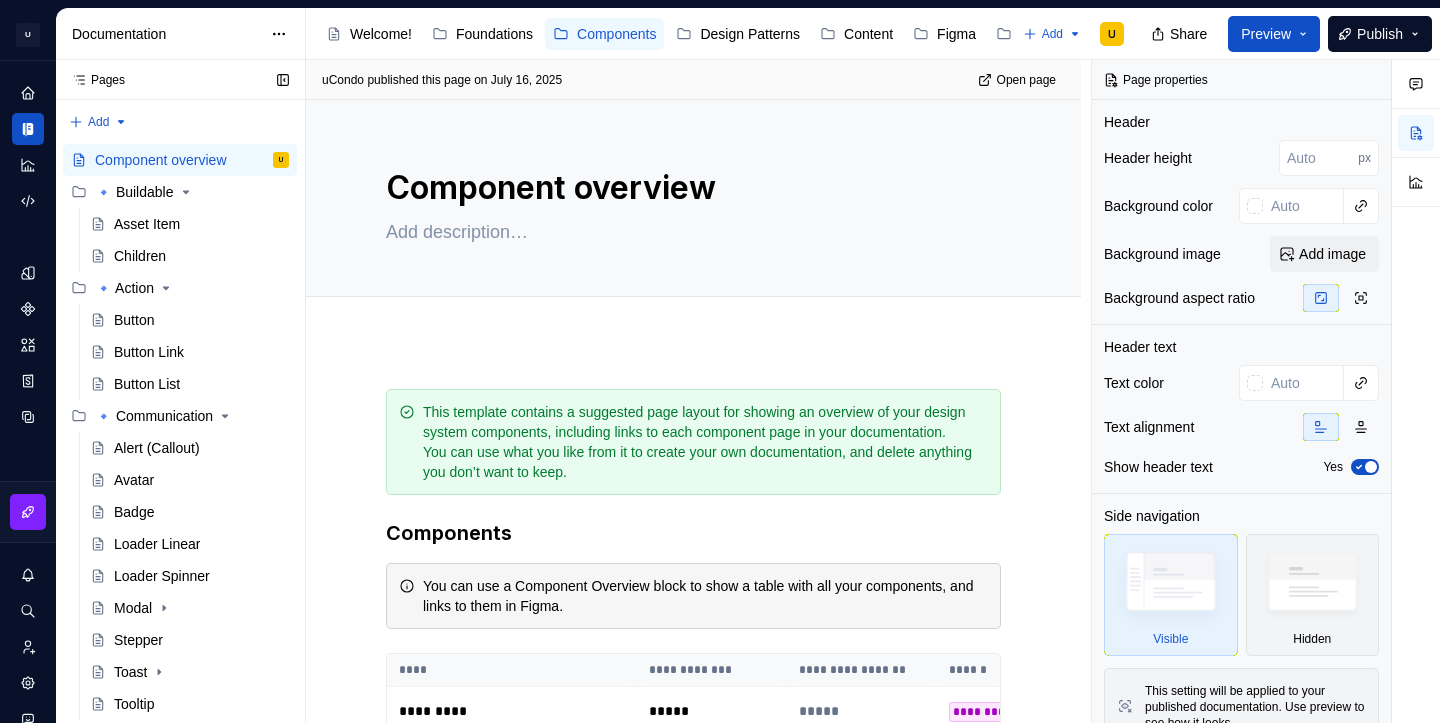 type on "*" 